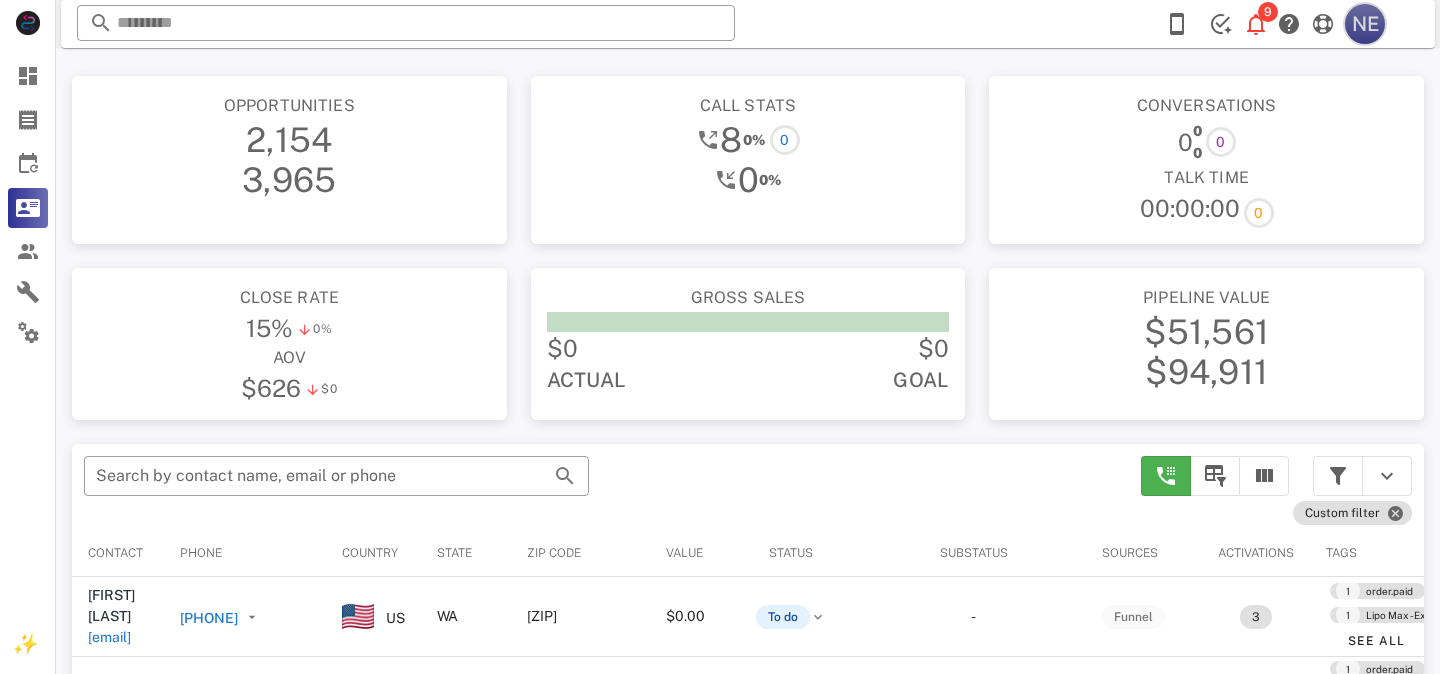 scroll, scrollTop: 0, scrollLeft: 0, axis: both 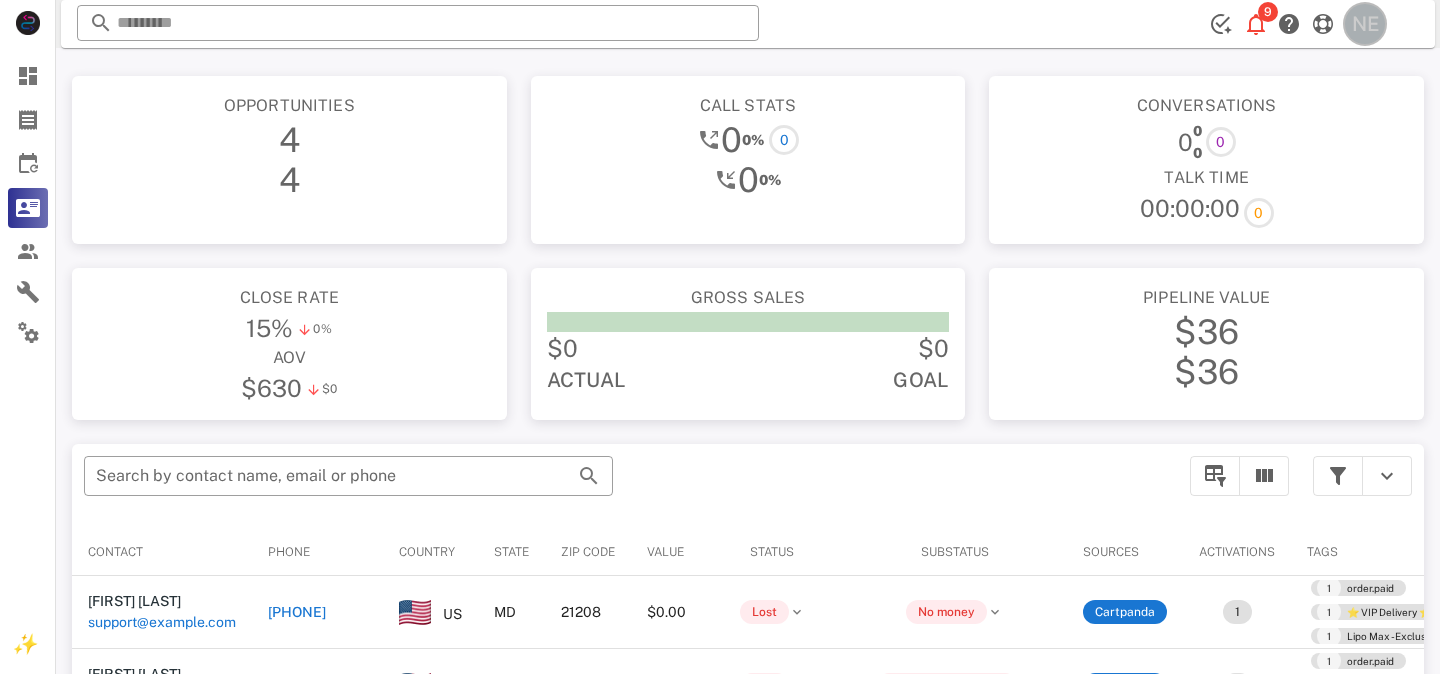 click on "NE" at bounding box center (1365, 24) 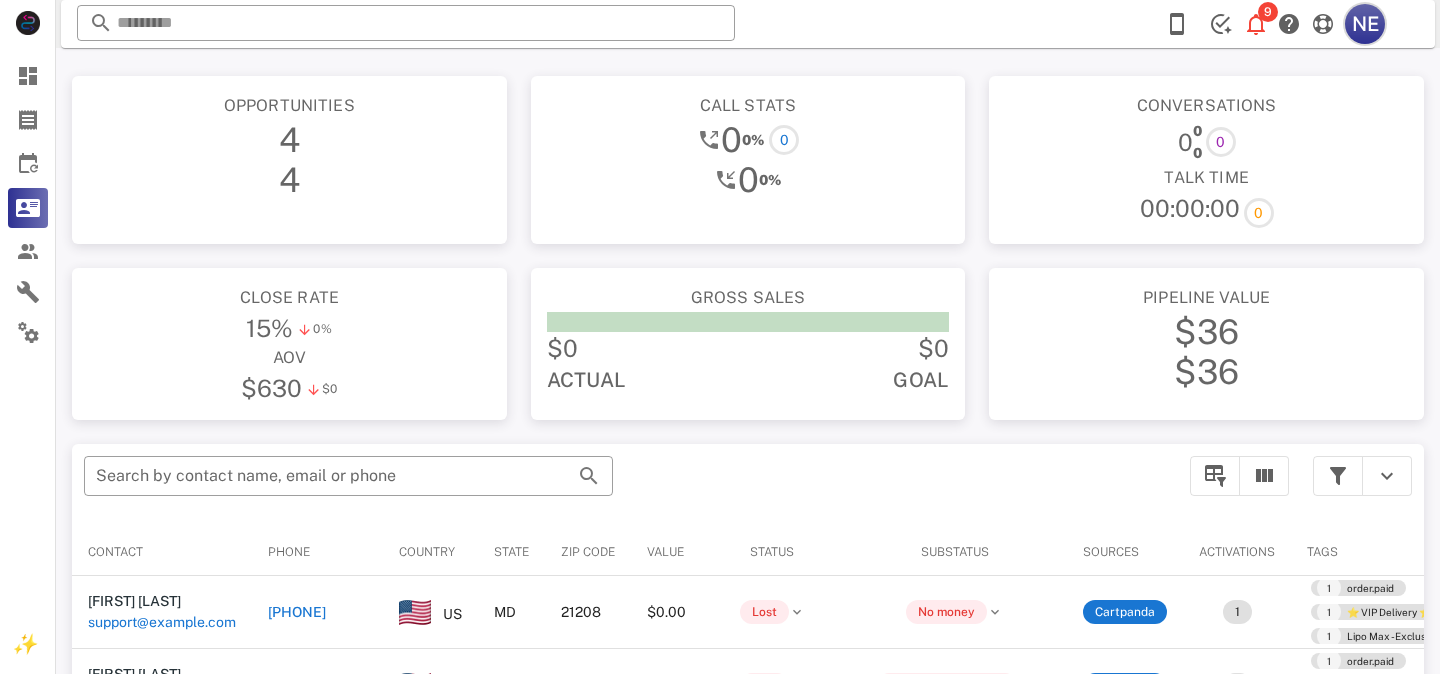 click on "NE" at bounding box center [1365, 24] 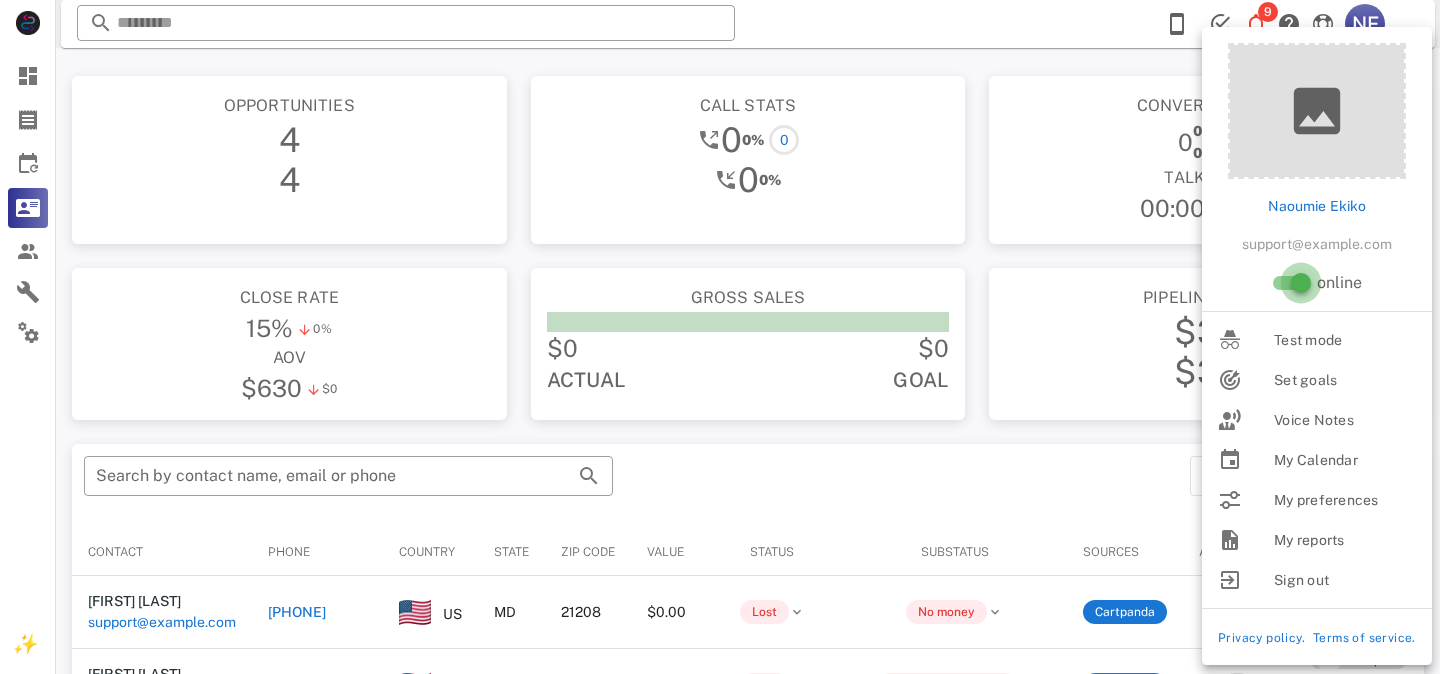 click at bounding box center [1301, 283] 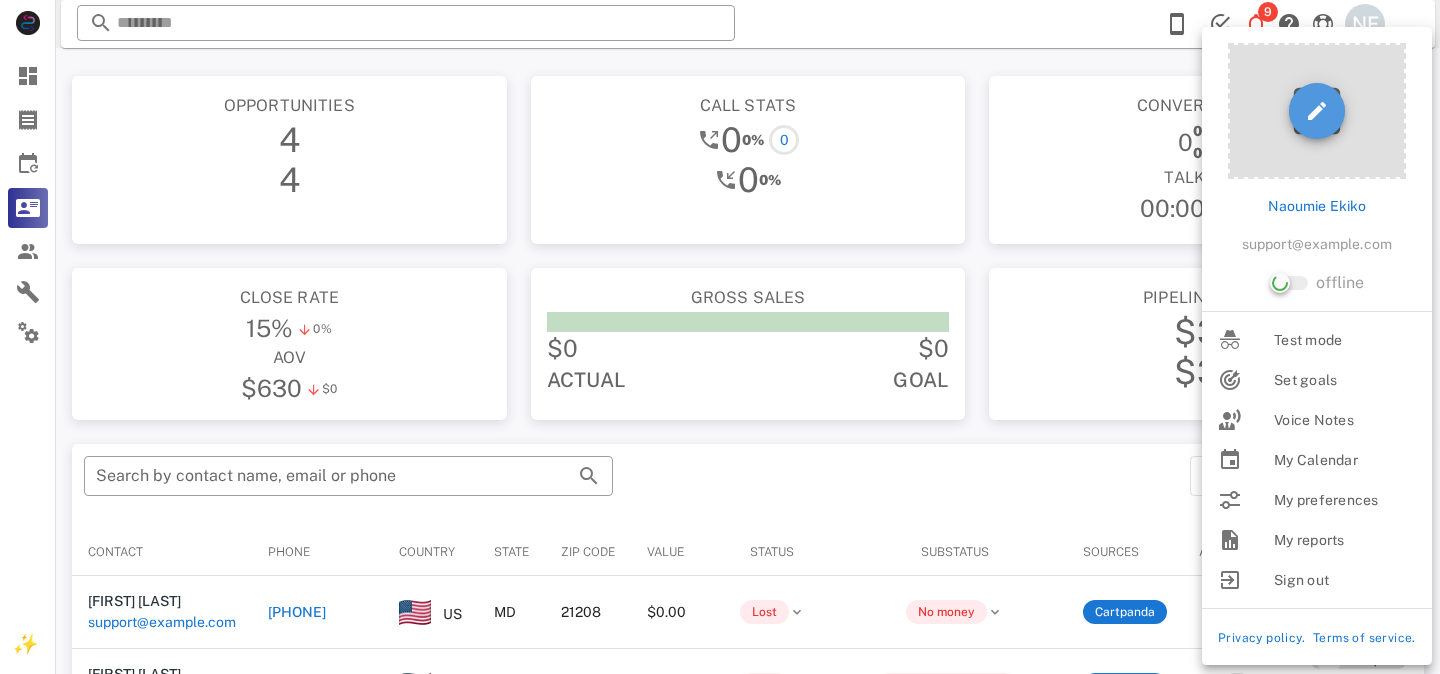 click at bounding box center [1317, 111] 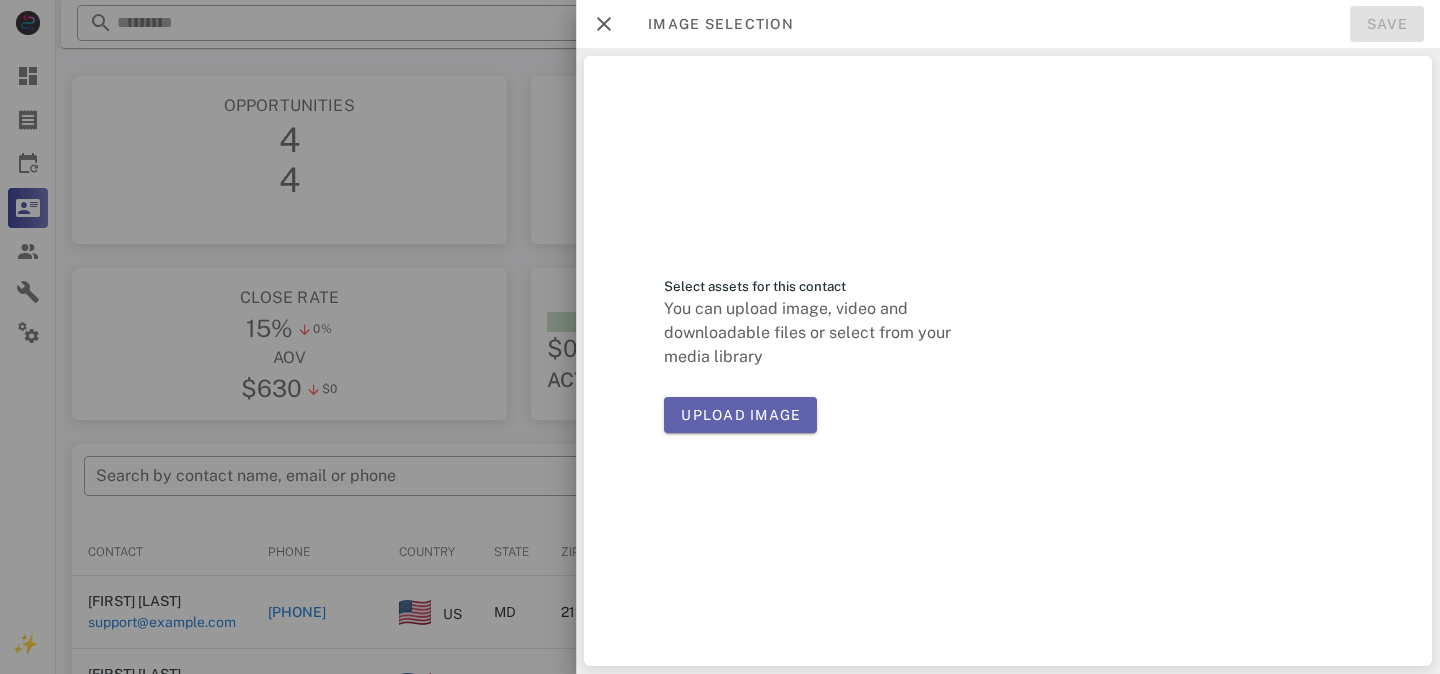 click on "Upload image" at bounding box center (740, 415) 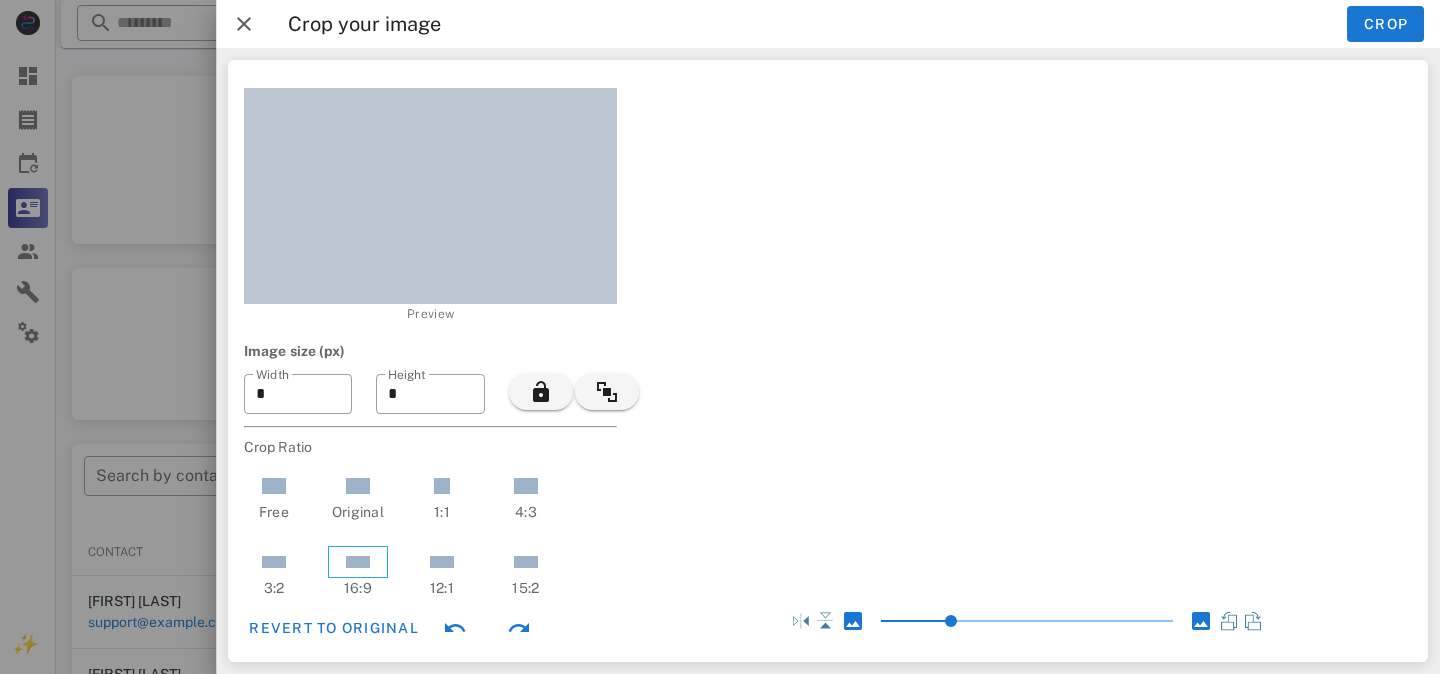 type on "****" 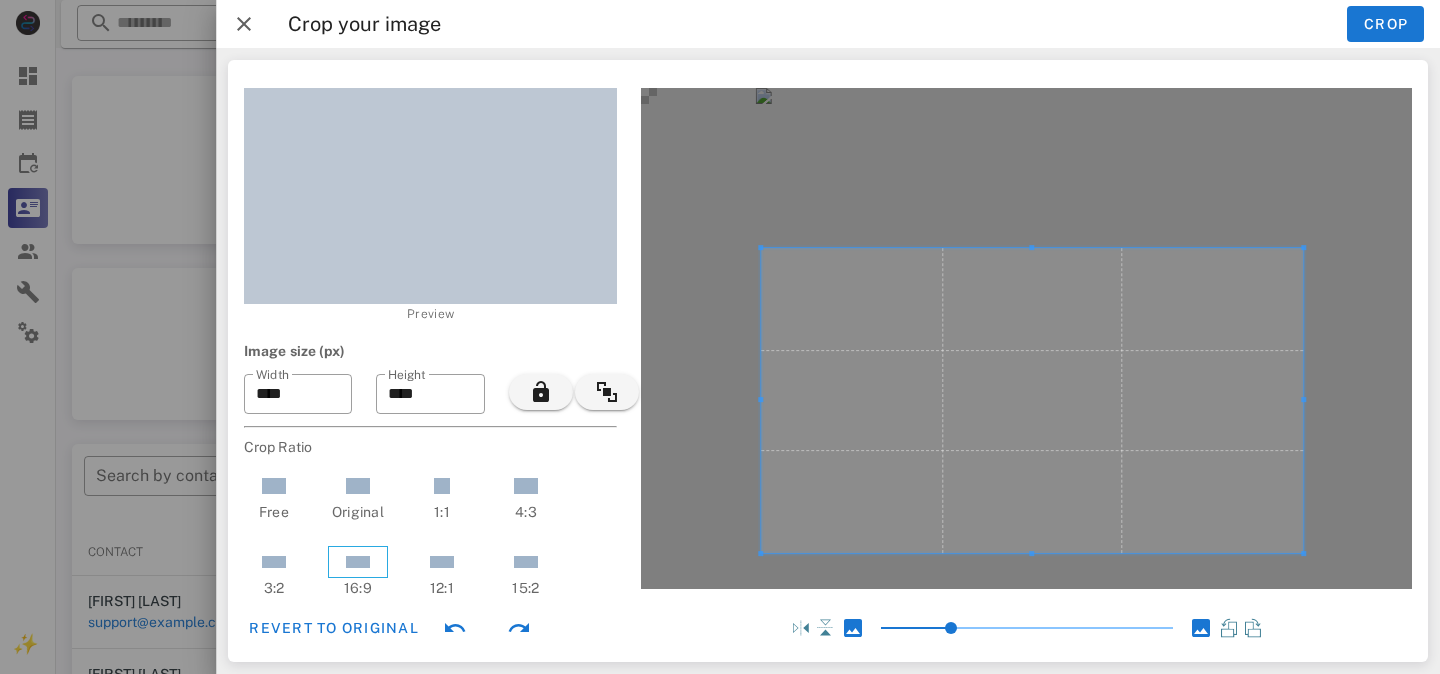 click at bounding box center [1033, 400] 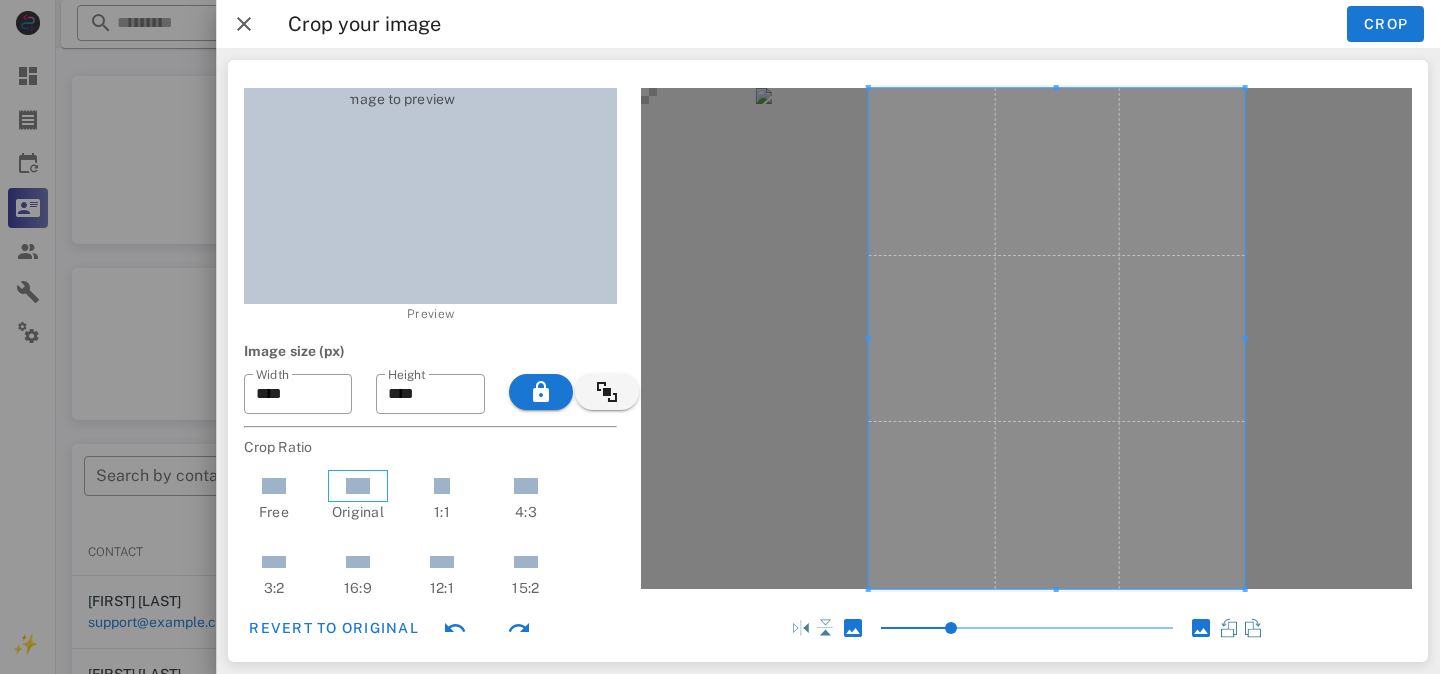 click at bounding box center [1057, 338] 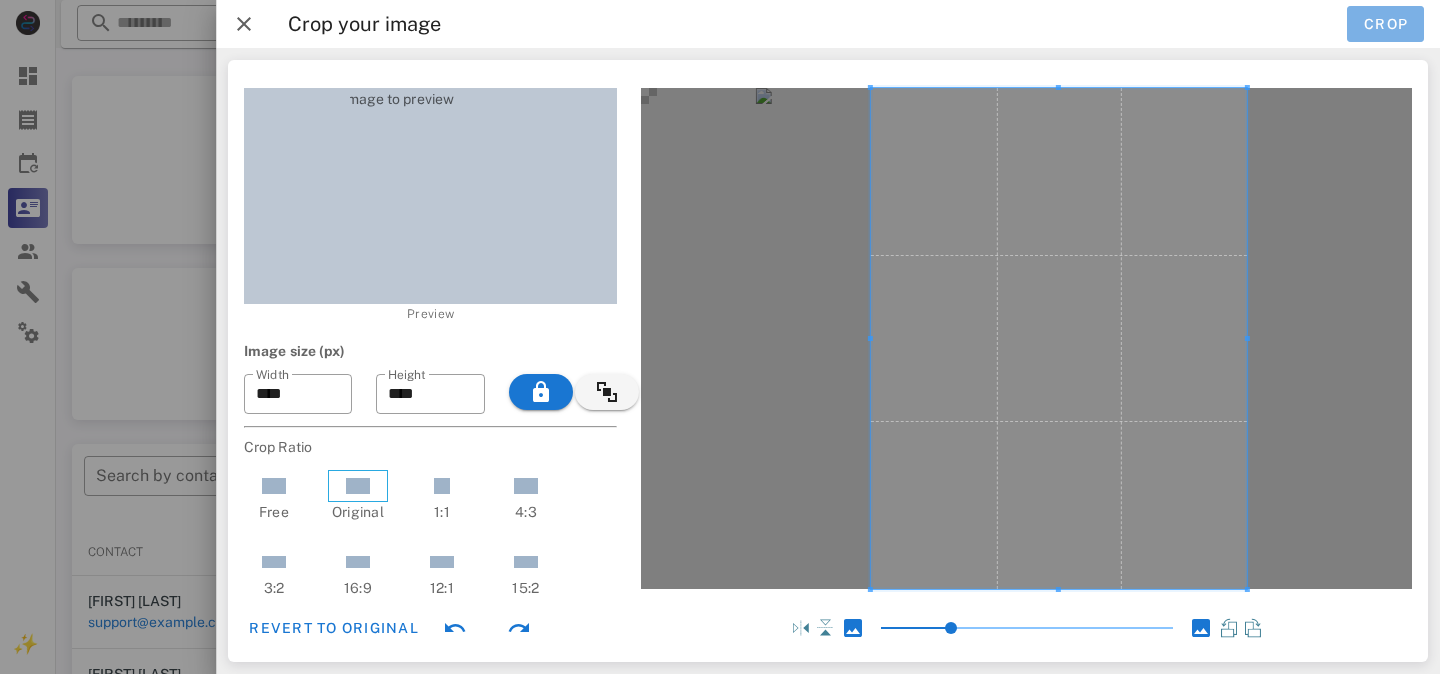 click on "Crop" at bounding box center (1385, 24) 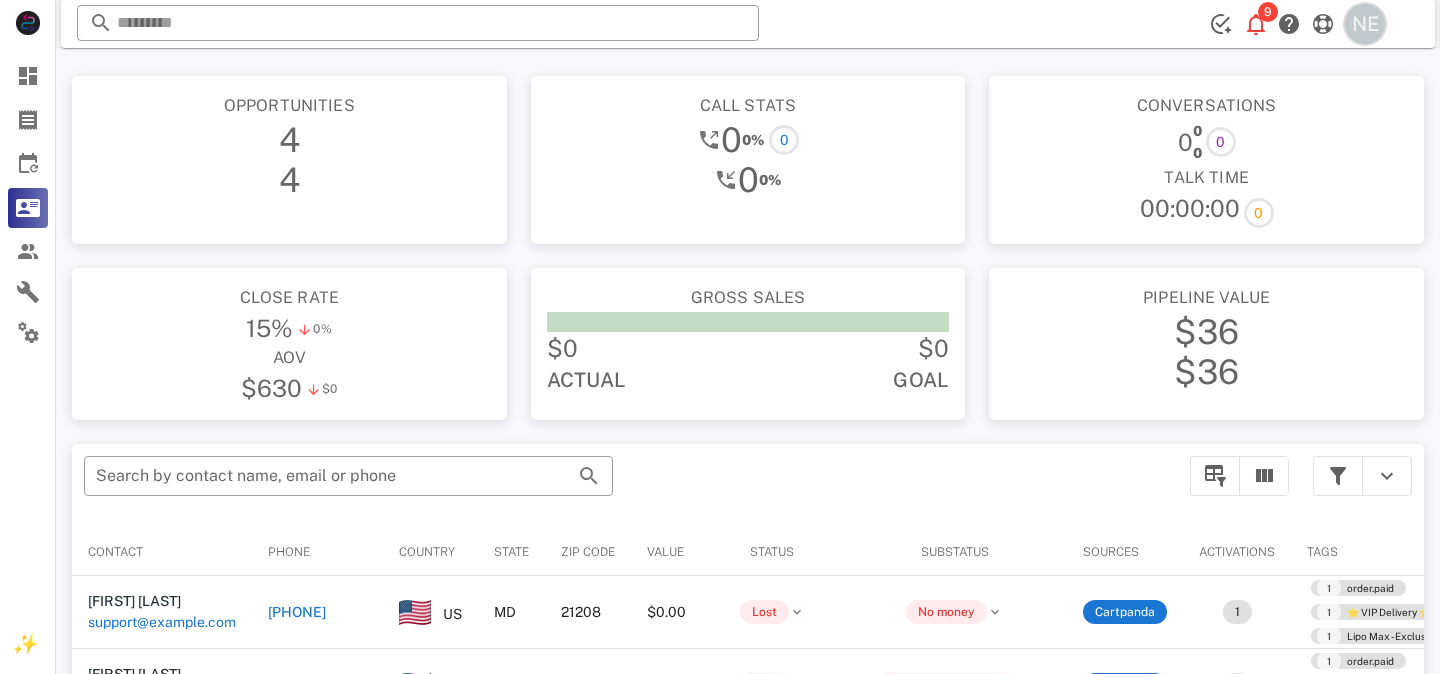 click on "NE" at bounding box center [1365, 24] 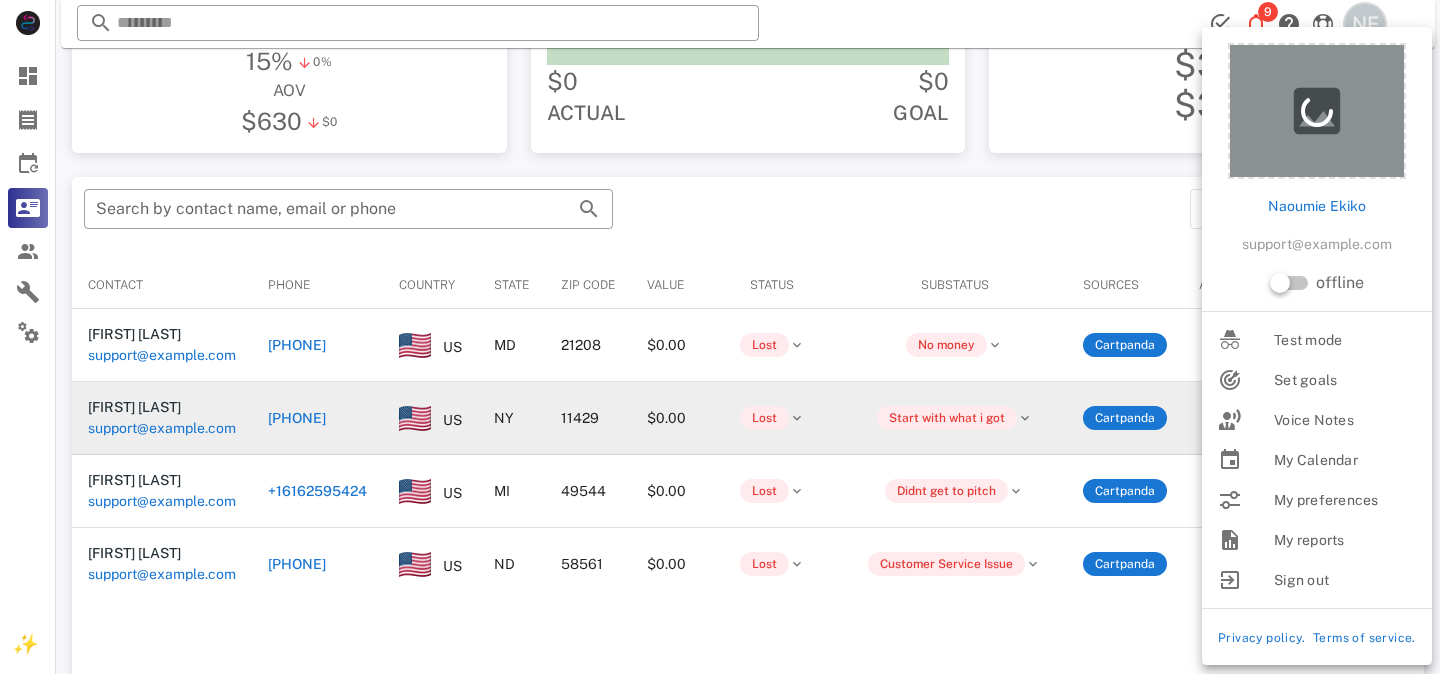 scroll, scrollTop: 263, scrollLeft: 0, axis: vertical 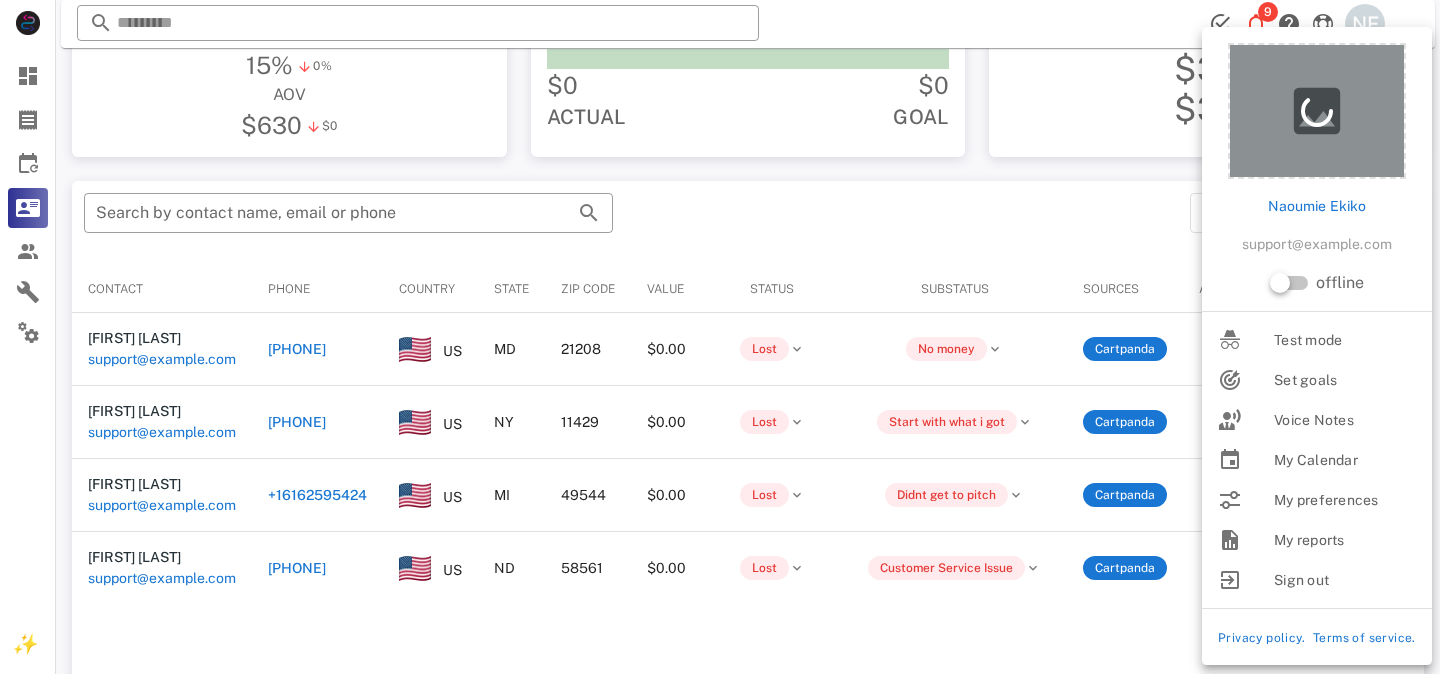 click on "​ Search by contact name, email or phone" at bounding box center [625, 223] 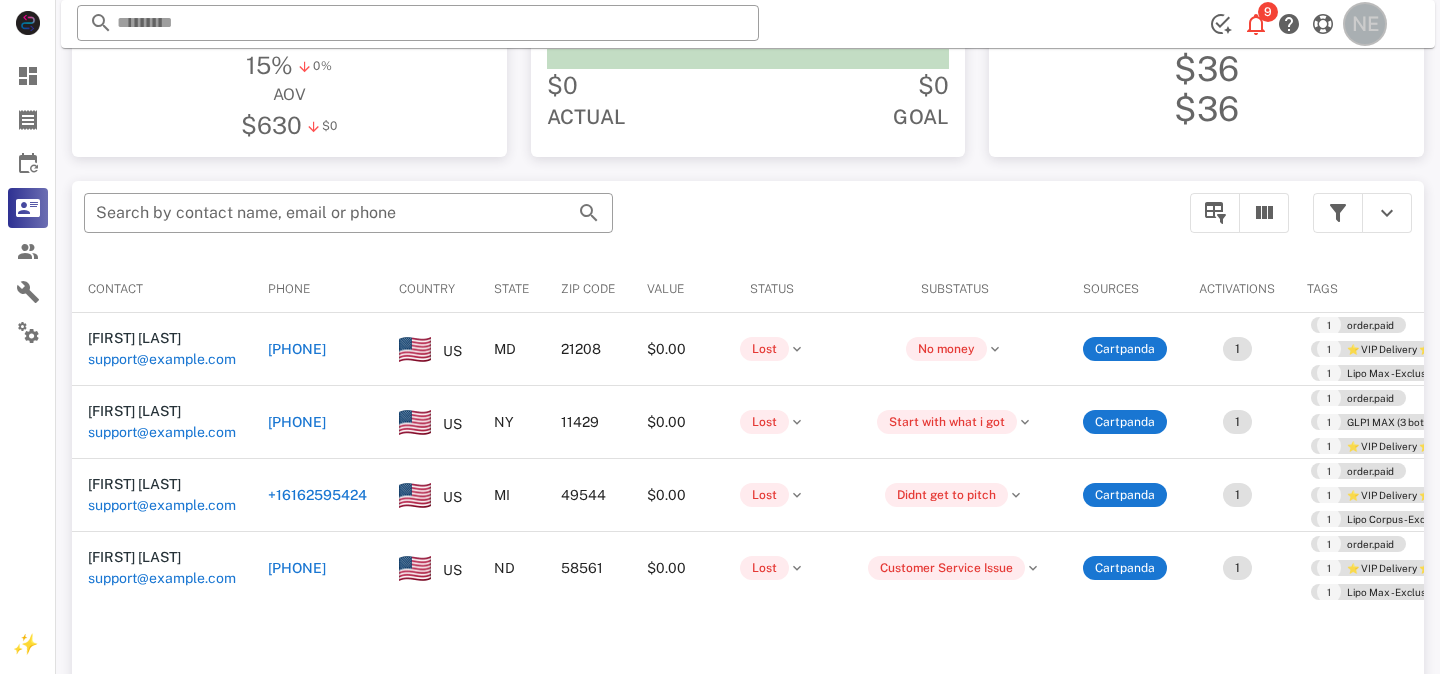 click on "NE" at bounding box center (1365, 24) 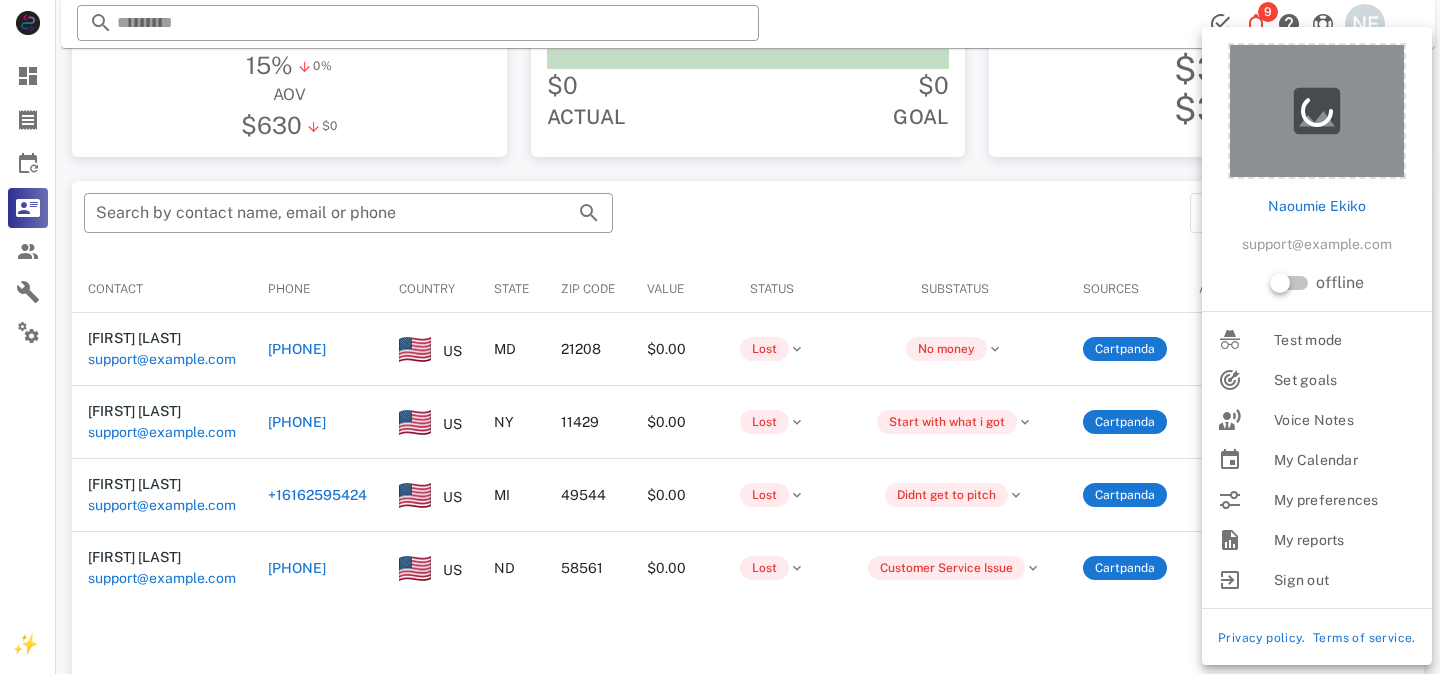 click on "​ Search by contact name, email or phone" at bounding box center [625, 223] 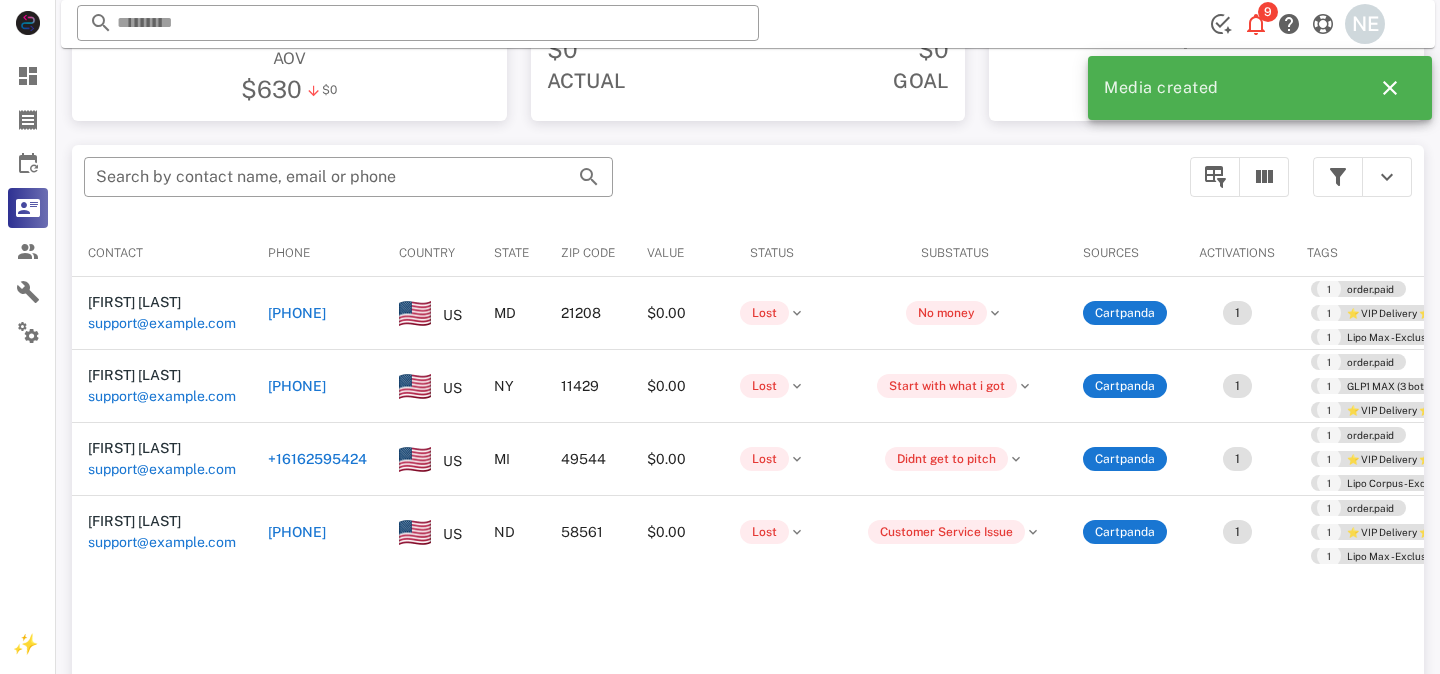 scroll, scrollTop: 380, scrollLeft: 0, axis: vertical 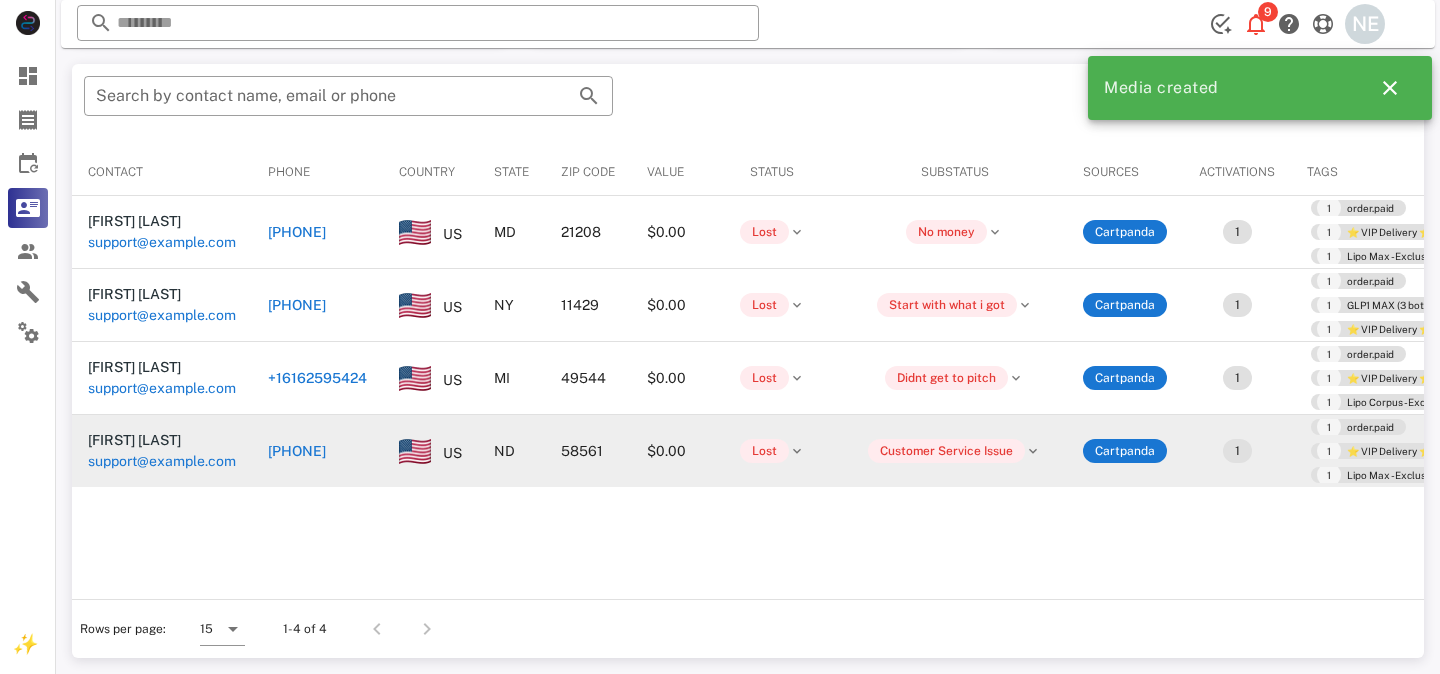 click on "58561" at bounding box center [588, 451] 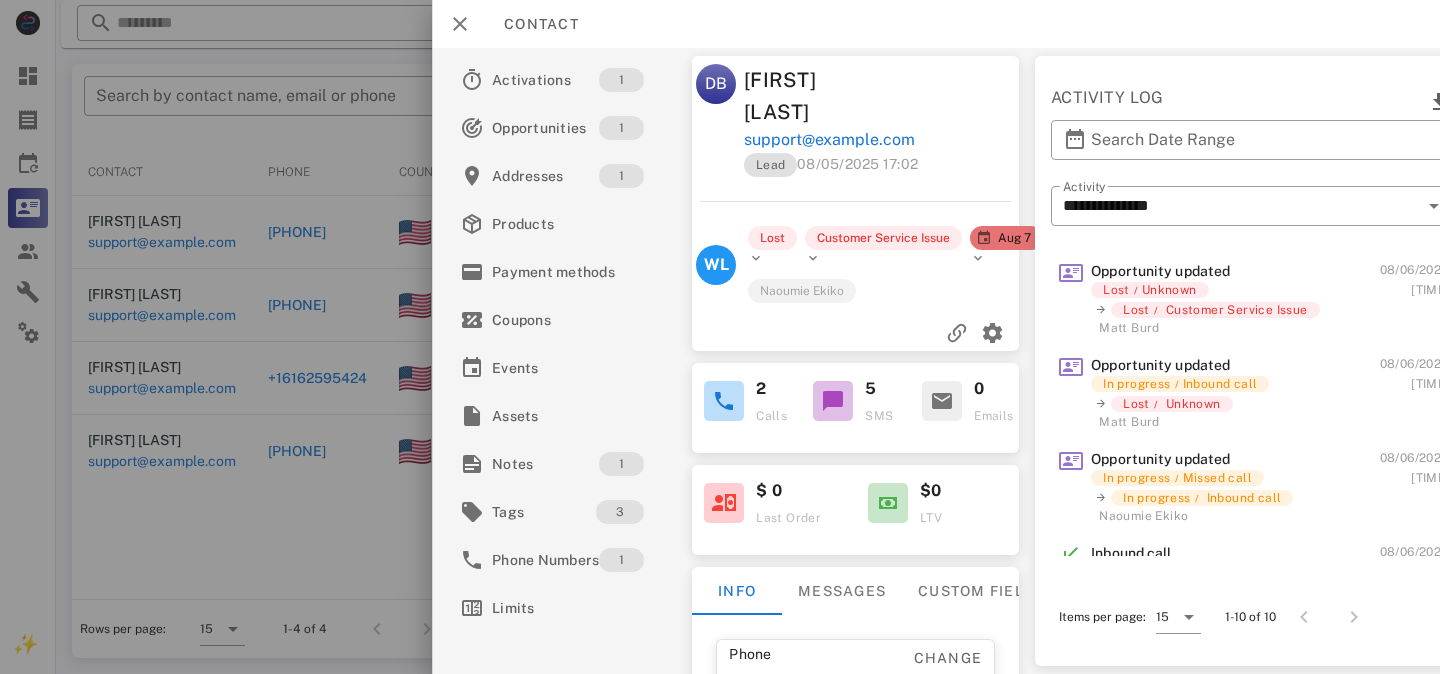 scroll, scrollTop: 388, scrollLeft: 0, axis: vertical 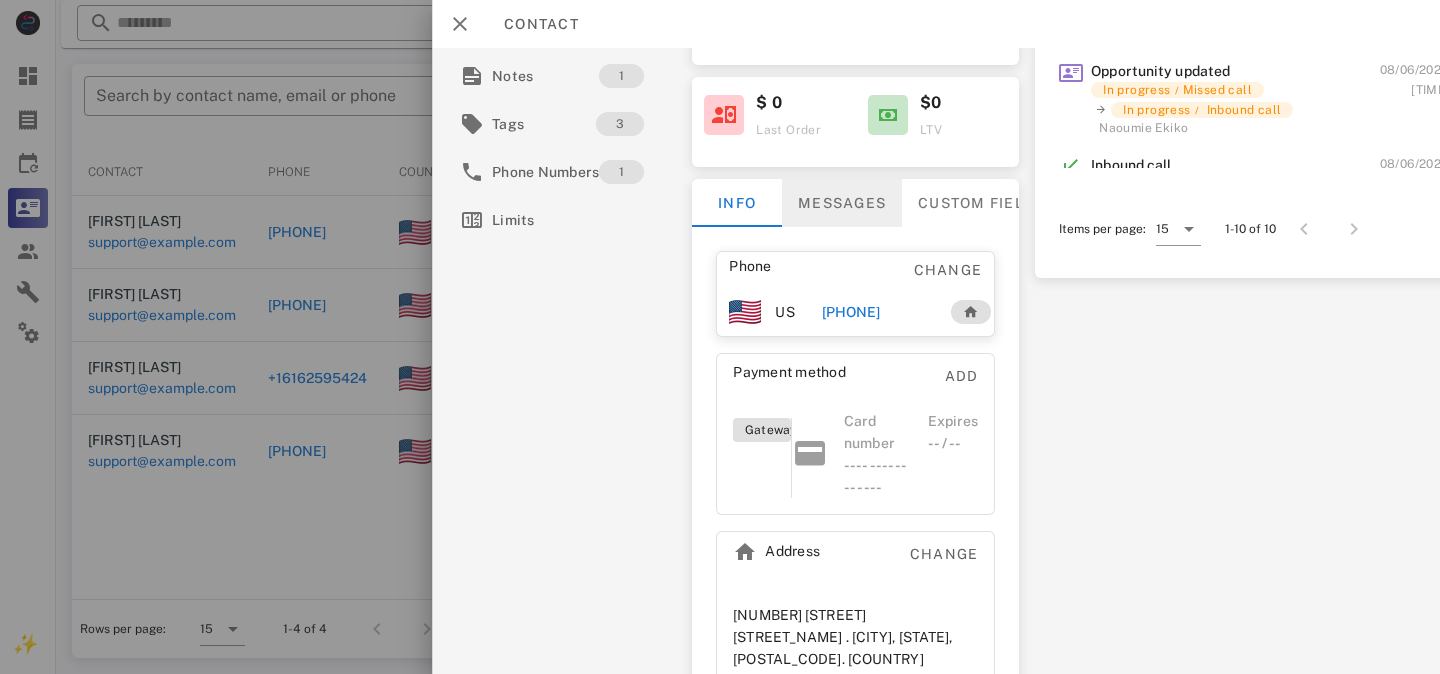 click on "Messages" at bounding box center [842, 203] 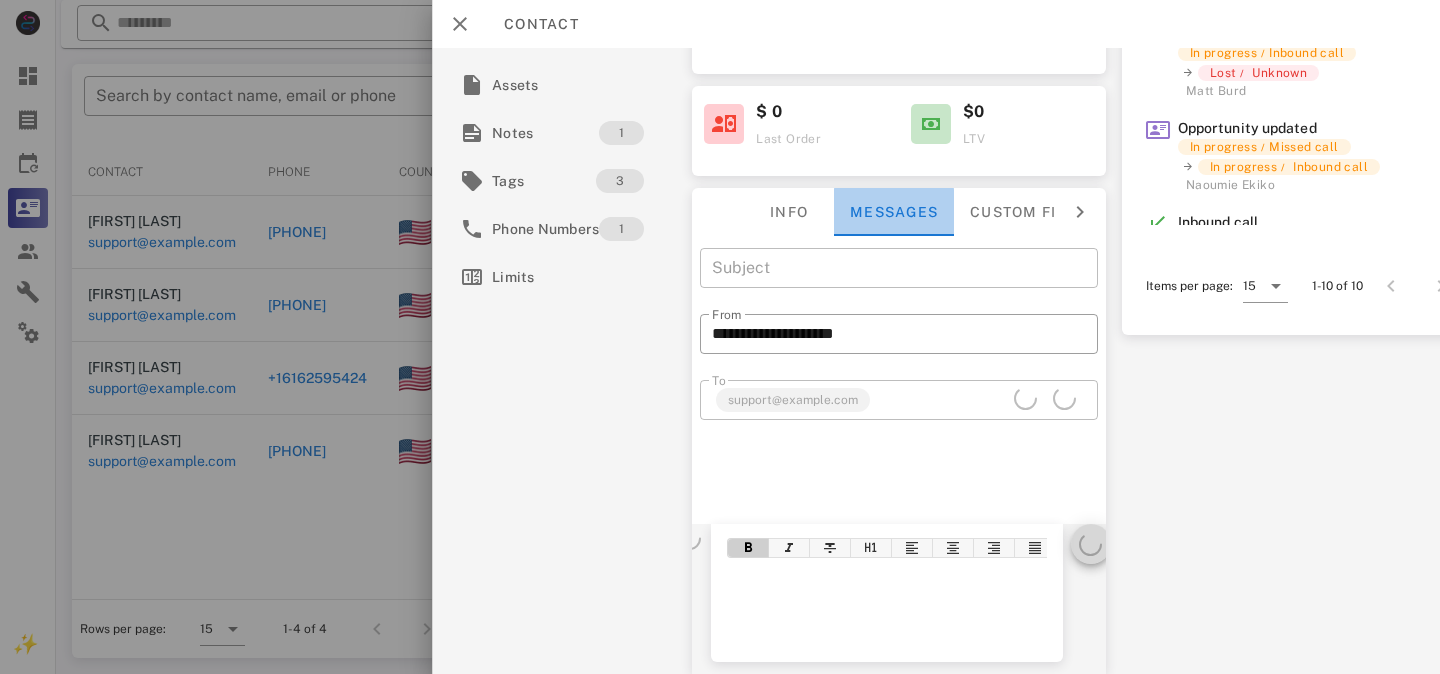 scroll, scrollTop: 332, scrollLeft: 0, axis: vertical 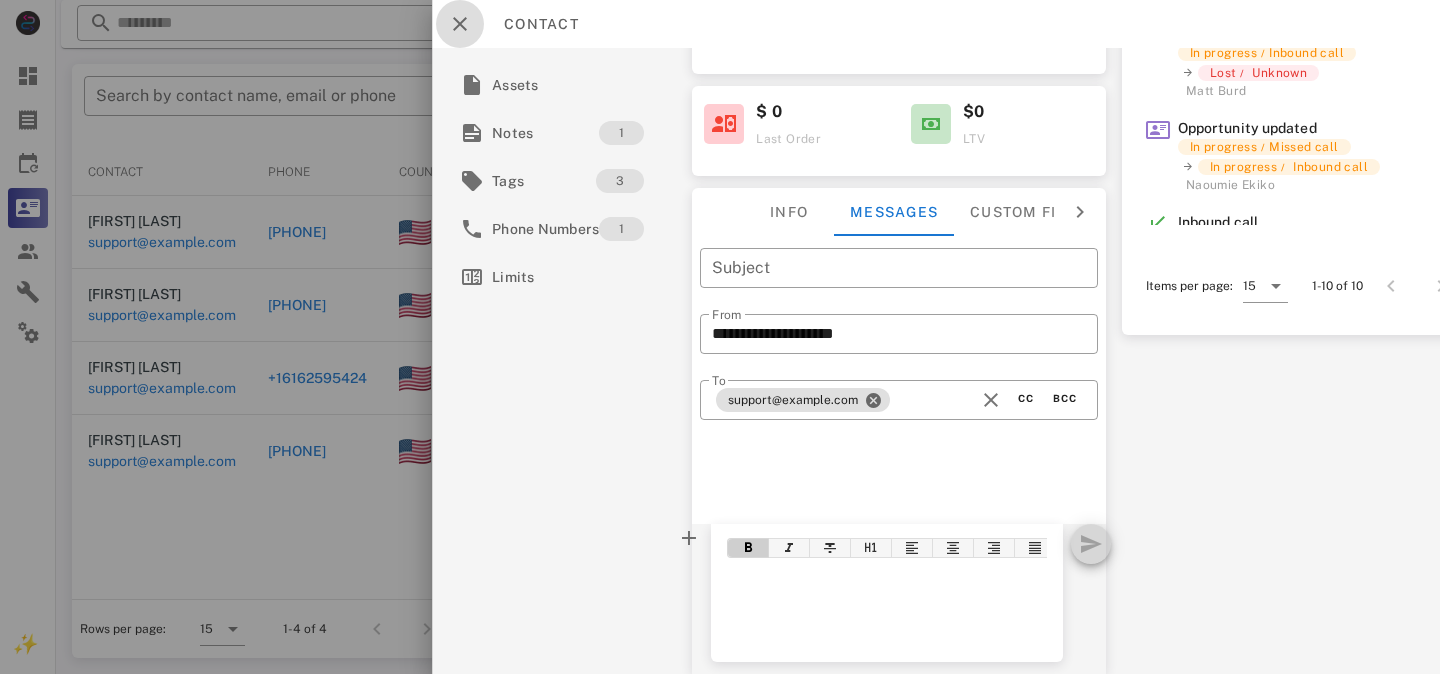 click at bounding box center [460, 24] 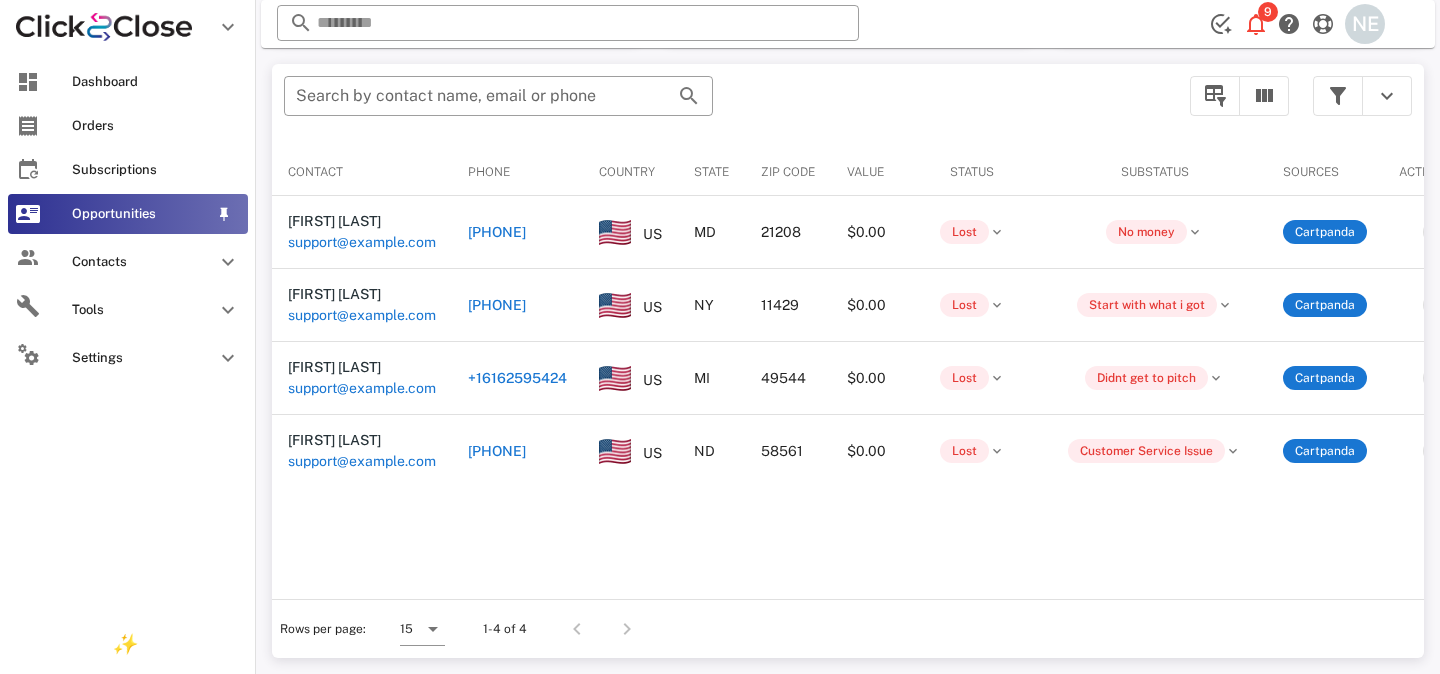 click on "Opportunities" at bounding box center [128, 214] 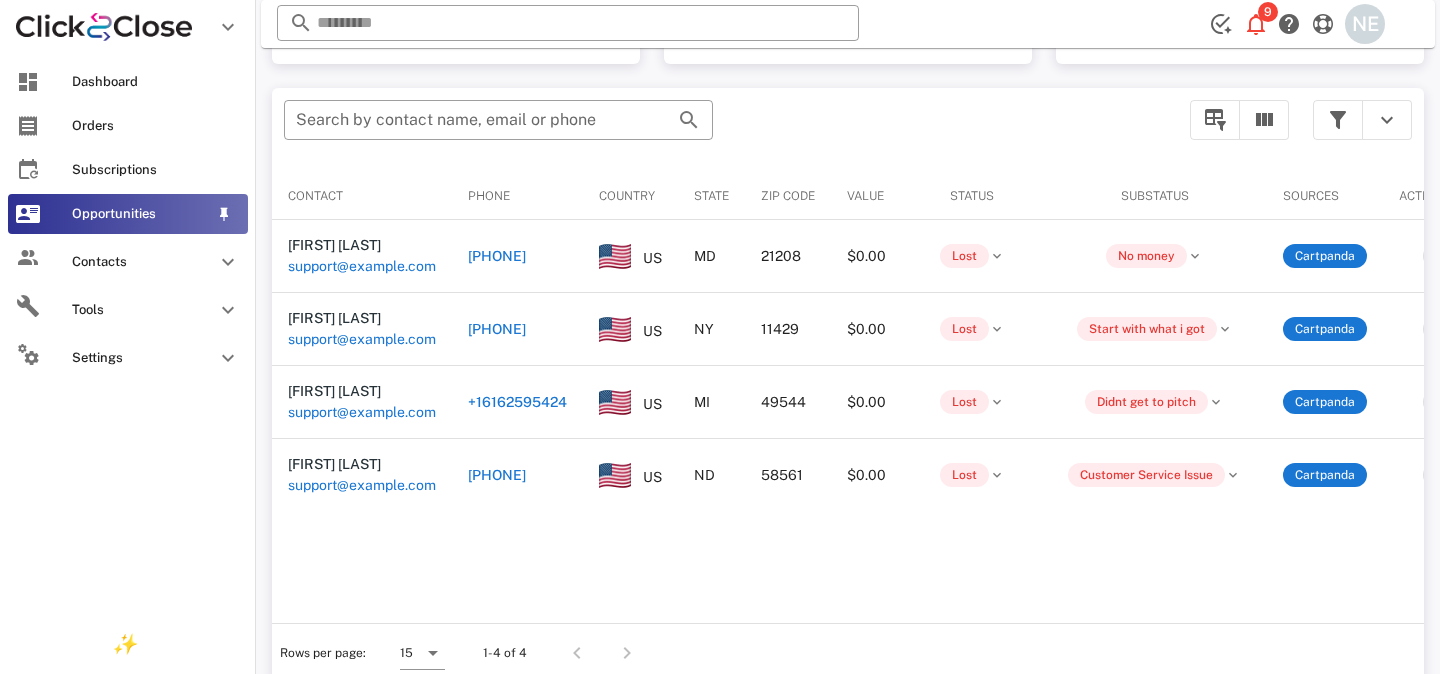 scroll, scrollTop: 380, scrollLeft: 0, axis: vertical 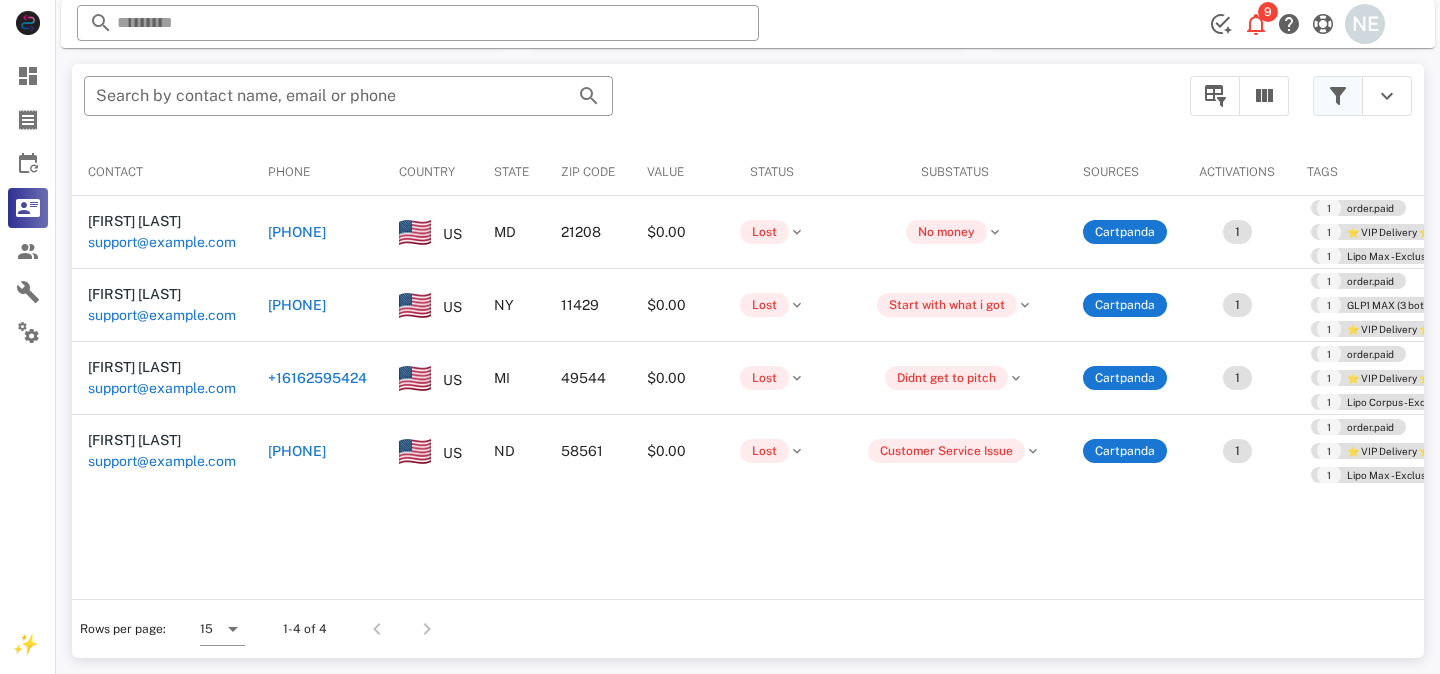 click at bounding box center (1338, 96) 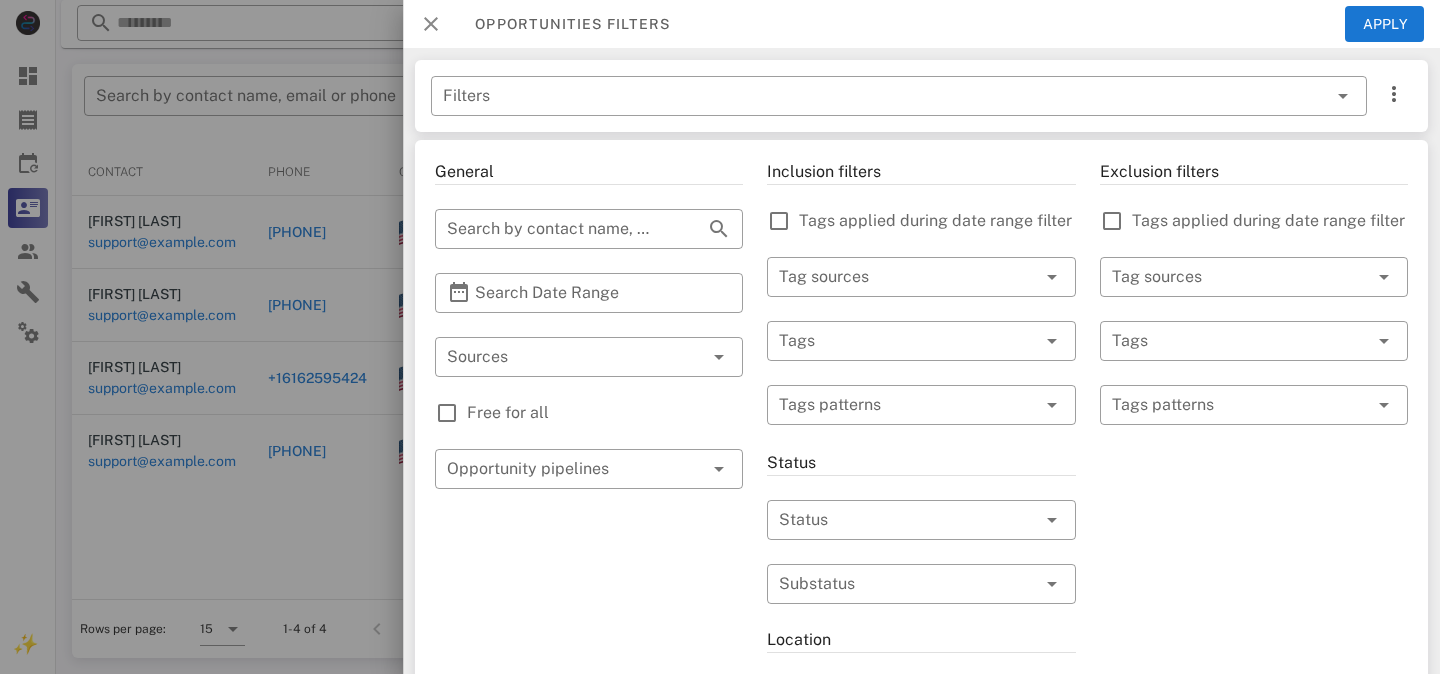 click at bounding box center [431, 24] 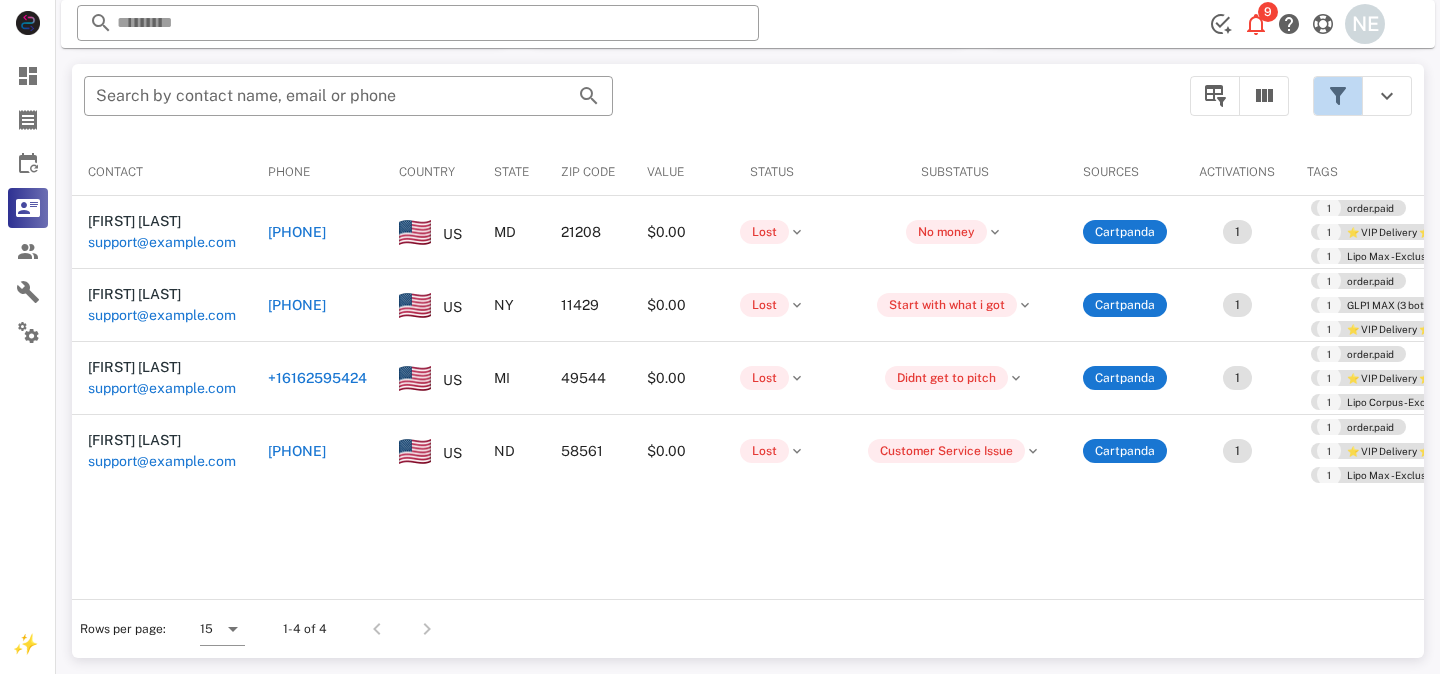 click at bounding box center [1338, 96] 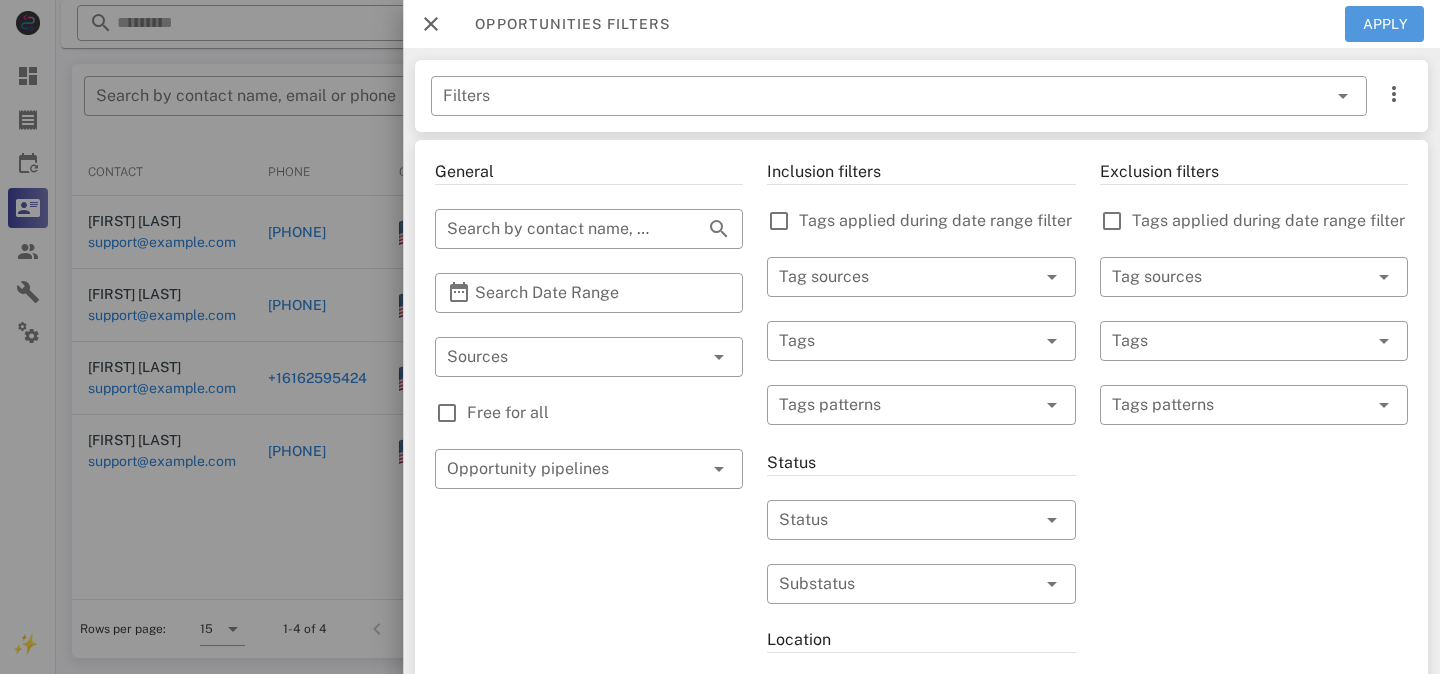 click on "Apply" at bounding box center (1385, 24) 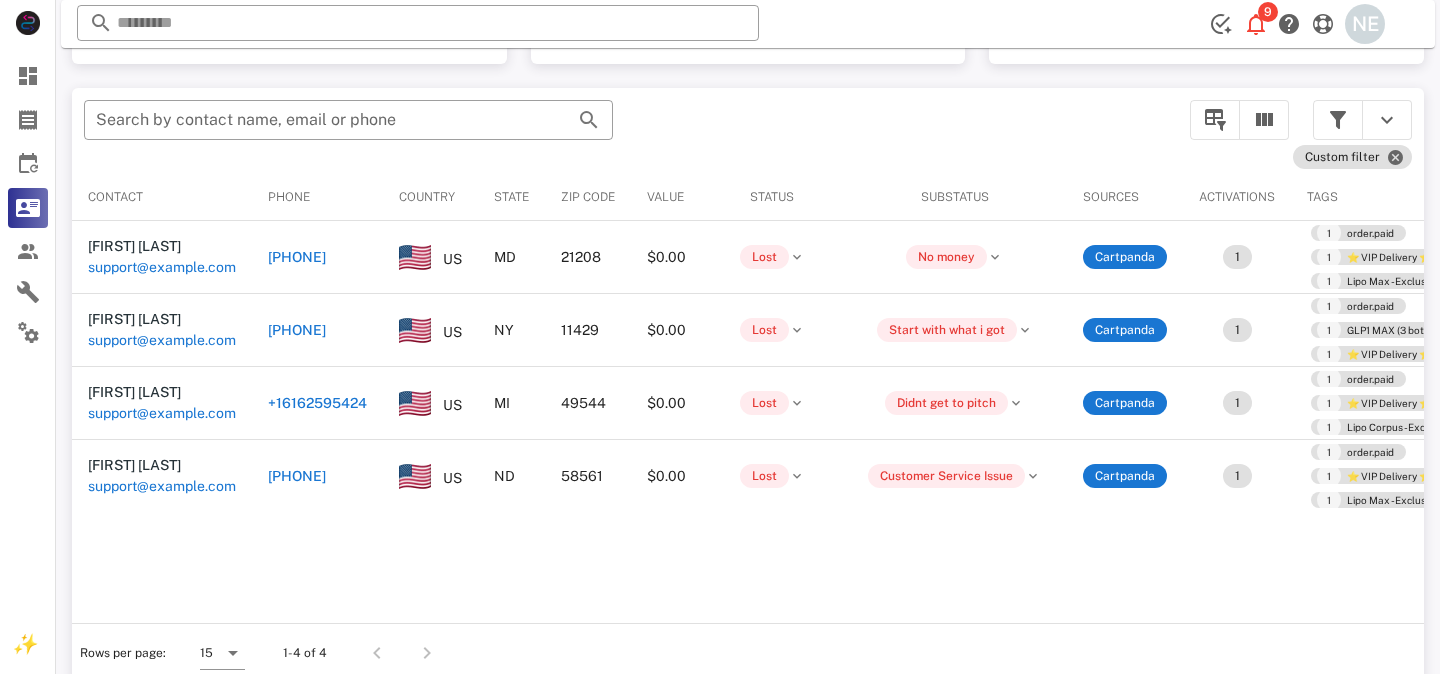 scroll, scrollTop: 380, scrollLeft: 0, axis: vertical 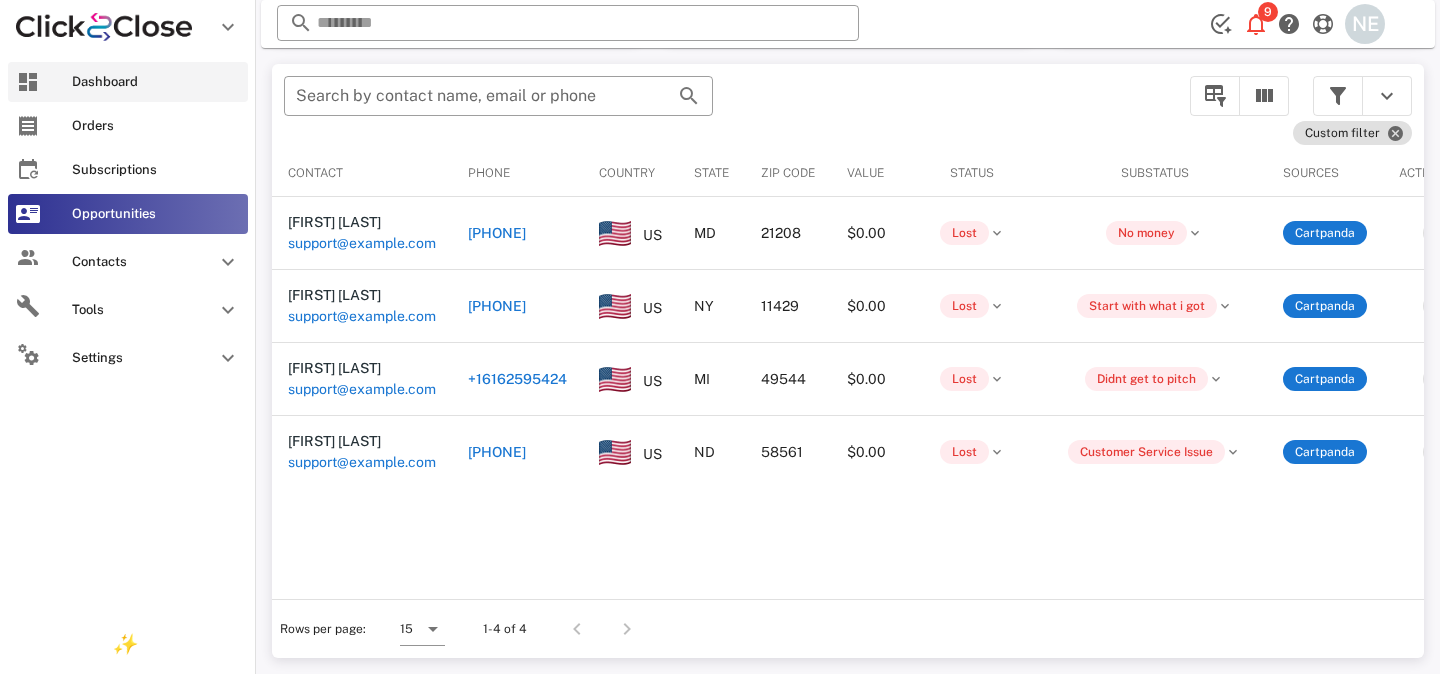 click on "Dashboard" at bounding box center [156, 82] 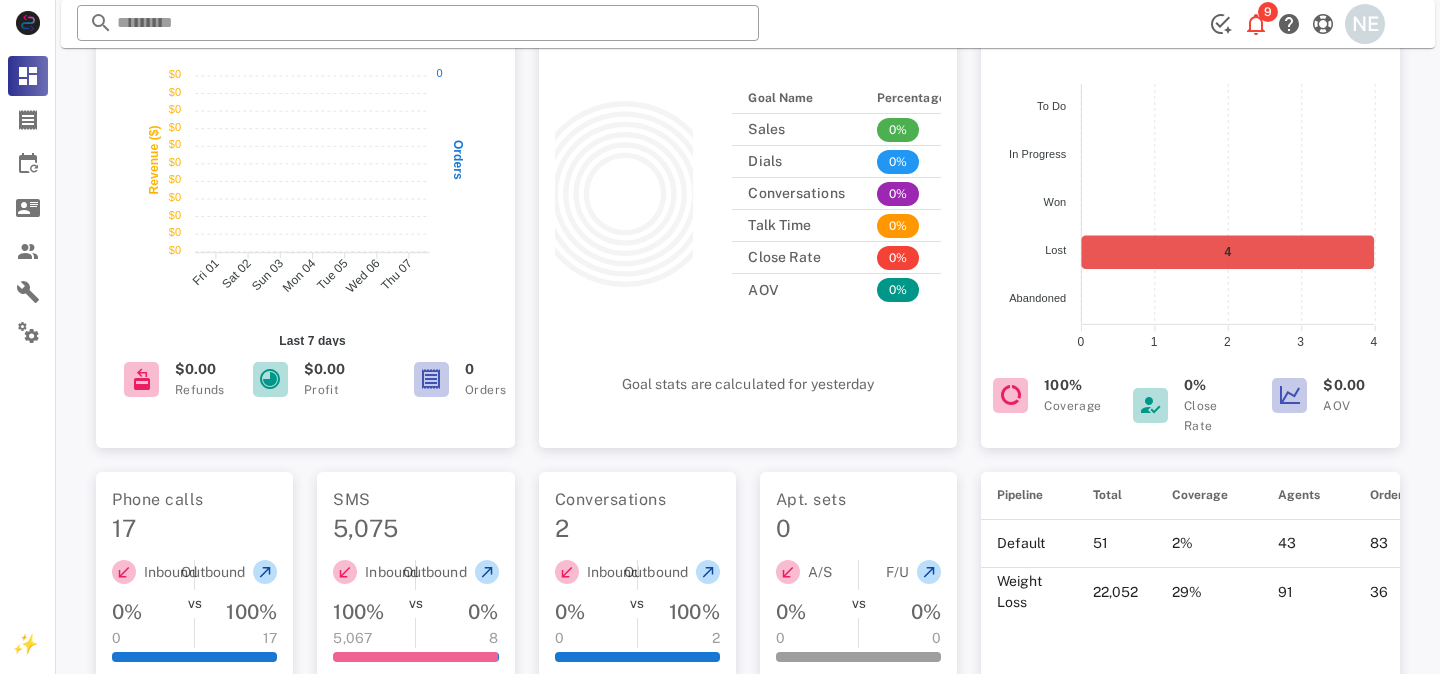 scroll, scrollTop: 0, scrollLeft: 0, axis: both 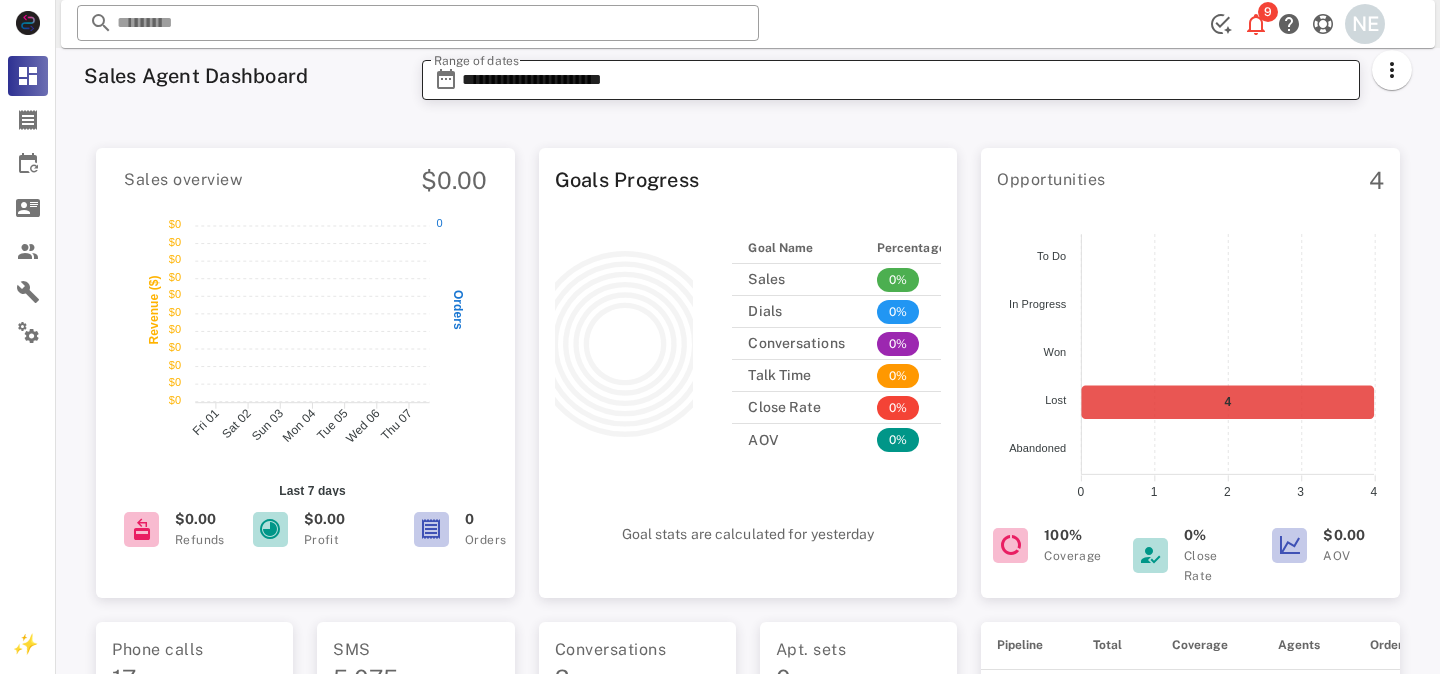 click on "**********" at bounding box center [905, 80] 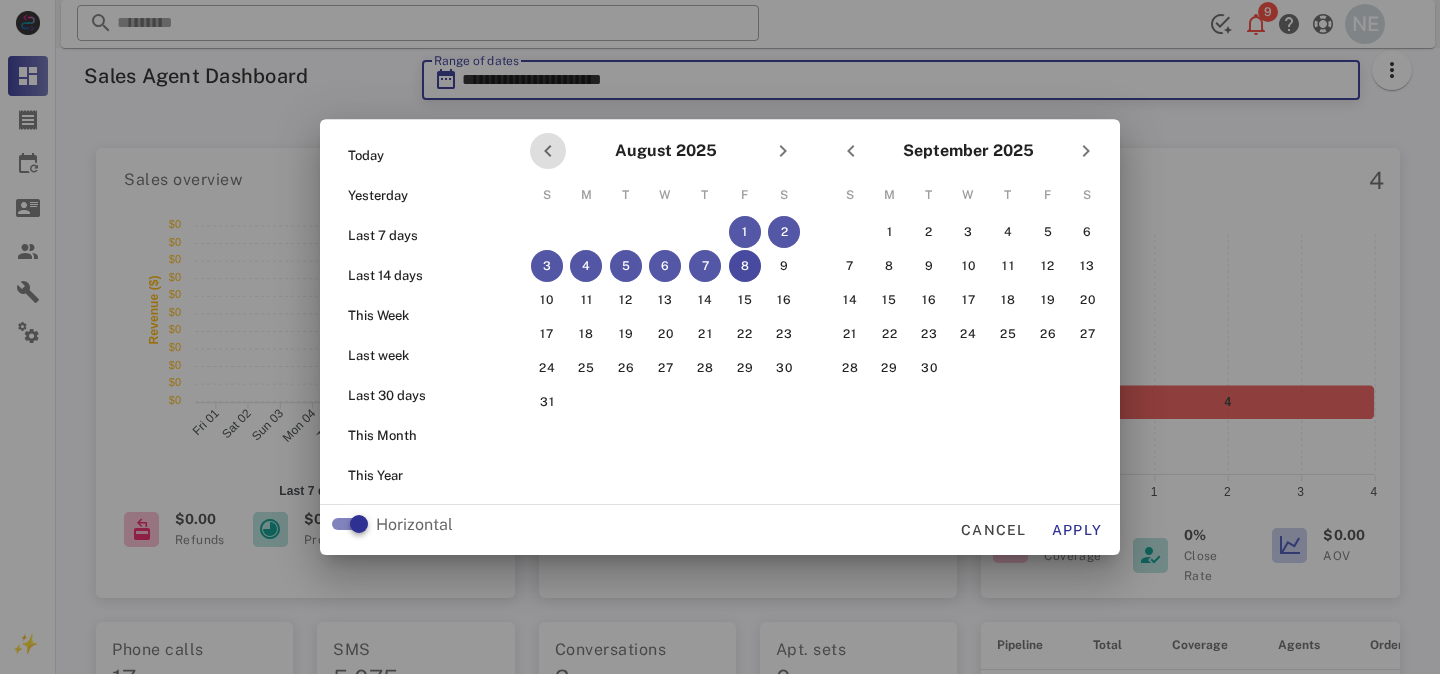 click at bounding box center (548, 151) 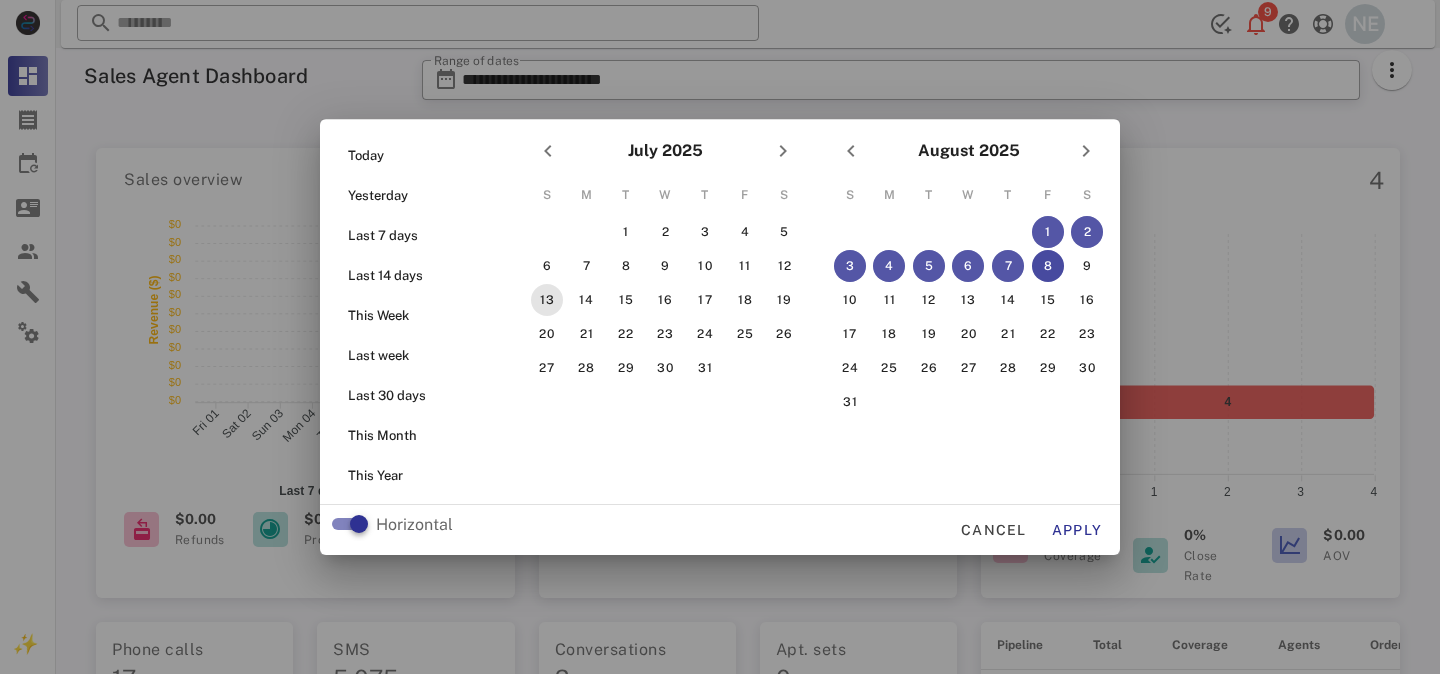 click on "13" at bounding box center [547, 300] 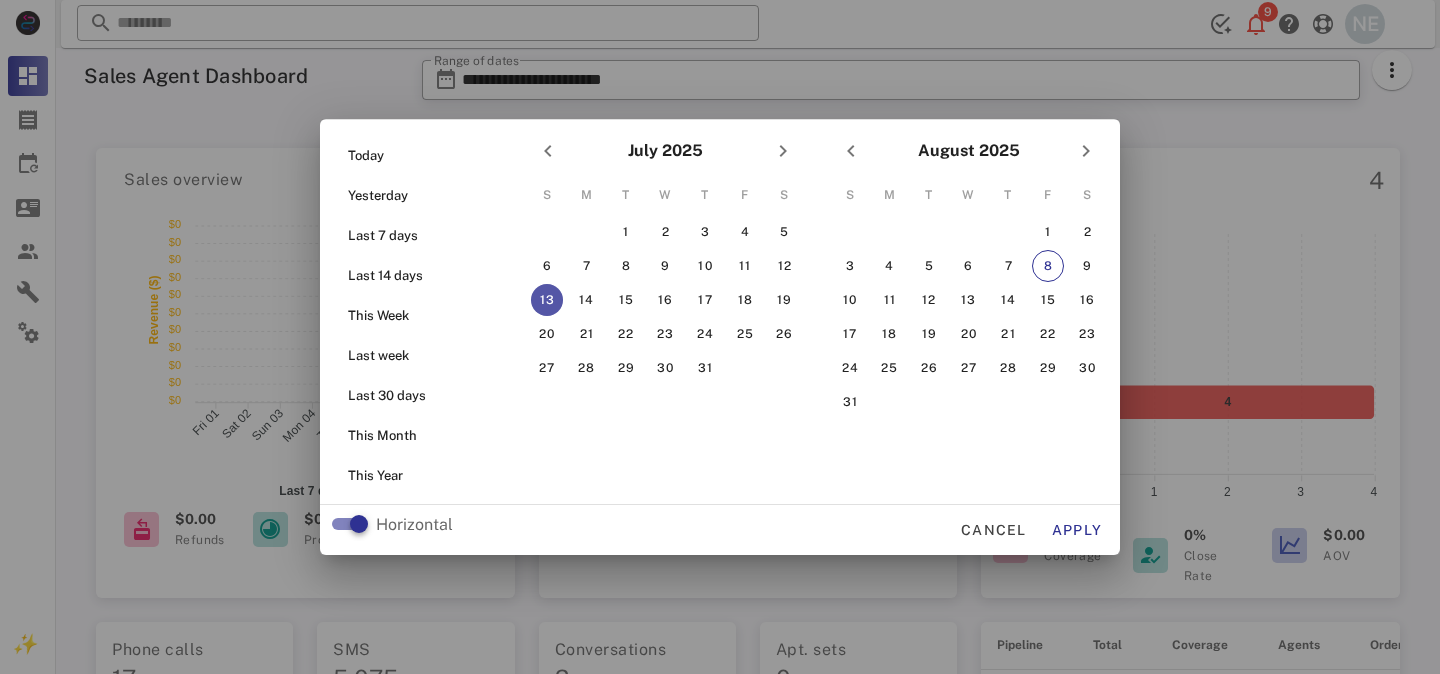click at bounding box center (720, 337) 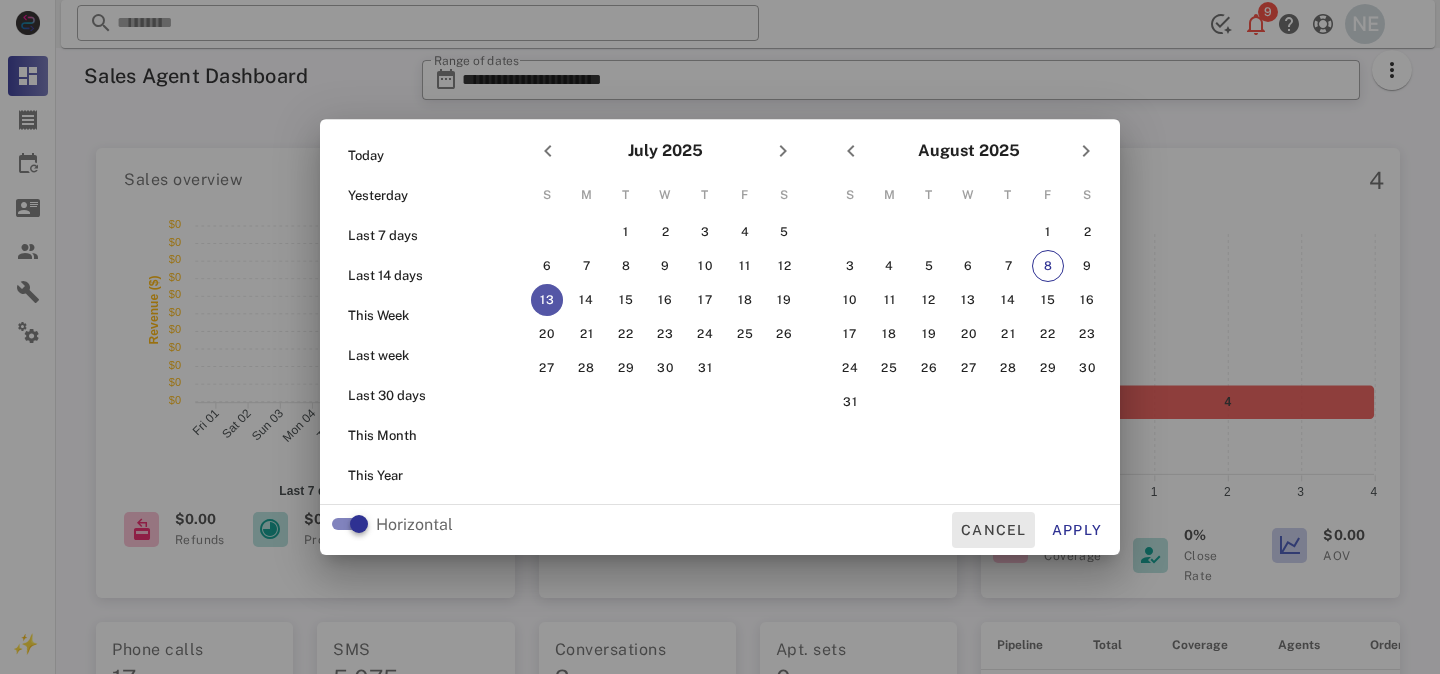 click on "Cancel" at bounding box center (993, 530) 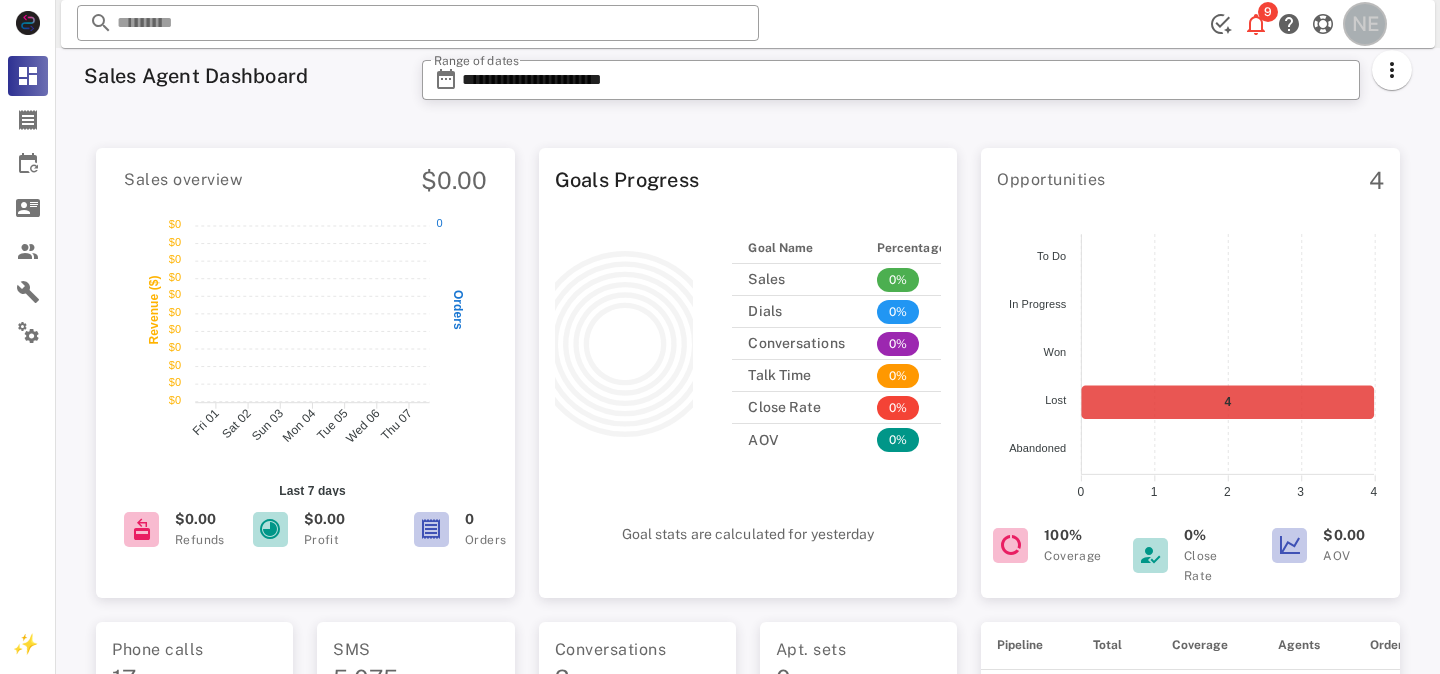click on "NE" at bounding box center [1365, 24] 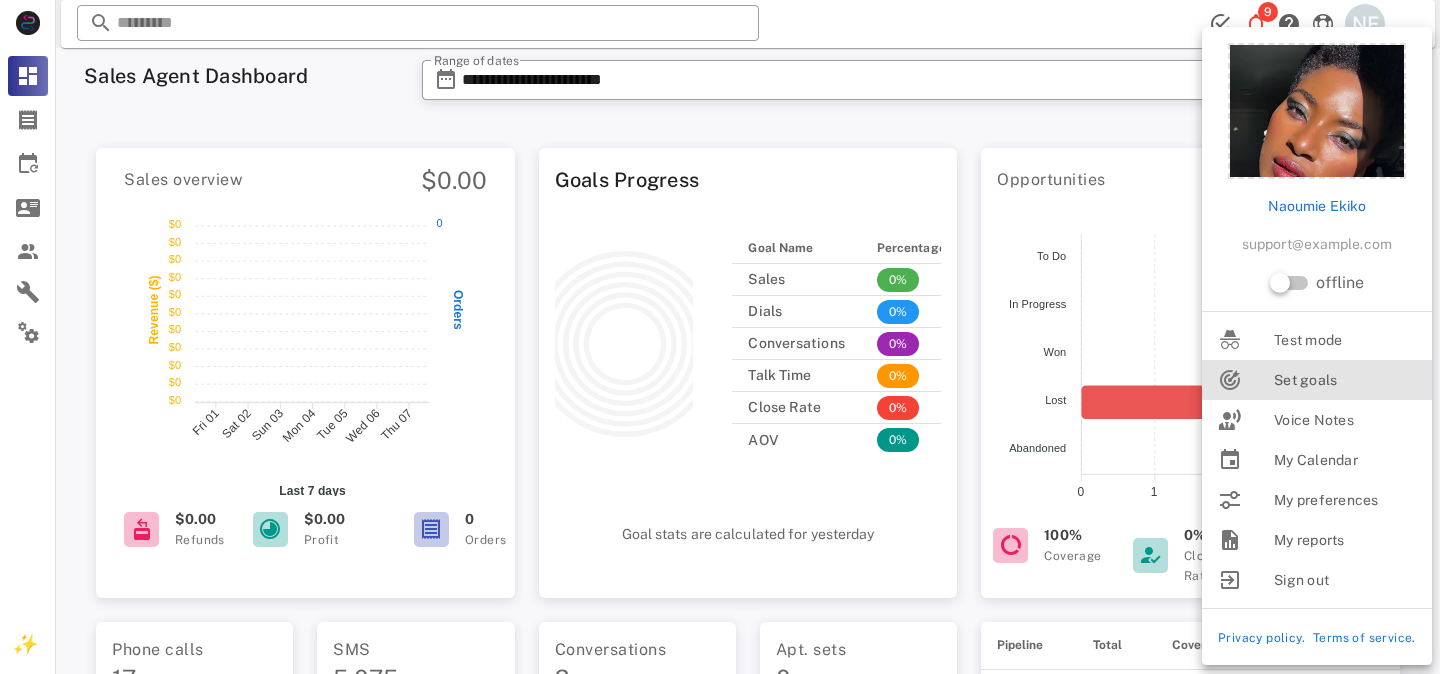 click on "Set goals" at bounding box center [1345, 380] 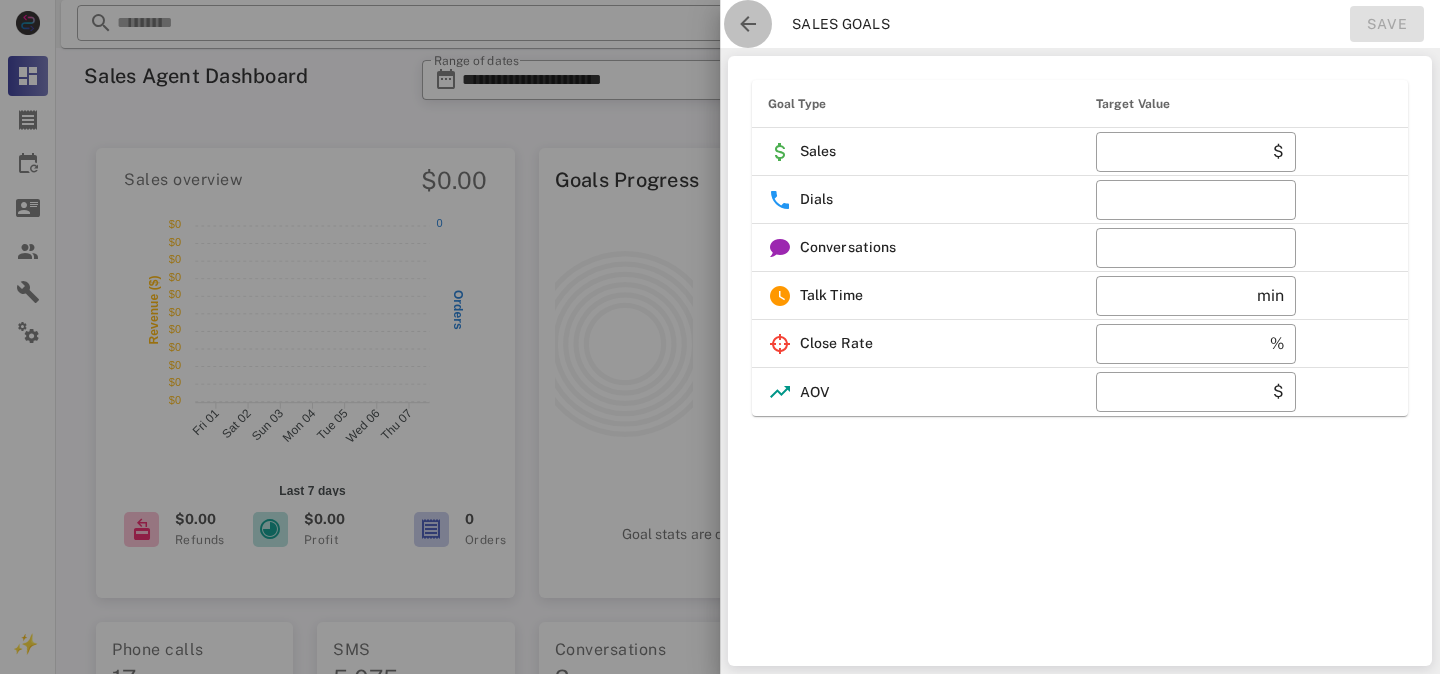 click at bounding box center (748, 24) 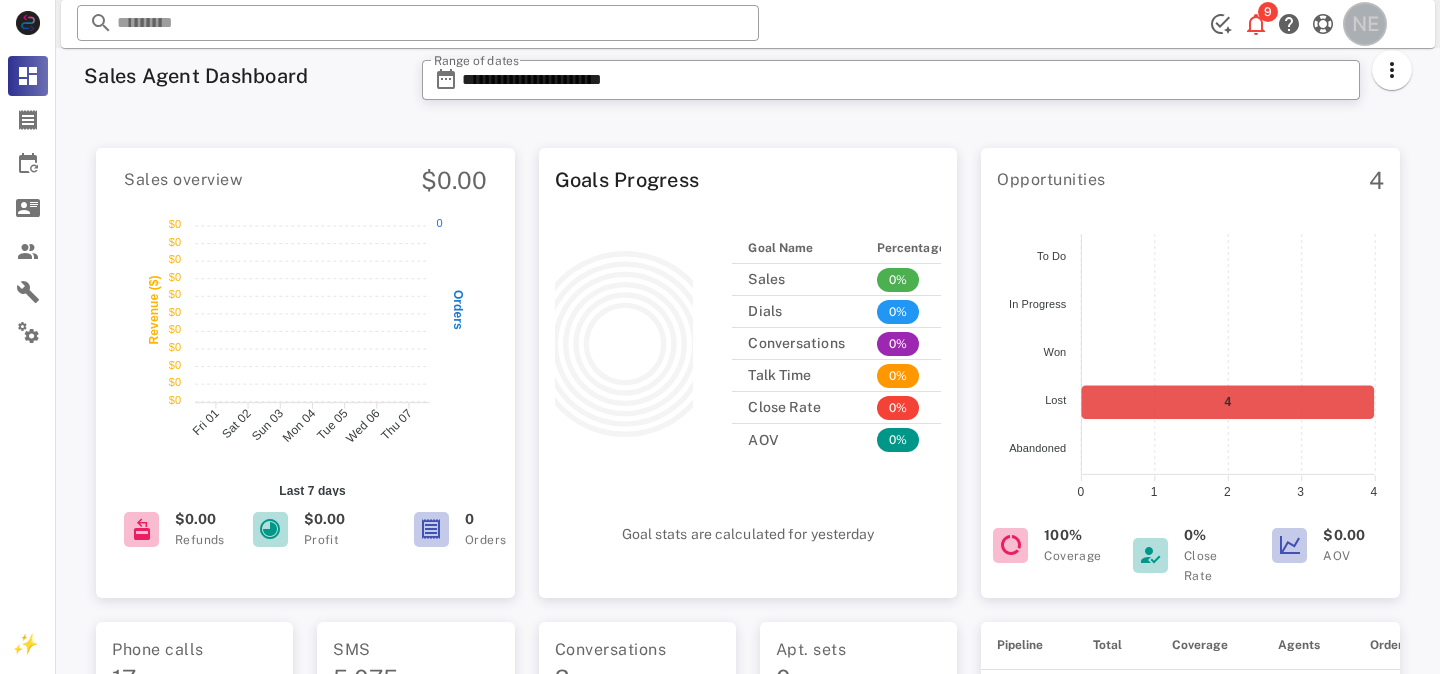 click on "NE" at bounding box center (1365, 24) 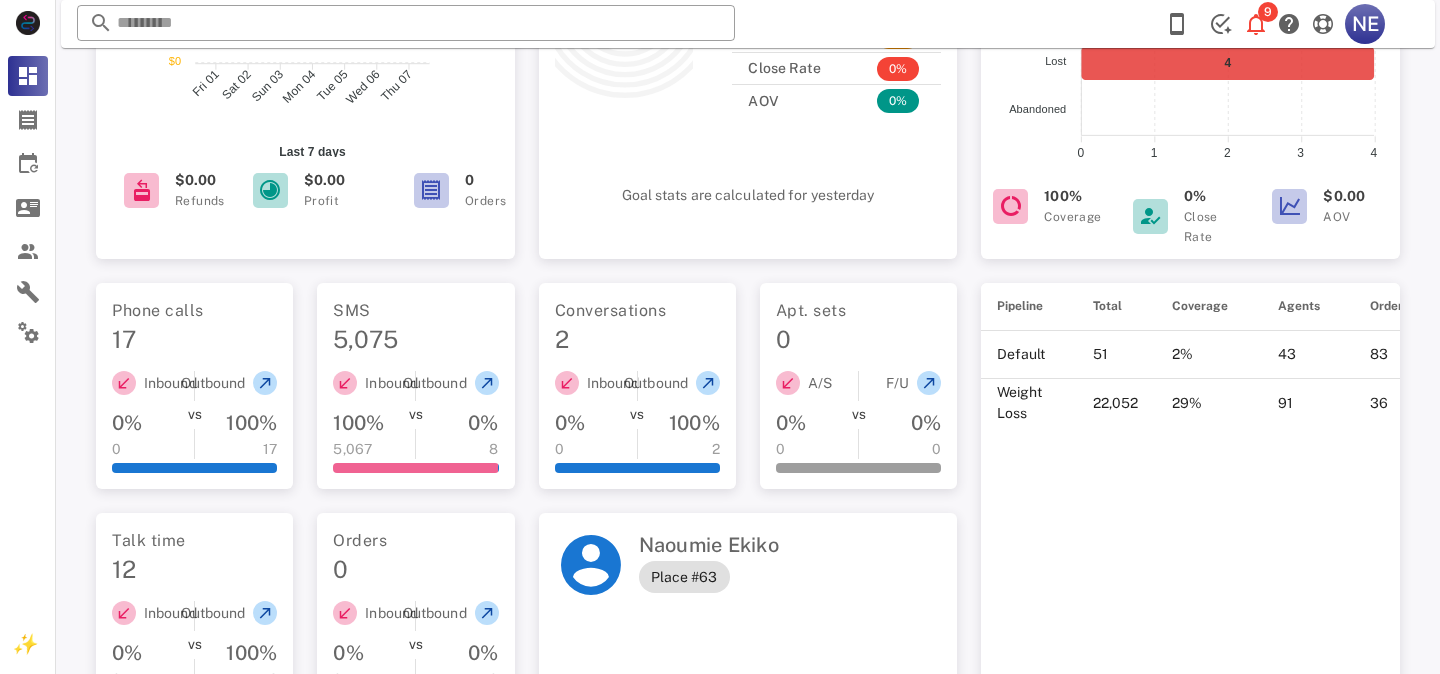 scroll, scrollTop: 485, scrollLeft: 0, axis: vertical 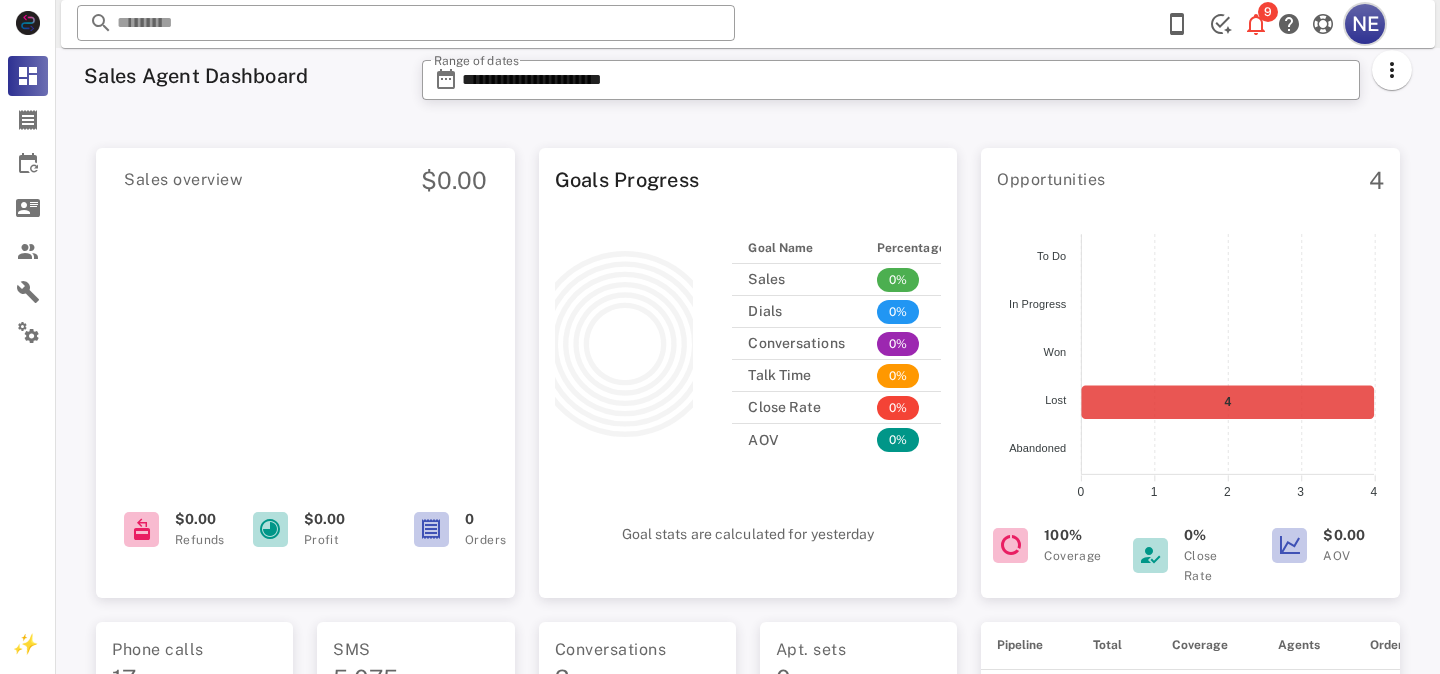 click on "NE" at bounding box center (1365, 24) 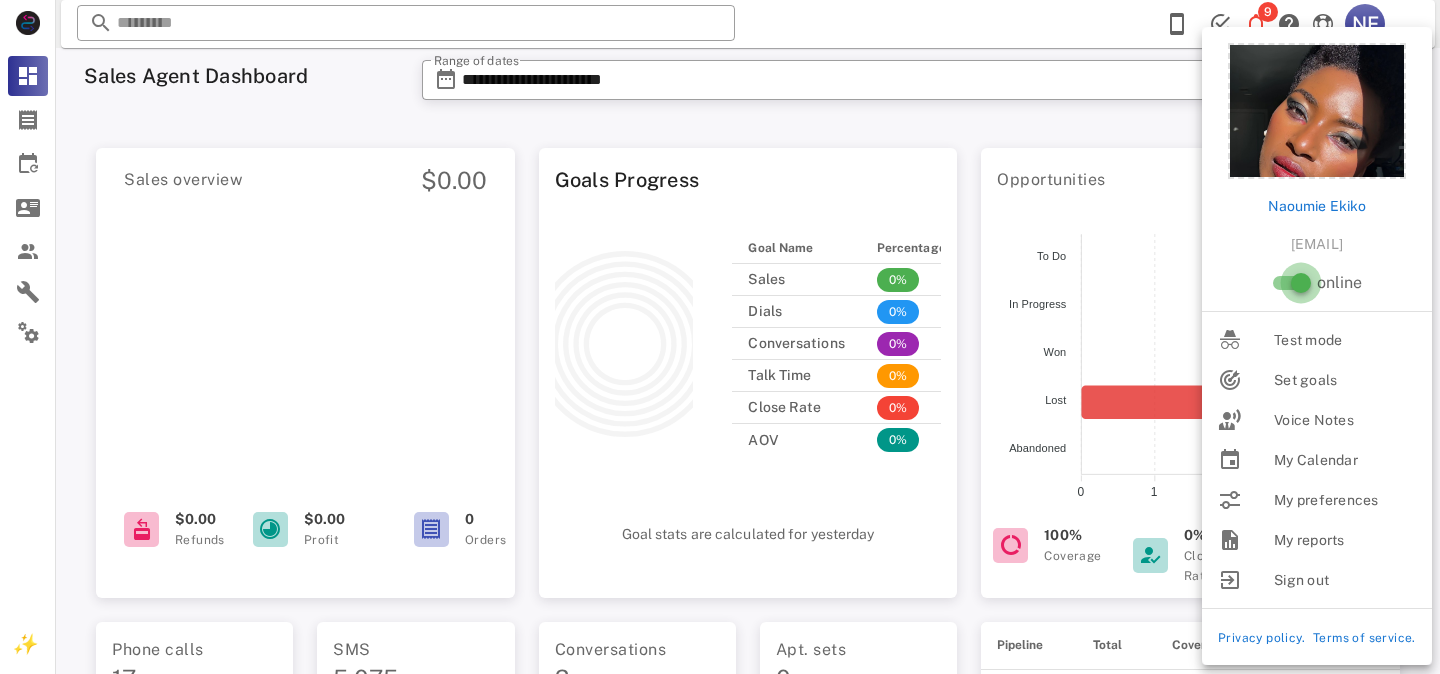 click at bounding box center [1301, 283] 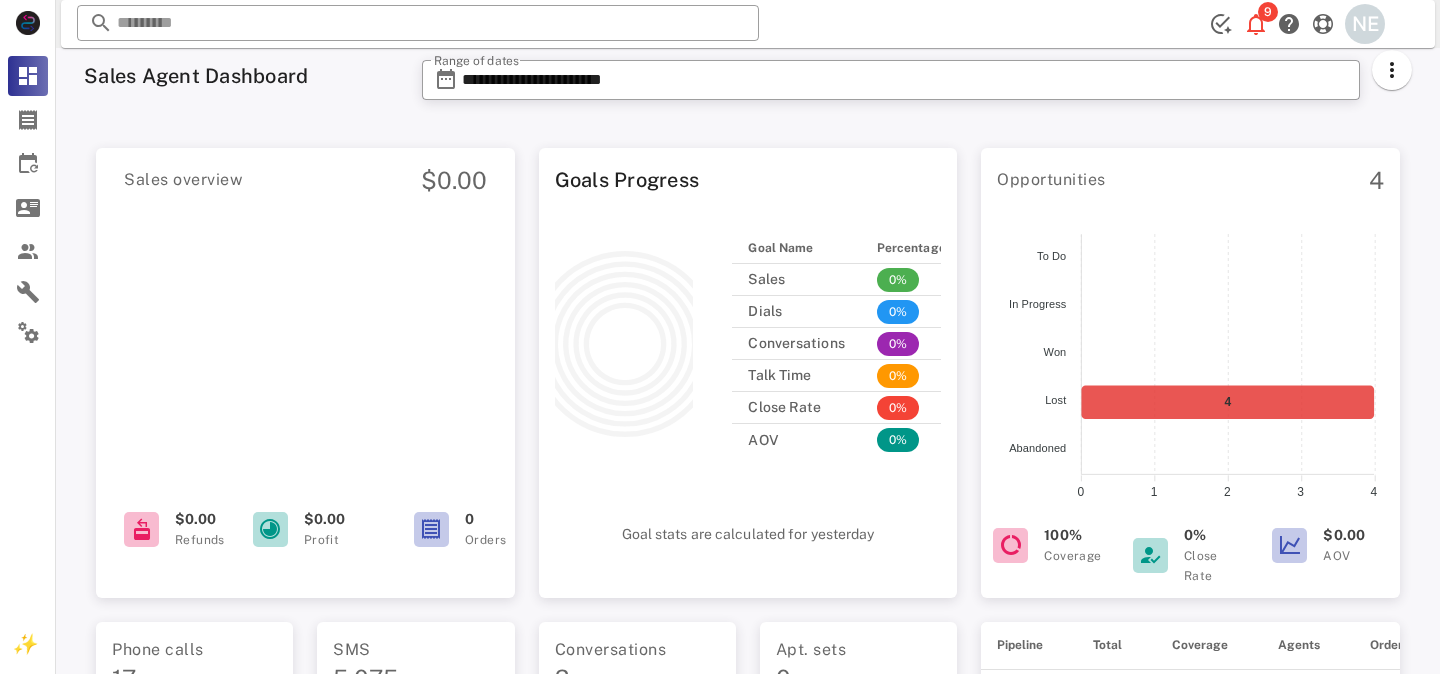 click on "Sales overview  $0.00 $0.00 Refunds $0.00 Profit 0 Orders Goals Progress Goal Name Percentage  Sales   0%   Dials   0%   Conversations   0%   Talk Time   0%   Close Rate   0%   AOV   0%  Goal stats are calculated for yesterday  Opportunities  4 4 To Do To Do In Progress In Progress Won Won Lost Lost Abandoned Abandoned 4 4 3 3 2 2 1 1 0 0 100% Coverage 0% Close Rate $0.00 AOV  Phone calls  17 Inbound 0%  0   VS  Outbound 100% 17  SMS  5,075 Inbound 100%  5,067   VS  Outbound 0% 8  Conversations  2 Inbound 0%  0   VS  Outbound 100% 2  Apt. sets  0 A/S 0%  0   VS  F/U 0% 0  Talk time  12 Inbound 0%  0   VS  Outbound 100% 12  Orders  0 Inbound 0%  0   VS  Outbound 0% 0 Naoumie Ekiko Place #63 Pipeline Total Coverage Agents Orders Default 51 2% 43 83 Weight Loss 22,052 29% 91 36 order Call  Type   Channel  Subtotal Shipping Taxes Total Payout Date No data available Rows per page: 15  No results" at bounding box center (748, 690) 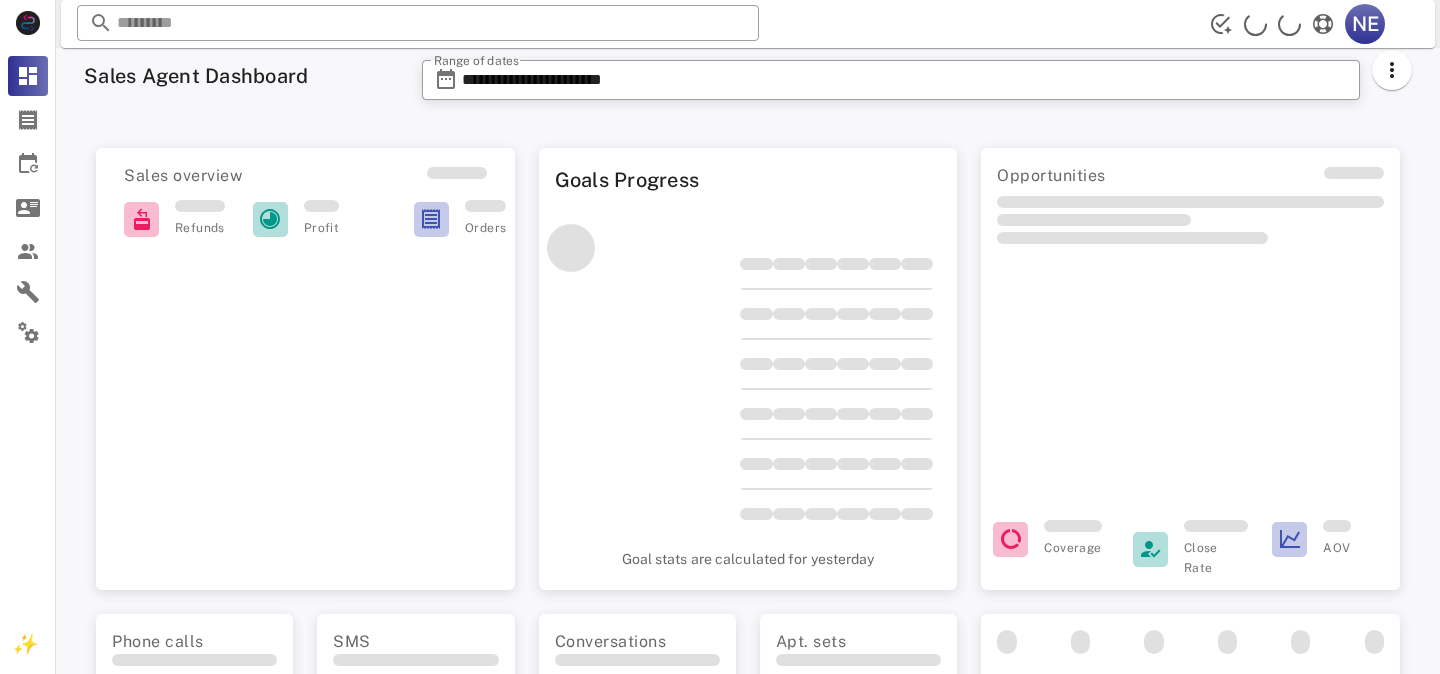 scroll, scrollTop: 0, scrollLeft: 0, axis: both 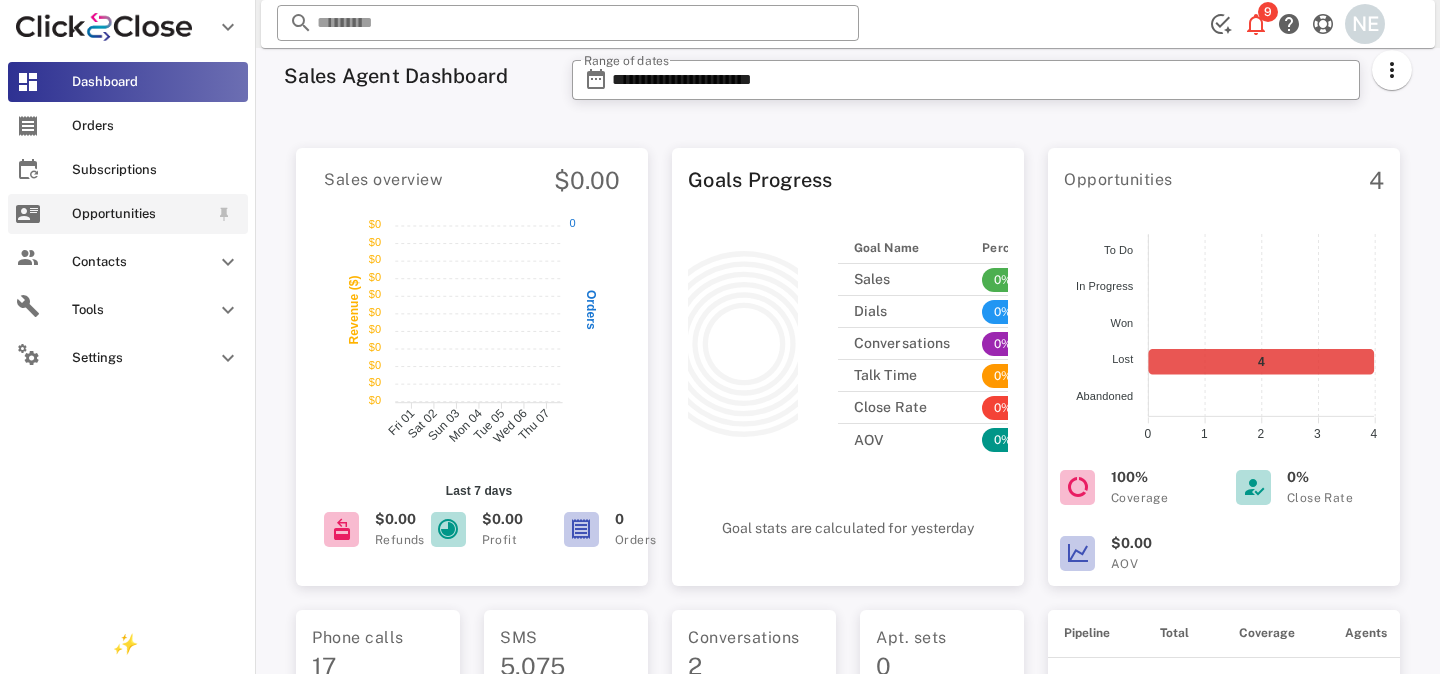 click at bounding box center (28, 214) 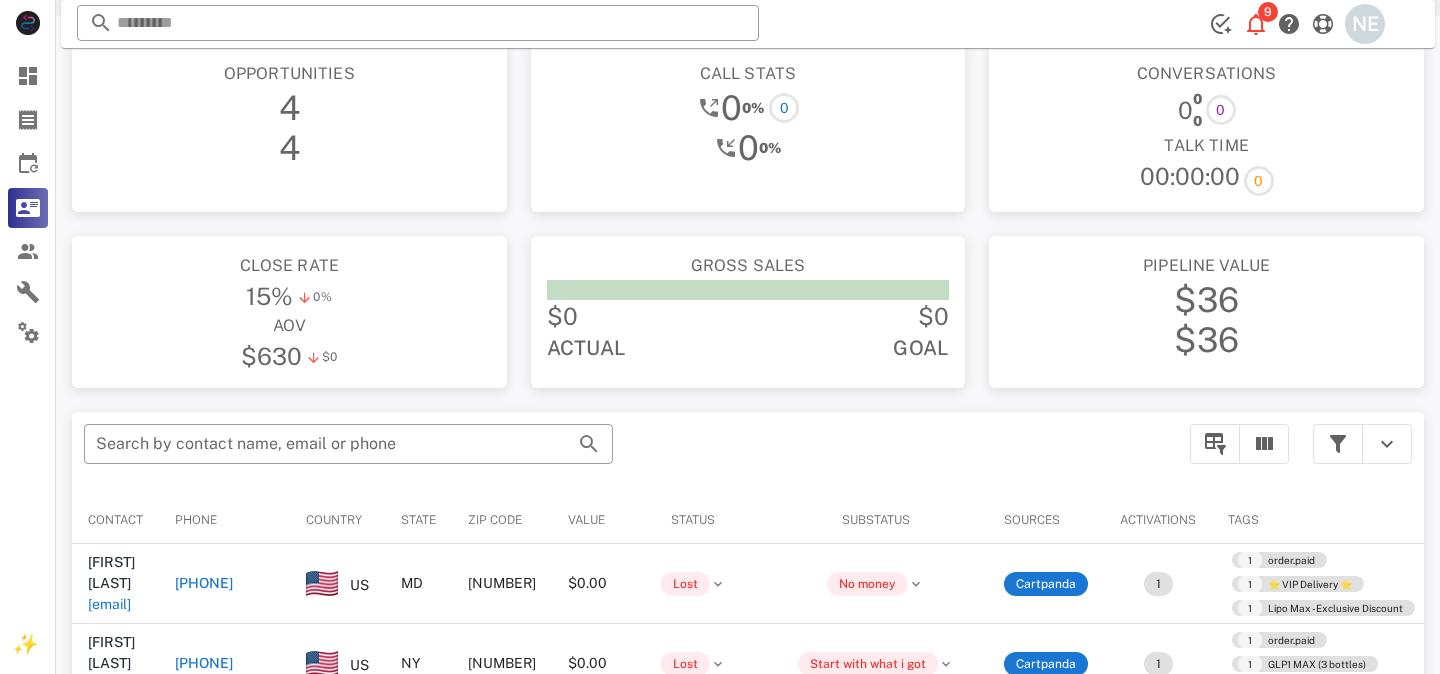 scroll, scrollTop: 0, scrollLeft: 0, axis: both 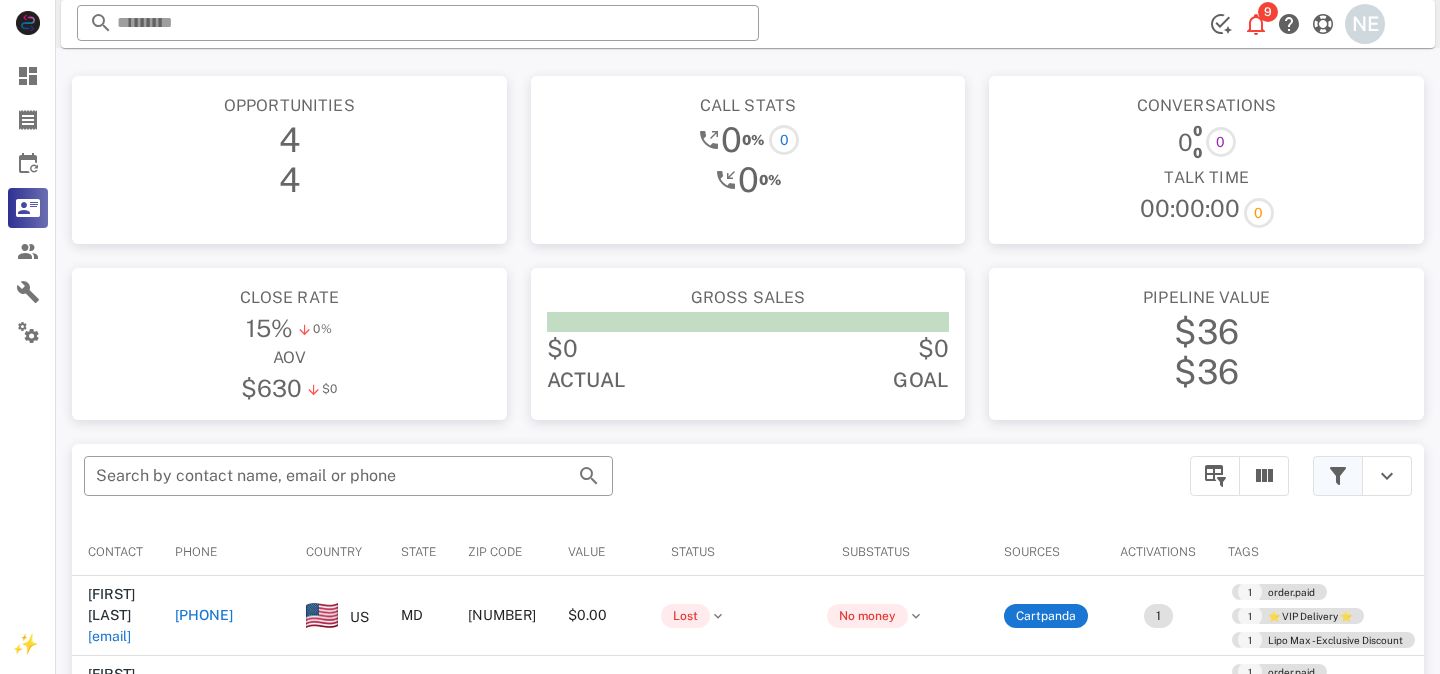 click at bounding box center [1338, 476] 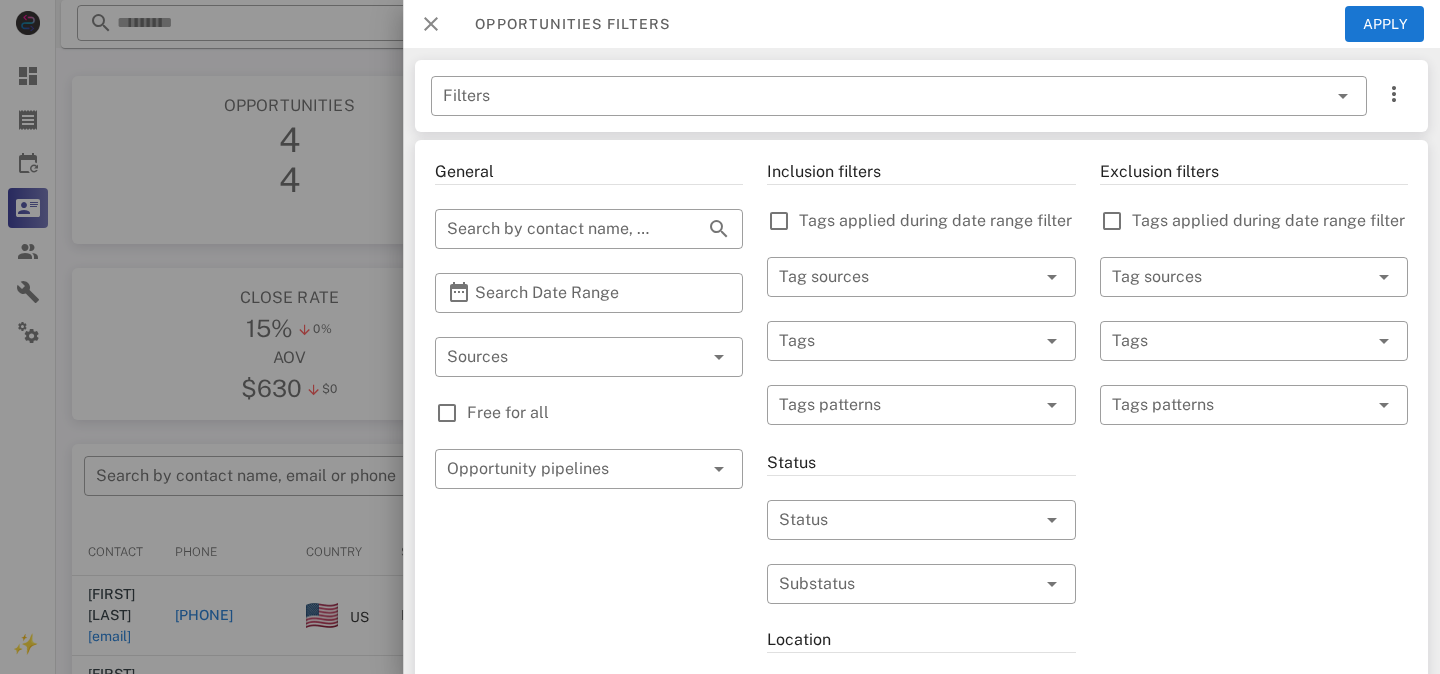 click at bounding box center (431, 24) 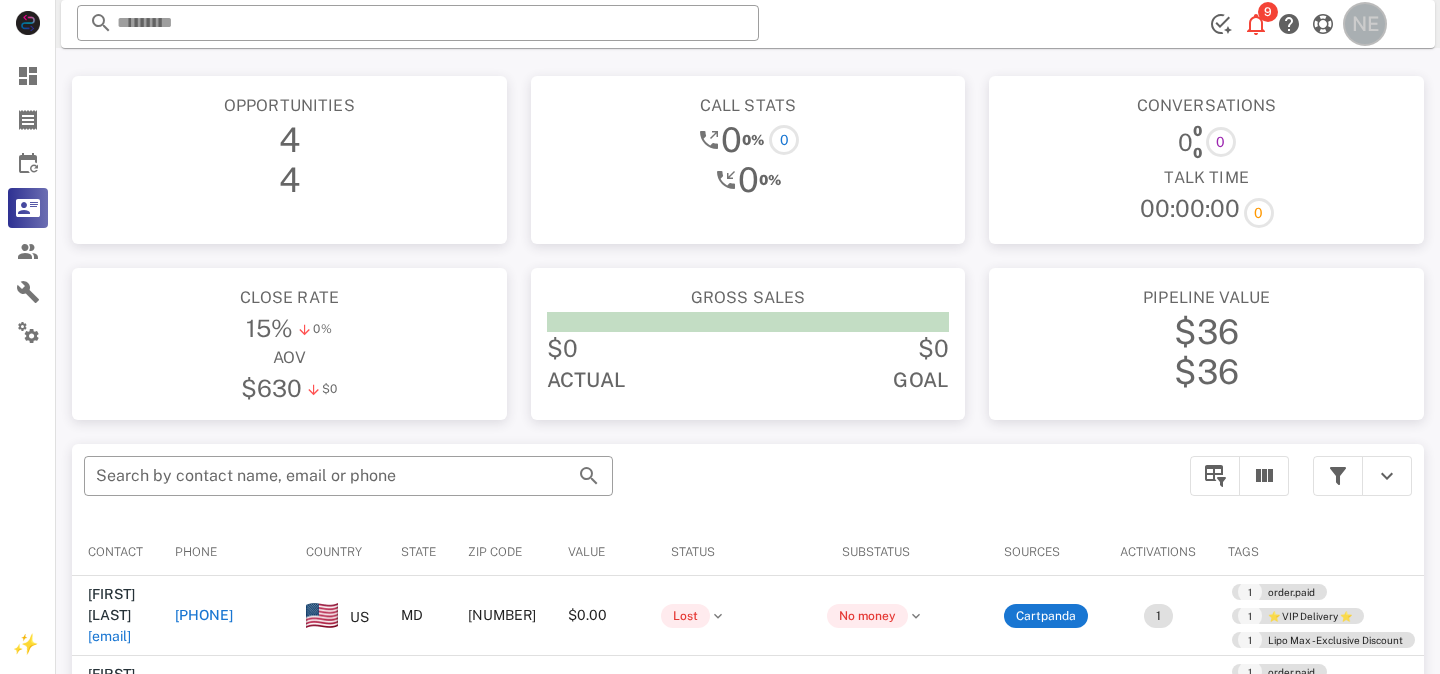 click on "NE" at bounding box center (1365, 24) 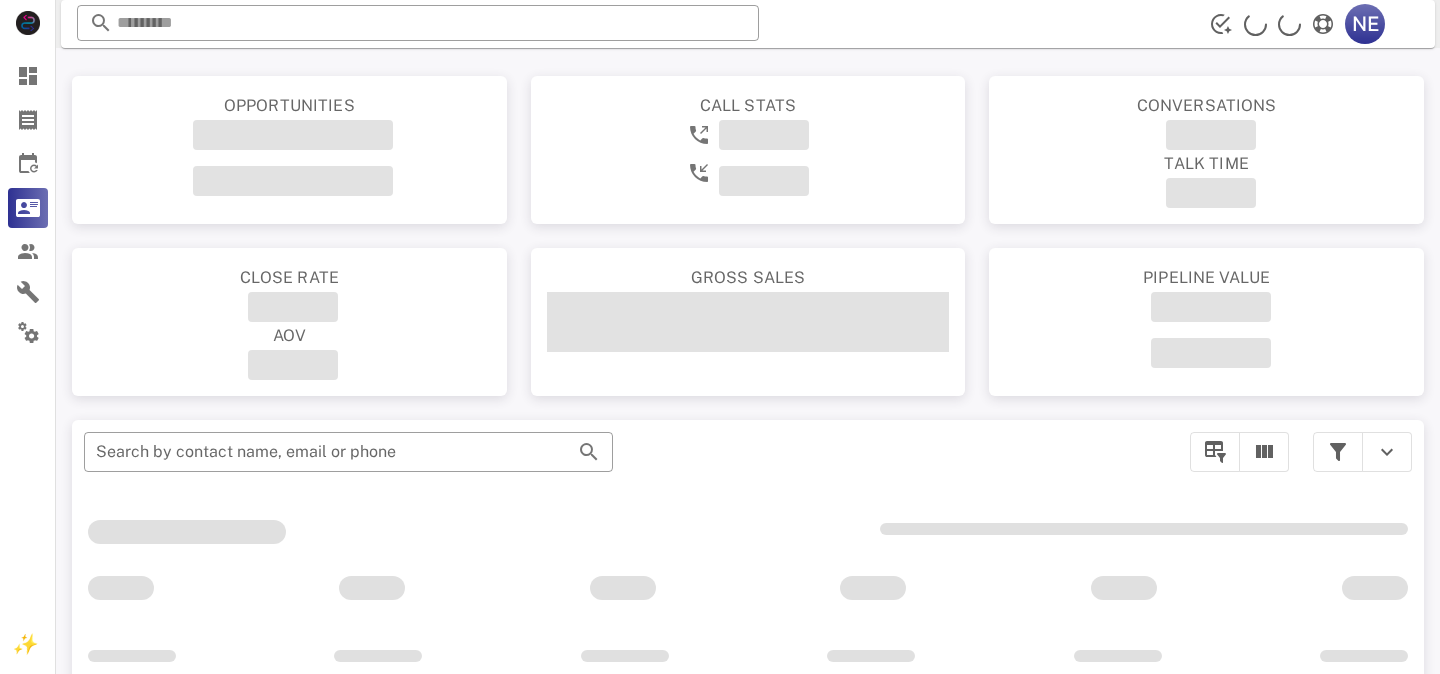 scroll, scrollTop: 0, scrollLeft: 0, axis: both 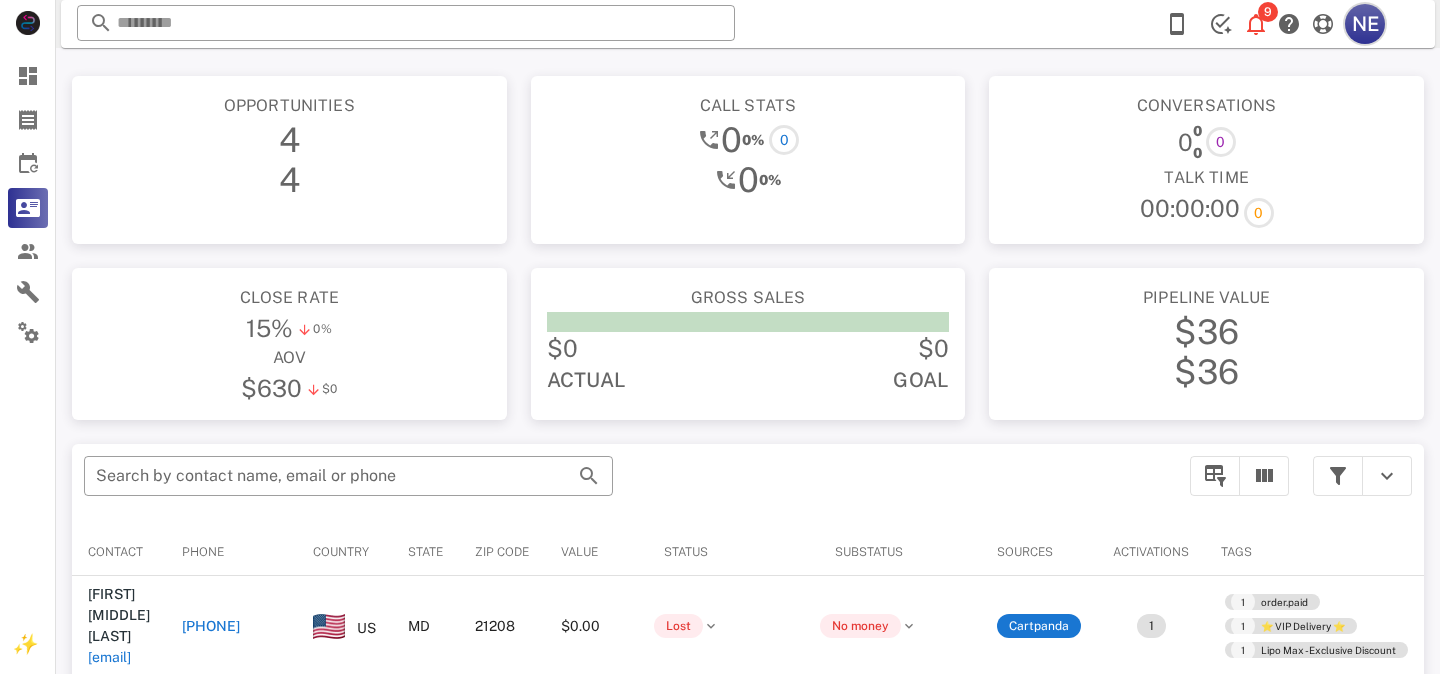 click on "NE" at bounding box center [1365, 24] 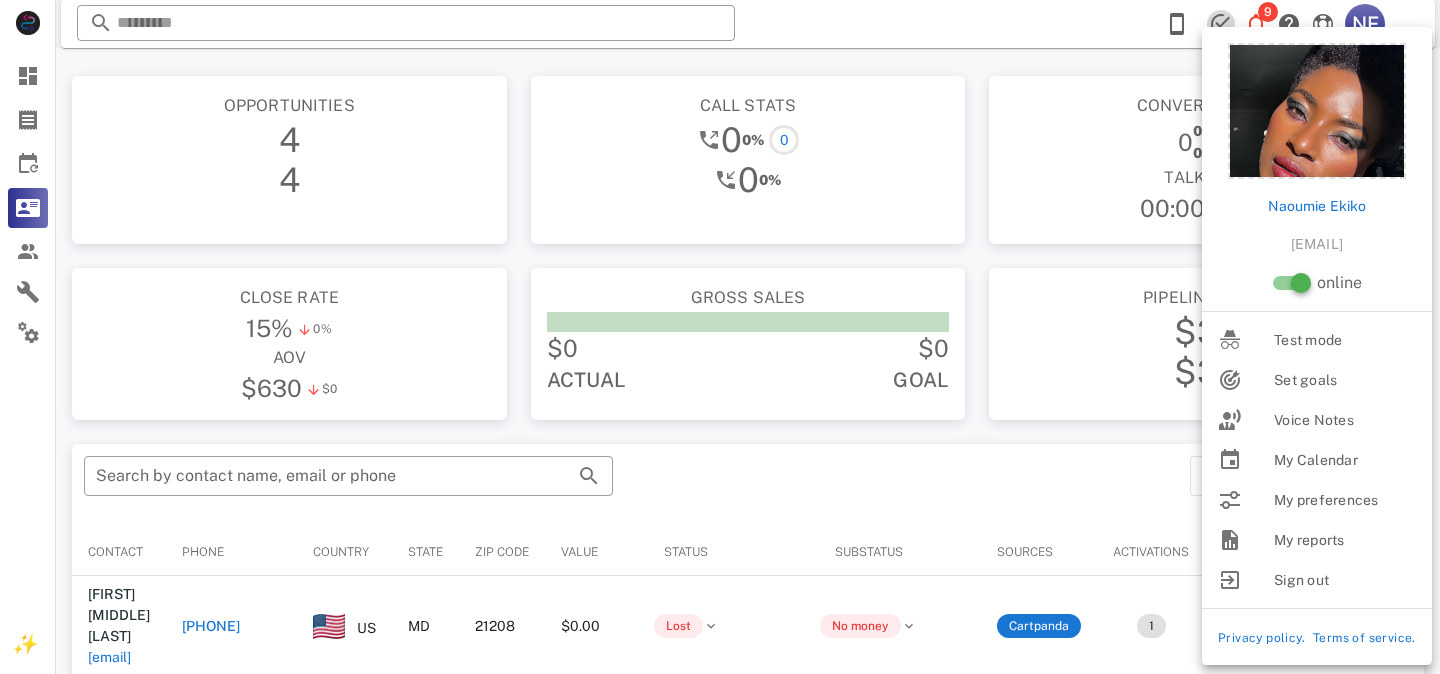 click at bounding box center (1221, 24) 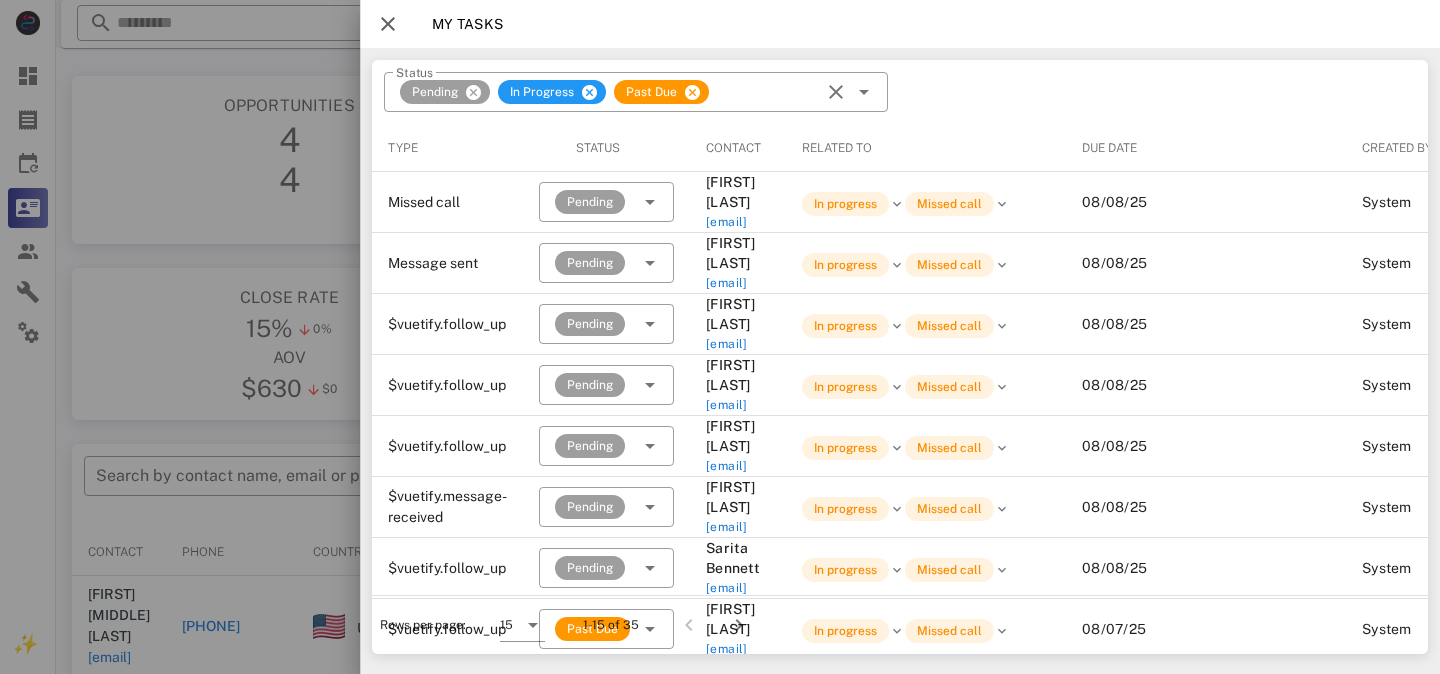 click at bounding box center (388, 24) 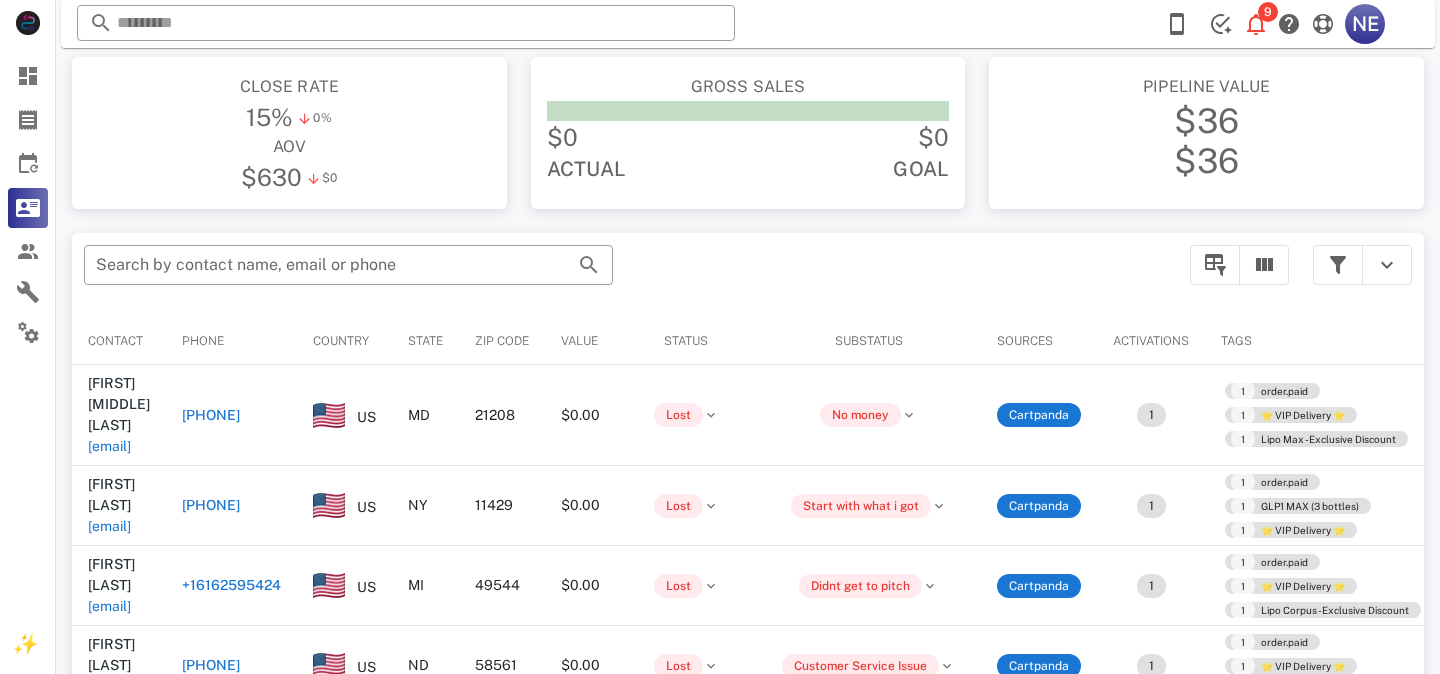 scroll, scrollTop: 380, scrollLeft: 0, axis: vertical 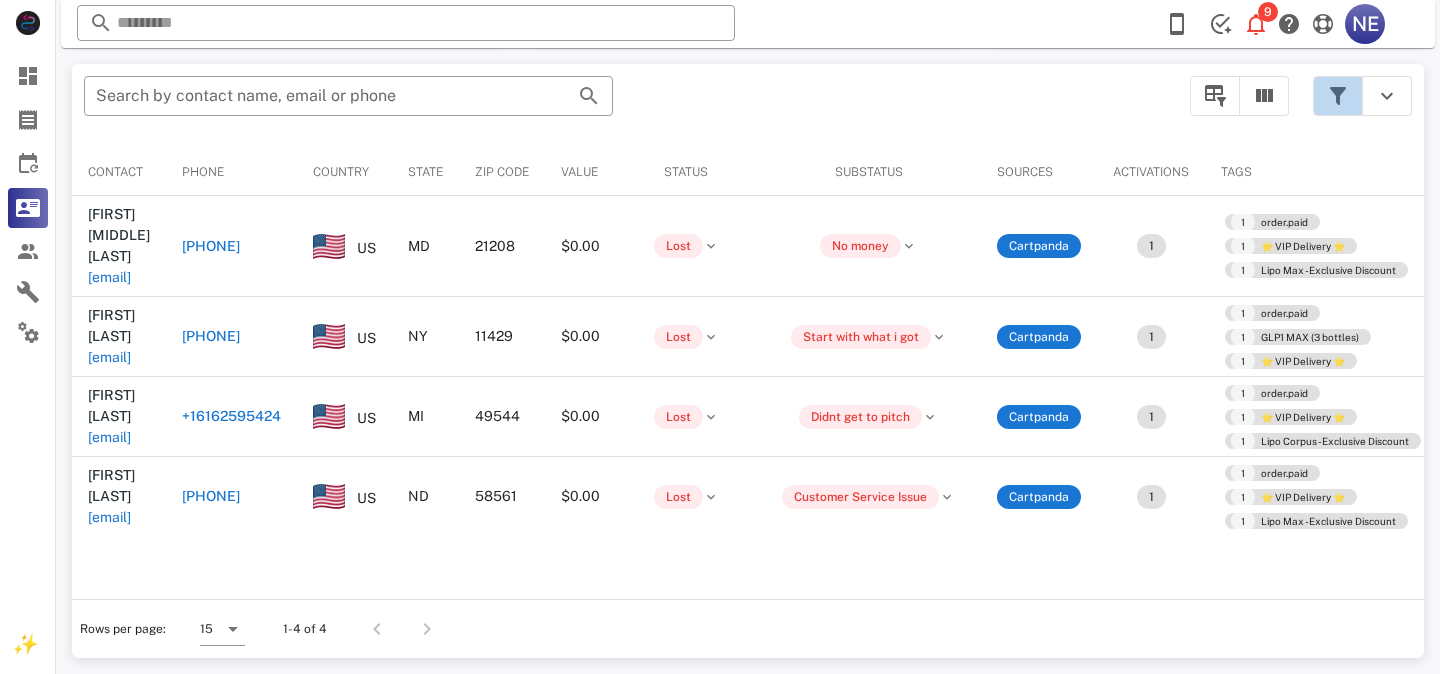 click at bounding box center [1338, 96] 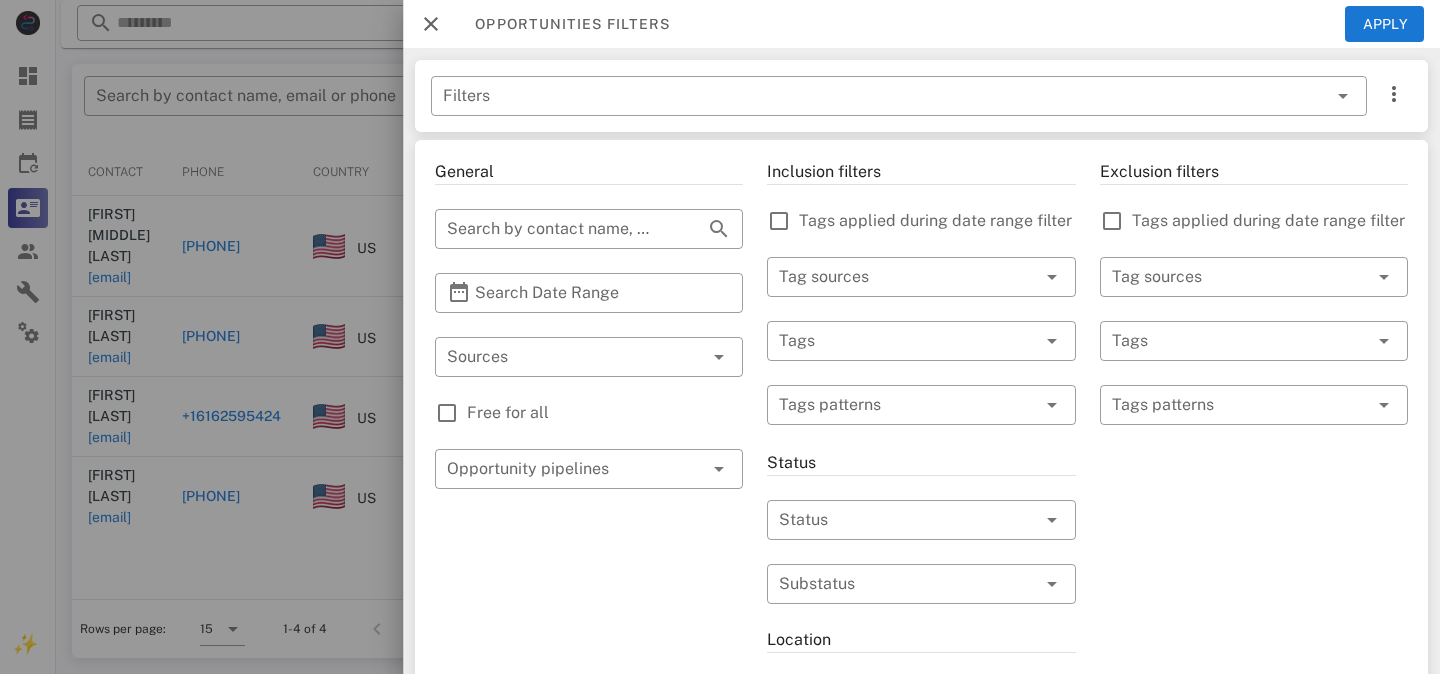 scroll, scrollTop: 33, scrollLeft: 0, axis: vertical 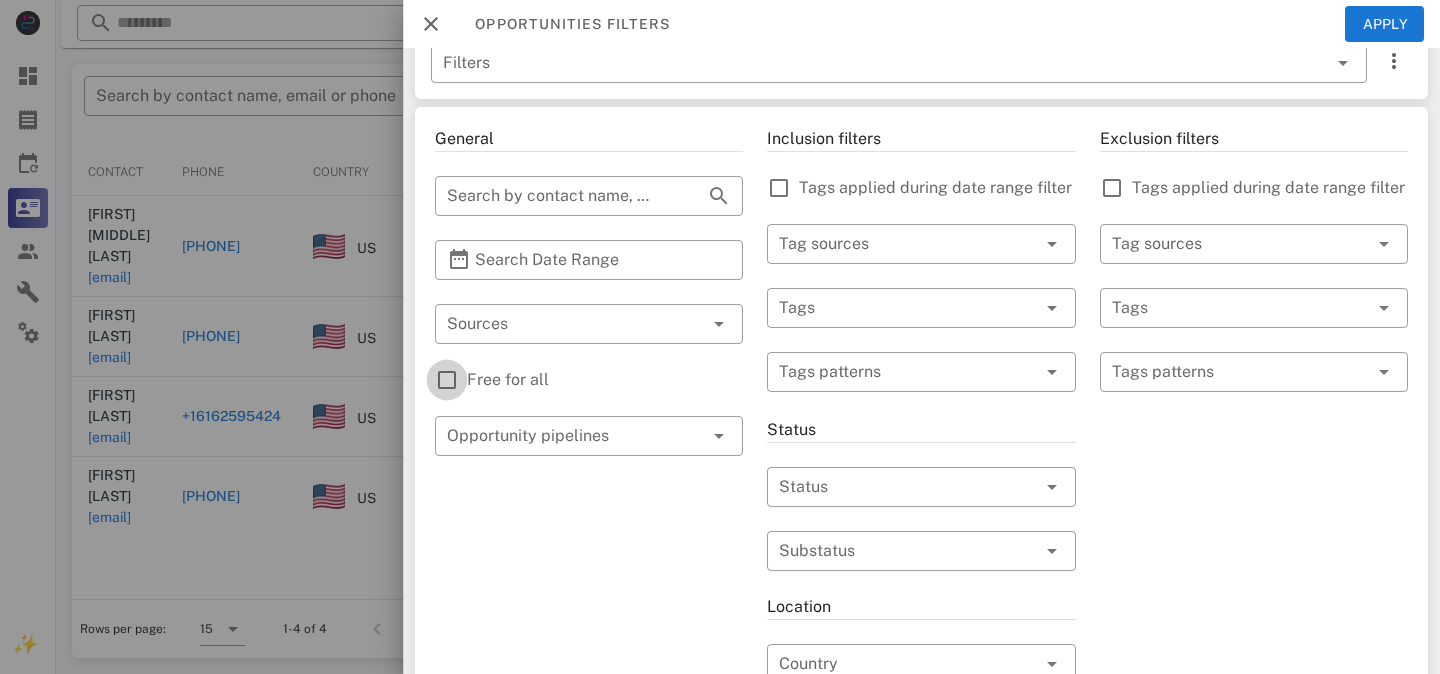 click at bounding box center (447, 380) 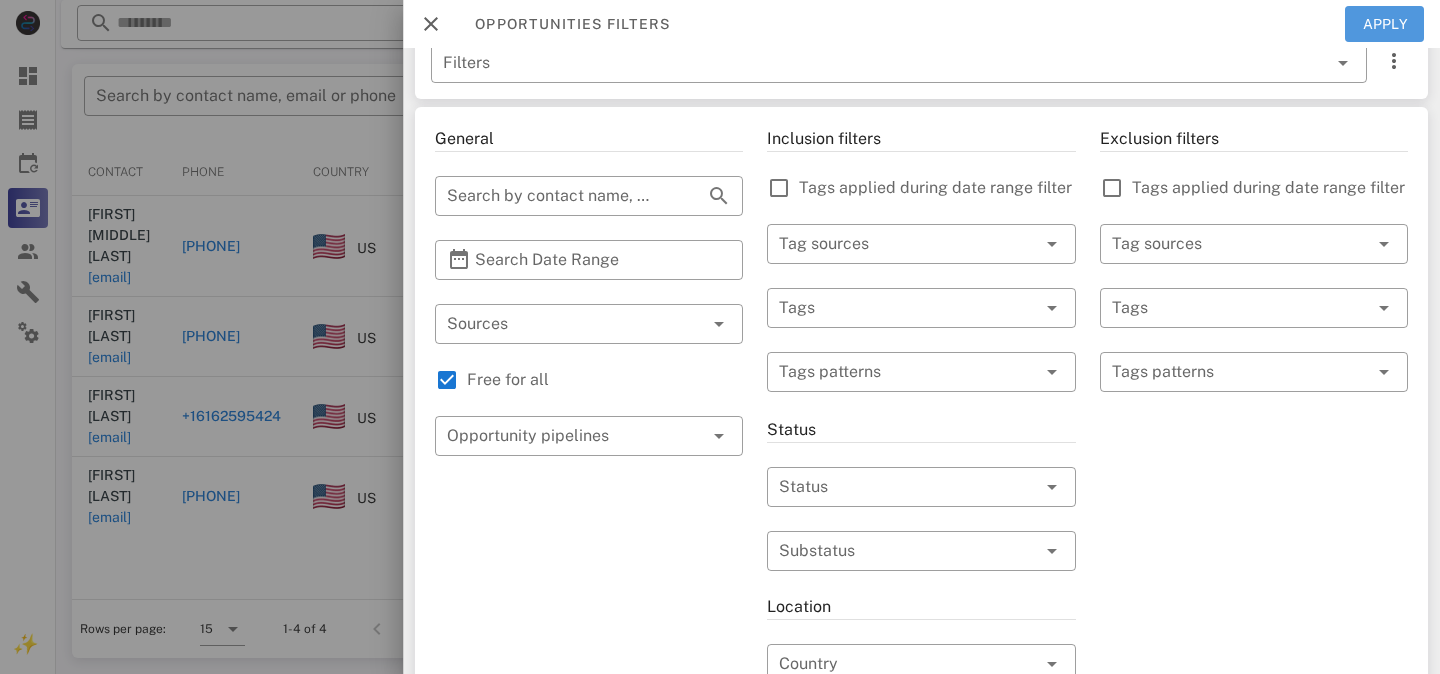 click on "Apply" at bounding box center [1385, 24] 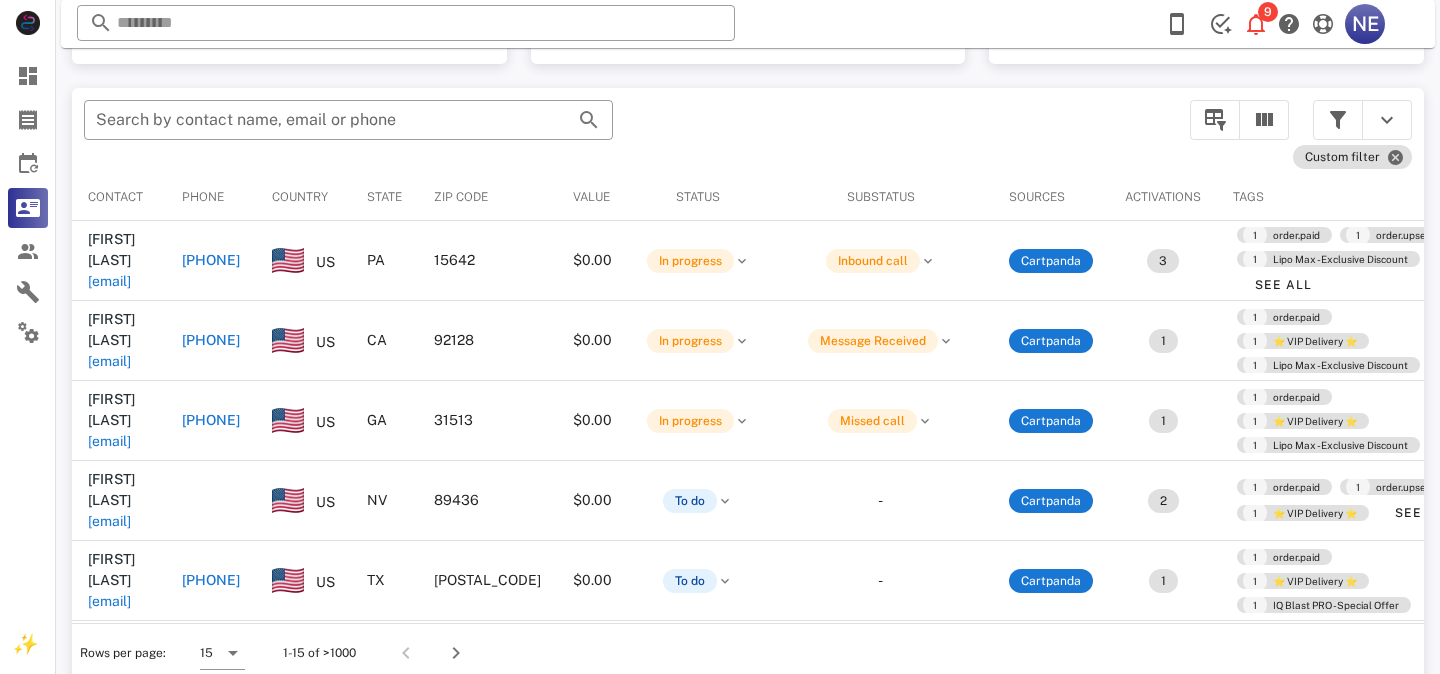 scroll, scrollTop: 380, scrollLeft: 0, axis: vertical 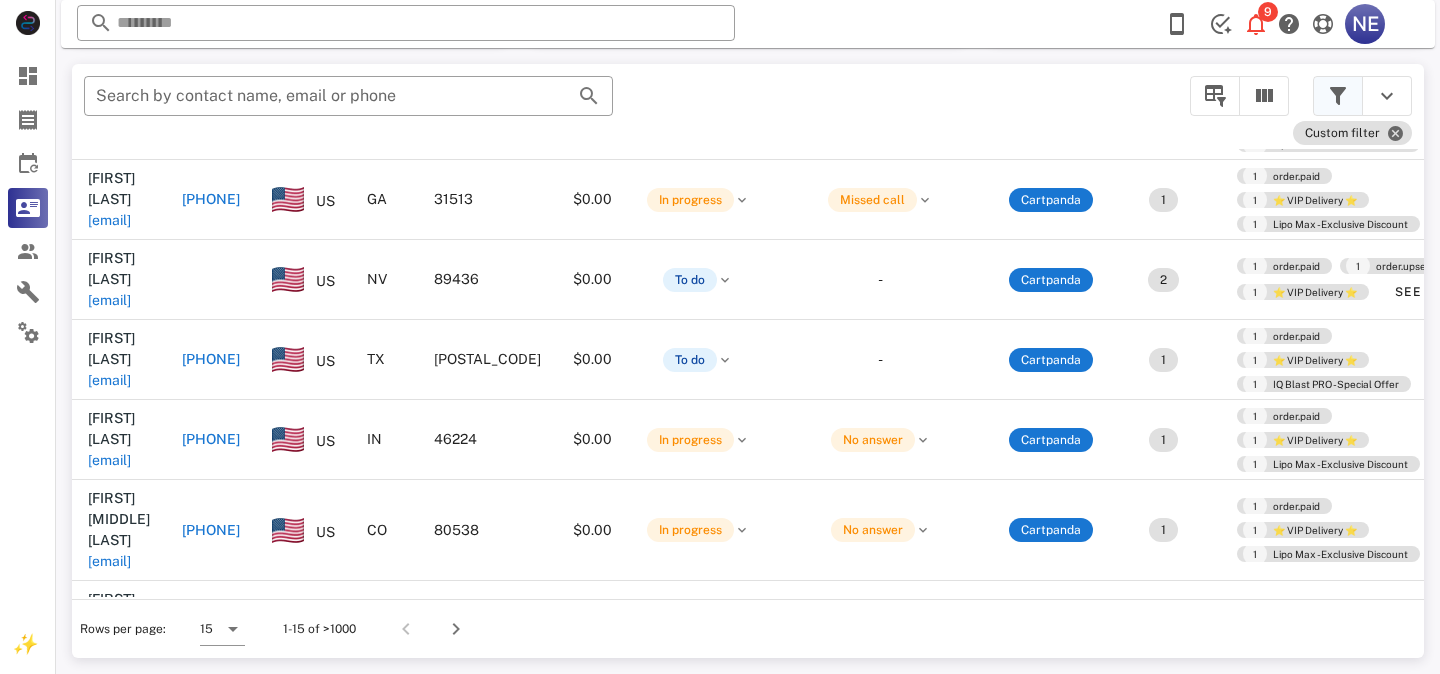 click at bounding box center [1338, 96] 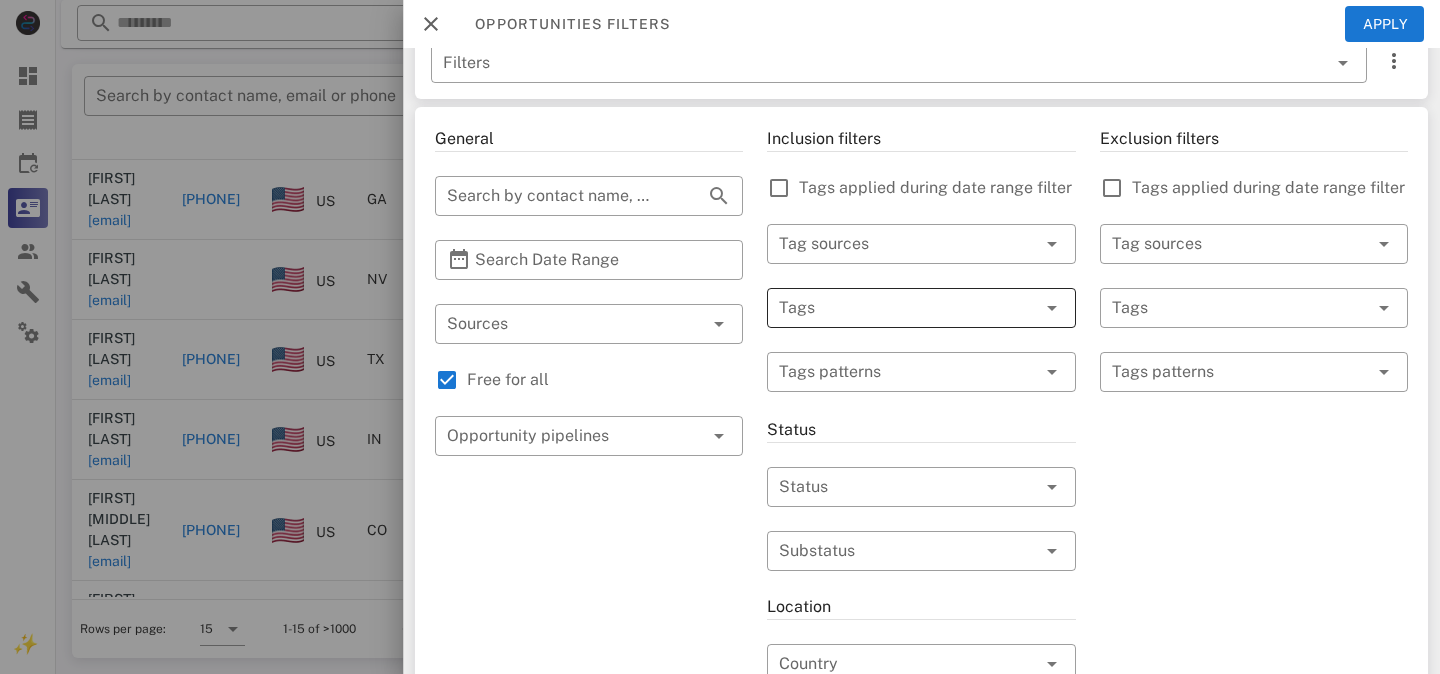 click at bounding box center (893, 308) 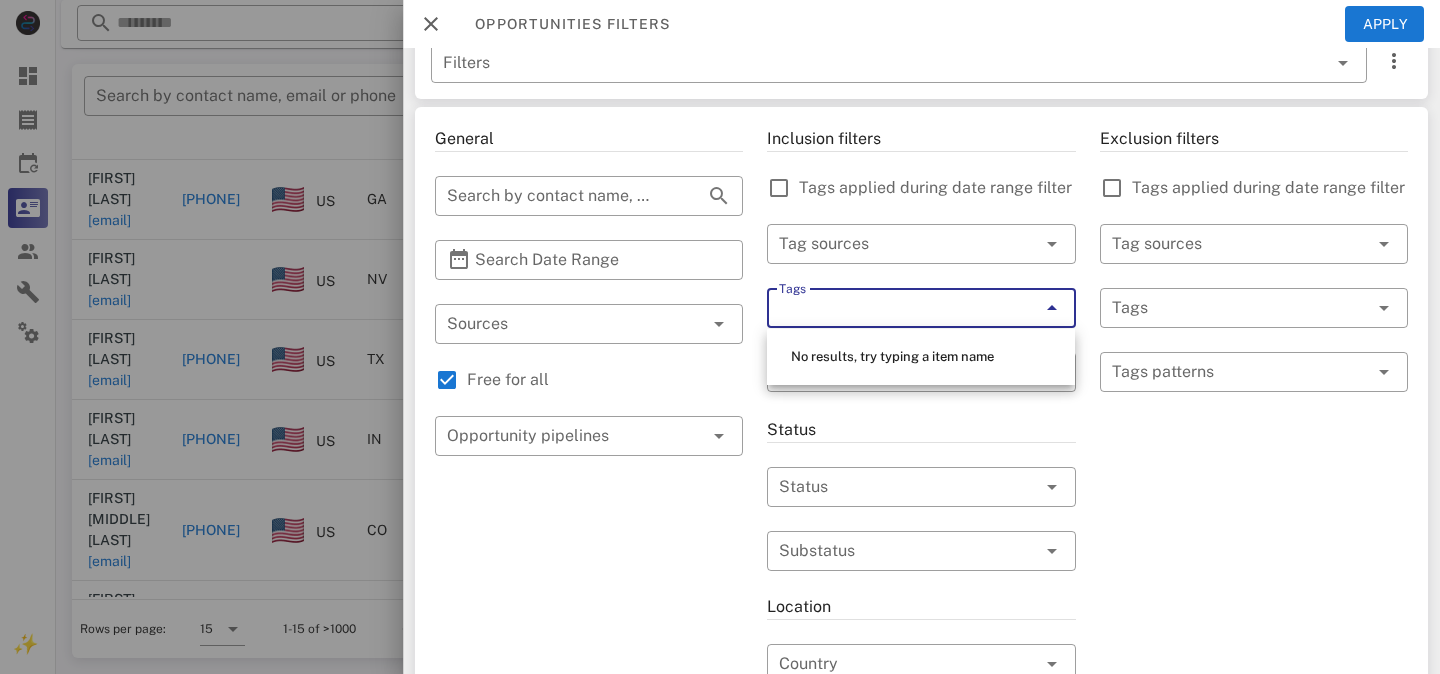 click on "Tags" at bounding box center [893, 308] 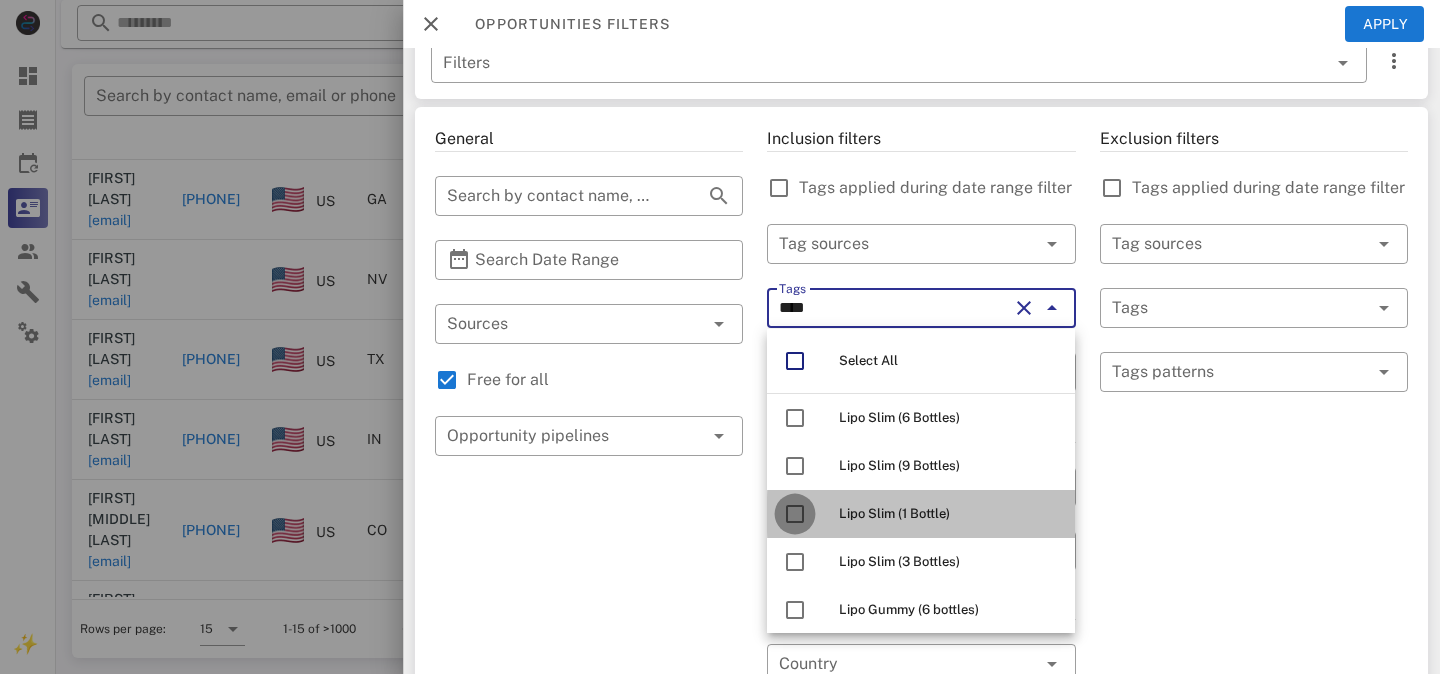 click at bounding box center (795, 514) 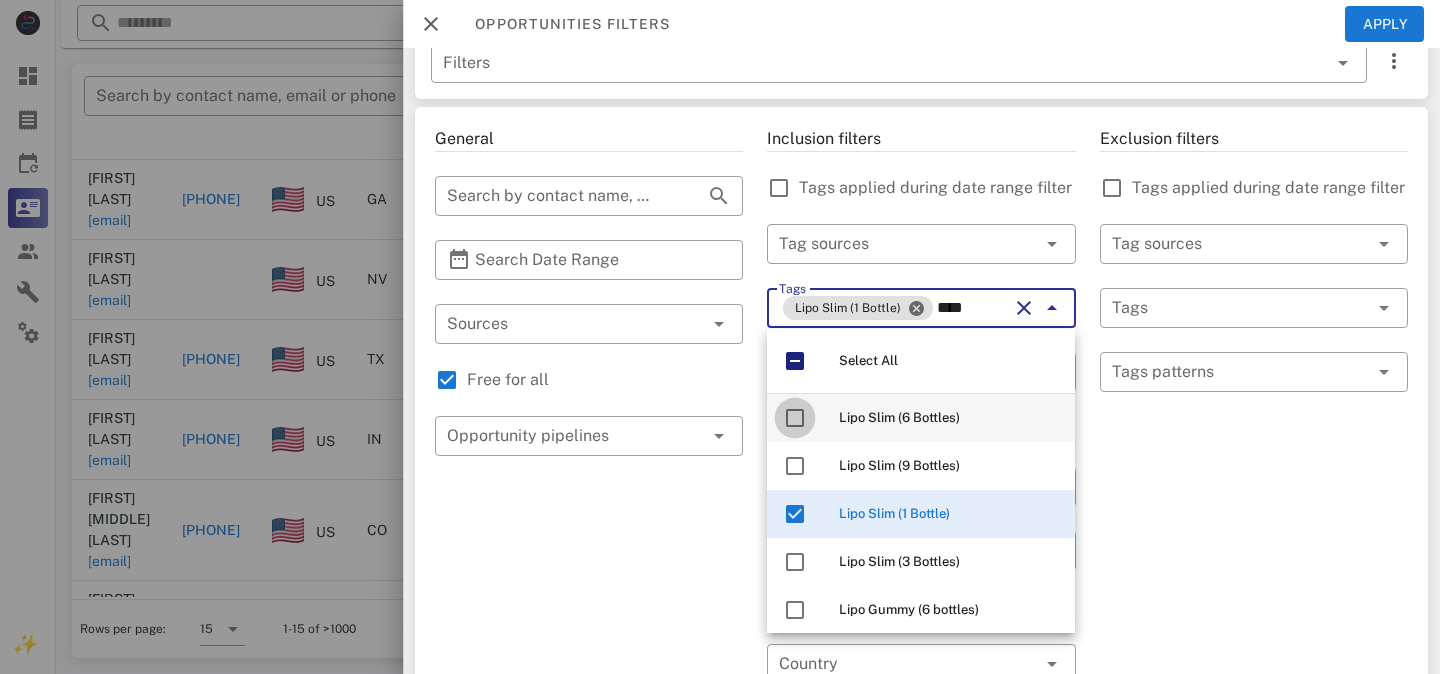 click at bounding box center (795, 418) 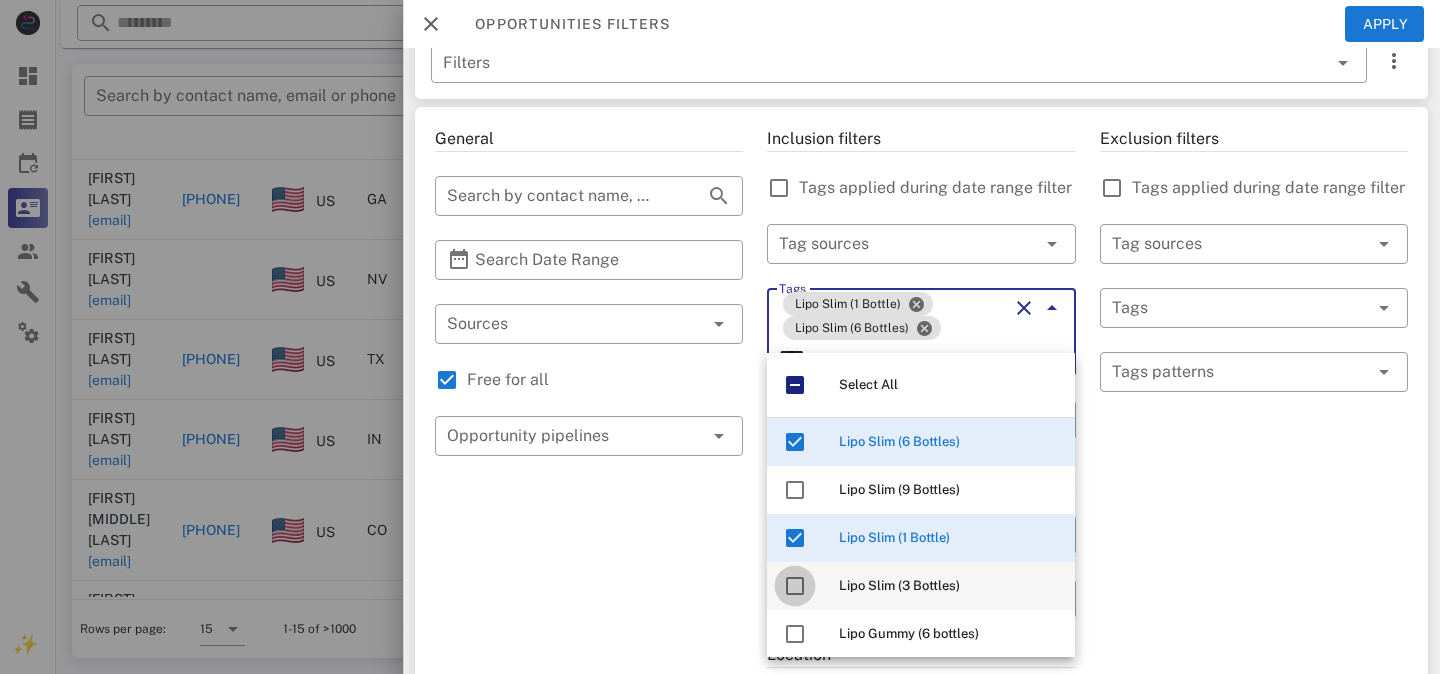 click at bounding box center (795, 586) 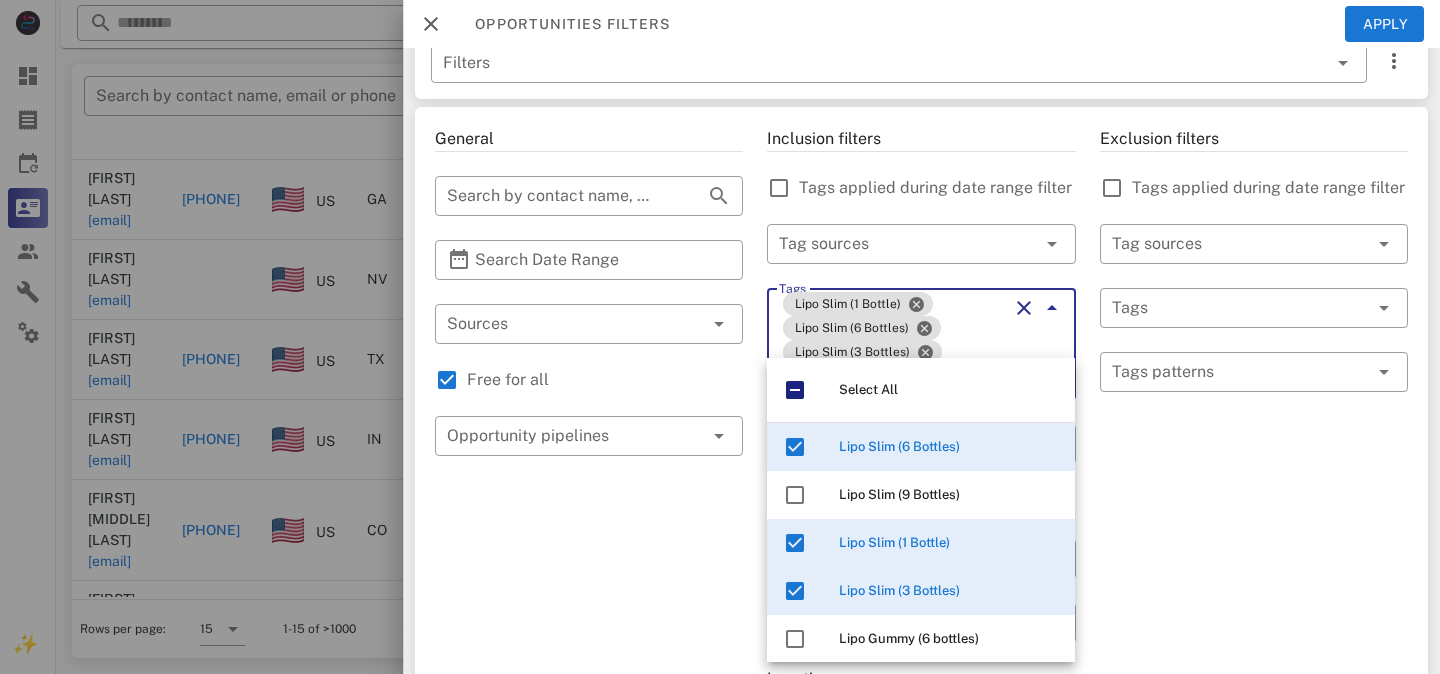 type on "*" 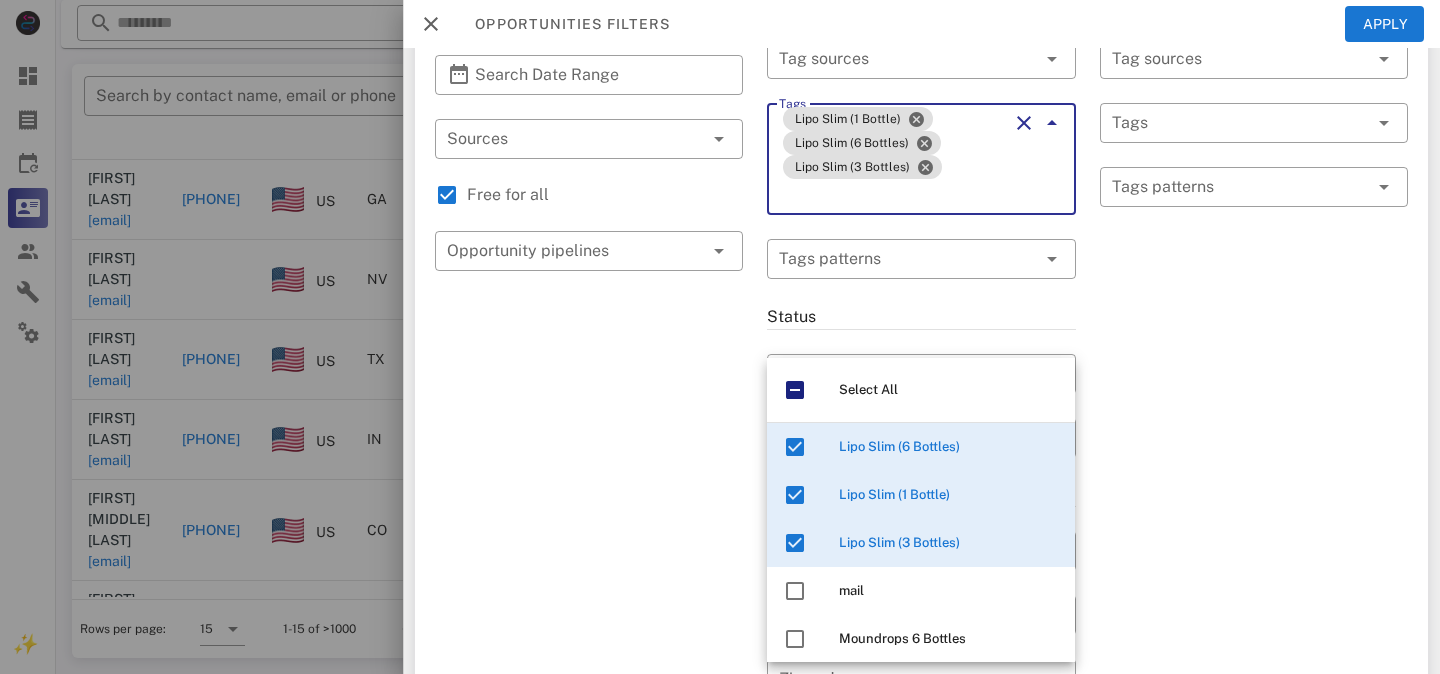 scroll, scrollTop: 210, scrollLeft: 0, axis: vertical 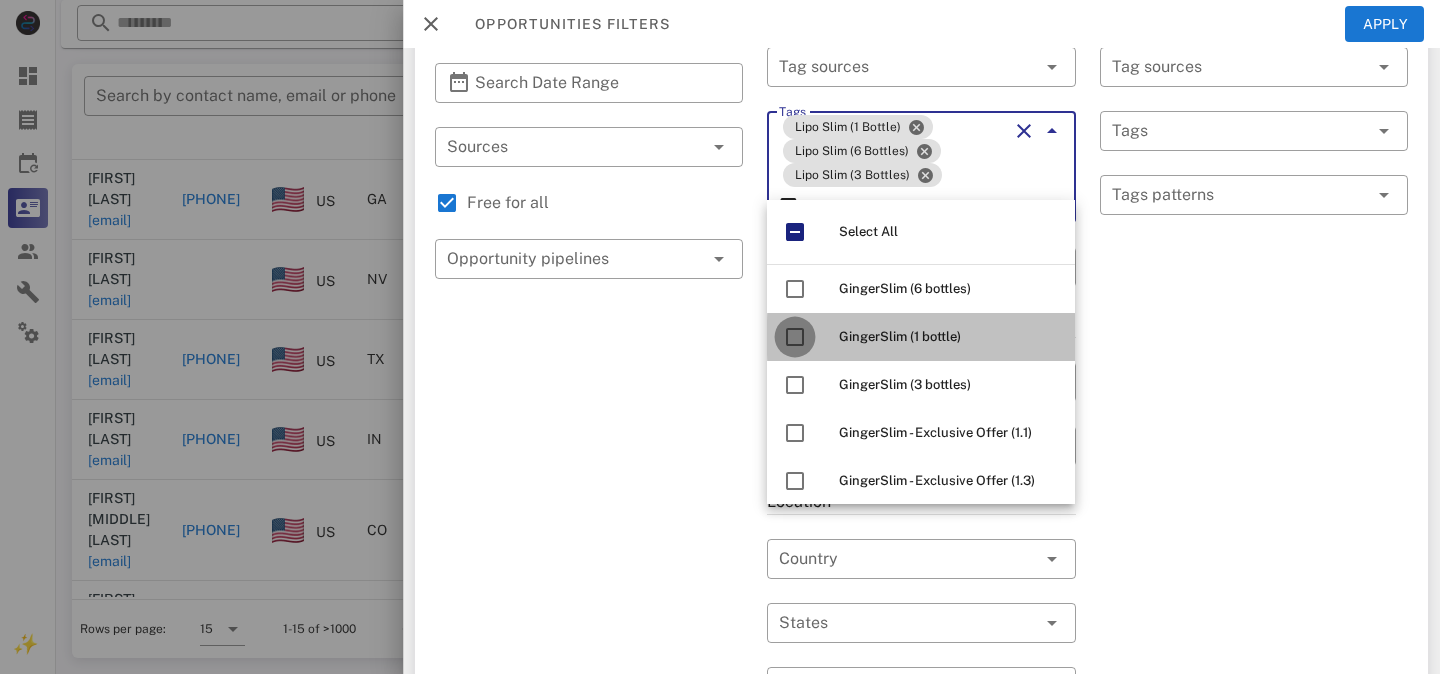 click at bounding box center (795, 337) 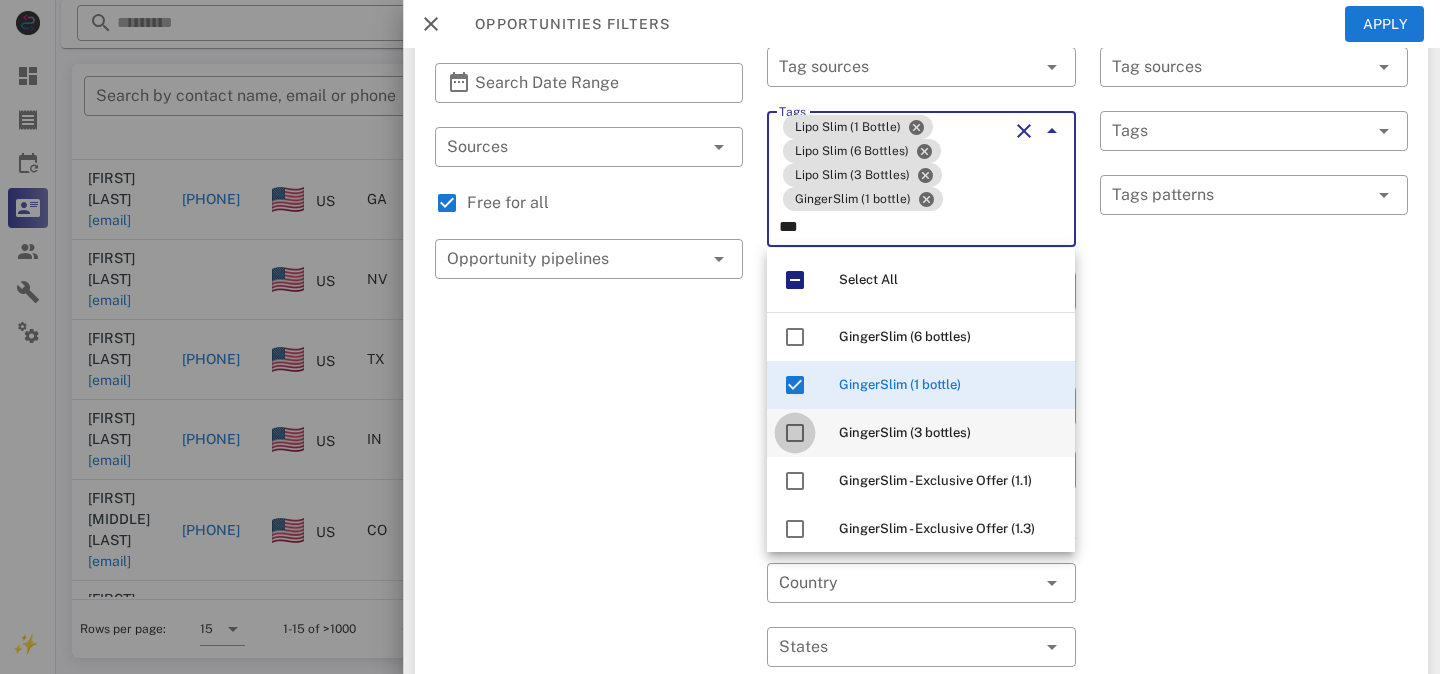 click at bounding box center (795, 433) 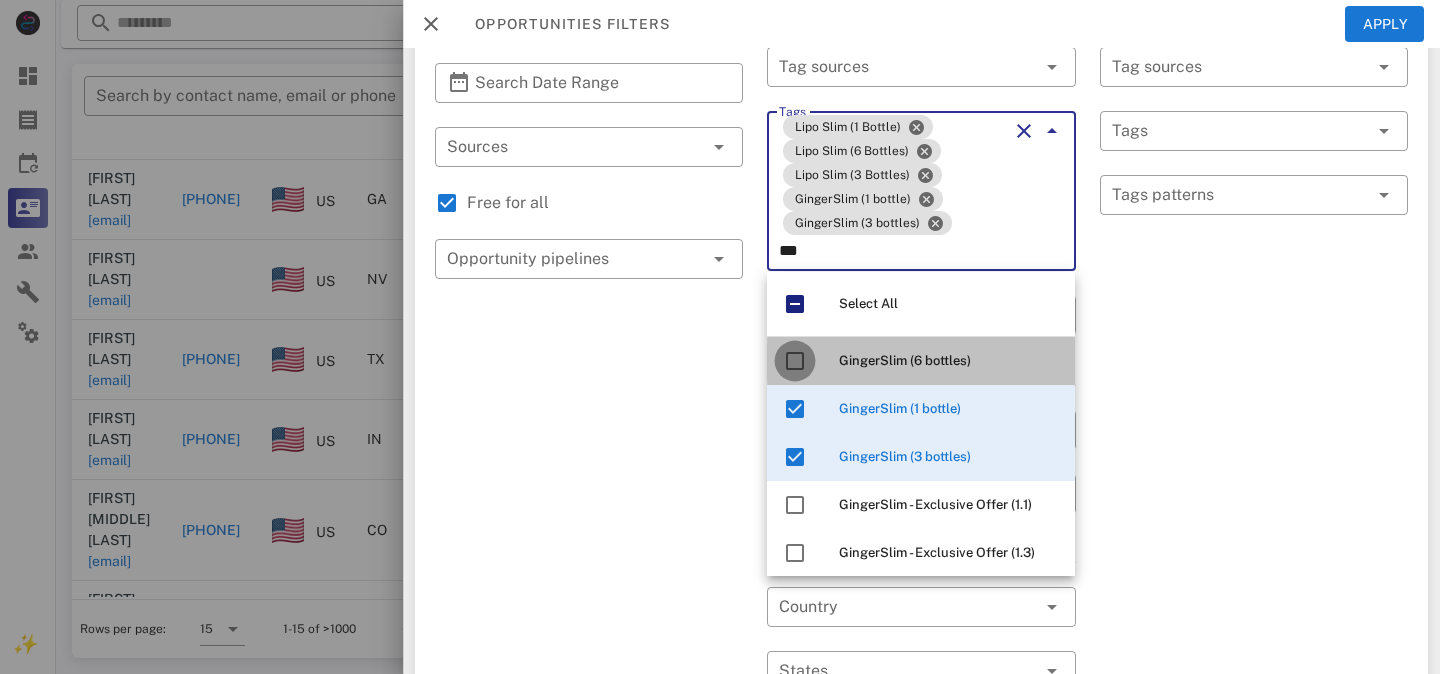 click at bounding box center (795, 361) 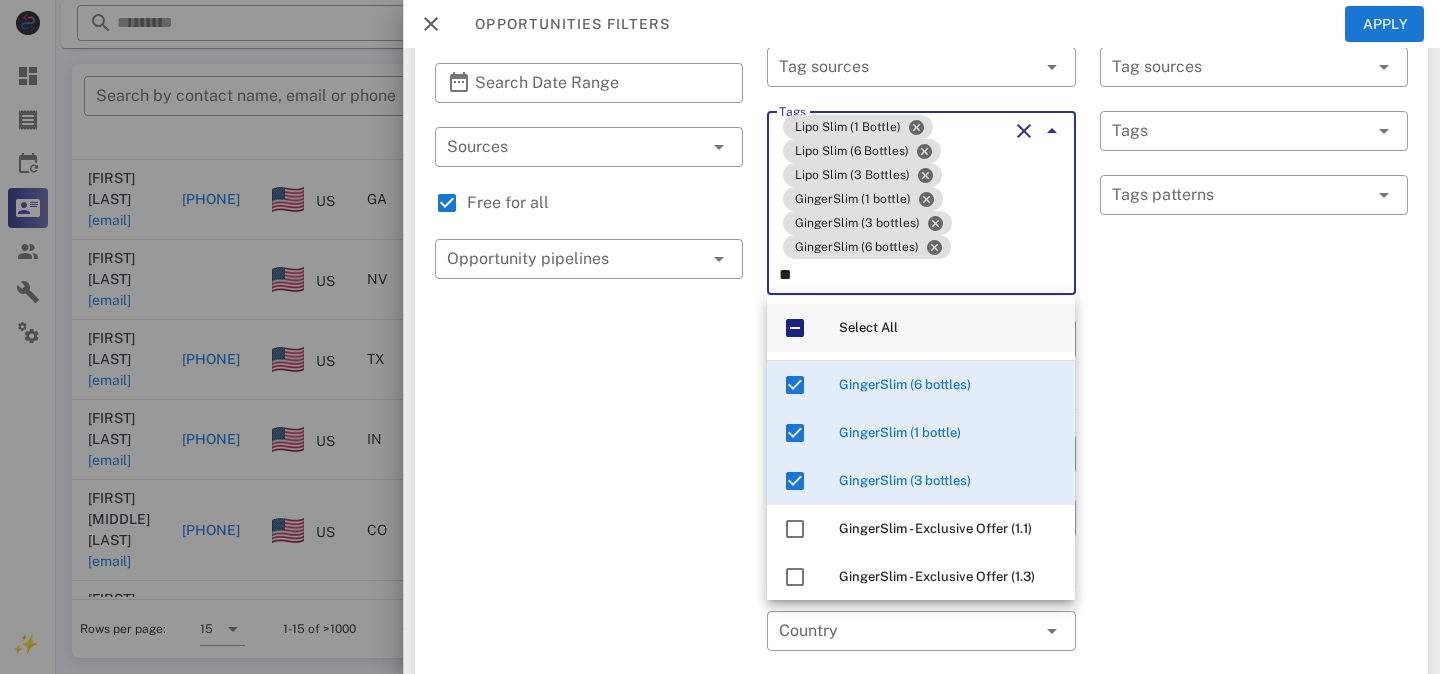 type on "*" 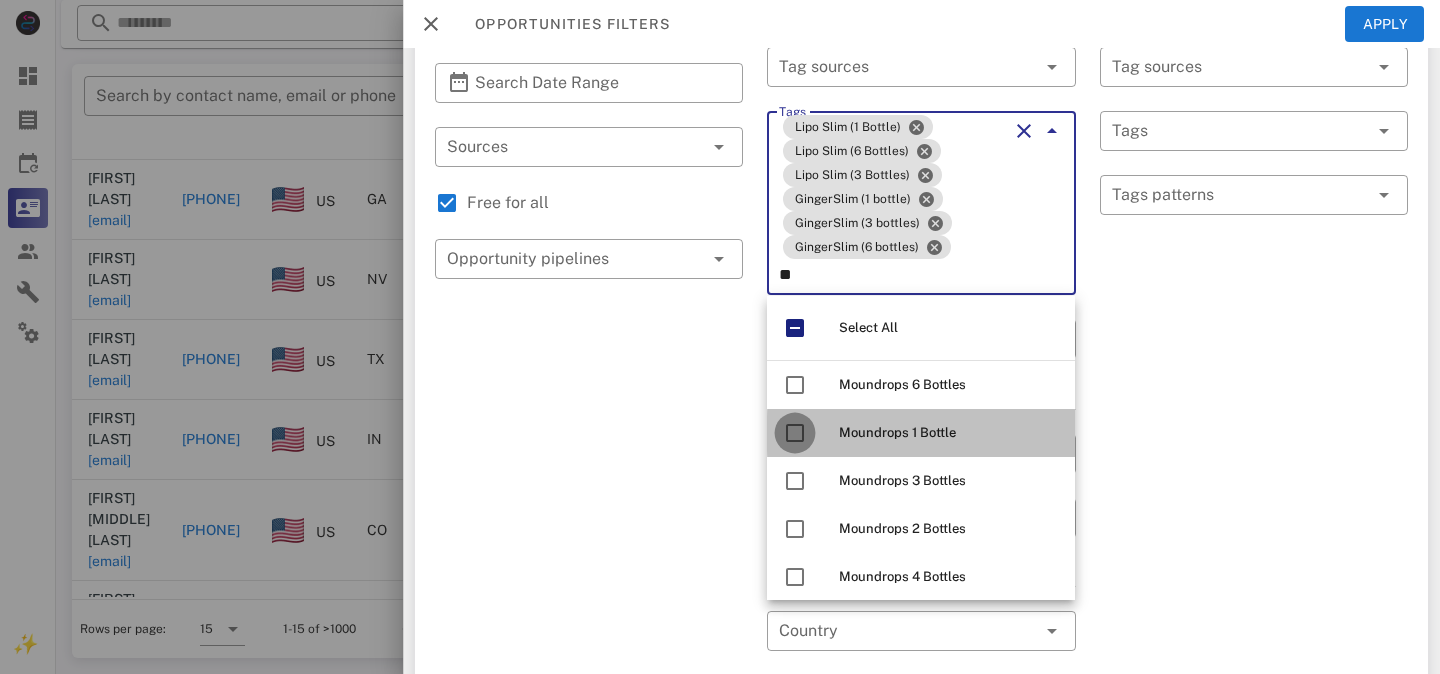 click at bounding box center (795, 433) 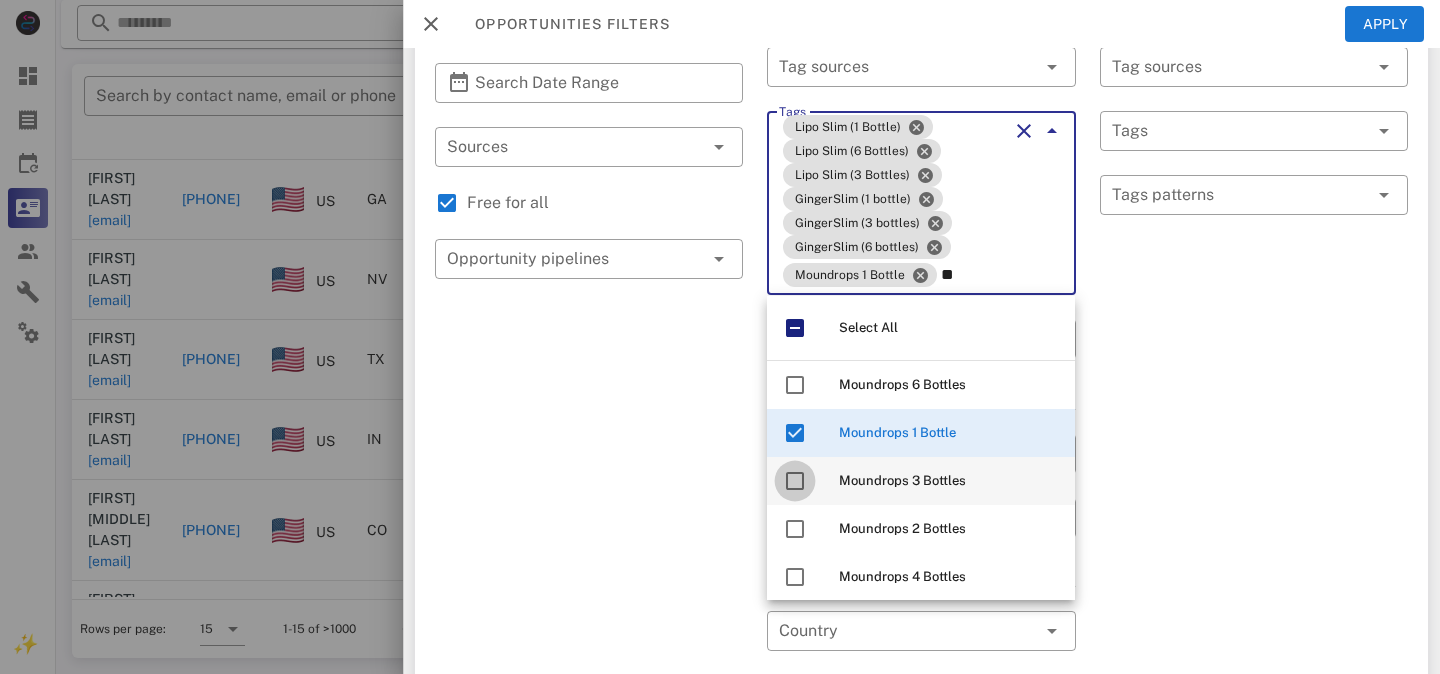 click at bounding box center (795, 481) 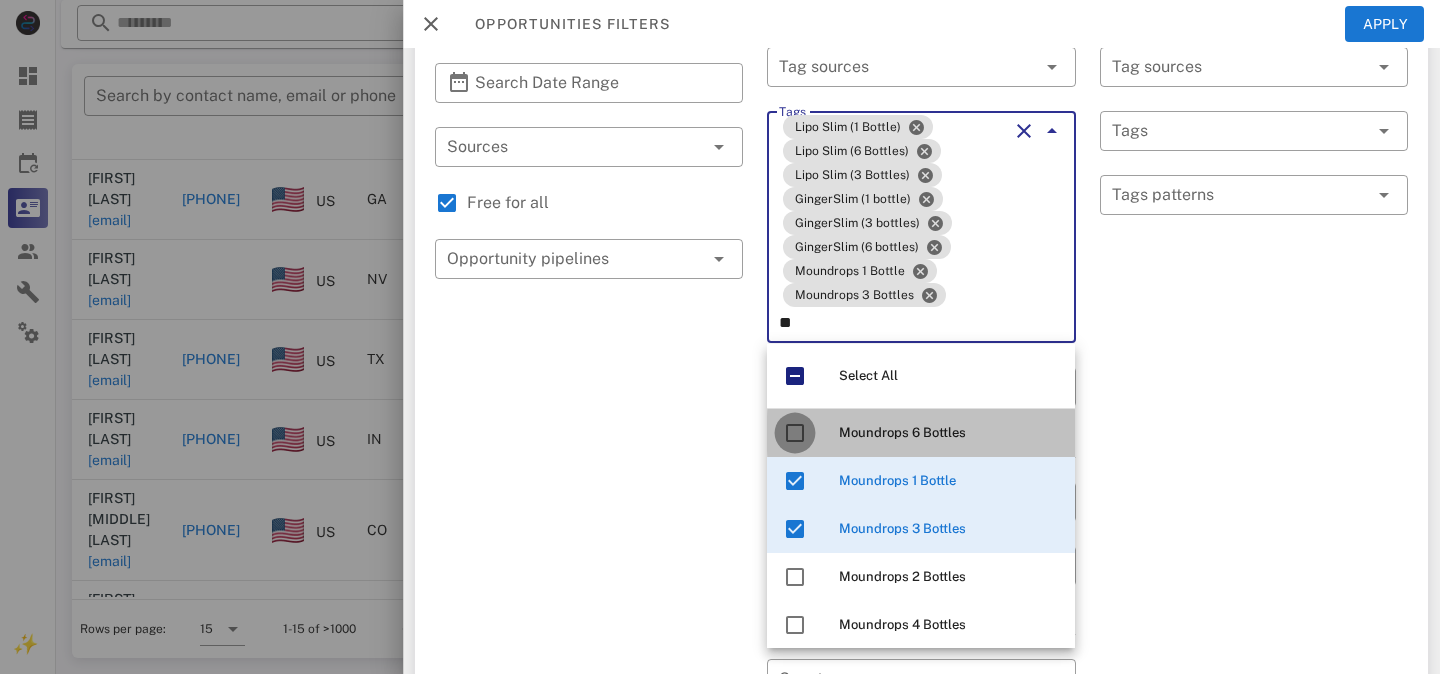 click at bounding box center [795, 433] 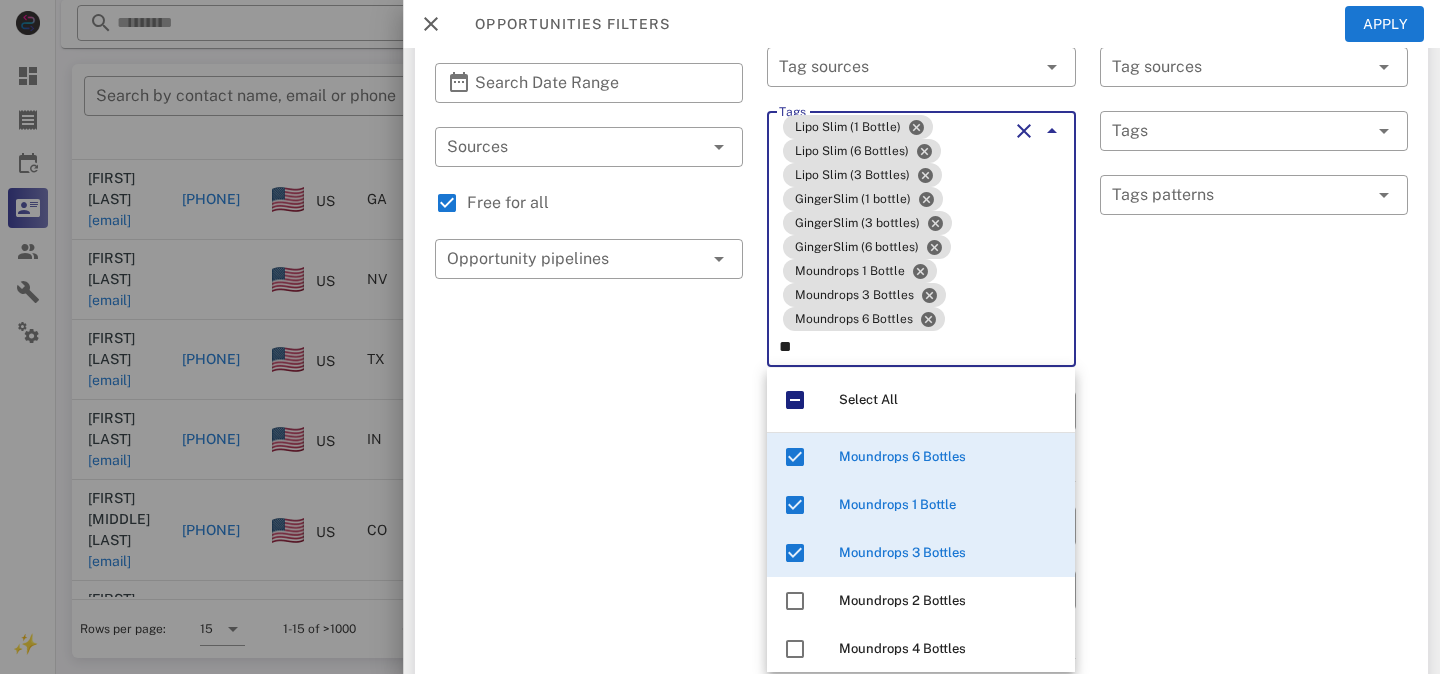 type on "**" 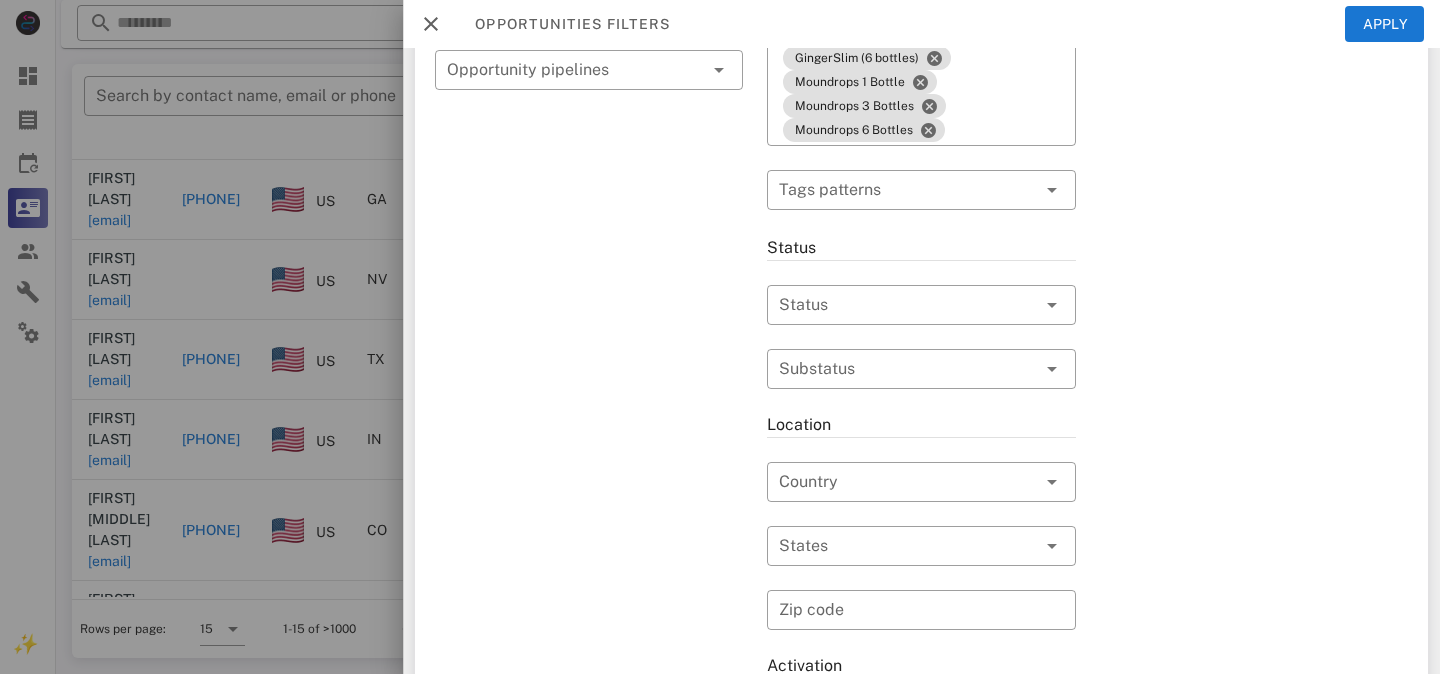 scroll, scrollTop: 421, scrollLeft: 0, axis: vertical 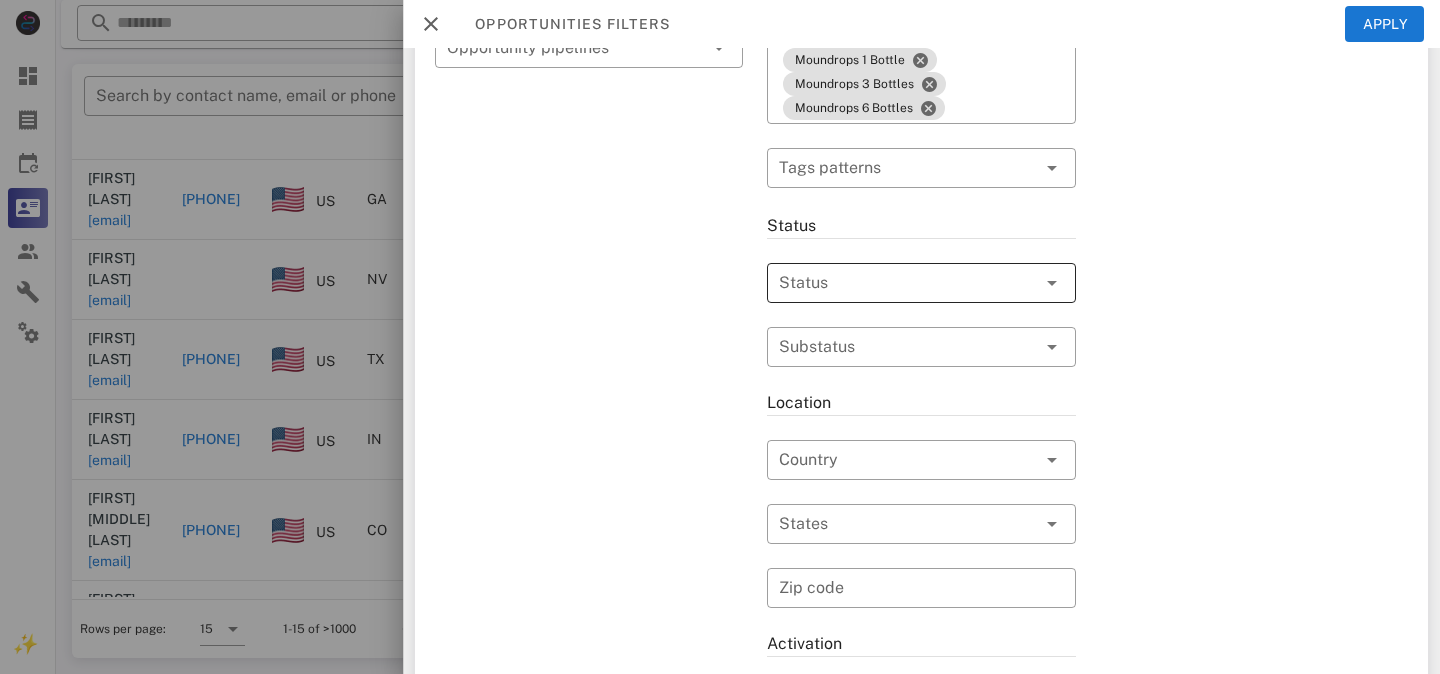 click at bounding box center (893, 283) 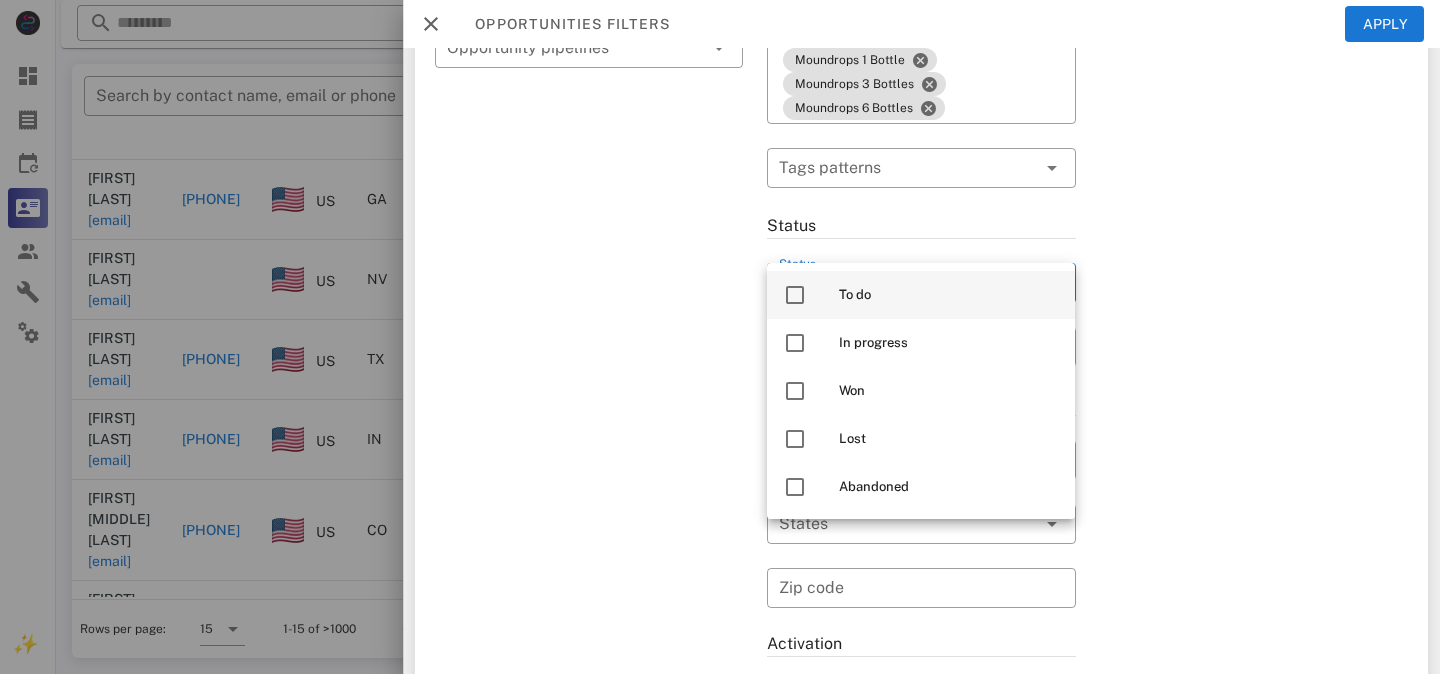 click at bounding box center (795, 295) 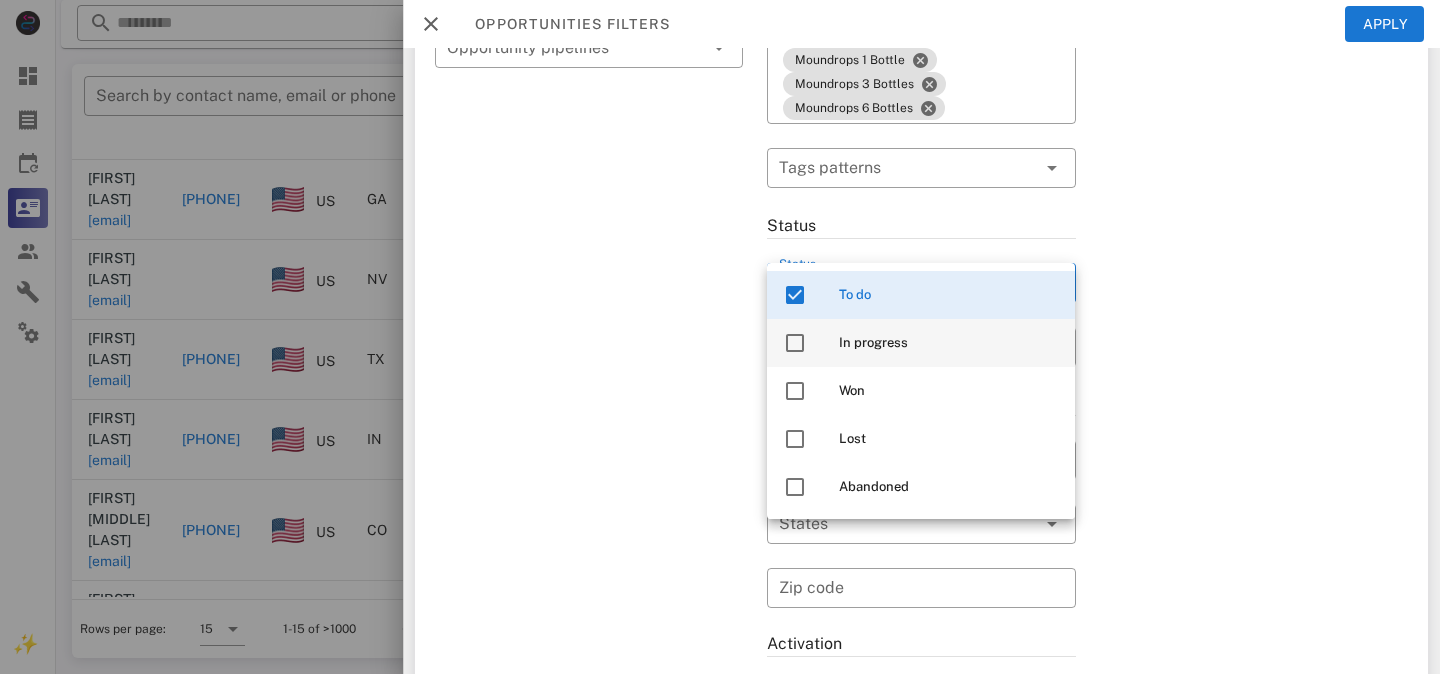 click at bounding box center [795, 343] 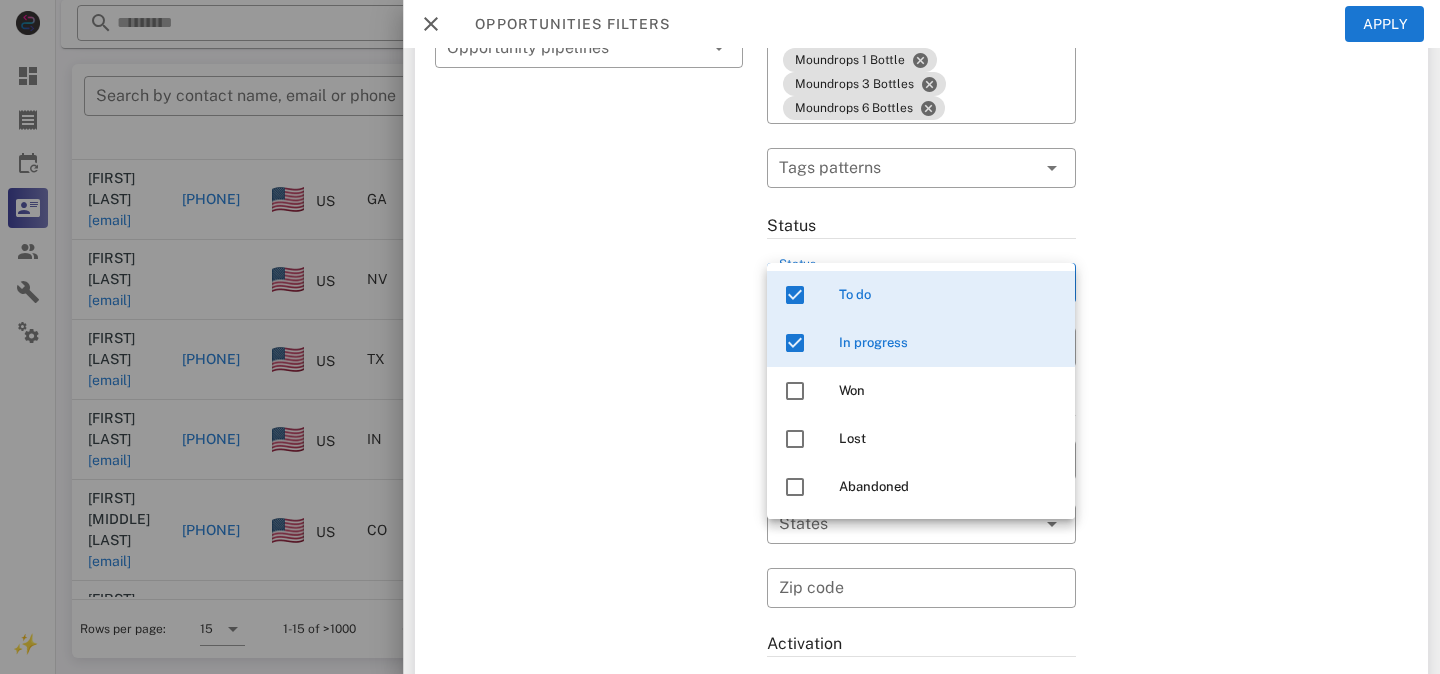 click on "General ​ Search by contact name, email or phone ​ Search Date Range ​ Sources Free for all ​ Opportunity pipelines" at bounding box center (589, 380) 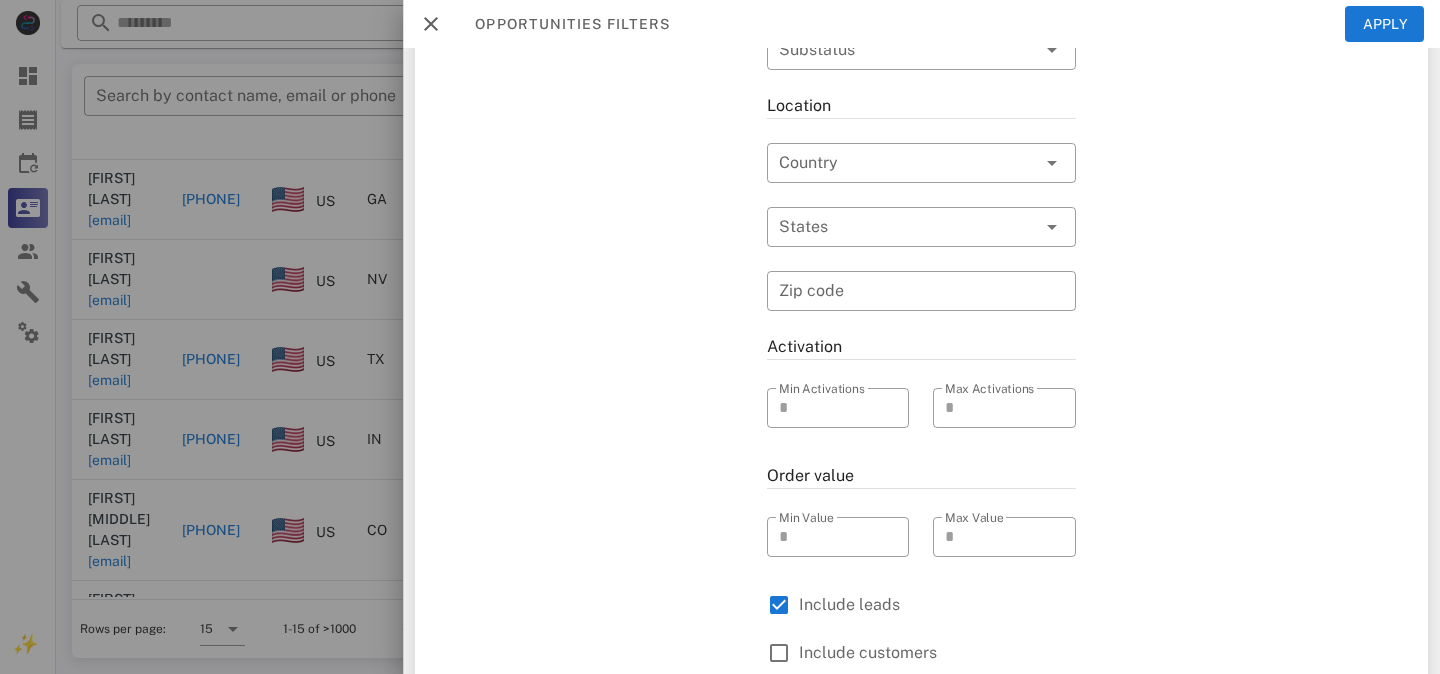 scroll, scrollTop: 793, scrollLeft: 0, axis: vertical 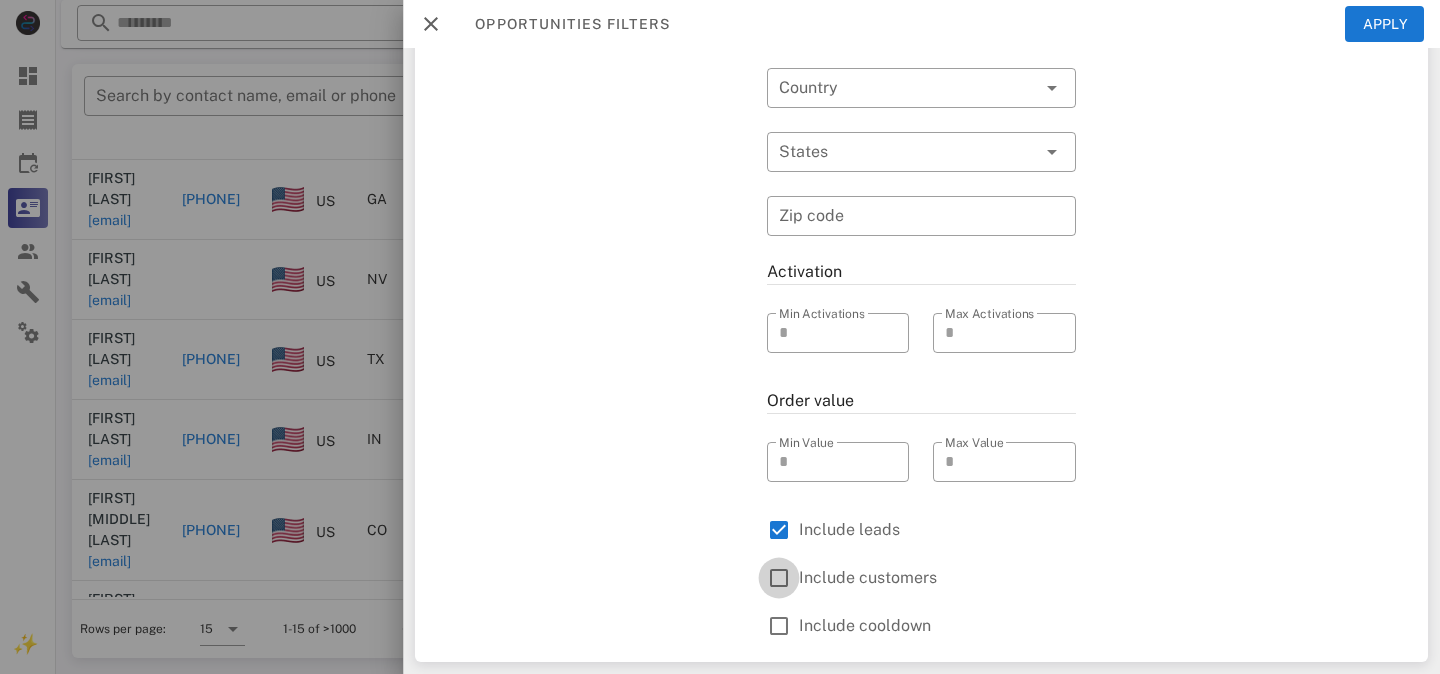 click at bounding box center (779, 578) 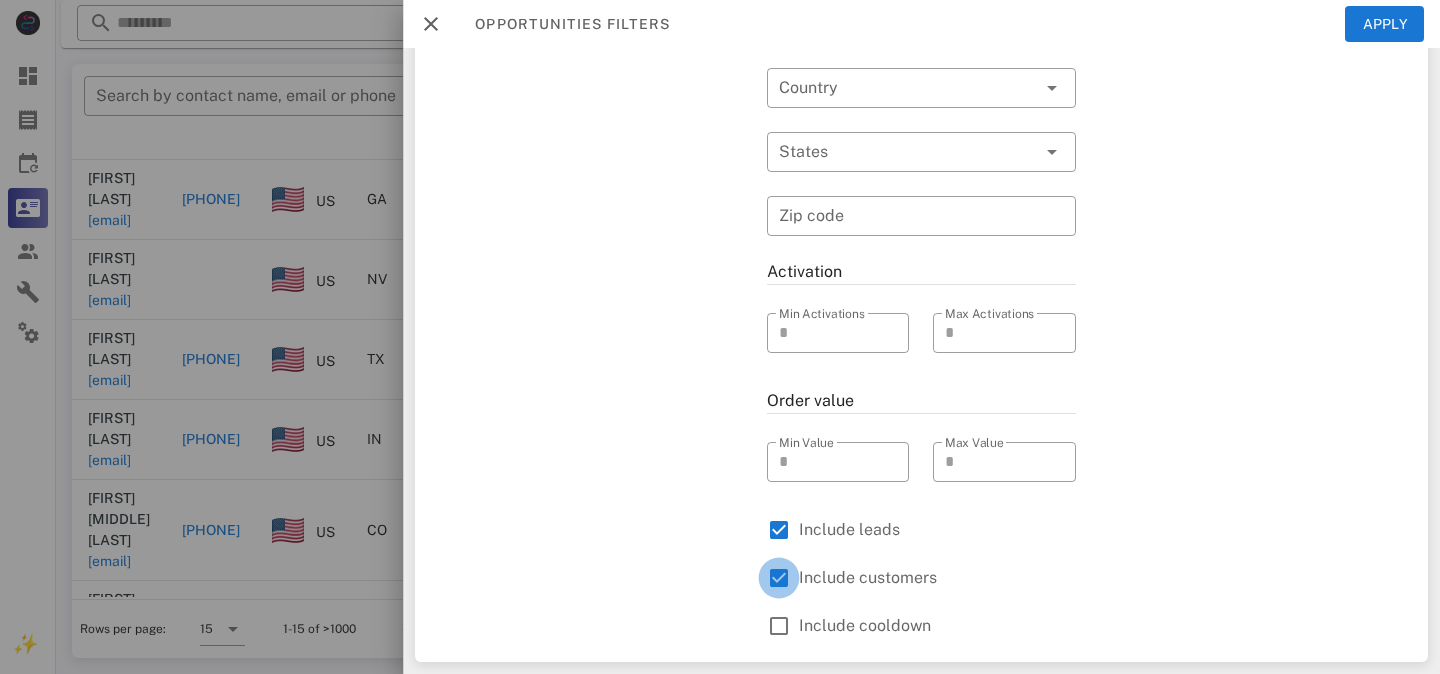 click at bounding box center (779, 578) 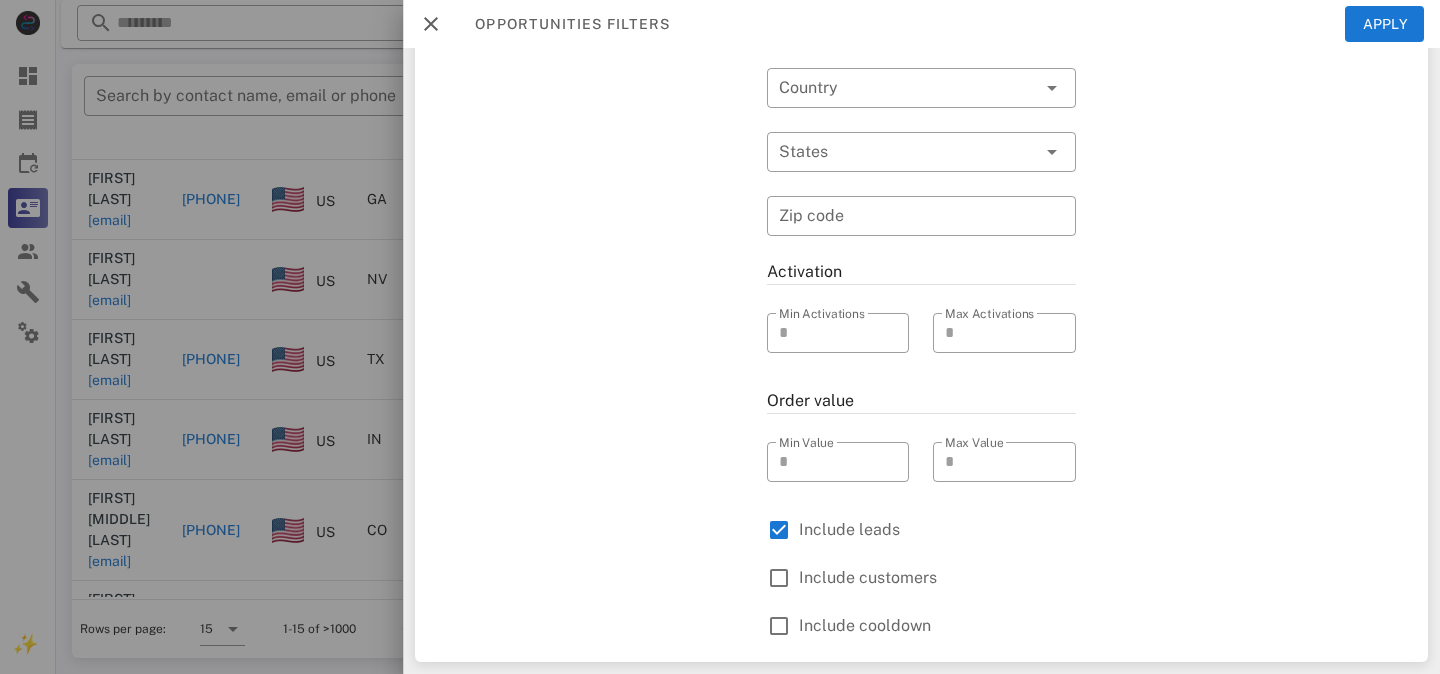 scroll, scrollTop: 767, scrollLeft: 0, axis: vertical 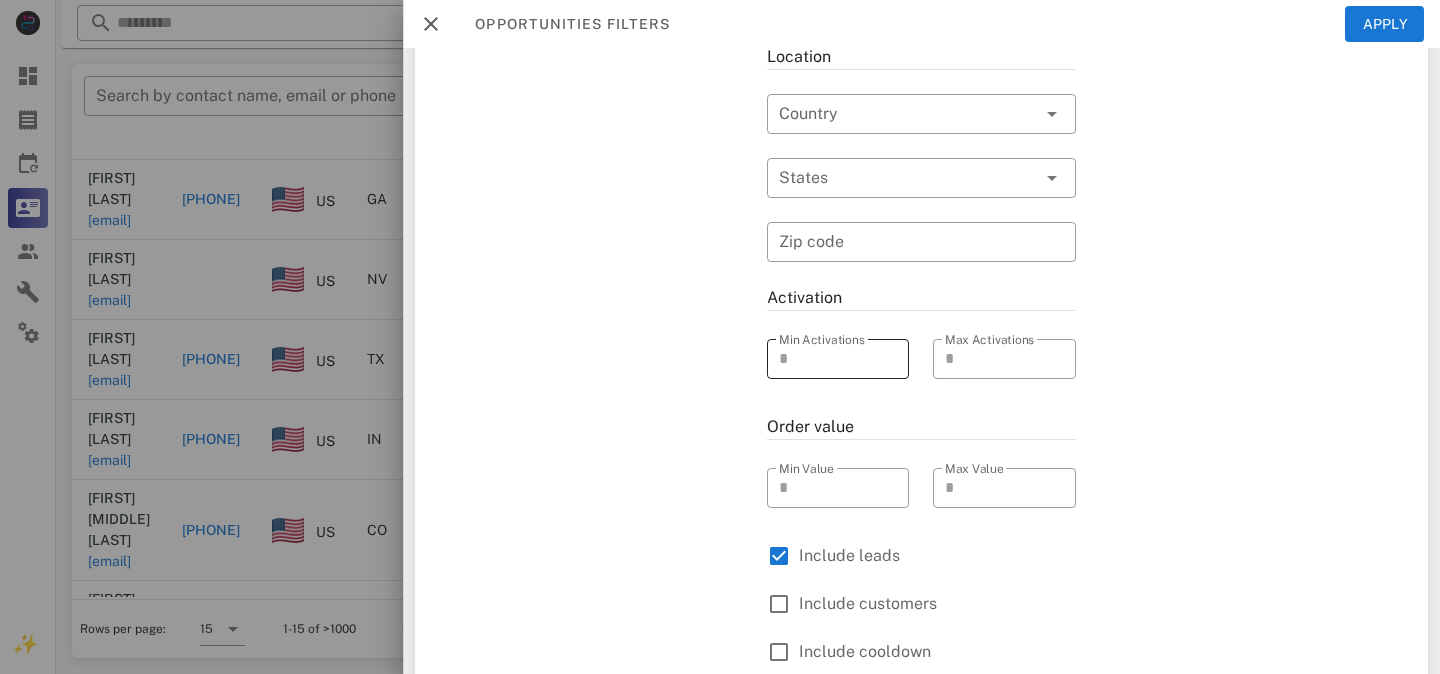 click on "Min Activations" at bounding box center (824, 359) 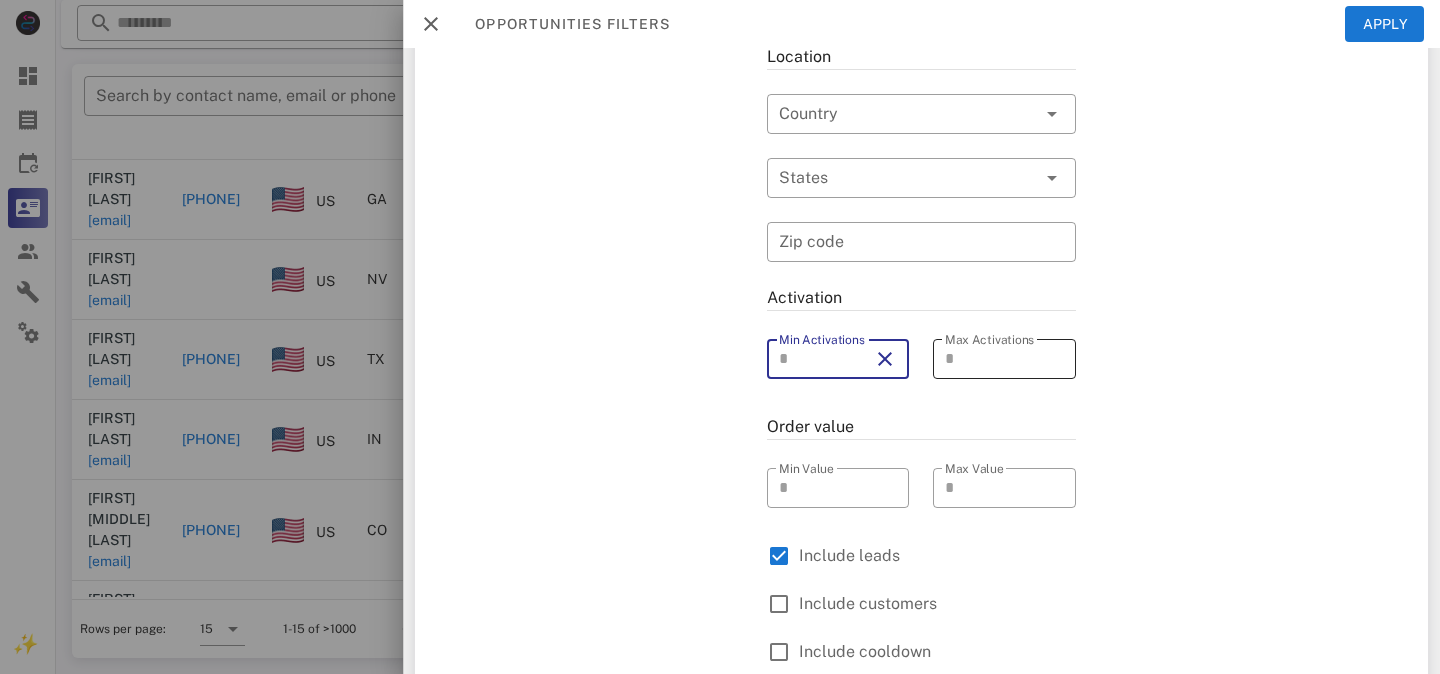 type on "*" 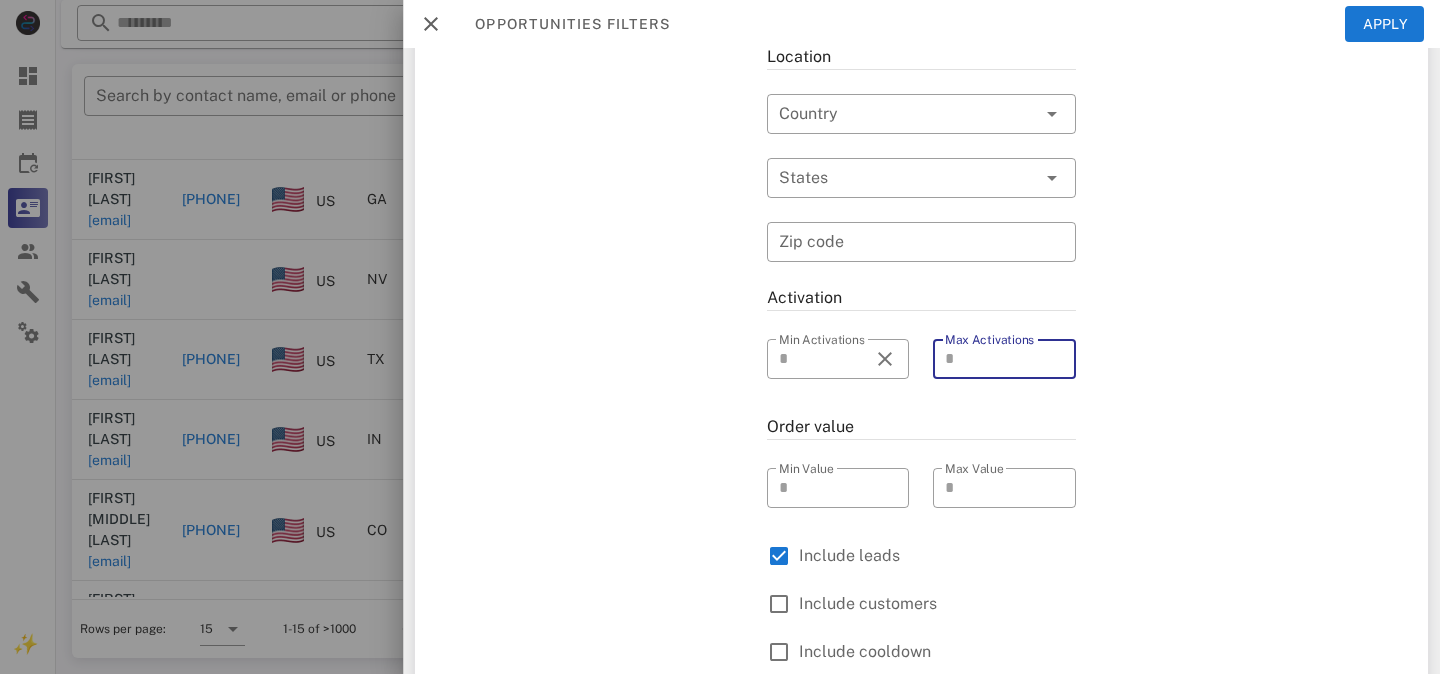 click on "Max Activations" at bounding box center [991, 359] 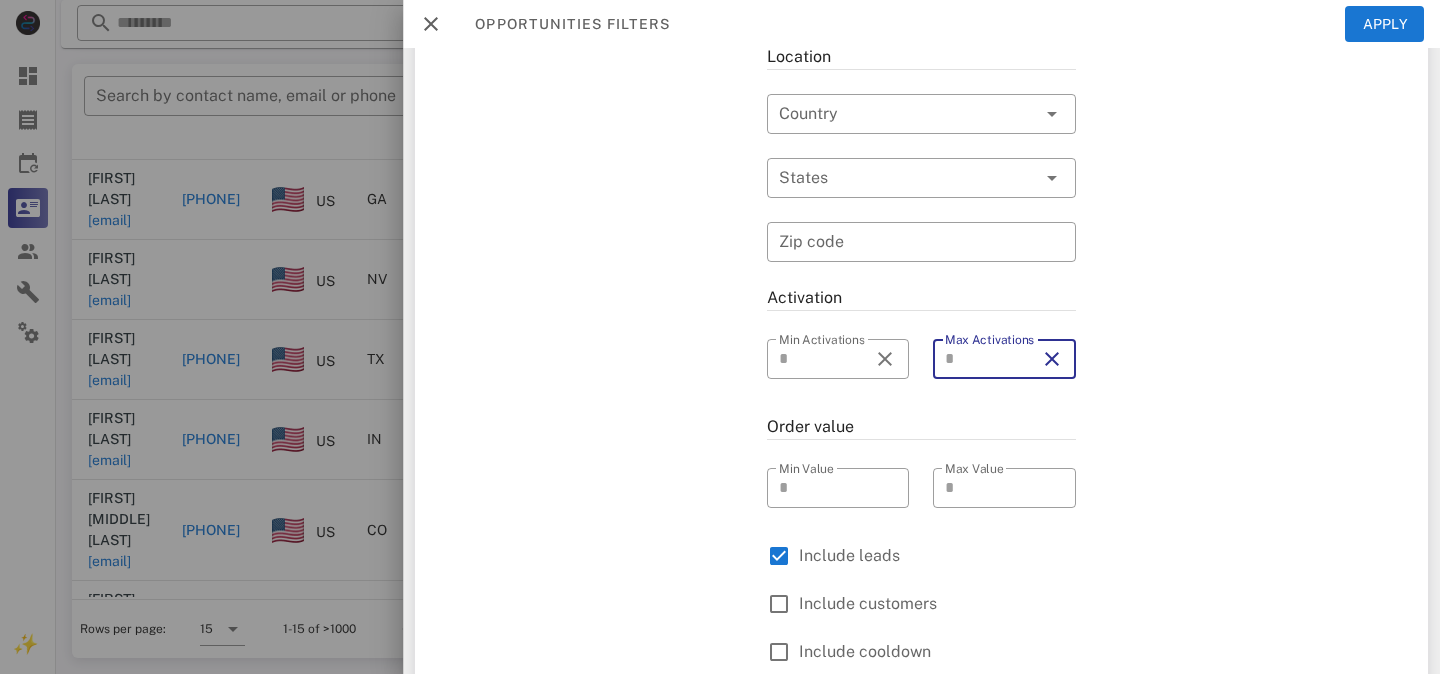 type on "*" 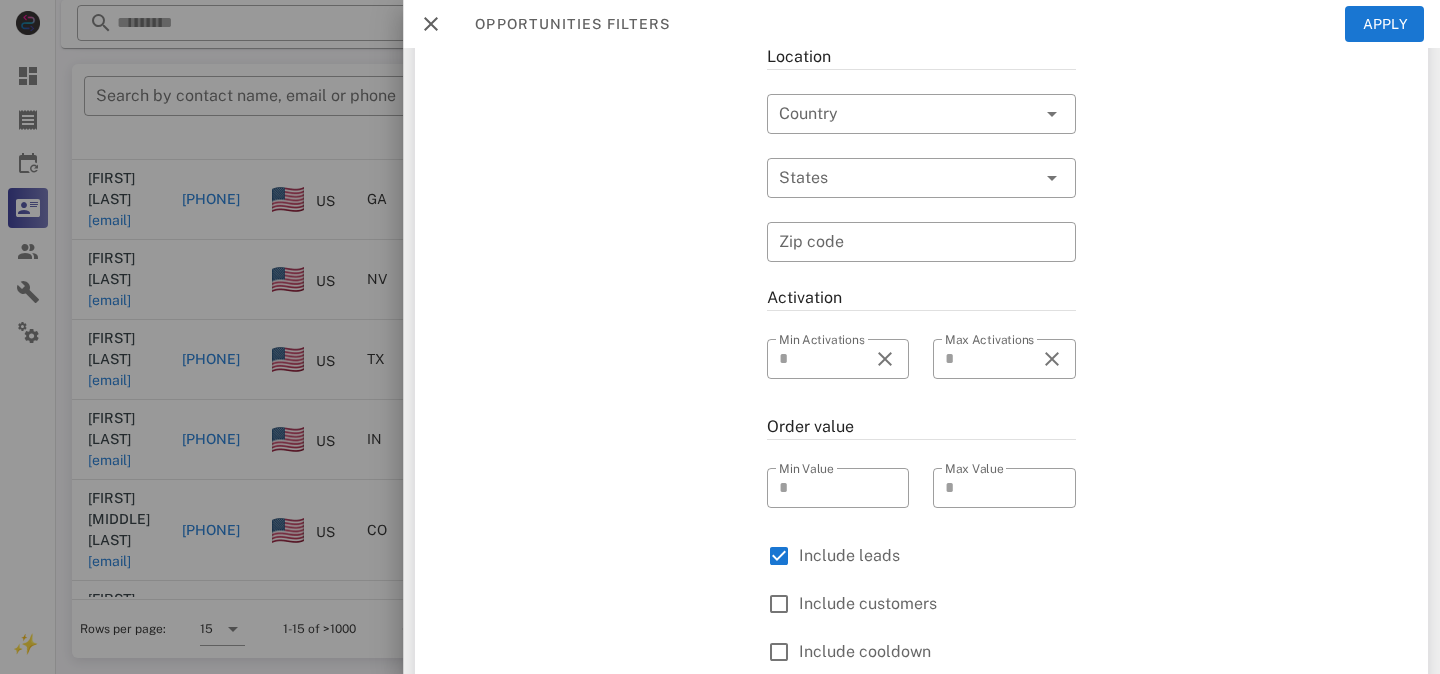click on "Exclusion filters Tags applied during date range filter ​ Tag sources ​ Tags ​ Tags patterns" at bounding box center (1254, 34) 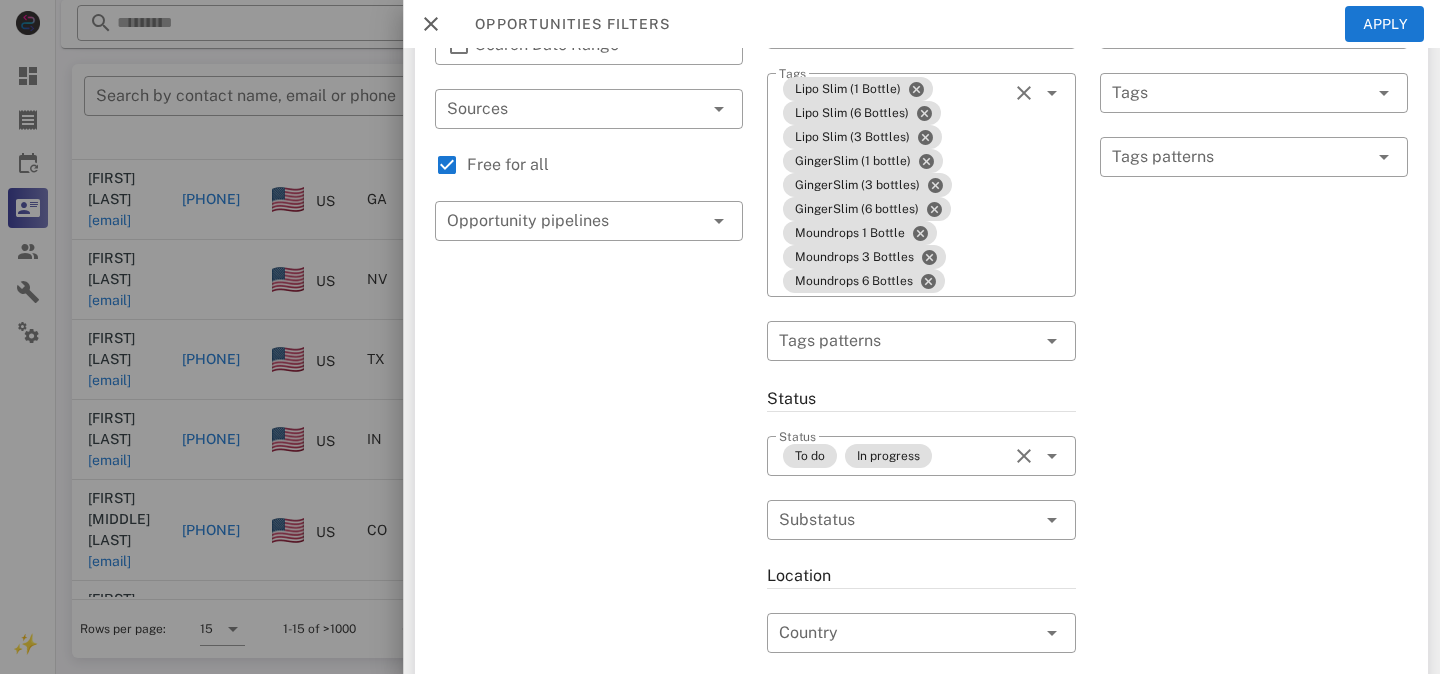 scroll, scrollTop: 86, scrollLeft: 0, axis: vertical 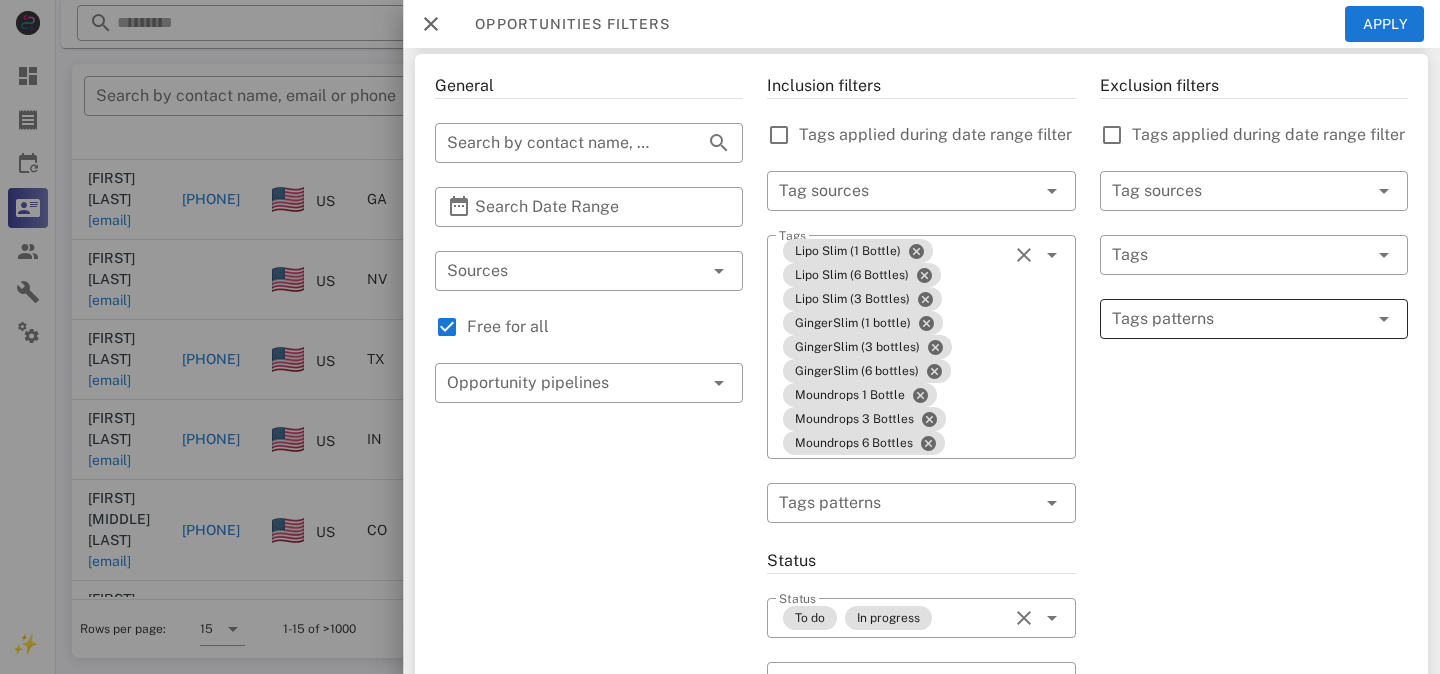 click at bounding box center [1240, 319] 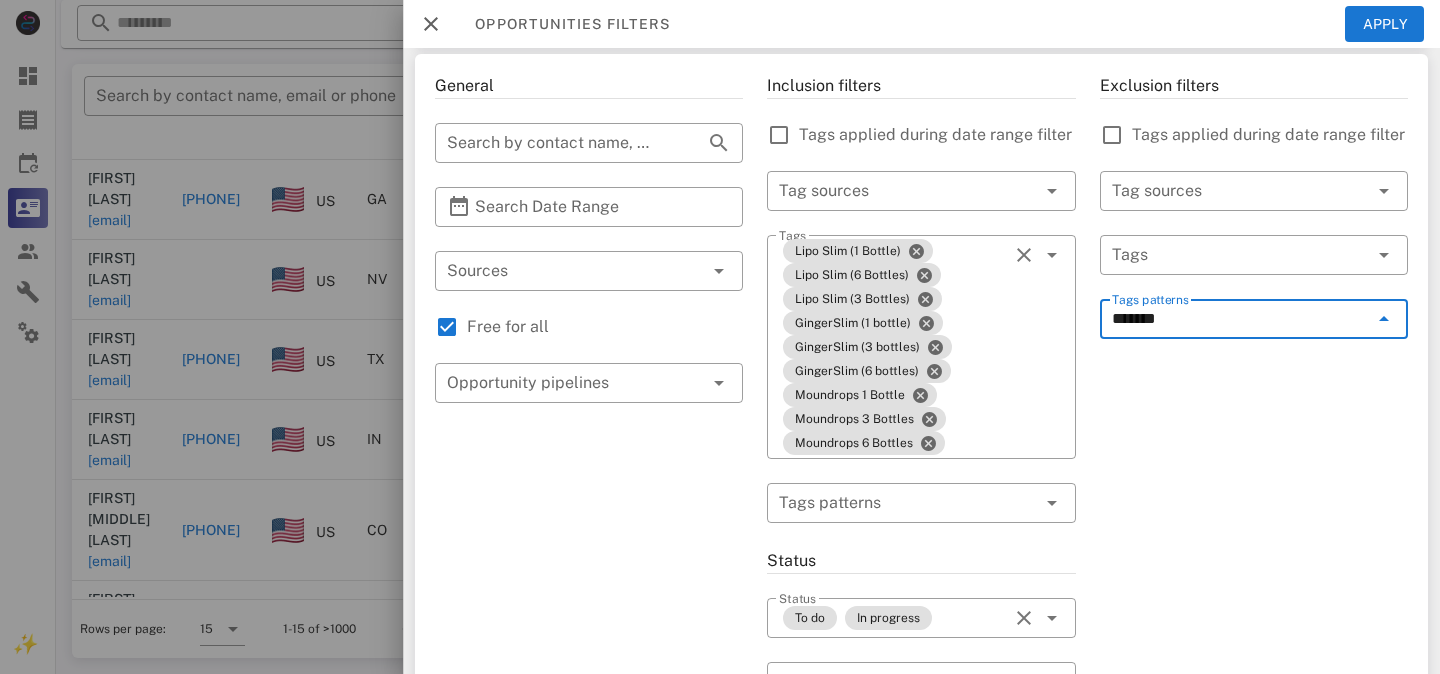 type on "********" 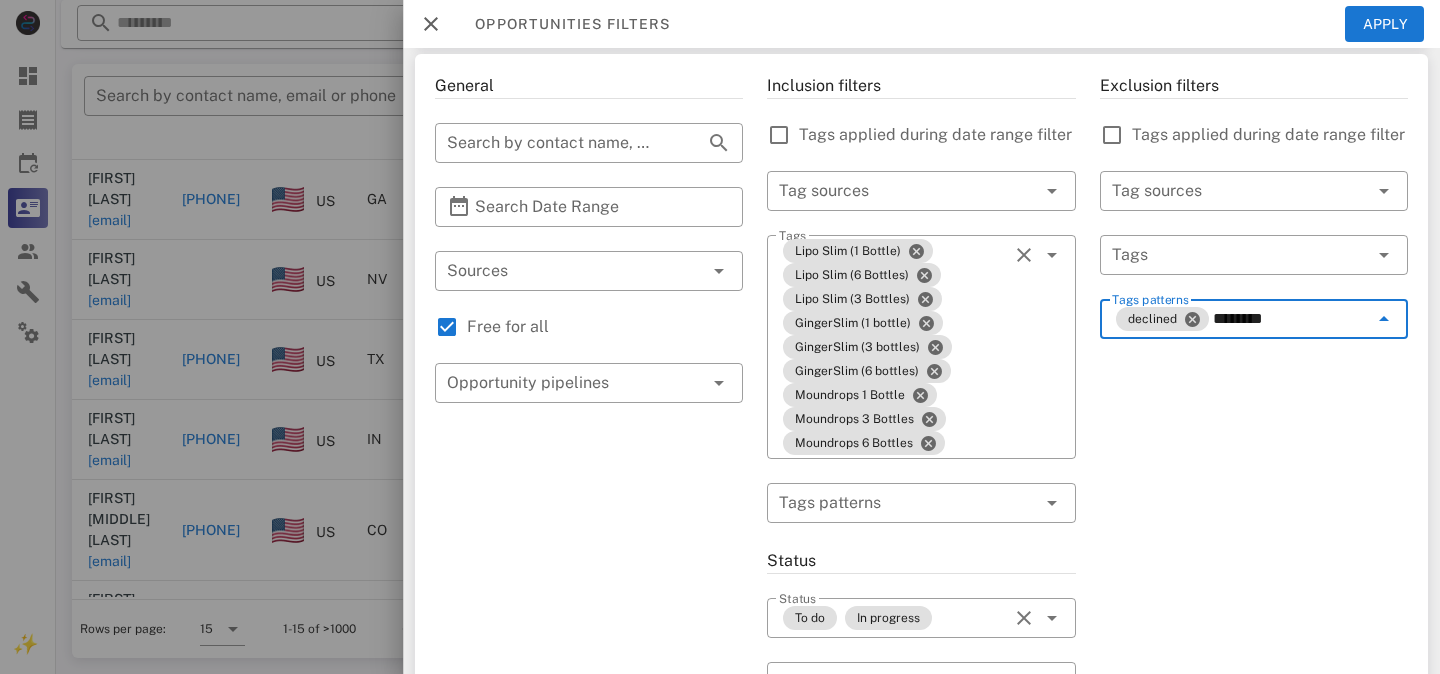 type on "*********" 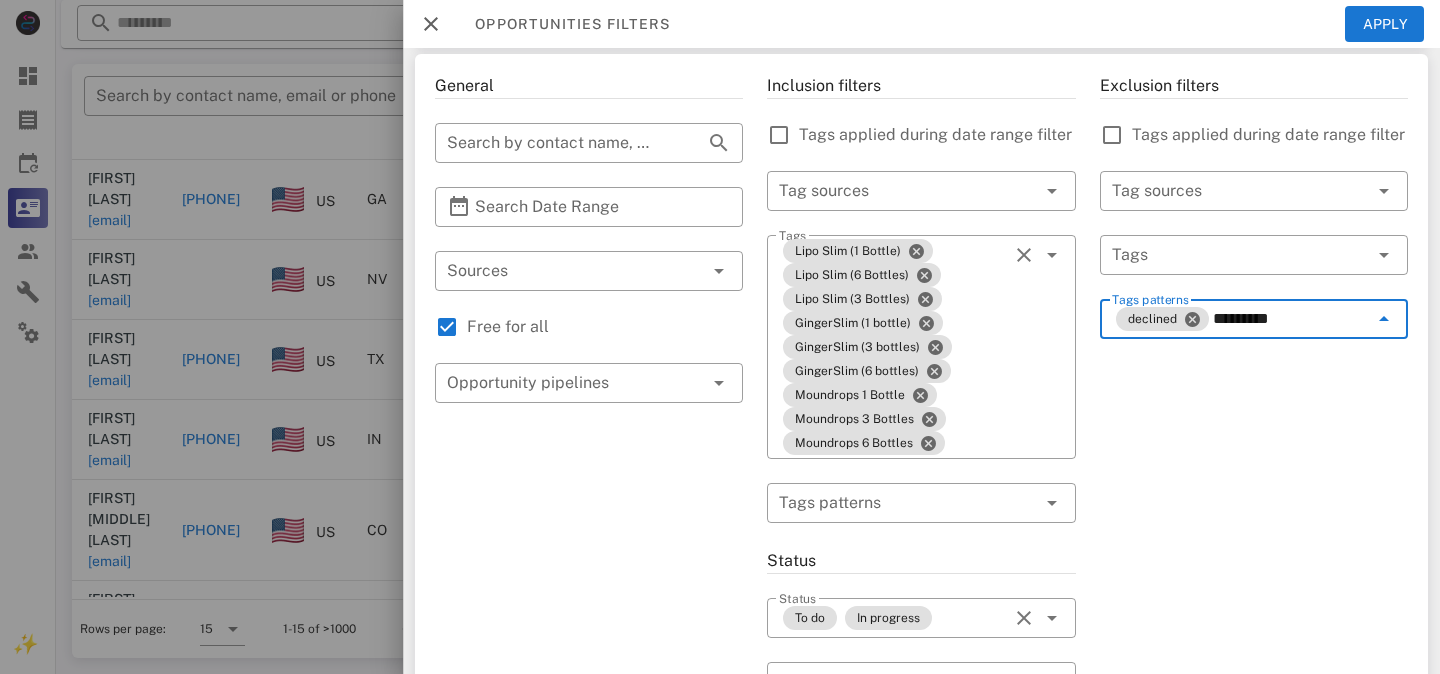 type 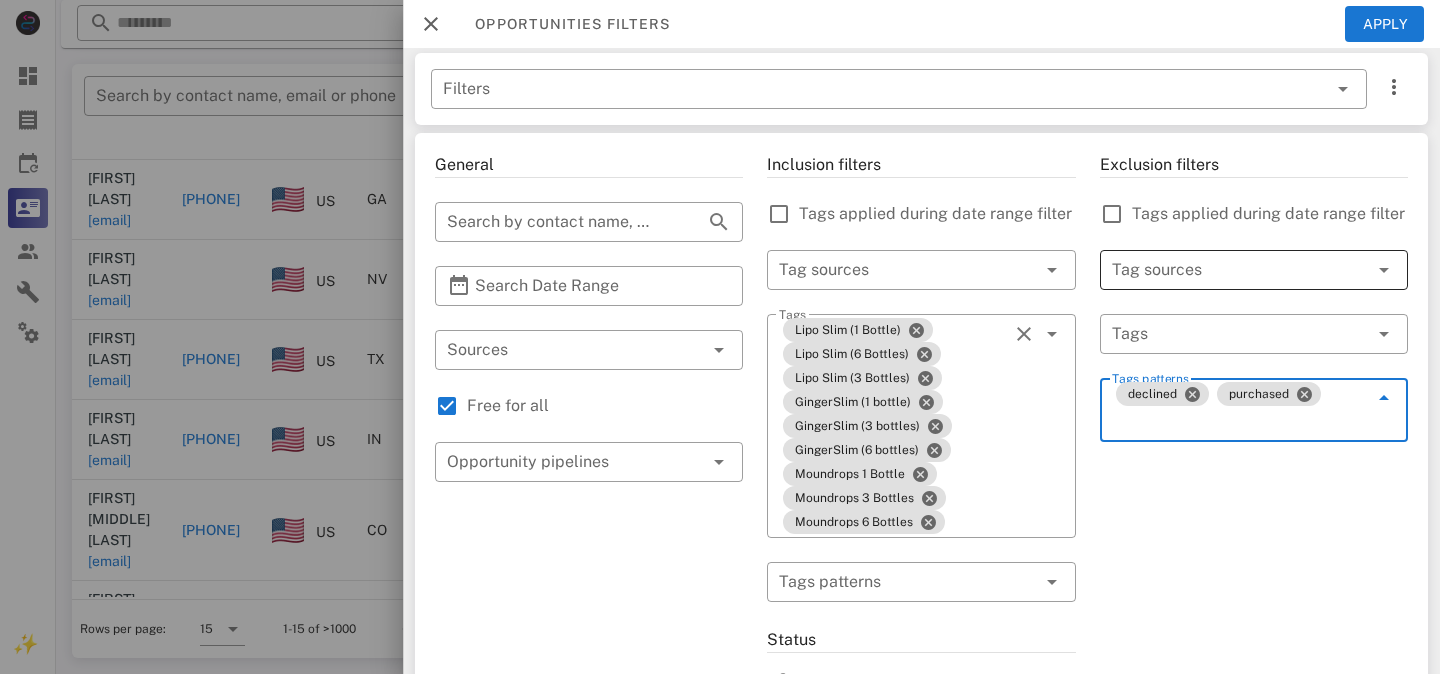 scroll, scrollTop: 0, scrollLeft: 0, axis: both 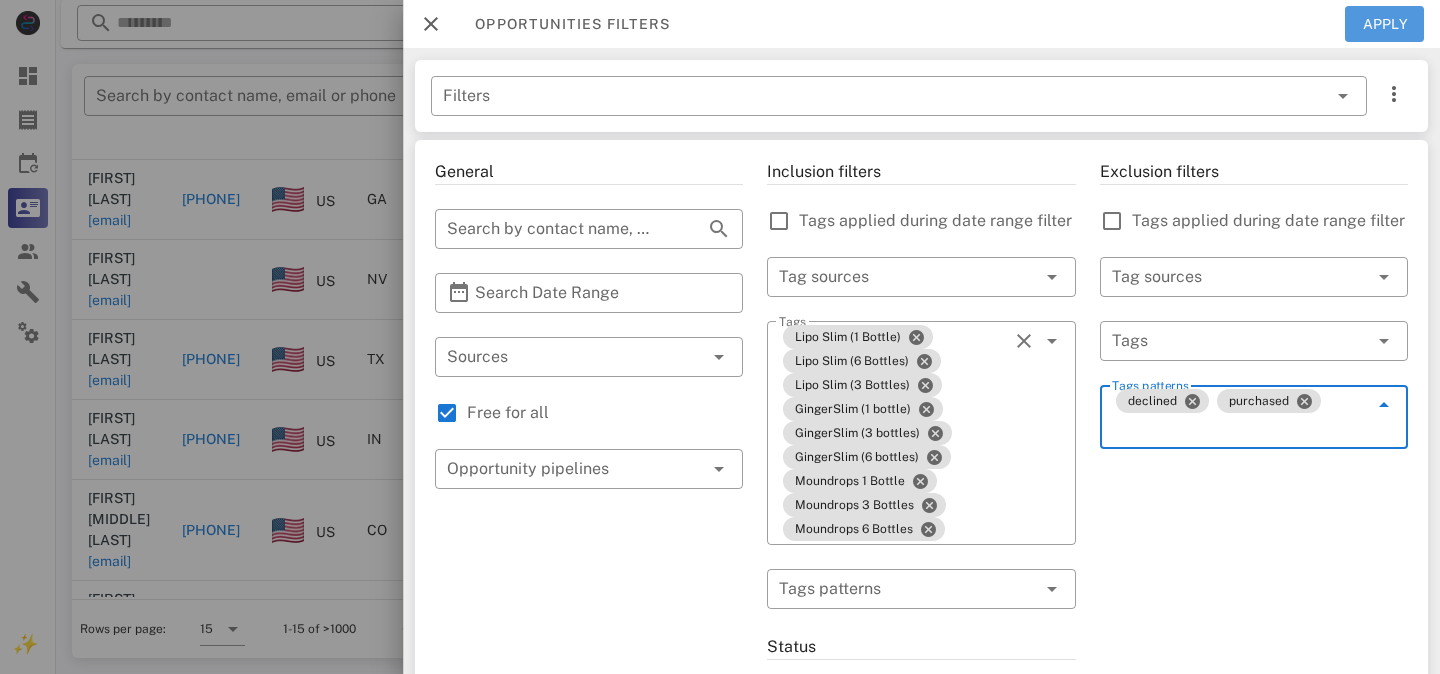 click on "Apply" at bounding box center [1385, 24] 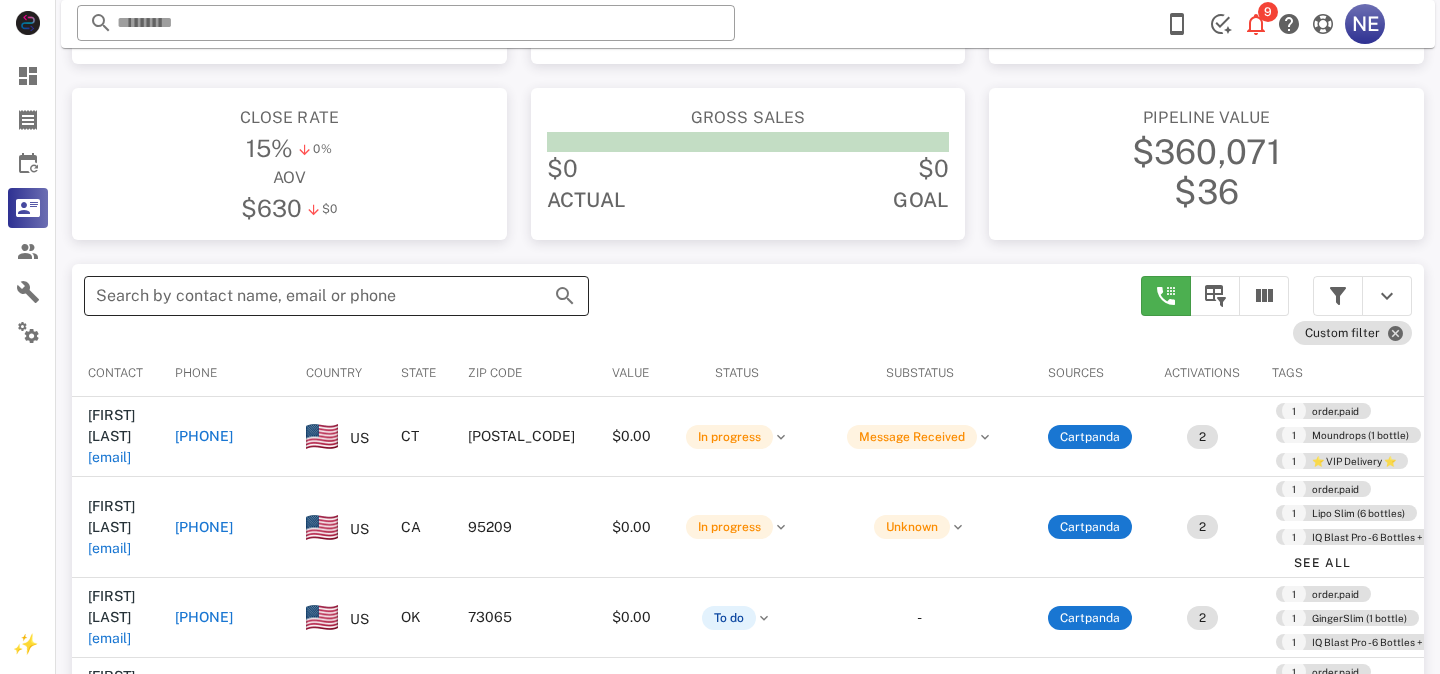 scroll, scrollTop: 0, scrollLeft: 0, axis: both 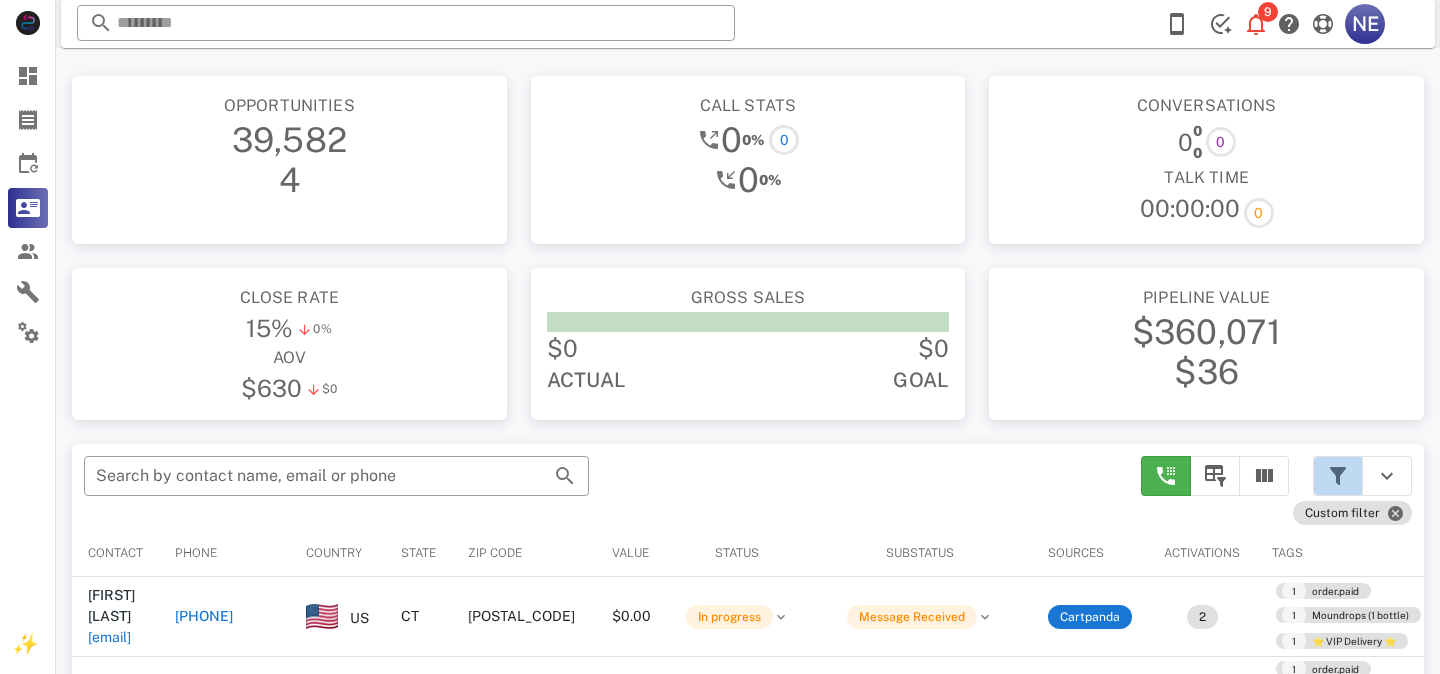 click at bounding box center (1338, 476) 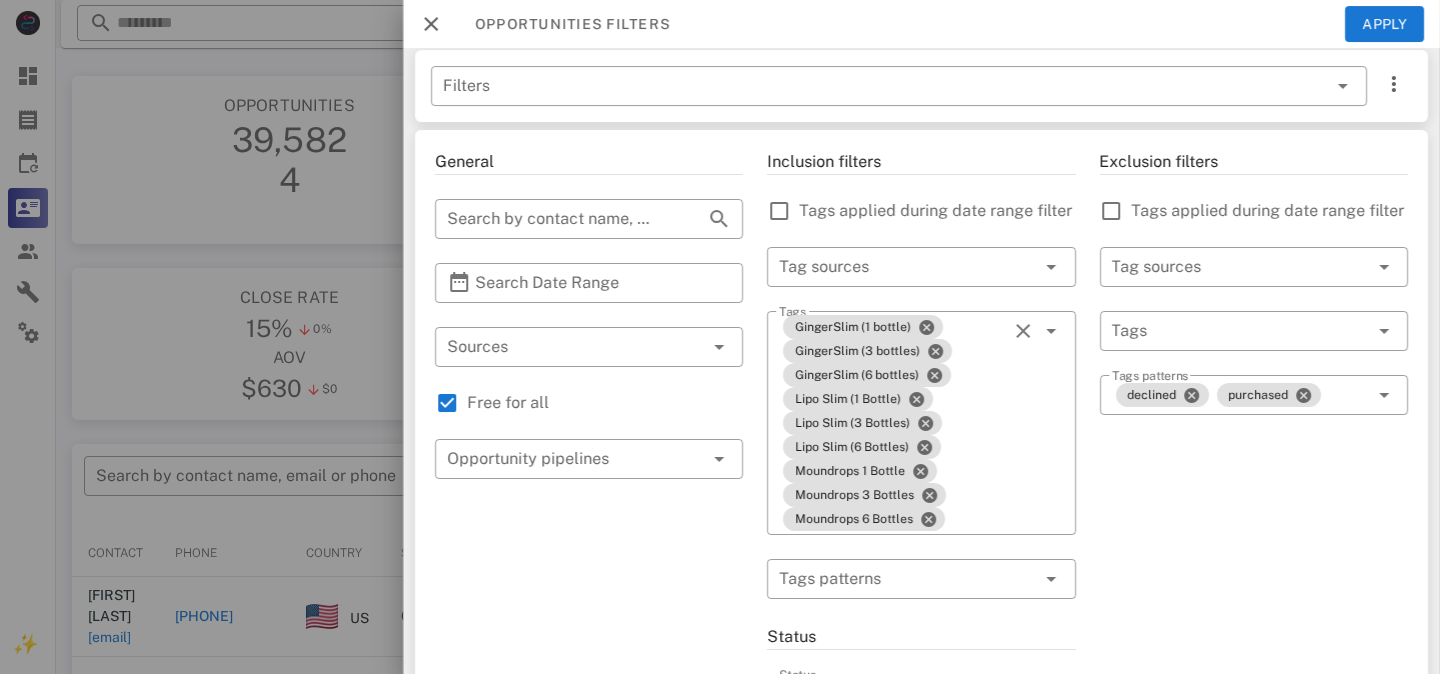scroll, scrollTop: 0, scrollLeft: 0, axis: both 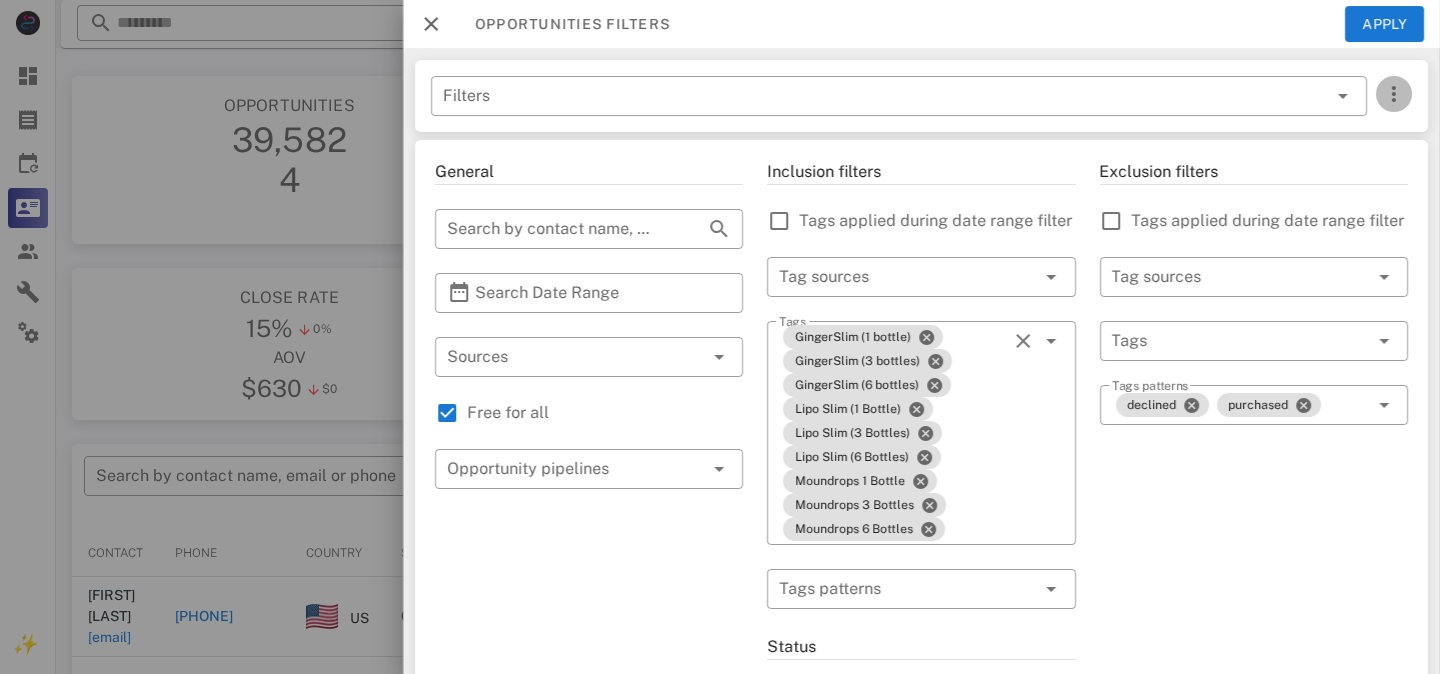 click at bounding box center [1394, 94] 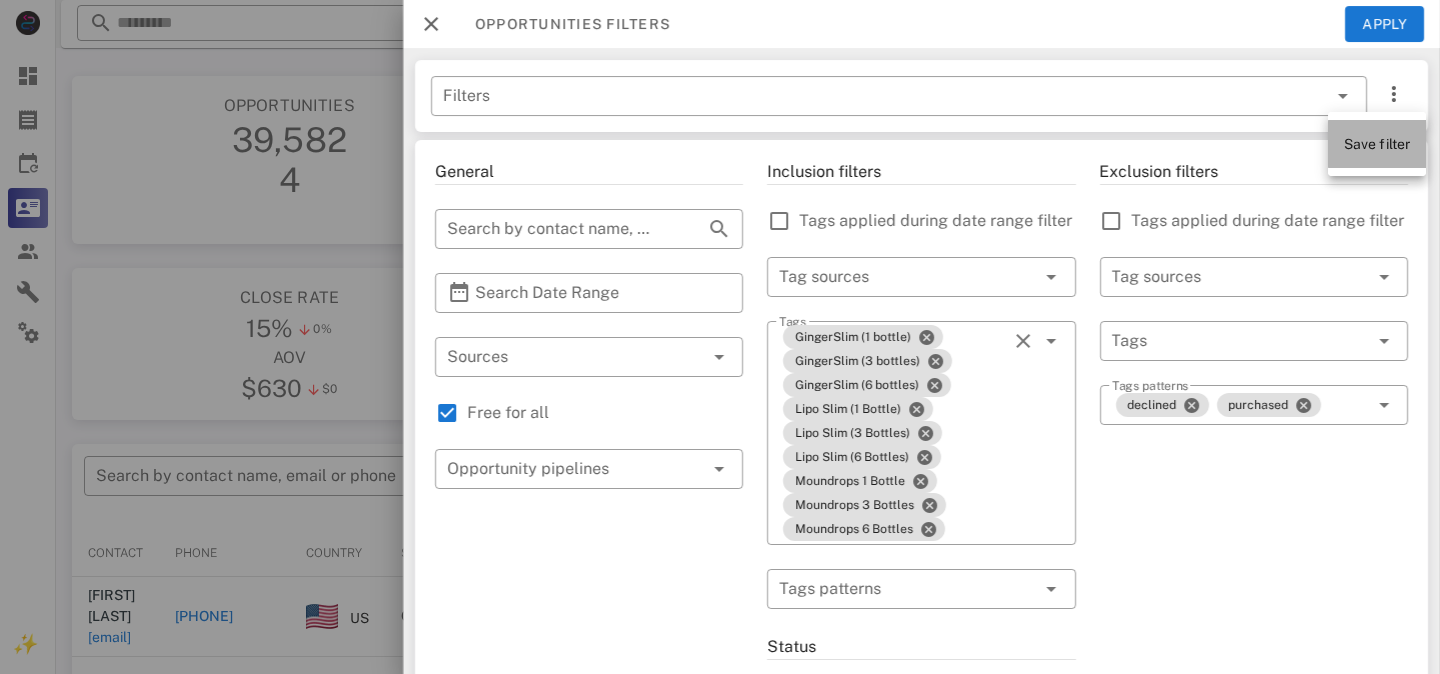 click on "Save filter" at bounding box center (1377, 144) 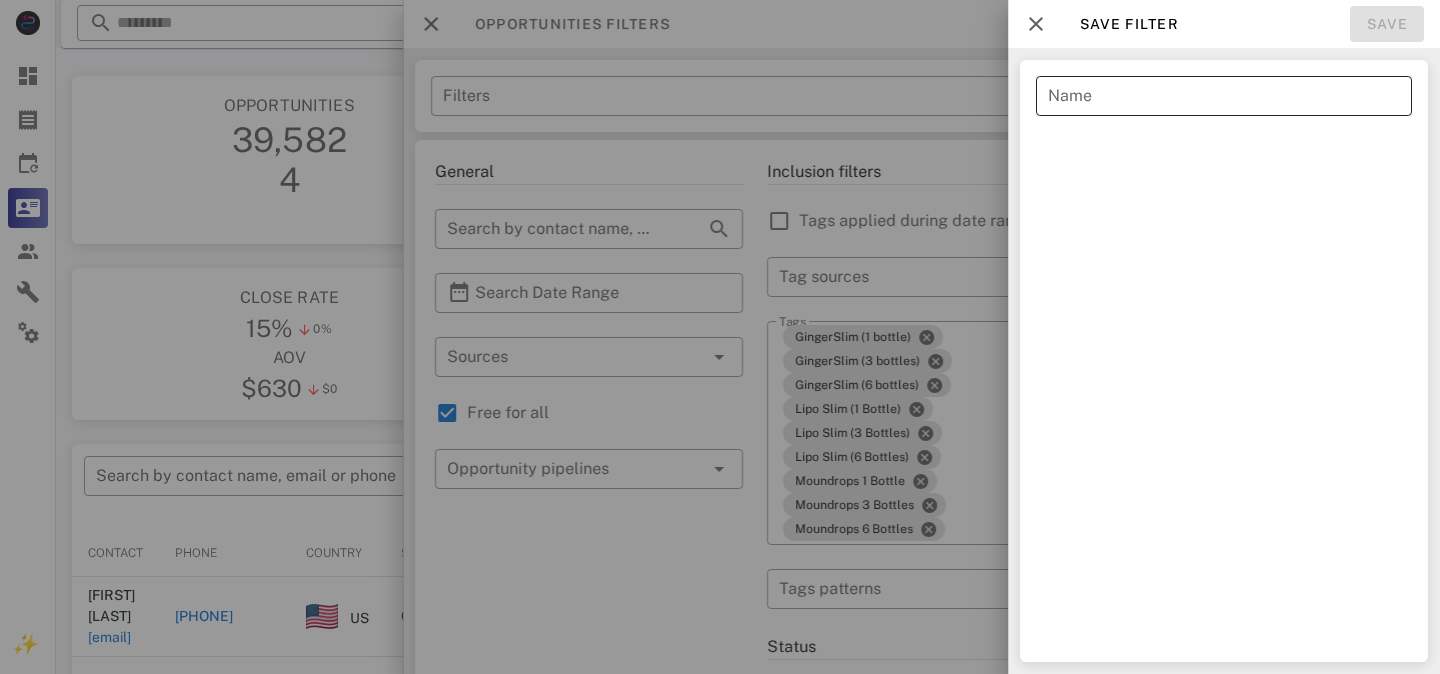 click on "Name" at bounding box center (1224, 96) 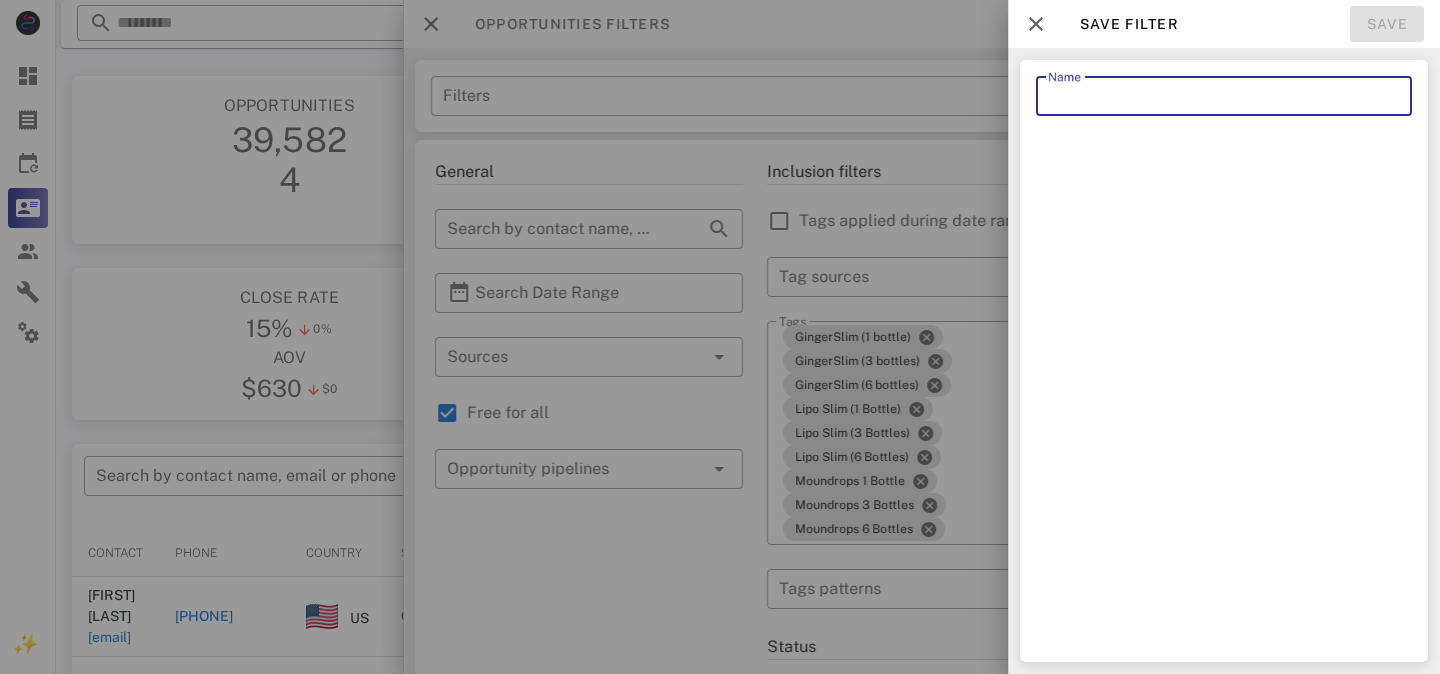 type on "*" 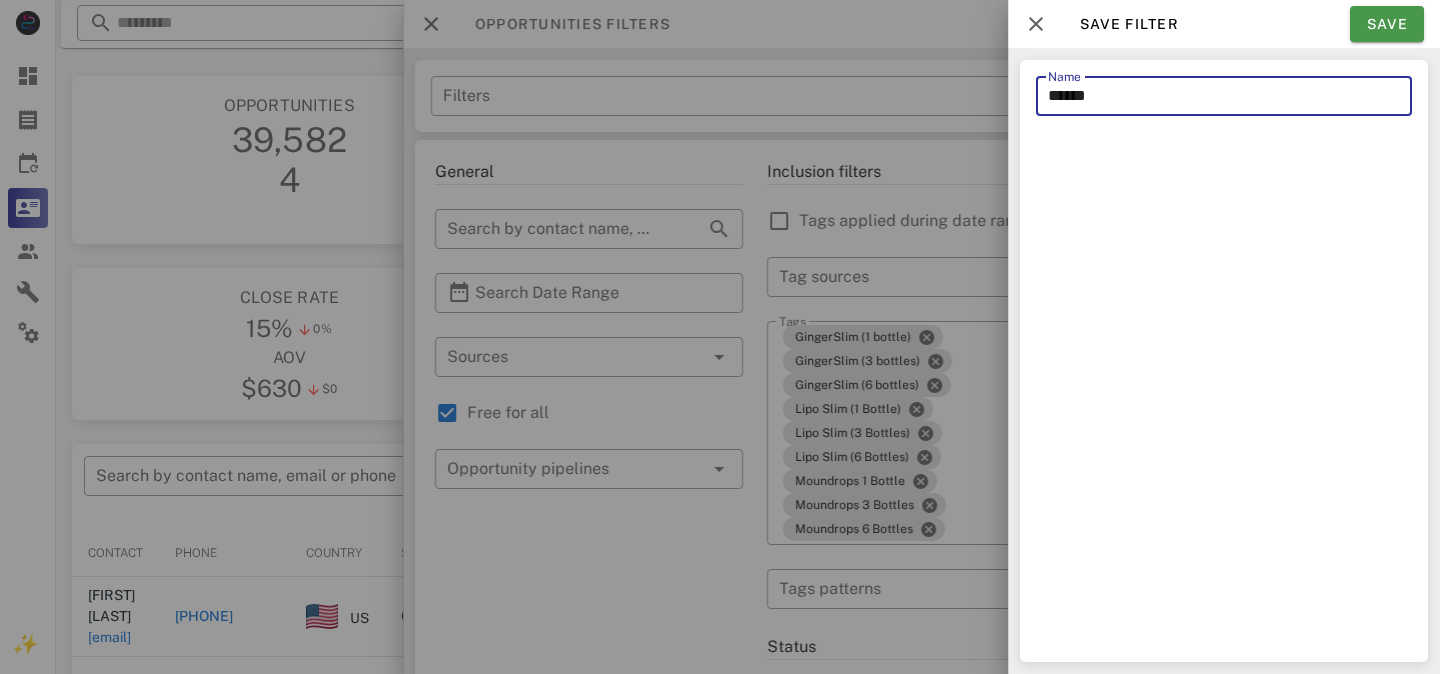 type on "******" 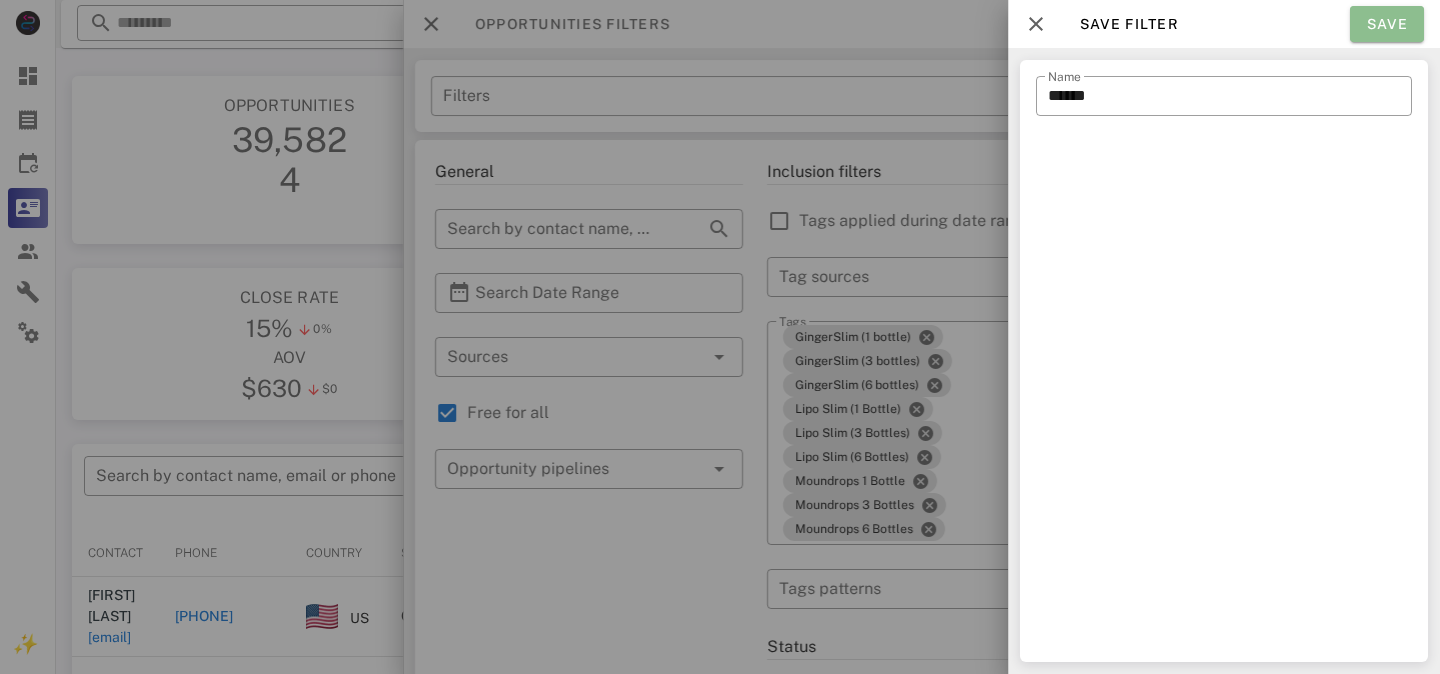 click on "Save" at bounding box center (1387, 24) 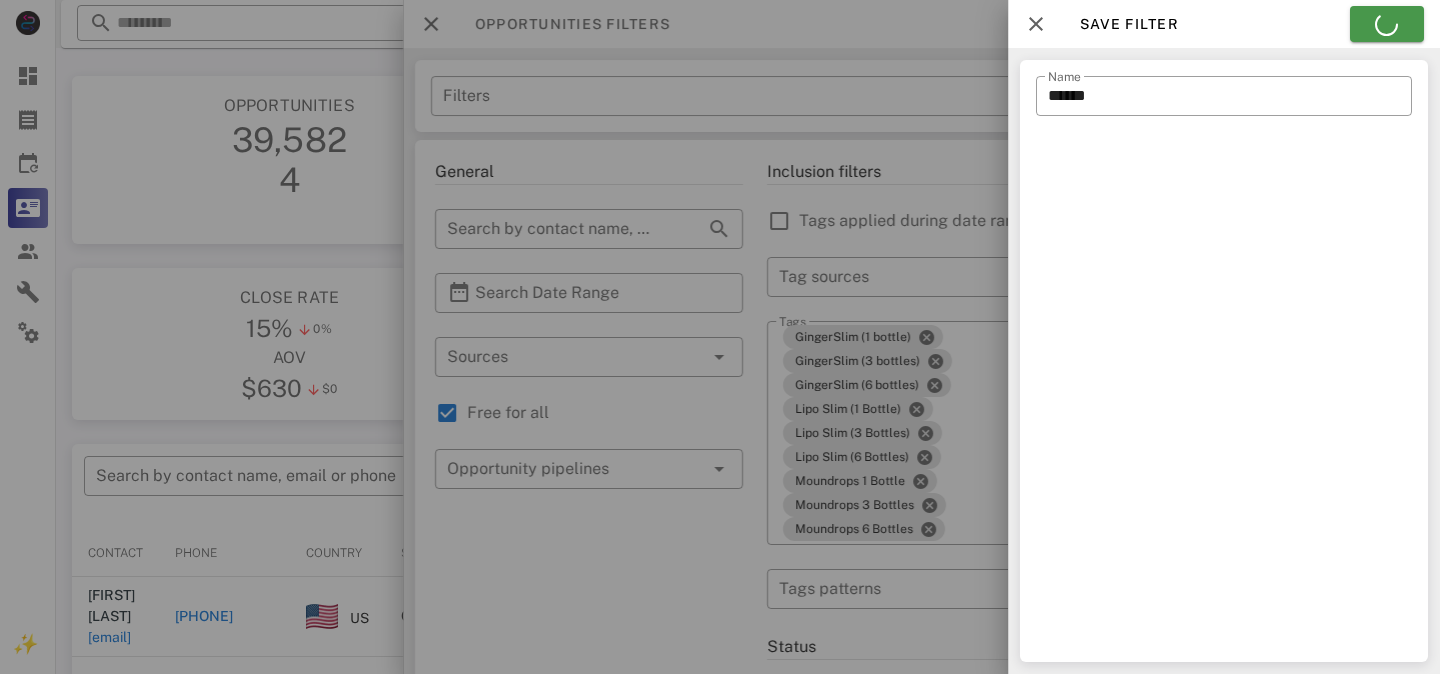type on "******" 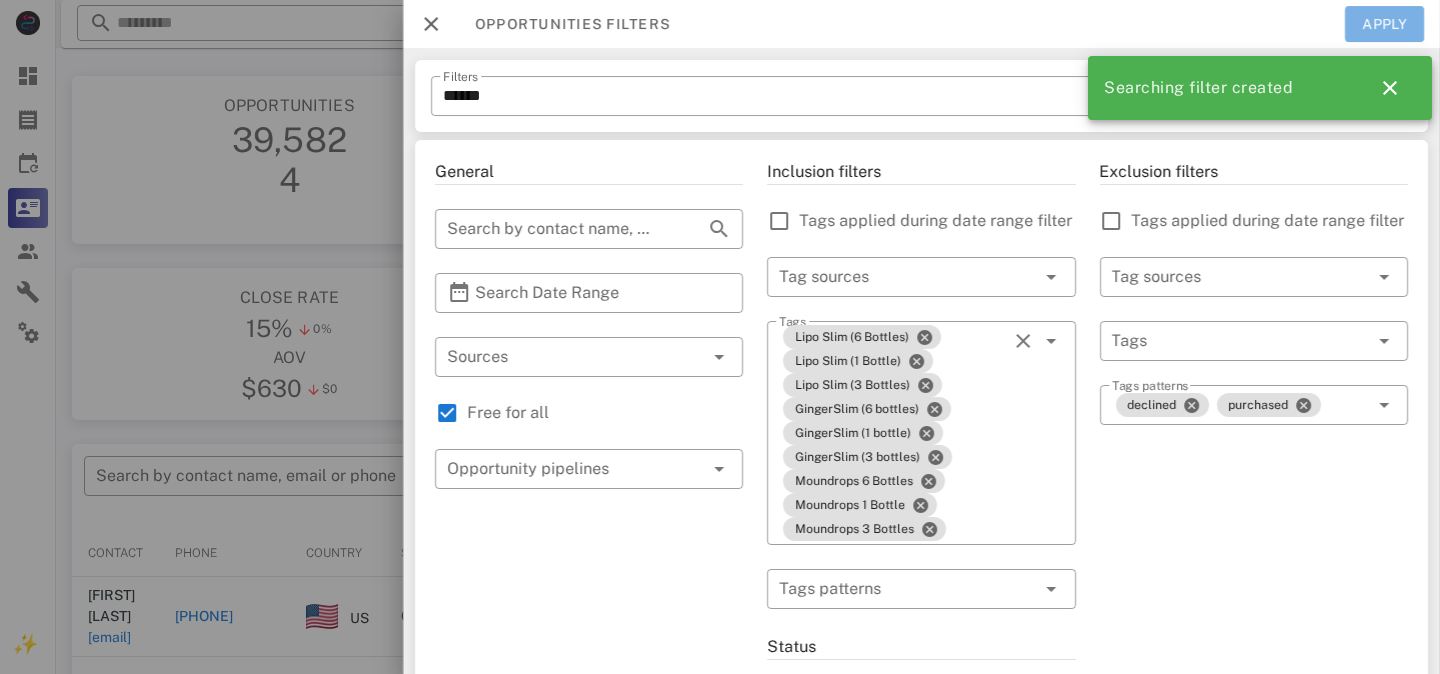 click on "Apply" at bounding box center (1385, 24) 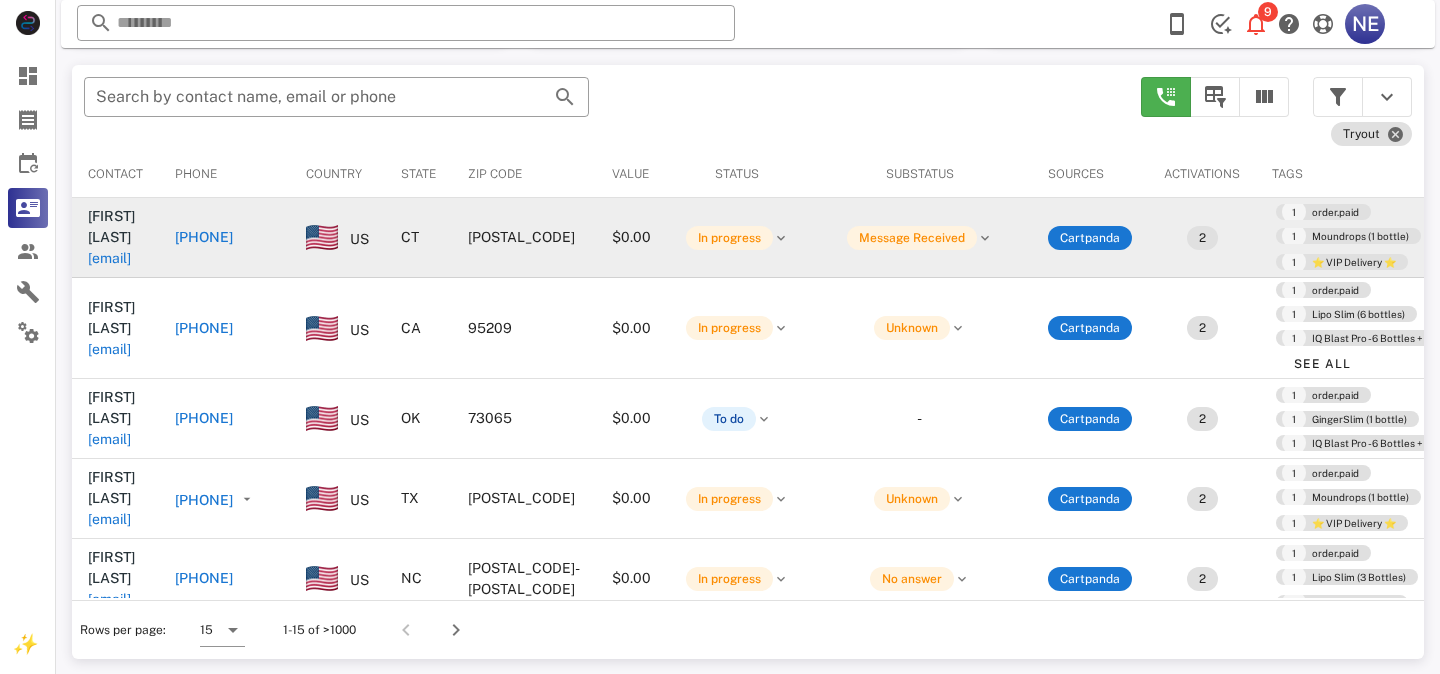 scroll, scrollTop: 380, scrollLeft: 0, axis: vertical 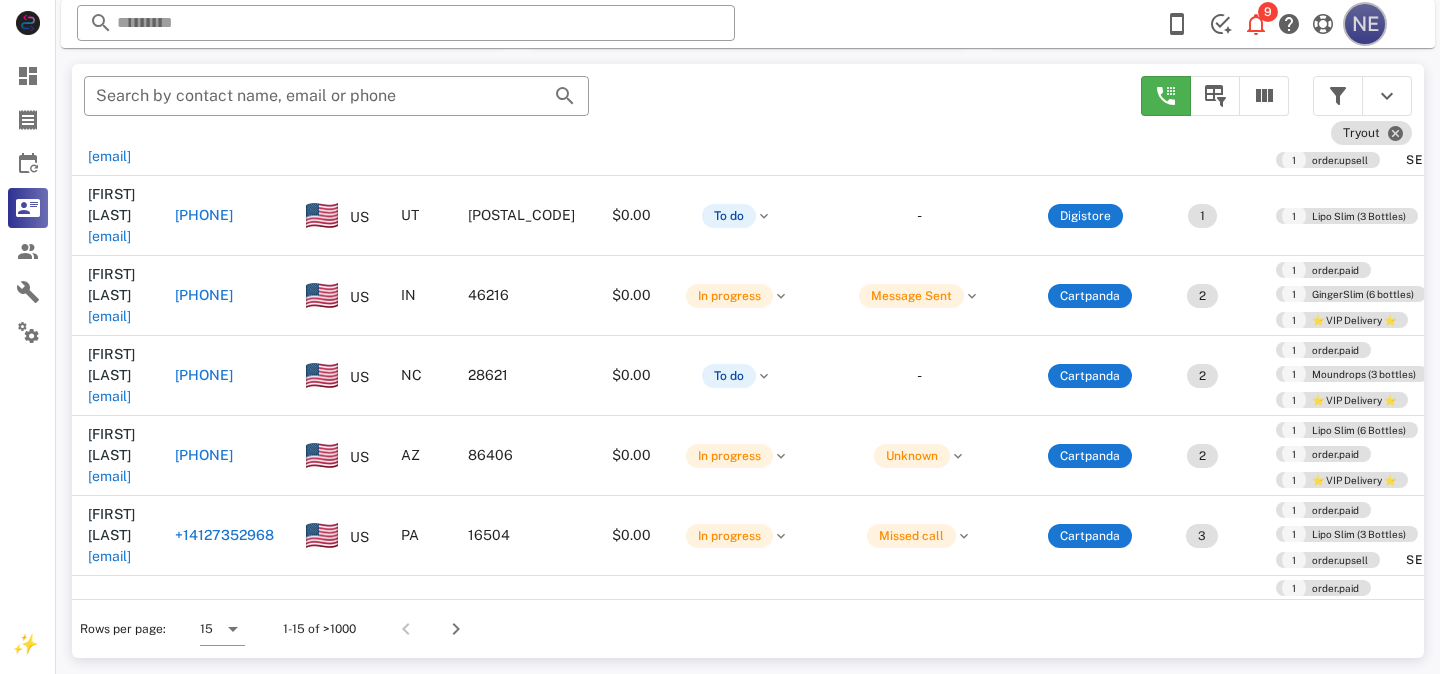 click on "NE" at bounding box center [1365, 24] 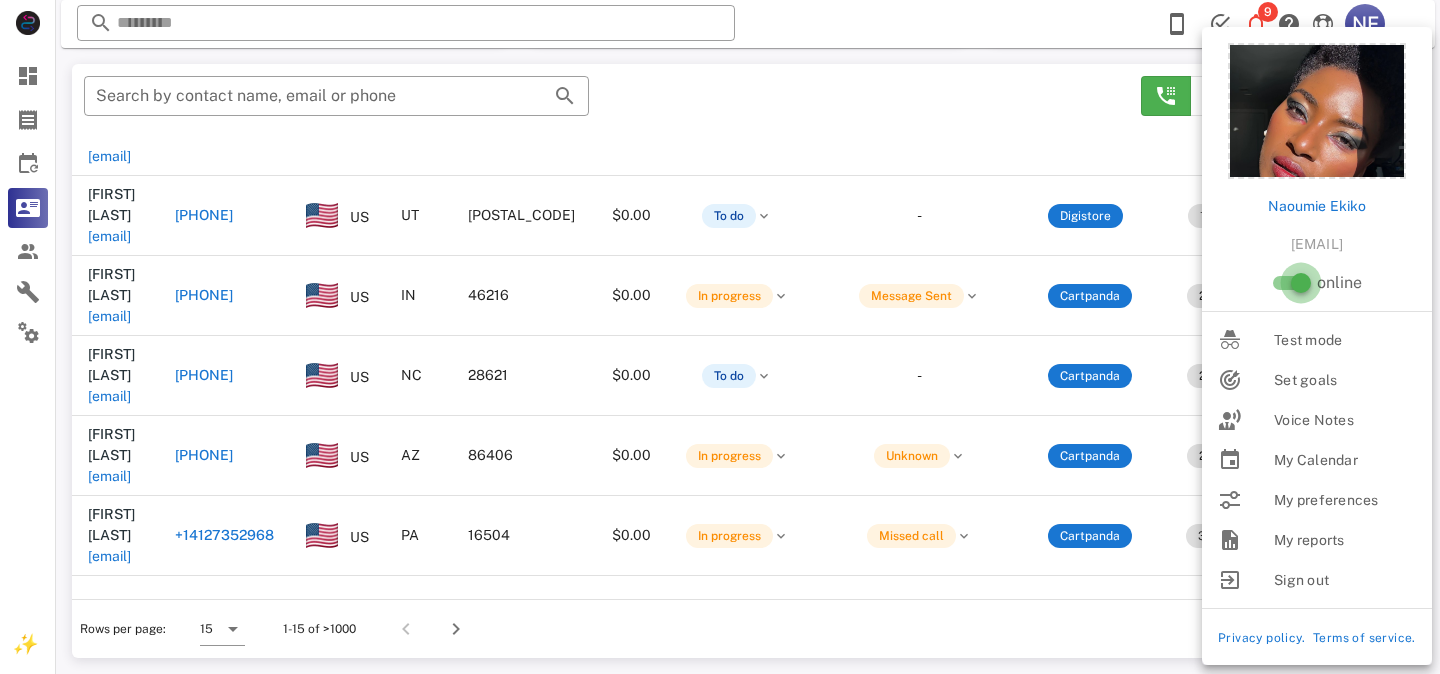 click at bounding box center (1301, 283) 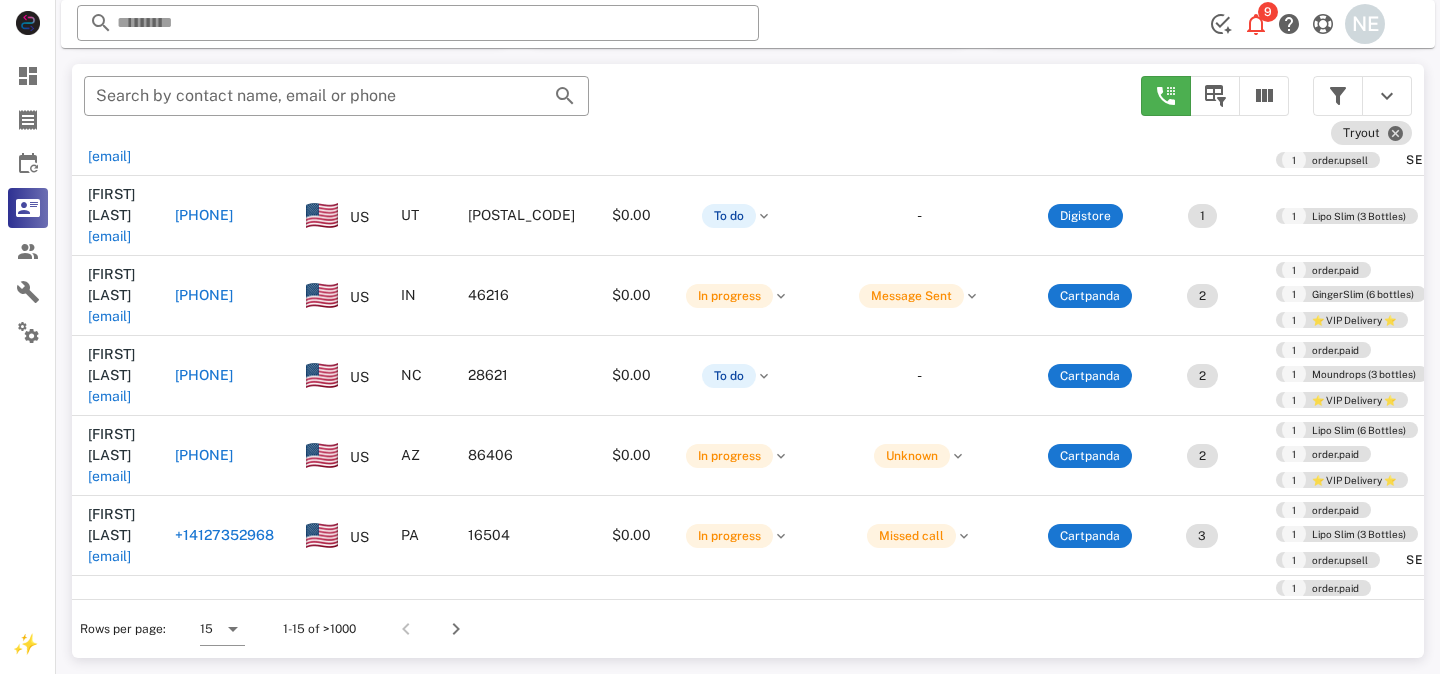 scroll, scrollTop: 0, scrollLeft: 0, axis: both 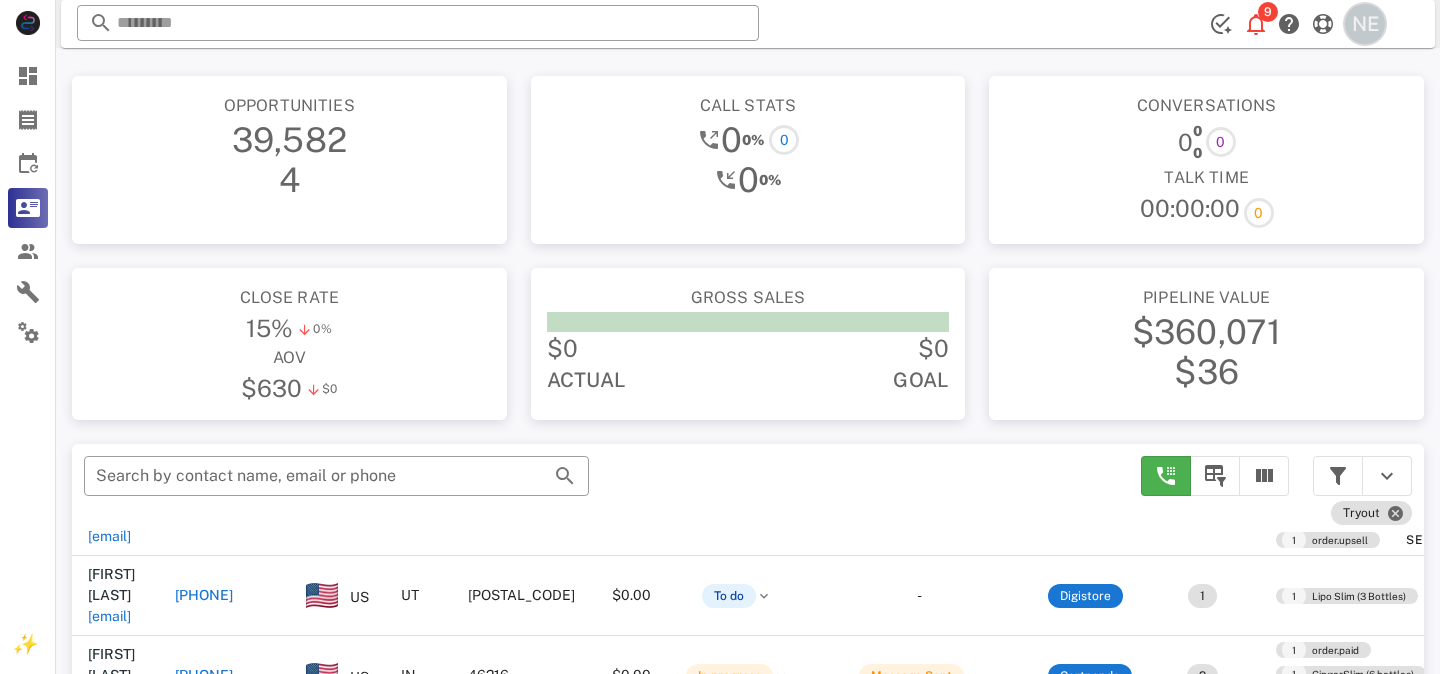 click on "NE" at bounding box center [1365, 24] 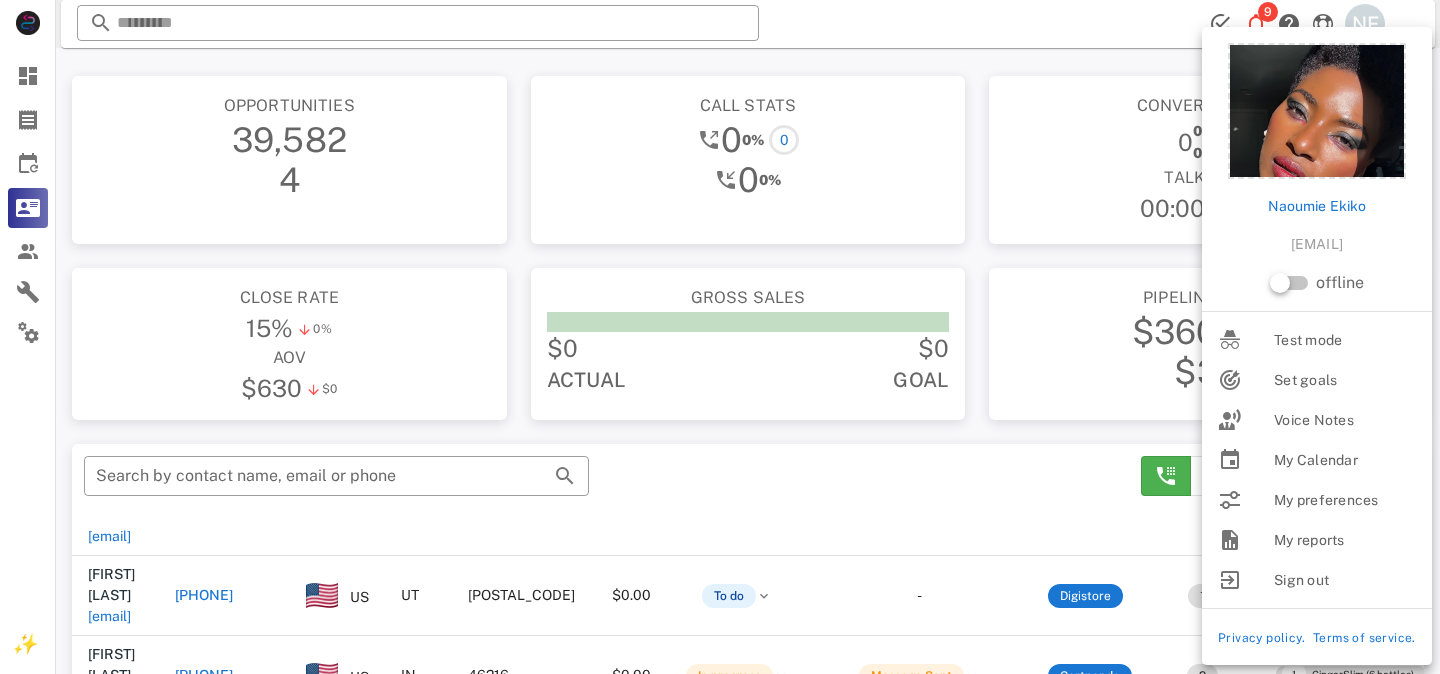 click on "​ 9 NE Reload browser Accept" at bounding box center (748, 24) 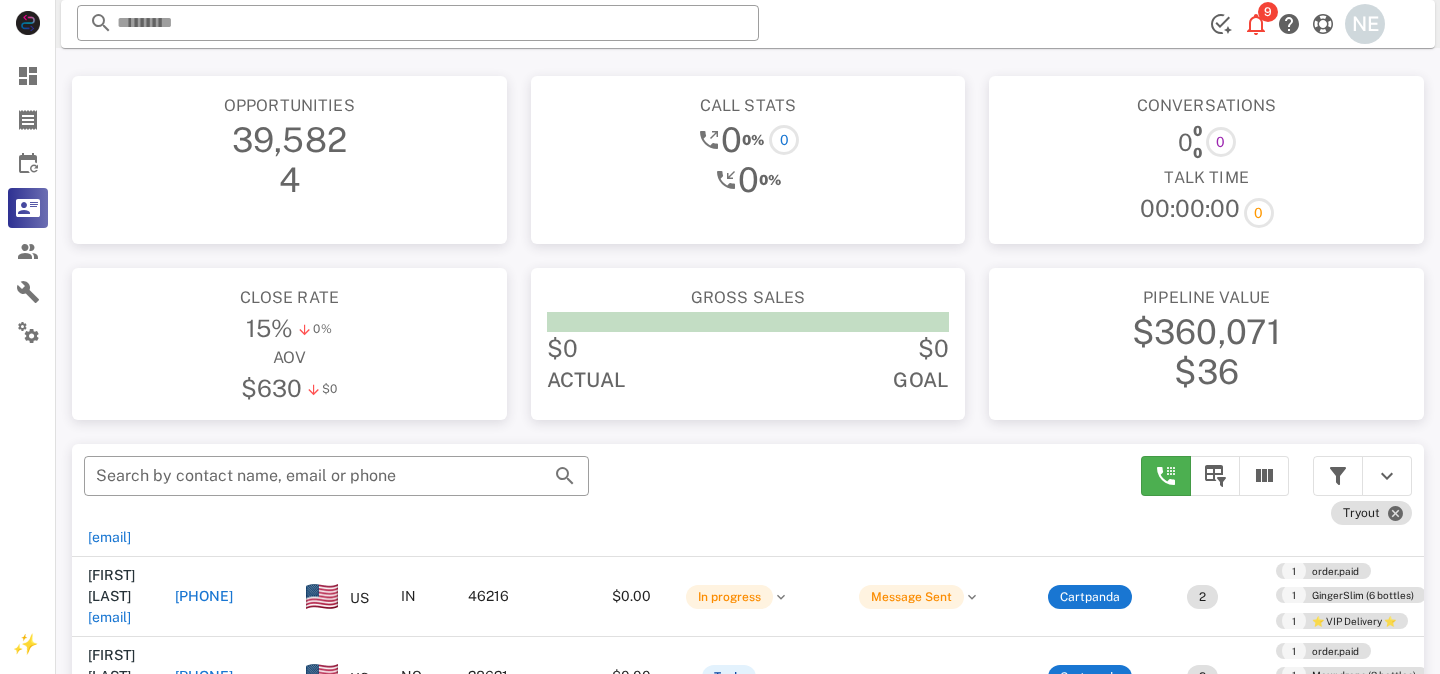 scroll, scrollTop: 703, scrollLeft: 0, axis: vertical 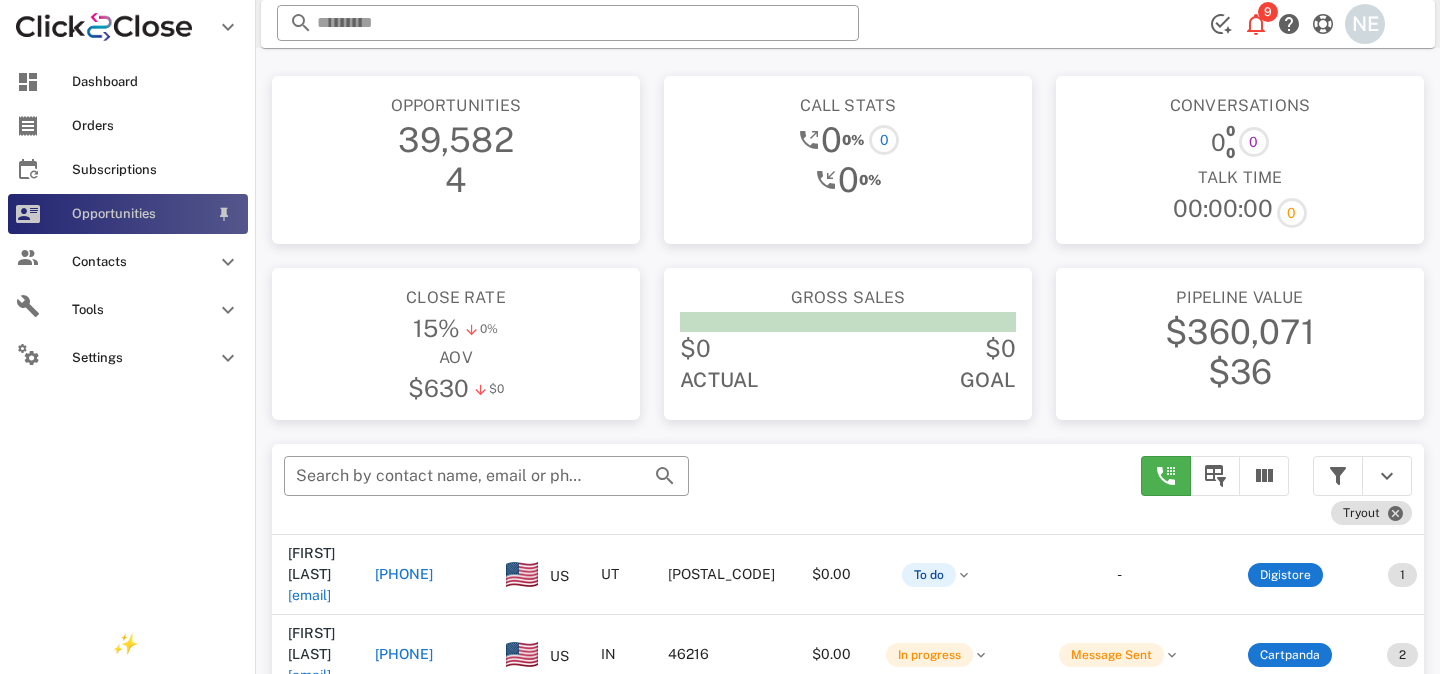 click on "Opportunities" at bounding box center [128, 214] 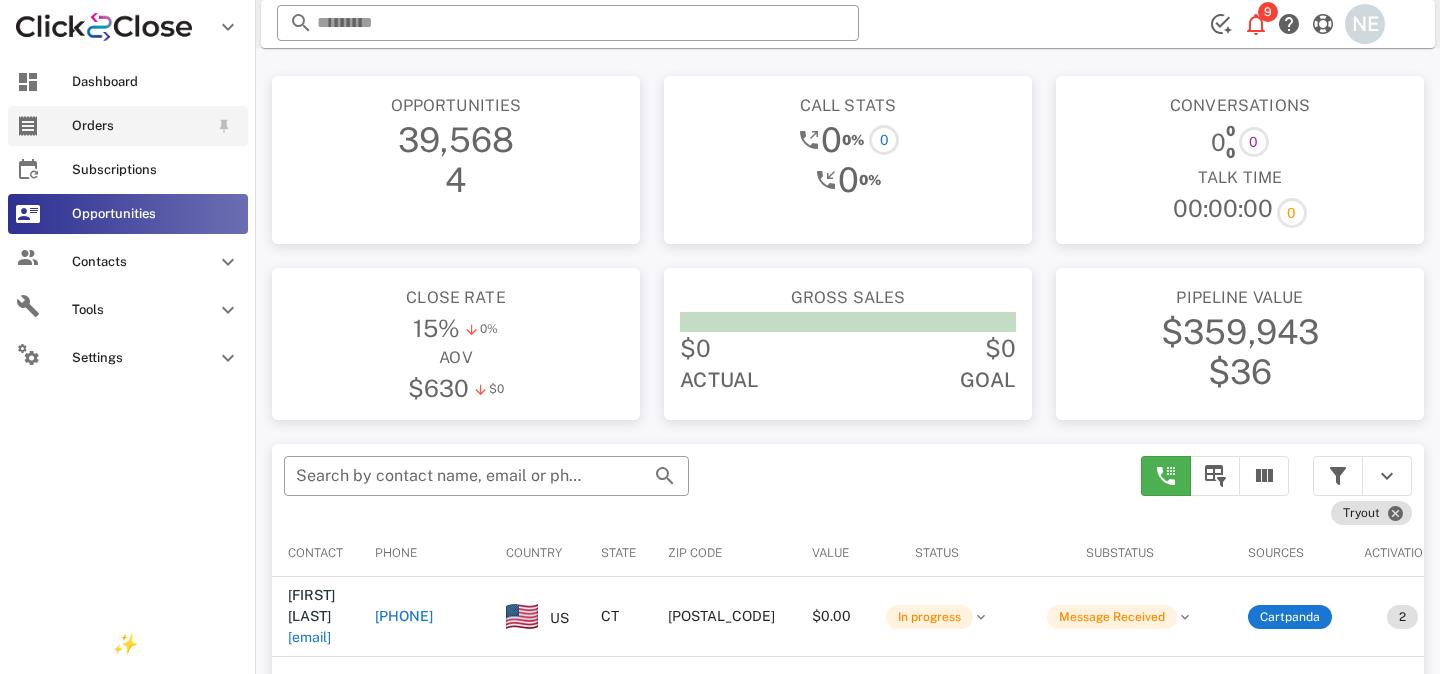 click on "Orders" at bounding box center [128, 126] 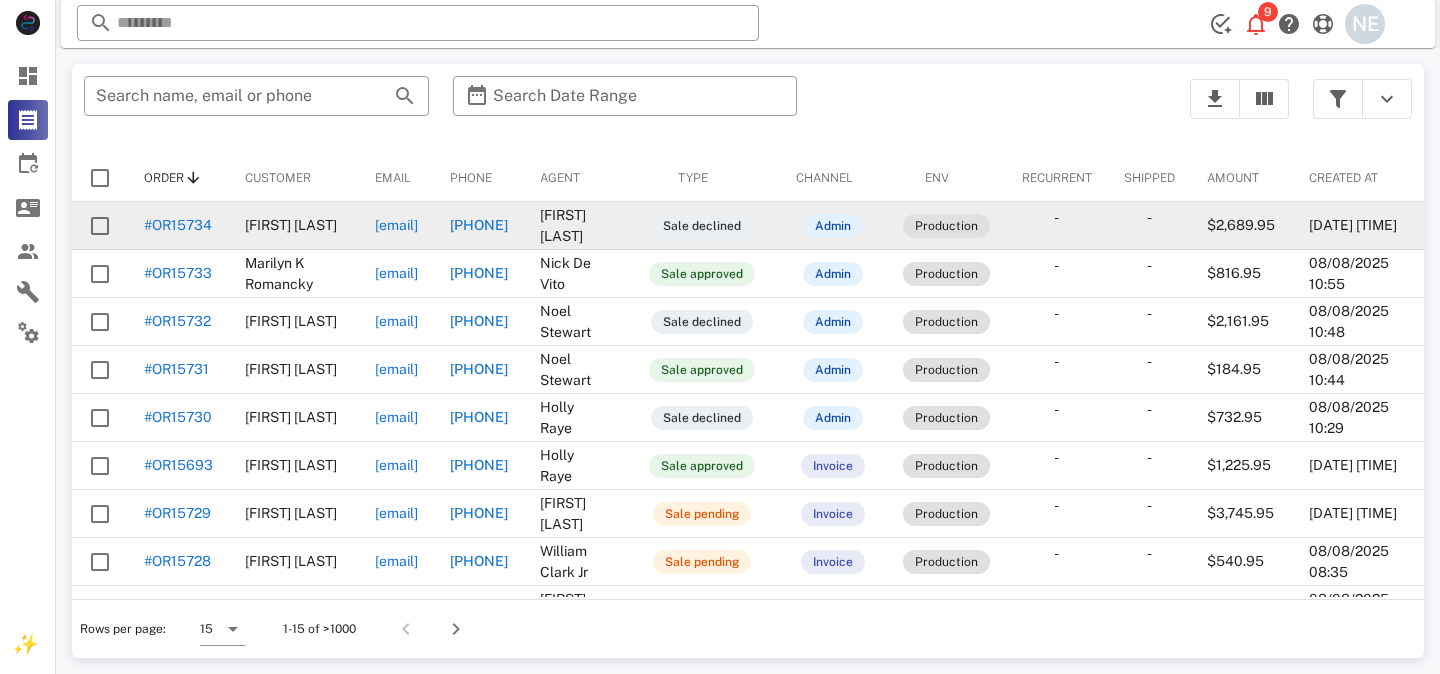 click on "#OR15734" at bounding box center [178, 225] 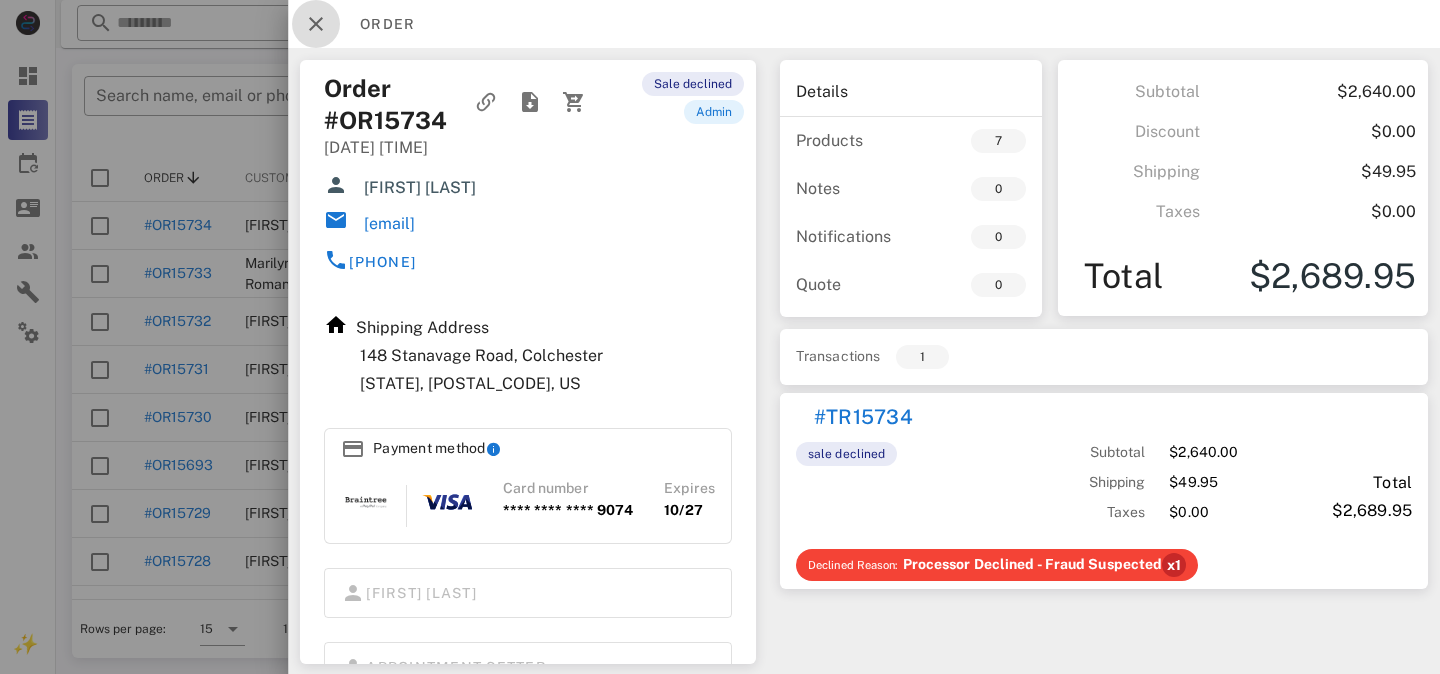 click at bounding box center (316, 24) 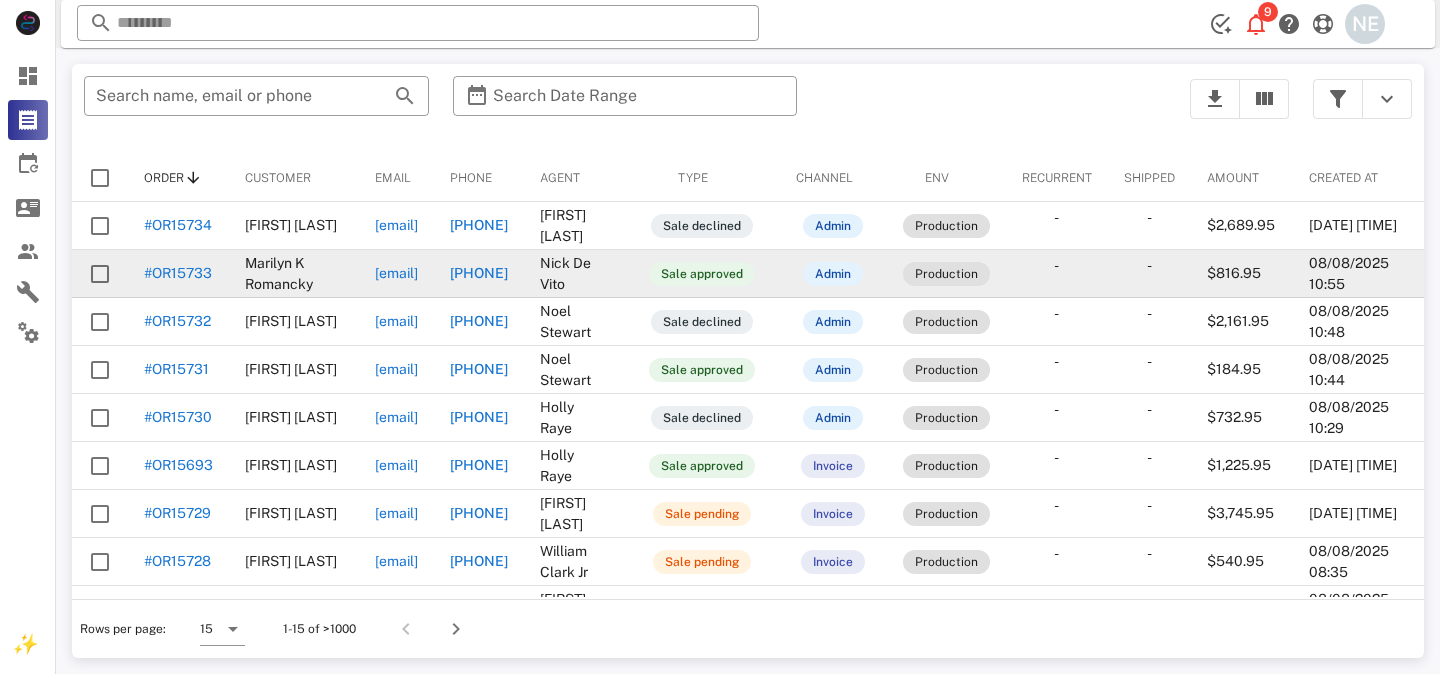 click on "#OR15733" at bounding box center [178, 273] 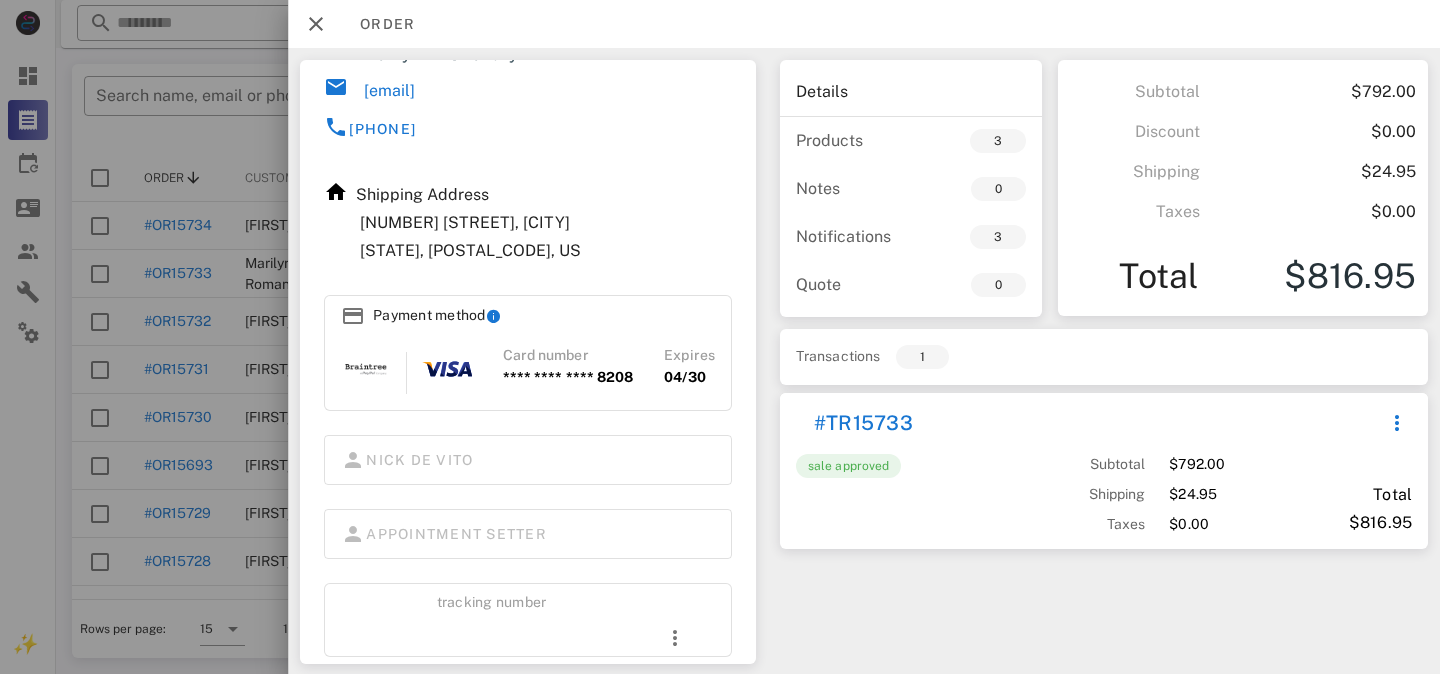 scroll, scrollTop: 174, scrollLeft: 0, axis: vertical 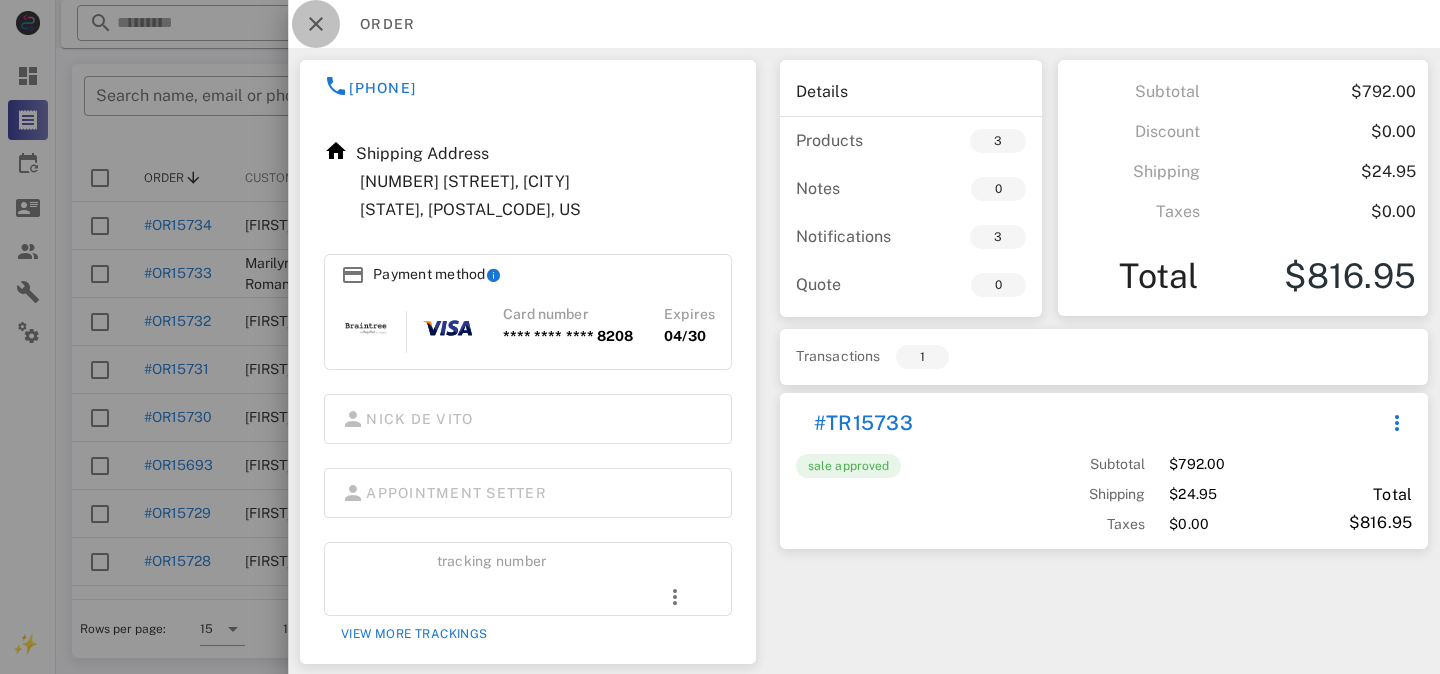click at bounding box center (316, 24) 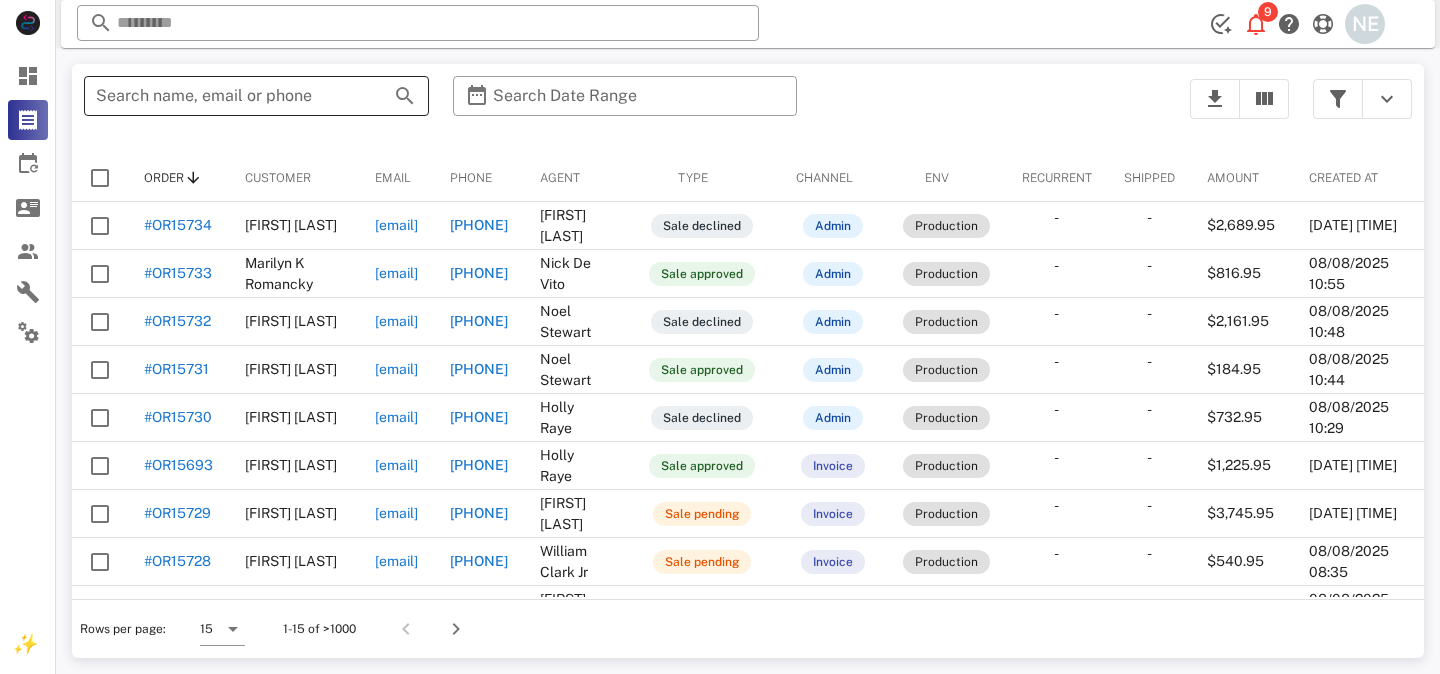click on "Search name, email or phone" at bounding box center (228, 96) 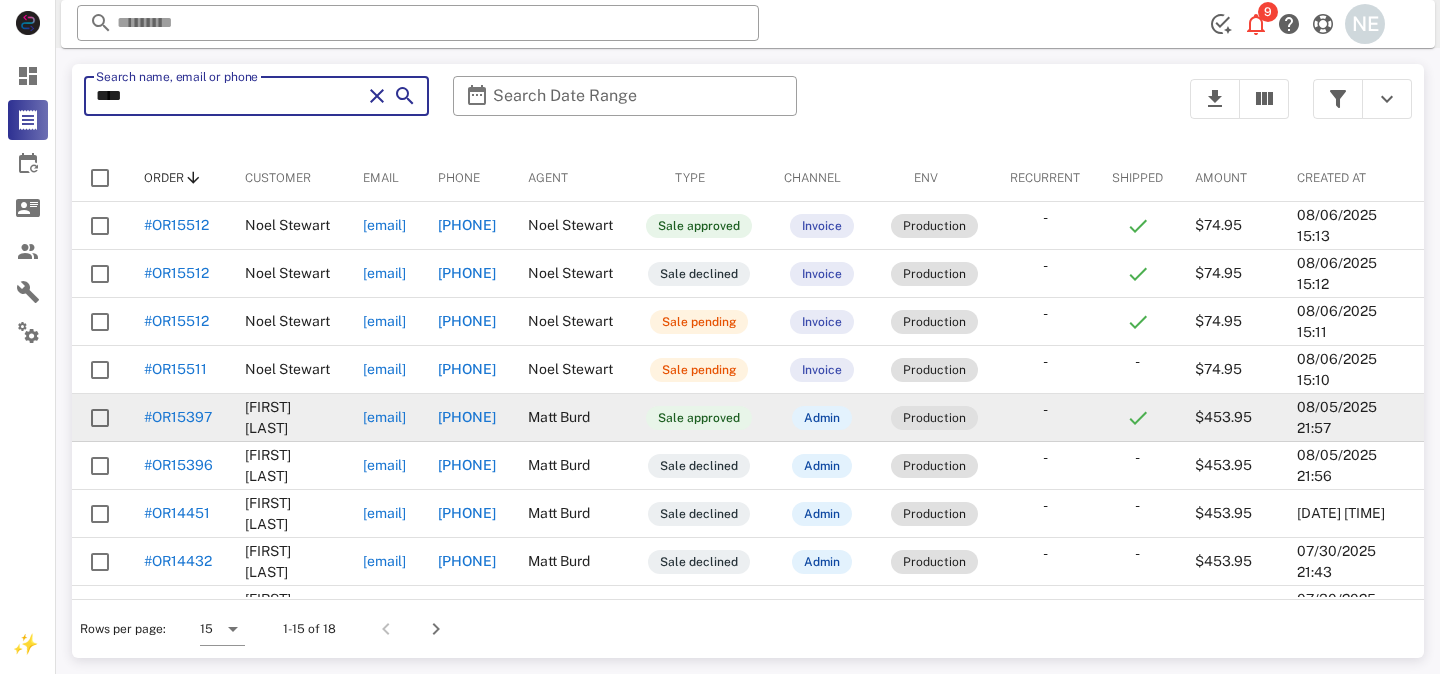 type on "****" 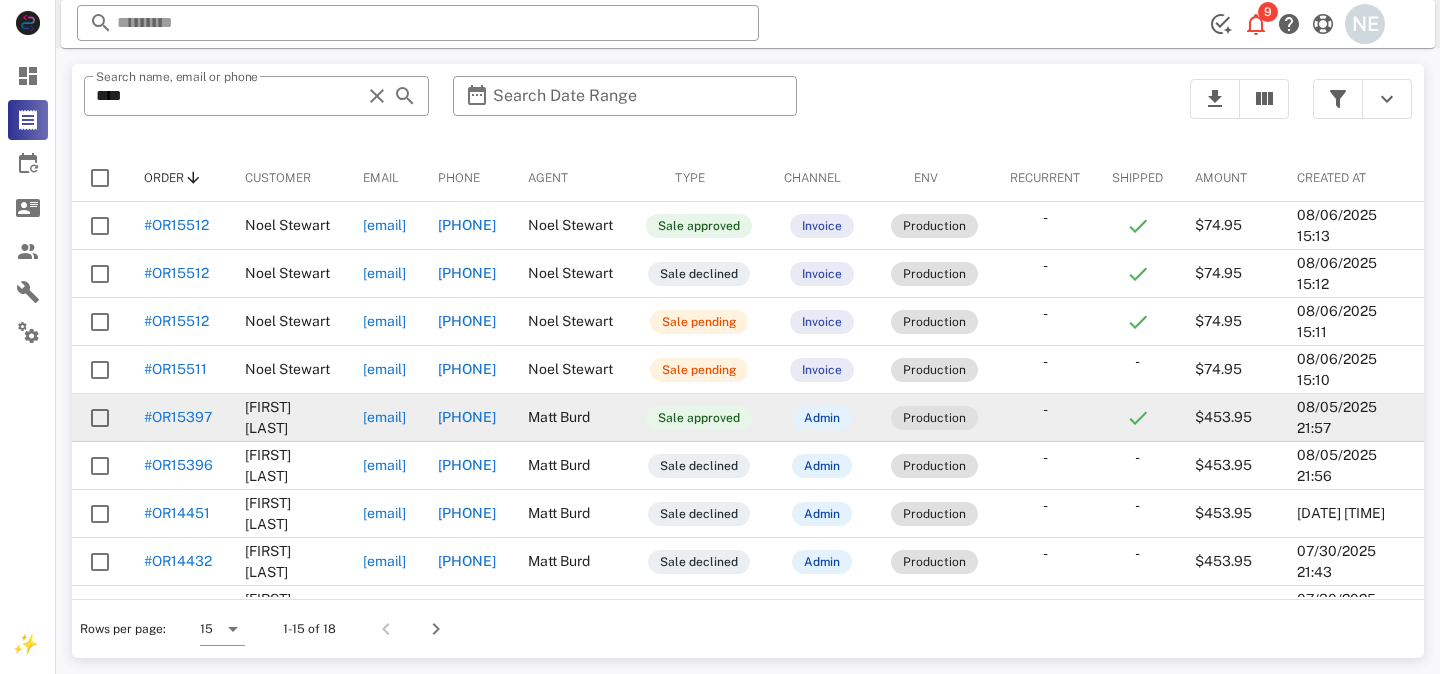 click on "#OR15397" at bounding box center [178, 417] 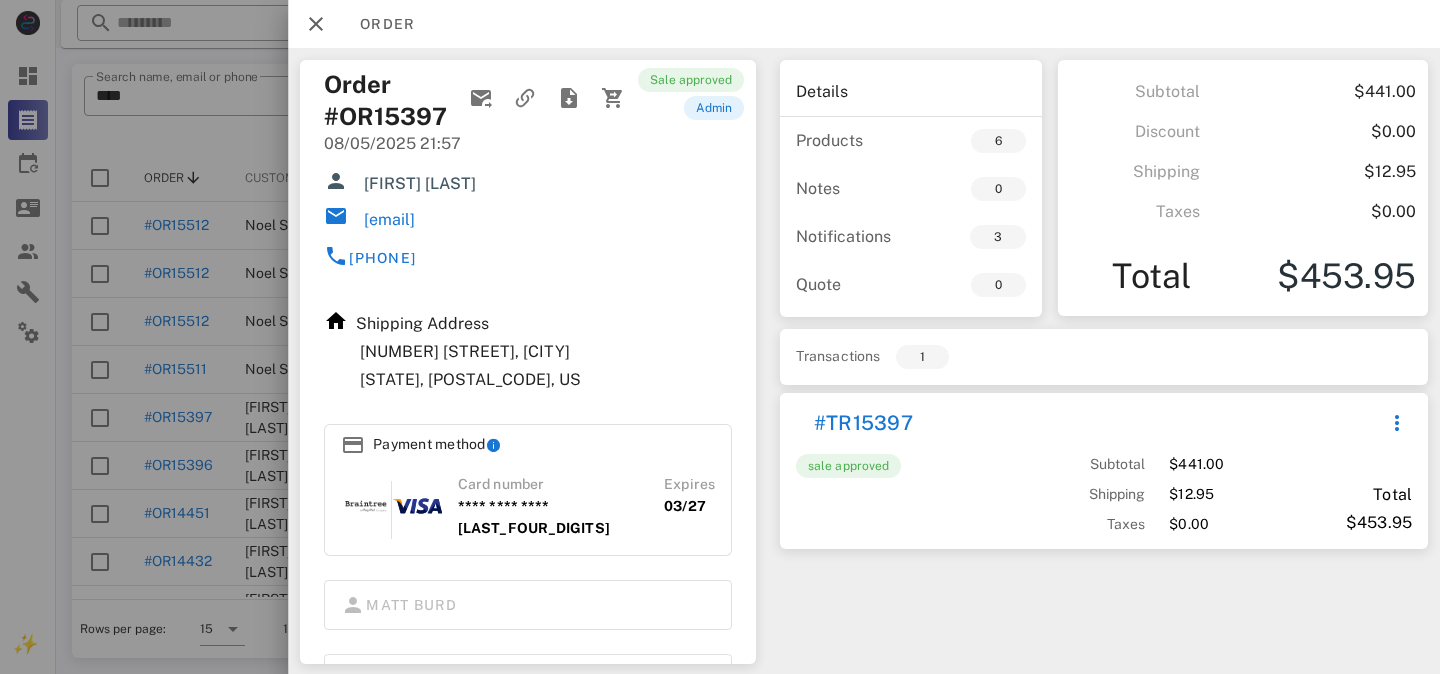 scroll, scrollTop: 0, scrollLeft: 0, axis: both 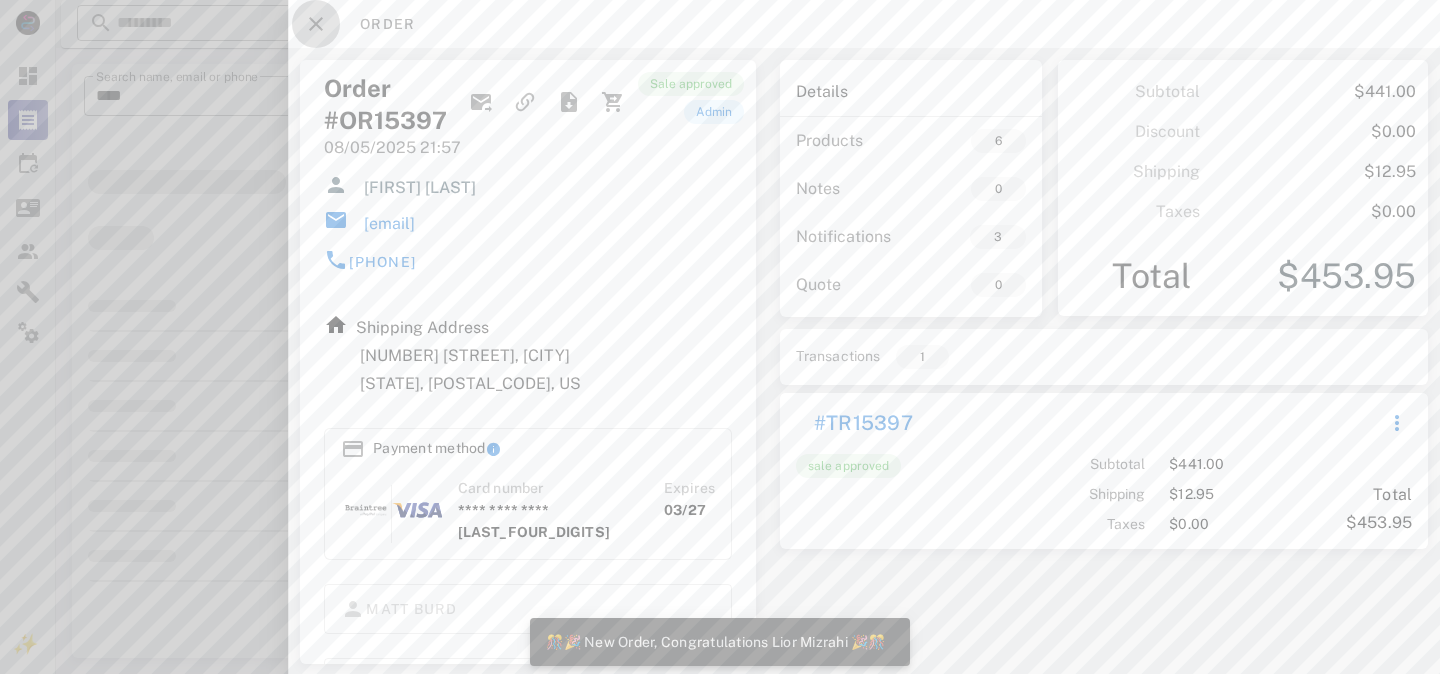 click at bounding box center [316, 24] 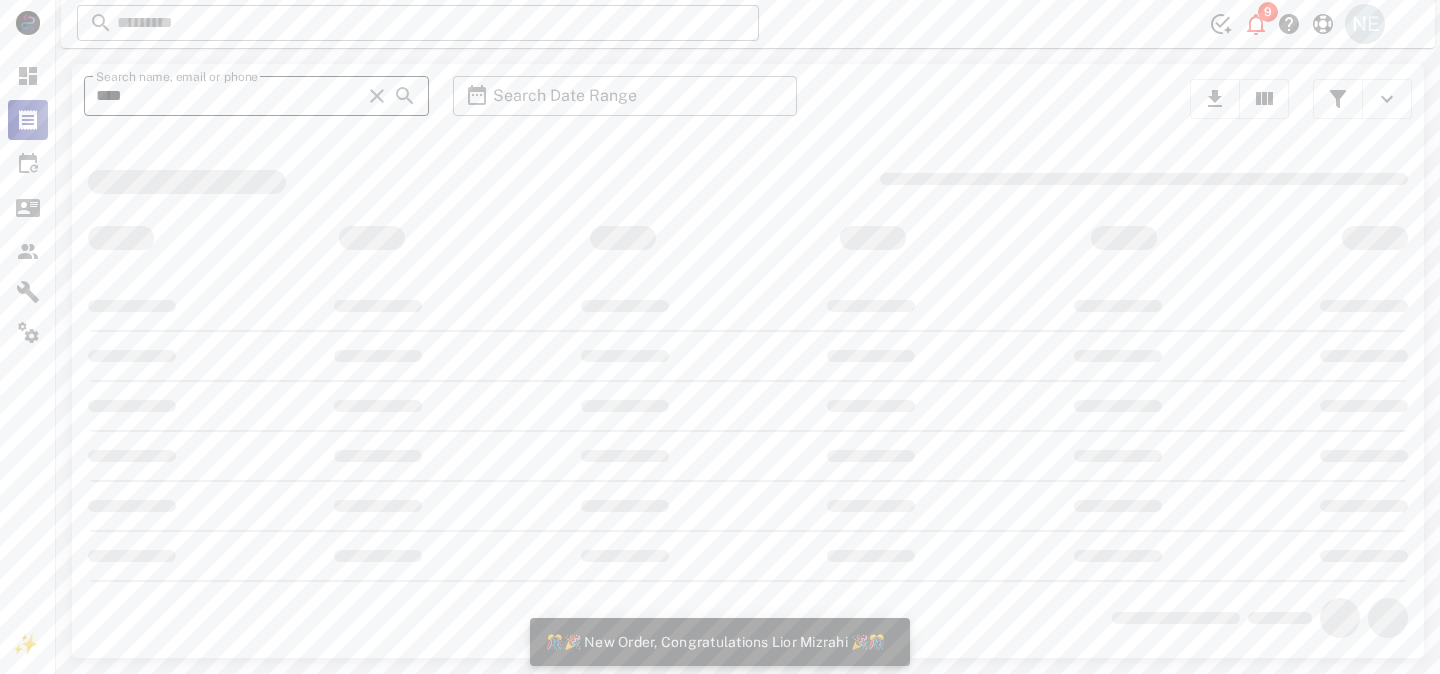 click at bounding box center (377, 96) 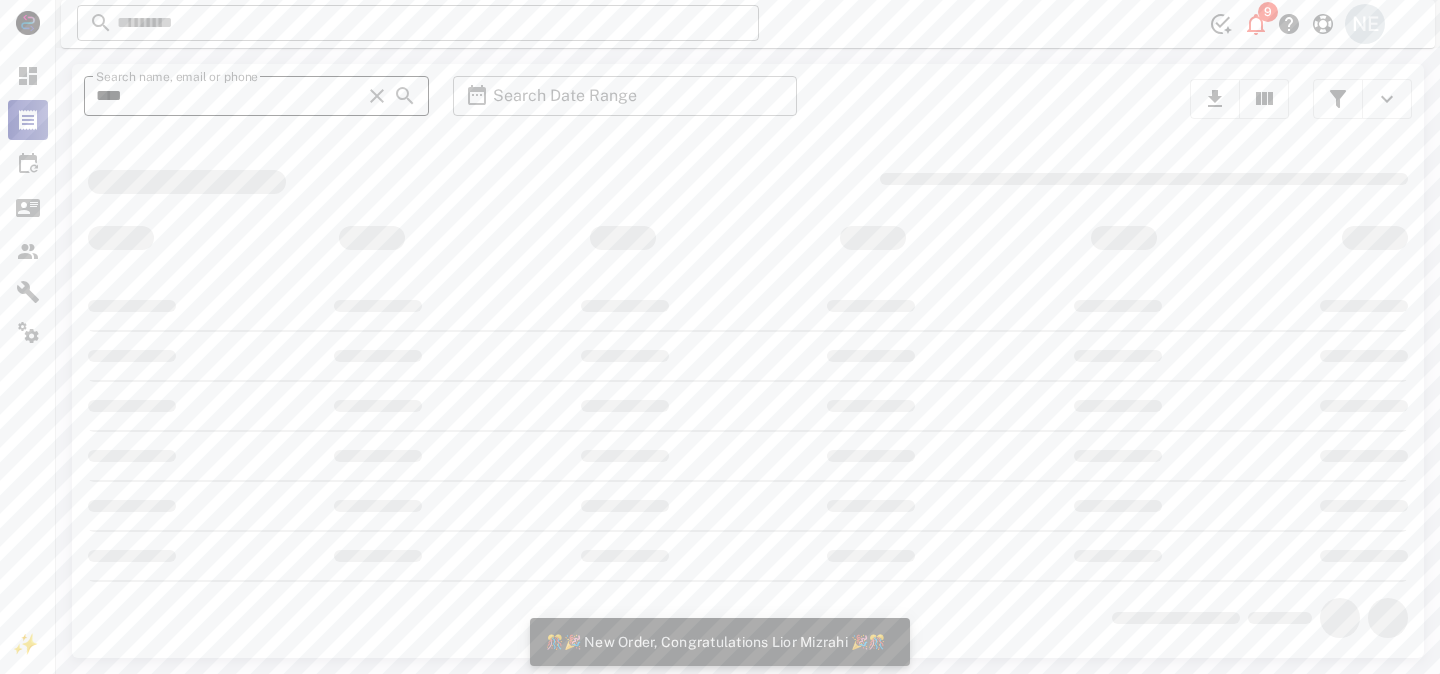 type 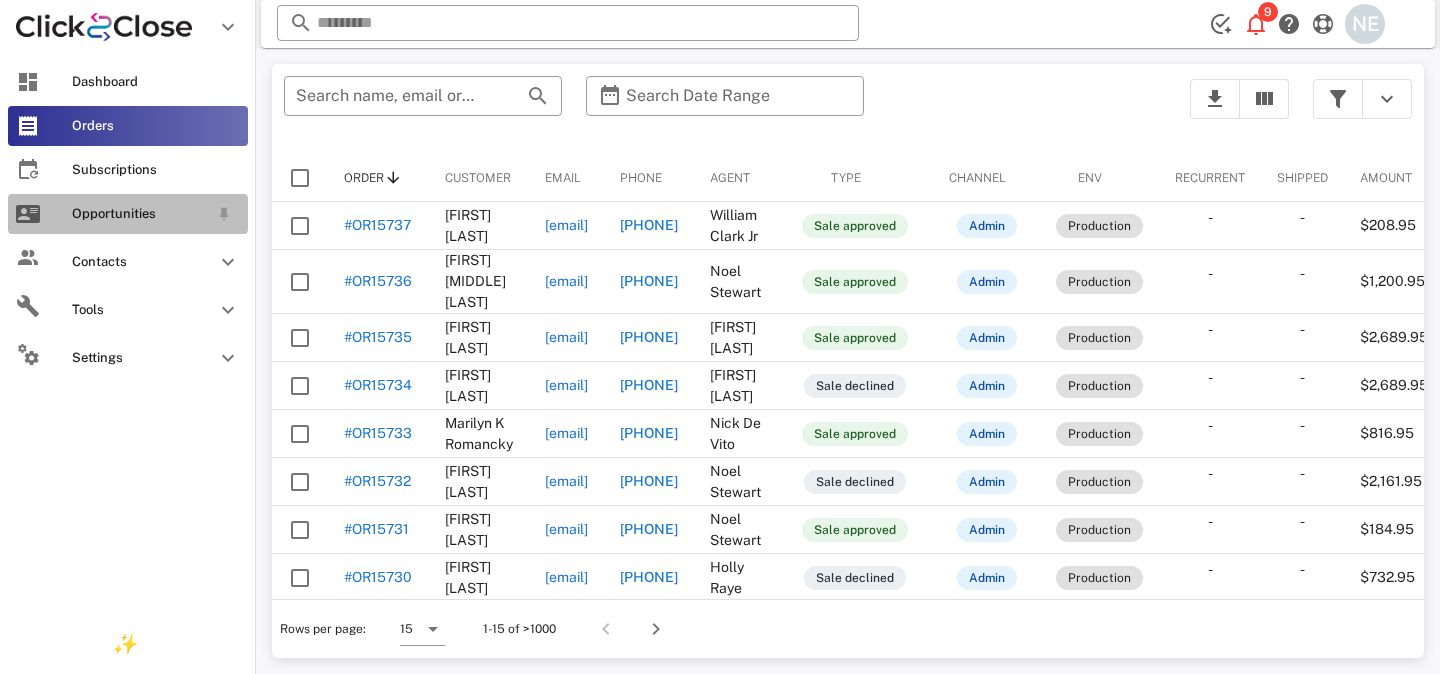 click on "Opportunities" at bounding box center (140, 214) 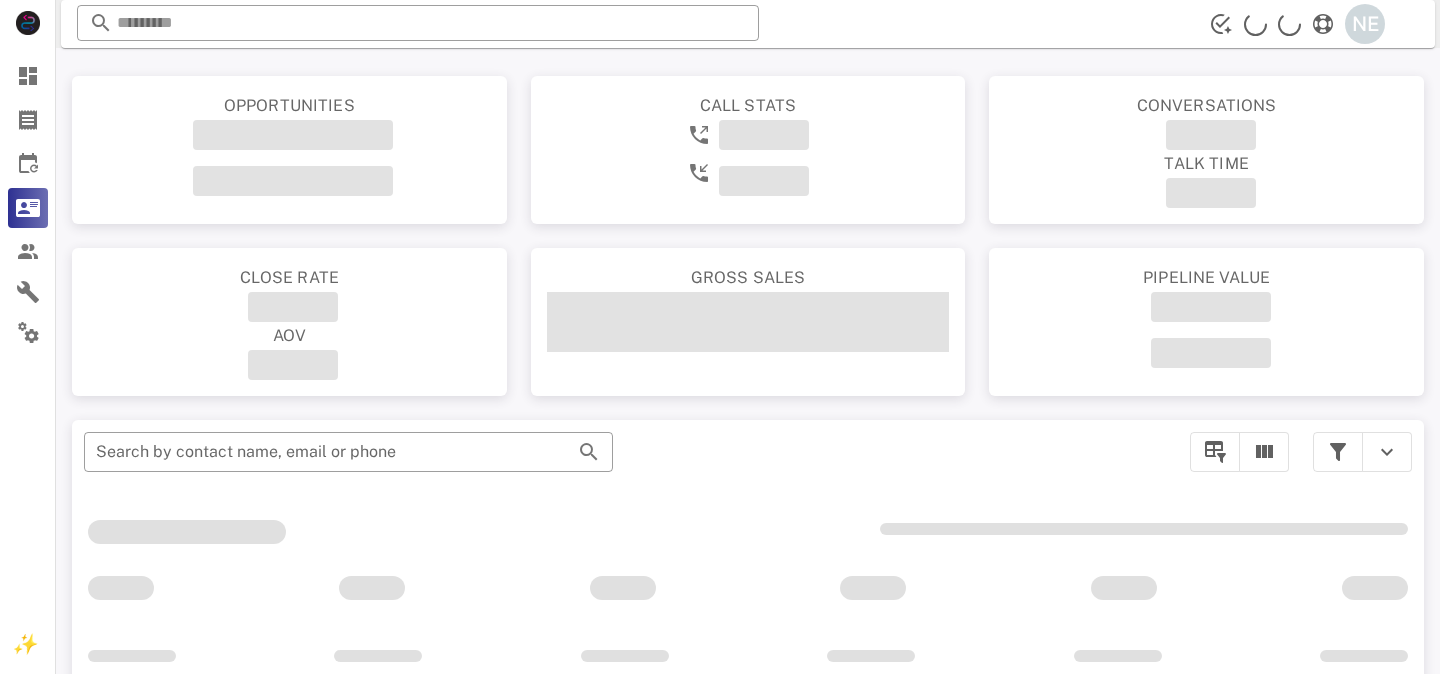 scroll, scrollTop: 0, scrollLeft: 0, axis: both 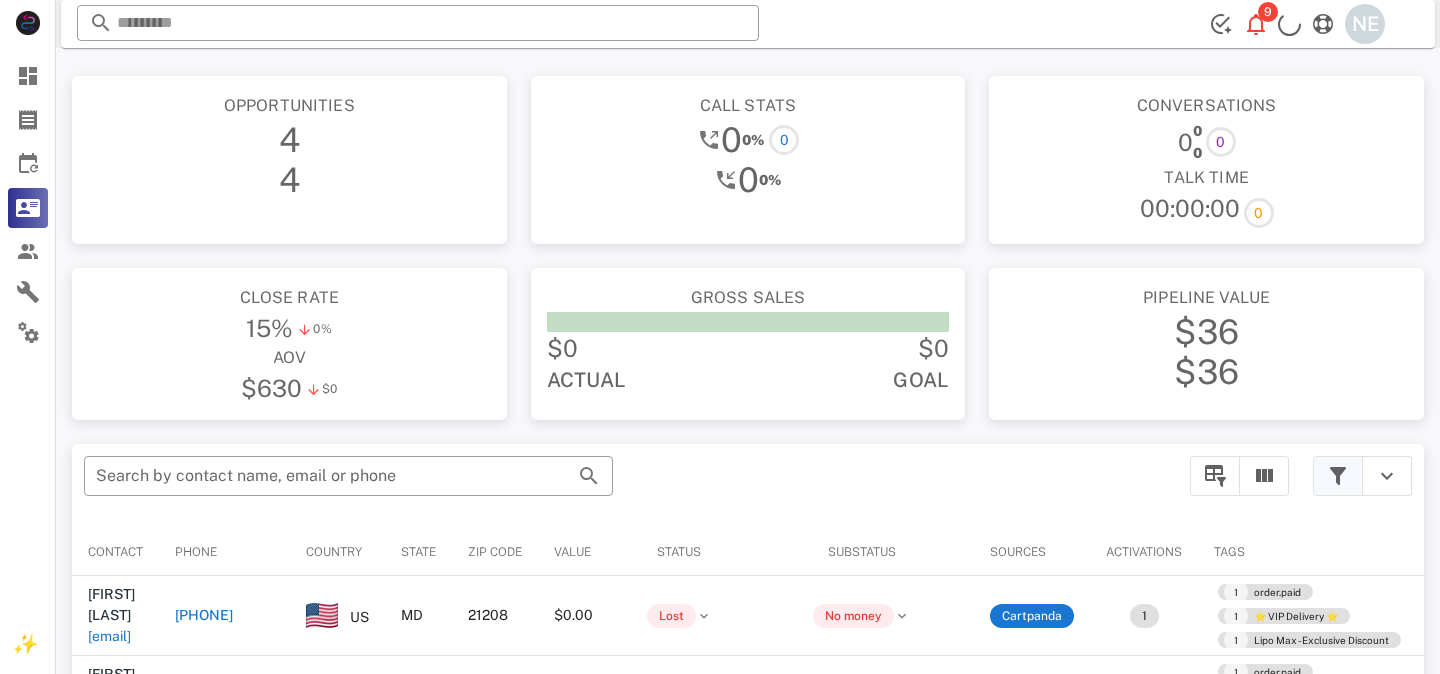click at bounding box center (1338, 476) 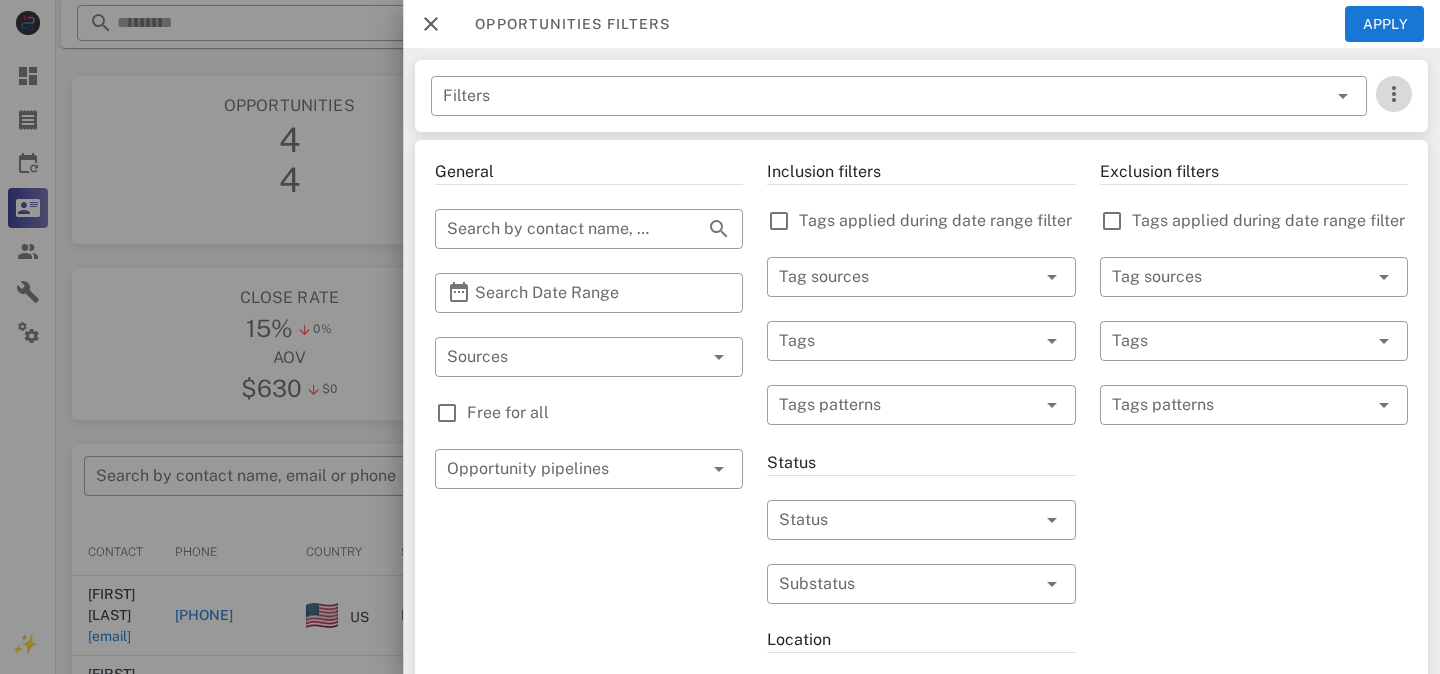 click at bounding box center [1394, 94] 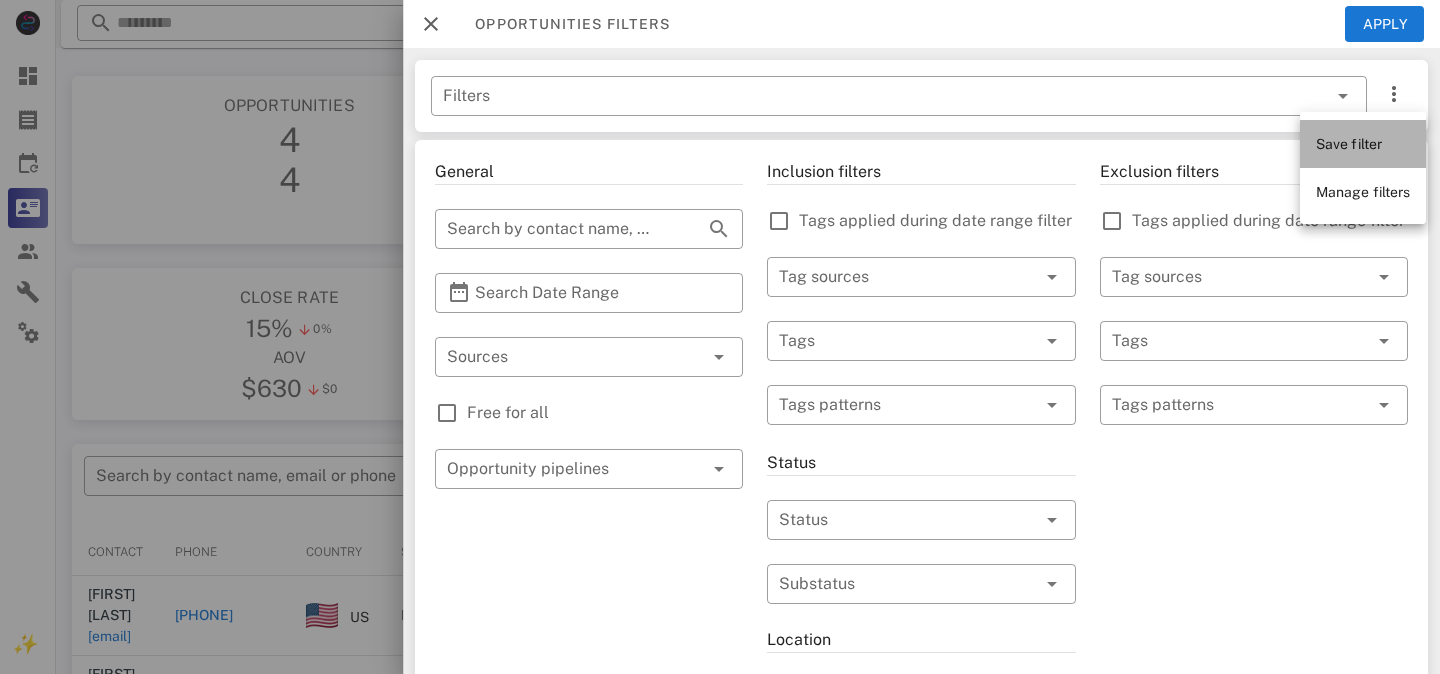click on "Save filter" at bounding box center (1349, 144) 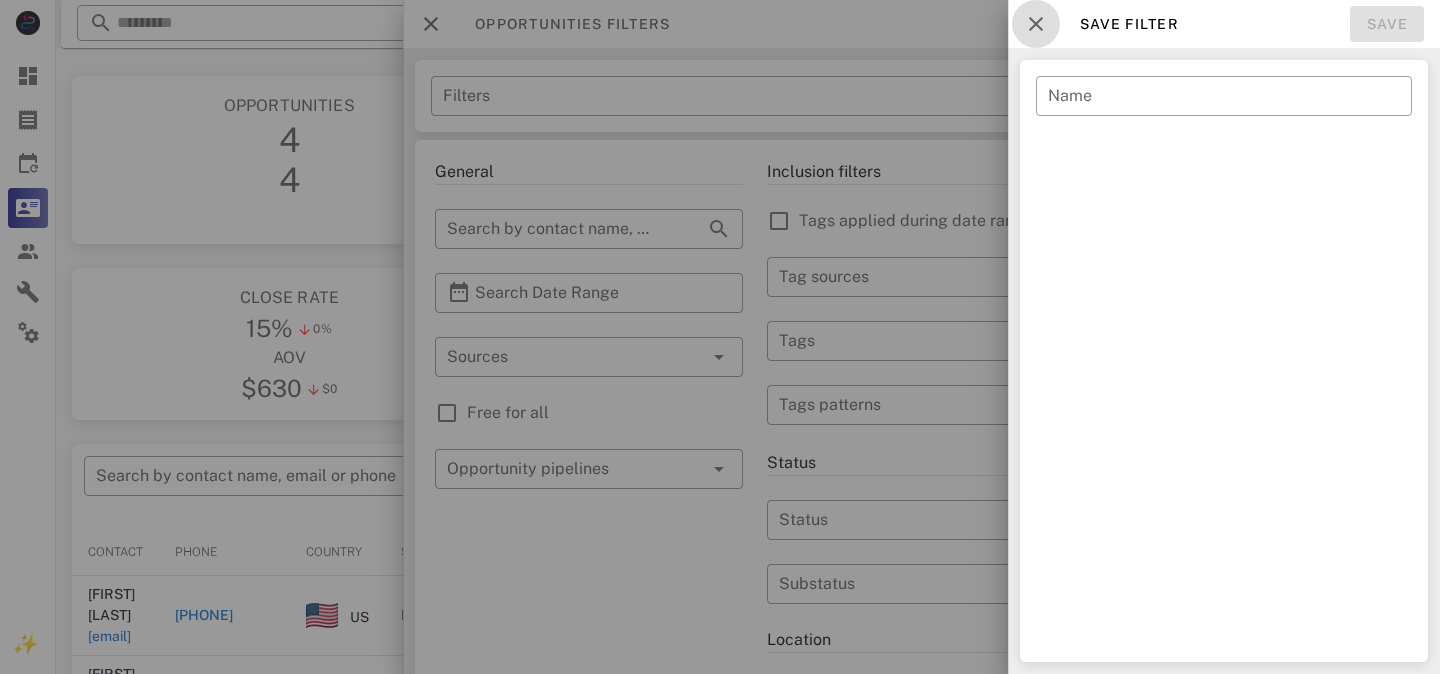 click at bounding box center (1036, 24) 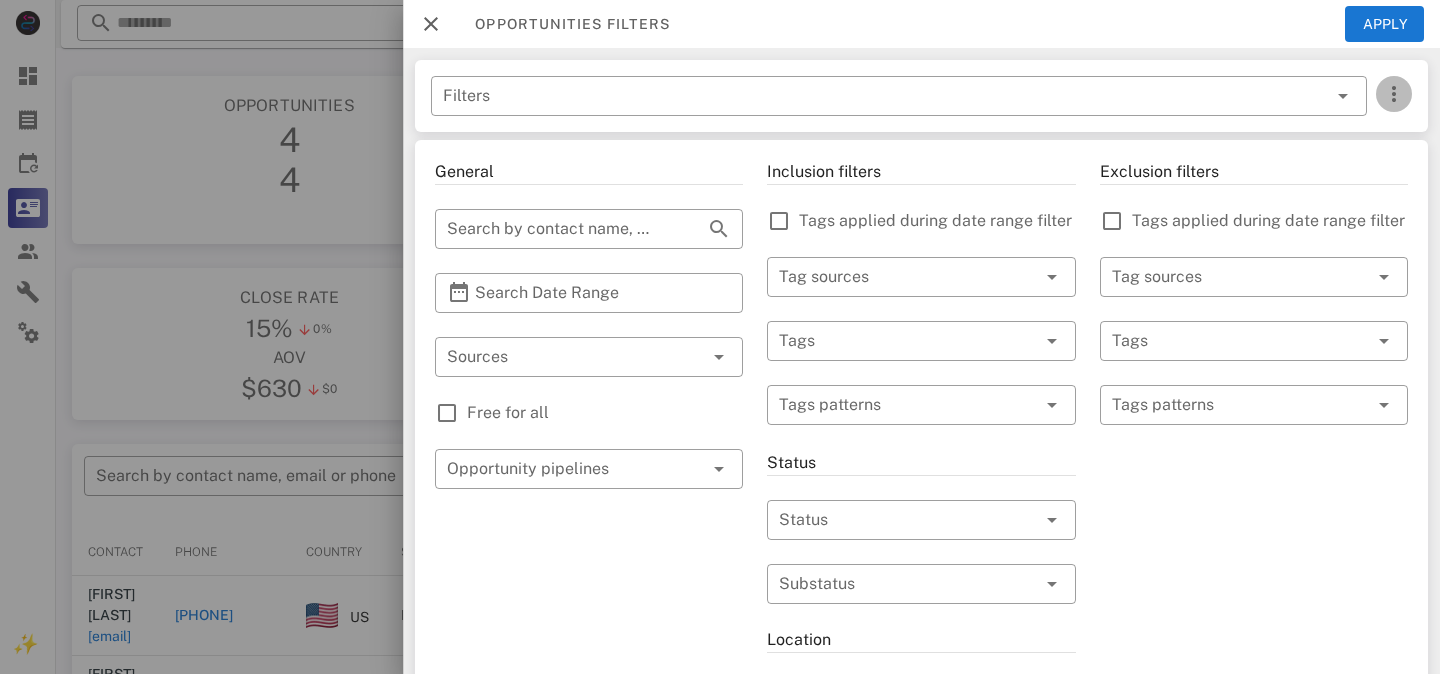 click at bounding box center [1394, 94] 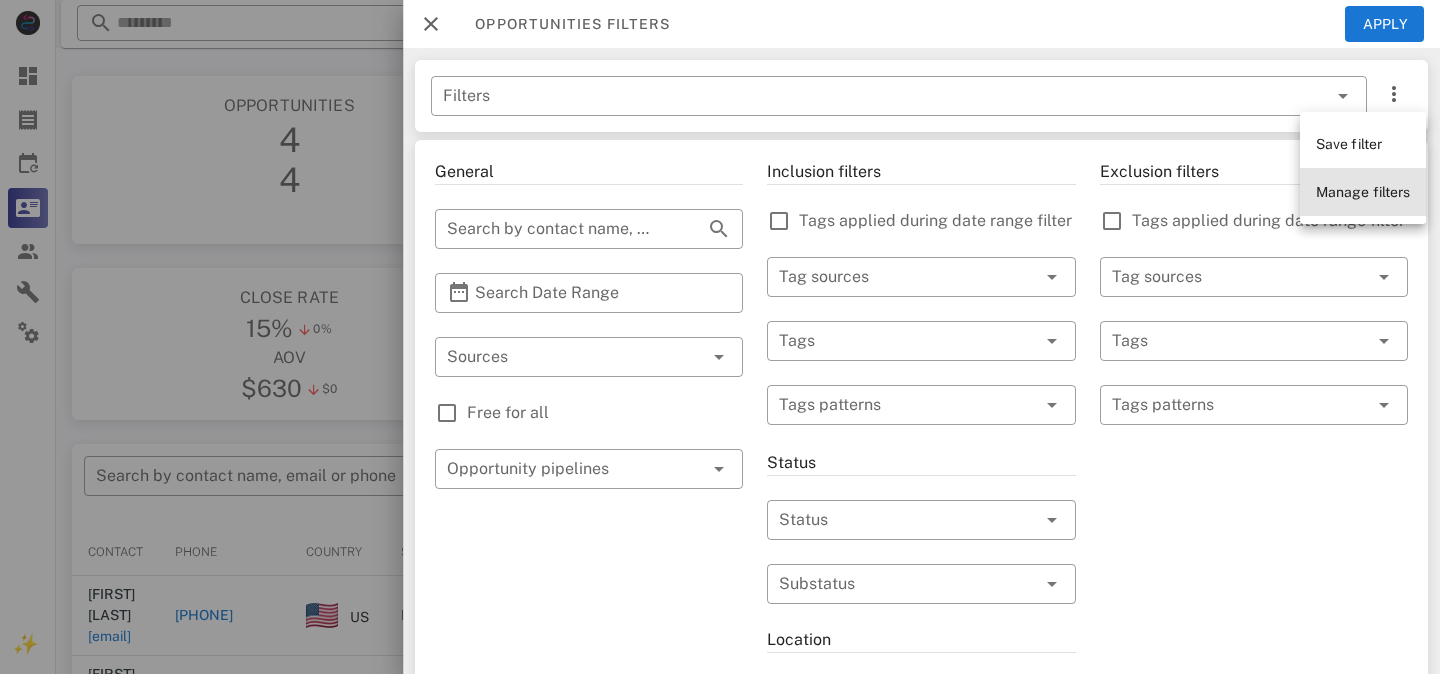click on "Manage filters" at bounding box center (1363, 192) 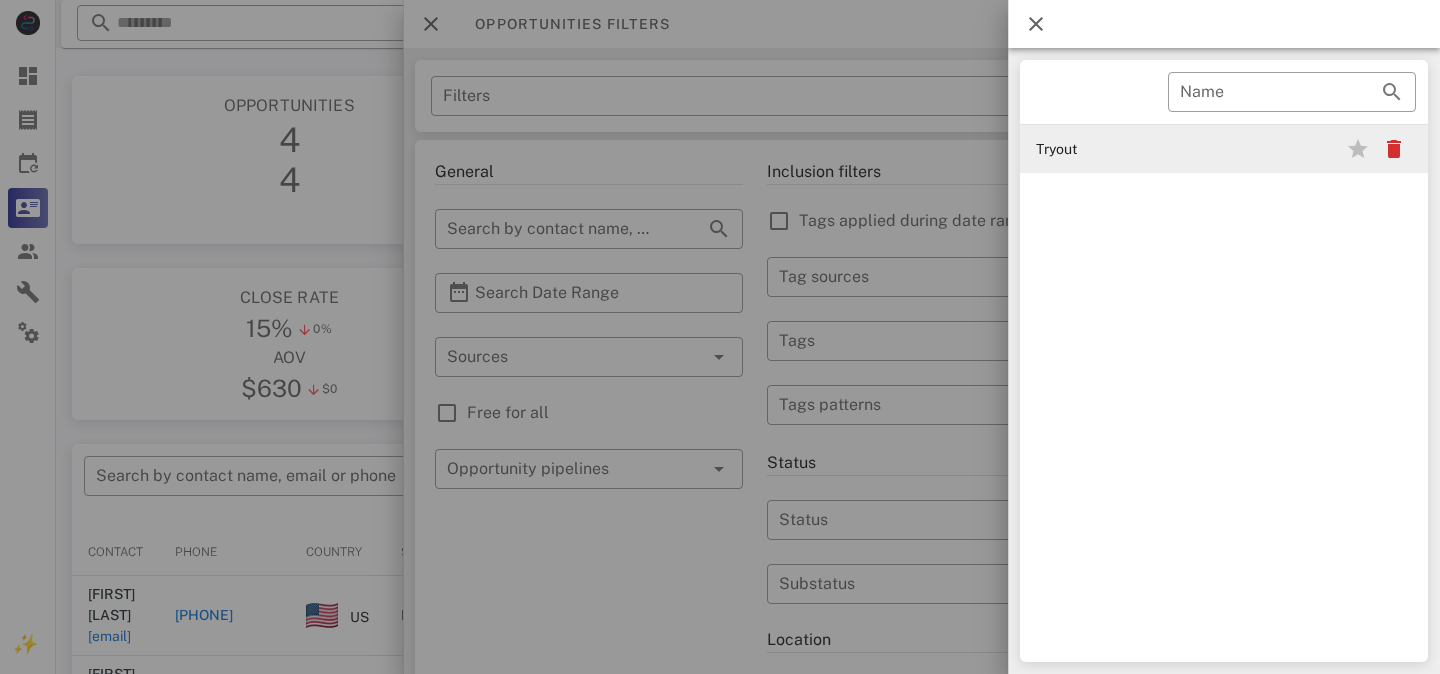 click on "Tryout" at bounding box center (1104, 149) 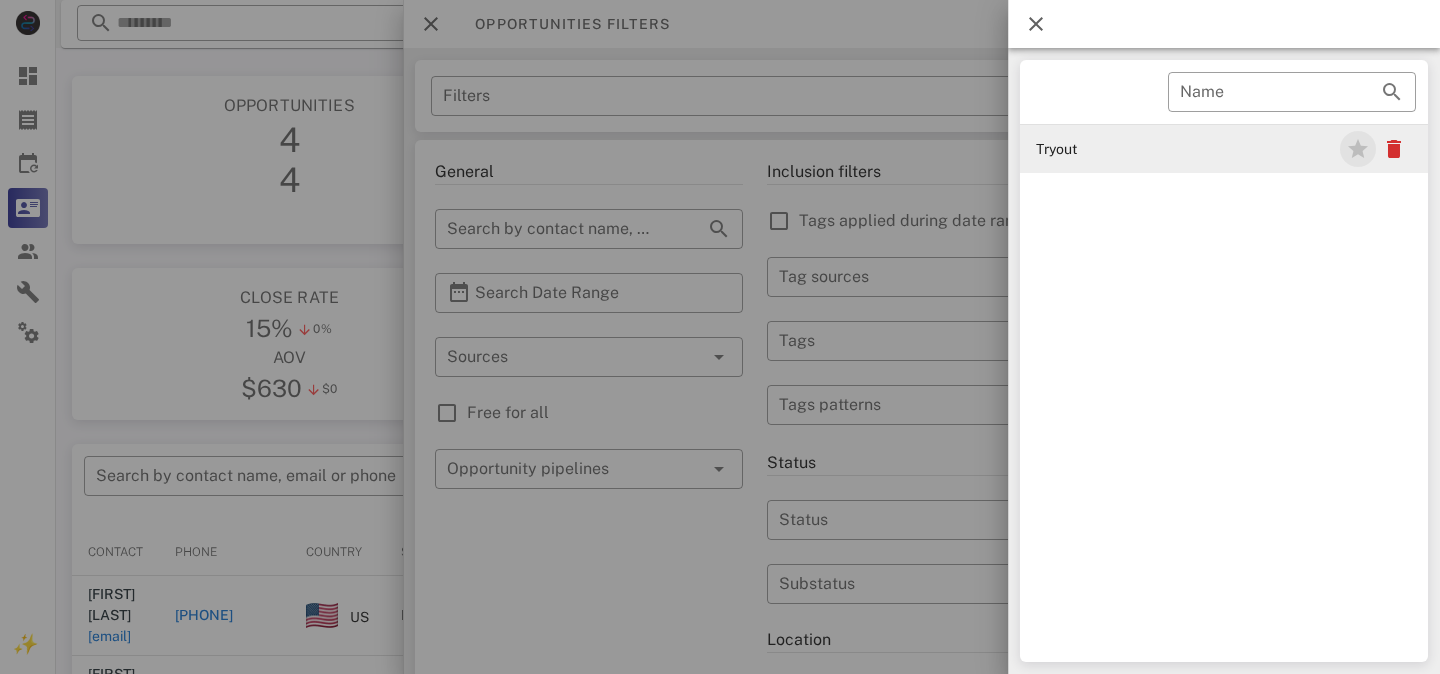 click at bounding box center (1358, 149) 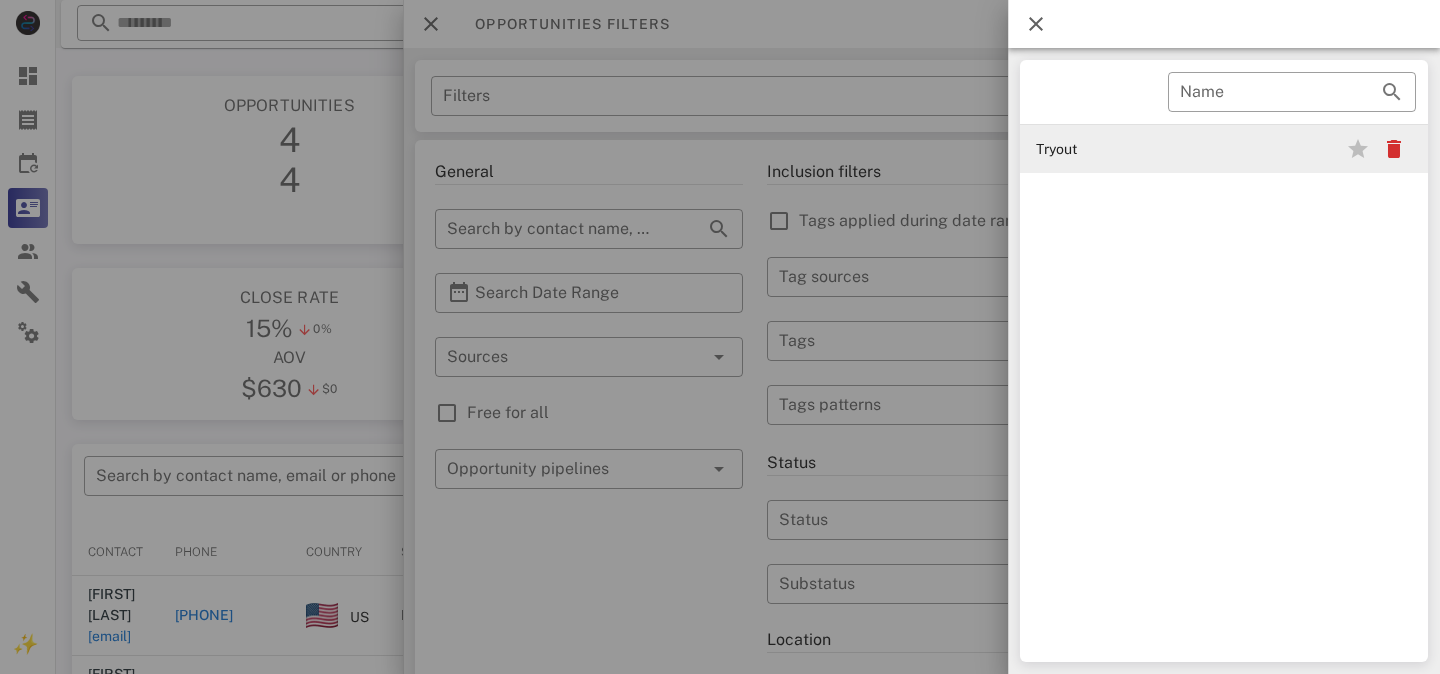 type on "******" 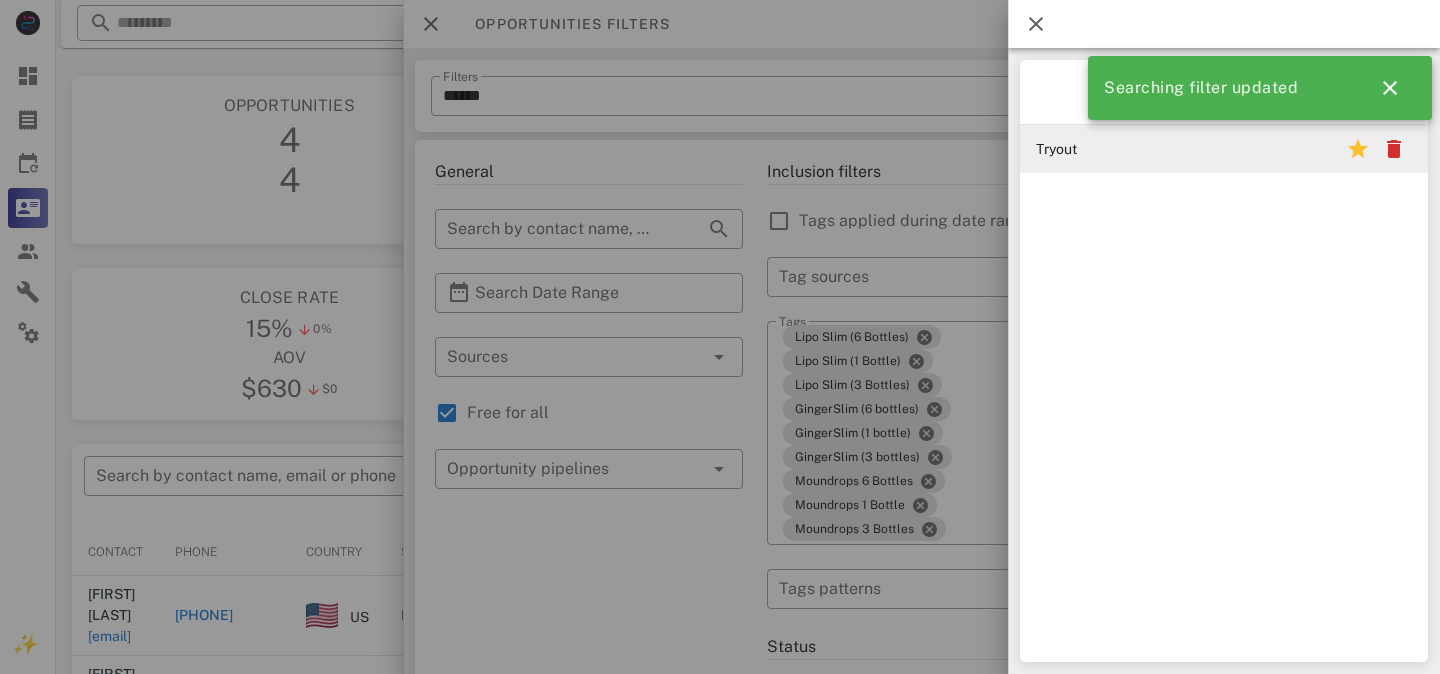 click on "Tryout" at bounding box center (1104, 149) 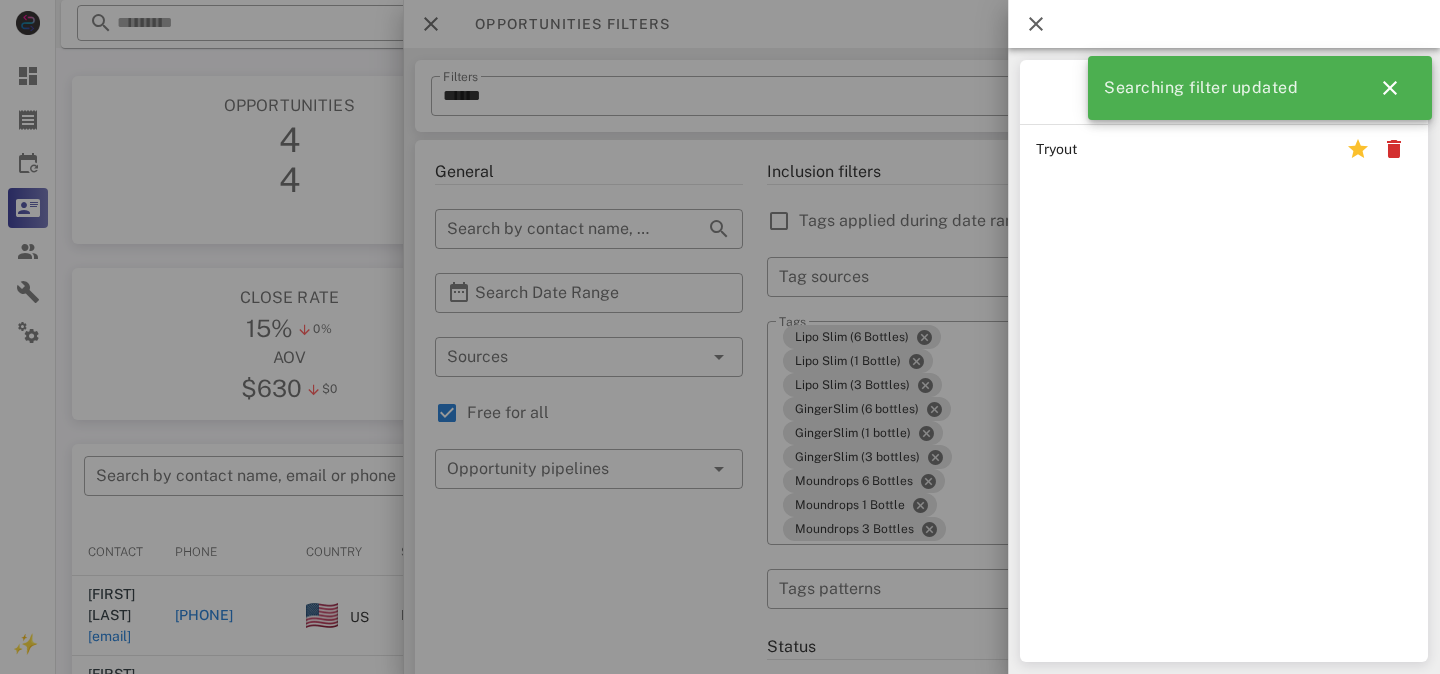click at bounding box center (720, 337) 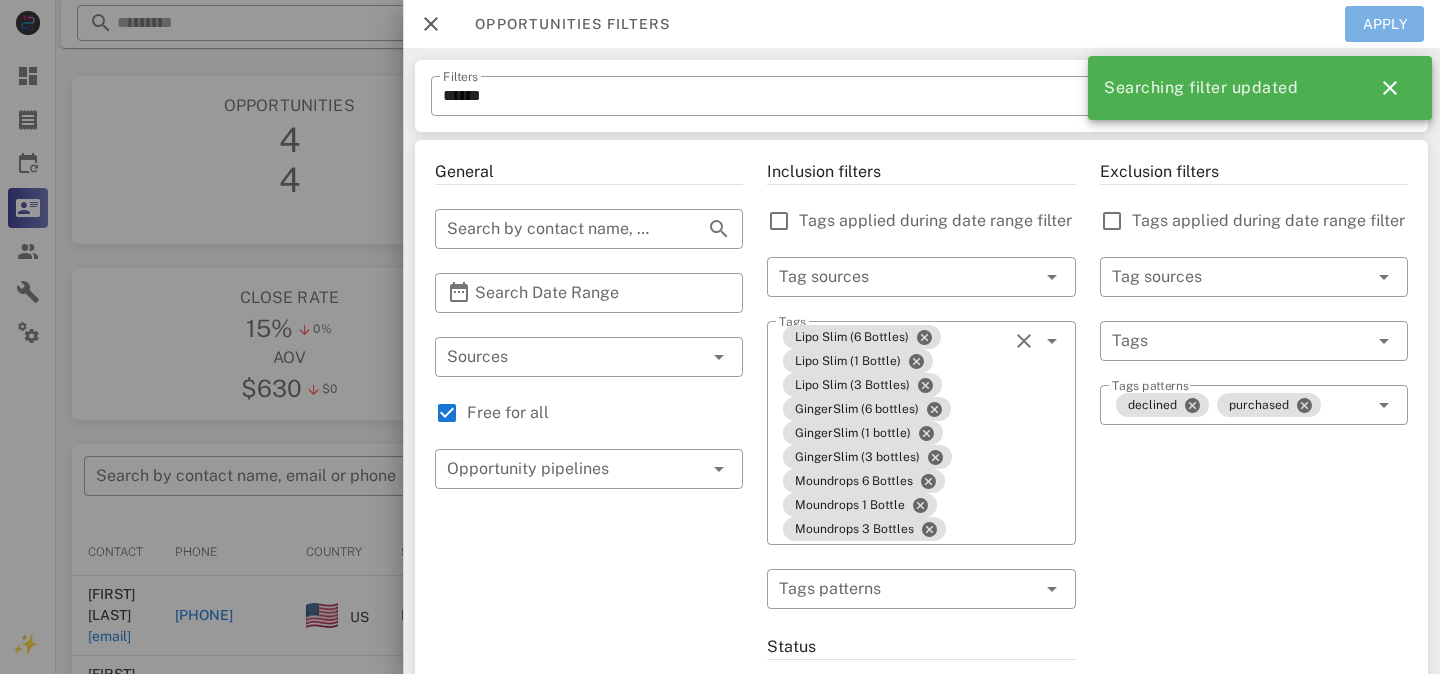click on "Apply" at bounding box center [1385, 24] 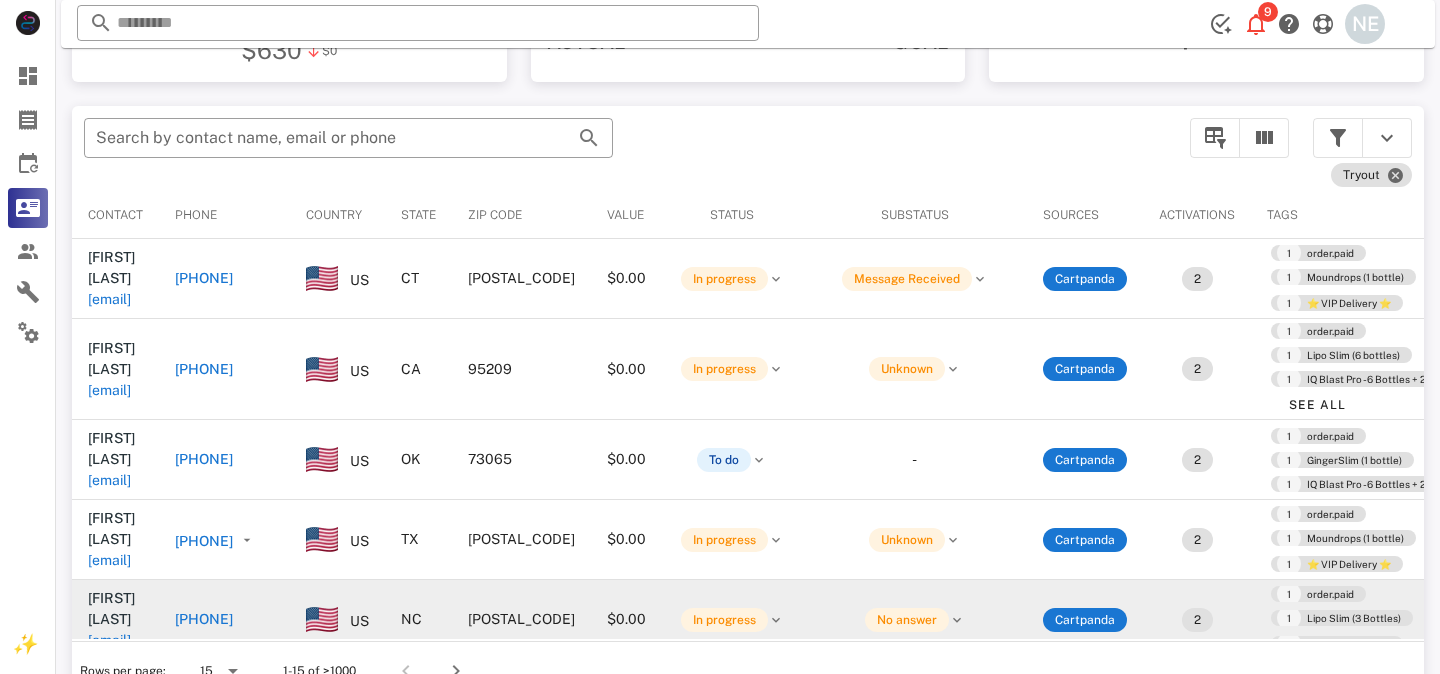 scroll, scrollTop: 380, scrollLeft: 0, axis: vertical 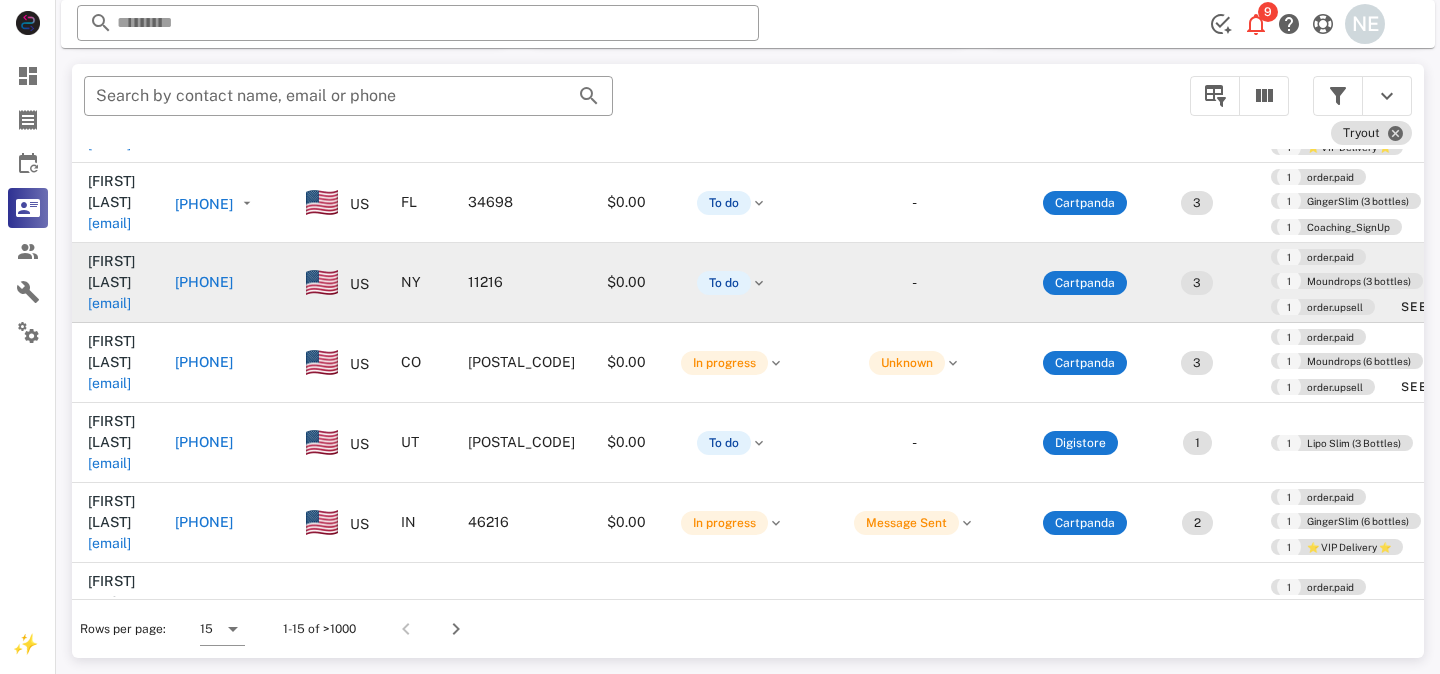 click on "[PHONE]" at bounding box center (204, 282) 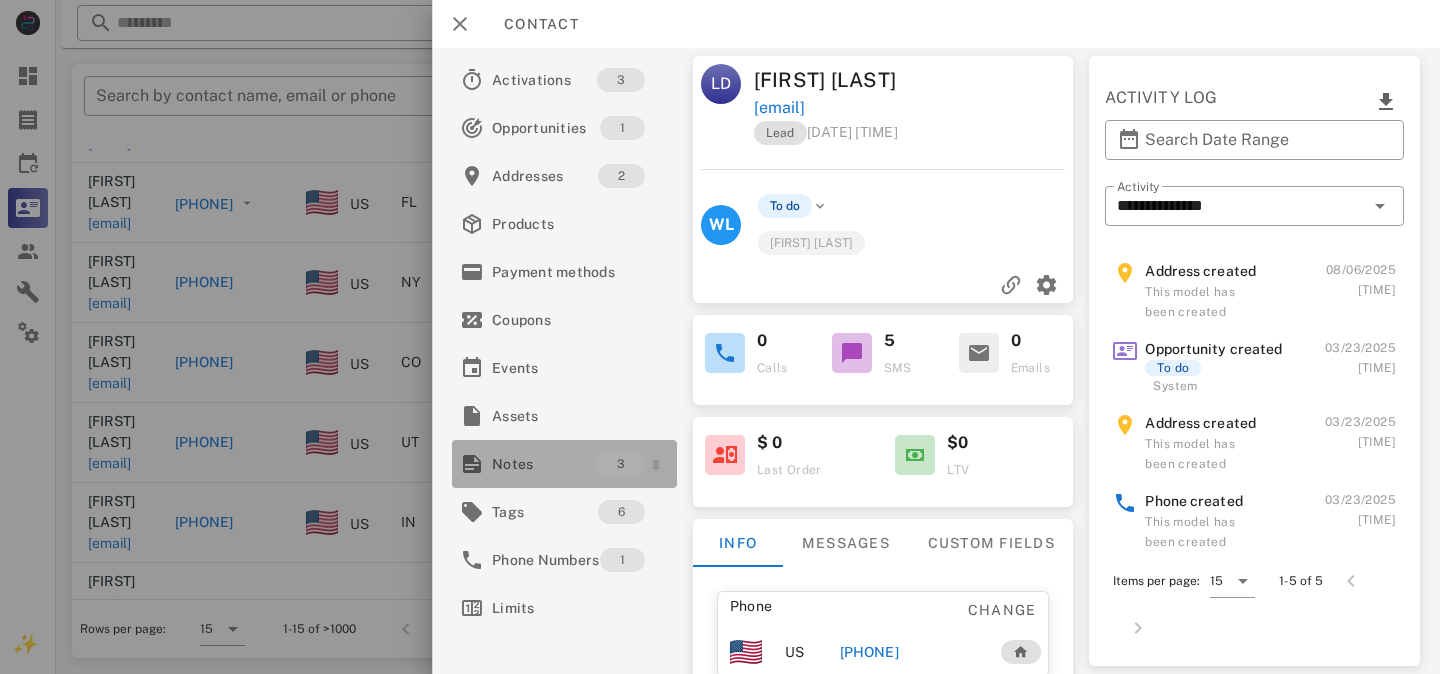 click on "Notes" at bounding box center [544, 464] 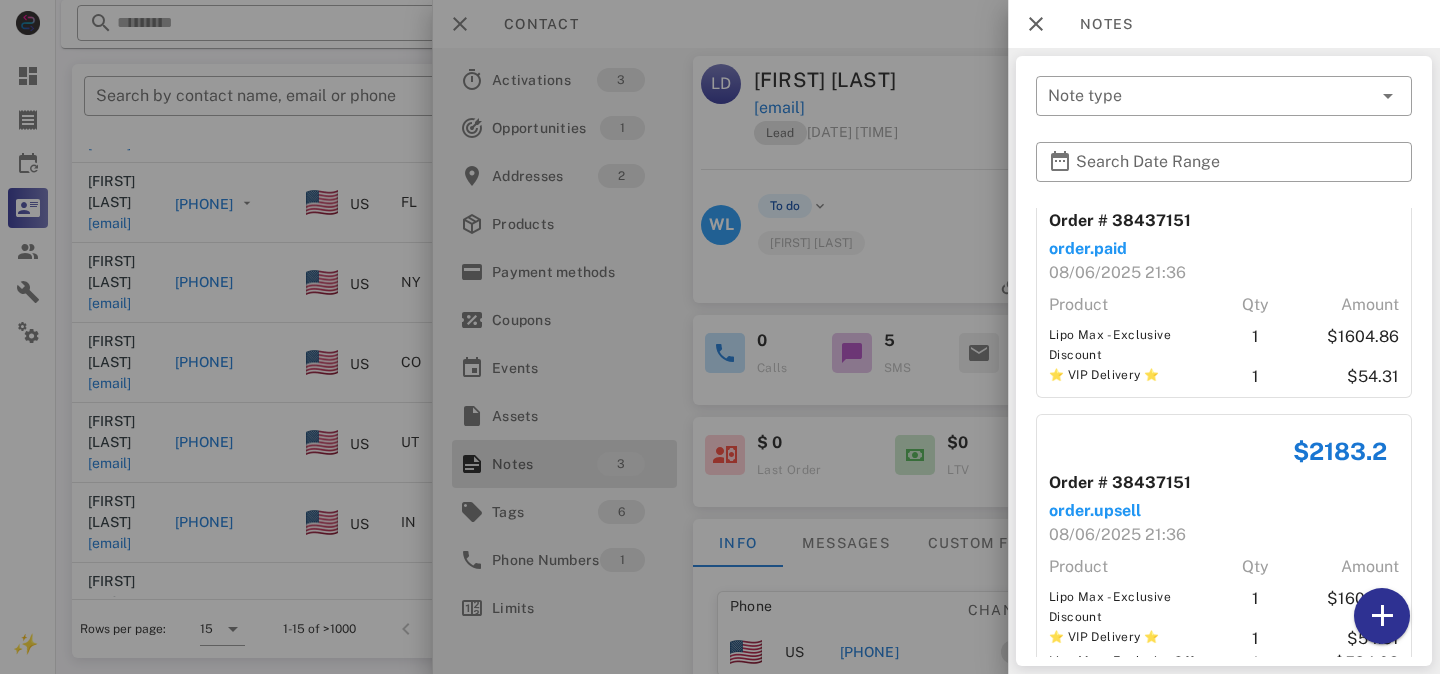 scroll, scrollTop: 349, scrollLeft: 0, axis: vertical 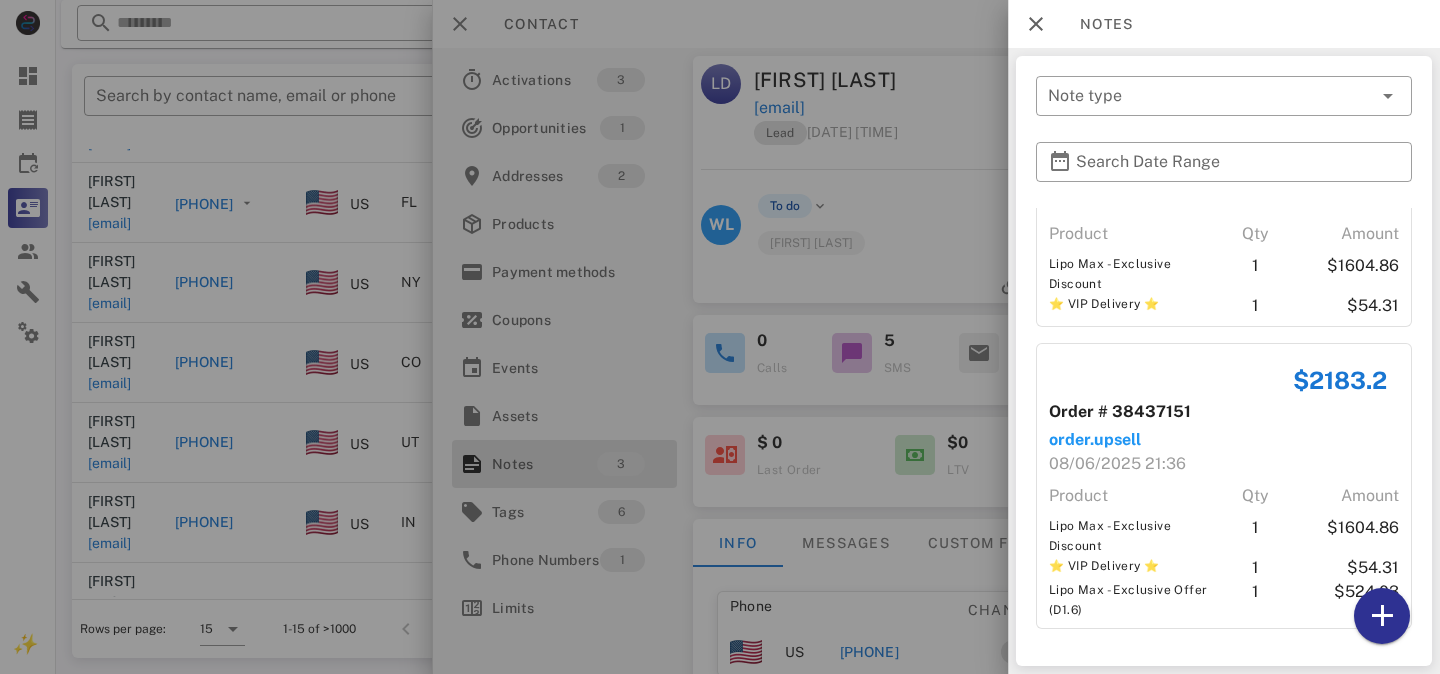 click at bounding box center (720, 337) 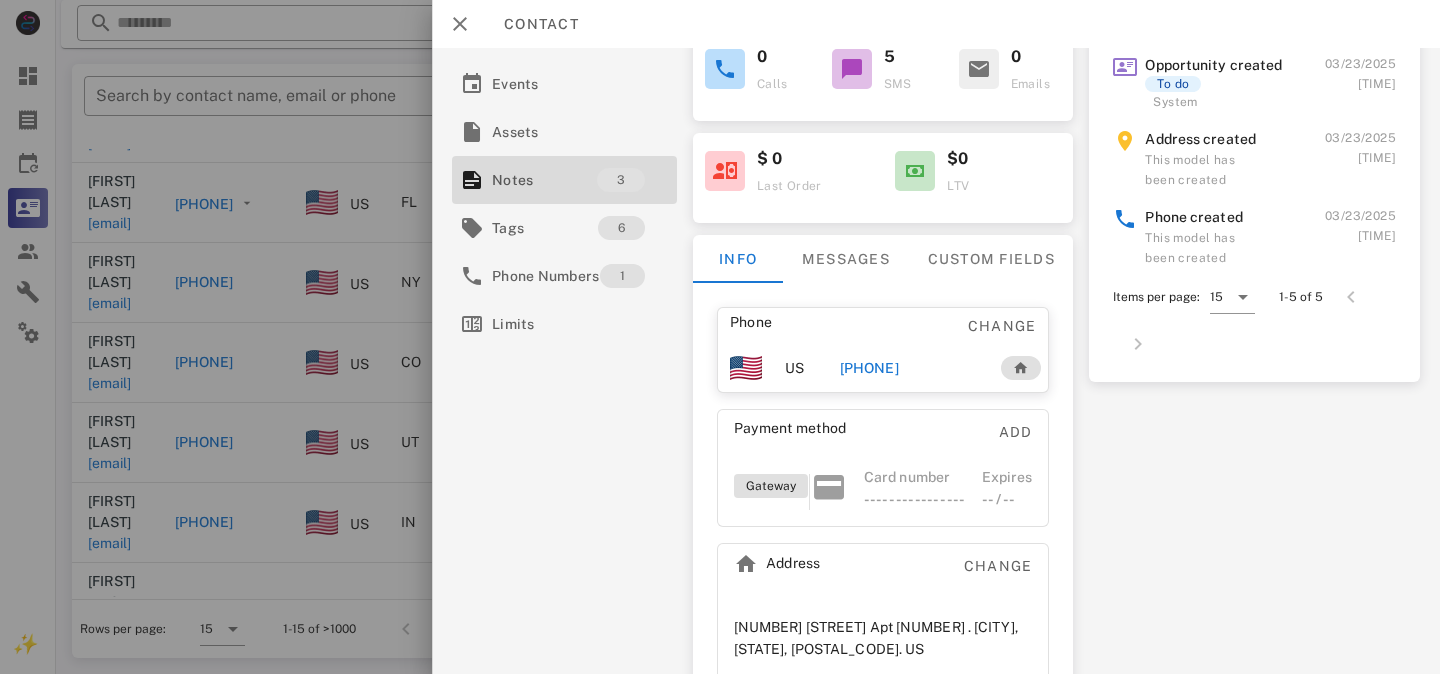 scroll, scrollTop: 328, scrollLeft: 0, axis: vertical 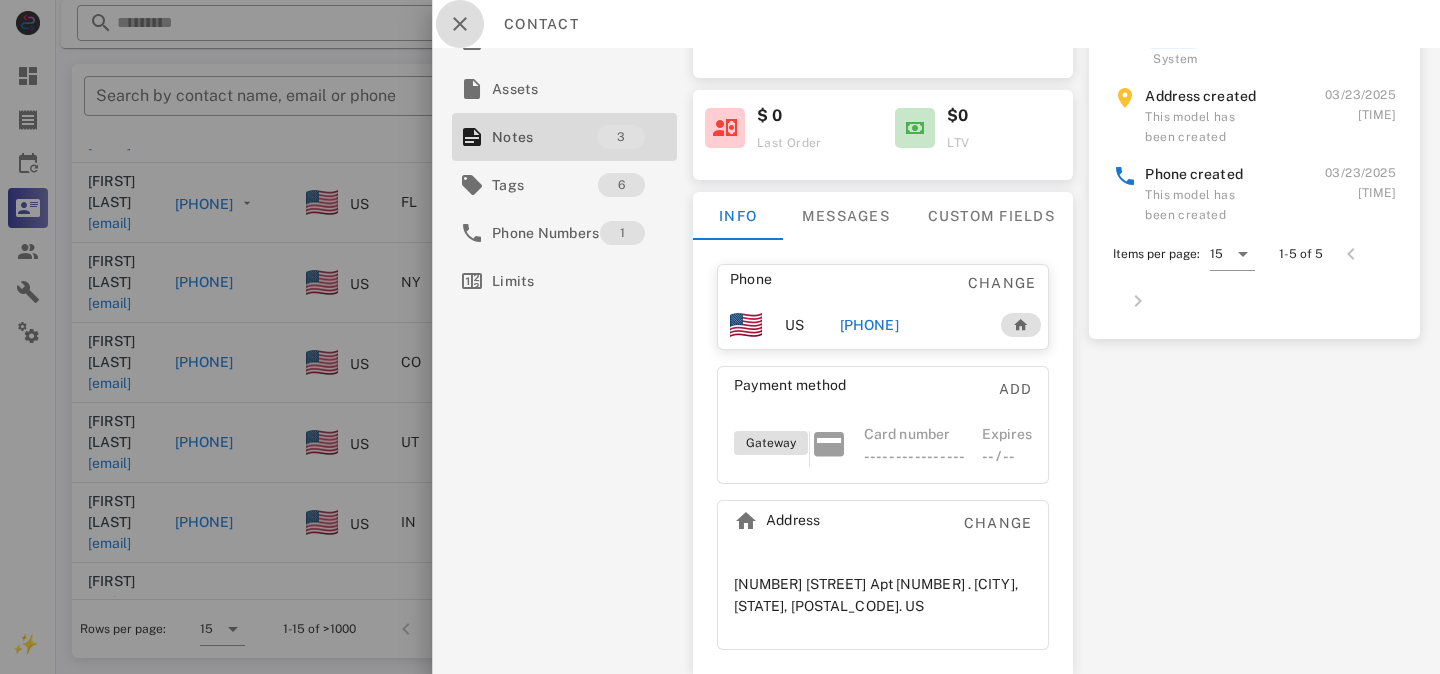 click at bounding box center [460, 24] 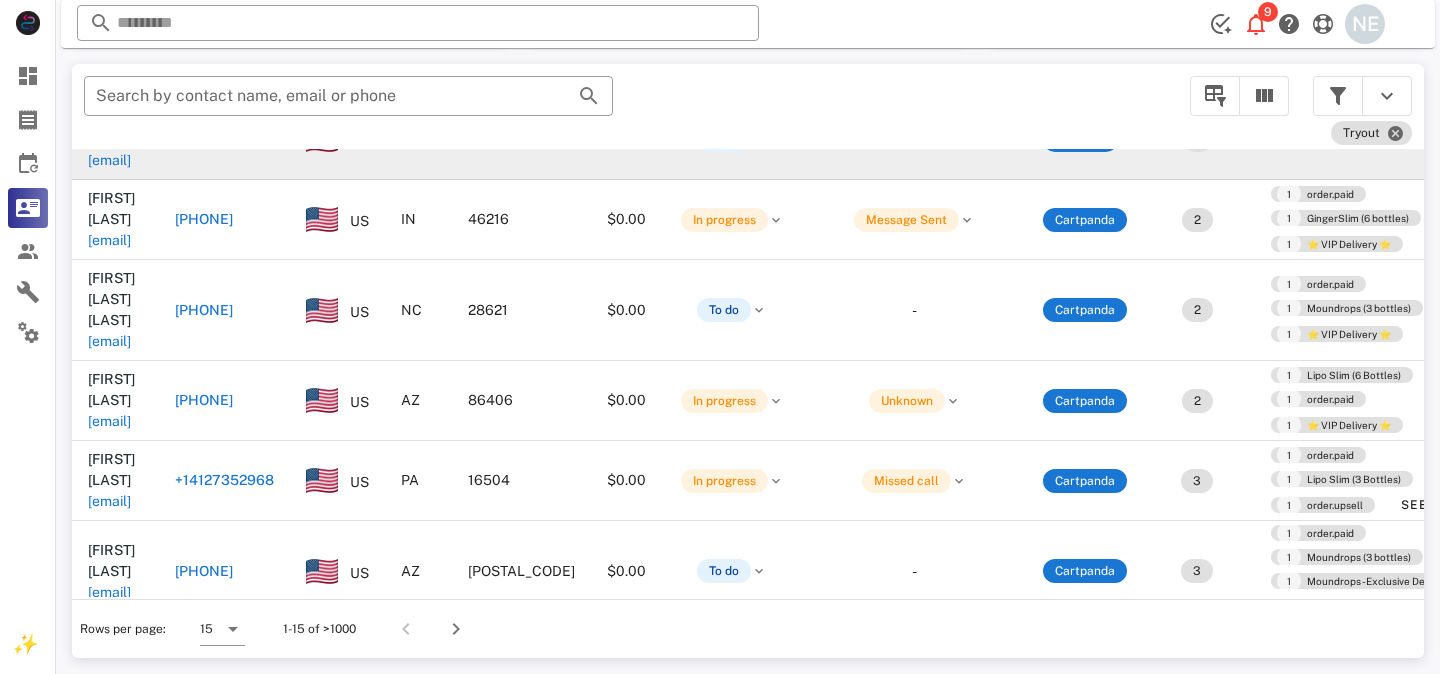 scroll, scrollTop: 780, scrollLeft: 0, axis: vertical 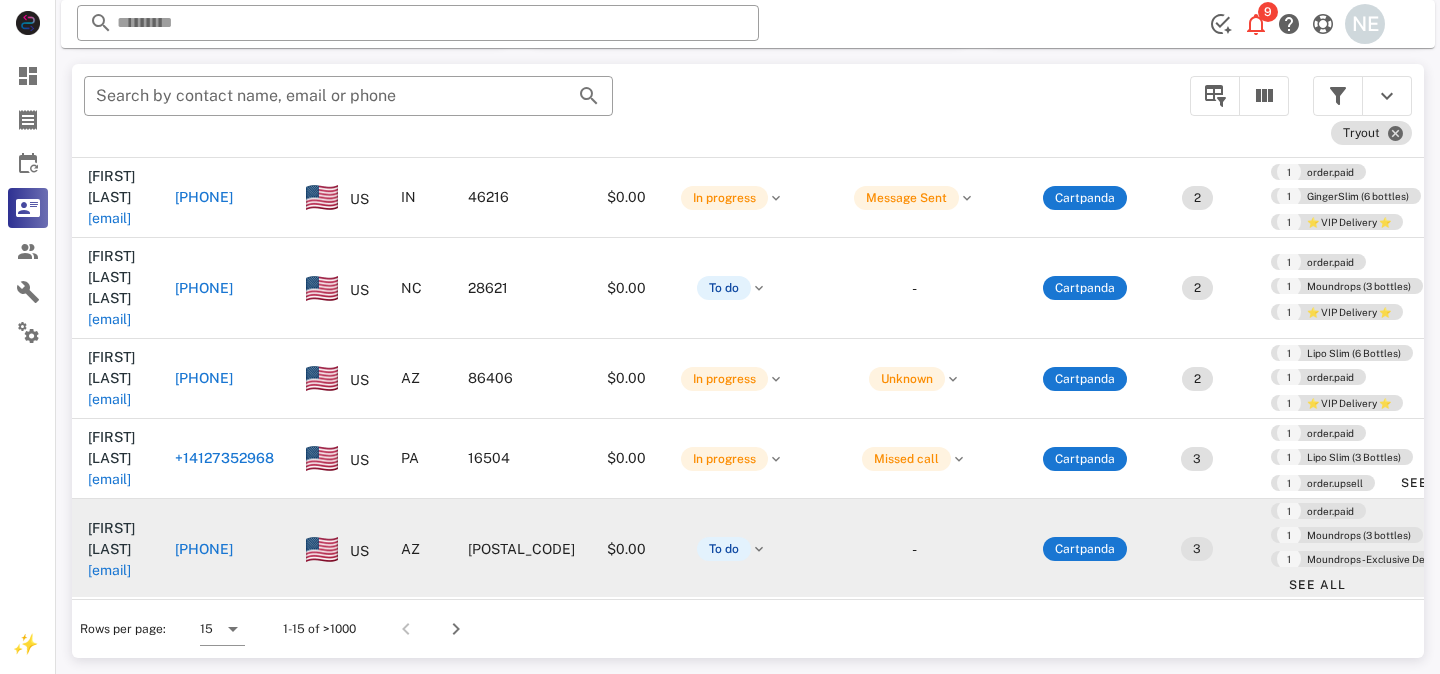 click on "[PHONE]" at bounding box center [204, 549] 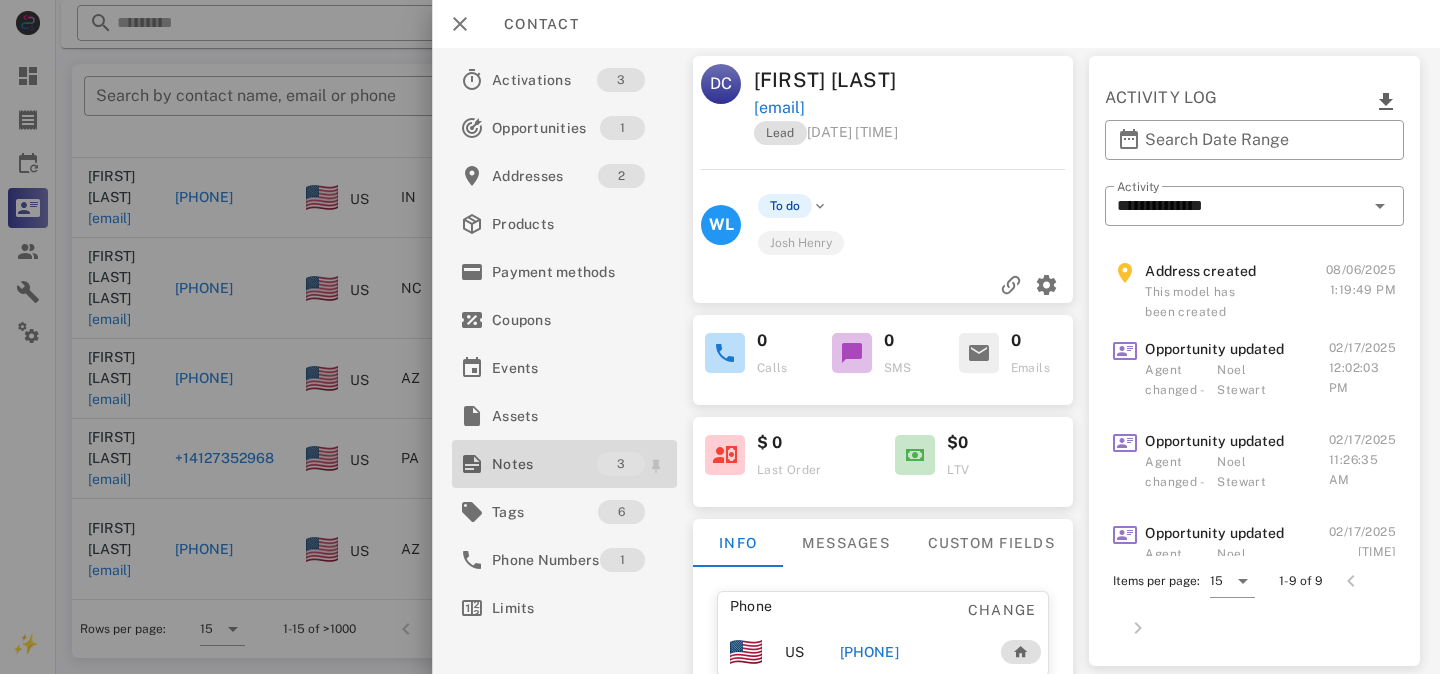 click on "Notes" at bounding box center (544, 464) 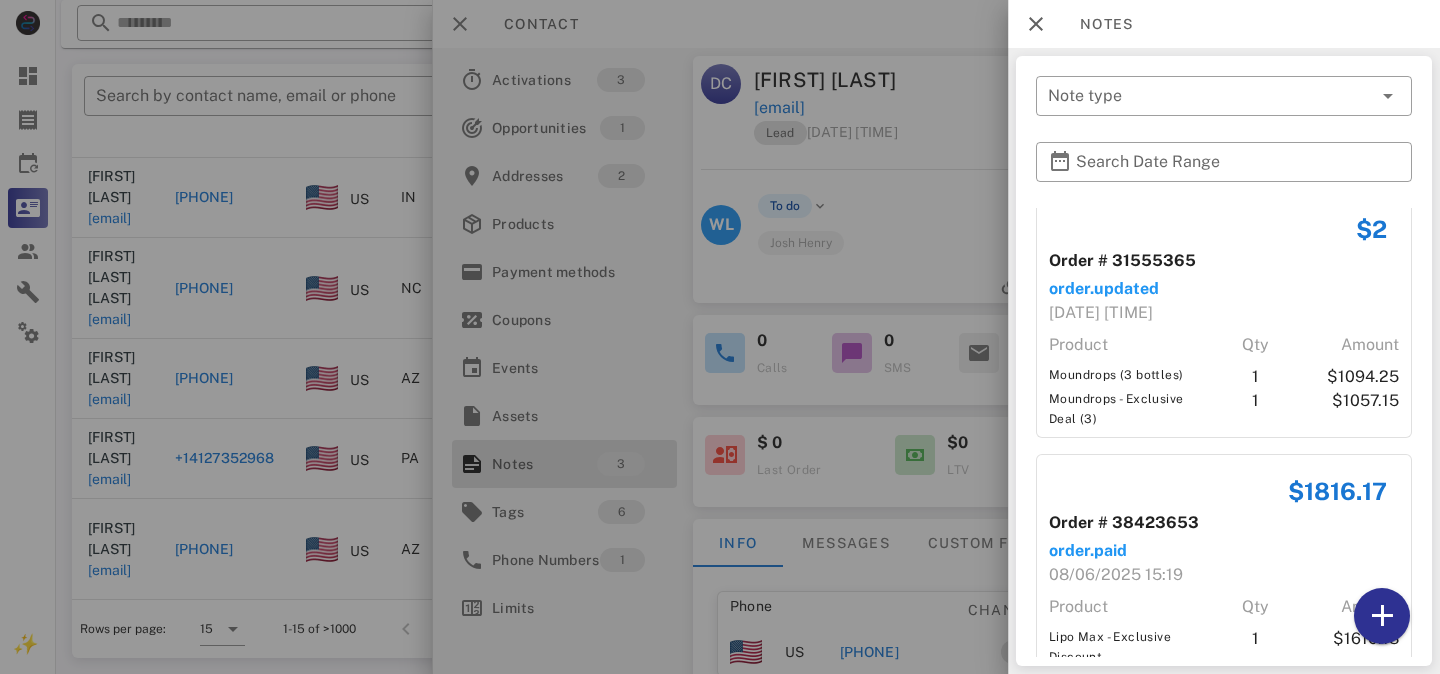 scroll, scrollTop: 309, scrollLeft: 0, axis: vertical 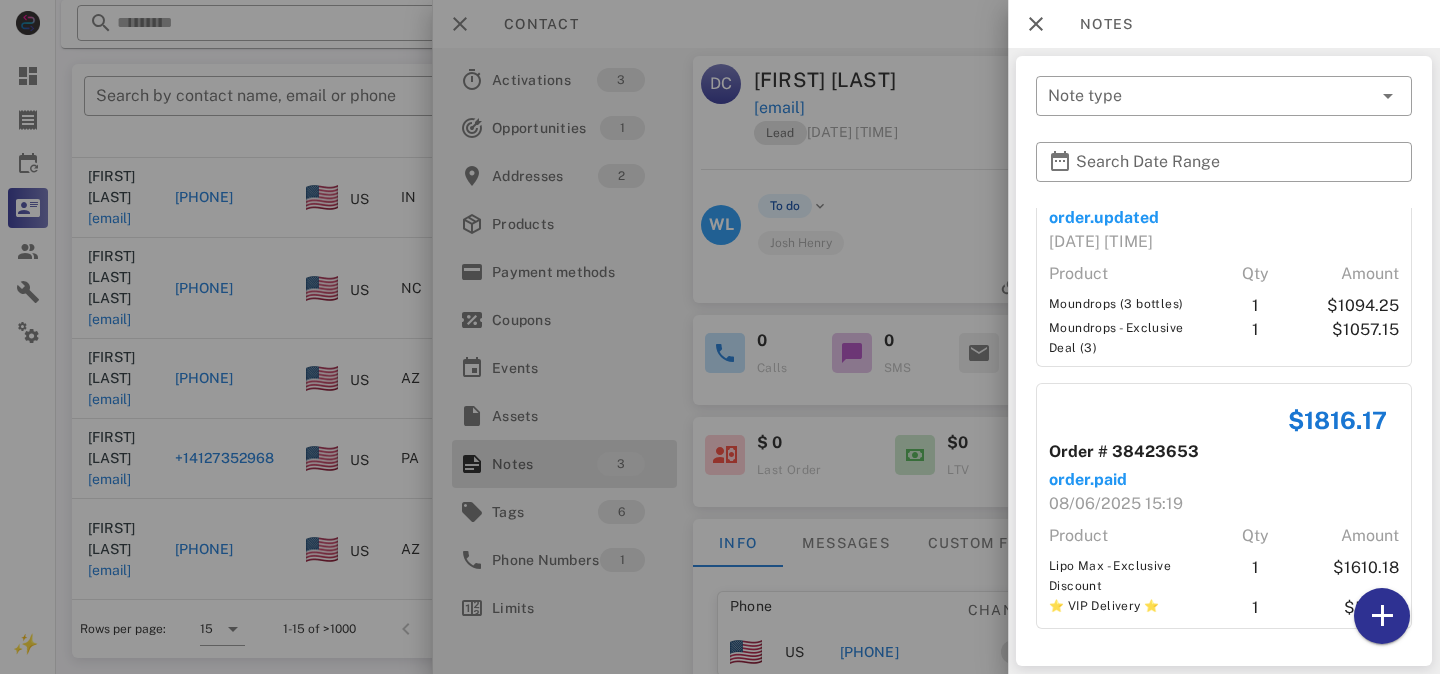 click at bounding box center [720, 337] 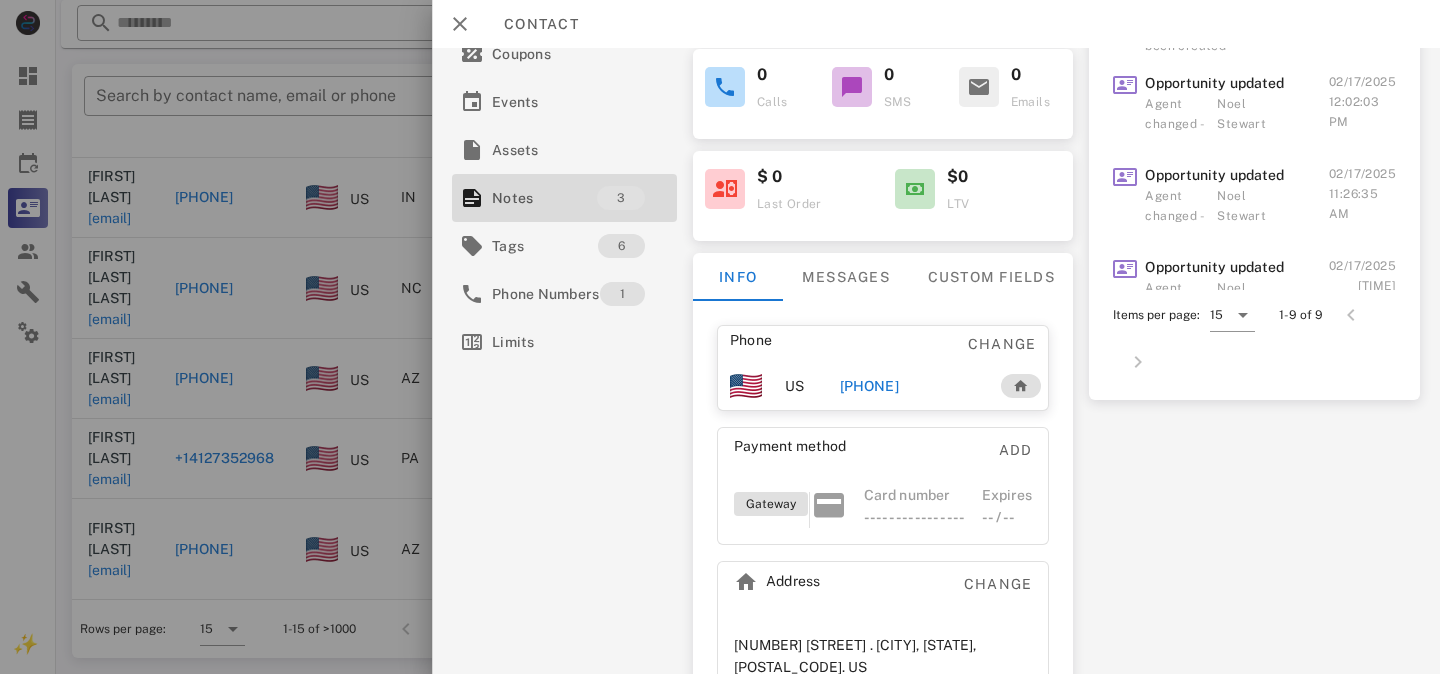 scroll, scrollTop: 328, scrollLeft: 0, axis: vertical 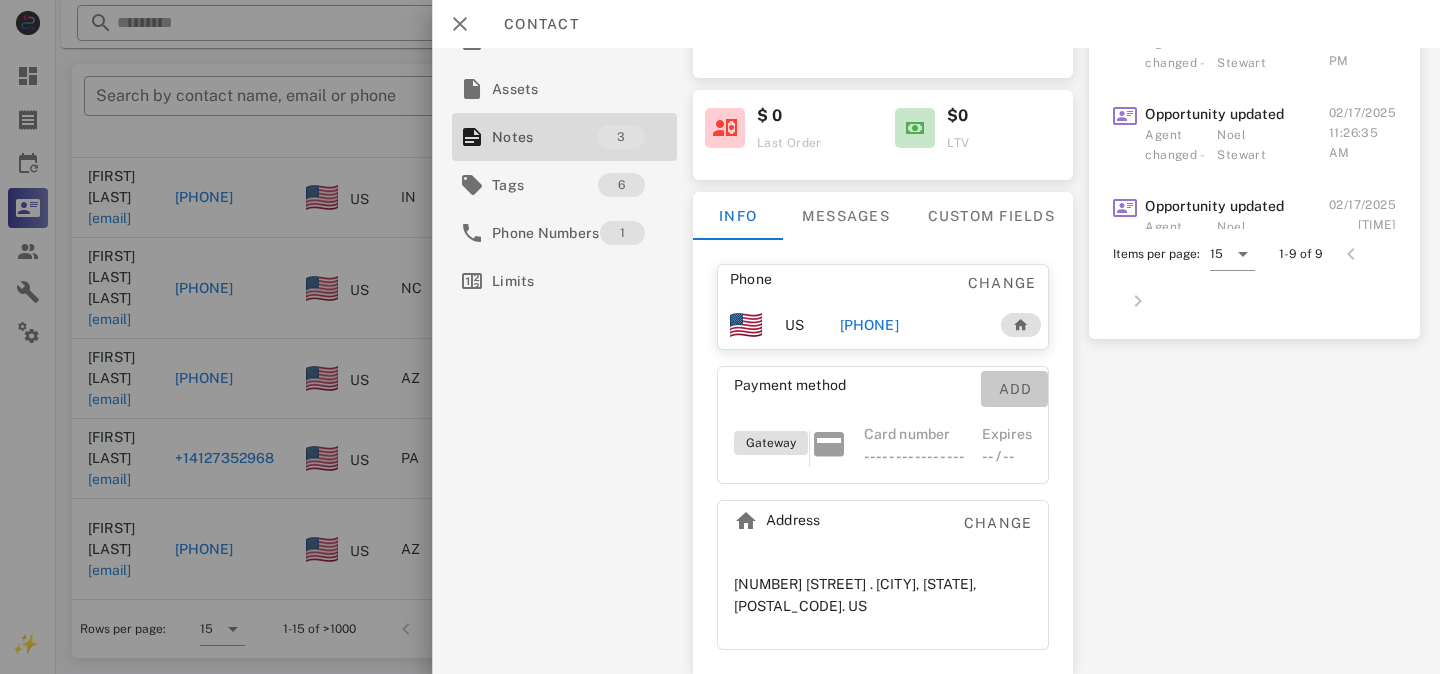 click on "Add" at bounding box center [1014, 389] 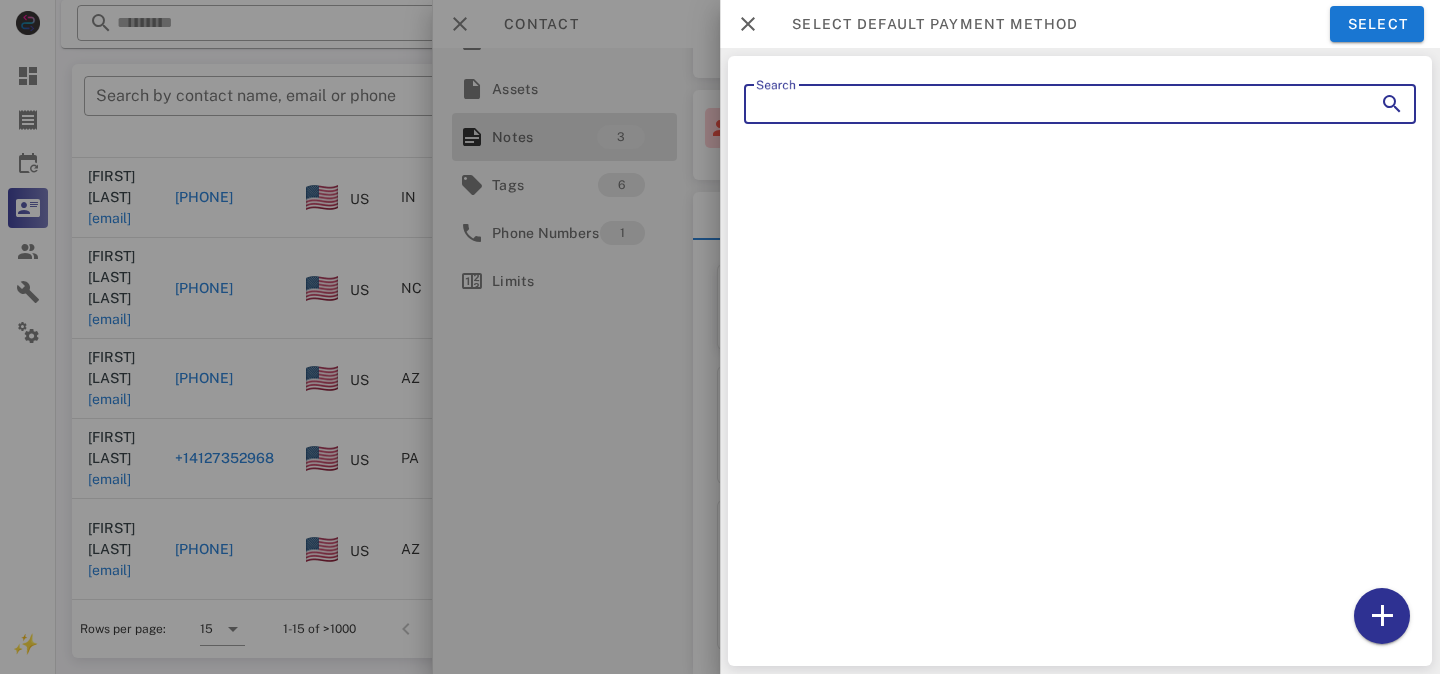click on "Search" at bounding box center [1052, 104] 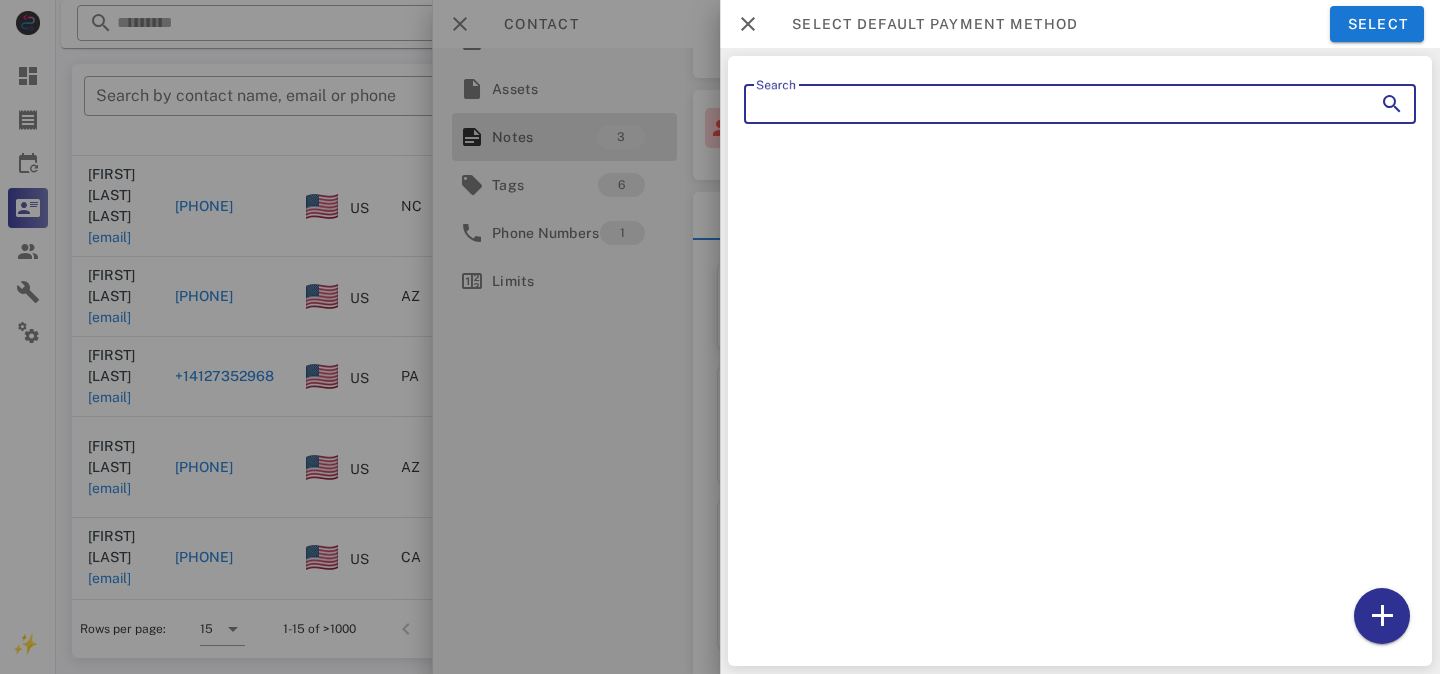 scroll, scrollTop: 644, scrollLeft: 0, axis: vertical 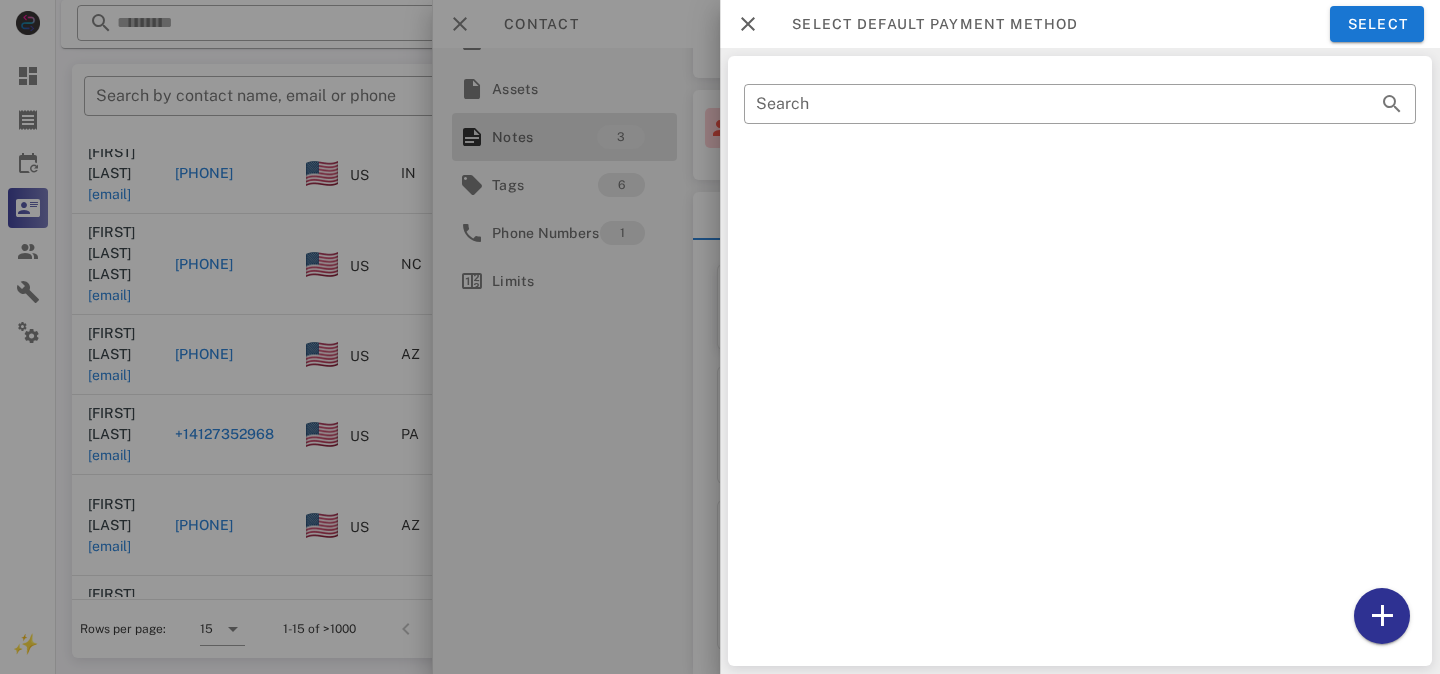 click at bounding box center (720, 337) 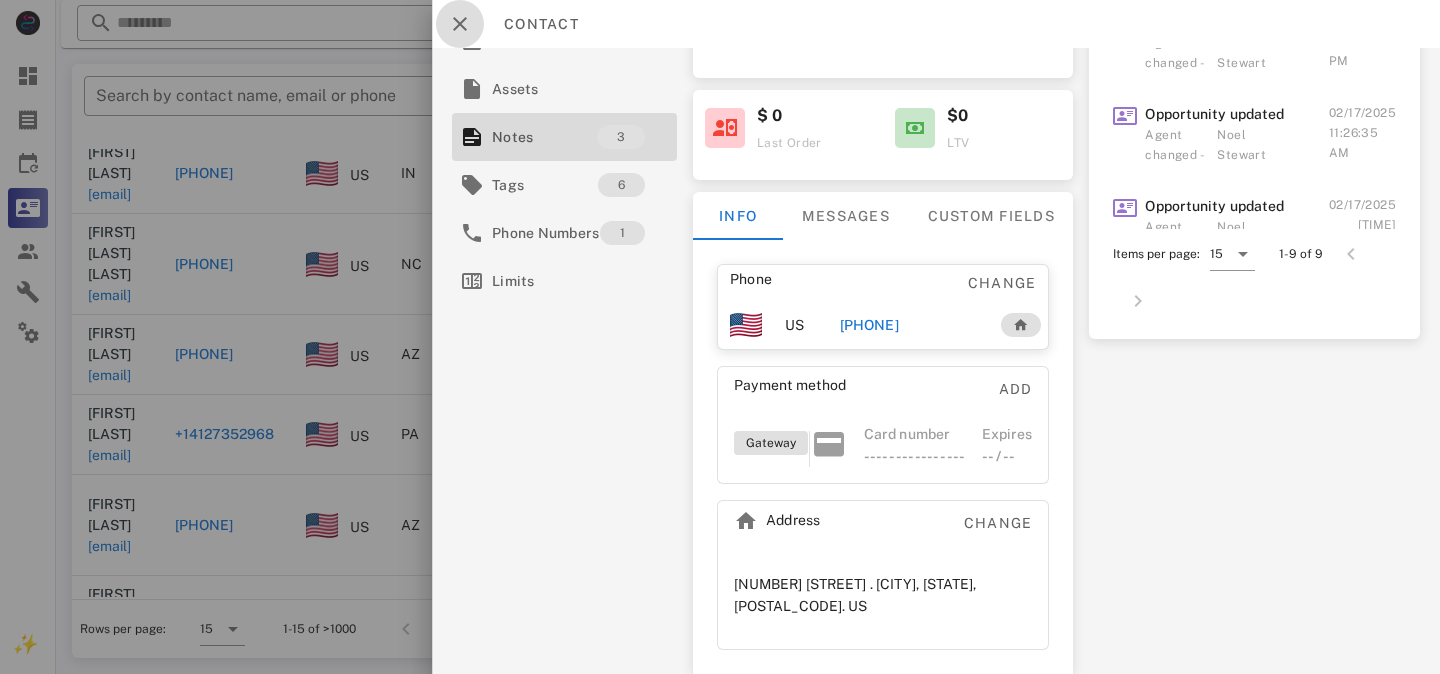 click at bounding box center (460, 24) 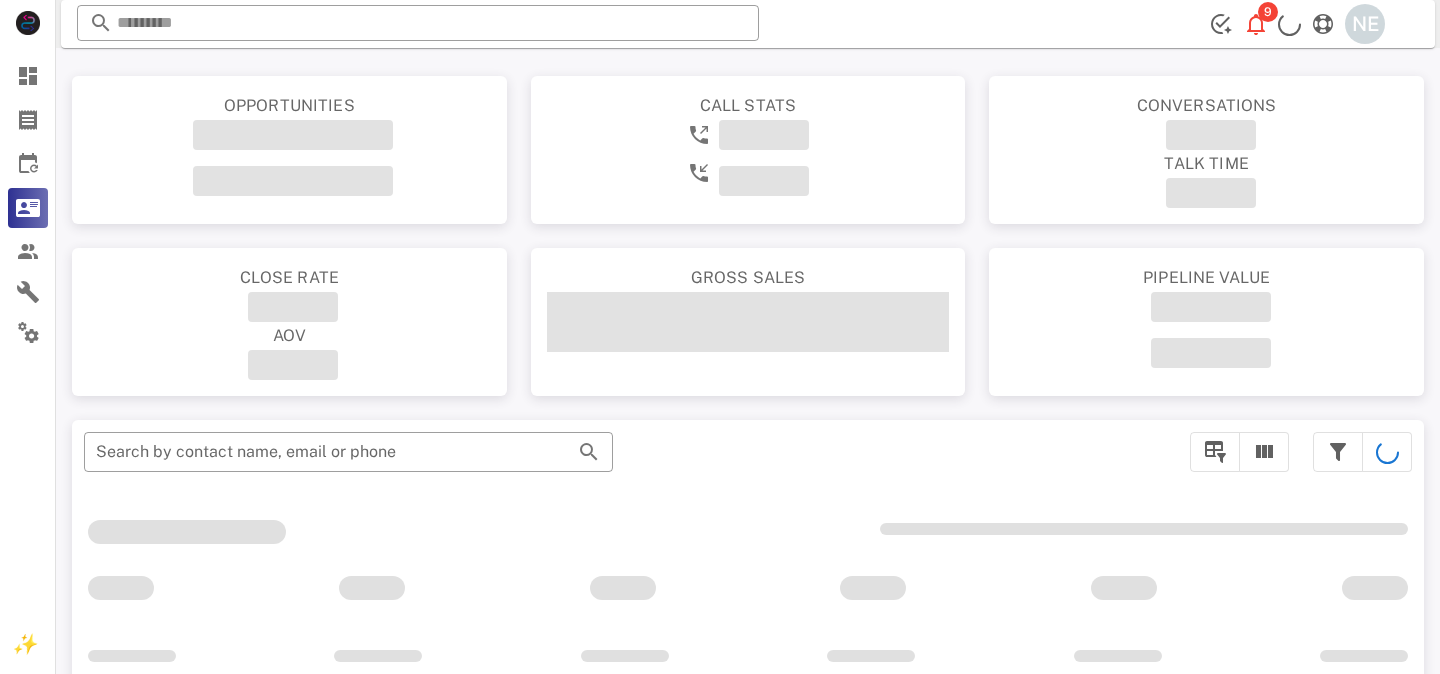 scroll, scrollTop: 356, scrollLeft: 0, axis: vertical 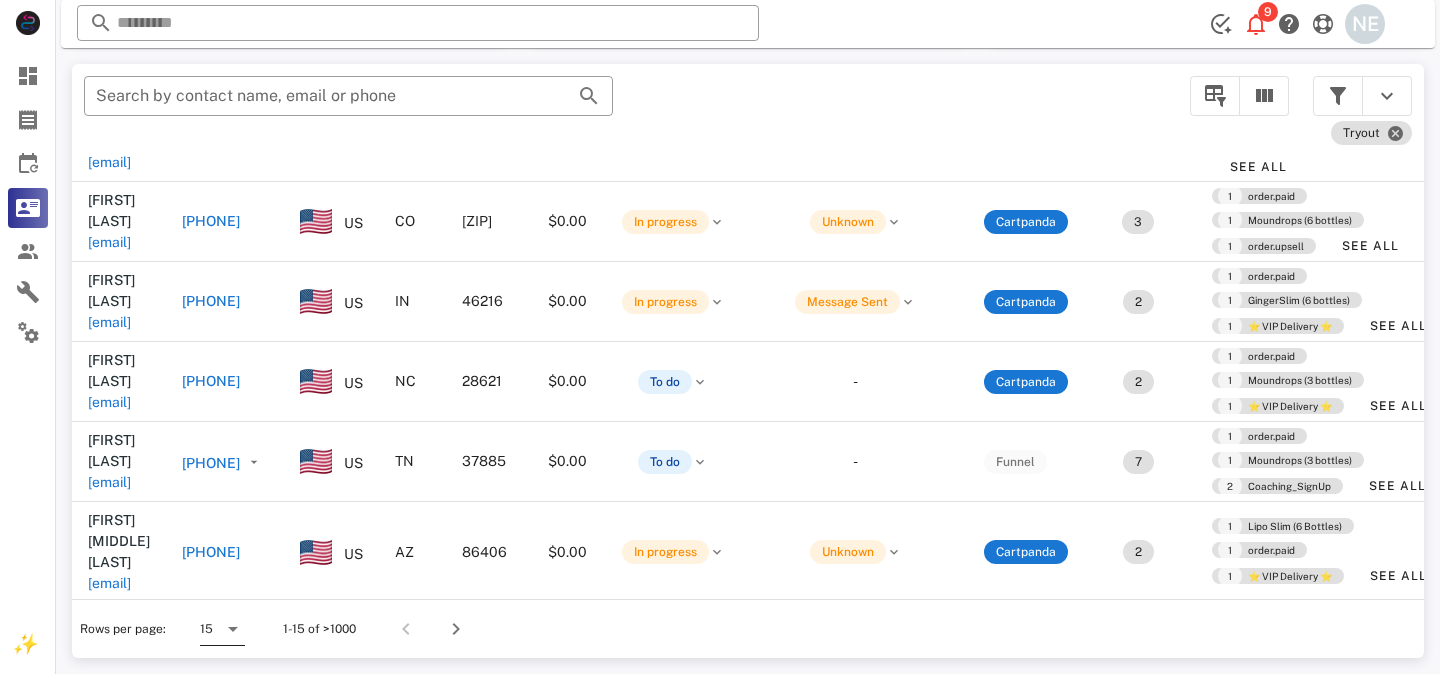 click at bounding box center (233, 629) 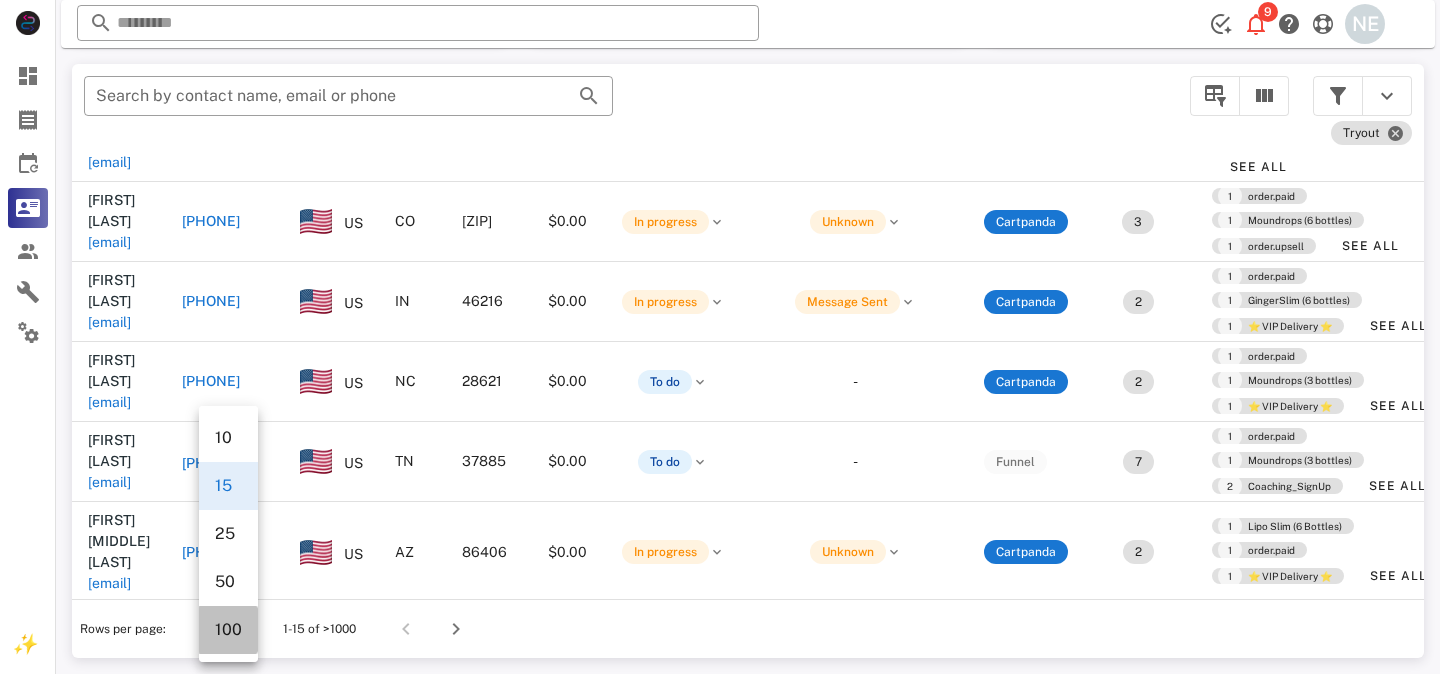 click on "100" at bounding box center (228, 629) 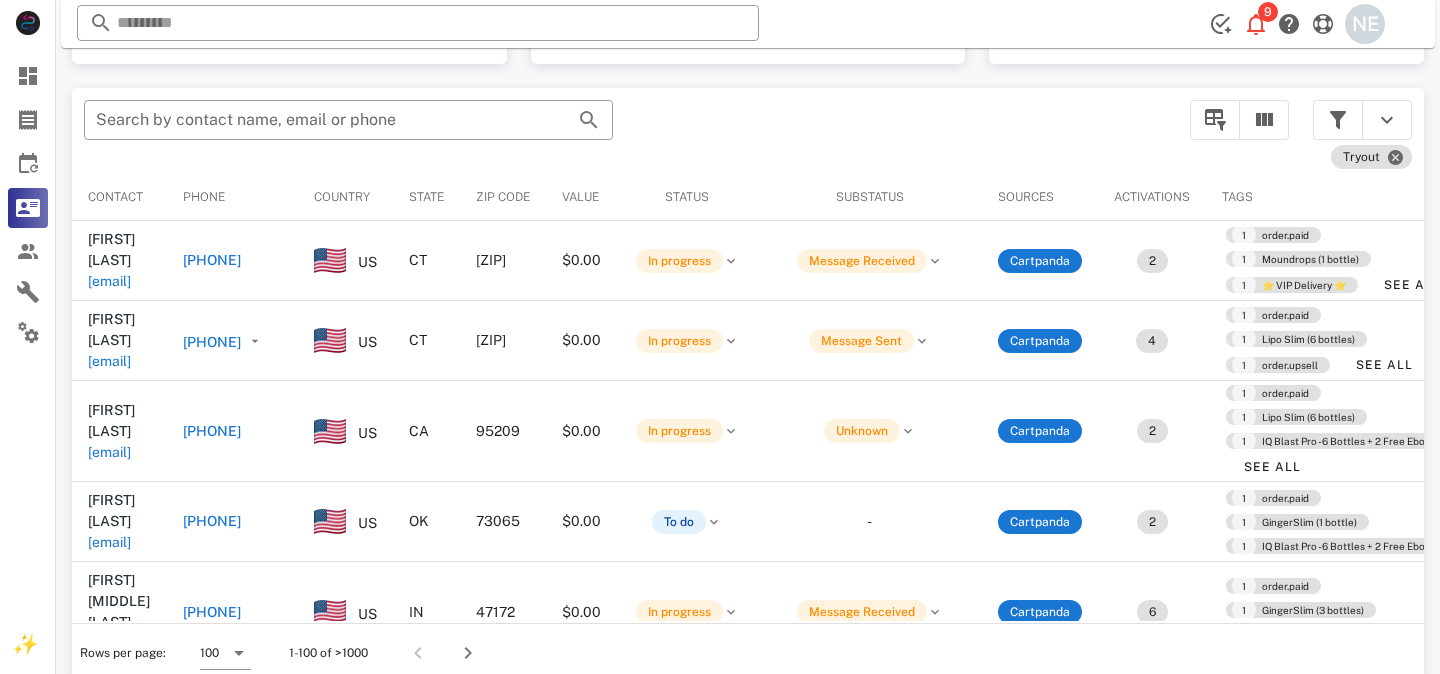 scroll, scrollTop: 380, scrollLeft: 0, axis: vertical 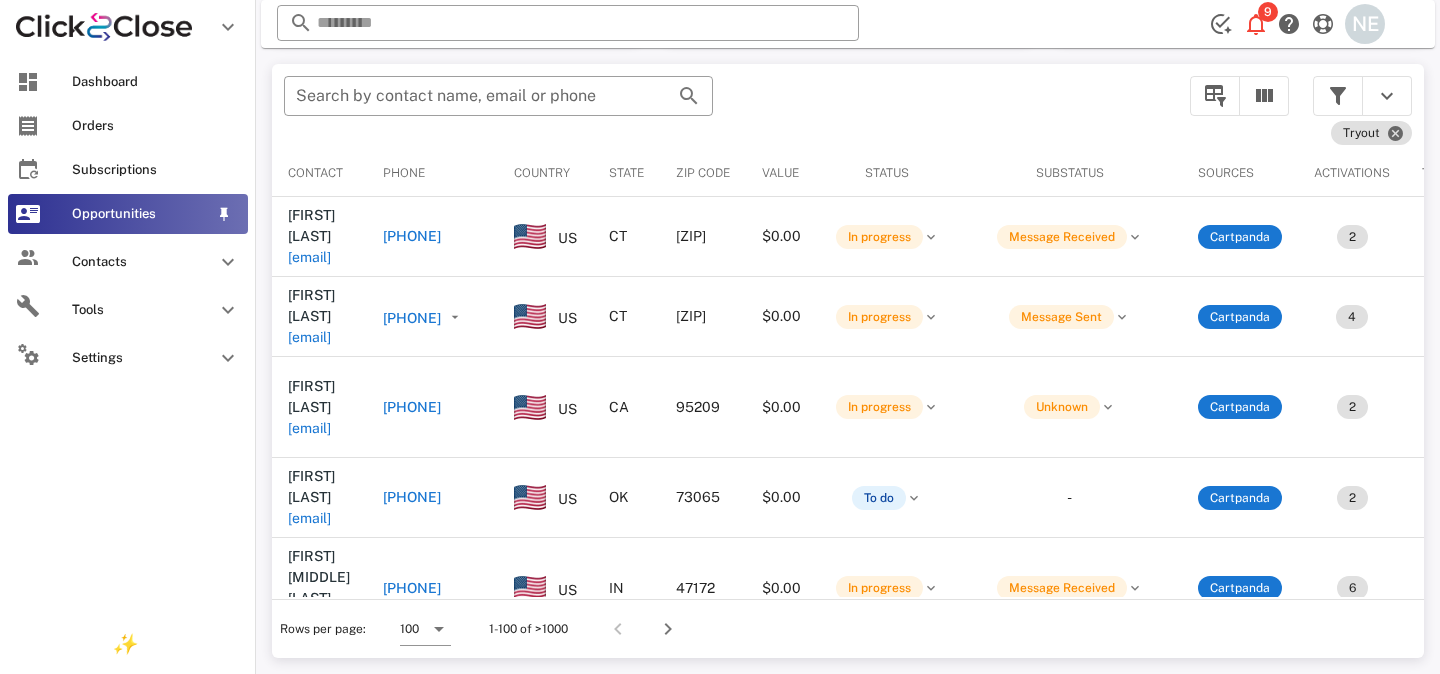 click on "Opportunities" at bounding box center (140, 214) 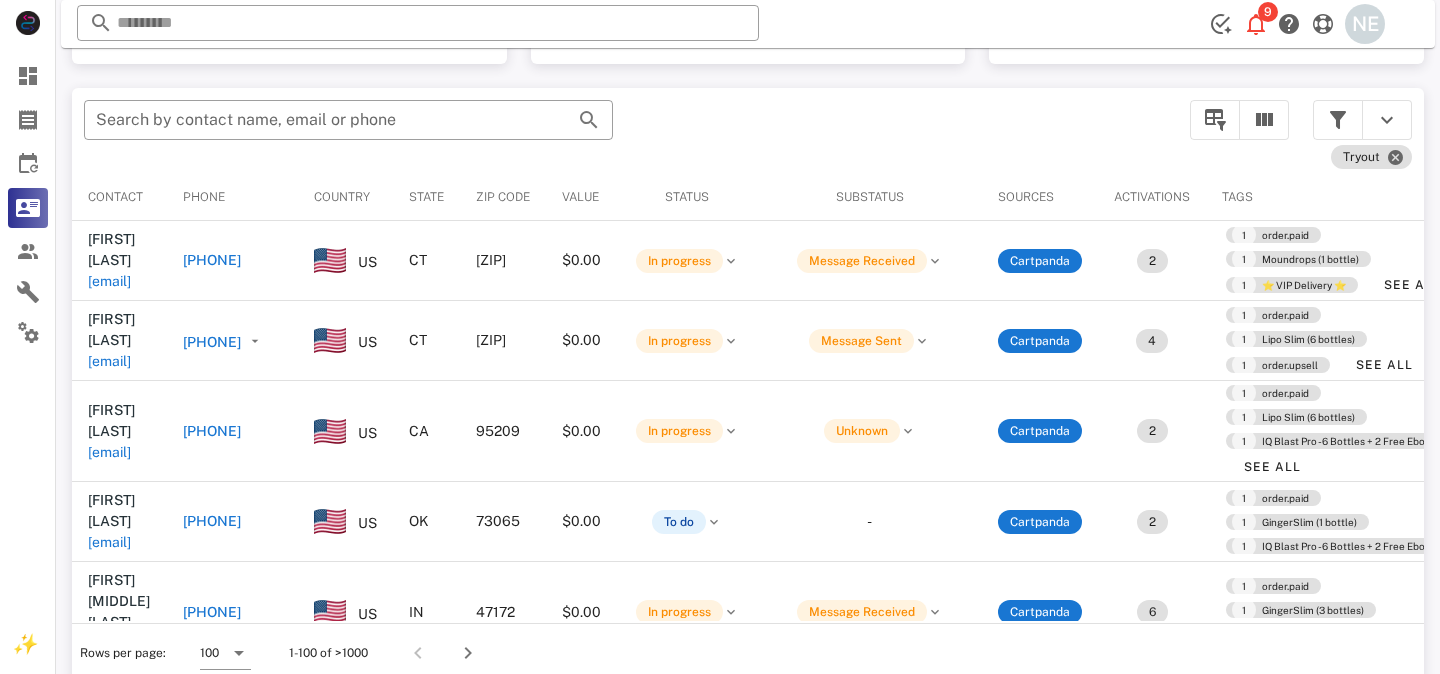 scroll, scrollTop: 378, scrollLeft: 0, axis: vertical 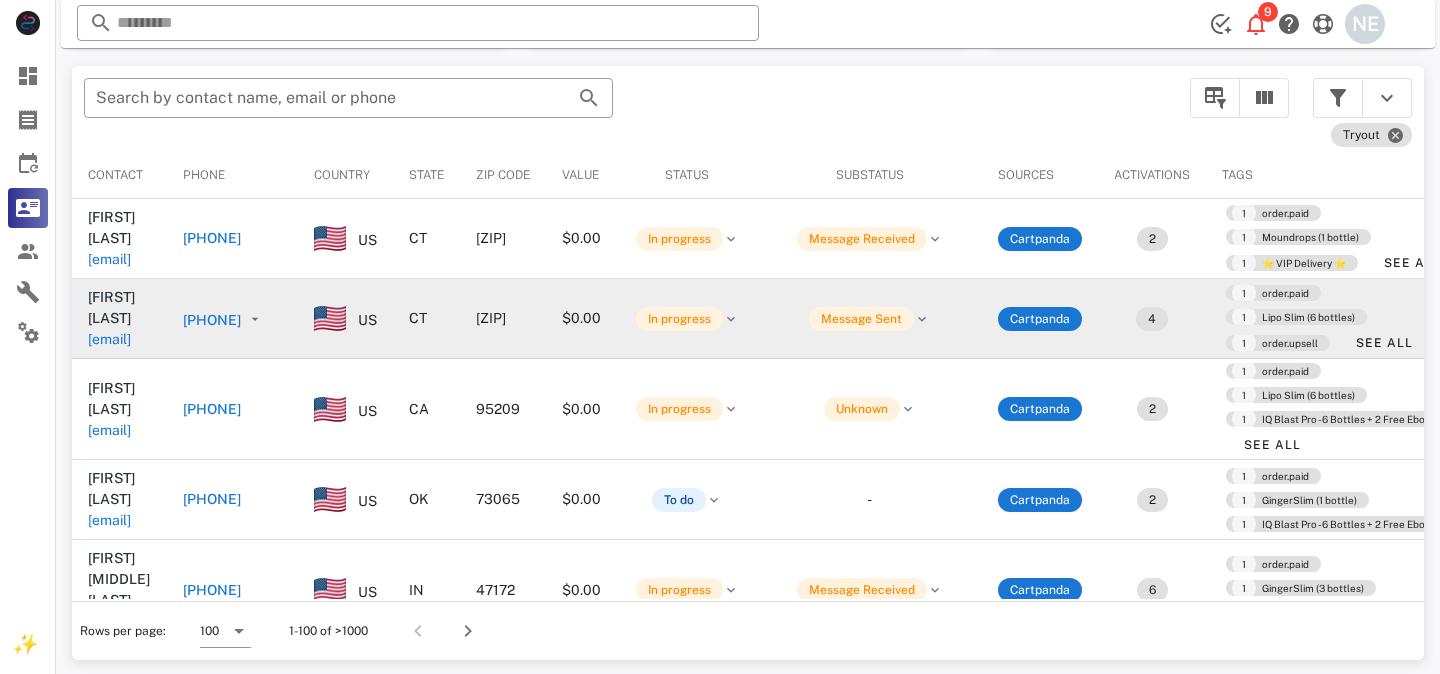 click on "[EMAIL]" at bounding box center [109, 339] 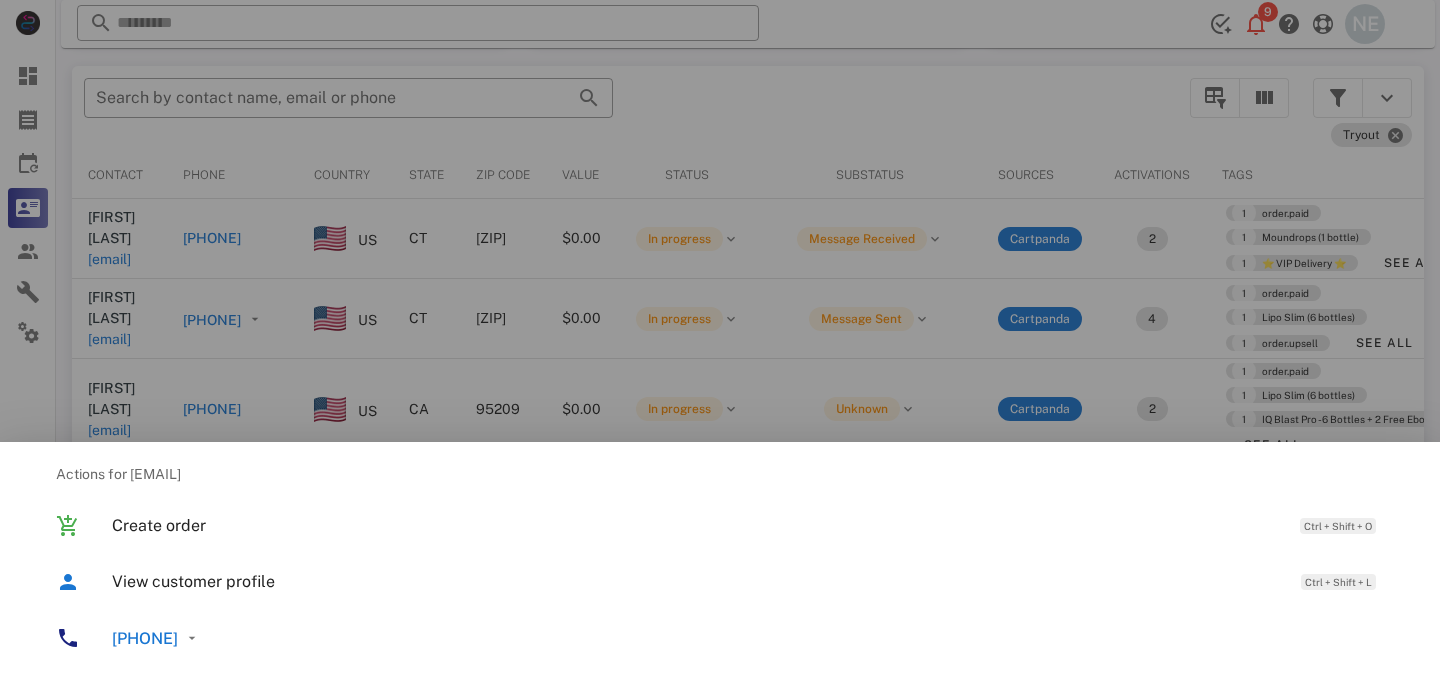 click at bounding box center (720, 337) 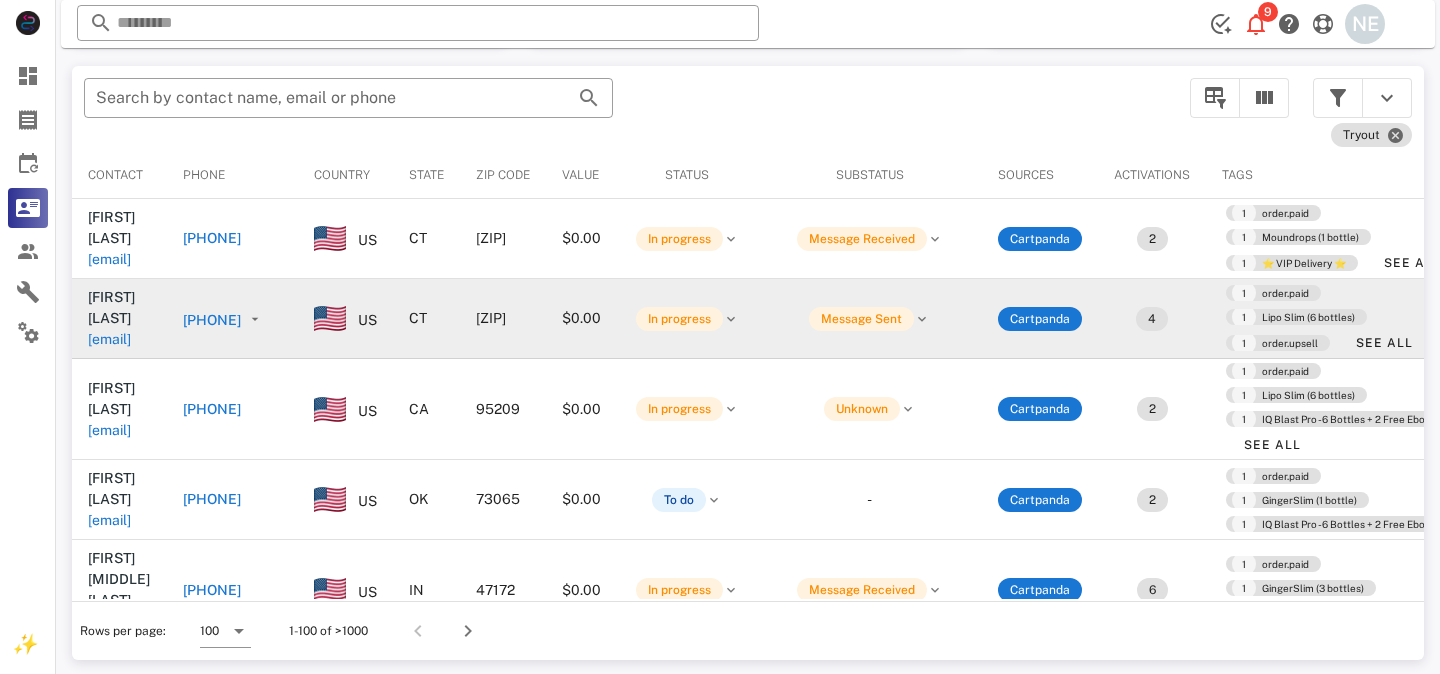 click on "[PHONE]" at bounding box center [212, 320] 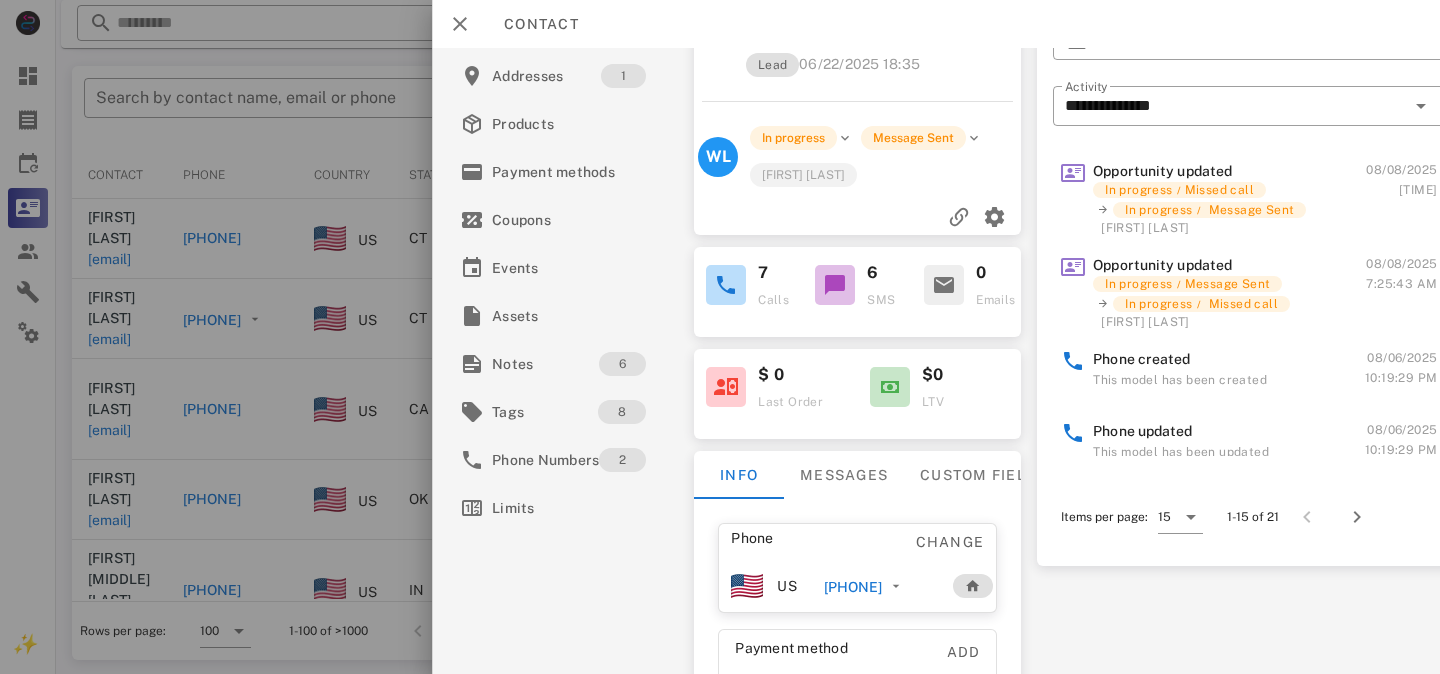 scroll, scrollTop: 117, scrollLeft: 0, axis: vertical 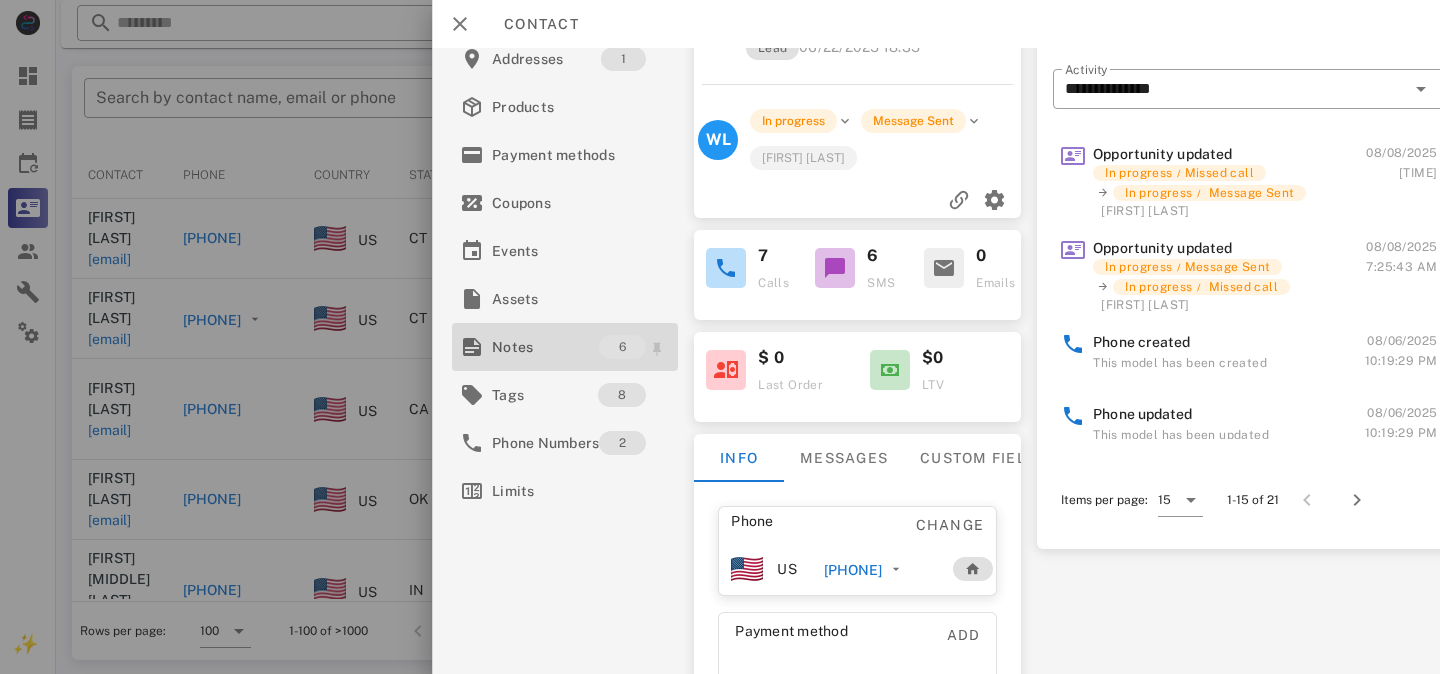 click on "Notes" at bounding box center [545, 347] 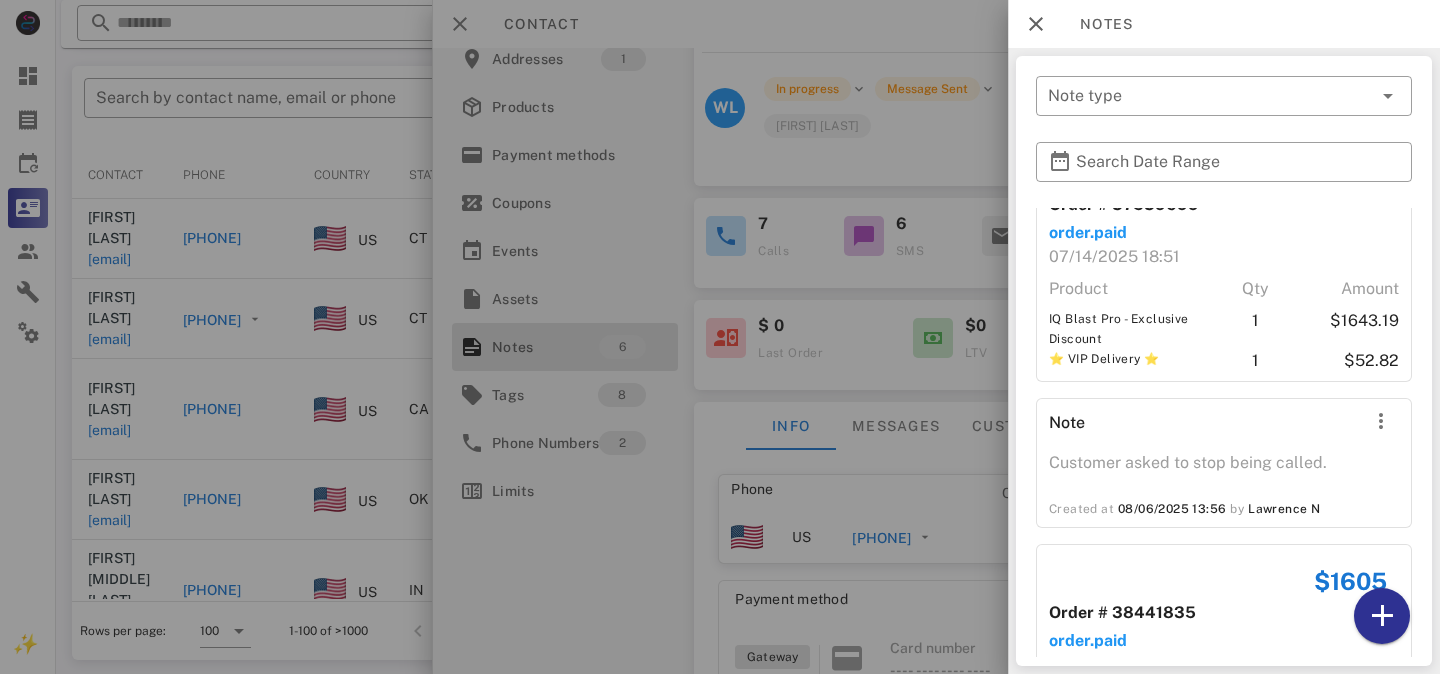 scroll, scrollTop: 1019, scrollLeft: 0, axis: vertical 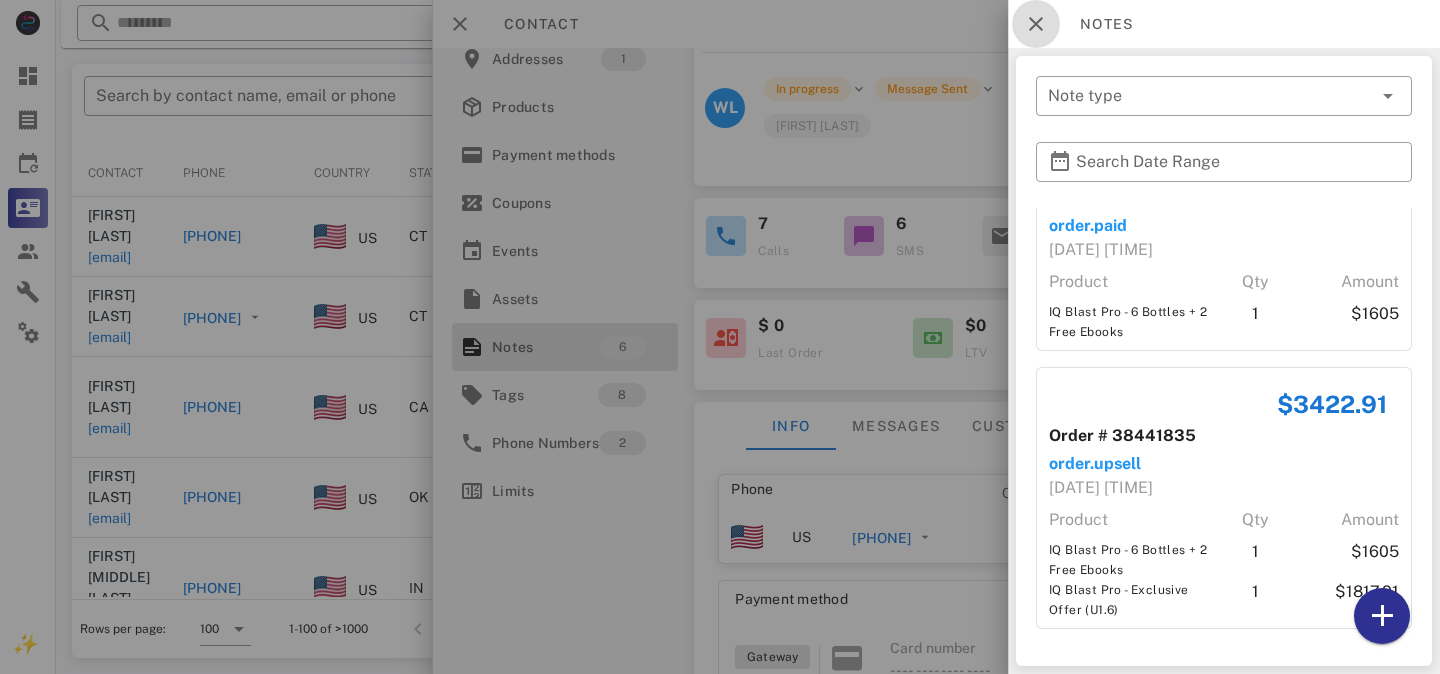 click at bounding box center (1036, 24) 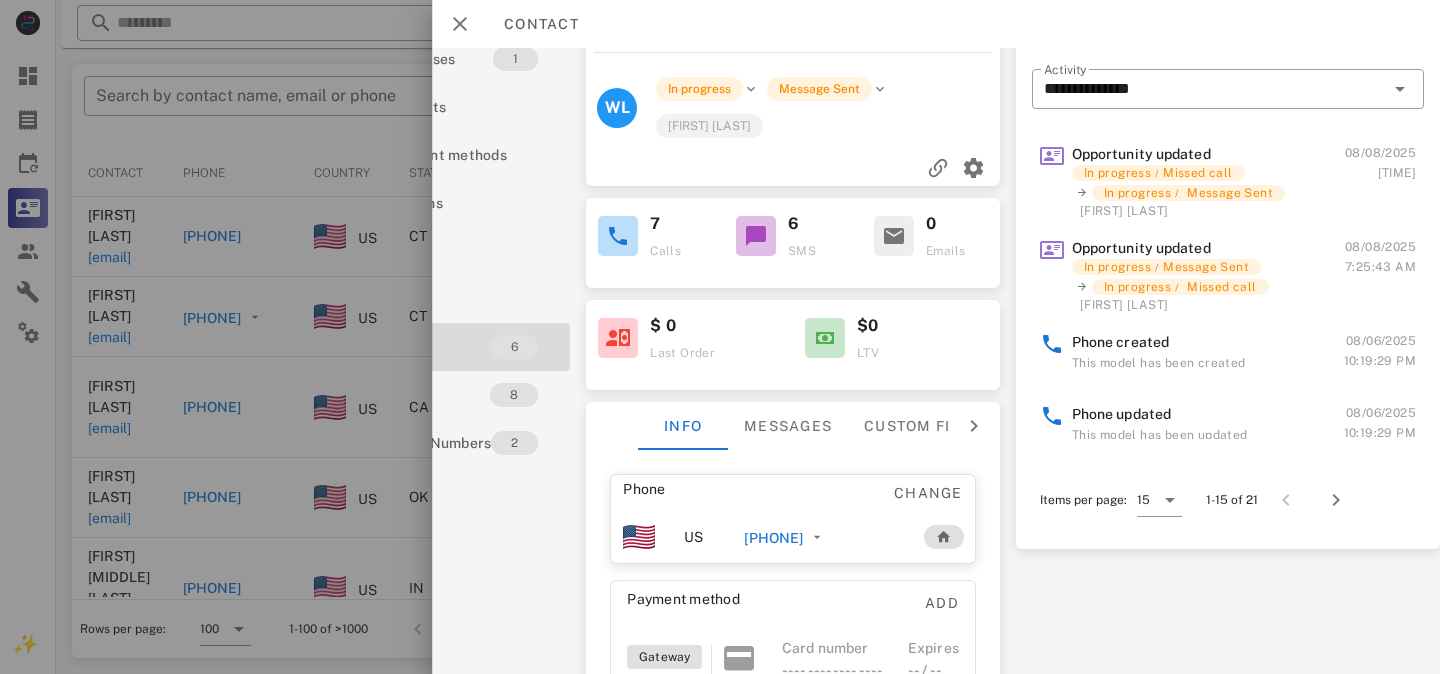 scroll, scrollTop: 0, scrollLeft: 133, axis: horizontal 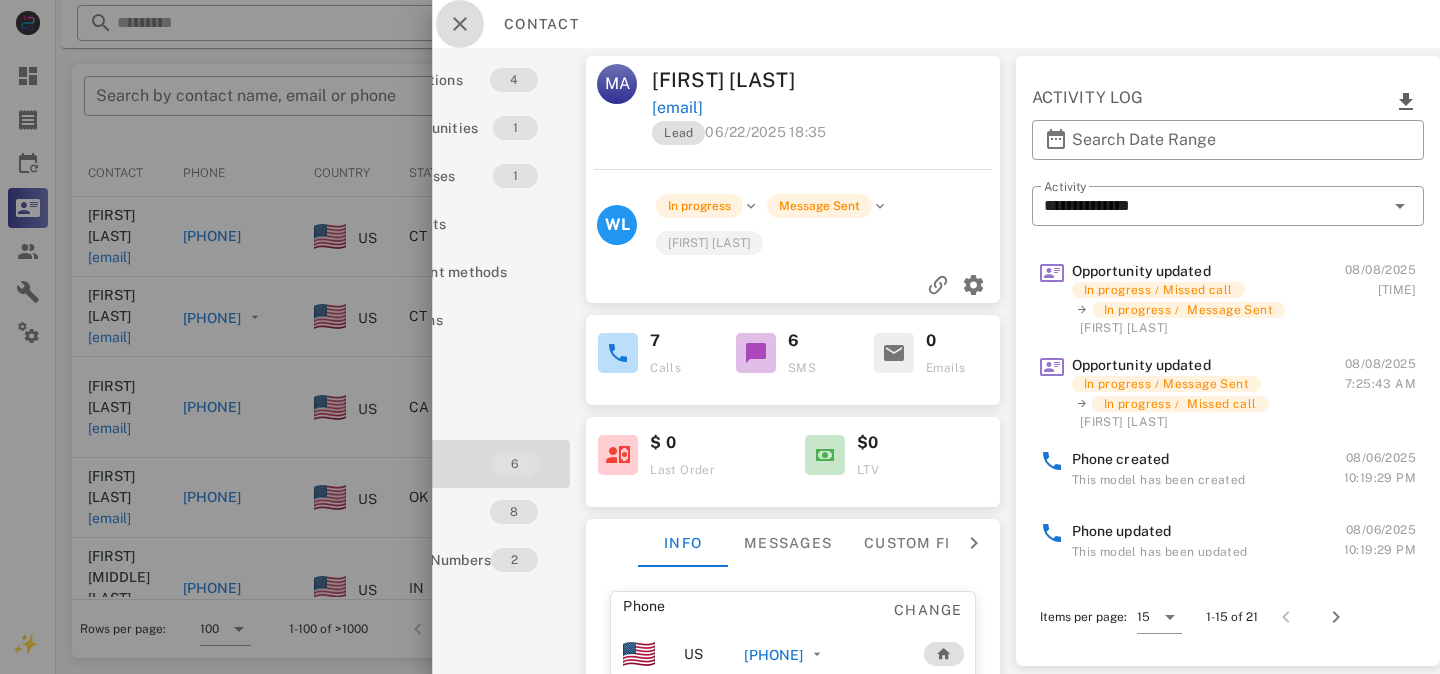 click at bounding box center (460, 24) 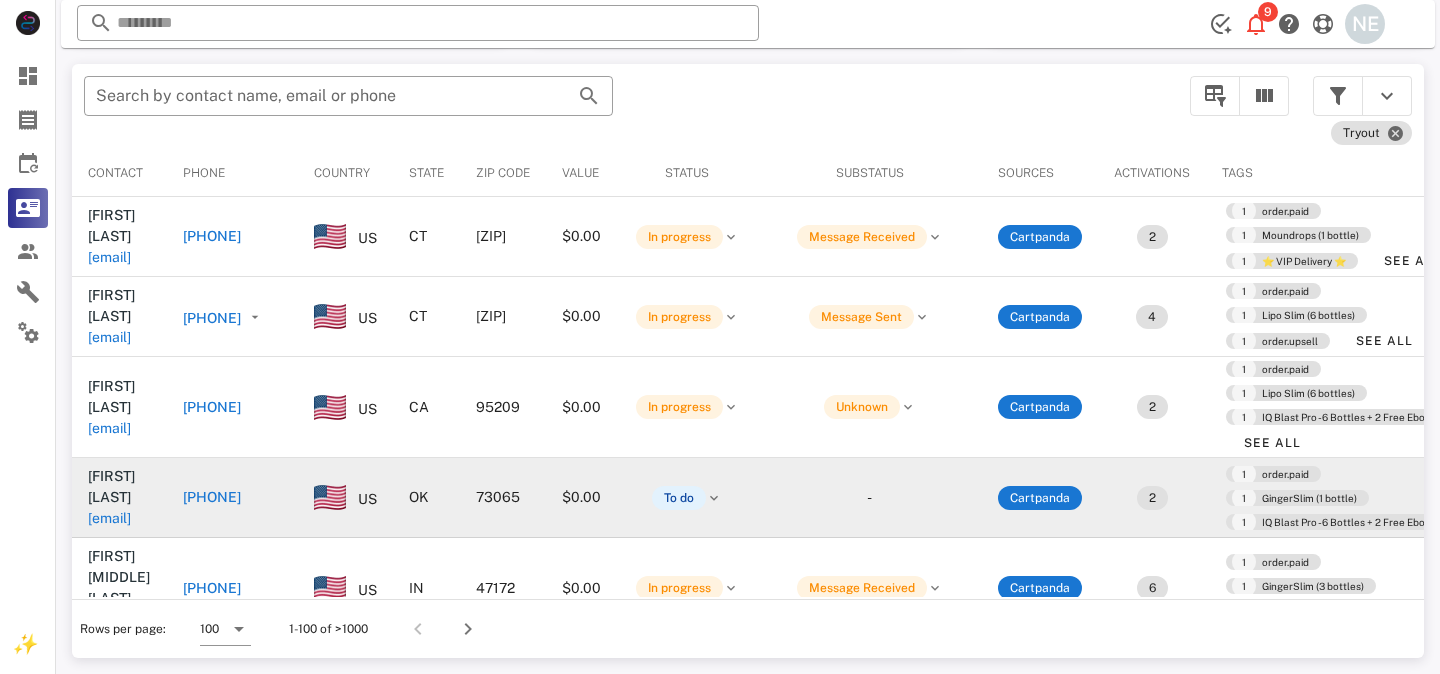 click on "[PHONE]" at bounding box center (212, 497) 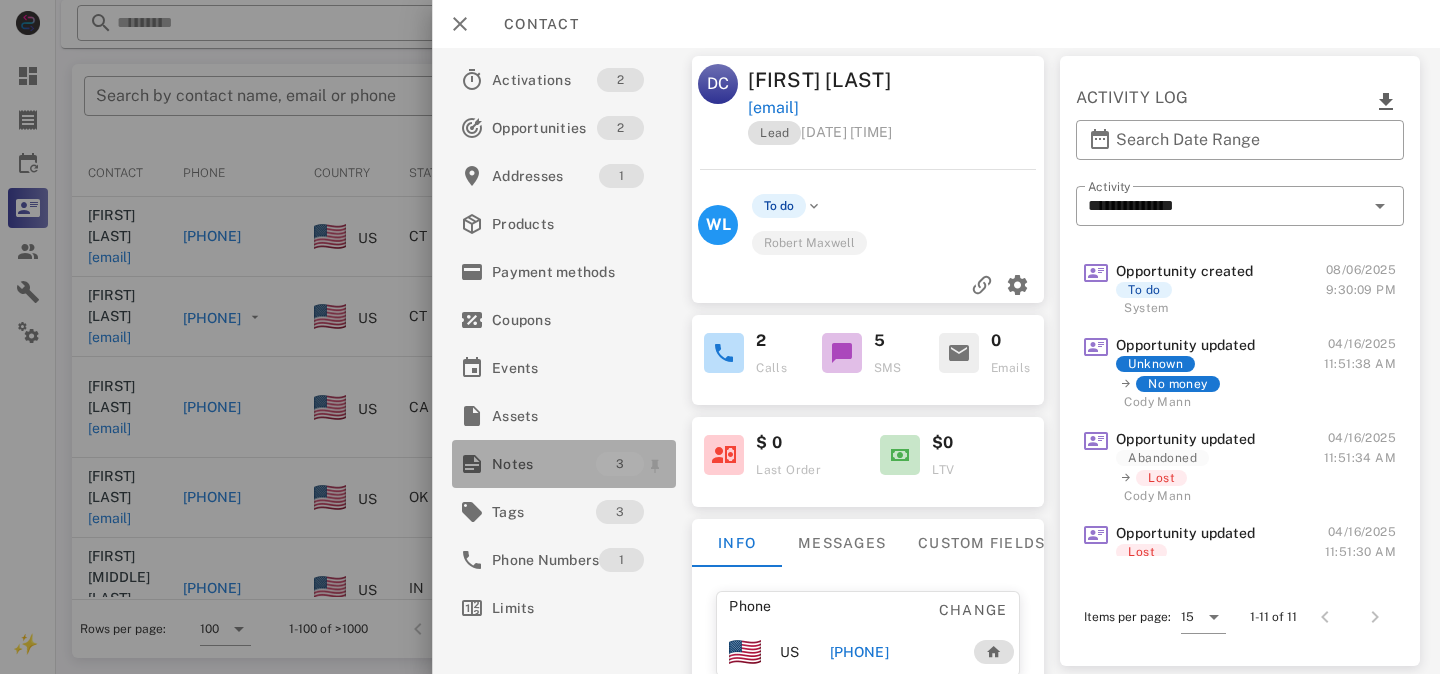 click on "Notes" at bounding box center (544, 464) 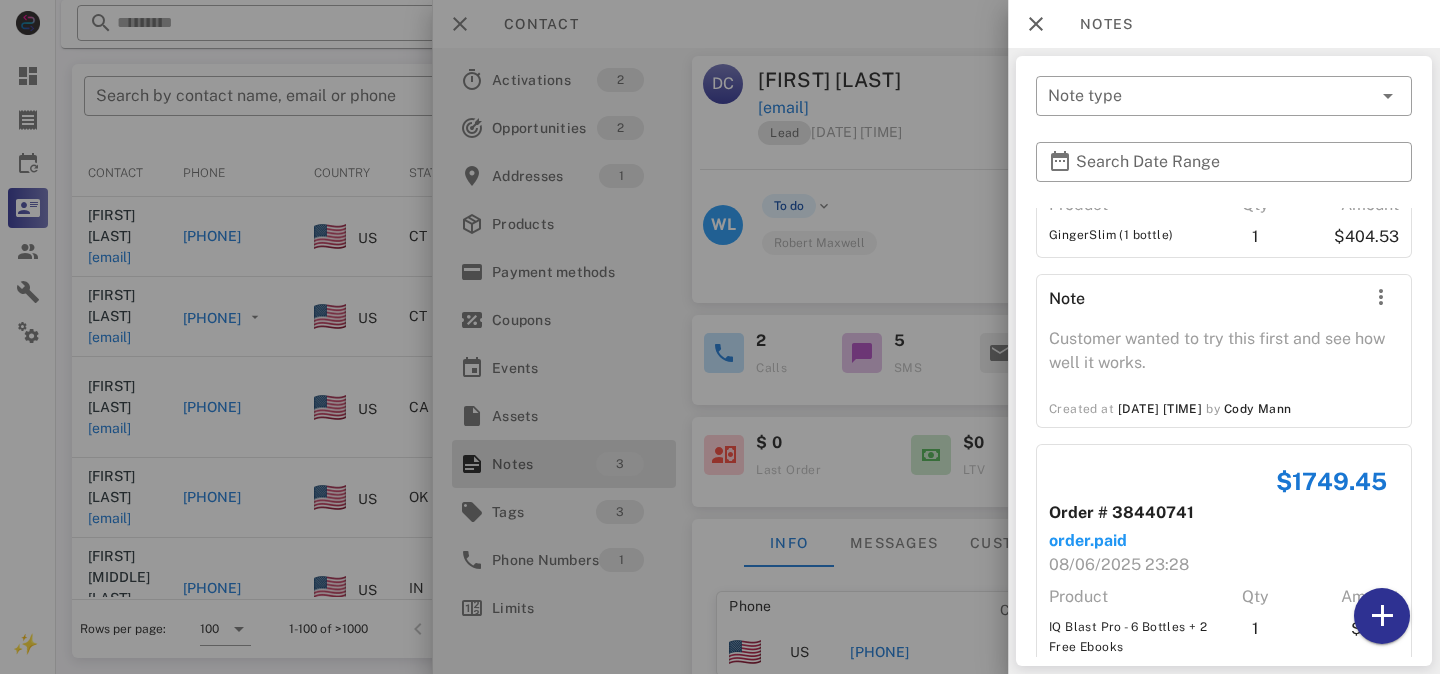 scroll, scrollTop: 0, scrollLeft: 0, axis: both 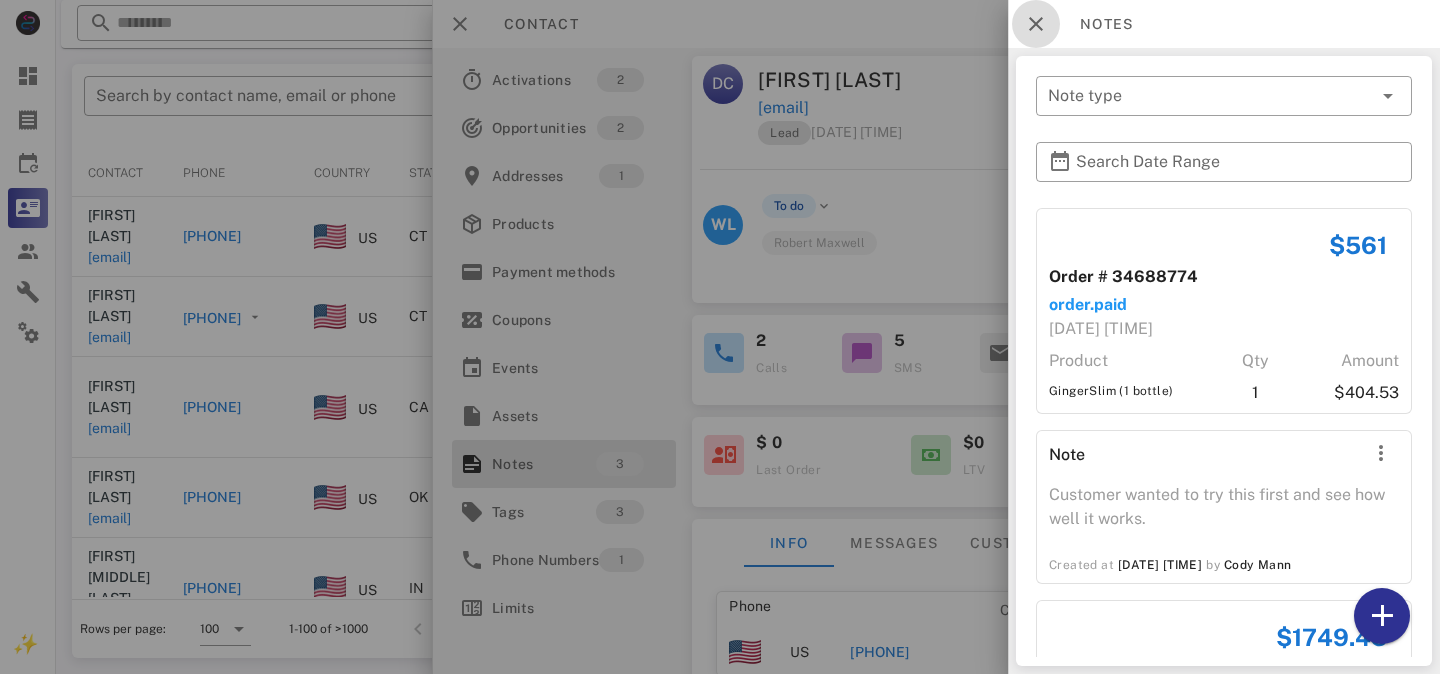 click at bounding box center (1036, 24) 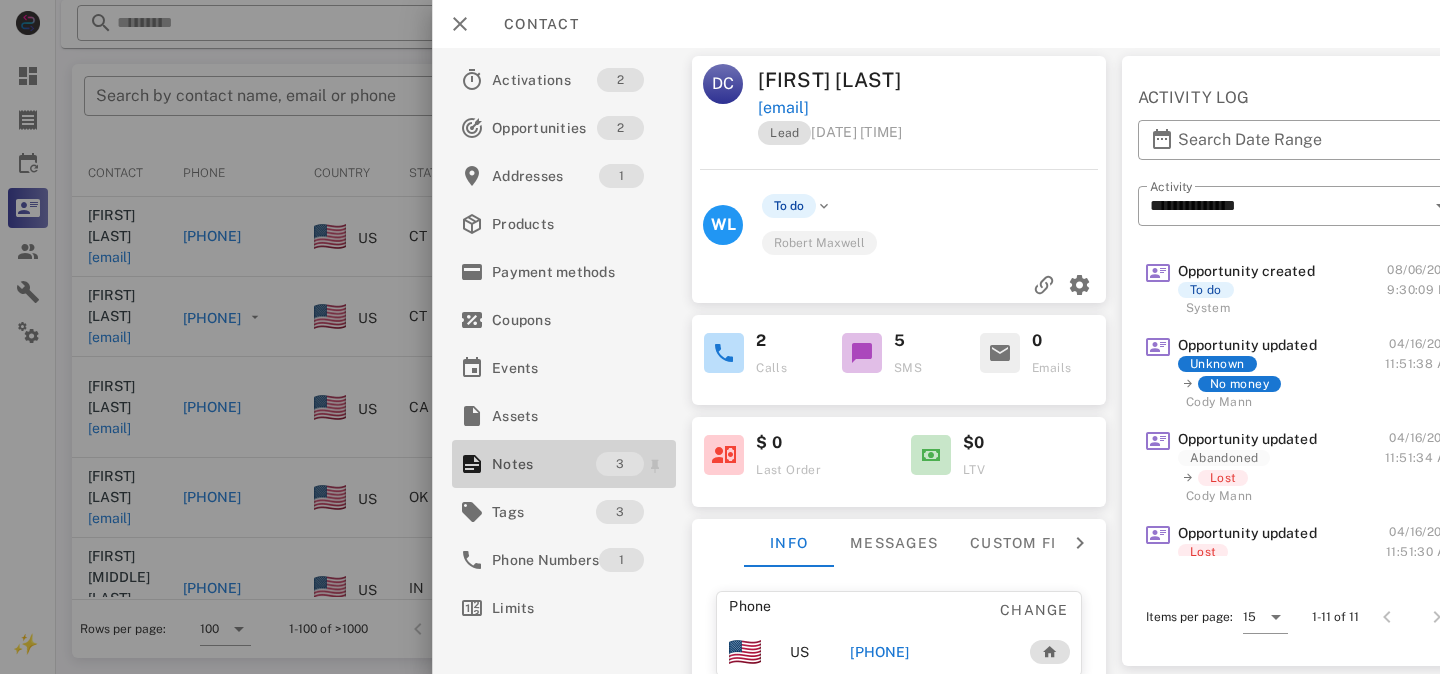 click on "Notes" at bounding box center (544, 464) 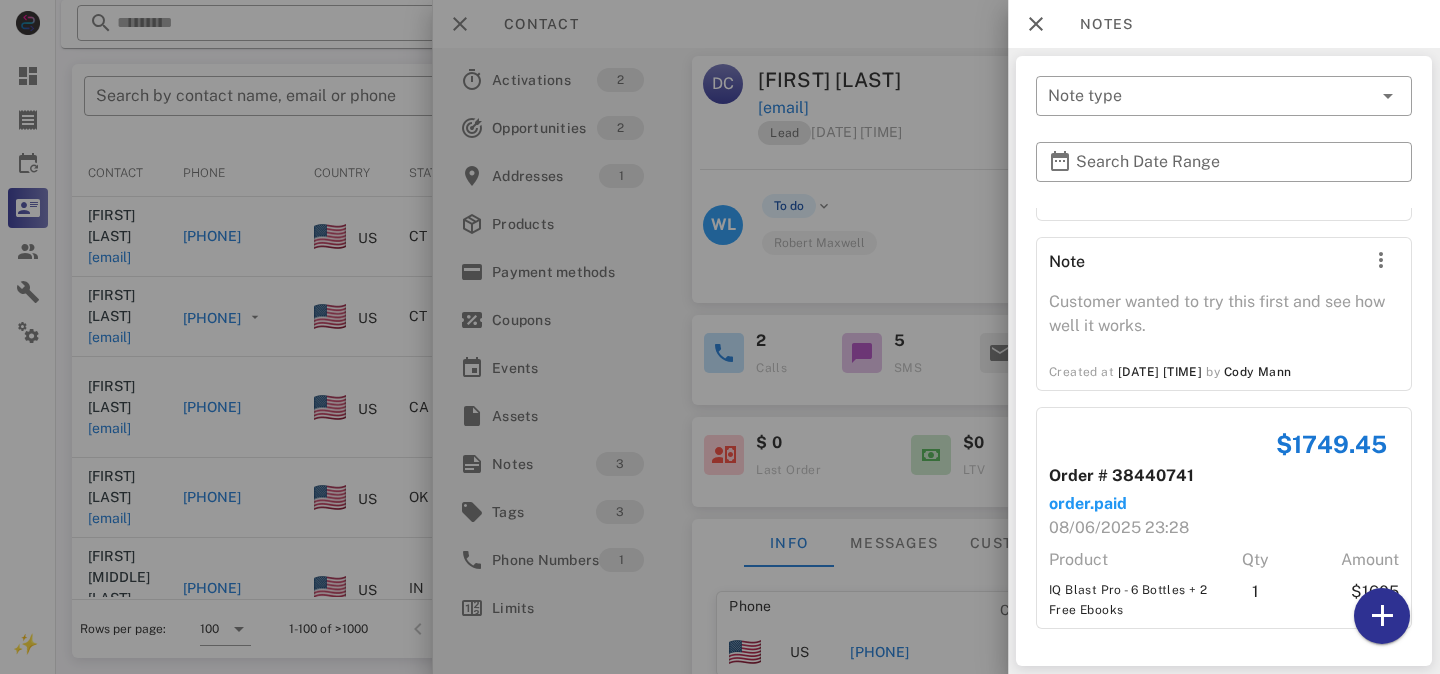 scroll, scrollTop: 0, scrollLeft: 0, axis: both 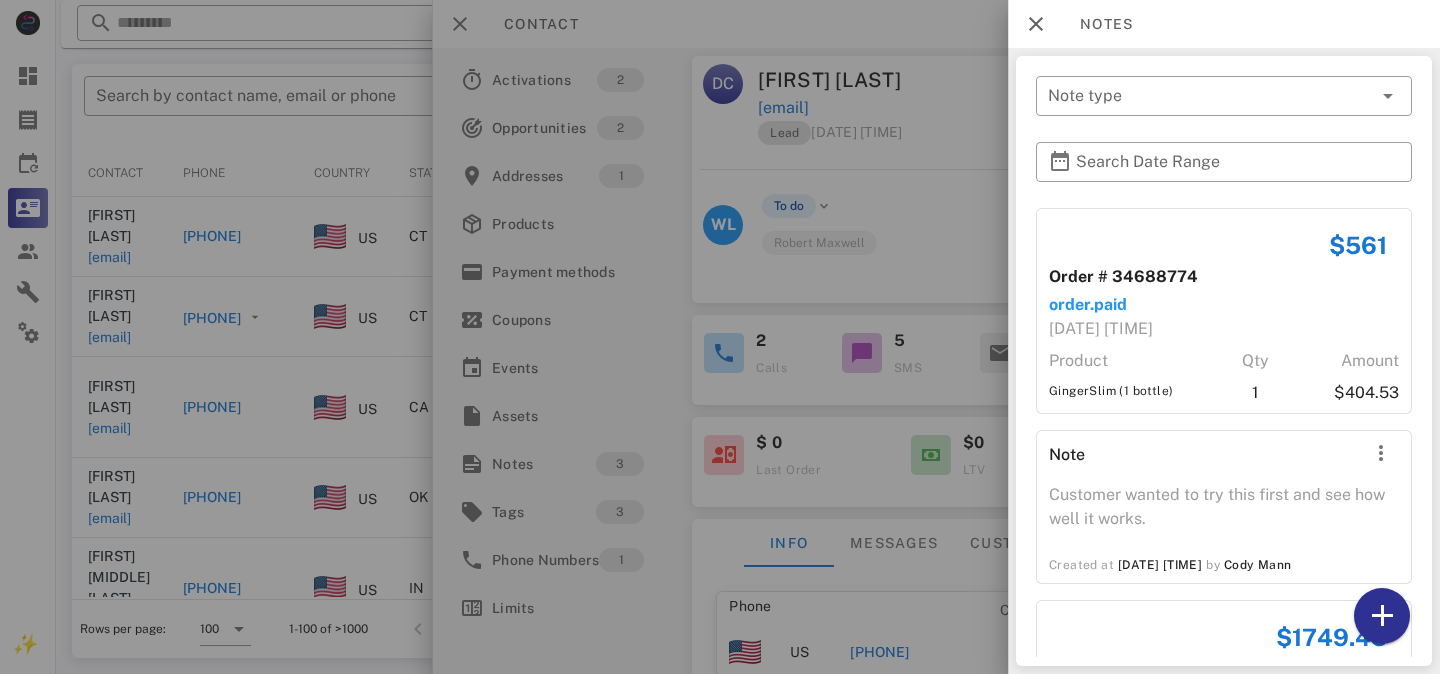 click at bounding box center (720, 337) 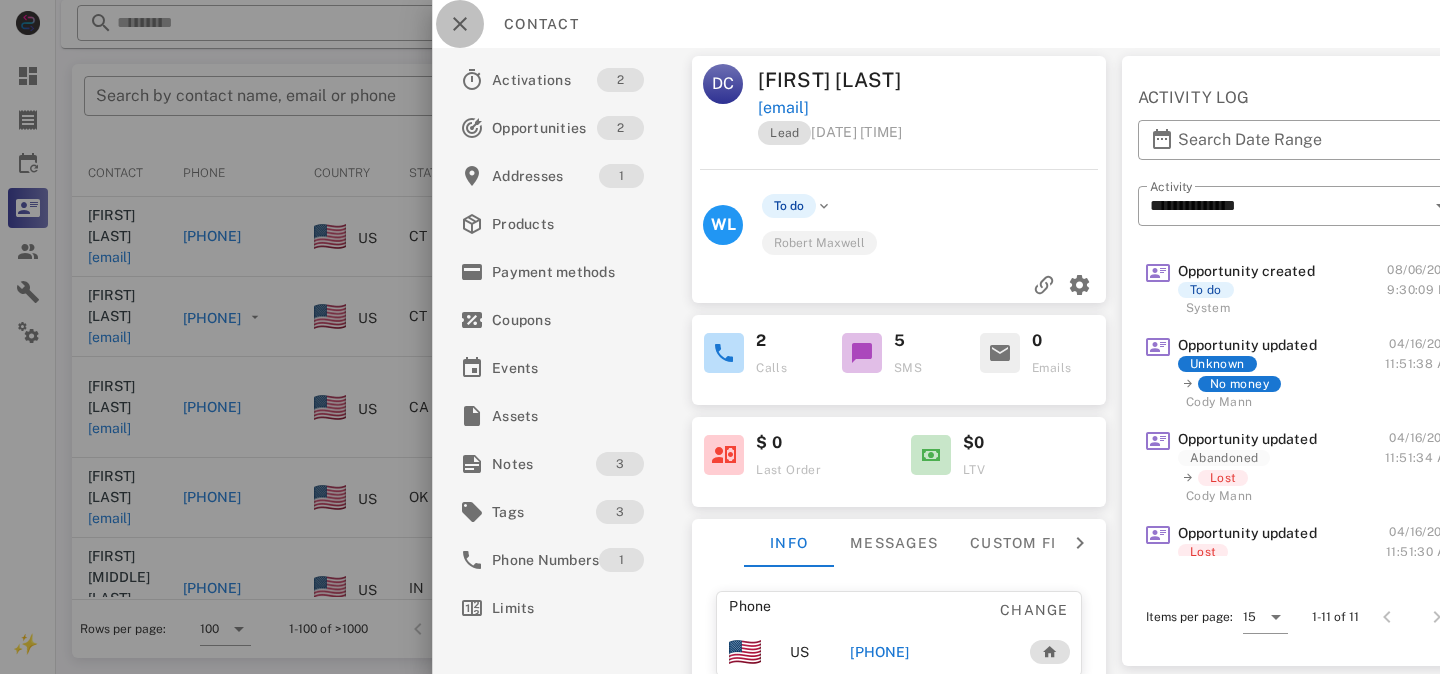 click at bounding box center [460, 24] 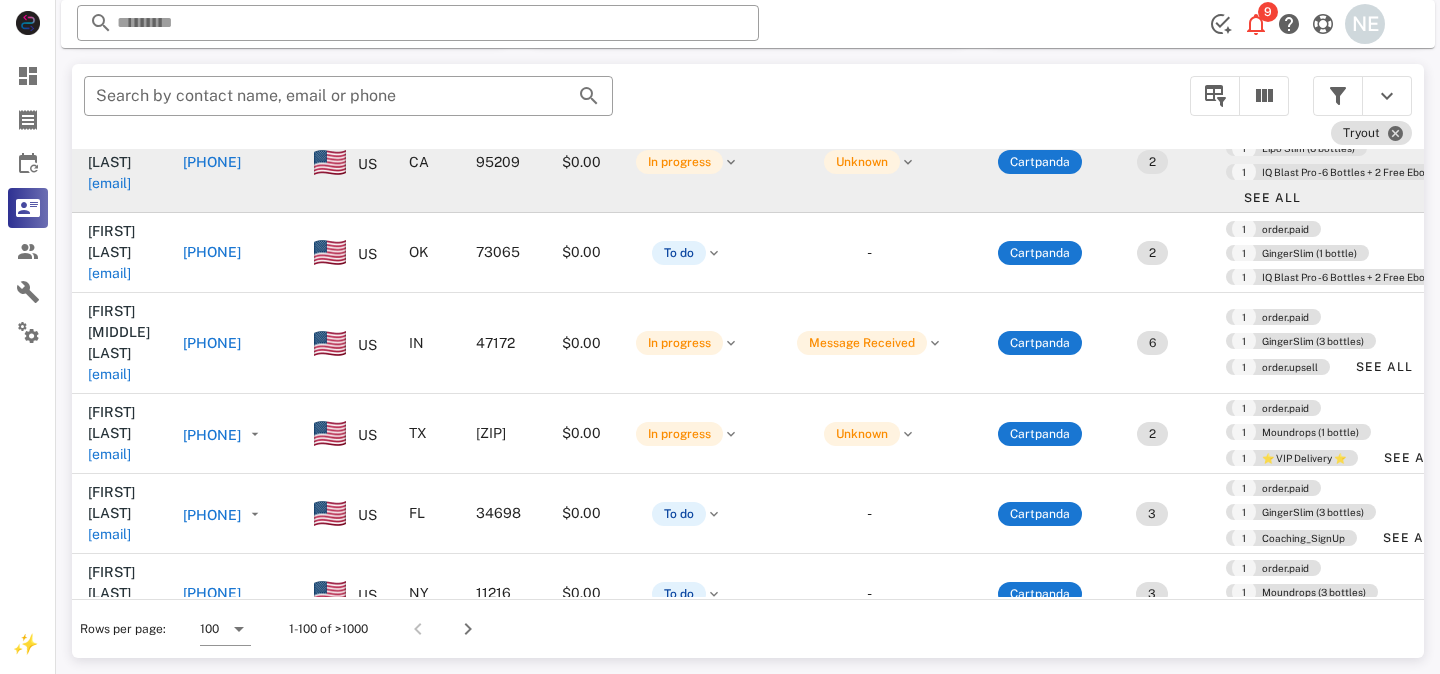 scroll, scrollTop: 297, scrollLeft: 0, axis: vertical 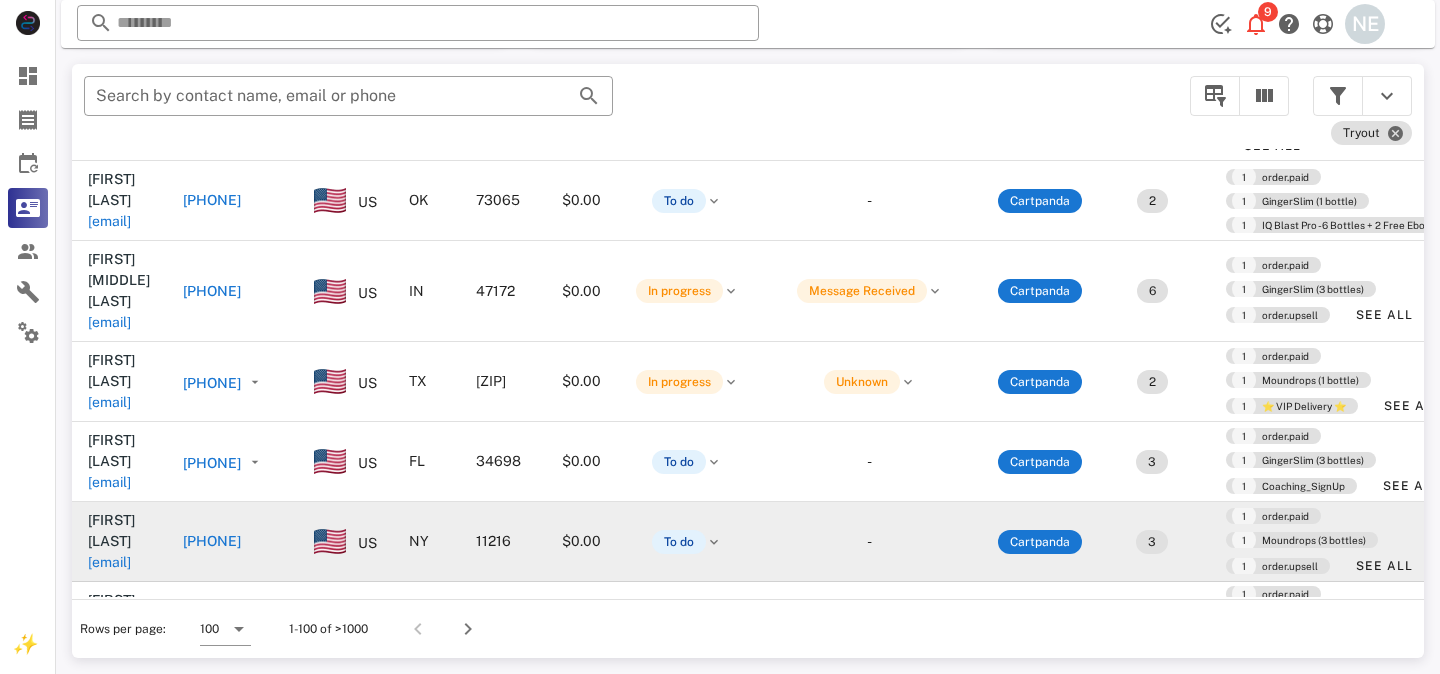 click on "+15554580344" at bounding box center (212, 541) 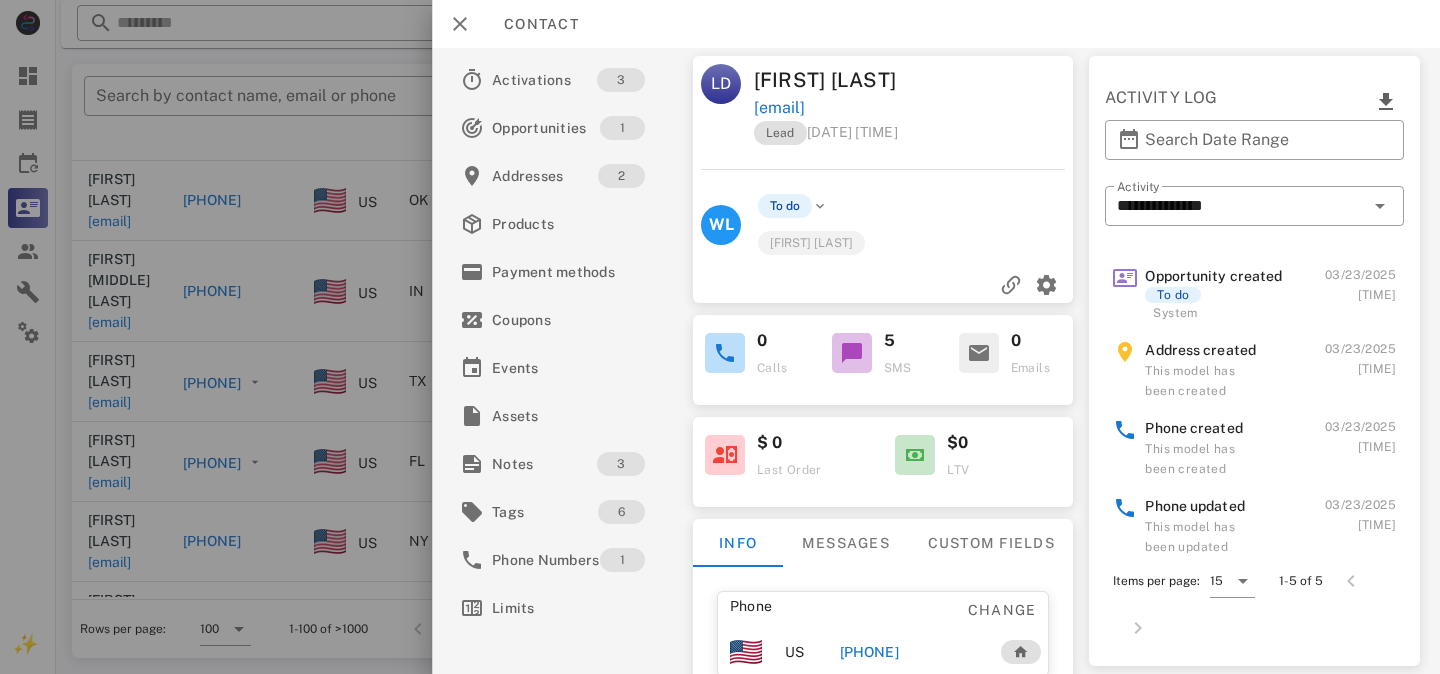 scroll, scrollTop: 69, scrollLeft: 0, axis: vertical 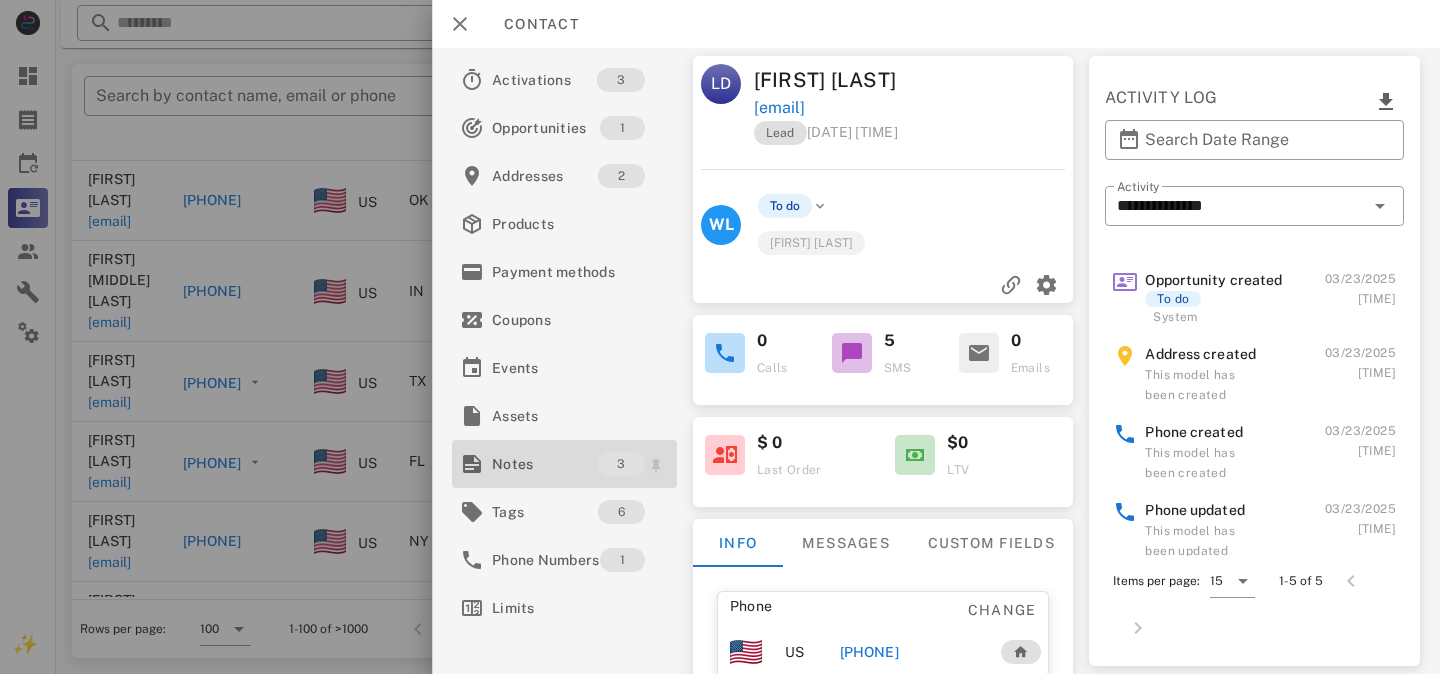 click on "Notes" at bounding box center (544, 464) 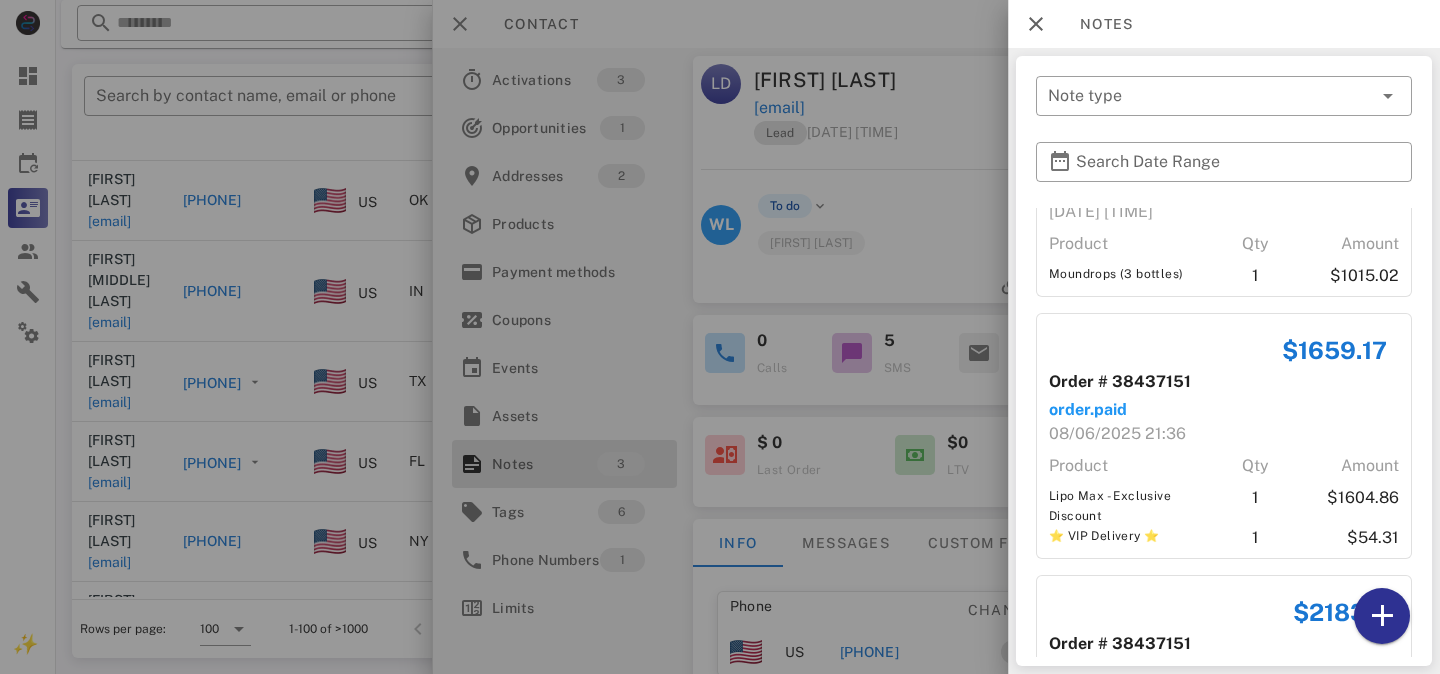 scroll, scrollTop: 0, scrollLeft: 0, axis: both 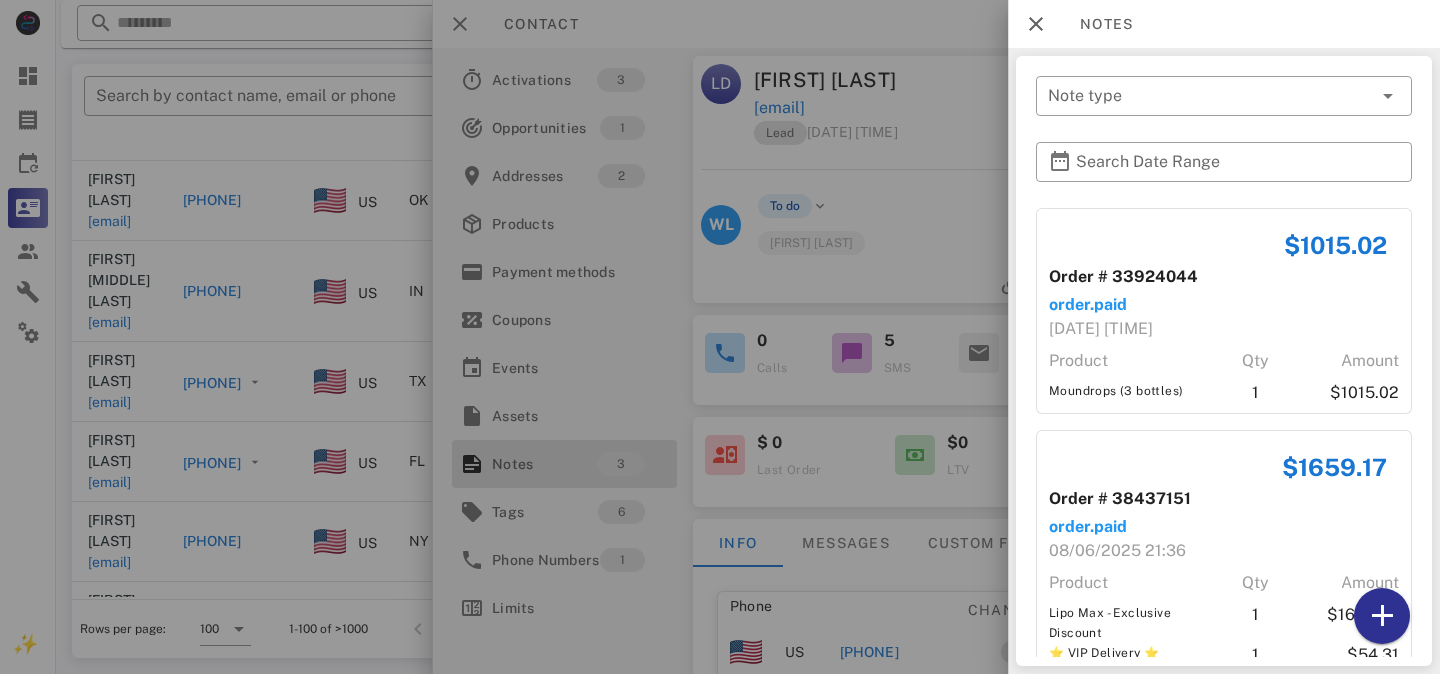 click at bounding box center [720, 337] 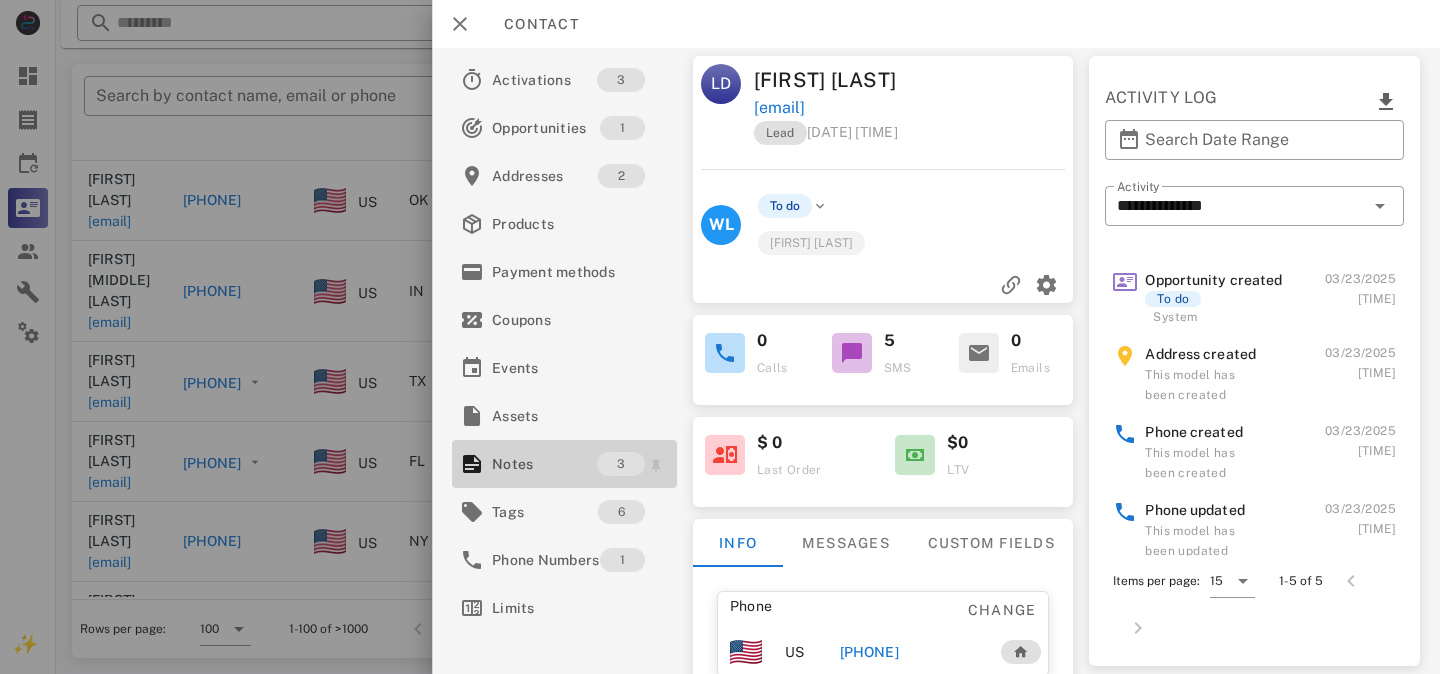 click on "Notes  3" at bounding box center [564, 464] 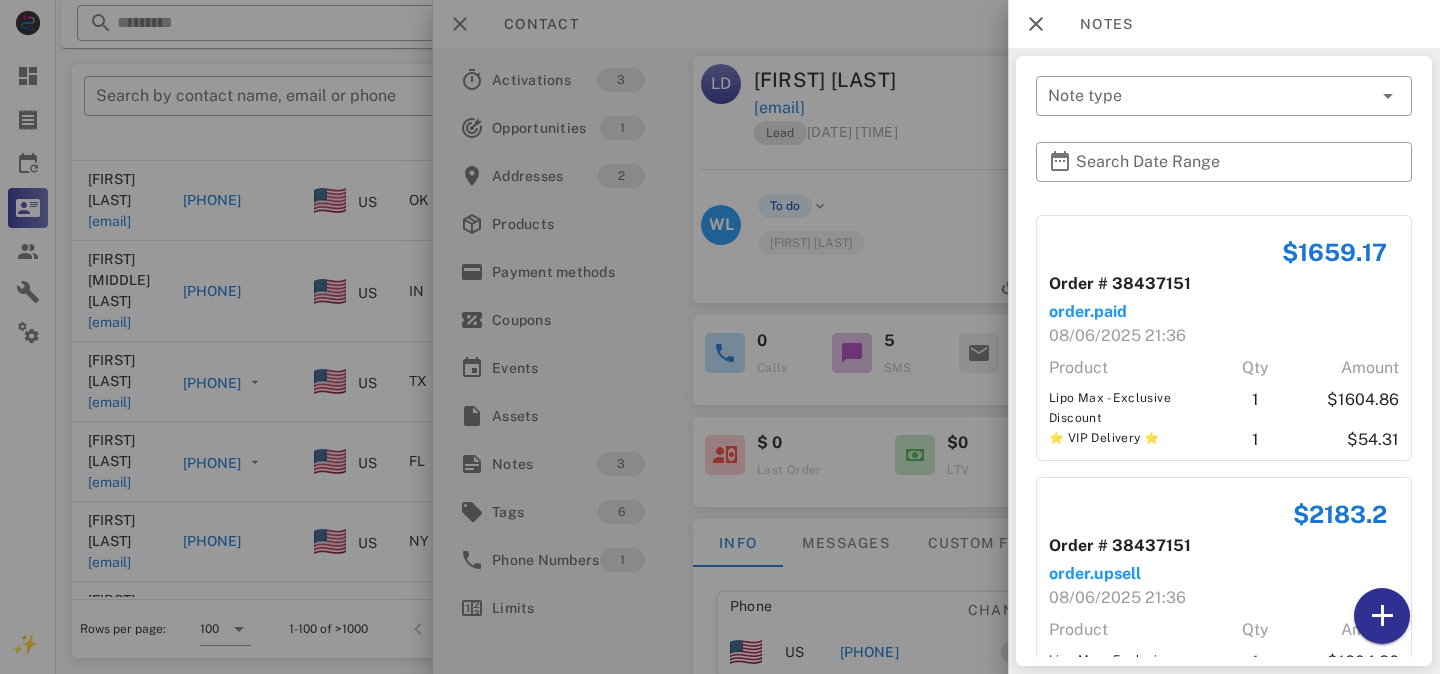 scroll, scrollTop: 349, scrollLeft: 0, axis: vertical 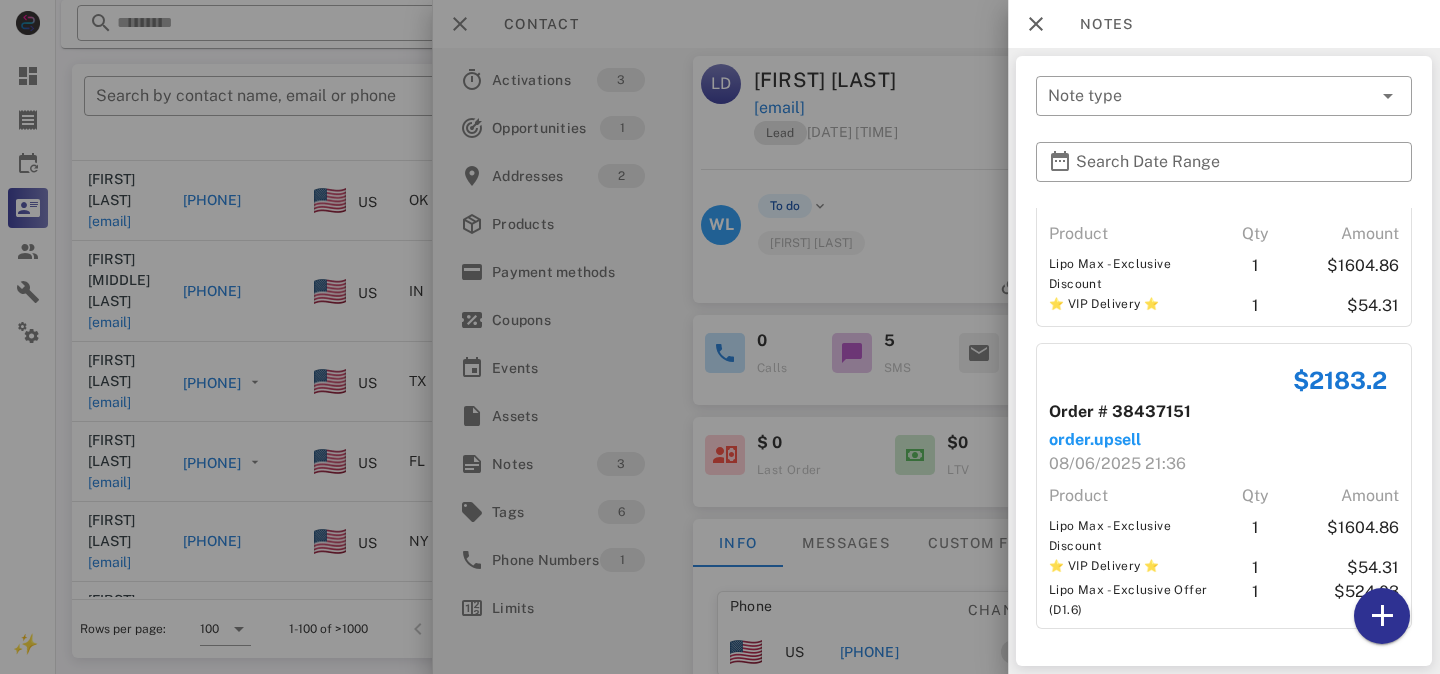 click at bounding box center [720, 337] 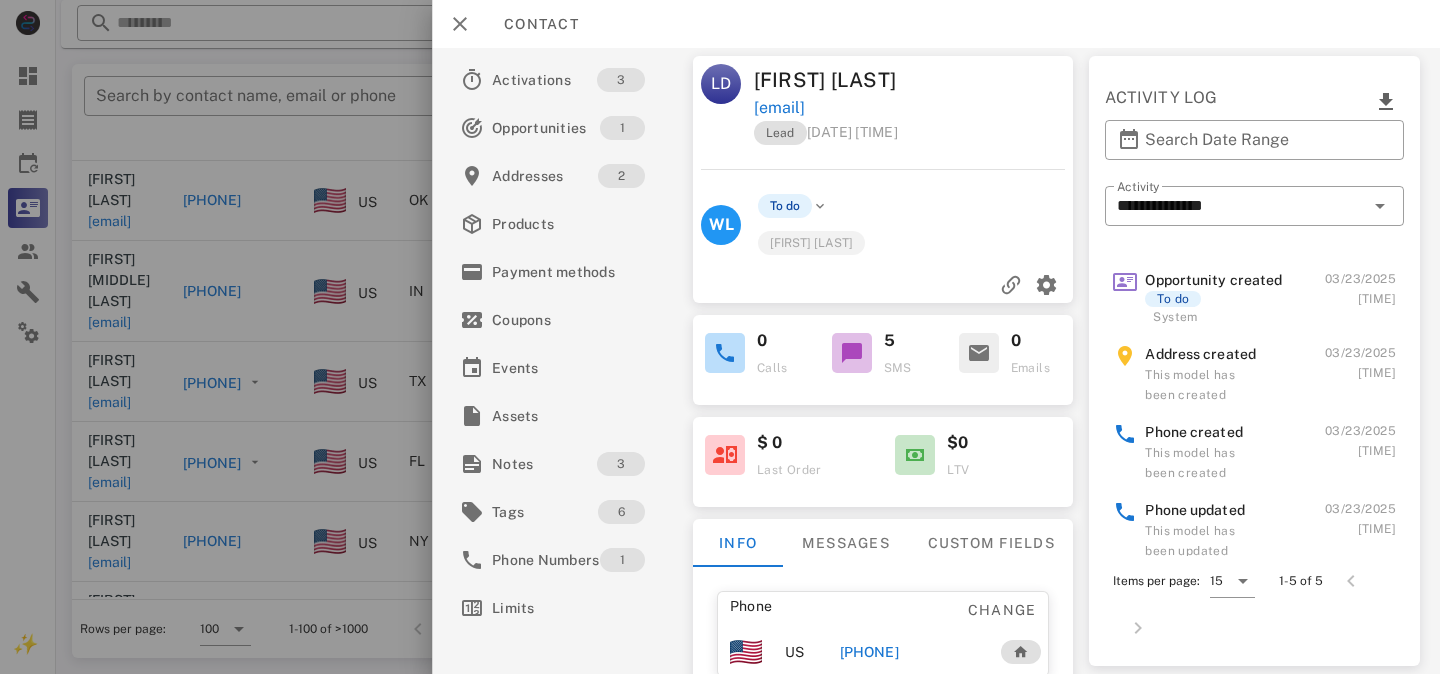 click at bounding box center [720, 337] 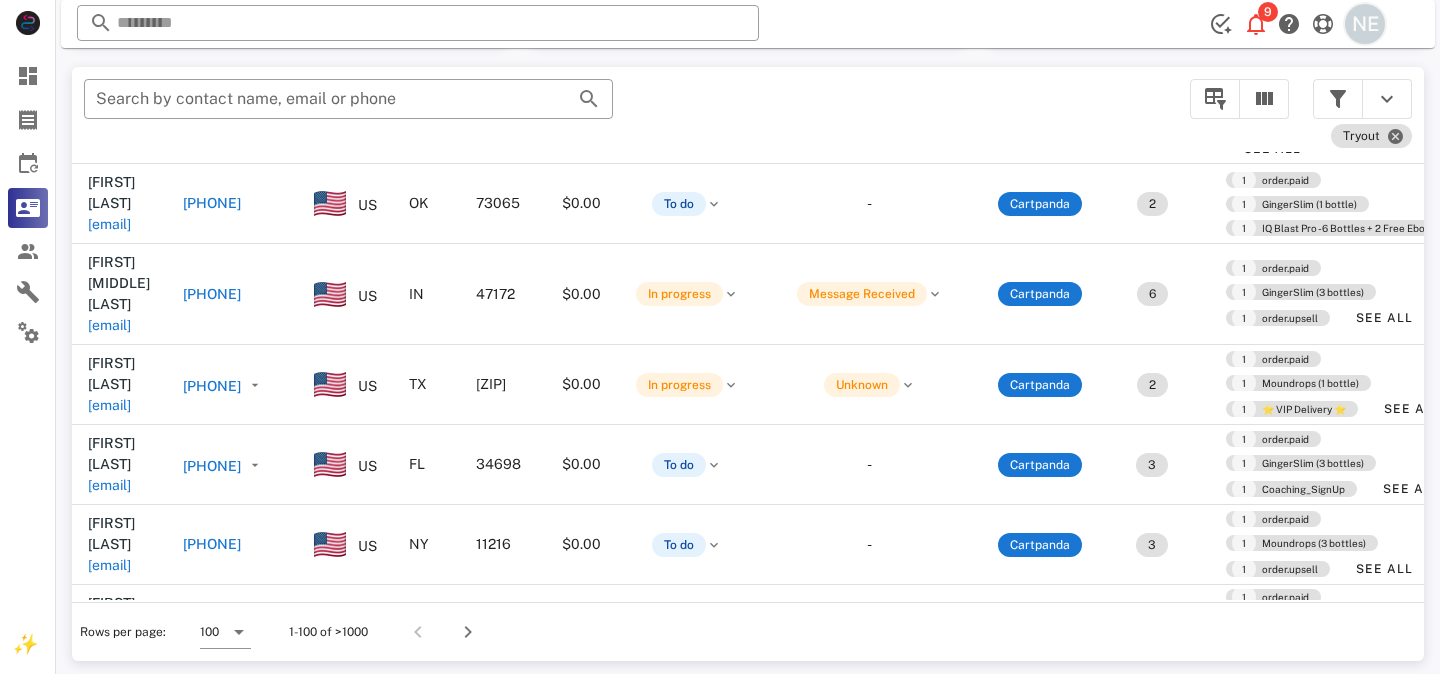 scroll, scrollTop: 380, scrollLeft: 0, axis: vertical 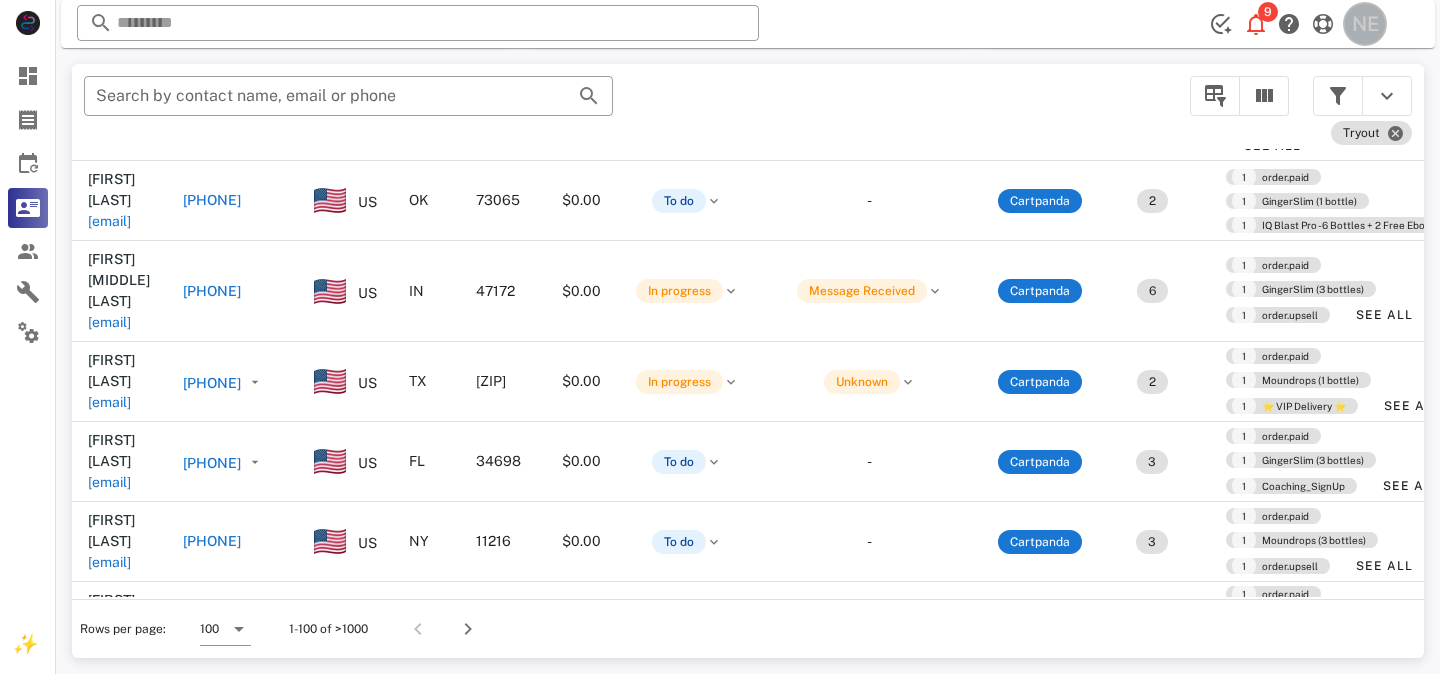 click on "NE" at bounding box center [1365, 24] 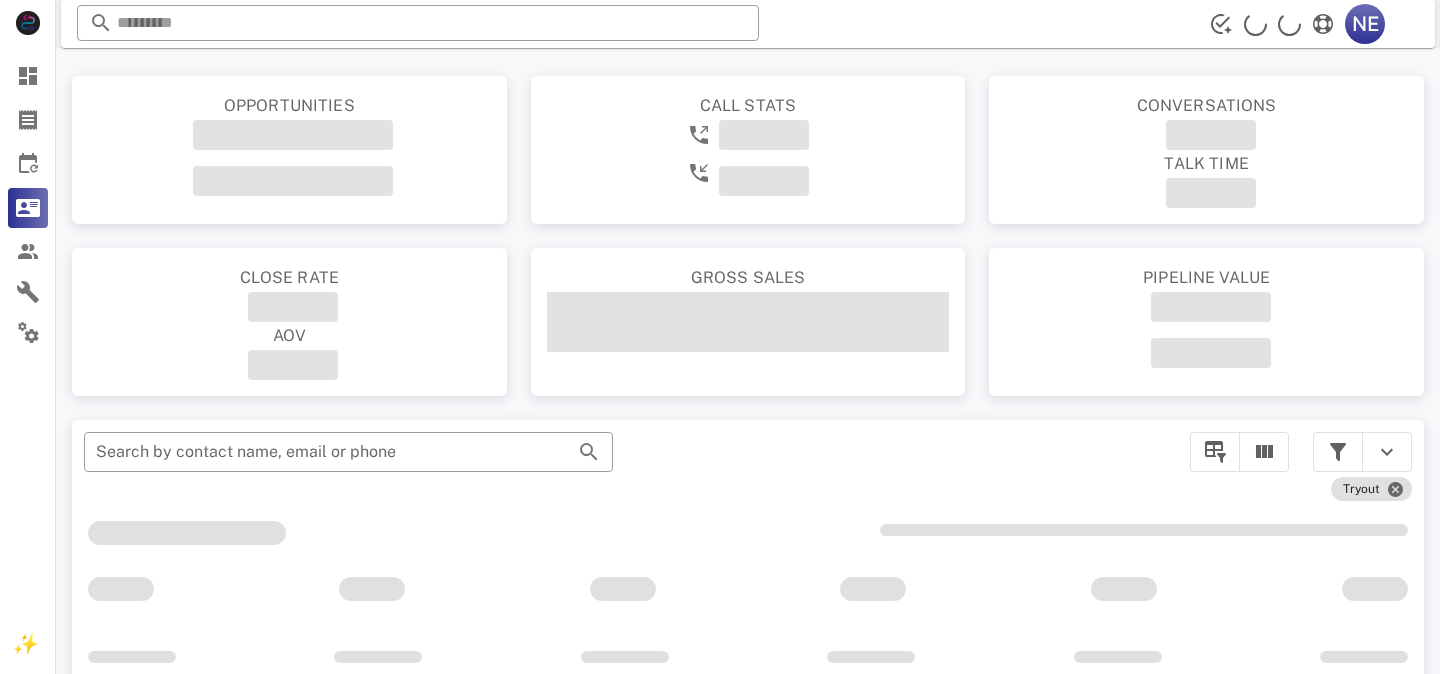 scroll, scrollTop: 0, scrollLeft: 0, axis: both 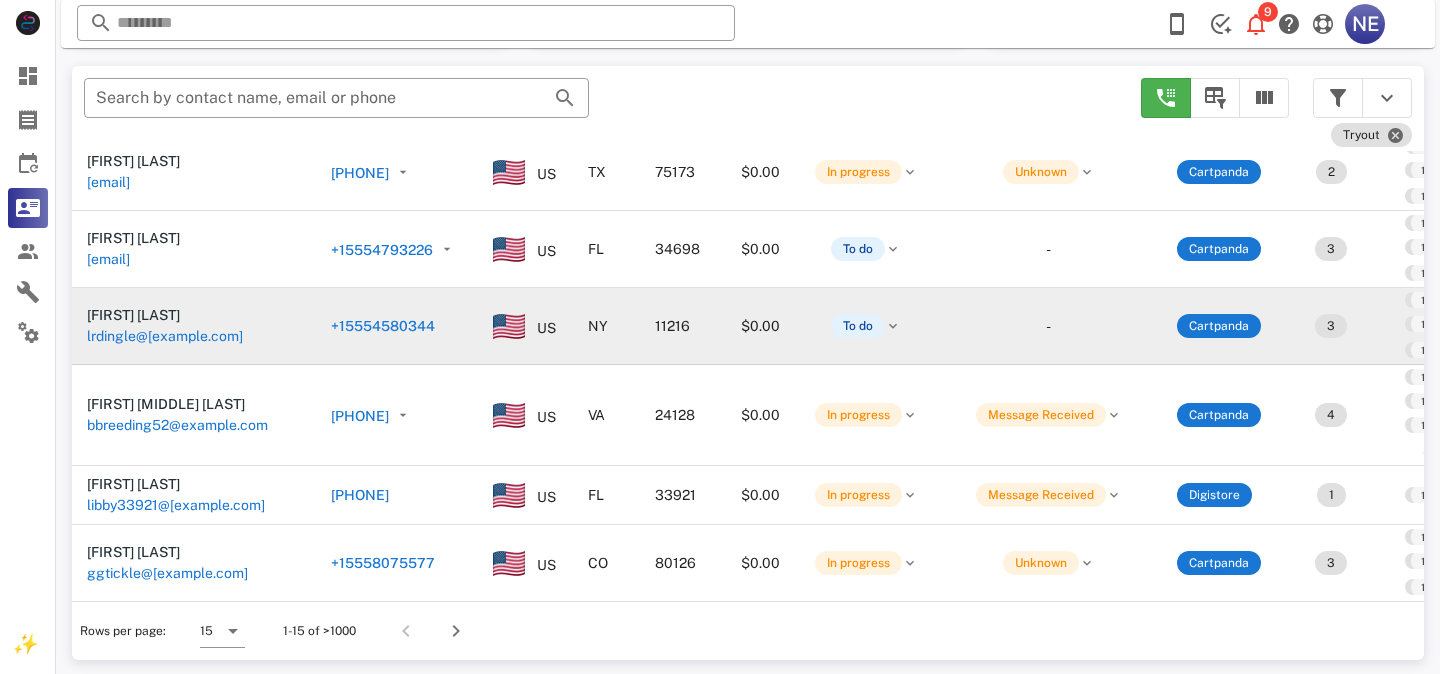 click on "+15554580344" at bounding box center [383, 326] 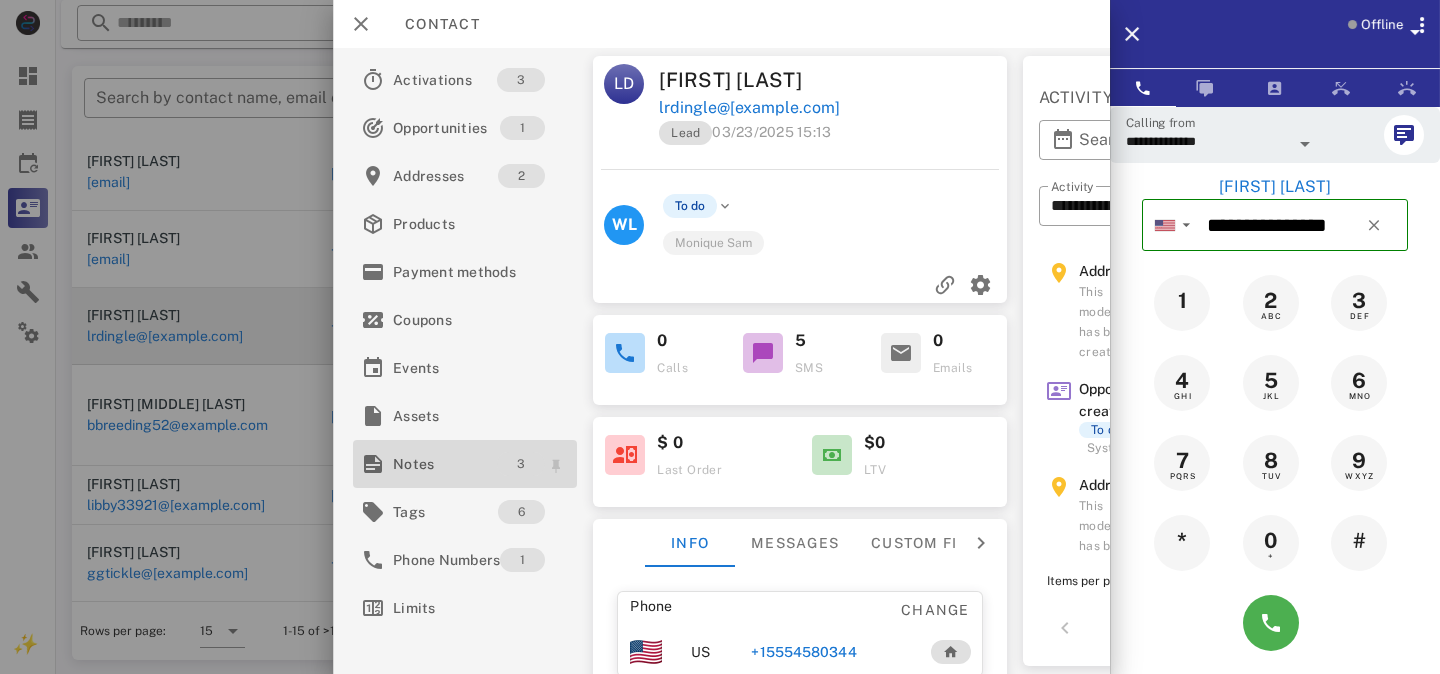 click on "3" at bounding box center [521, 464] 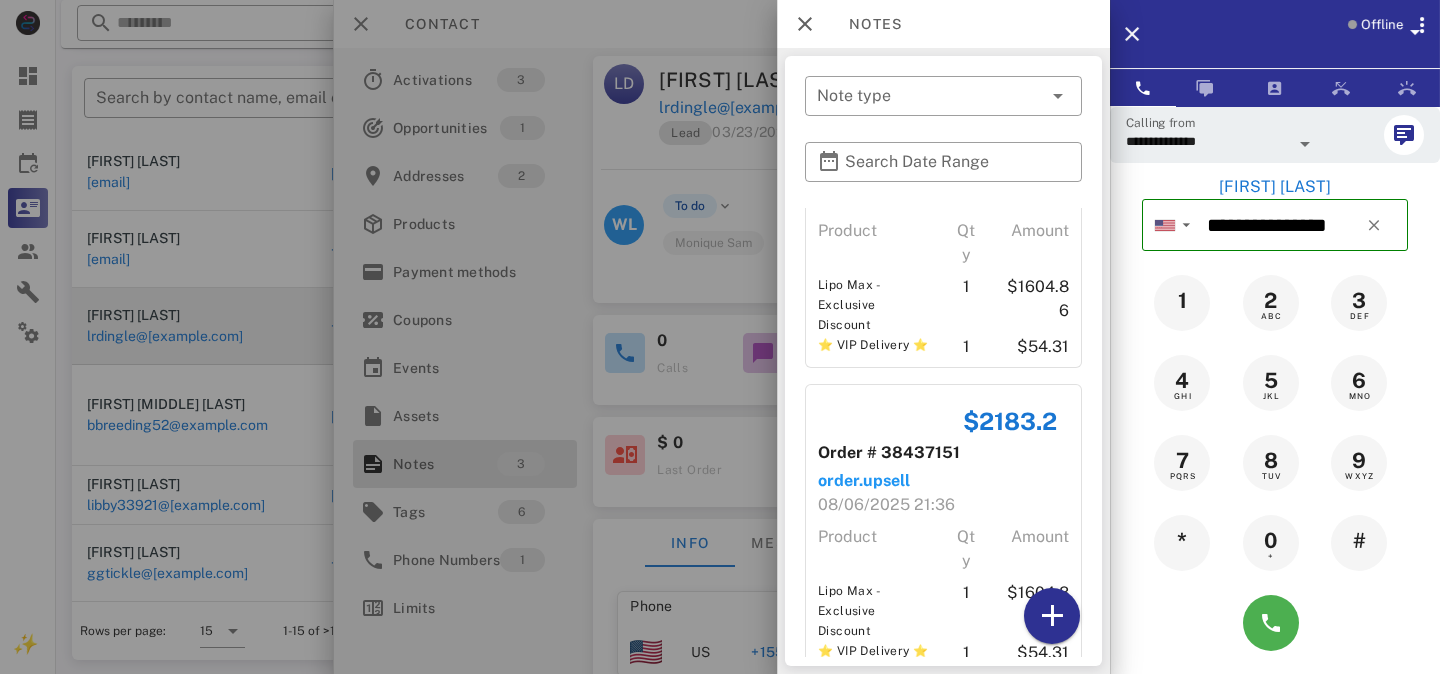 scroll, scrollTop: 473, scrollLeft: 0, axis: vertical 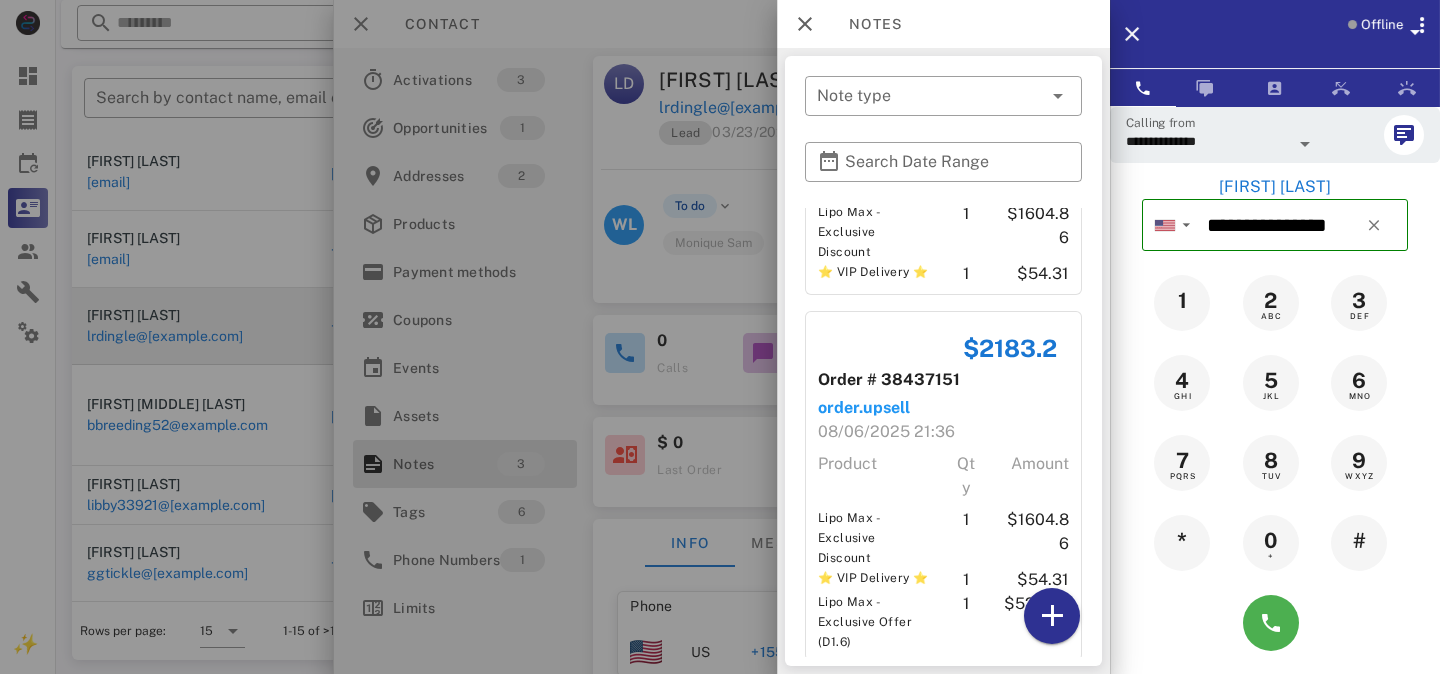 click at bounding box center (720, 337) 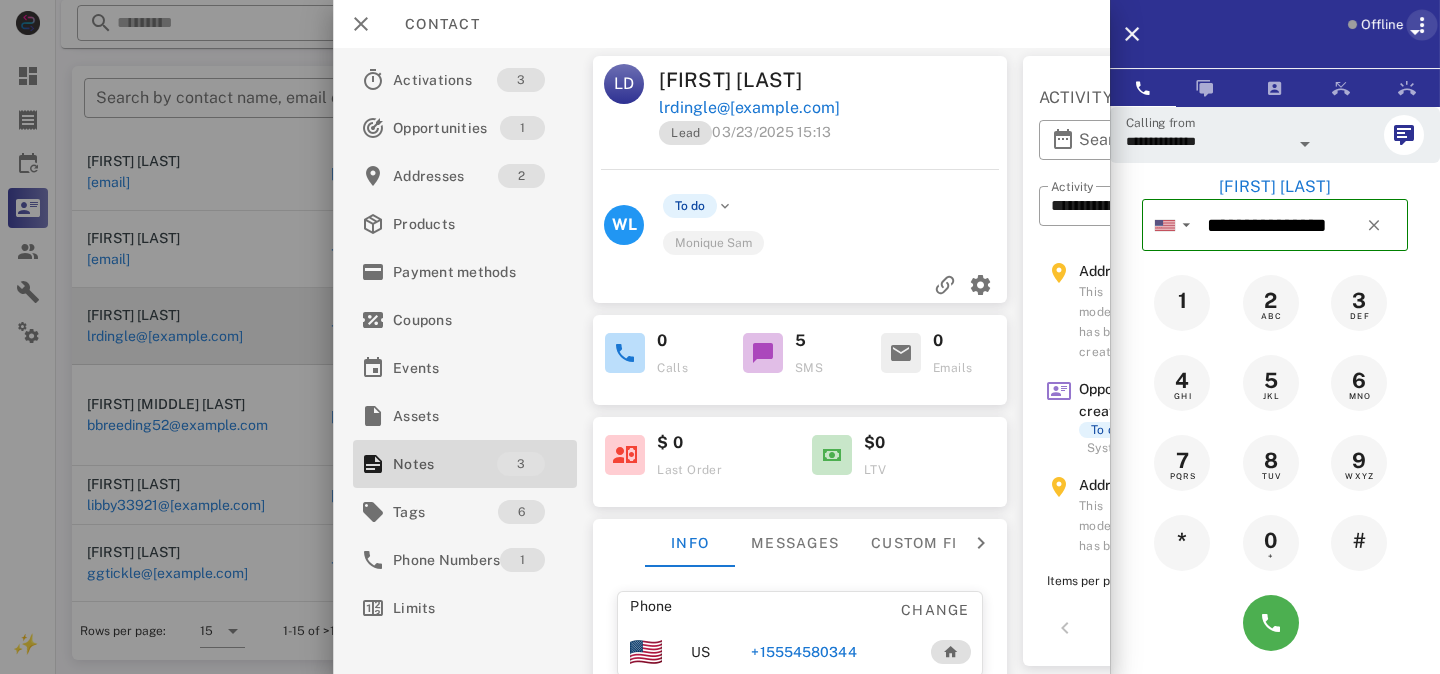click at bounding box center [1422, 25] 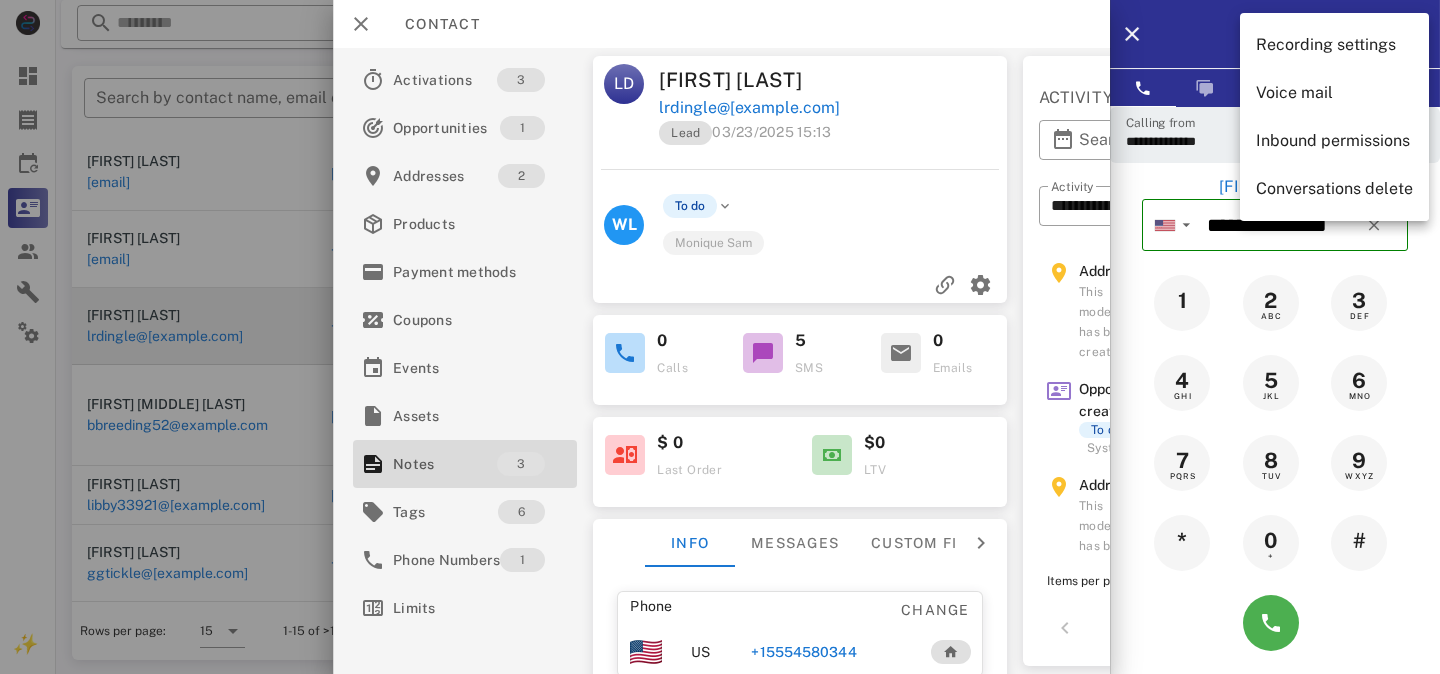 click on "Offline" at bounding box center [1301, 34] 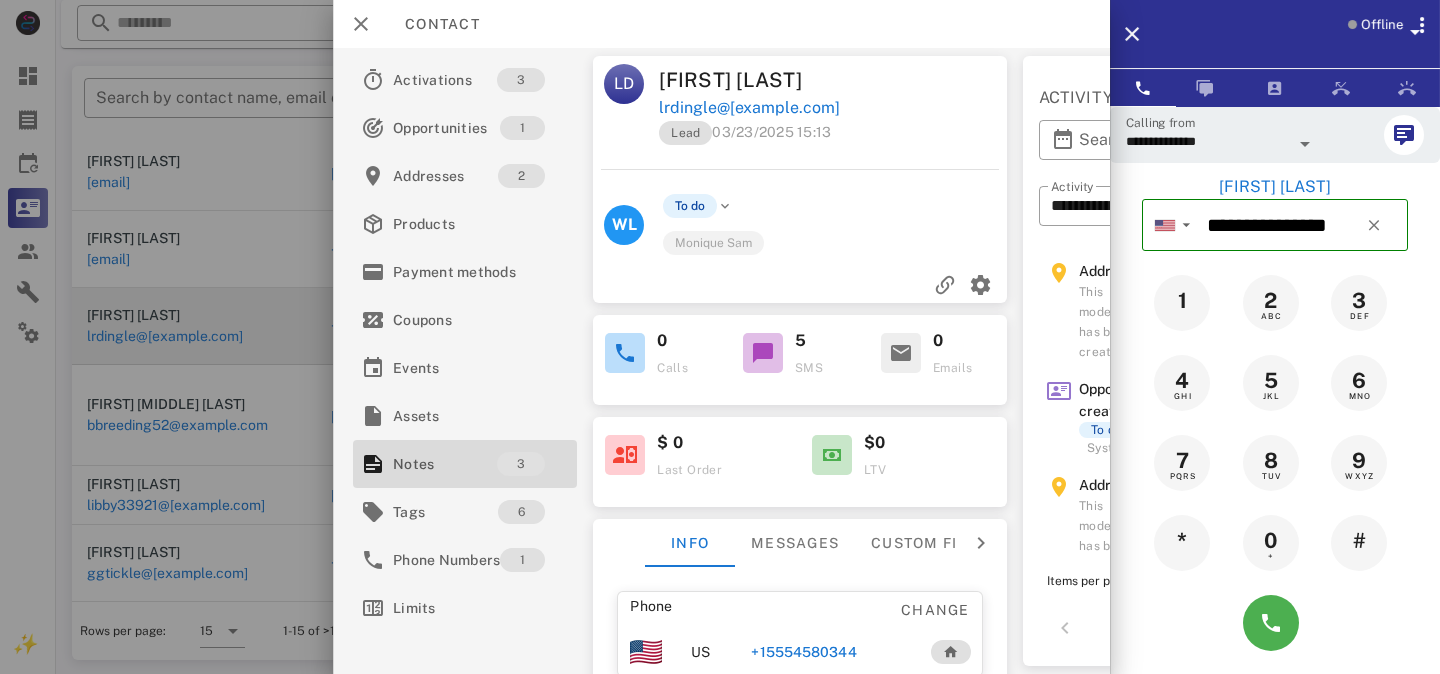 click on "Offline" at bounding box center [1382, 25] 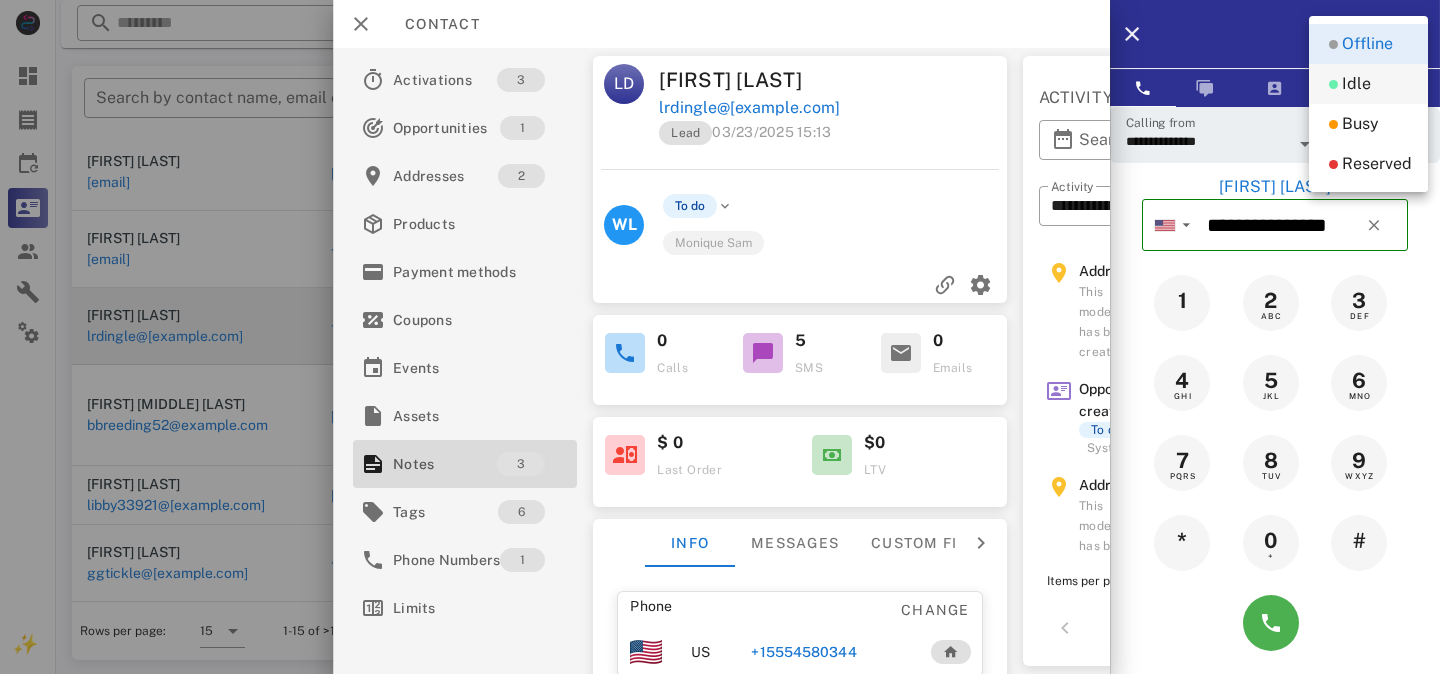 click on "Idle" at bounding box center [1356, 84] 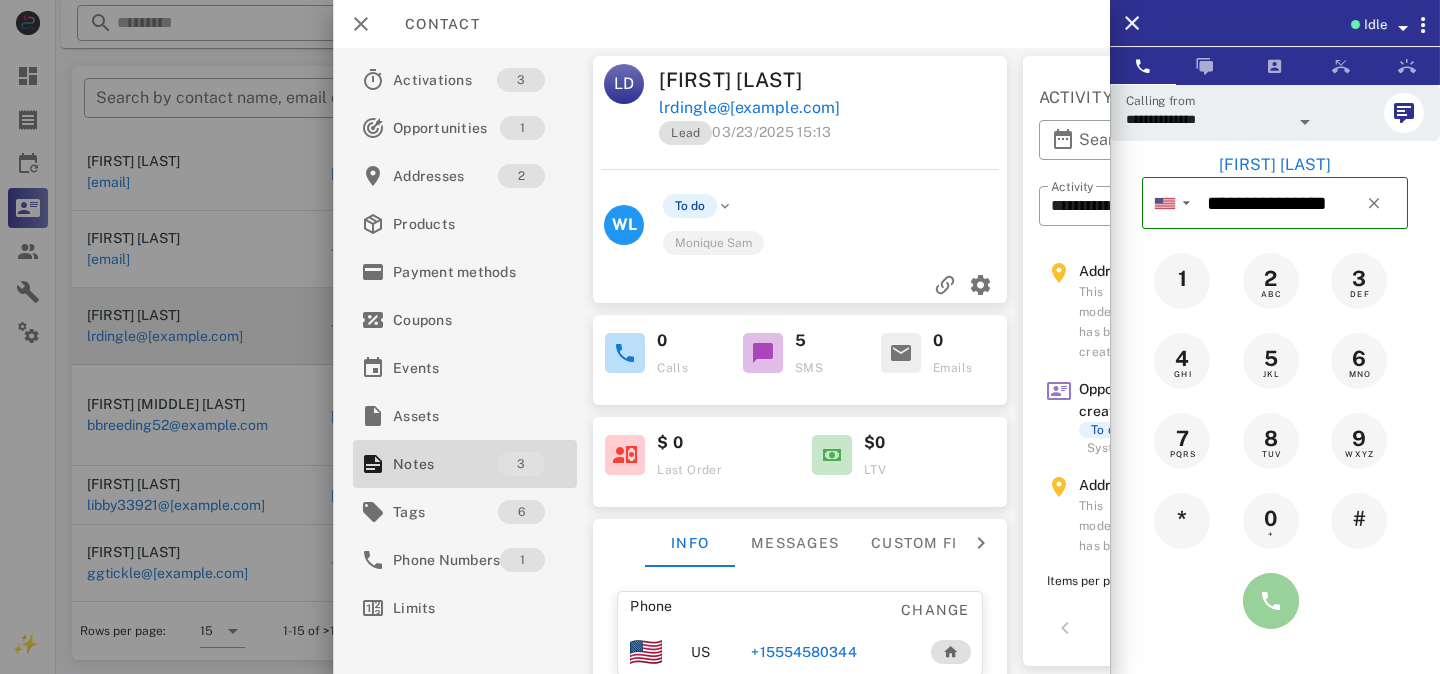 click at bounding box center [1271, 601] 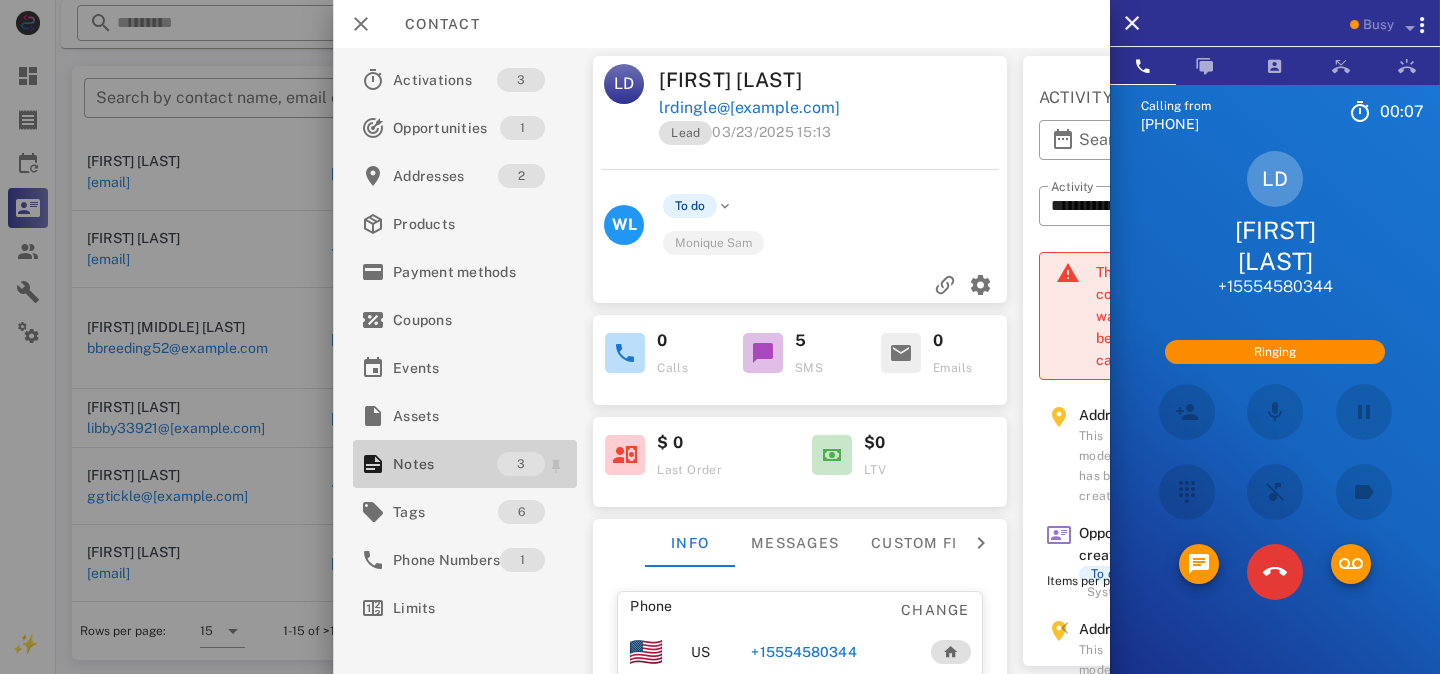 click on "Notes" at bounding box center (445, 464) 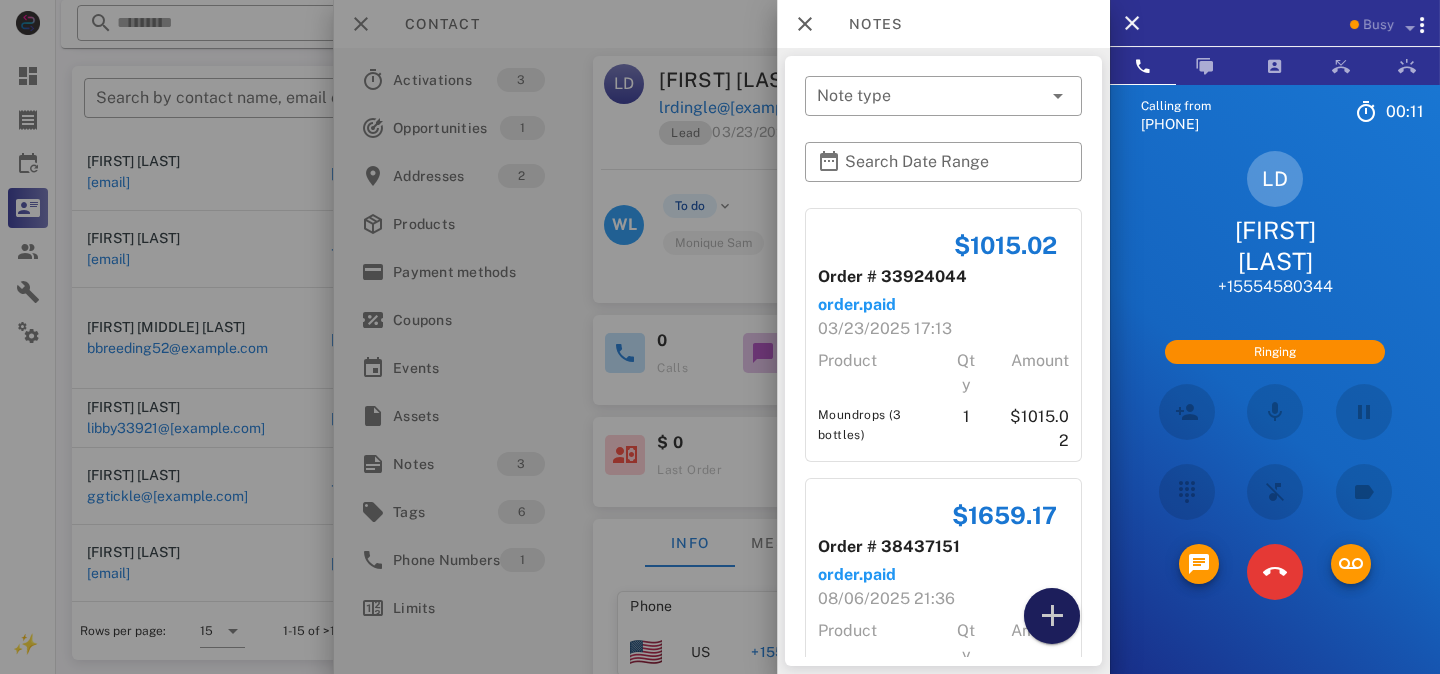 click at bounding box center [1052, 616] 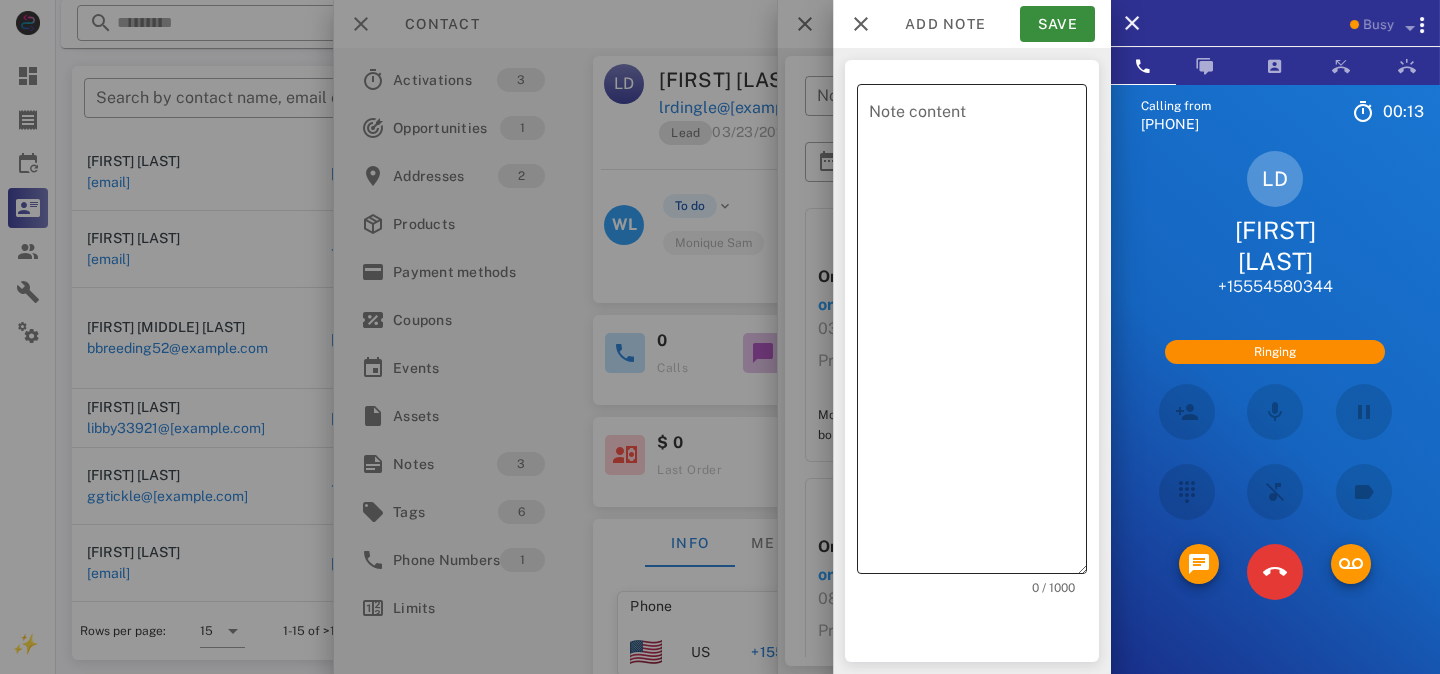 click on "Note content" at bounding box center [978, 334] 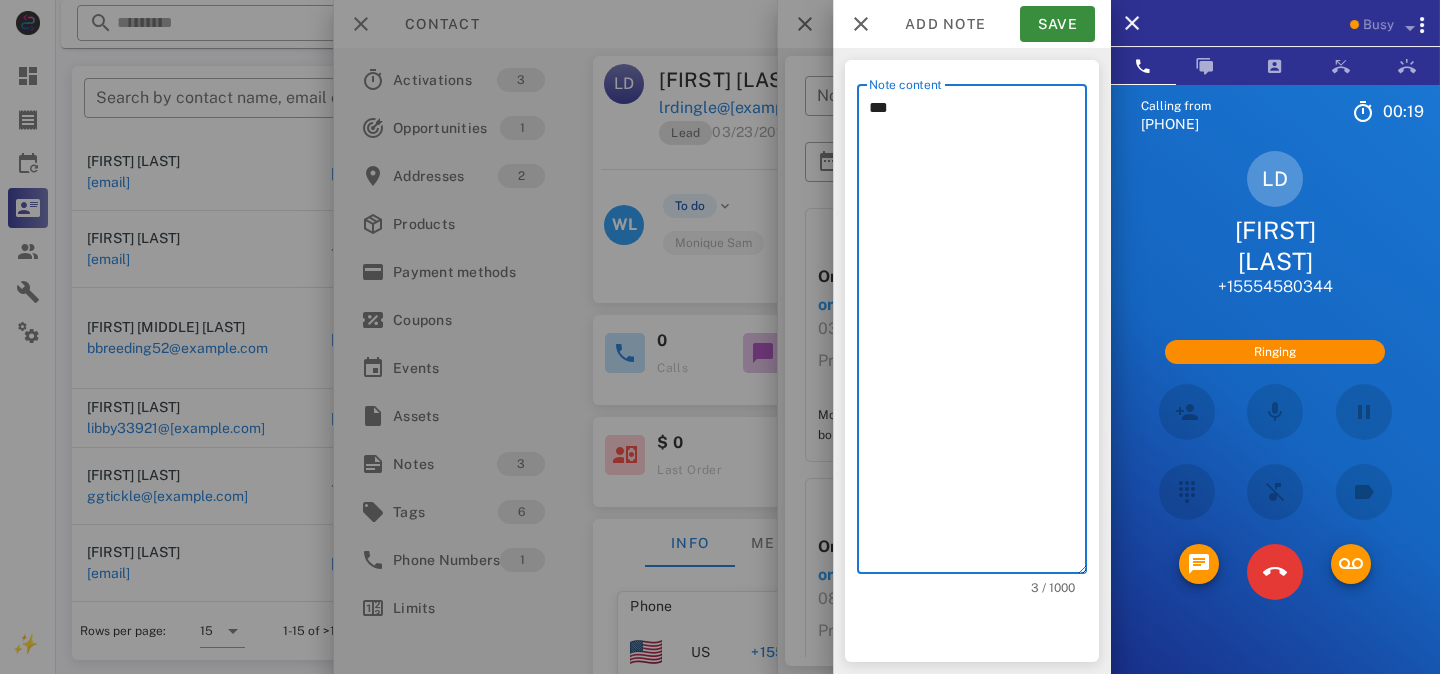 type on "***" 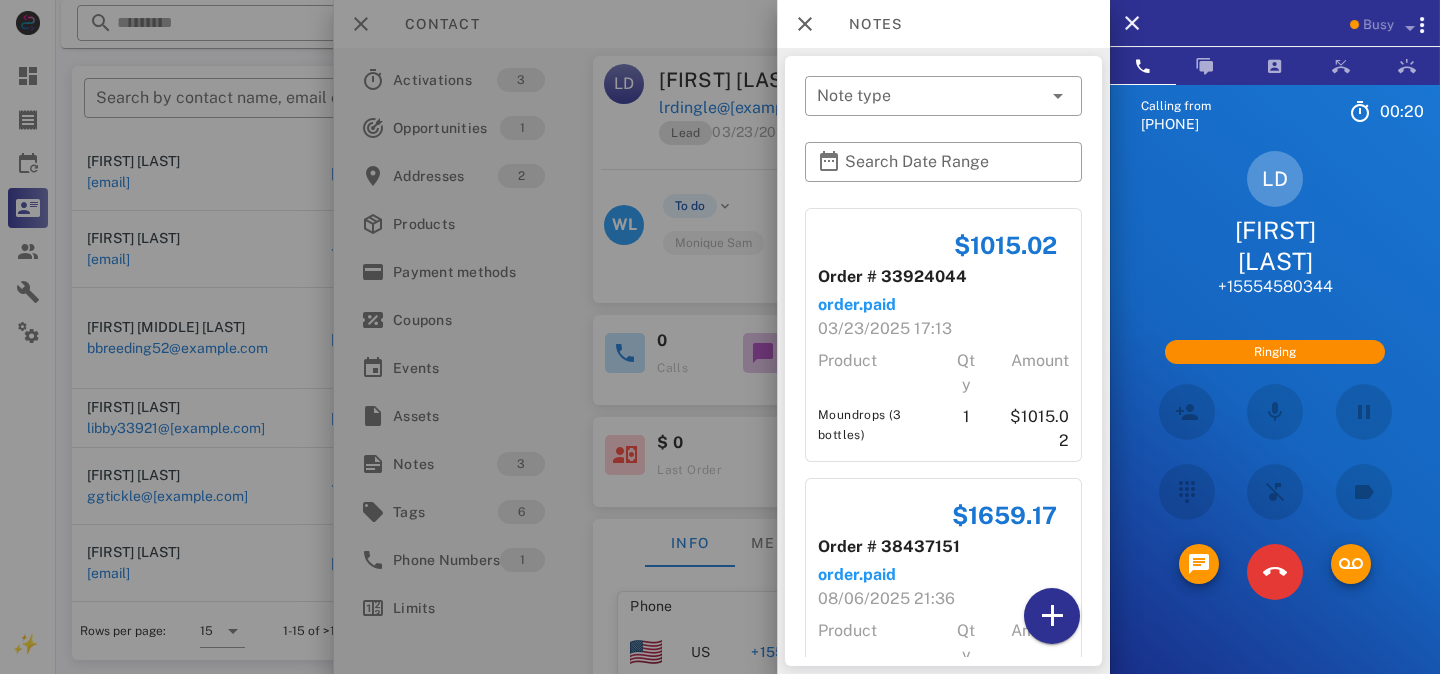 click at bounding box center (720, 337) 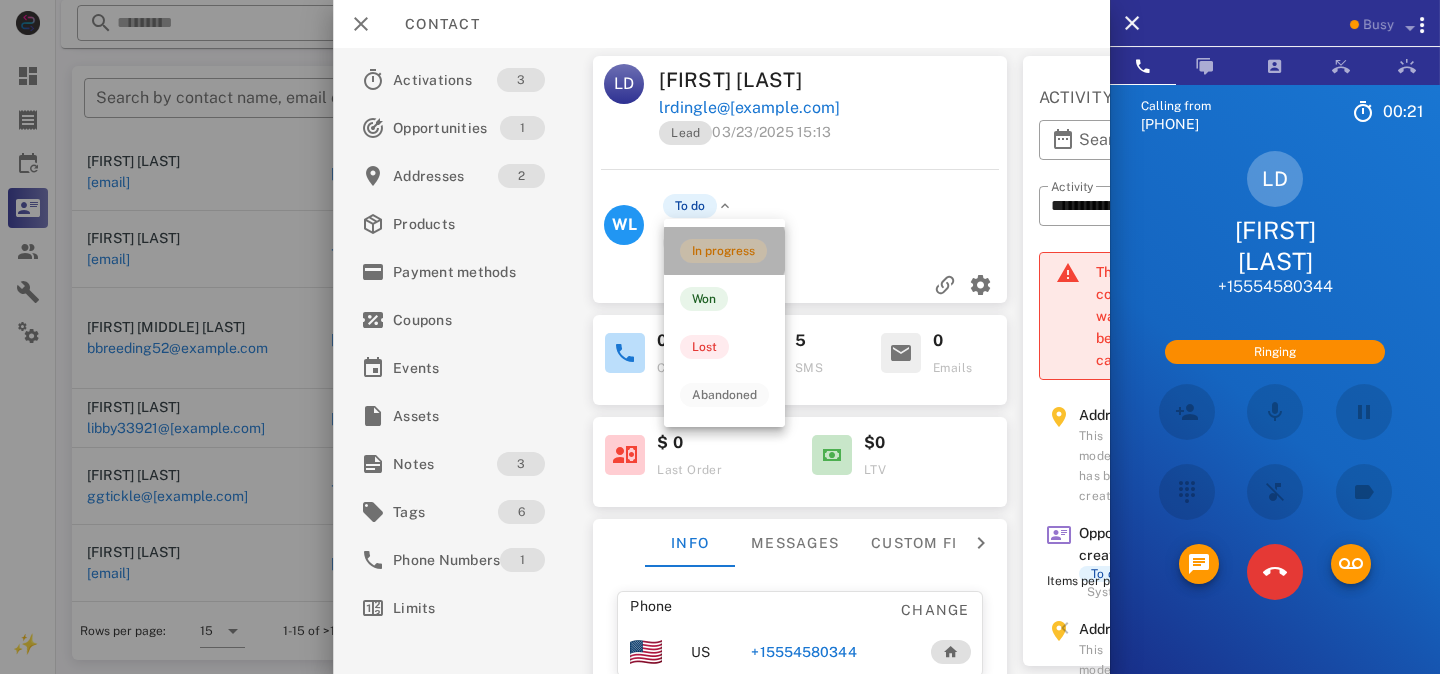 click on "In progress" at bounding box center (723, 251) 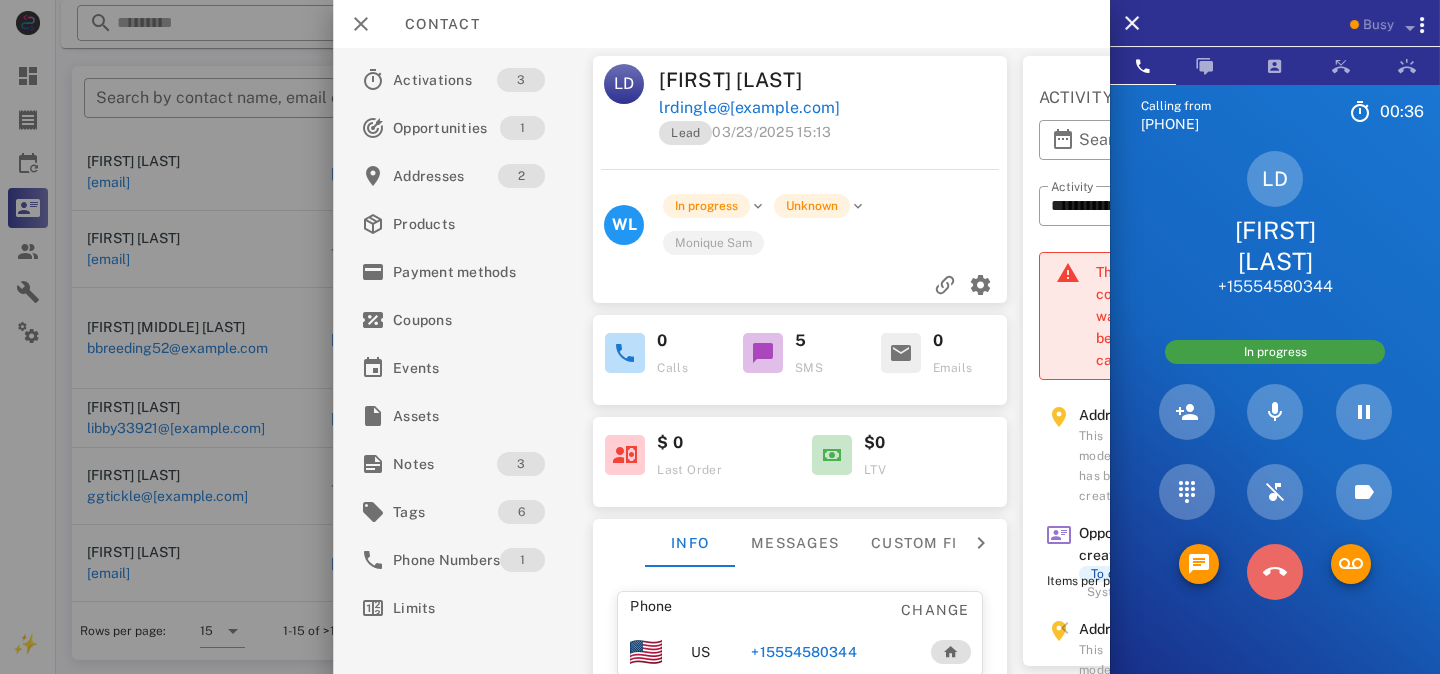 click at bounding box center (1275, 572) 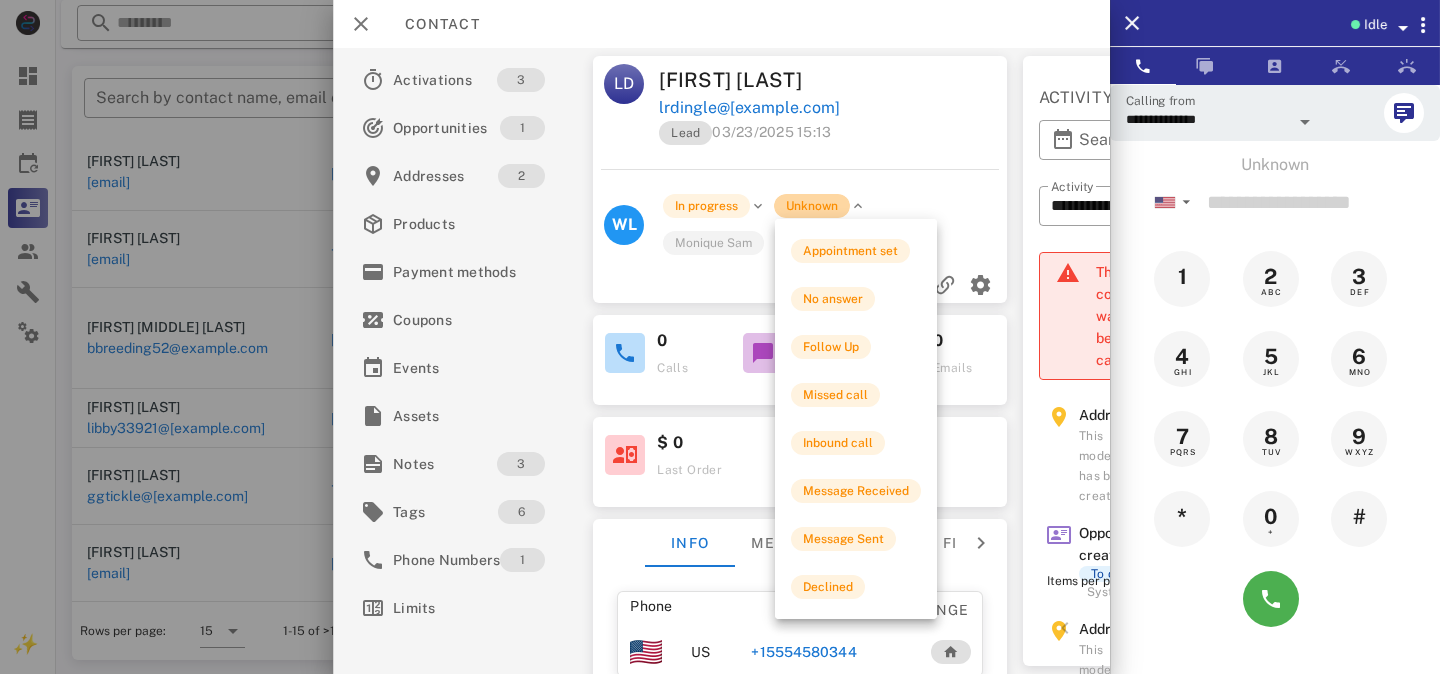 click on "Unknown" at bounding box center (812, 206) 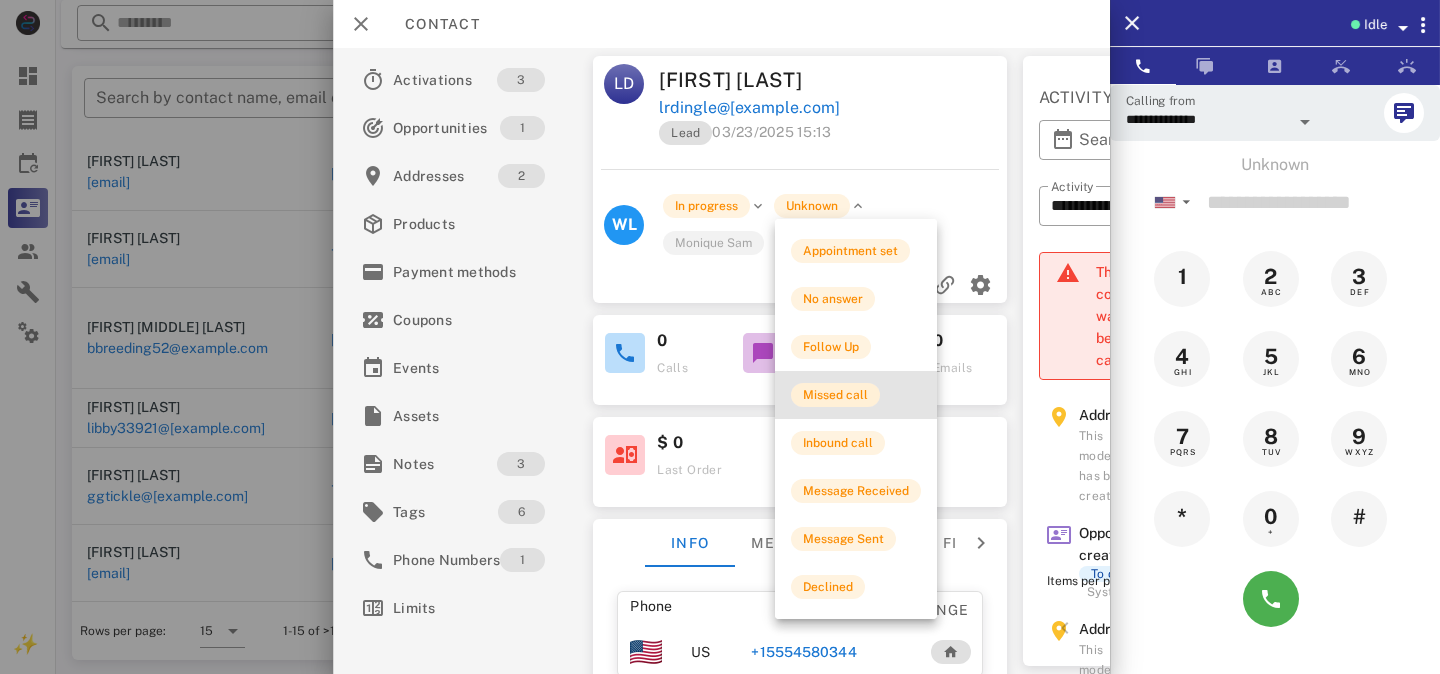 click on "Missed call" at bounding box center [835, 395] 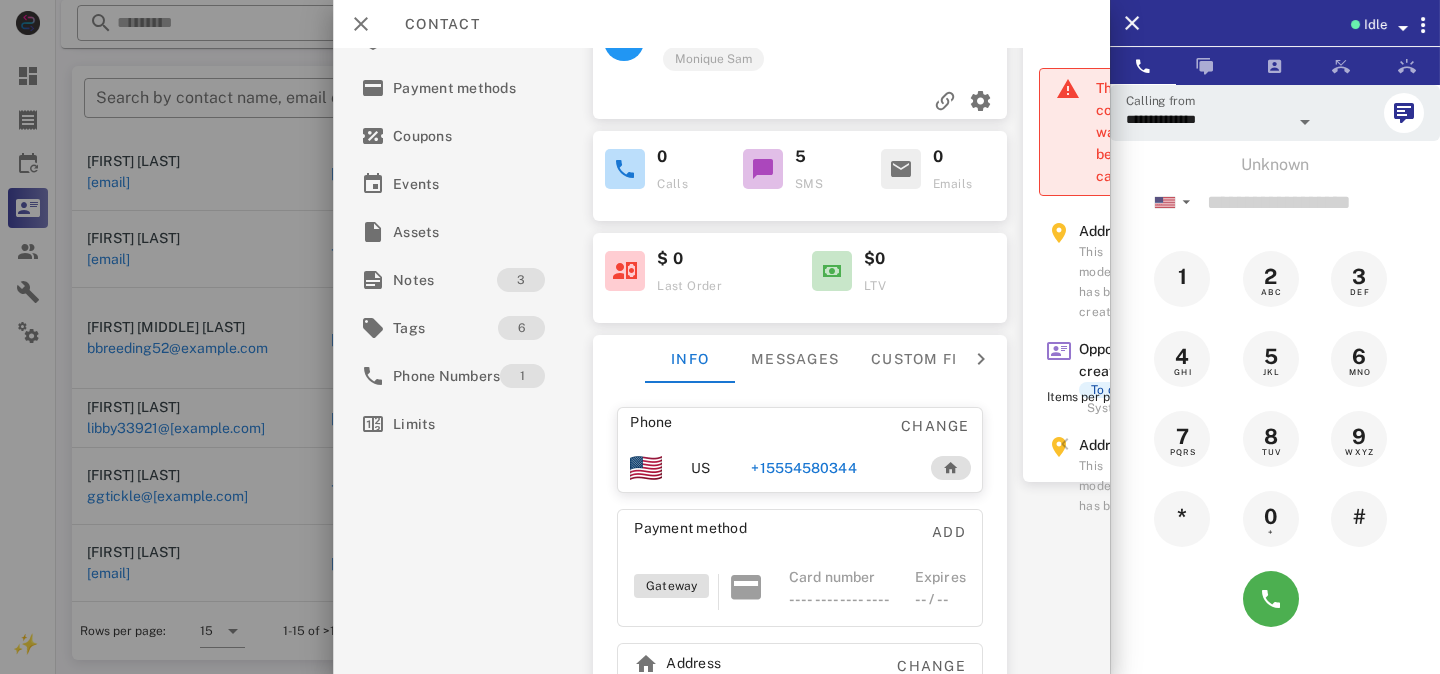 scroll, scrollTop: 311, scrollLeft: 0, axis: vertical 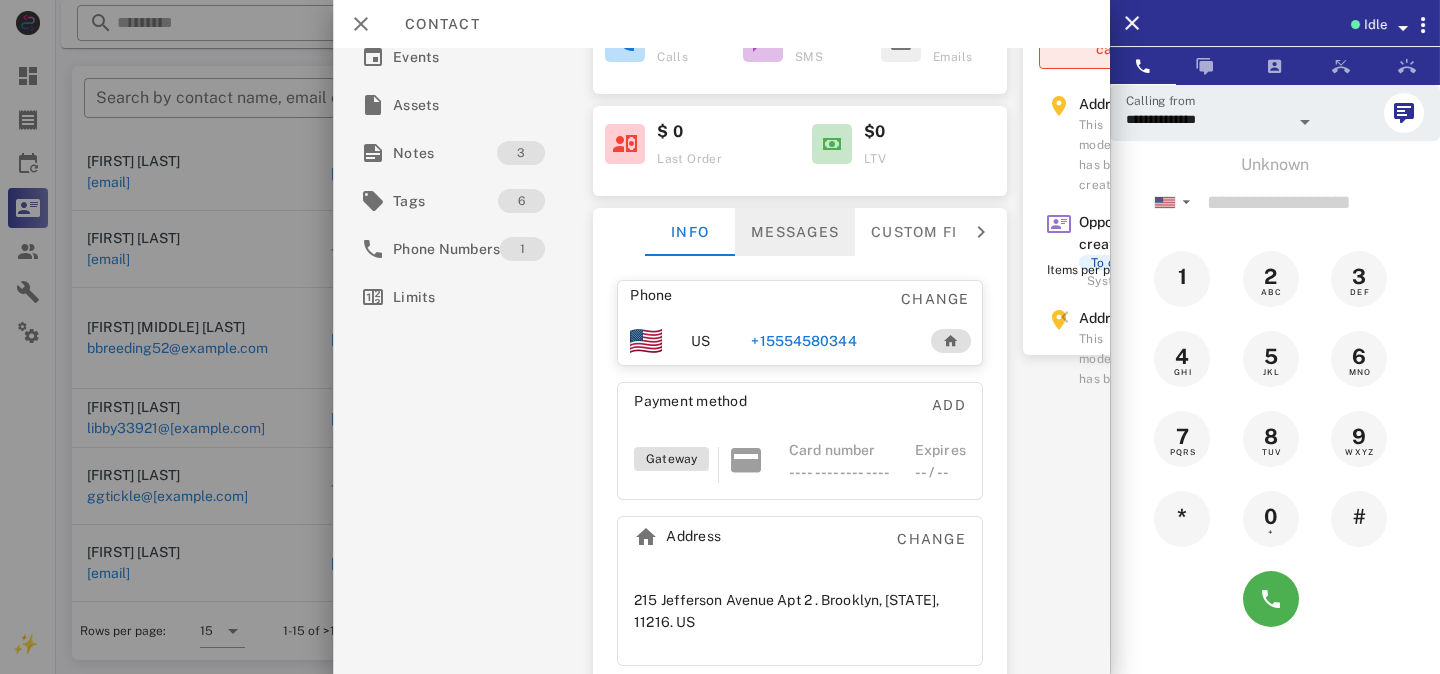 click on "Messages" at bounding box center [795, 232] 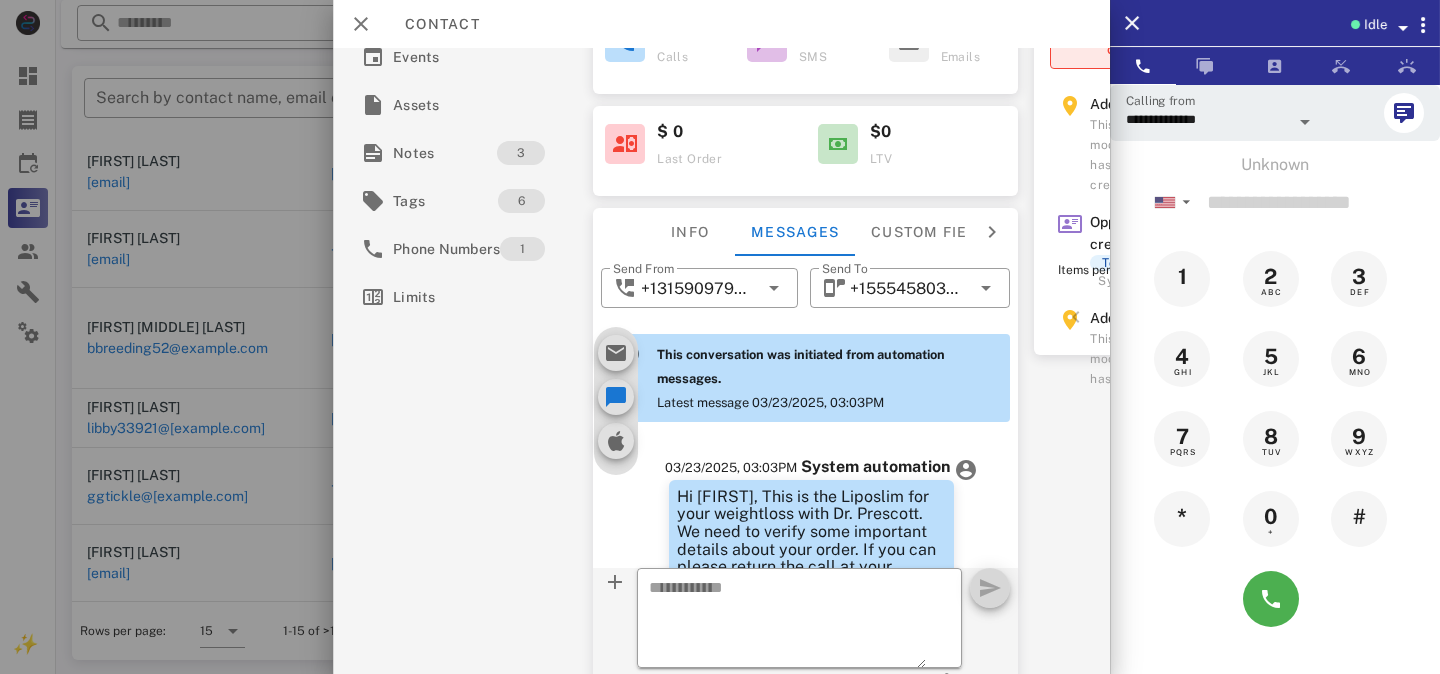 scroll, scrollTop: 685, scrollLeft: 0, axis: vertical 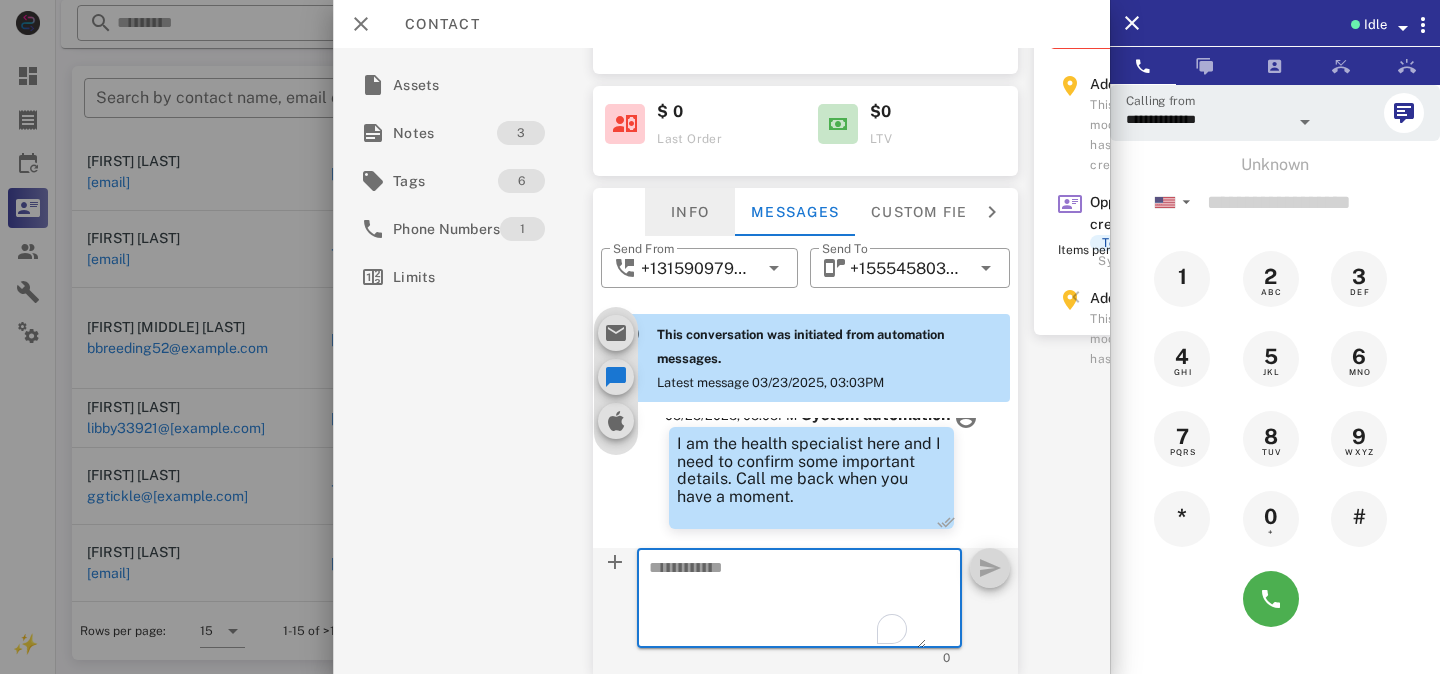 click on "Info" at bounding box center (690, 212) 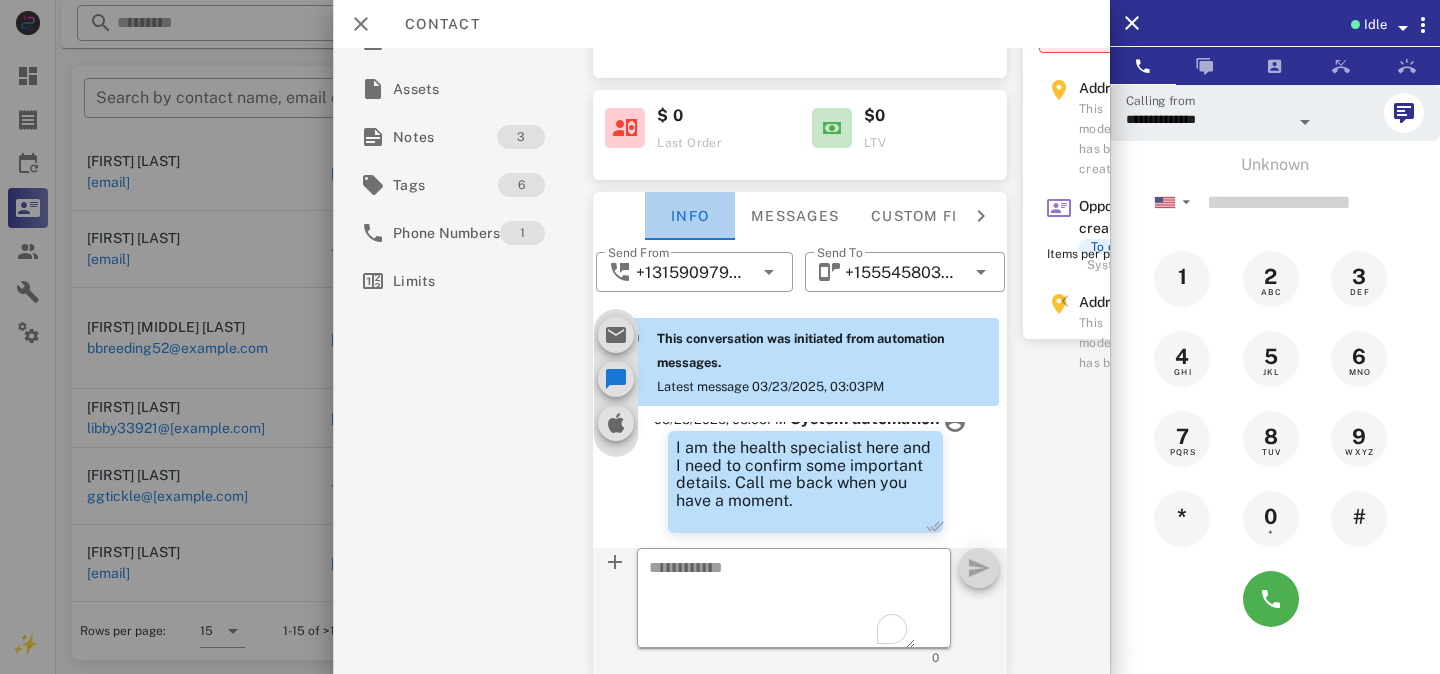 scroll, scrollTop: 328, scrollLeft: 0, axis: vertical 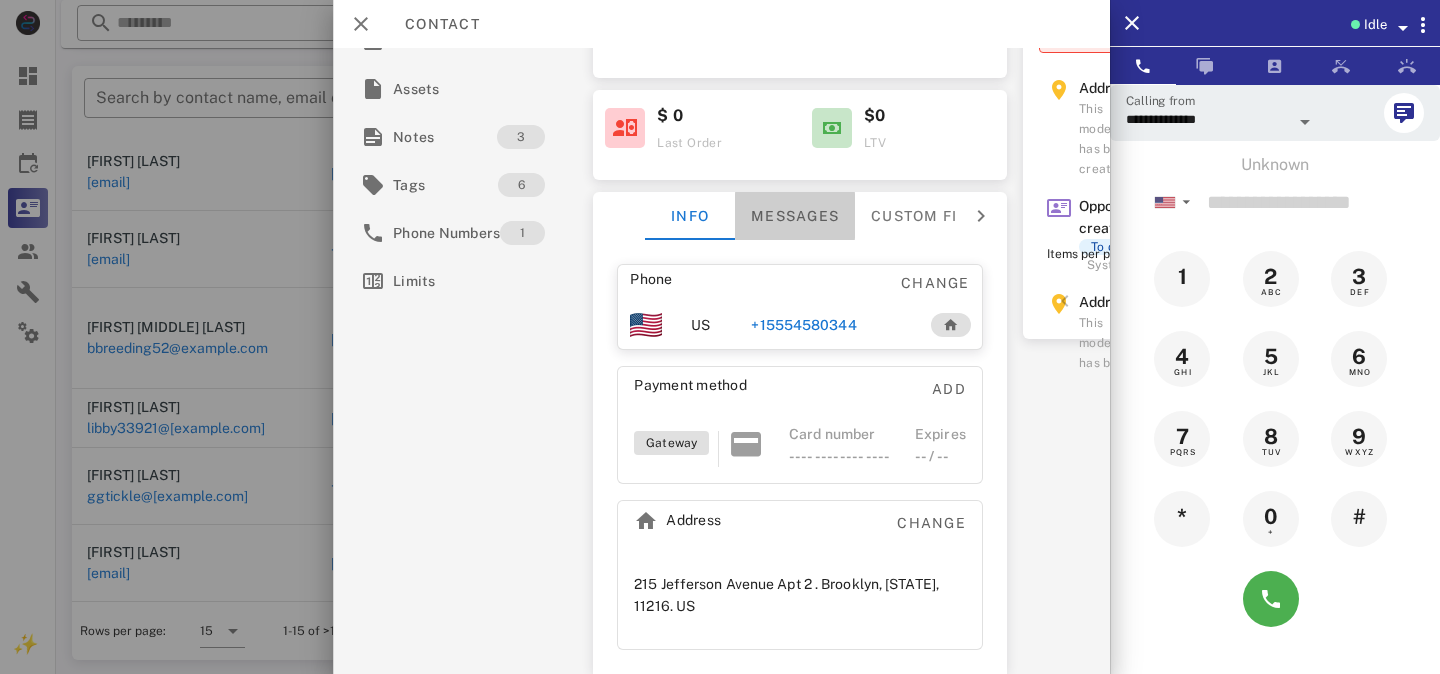 click on "Messages" at bounding box center (795, 216) 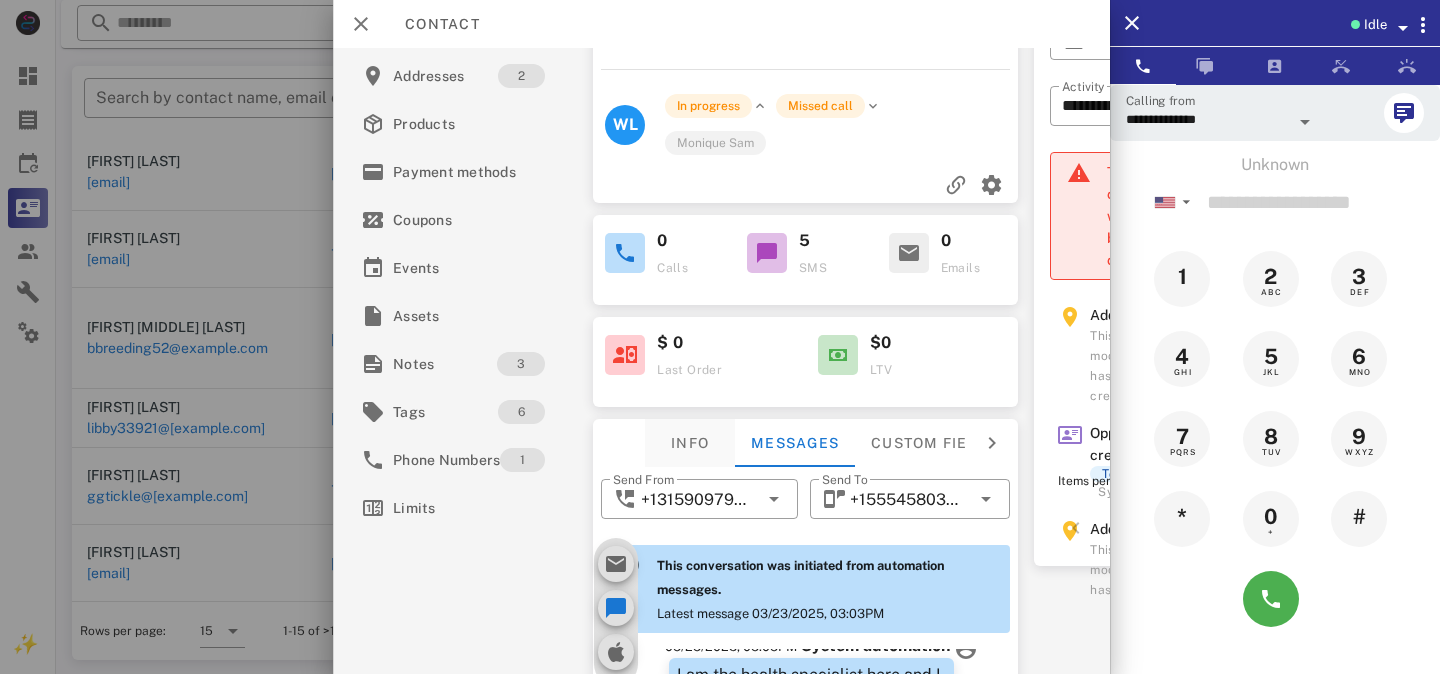 scroll, scrollTop: 0, scrollLeft: 0, axis: both 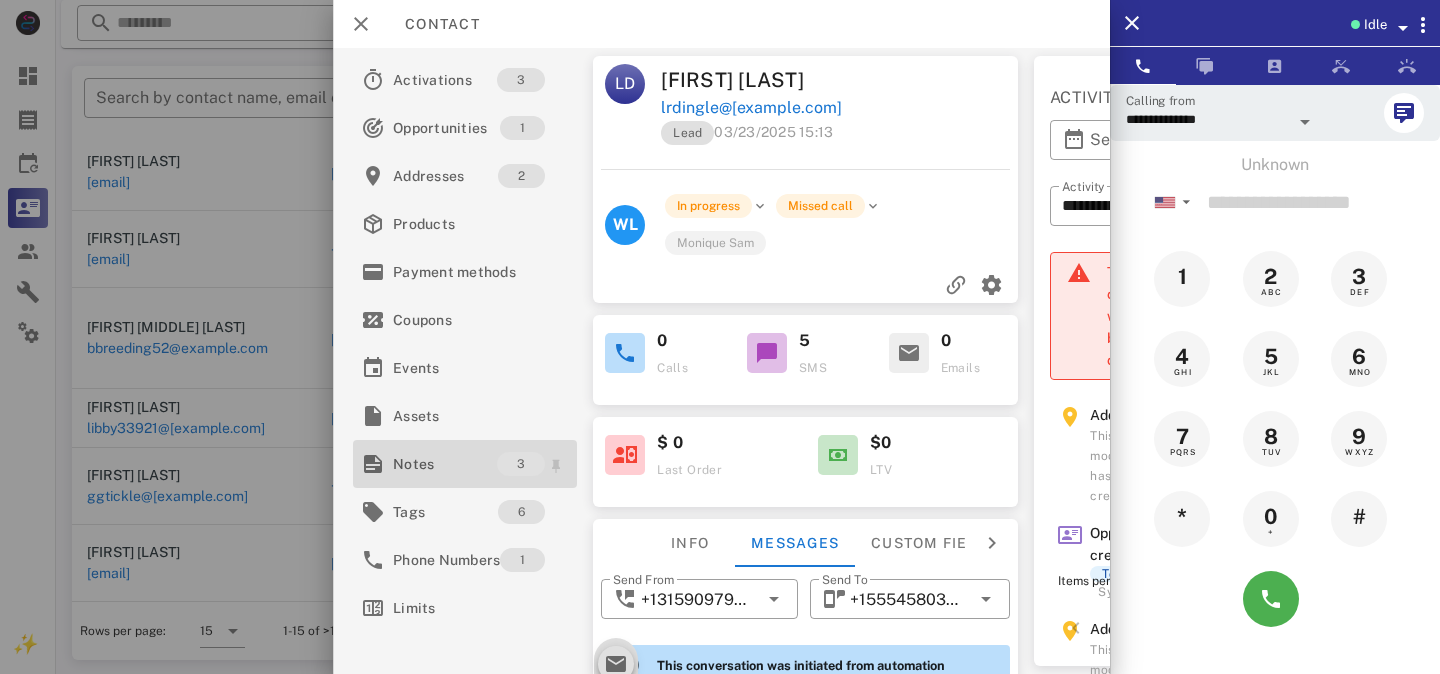 click on "Notes" at bounding box center [445, 464] 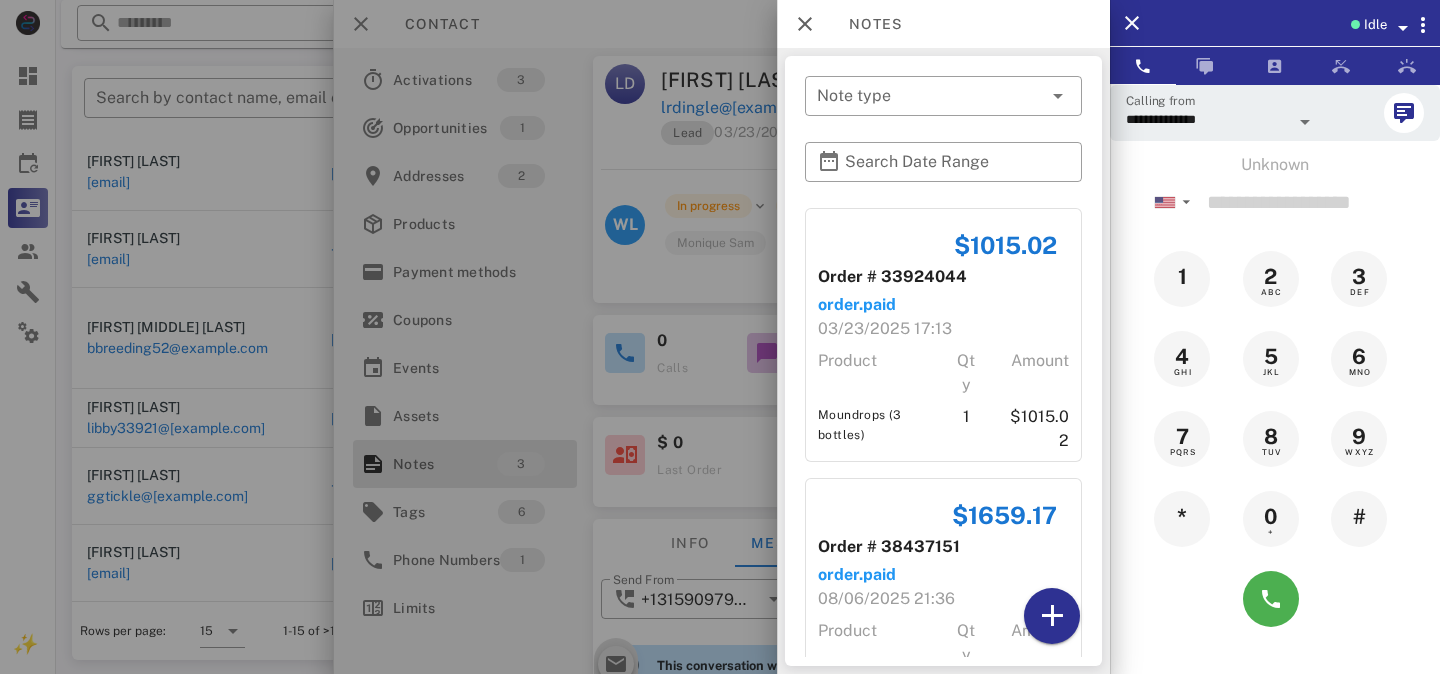 click at bounding box center (720, 337) 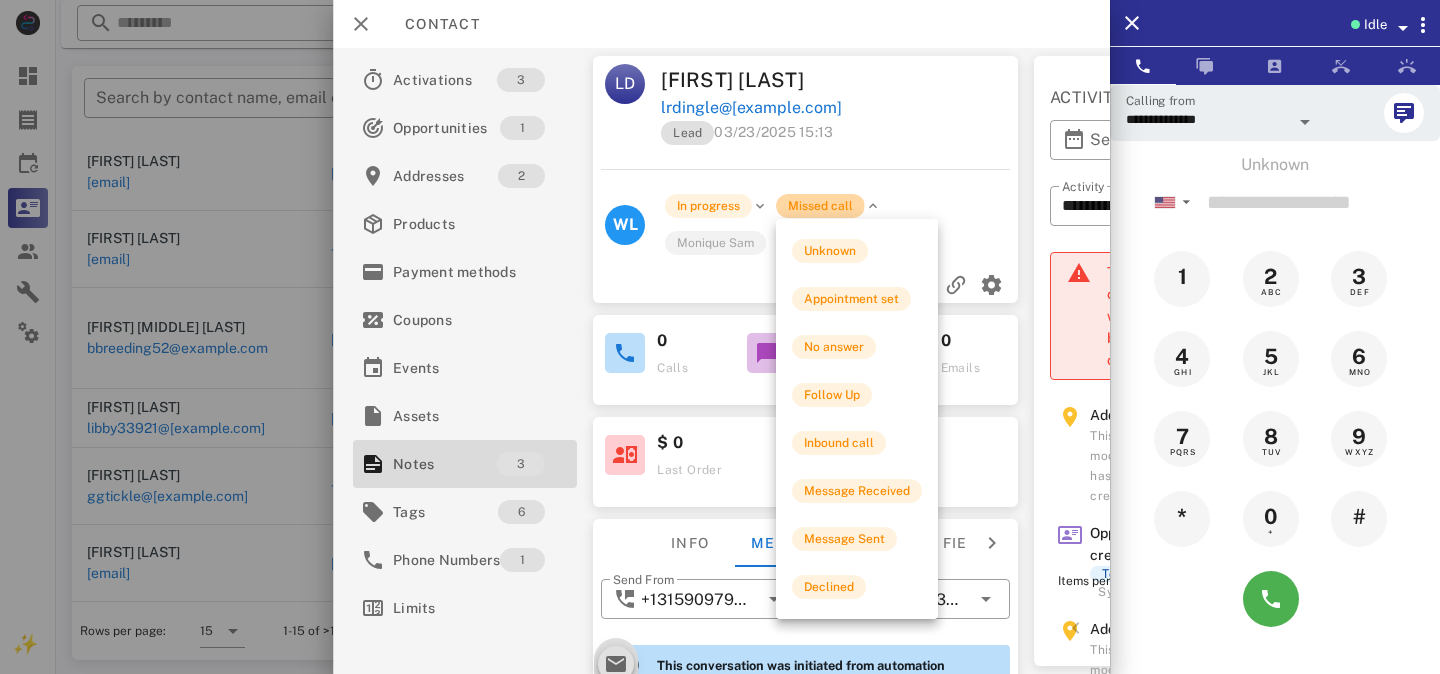 click on "Missed call" at bounding box center [820, 206] 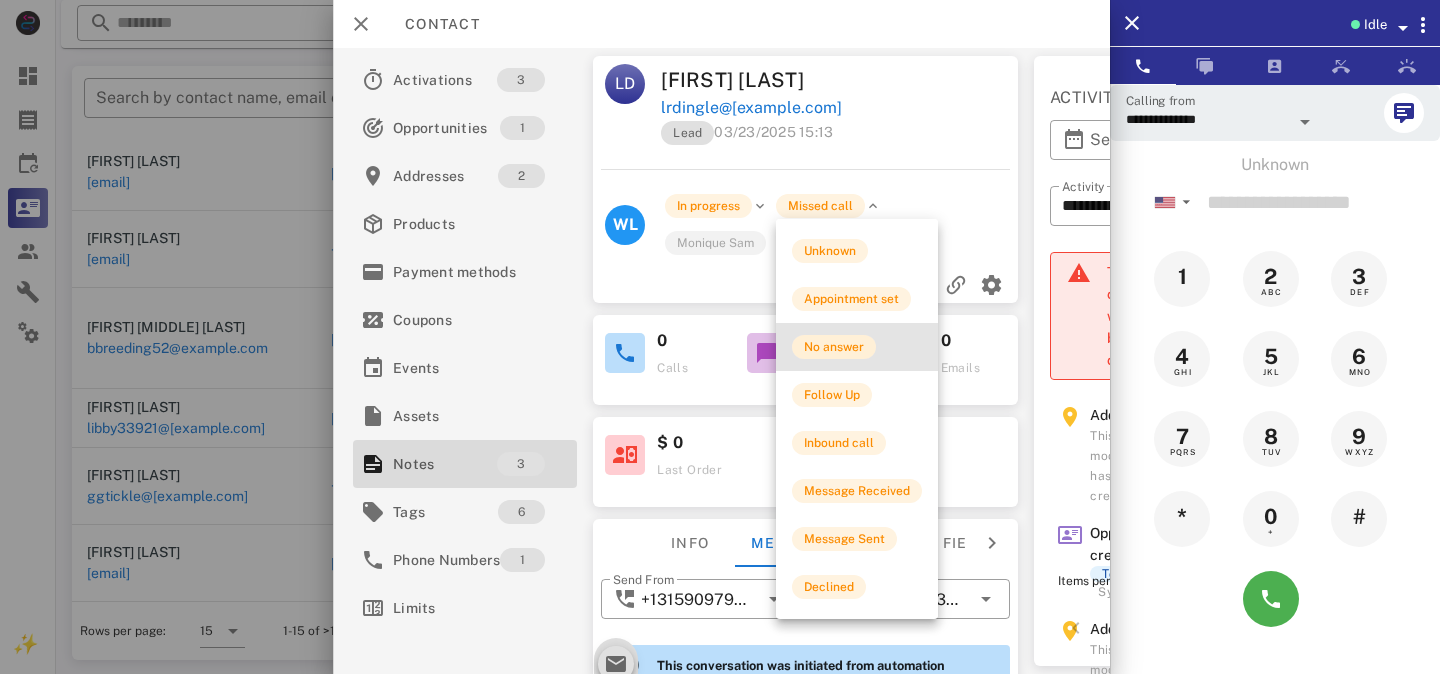 click on "No answer" at bounding box center [834, 347] 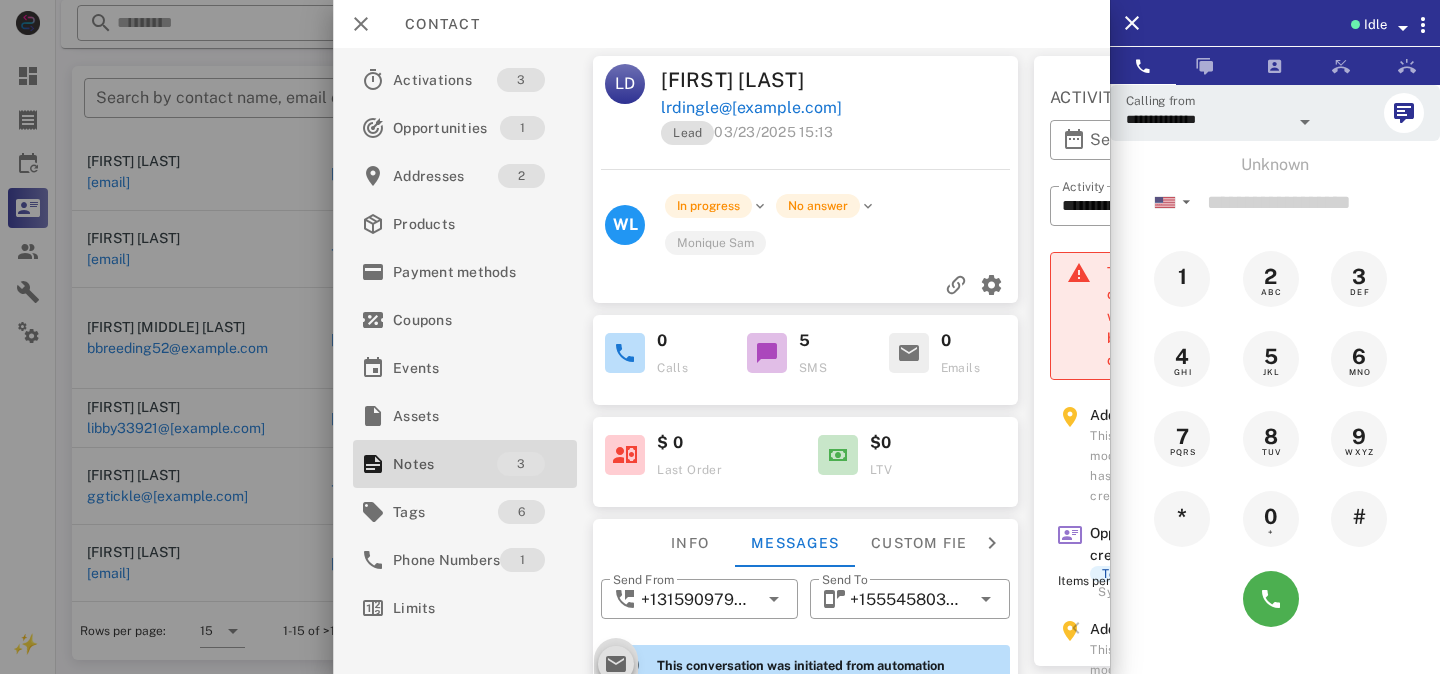 click on "Activations  3  Opportunities  1  Addresses  2  Products Payment methods Coupons Events Assets Notes  3  Tags  6  Phone Numbers  1  Limits LD Lalen Dingle  lrdingle@example.com   Lead   03/23/2025 15:13  WL  In progress   No answer   Monique Sam  0 Calls 5 SMS 0 Emails $ 0 Last Order $0 LTV  Info   Messages   Custom fields   Phone   Change   US   +13474580344   Payment method   Add  Gateway  Card number  ---- ---- ---- ----  Expires  -- / --  Address   Change   215 Jefferson Avenue Apt 2 .
[CITY], [STATE], 11216.
US   ​ Send From +13159097924 ​ Send To +13474580344  This conversation was initiated from automation messages.  Latest message 03/23/2025, 03:03PM 03/23/2025, 03:03PM System automation  Hi  Lalen, This is the Liposlim for your weightloss with Dr. Prescott. We need to verify some important details about your order. If you can please return the call at your earliest convenience. Otherwise we will try back at another time. The phone number is 833-851-5180. Thank you have a great day.  ​ 0 ​ ​" at bounding box center [721, 361] 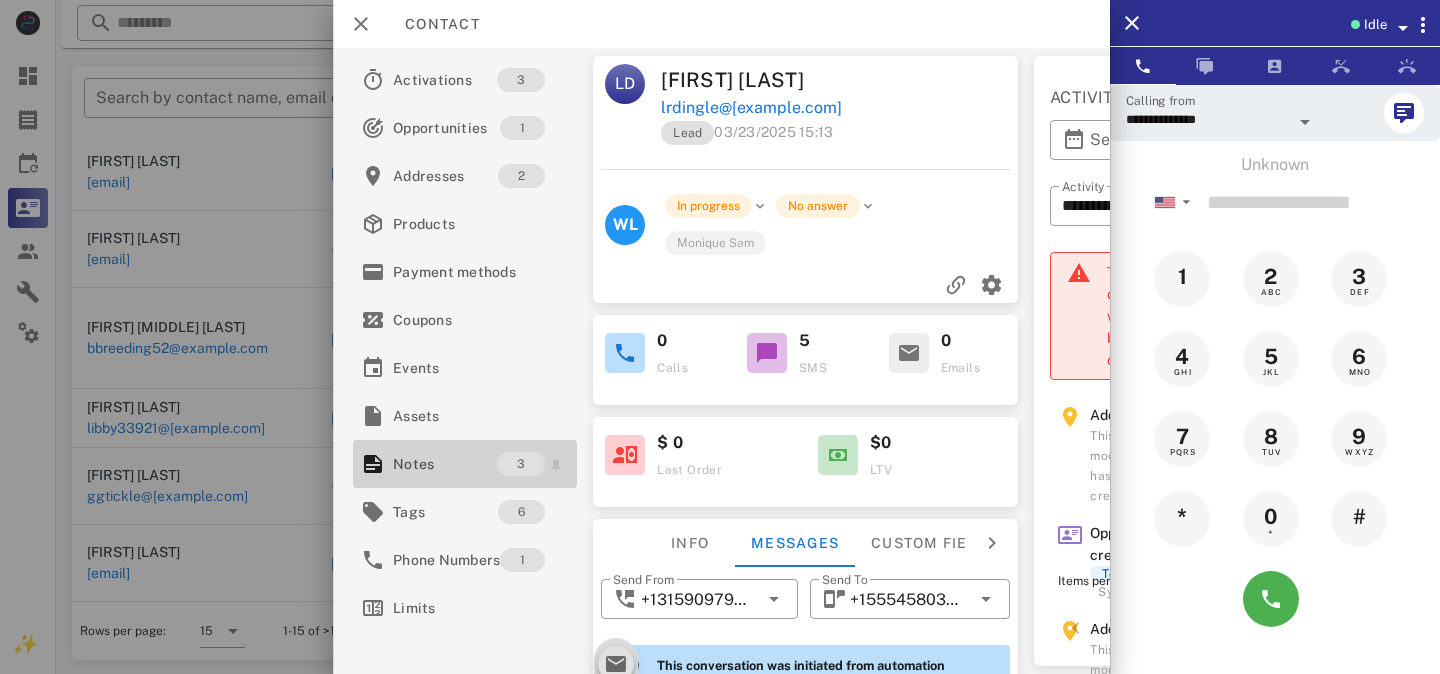 click on "Notes" at bounding box center (445, 464) 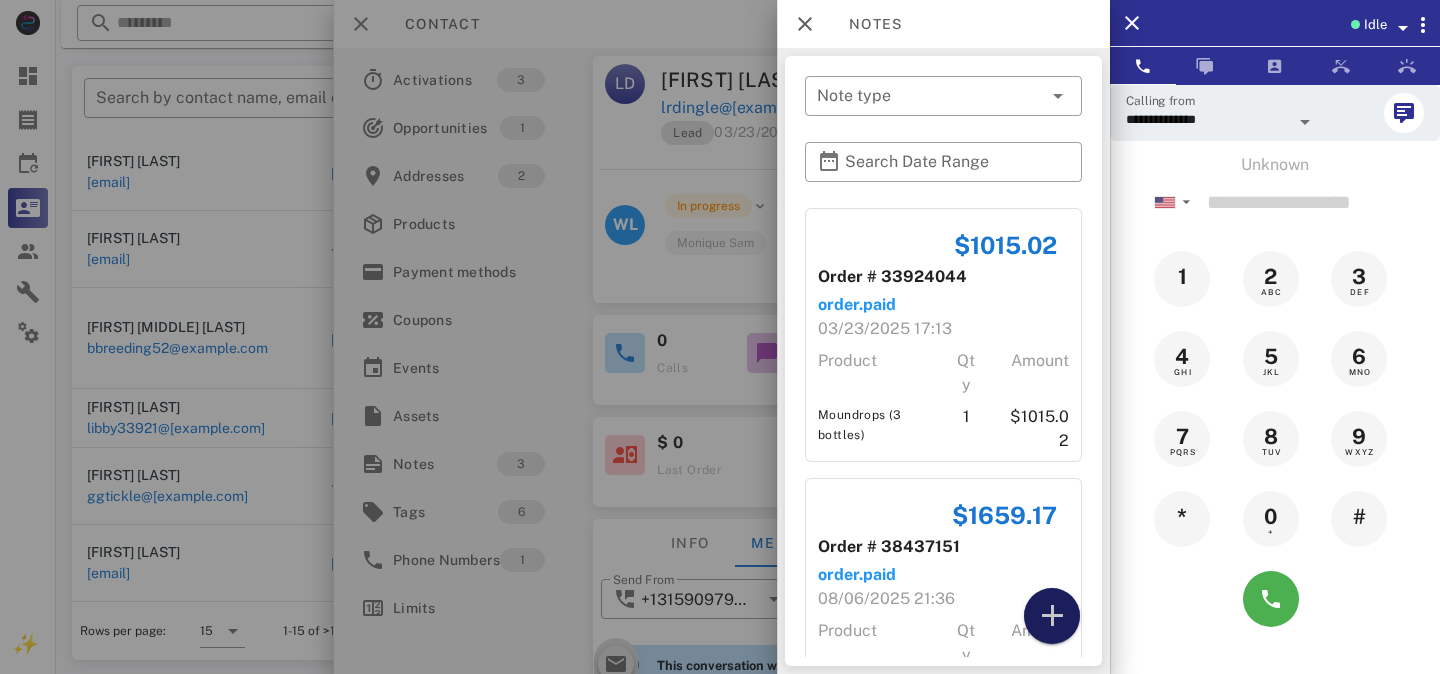 click at bounding box center [1052, 616] 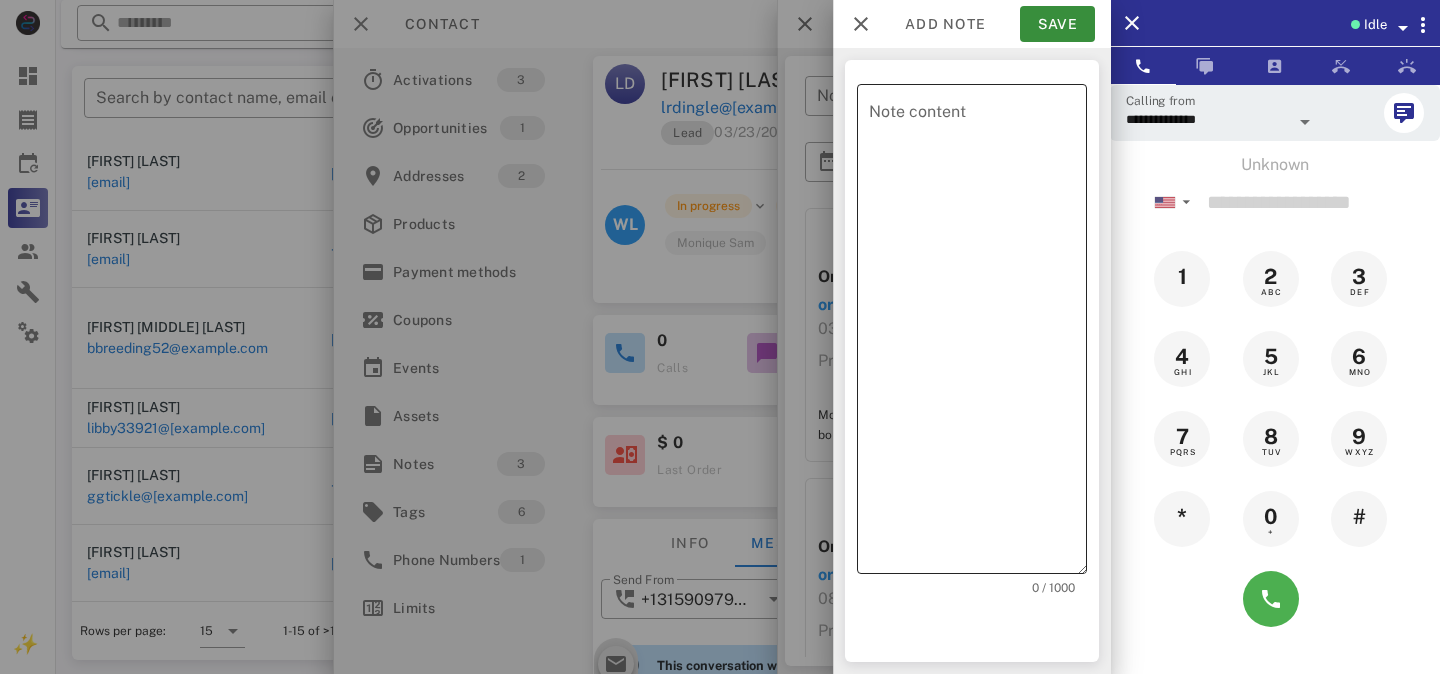 click on "Note content" at bounding box center [978, 334] 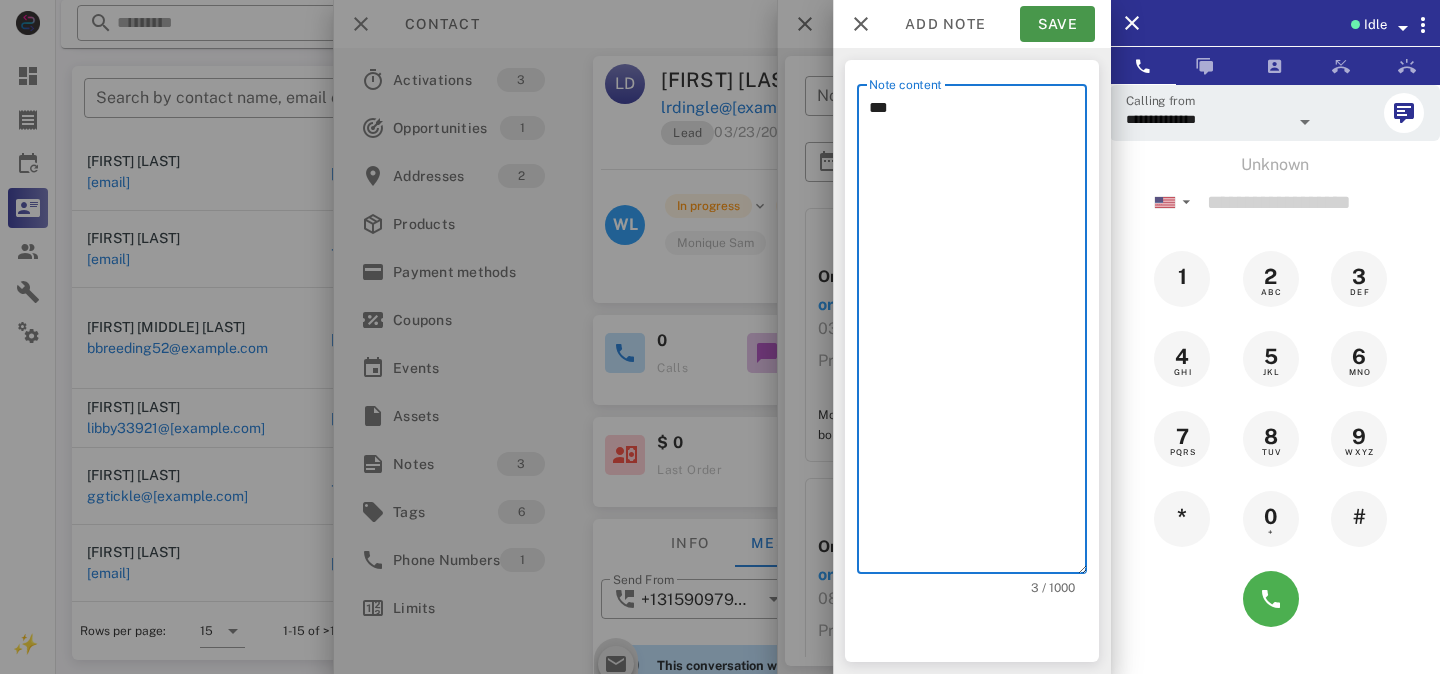 type on "***" 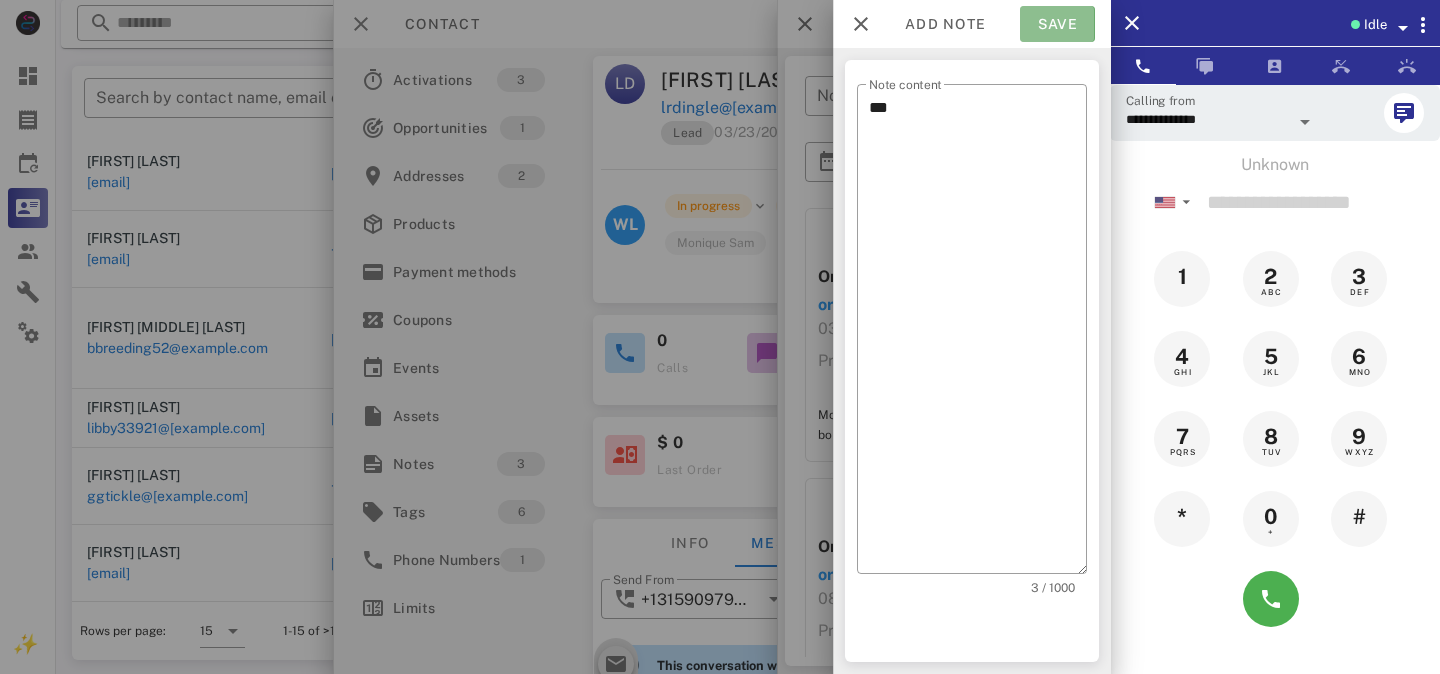 click on "Save" at bounding box center [1057, 24] 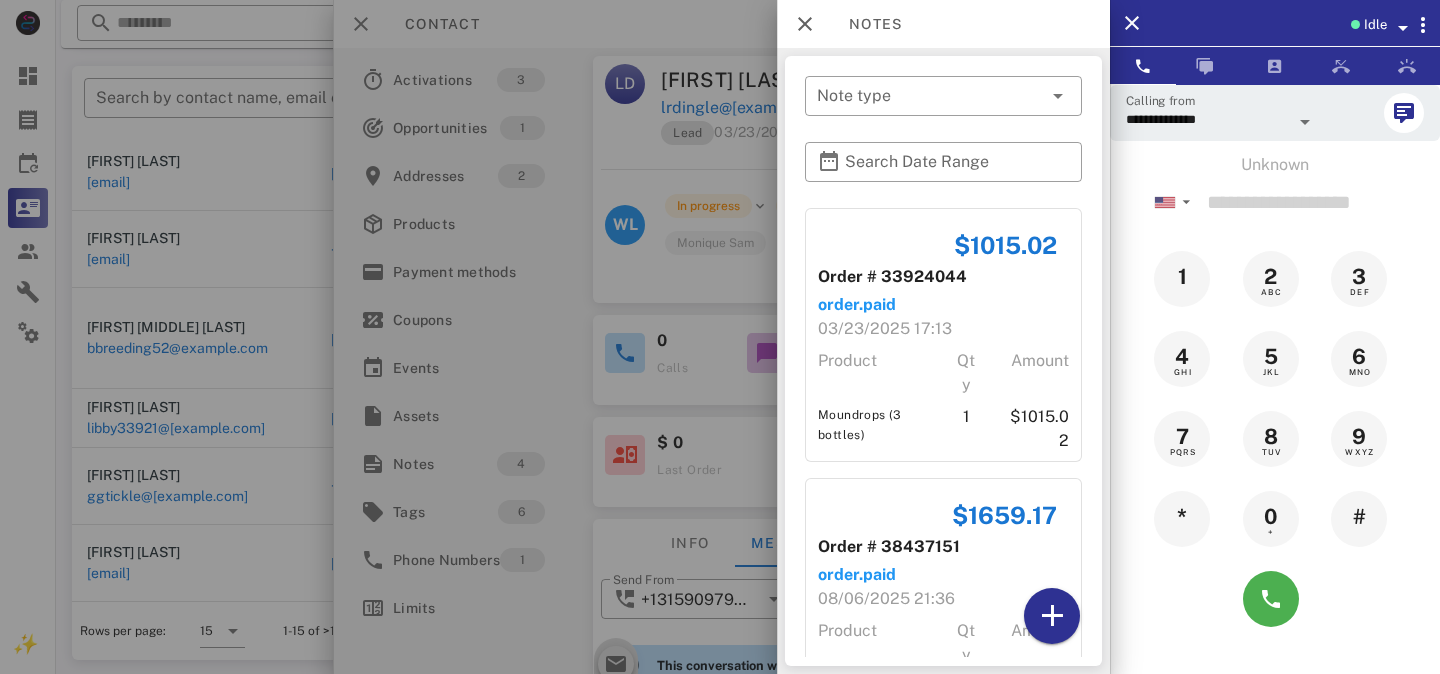 scroll, scrollTop: 380, scrollLeft: 0, axis: vertical 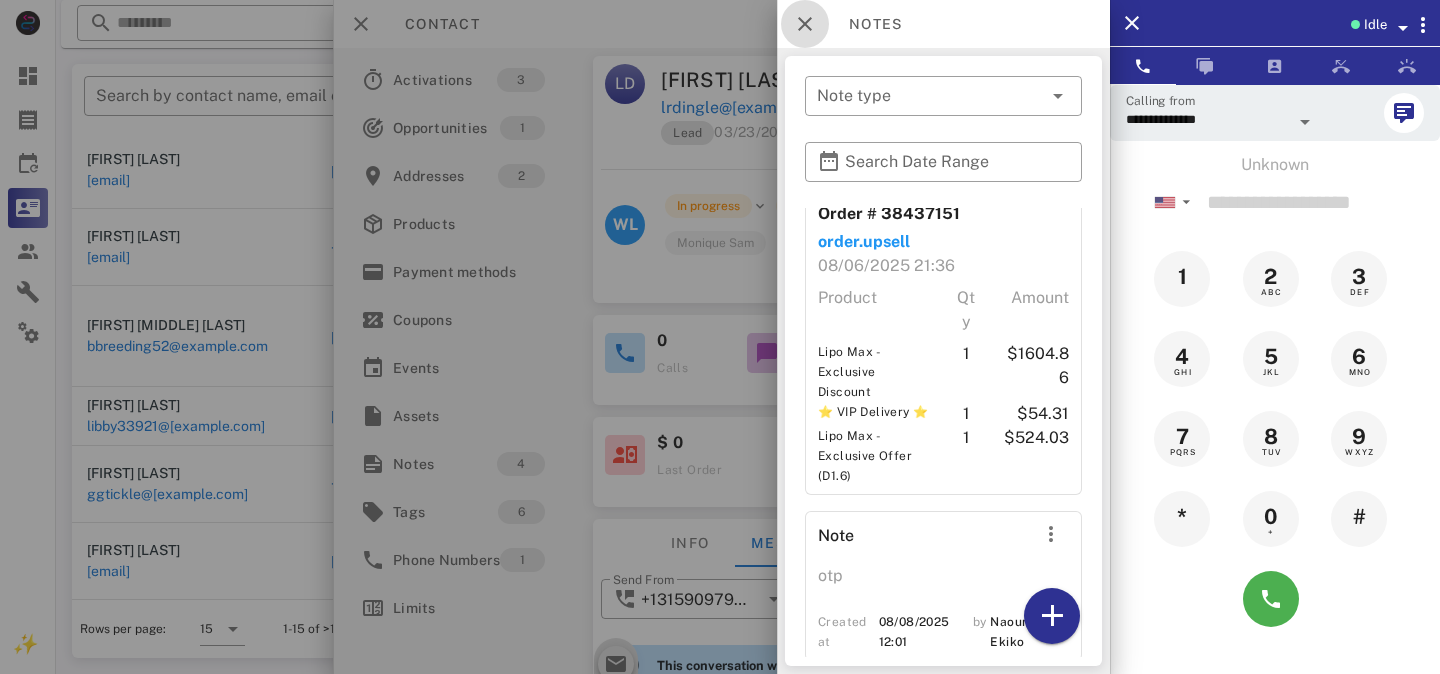 click at bounding box center [805, 24] 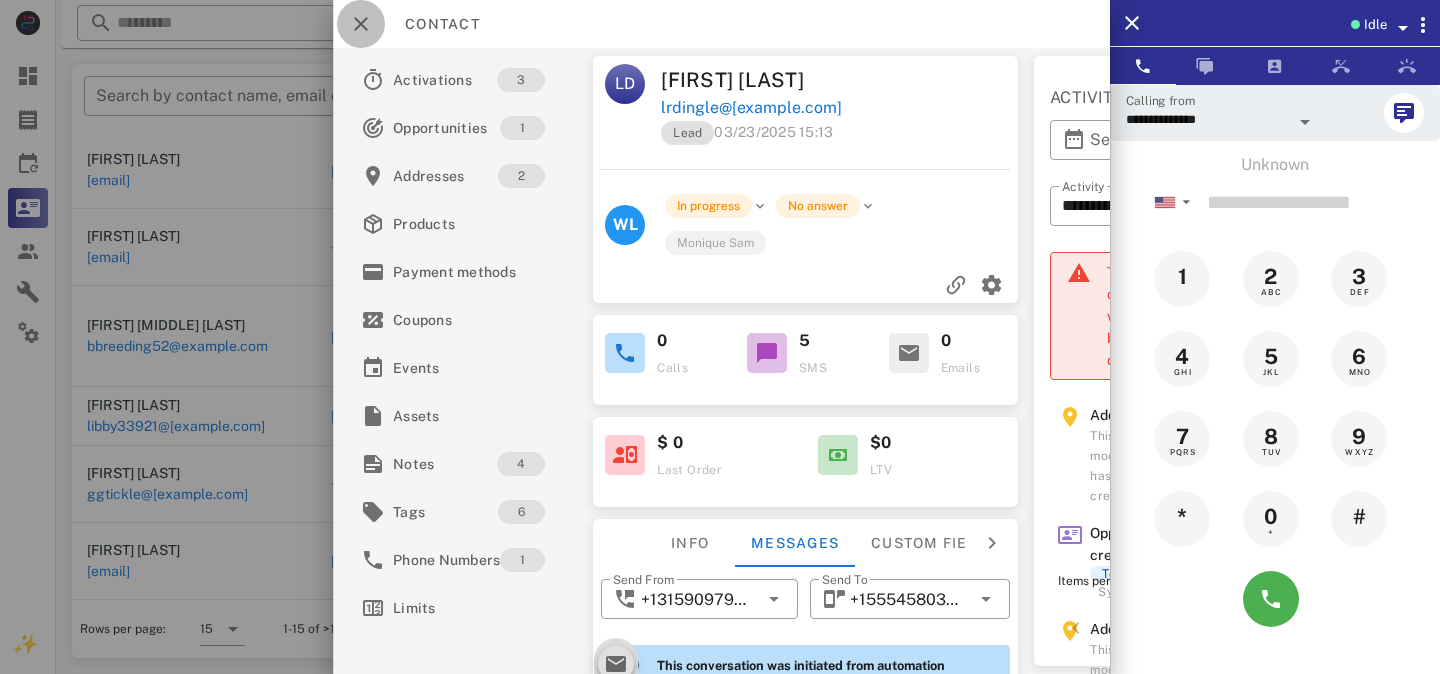 click at bounding box center (361, 24) 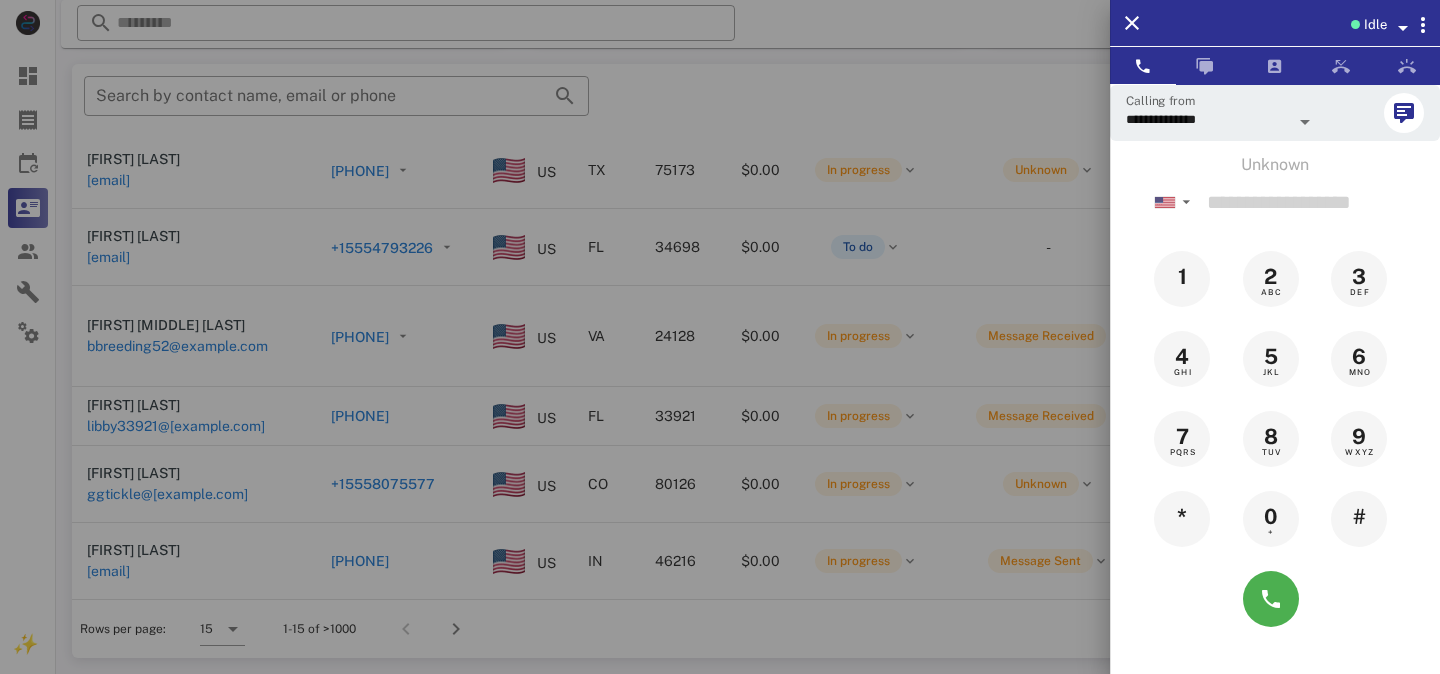 click at bounding box center [720, 337] 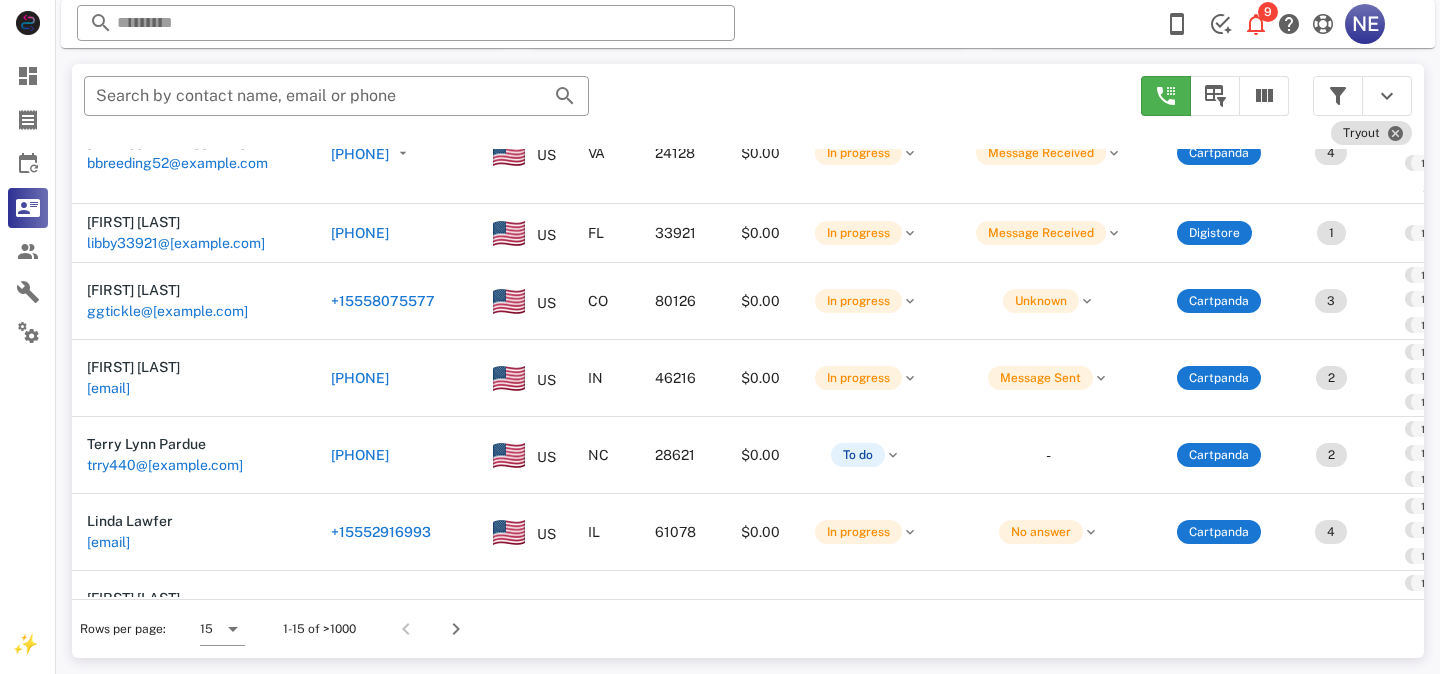 scroll, scrollTop: 703, scrollLeft: 1, axis: both 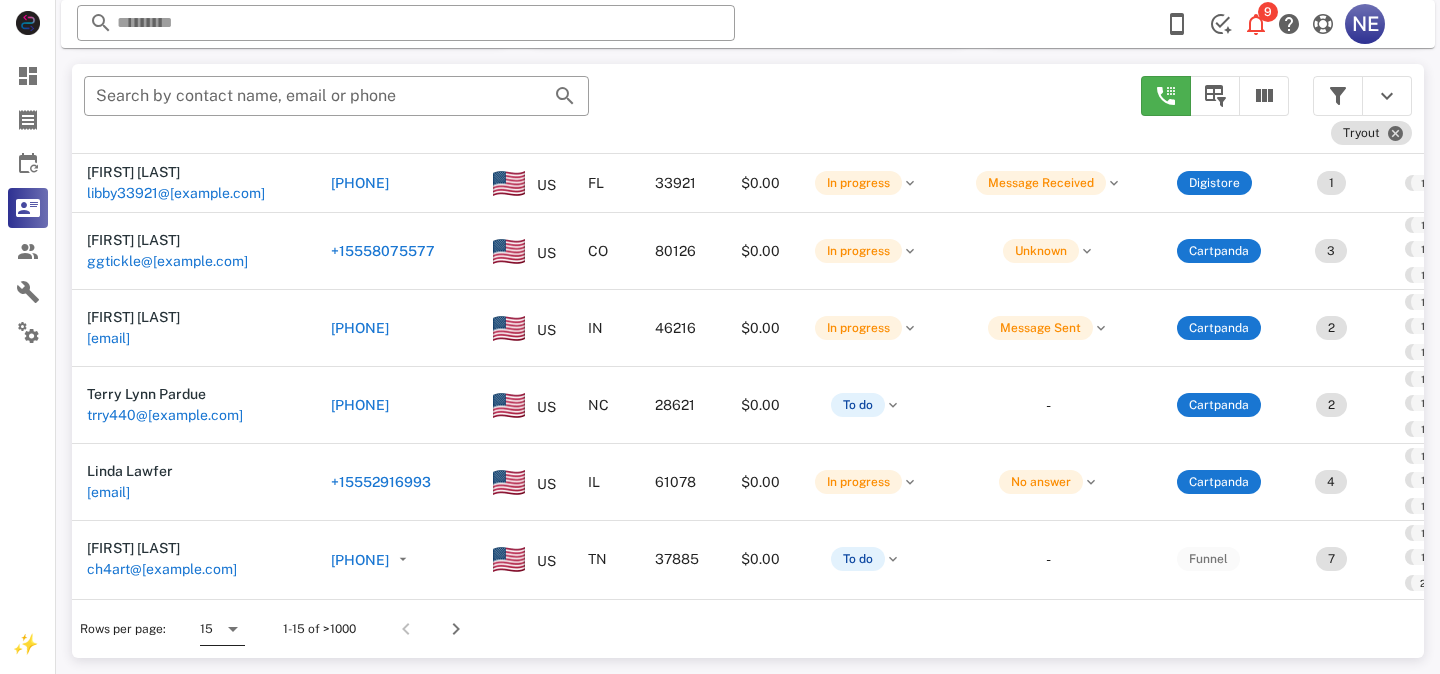 click at bounding box center [233, 629] 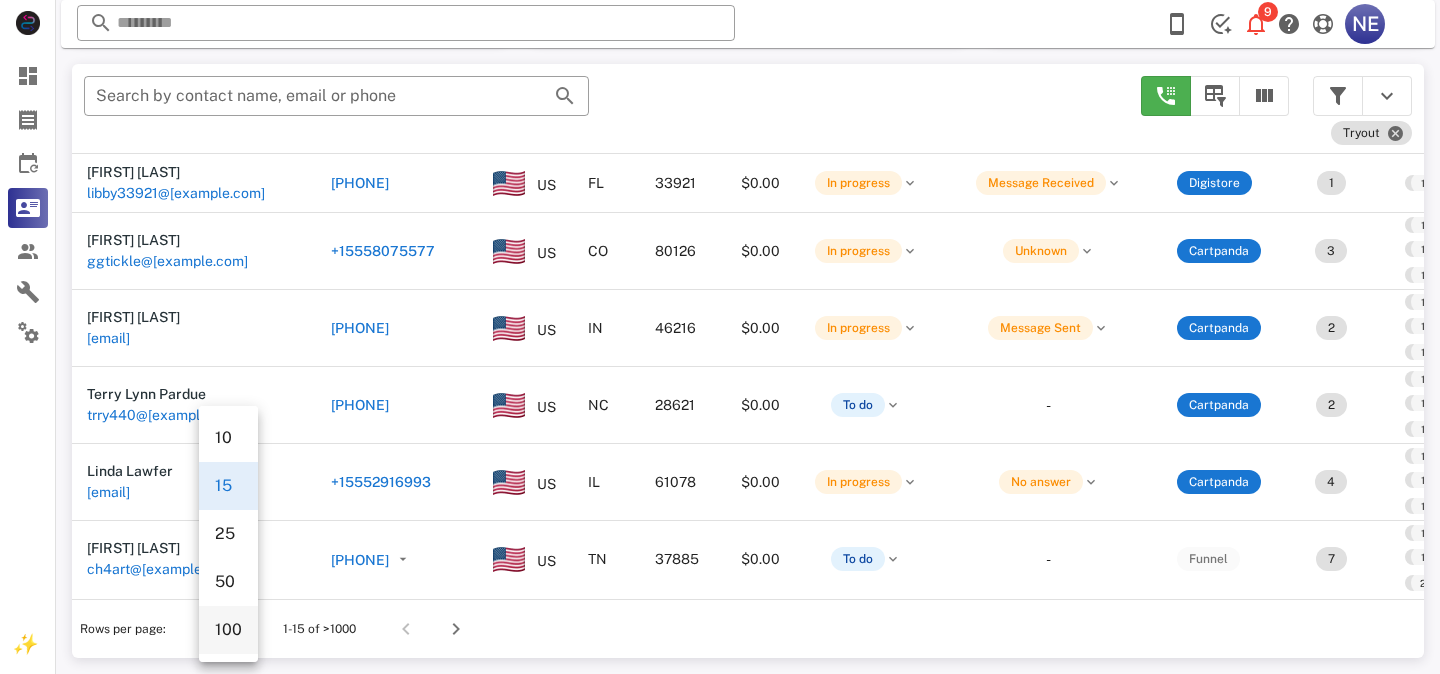 click on "100" at bounding box center [228, 629] 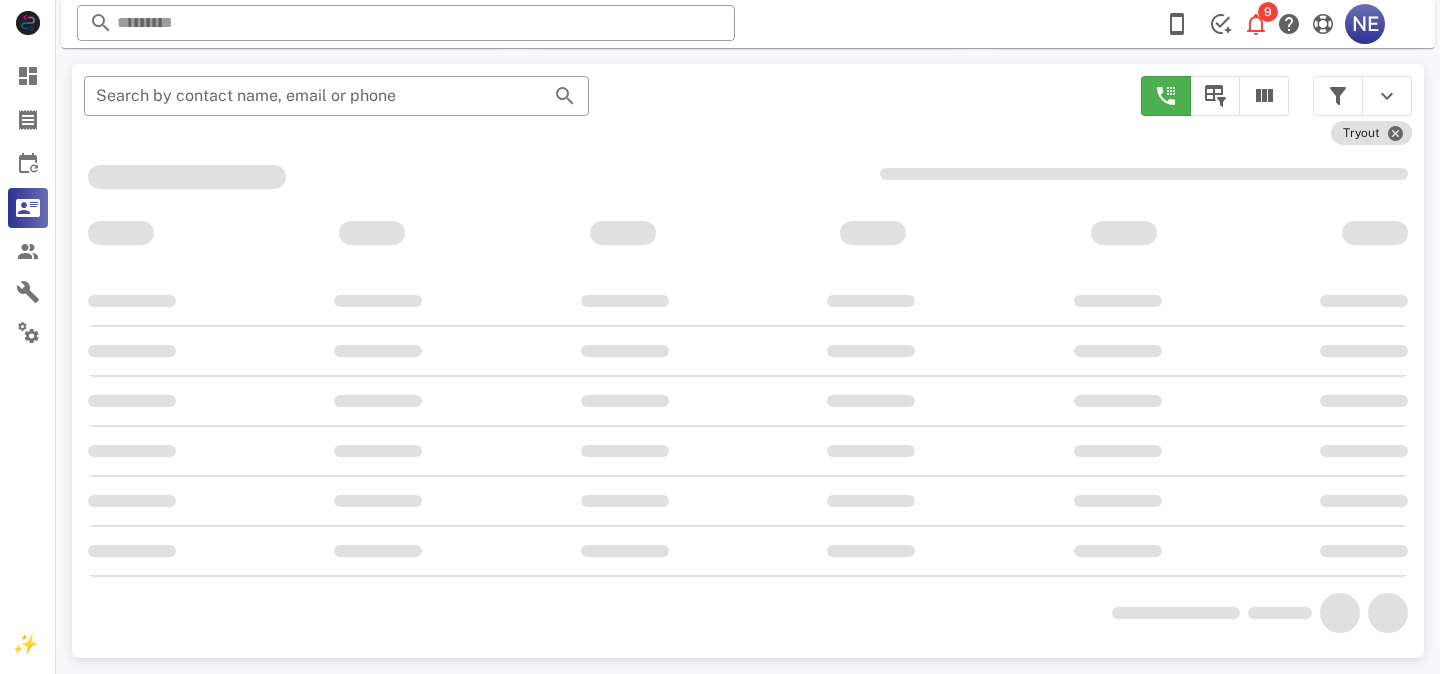 scroll, scrollTop: 380, scrollLeft: 0, axis: vertical 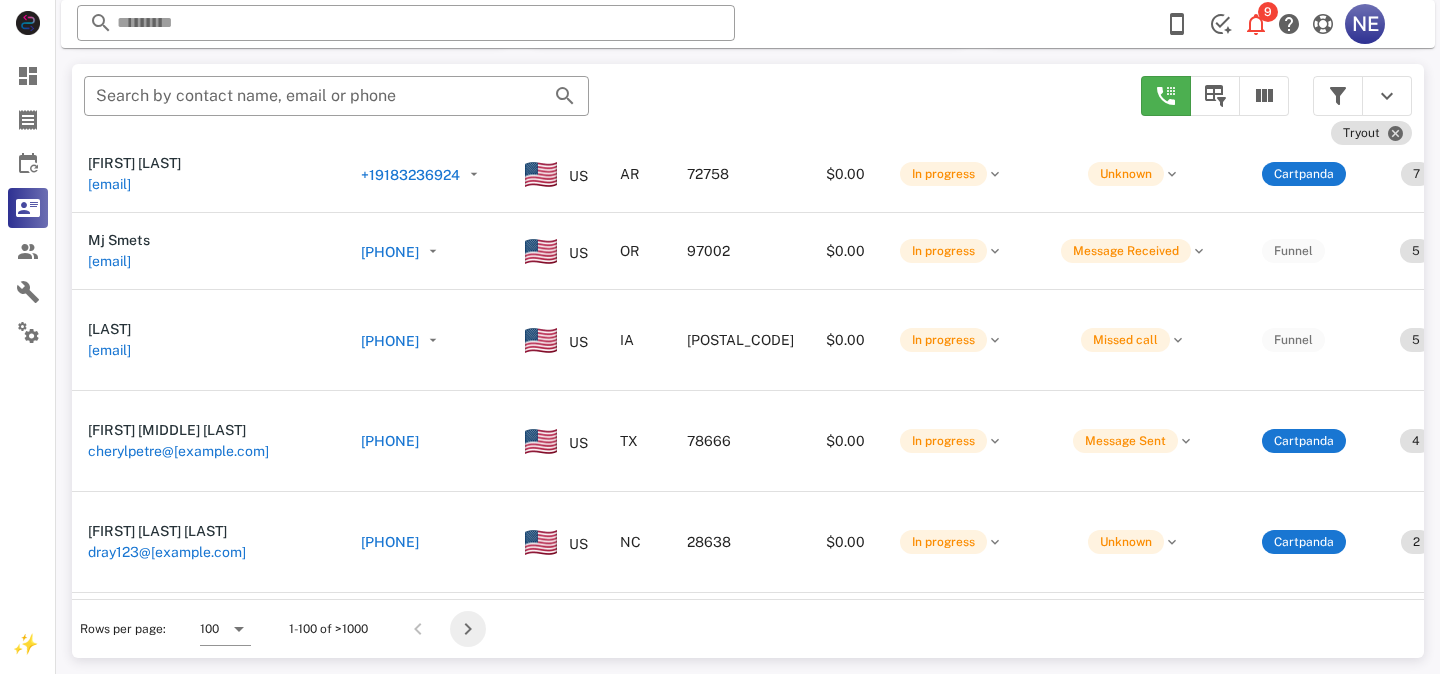 click at bounding box center [468, 629] 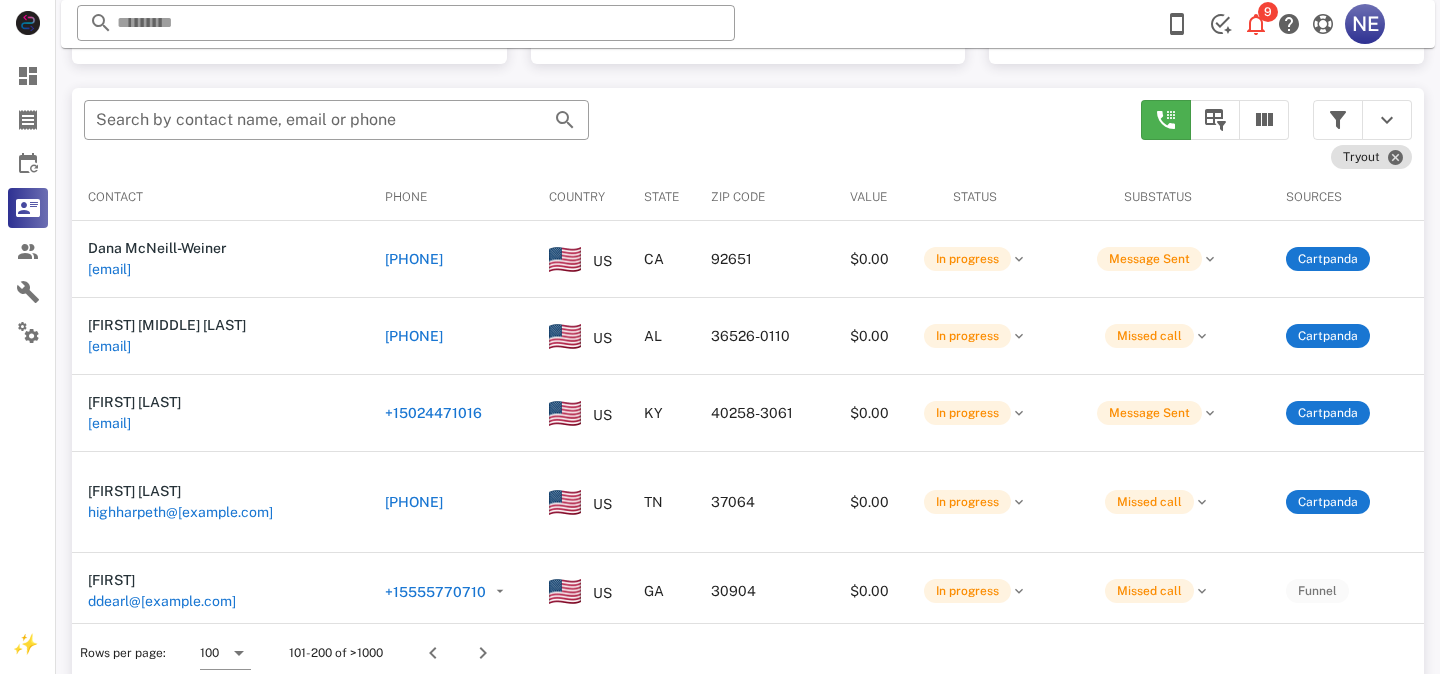 scroll, scrollTop: 380, scrollLeft: 0, axis: vertical 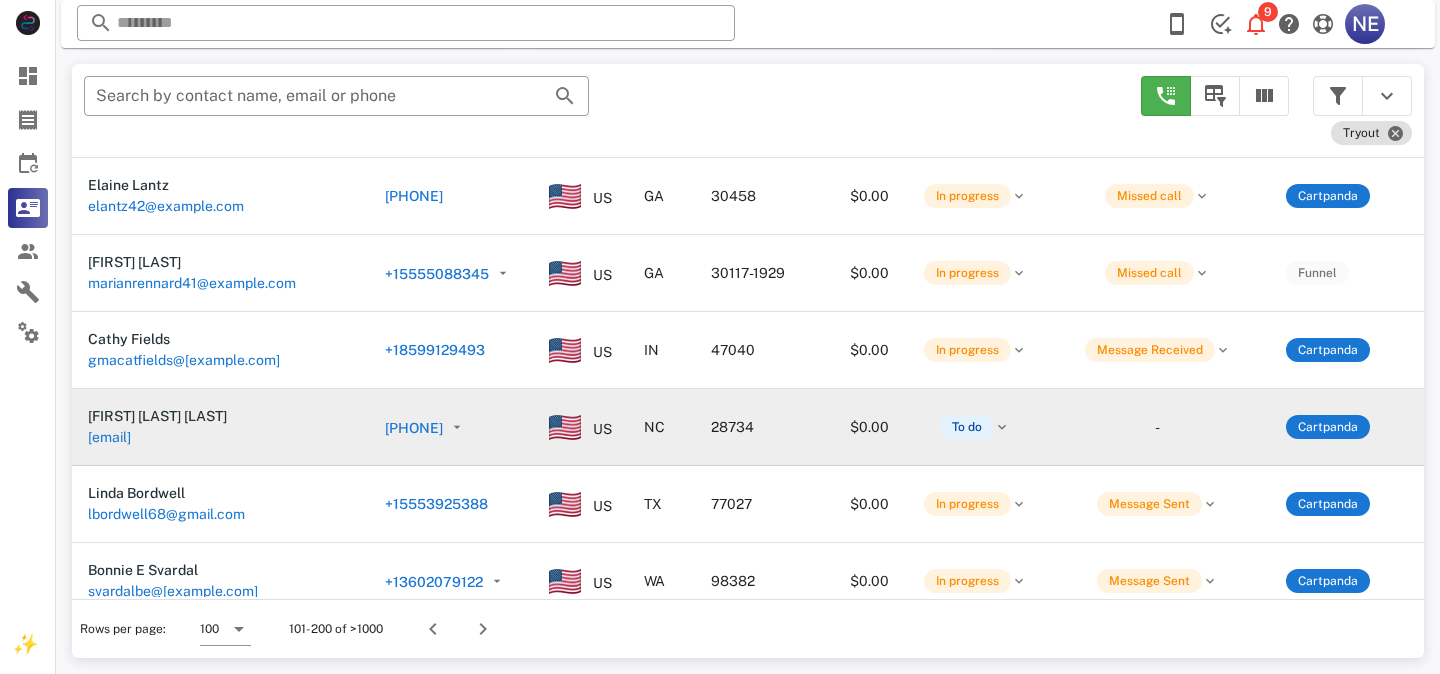 click on "+11941661895" at bounding box center [414, 428] 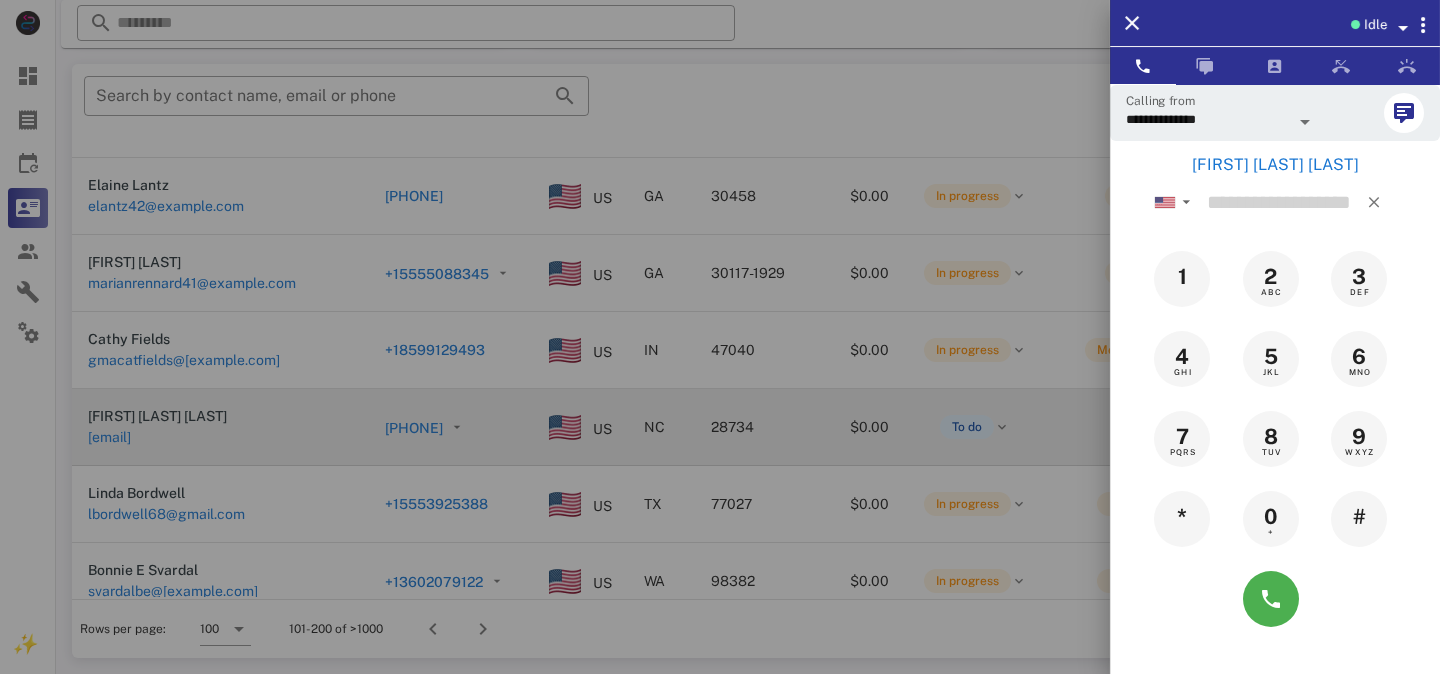 type on "**********" 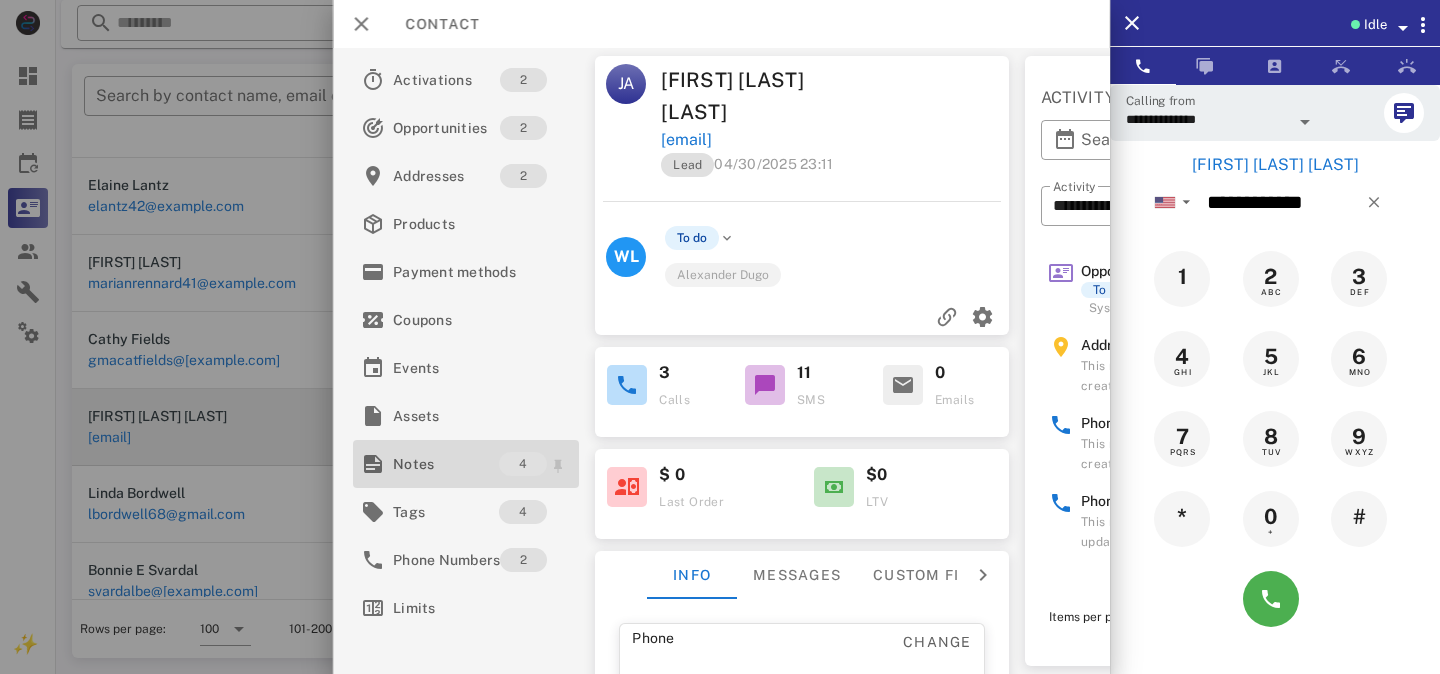 click on "Notes" at bounding box center (446, 464) 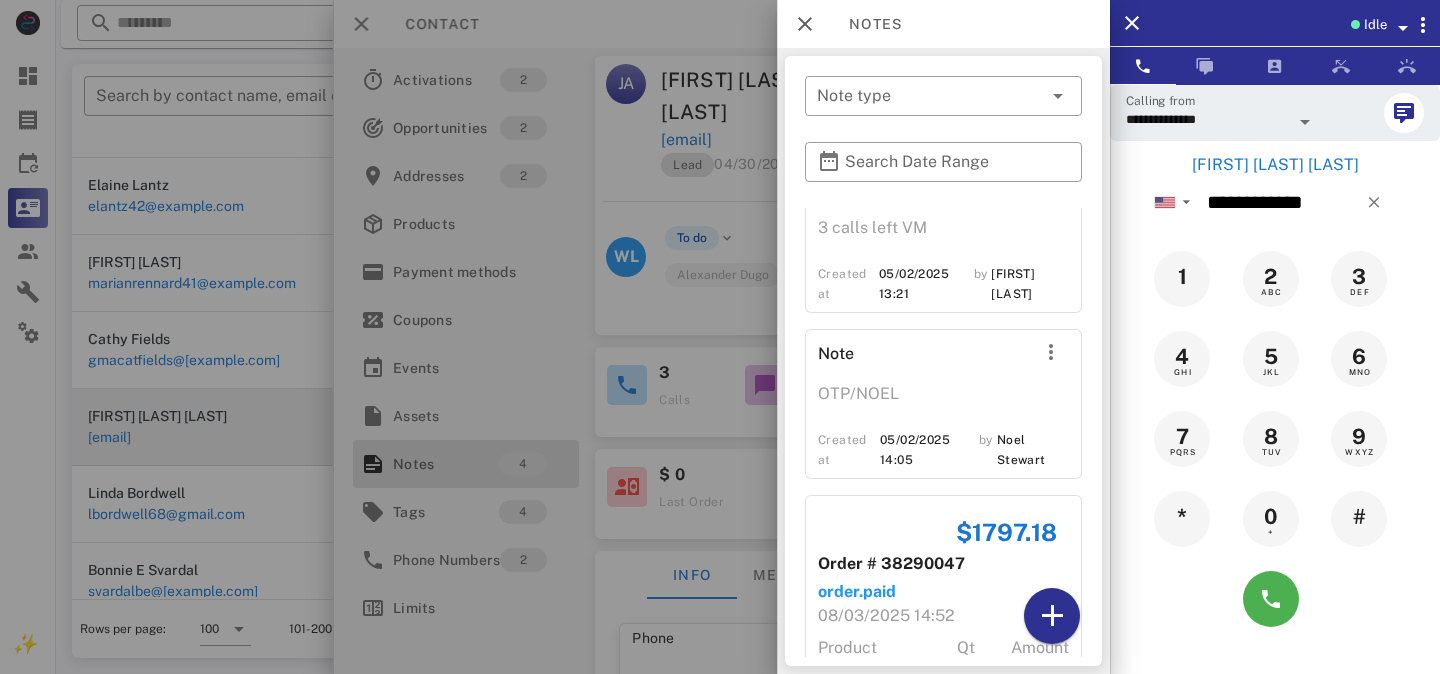 scroll, scrollTop: 443, scrollLeft: 0, axis: vertical 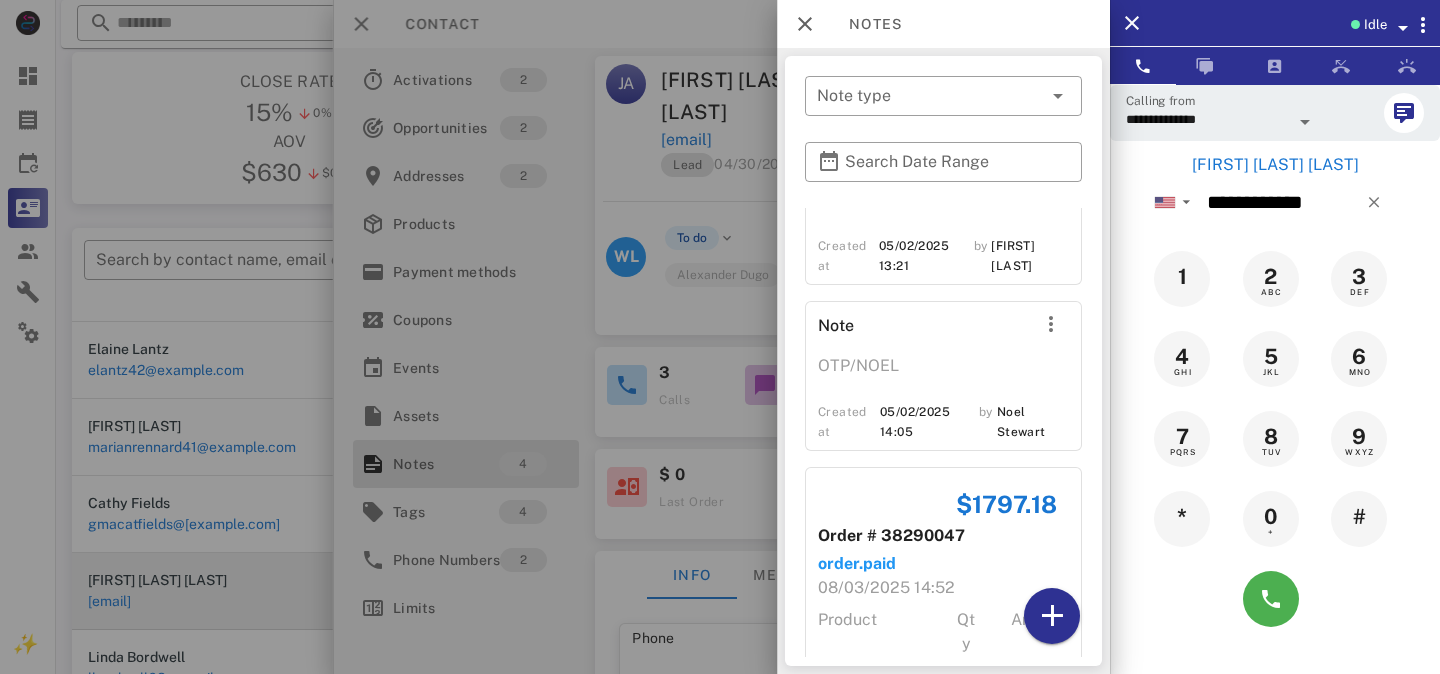 click at bounding box center (720, 337) 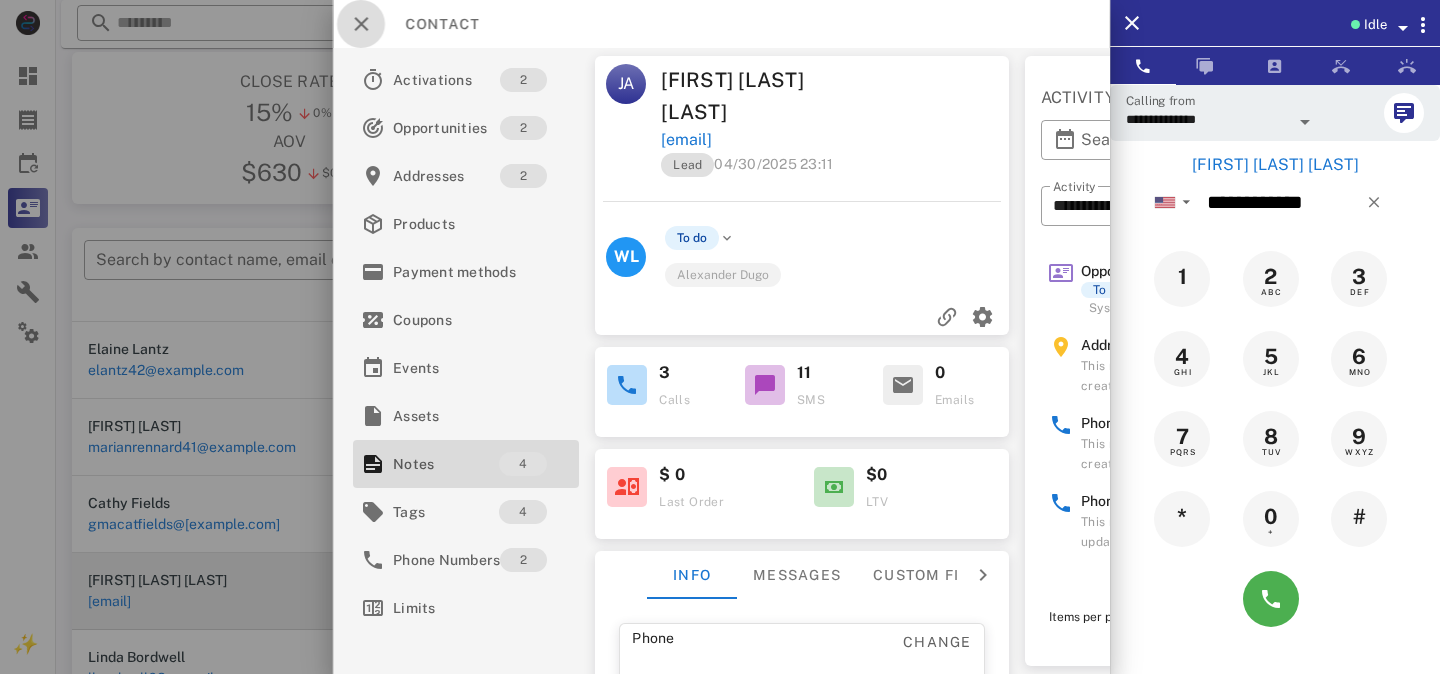 click at bounding box center (361, 24) 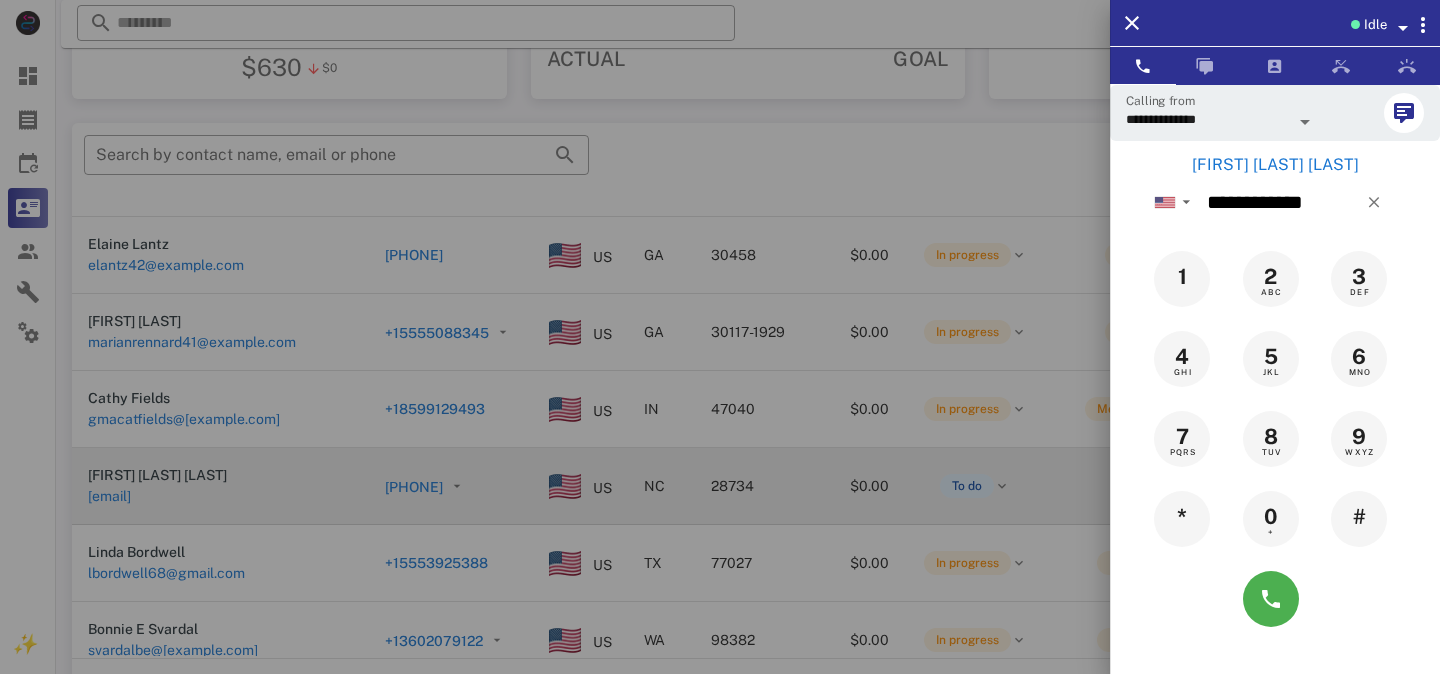 scroll, scrollTop: 373, scrollLeft: 0, axis: vertical 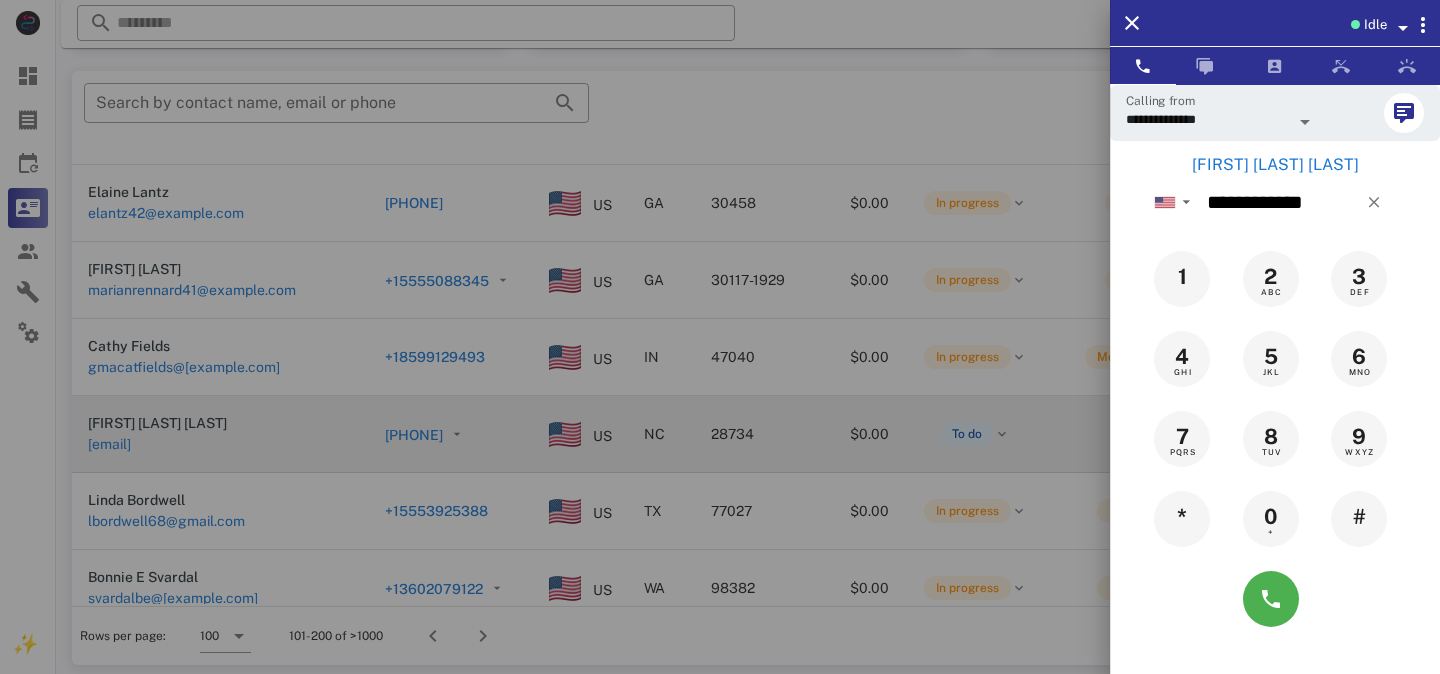 click at bounding box center (720, 337) 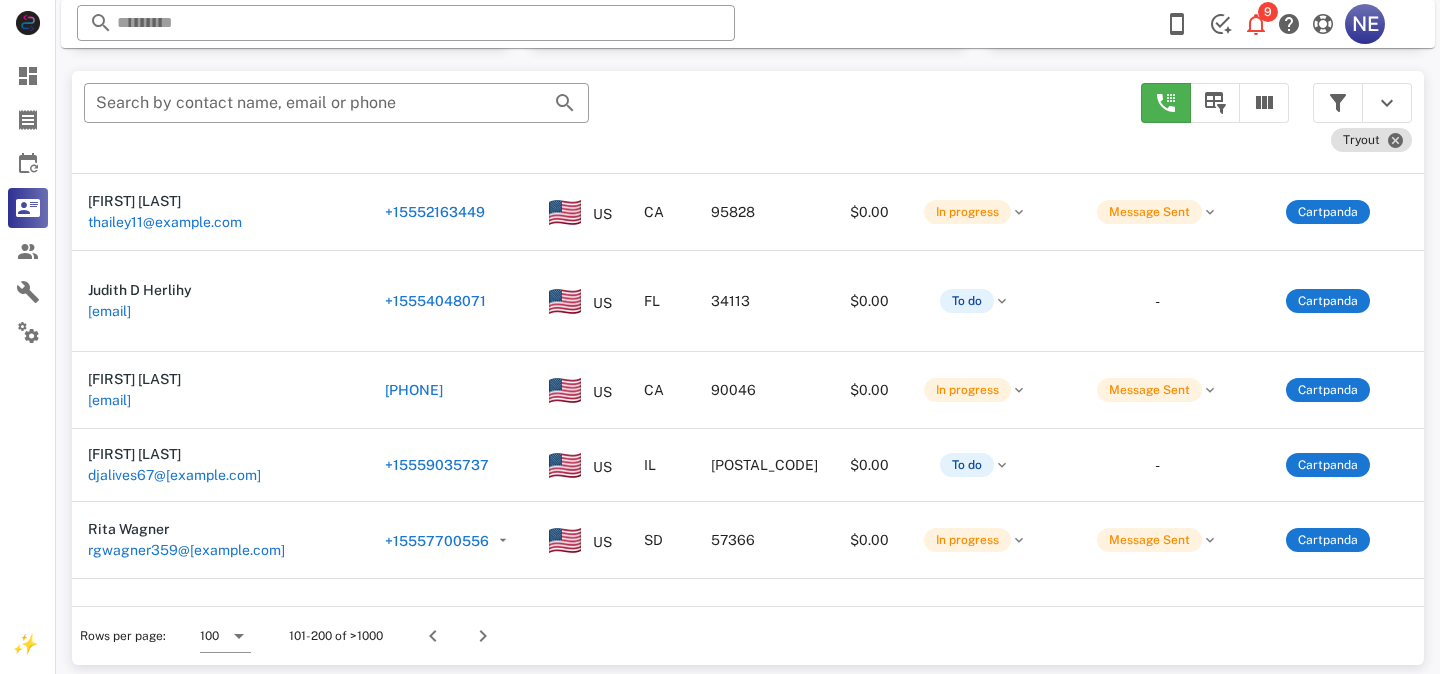 scroll, scrollTop: 6670, scrollLeft: 0, axis: vertical 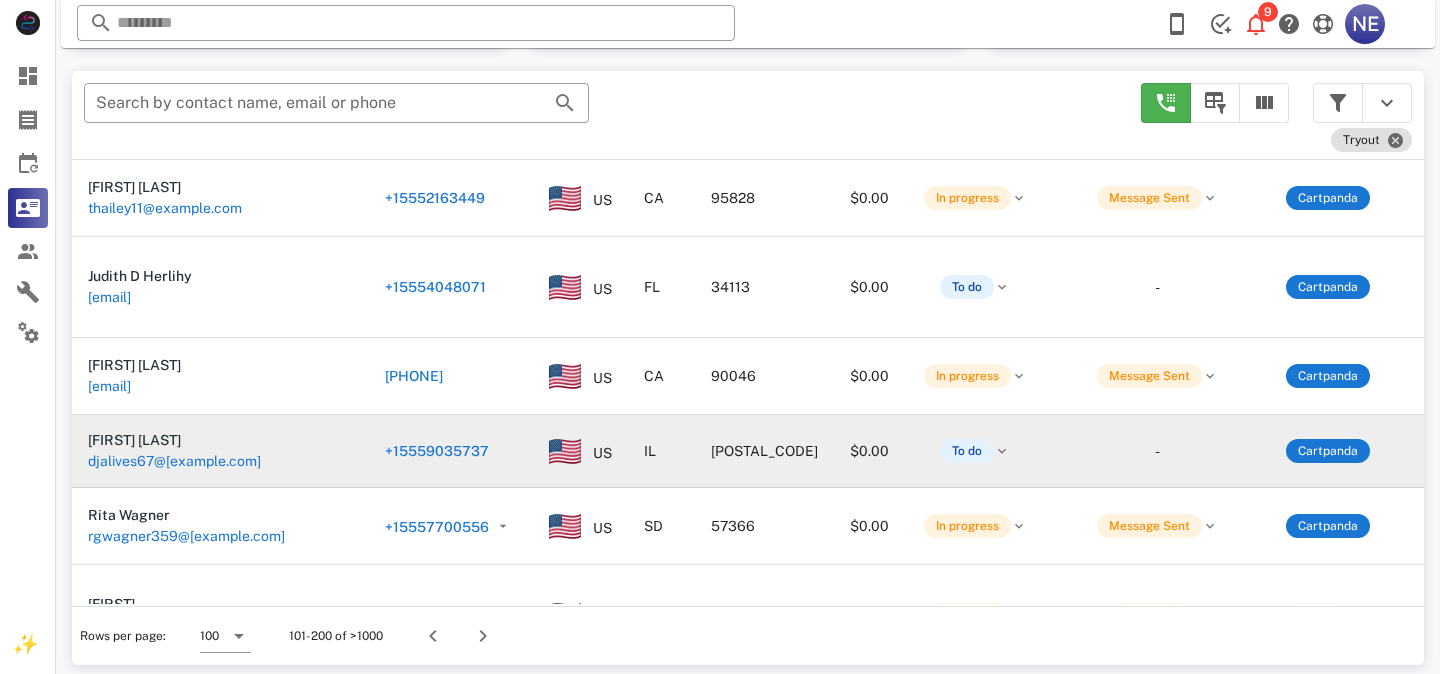 click on "+18479035737" at bounding box center (437, 451) 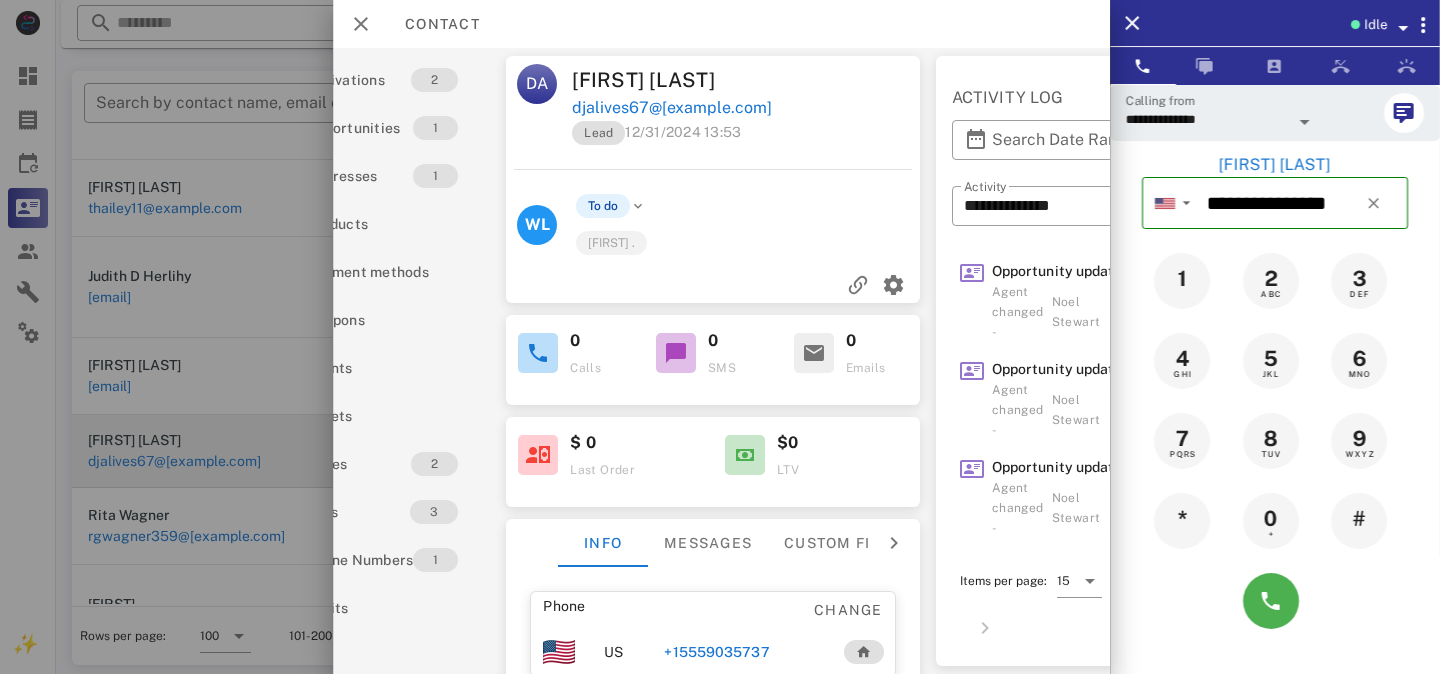 scroll, scrollTop: 0, scrollLeft: 0, axis: both 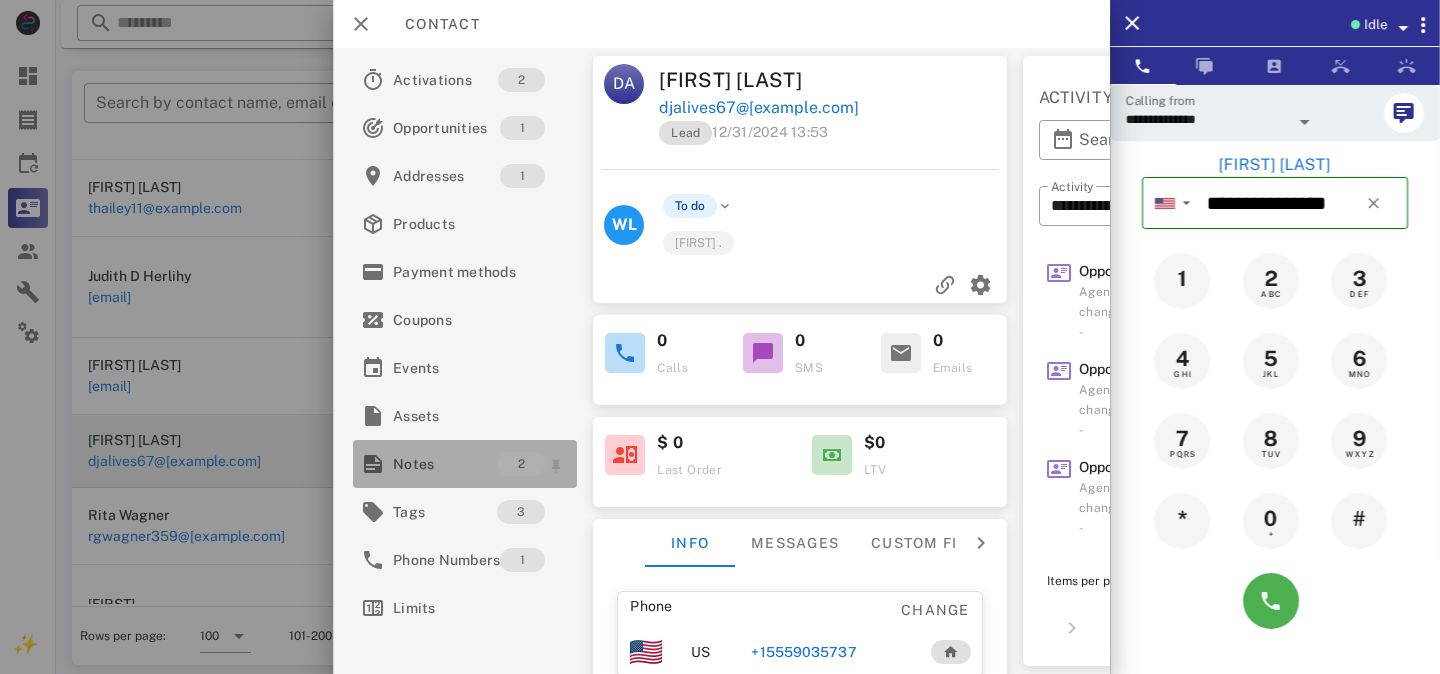click on "Notes" at bounding box center [445, 464] 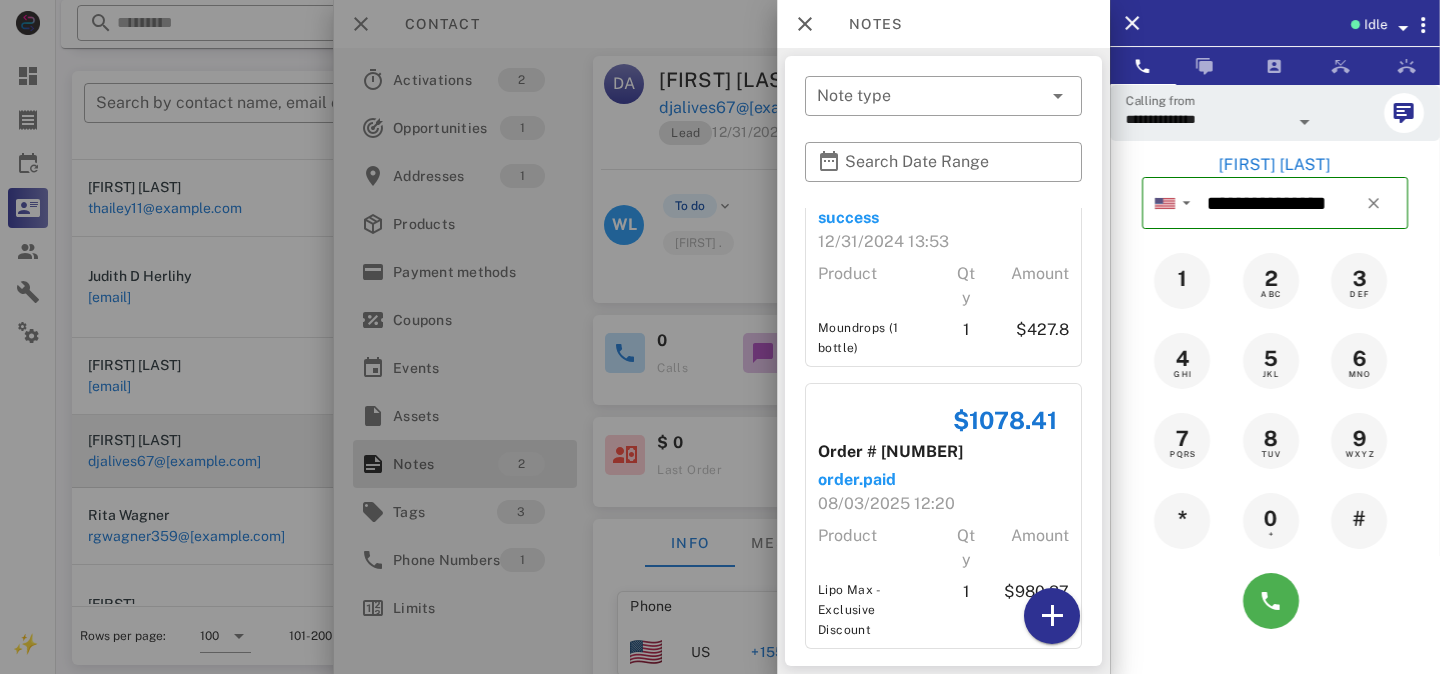 scroll, scrollTop: 0, scrollLeft: 0, axis: both 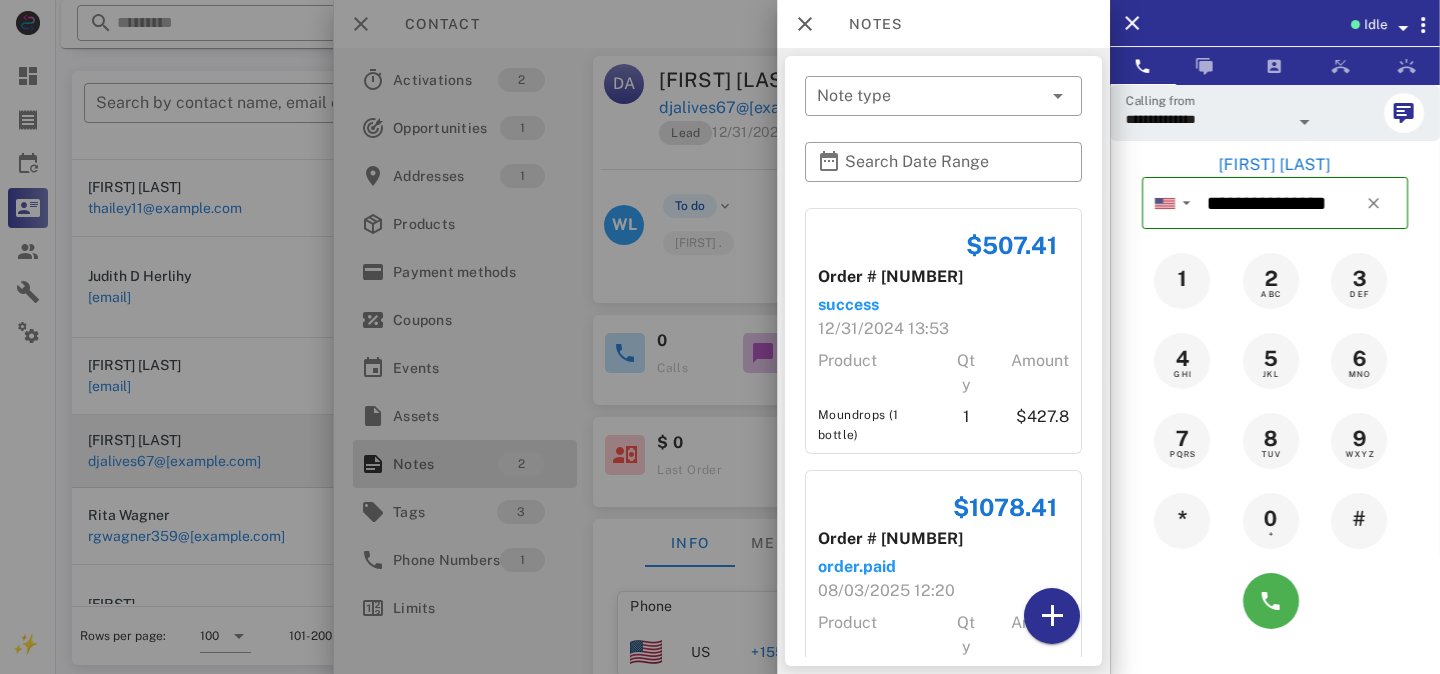 click at bounding box center (720, 337) 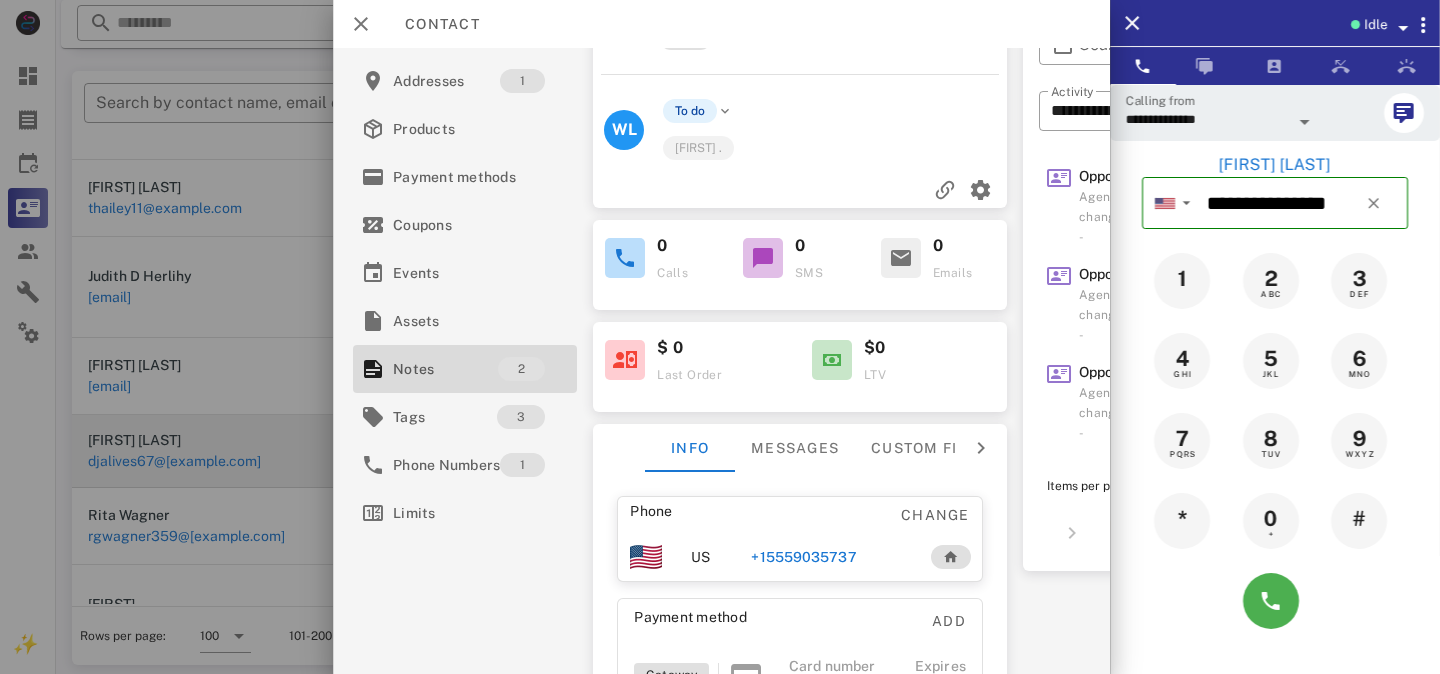 scroll, scrollTop: 0, scrollLeft: 0, axis: both 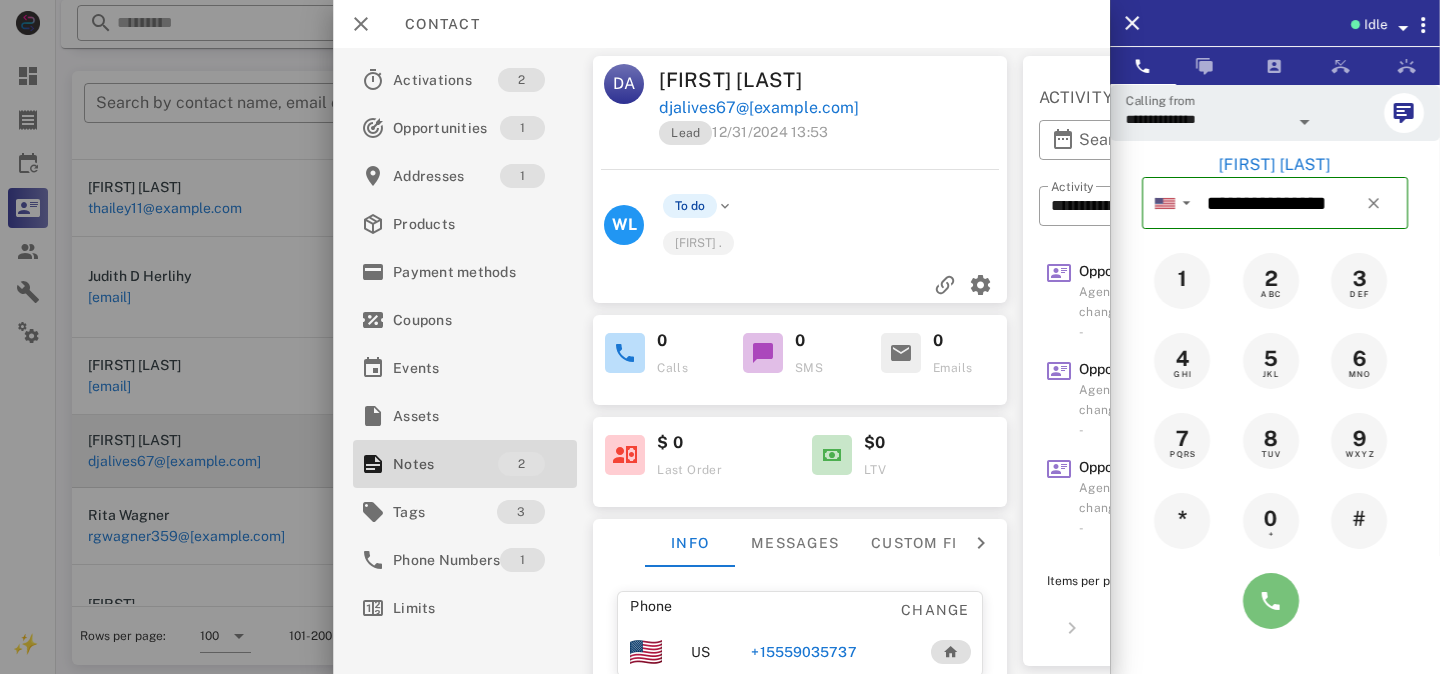 click at bounding box center [1271, 601] 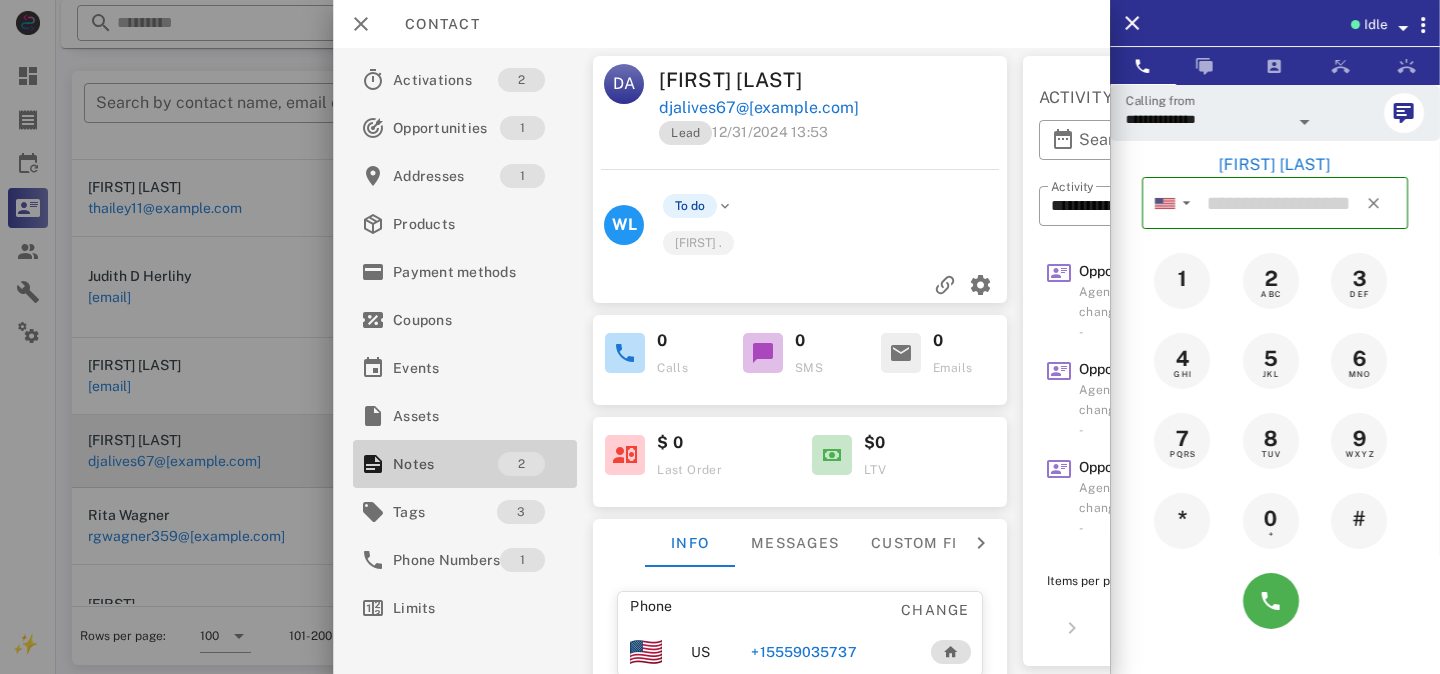 click on "Notes" at bounding box center [445, 464] 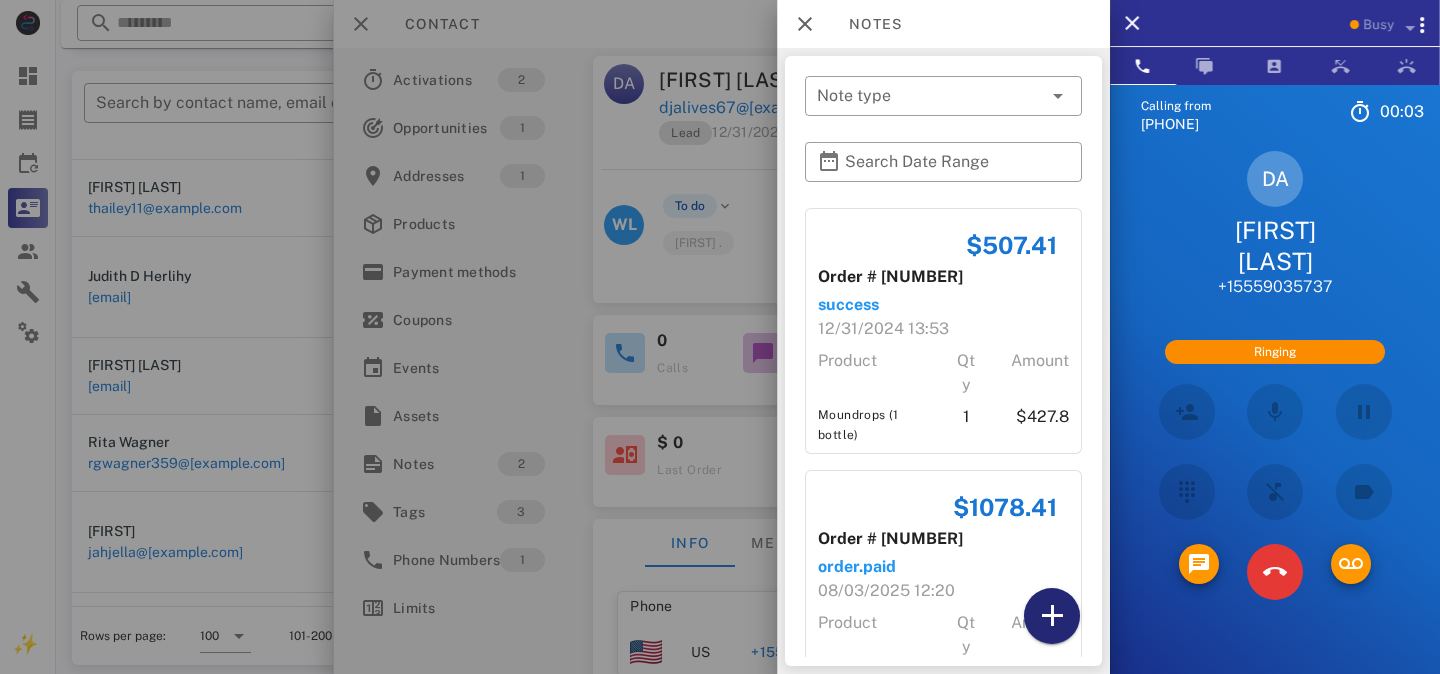 click at bounding box center [1052, 616] 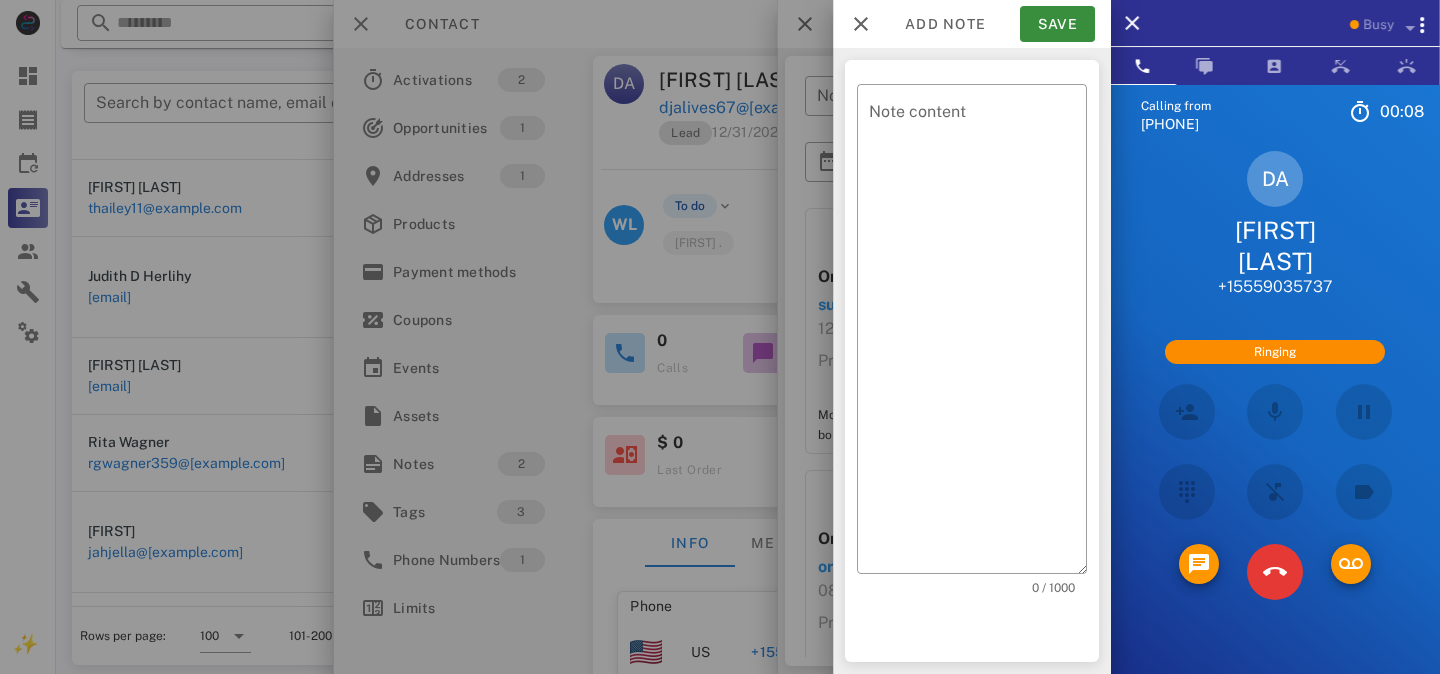 click on "Busy" at bounding box center (1378, 25) 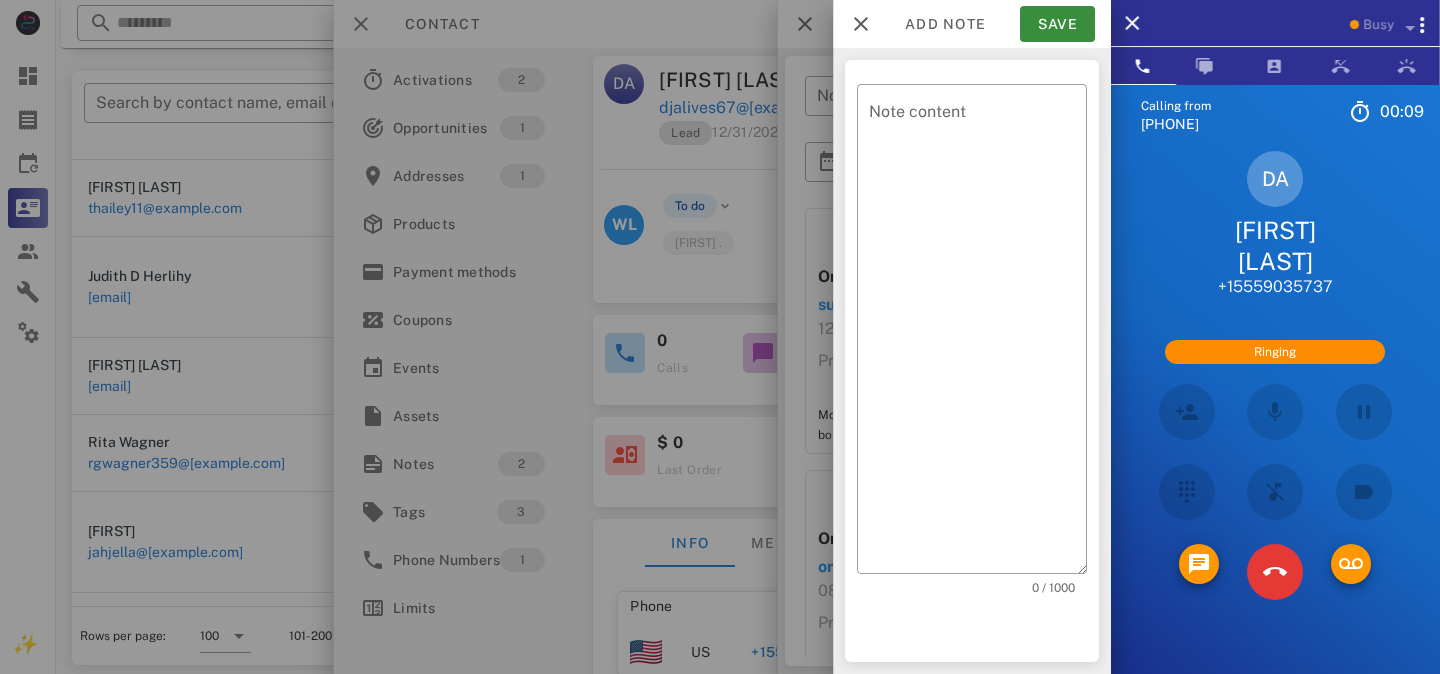 click on "Busy" at bounding box center (1378, 25) 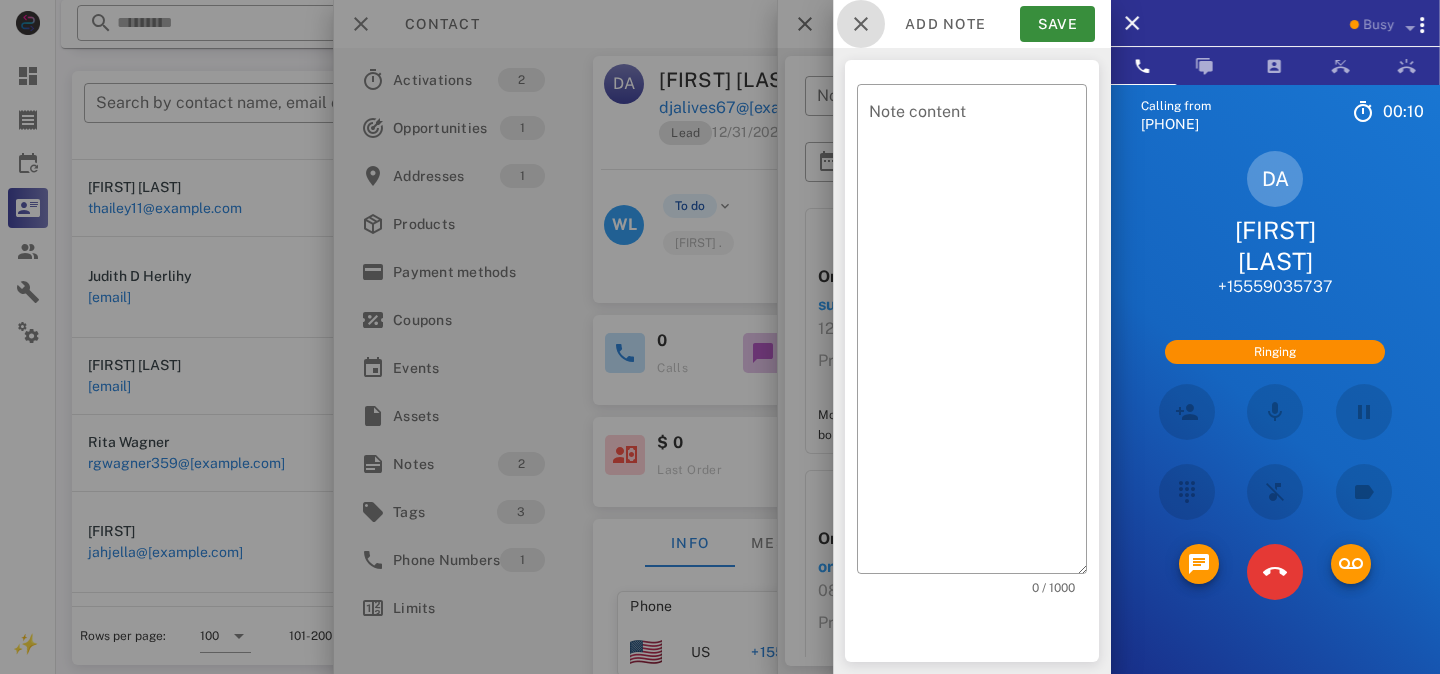 click at bounding box center [861, 24] 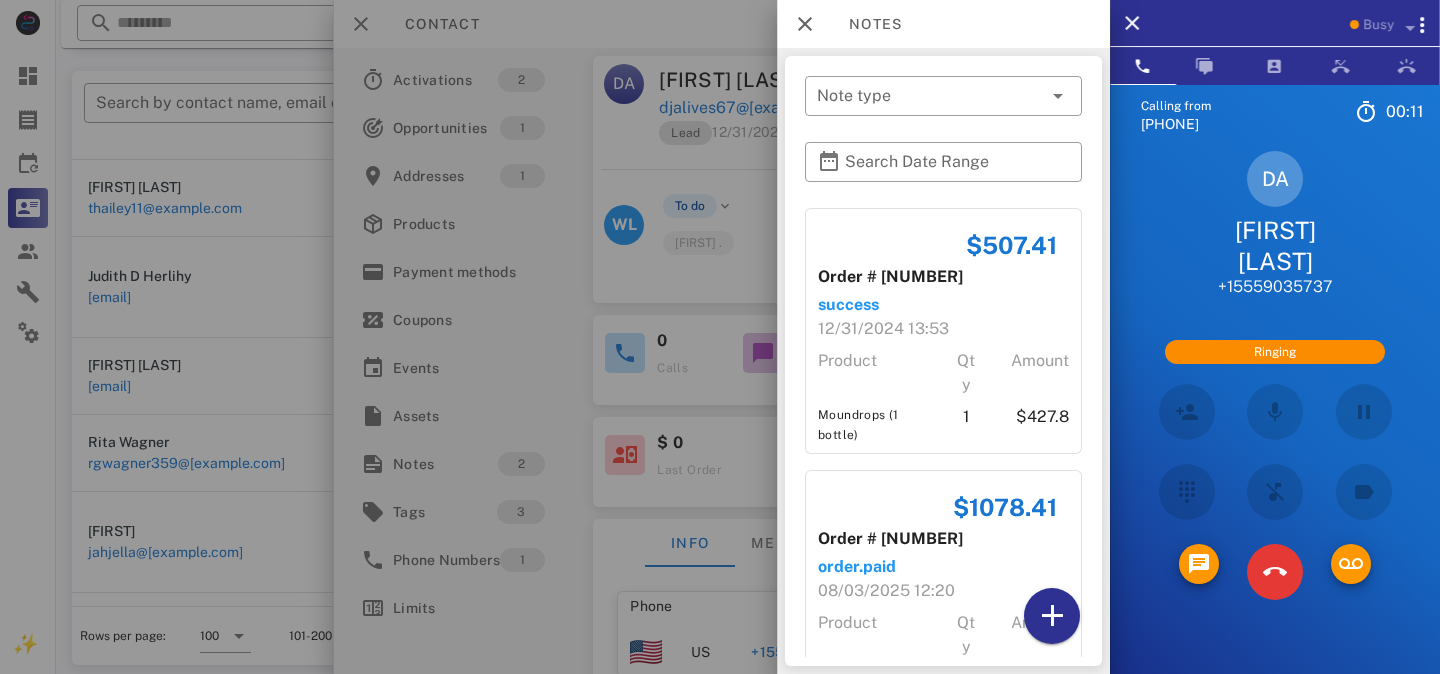 click on "Busy" at bounding box center (1378, 25) 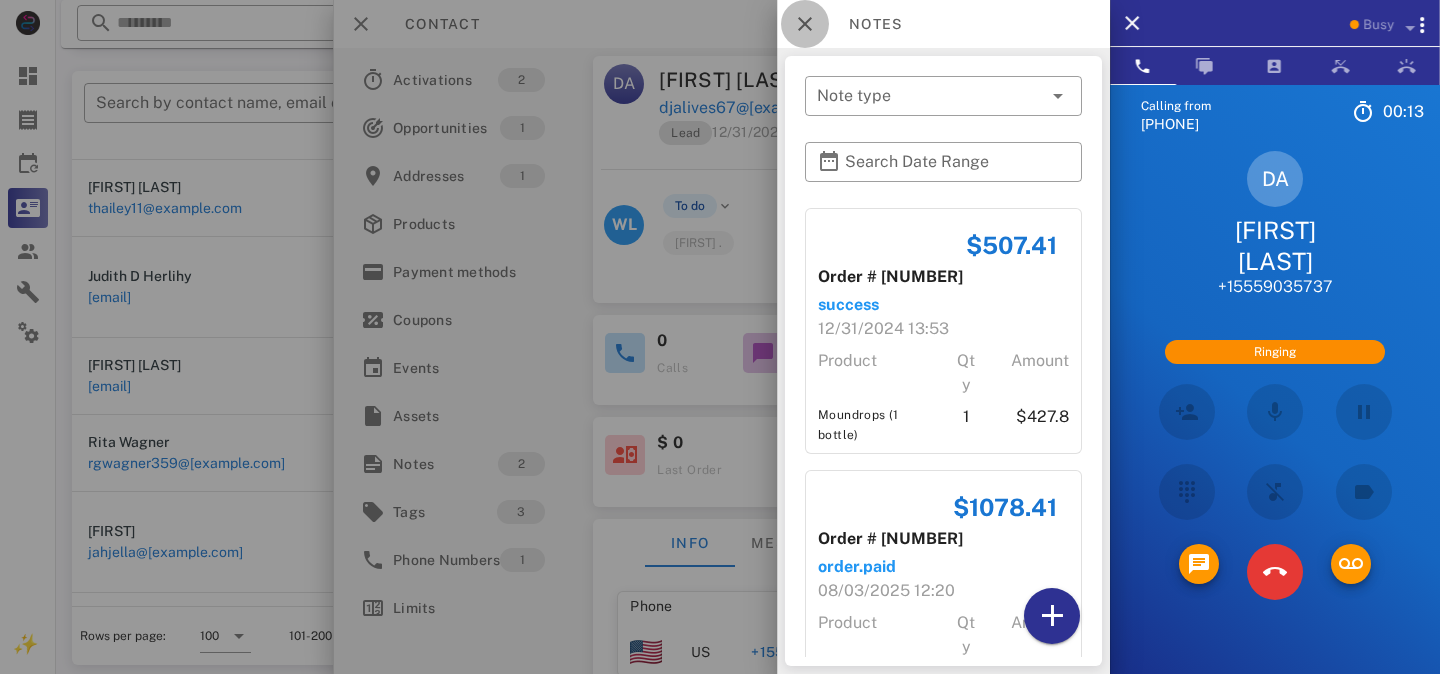 click at bounding box center [805, 24] 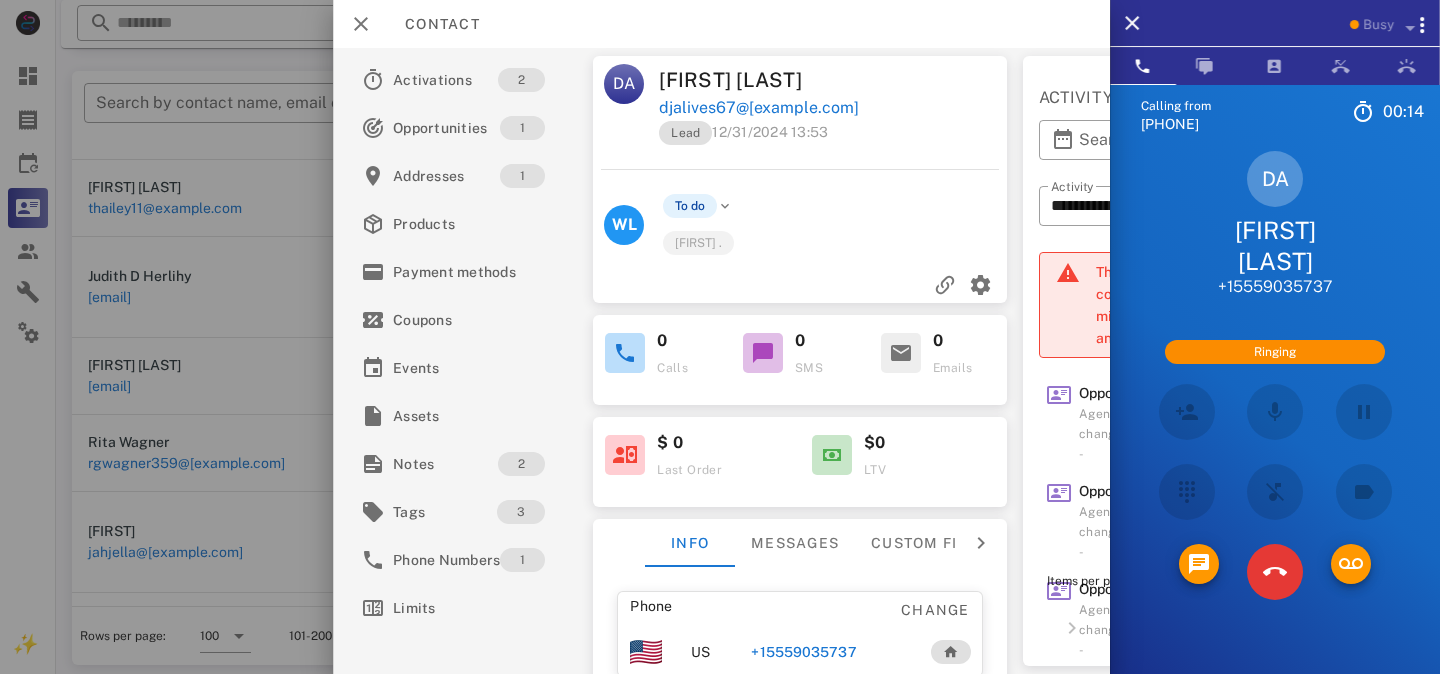 click on "Busy" at bounding box center [1378, 25] 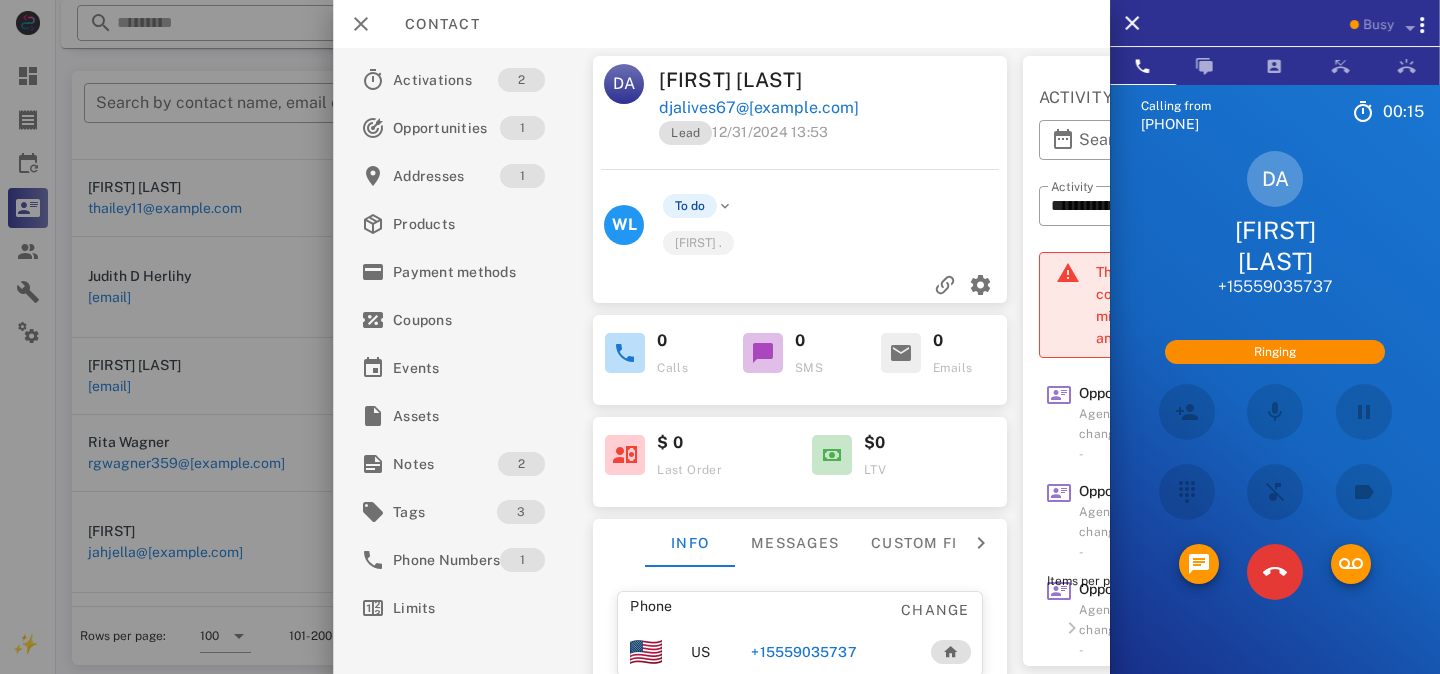 click on "Busy" at bounding box center [1378, 25] 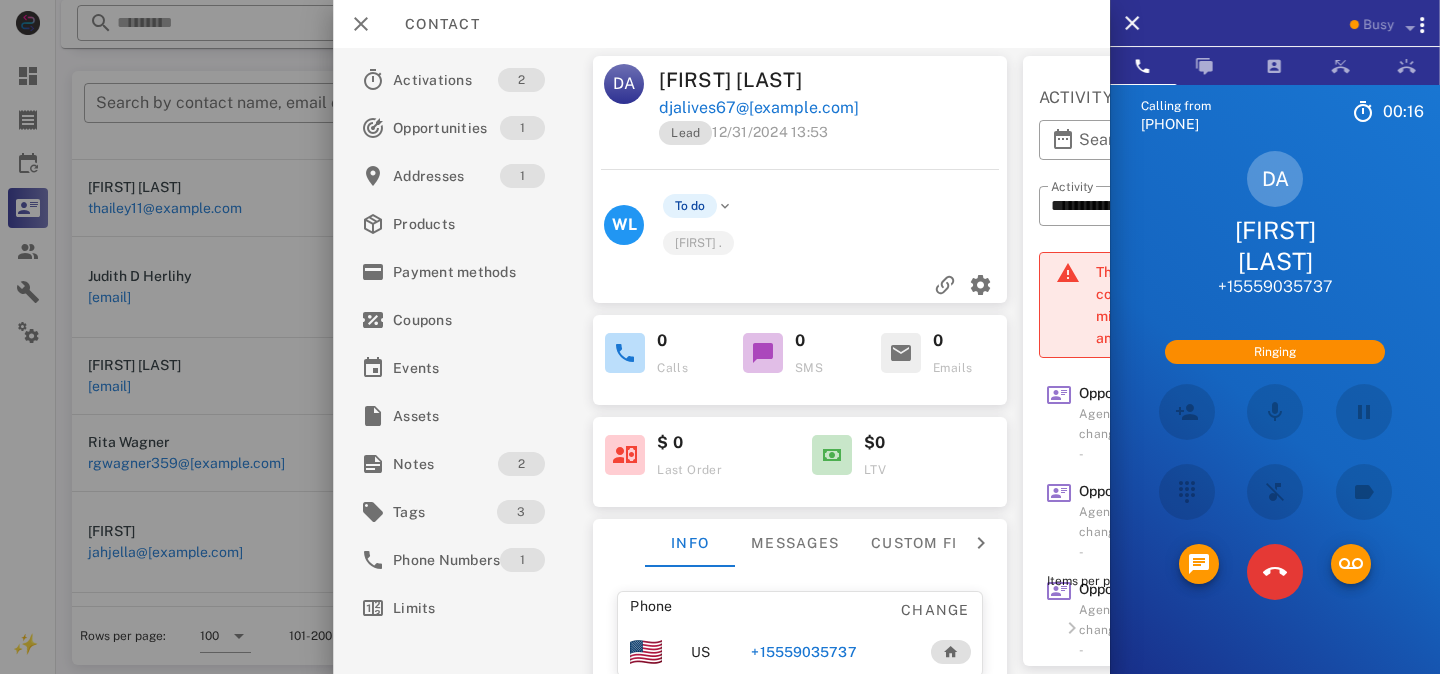 click at bounding box center (1354, 24) 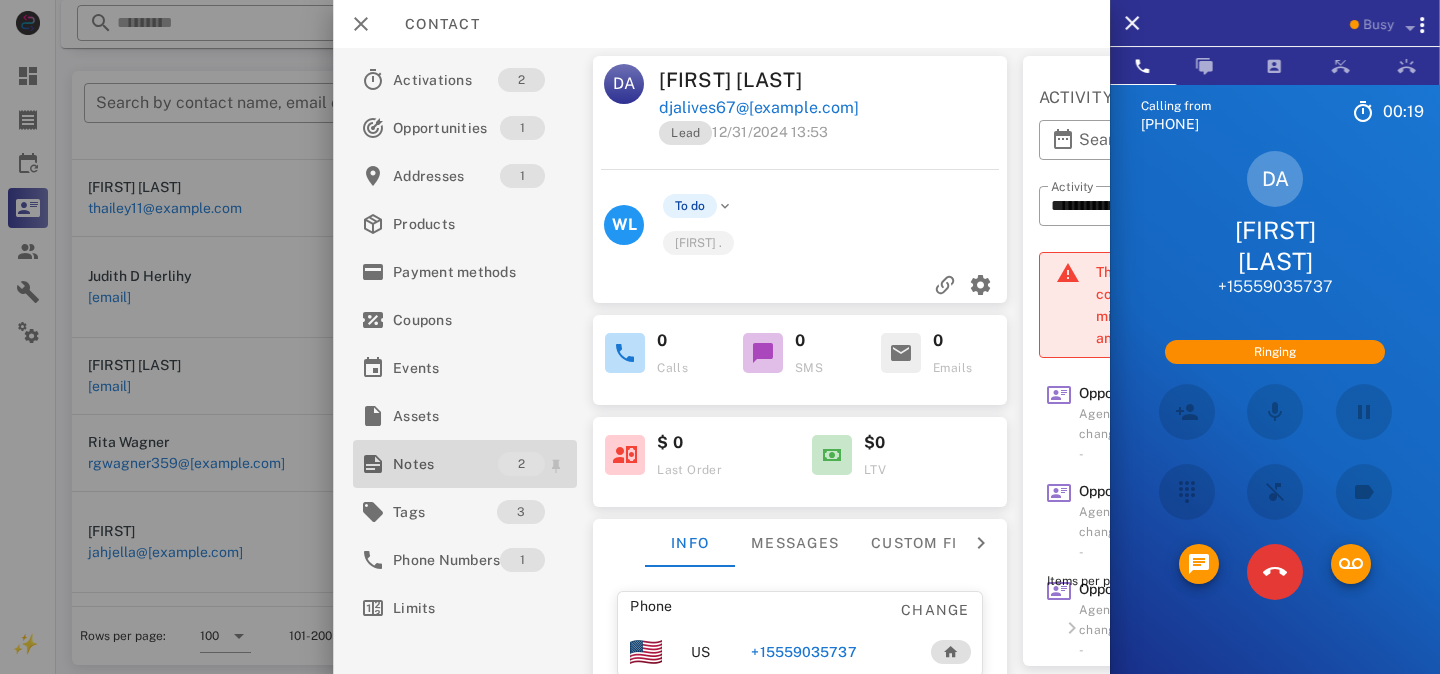 click on "Notes" at bounding box center [445, 464] 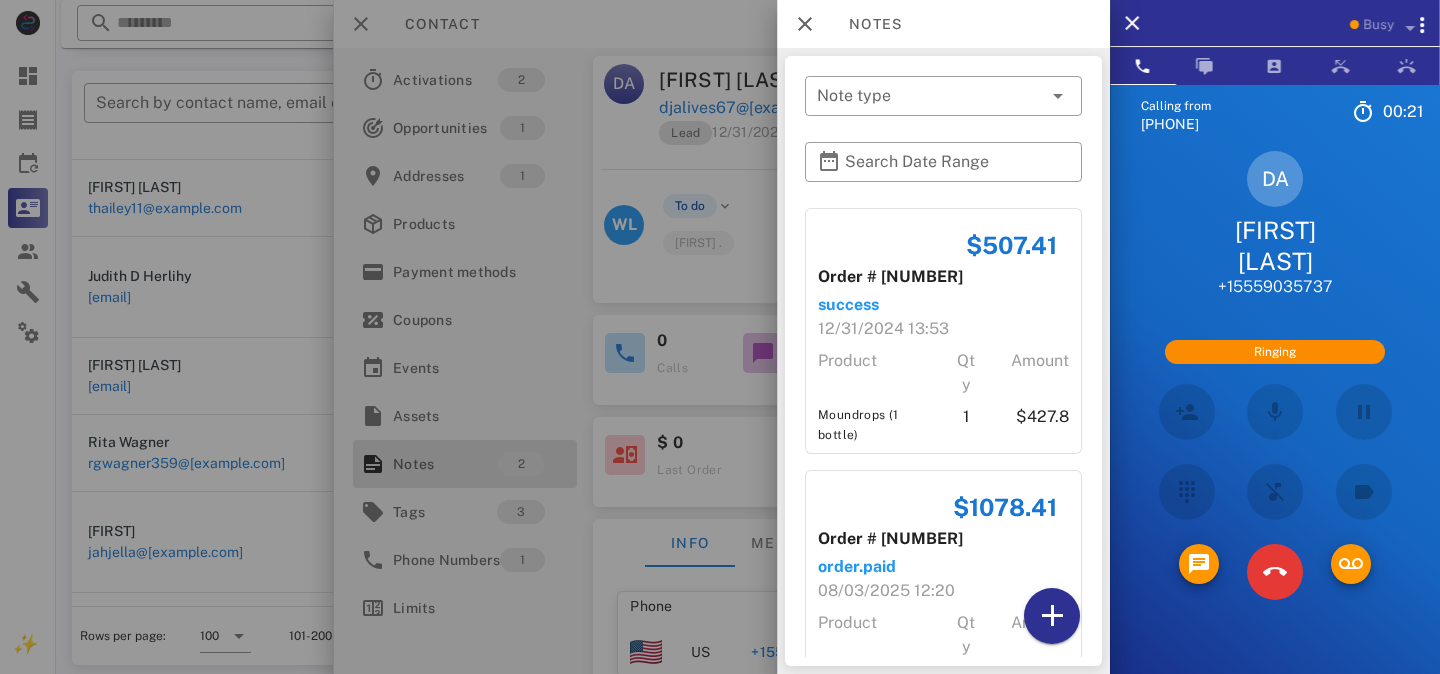 scroll, scrollTop: 87, scrollLeft: 0, axis: vertical 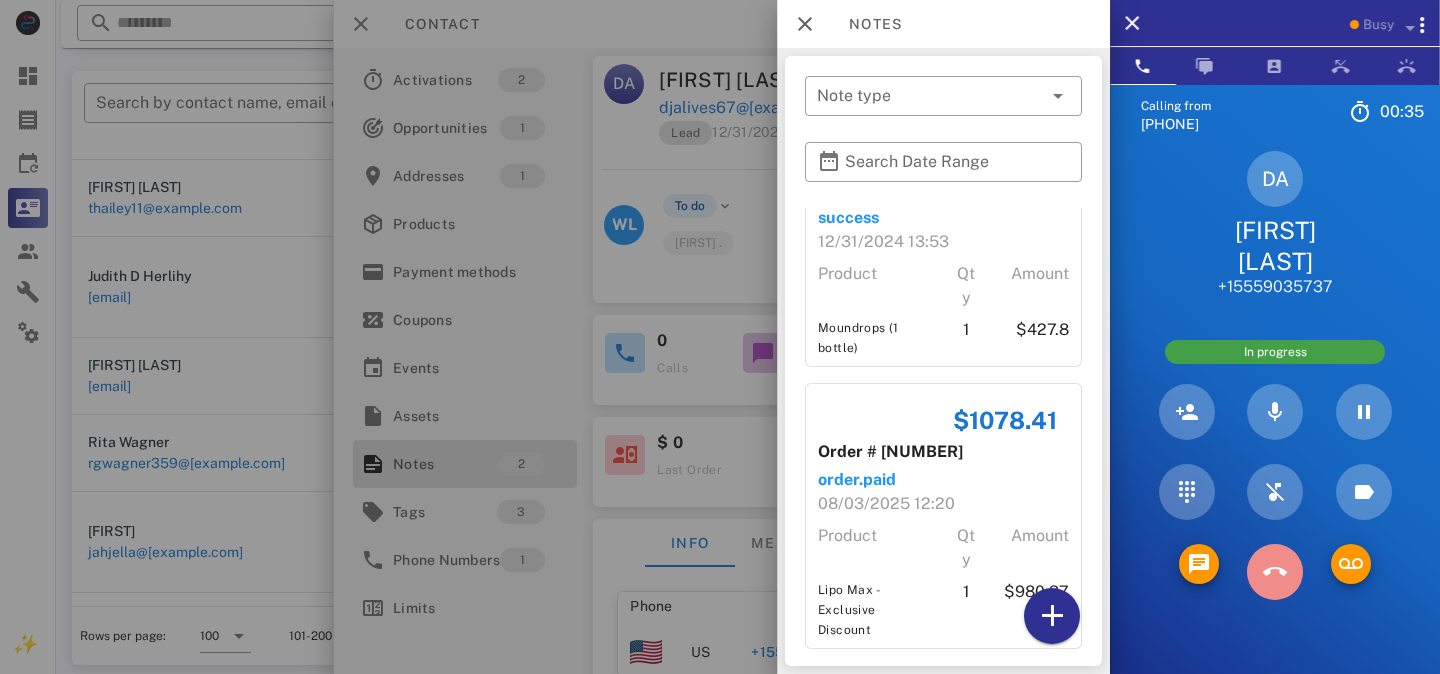 click at bounding box center (1275, 572) 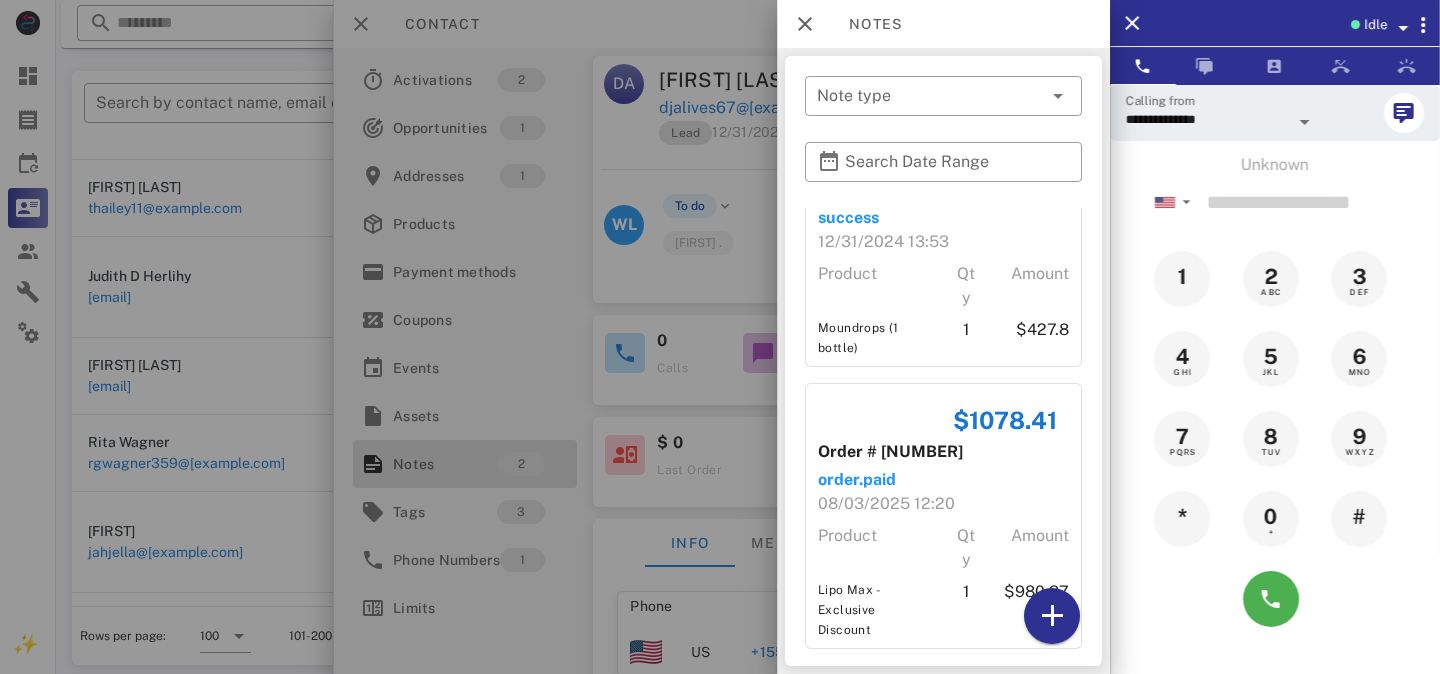 click at bounding box center (720, 337) 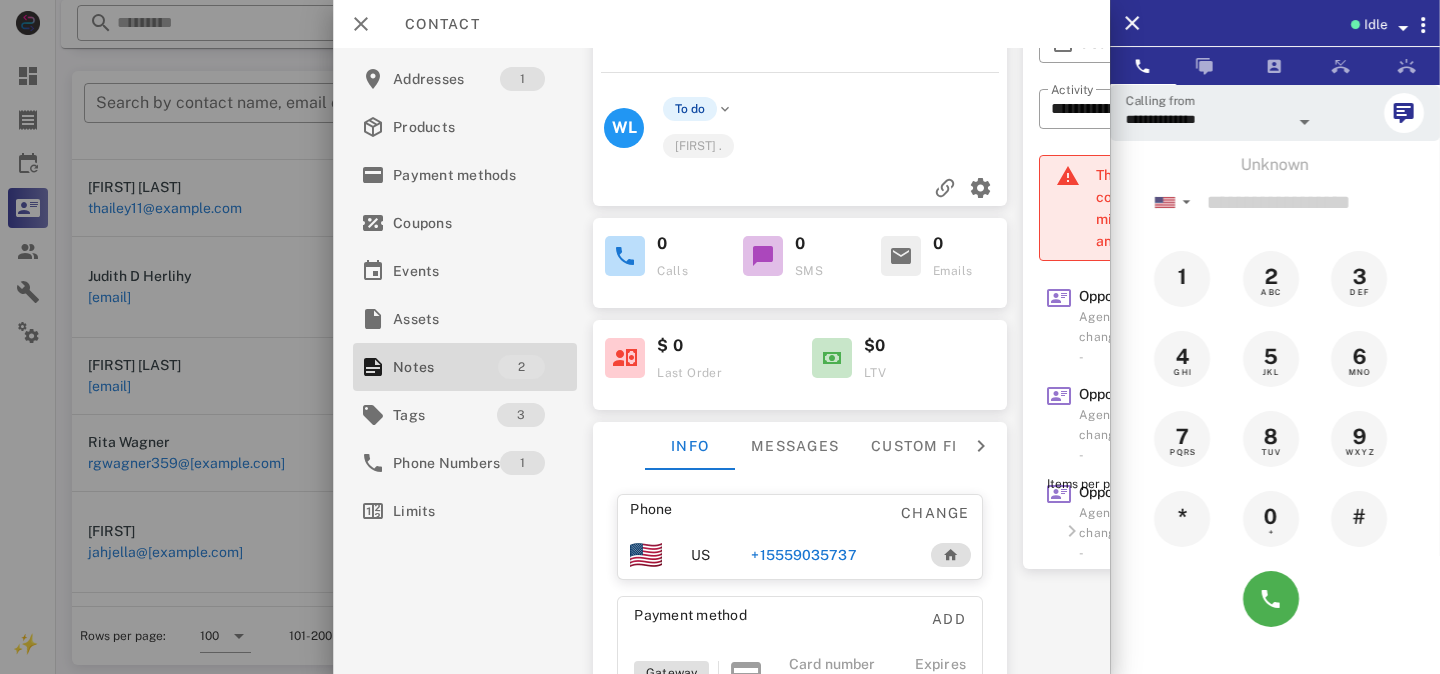 scroll, scrollTop: 306, scrollLeft: 0, axis: vertical 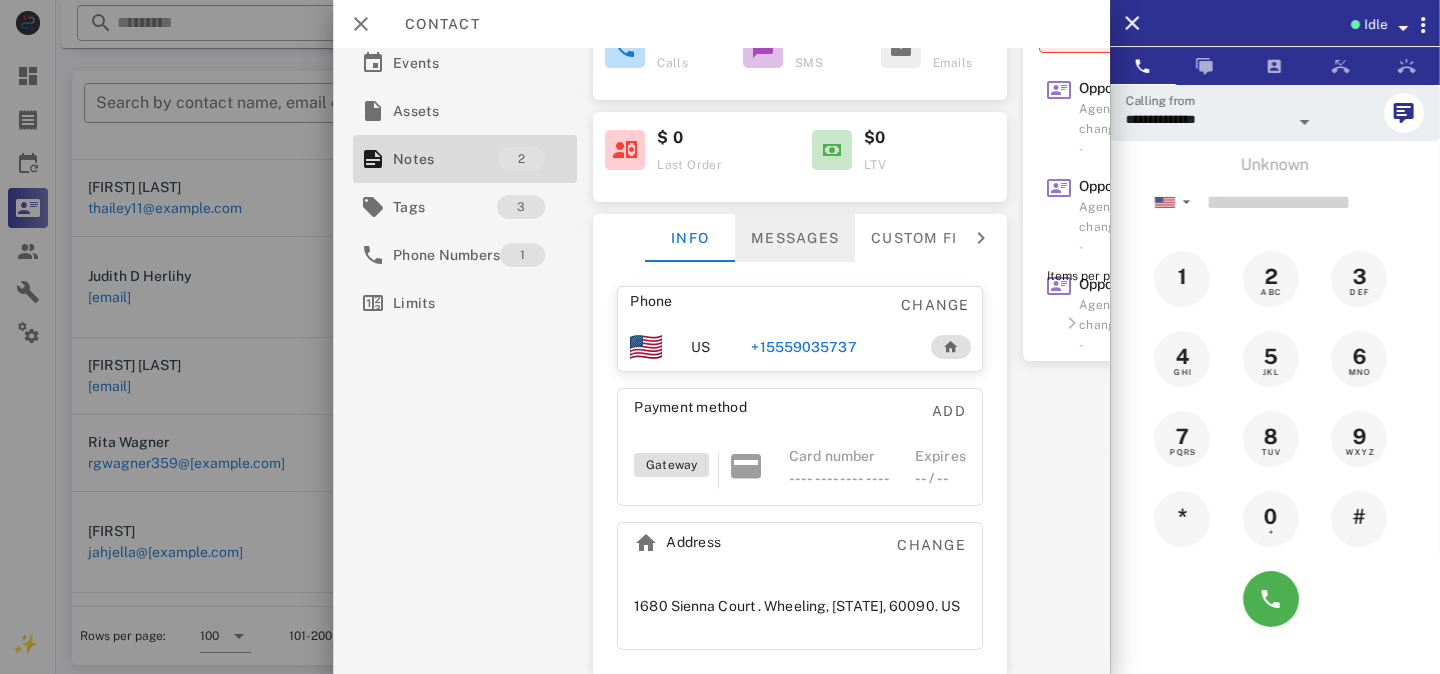 click on "Messages" at bounding box center (795, 238) 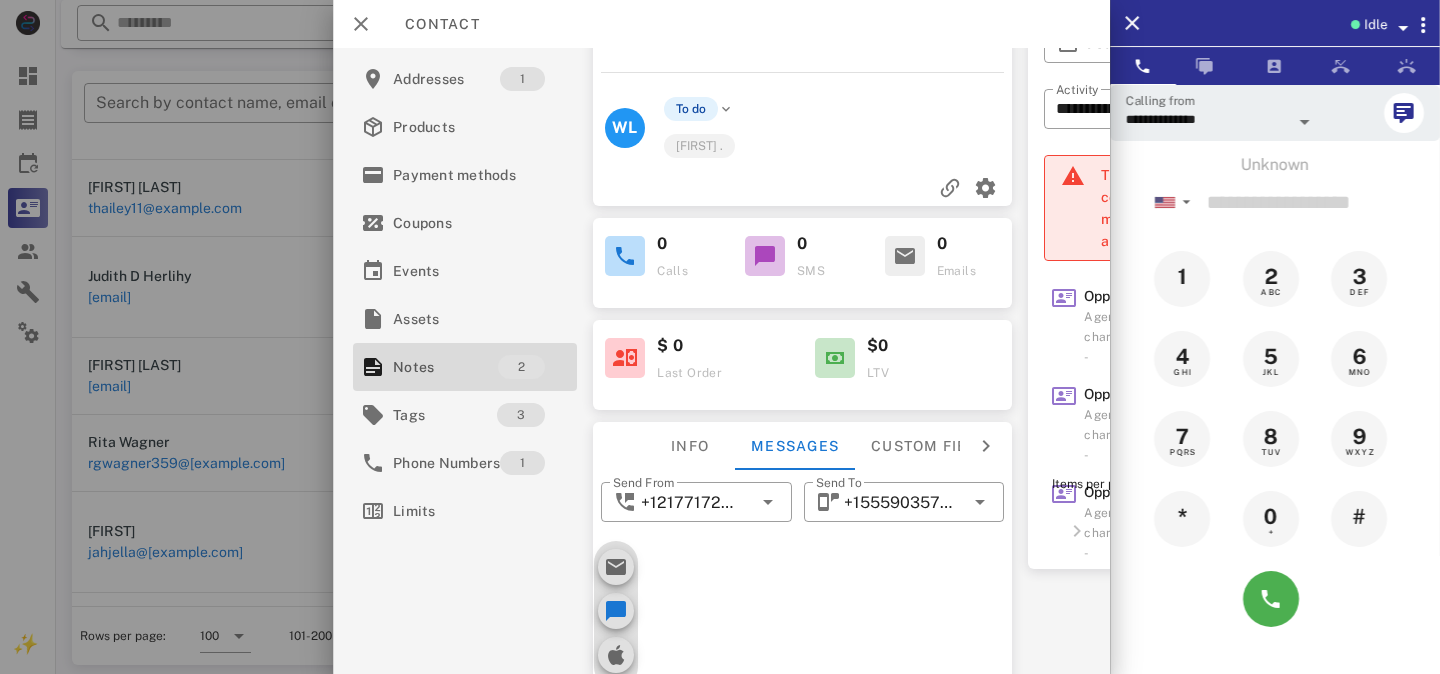 scroll, scrollTop: 96, scrollLeft: 0, axis: vertical 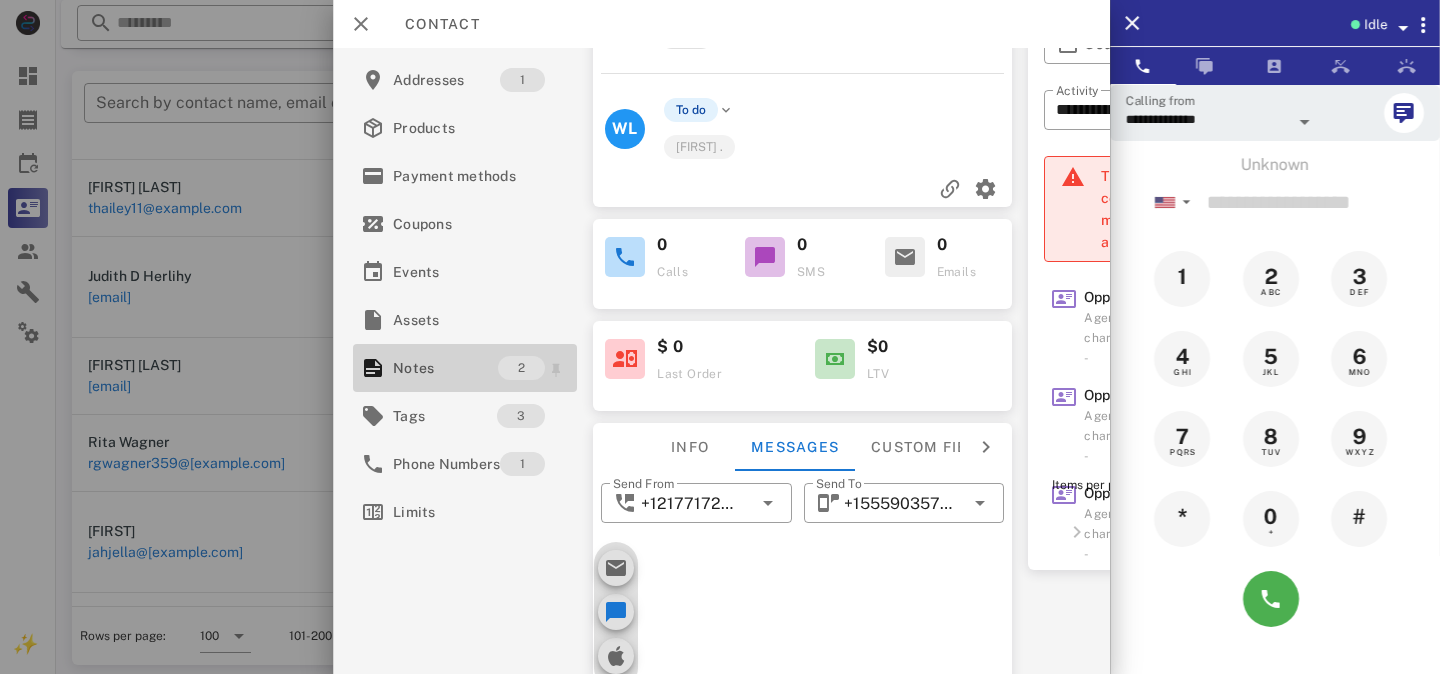 click on "Notes" at bounding box center [445, 368] 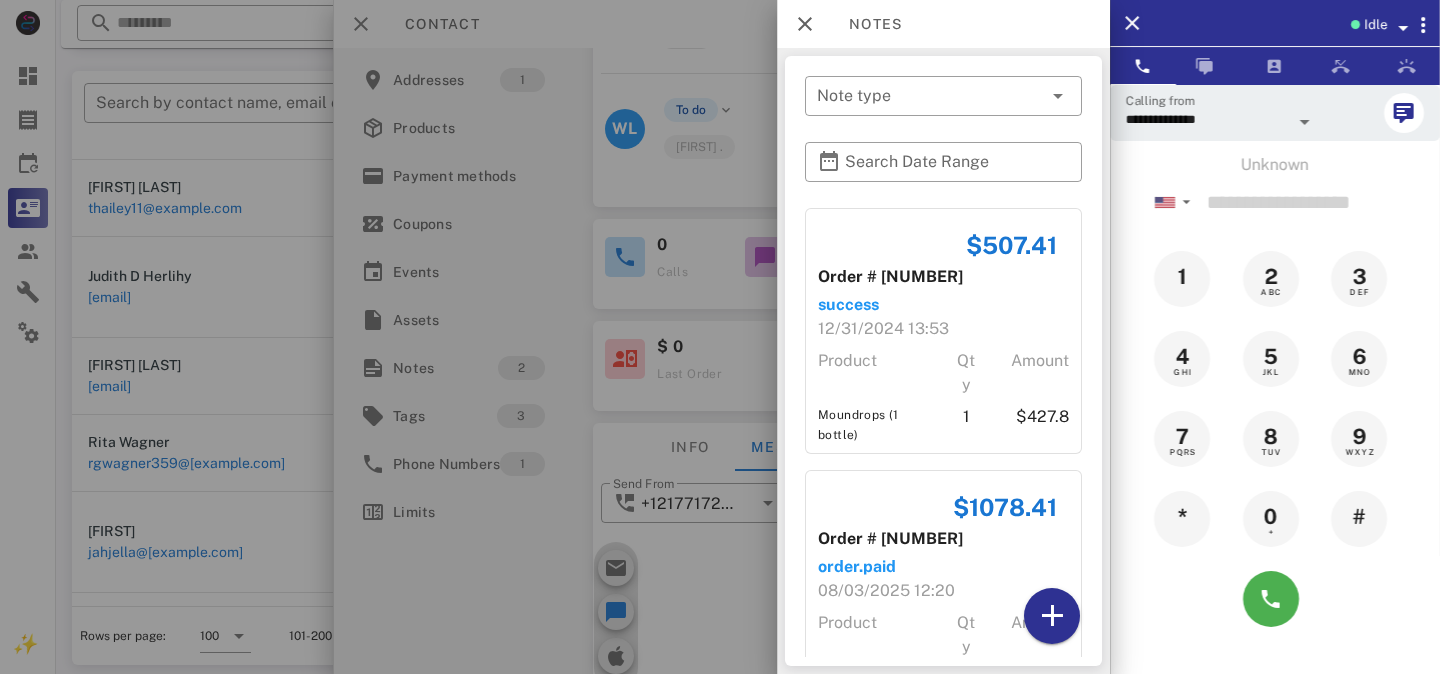 scroll, scrollTop: 87, scrollLeft: 0, axis: vertical 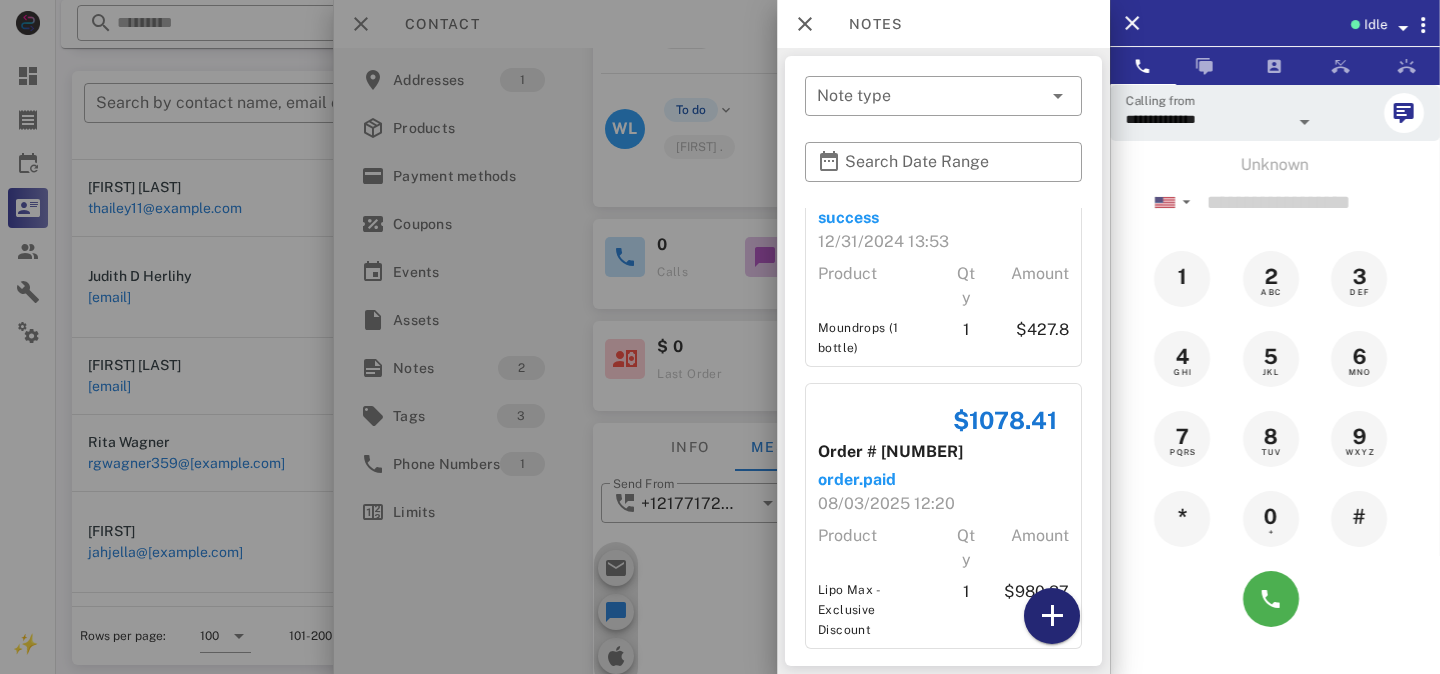 click at bounding box center [1052, 616] 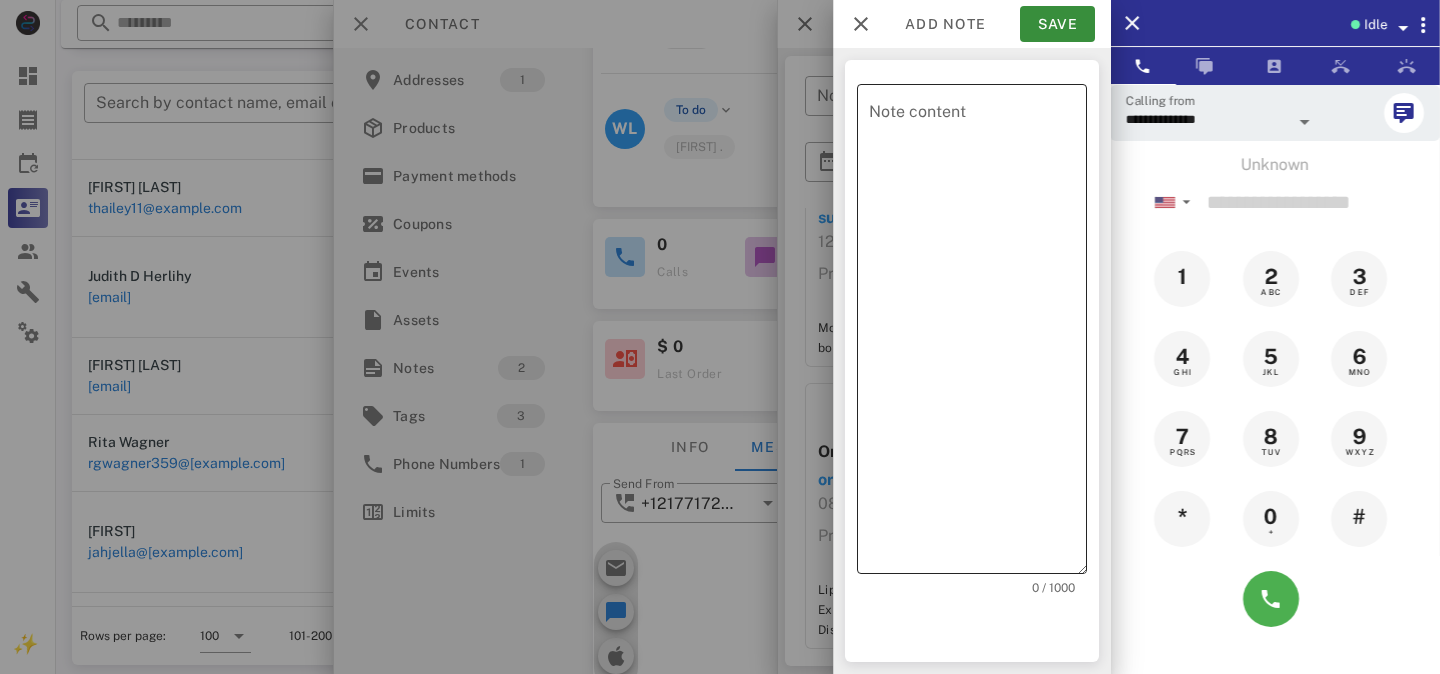 click on "Note content" at bounding box center [978, 334] 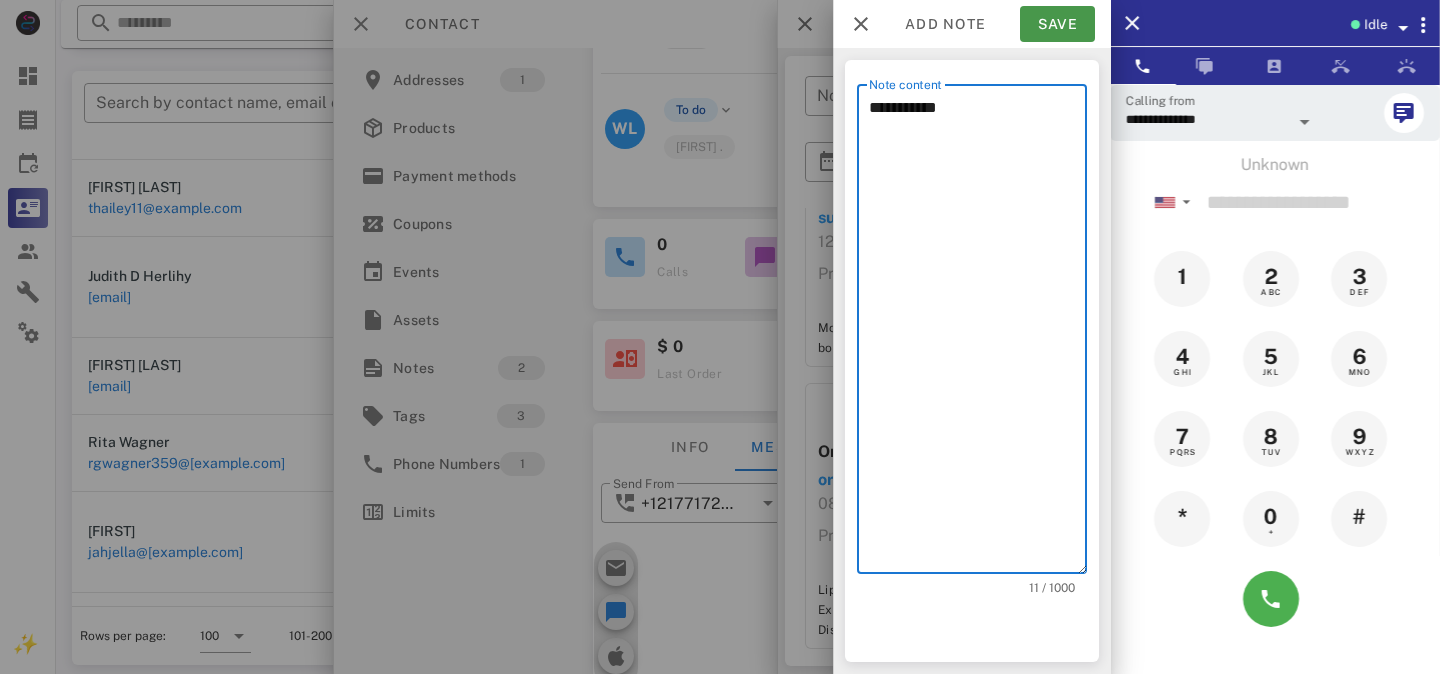 type on "**********" 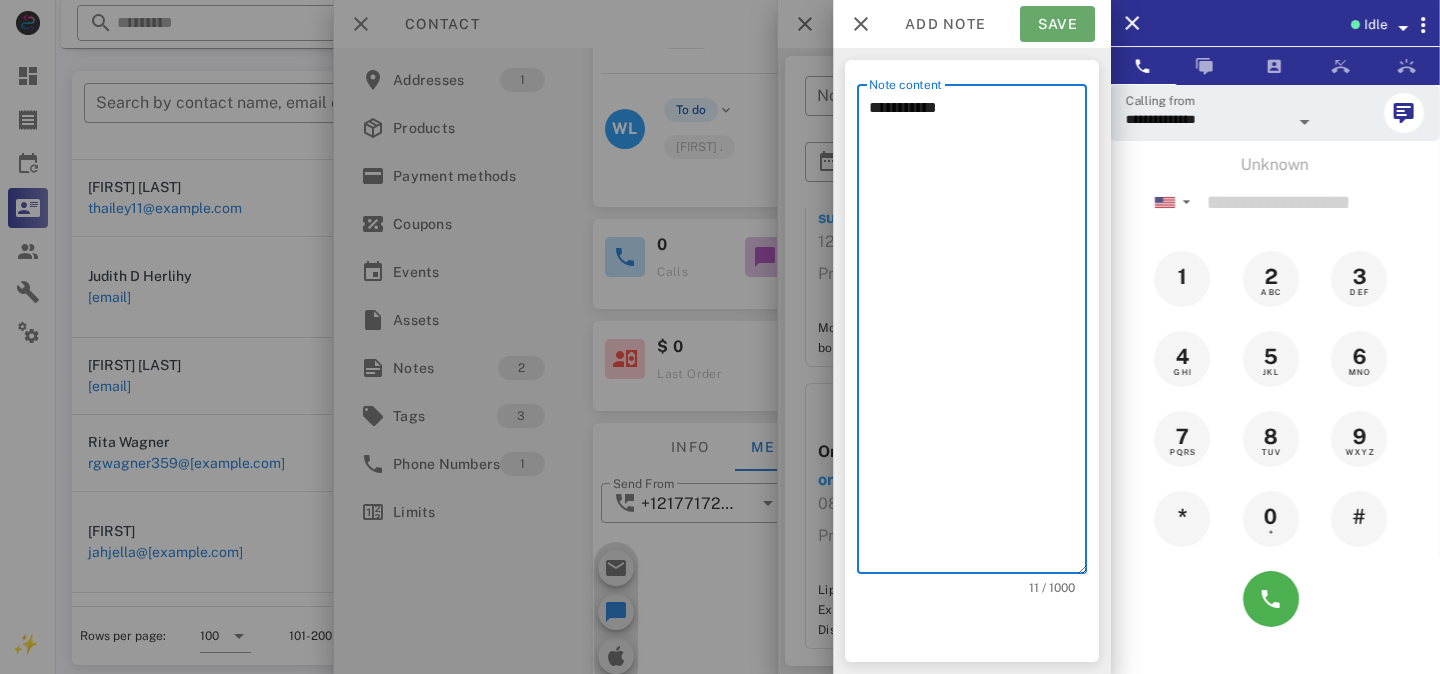 click on "Save" at bounding box center (1057, 24) 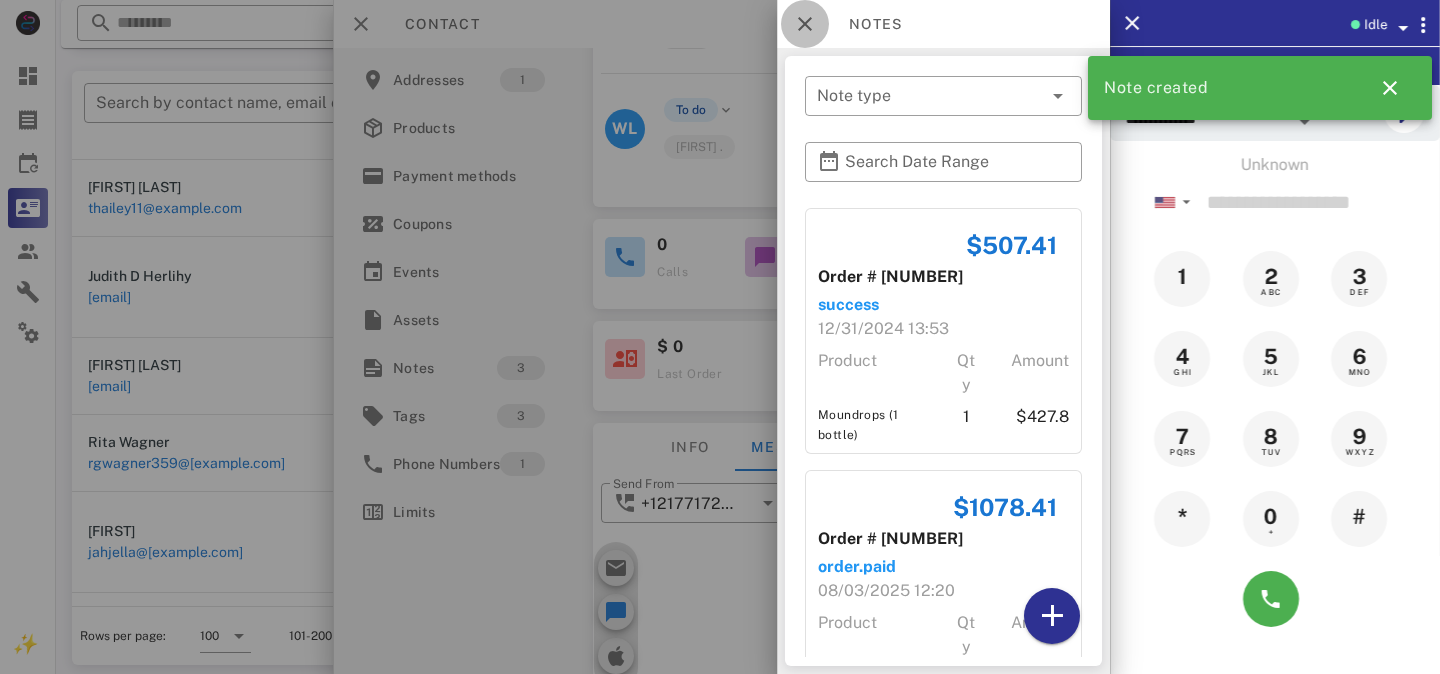 click at bounding box center (805, 24) 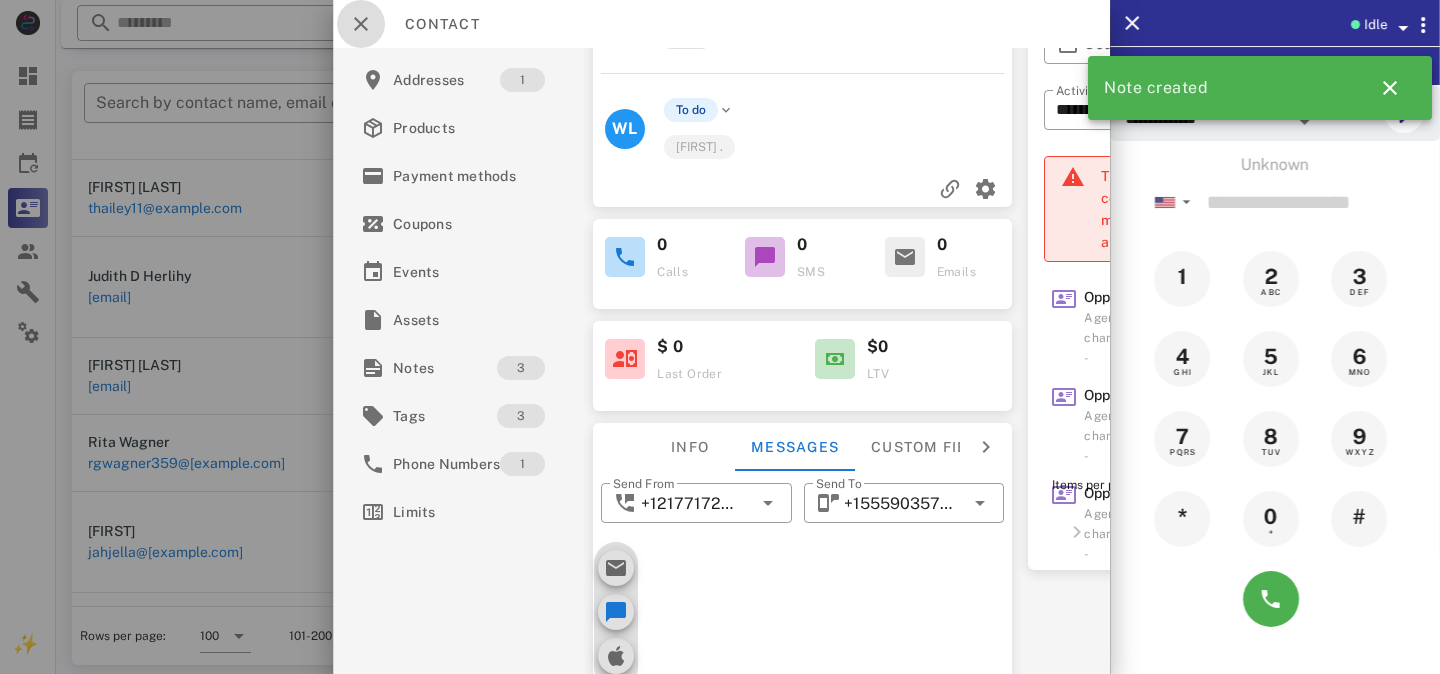click at bounding box center [361, 24] 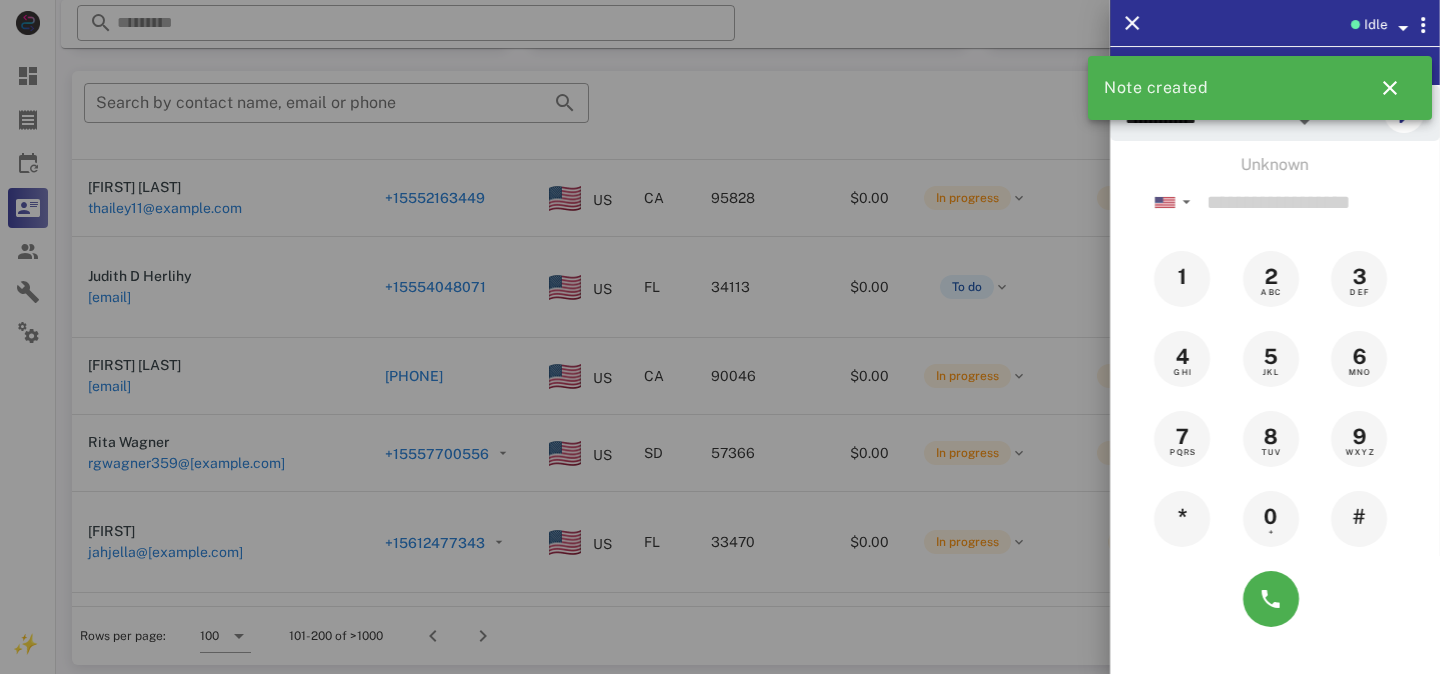 scroll, scrollTop: 380, scrollLeft: 0, axis: vertical 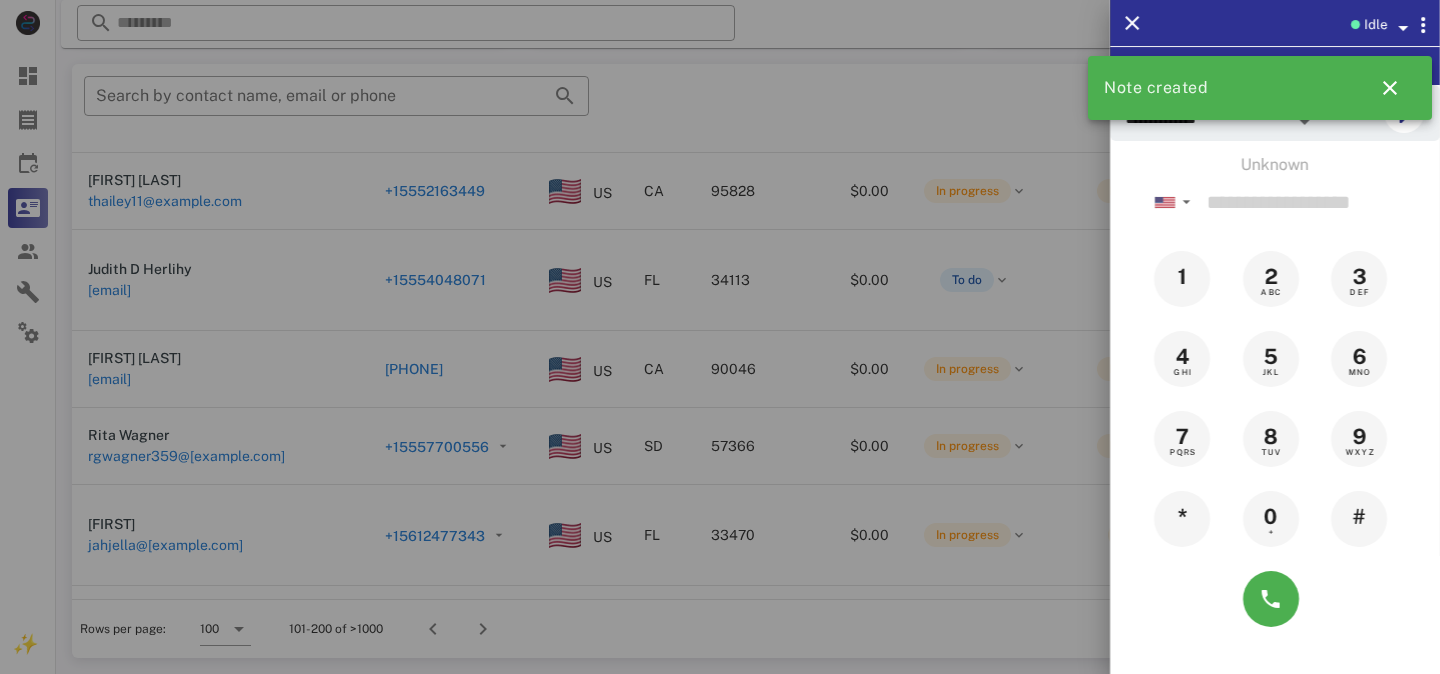 click at bounding box center (720, 337) 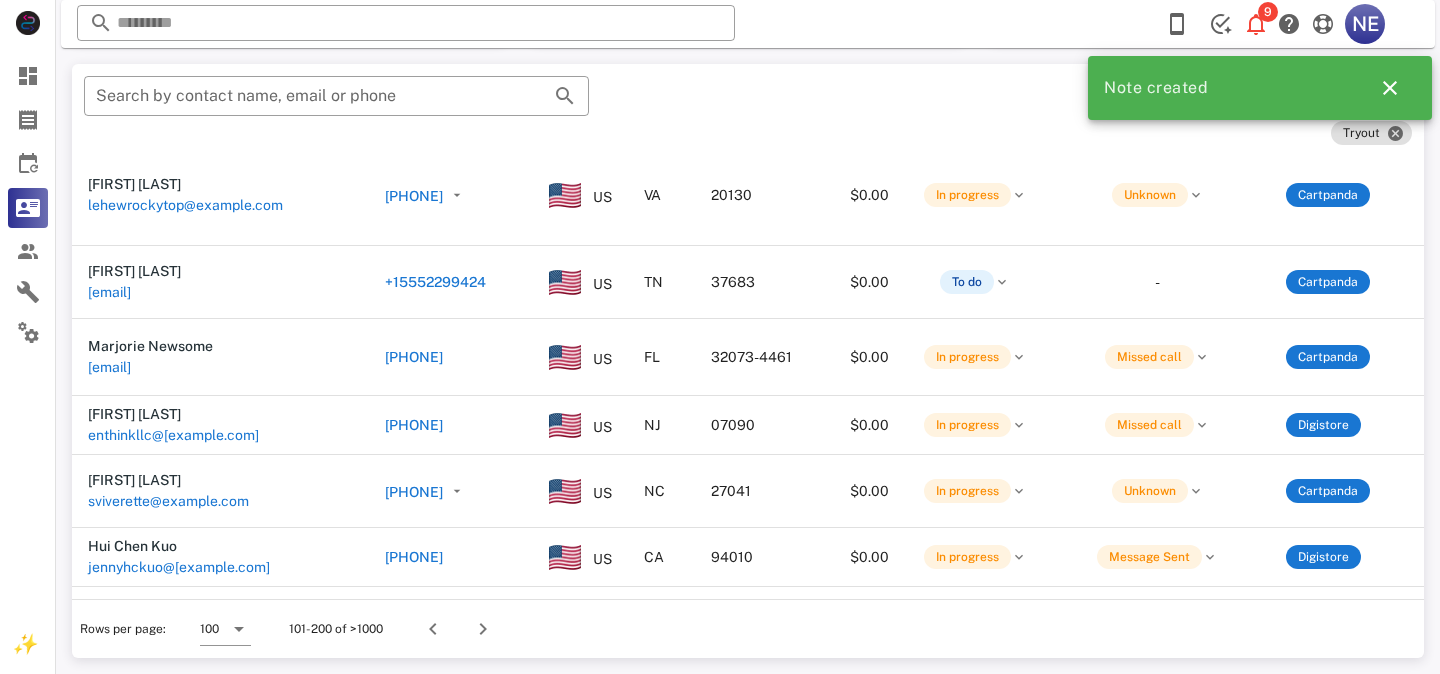 scroll, scrollTop: 7544, scrollLeft: 0, axis: vertical 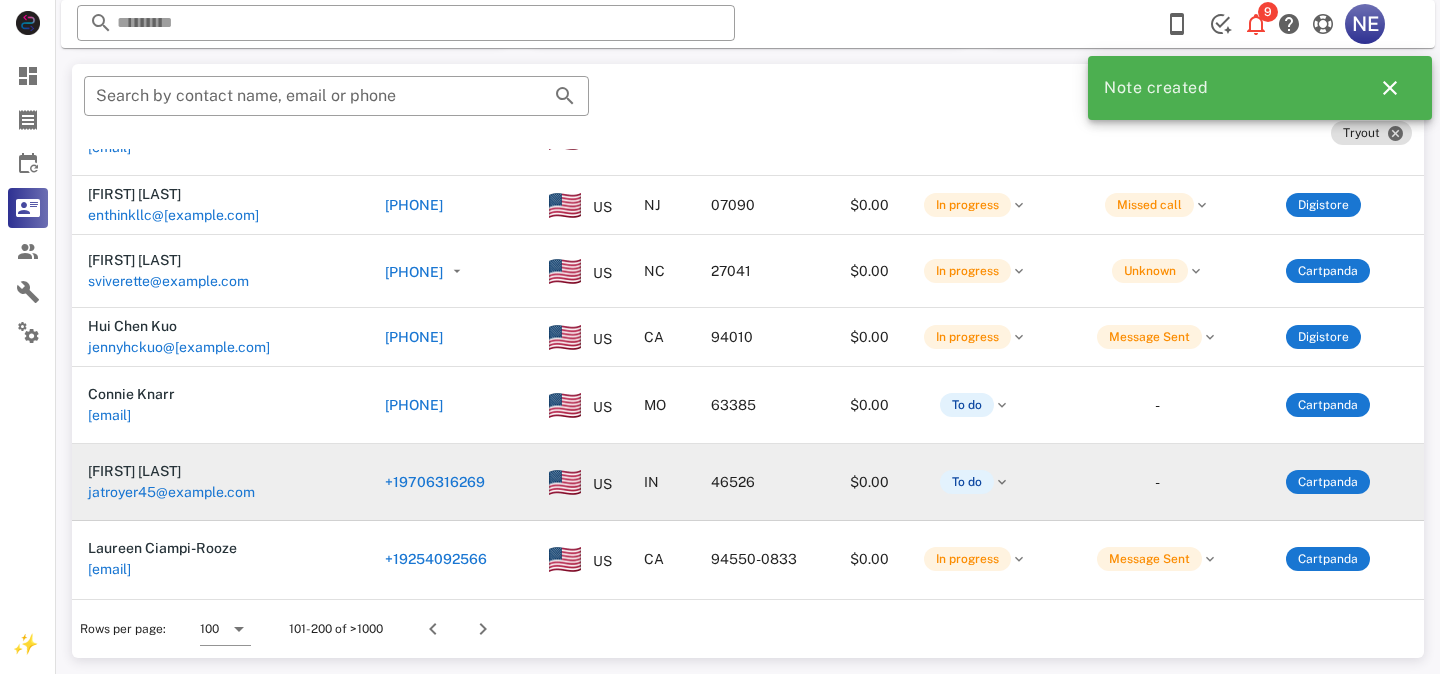 click on "+19706316269" at bounding box center [435, 482] 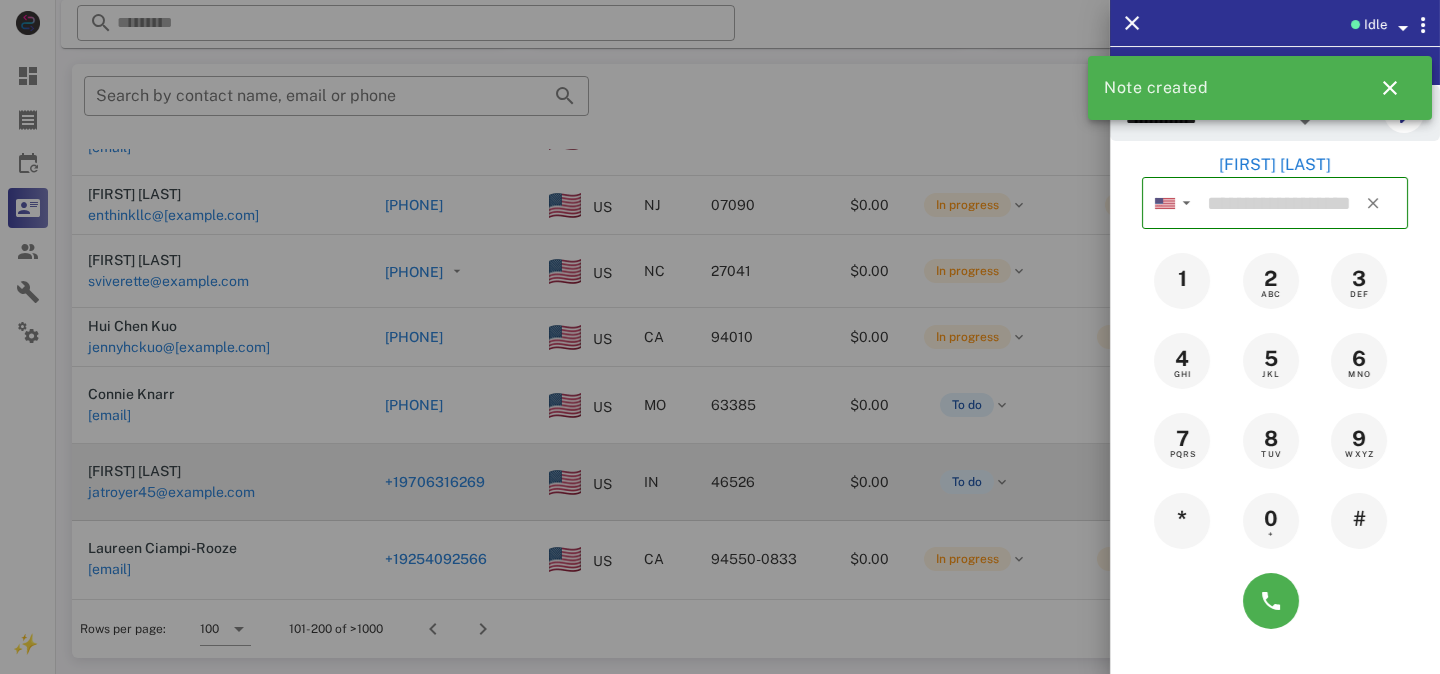 type on "**********" 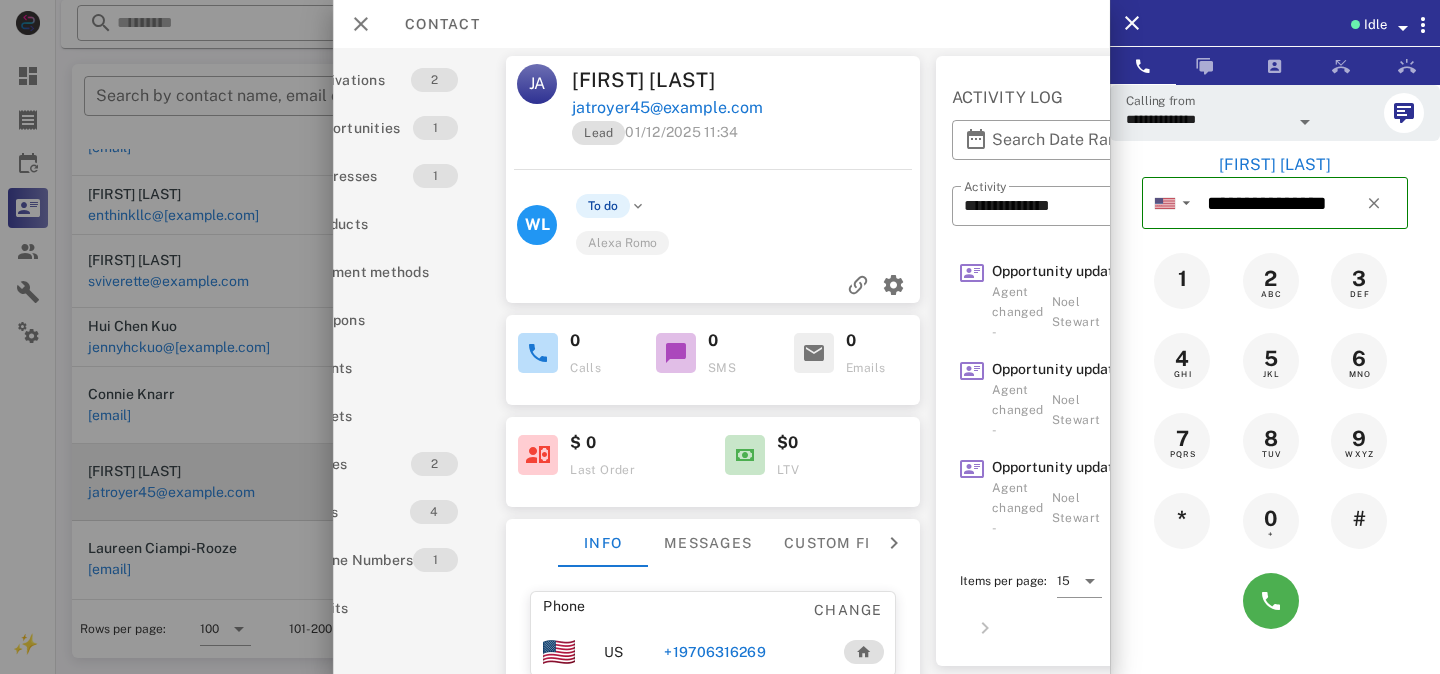 scroll, scrollTop: 0, scrollLeft: 228, axis: horizontal 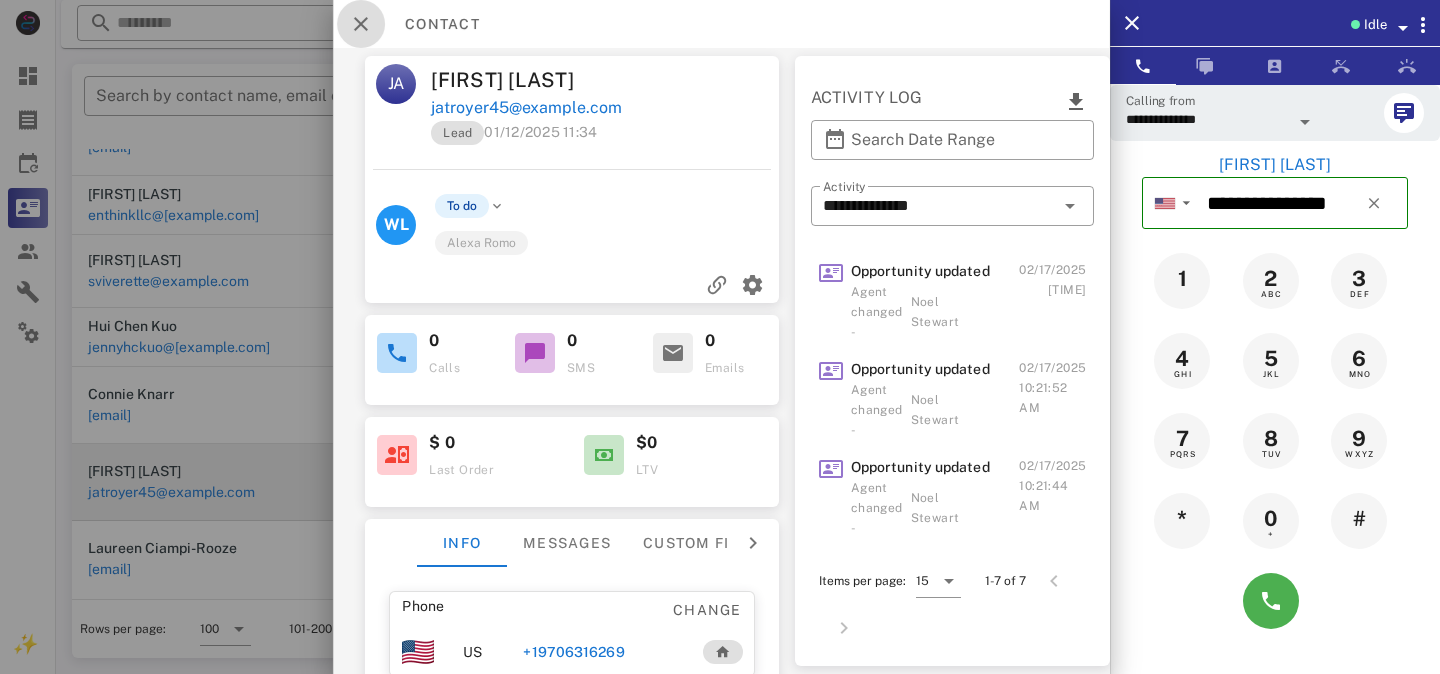 click at bounding box center (361, 24) 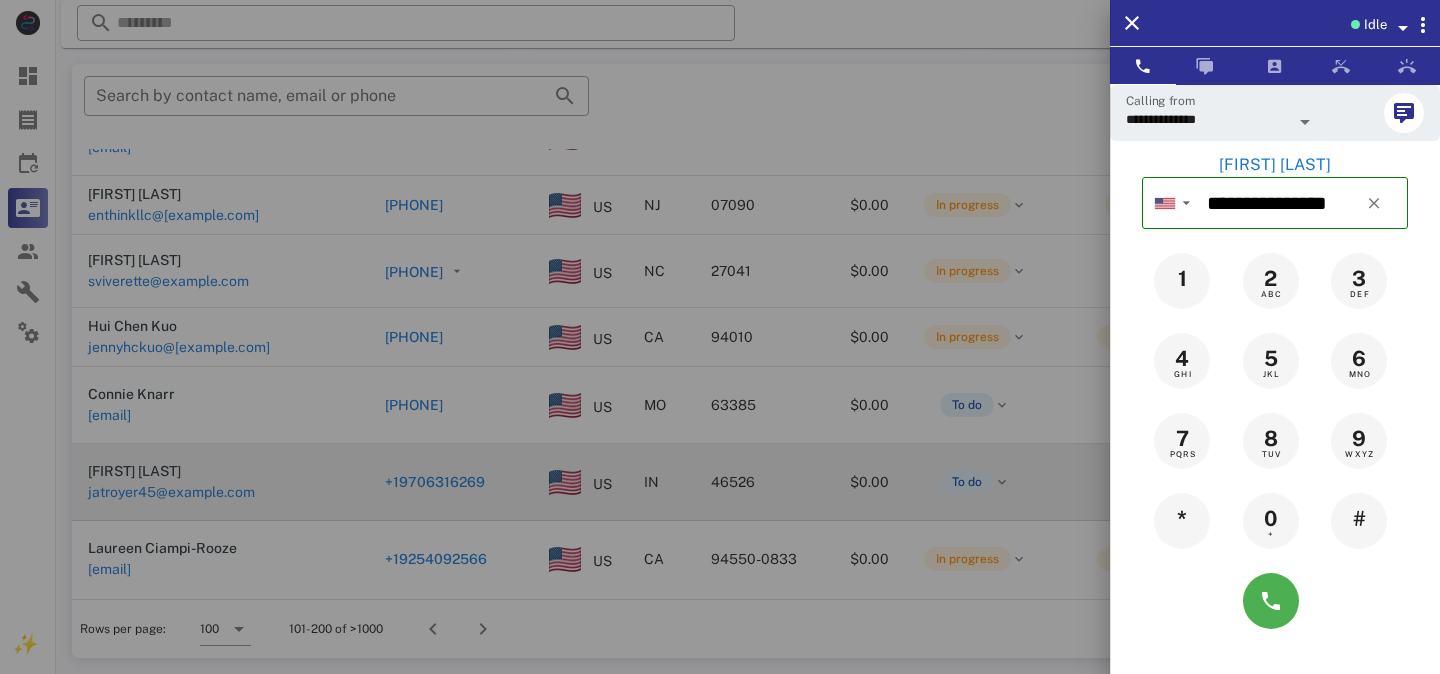 click at bounding box center [720, 337] 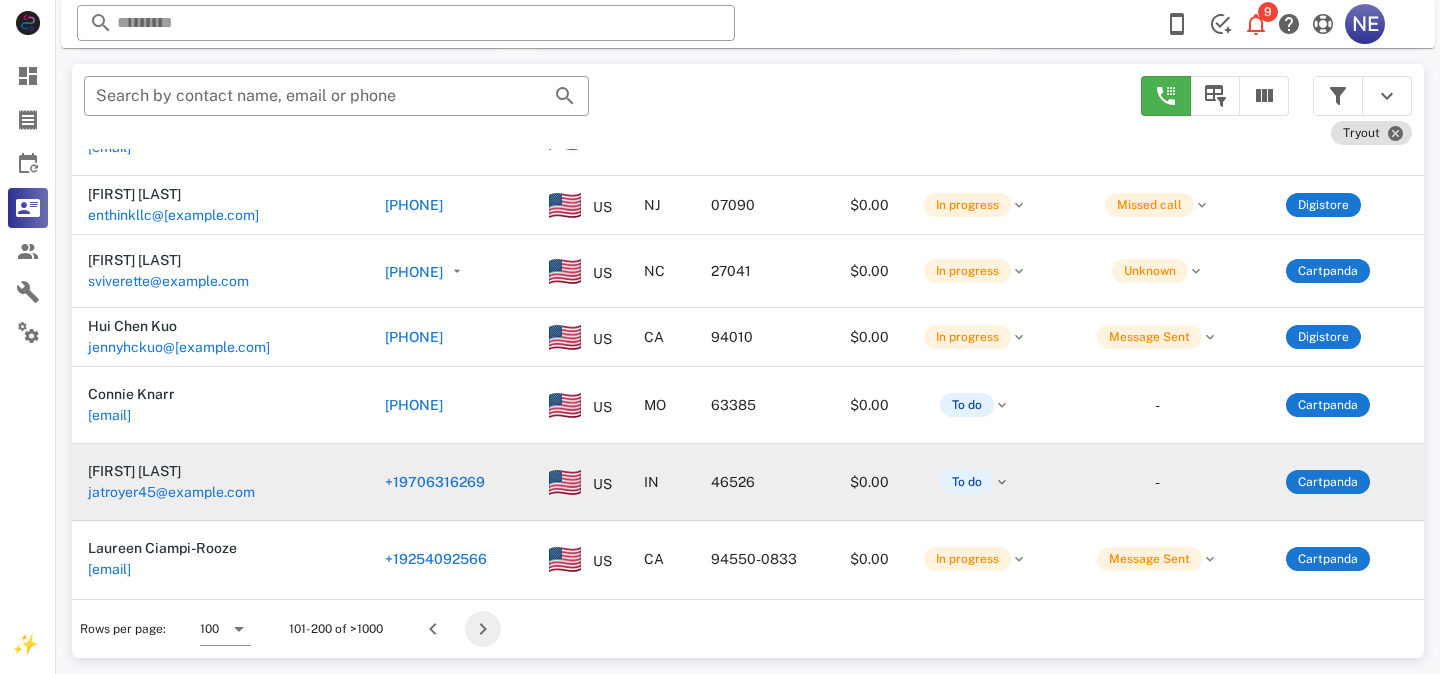 click at bounding box center (483, 629) 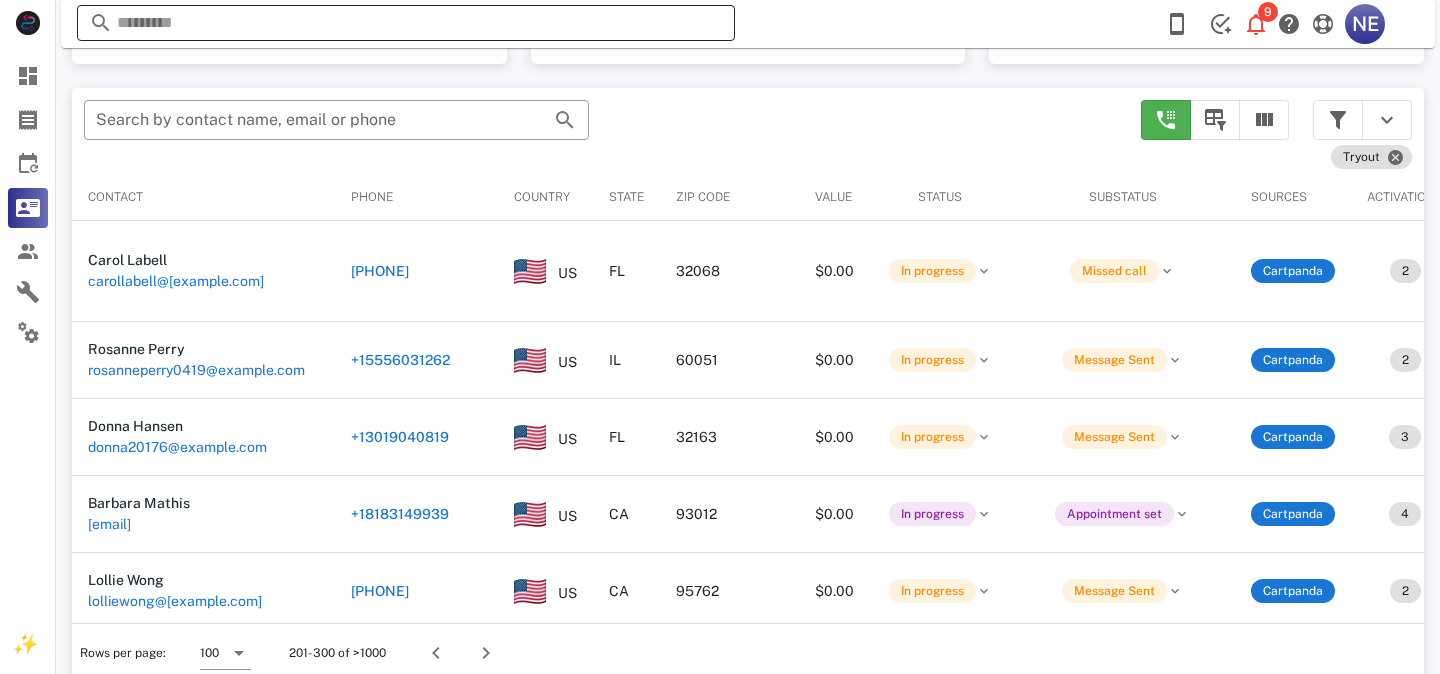 scroll, scrollTop: 380, scrollLeft: 0, axis: vertical 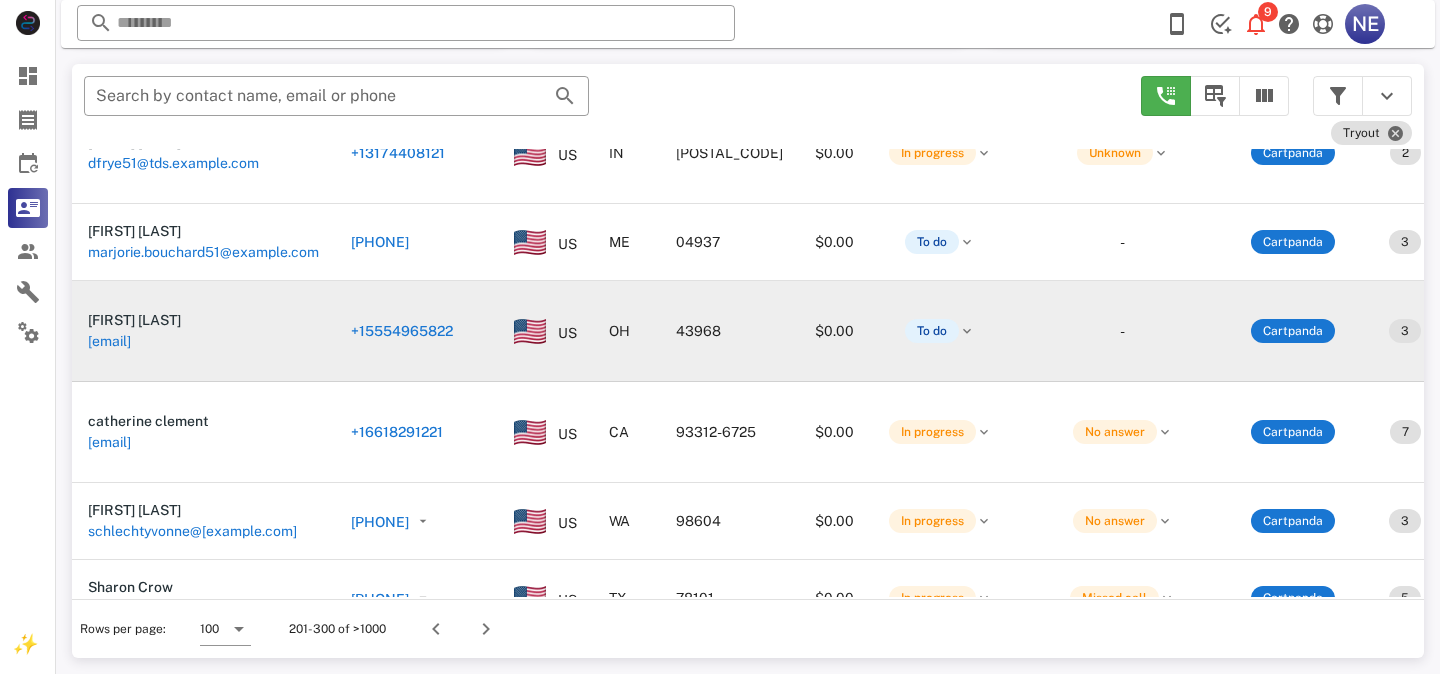 click on "+12624965822" at bounding box center [402, 331] 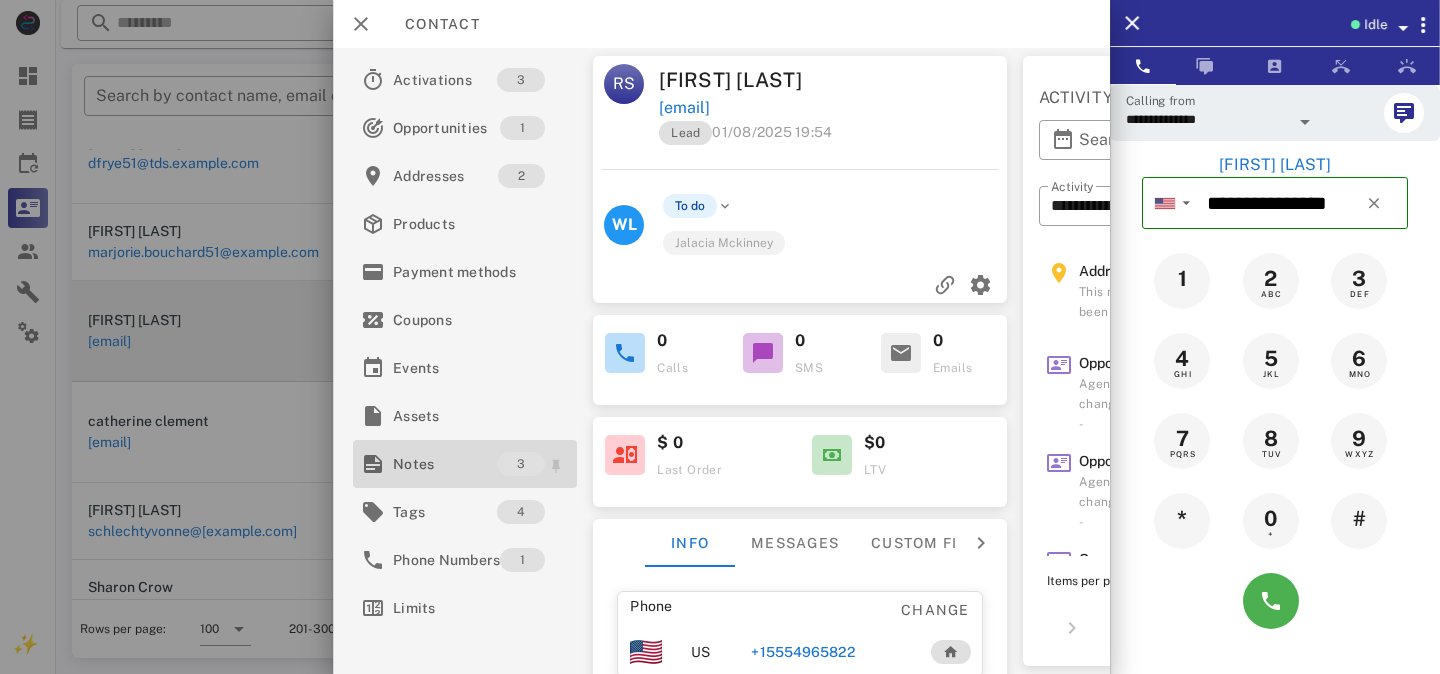 click on "Notes" at bounding box center (445, 464) 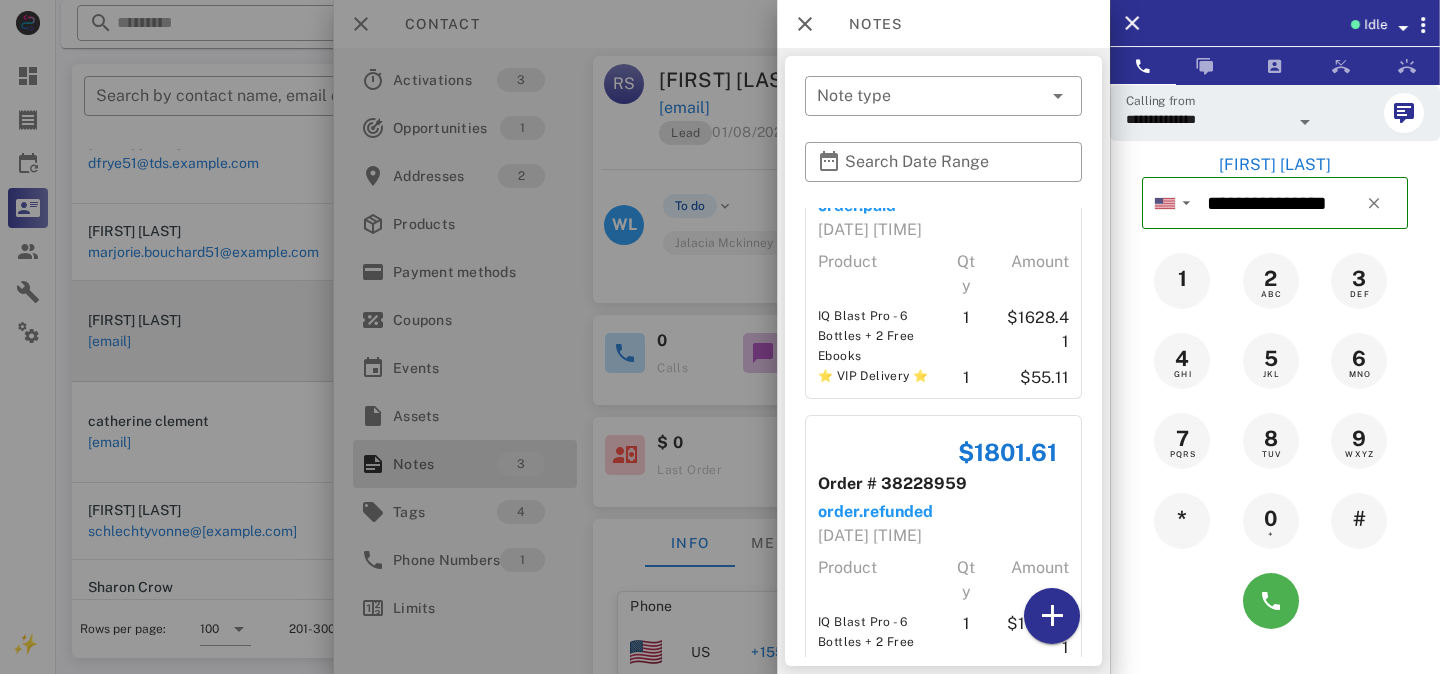 scroll, scrollTop: 414, scrollLeft: 0, axis: vertical 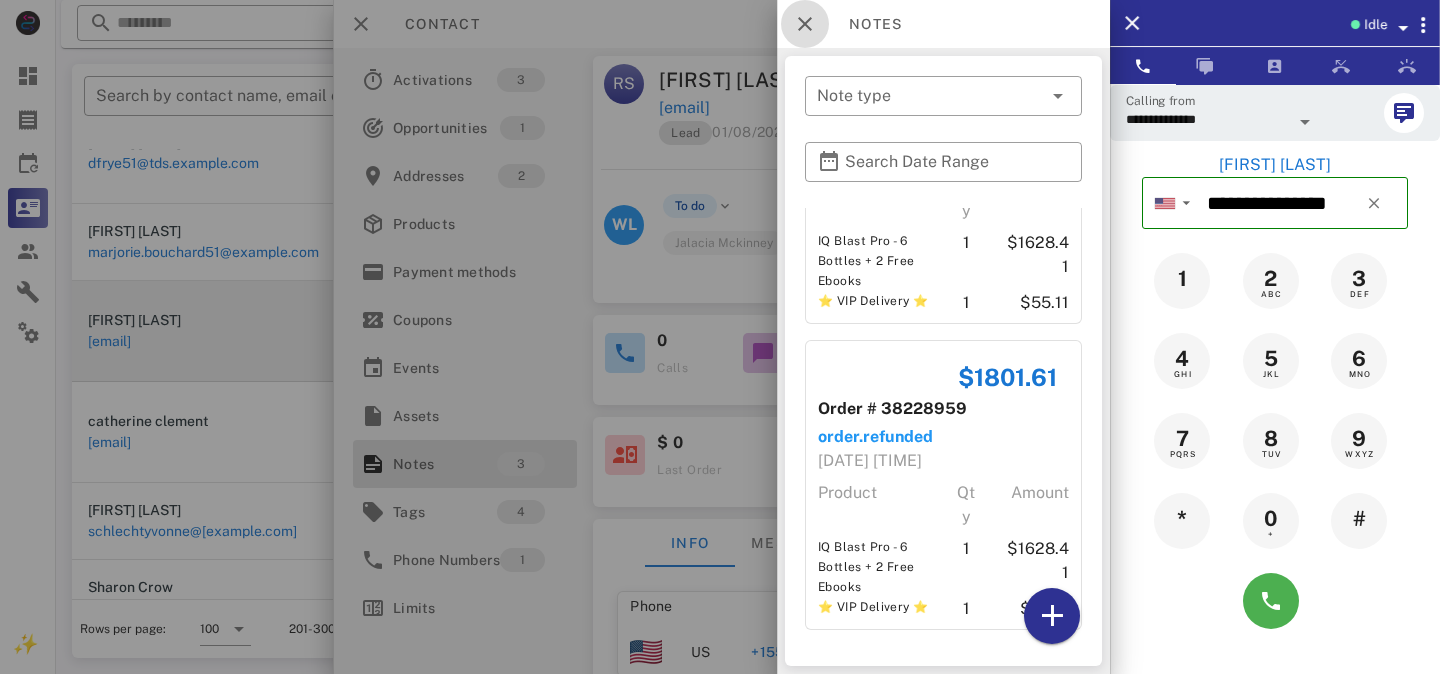 click at bounding box center [805, 24] 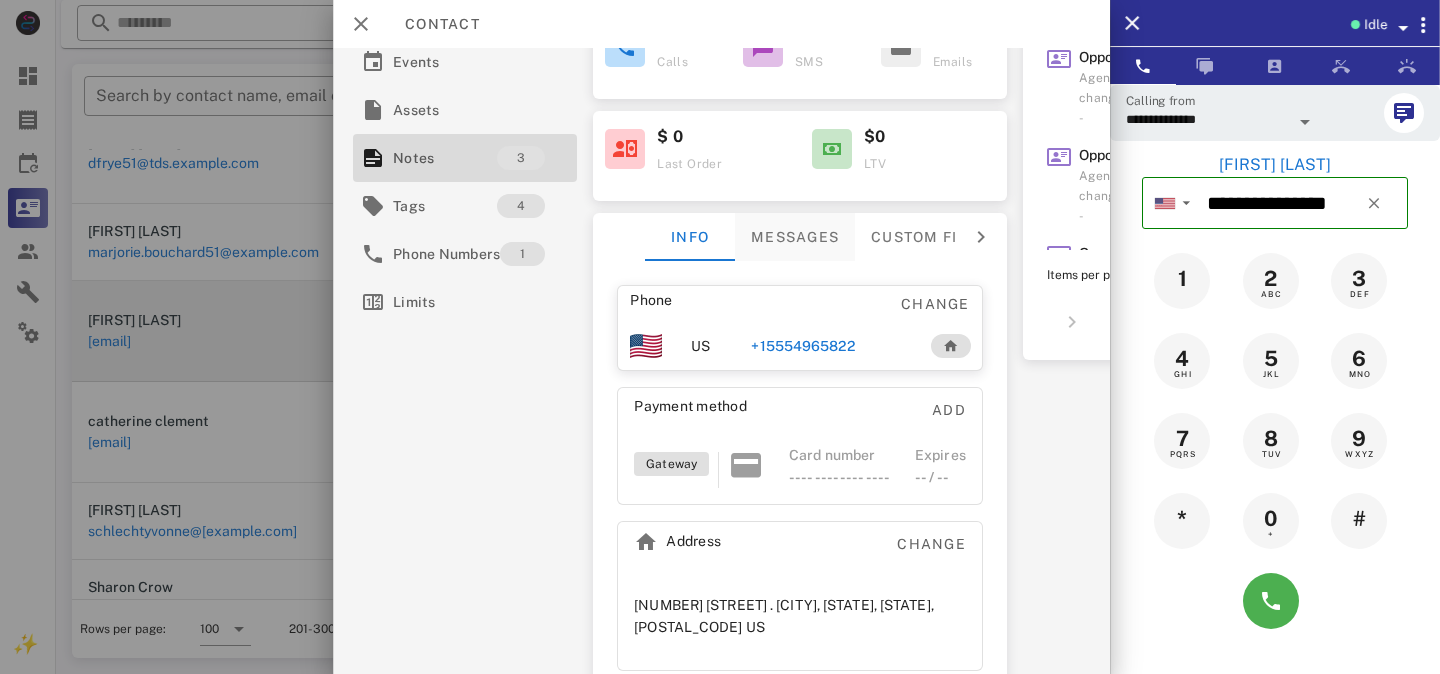 scroll, scrollTop: 0, scrollLeft: 0, axis: both 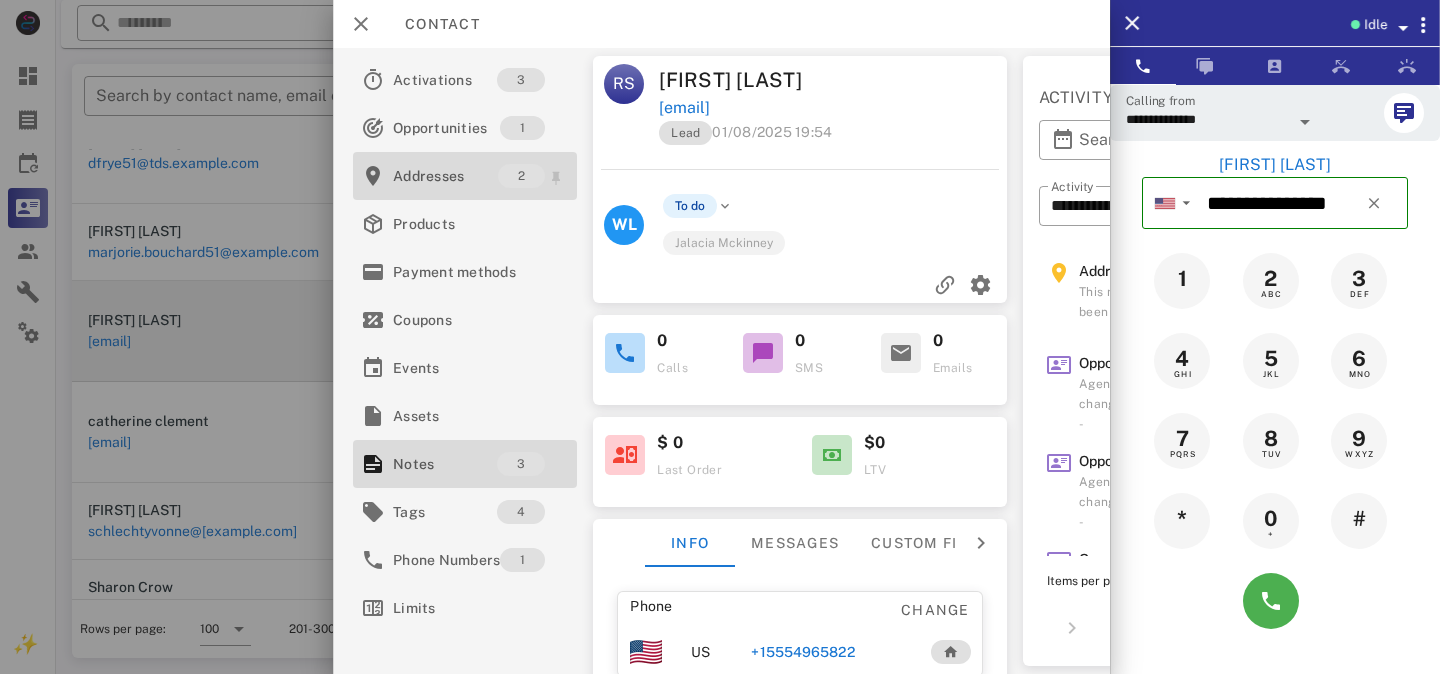 click on "Addresses" at bounding box center (445, 176) 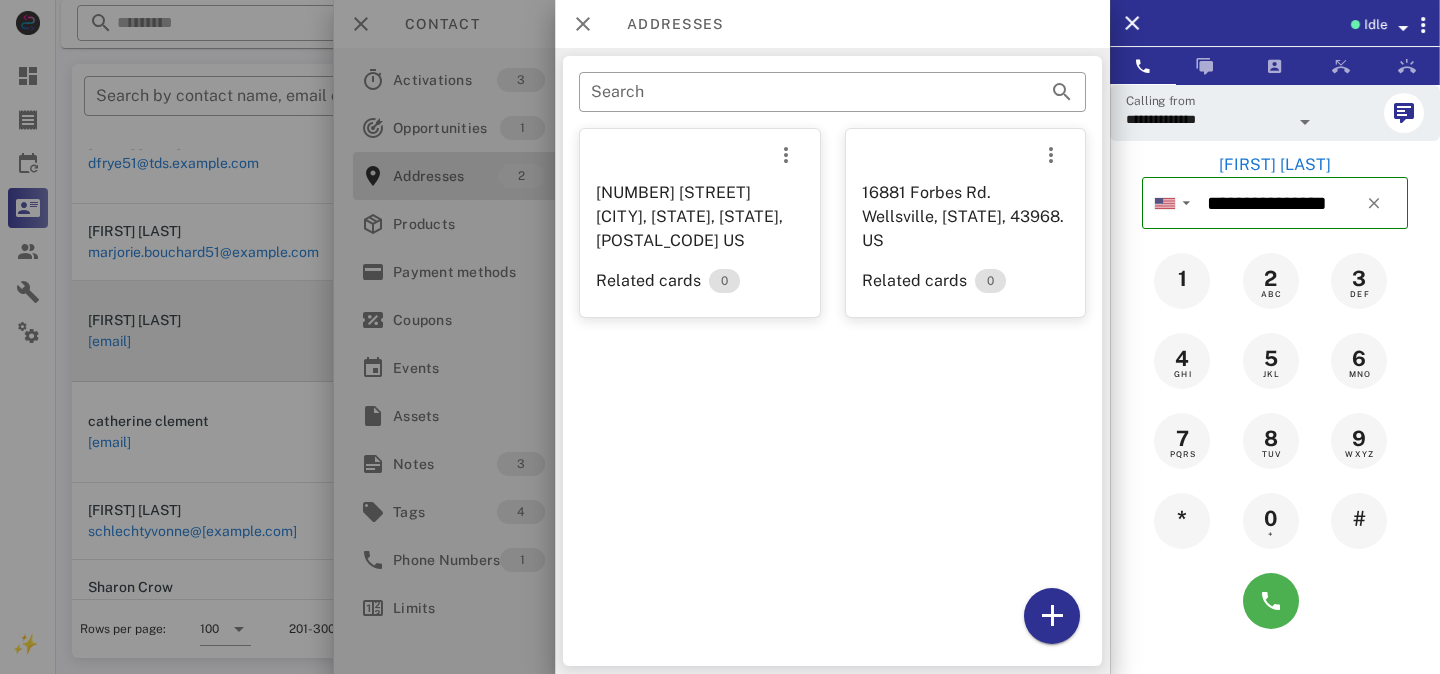 click at bounding box center (720, 337) 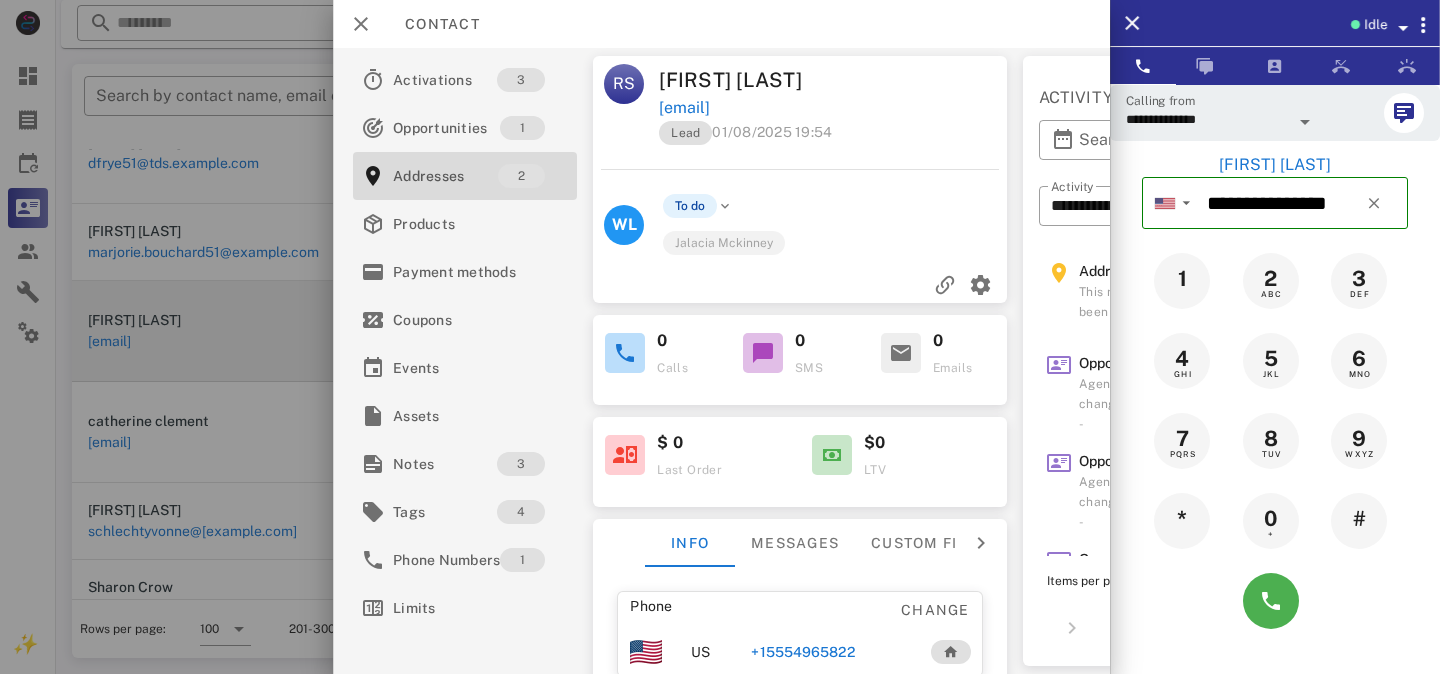 scroll, scrollTop: 0, scrollLeft: 228, axis: horizontal 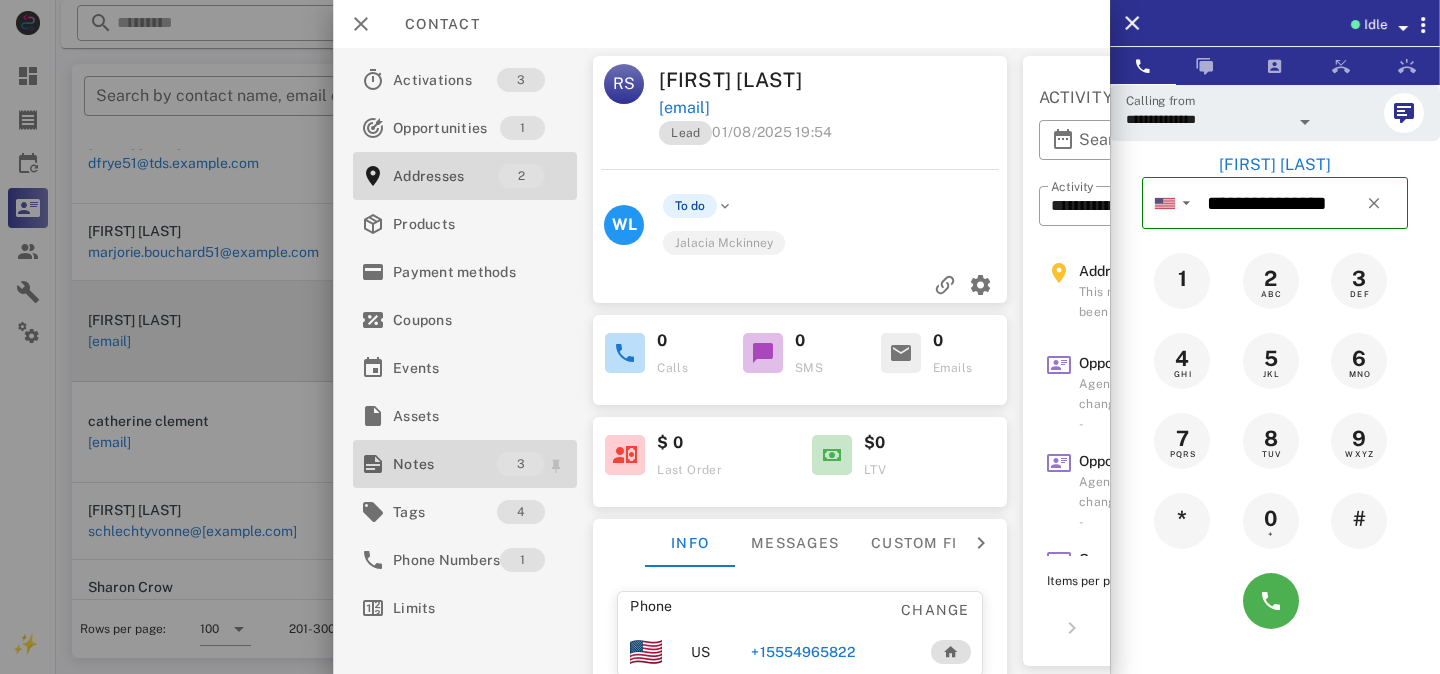 click on "Notes" at bounding box center [445, 464] 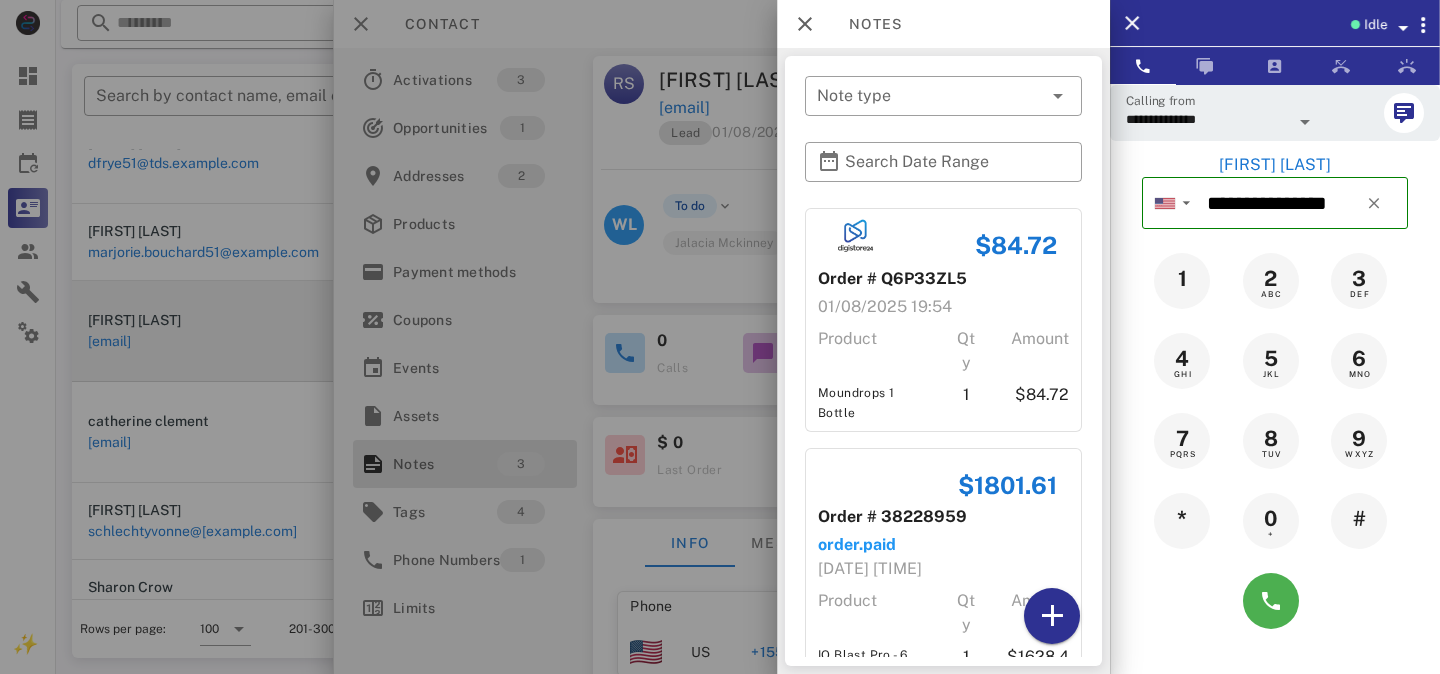 scroll, scrollTop: 414, scrollLeft: 0, axis: vertical 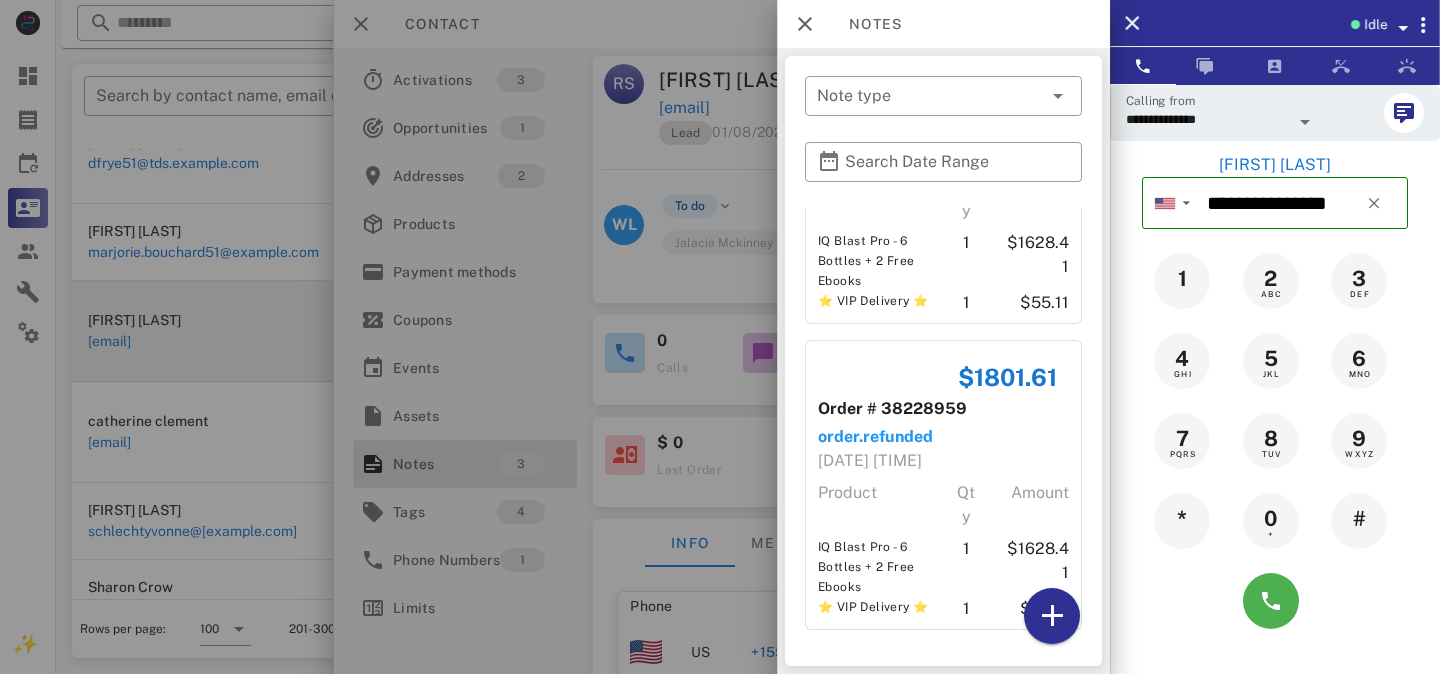click at bounding box center [720, 337] 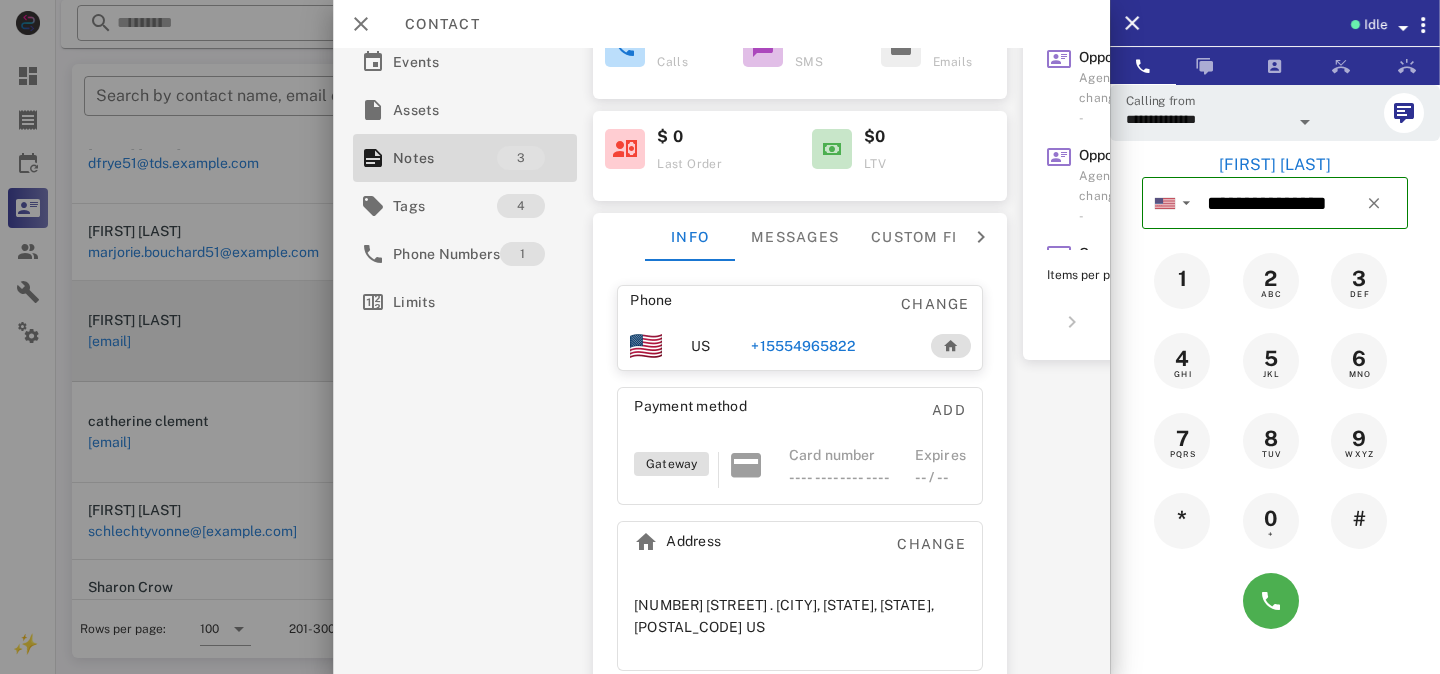 scroll, scrollTop: 0, scrollLeft: 0, axis: both 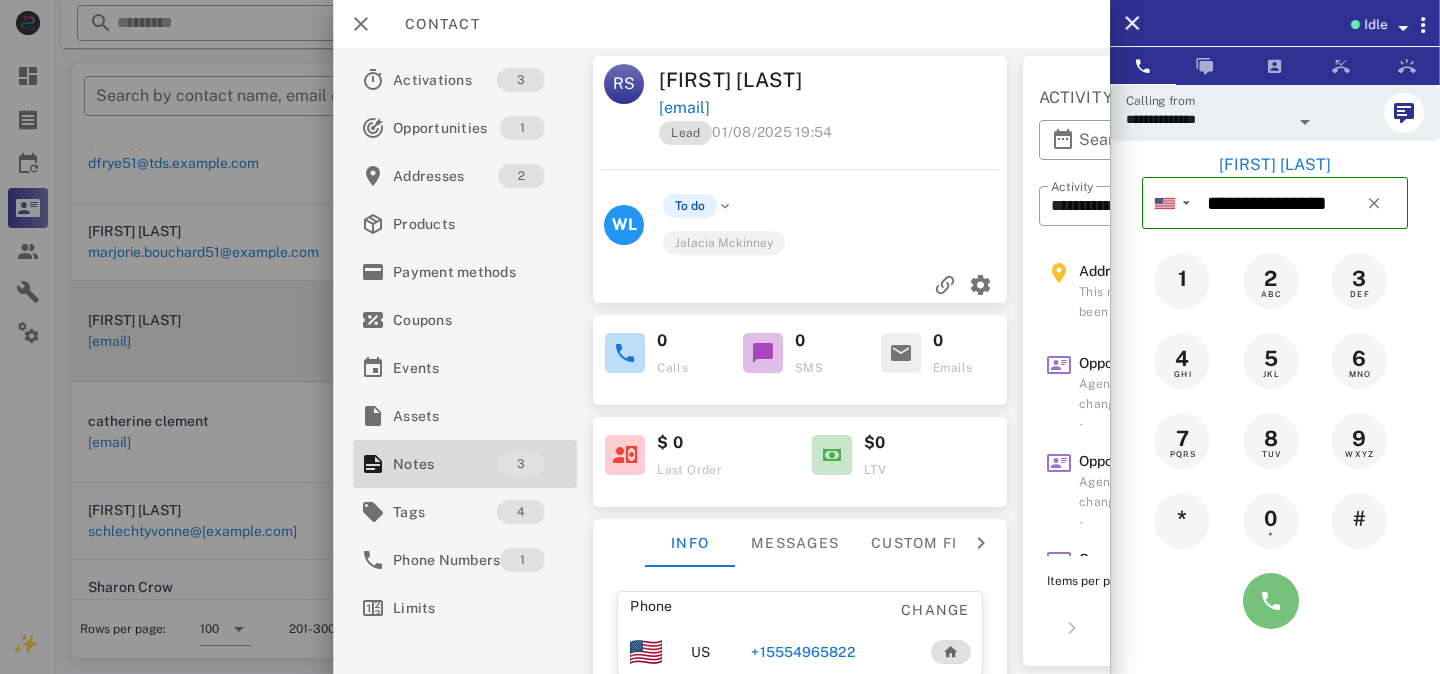 click at bounding box center [1271, 601] 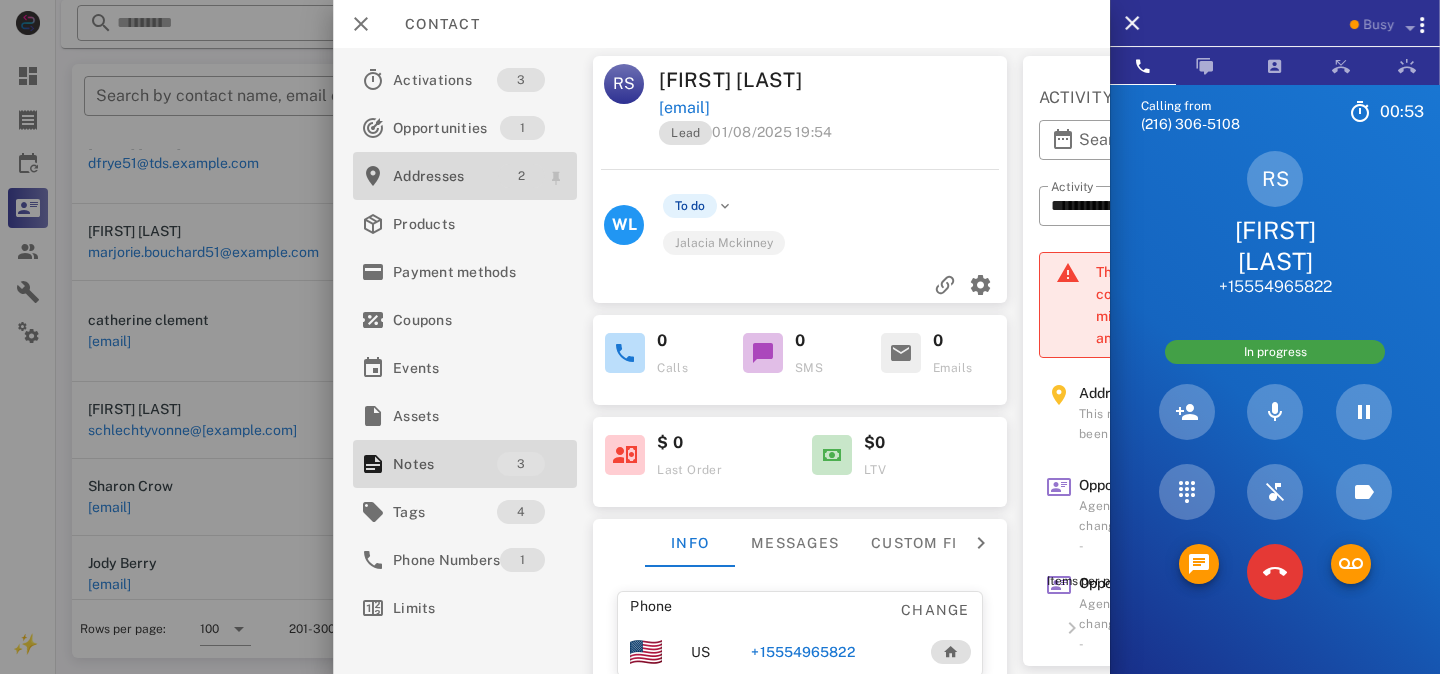 click on "2" at bounding box center (533, 176) 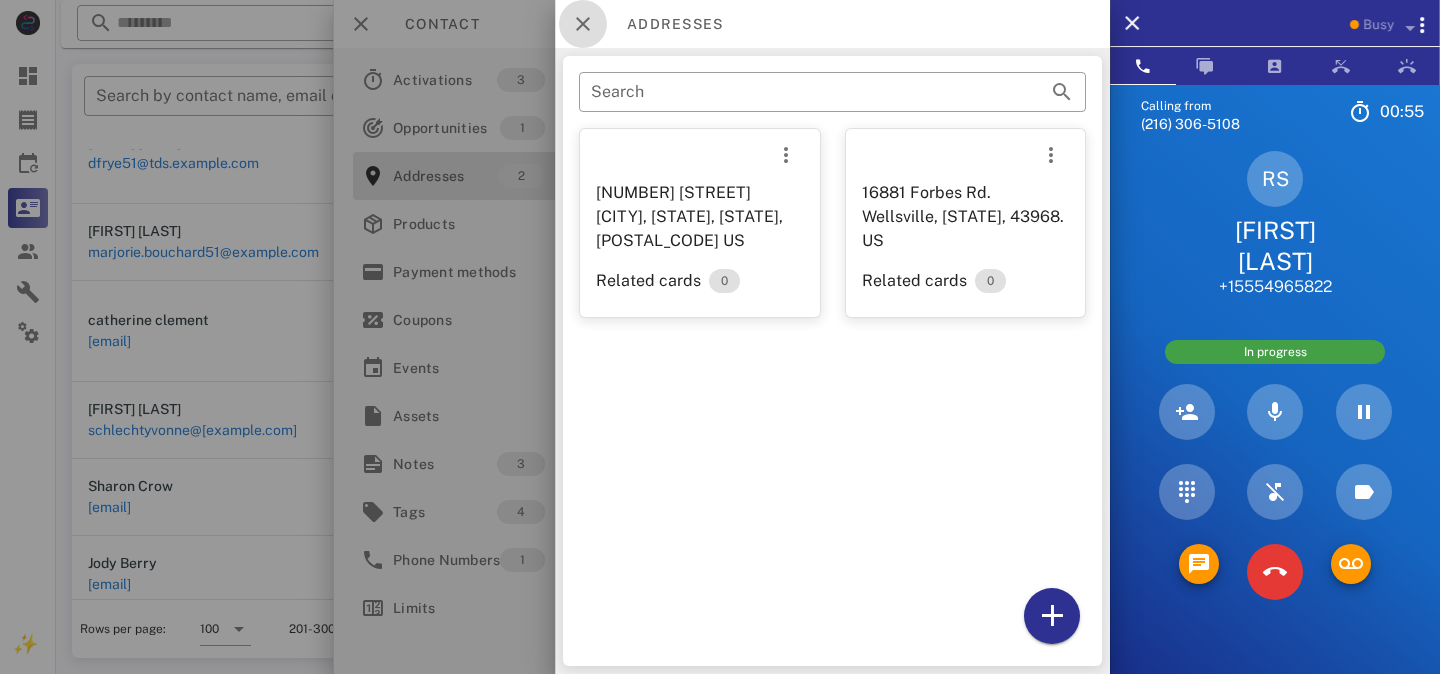 click at bounding box center (583, 24) 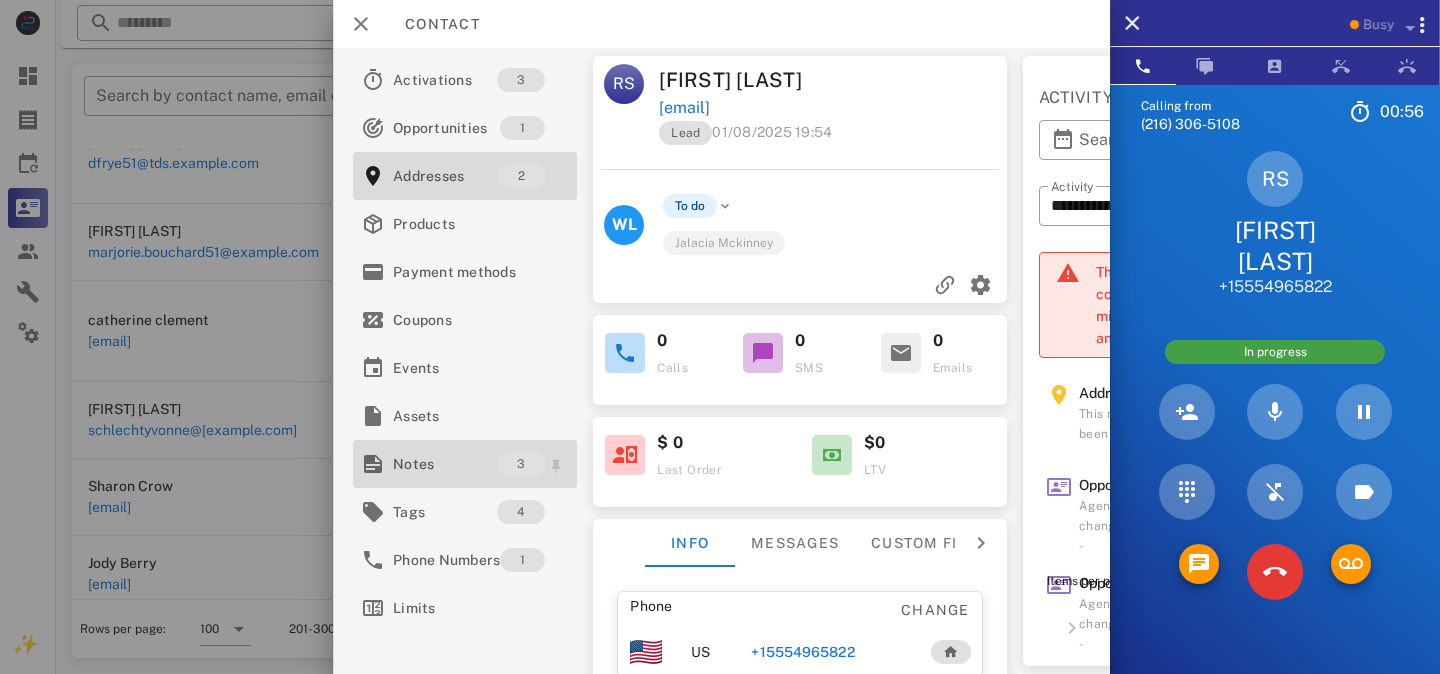 click on "Notes" at bounding box center (445, 464) 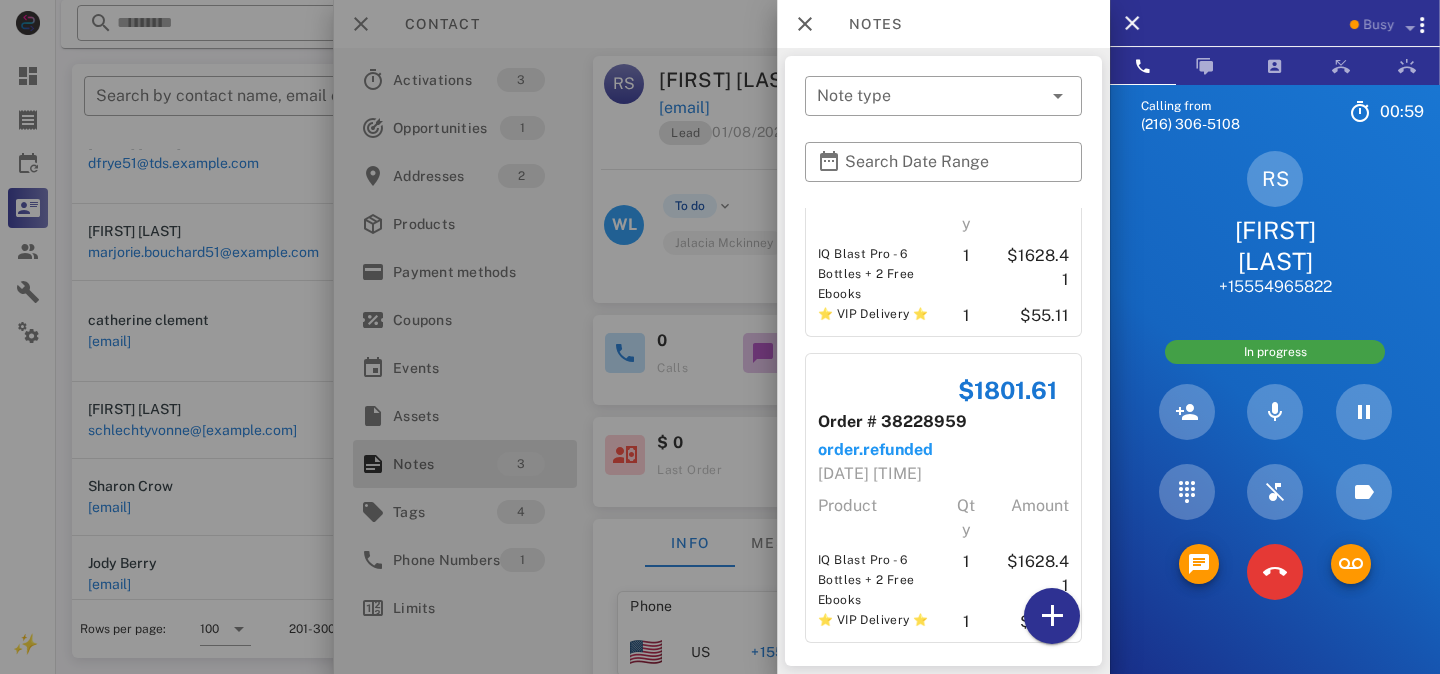 scroll, scrollTop: 414, scrollLeft: 0, axis: vertical 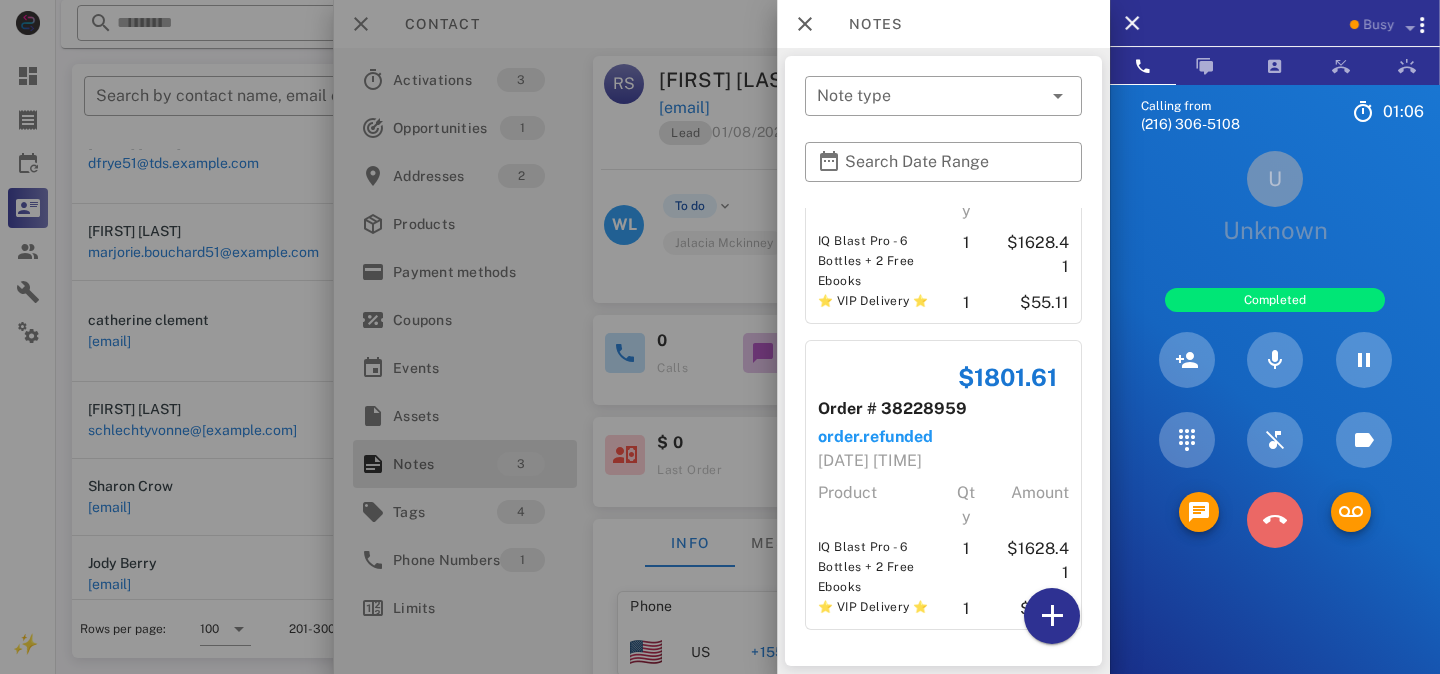 click at bounding box center [1275, 520] 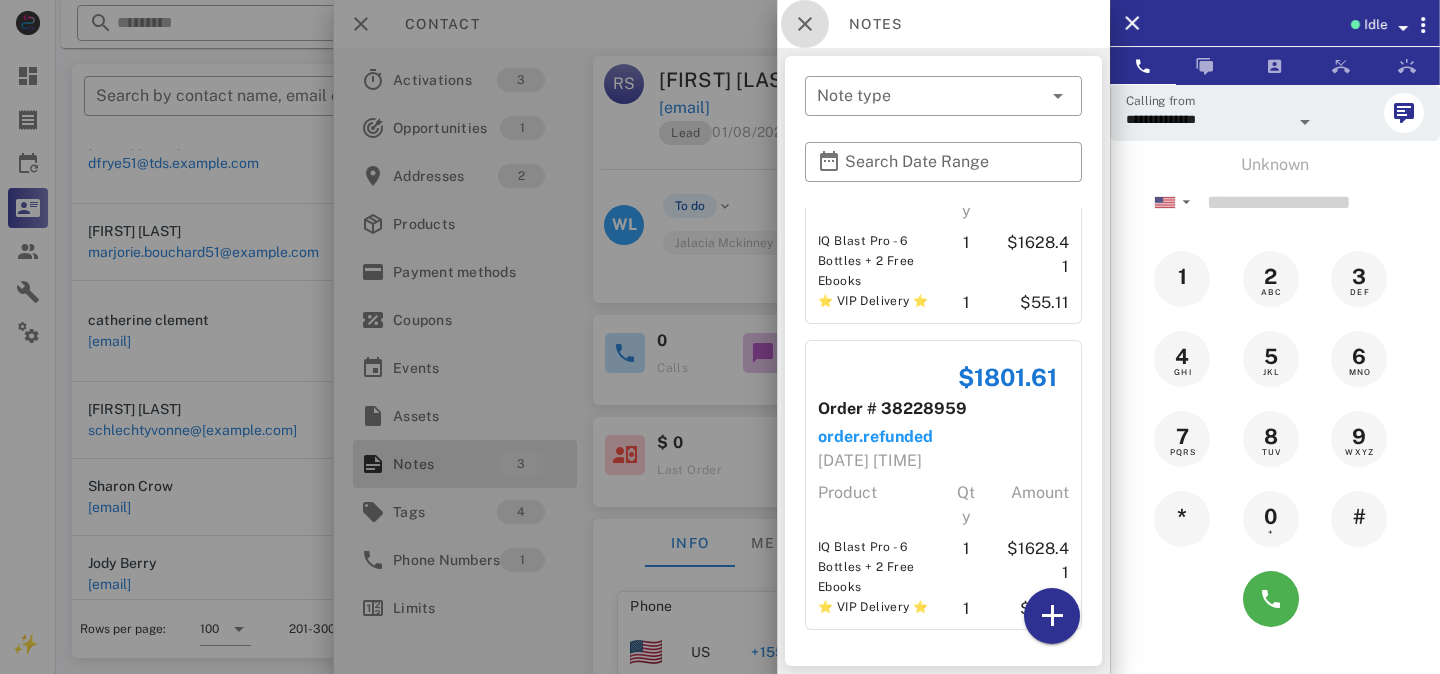 click at bounding box center (805, 24) 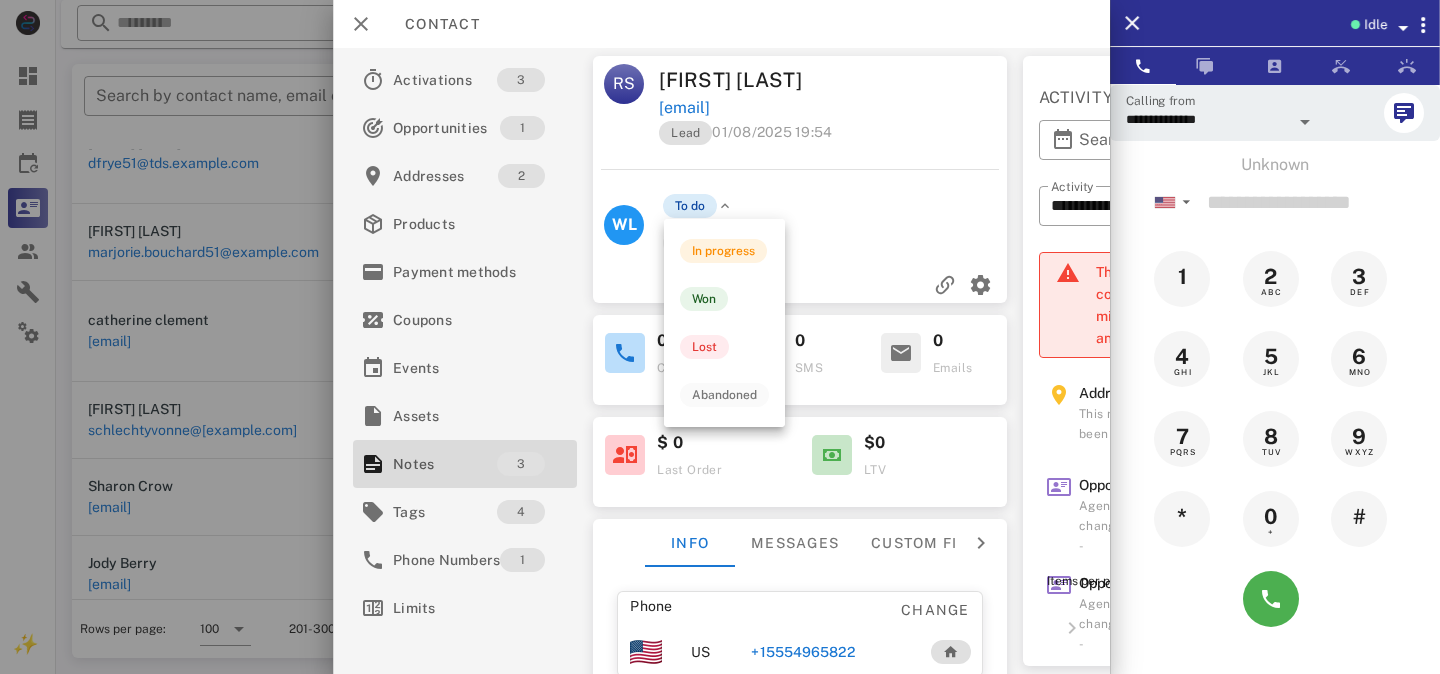 click on "To do" at bounding box center (690, 206) 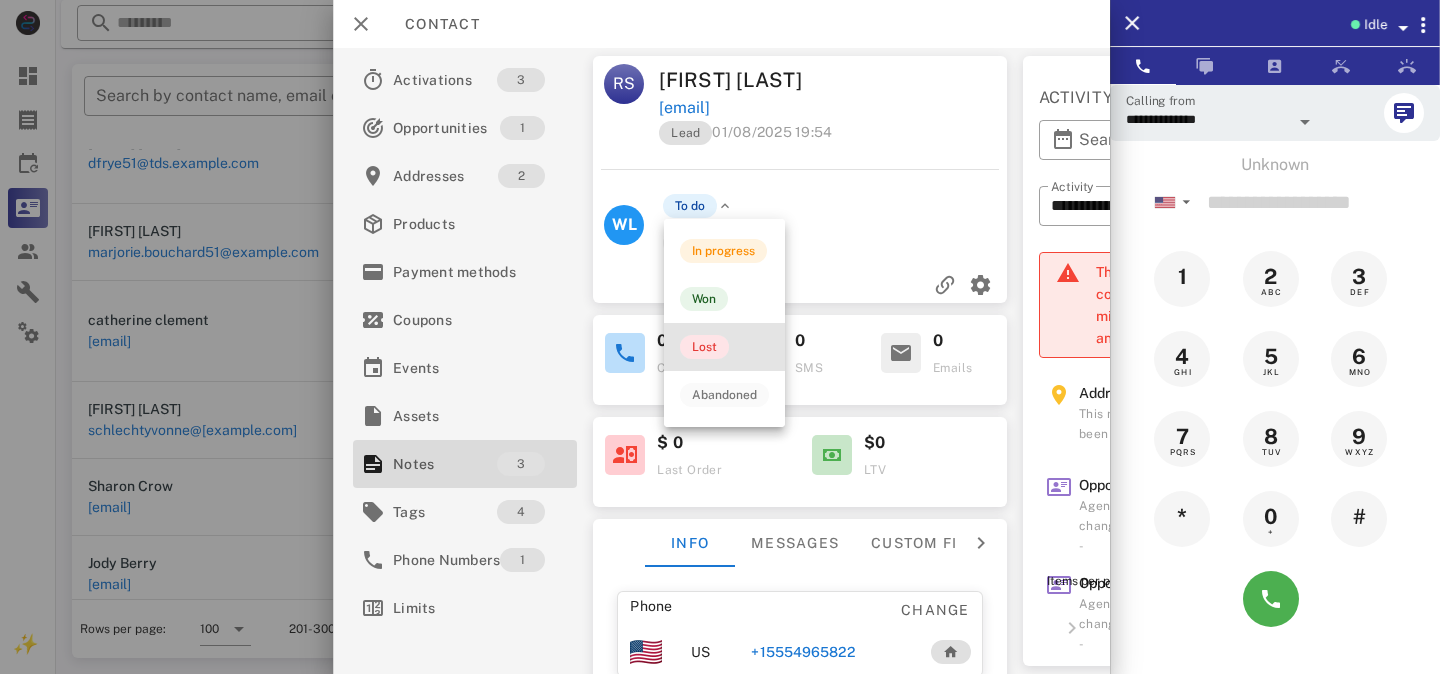 click on "Lost" at bounding box center (704, 347) 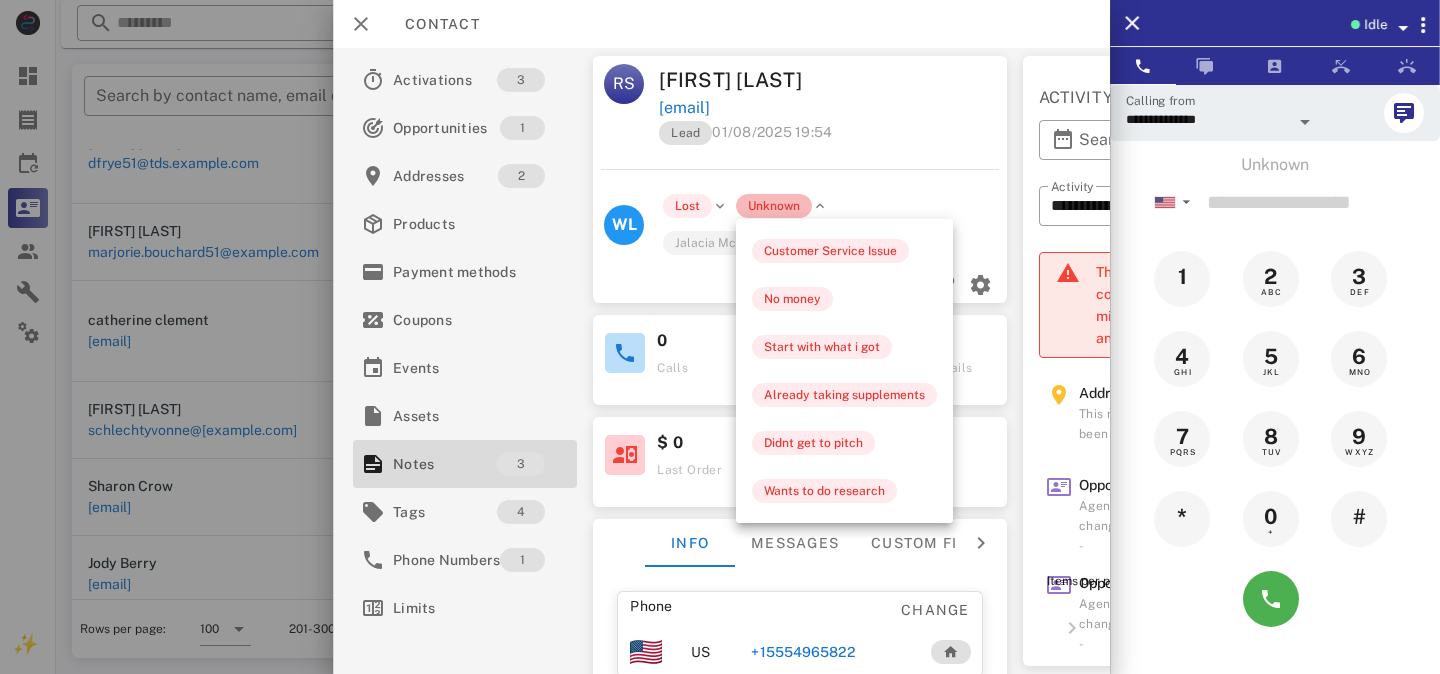 click on "Unknown" at bounding box center (774, 206) 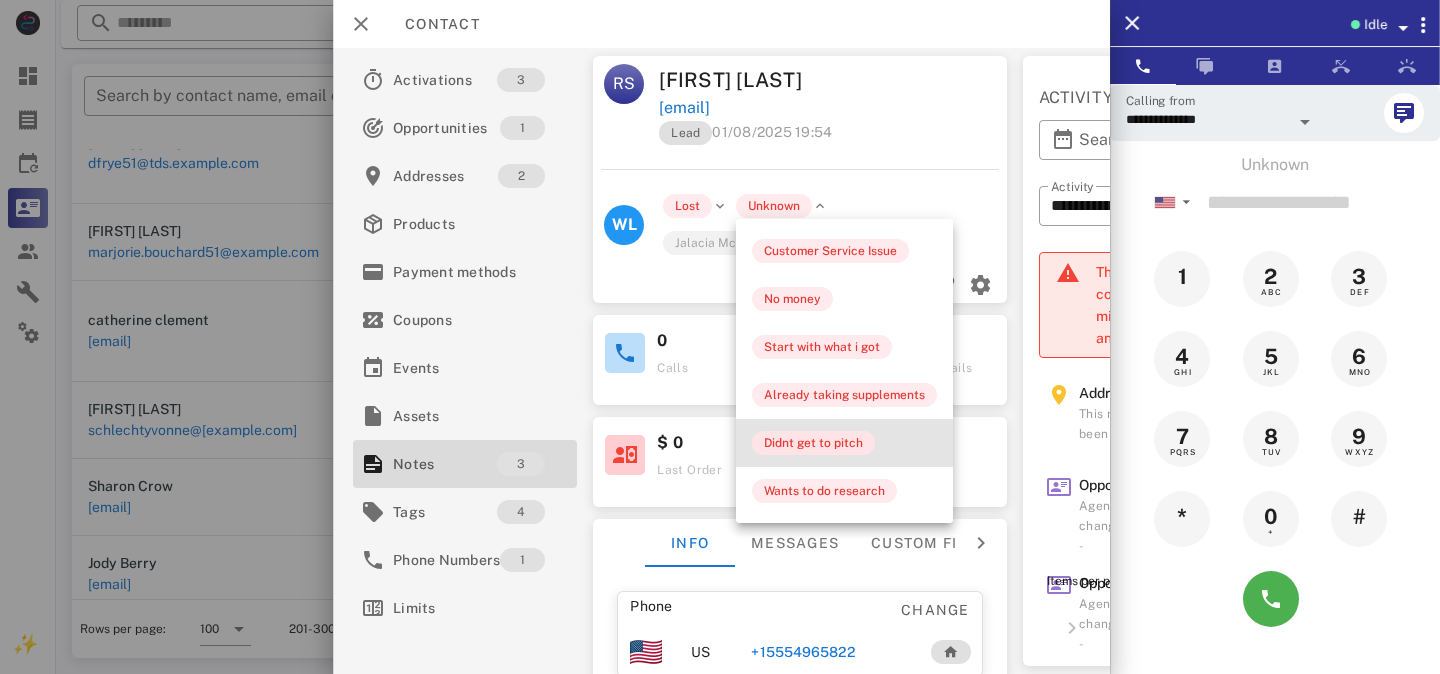 click on "Didnt get to pitch" at bounding box center (813, 443) 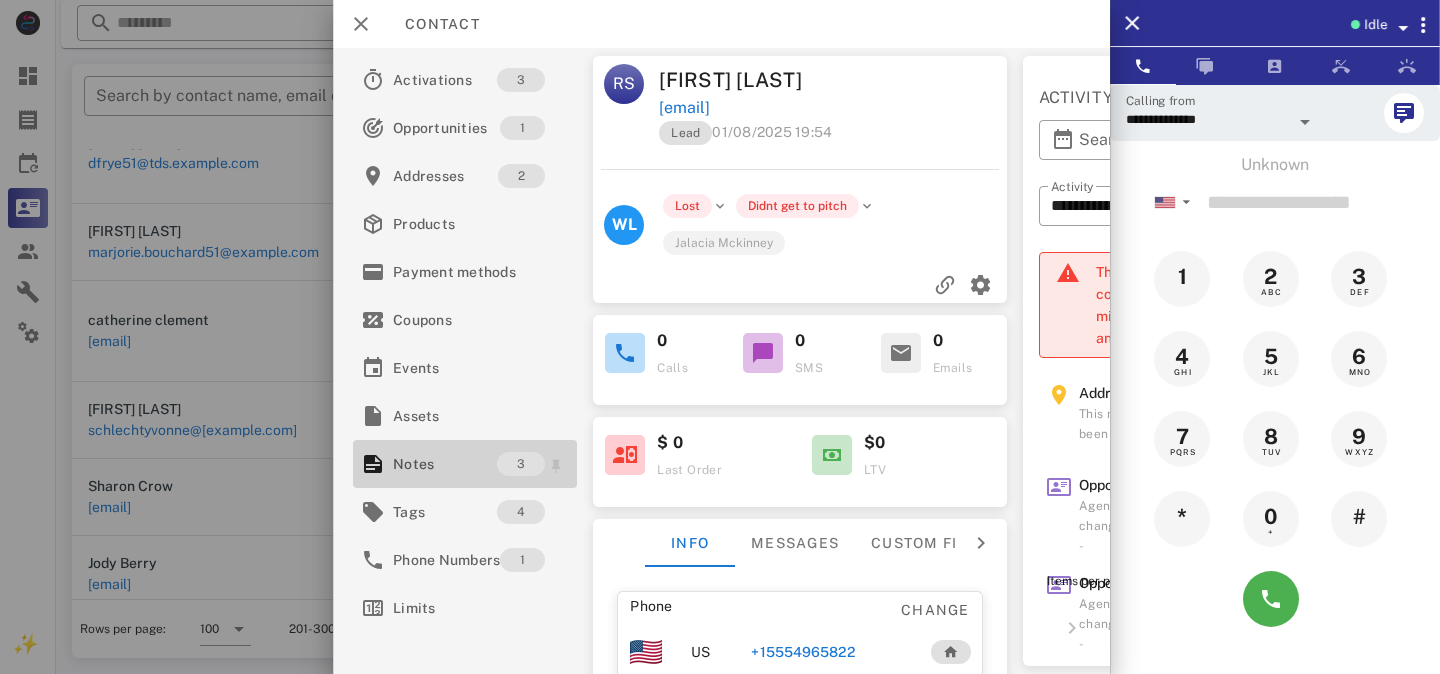 click on "Notes" at bounding box center [445, 464] 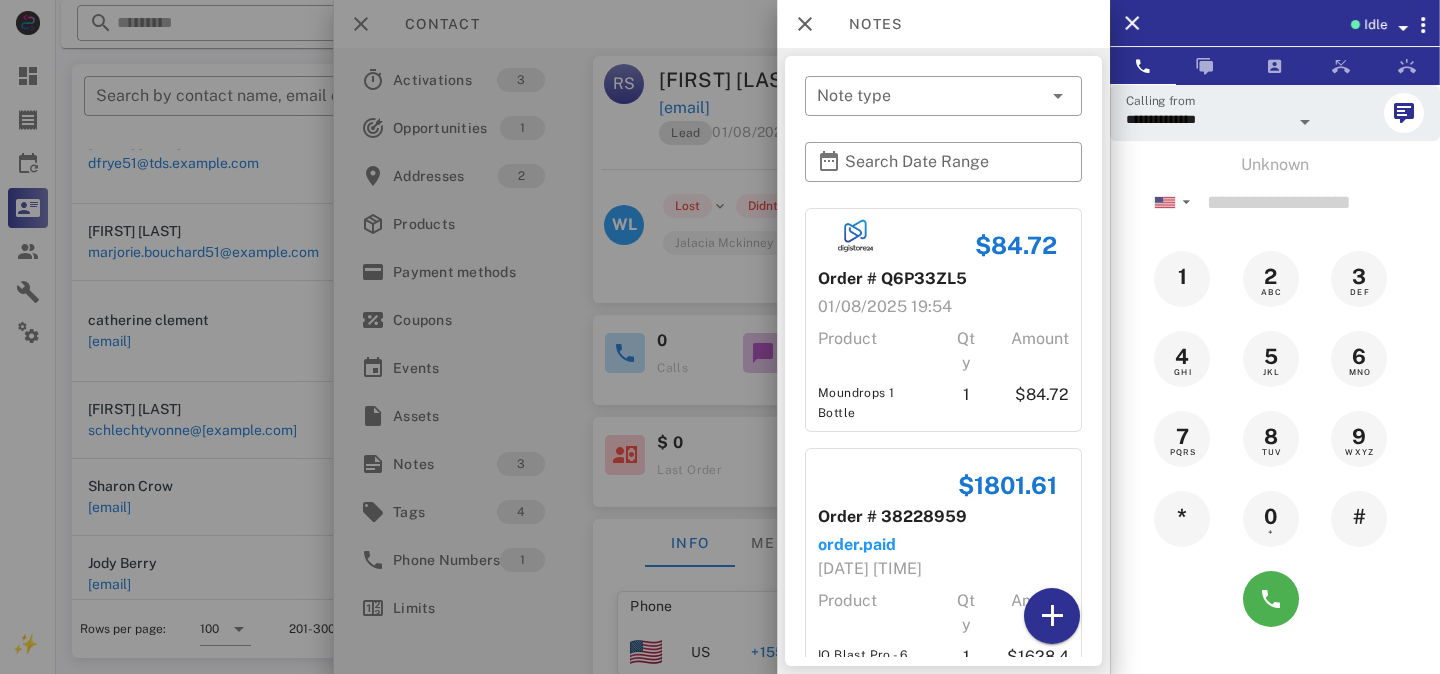 click at bounding box center [720, 337] 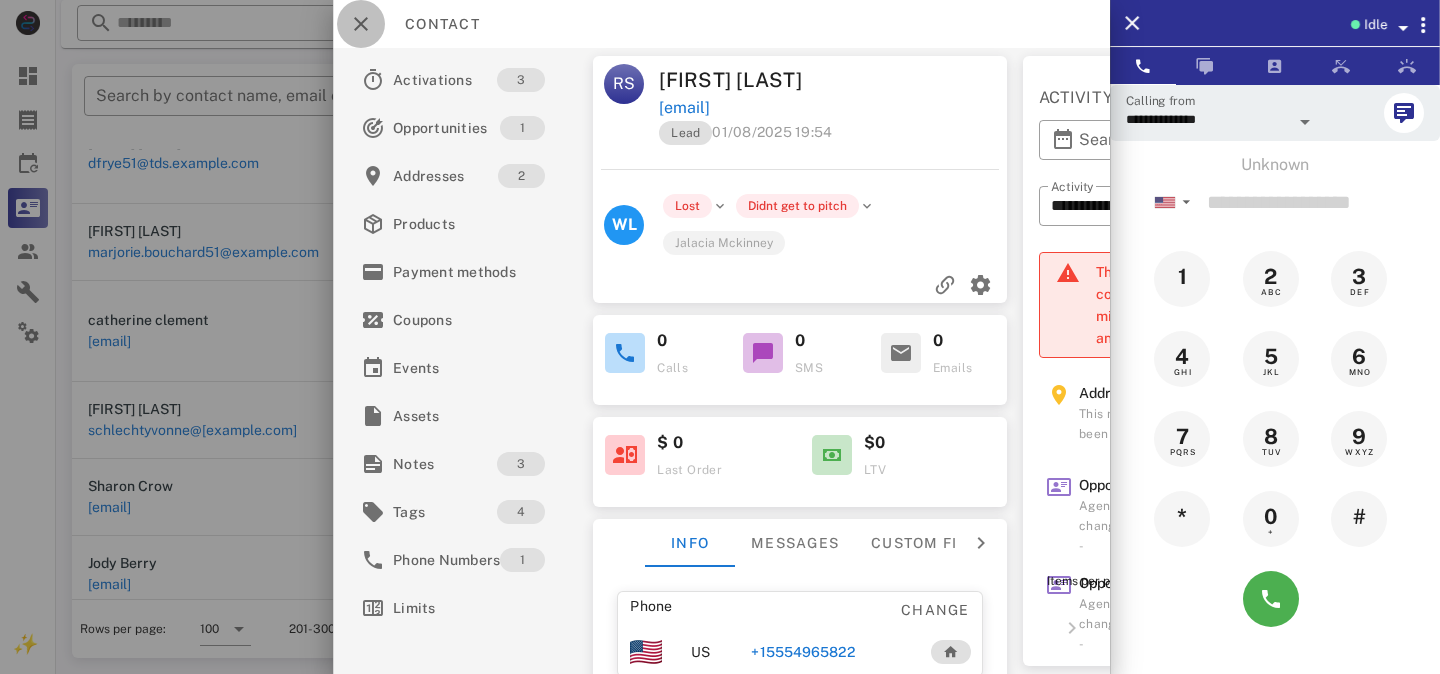 click at bounding box center (361, 24) 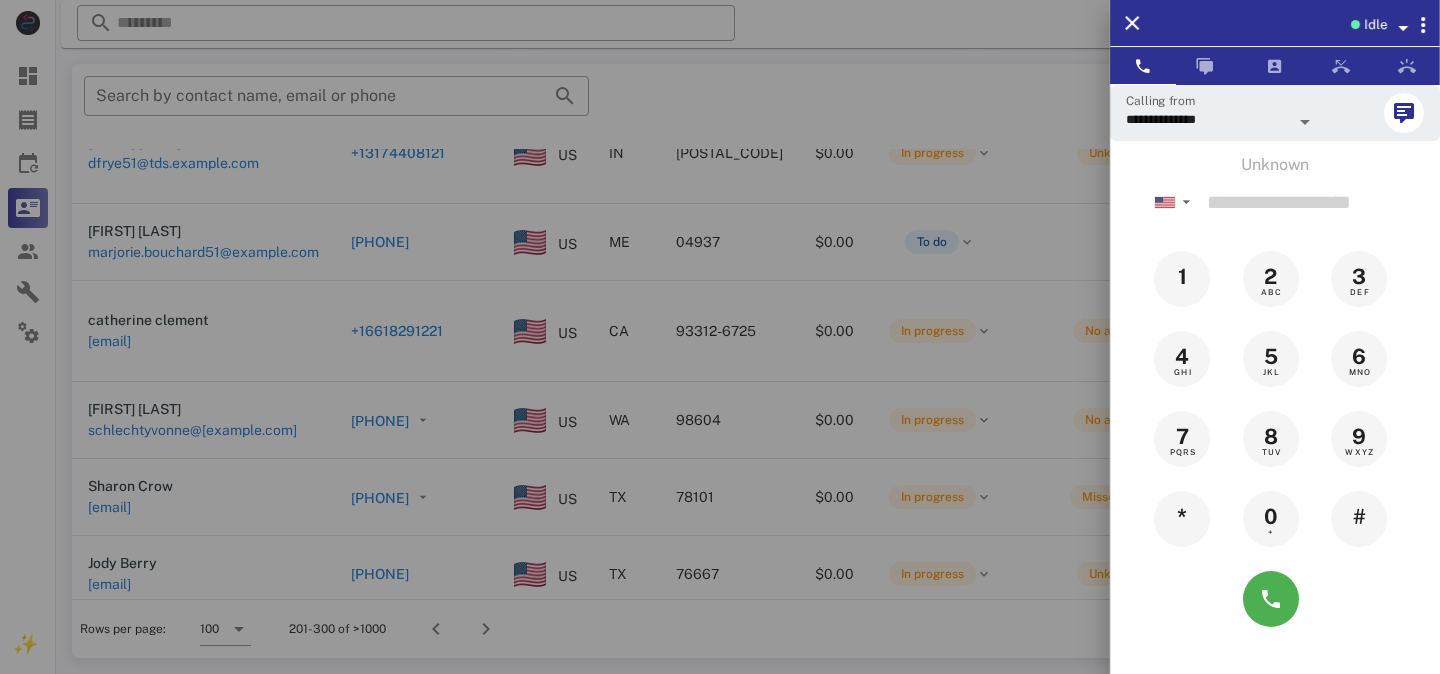 click at bounding box center [720, 337] 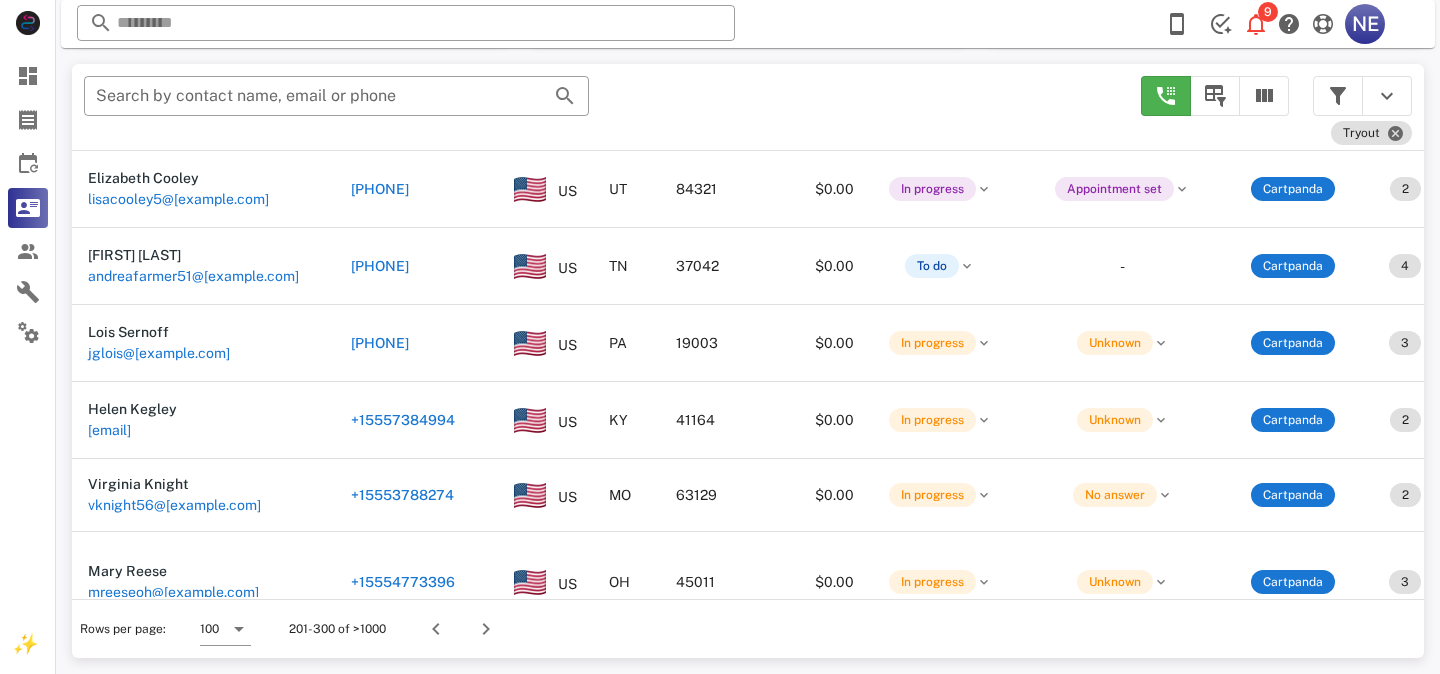 scroll, scrollTop: 4402, scrollLeft: 0, axis: vertical 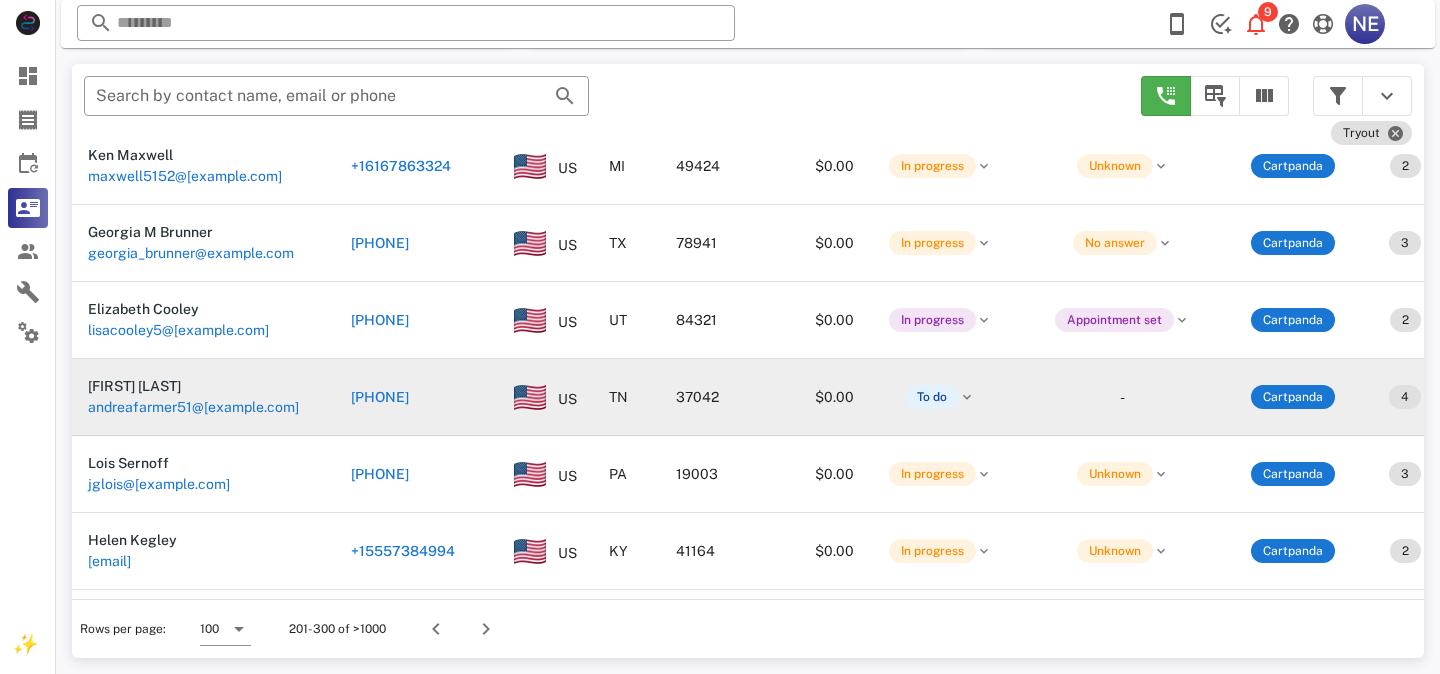 click on "+19314440530" at bounding box center (380, 397) 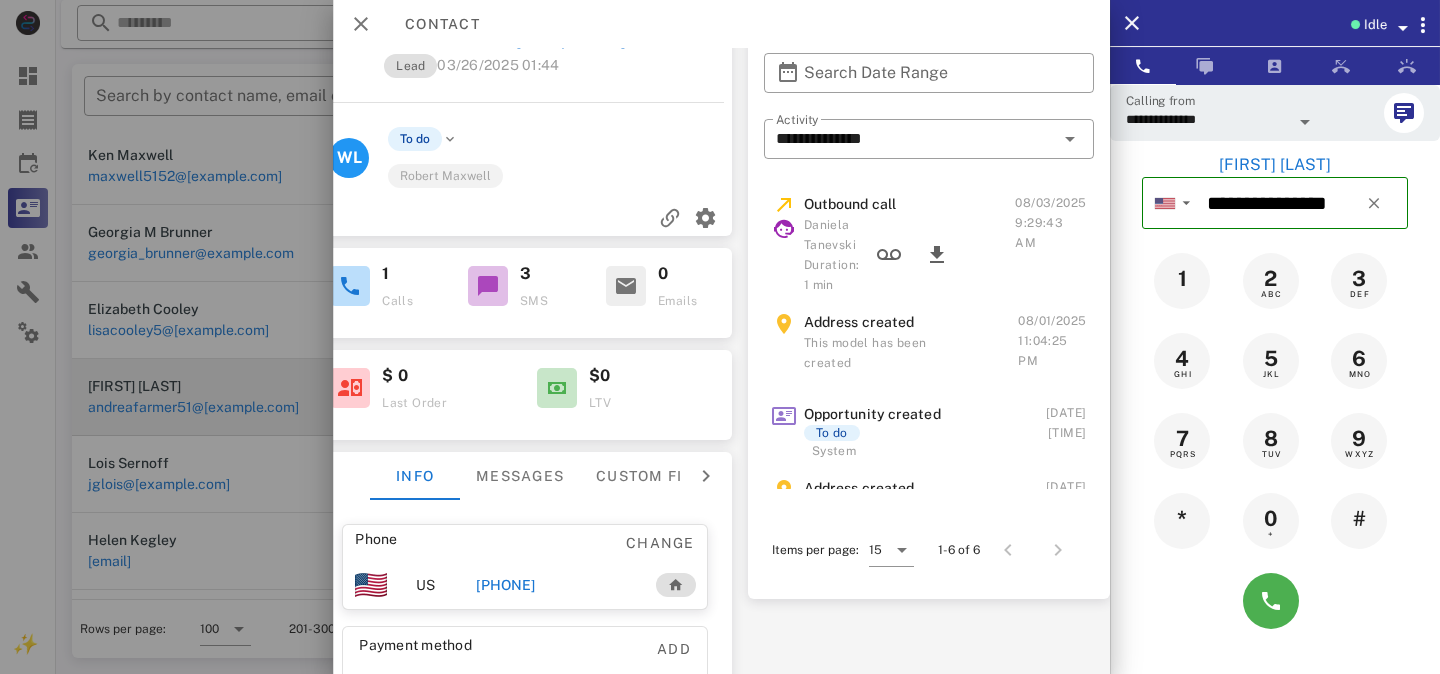 scroll, scrollTop: 67, scrollLeft: 0, axis: vertical 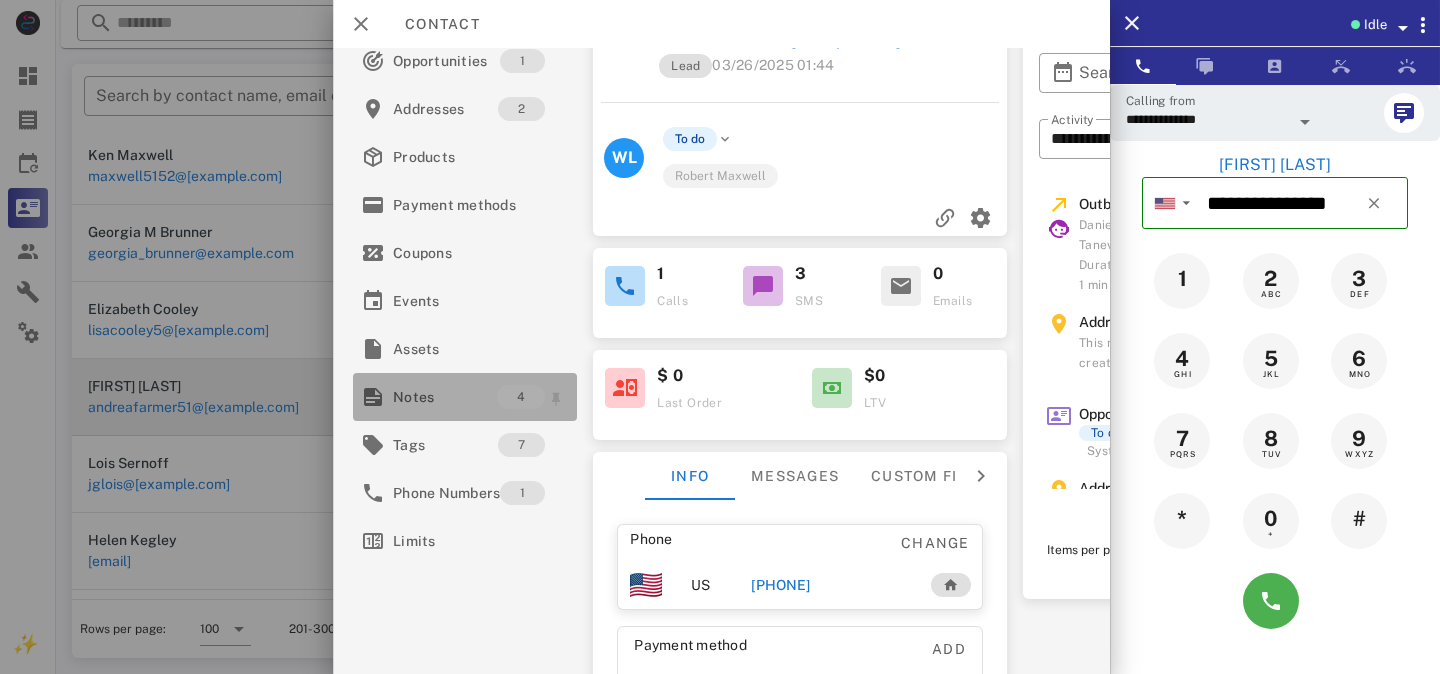 click on "Notes" at bounding box center [445, 397] 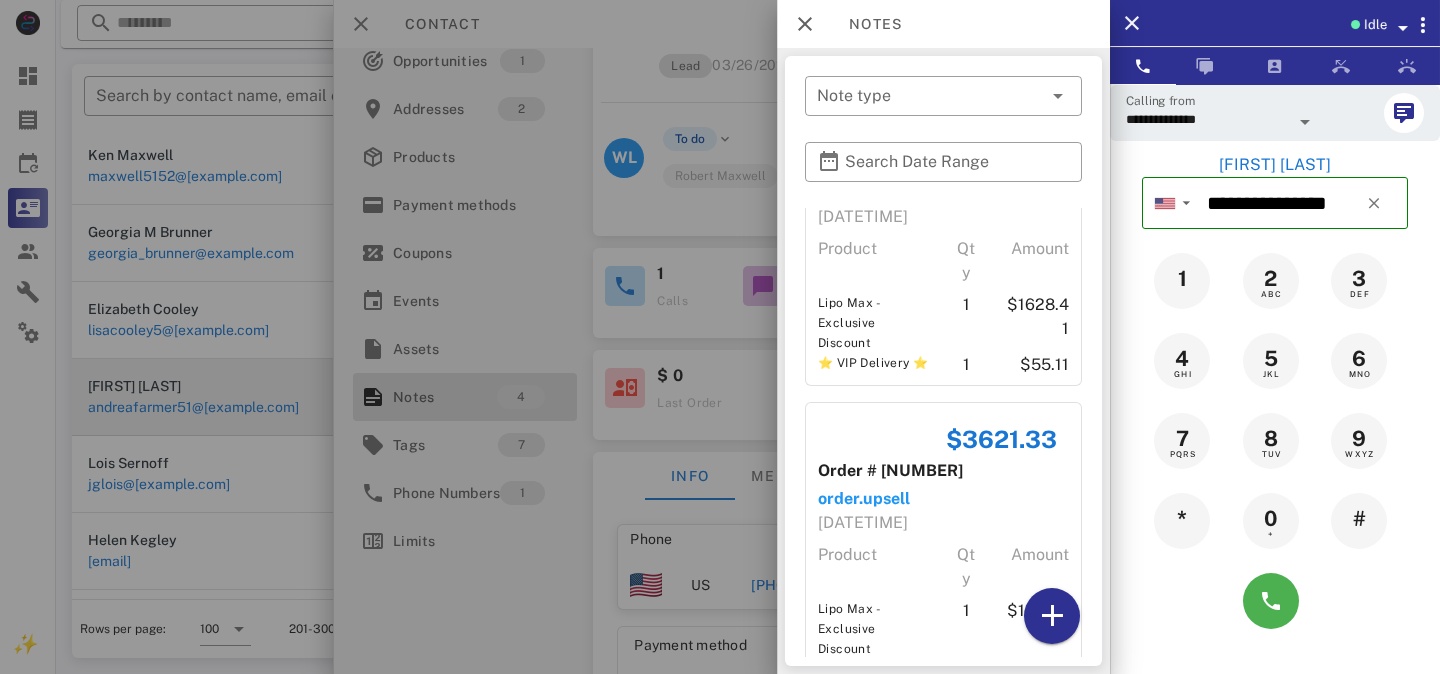 scroll, scrollTop: 361, scrollLeft: 0, axis: vertical 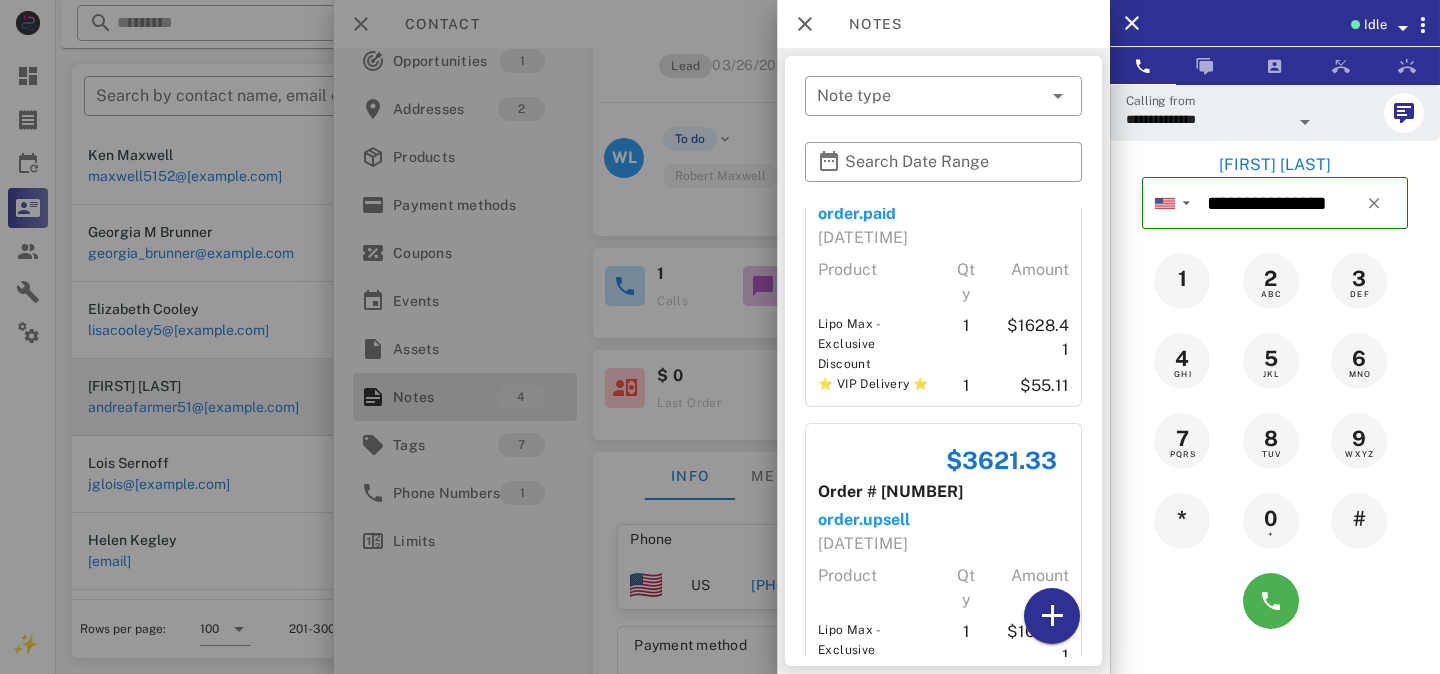 click at bounding box center (720, 337) 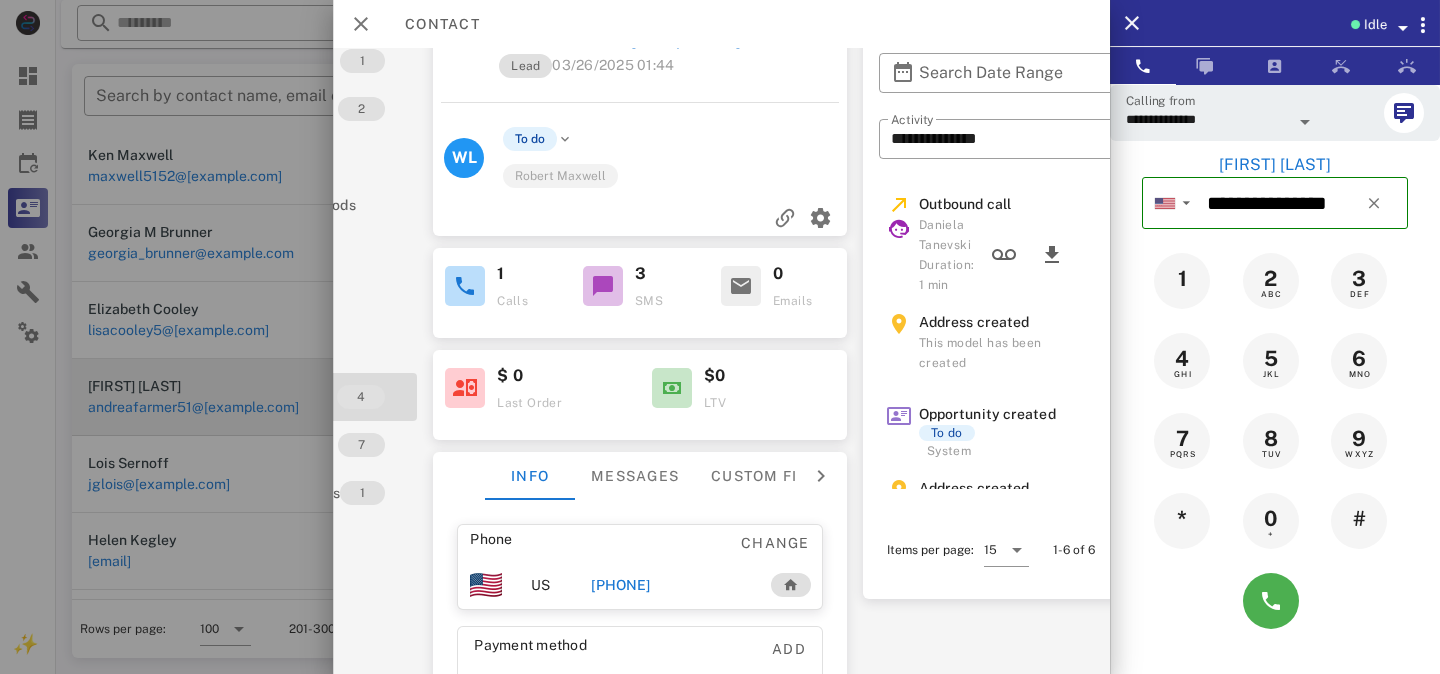 scroll, scrollTop: 67, scrollLeft: 176, axis: both 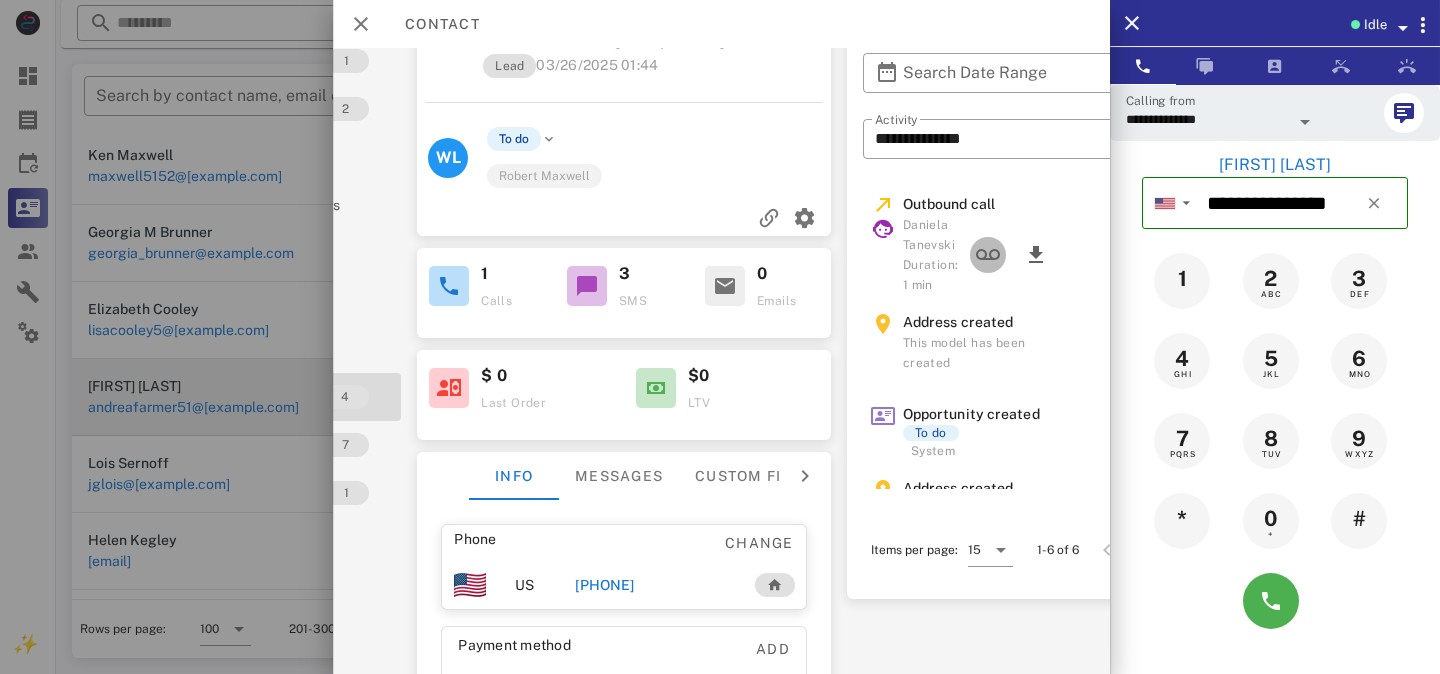 click at bounding box center (988, 255) 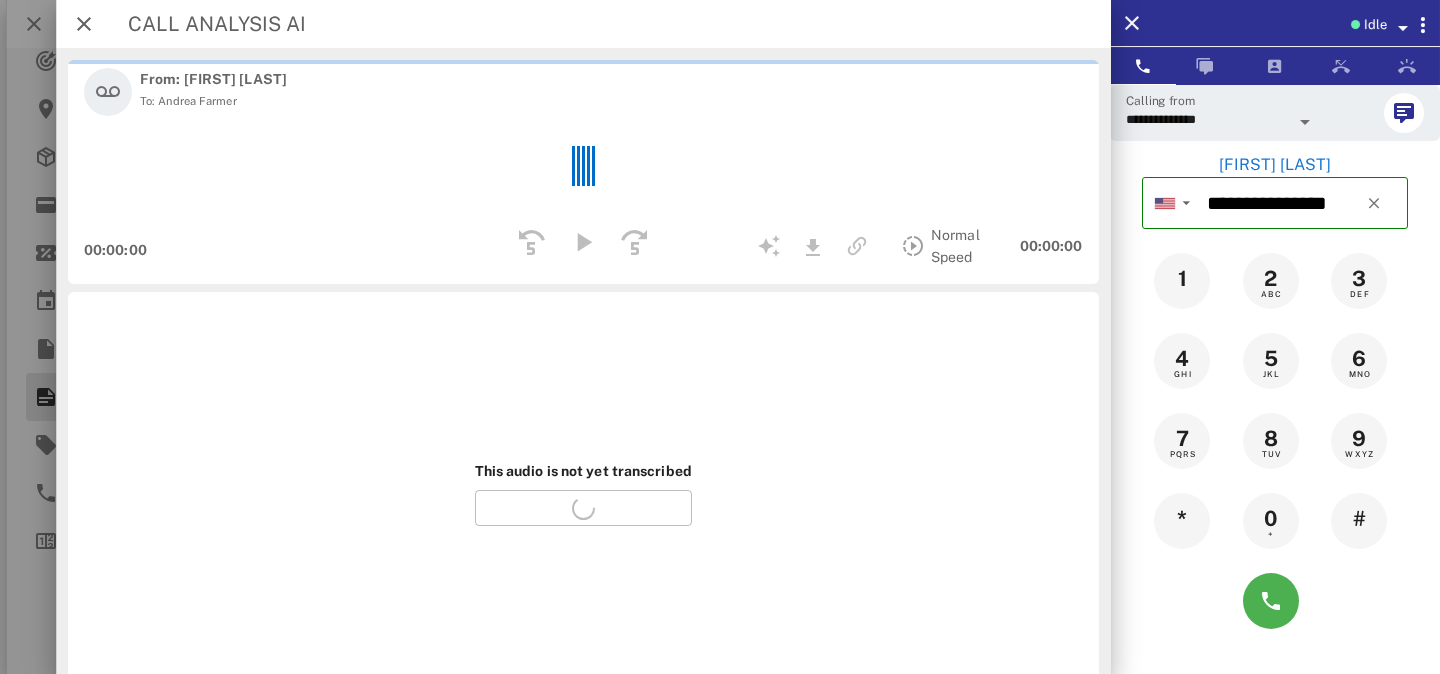 scroll, scrollTop: 67, scrollLeft: 0, axis: vertical 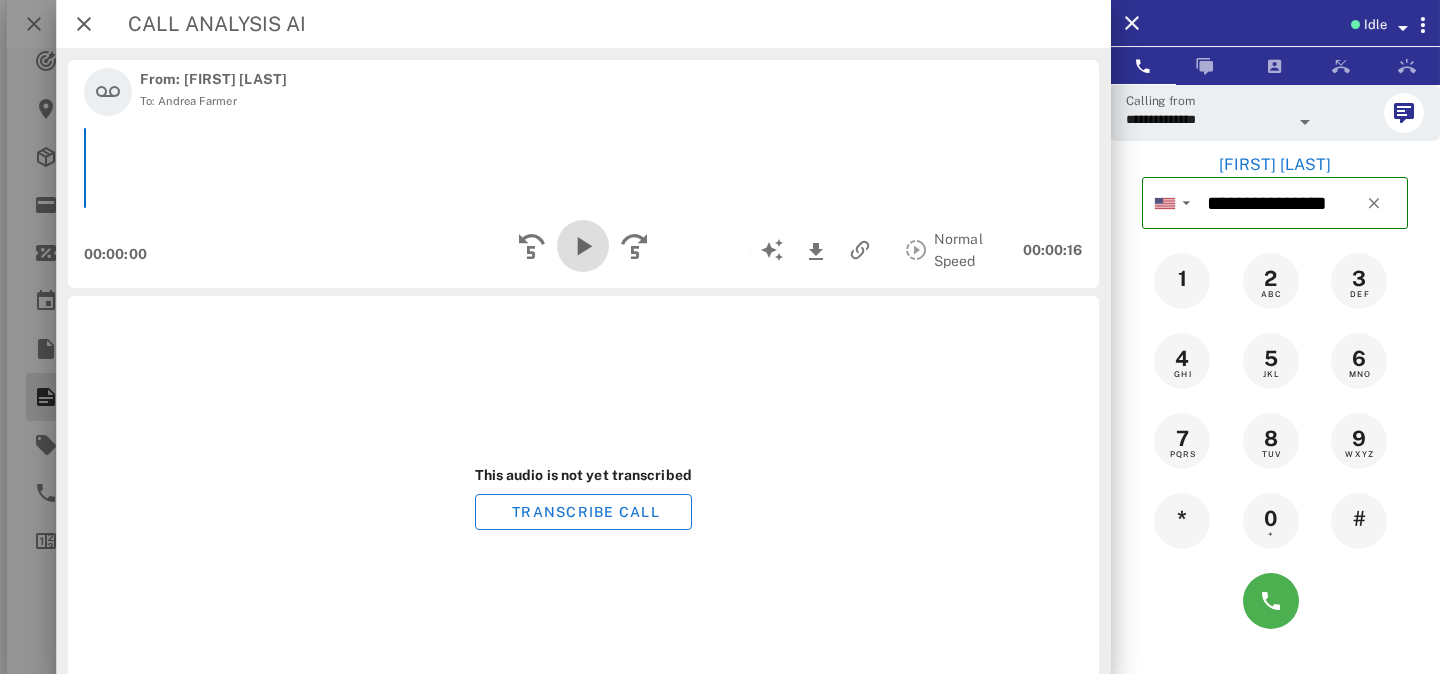 click at bounding box center (583, 246) 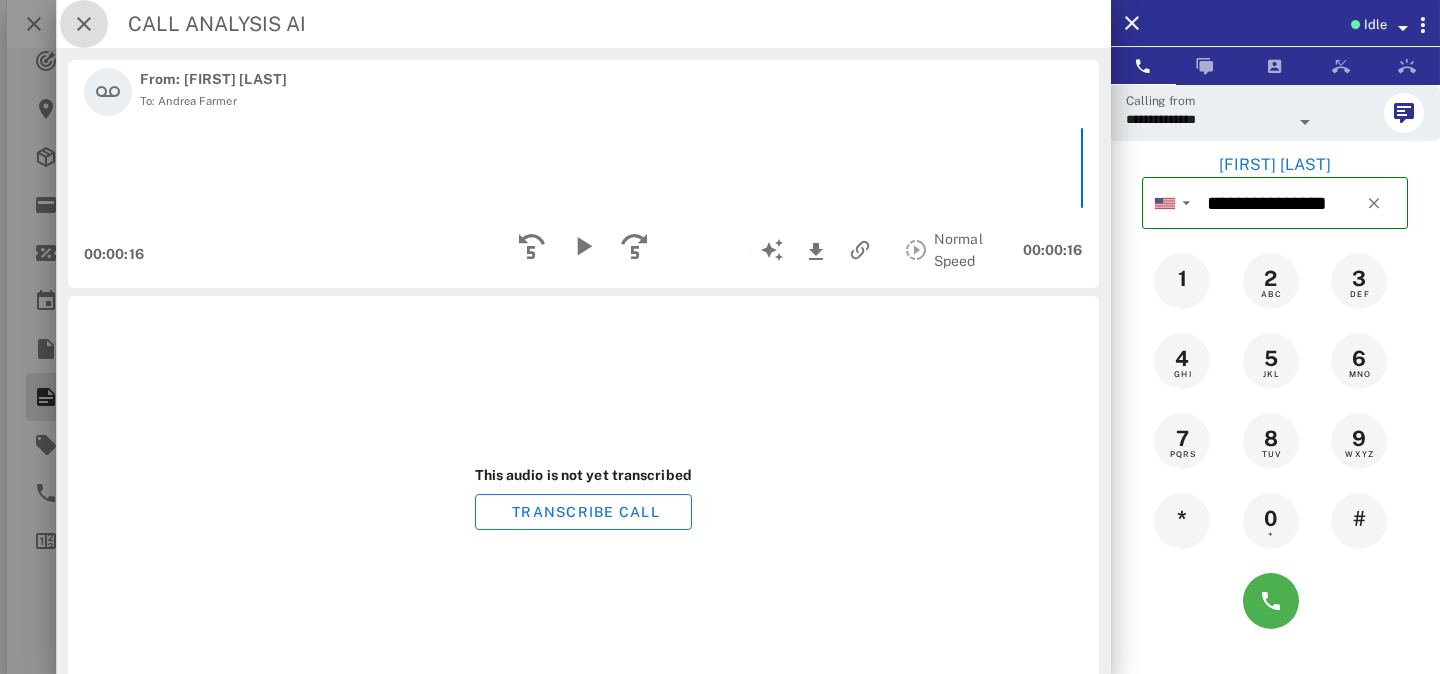 click at bounding box center (84, 24) 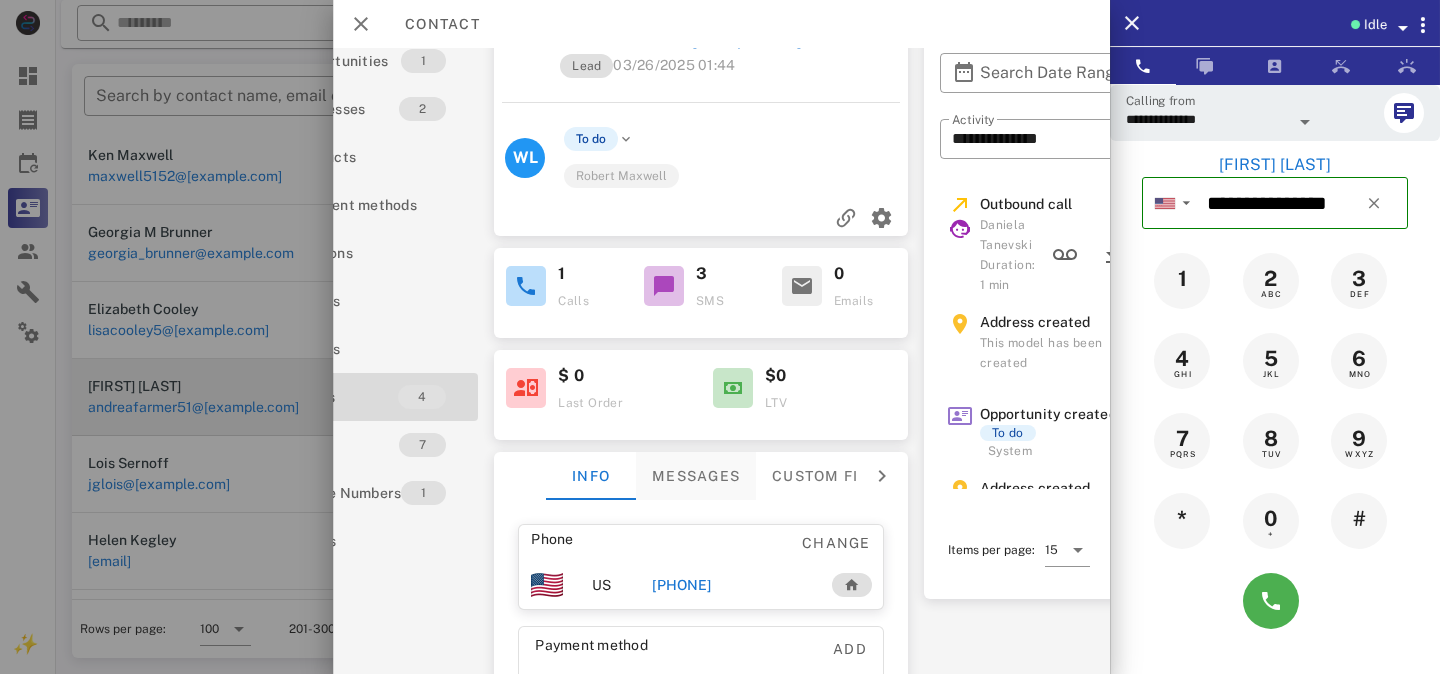 scroll, scrollTop: 67, scrollLeft: 0, axis: vertical 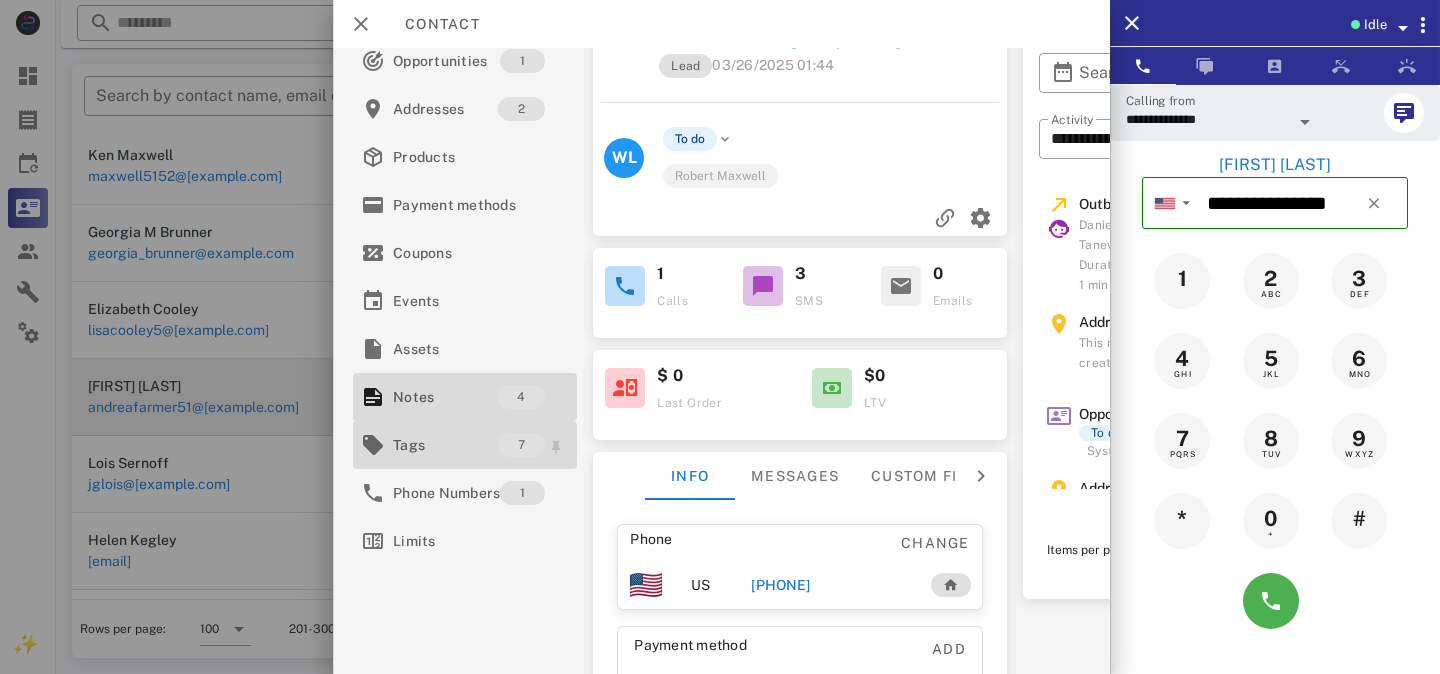 click on "Tags" at bounding box center [445, 445] 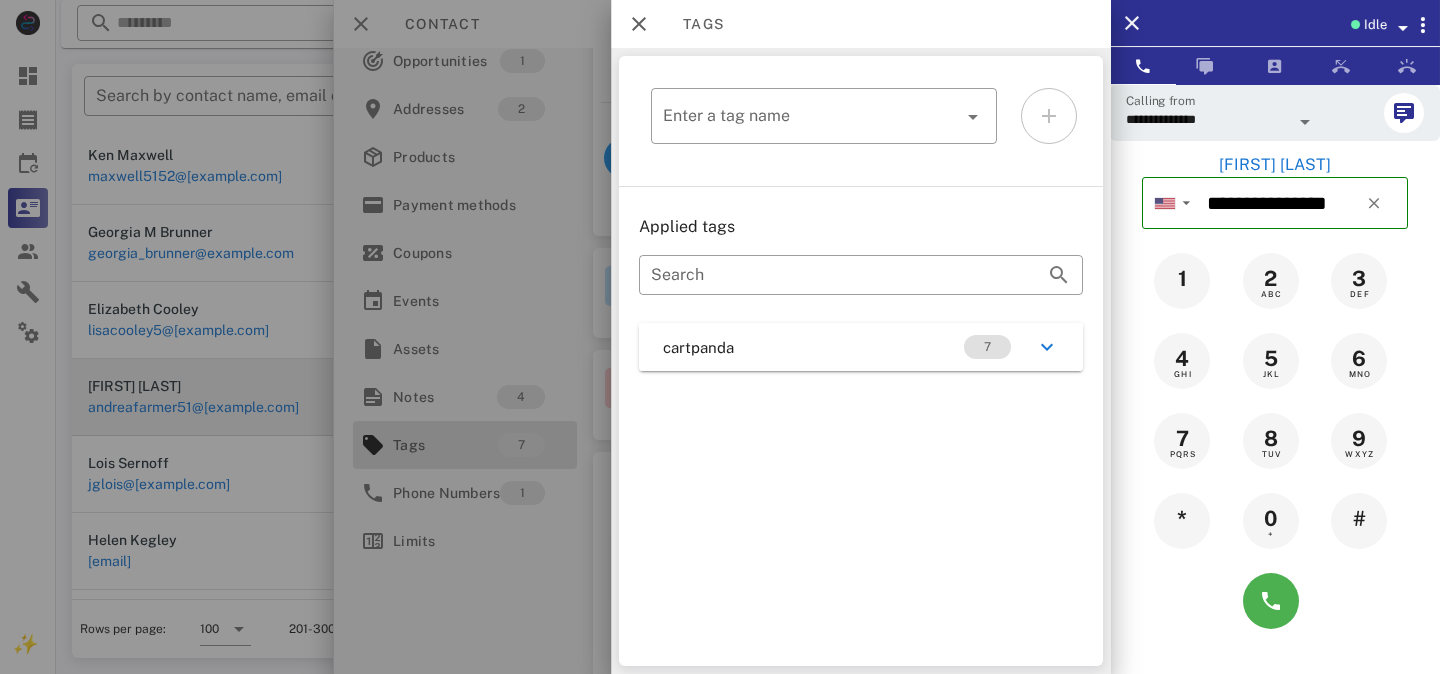 click at bounding box center (720, 337) 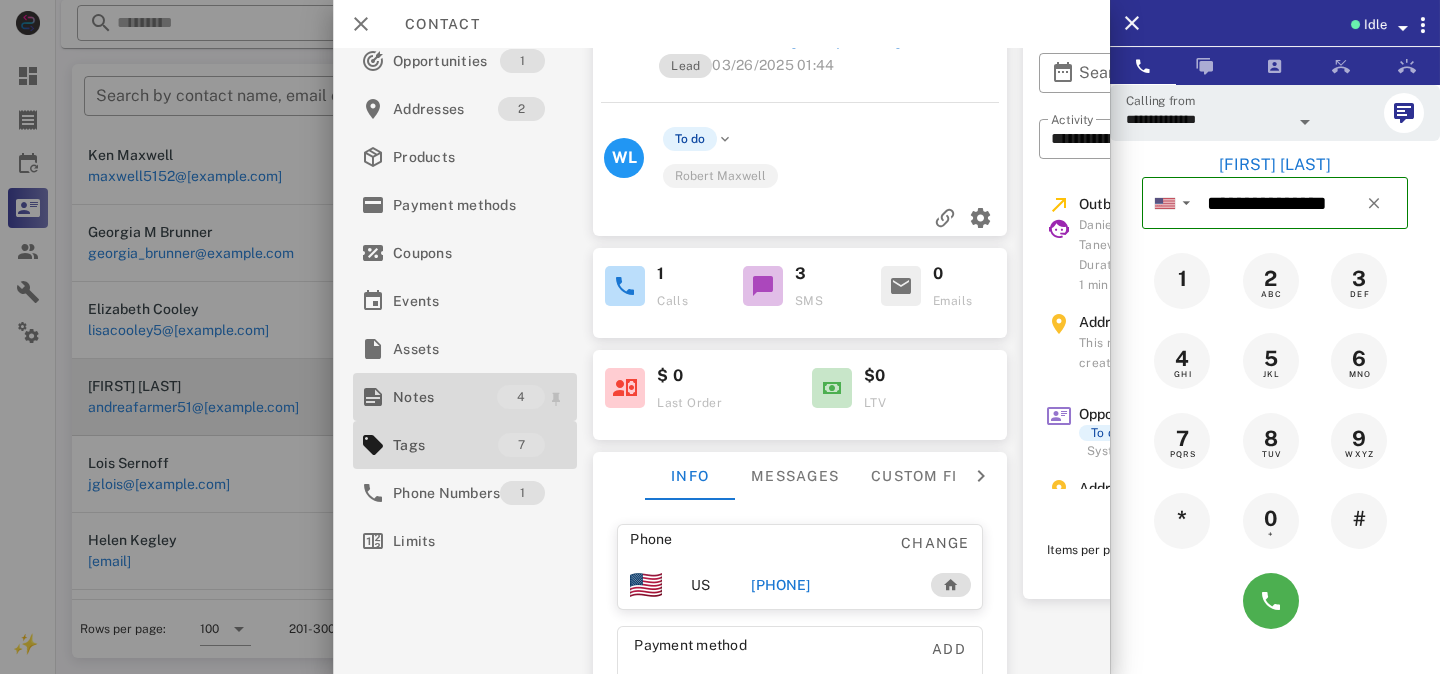 click on "Notes" at bounding box center [445, 397] 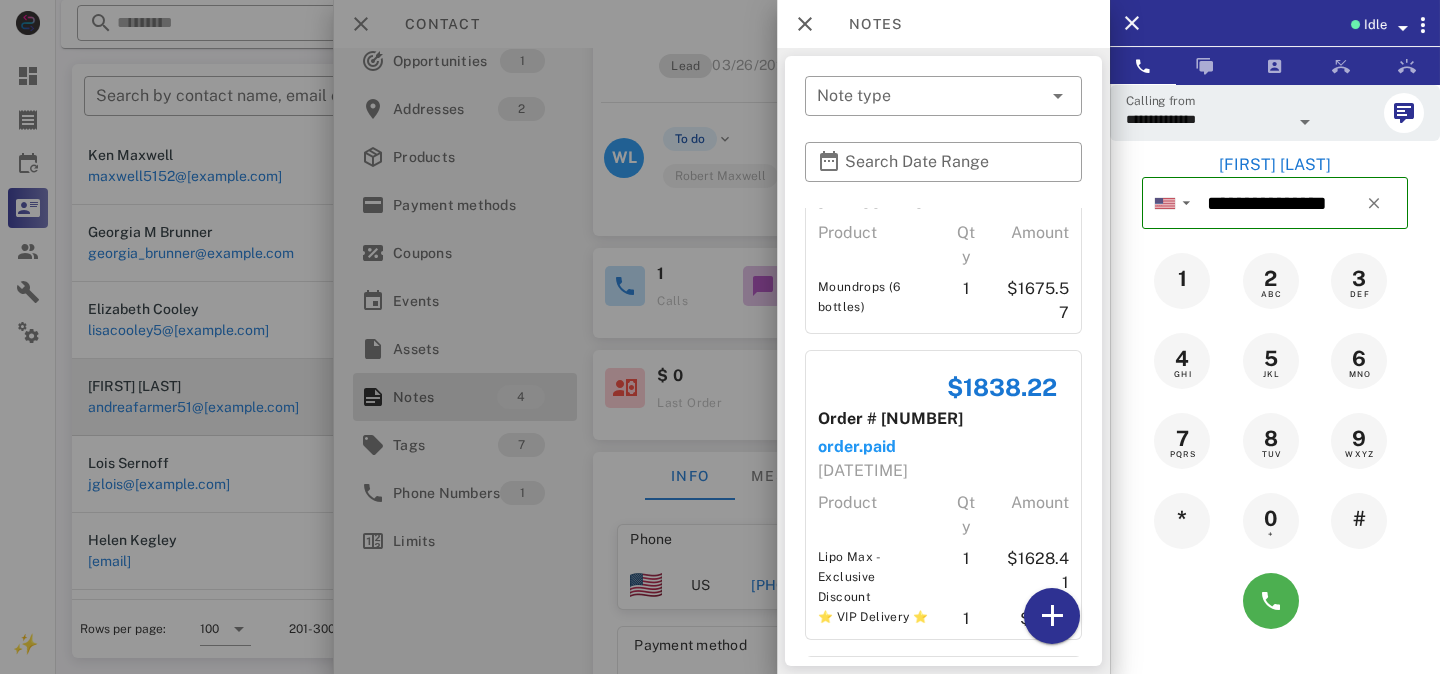 scroll, scrollTop: 0, scrollLeft: 0, axis: both 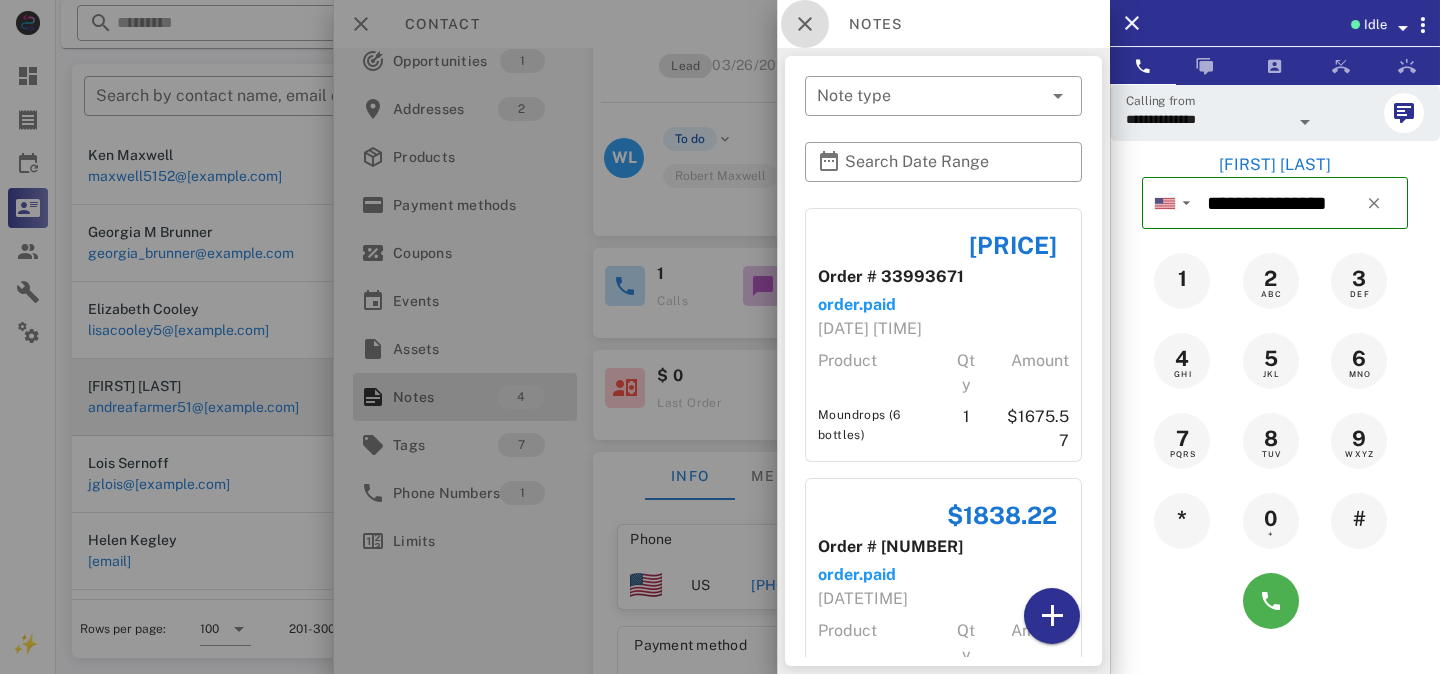 click at bounding box center [805, 24] 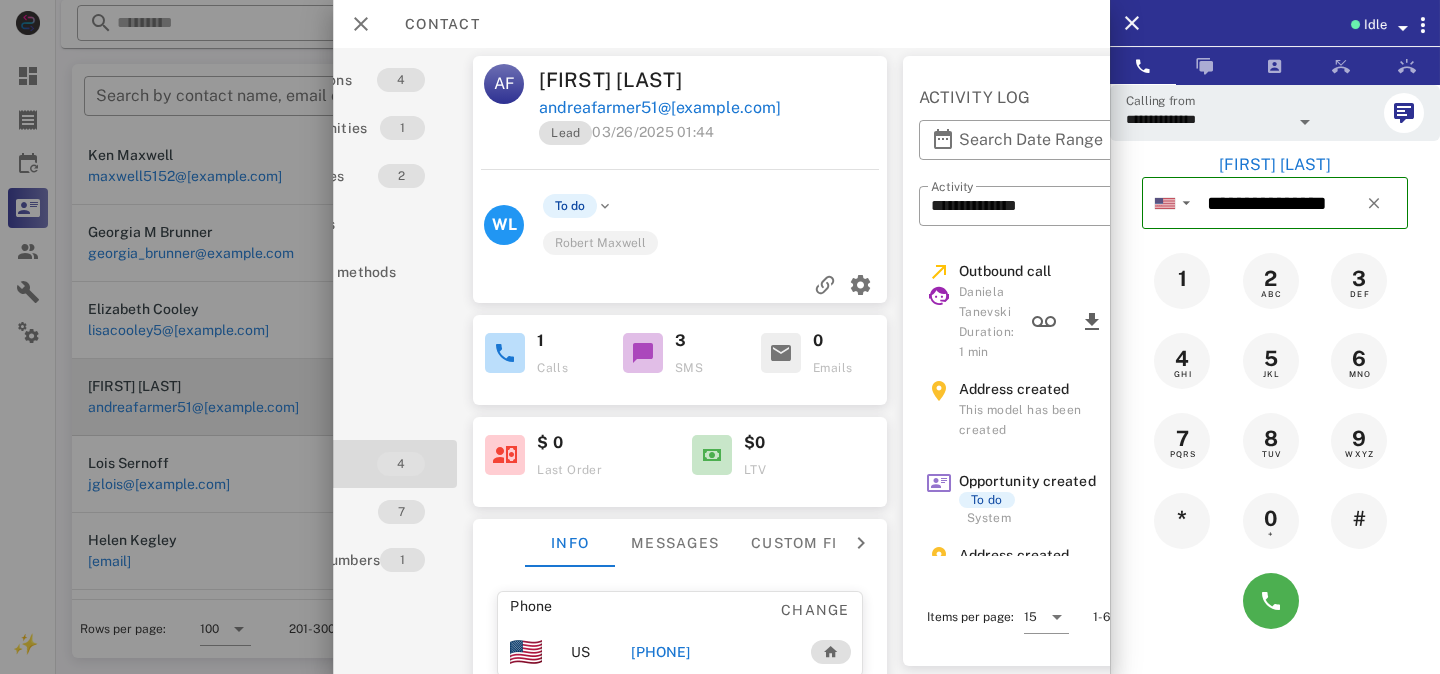 scroll, scrollTop: 0, scrollLeft: 275, axis: horizontal 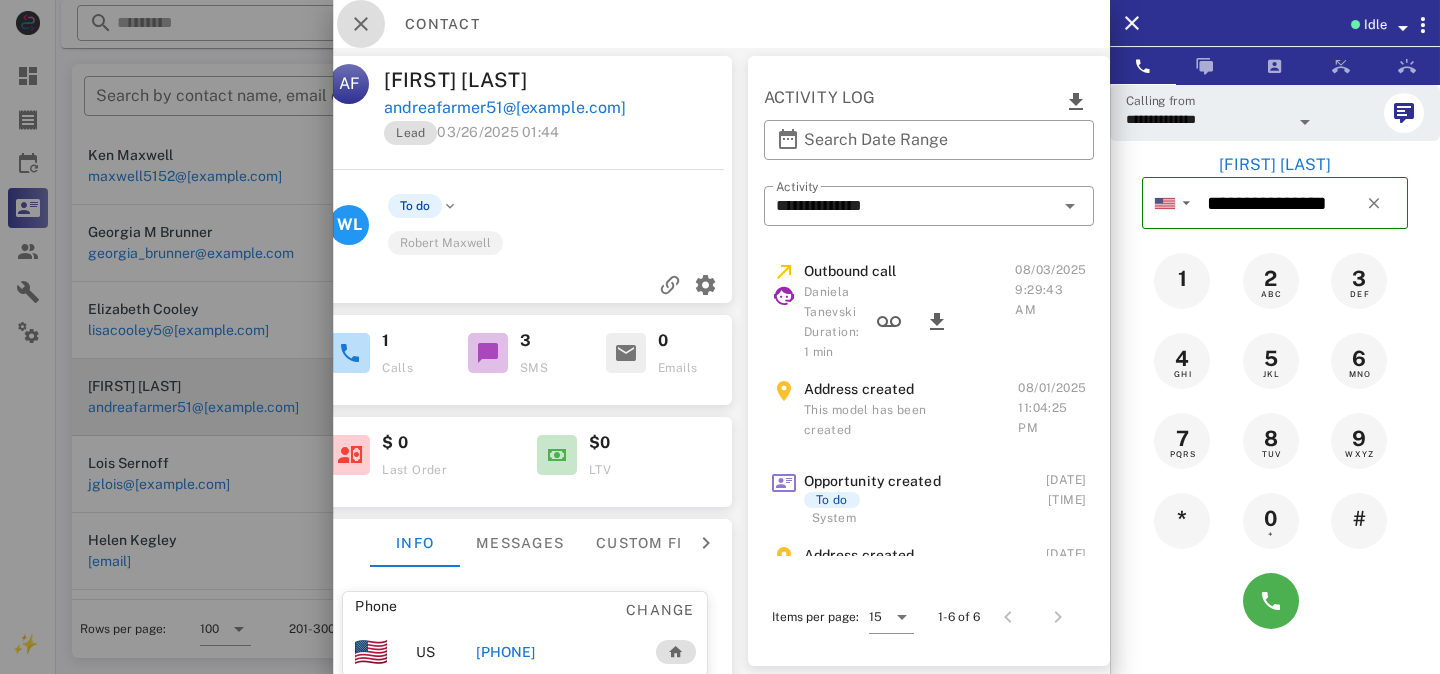 click at bounding box center [361, 24] 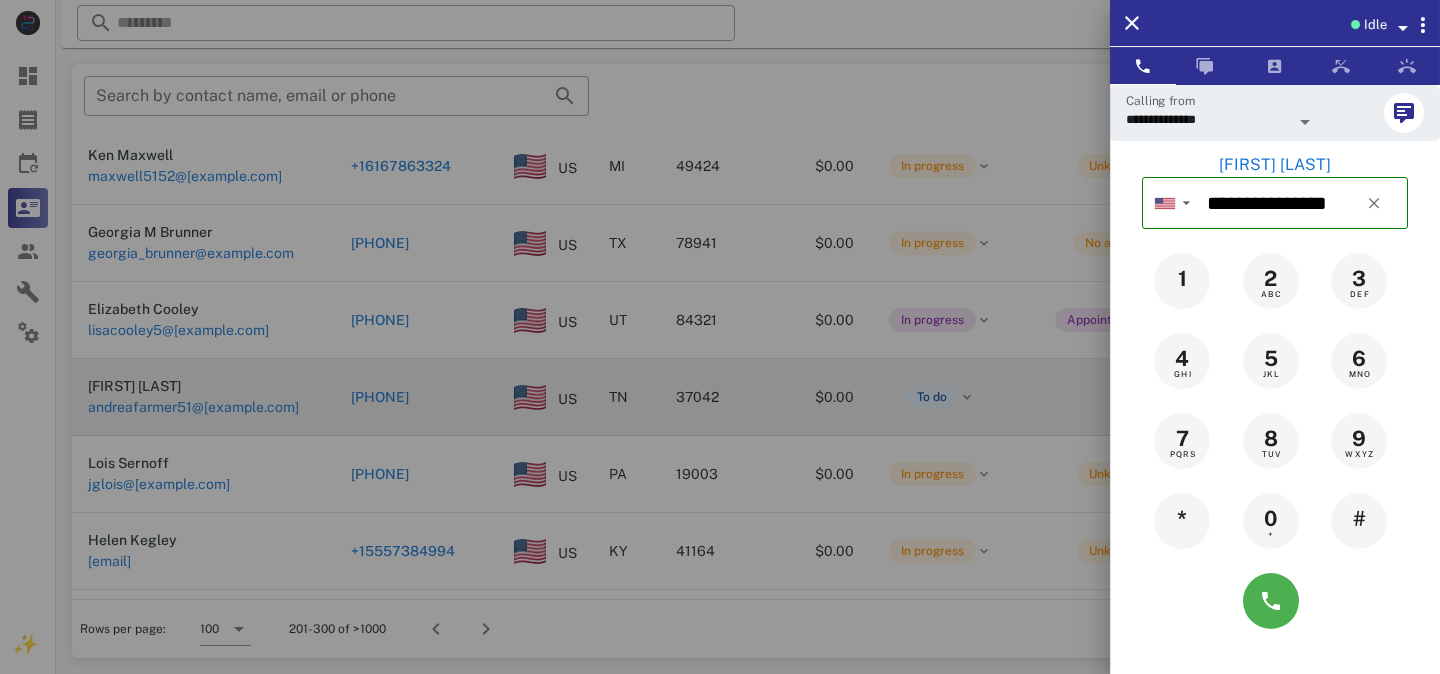 click at bounding box center [720, 337] 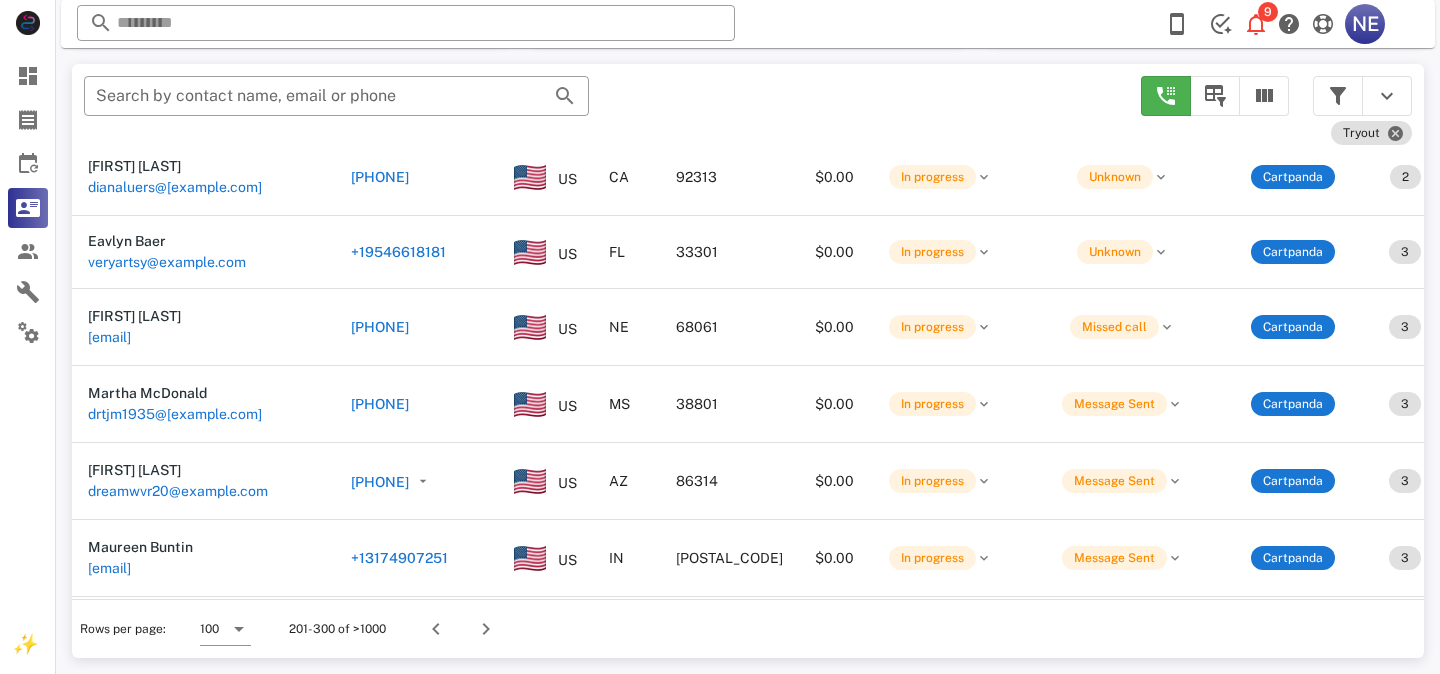 scroll, scrollTop: 7210, scrollLeft: 0, axis: vertical 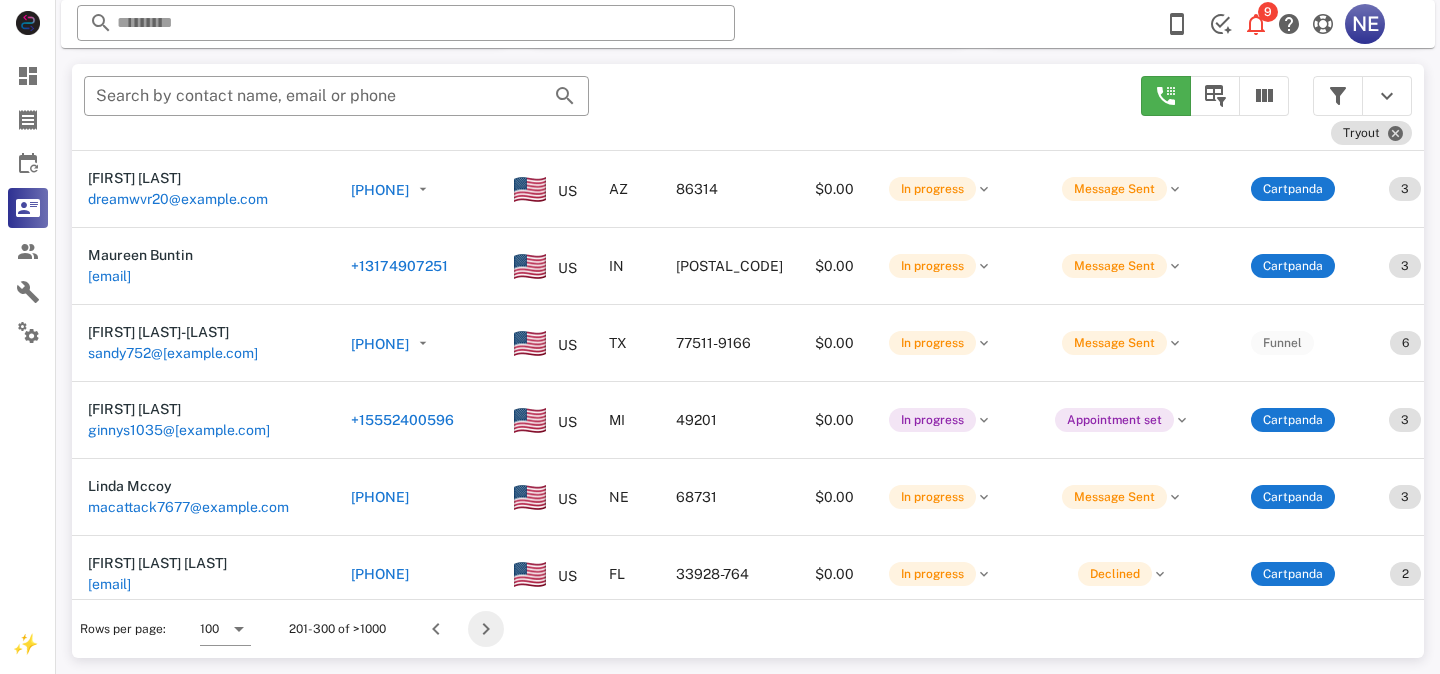 click at bounding box center (486, 629) 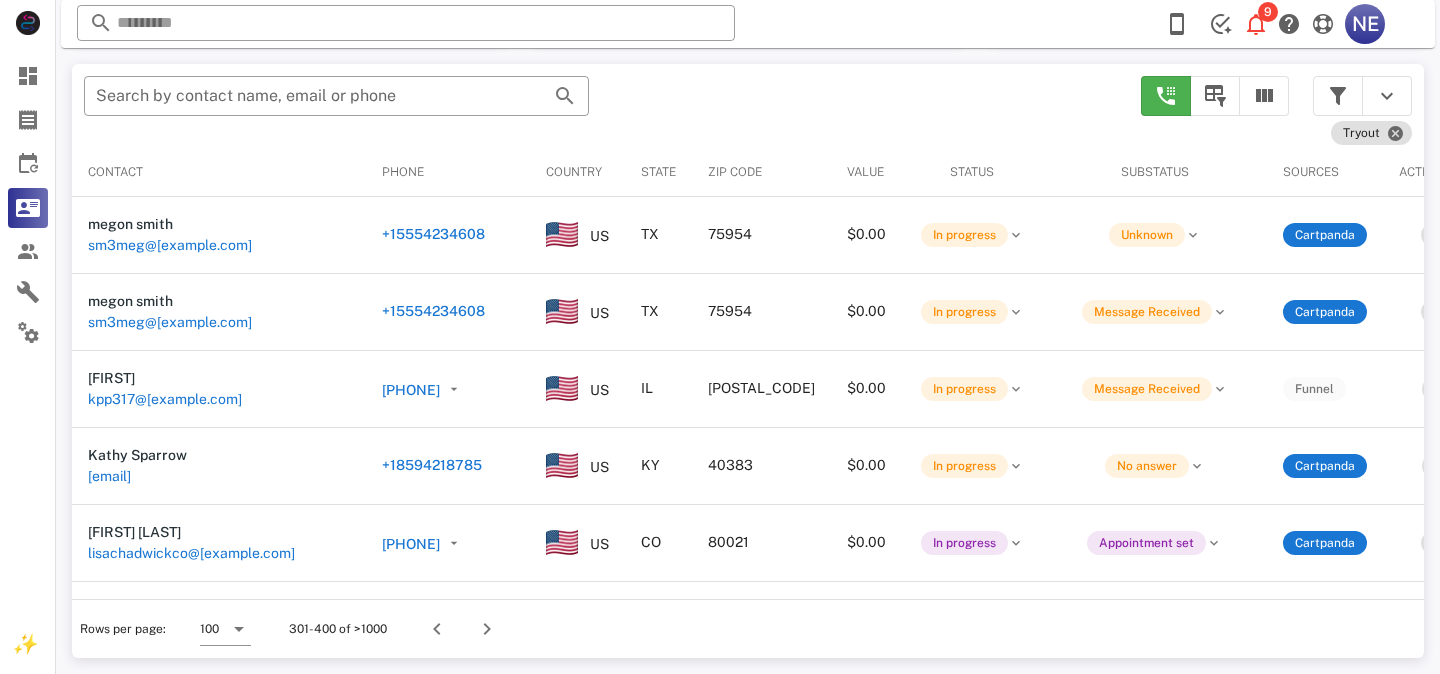 scroll, scrollTop: 380, scrollLeft: 0, axis: vertical 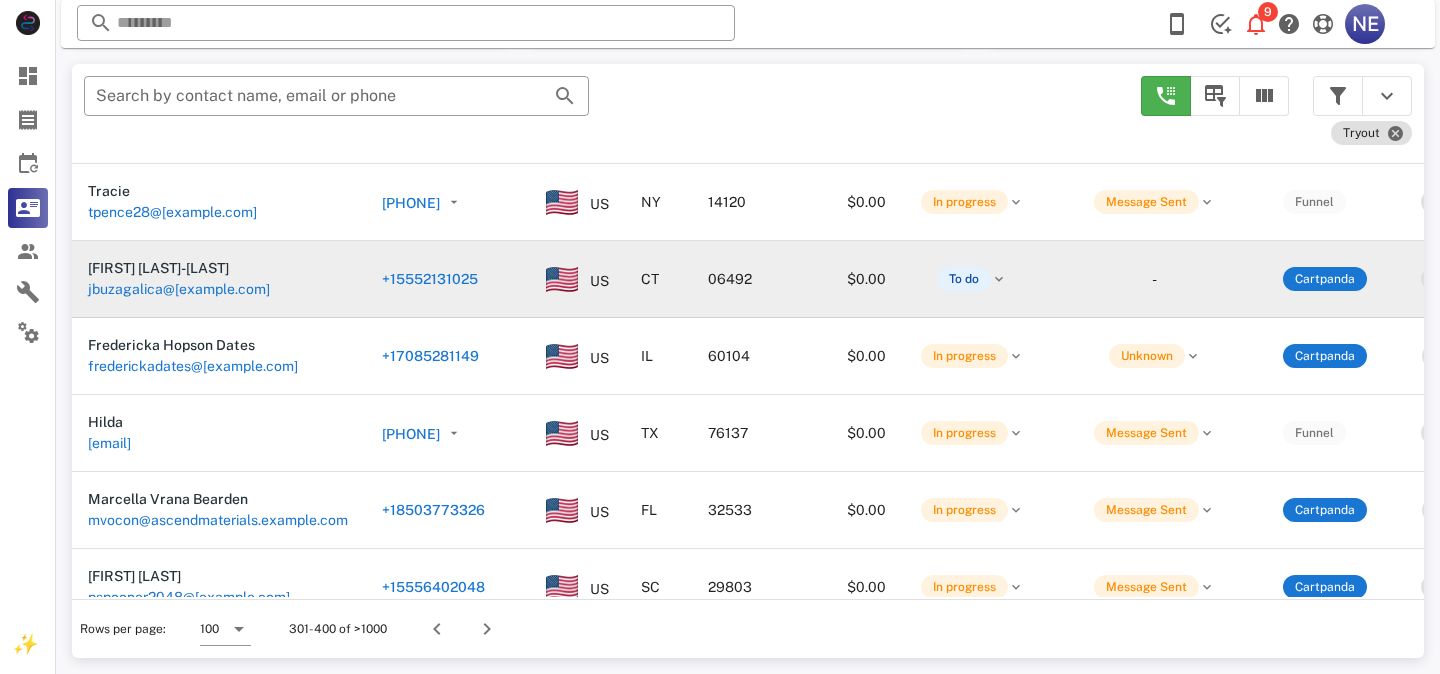 click on "+12032131025" at bounding box center [430, 279] 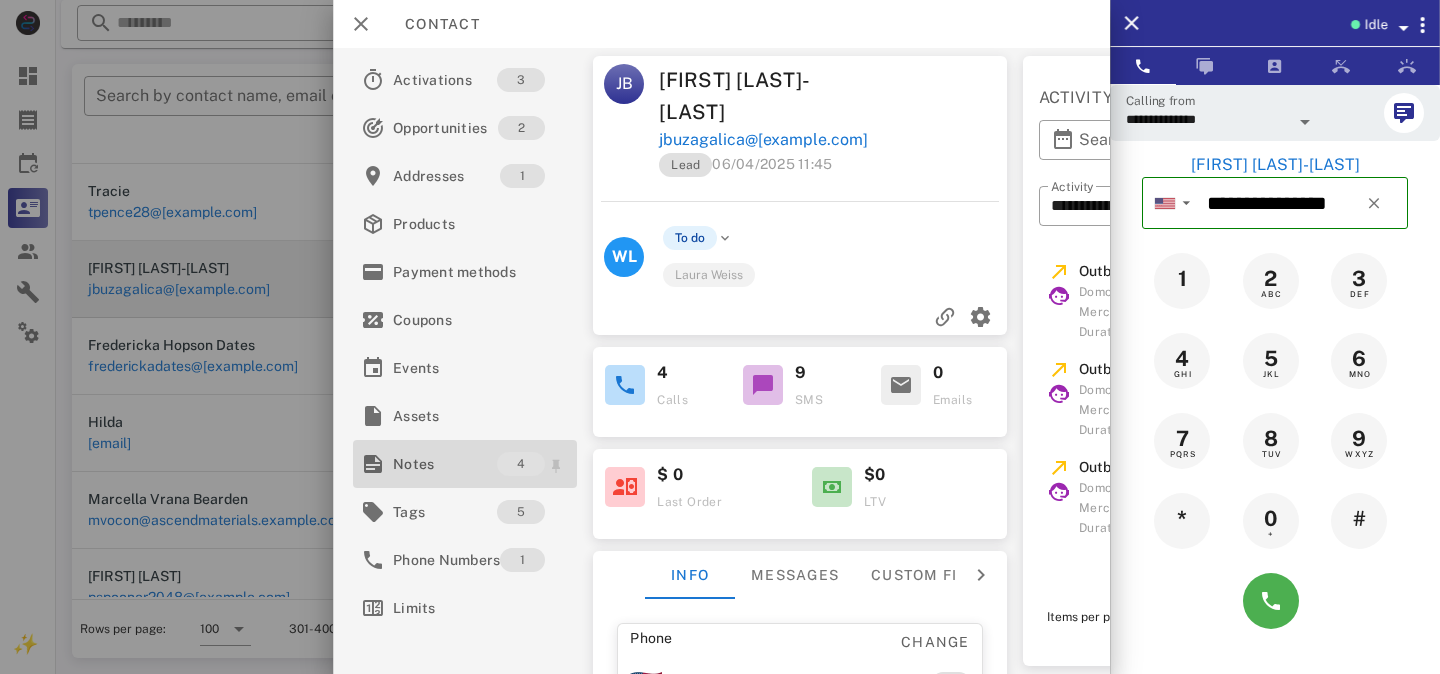 click on "Notes" at bounding box center [445, 464] 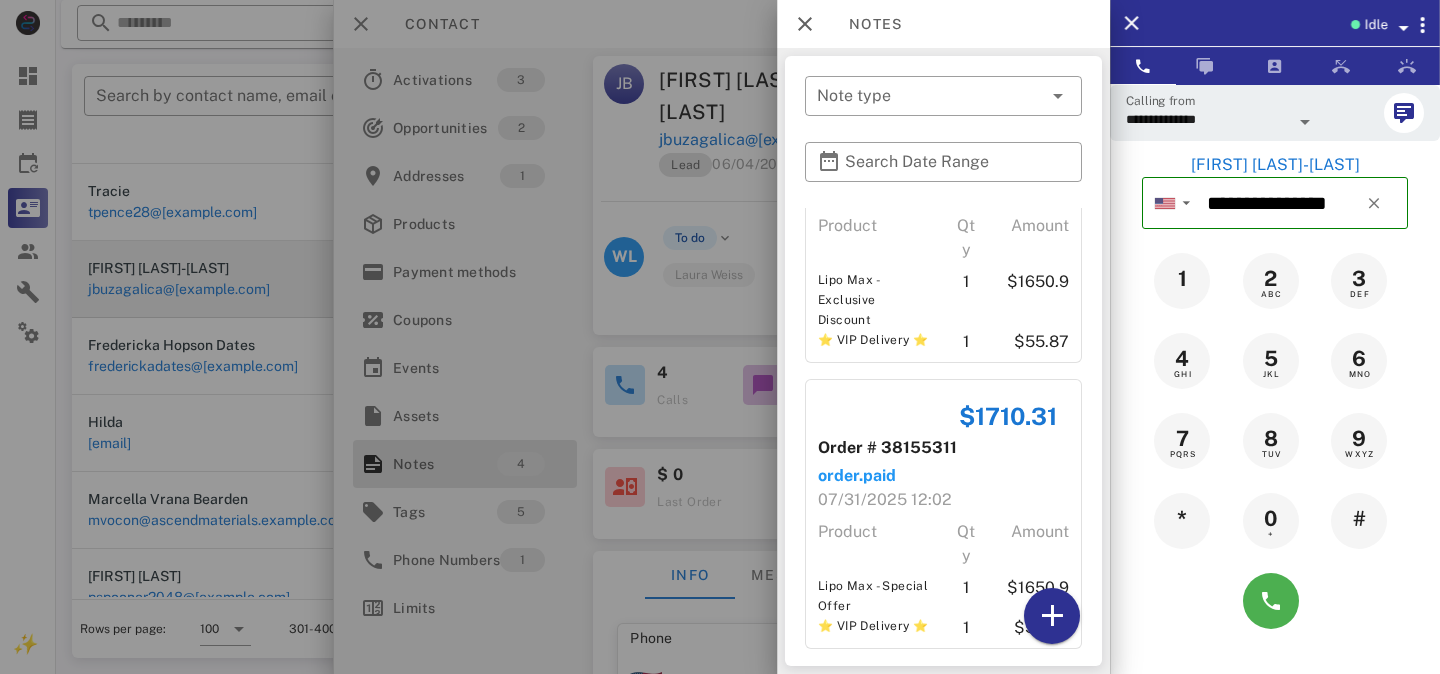 scroll, scrollTop: 545, scrollLeft: 0, axis: vertical 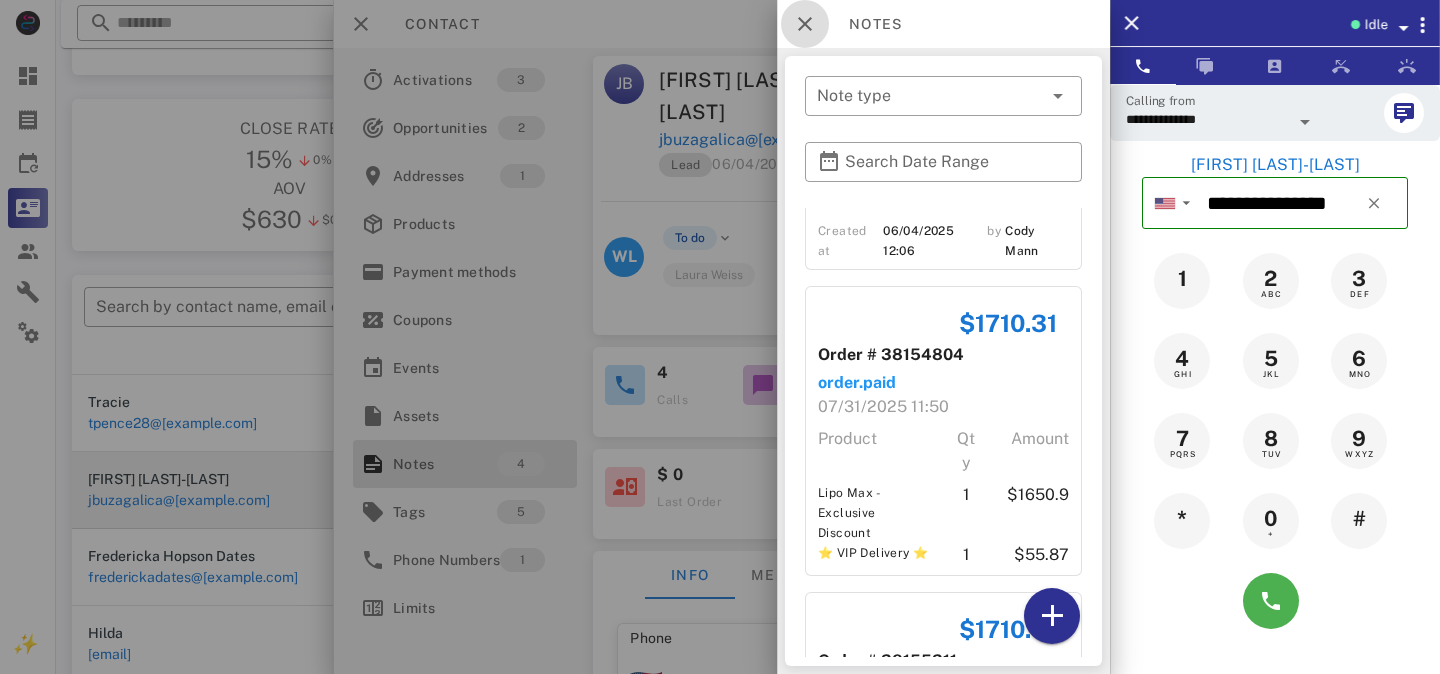 click at bounding box center (805, 24) 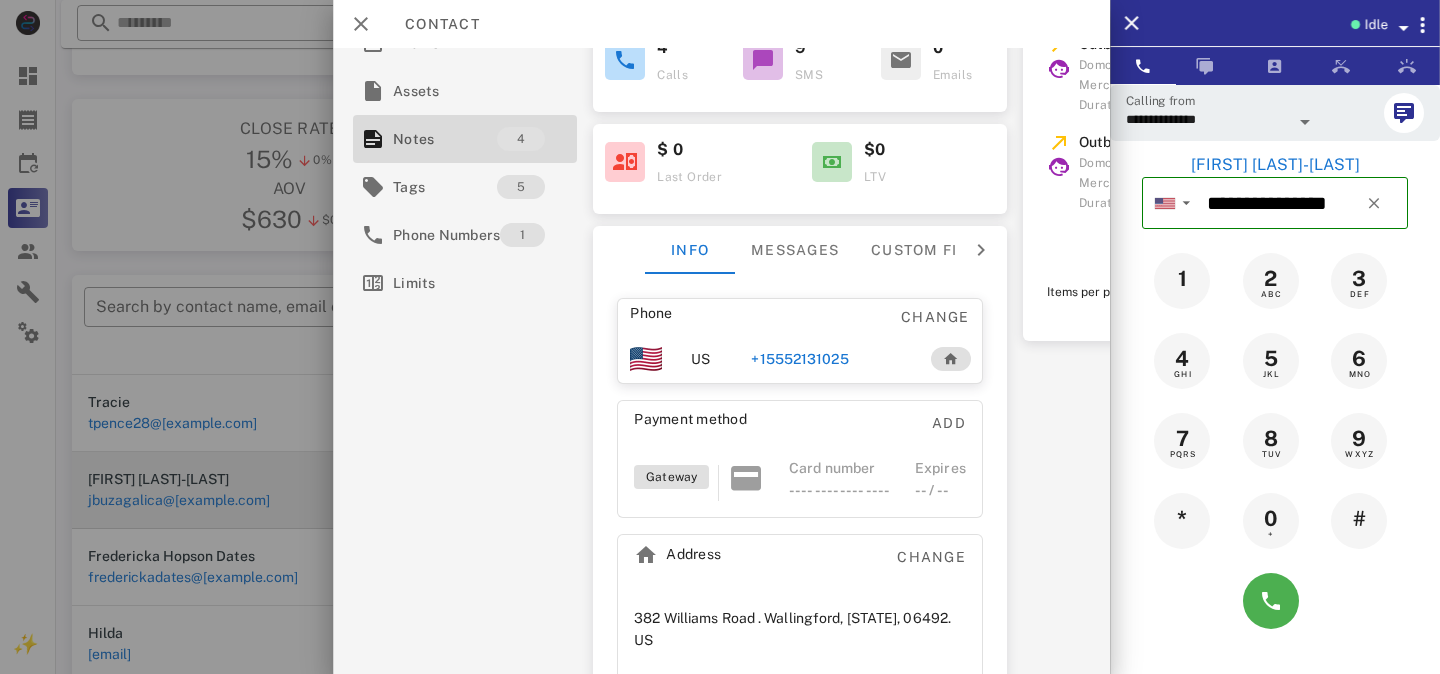 scroll, scrollTop: 338, scrollLeft: 0, axis: vertical 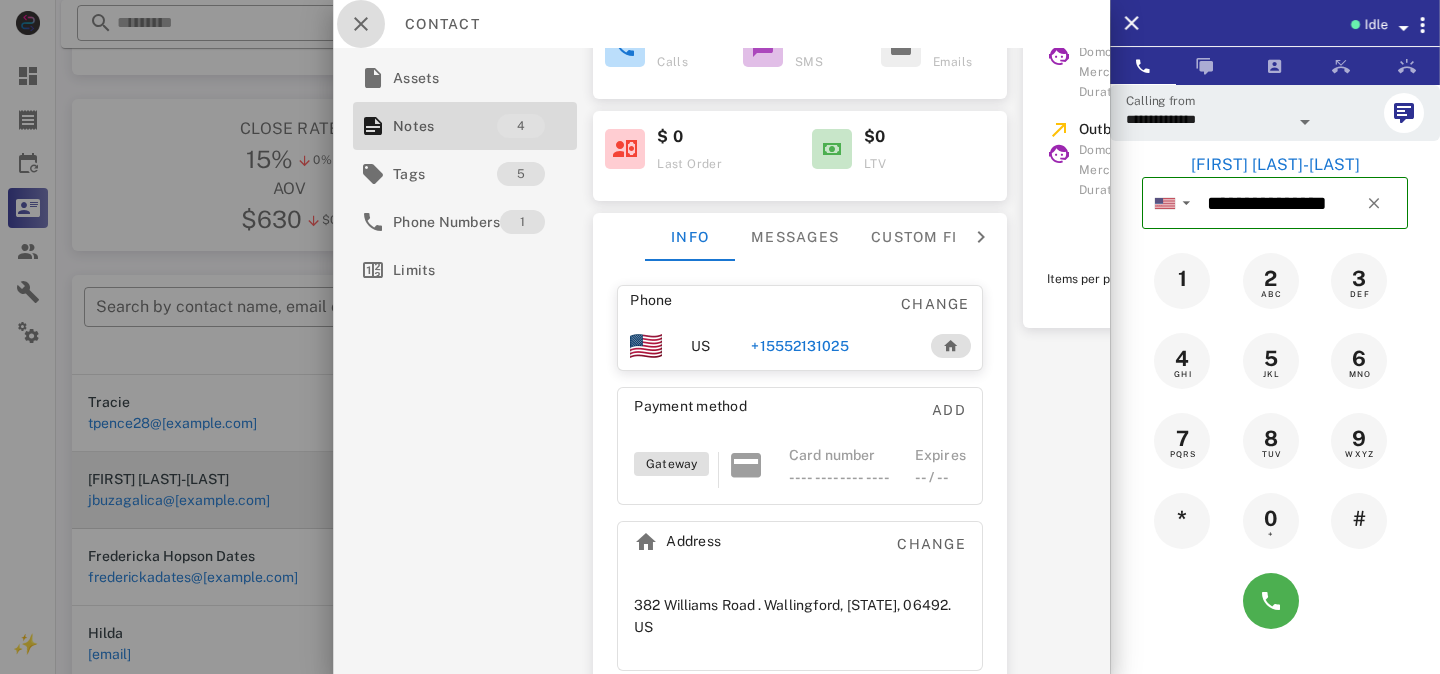 click at bounding box center [361, 24] 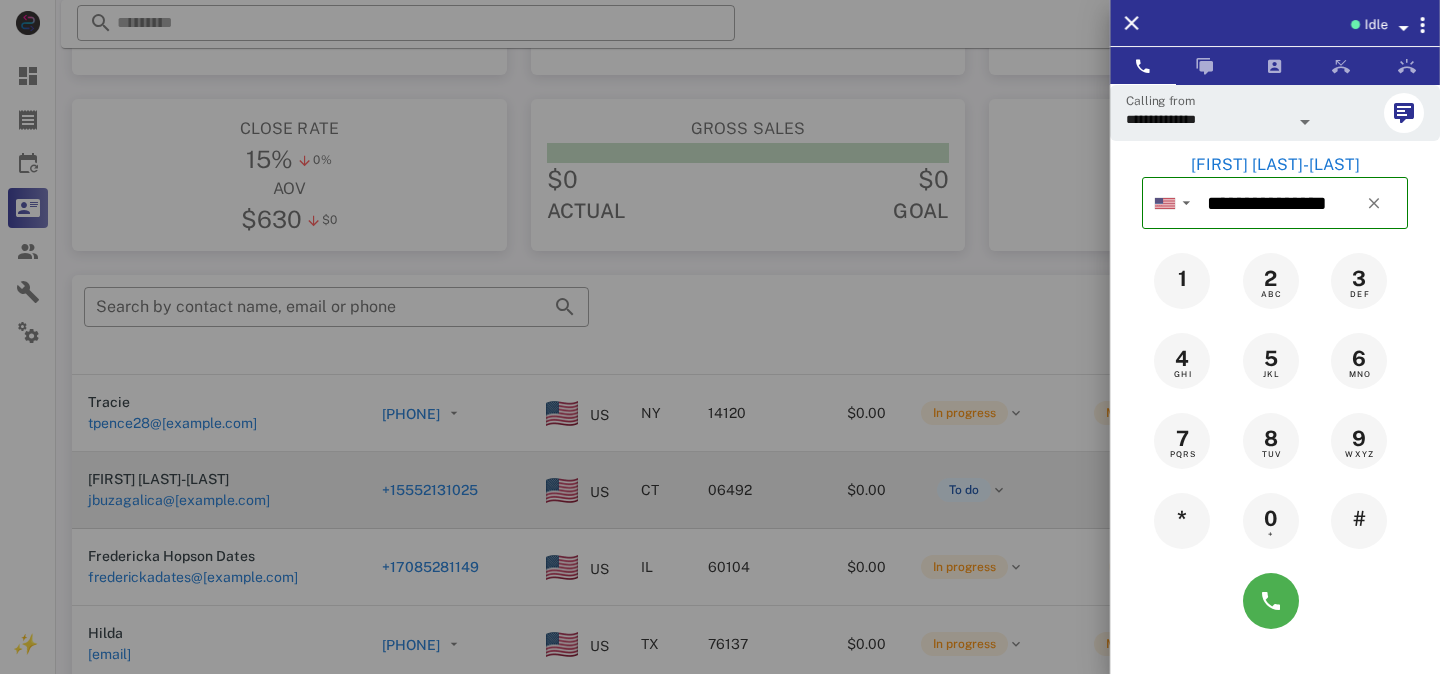 click at bounding box center (720, 337) 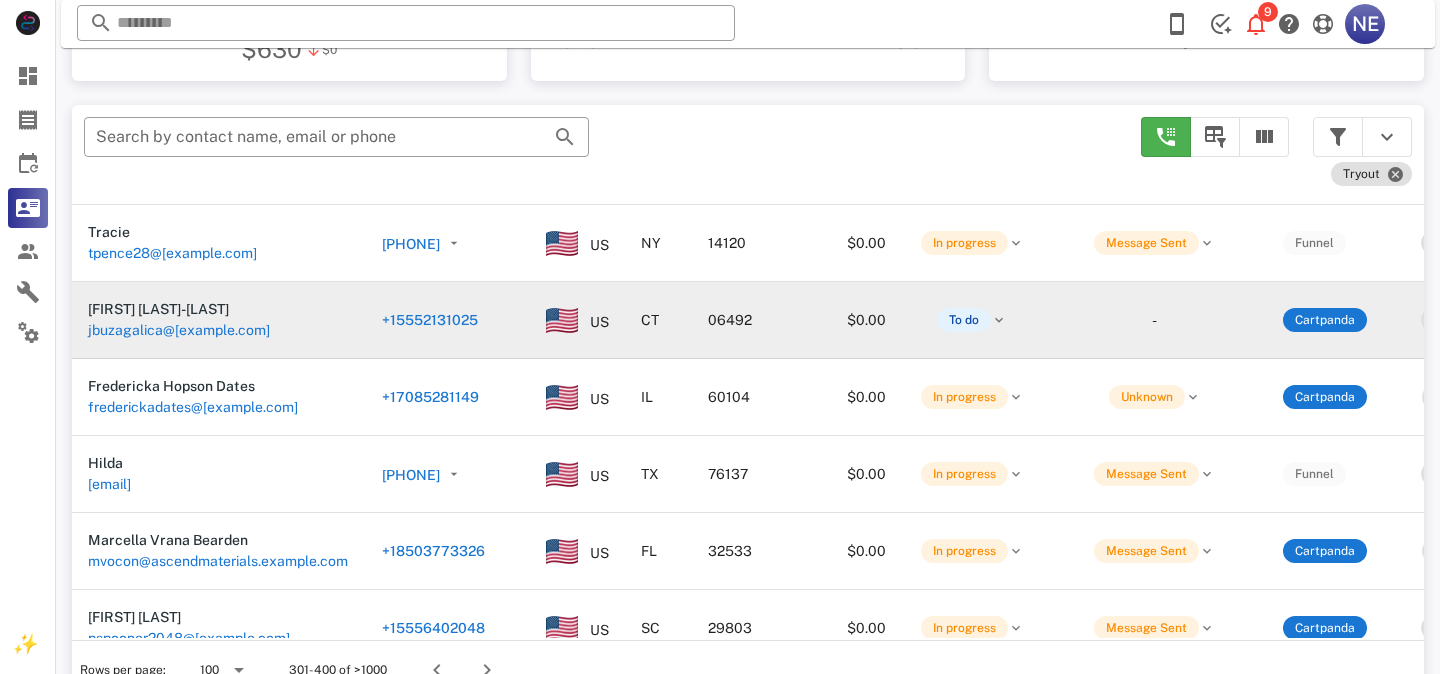 scroll, scrollTop: 380, scrollLeft: 0, axis: vertical 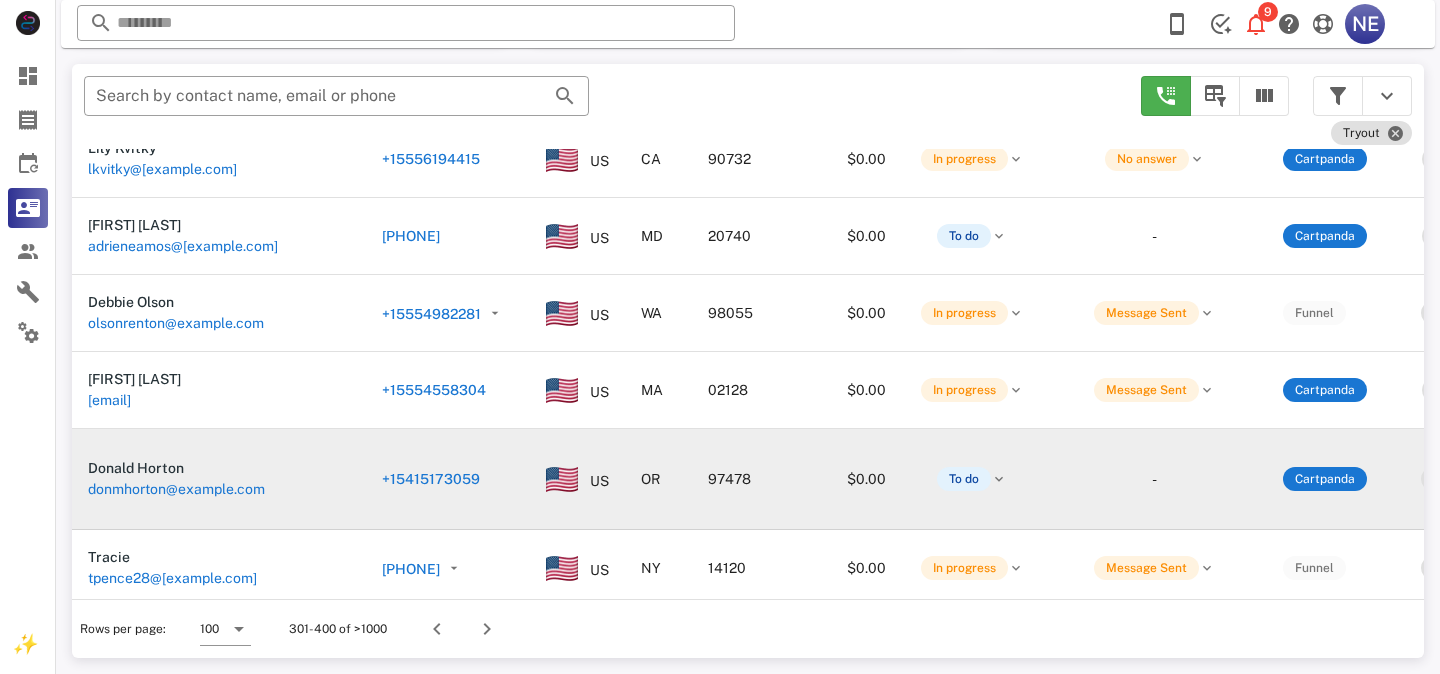 click on "+15415173059" at bounding box center (431, 479) 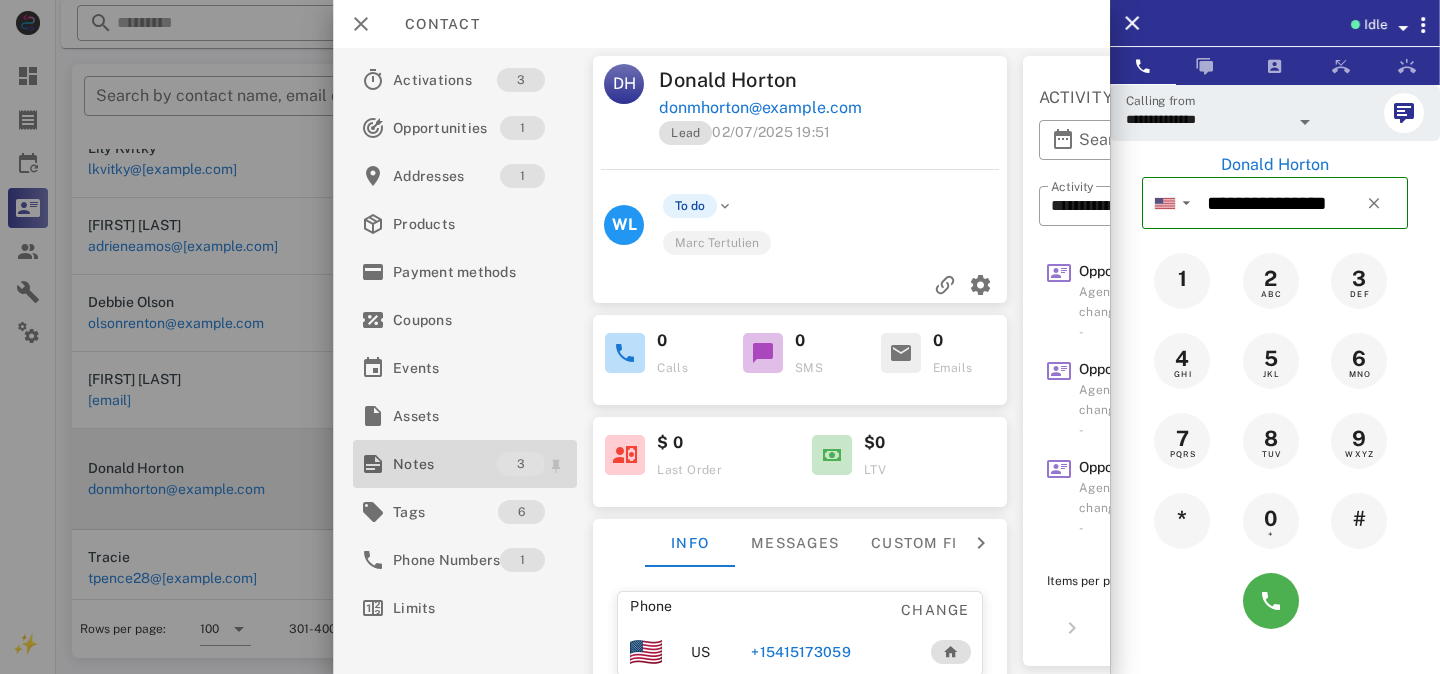 click on "Notes" at bounding box center (445, 464) 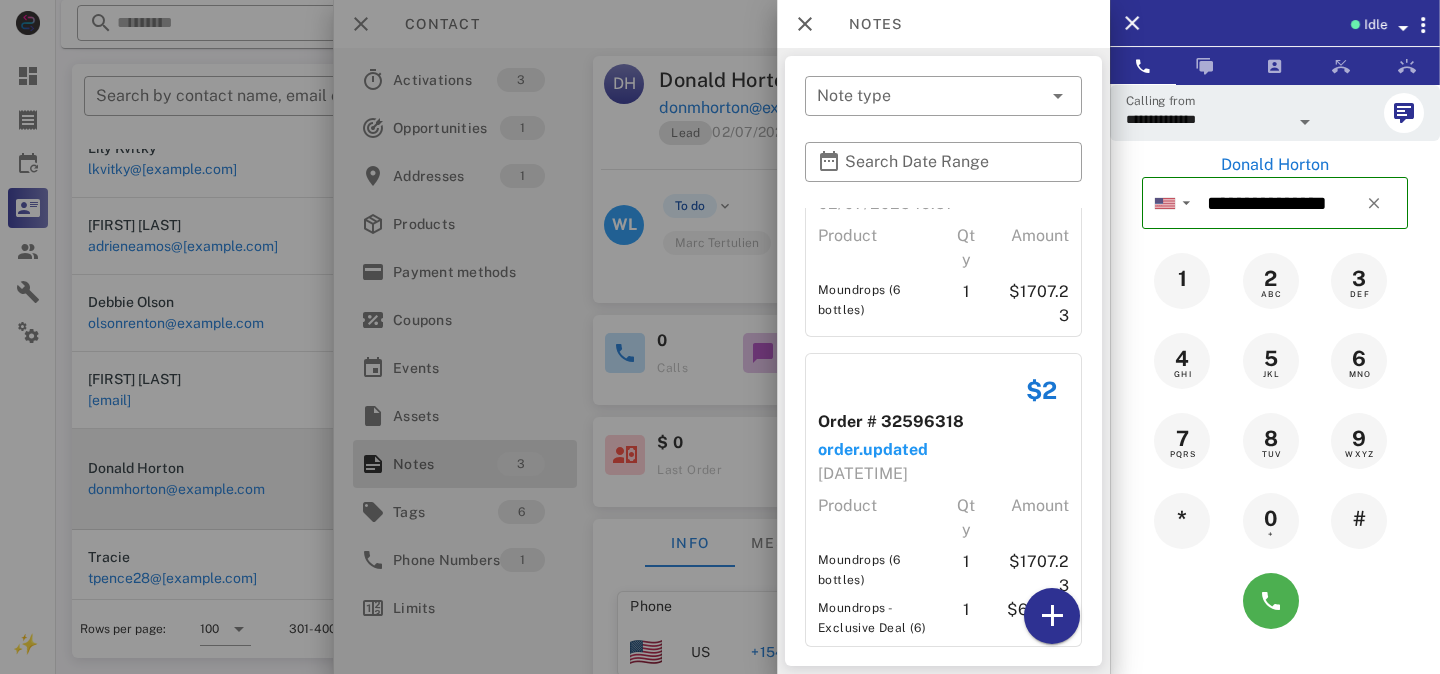 scroll, scrollTop: 142, scrollLeft: 0, axis: vertical 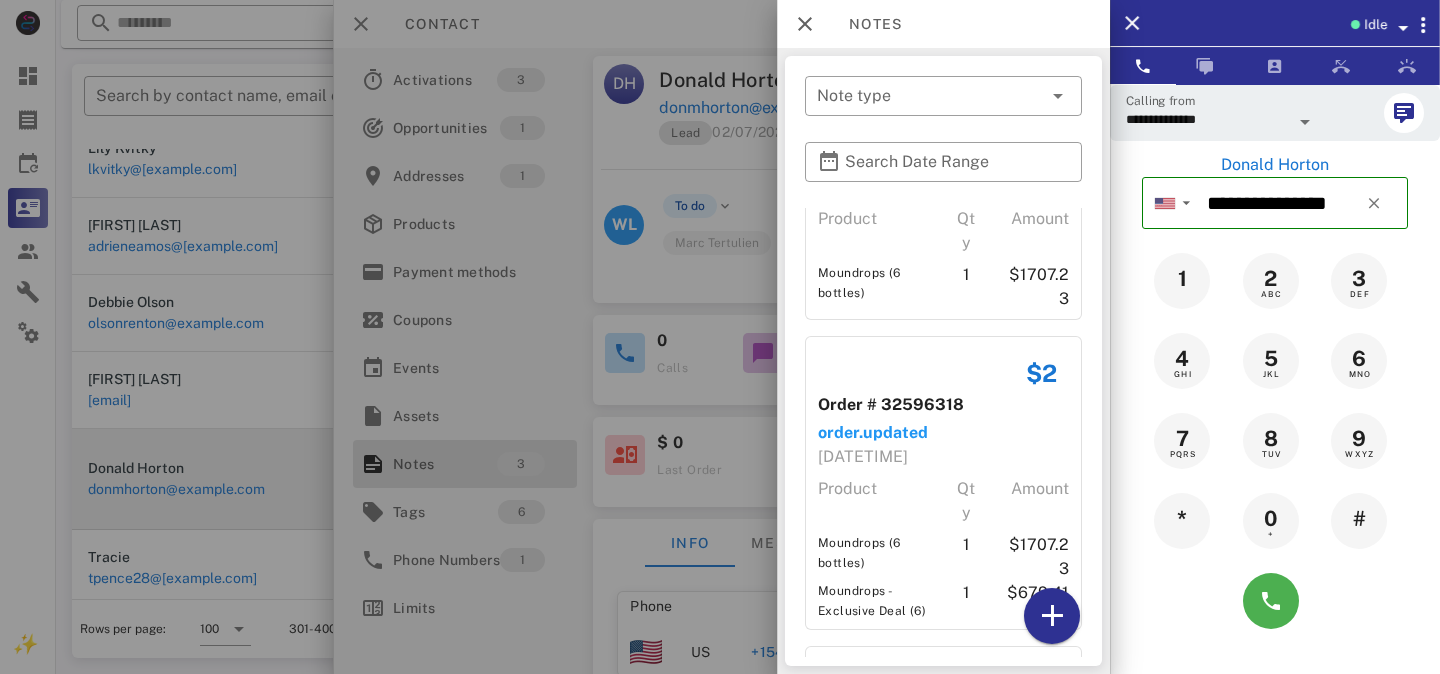 click at bounding box center (720, 337) 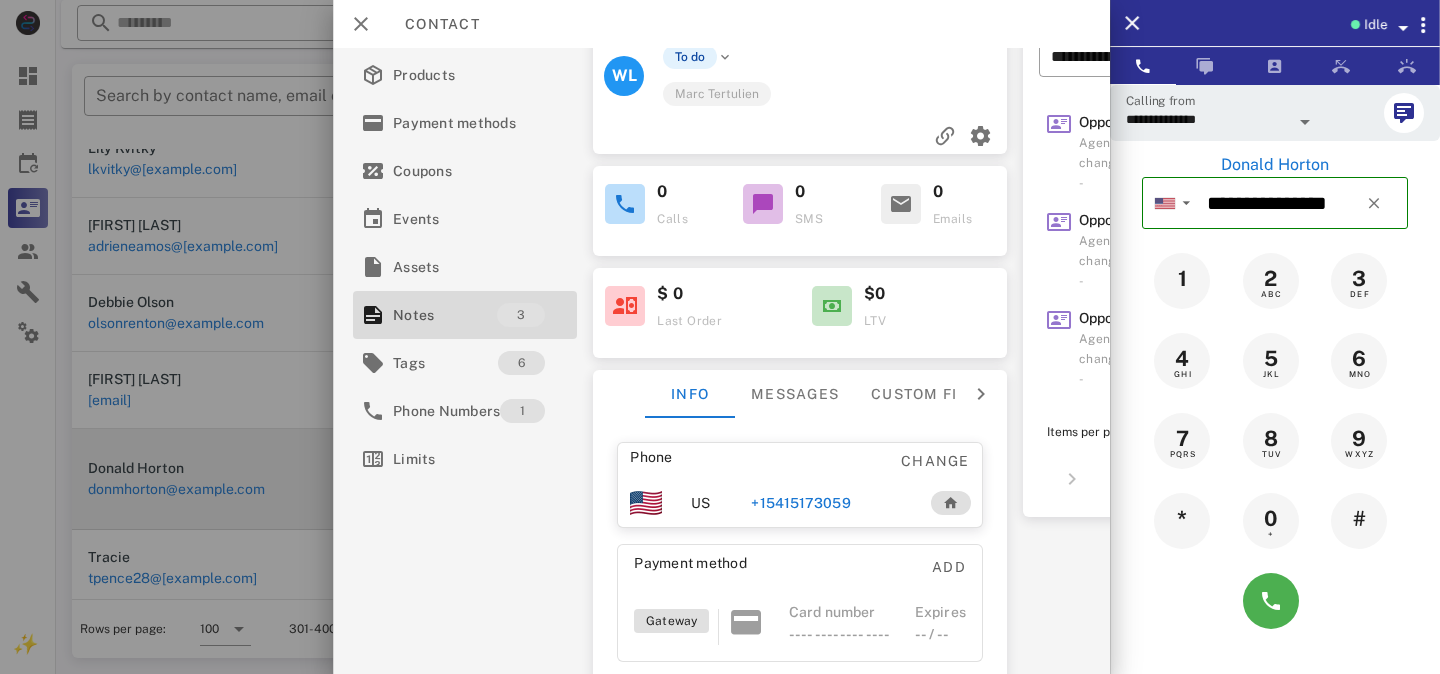 scroll, scrollTop: 209, scrollLeft: 0, axis: vertical 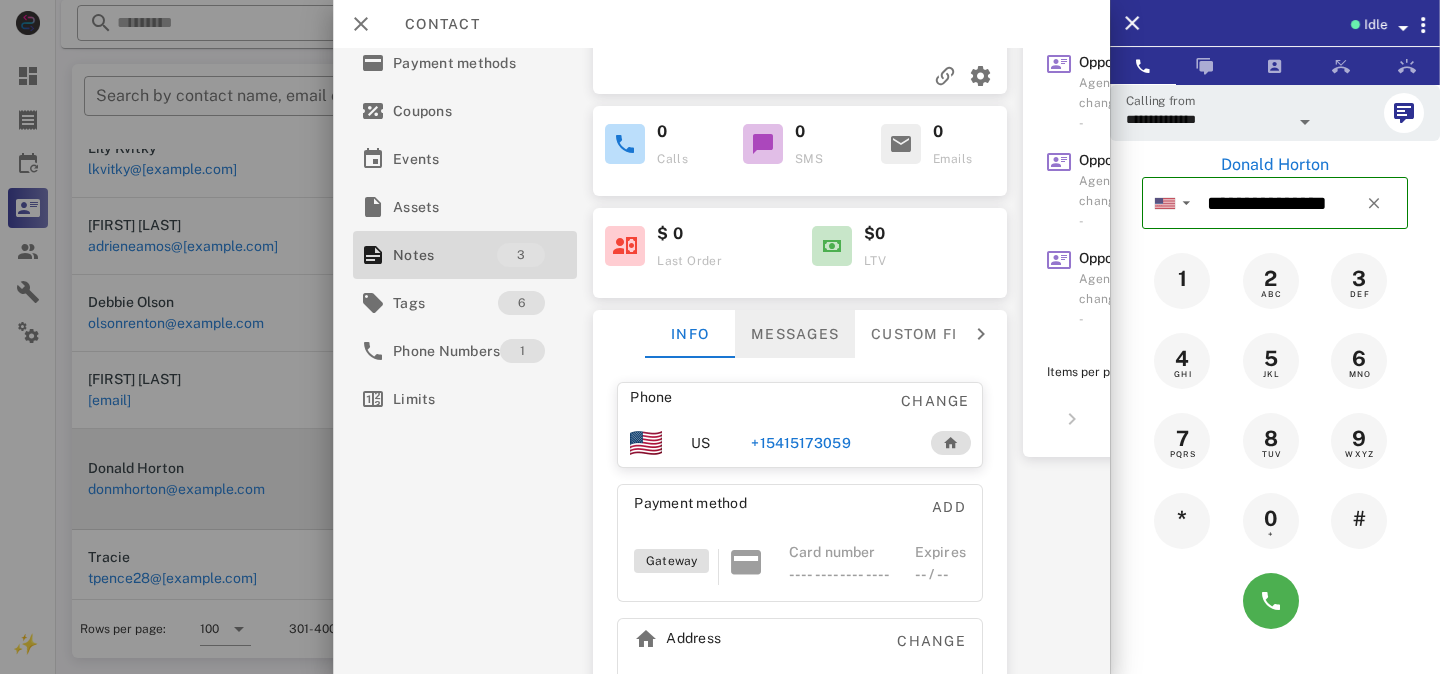 click on "Messages" at bounding box center [795, 334] 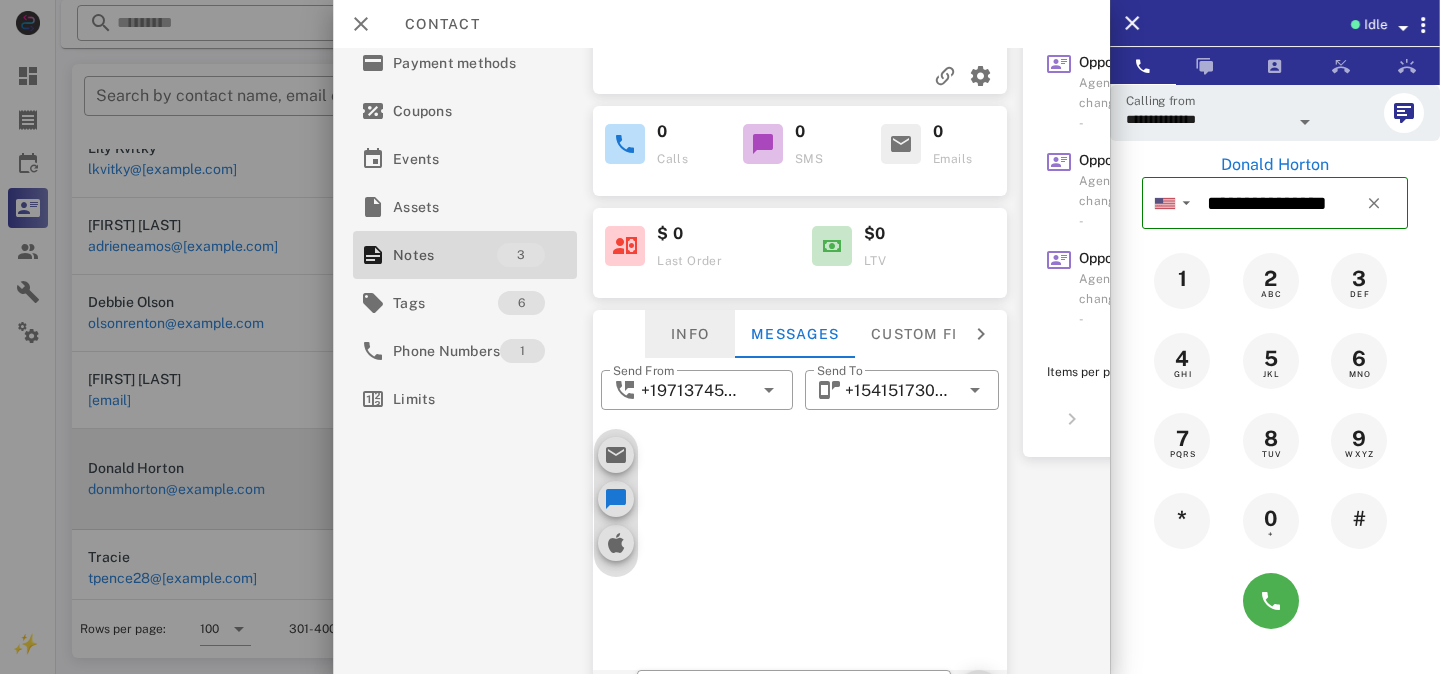 click on "Info" at bounding box center [690, 334] 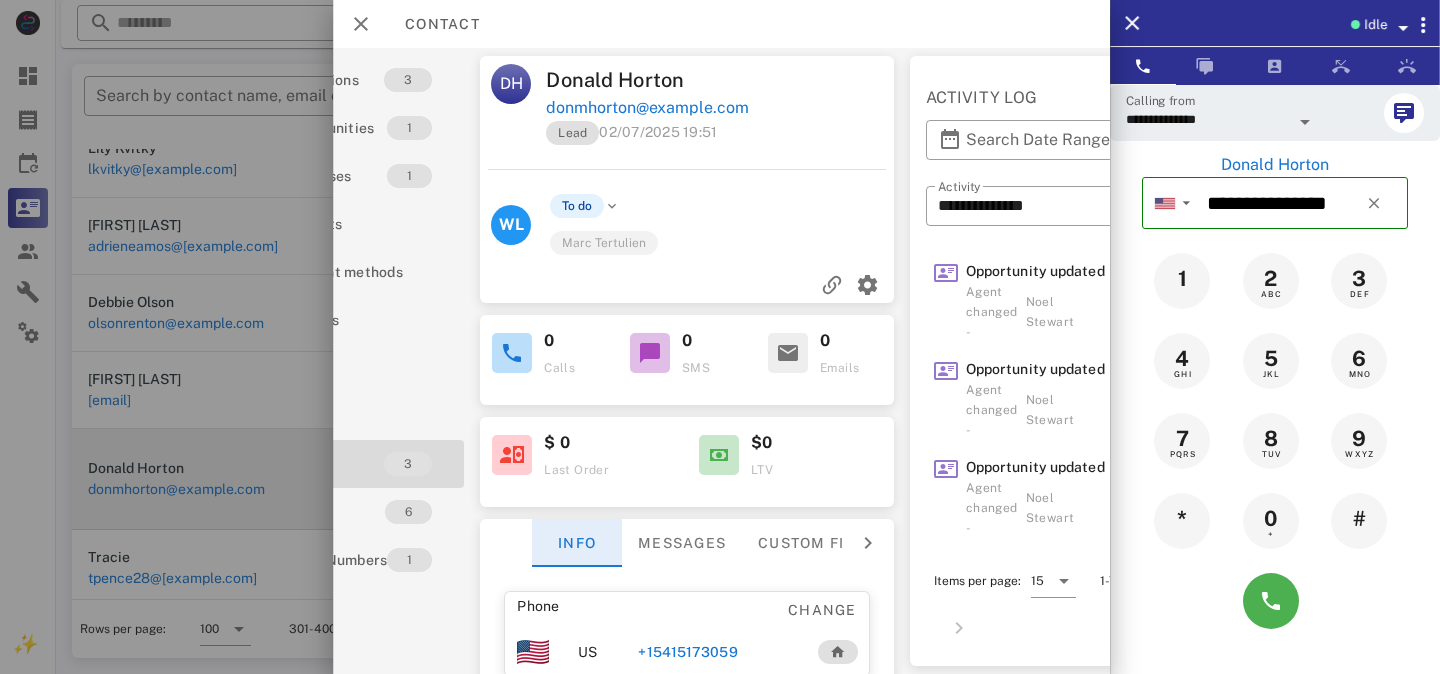 scroll, scrollTop: 0, scrollLeft: 228, axis: horizontal 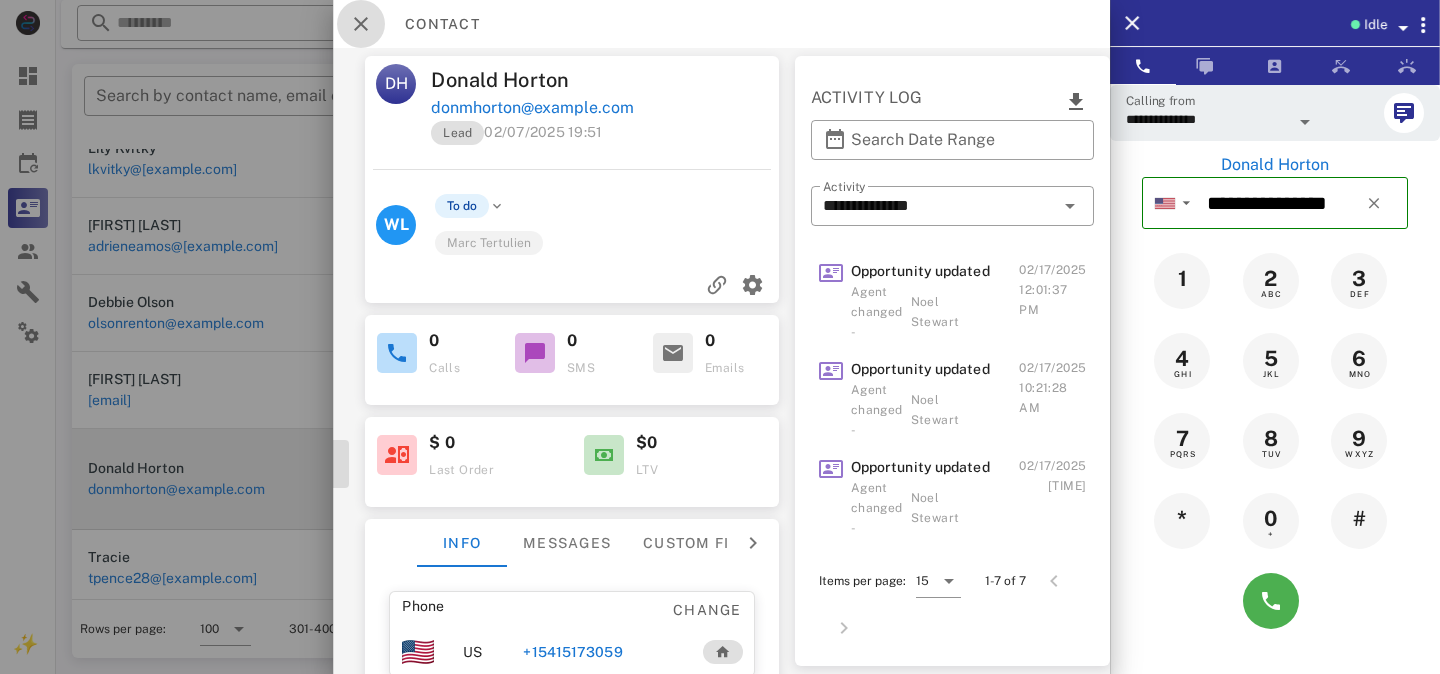click at bounding box center (361, 24) 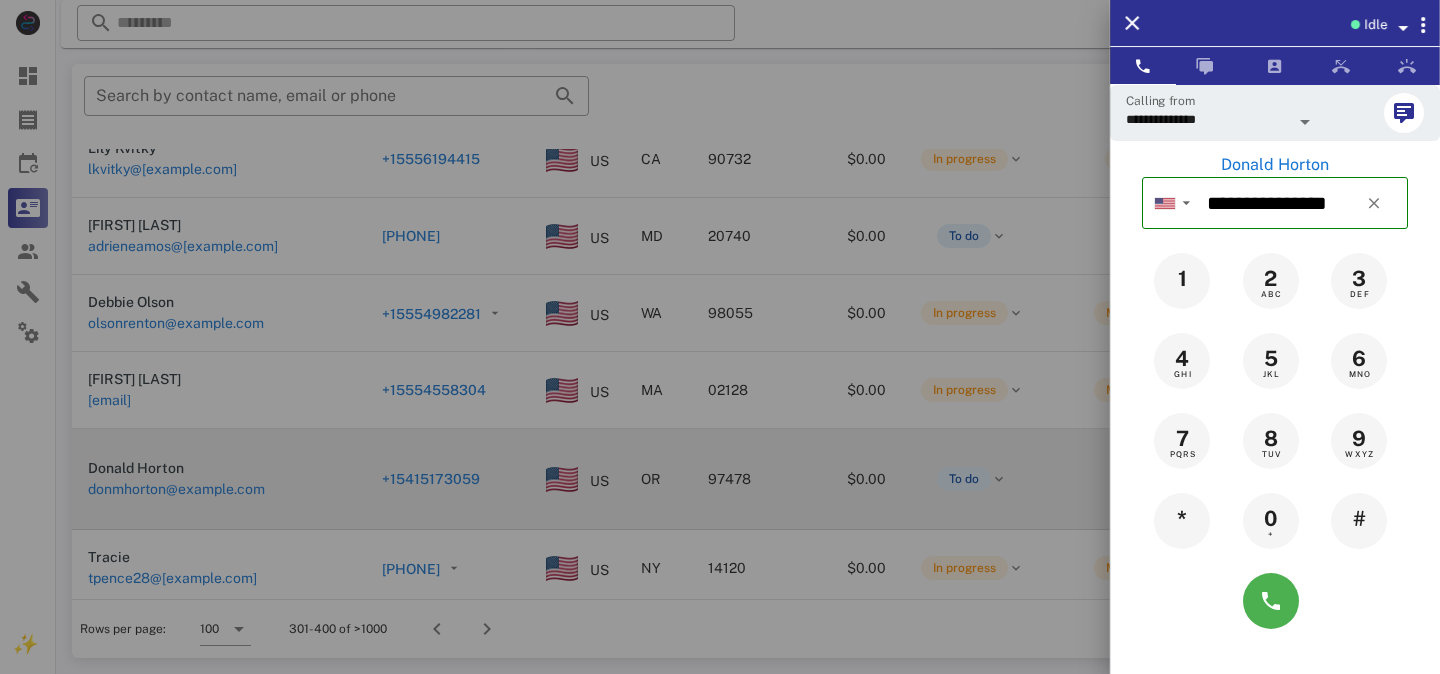 click at bounding box center (720, 337) 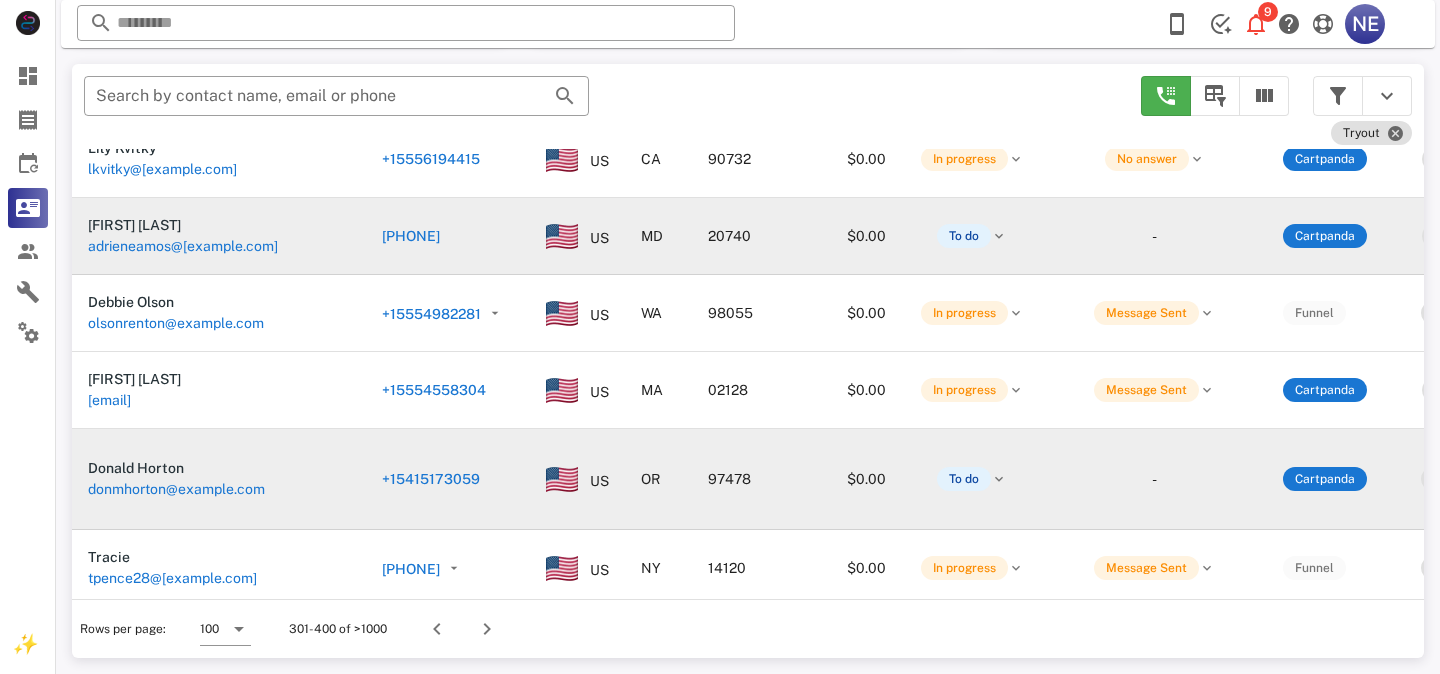 click on "+12023742411" at bounding box center (411, 236) 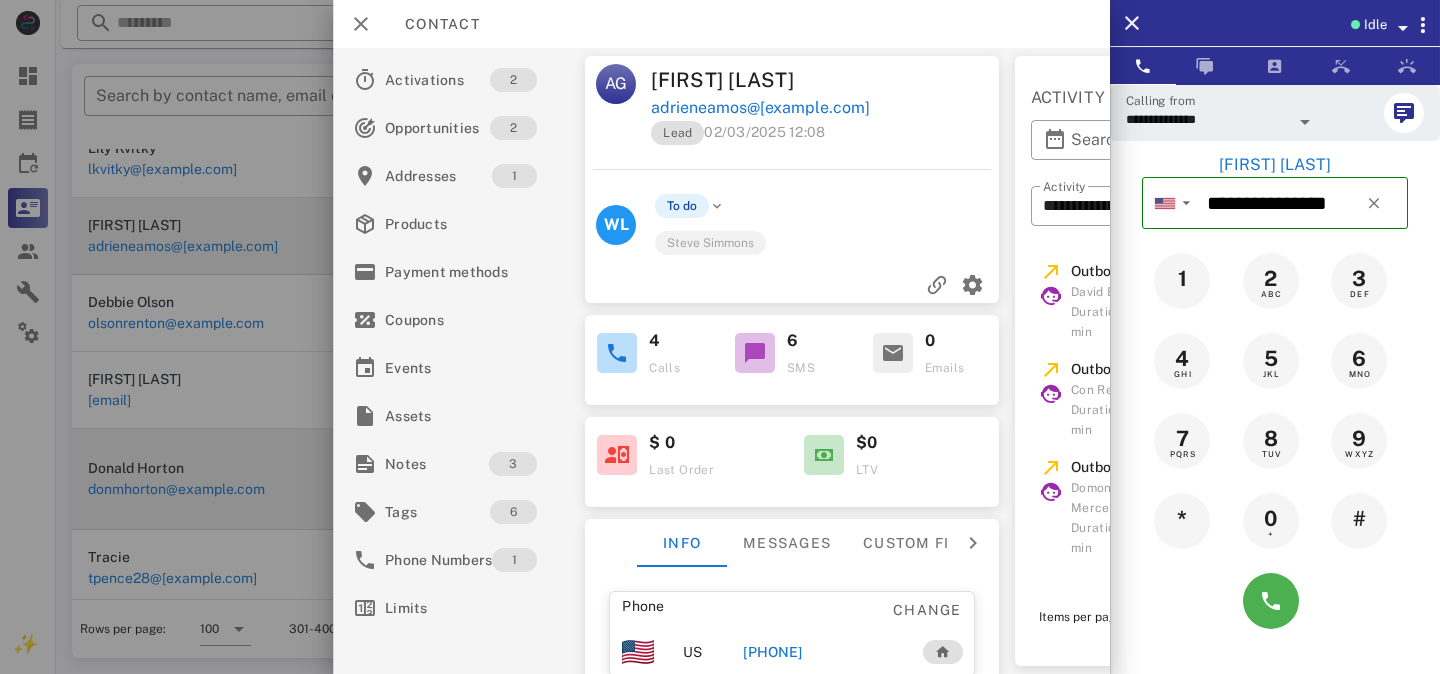 scroll, scrollTop: 0, scrollLeft: 2, axis: horizontal 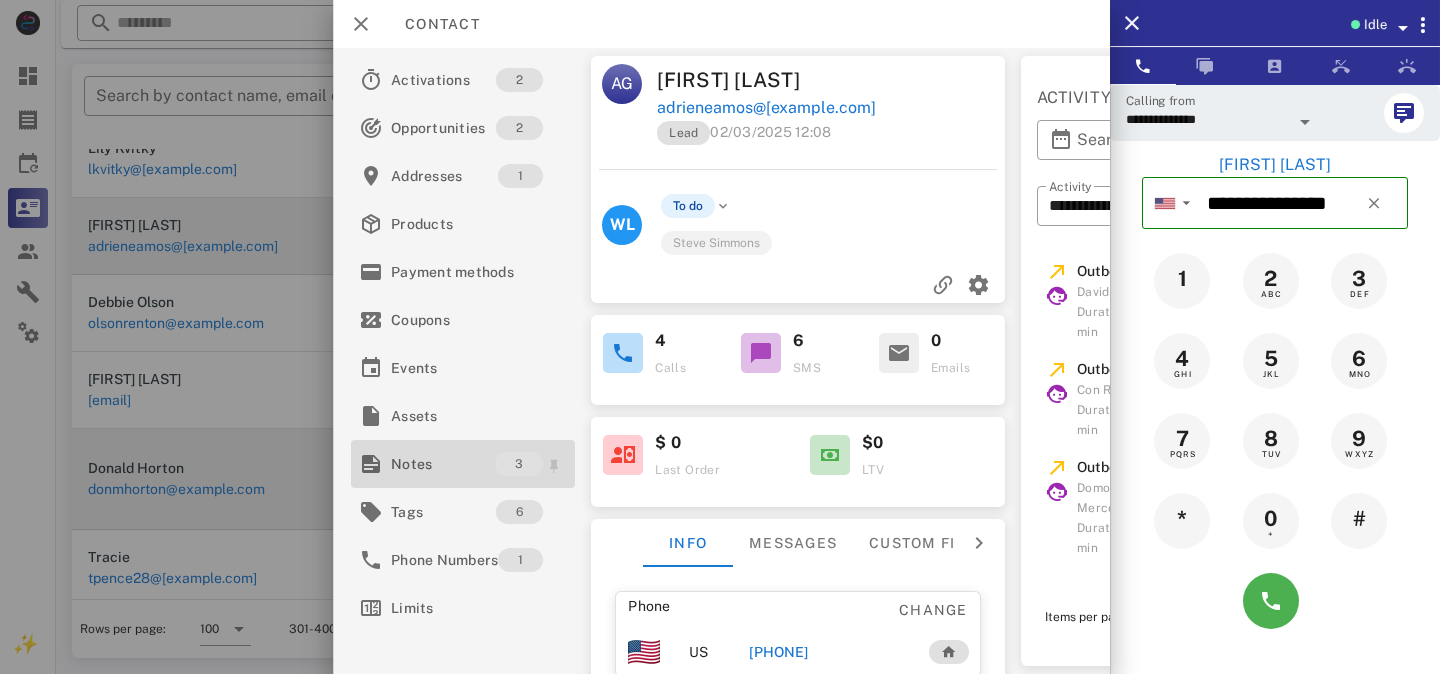 click on "Notes" at bounding box center (443, 464) 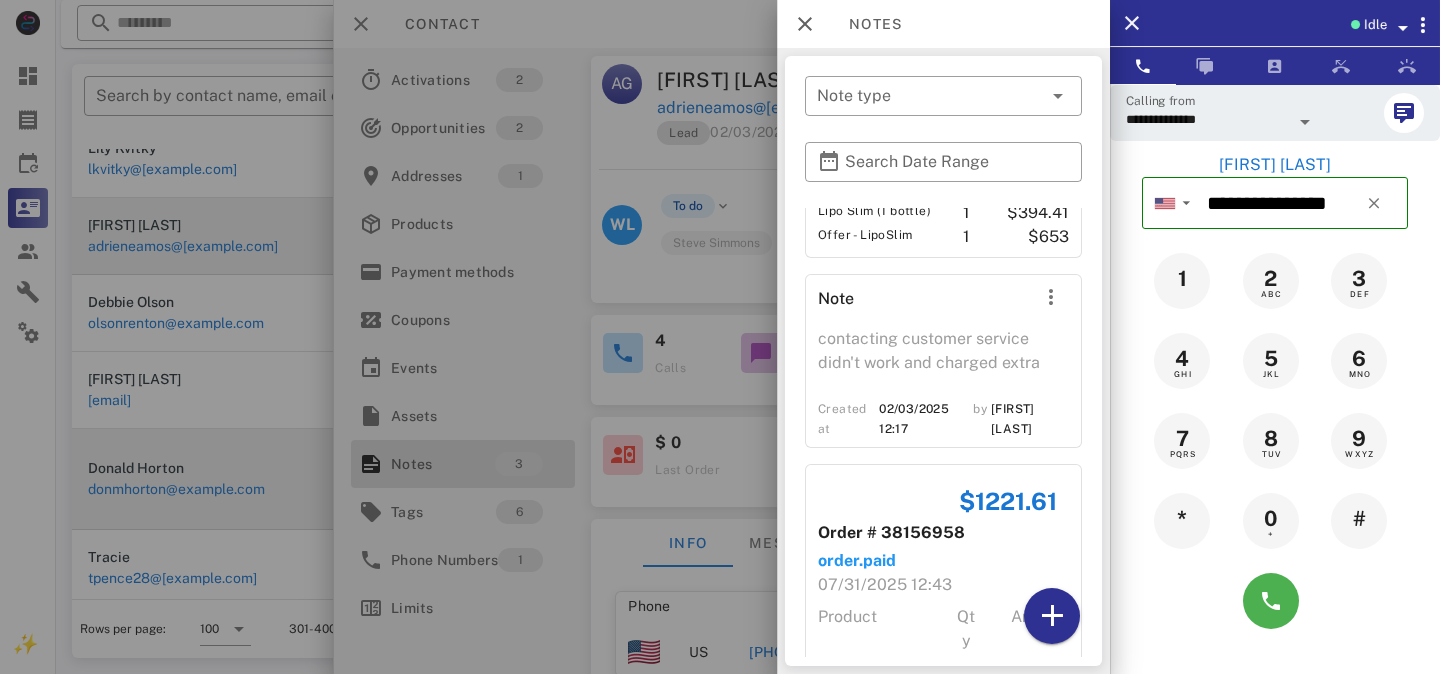 scroll, scrollTop: 0, scrollLeft: 0, axis: both 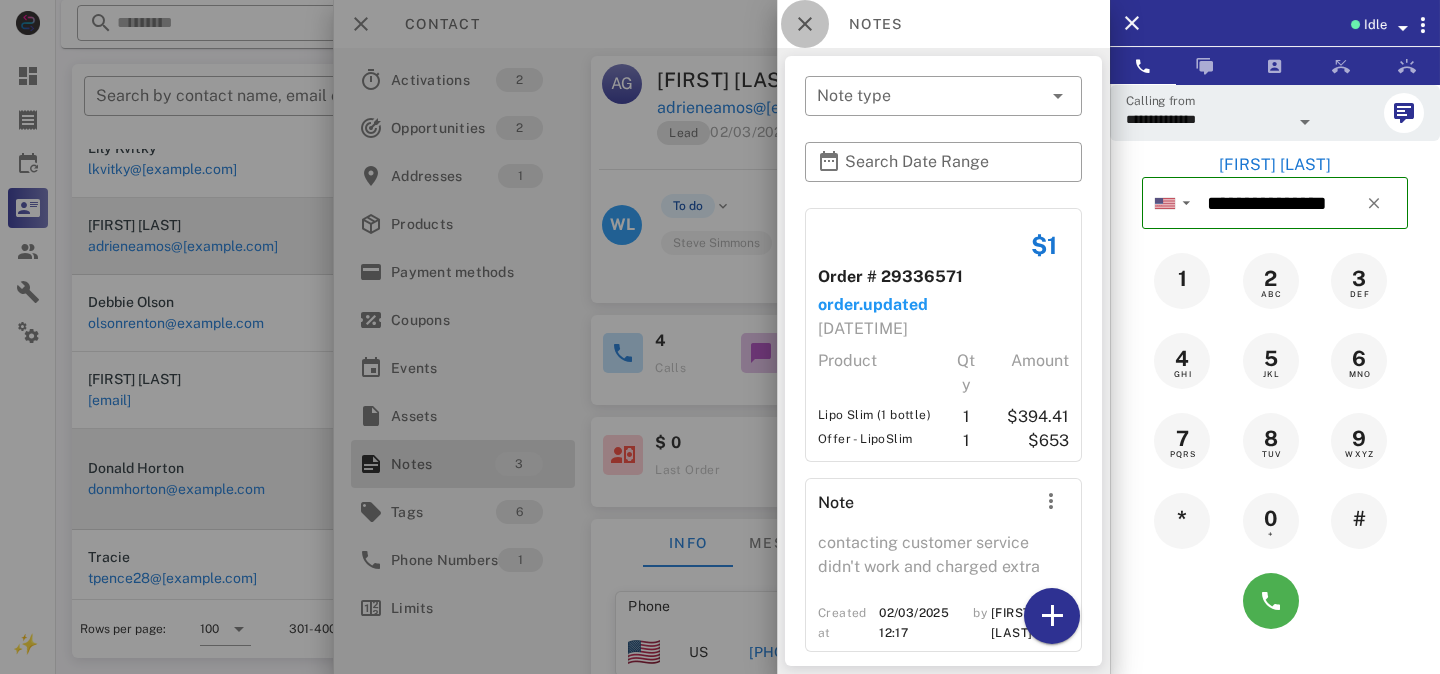 click at bounding box center (805, 24) 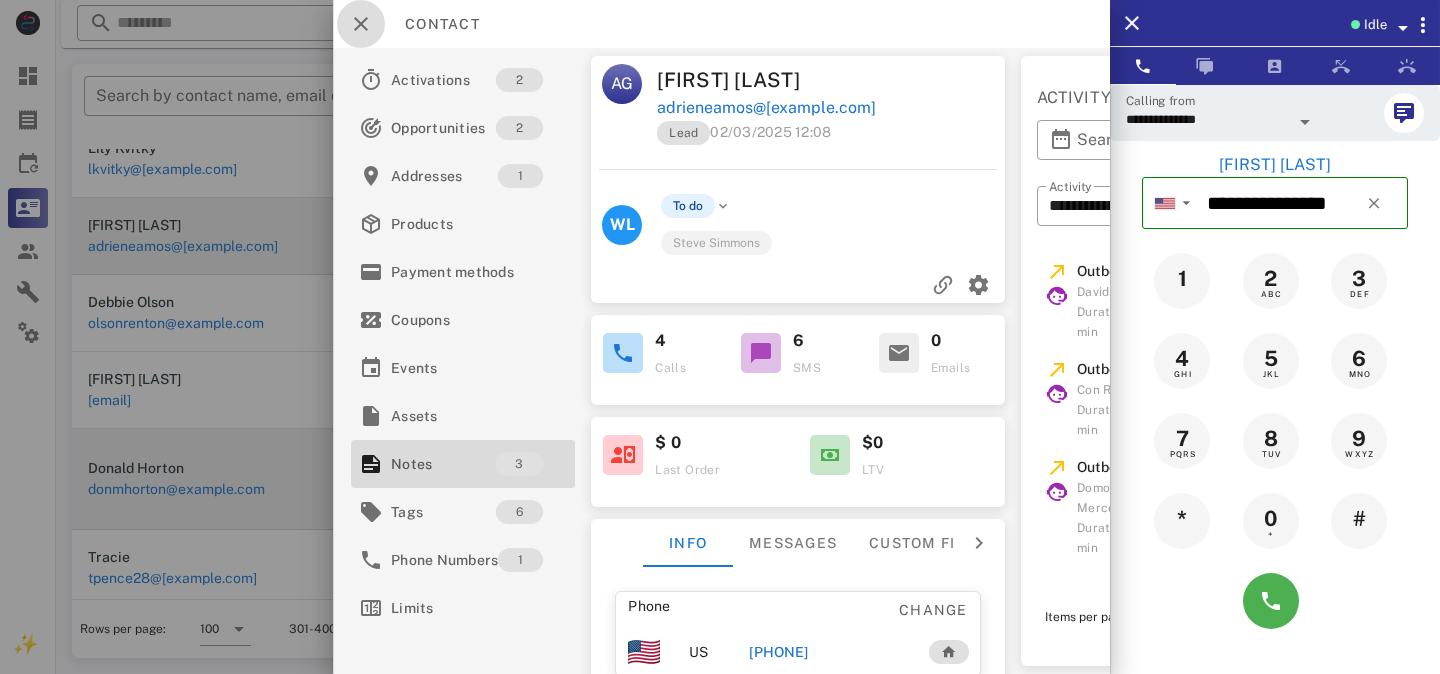 click at bounding box center (361, 24) 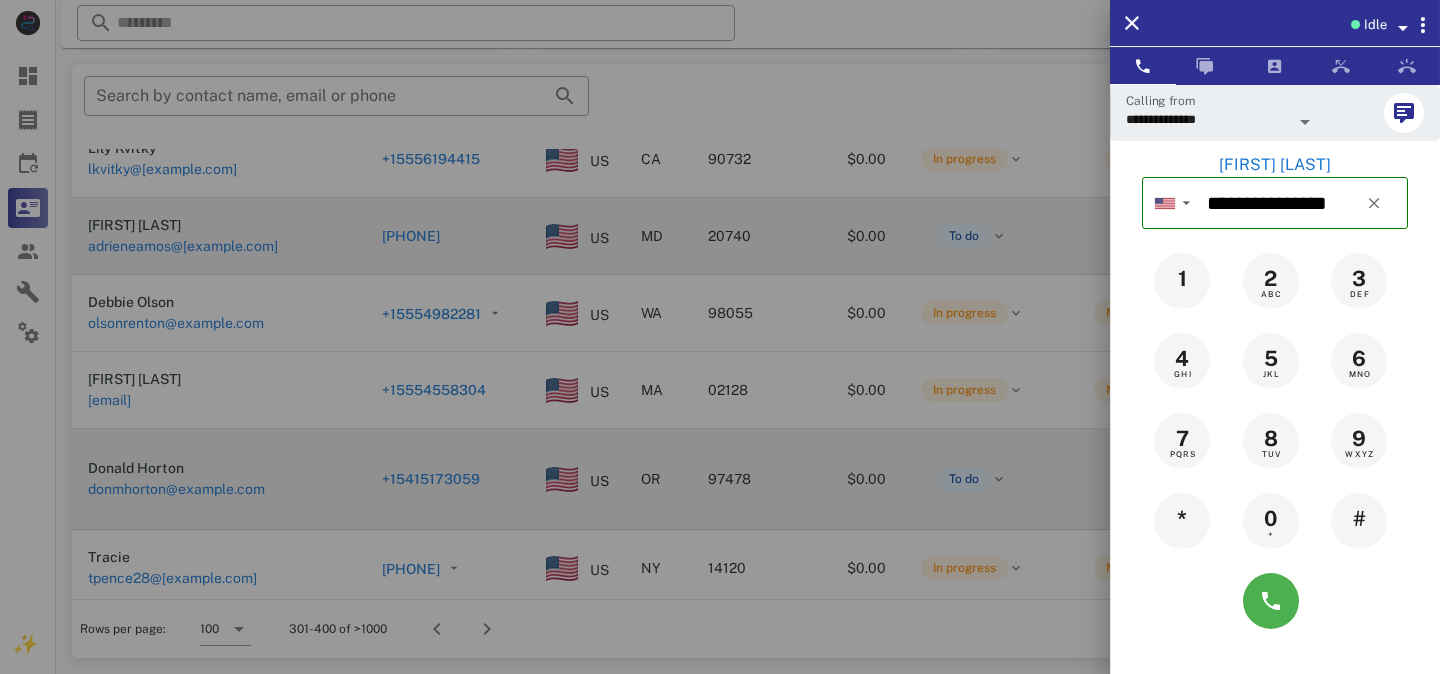 scroll, scrollTop: 378, scrollLeft: 0, axis: vertical 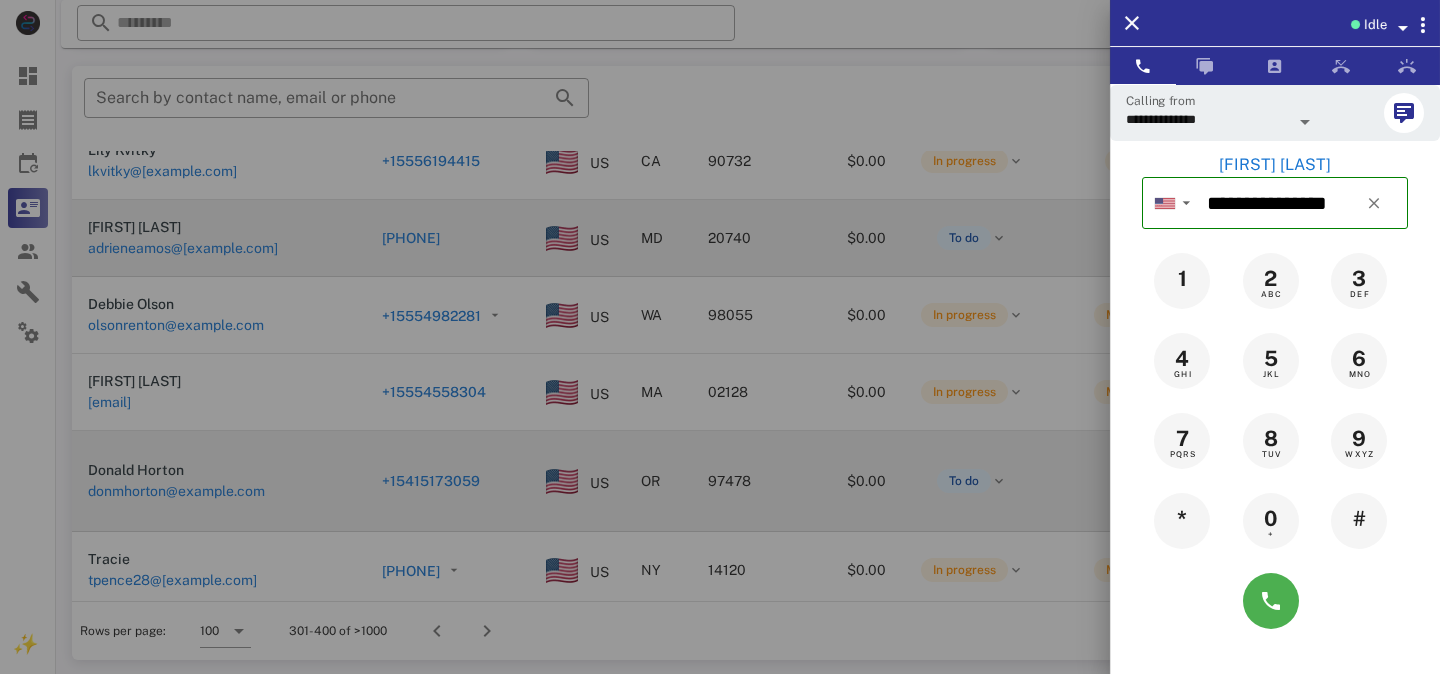 click at bounding box center [720, 337] 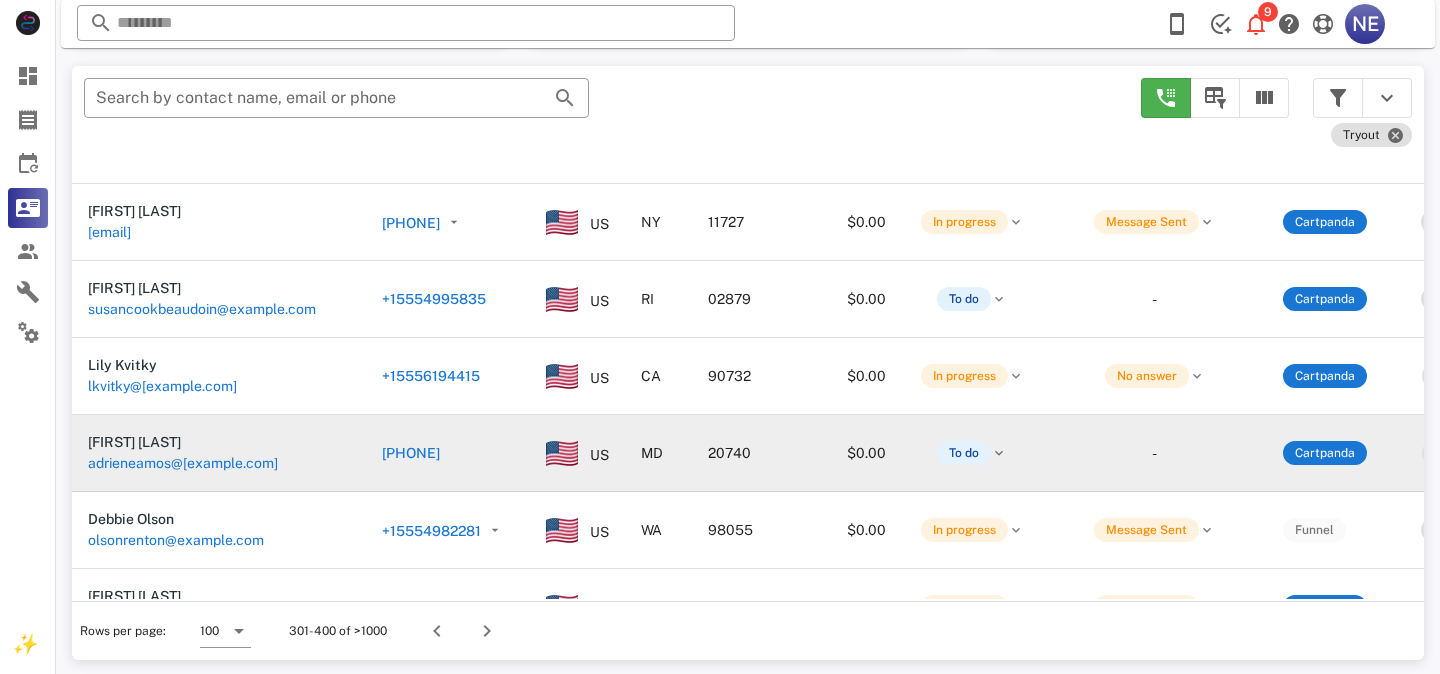 scroll, scrollTop: 6263, scrollLeft: 0, axis: vertical 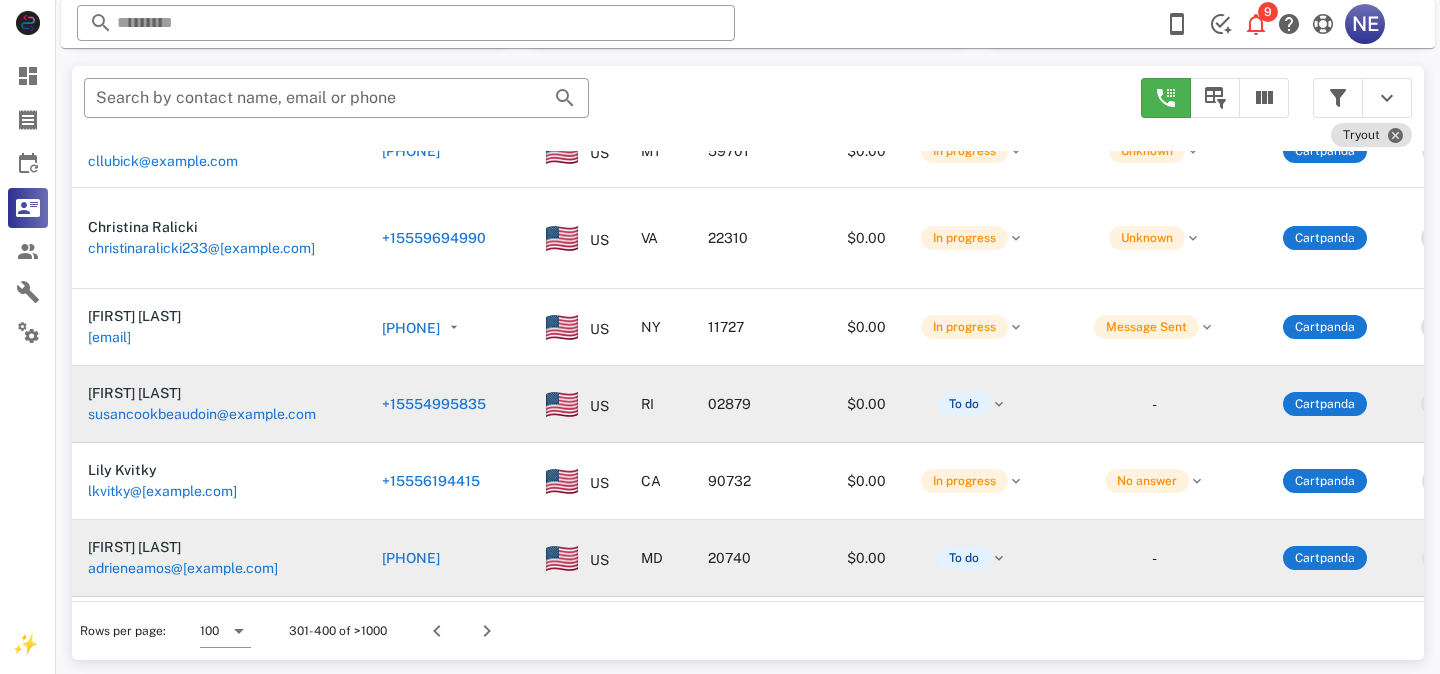 click on "+14014995835" at bounding box center [434, 404] 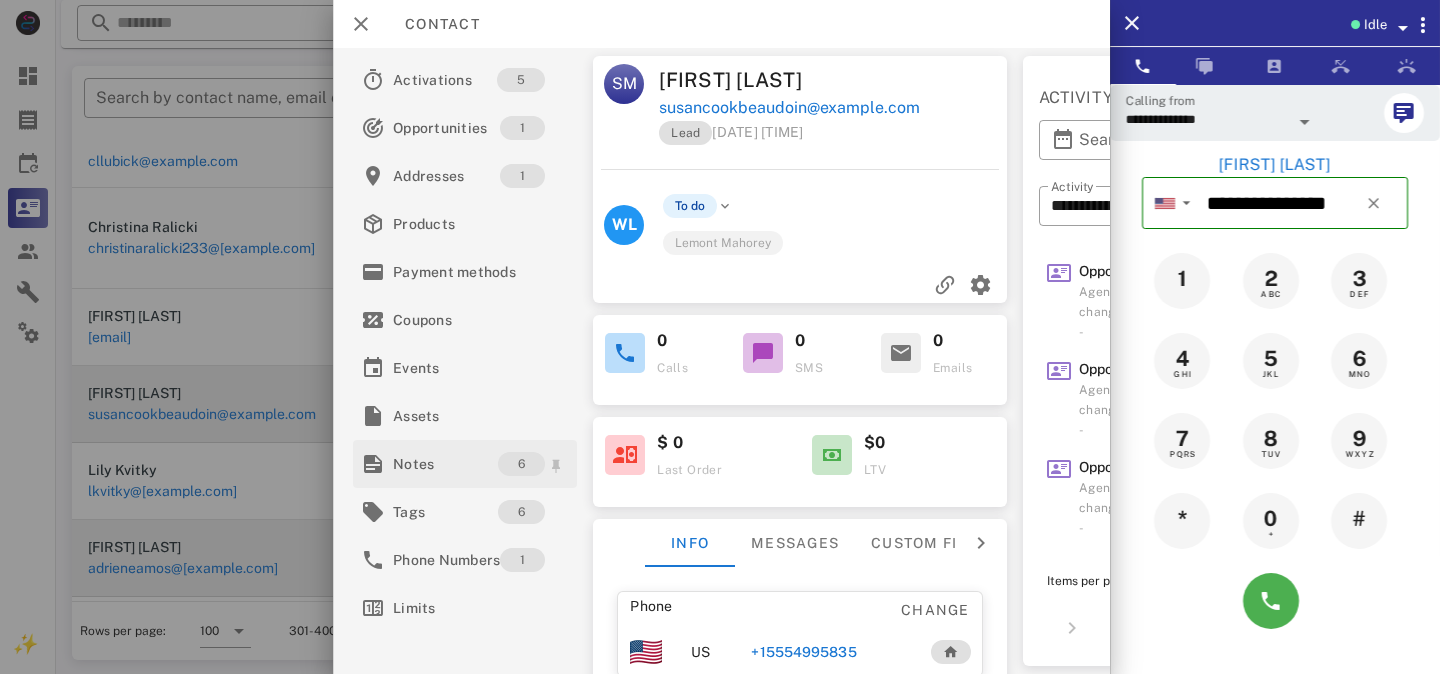 scroll, scrollTop: 0, scrollLeft: 228, axis: horizontal 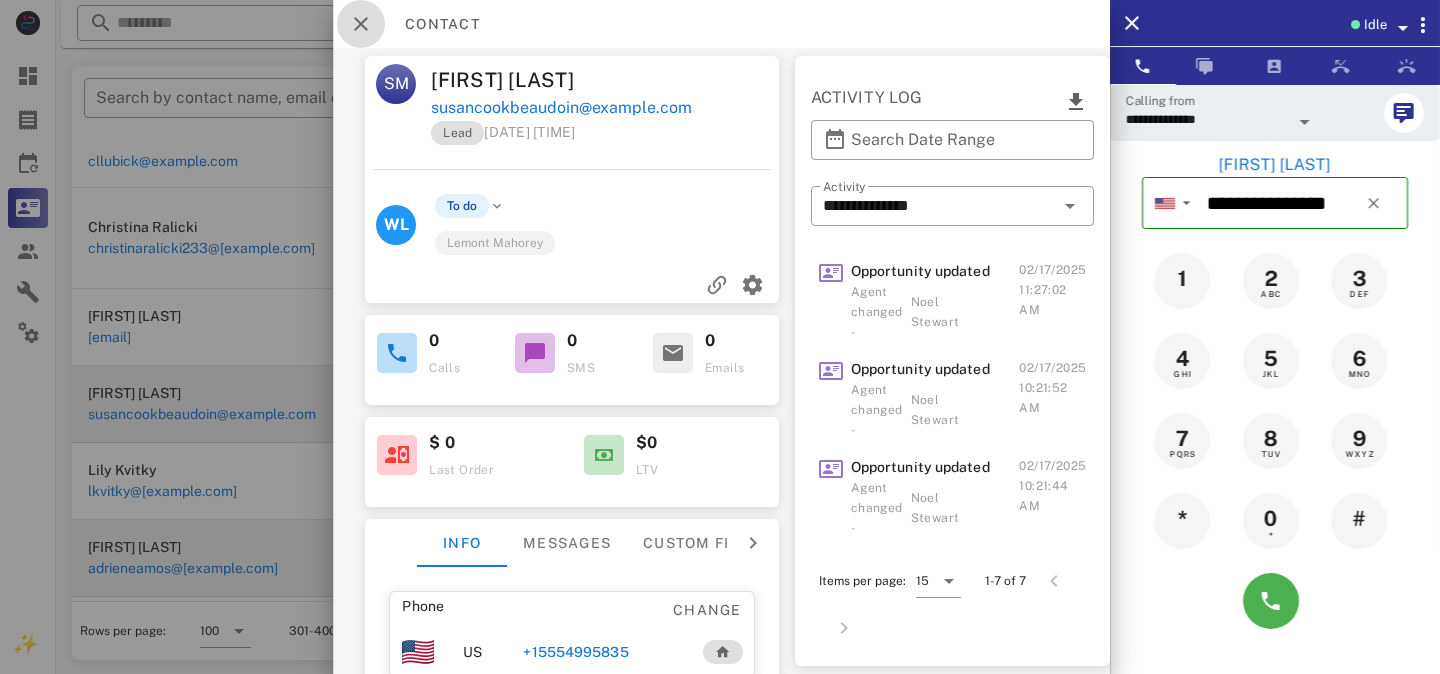 click at bounding box center (361, 24) 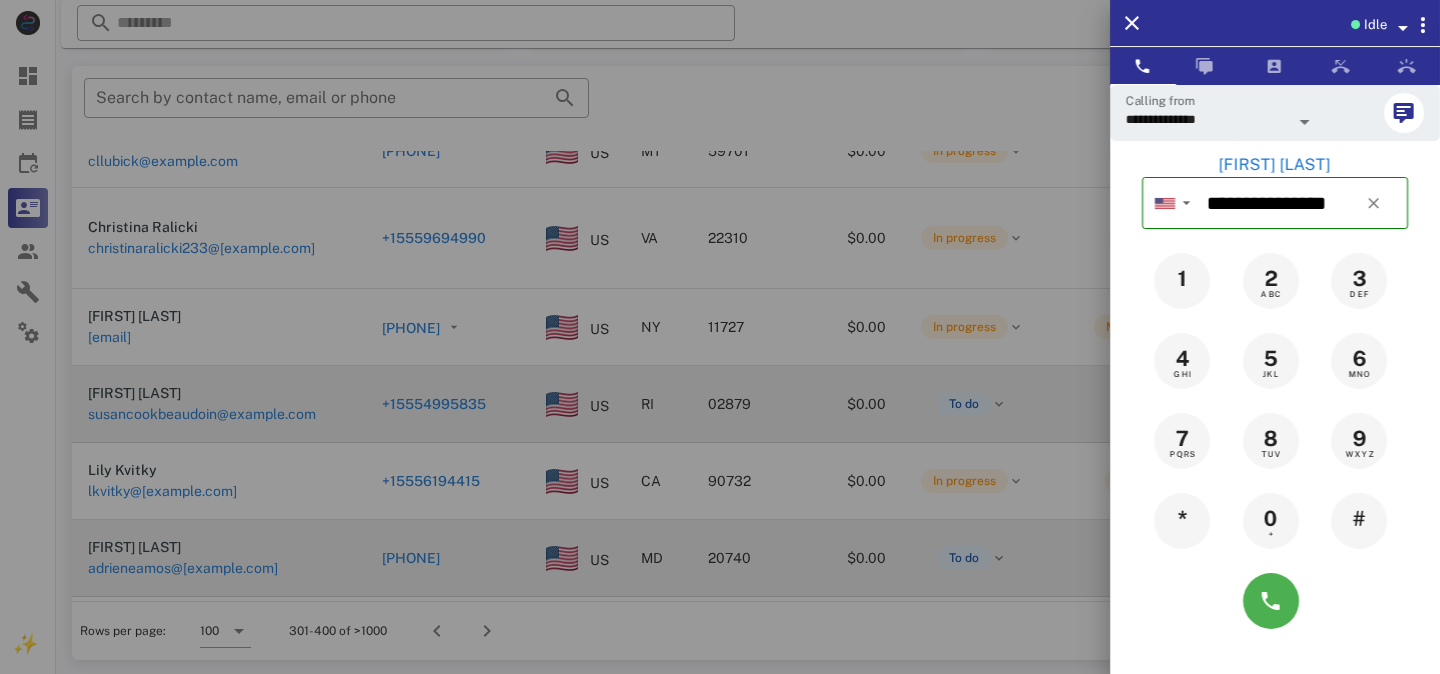 click at bounding box center (720, 337) 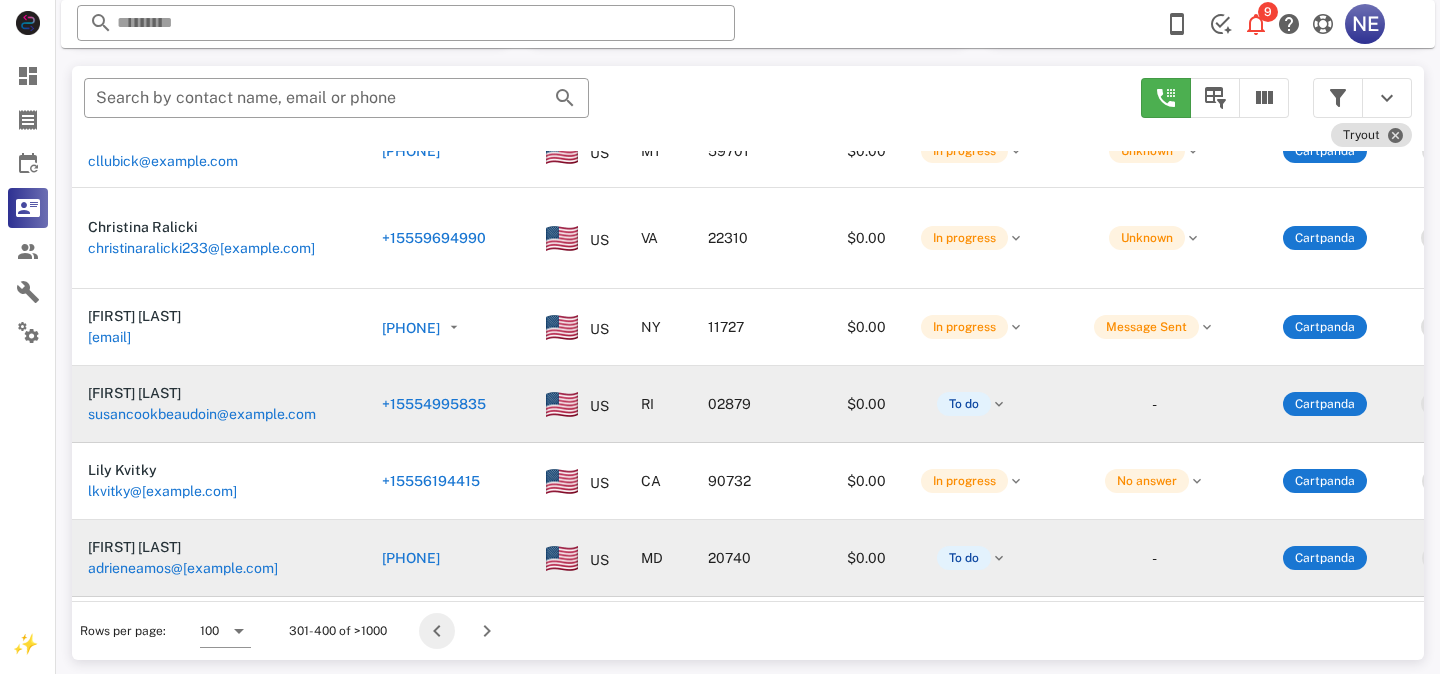 click at bounding box center (437, 631) 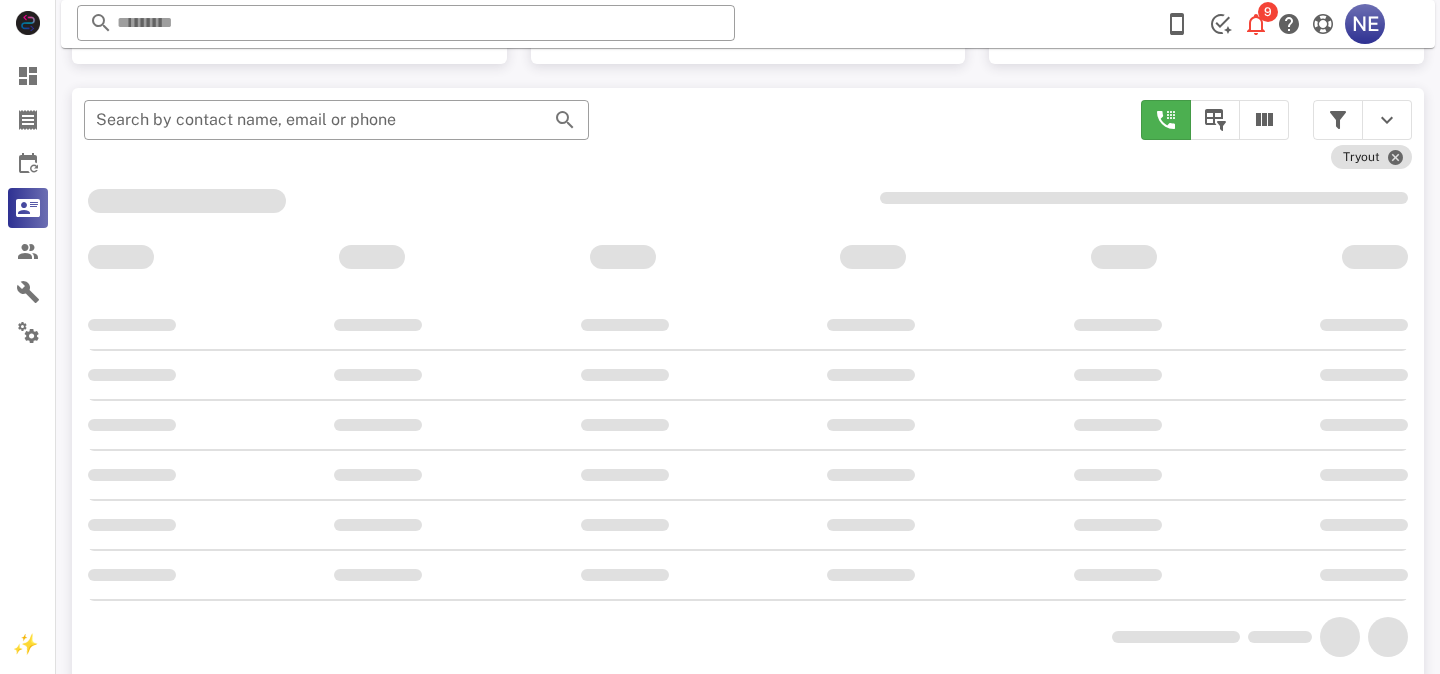 scroll, scrollTop: 378, scrollLeft: 0, axis: vertical 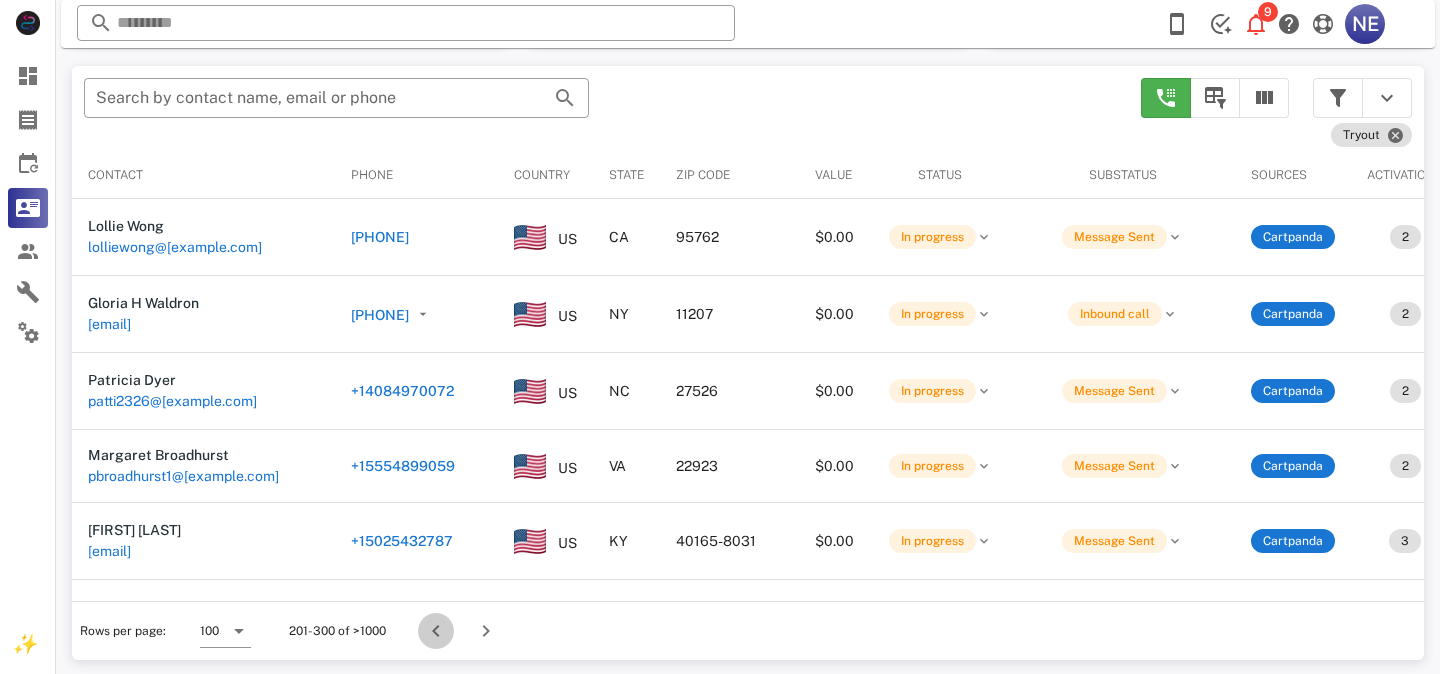 click at bounding box center [436, 631] 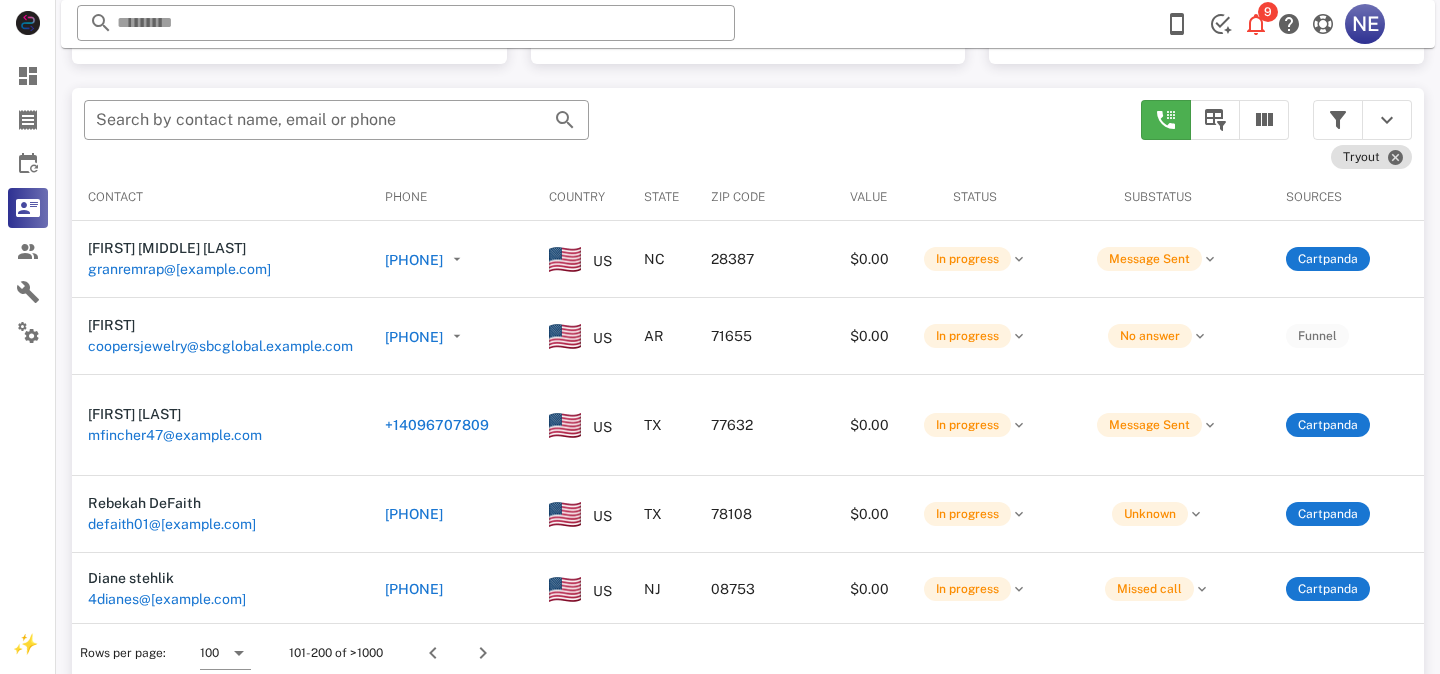 scroll, scrollTop: 378, scrollLeft: 0, axis: vertical 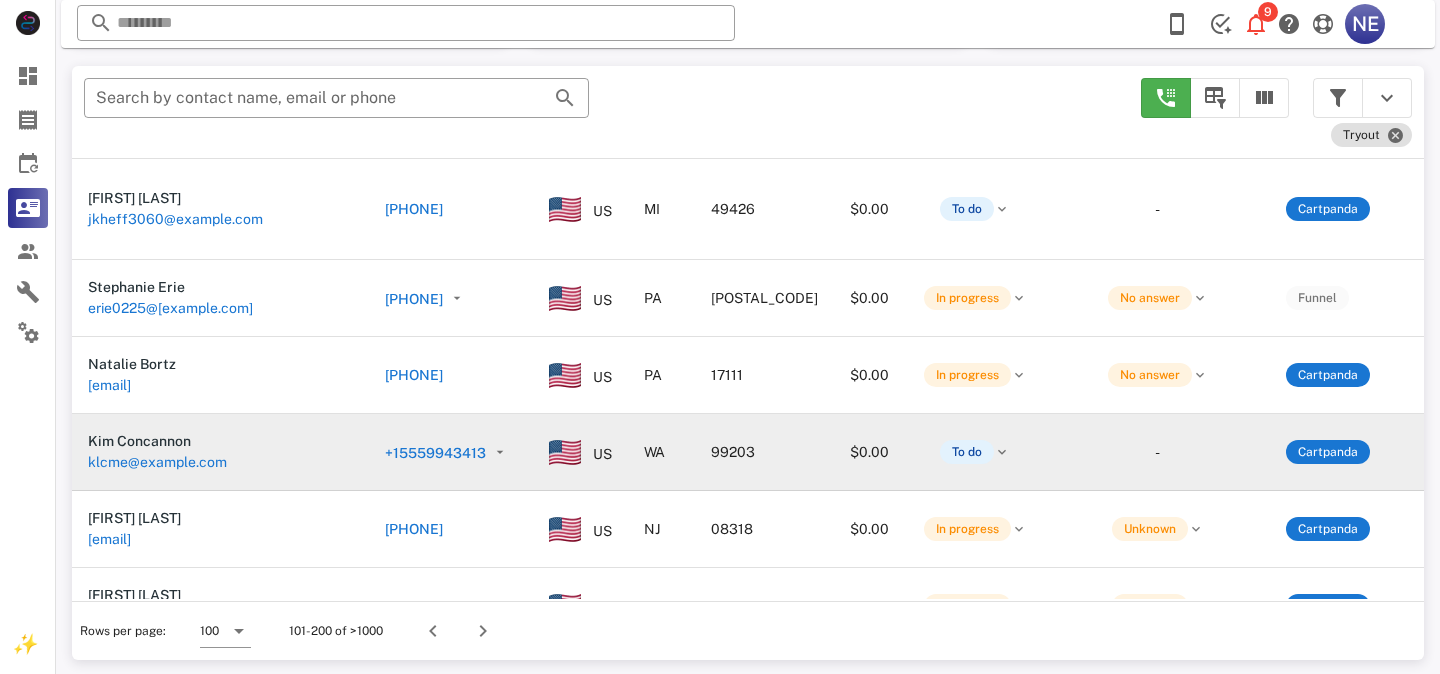 click on "[PHONE]" at bounding box center (435, 453) 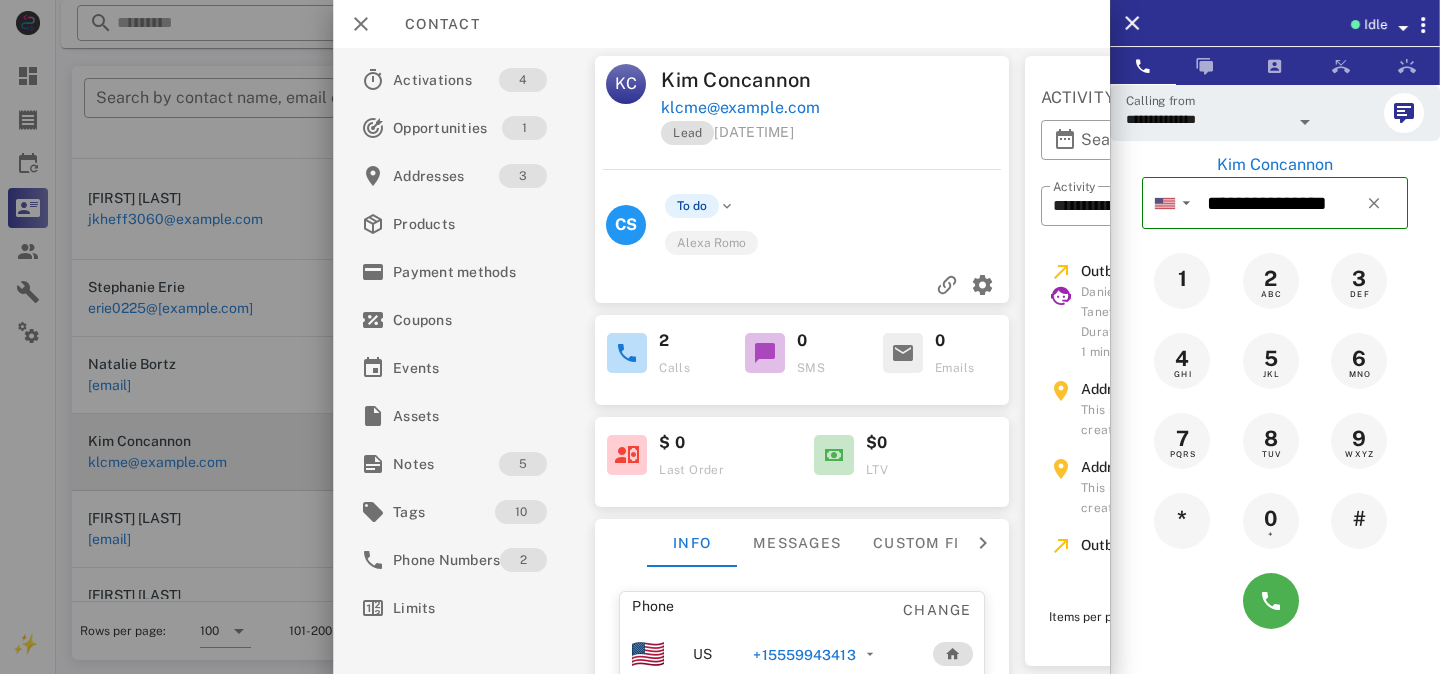 scroll, scrollTop: 0, scrollLeft: 277, axis: horizontal 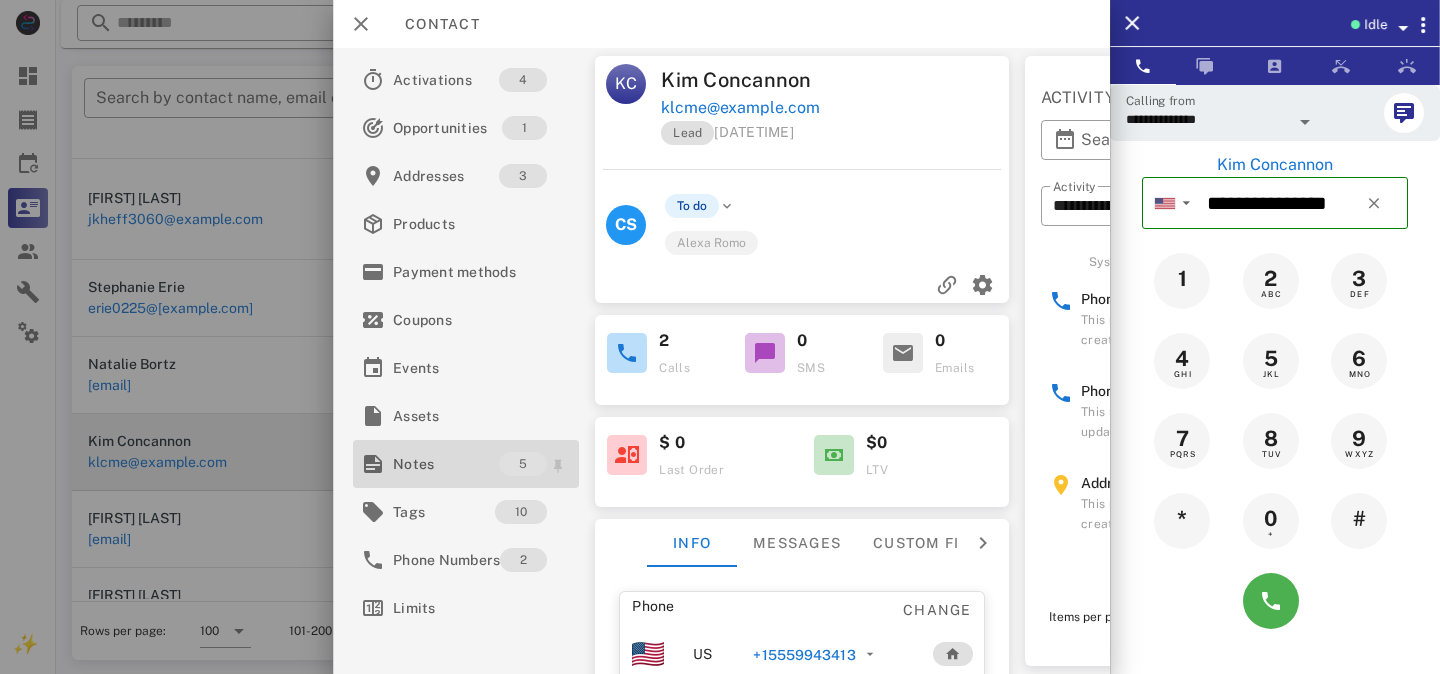 click on "Notes" at bounding box center [446, 464] 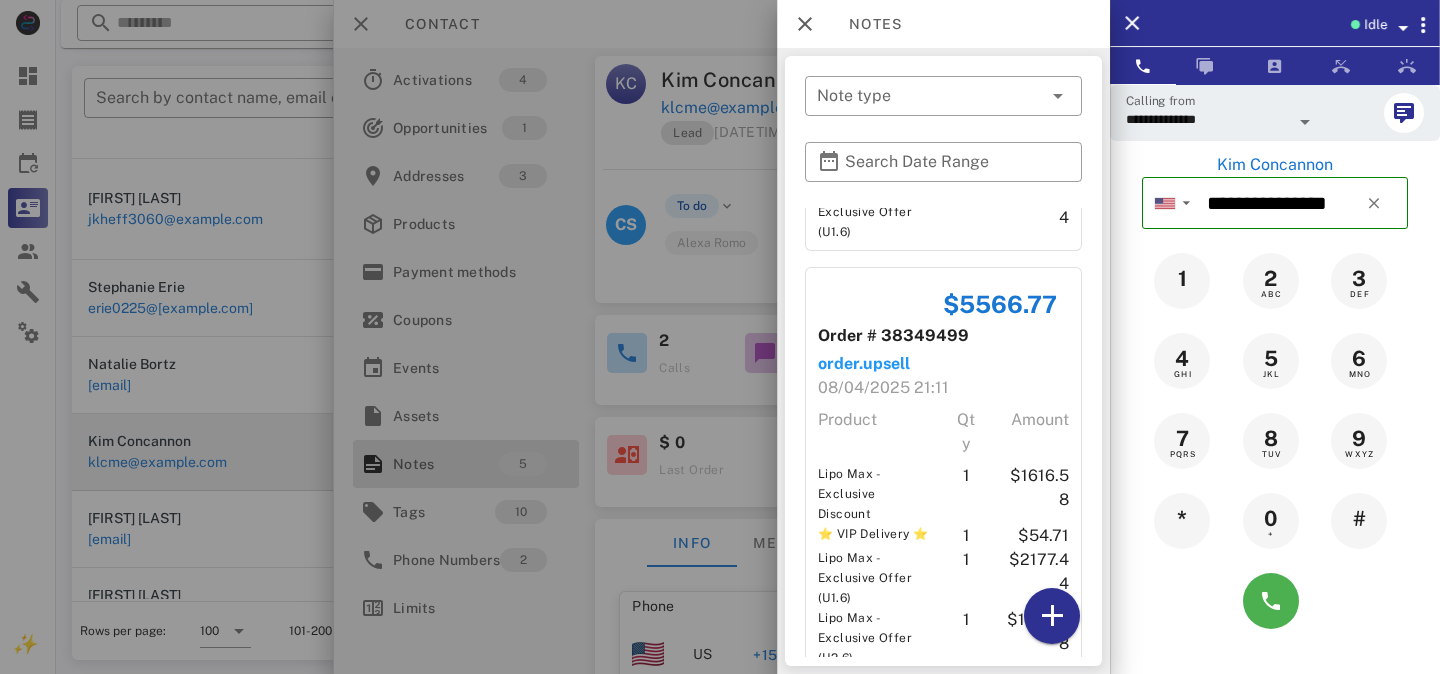 scroll, scrollTop: 1247, scrollLeft: 0, axis: vertical 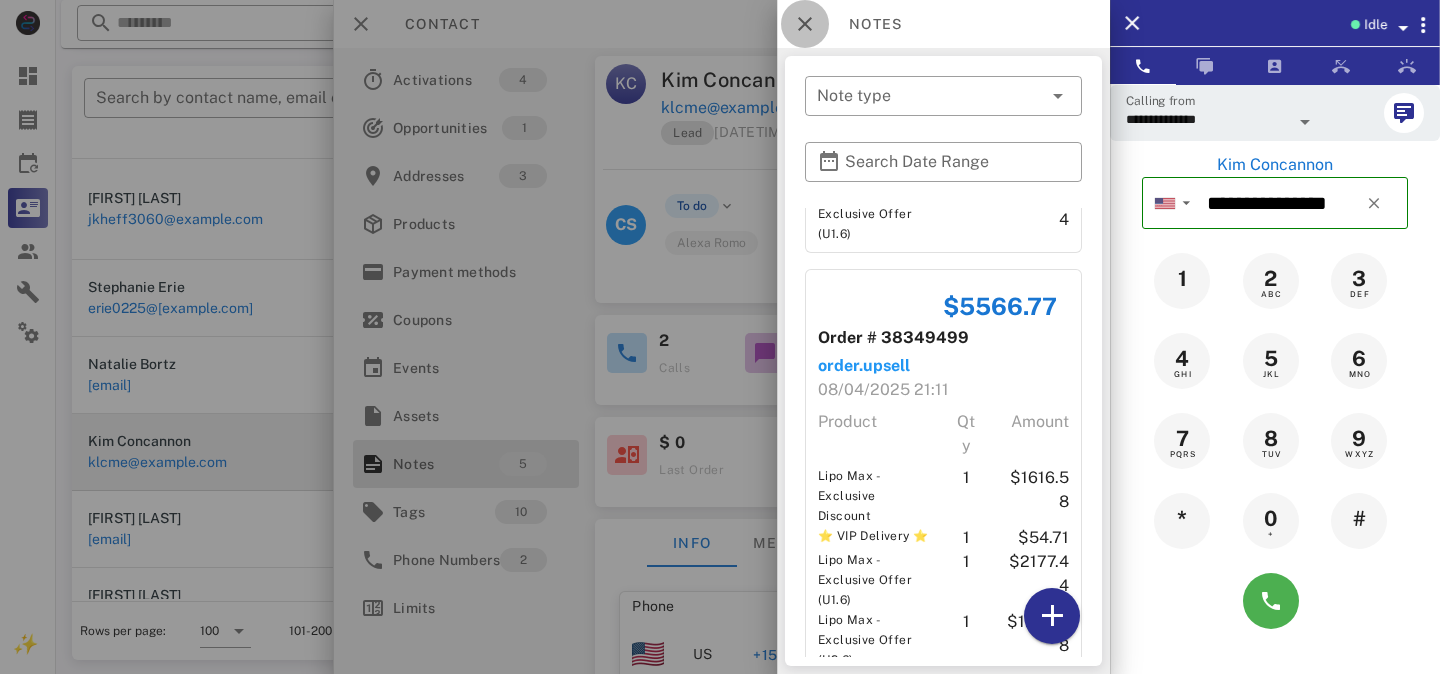 click at bounding box center [805, 24] 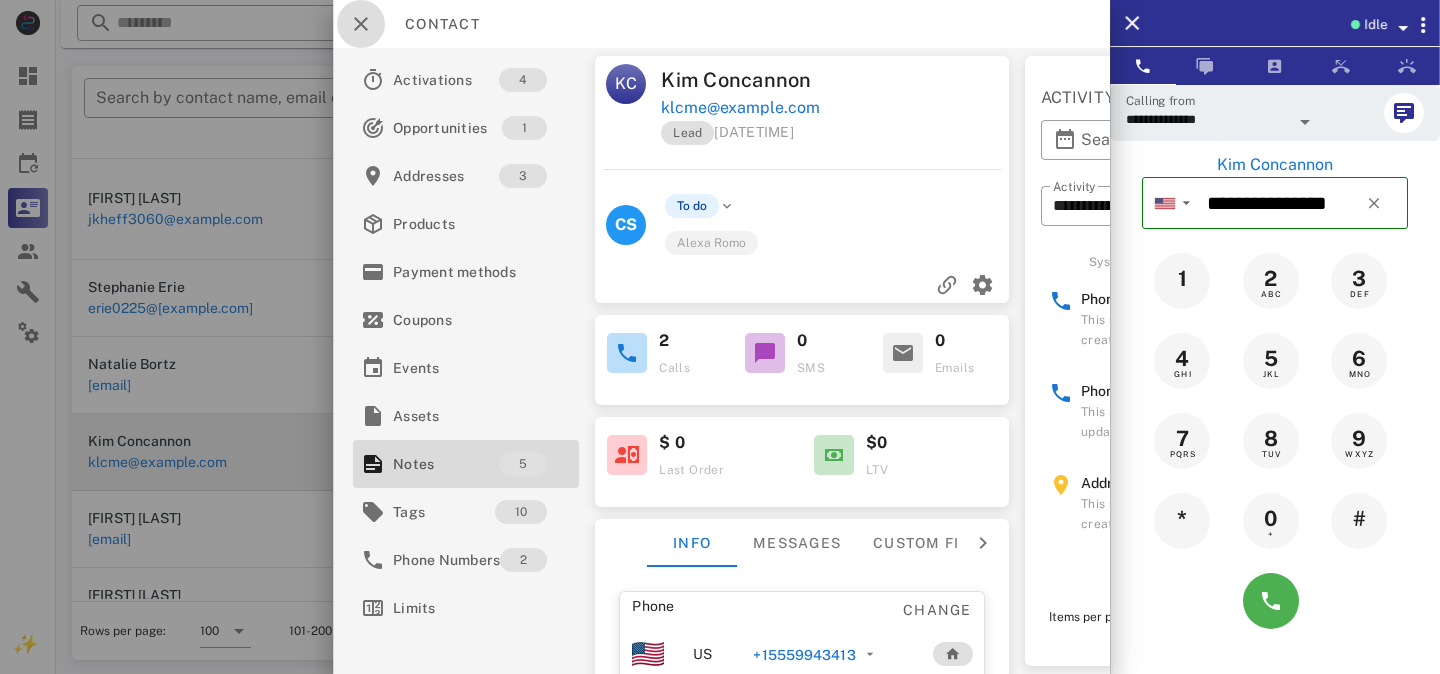 click at bounding box center [361, 24] 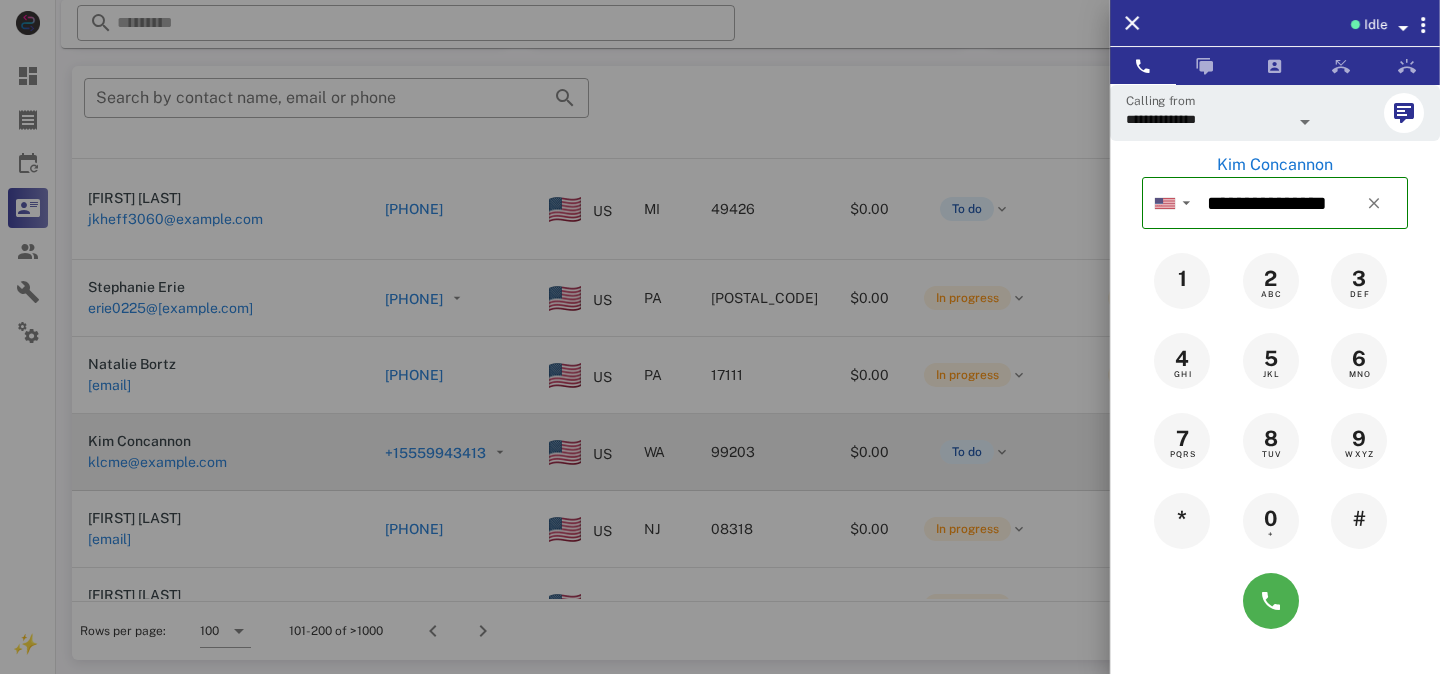 click at bounding box center [720, 337] 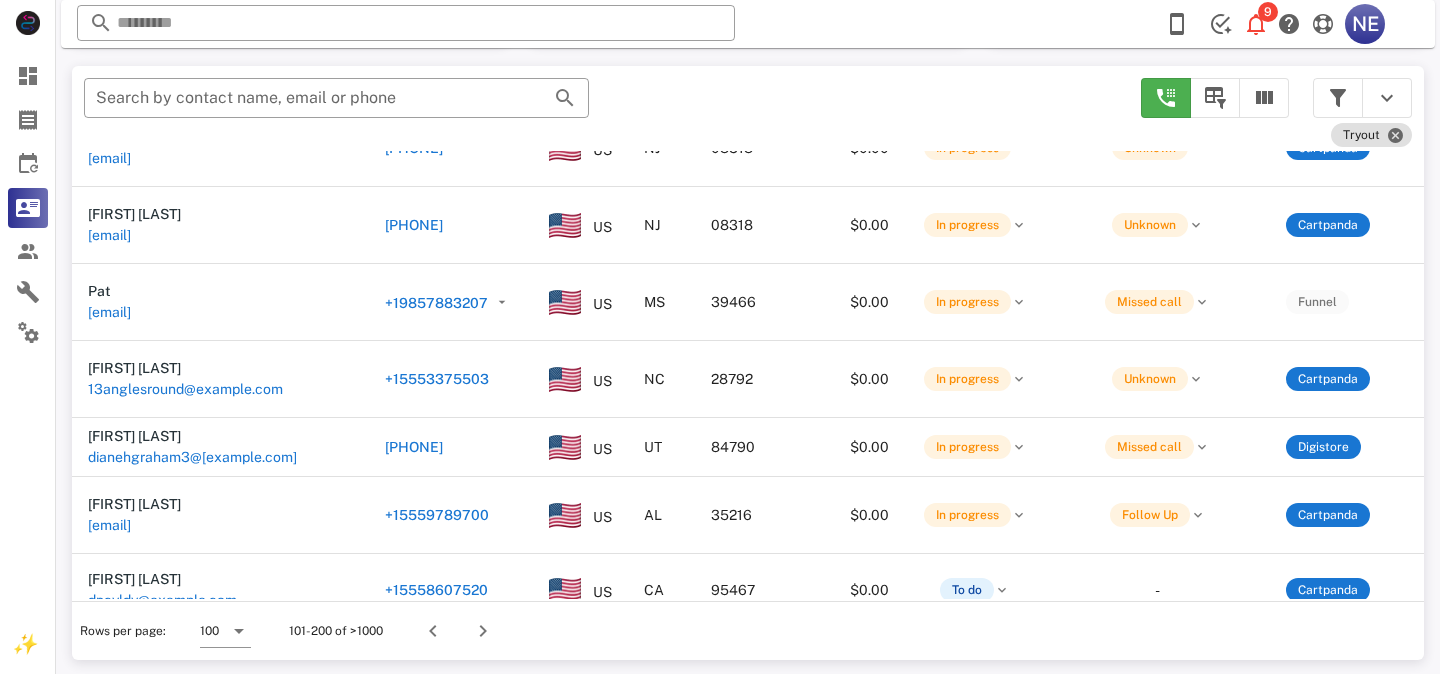 scroll, scrollTop: 974, scrollLeft: 0, axis: vertical 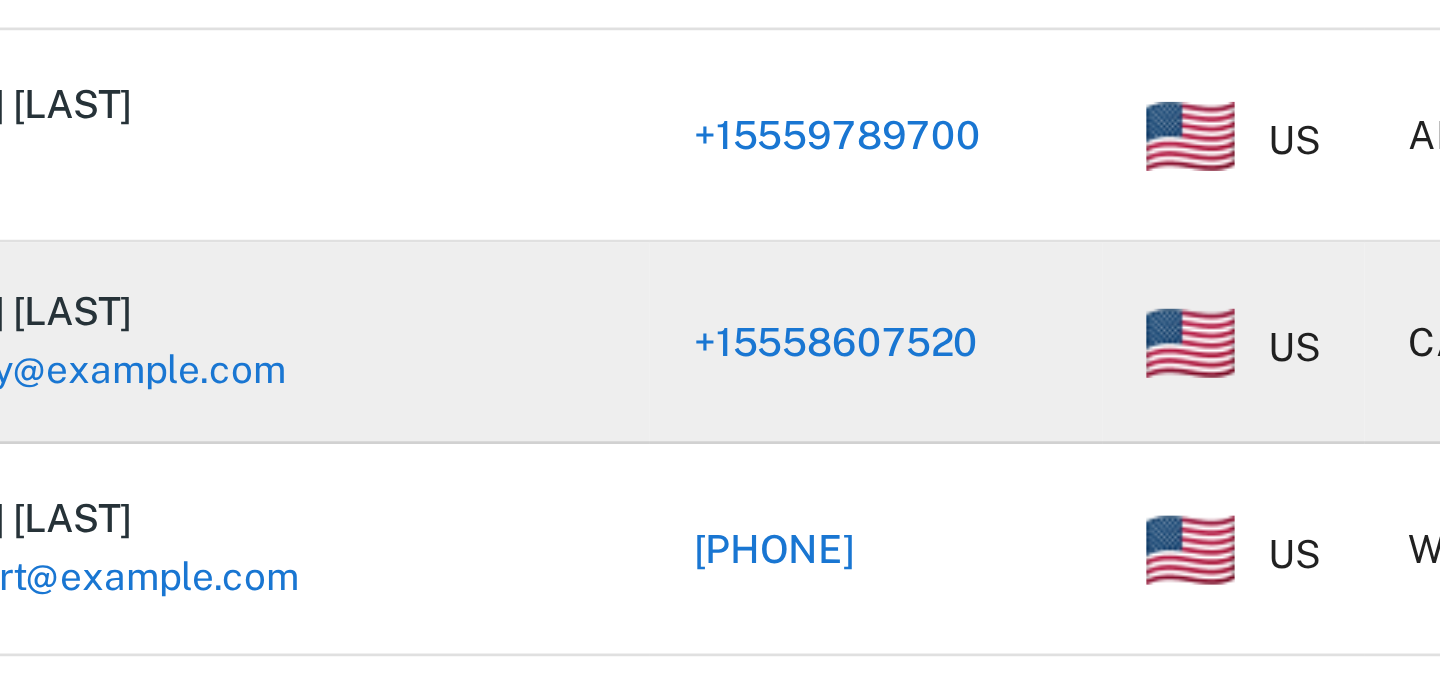 click on "Lorraine S Greene  dncyldy@gmail.com" at bounding box center [220, 442] 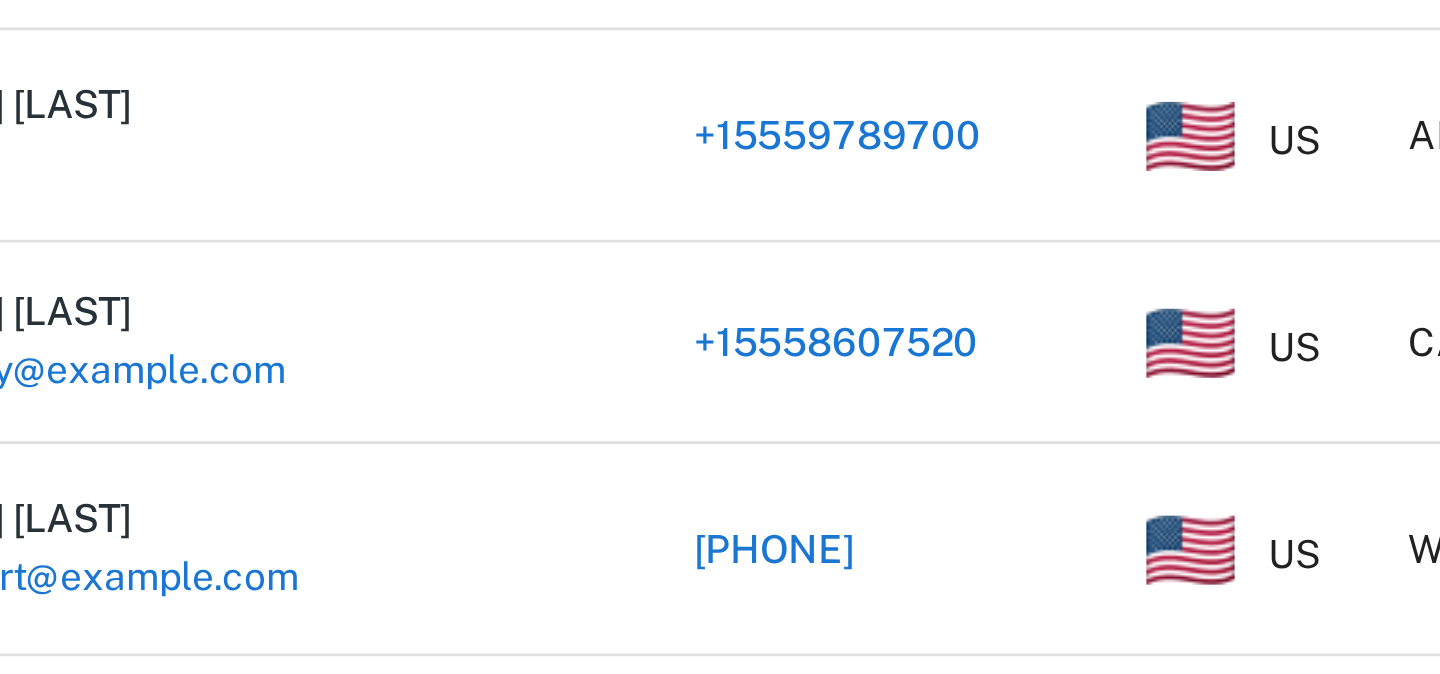 type on "**********" 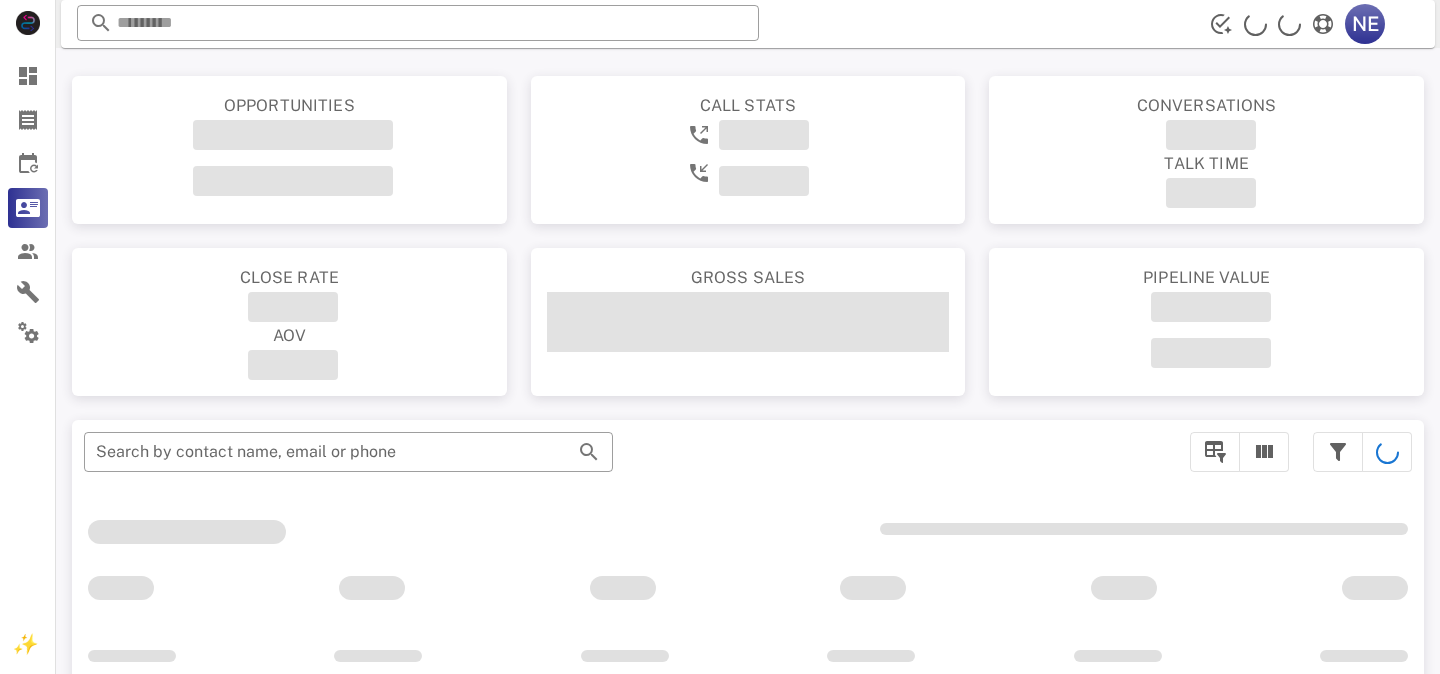 scroll, scrollTop: 356, scrollLeft: 0, axis: vertical 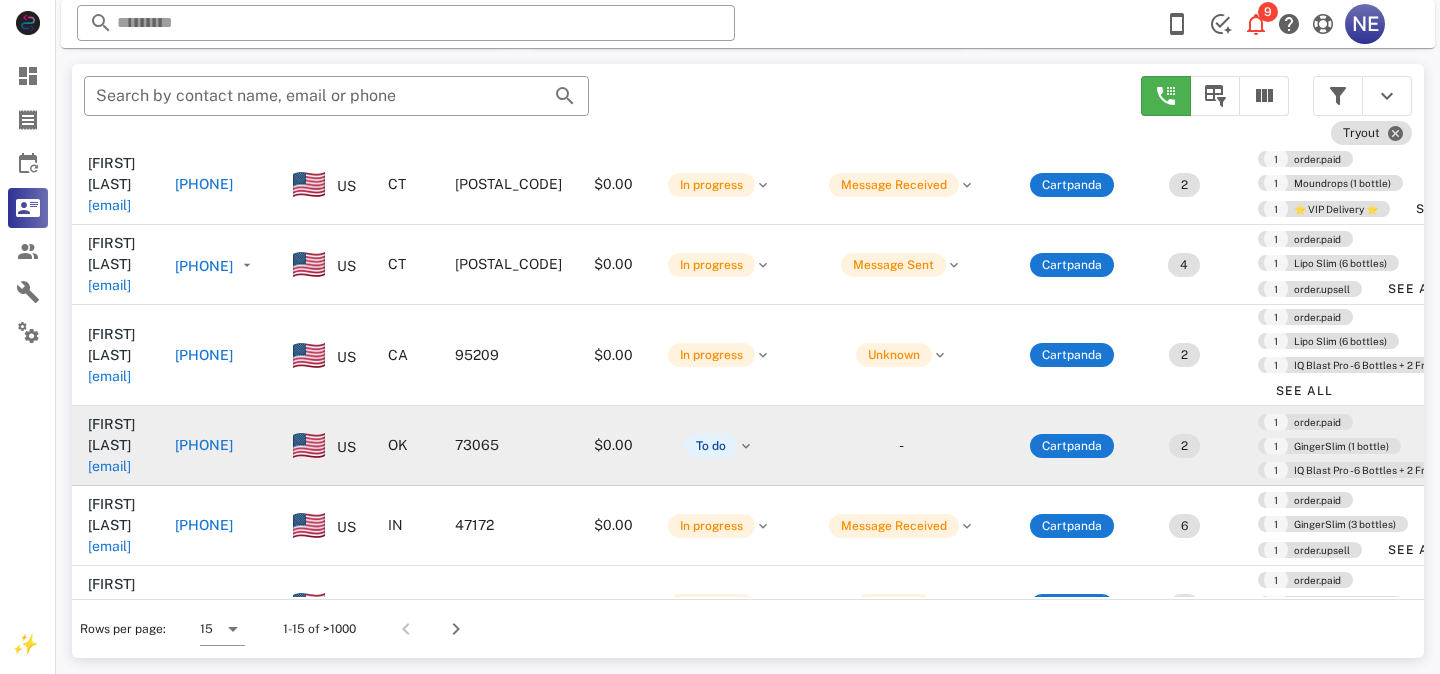 click on "[PHONE]" at bounding box center [204, 445] 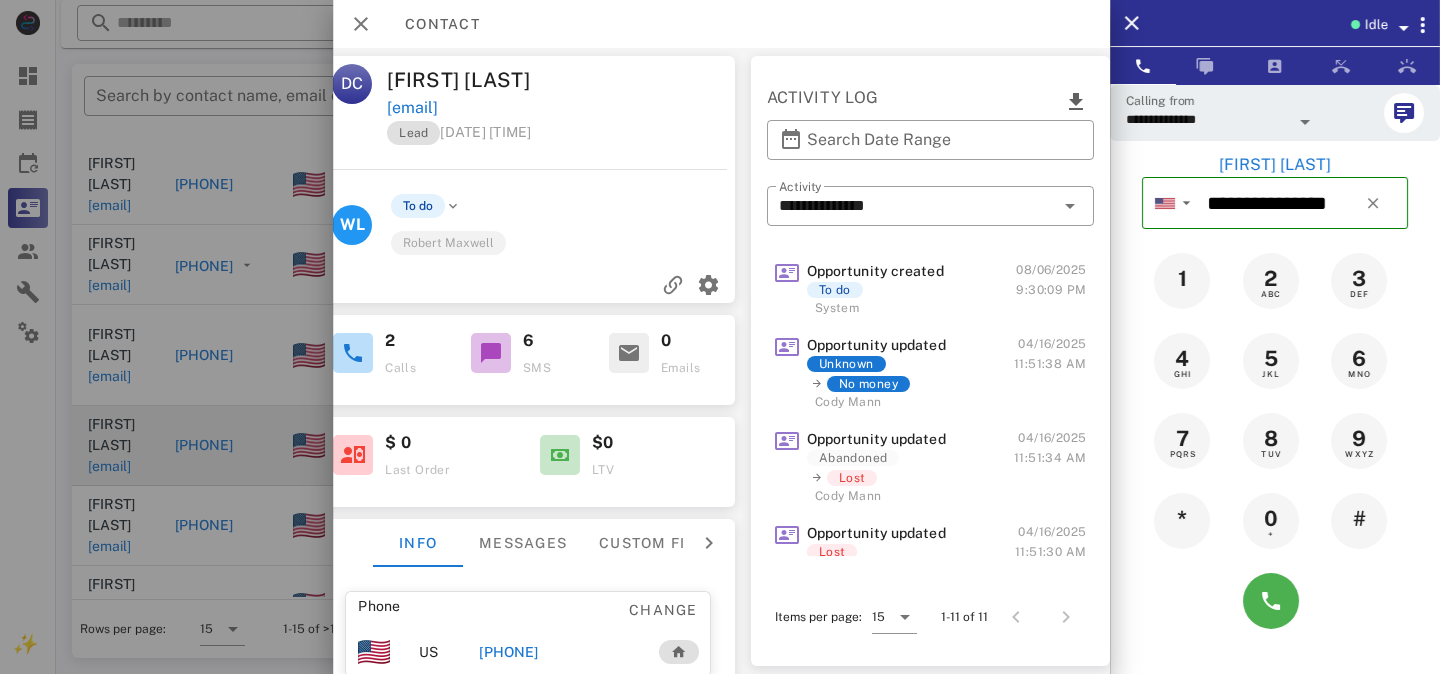 scroll, scrollTop: 0, scrollLeft: 0, axis: both 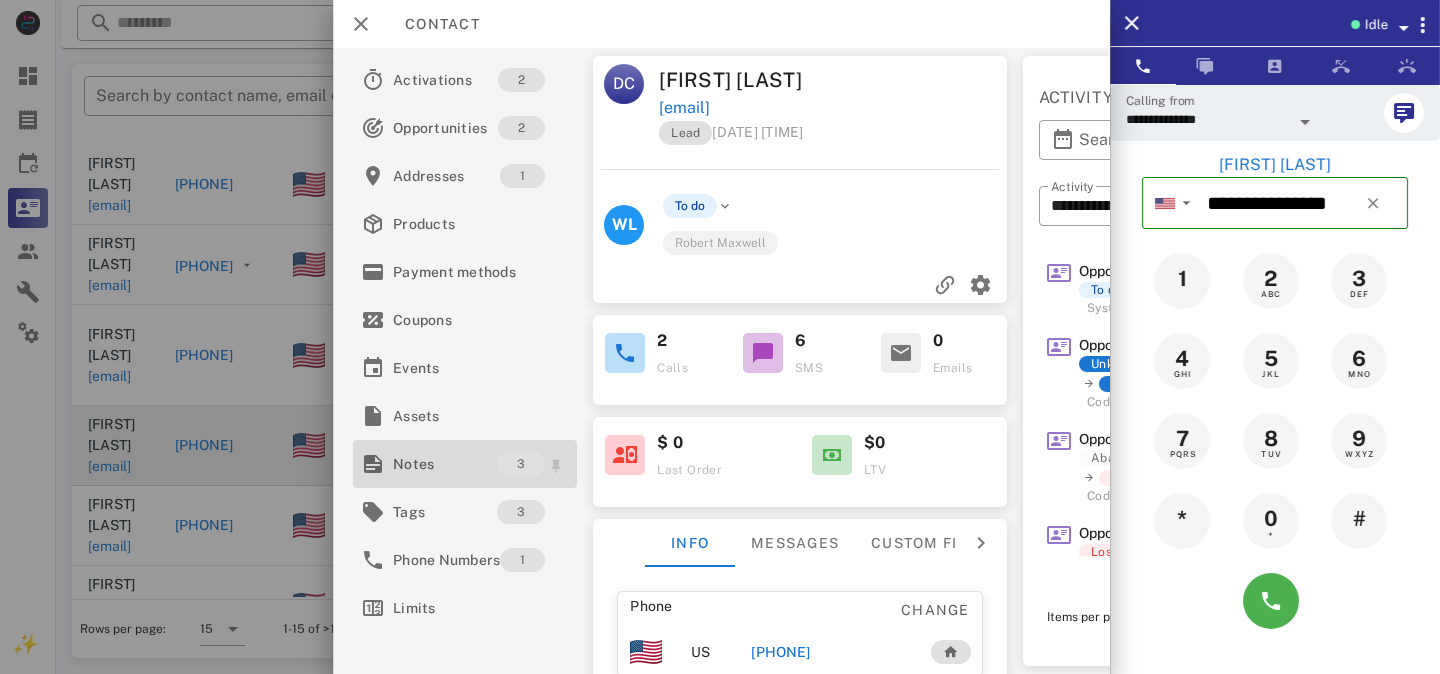 click on "Notes" at bounding box center (445, 464) 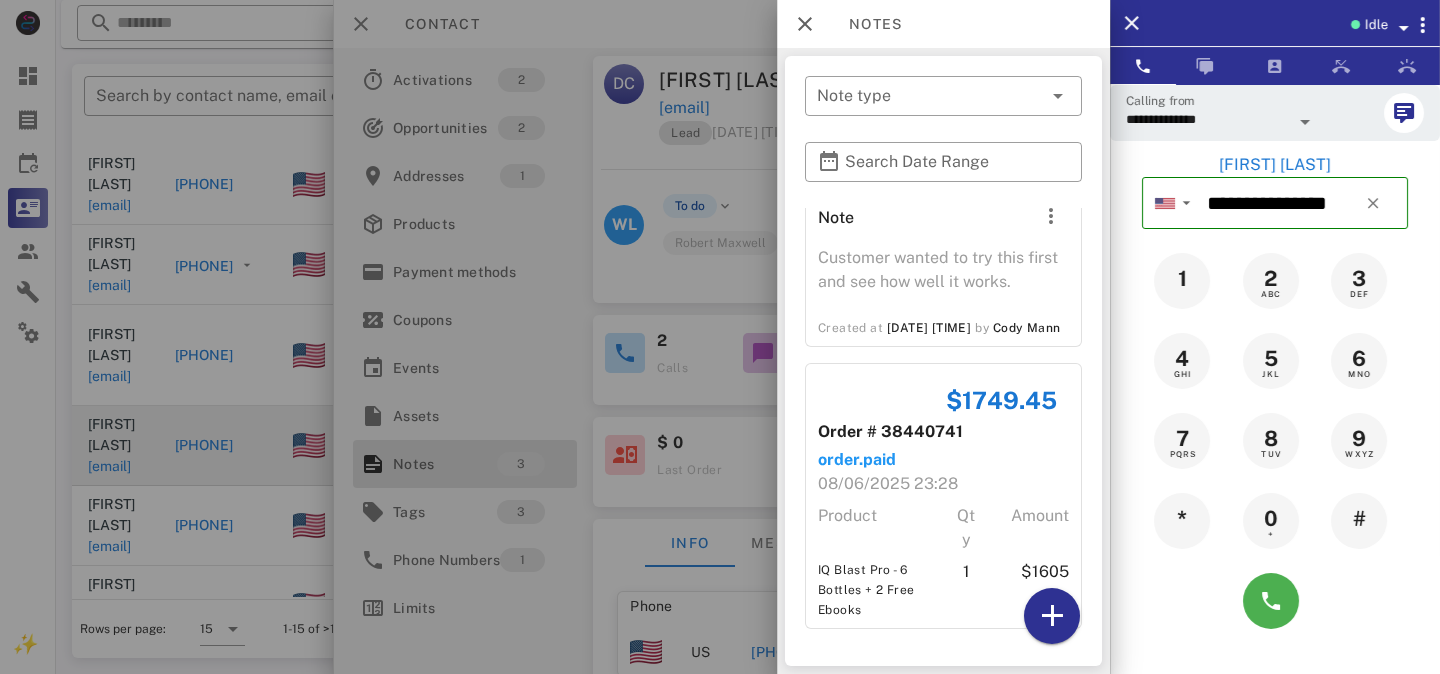 scroll, scrollTop: 227, scrollLeft: 0, axis: vertical 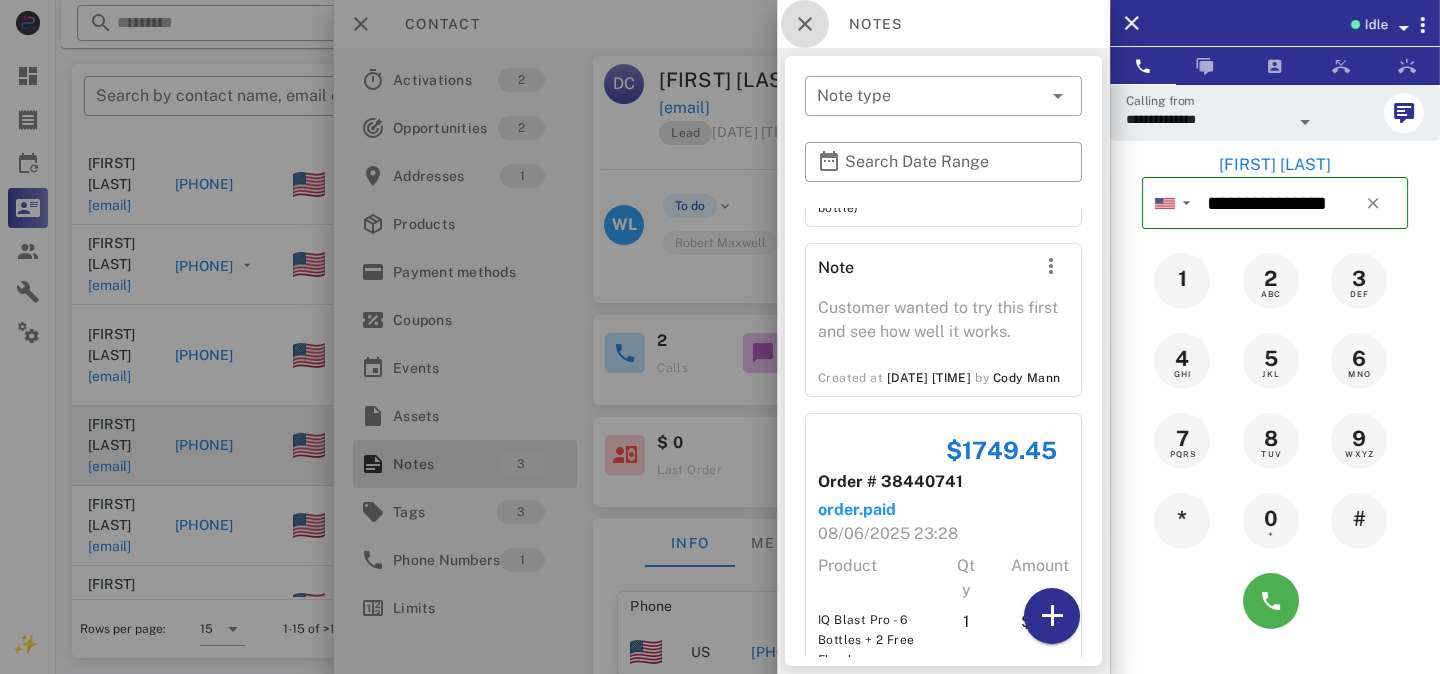 click at bounding box center [805, 24] 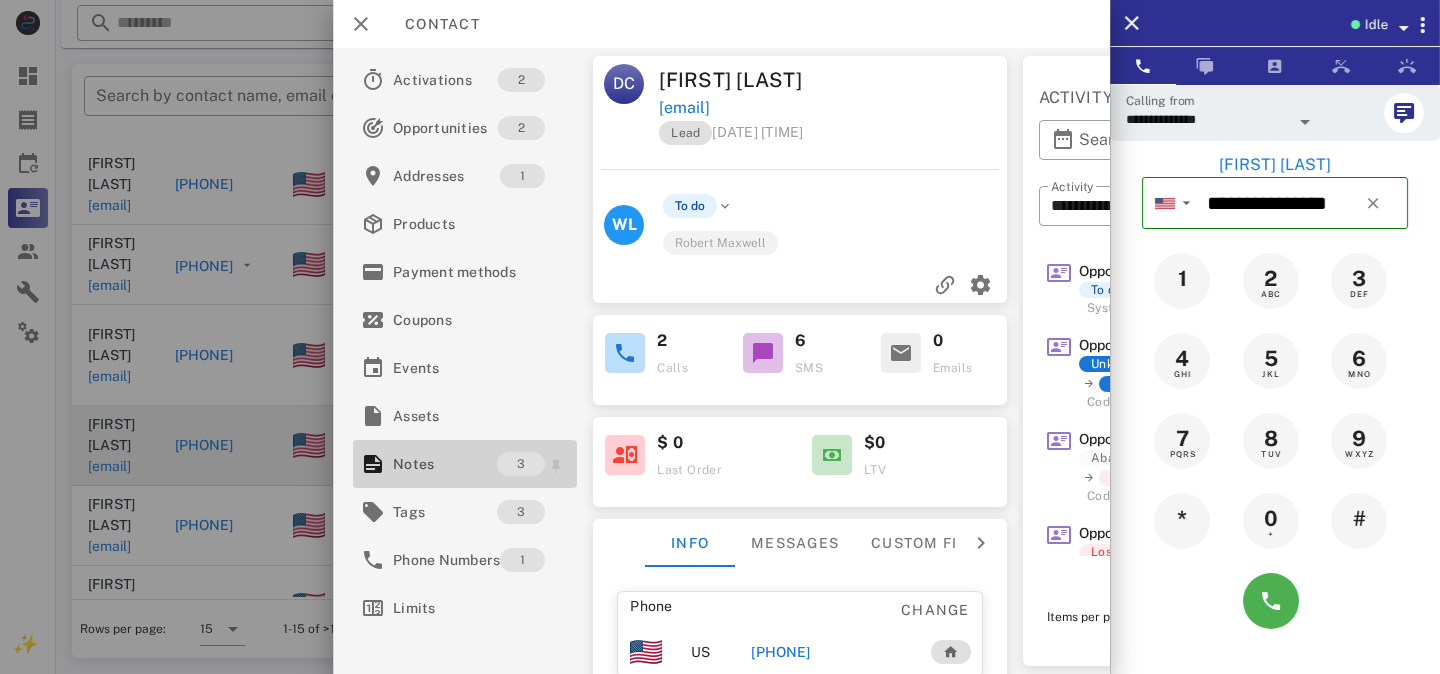click on "Notes" at bounding box center [445, 464] 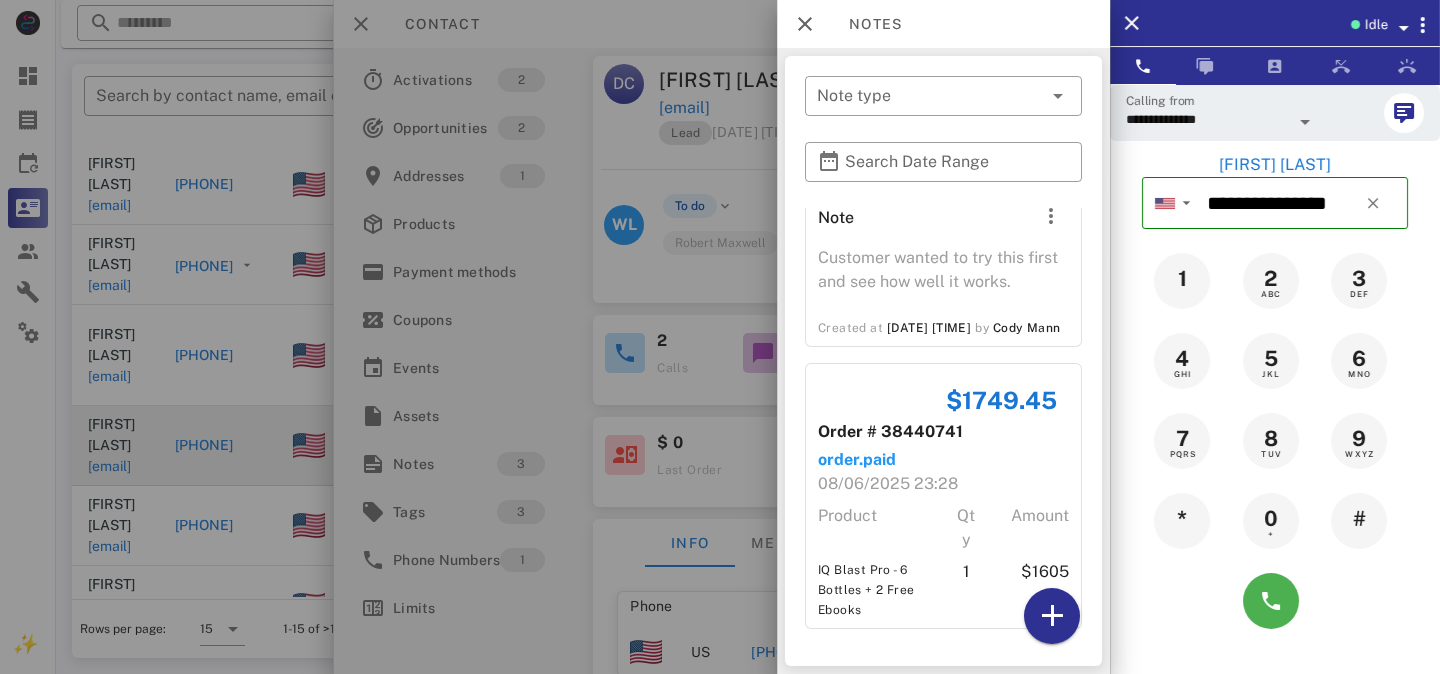 scroll, scrollTop: 297, scrollLeft: 0, axis: vertical 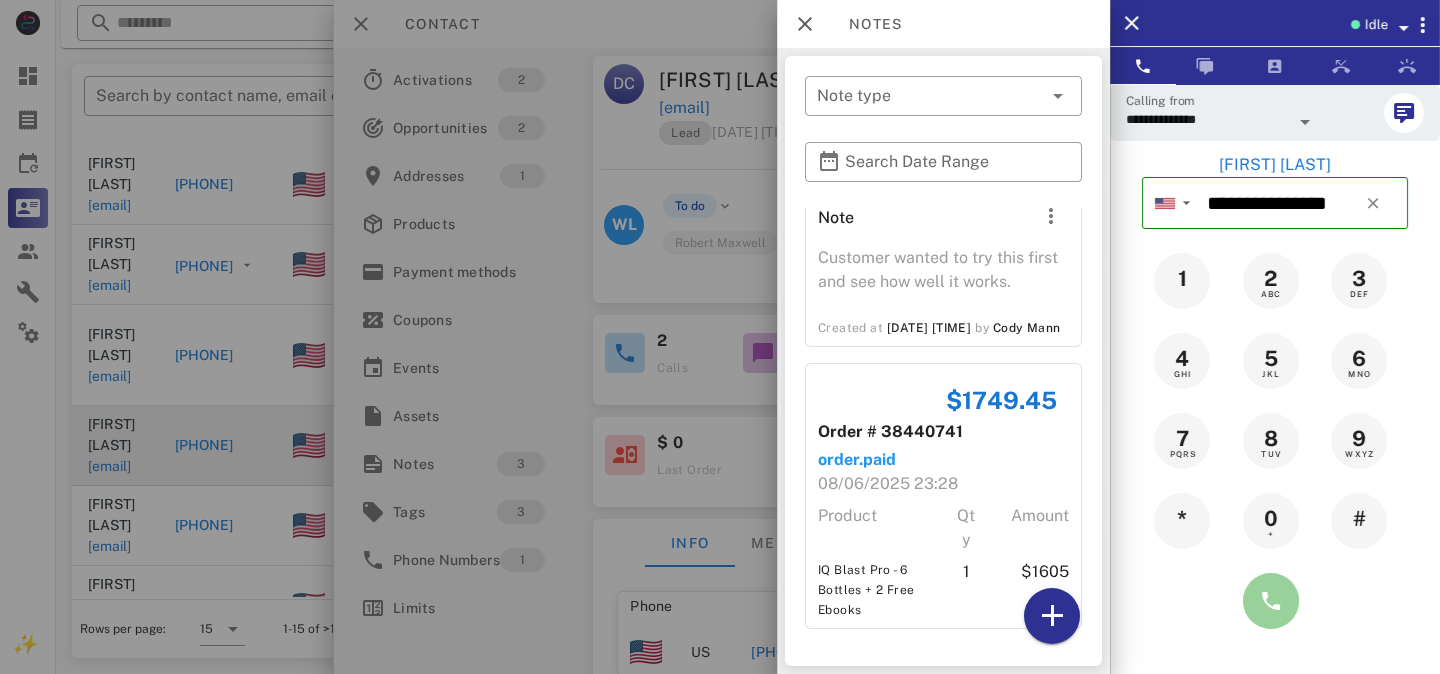 click at bounding box center [1271, 601] 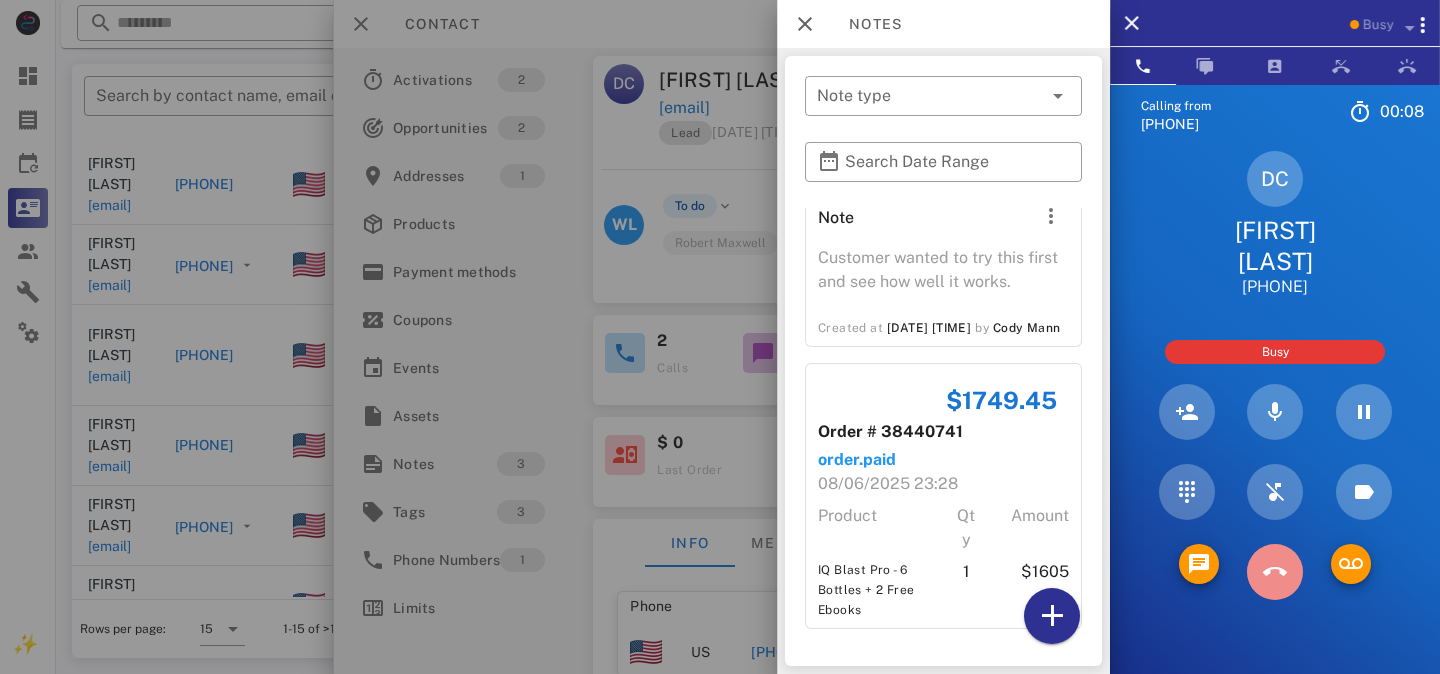 click at bounding box center [1275, 572] 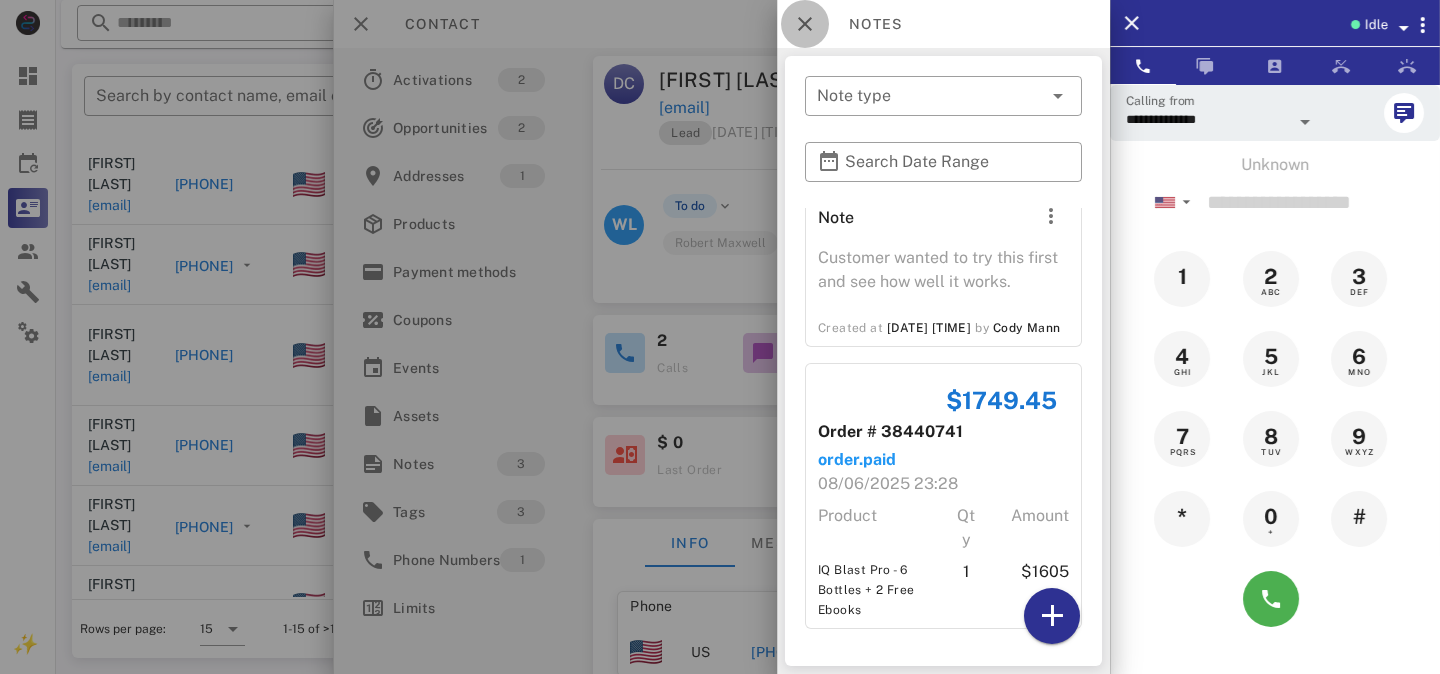 click at bounding box center (805, 24) 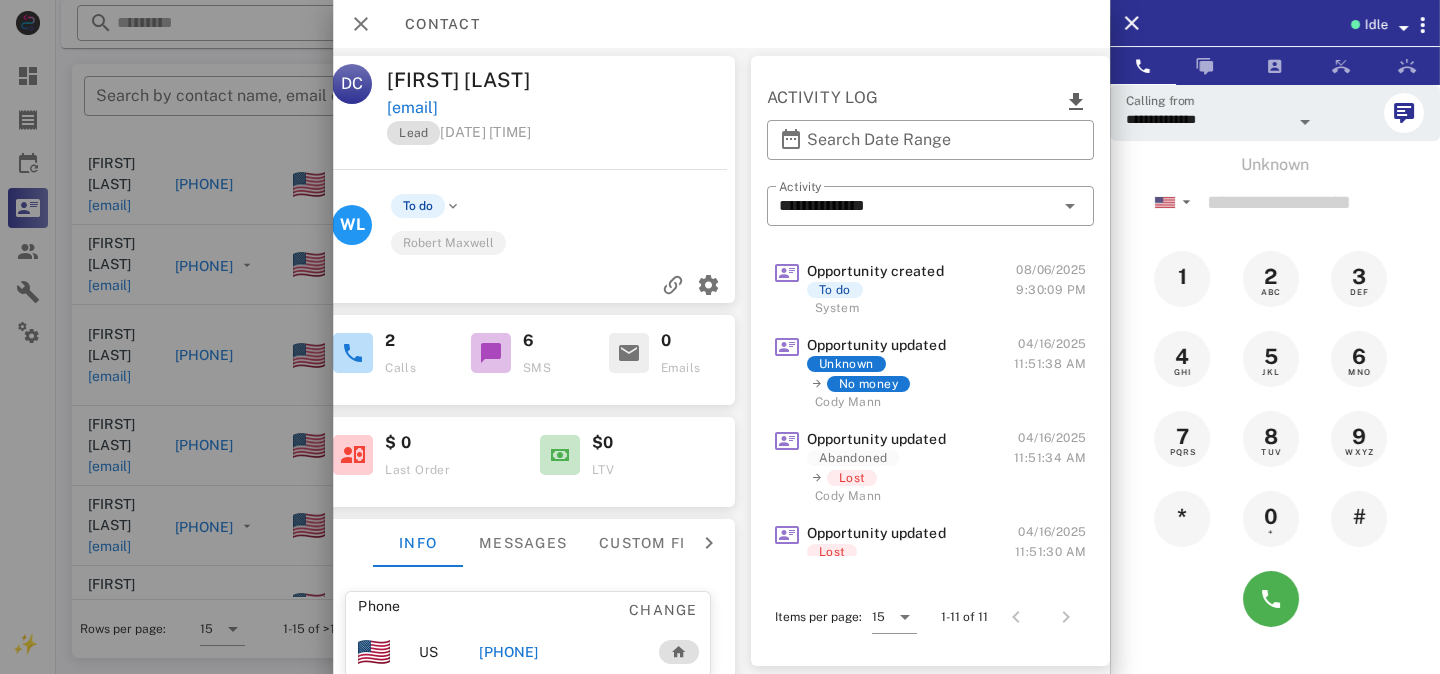 scroll, scrollTop: 0, scrollLeft: 0, axis: both 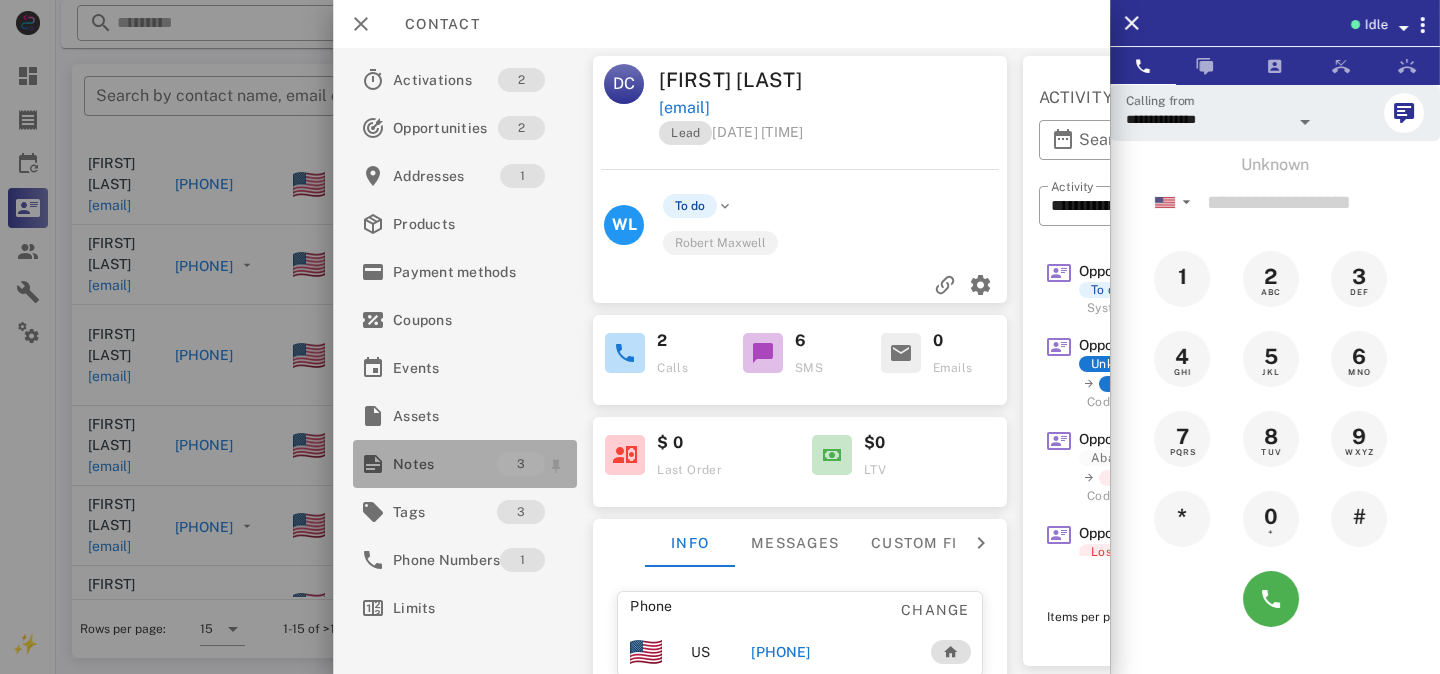 click on "Notes" at bounding box center (445, 464) 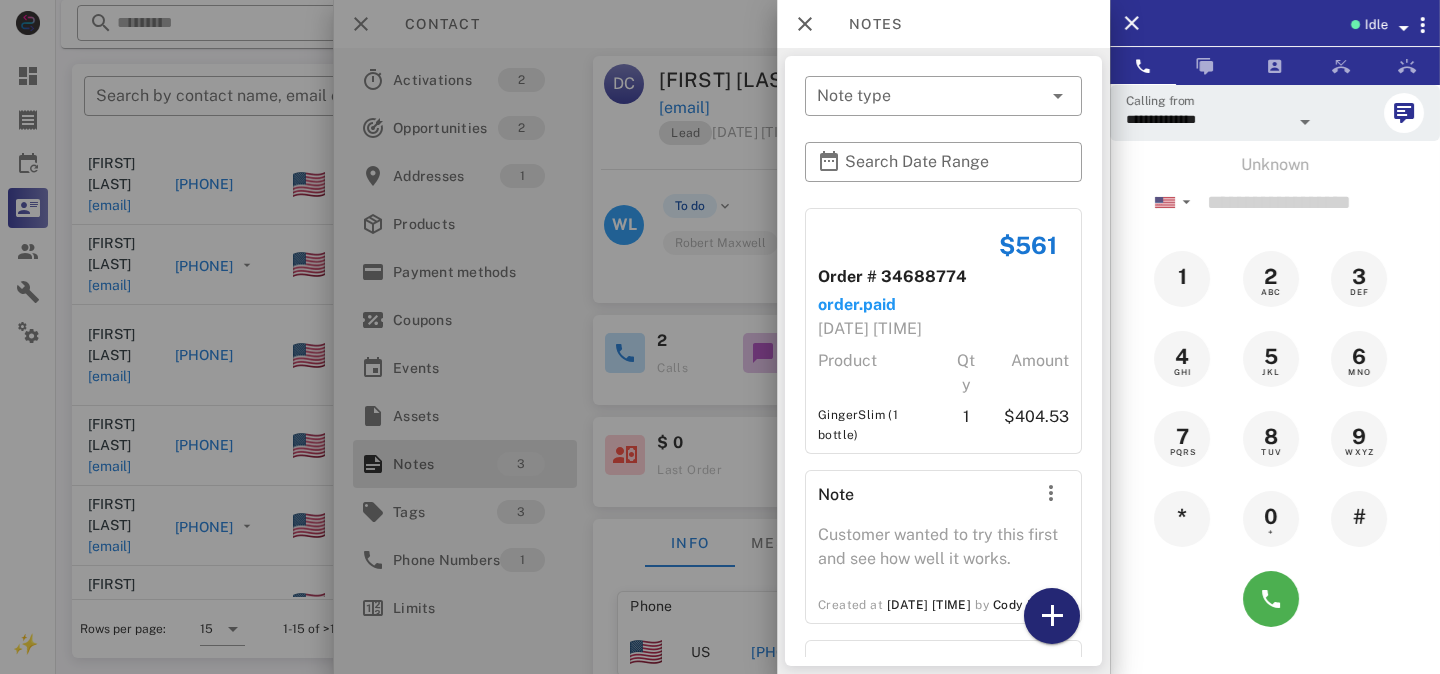 click at bounding box center [1052, 616] 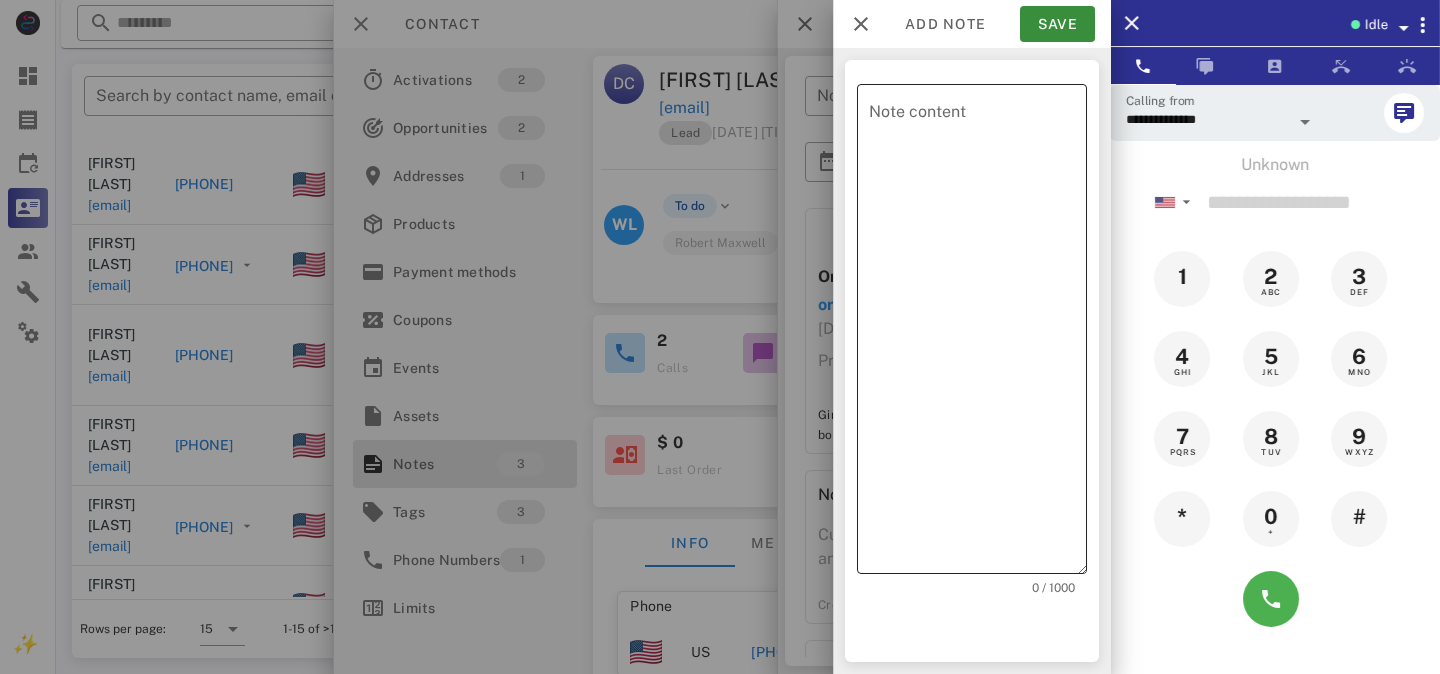 click on "Note content" at bounding box center (978, 334) 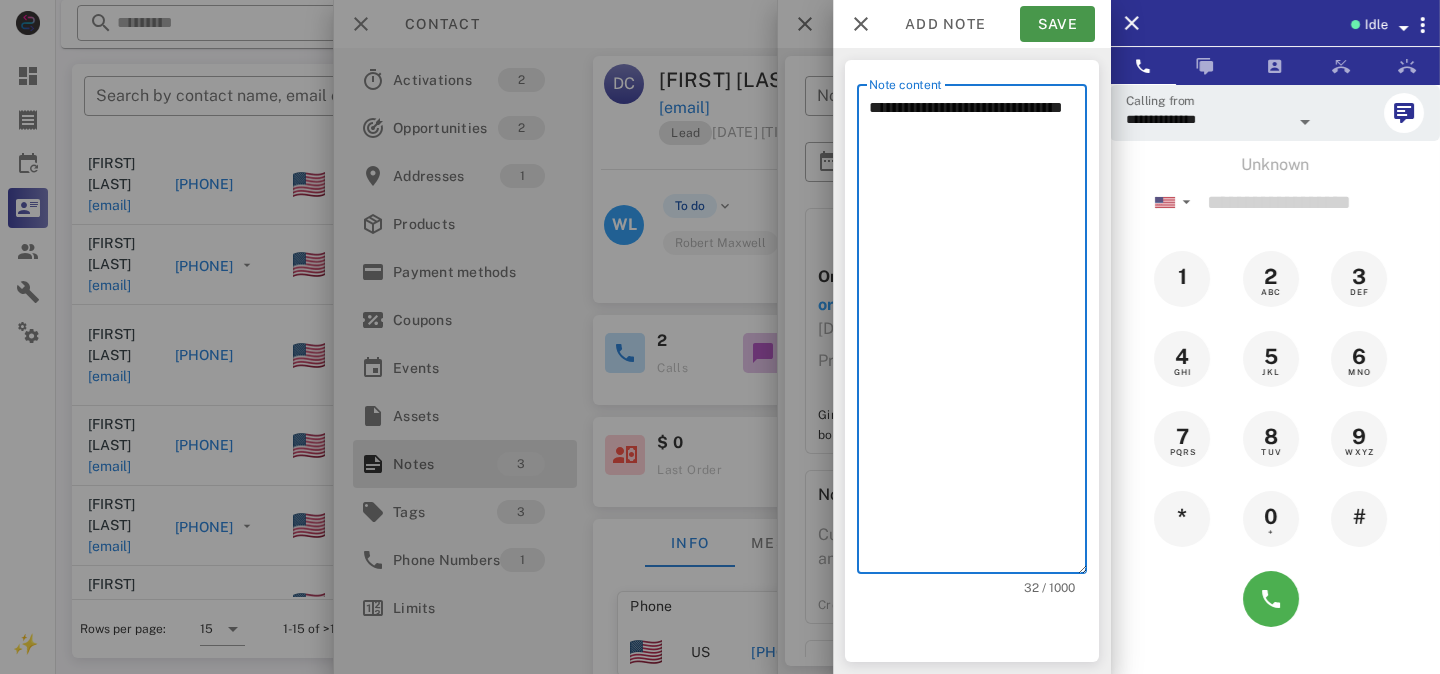 type on "**********" 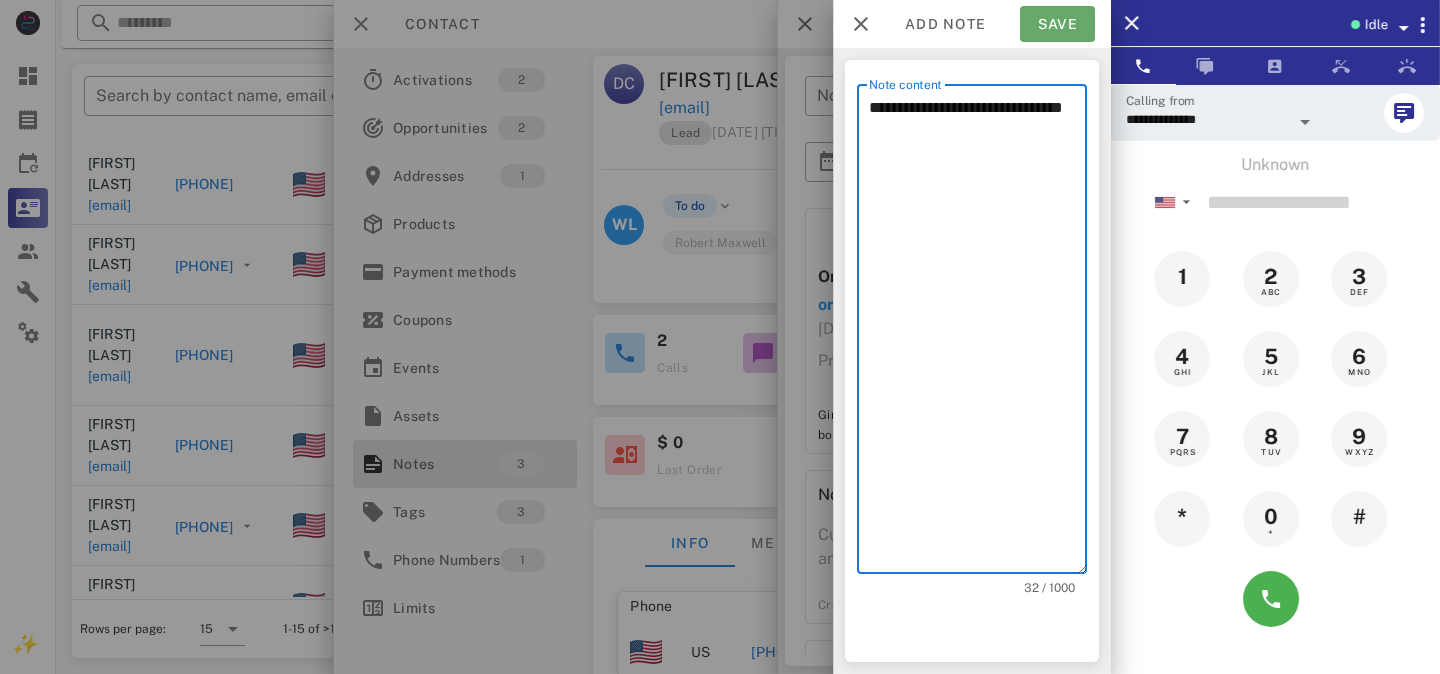 click on "Save" at bounding box center [1057, 24] 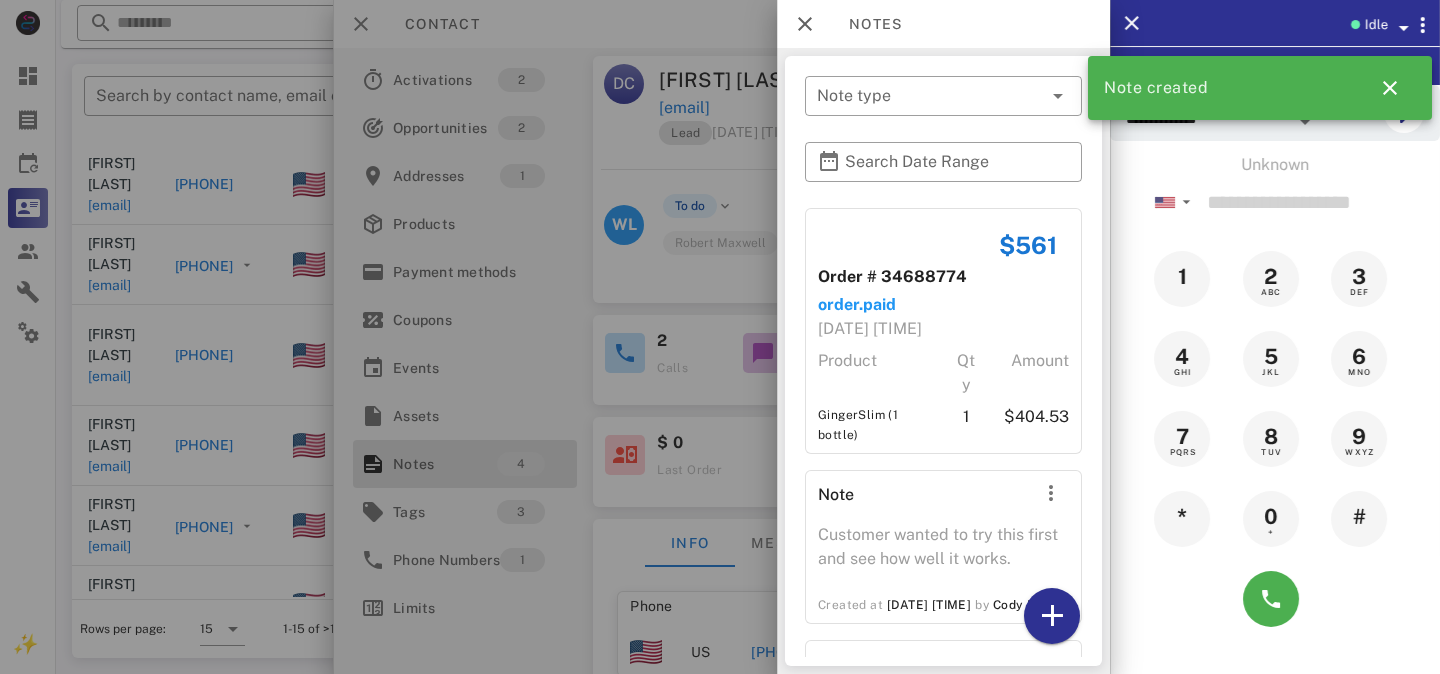 click at bounding box center [720, 337] 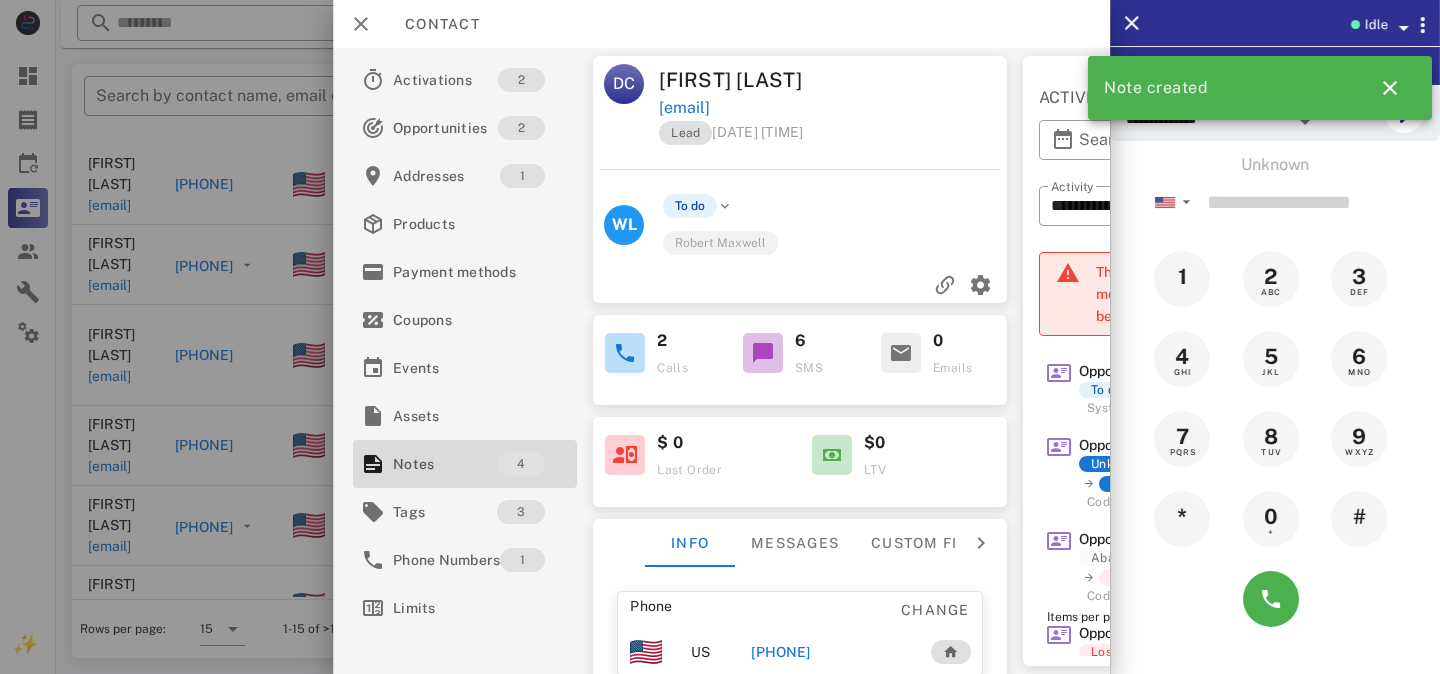 scroll, scrollTop: 0, scrollLeft: 272, axis: horizontal 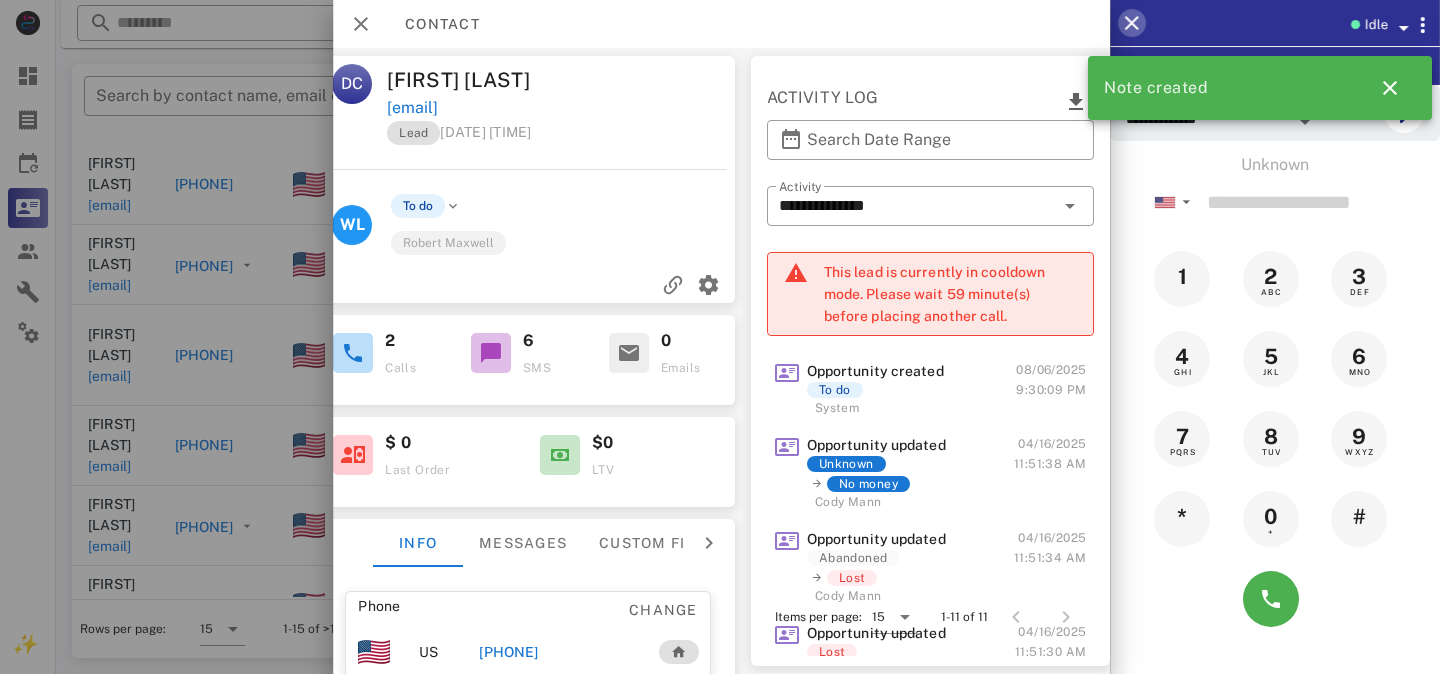 click at bounding box center [1132, 23] 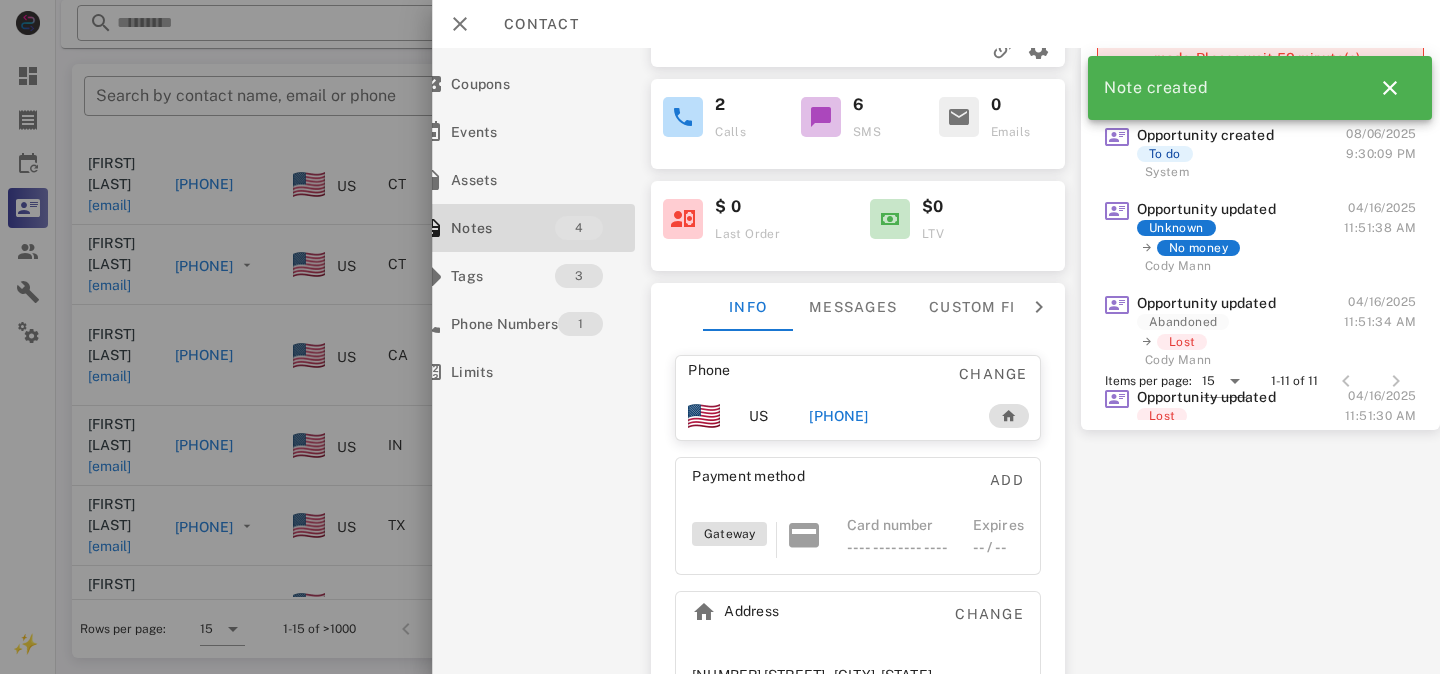 scroll, scrollTop: 306, scrollLeft: 41, axis: both 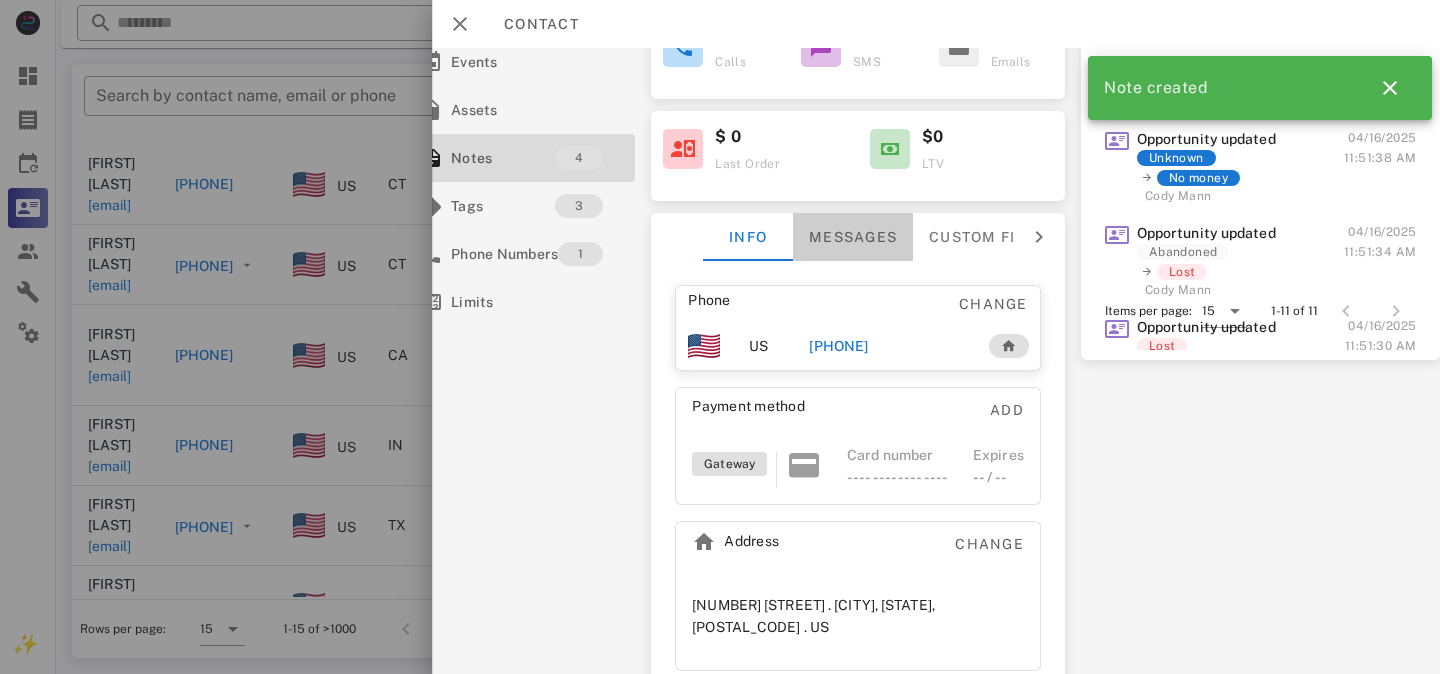 click on "Messages" at bounding box center (853, 237) 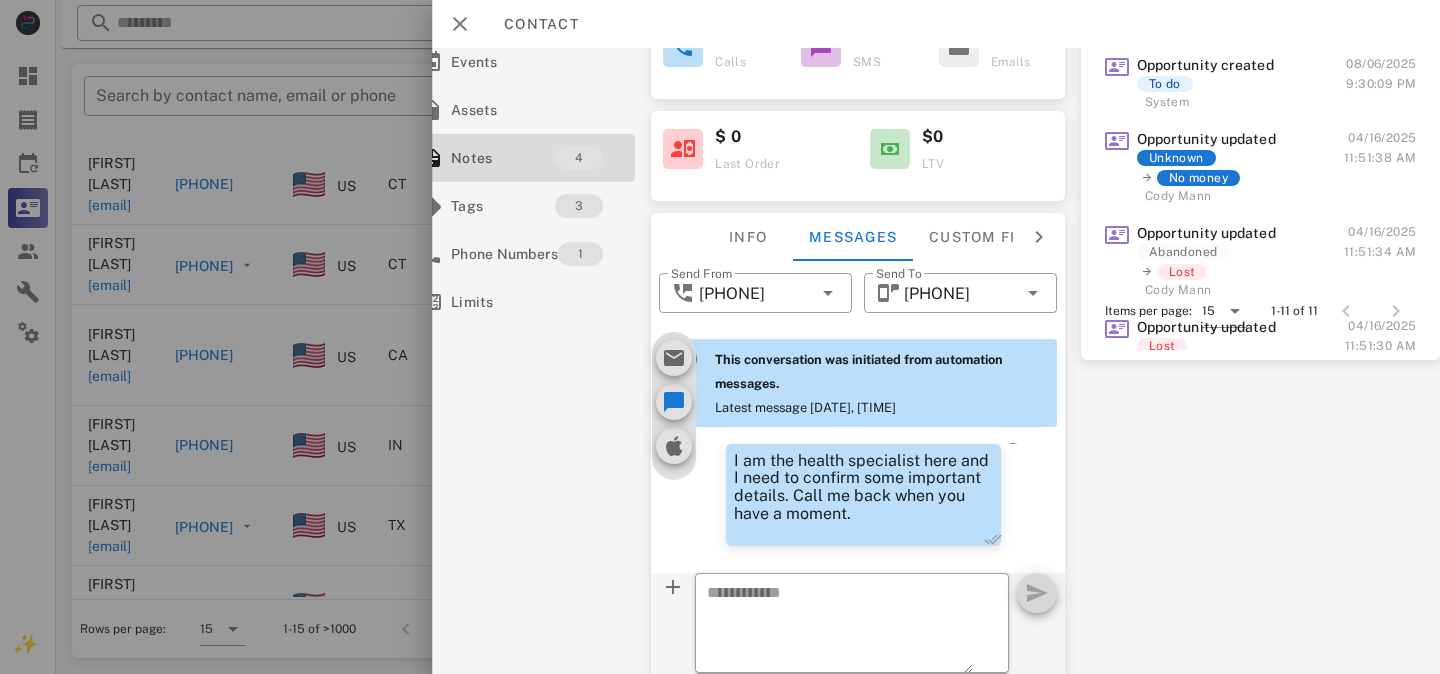 scroll, scrollTop: 669, scrollLeft: 0, axis: vertical 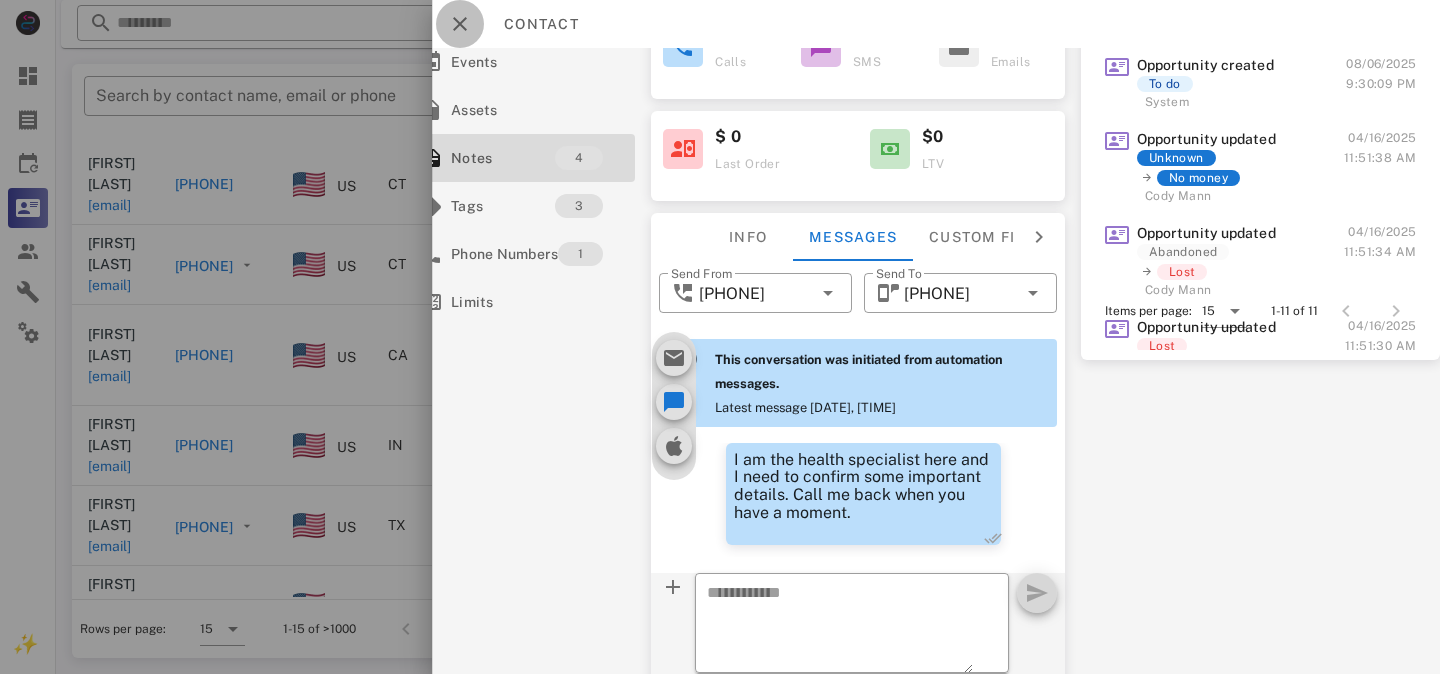 click at bounding box center (460, 24) 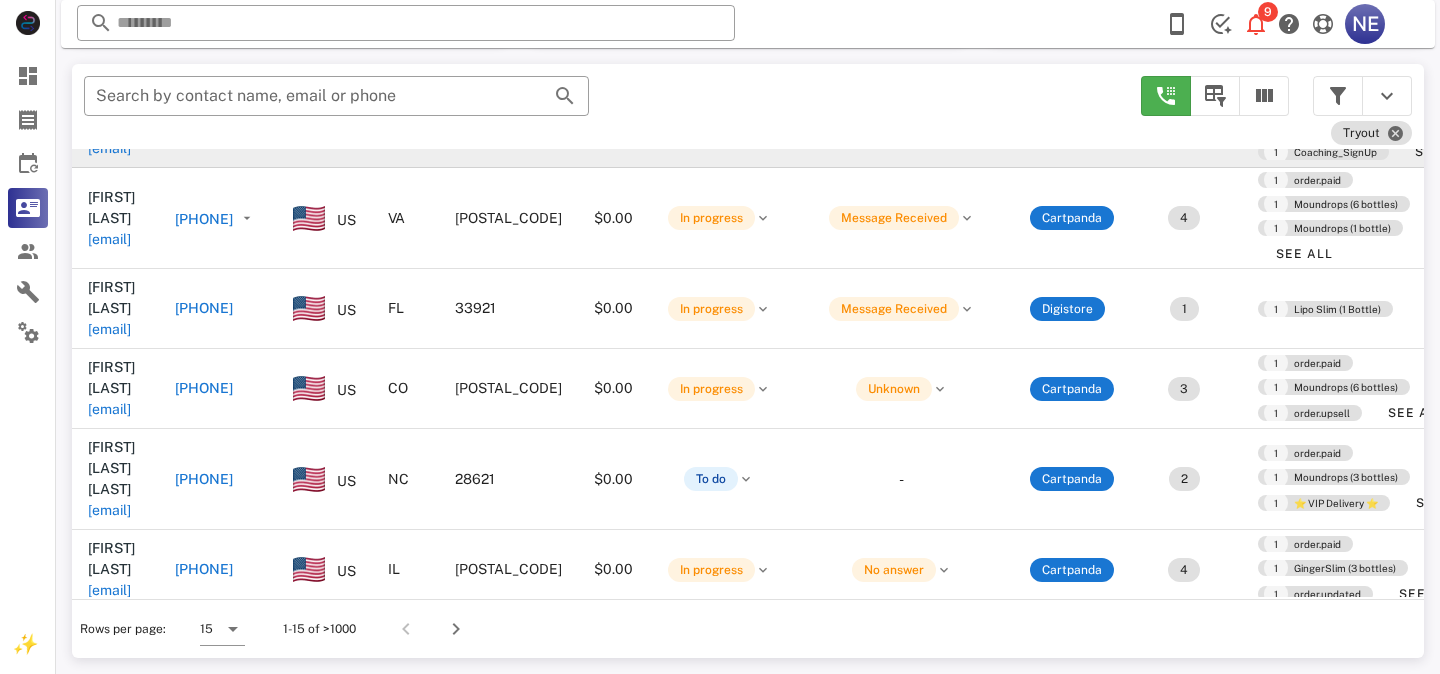 scroll, scrollTop: 707, scrollLeft: 0, axis: vertical 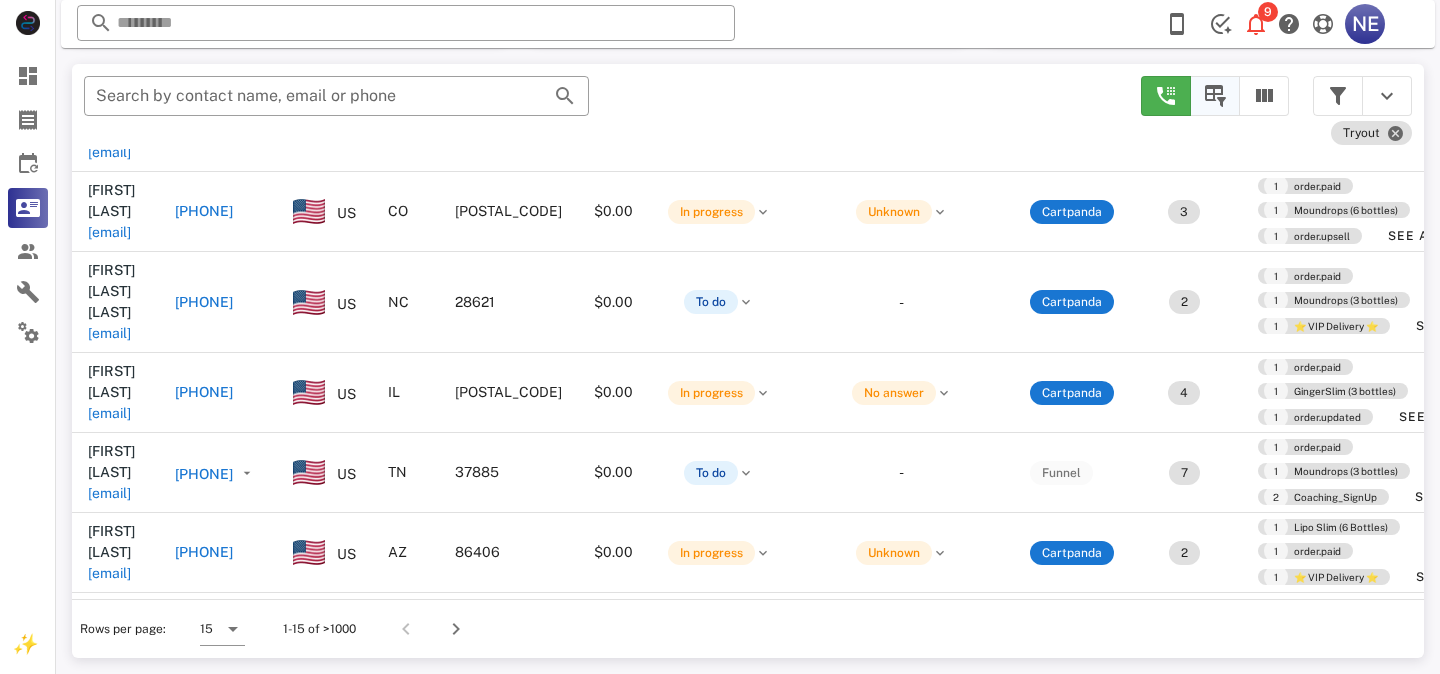 click at bounding box center (1215, 96) 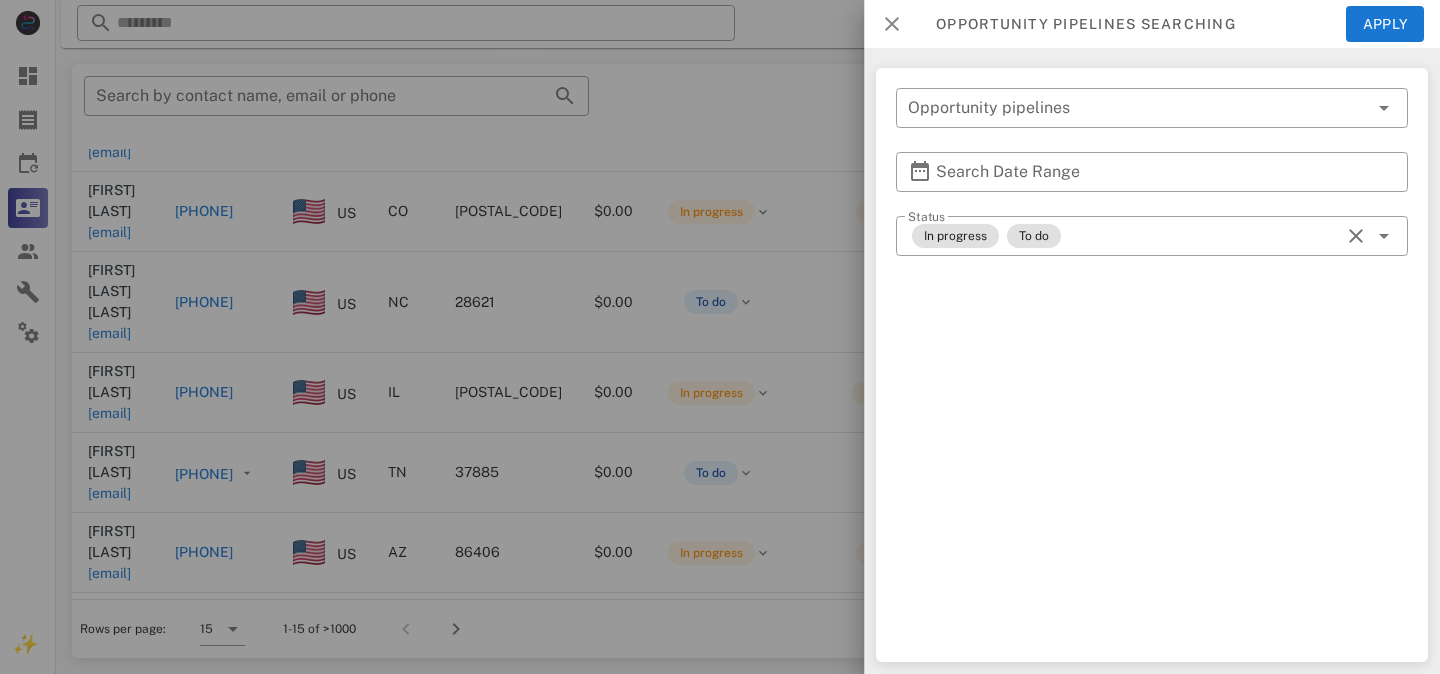 click at bounding box center (892, 24) 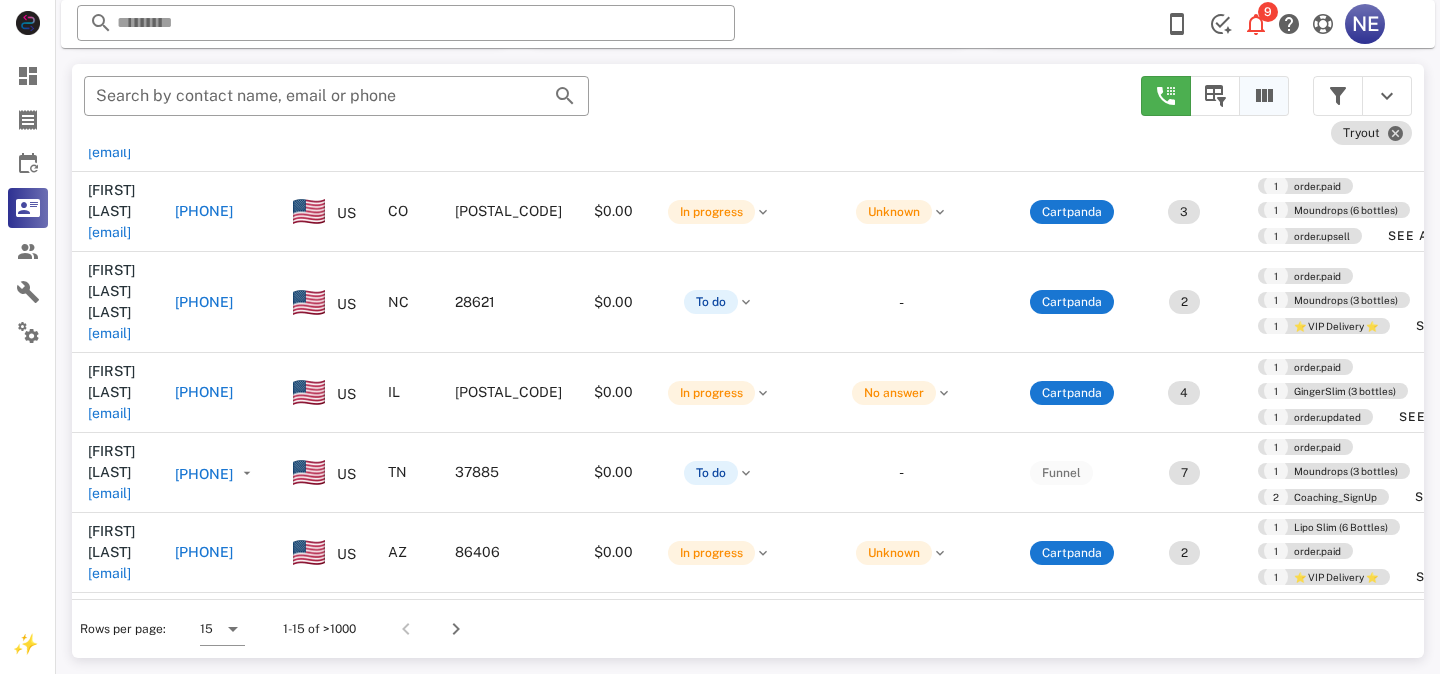 click at bounding box center (1264, 96) 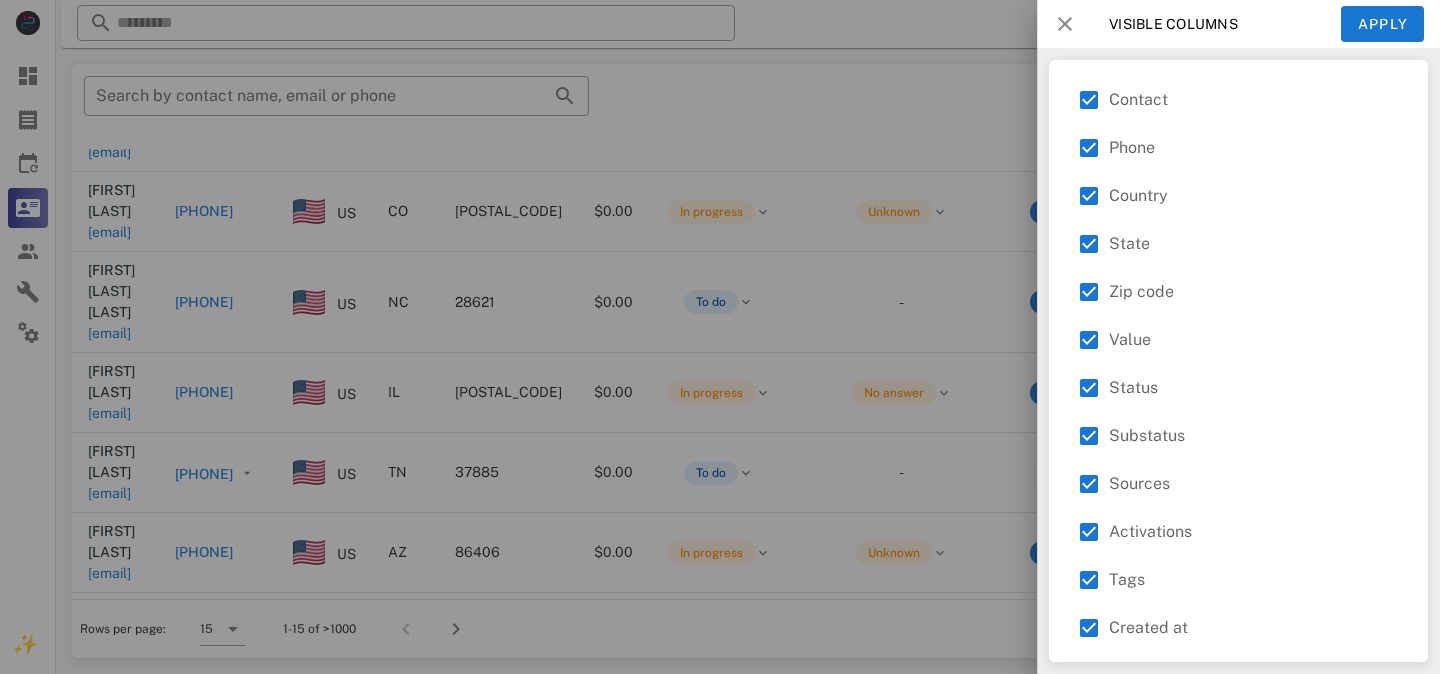 click at bounding box center [1065, 24] 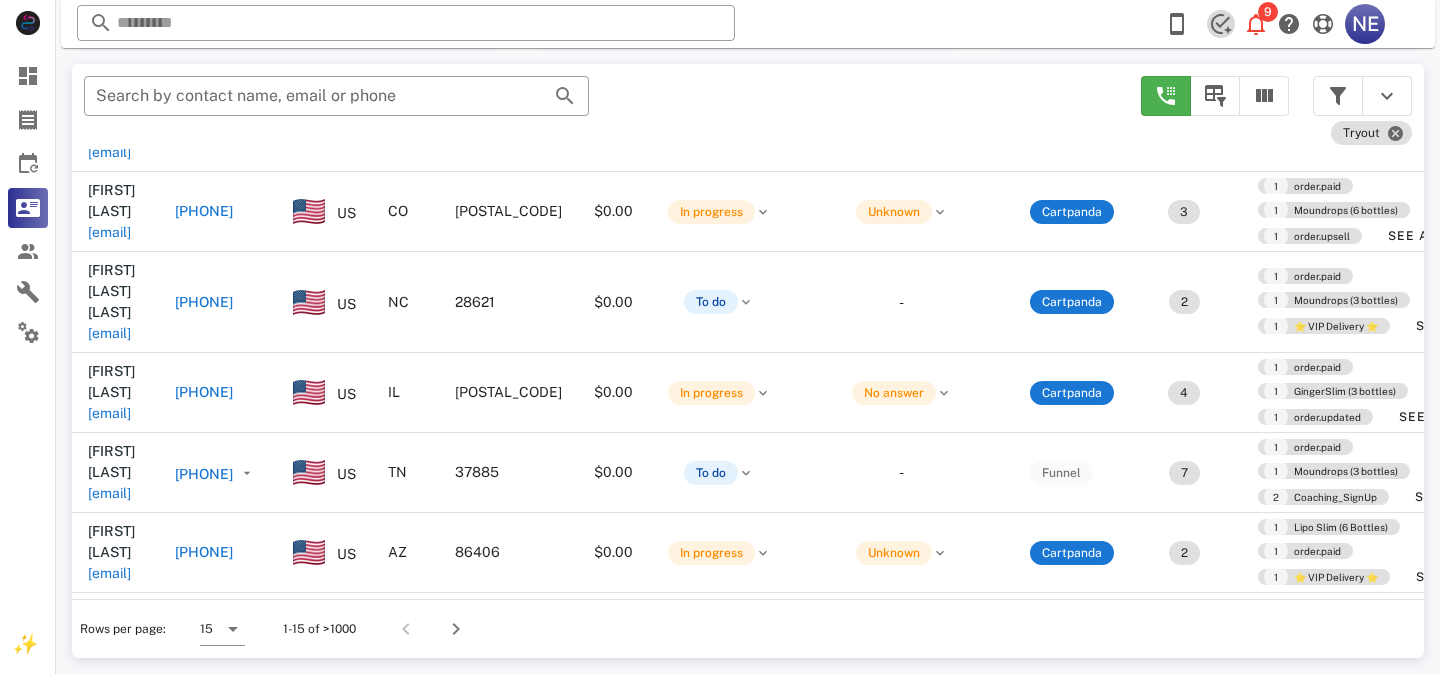 click at bounding box center [1221, 24] 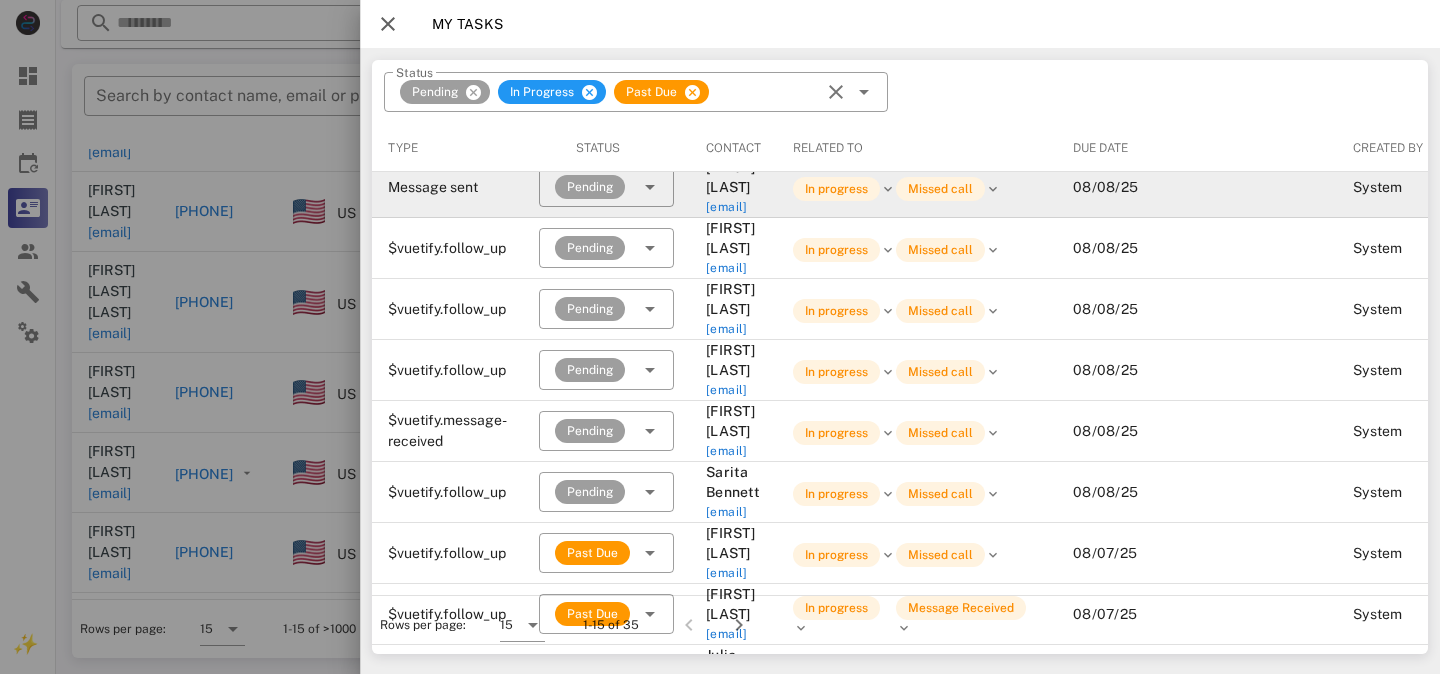 scroll, scrollTop: 195, scrollLeft: 0, axis: vertical 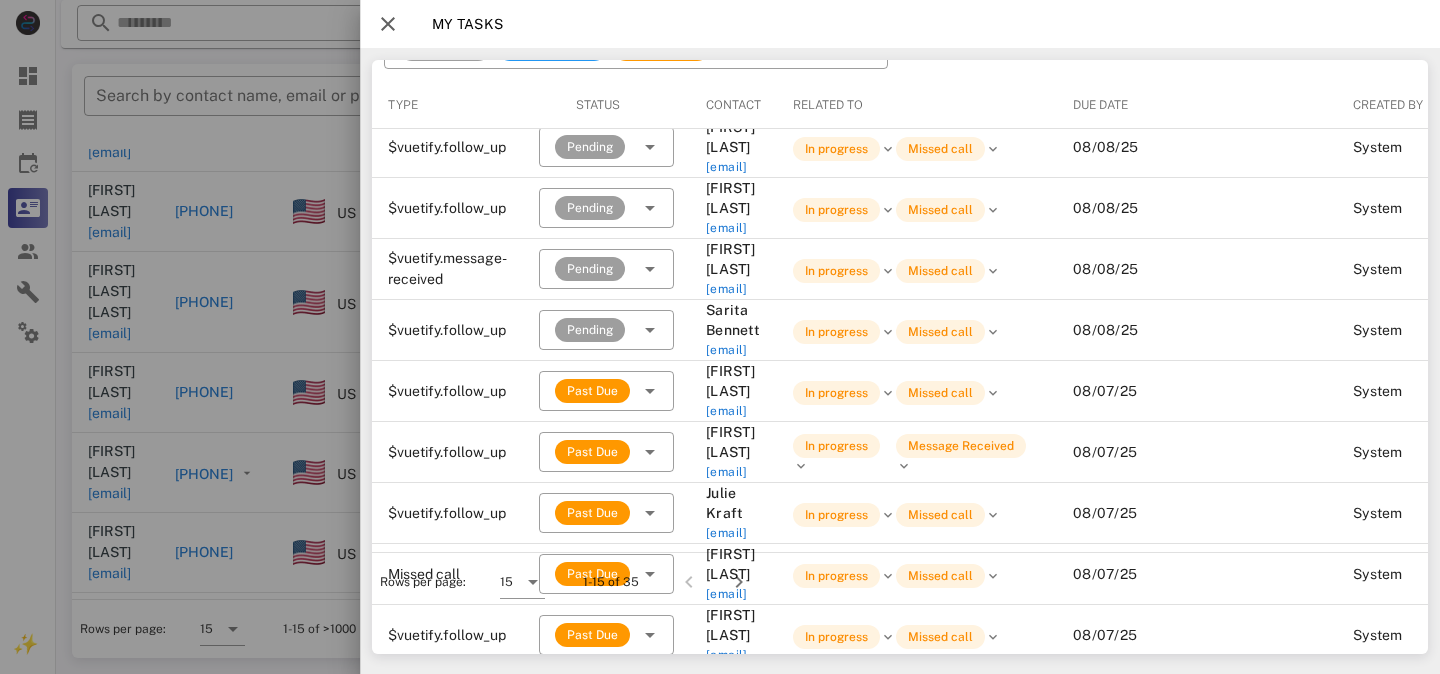 click at bounding box center (388, 24) 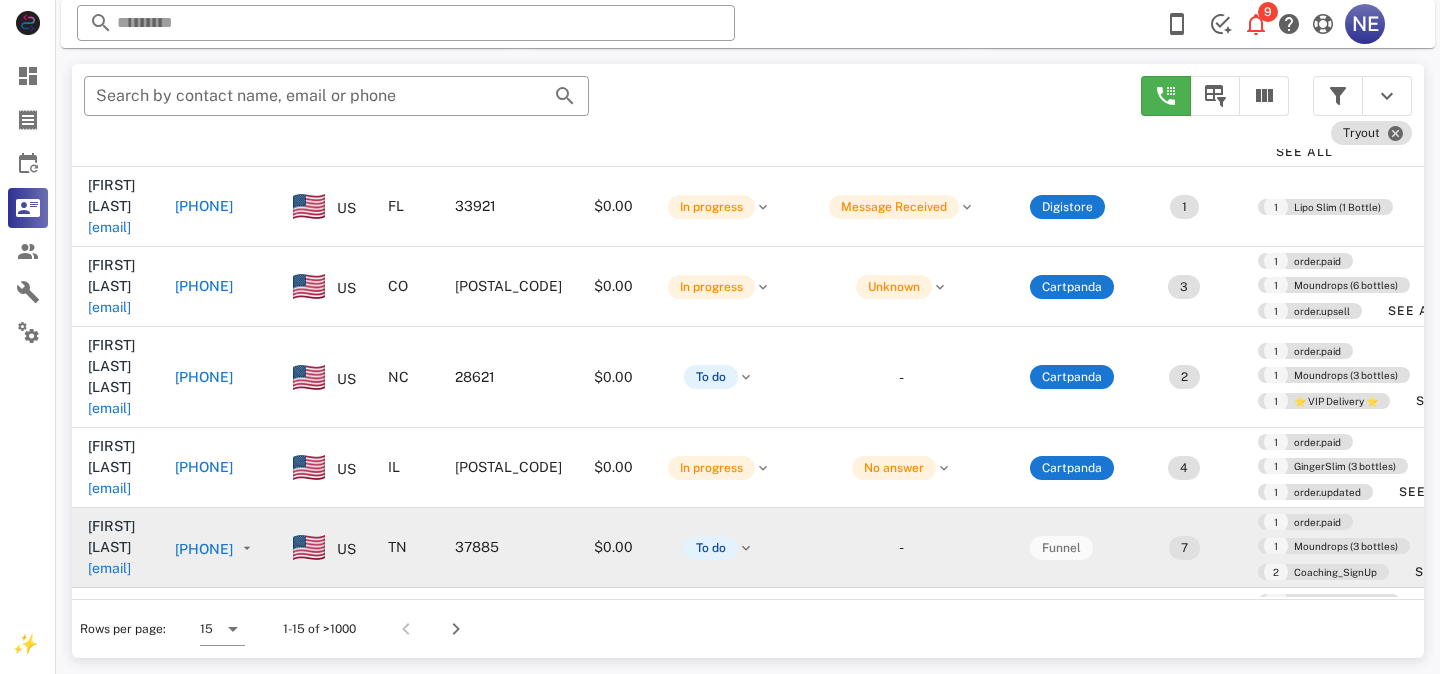 scroll, scrollTop: 707, scrollLeft: 0, axis: vertical 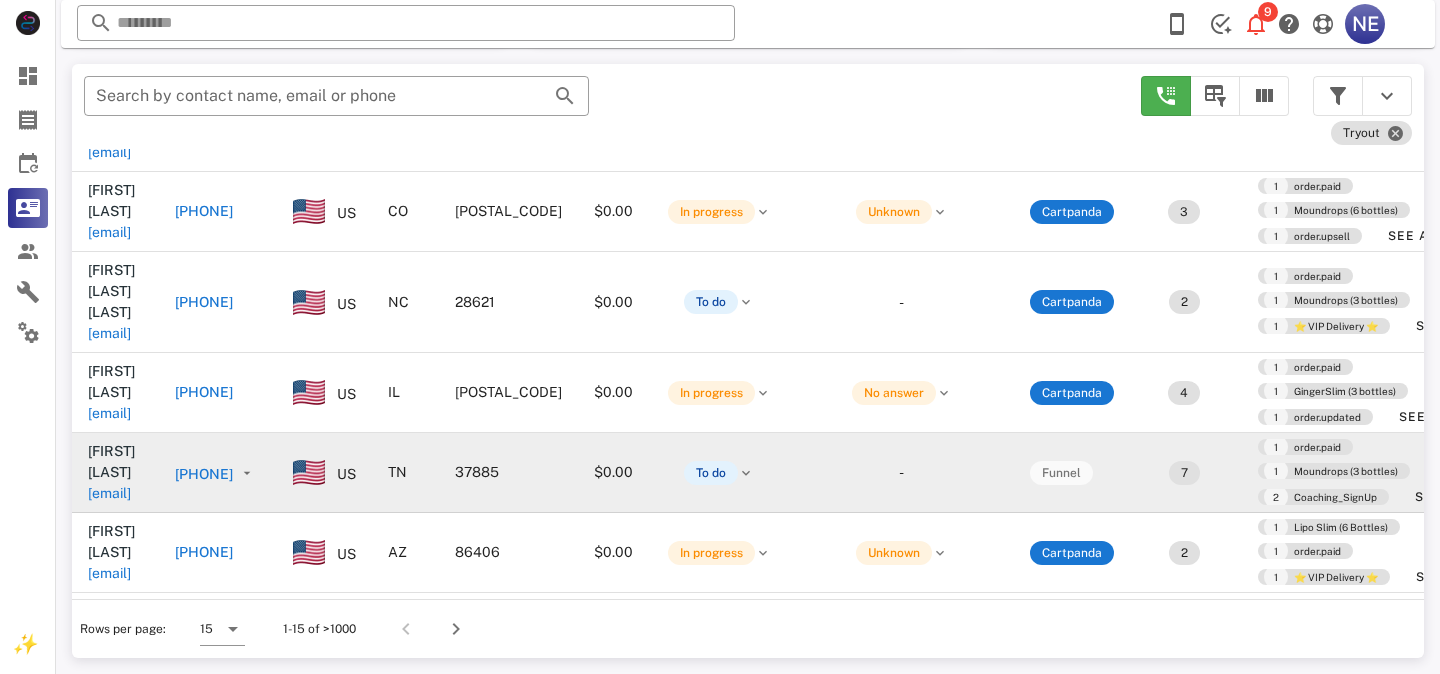 click on "[PHONE]" at bounding box center (204, 474) 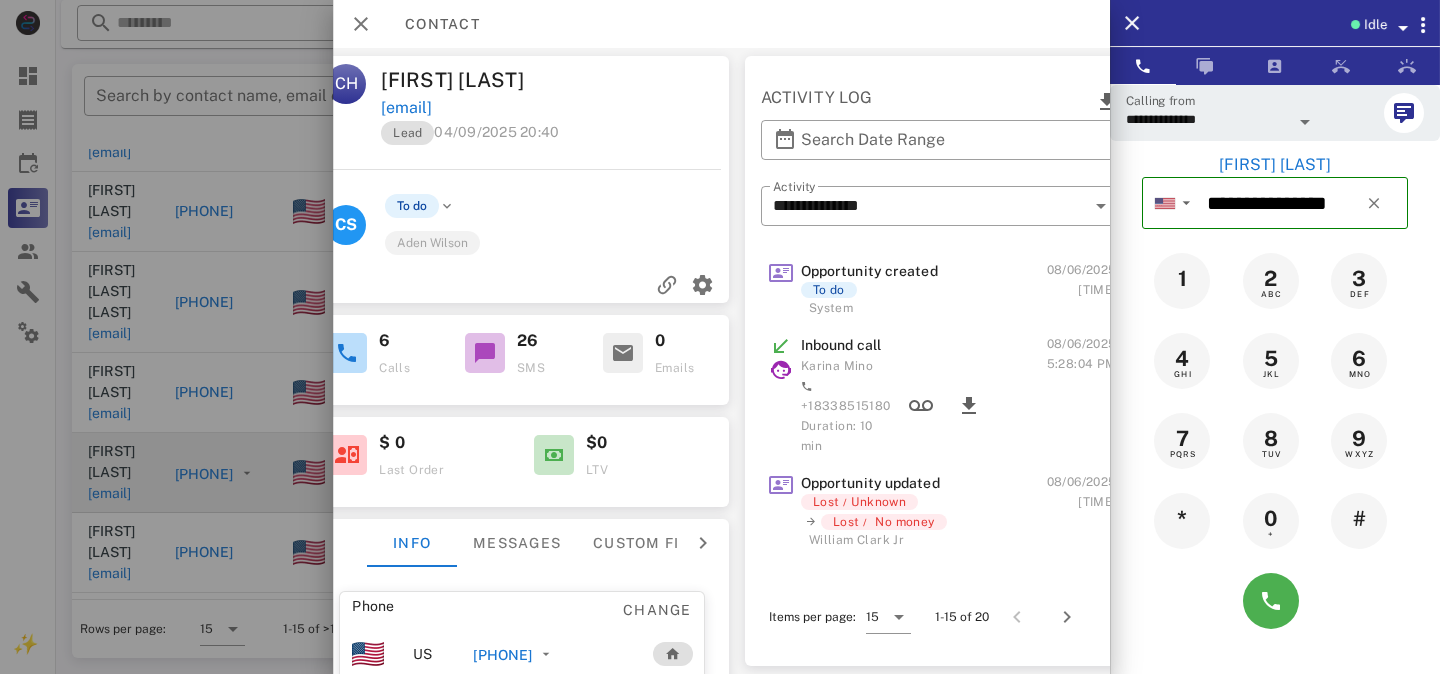 scroll, scrollTop: 0, scrollLeft: 275, axis: horizontal 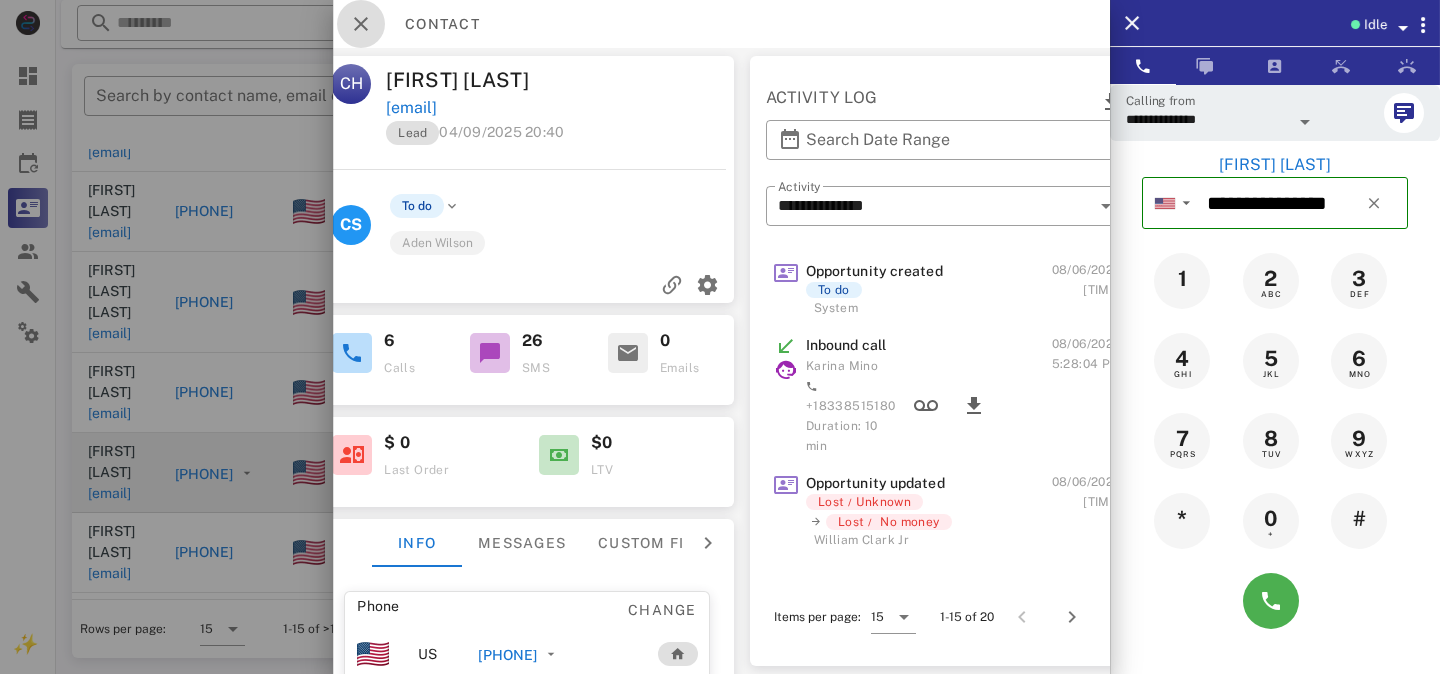 click at bounding box center (361, 24) 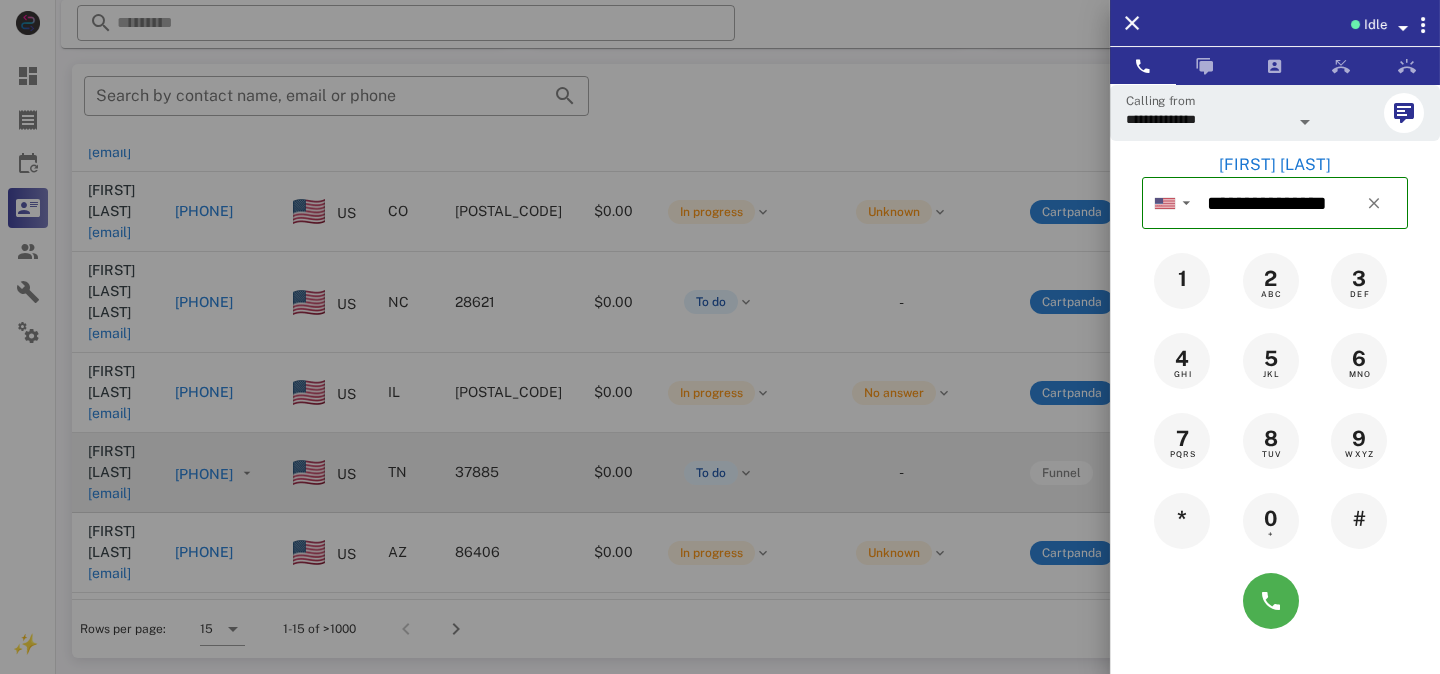 scroll, scrollTop: 373, scrollLeft: 0, axis: vertical 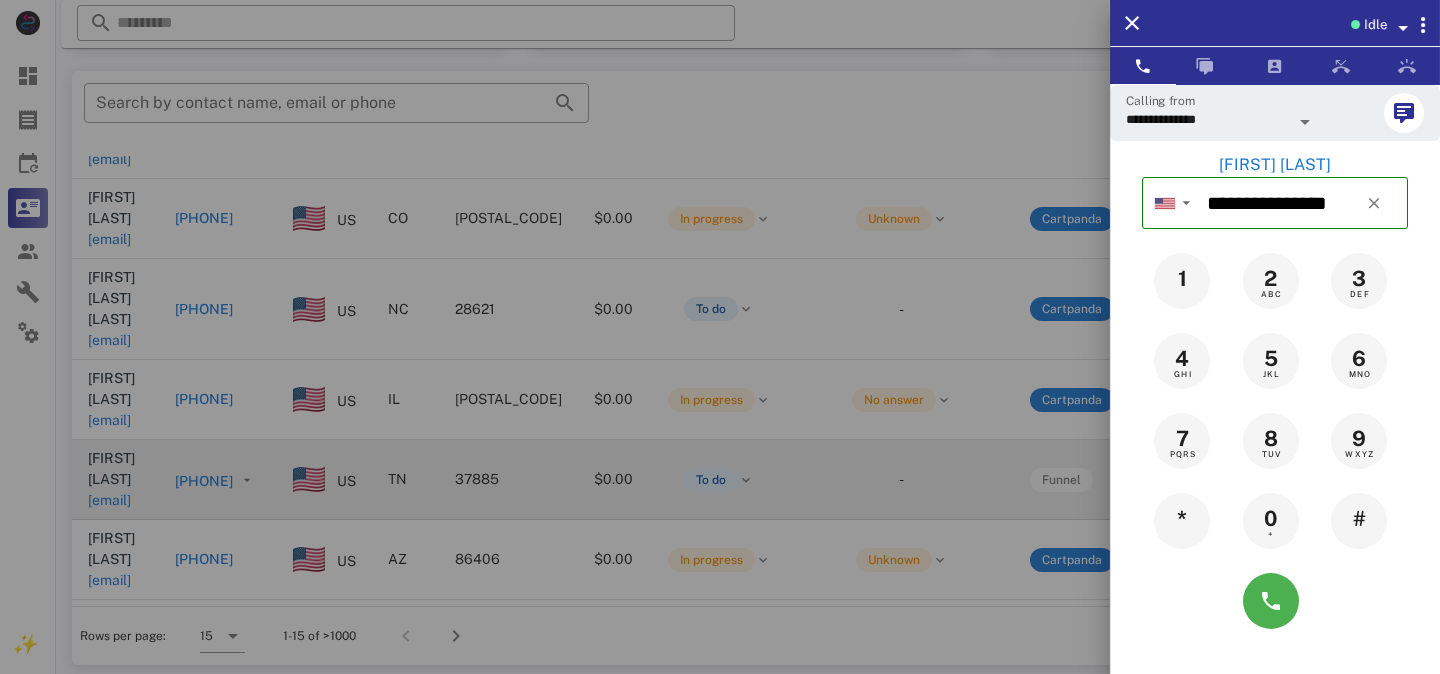 click at bounding box center (720, 337) 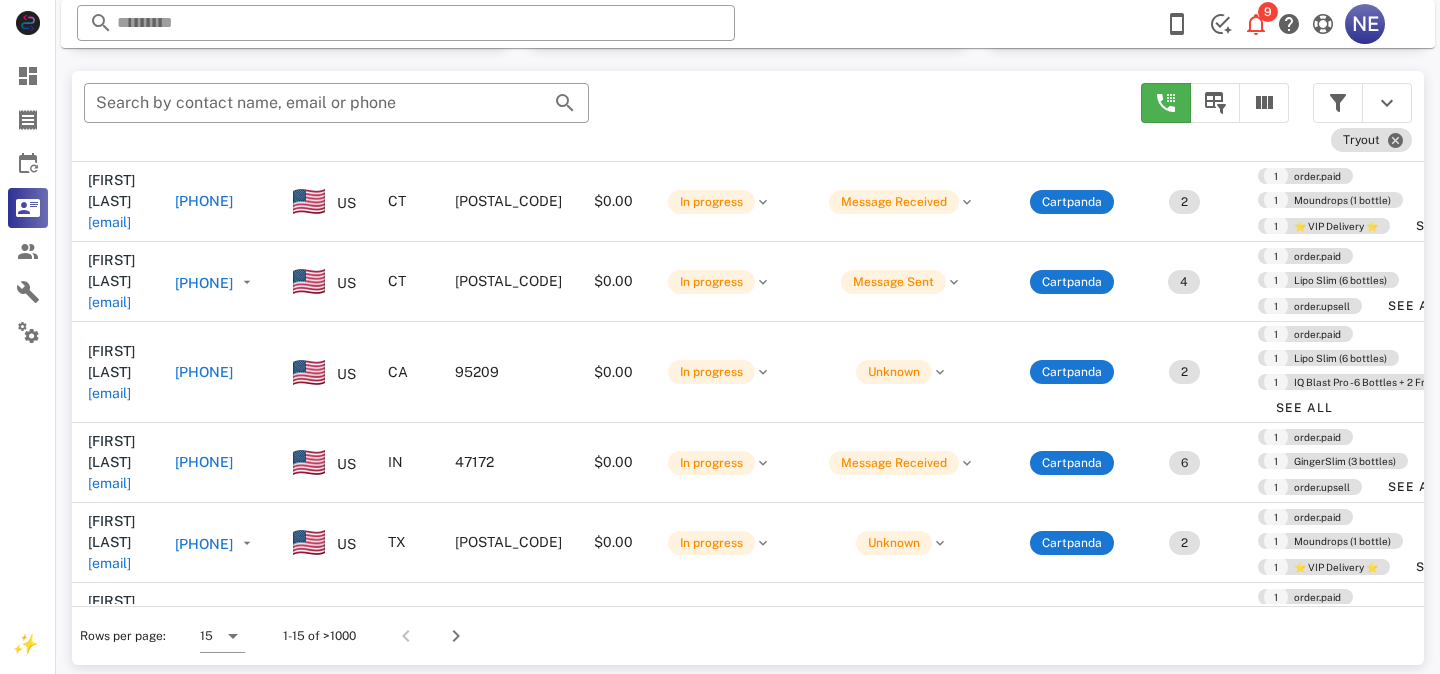 scroll, scrollTop: 0, scrollLeft: 0, axis: both 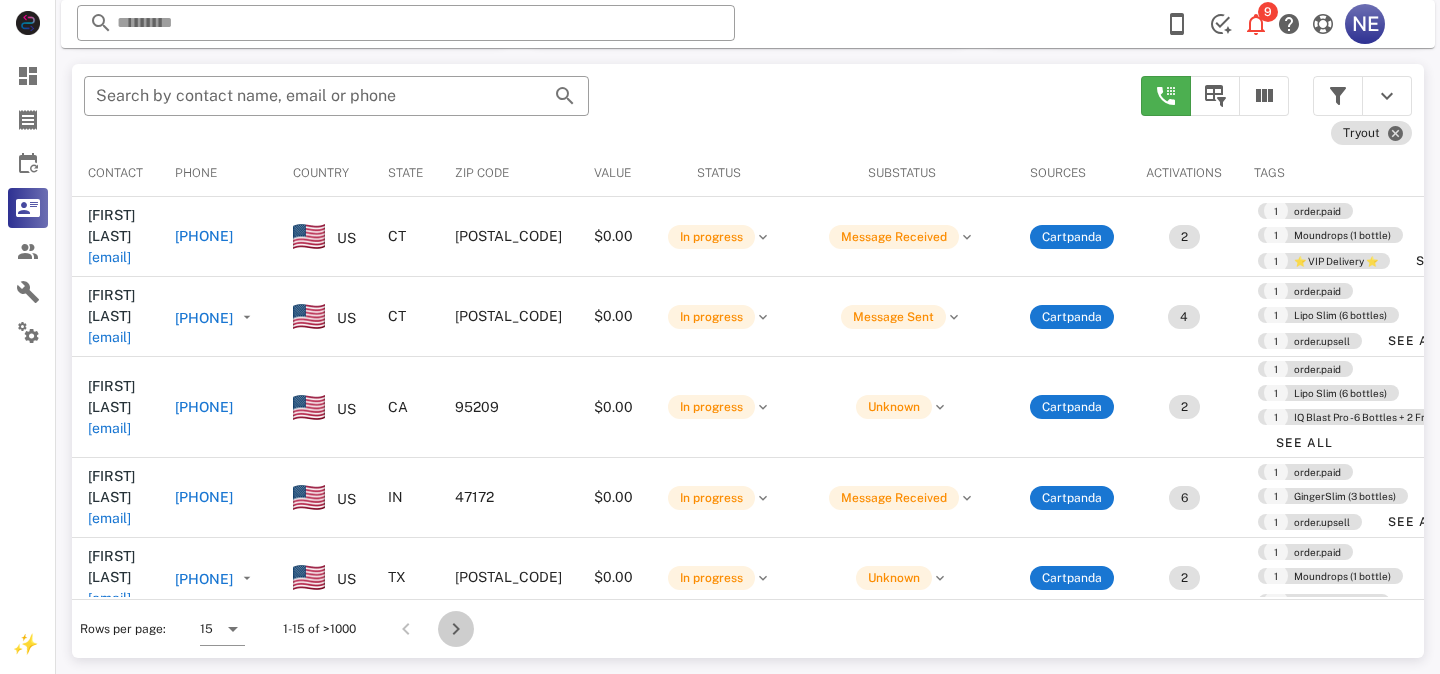 click at bounding box center (456, 629) 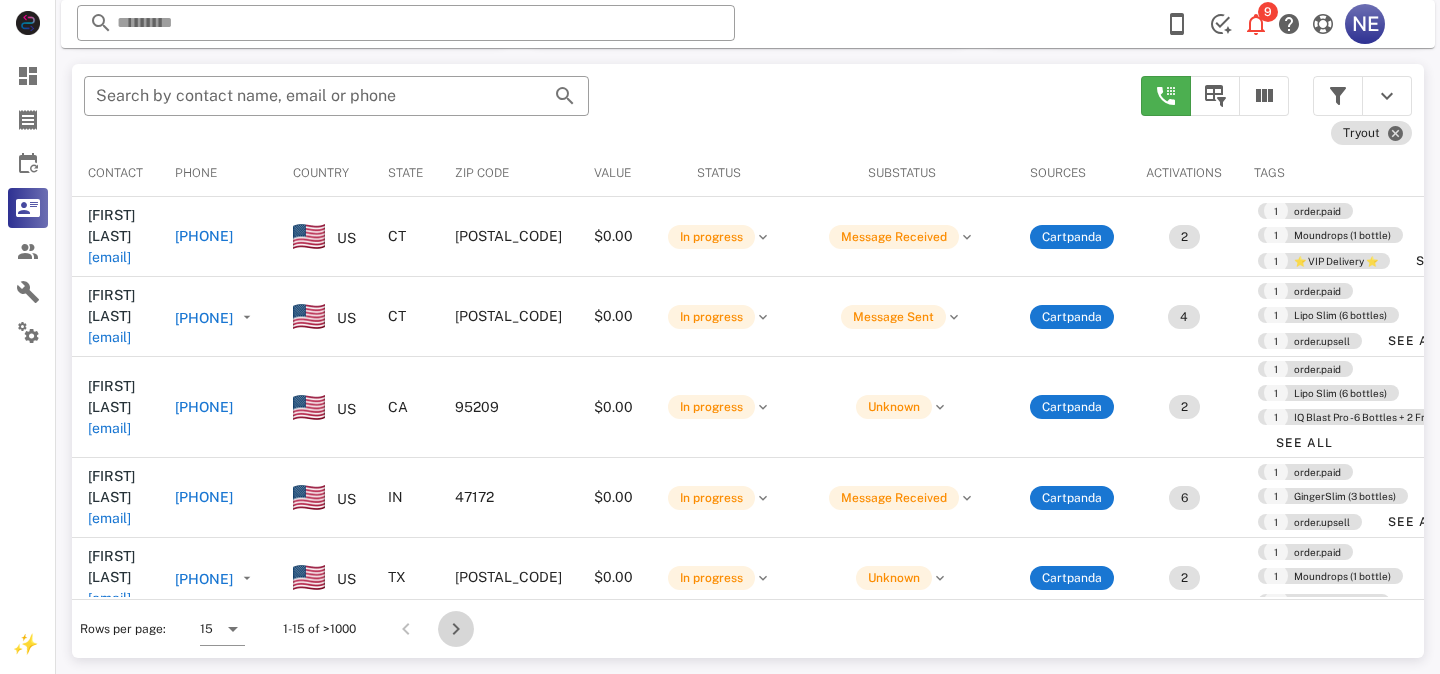 scroll, scrollTop: 356, scrollLeft: 0, axis: vertical 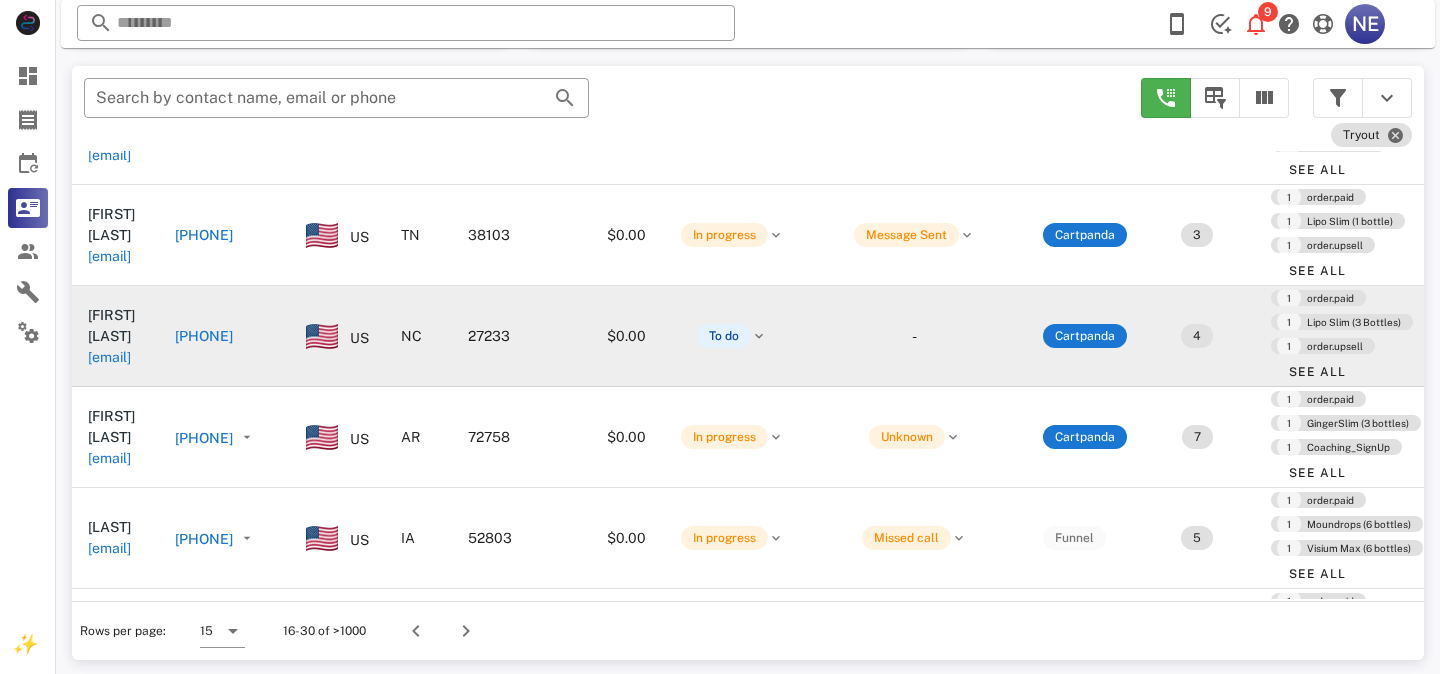 click on "[PHONE]" at bounding box center [204, 336] 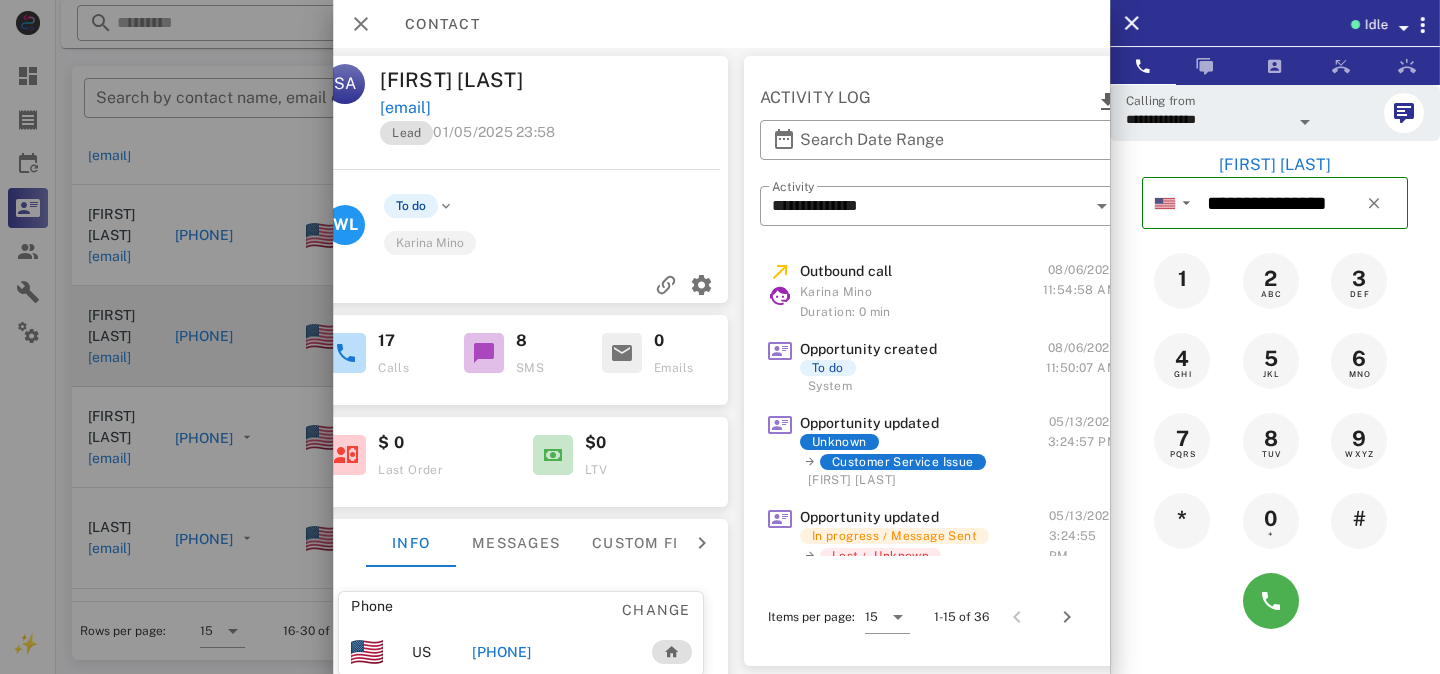 scroll, scrollTop: 0, scrollLeft: 0, axis: both 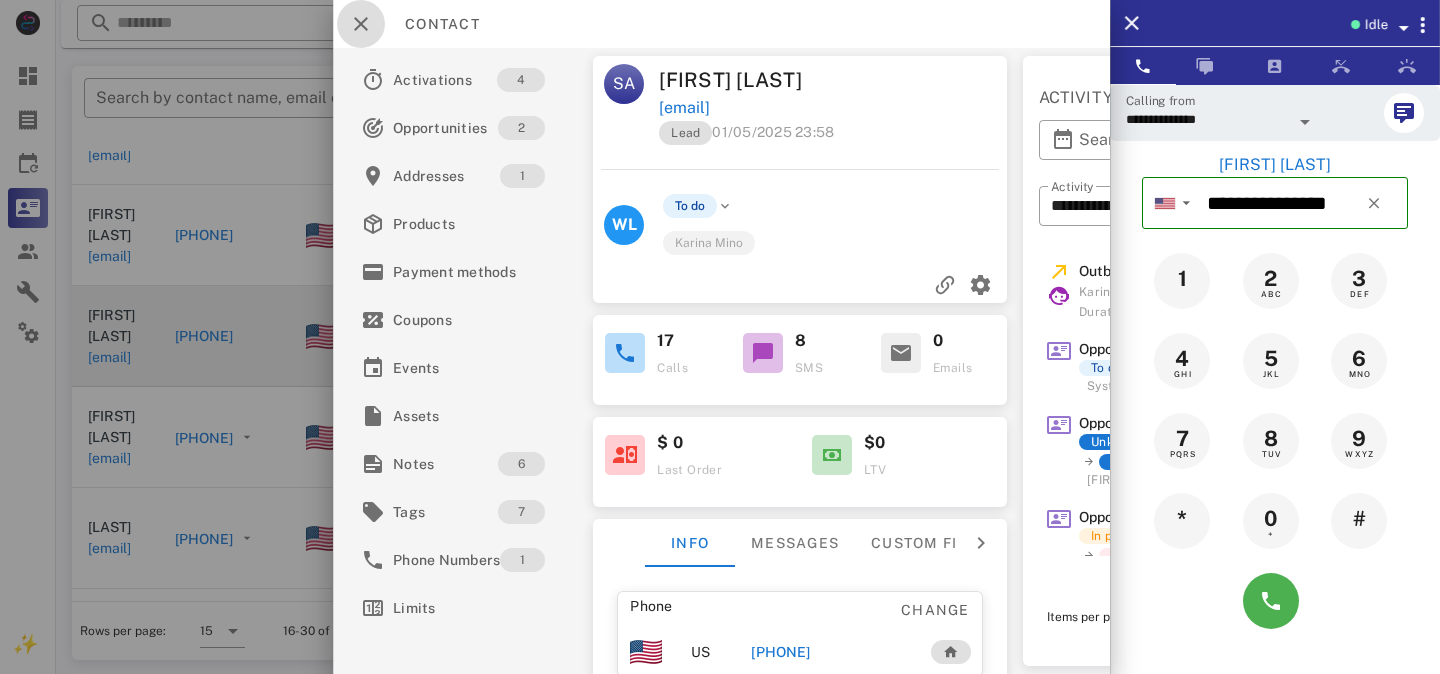 click at bounding box center [361, 24] 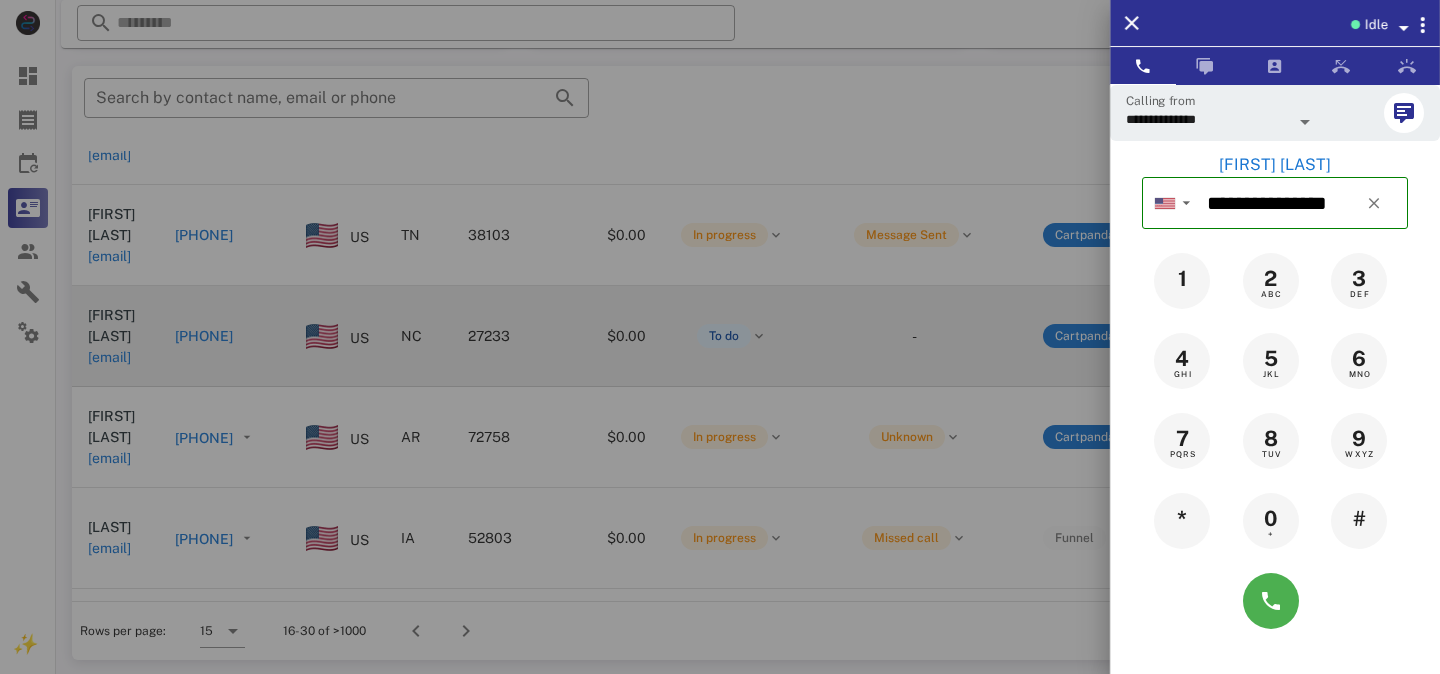scroll, scrollTop: 380, scrollLeft: 0, axis: vertical 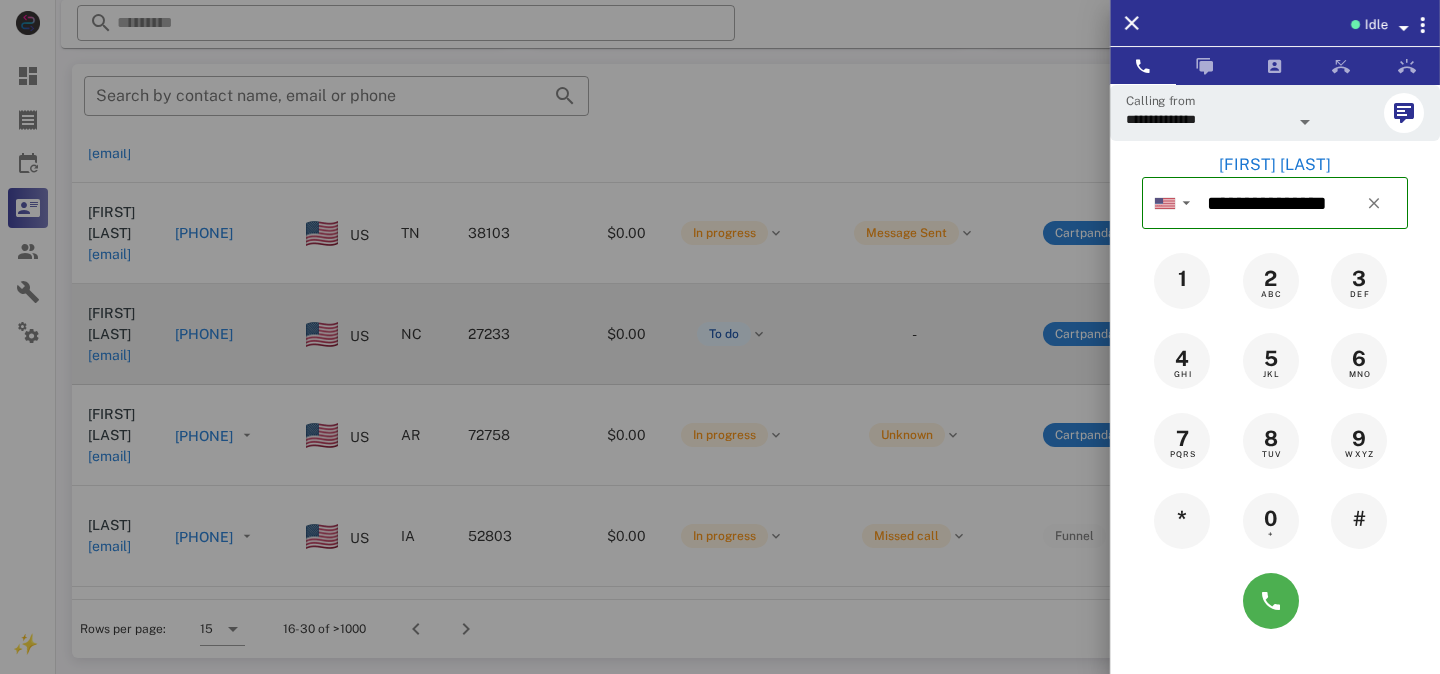 click at bounding box center [720, 337] 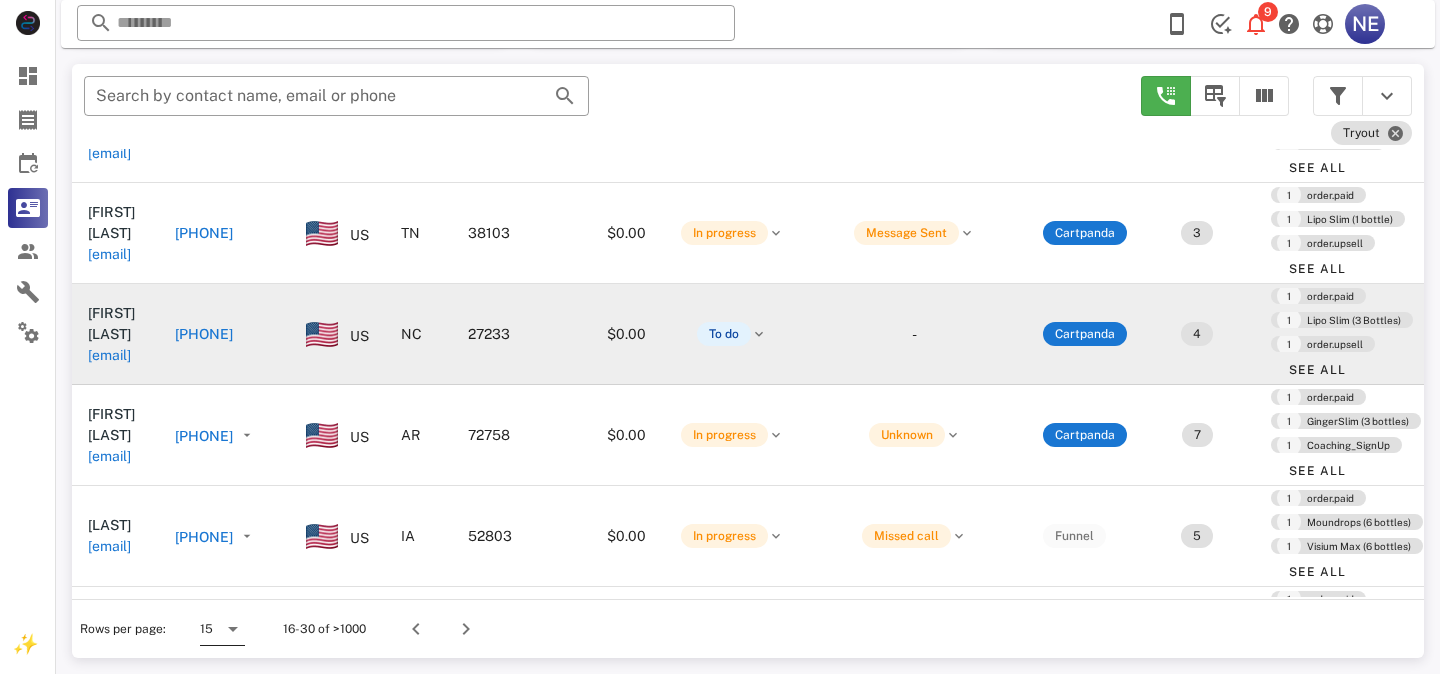 click at bounding box center (233, 629) 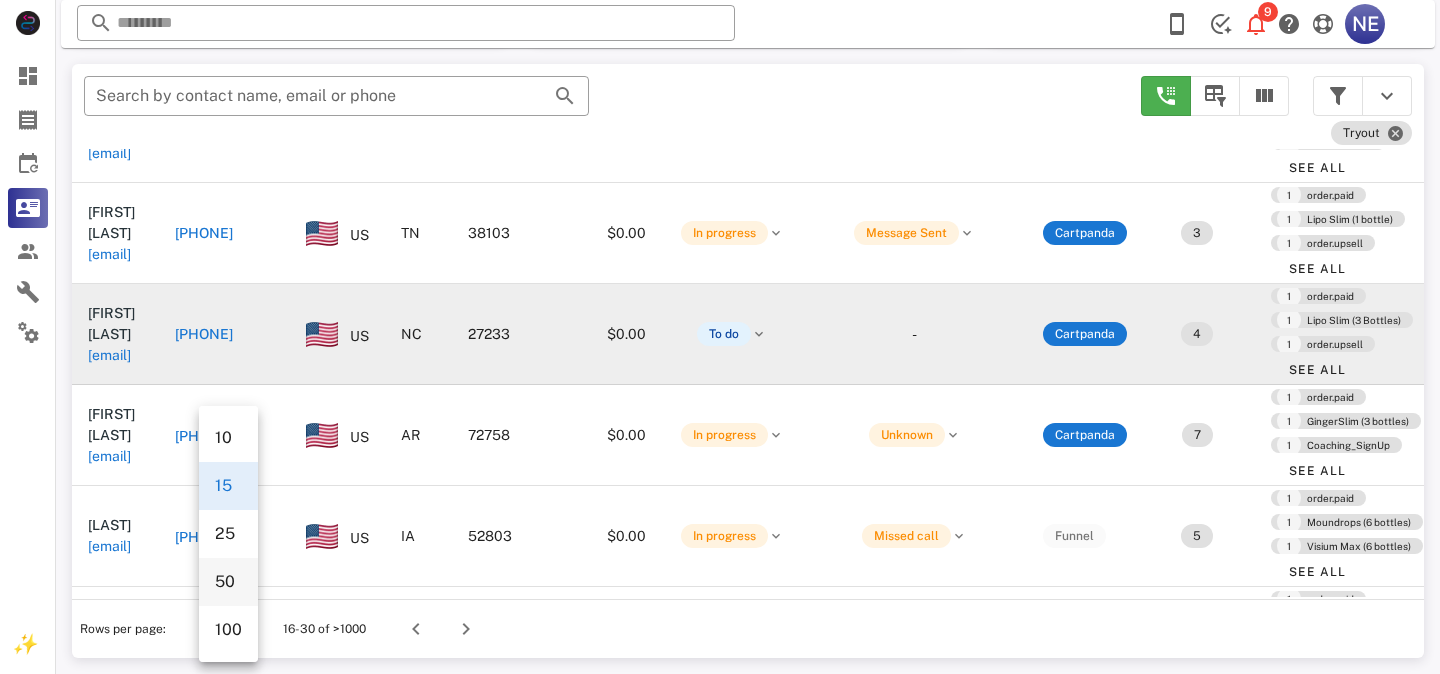 click on "50" at bounding box center [228, 581] 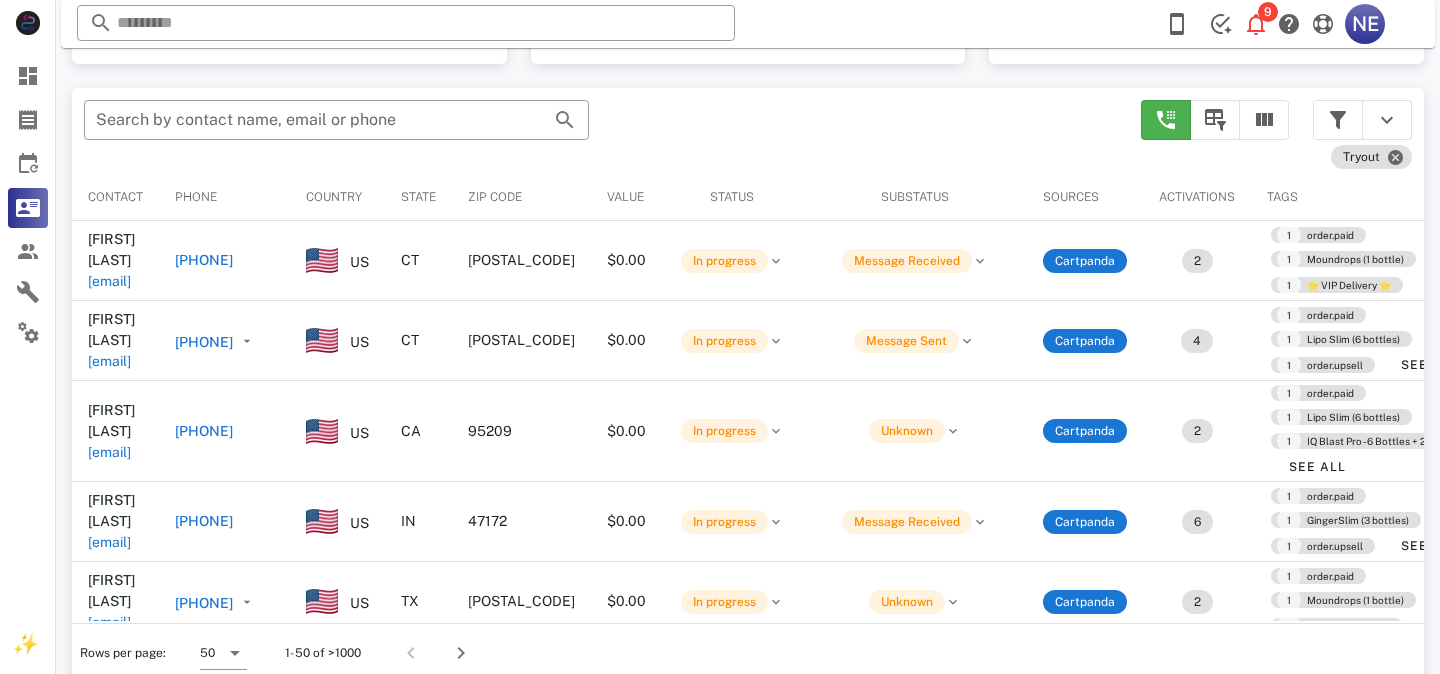 scroll, scrollTop: 380, scrollLeft: 0, axis: vertical 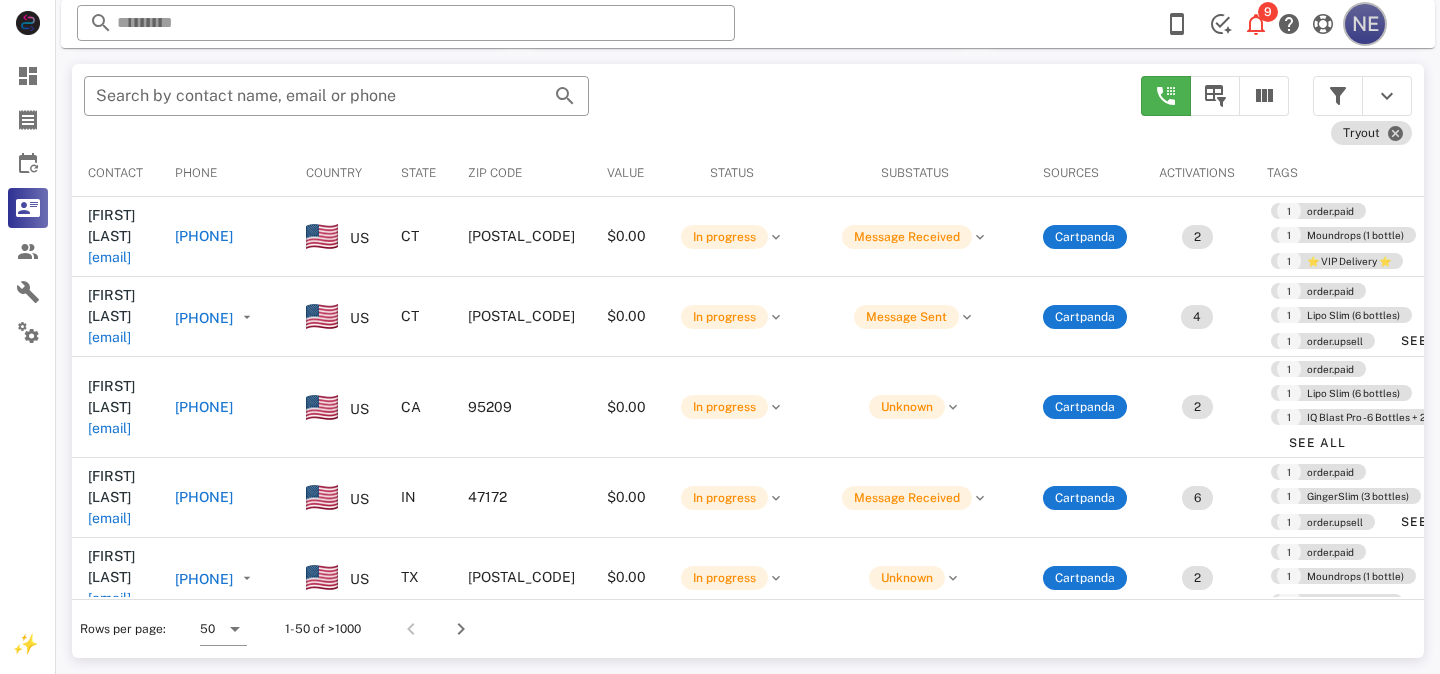 click on "NE" at bounding box center [1365, 24] 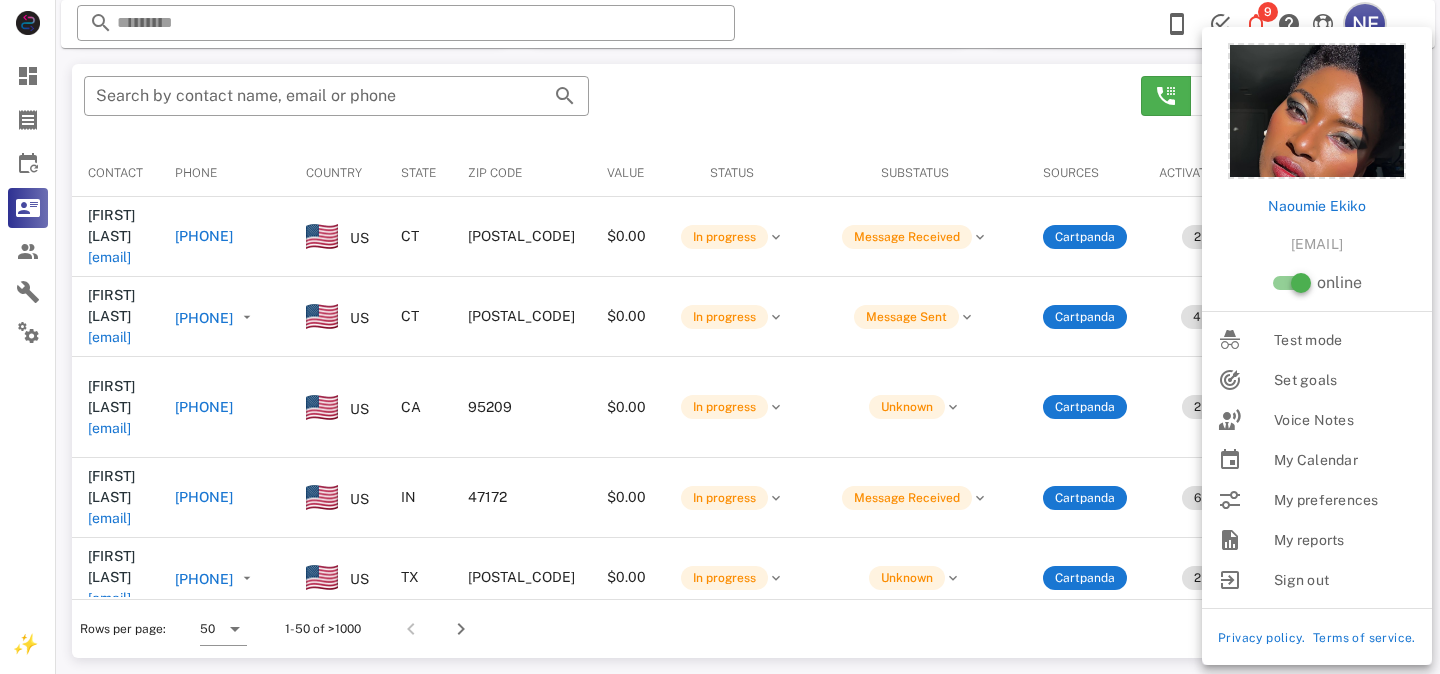 click on "NE" at bounding box center [1365, 24] 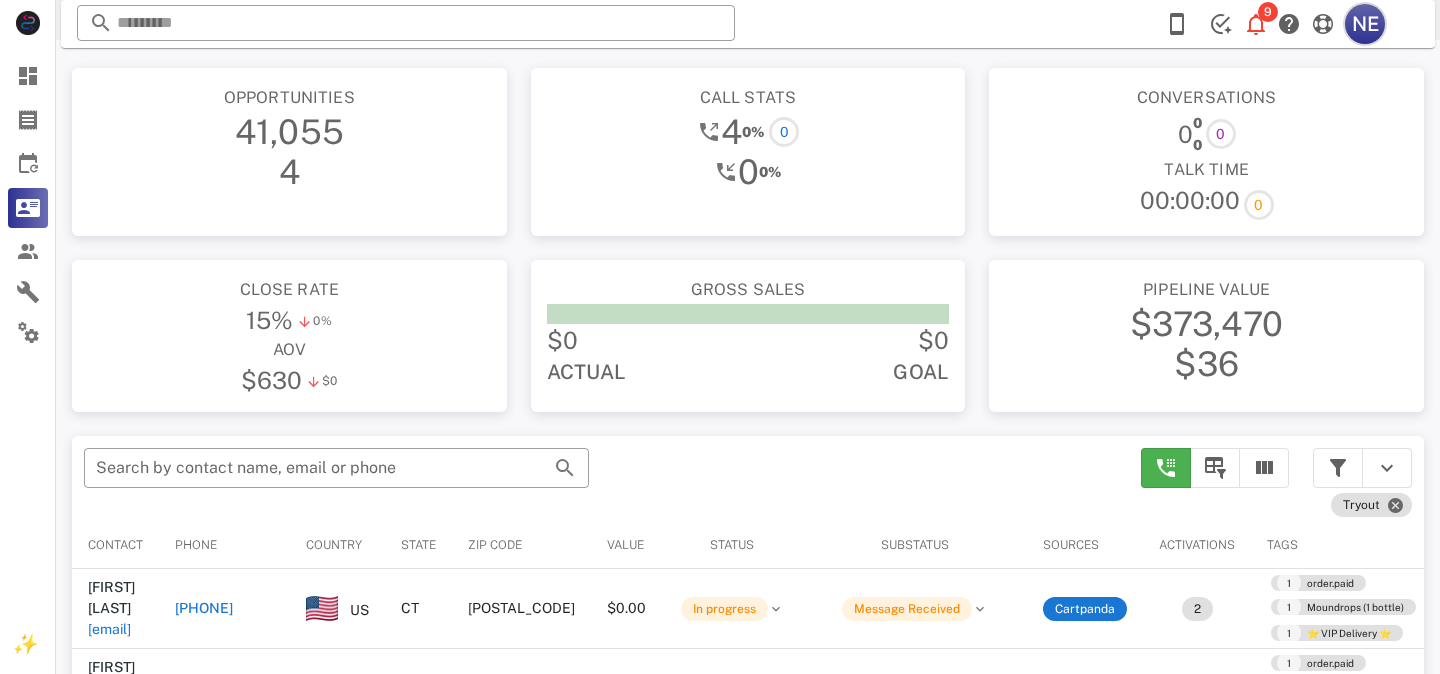 scroll, scrollTop: 380, scrollLeft: 0, axis: vertical 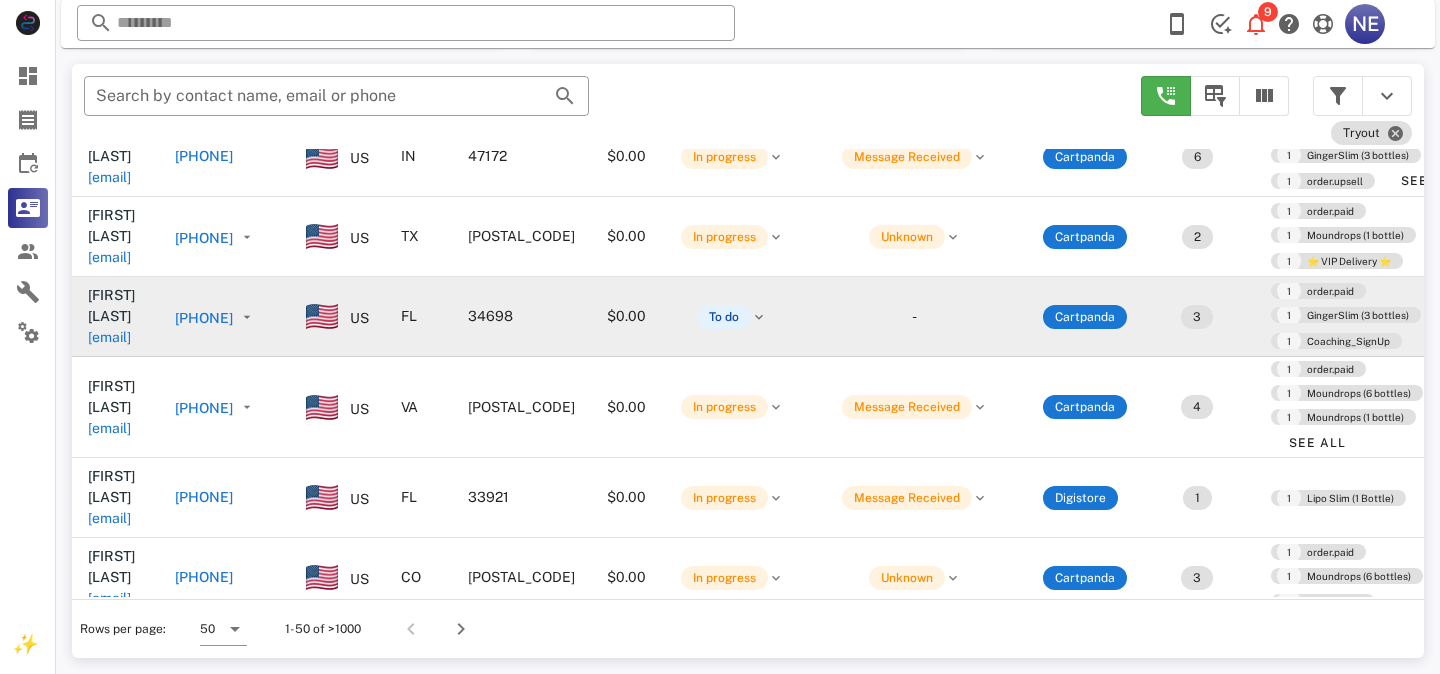 click on "+15554793226" at bounding box center [204, 318] 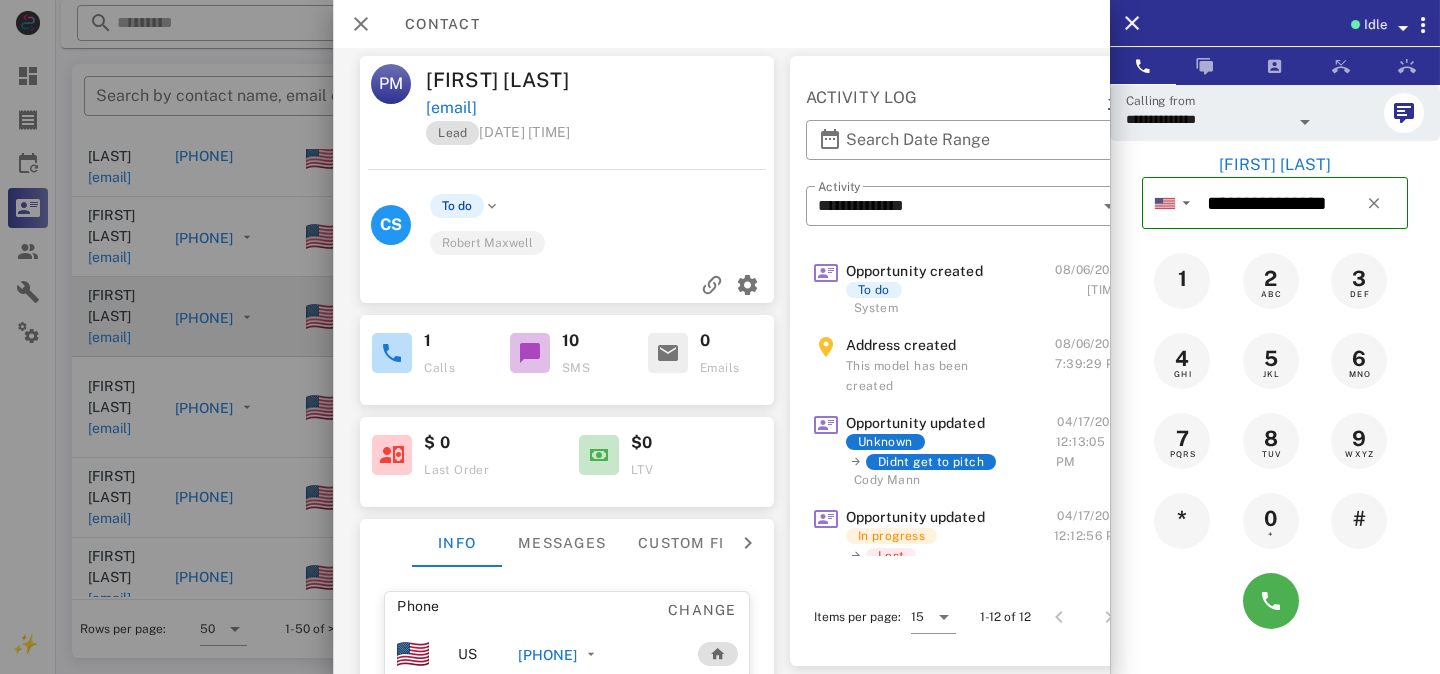 scroll, scrollTop: 0, scrollLeft: 274, axis: horizontal 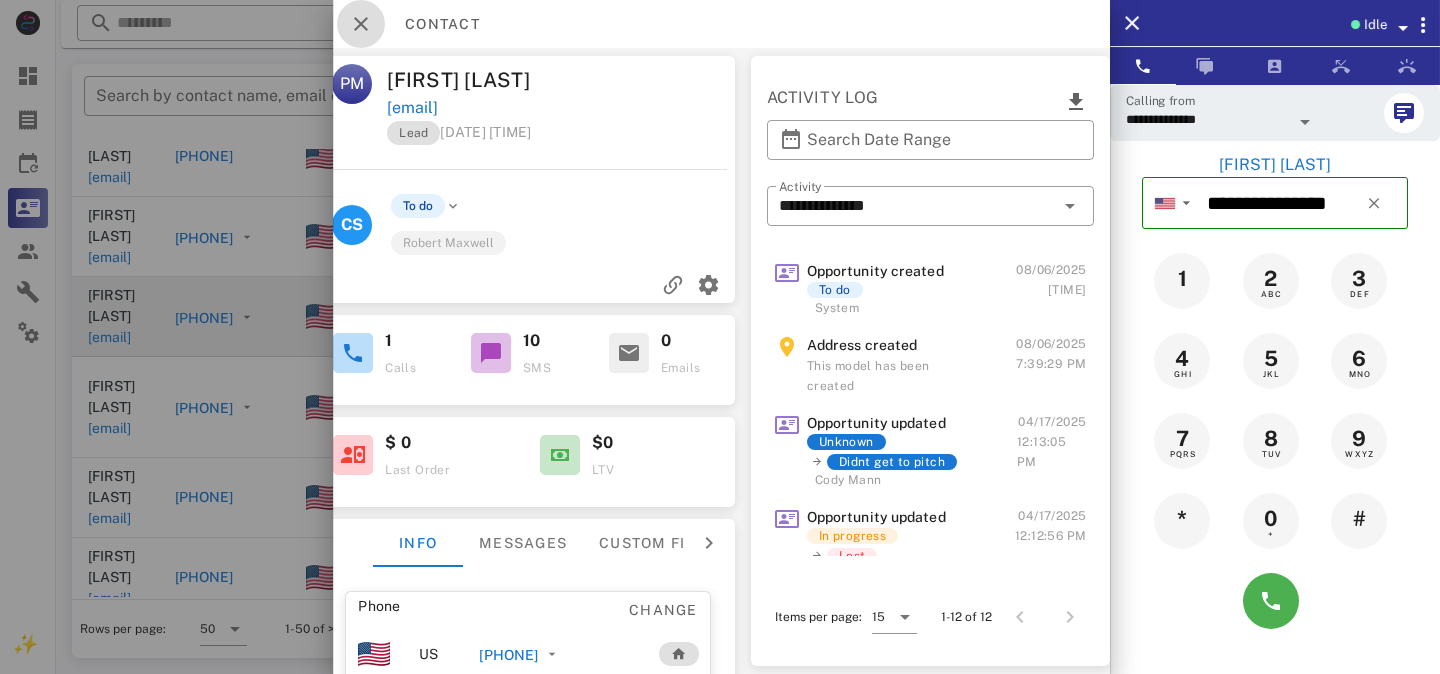 click at bounding box center (361, 24) 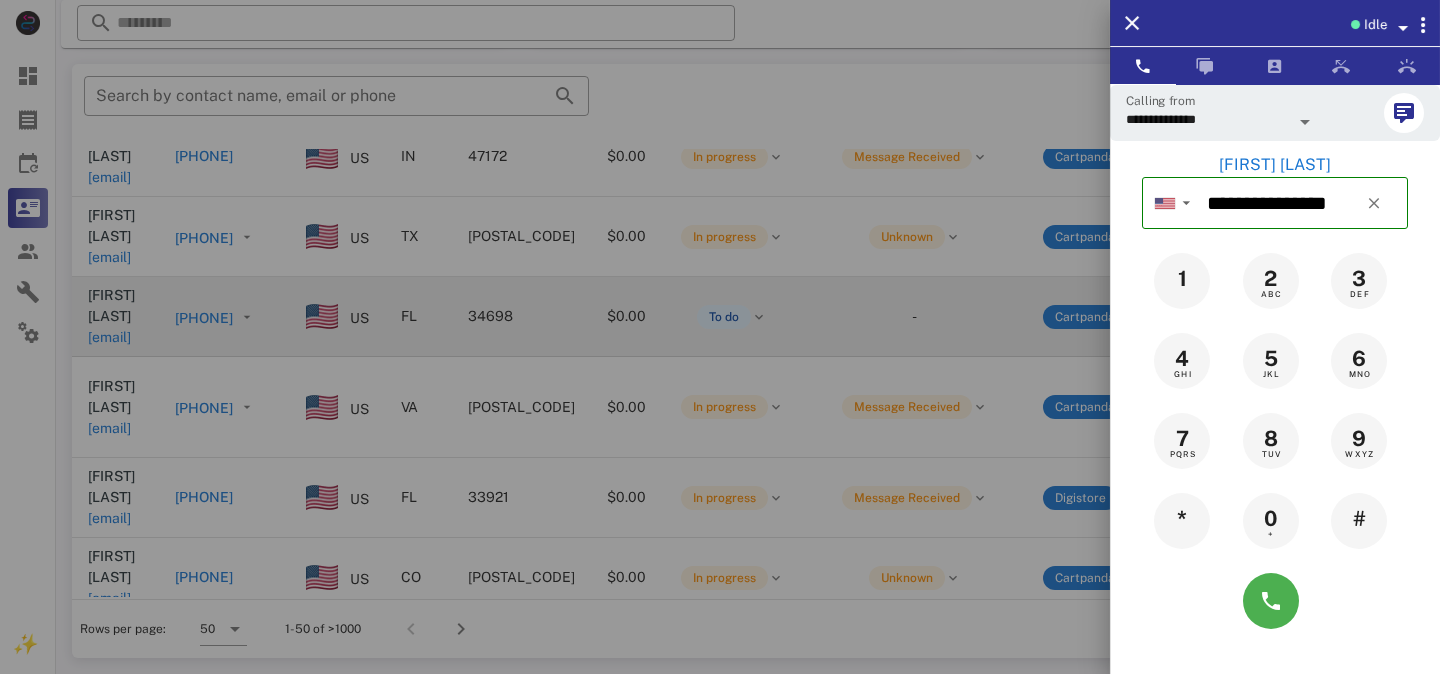 click at bounding box center (720, 337) 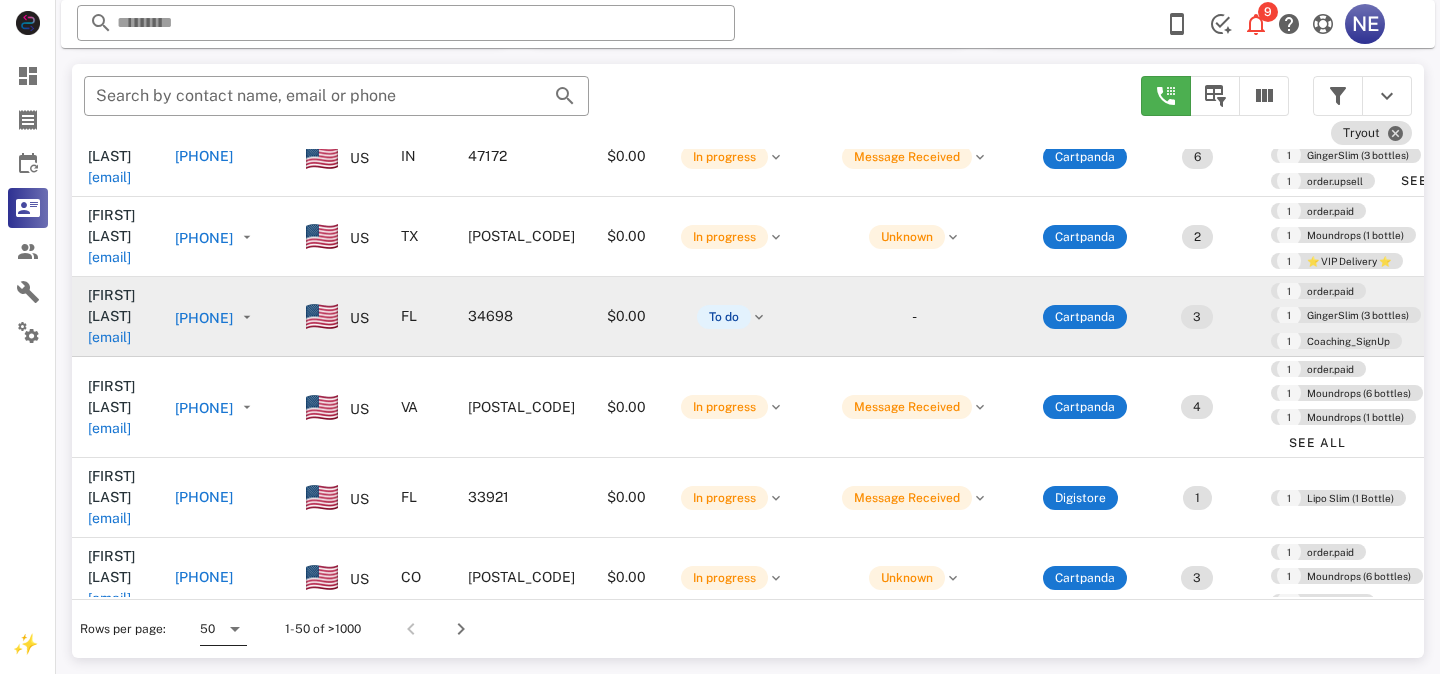 click at bounding box center (235, 629) 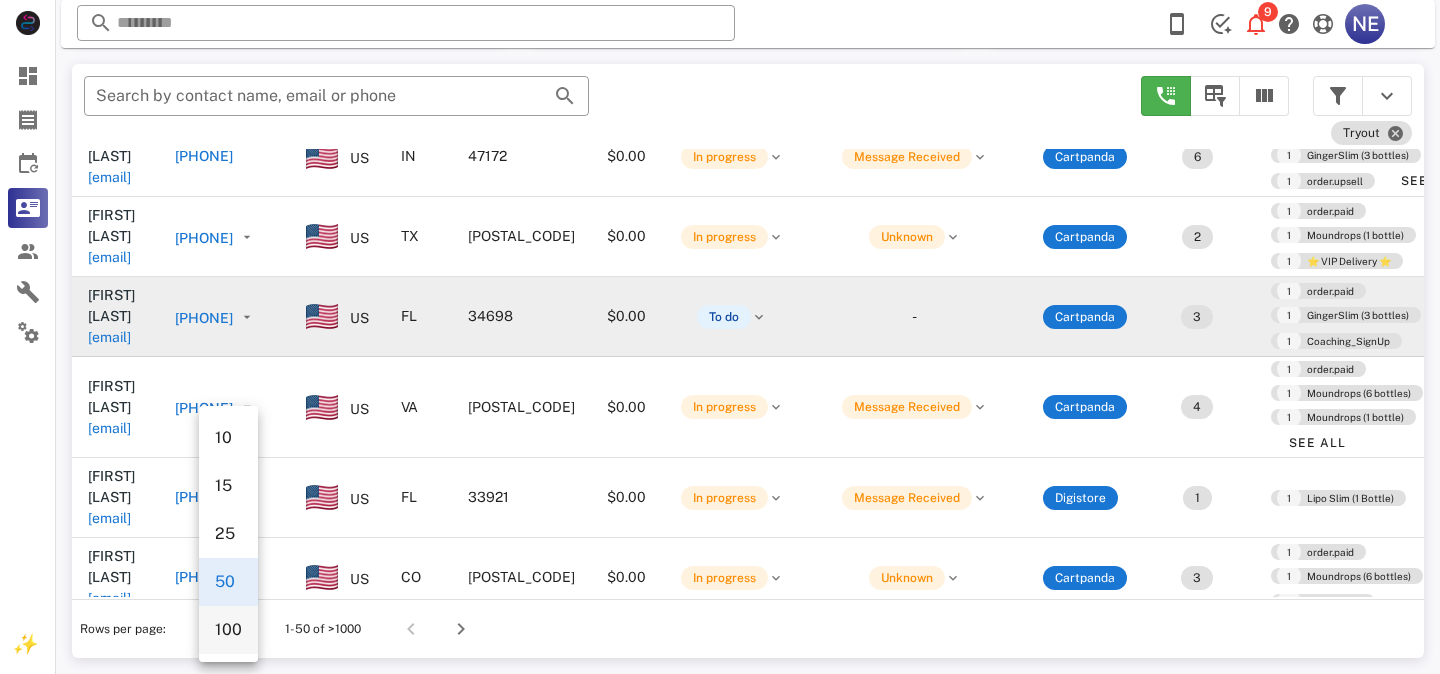 click on "100" at bounding box center [228, 629] 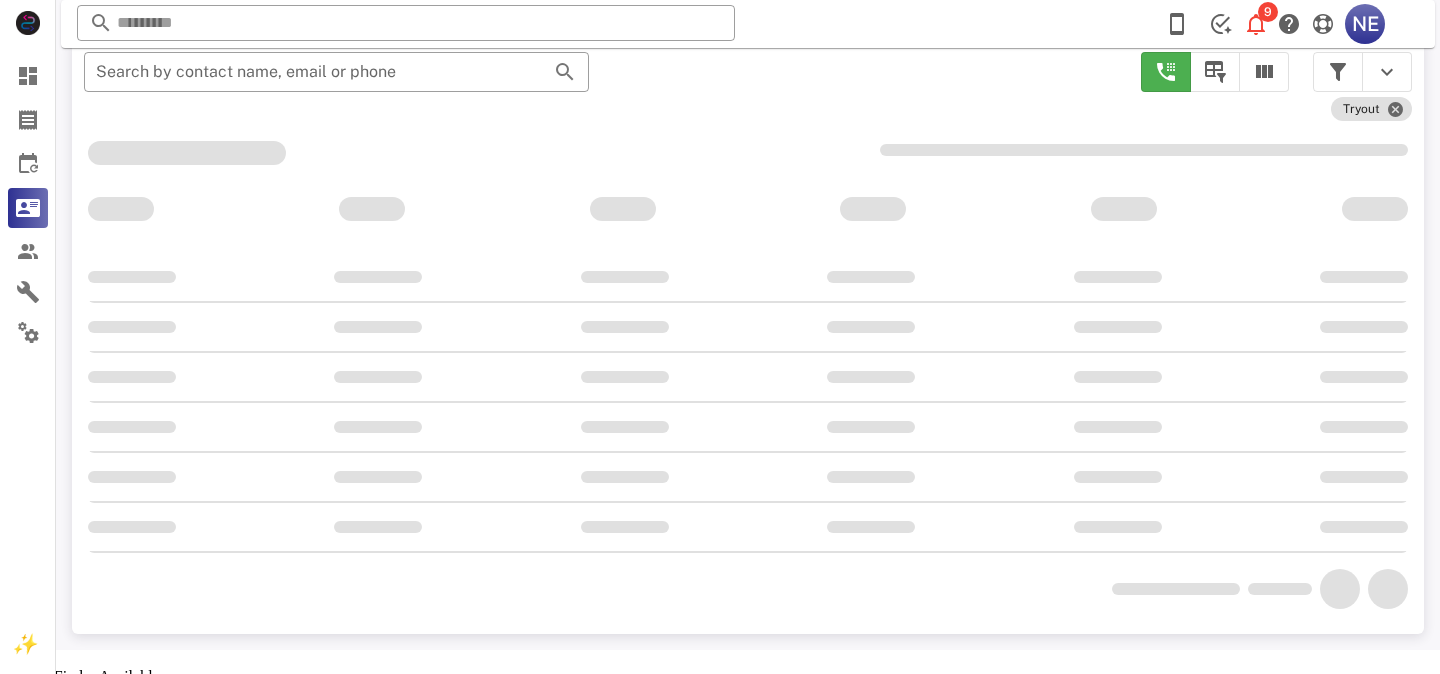 scroll, scrollTop: 356, scrollLeft: 0, axis: vertical 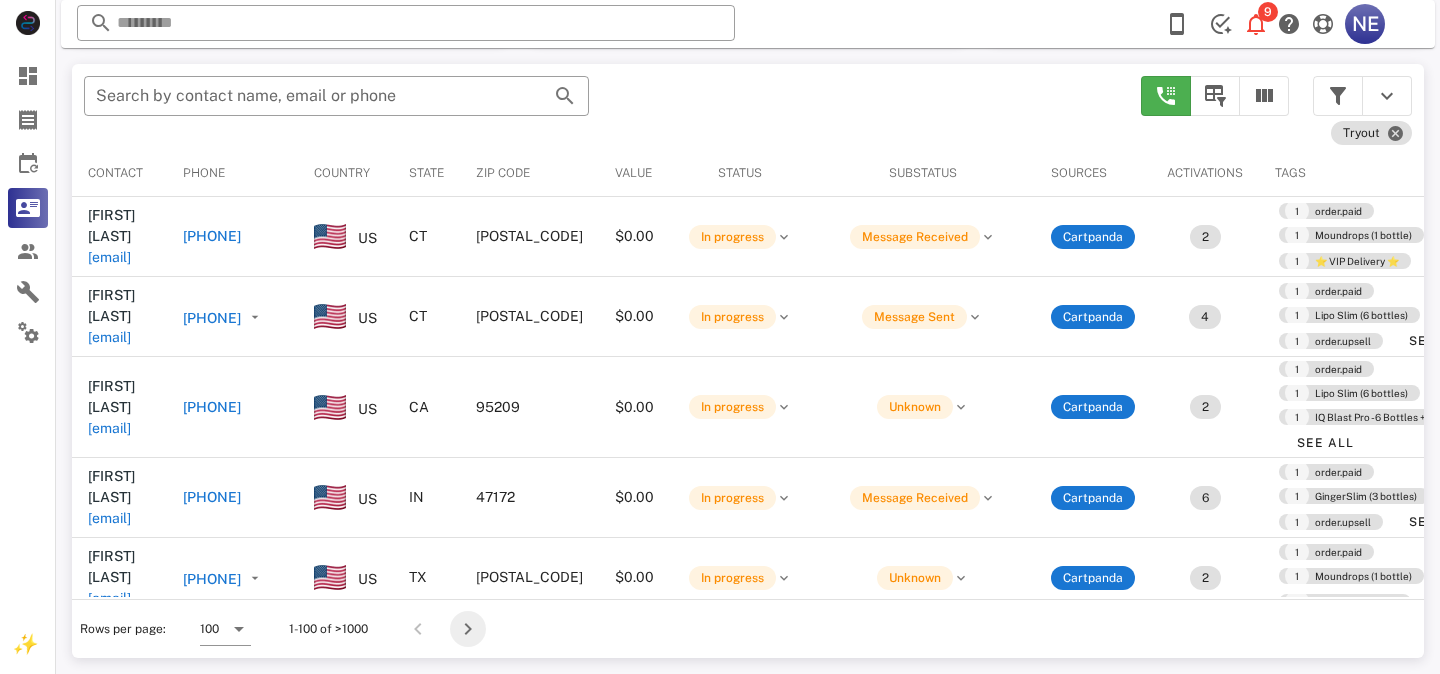 click at bounding box center [468, 629] 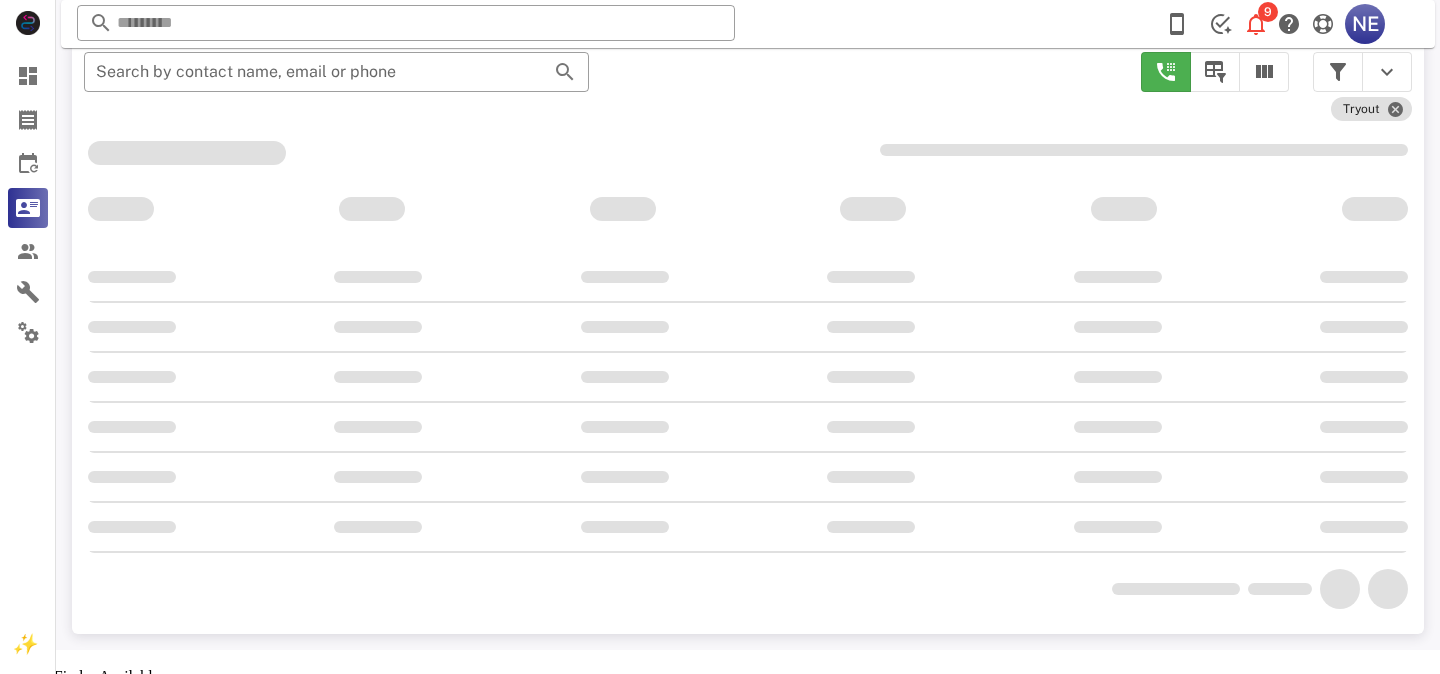 scroll, scrollTop: 356, scrollLeft: 0, axis: vertical 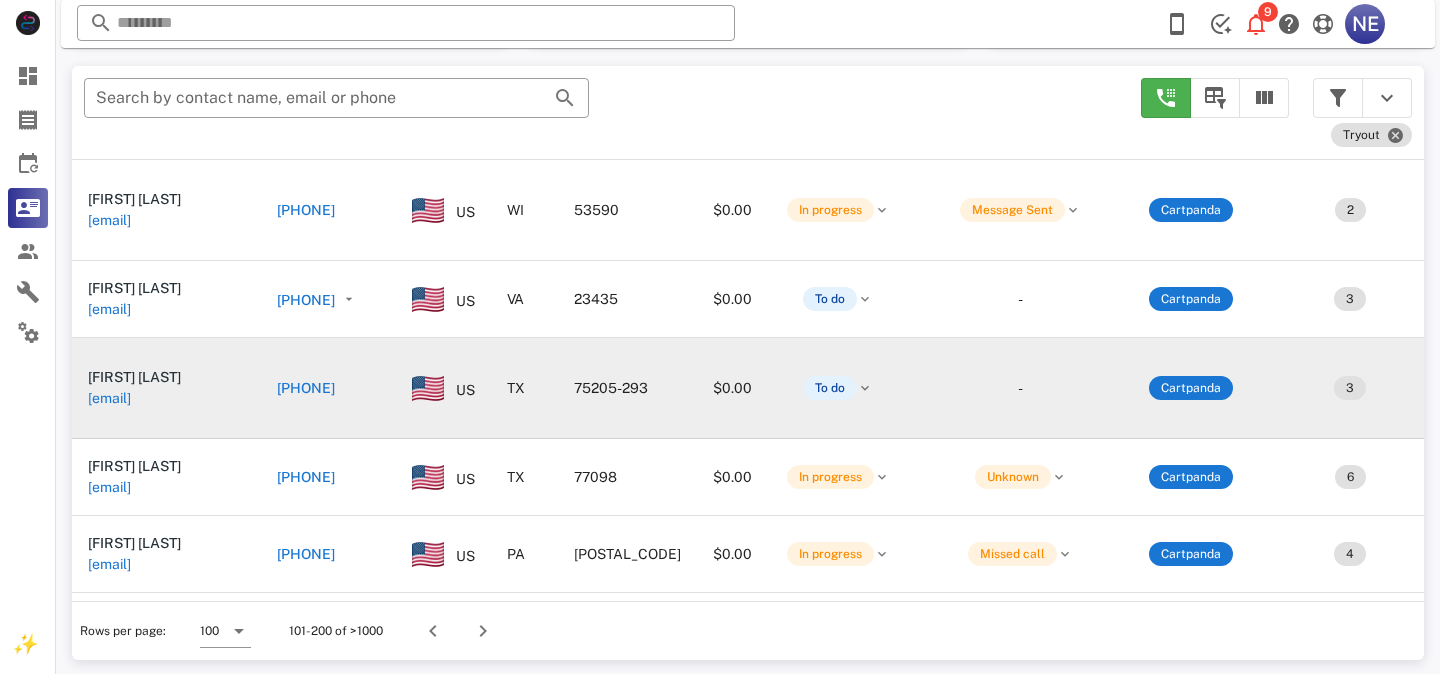 click on "[PHONE]" at bounding box center [306, 388] 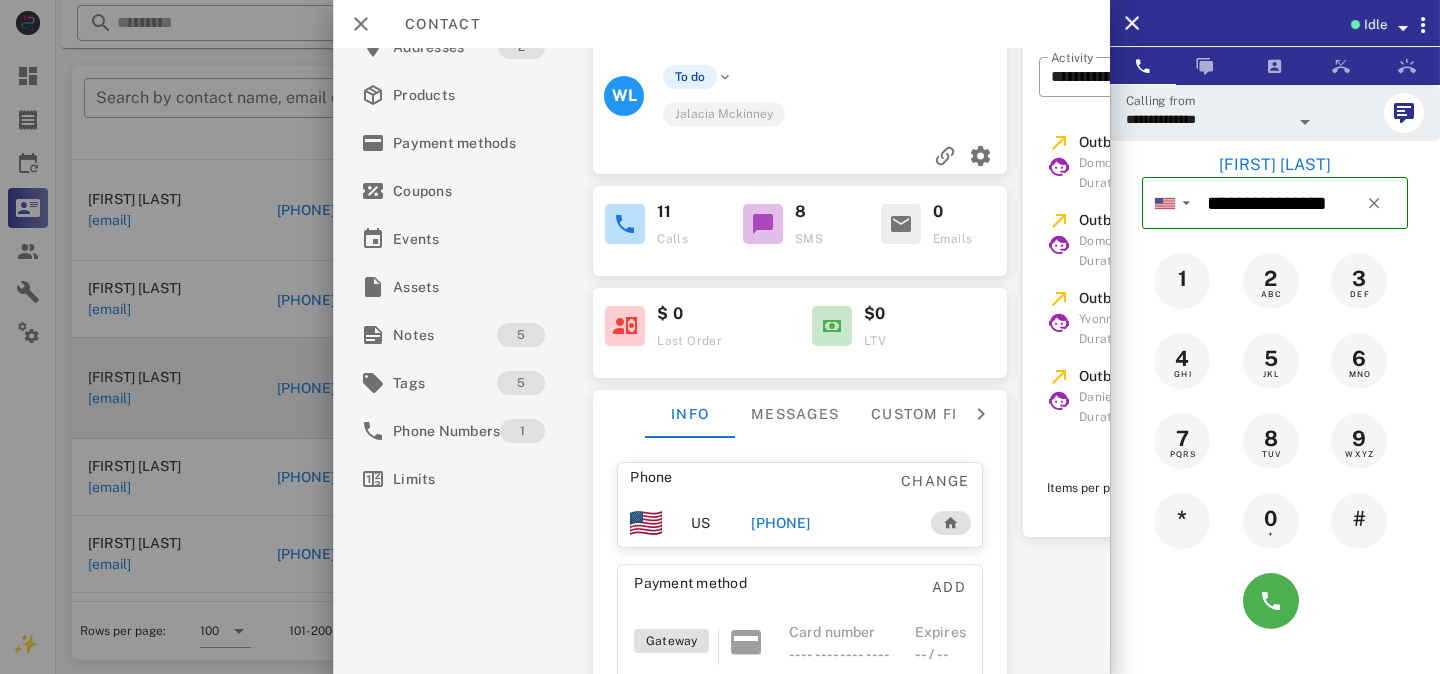 scroll, scrollTop: 139, scrollLeft: 0, axis: vertical 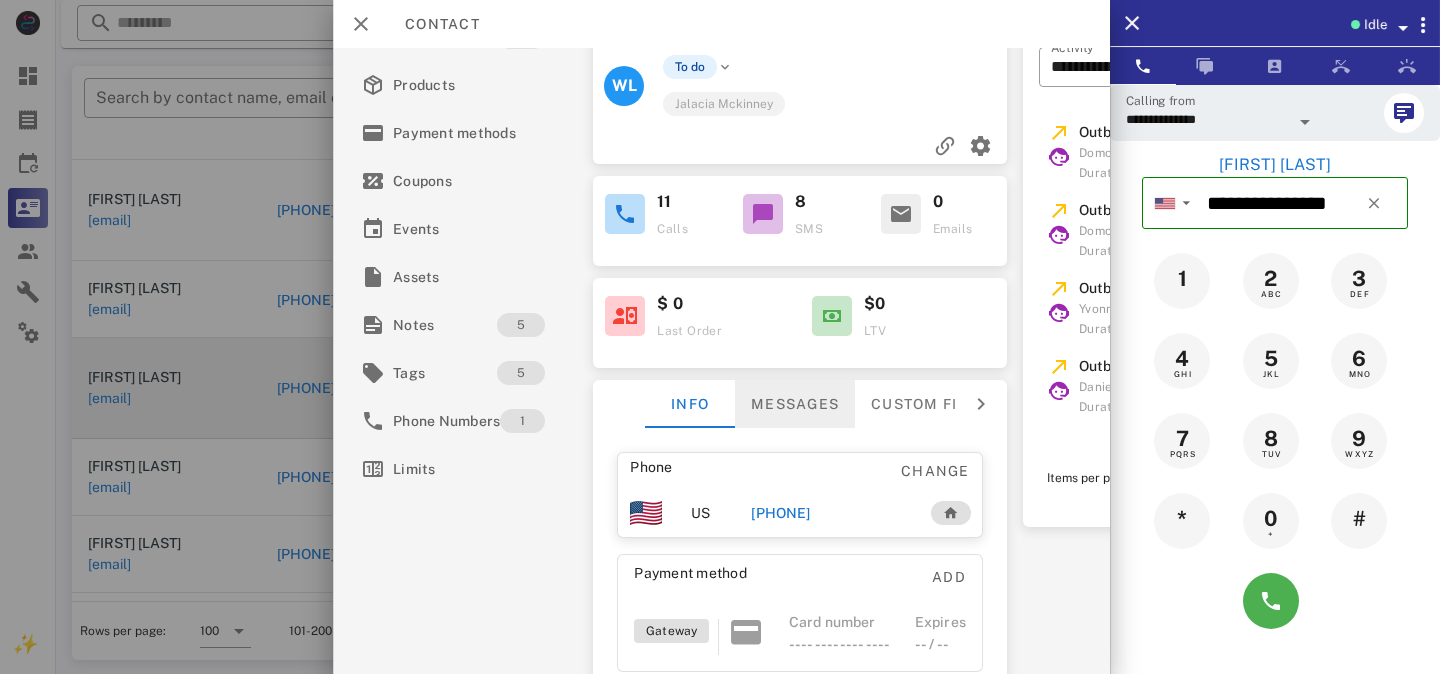 click on "Messages" at bounding box center [795, 404] 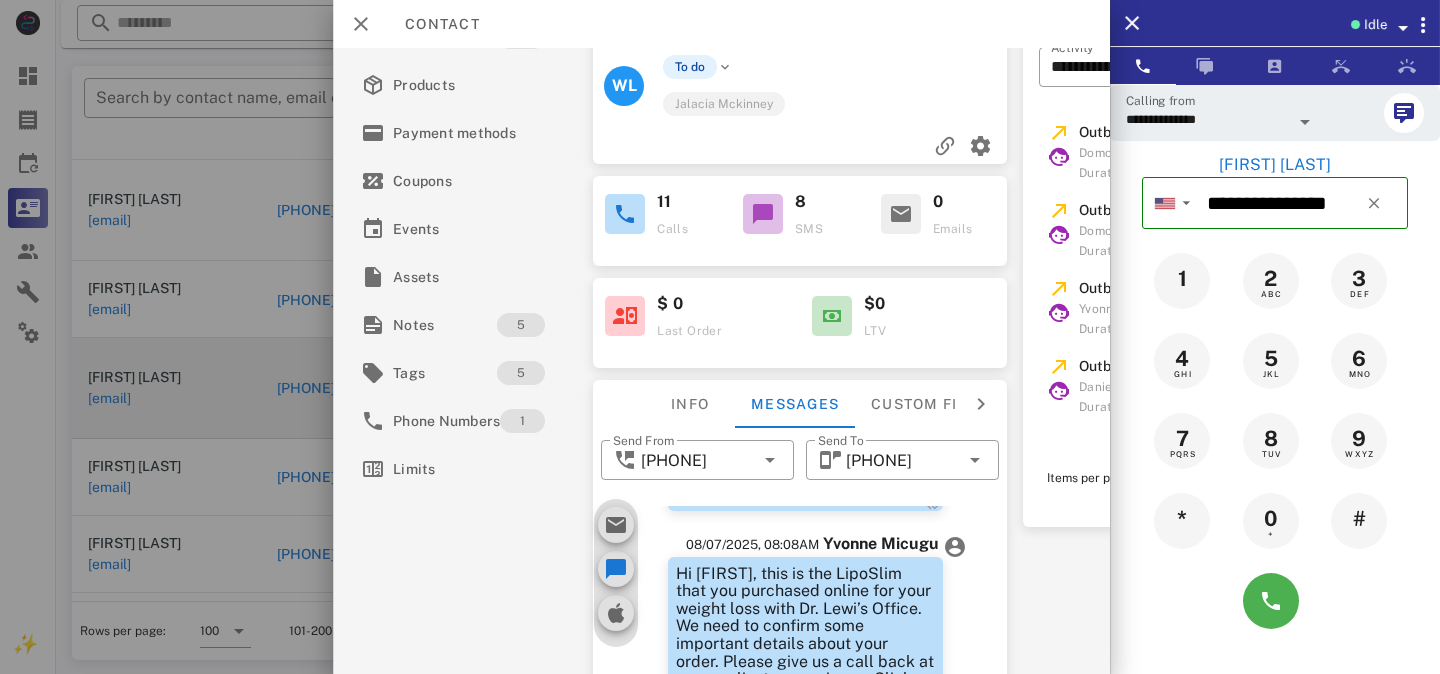 scroll, scrollTop: 1340, scrollLeft: 0, axis: vertical 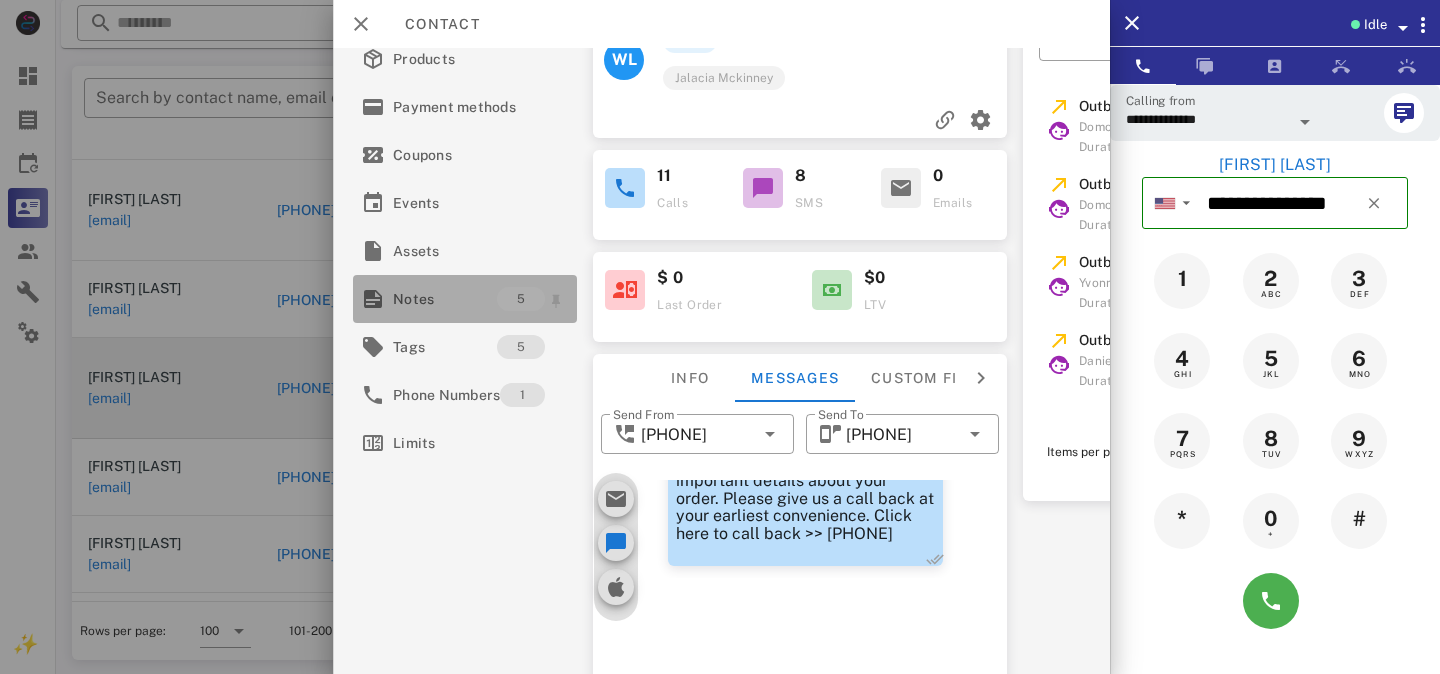 click on "Notes" at bounding box center (445, 299) 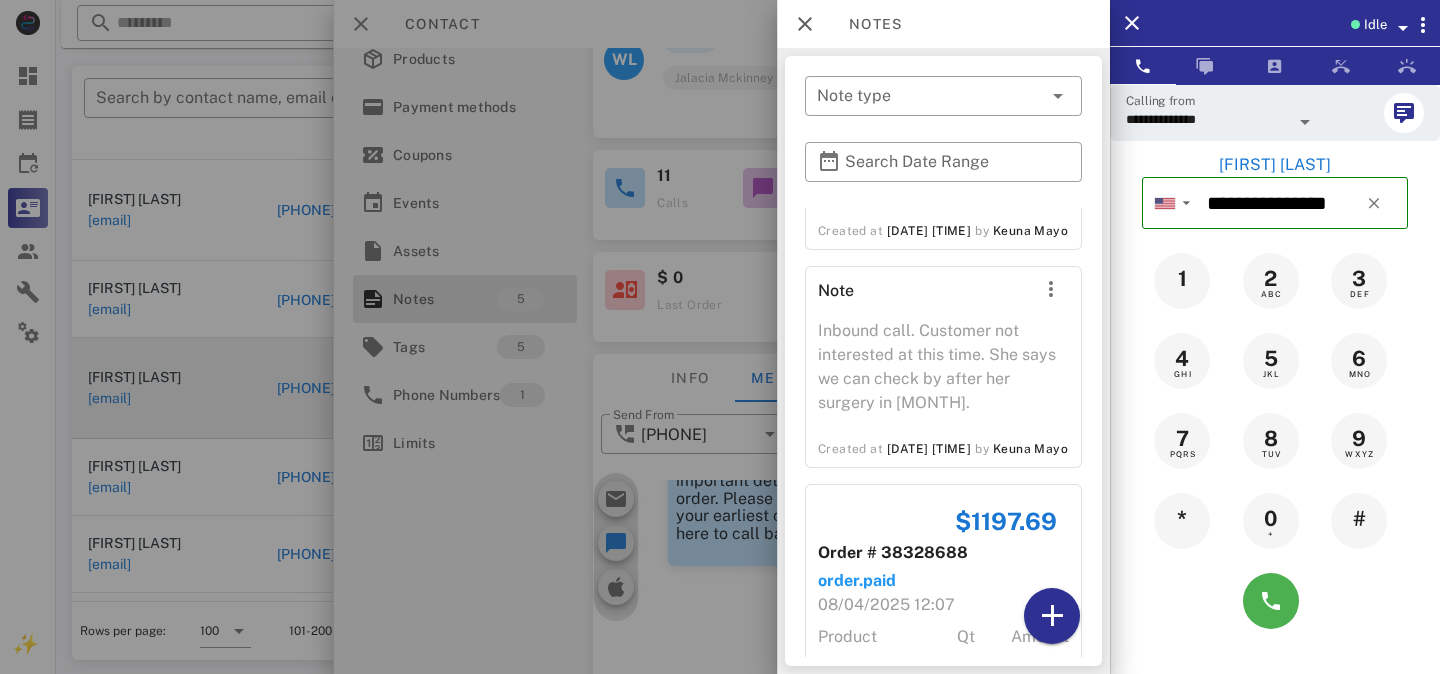 scroll, scrollTop: 661, scrollLeft: 0, axis: vertical 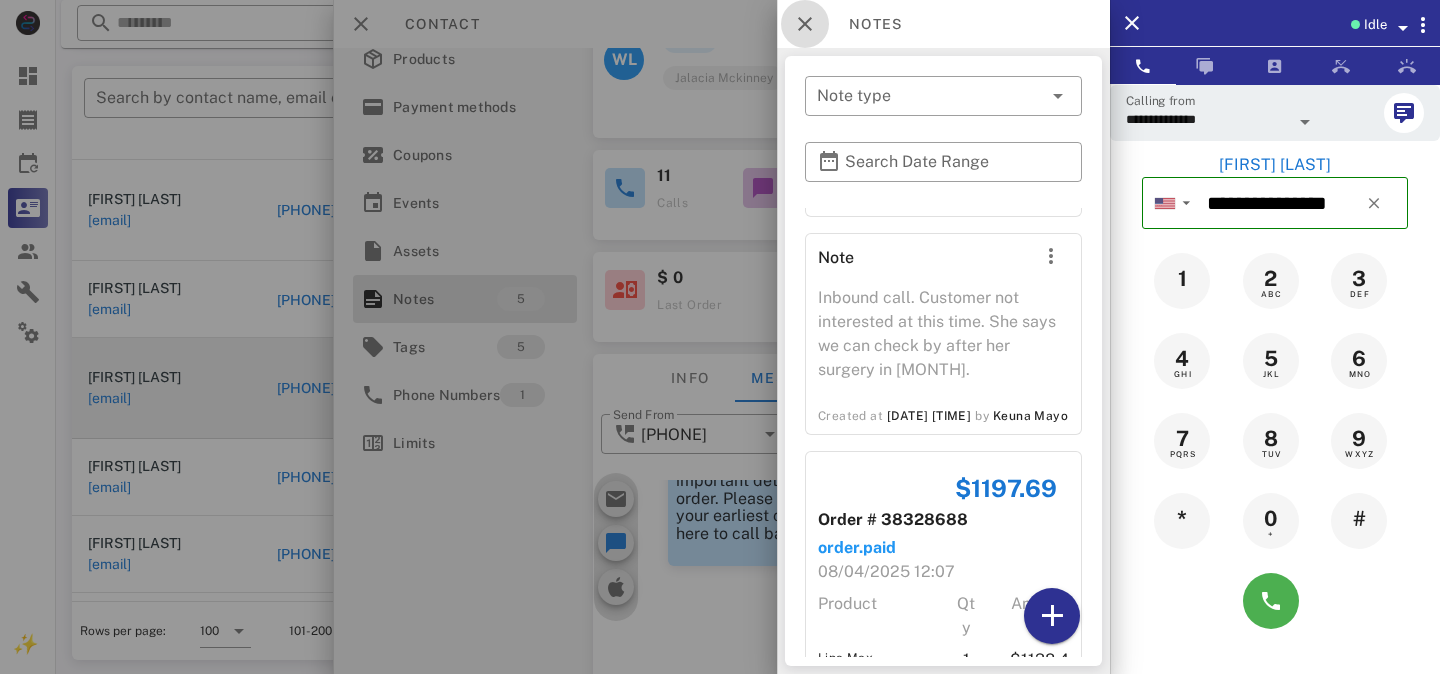 click at bounding box center (805, 24) 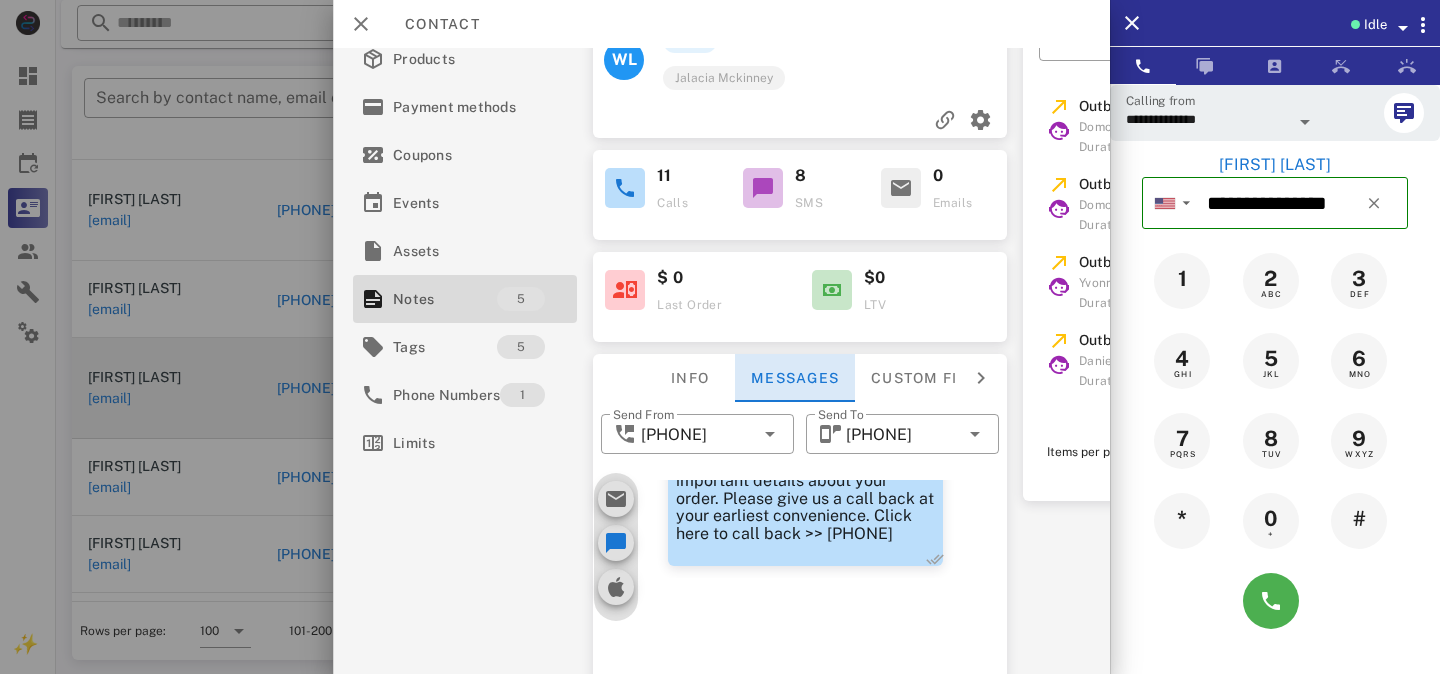 click on "Messages" at bounding box center [795, 378] 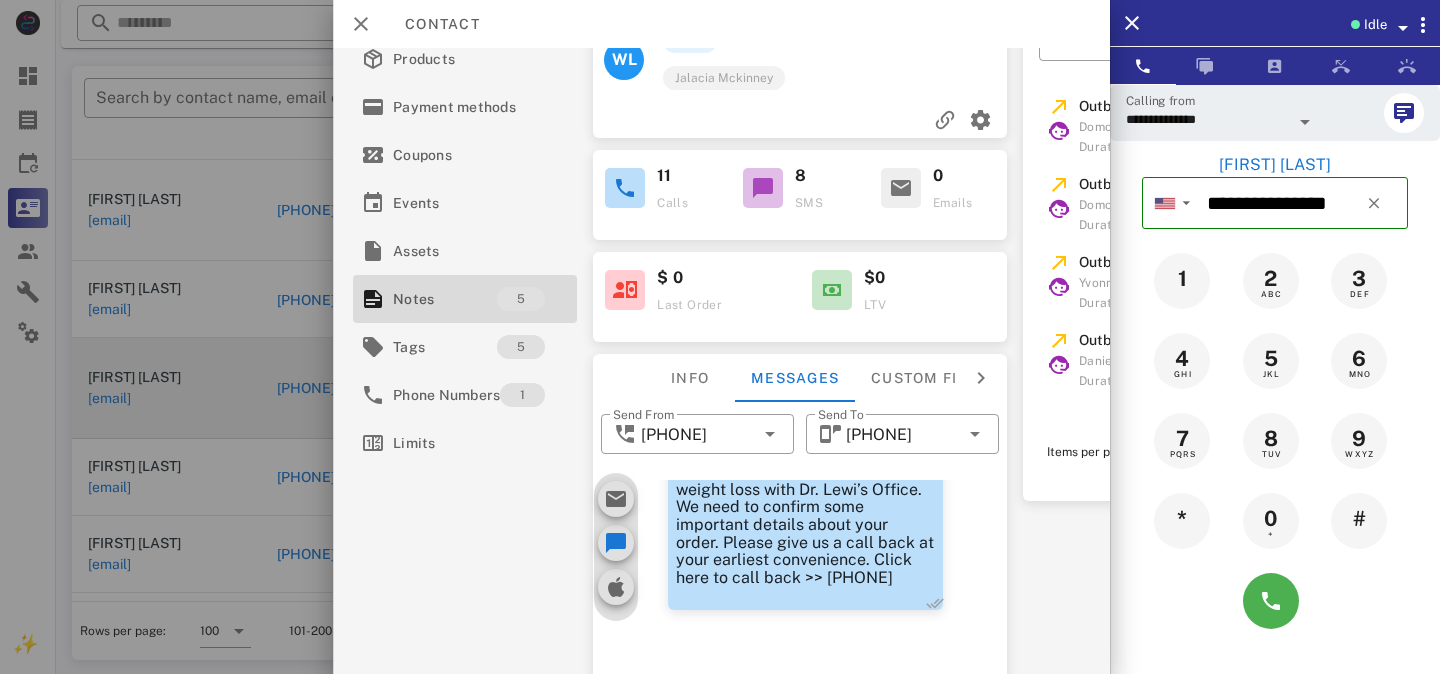 scroll, scrollTop: 1240, scrollLeft: 0, axis: vertical 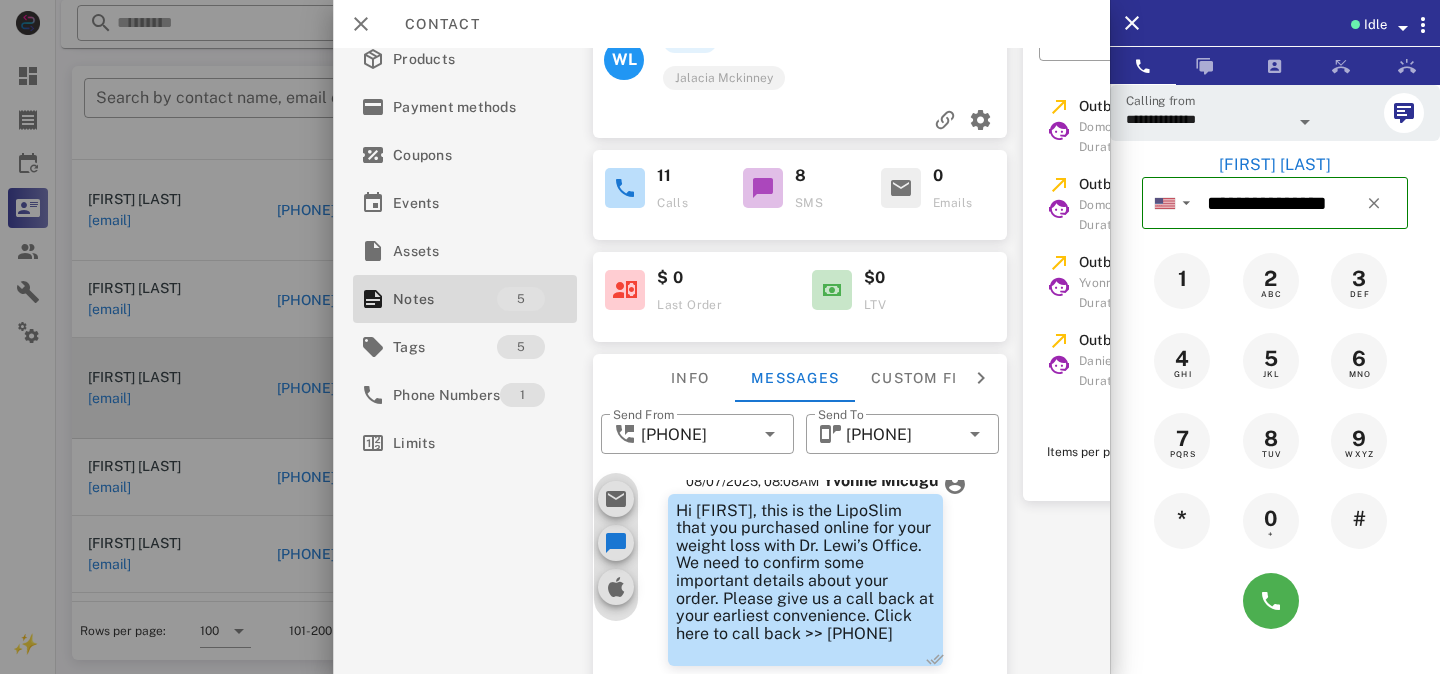 click on "Hi Linda, this is the LipoSlim that you purchased online for your weight loss with Dr. Lewi’s Office. We need to confirm some important details about your order. Please give us a call back at your earliest convenience. Click here to call back >> +17373524155" at bounding box center (805, 572) 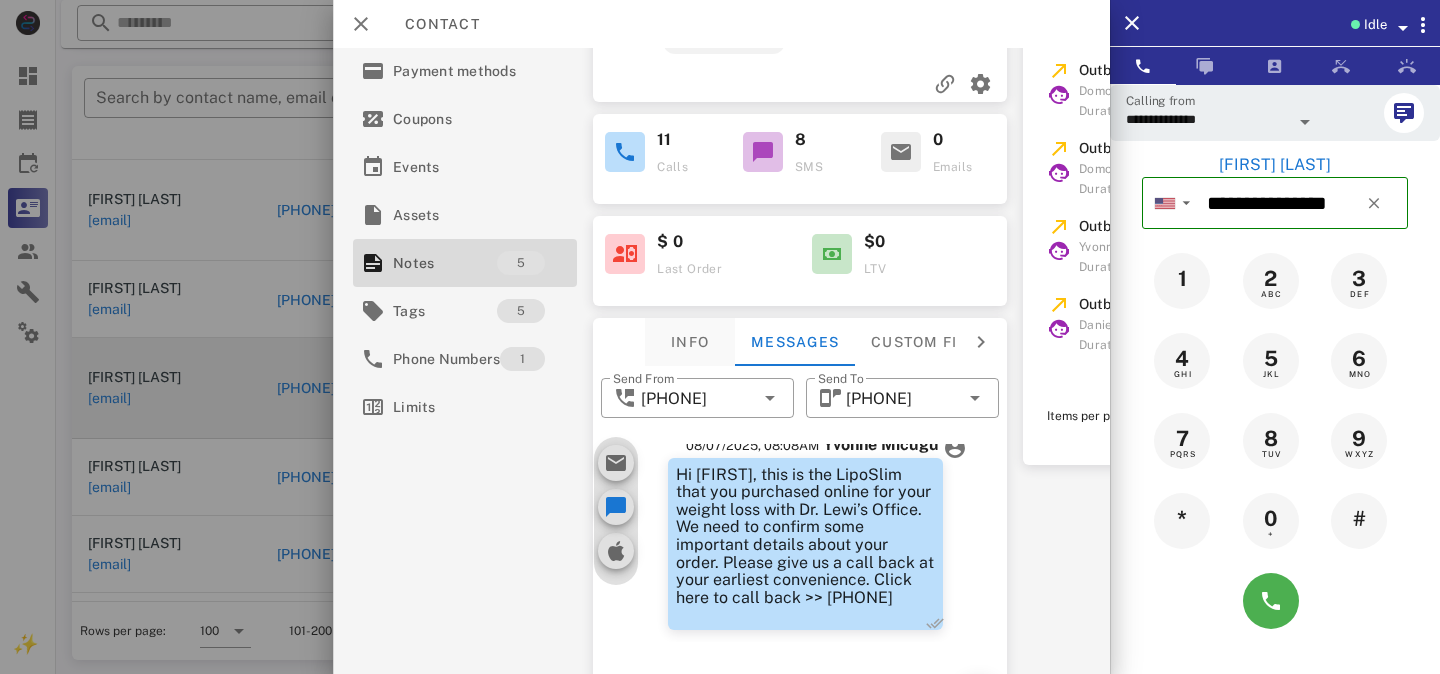 scroll, scrollTop: 332, scrollLeft: 0, axis: vertical 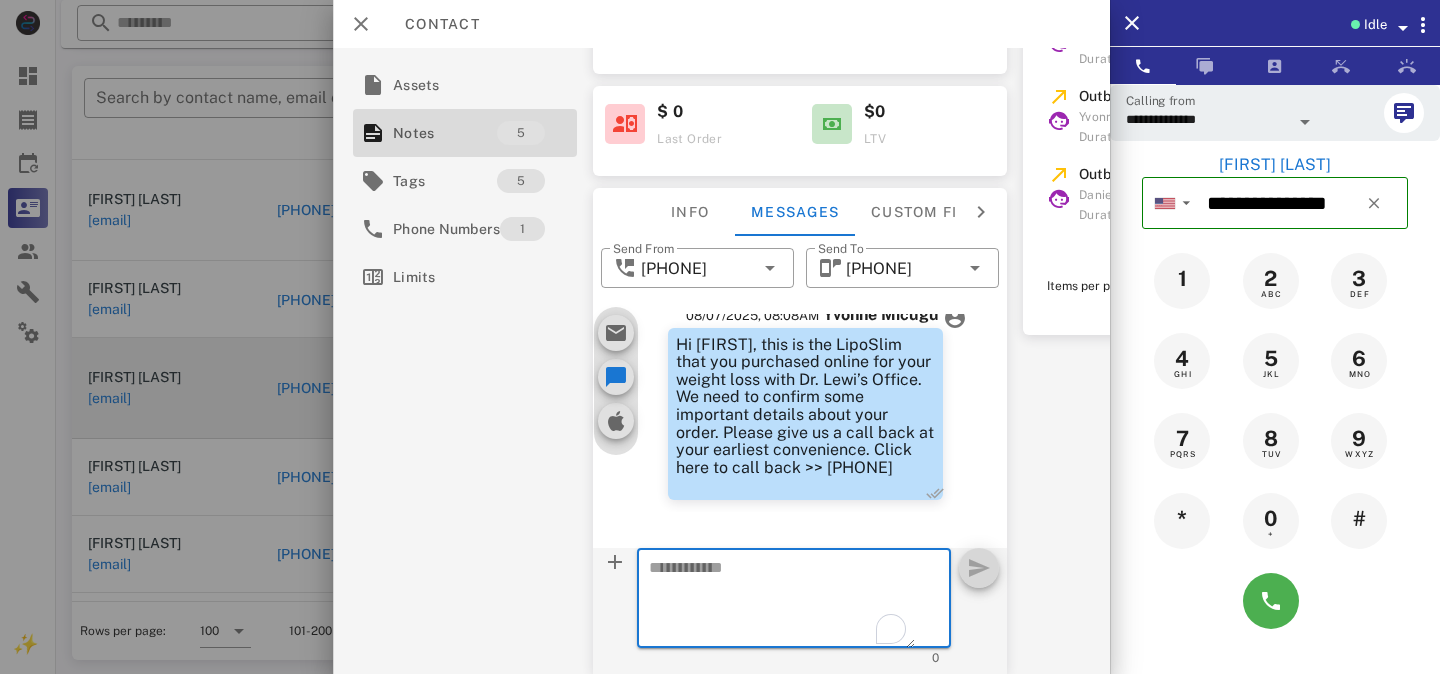 click on "08/07/2025, 08:08AM Yvonne Micugu  Hi Linda, this is the LipoSlim that you purchased online for your weight loss with Dr. Lewi’s Office. We need to confirm some important details about your order. Please give us a call back at your earliest convenience. Click here to call back >> +17373524155" at bounding box center [790, 403] 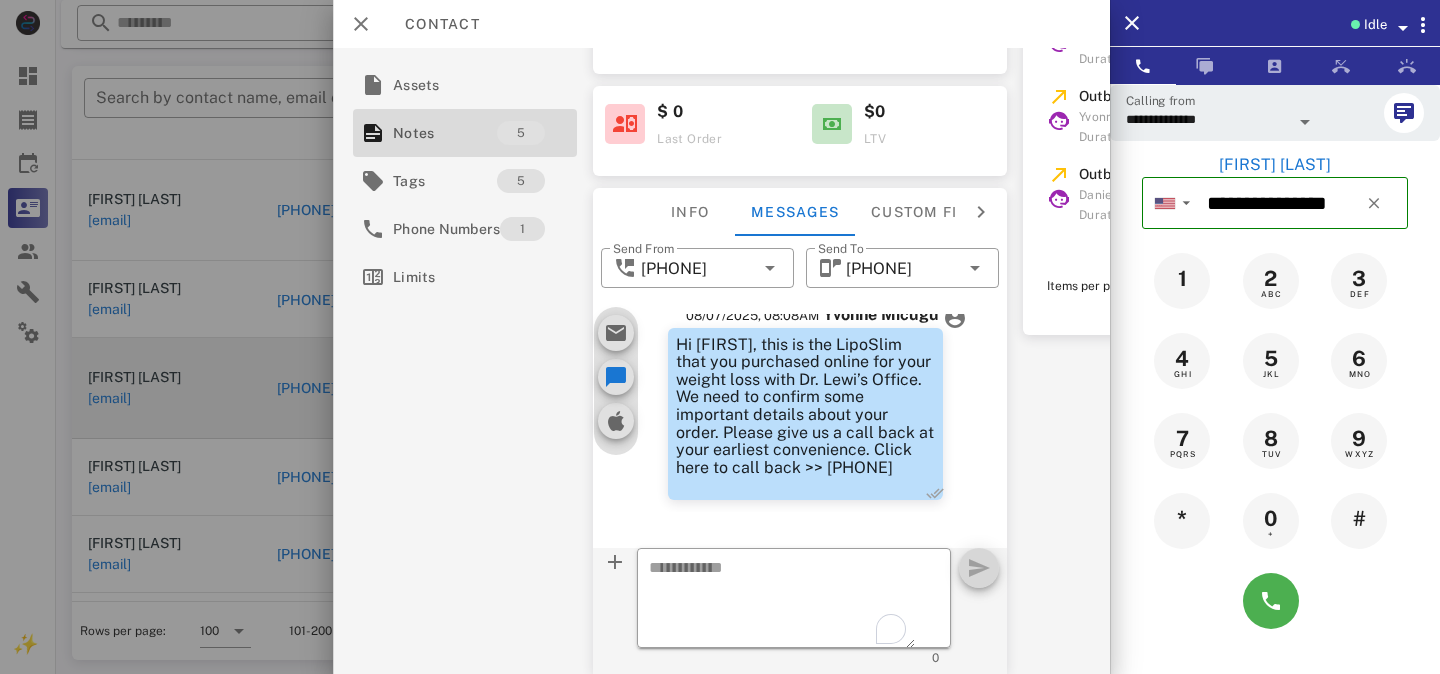 click on "08/07/2025, 08:08AM Yvonne Micugu  Hi Linda, this is the LipoSlim that you purchased online for your weight loss with Dr. Lewi’s Office. We need to confirm some important details about your order. Please give us a call back at your earliest convenience. Click here to call back >> +17373524155" at bounding box center (790, 403) 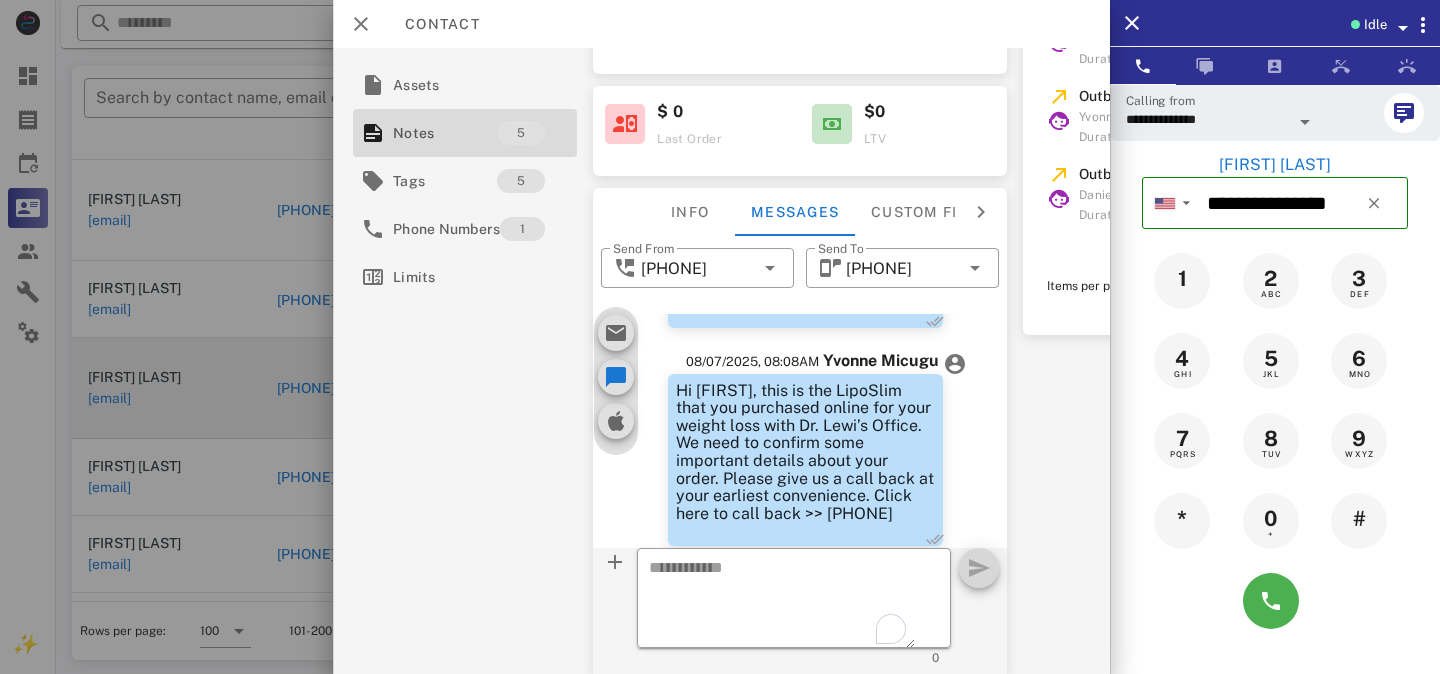 scroll, scrollTop: 1190, scrollLeft: 0, axis: vertical 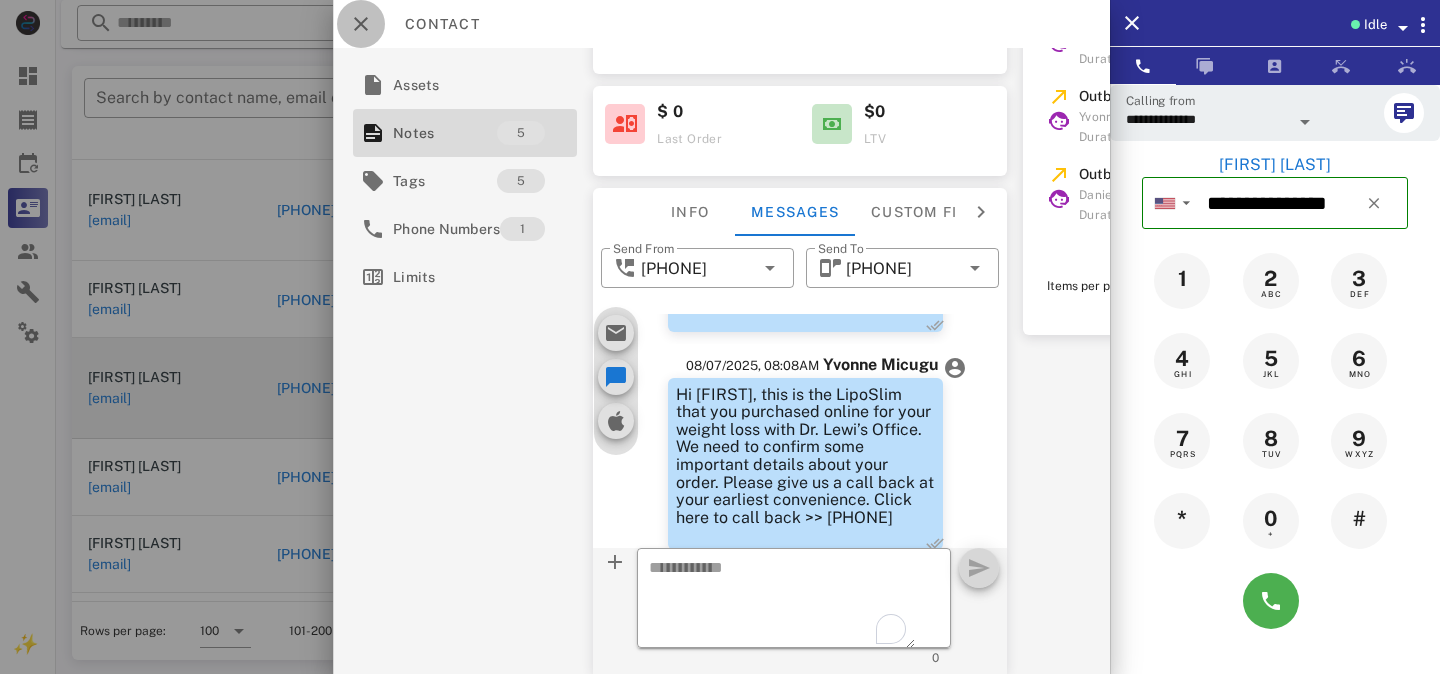 click at bounding box center (361, 24) 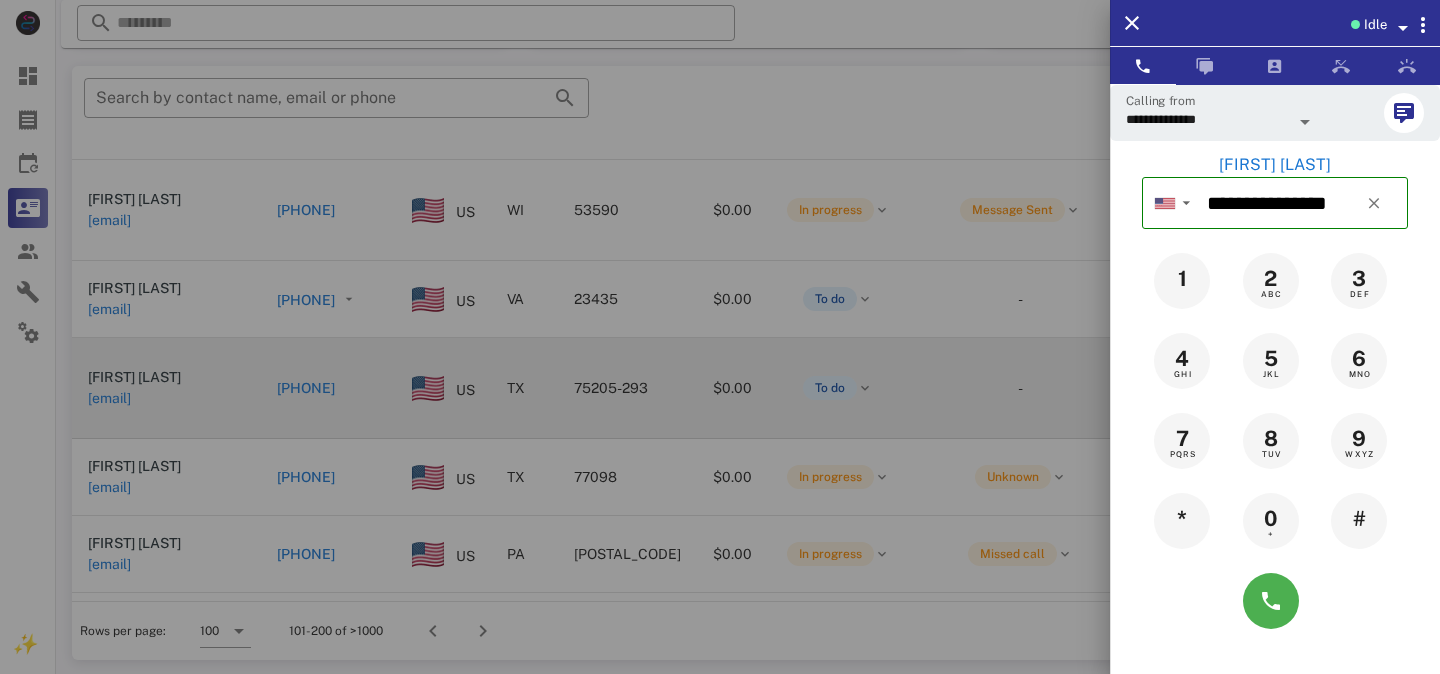 click at bounding box center [720, 337] 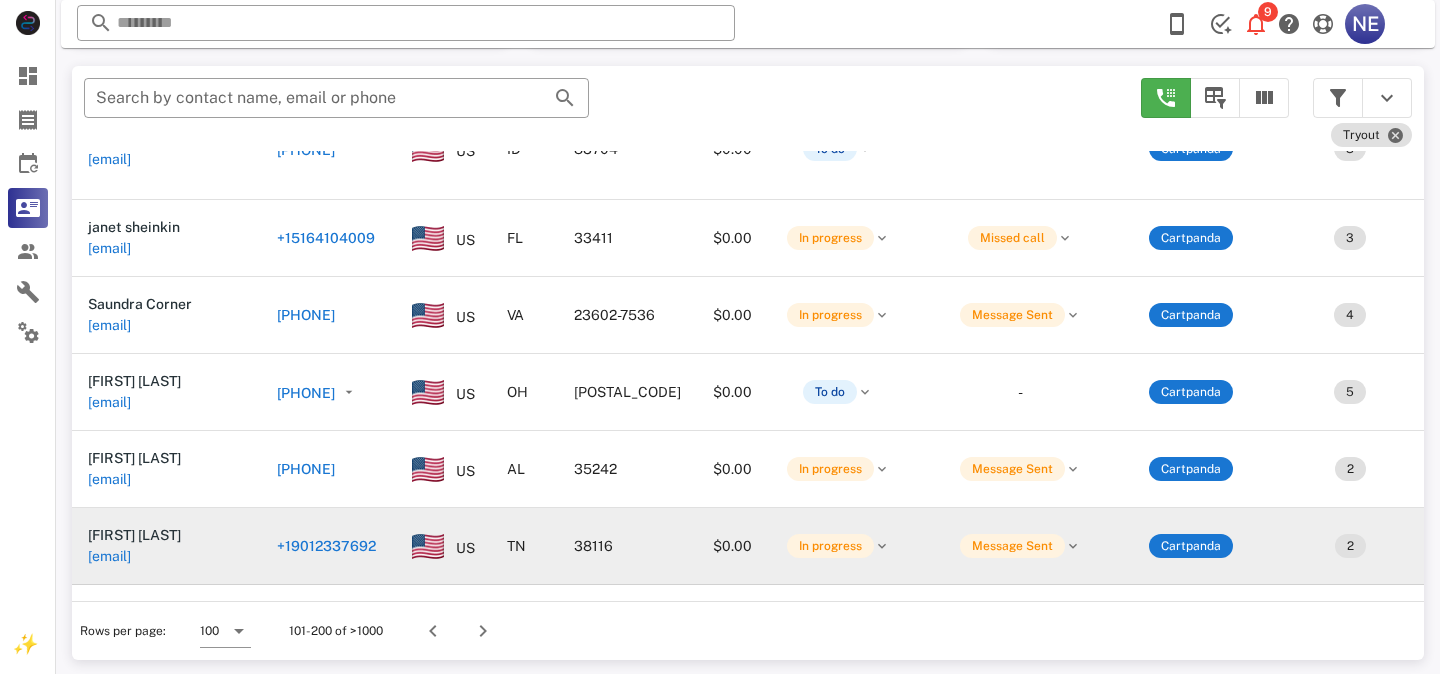 scroll, scrollTop: 2835, scrollLeft: 0, axis: vertical 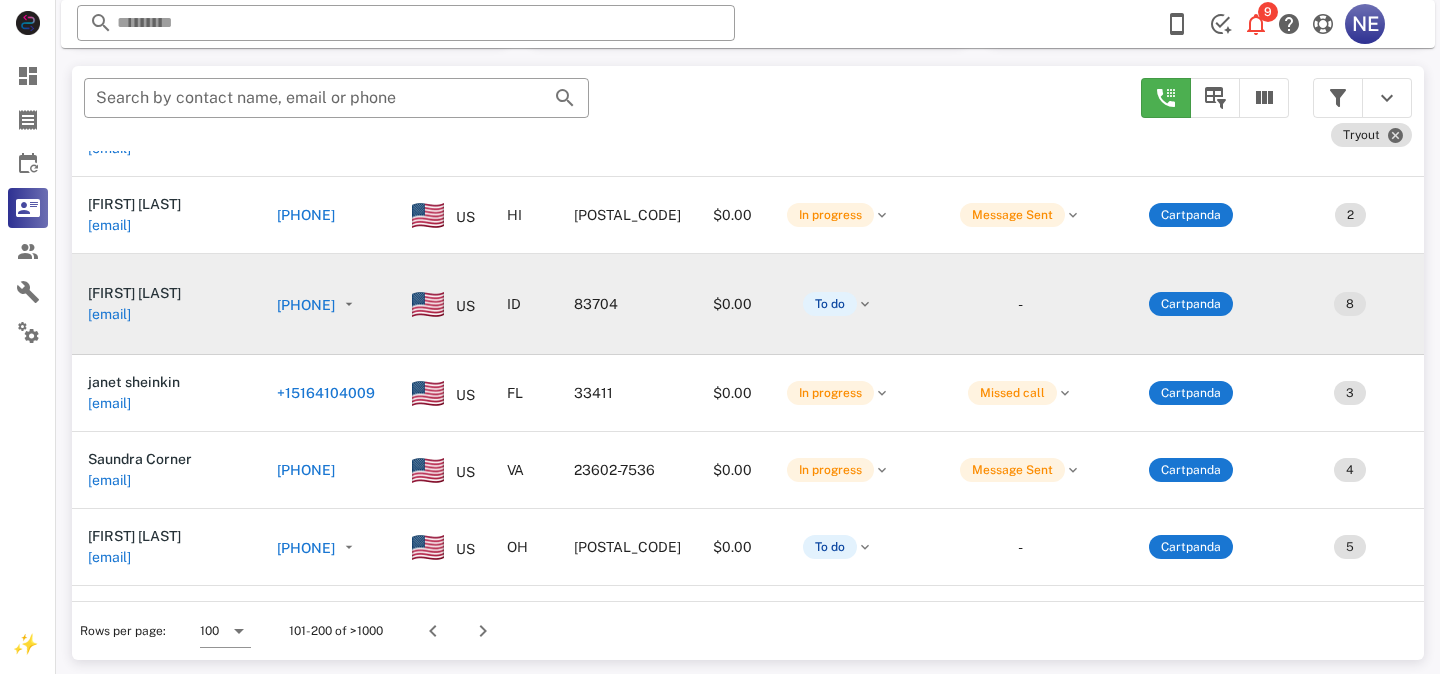 click on "+12088662599" at bounding box center [306, 305] 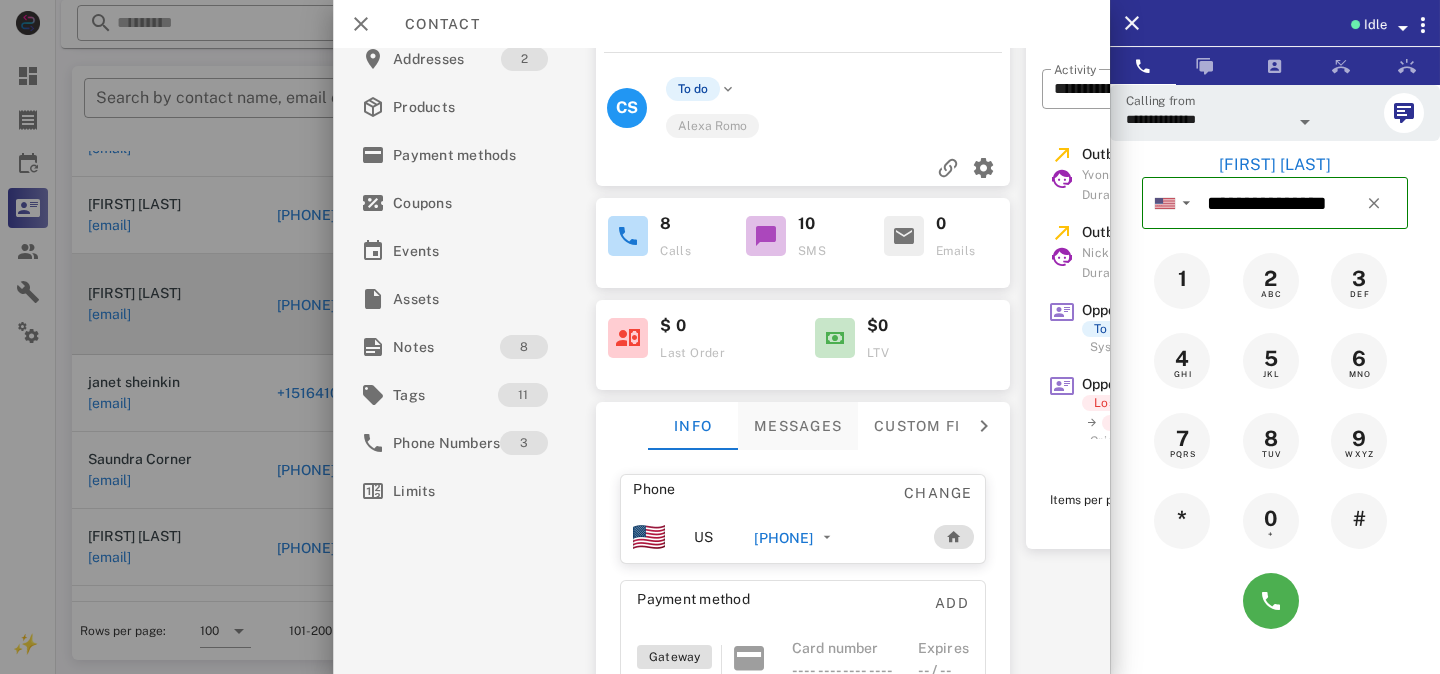scroll, scrollTop: 310, scrollLeft: 0, axis: vertical 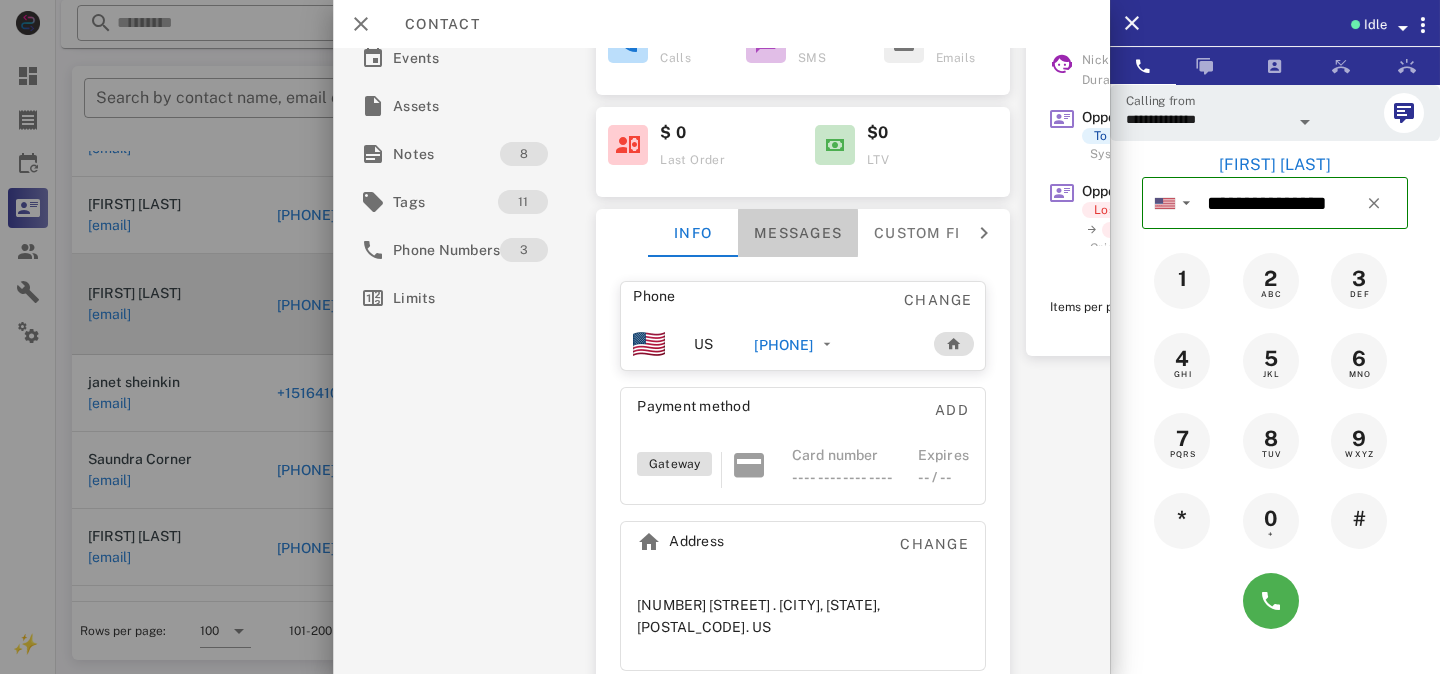 click on "Messages" at bounding box center (798, 233) 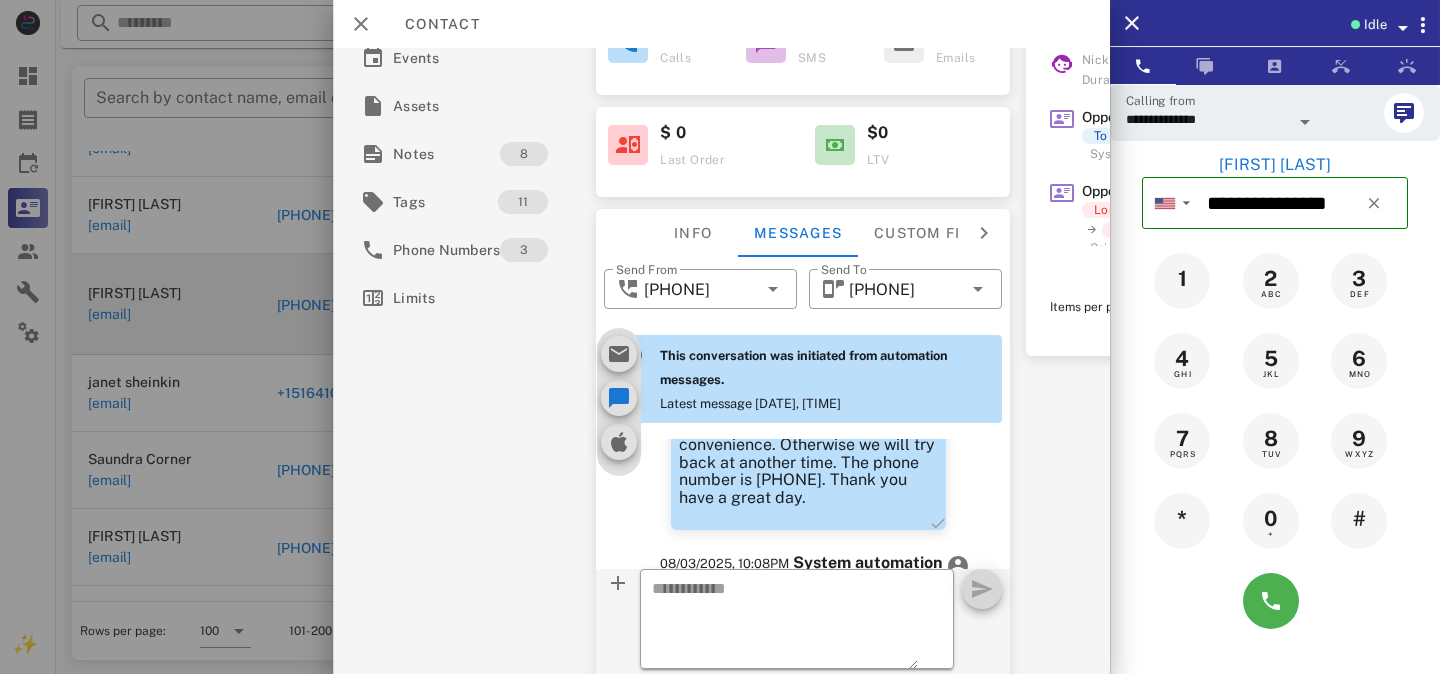 scroll, scrollTop: 3907, scrollLeft: 0, axis: vertical 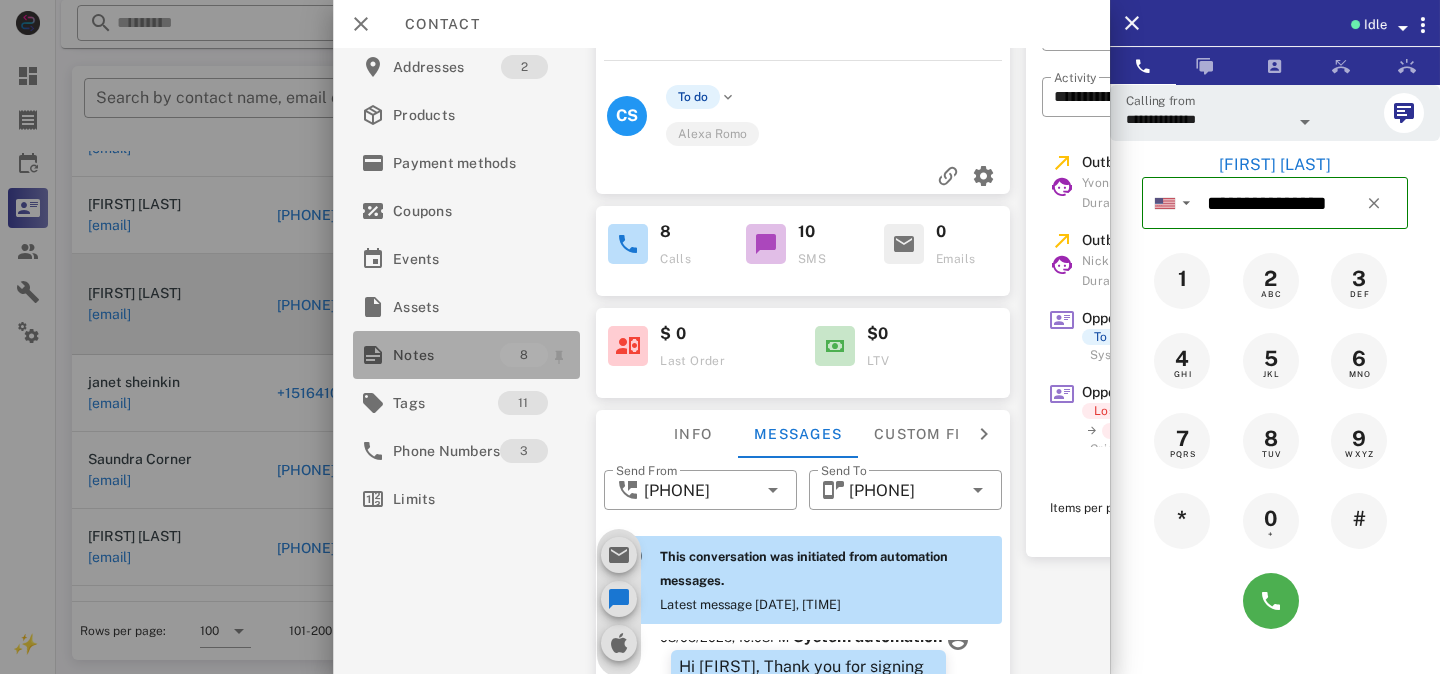 click on "Notes" at bounding box center [446, 355] 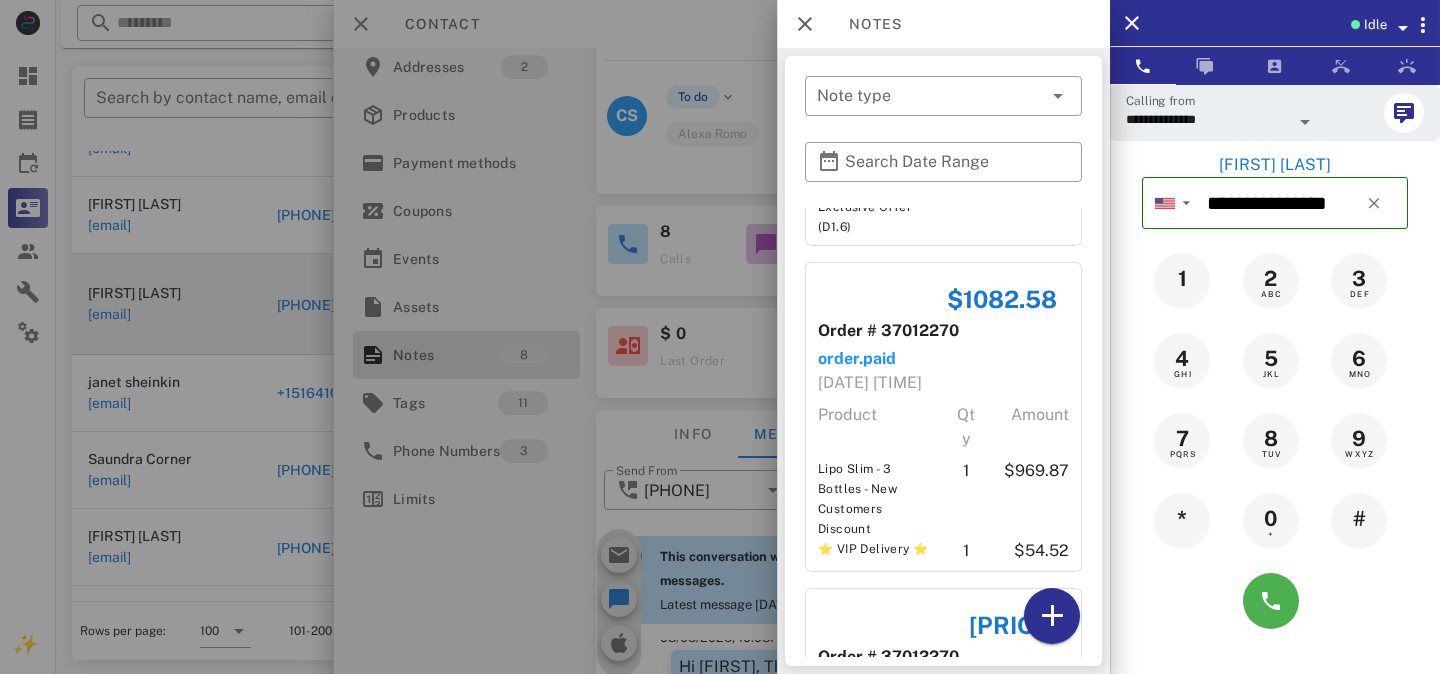 scroll, scrollTop: 1209, scrollLeft: 0, axis: vertical 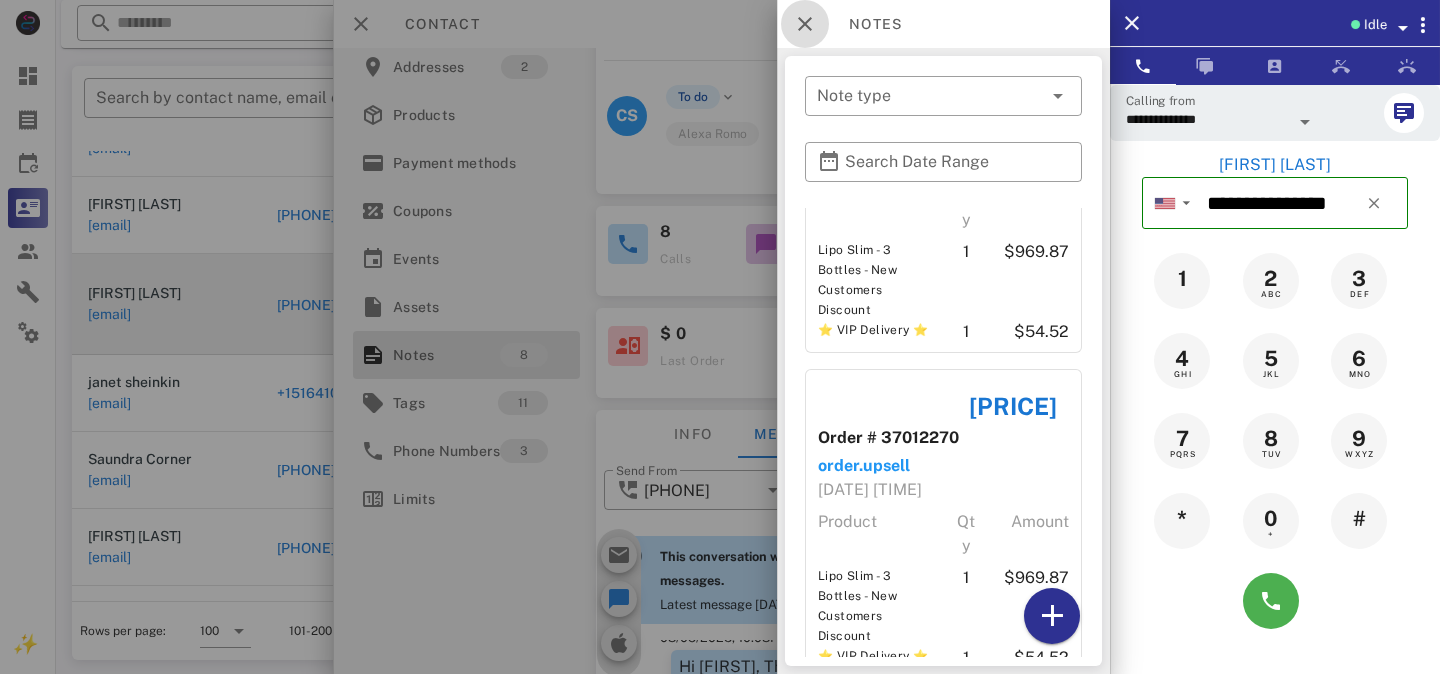 click at bounding box center [805, 24] 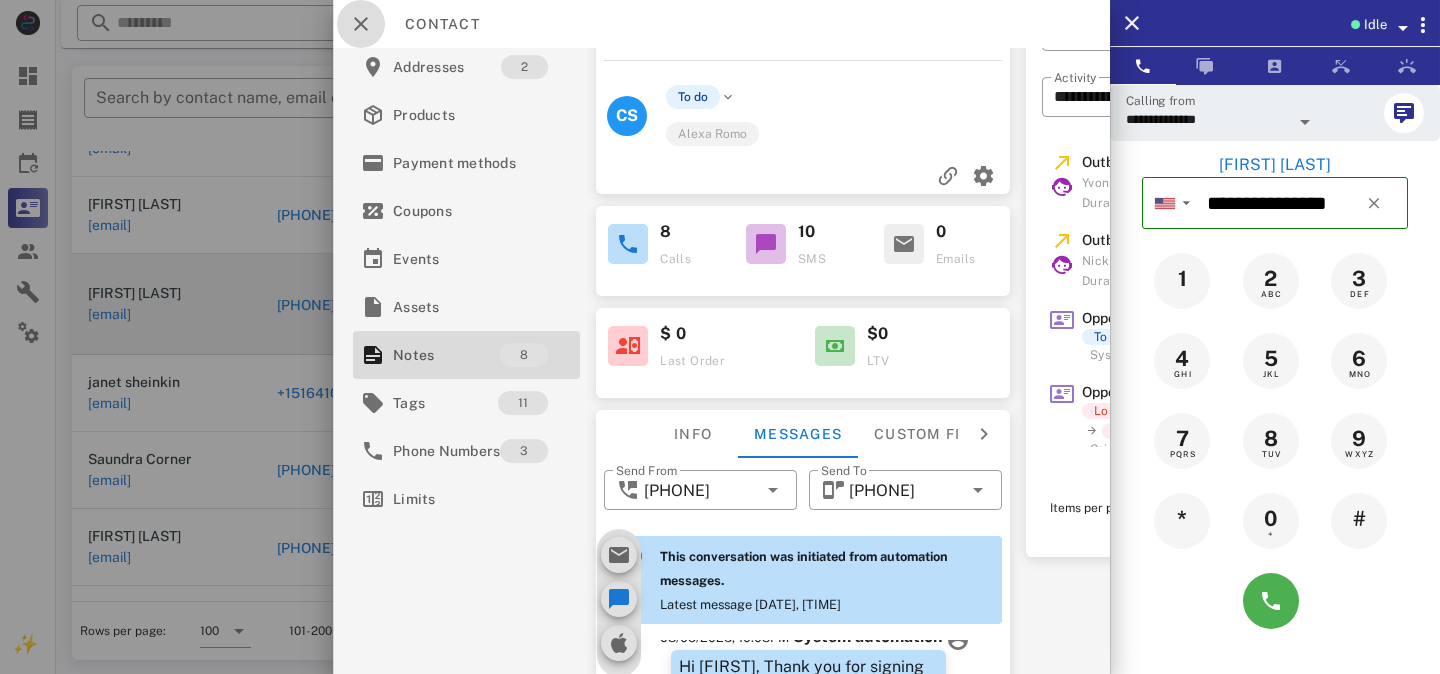 click at bounding box center (361, 24) 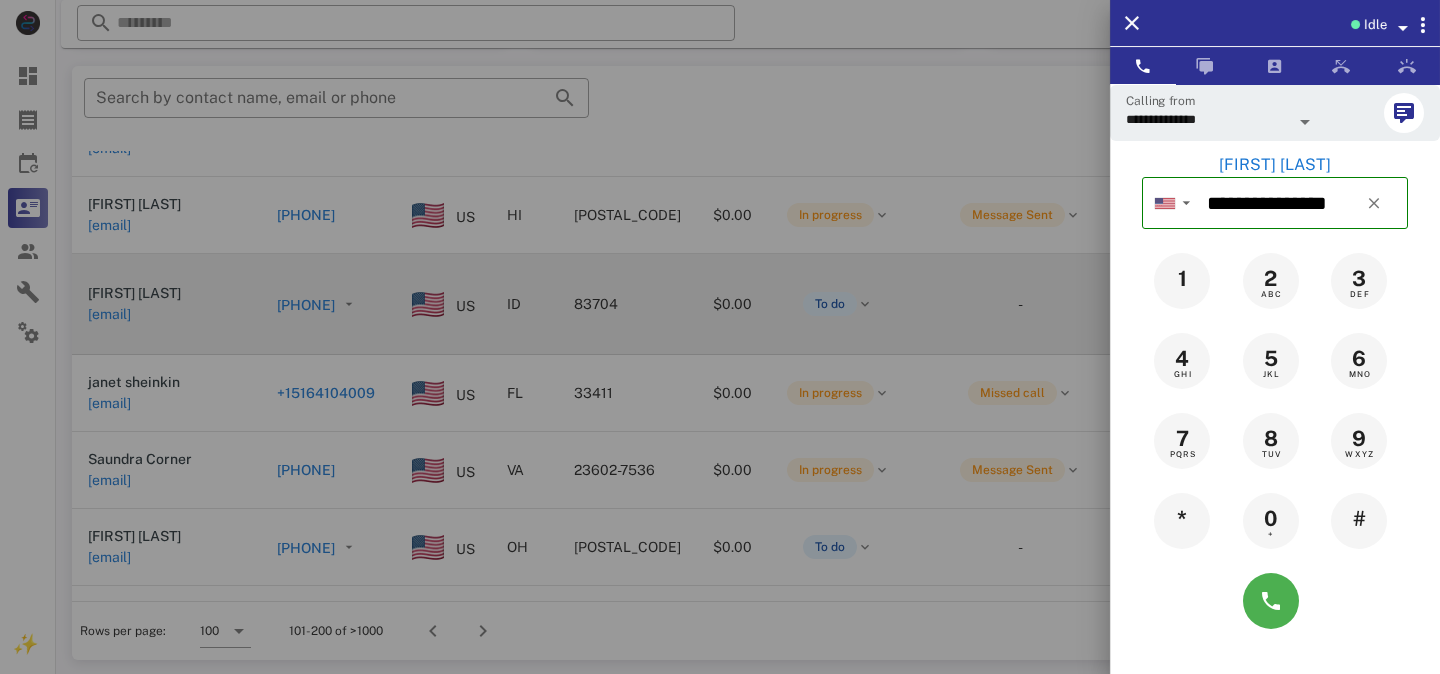 scroll, scrollTop: 380, scrollLeft: 0, axis: vertical 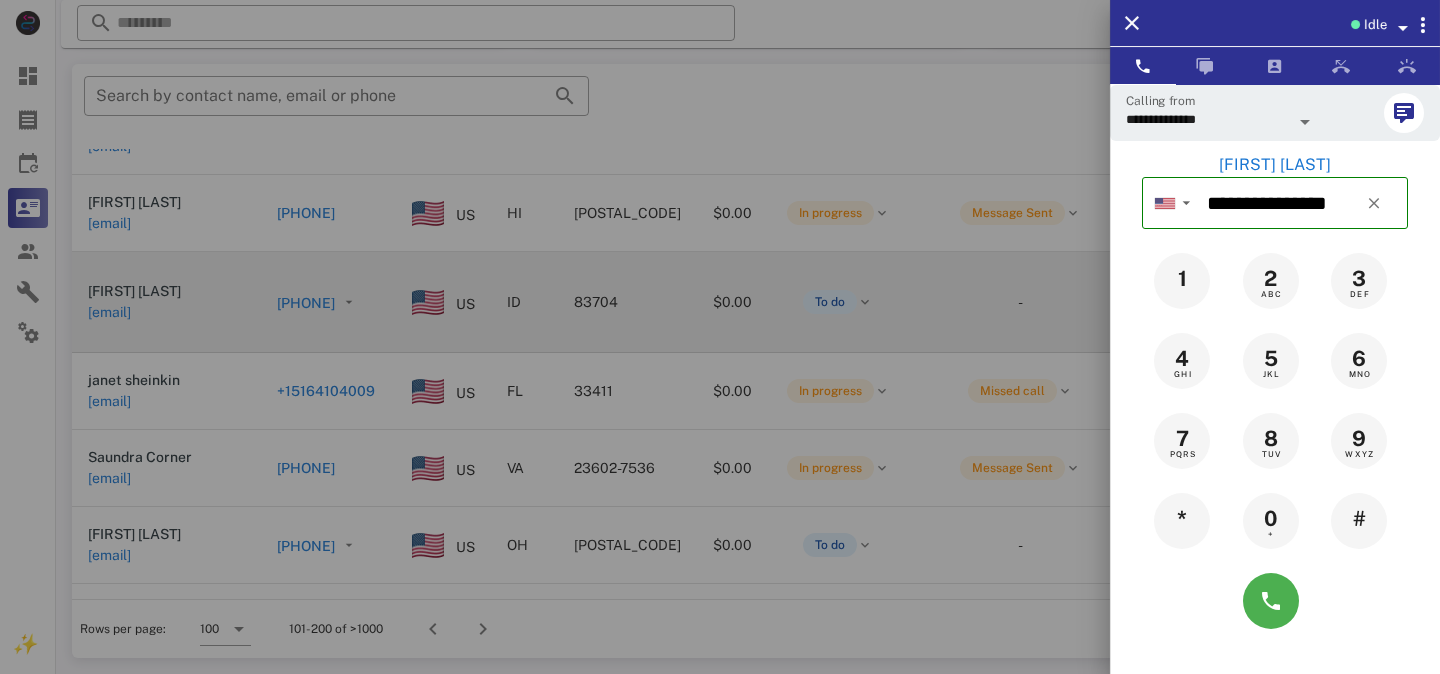 click at bounding box center (720, 337) 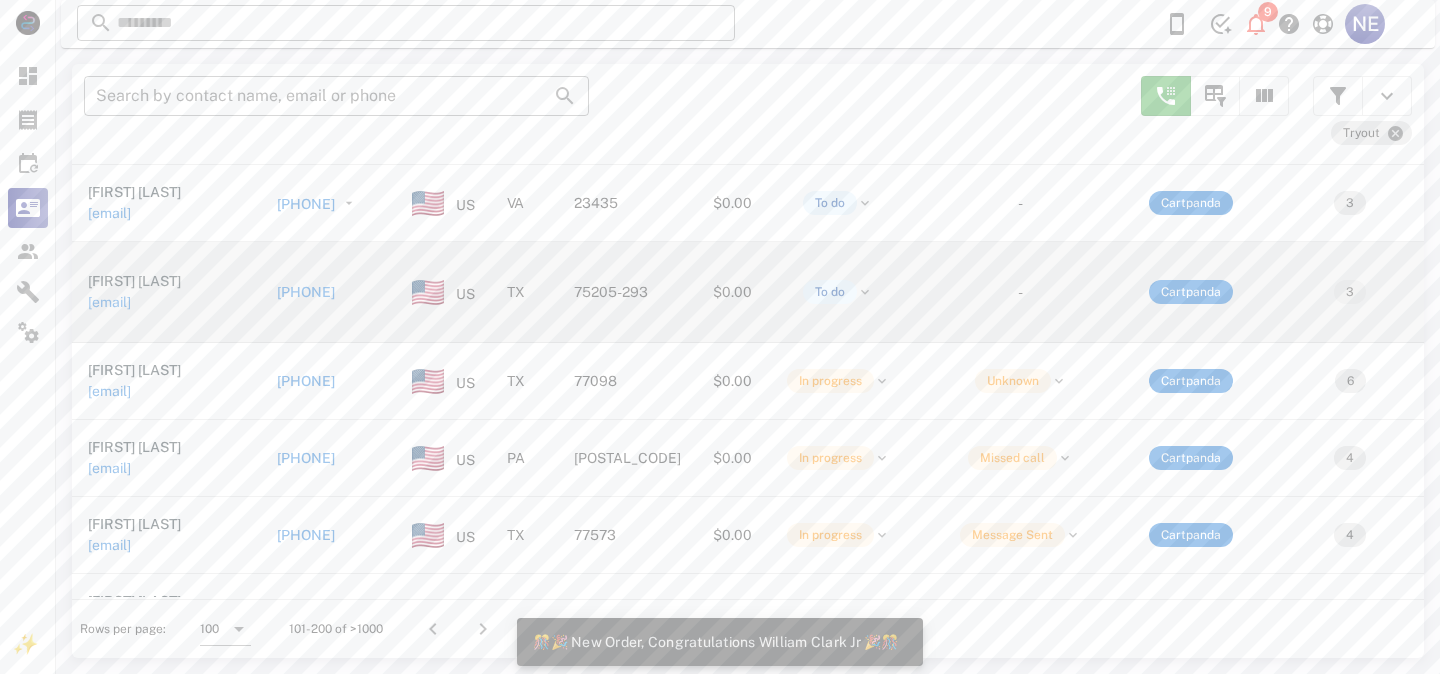 scroll, scrollTop: 1876, scrollLeft: 0, axis: vertical 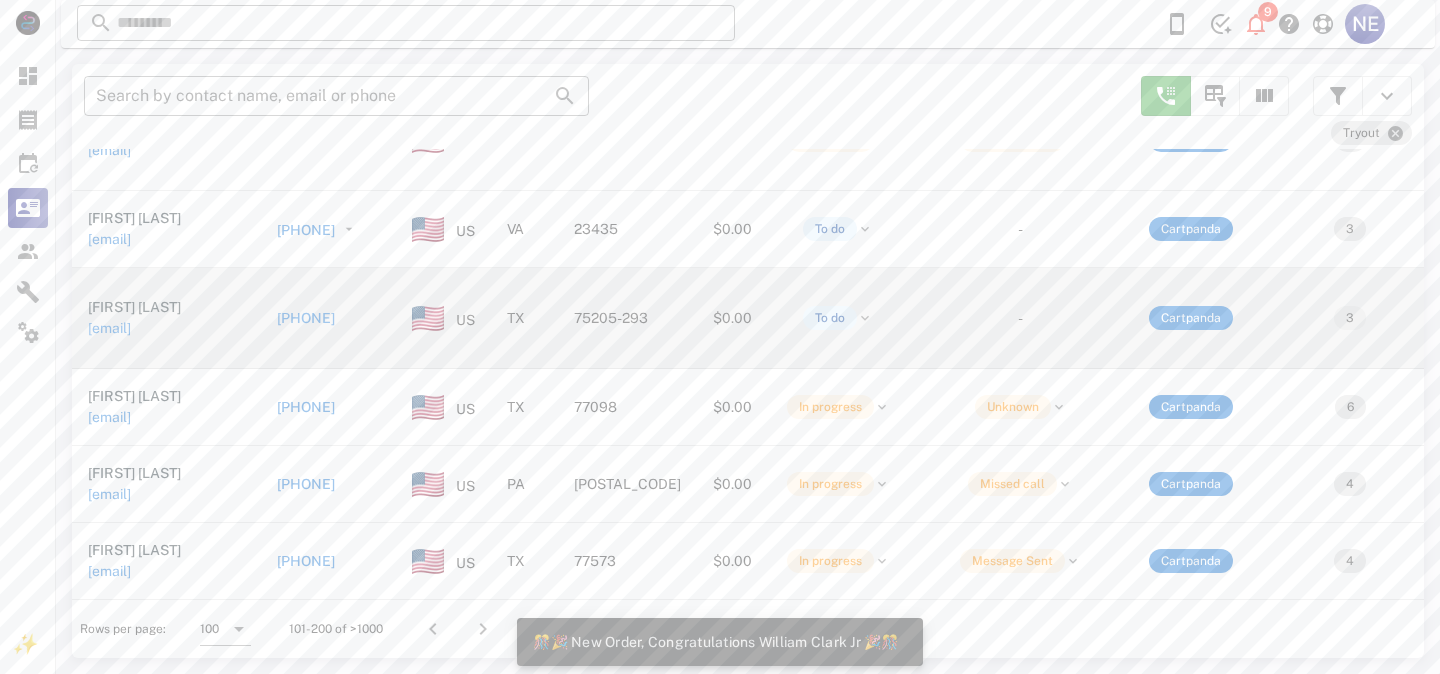 click on "+19725899738" at bounding box center (306, 318) 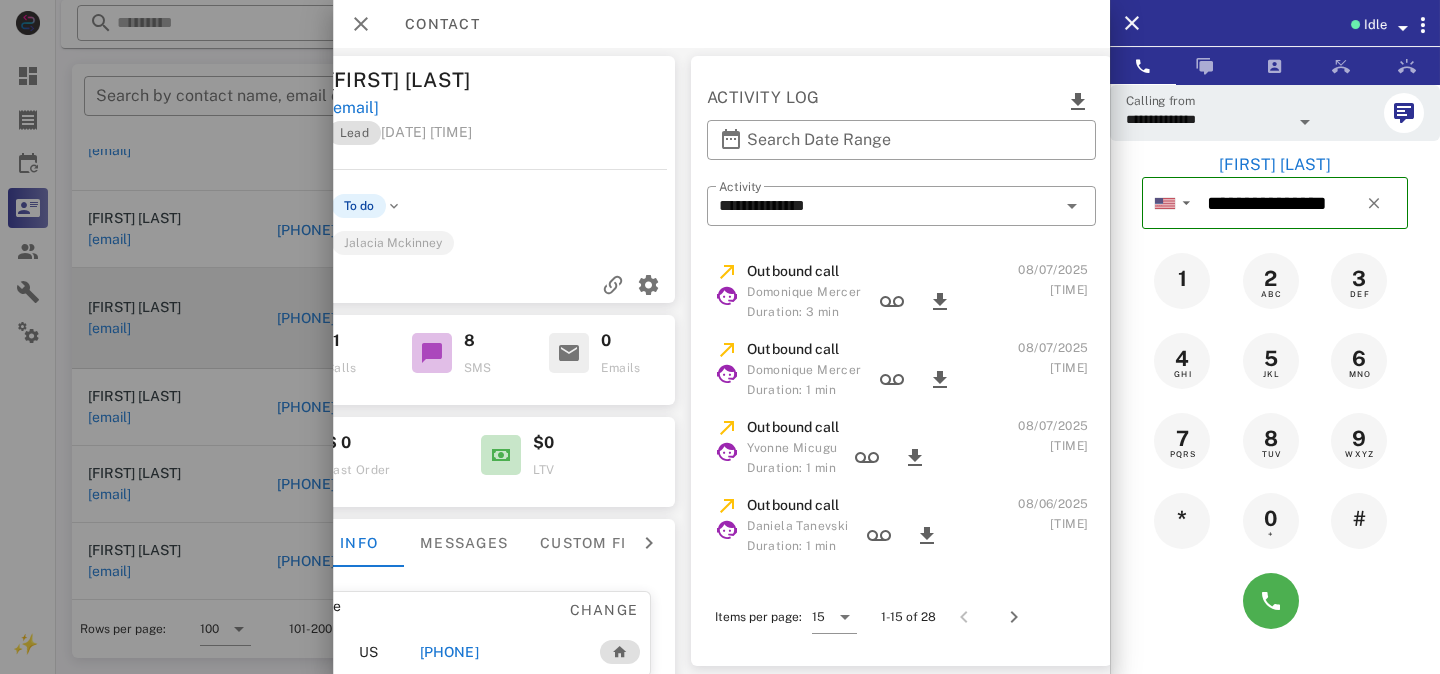 scroll, scrollTop: 0, scrollLeft: 0, axis: both 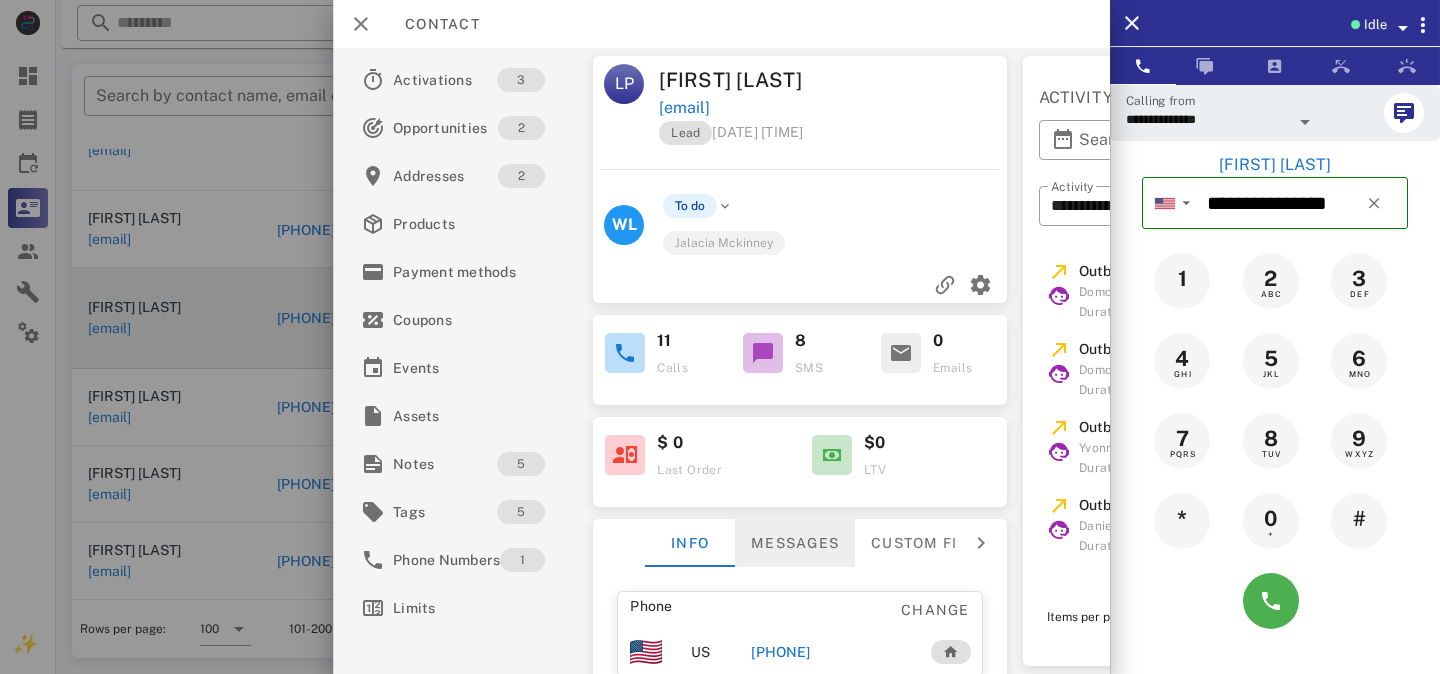 click on "Messages" at bounding box center [795, 543] 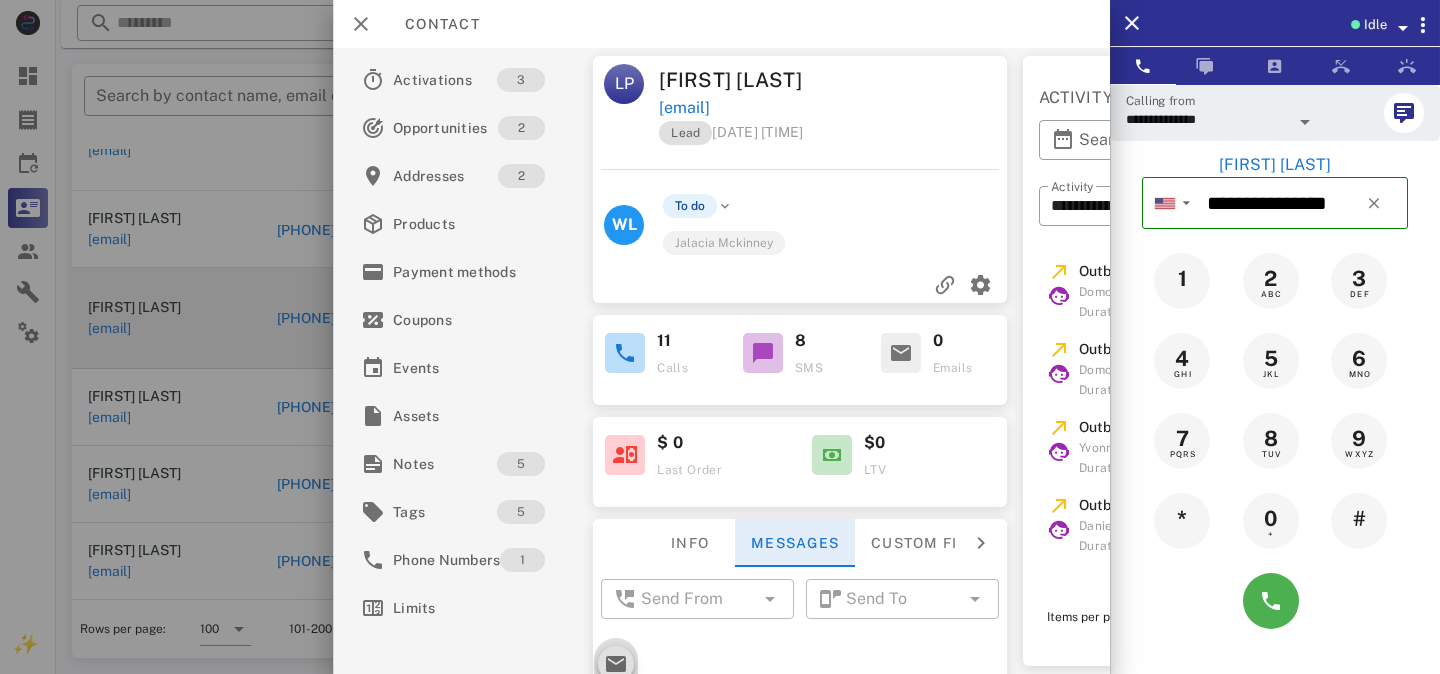 scroll, scrollTop: 1340, scrollLeft: 0, axis: vertical 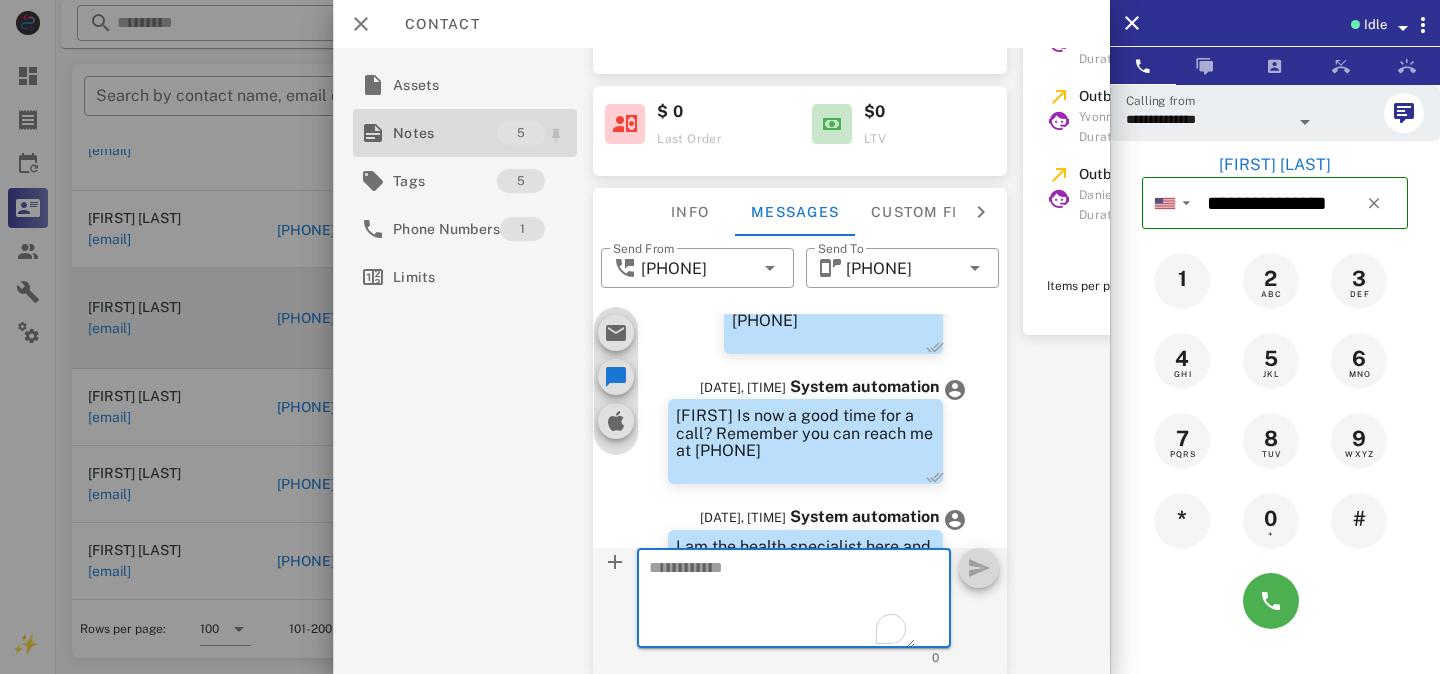 click on "Notes" at bounding box center (445, 133) 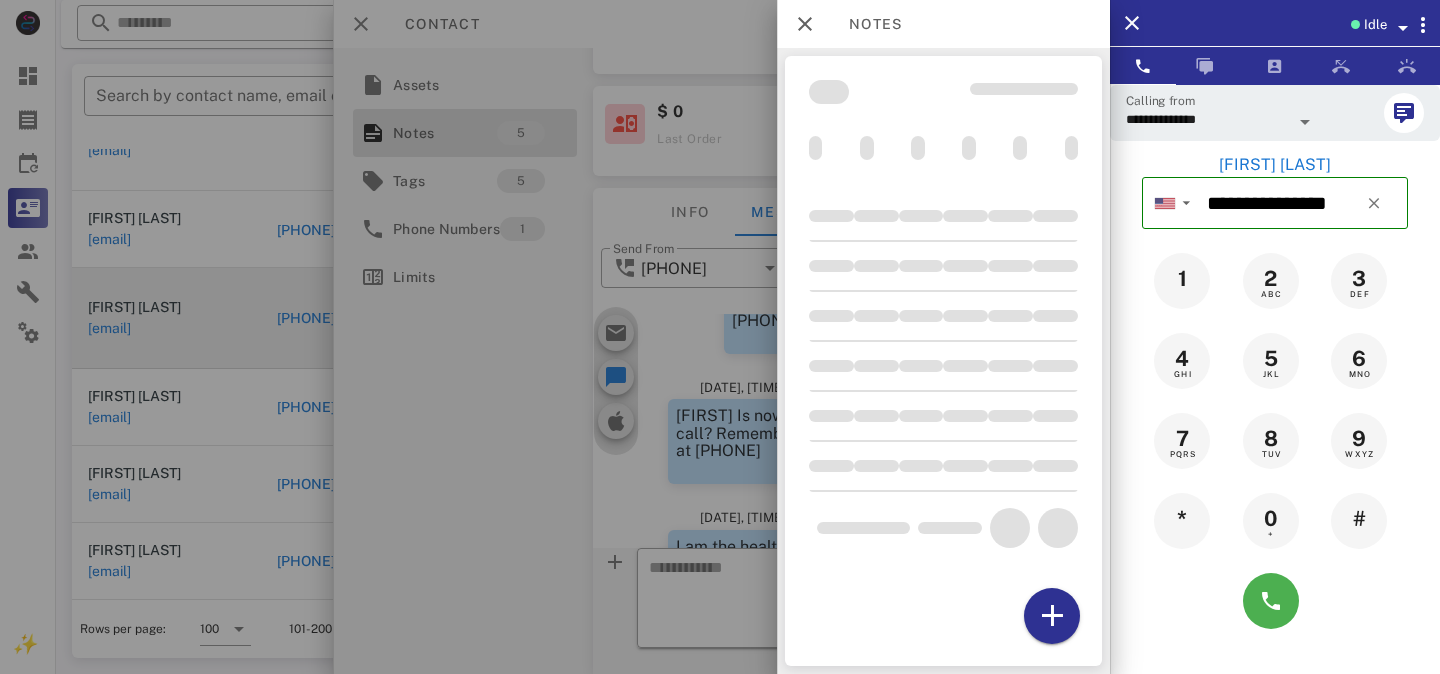 click at bounding box center [720, 337] 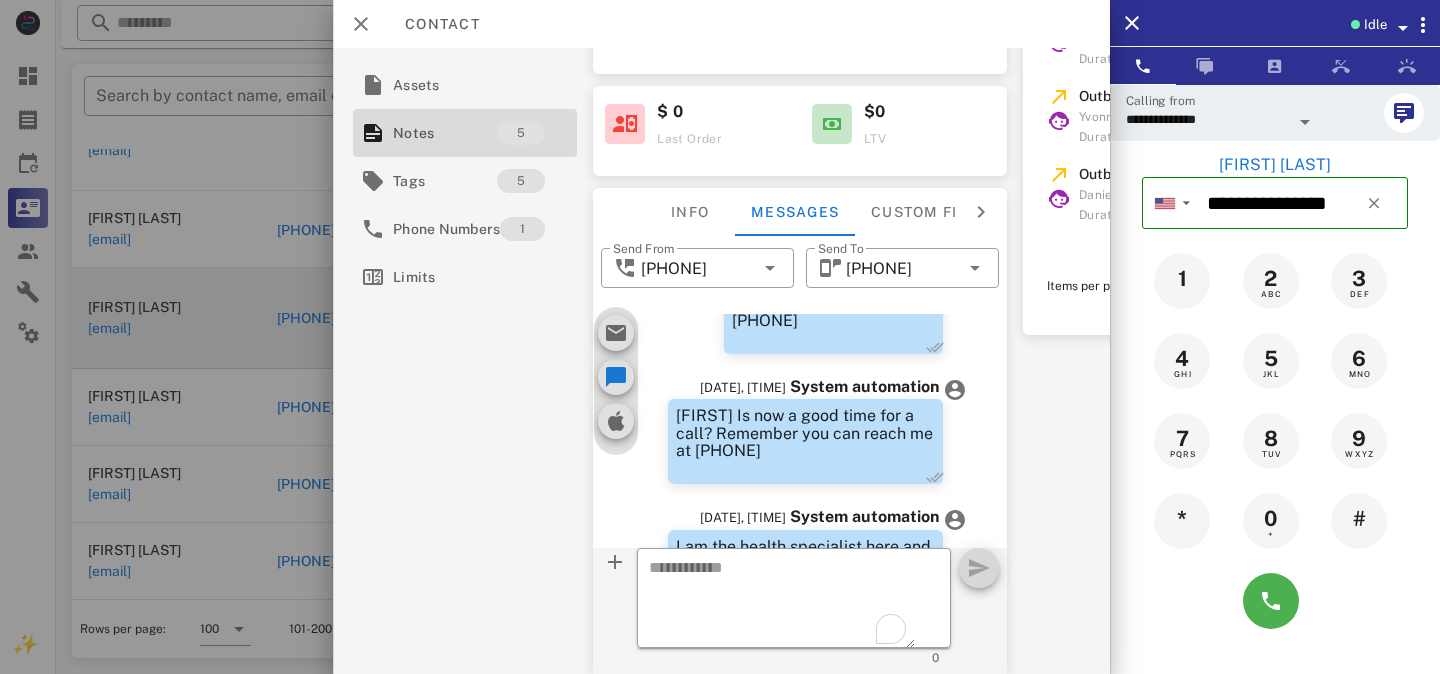 click at bounding box center [720, 337] 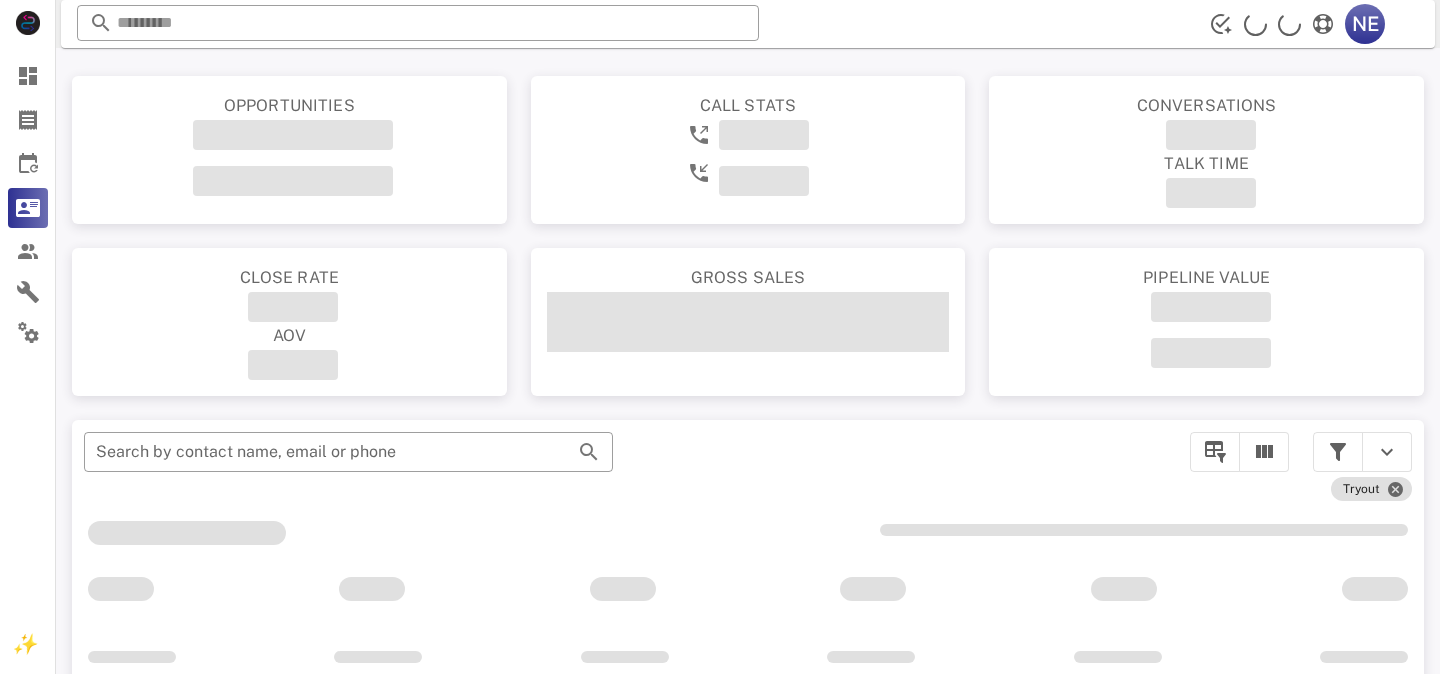 scroll, scrollTop: 356, scrollLeft: 0, axis: vertical 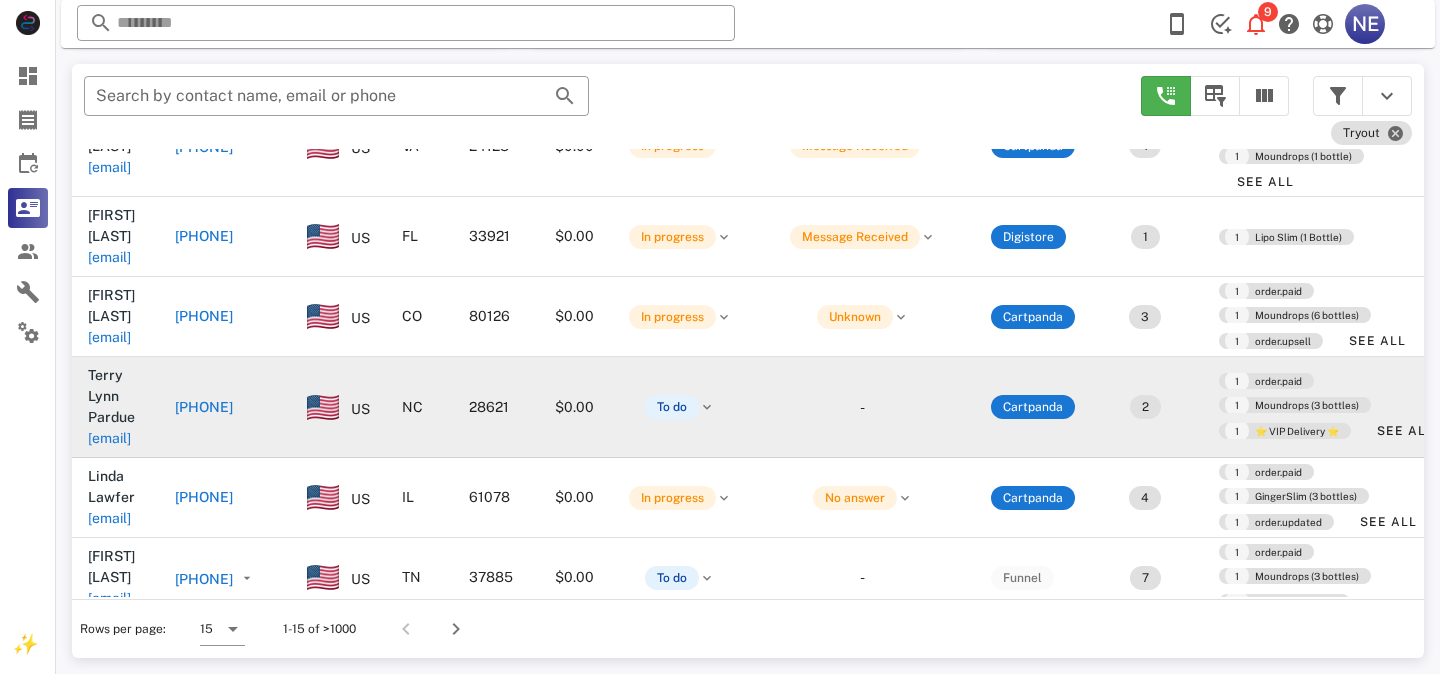 click on "[PHONE]" at bounding box center [204, 407] 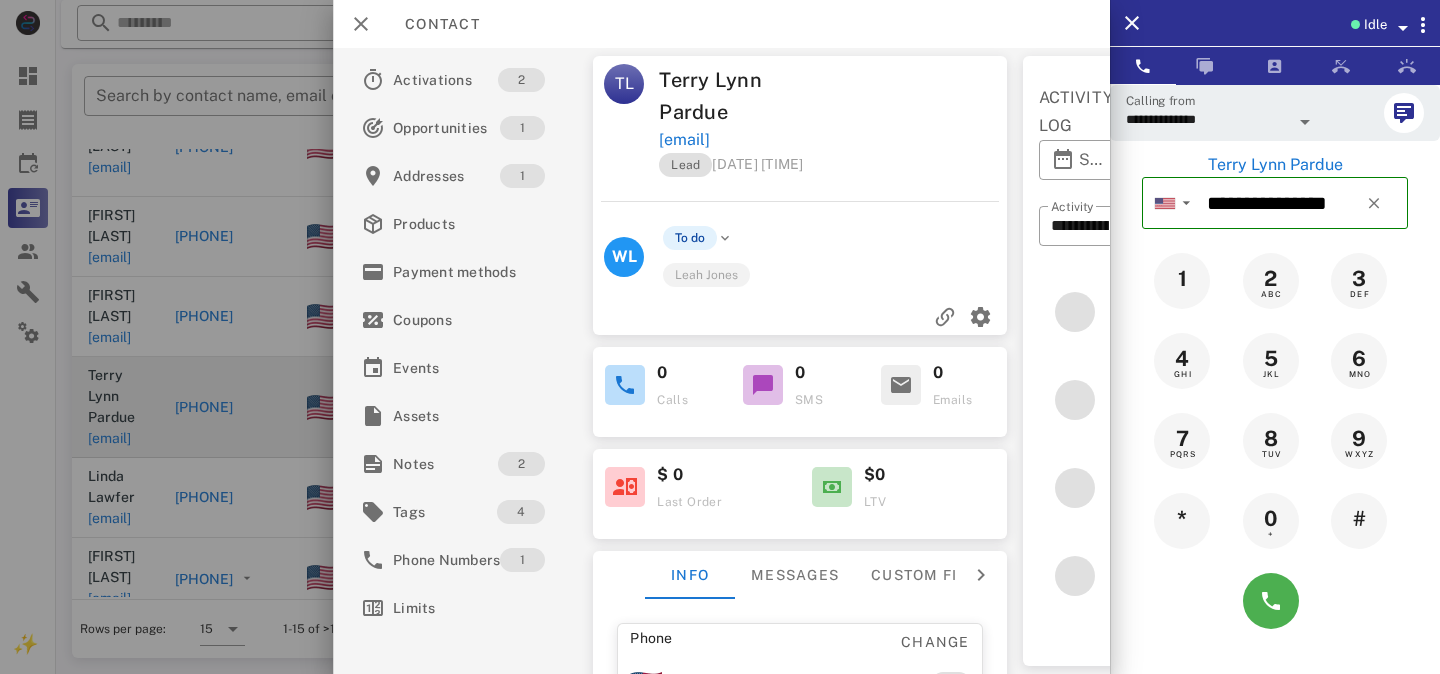 scroll, scrollTop: 7, scrollLeft: 0, axis: vertical 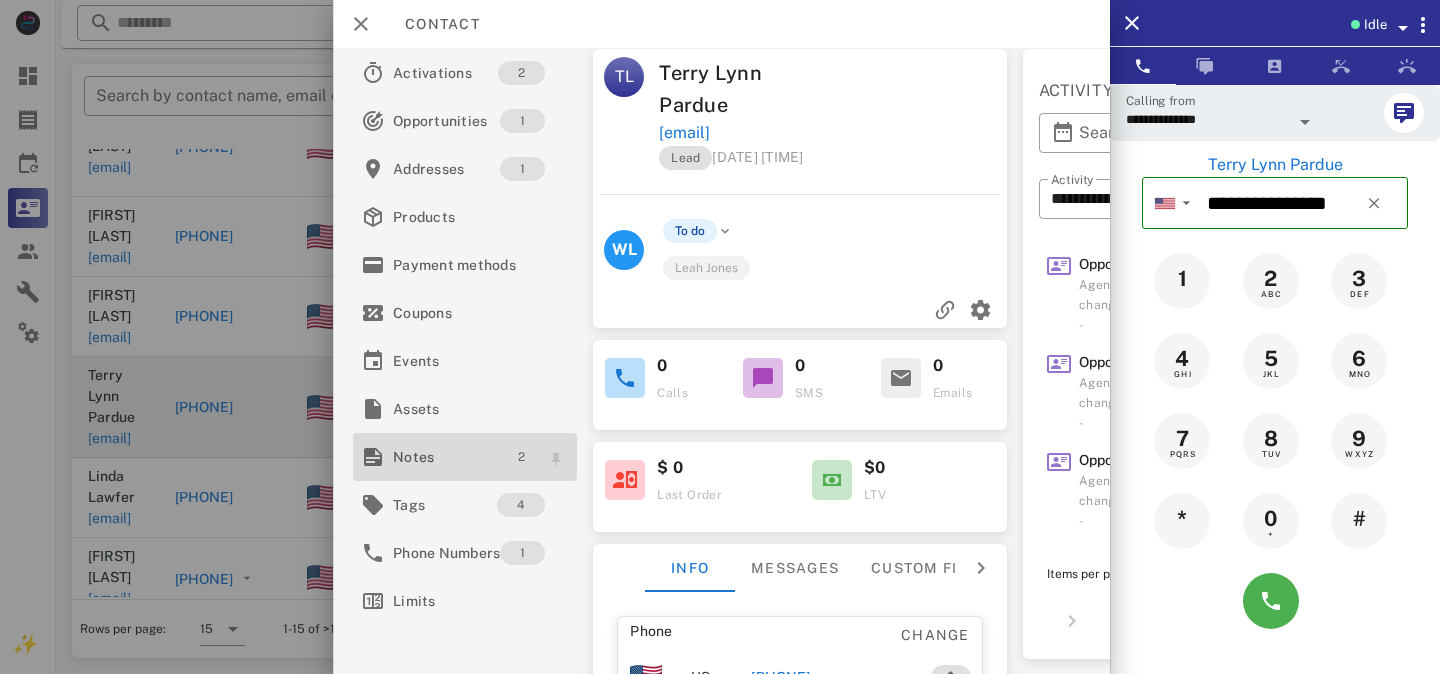 click on "2" at bounding box center (521, 457) 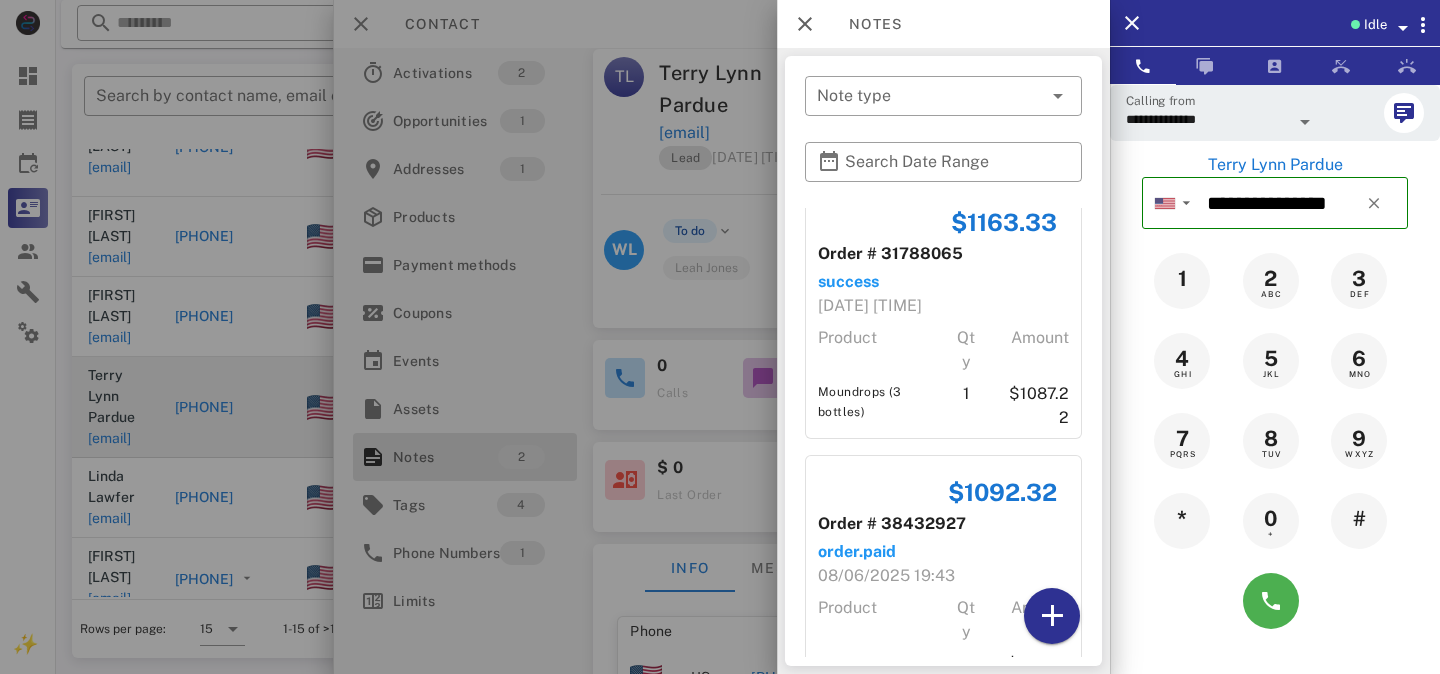 scroll, scrollTop: 8, scrollLeft: 0, axis: vertical 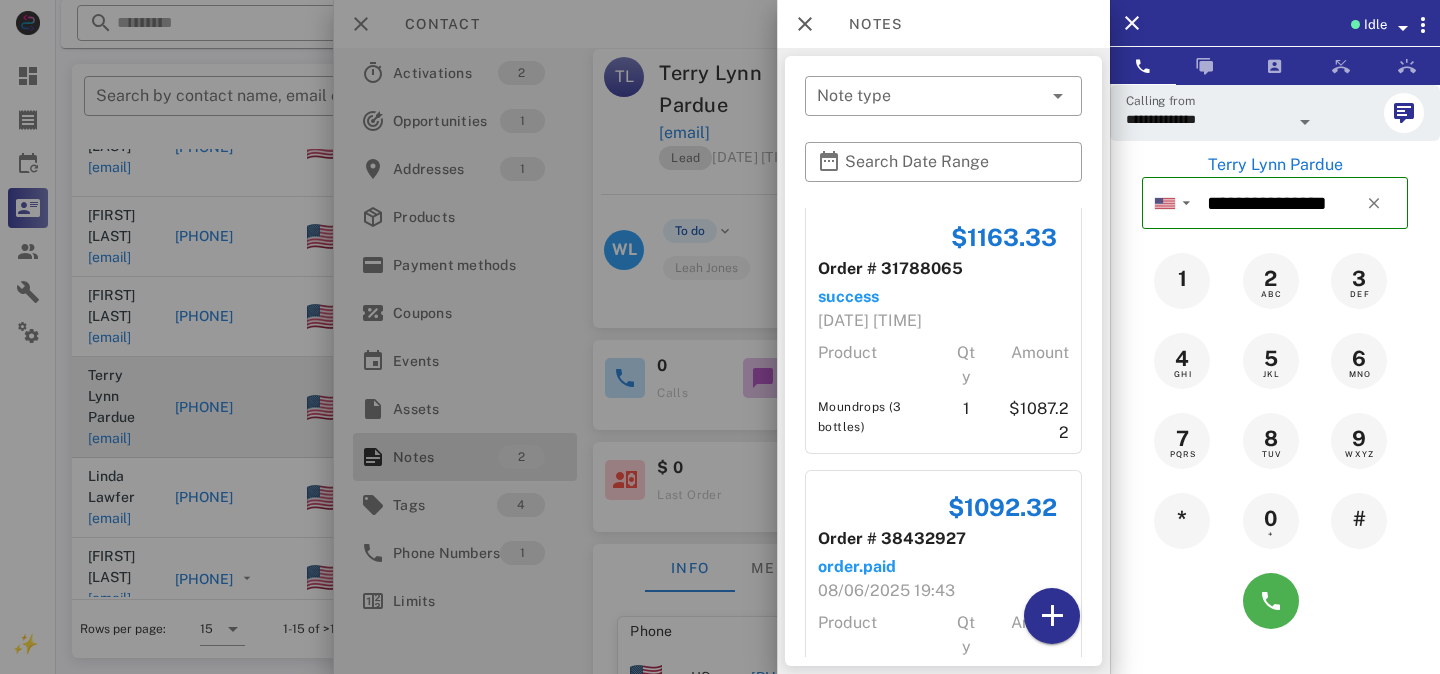 click at bounding box center [720, 337] 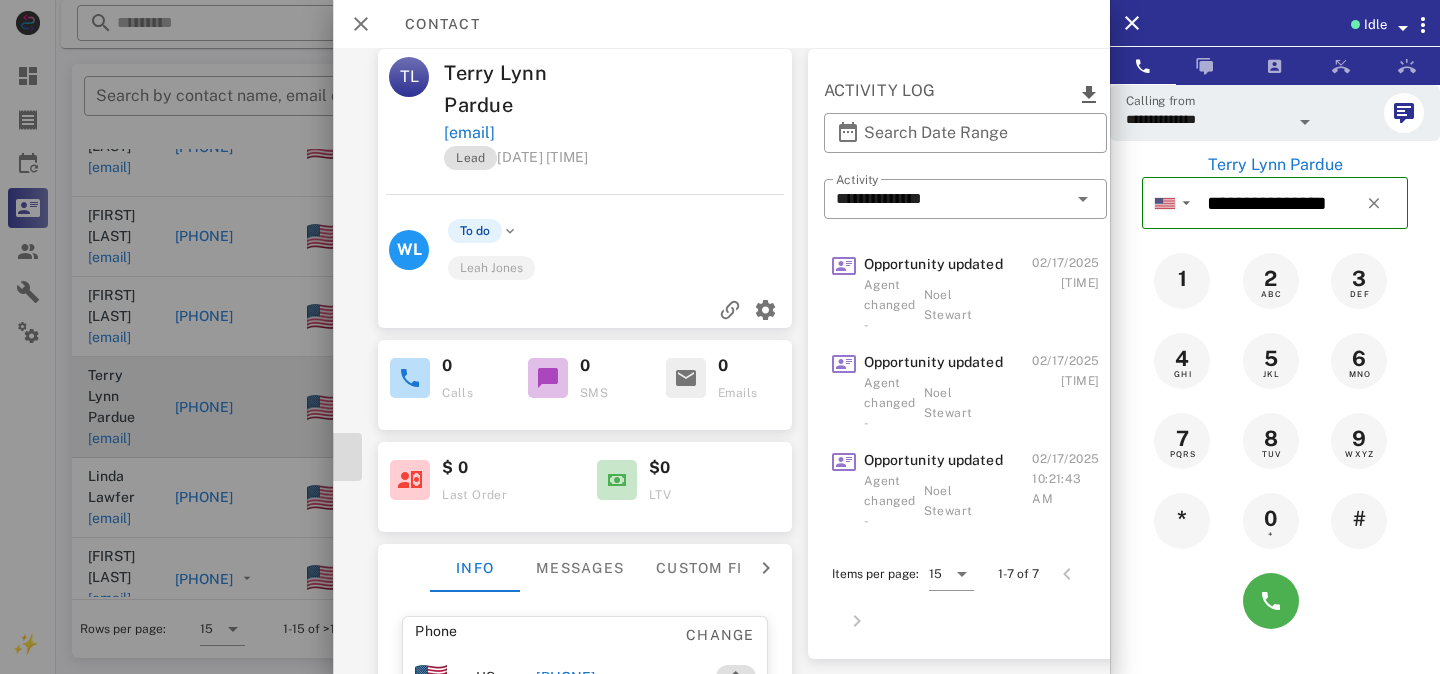 scroll, scrollTop: 7, scrollLeft: 213, axis: both 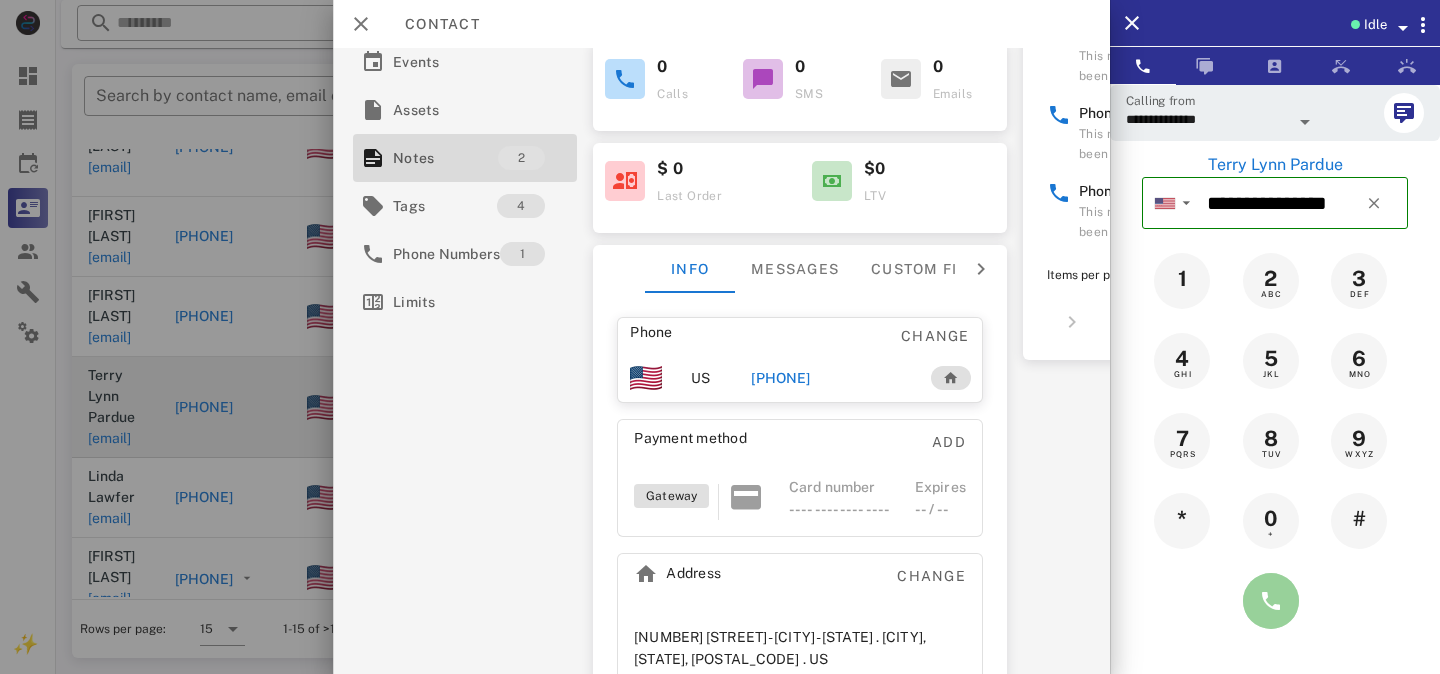 click at bounding box center (1271, 601) 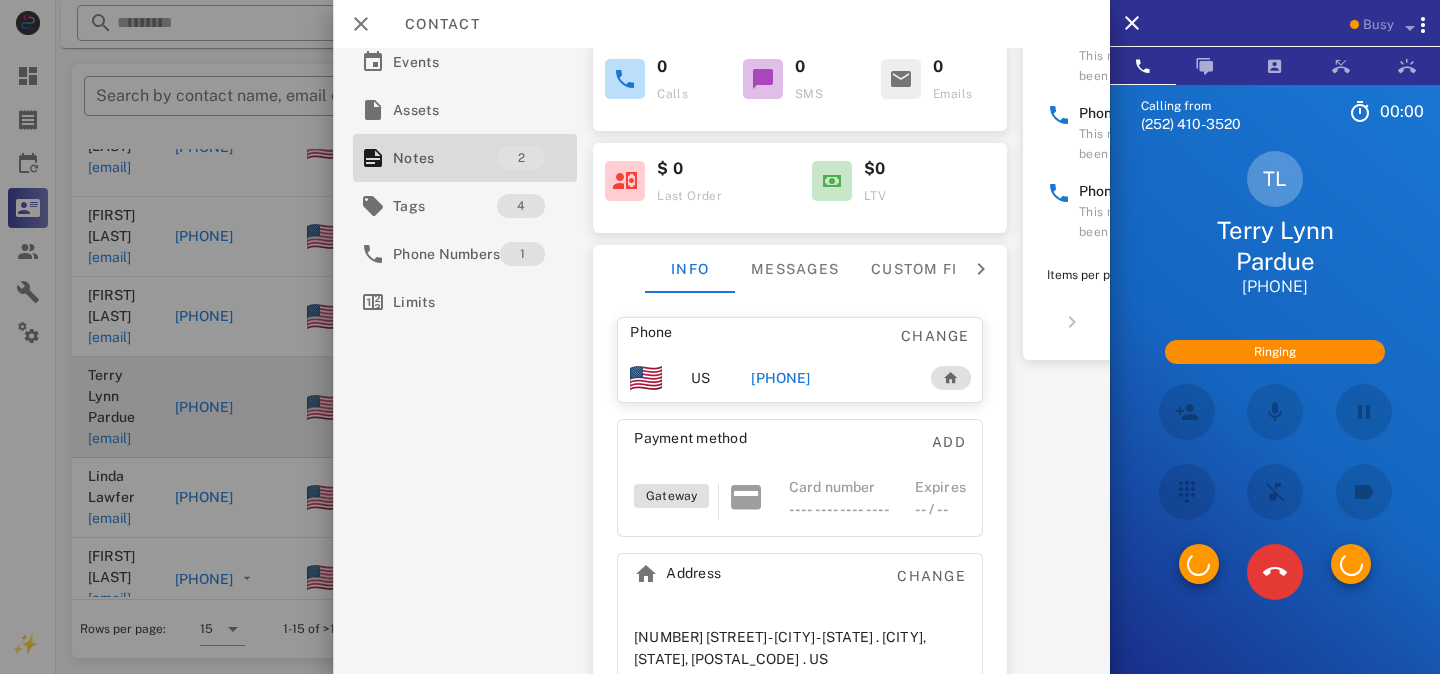 scroll, scrollTop: 0, scrollLeft: 0, axis: both 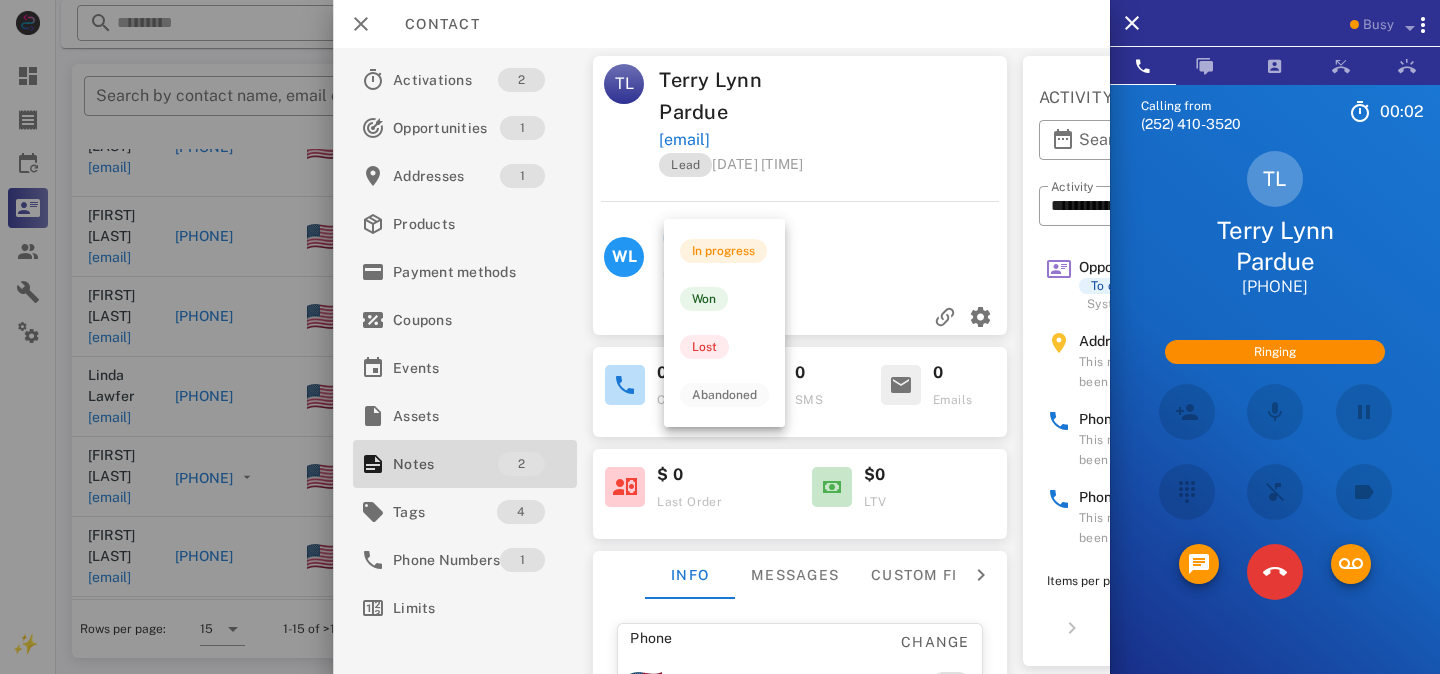 click on "To do" at bounding box center (690, 238) 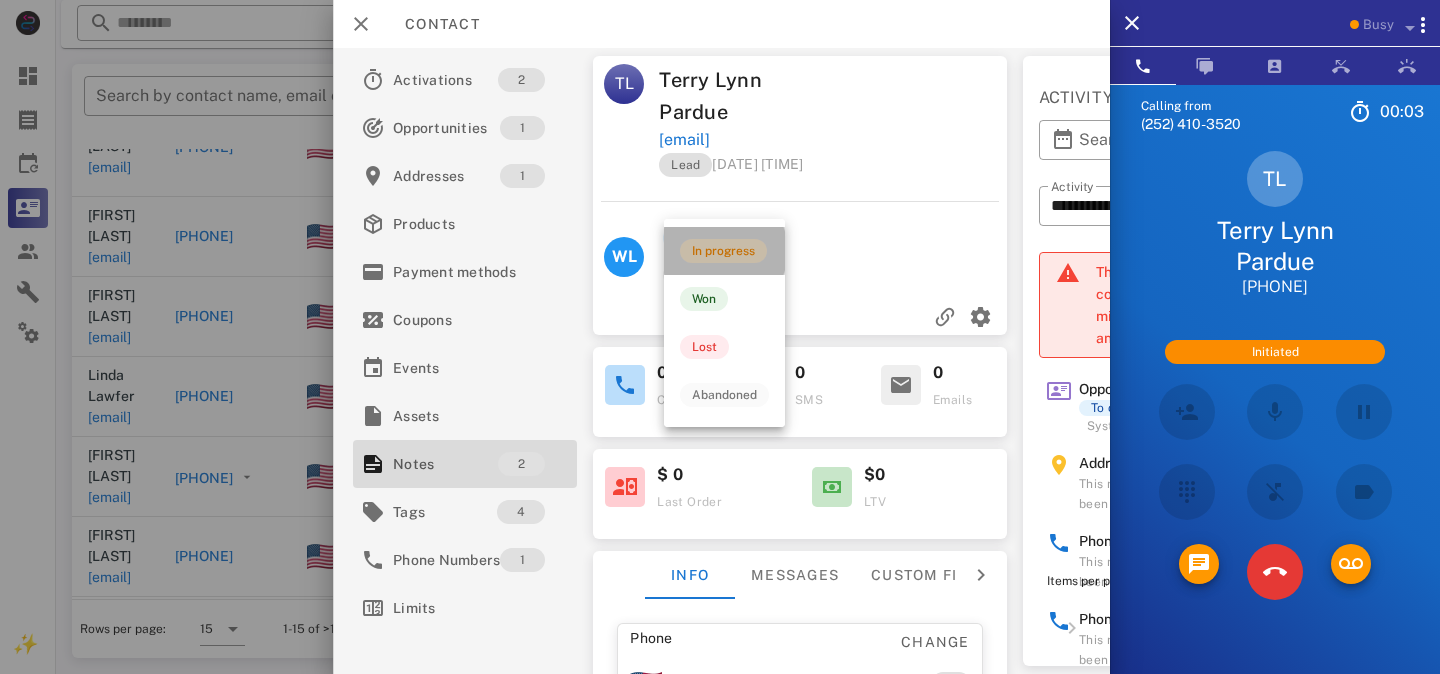 click on "In progress" at bounding box center [723, 251] 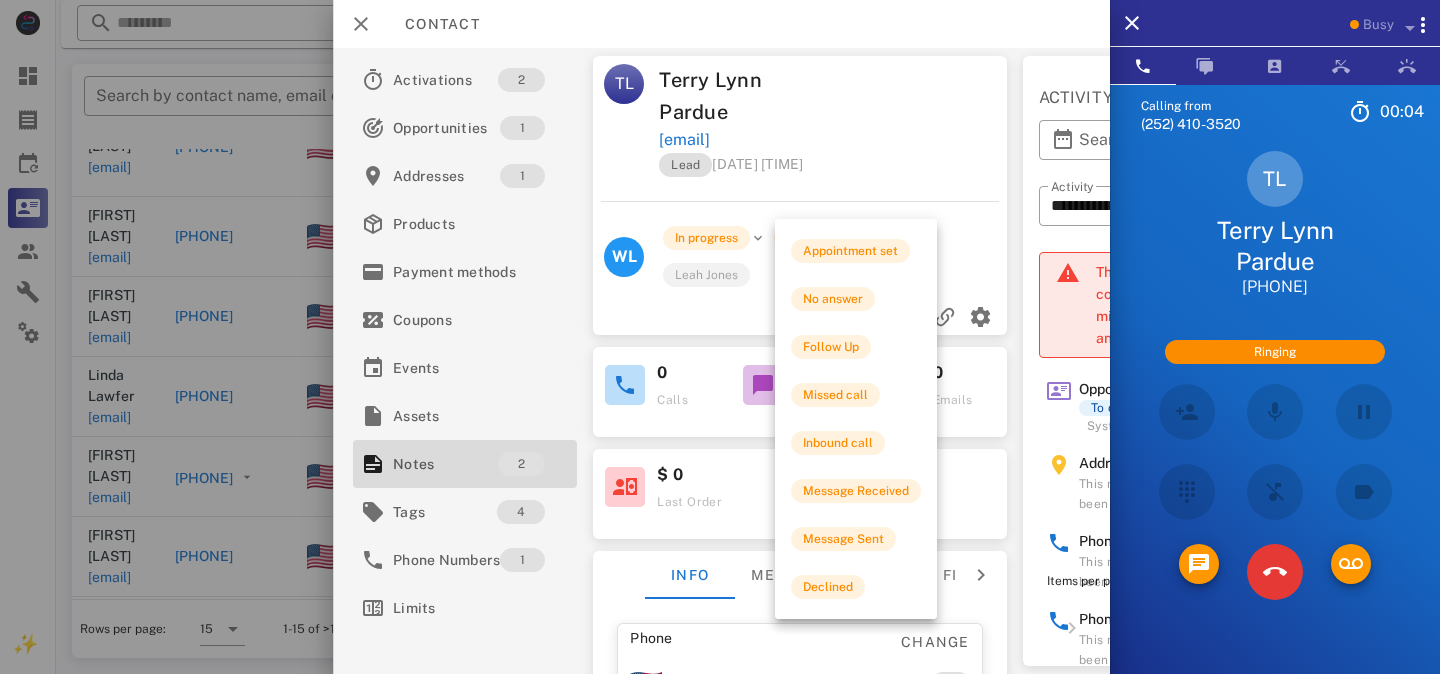 click on "Unknown" at bounding box center (812, 238) 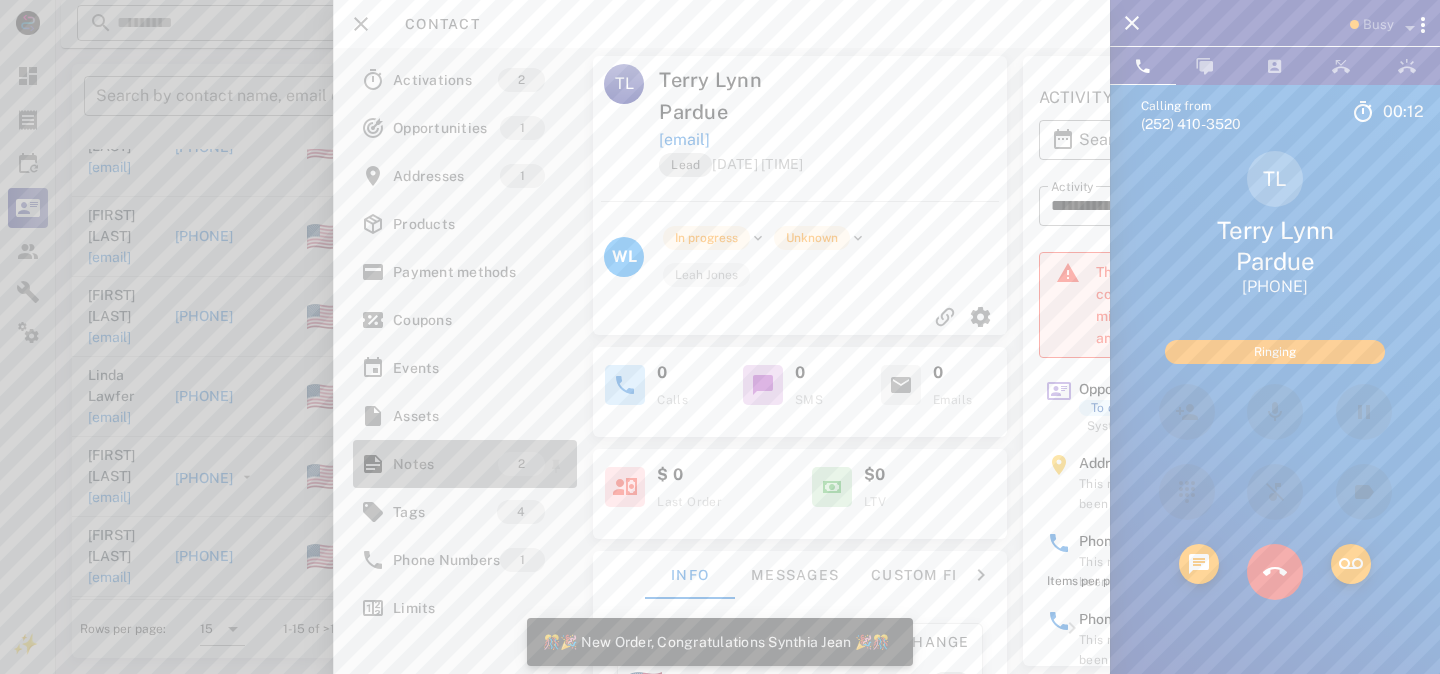 click on "Notes" at bounding box center (445, 464) 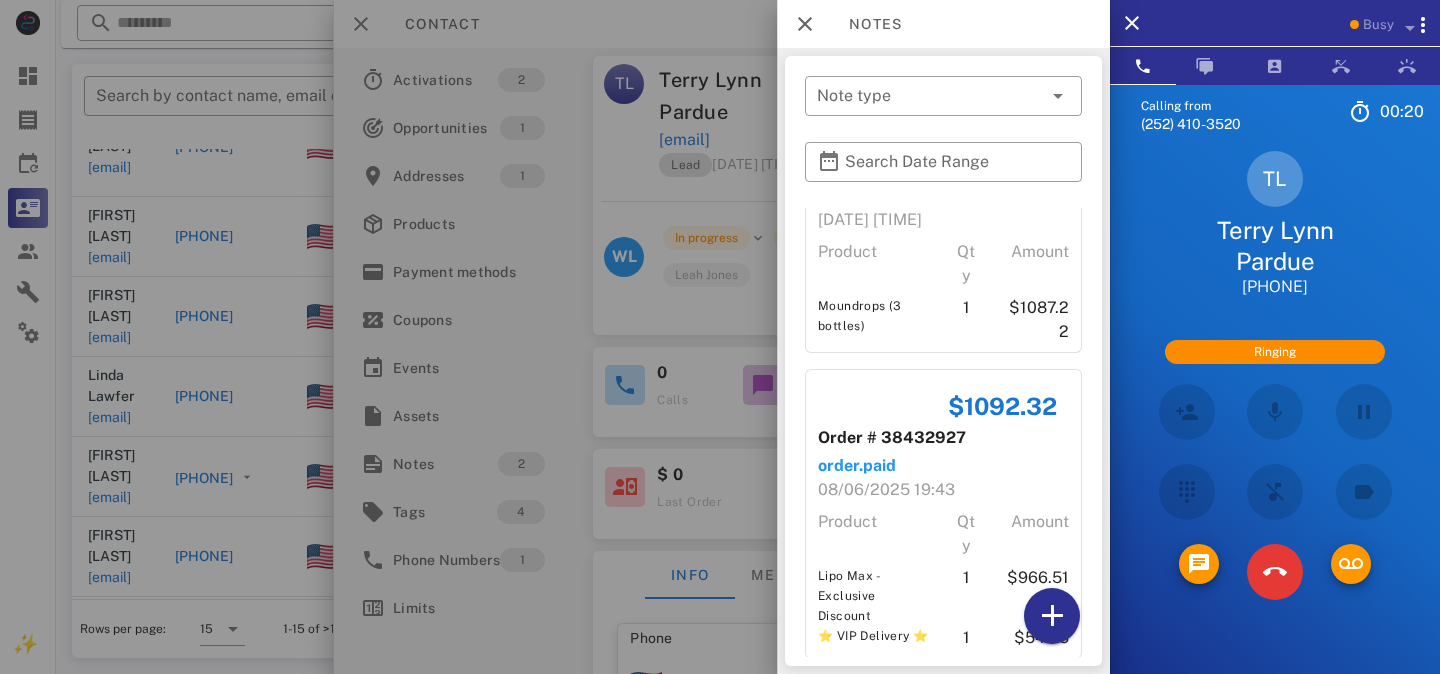 scroll, scrollTop: 111, scrollLeft: 0, axis: vertical 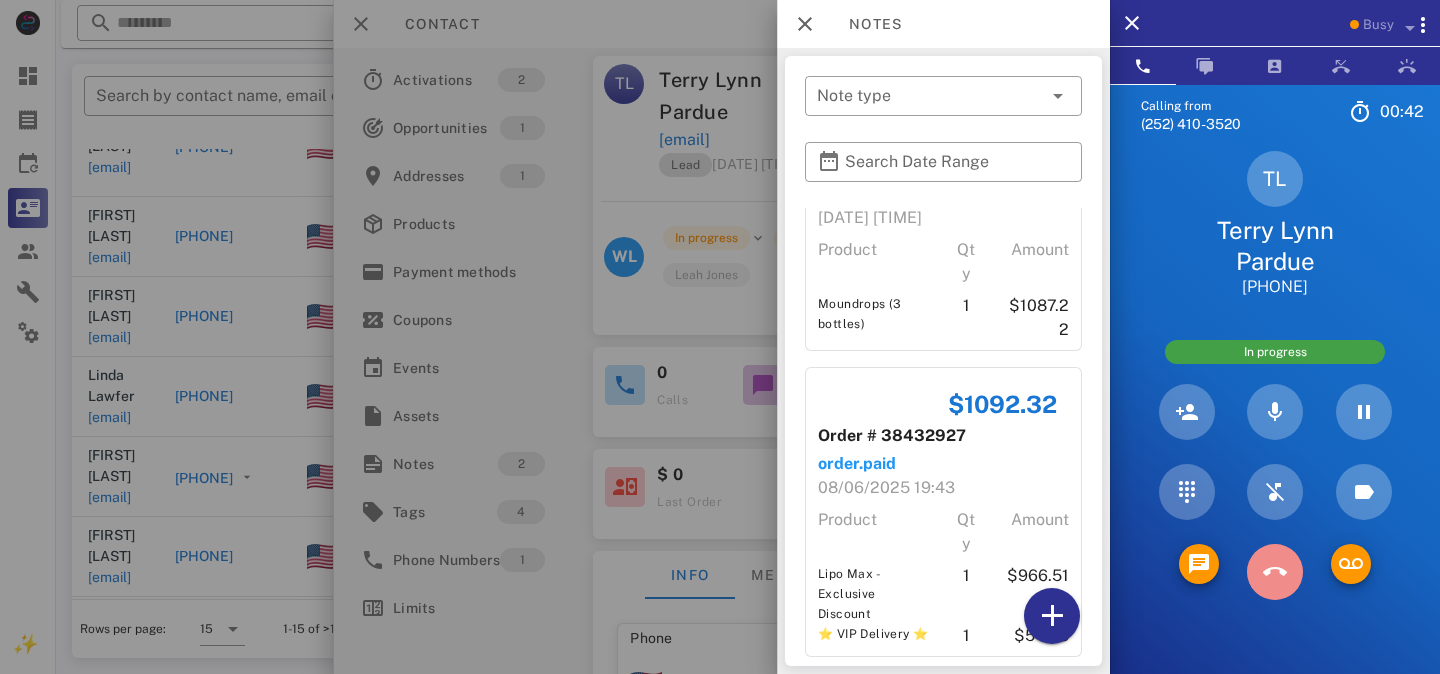click at bounding box center (1275, 572) 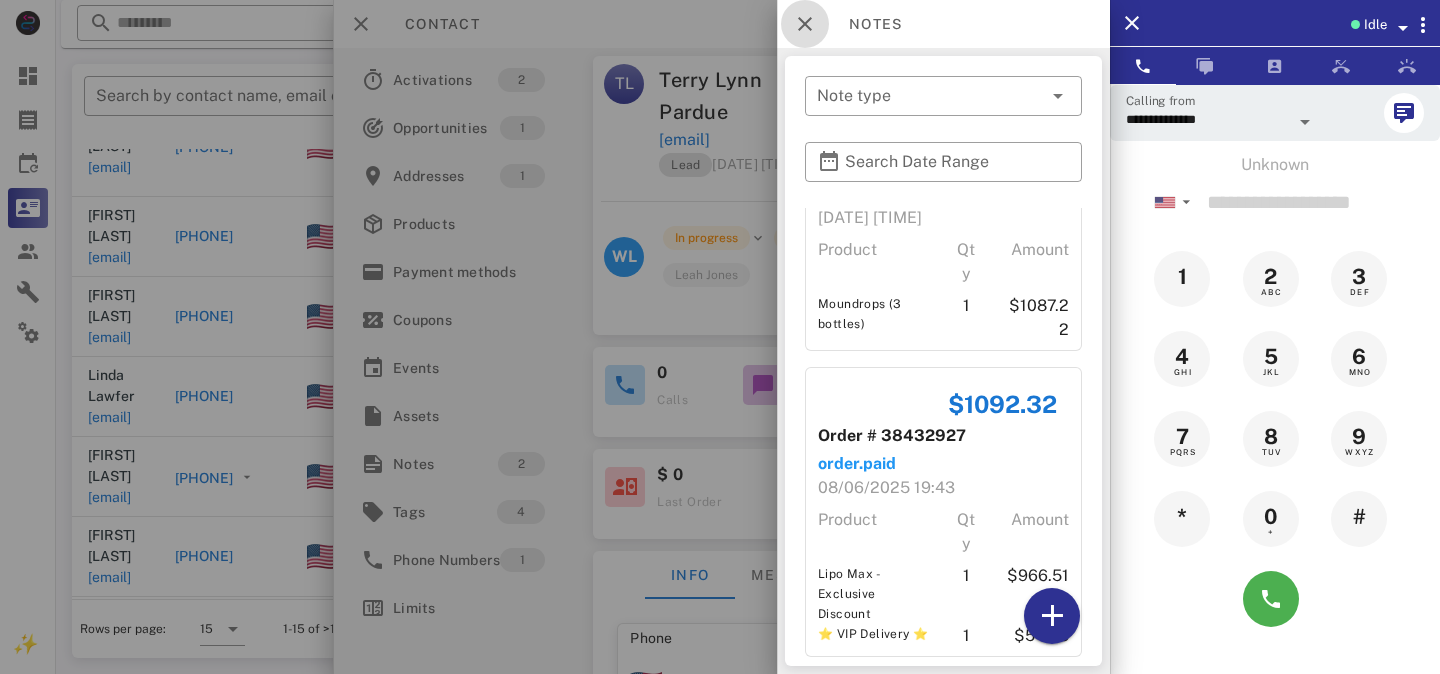 click at bounding box center (805, 24) 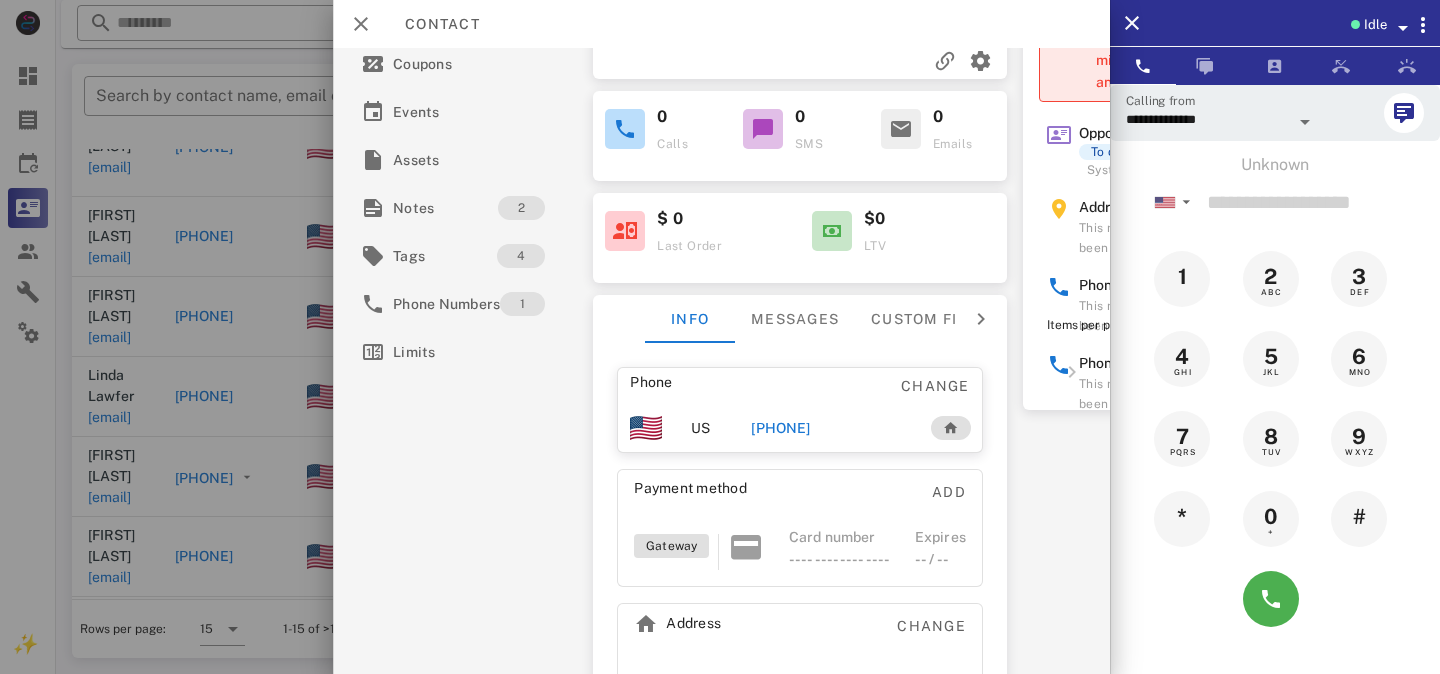 scroll, scrollTop: 306, scrollLeft: 0, axis: vertical 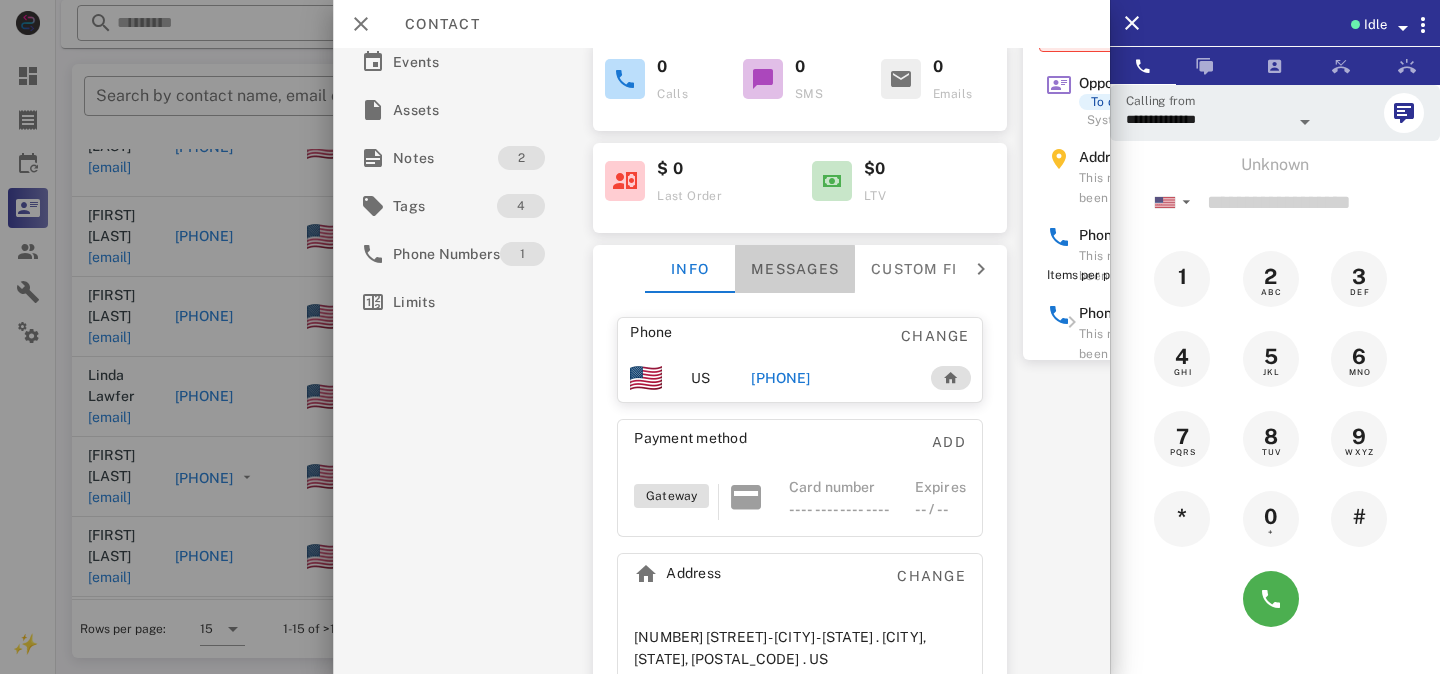click on "Messages" at bounding box center (795, 269) 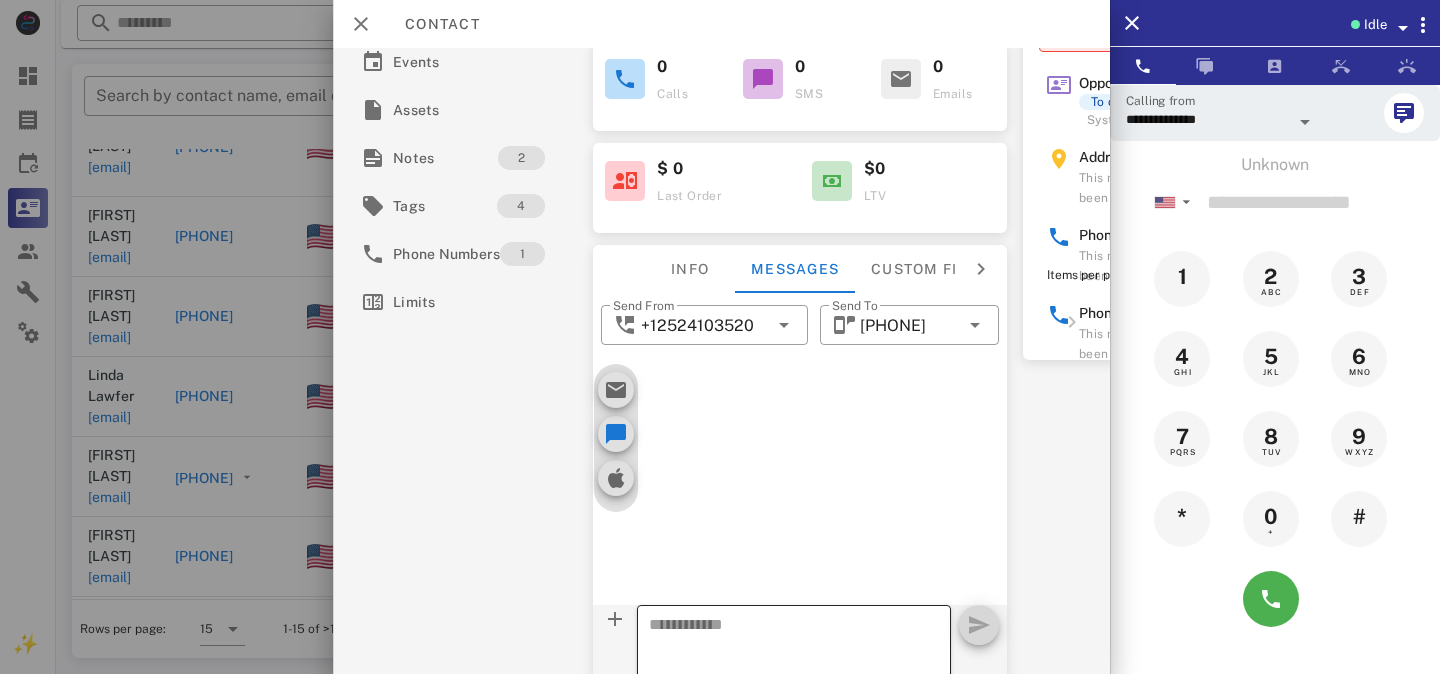 click at bounding box center [782, 658] 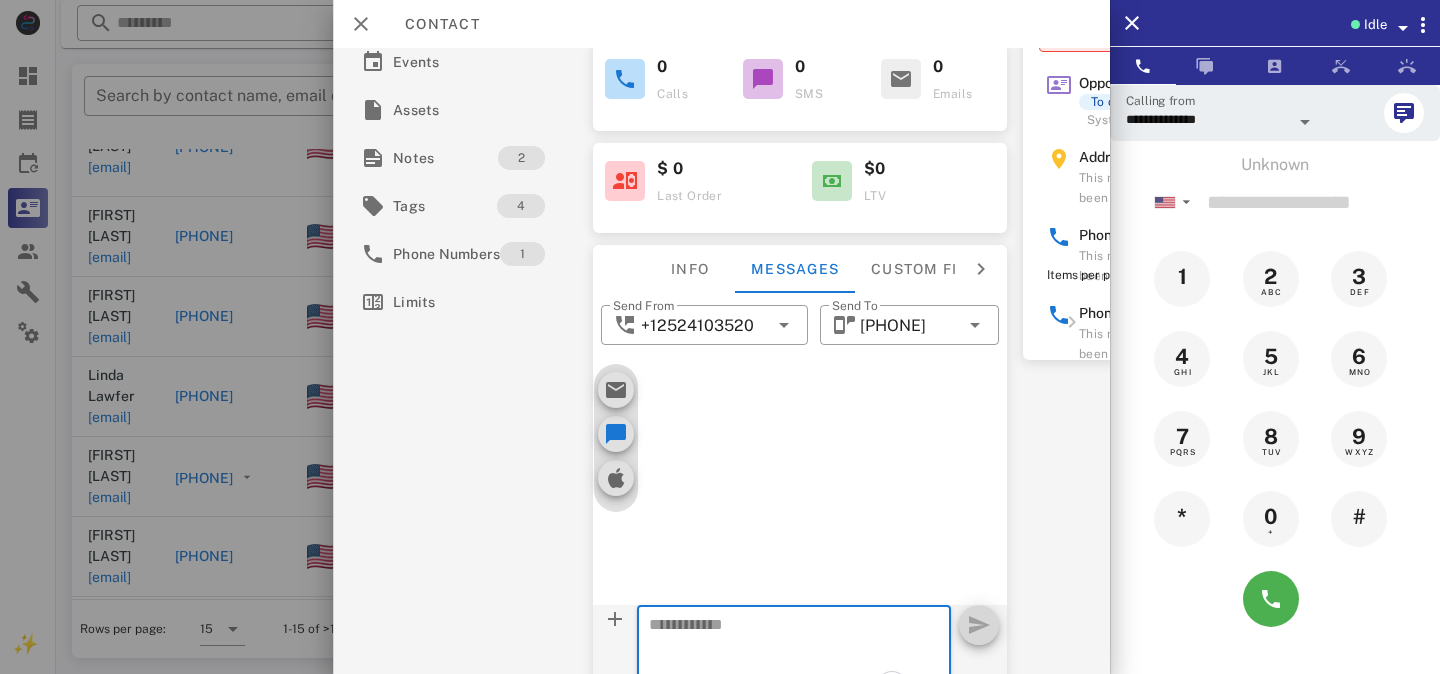 paste on "**********" 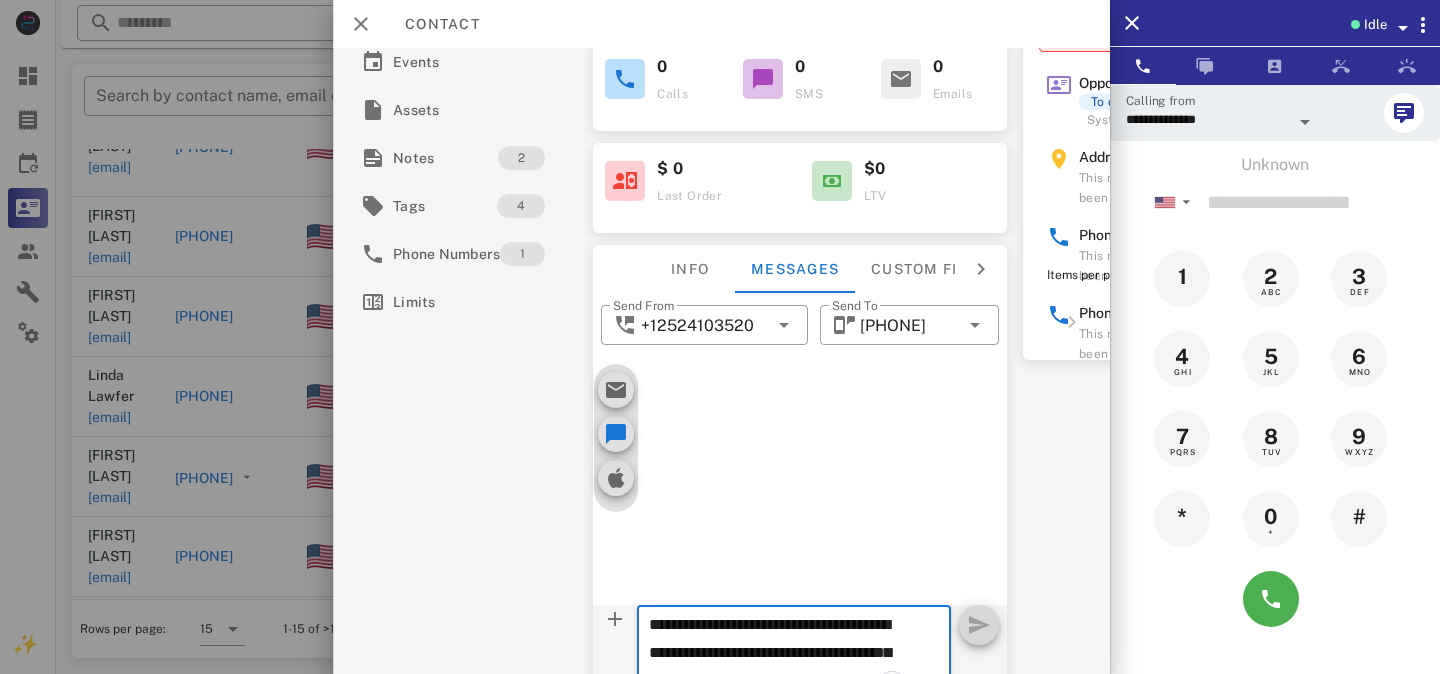 scroll, scrollTop: 125, scrollLeft: 0, axis: vertical 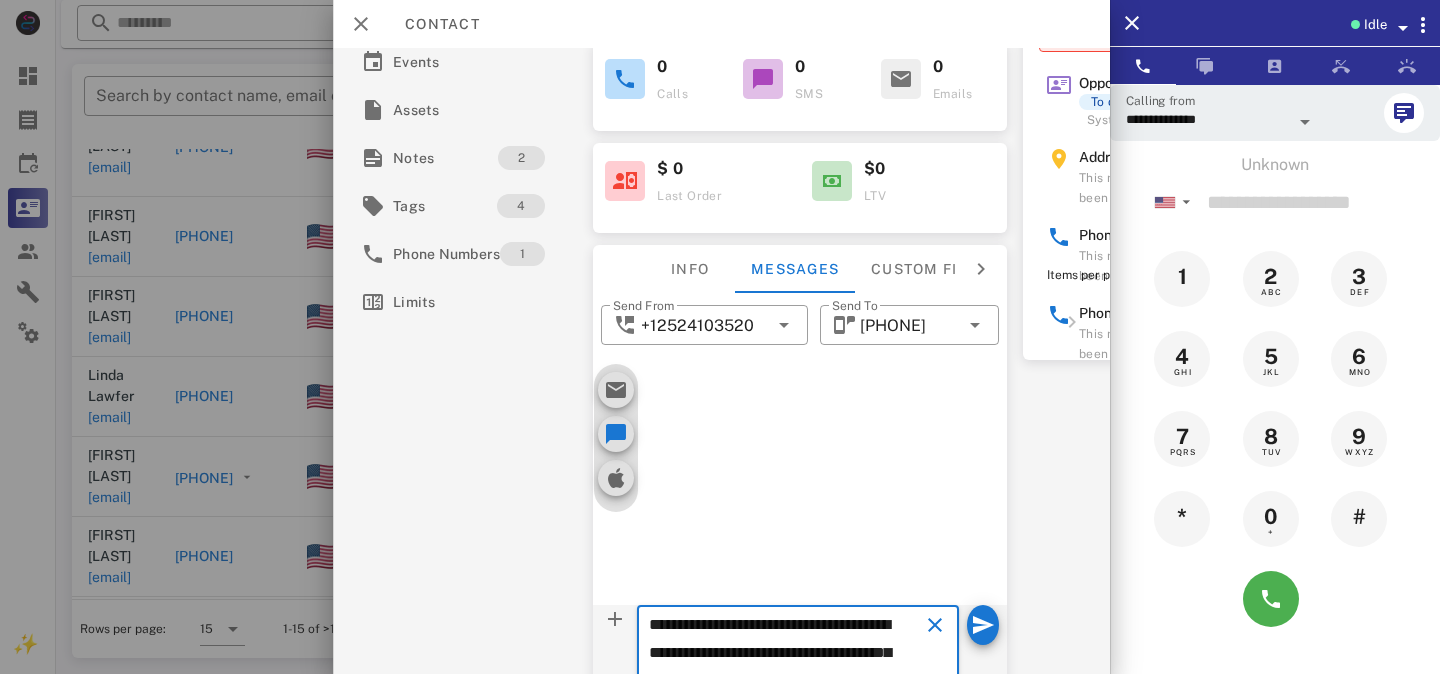 click on "**********" at bounding box center (785, 658) 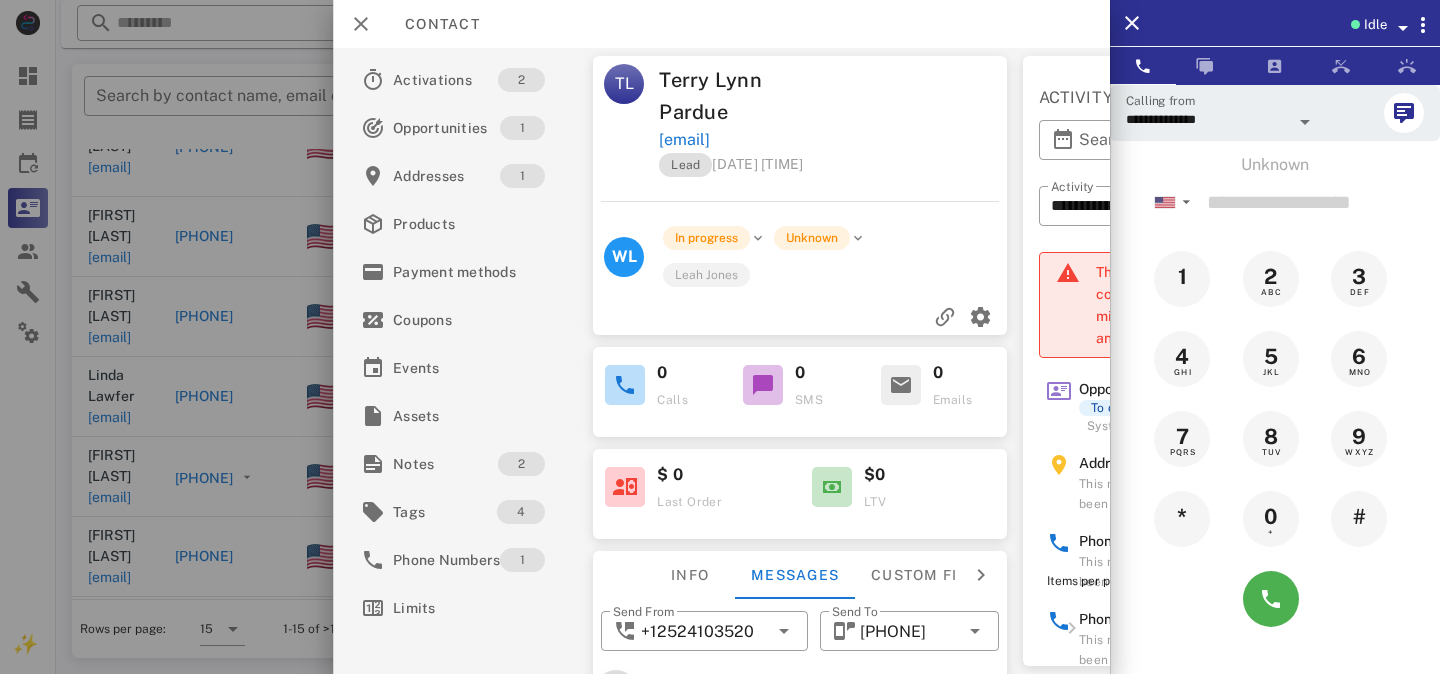 scroll, scrollTop: 332, scrollLeft: 0, axis: vertical 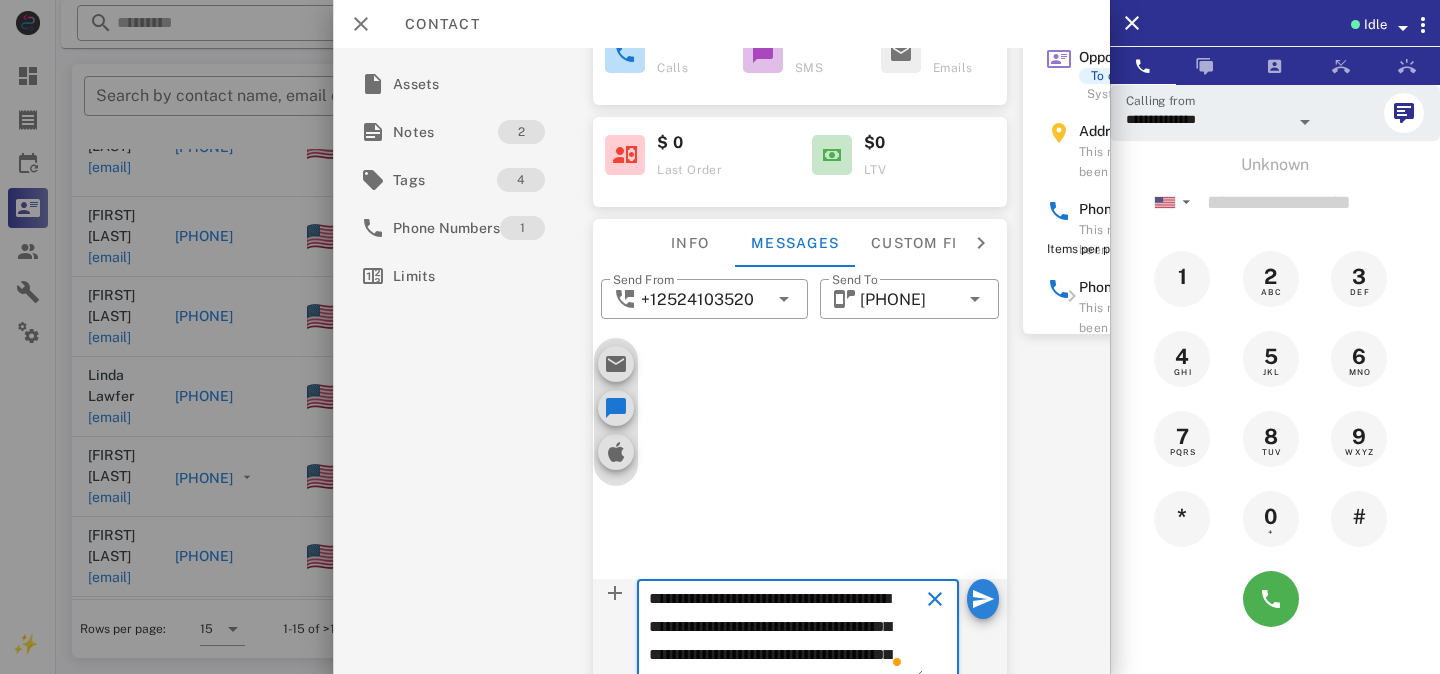 type on "**********" 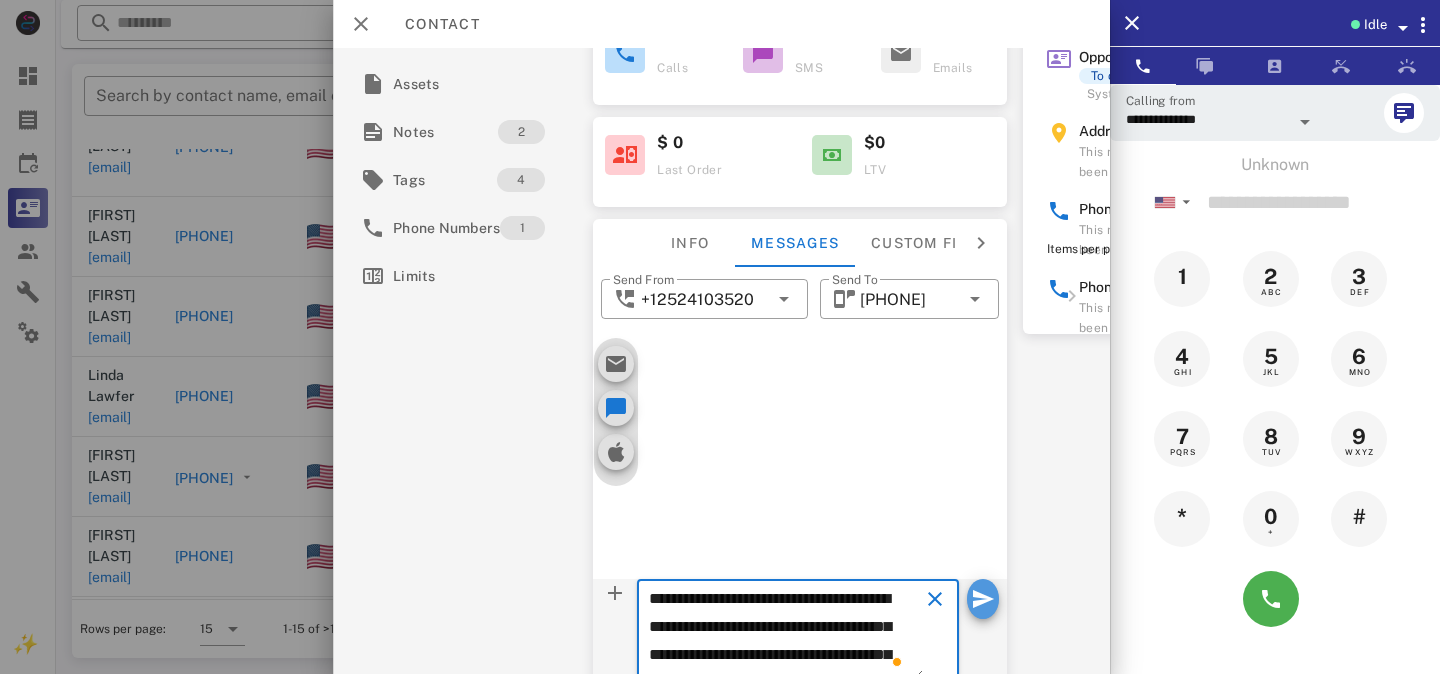 click at bounding box center (983, 599) 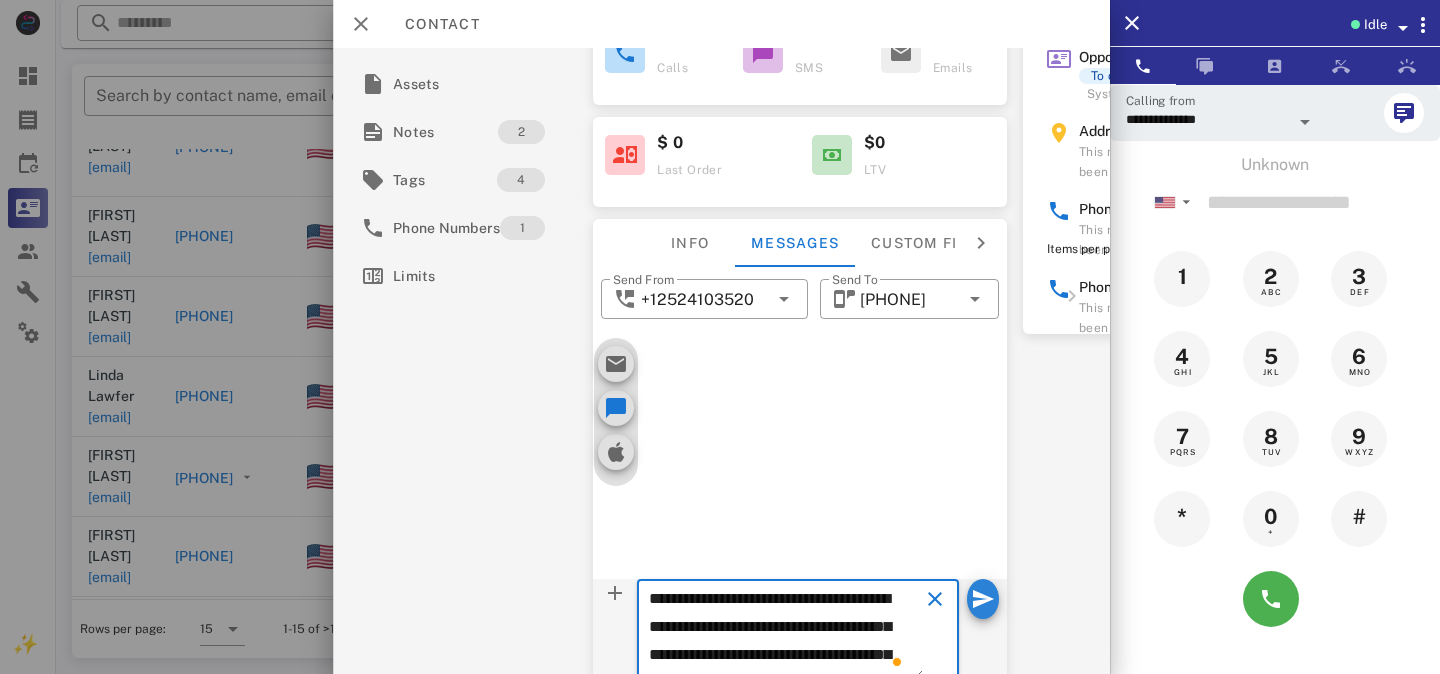 type 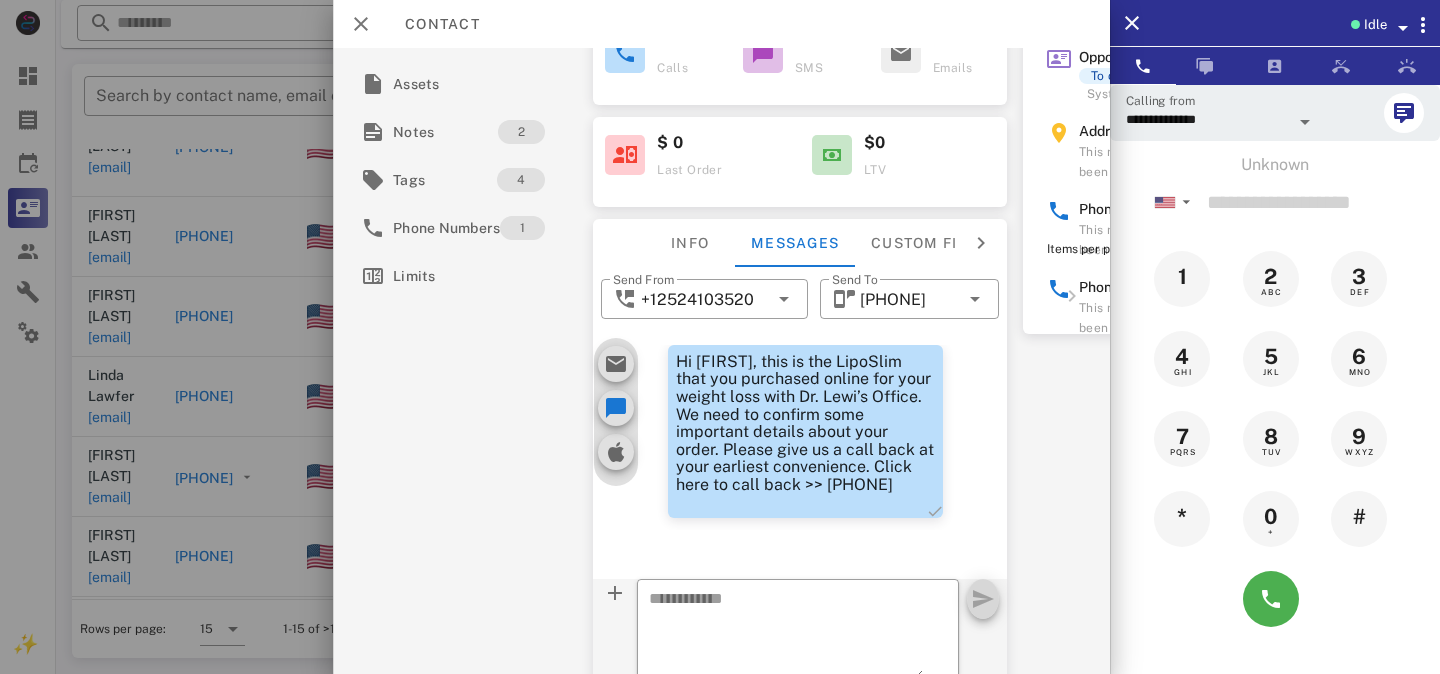 scroll, scrollTop: 0, scrollLeft: 0, axis: both 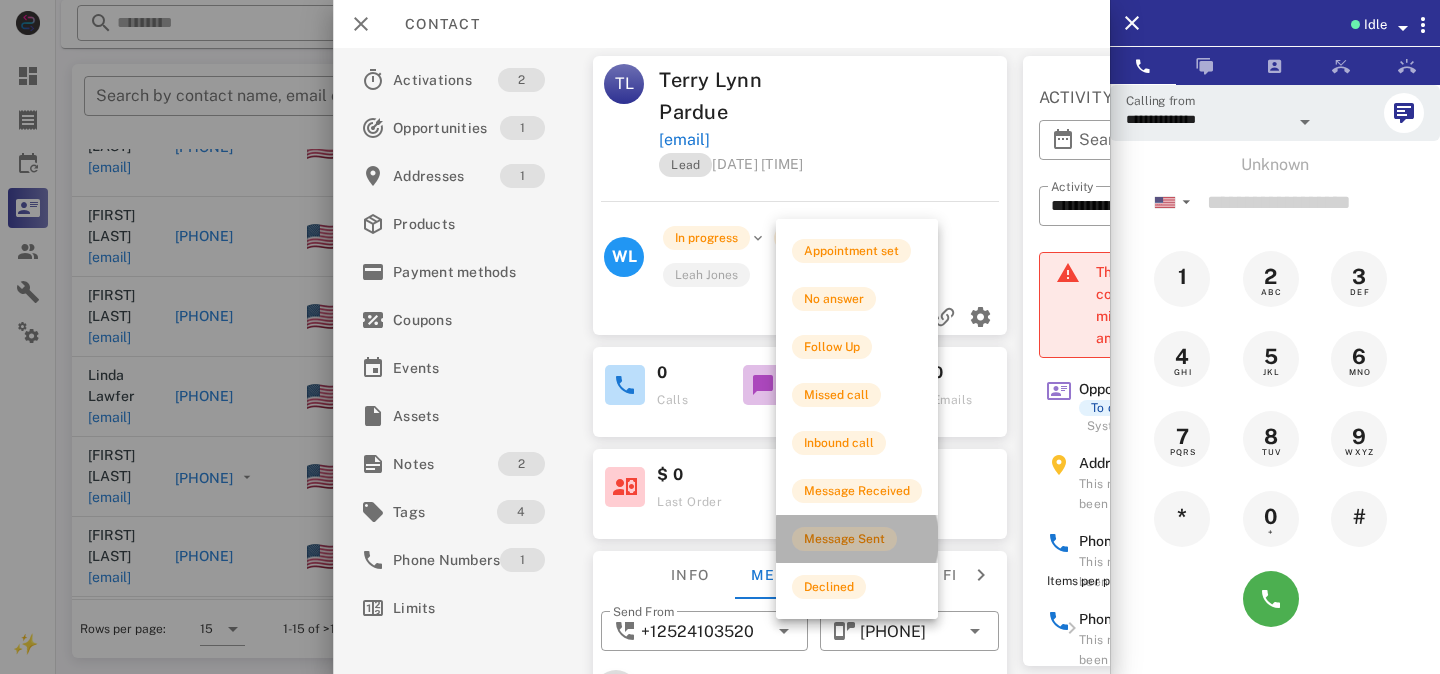 click on "Message Sent" at bounding box center (844, 539) 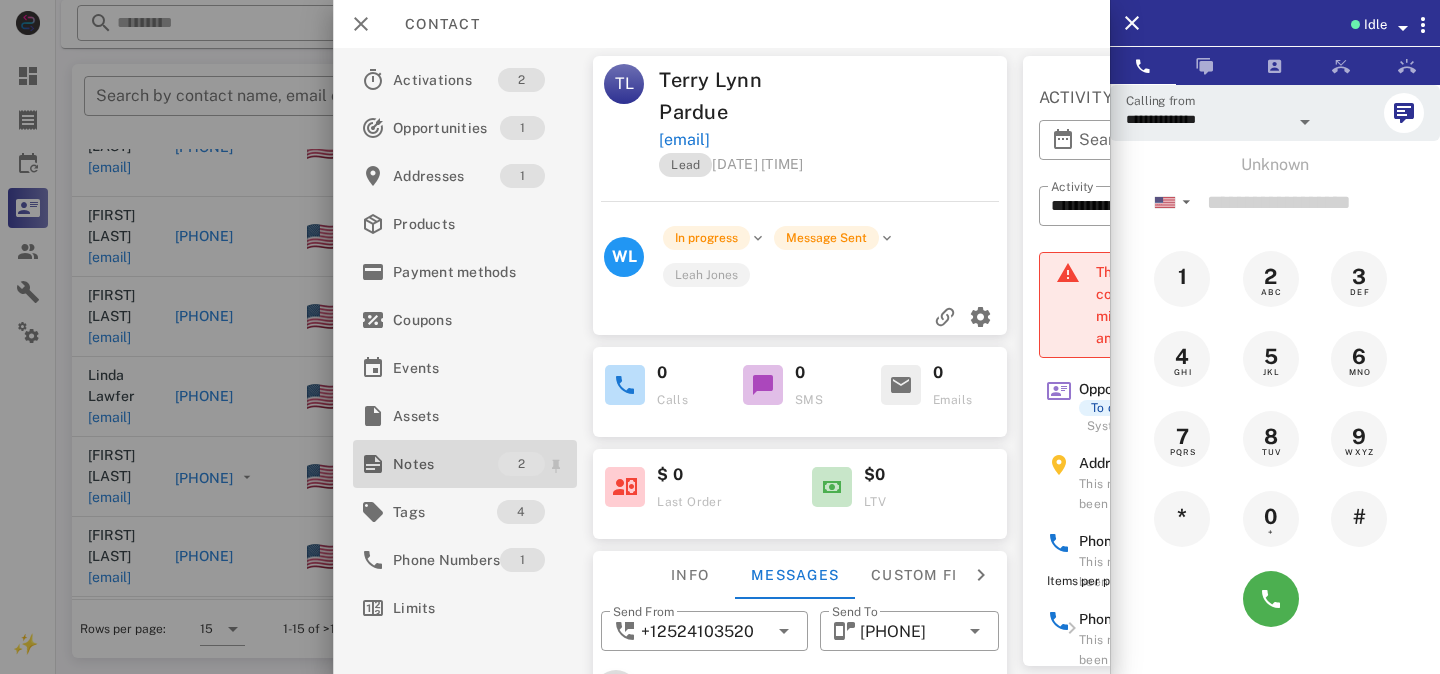 click on "Notes" at bounding box center [445, 464] 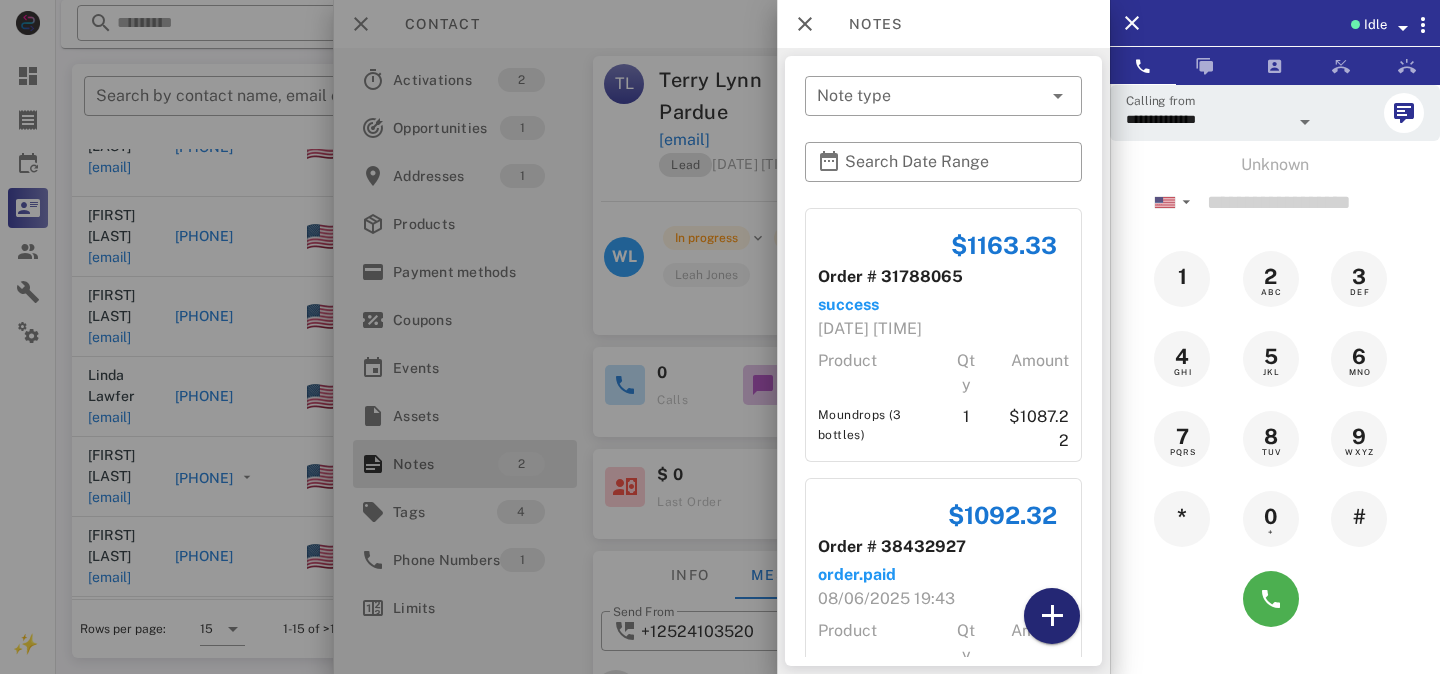 click at bounding box center (1052, 616) 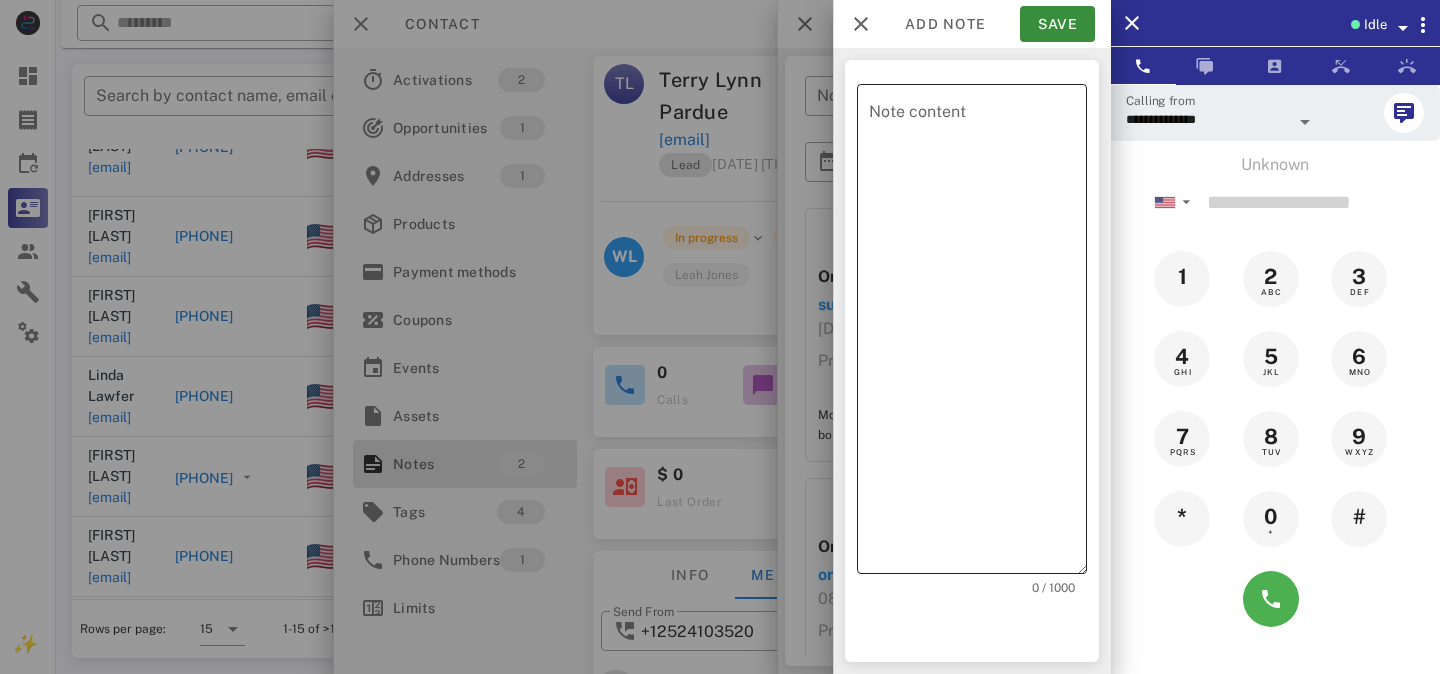click on "Note content" at bounding box center (978, 334) 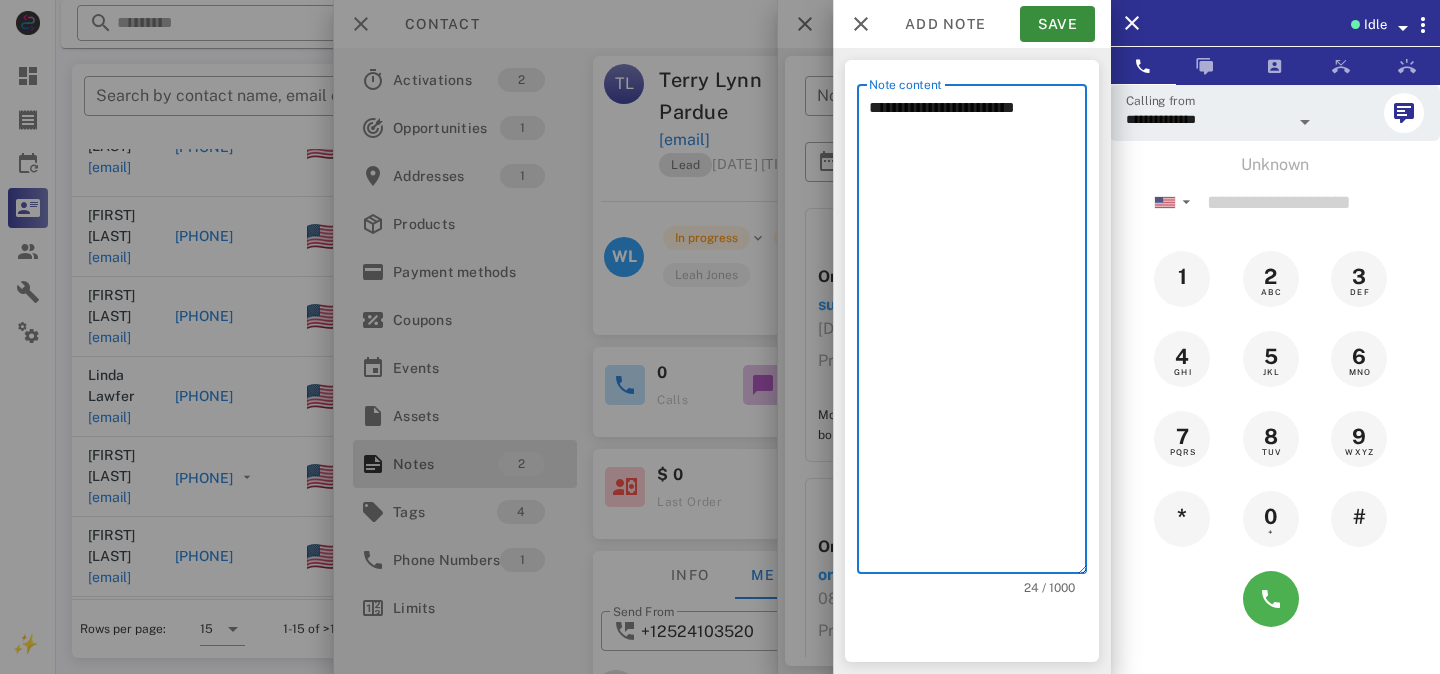 click on "**********" at bounding box center (978, 334) 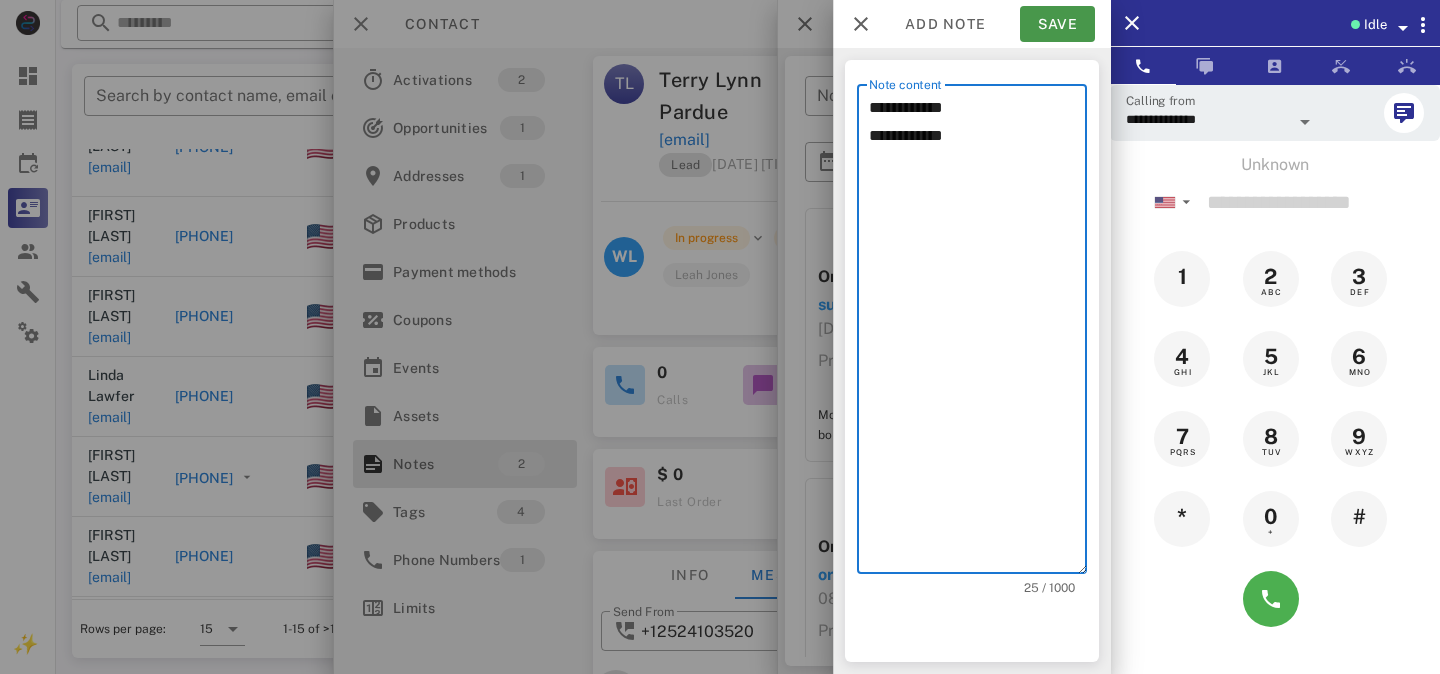type on "**********" 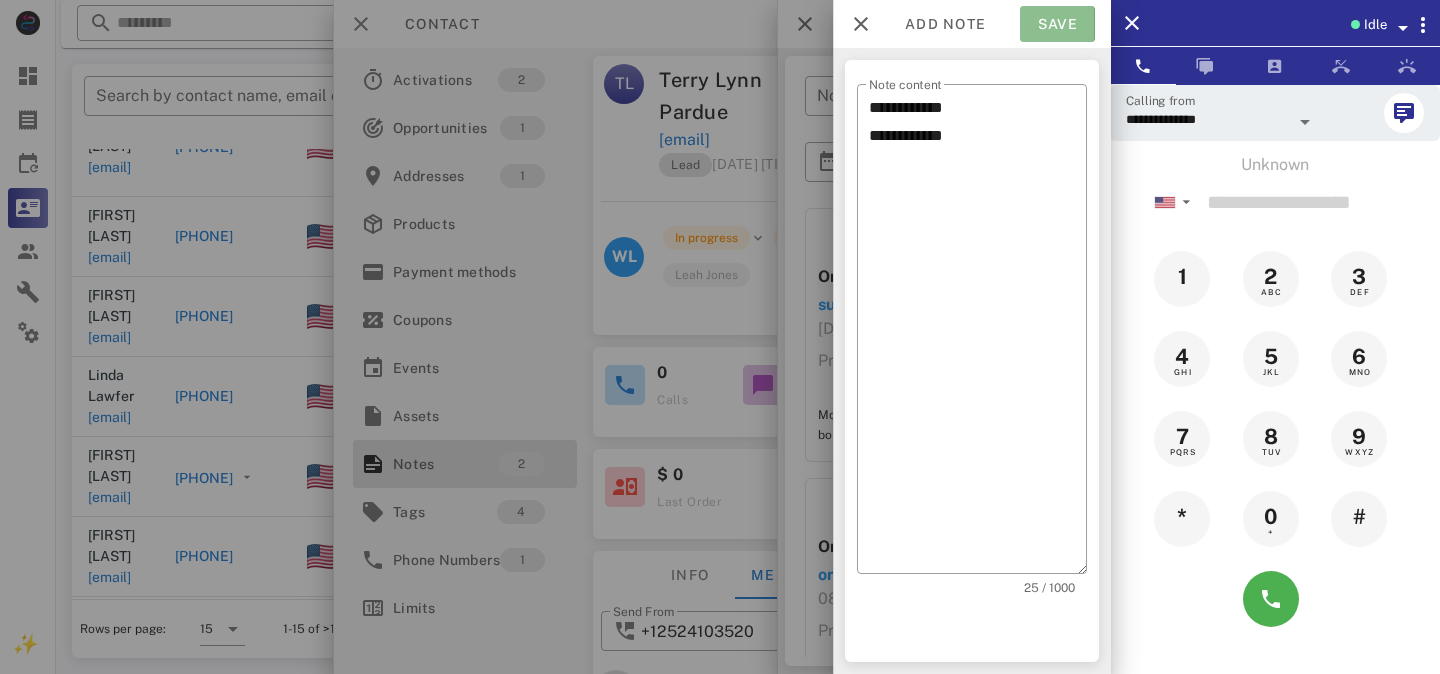 click on "Save" at bounding box center (1057, 24) 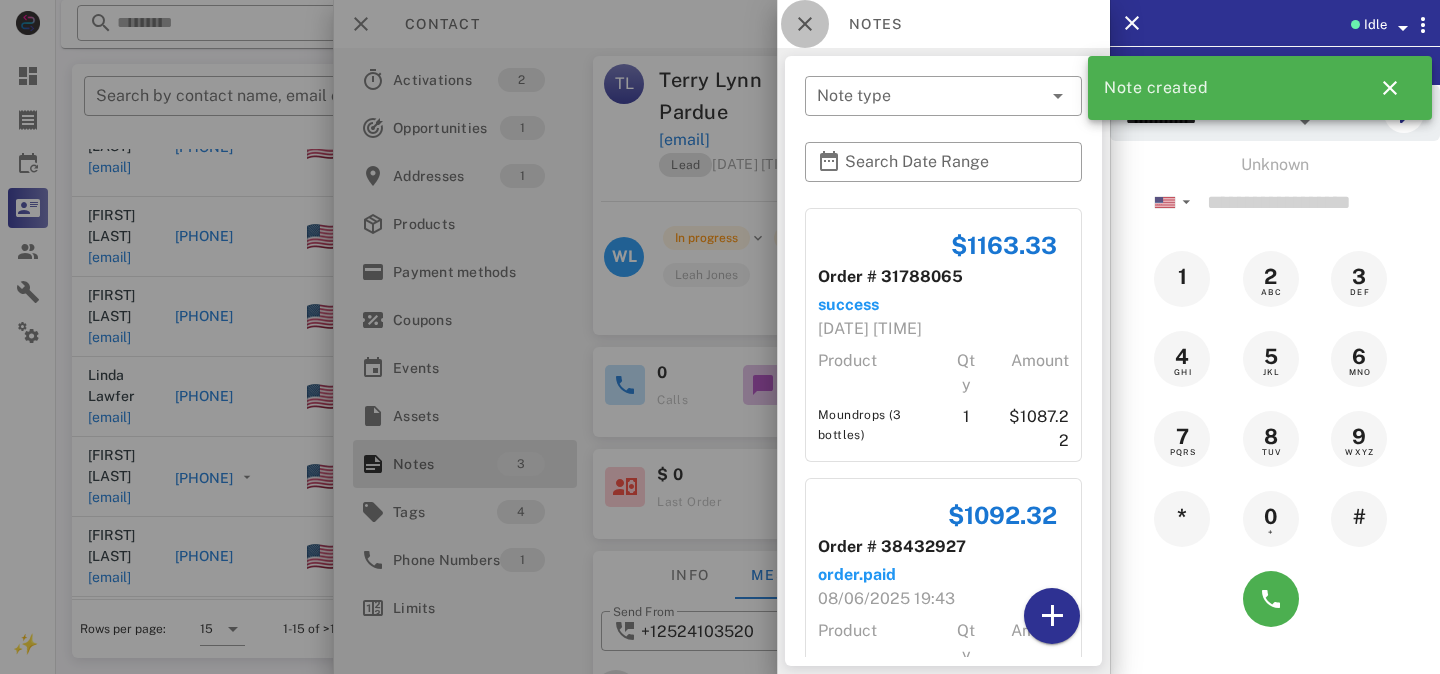 click at bounding box center (805, 24) 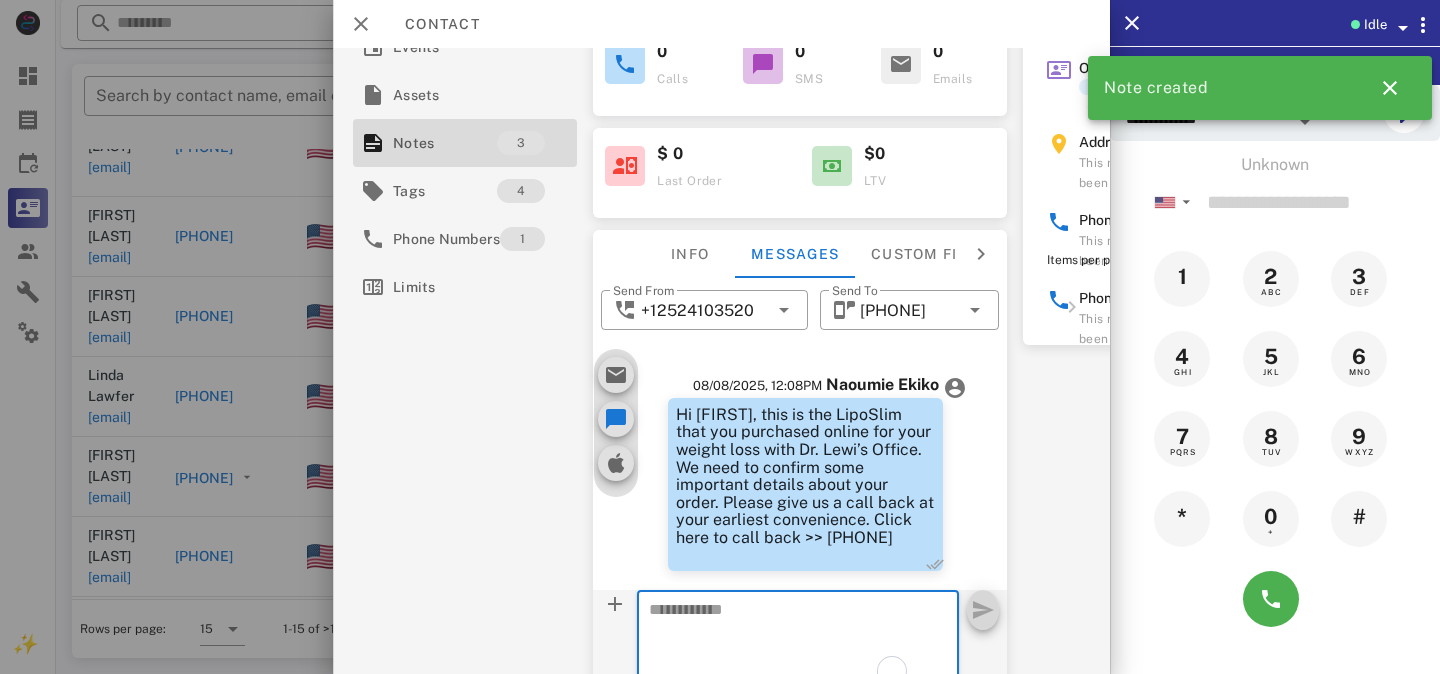 scroll, scrollTop: 0, scrollLeft: 0, axis: both 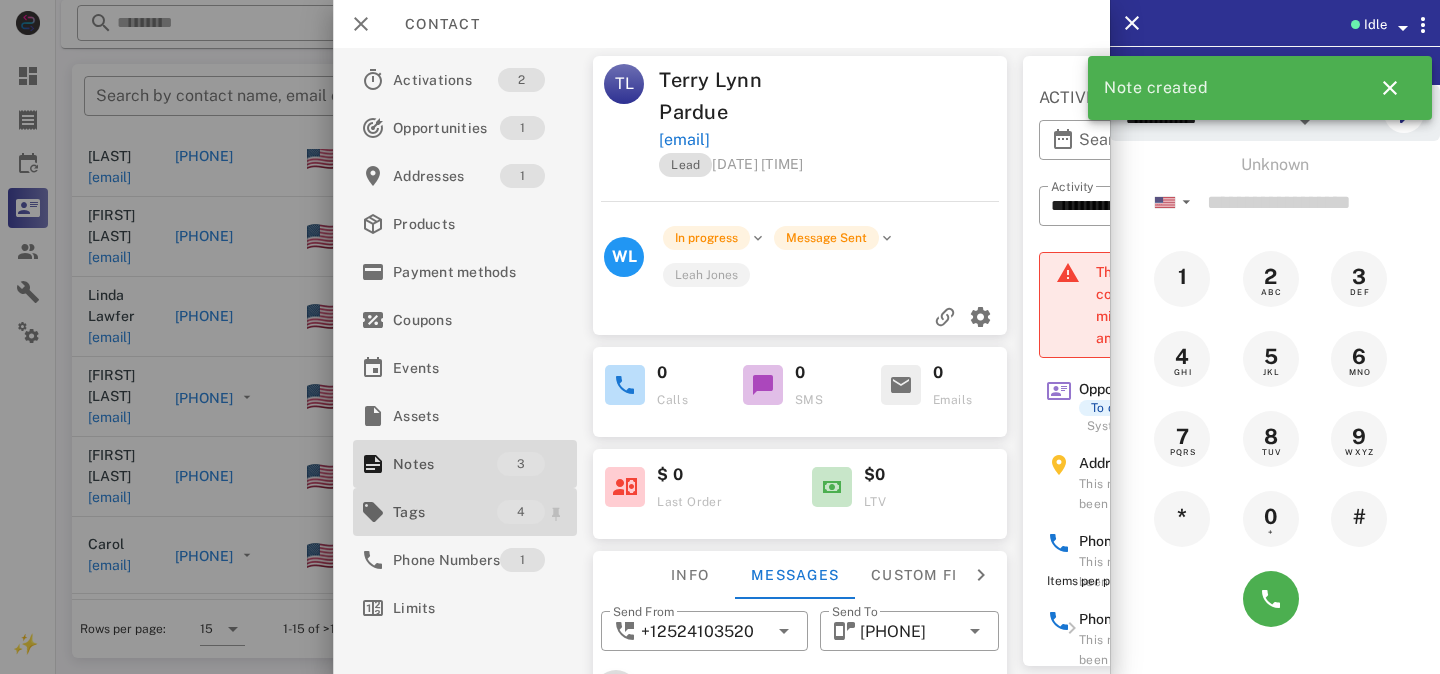 click on "Tags" at bounding box center (445, 512) 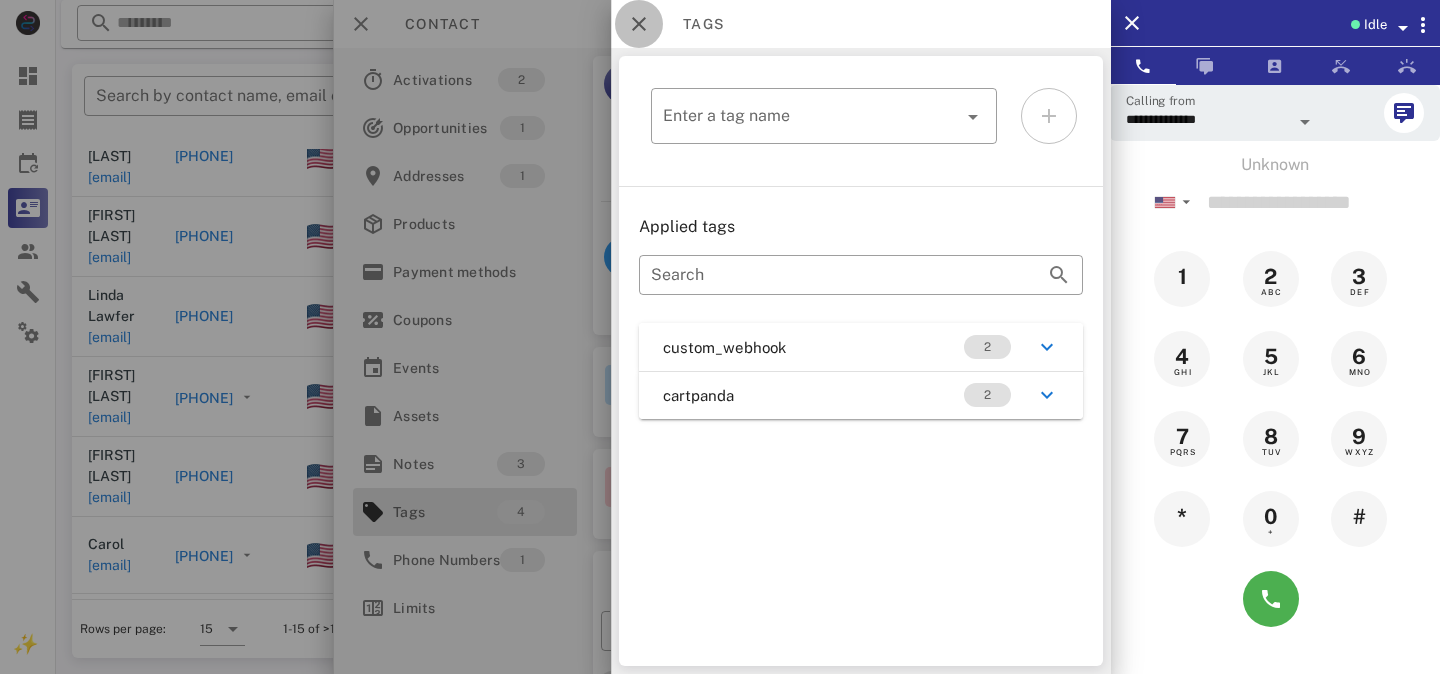click at bounding box center (639, 24) 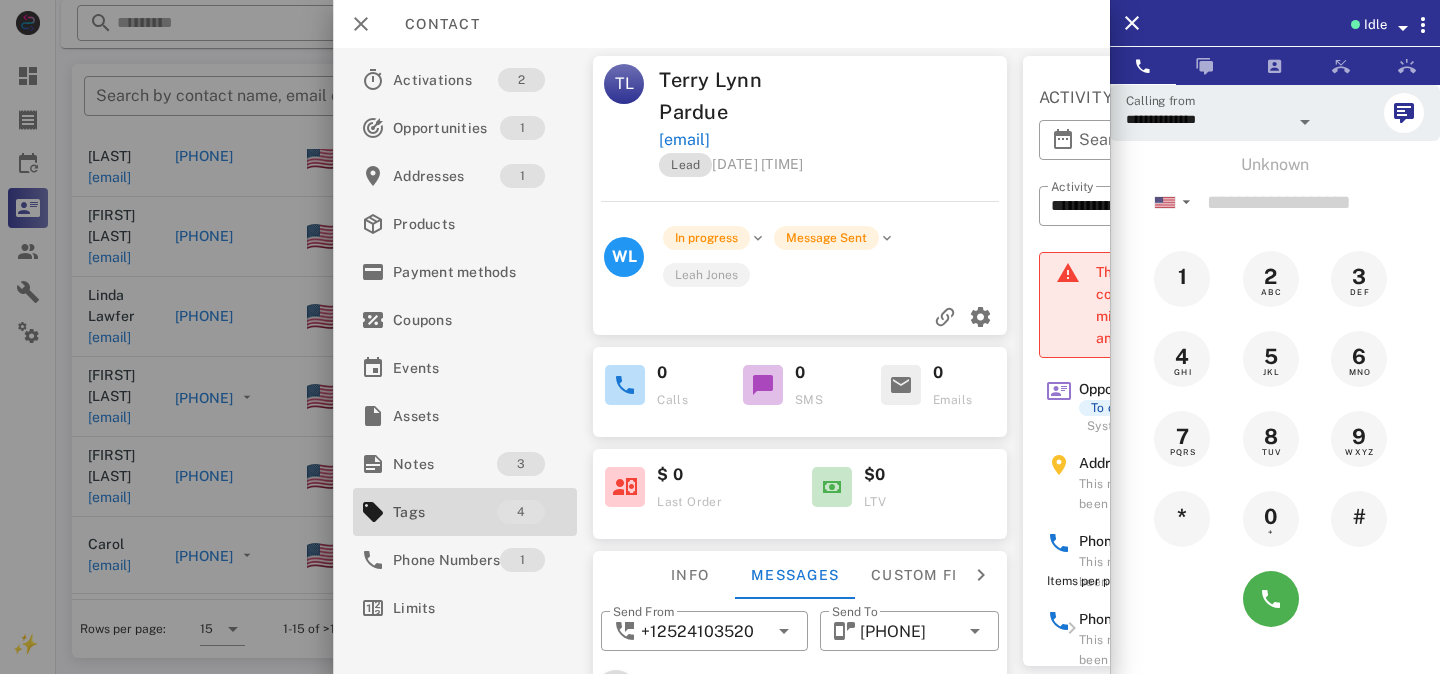 scroll, scrollTop: 332, scrollLeft: 0, axis: vertical 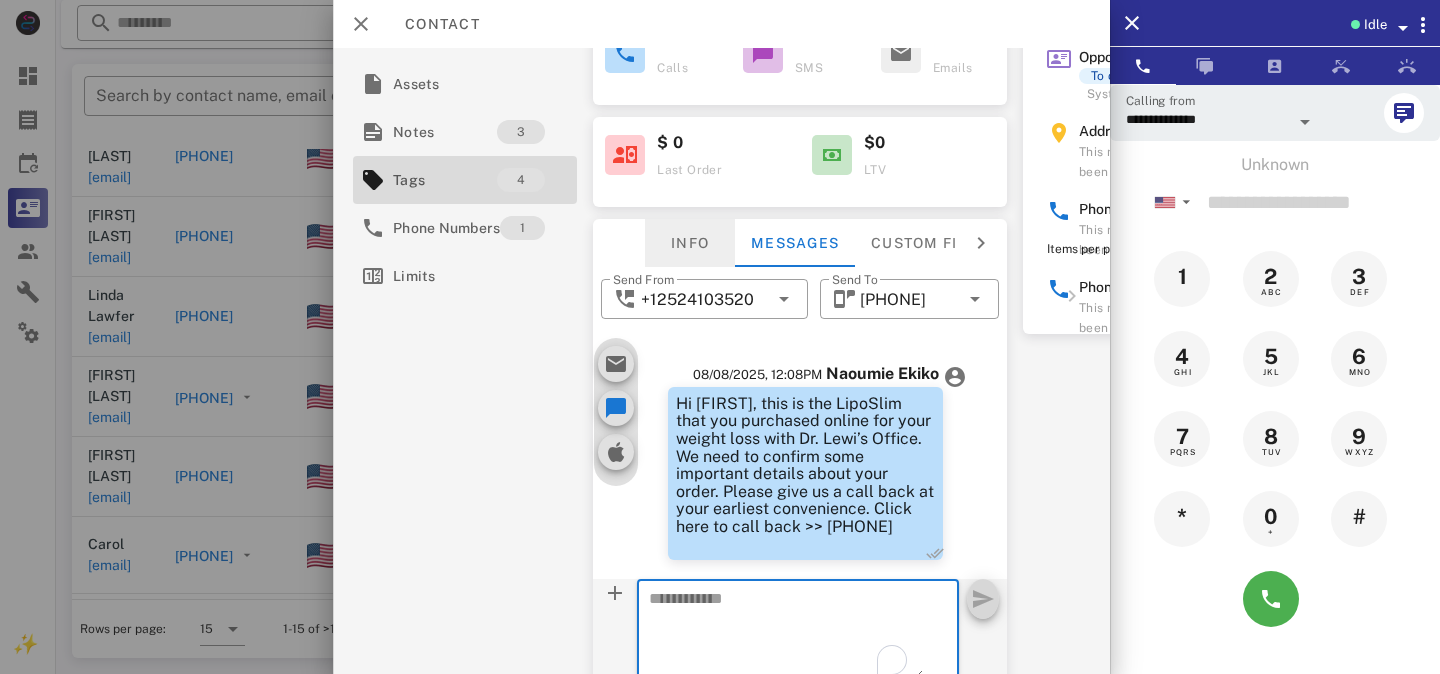 click on "Info" at bounding box center (690, 243) 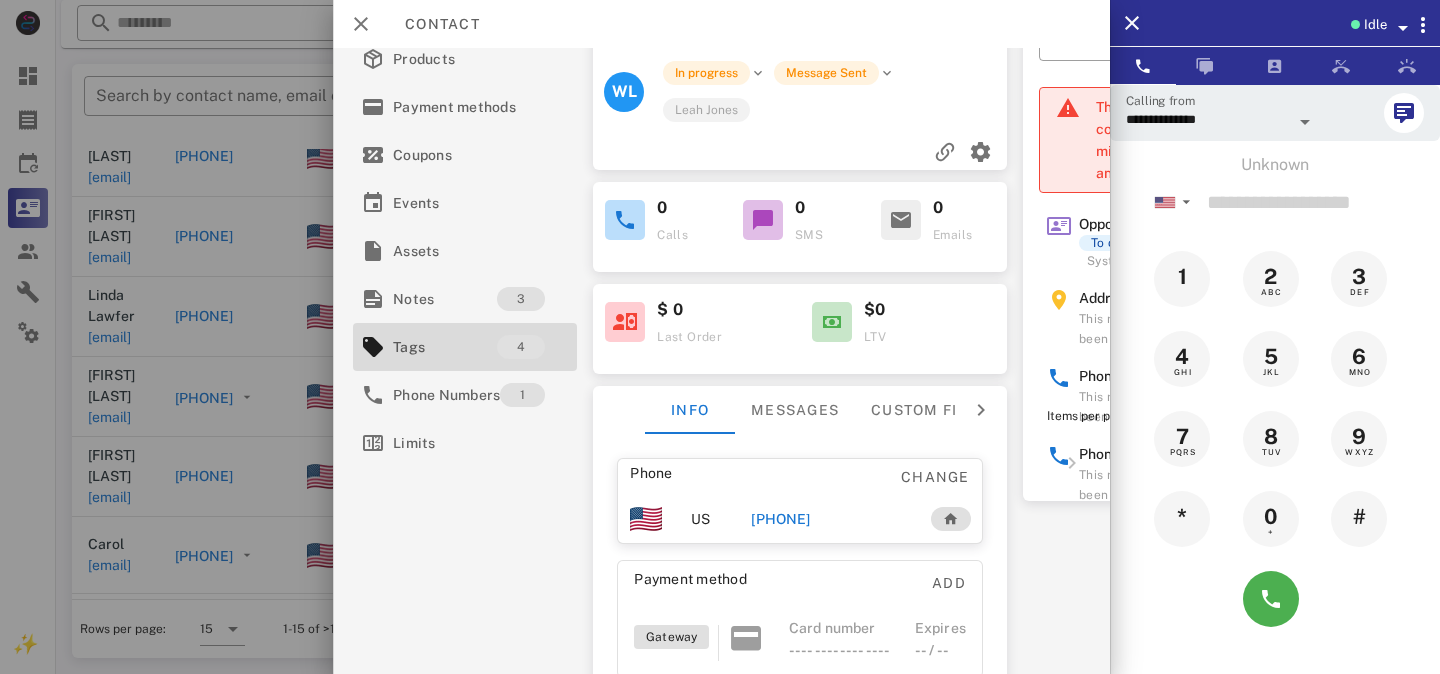 scroll, scrollTop: 0, scrollLeft: 0, axis: both 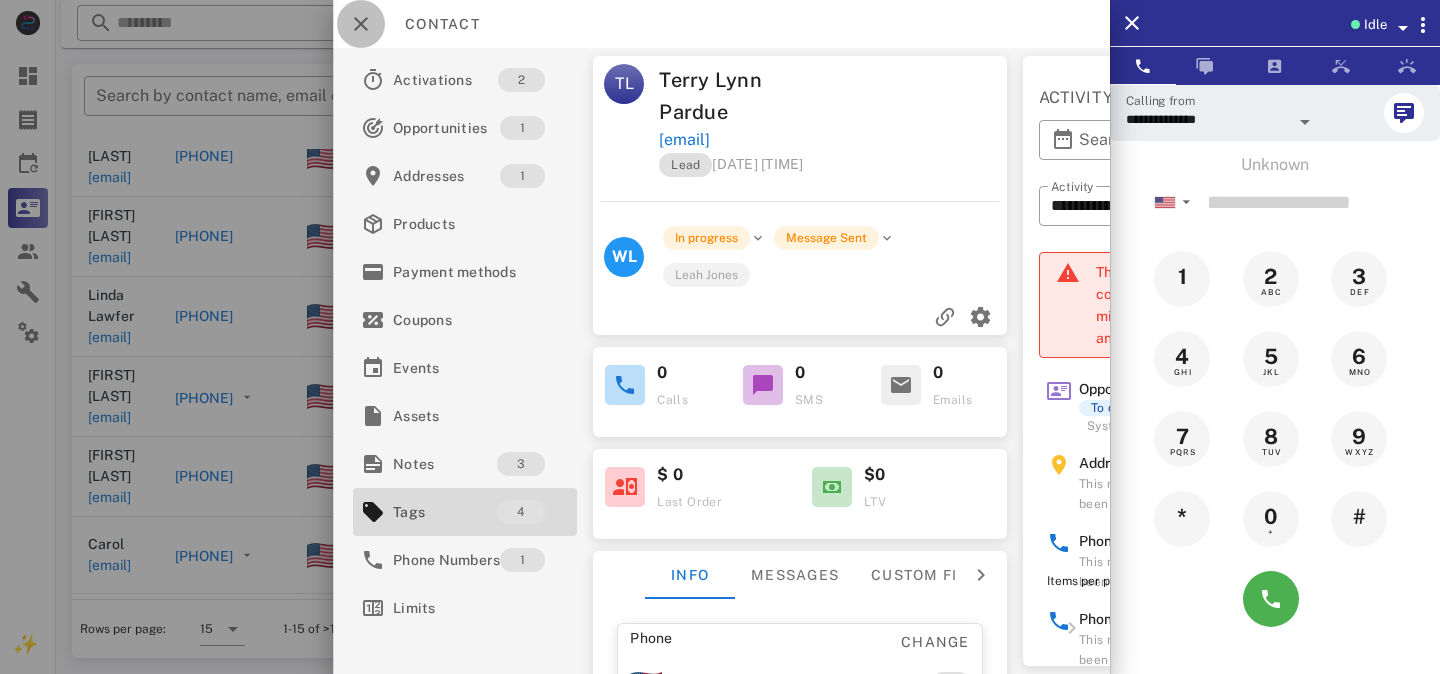 click at bounding box center (361, 24) 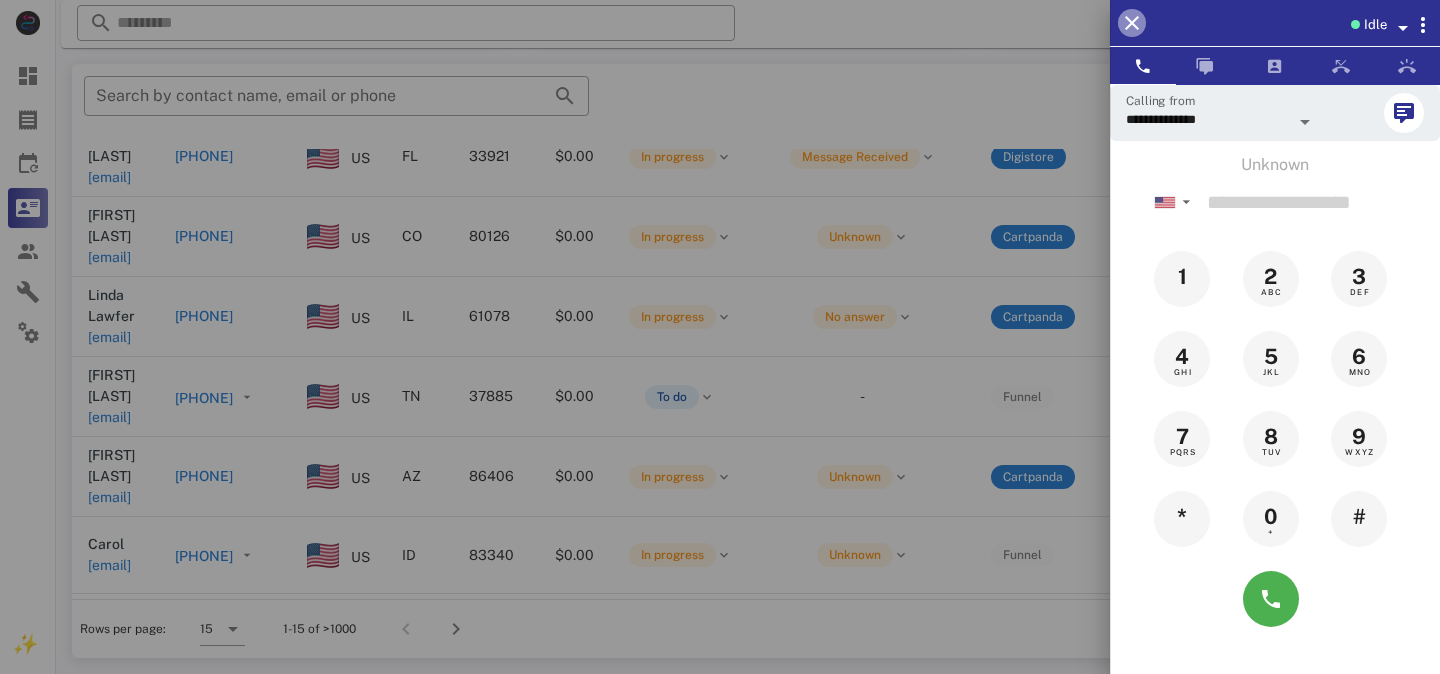 click at bounding box center [1132, 23] 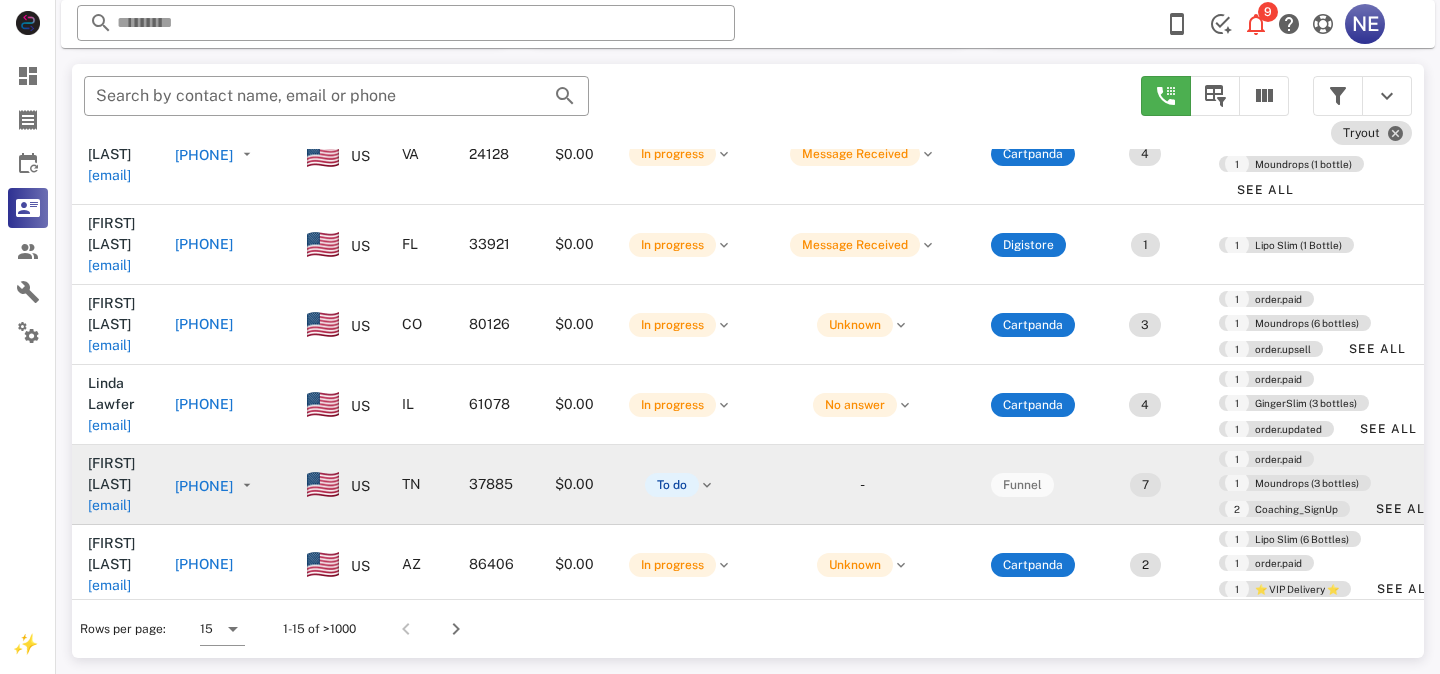 scroll, scrollTop: 399, scrollLeft: 0, axis: vertical 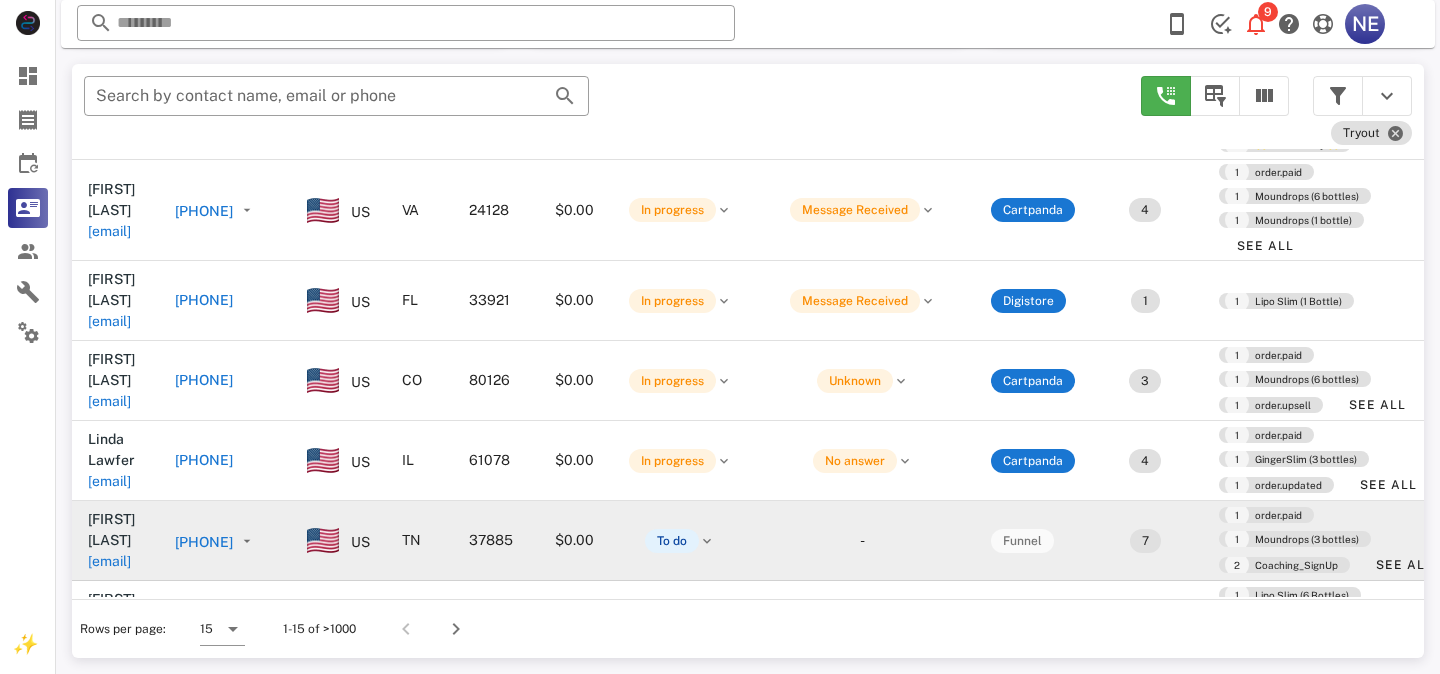 click on "[PHONE]" at bounding box center (204, 542) 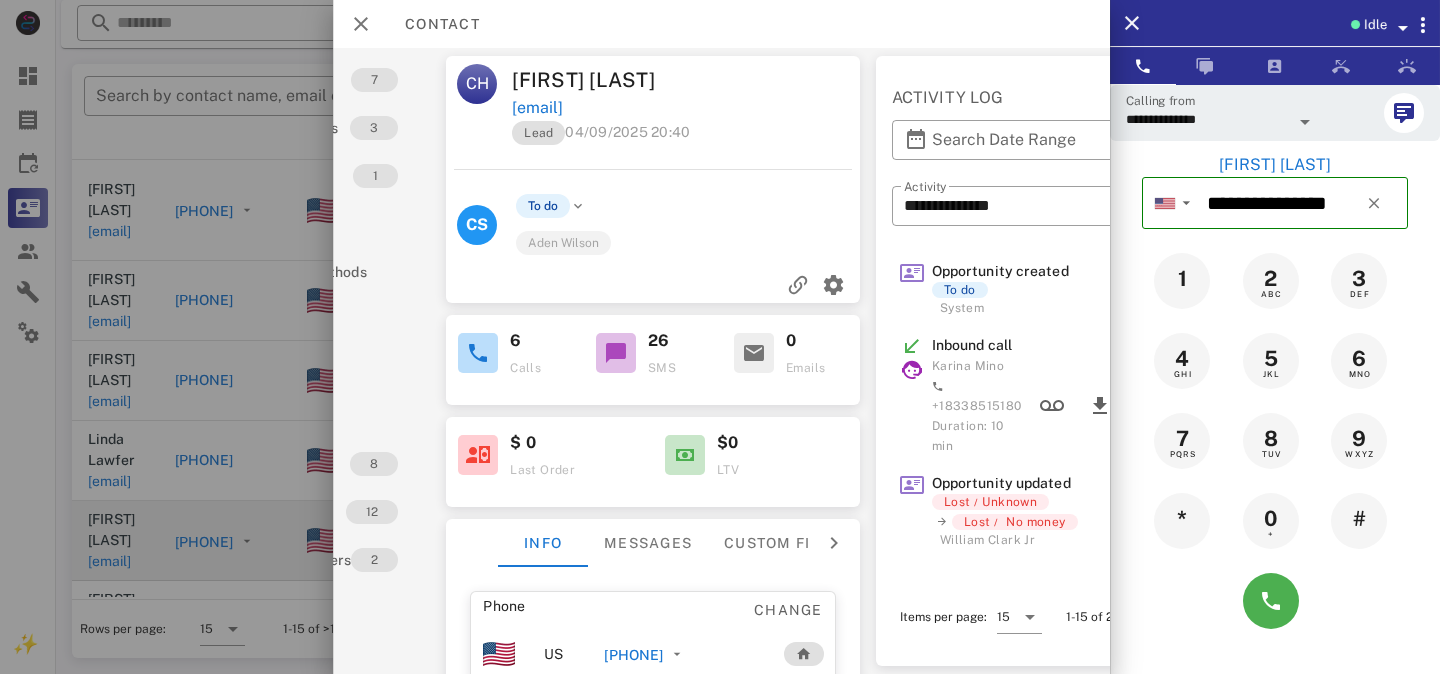 scroll, scrollTop: 0, scrollLeft: 310, axis: horizontal 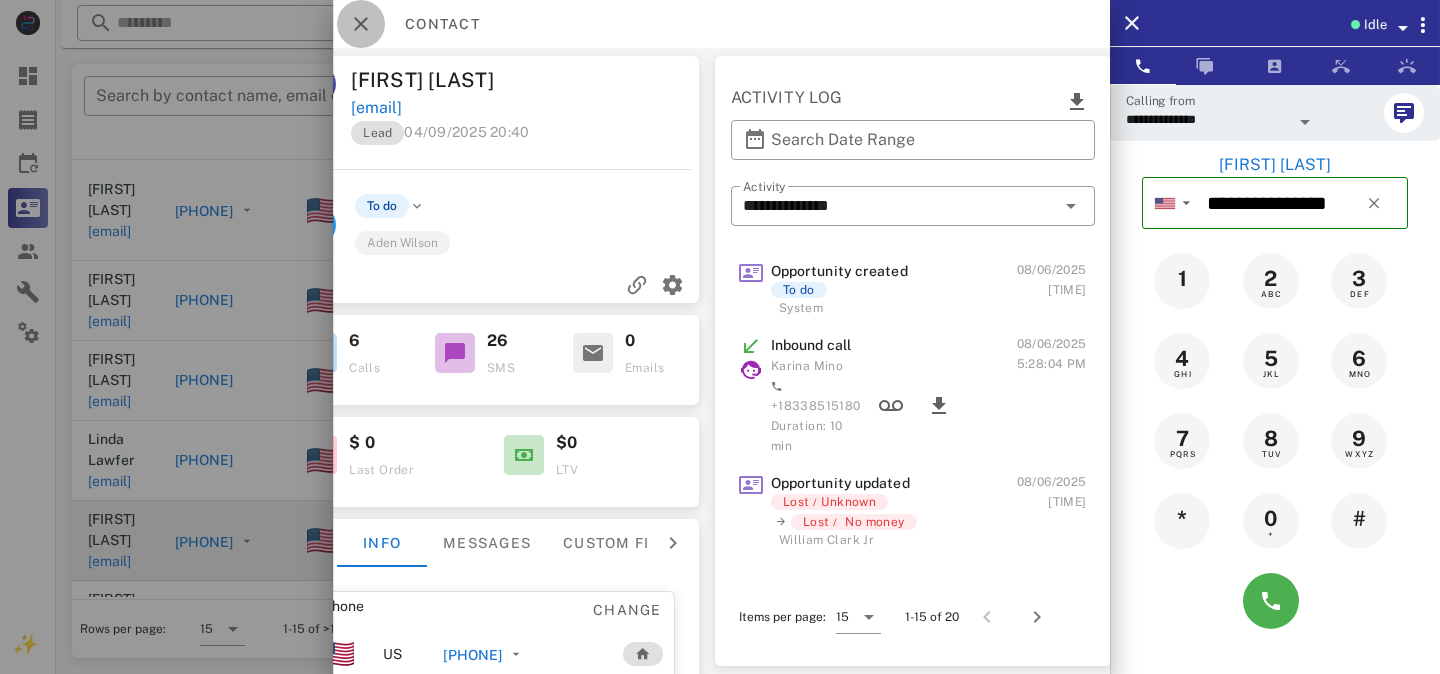 click at bounding box center [361, 24] 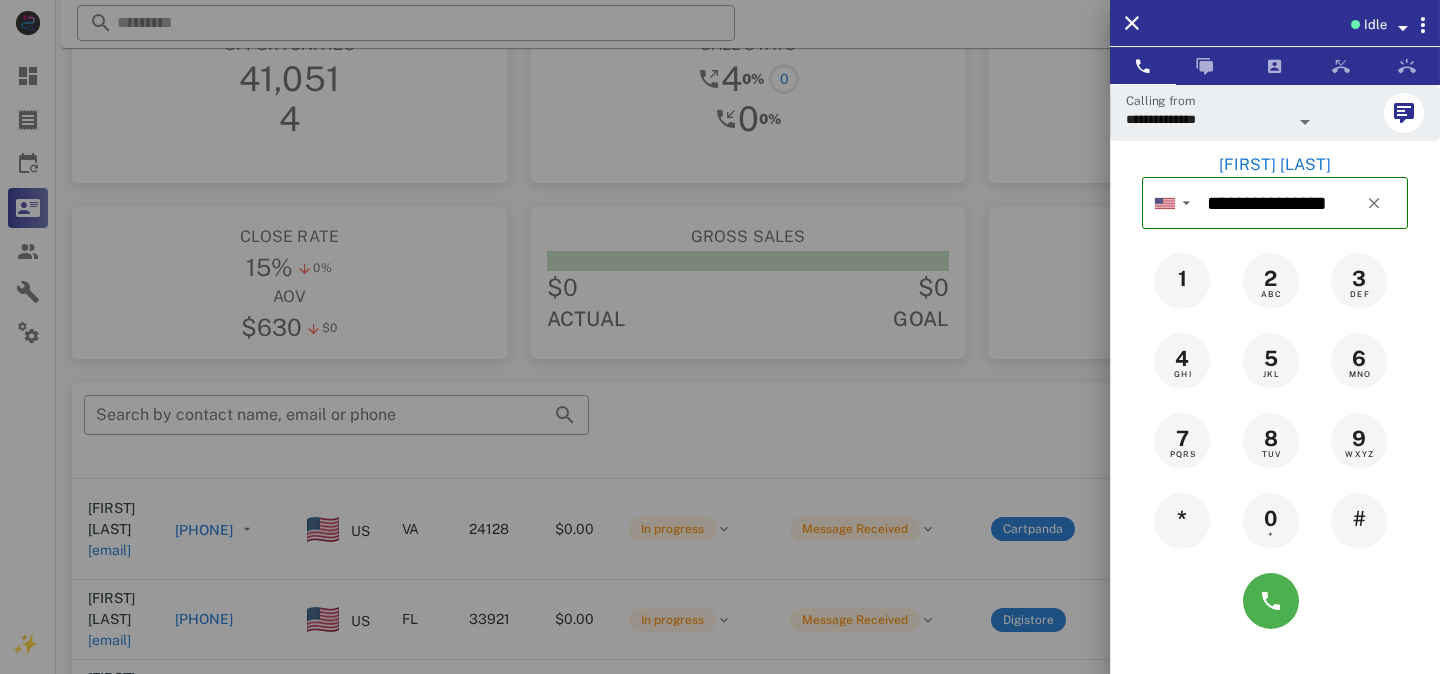 scroll, scrollTop: 0, scrollLeft: 0, axis: both 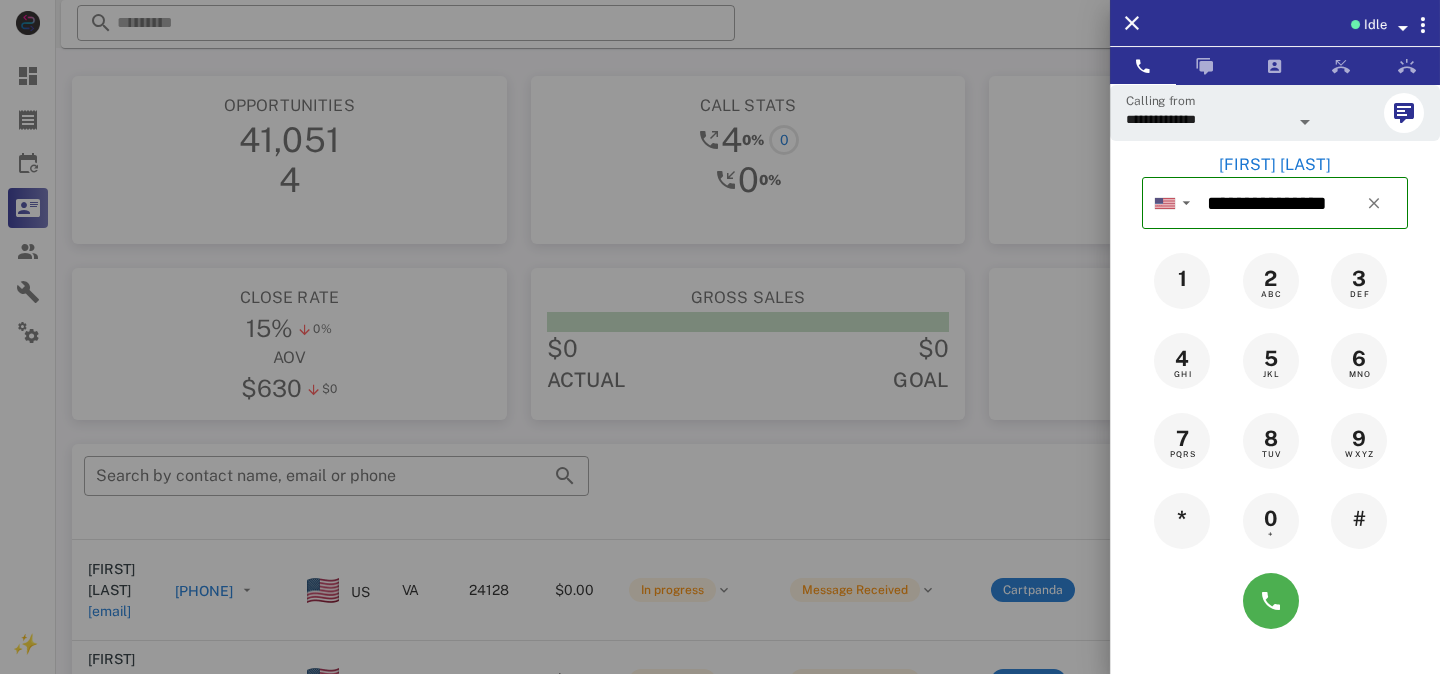 click at bounding box center (720, 337) 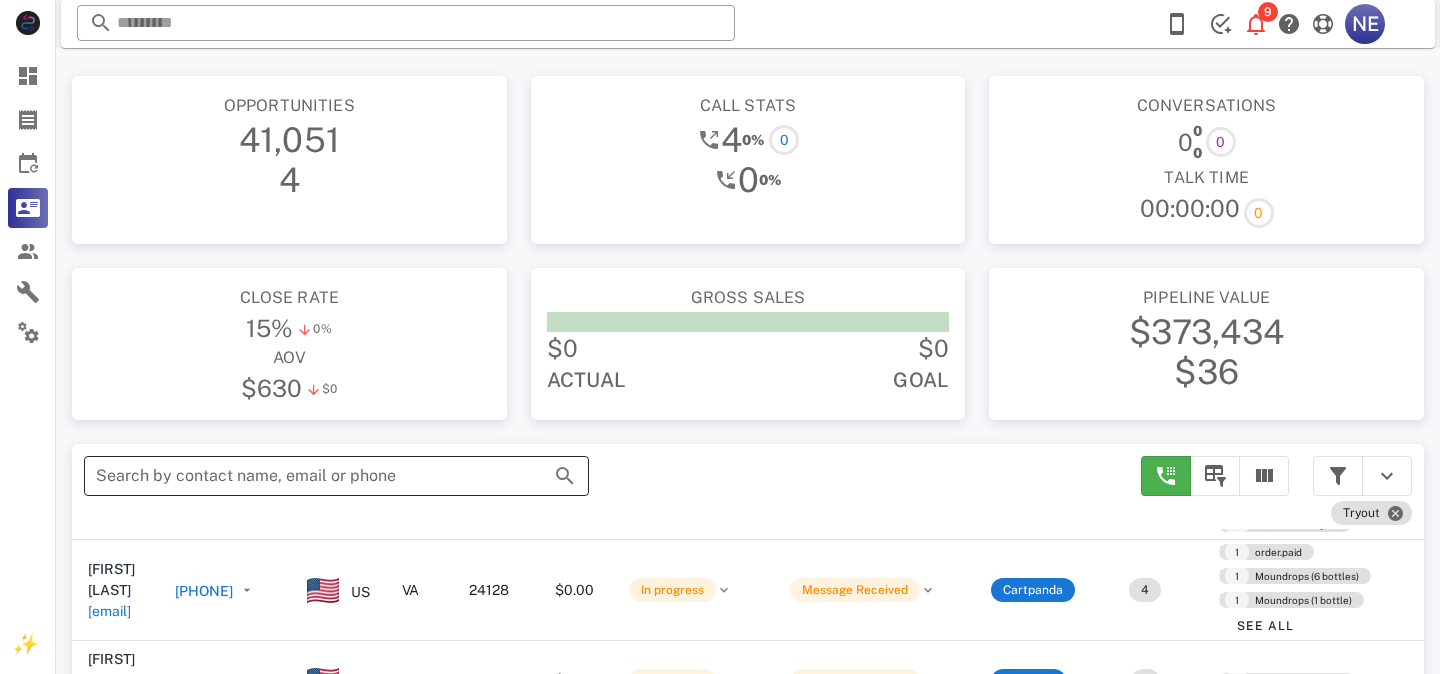scroll, scrollTop: 380, scrollLeft: 0, axis: vertical 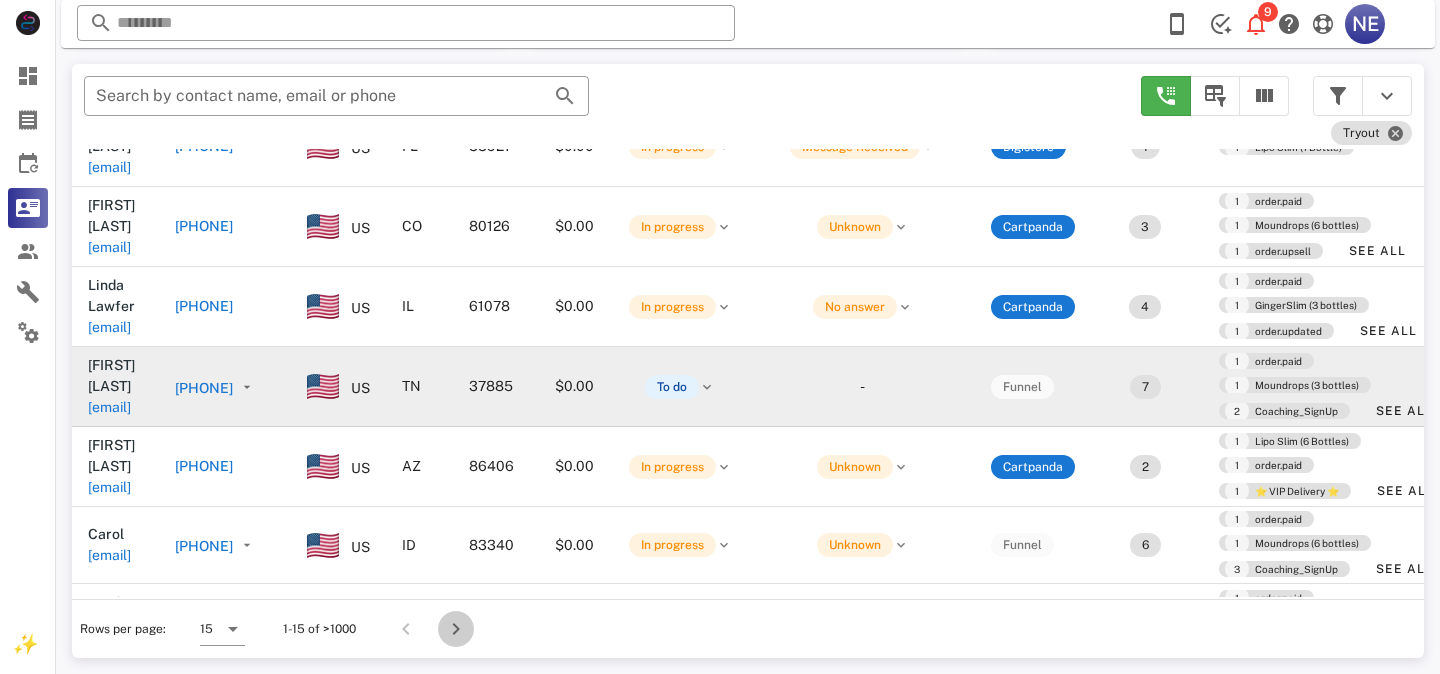 click at bounding box center (456, 629) 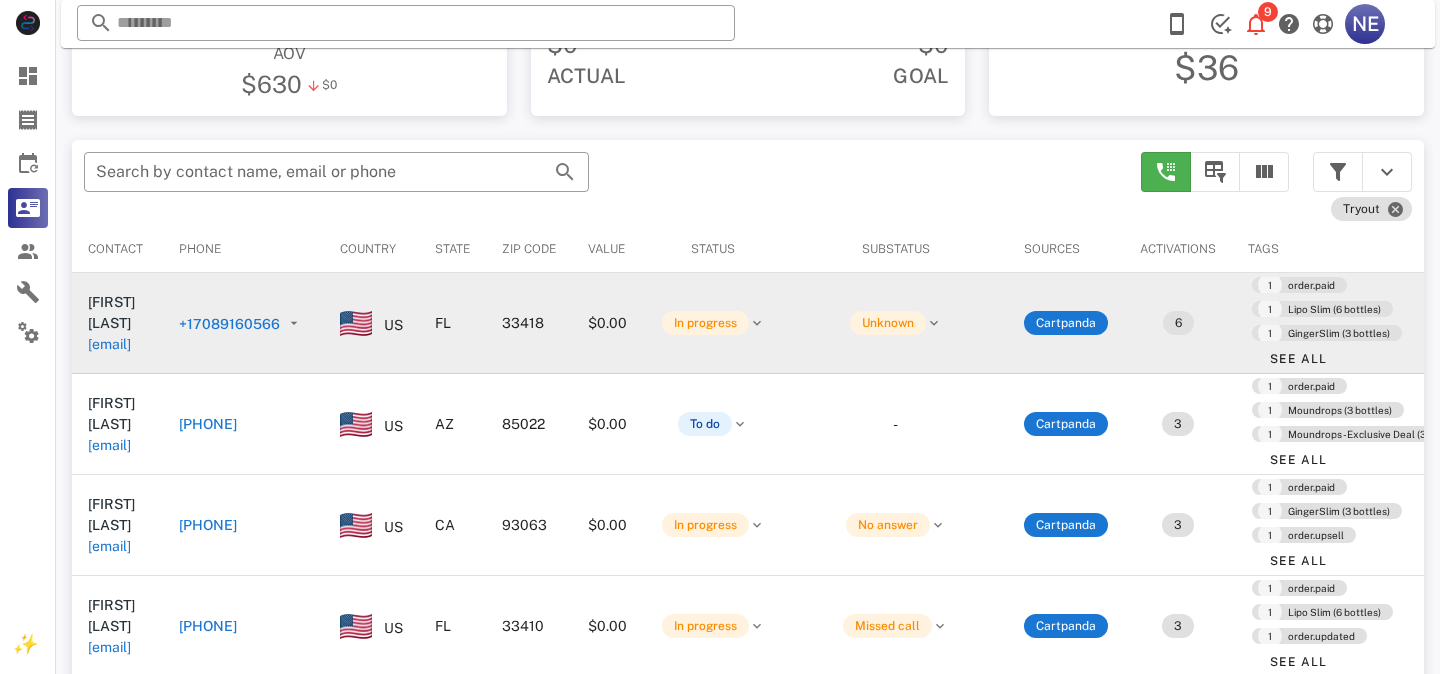 scroll, scrollTop: 301, scrollLeft: 0, axis: vertical 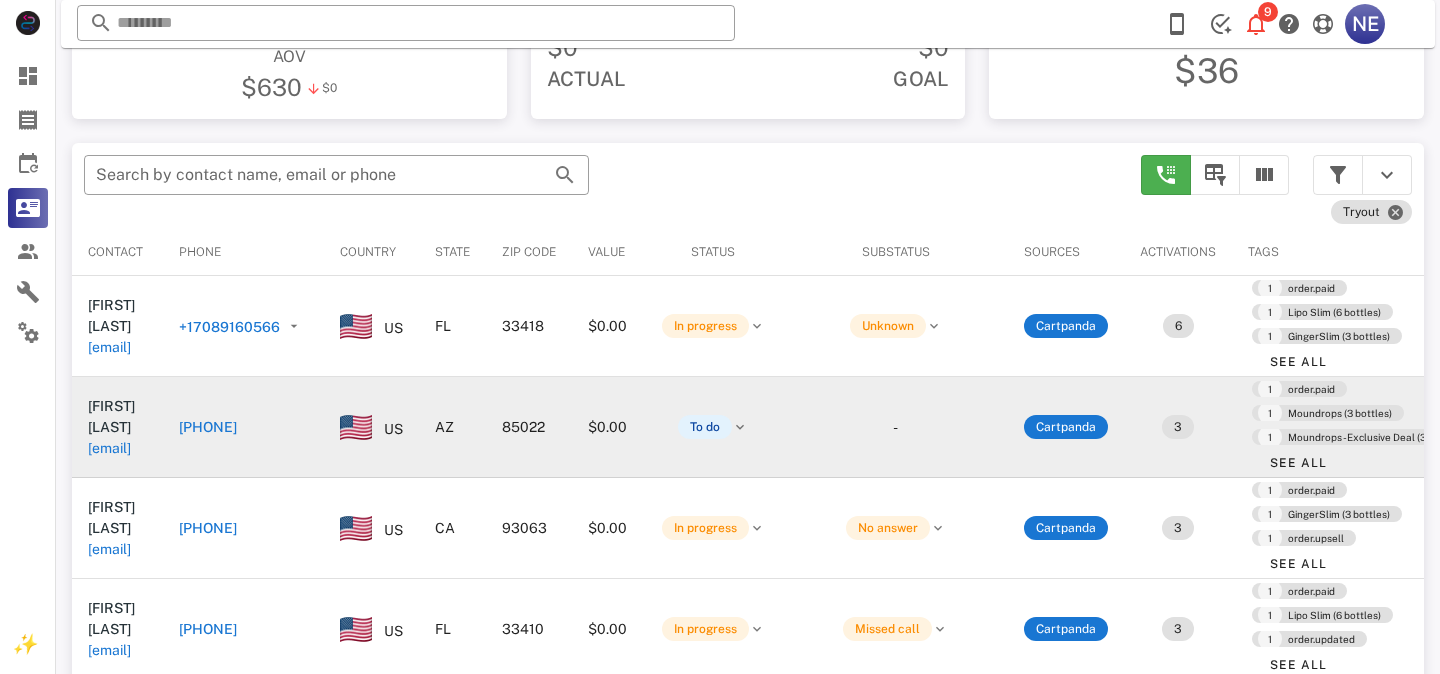 click on "+16022464194" at bounding box center (208, 427) 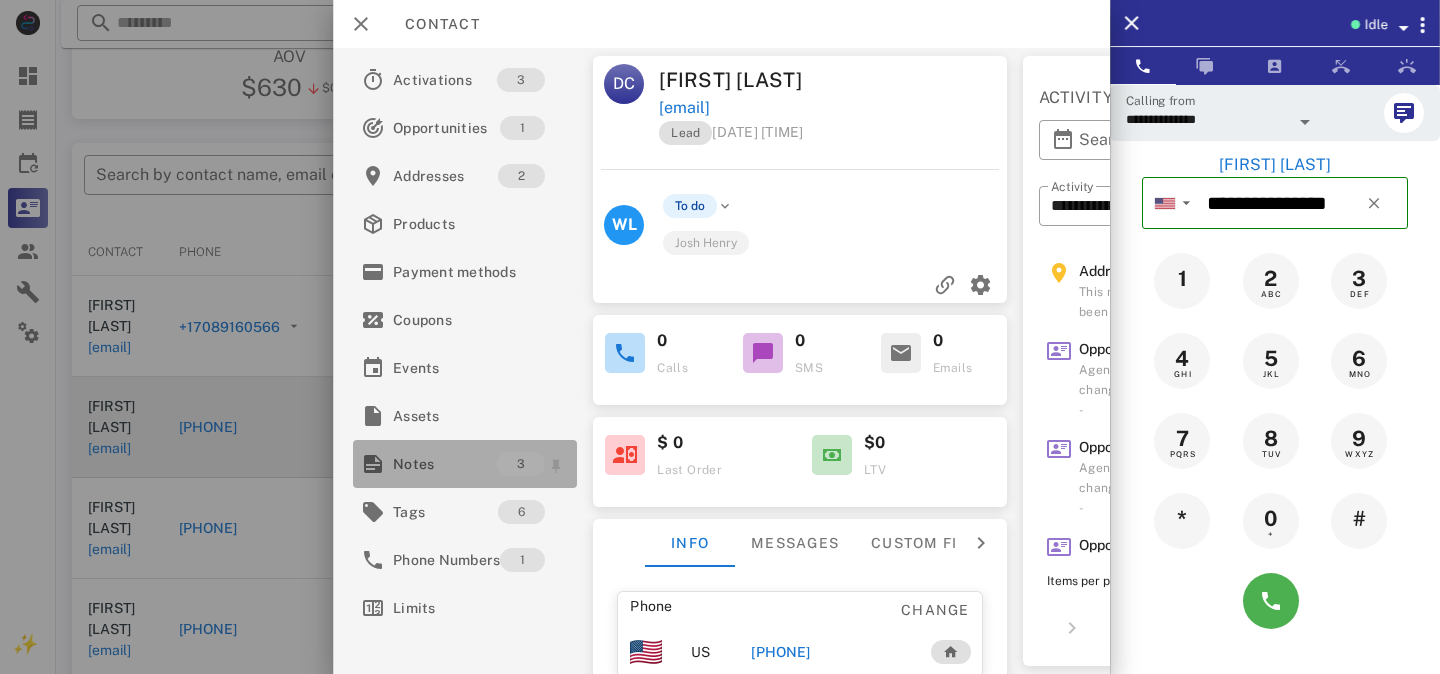 click on "Notes" at bounding box center (445, 464) 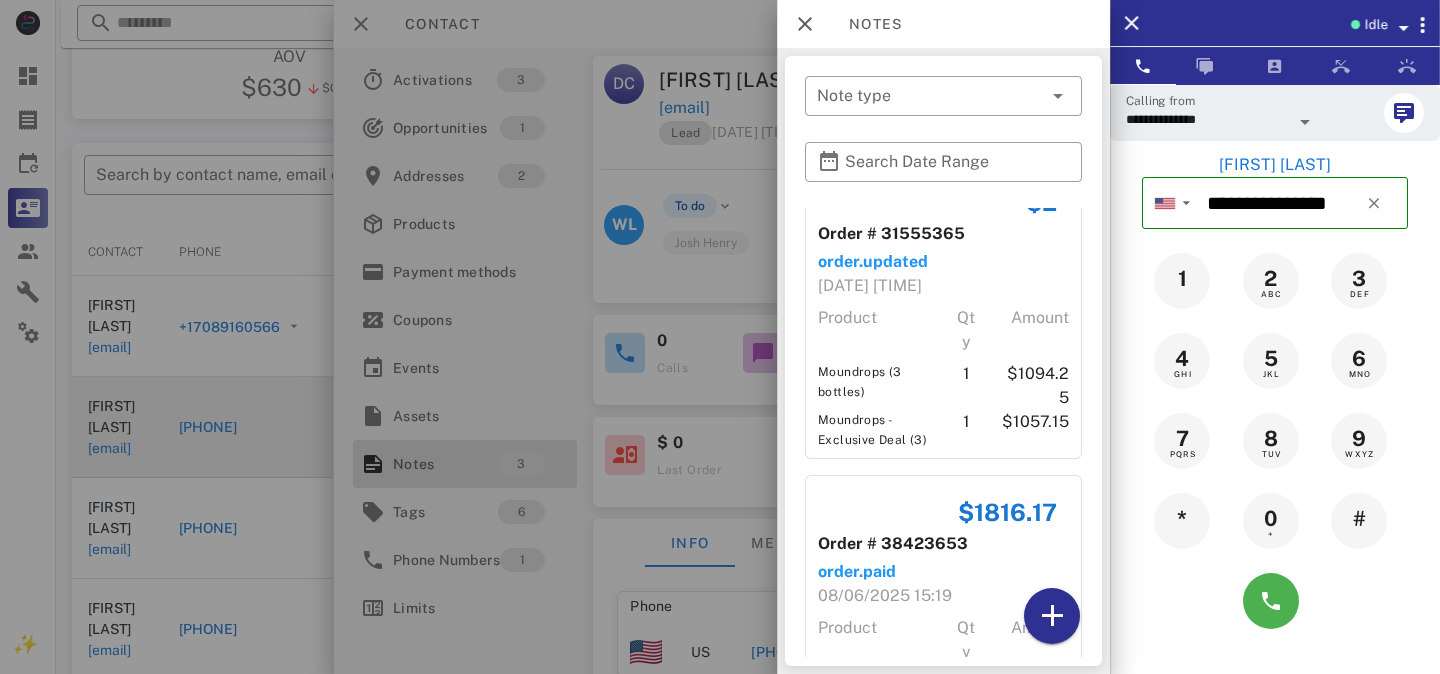 scroll, scrollTop: 429, scrollLeft: 0, axis: vertical 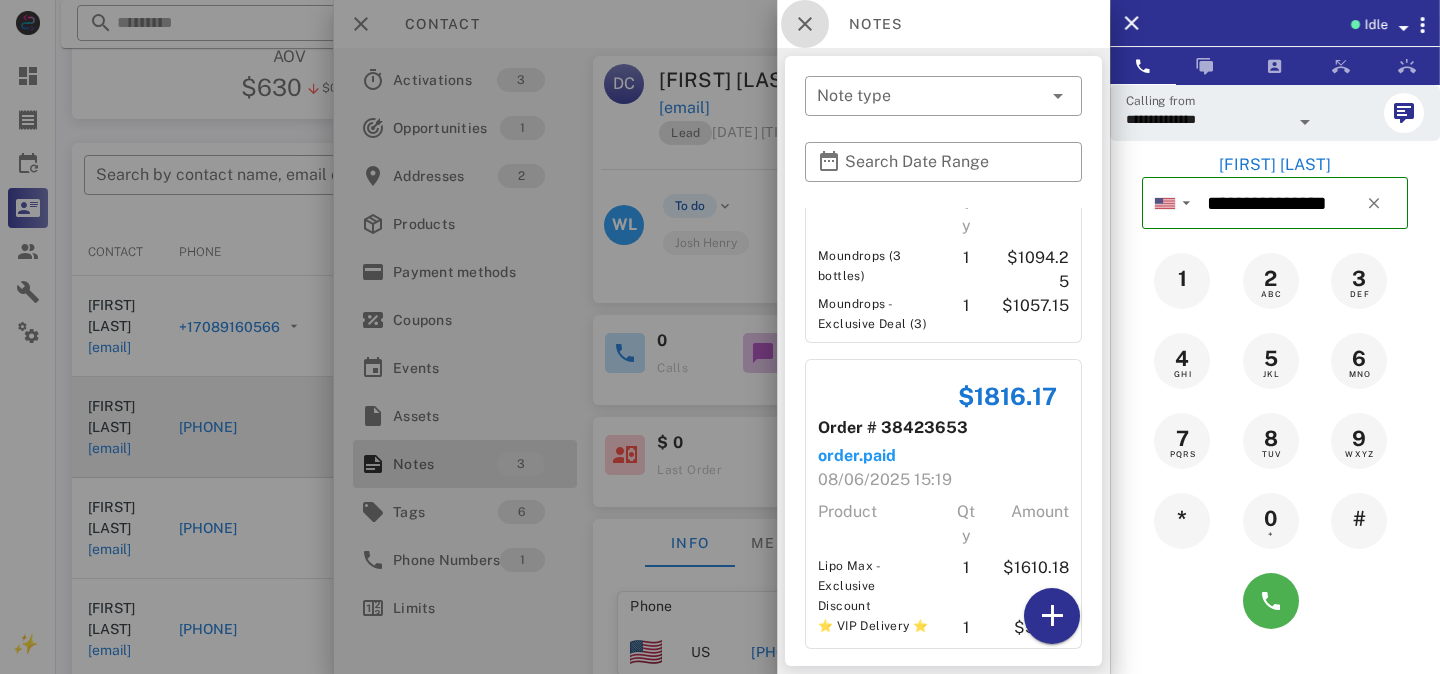 click at bounding box center [805, 24] 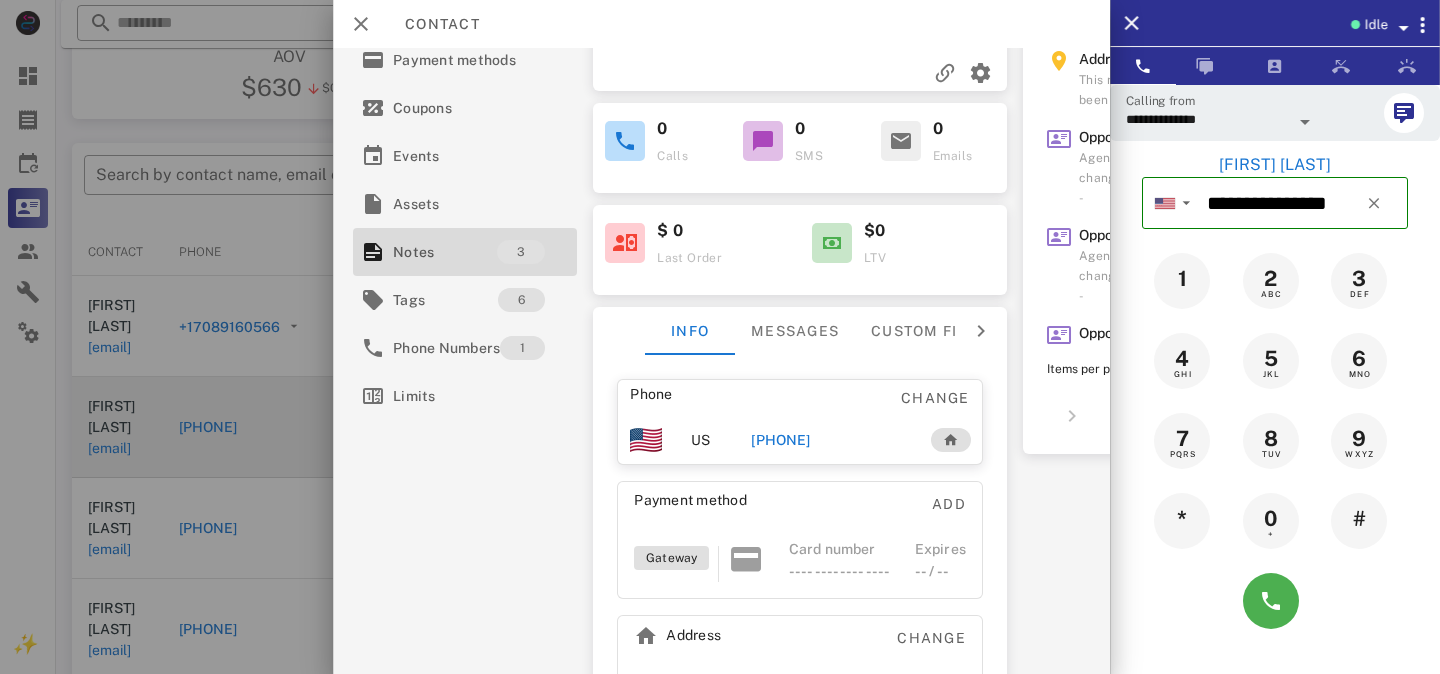 scroll, scrollTop: 328, scrollLeft: 0, axis: vertical 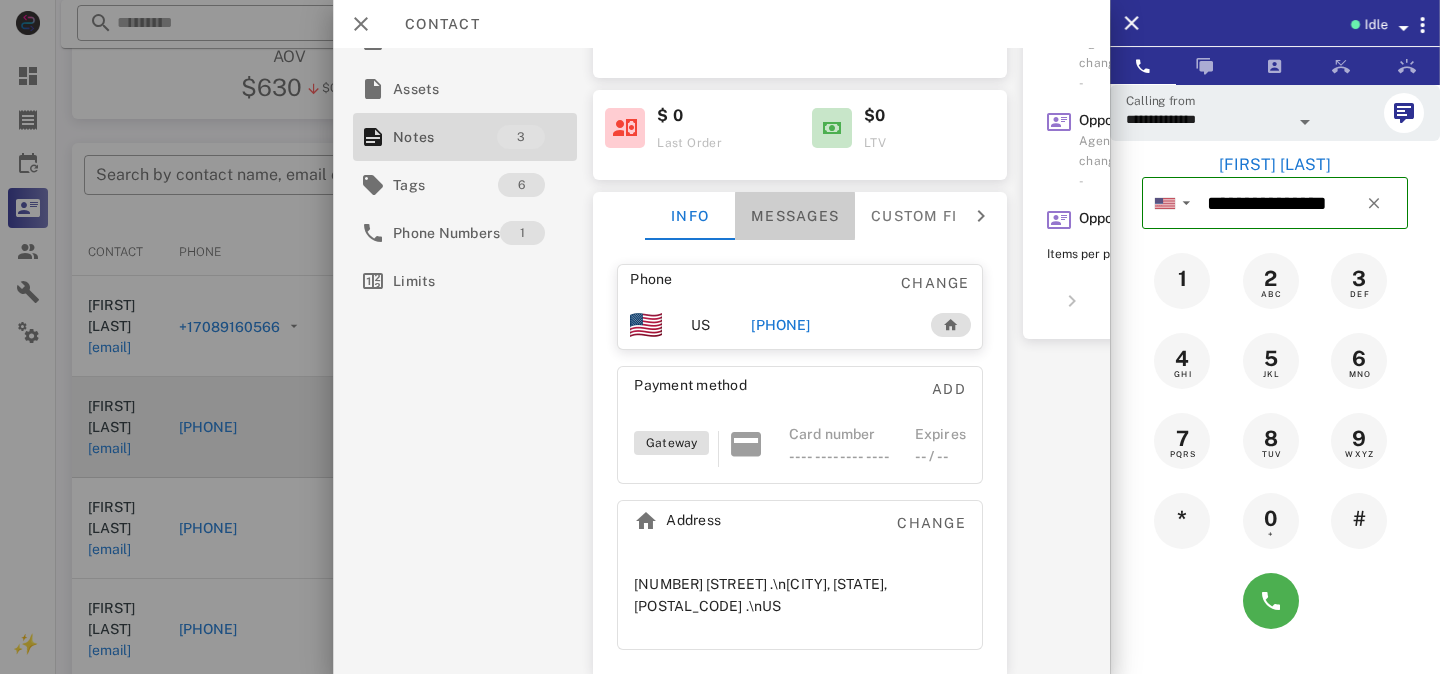 click on "Messages" at bounding box center (795, 216) 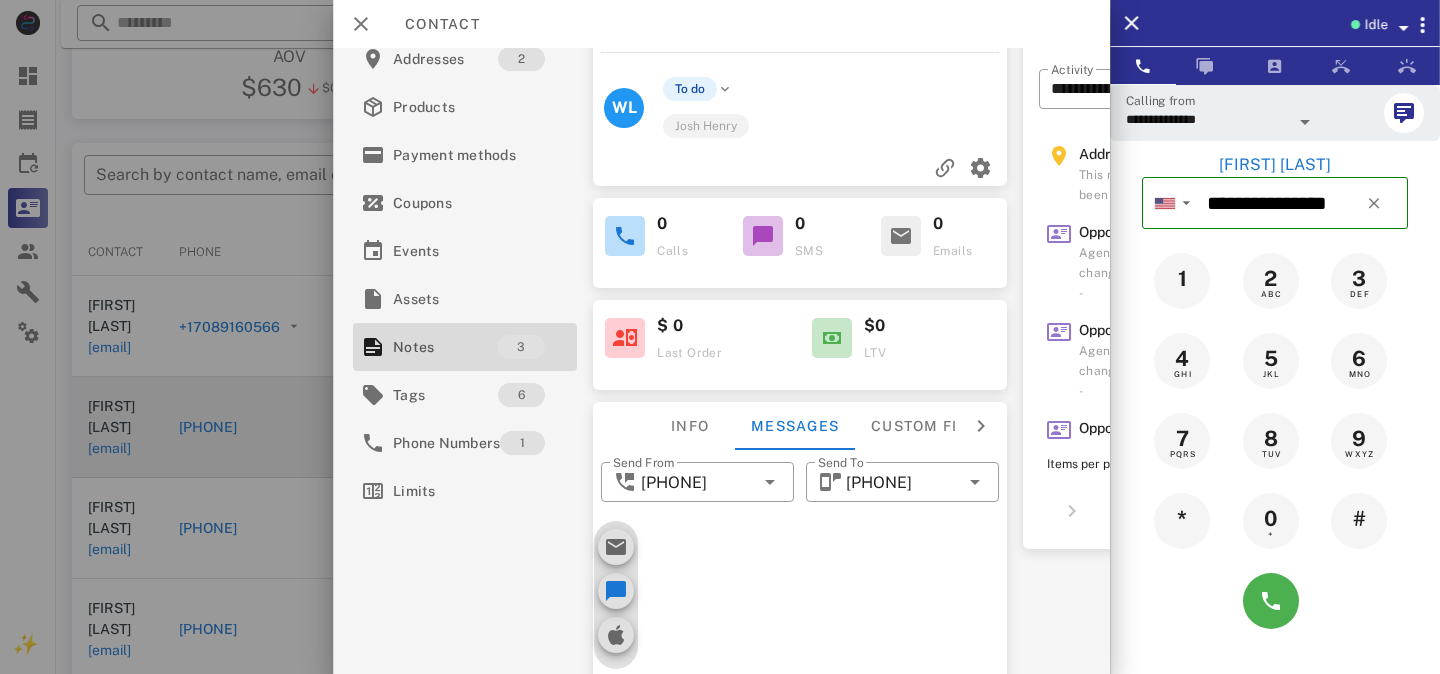 scroll, scrollTop: 0, scrollLeft: 0, axis: both 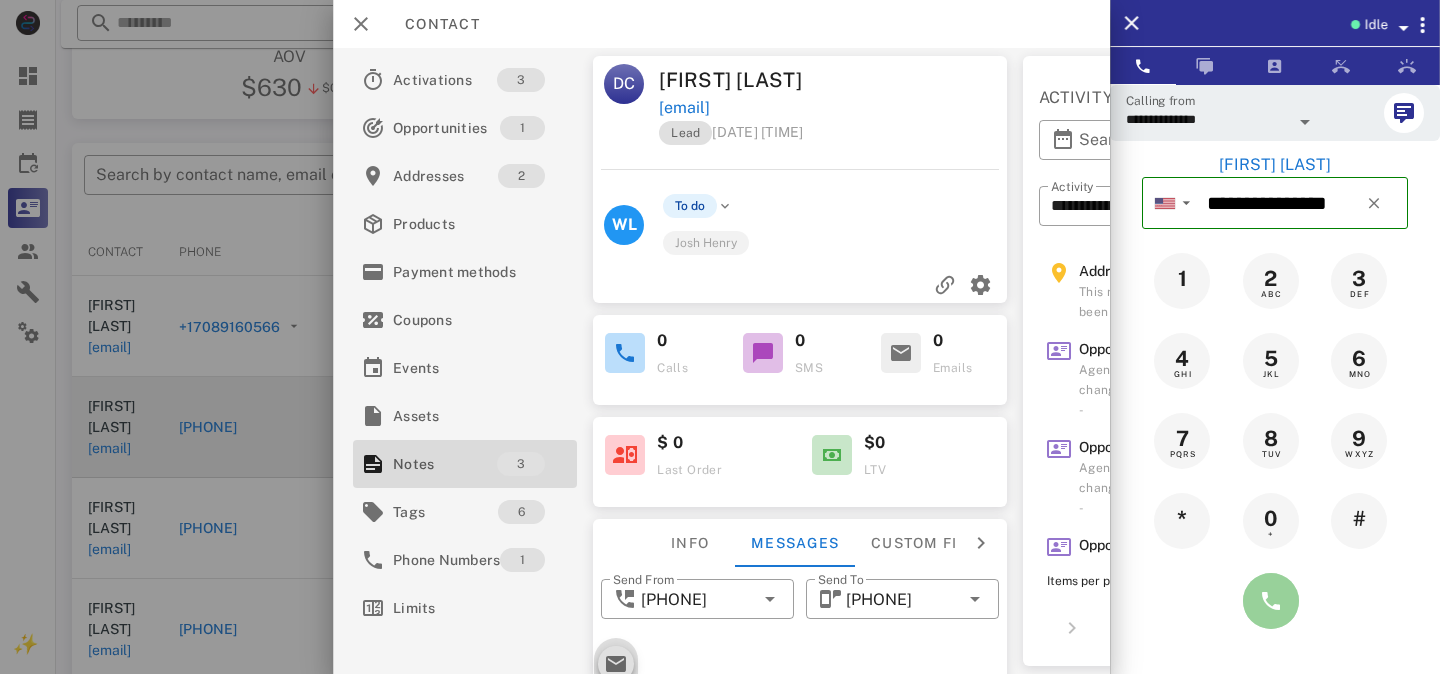 click at bounding box center (1271, 601) 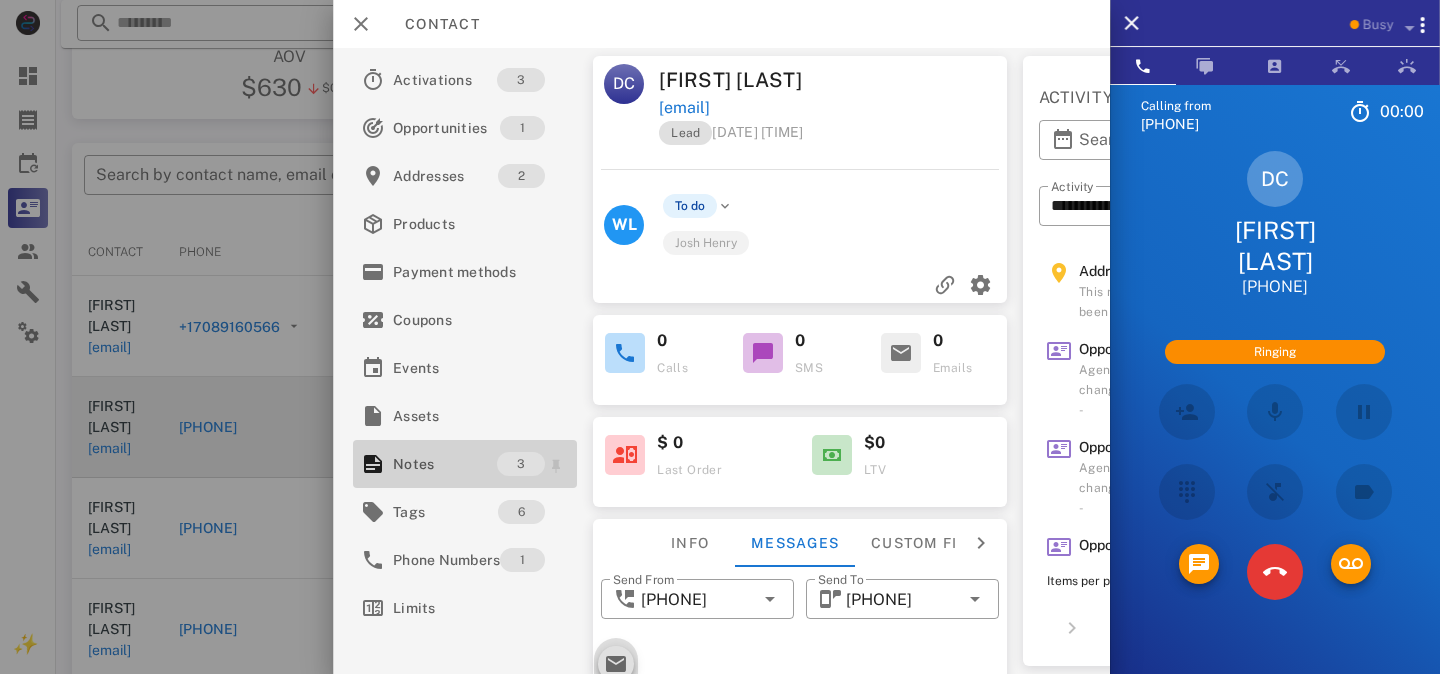 click on "Notes" at bounding box center [445, 464] 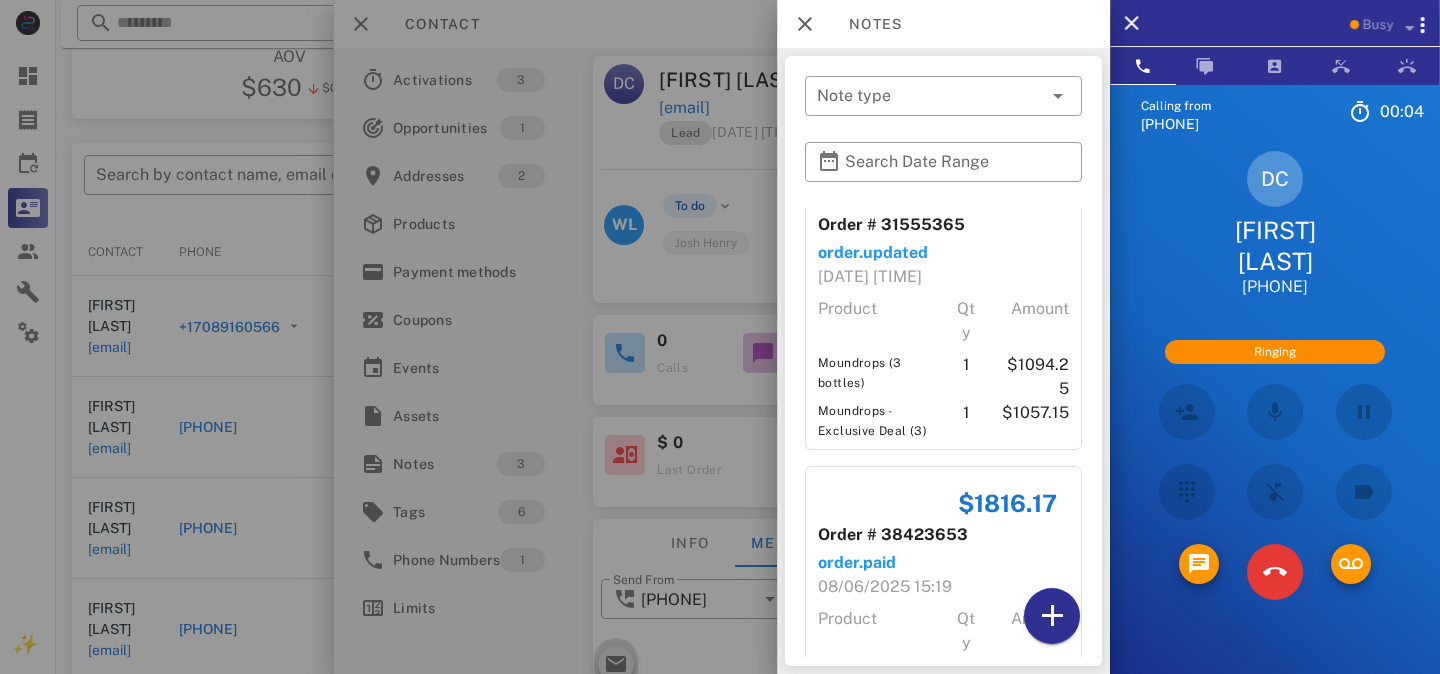 scroll, scrollTop: 429, scrollLeft: 0, axis: vertical 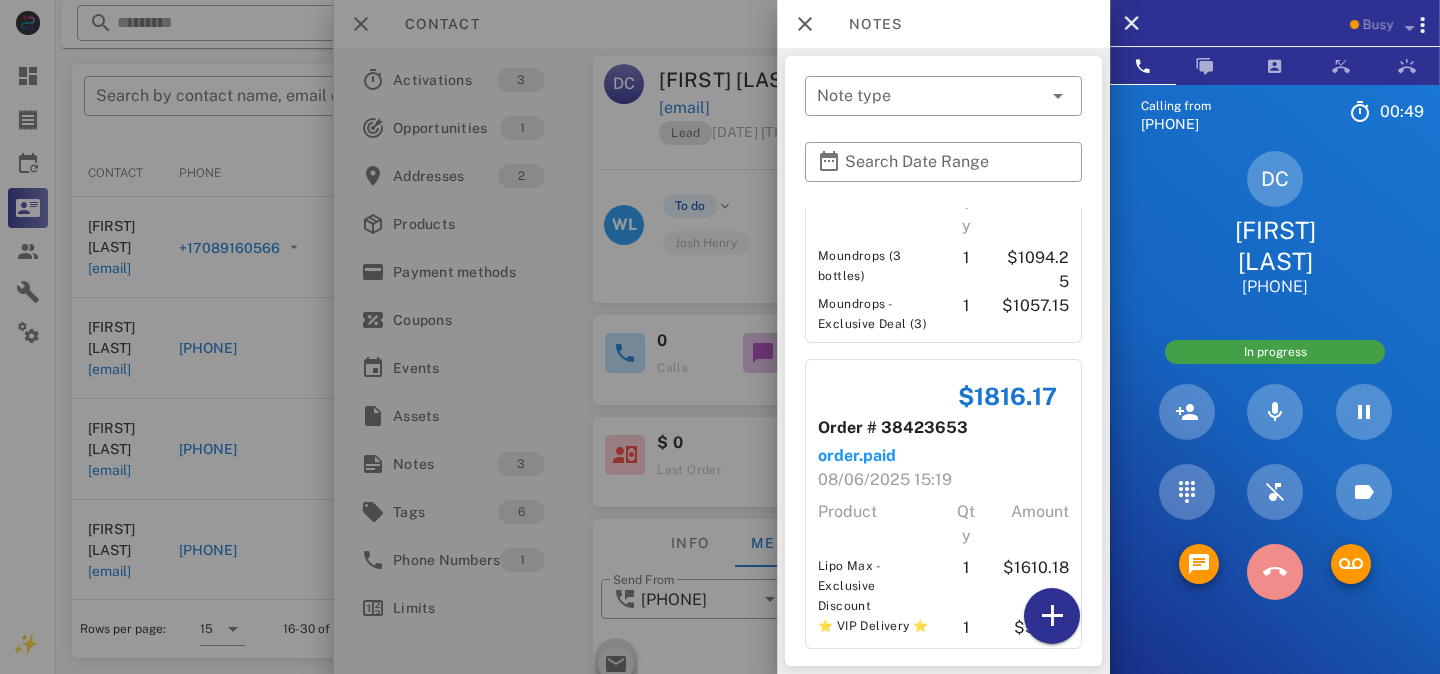 click at bounding box center (1274, 572) 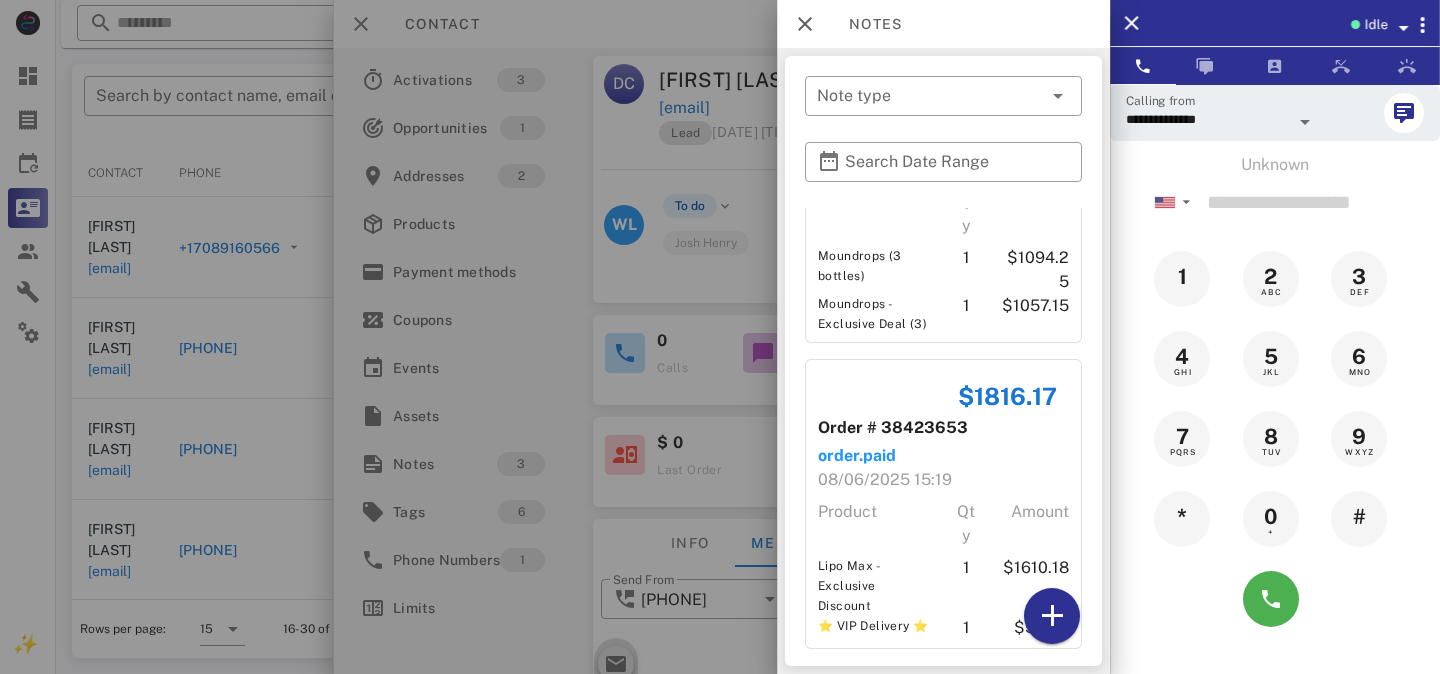 click at bounding box center (720, 337) 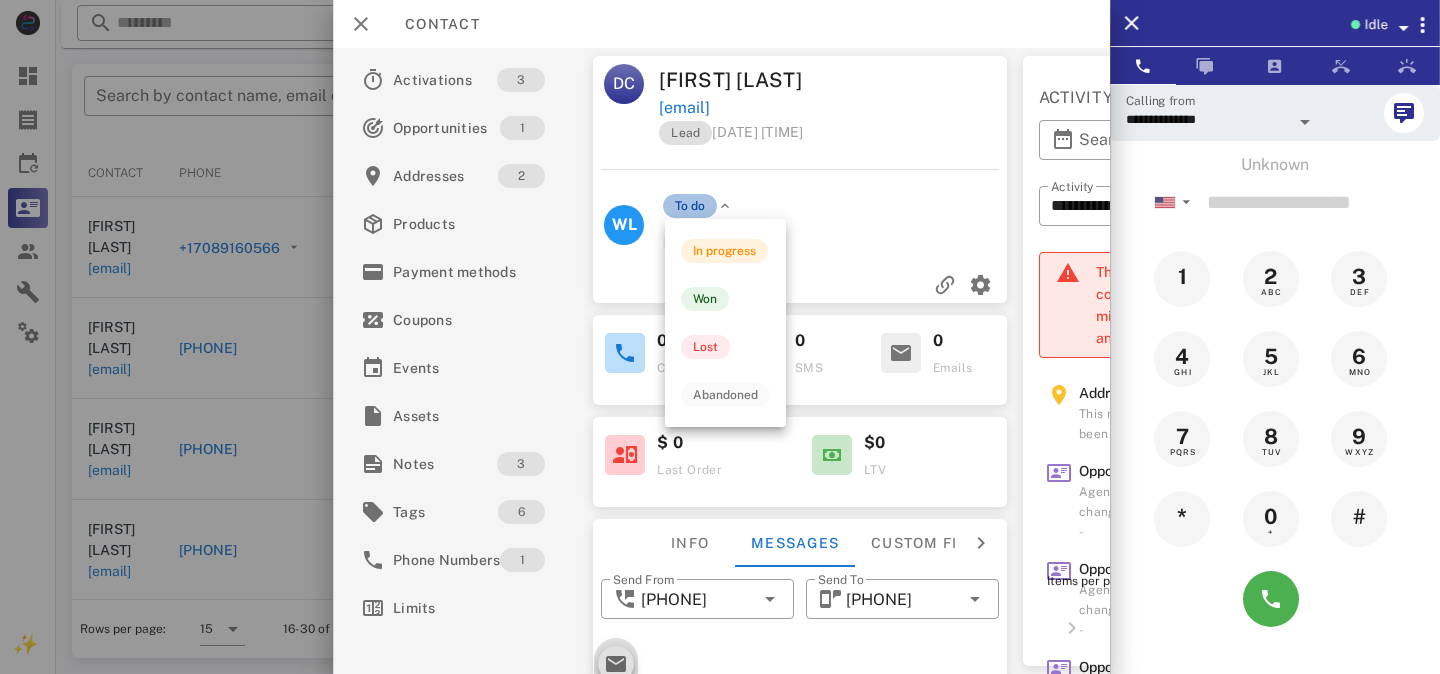 click on "To do" at bounding box center (690, 206) 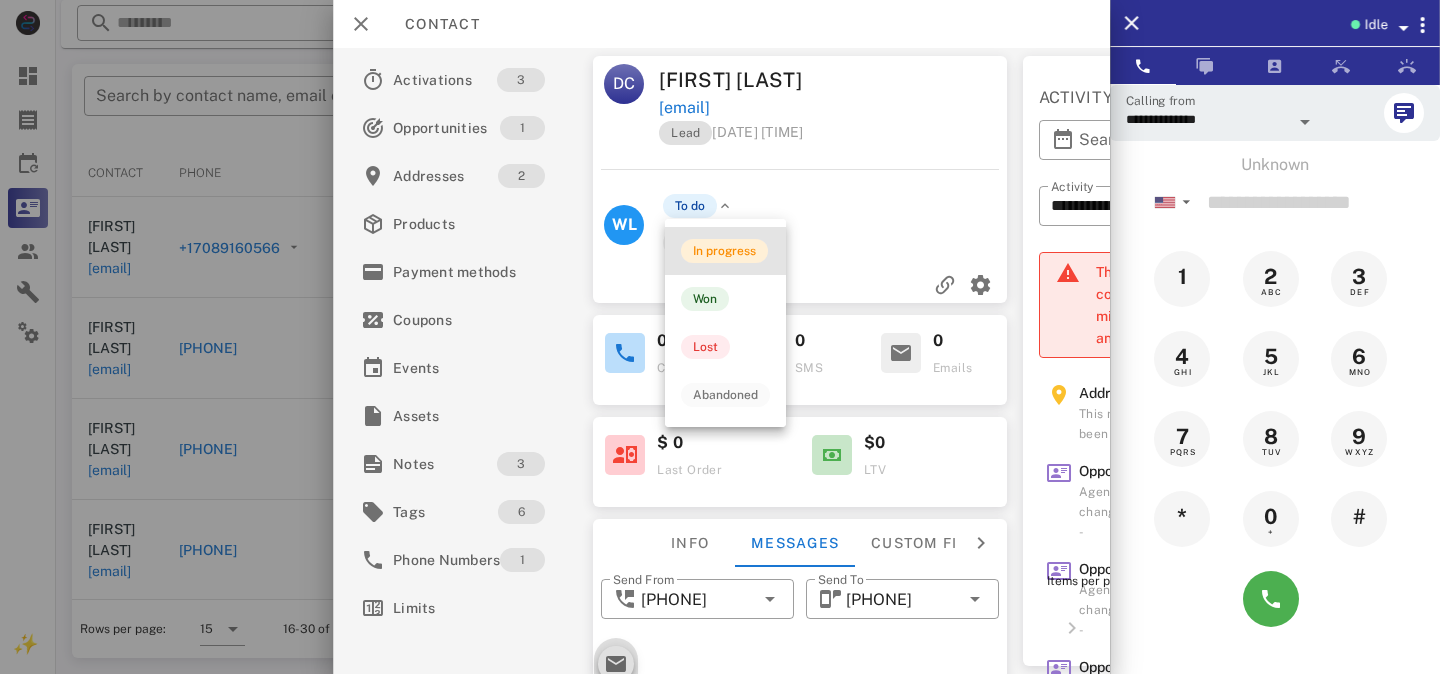 click on "In progress" at bounding box center [724, 251] 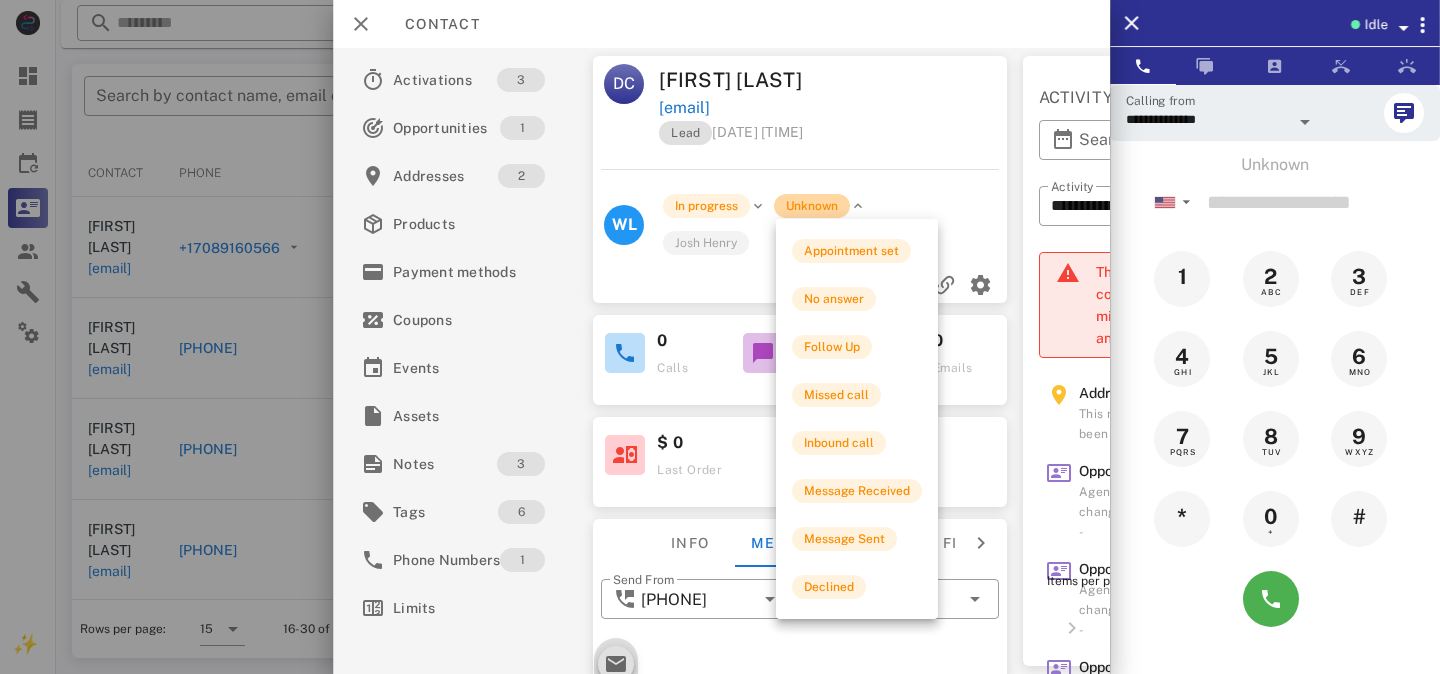 click on "Unknown" at bounding box center (812, 206) 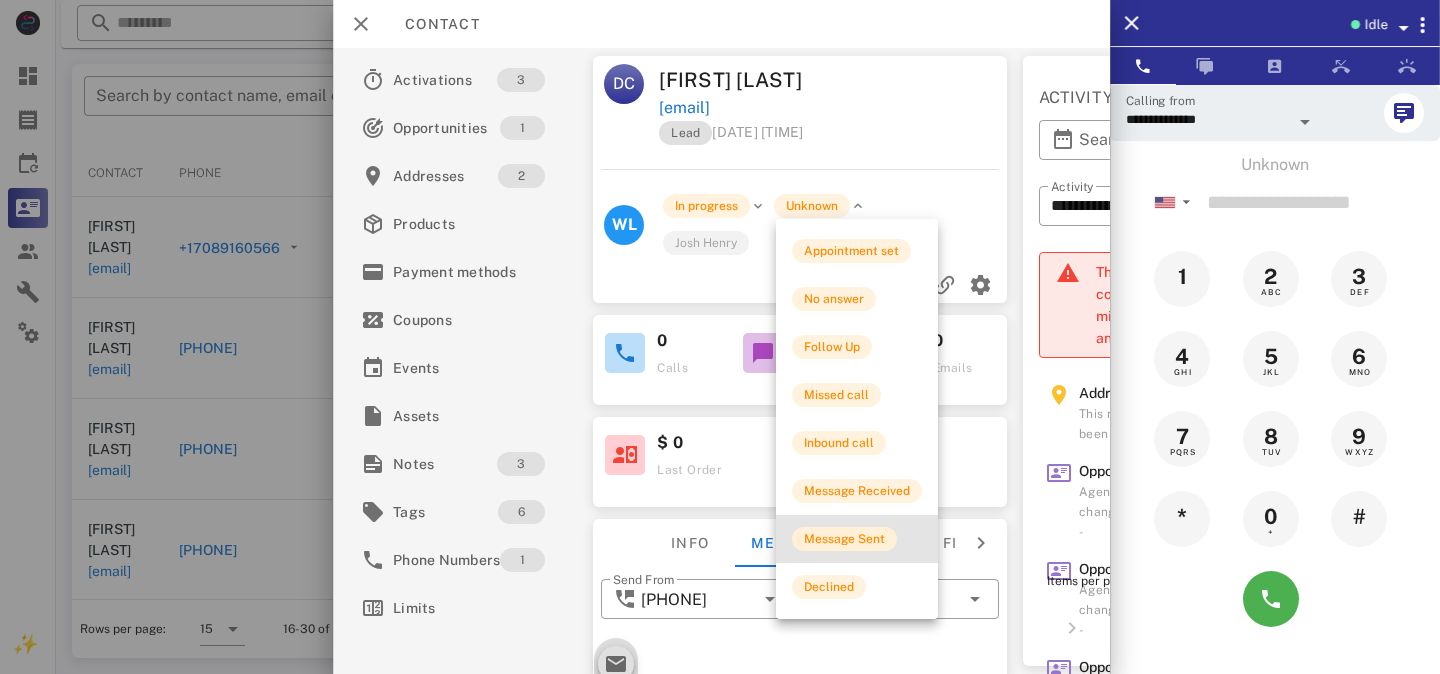 click on "Message Sent" at bounding box center [844, 539] 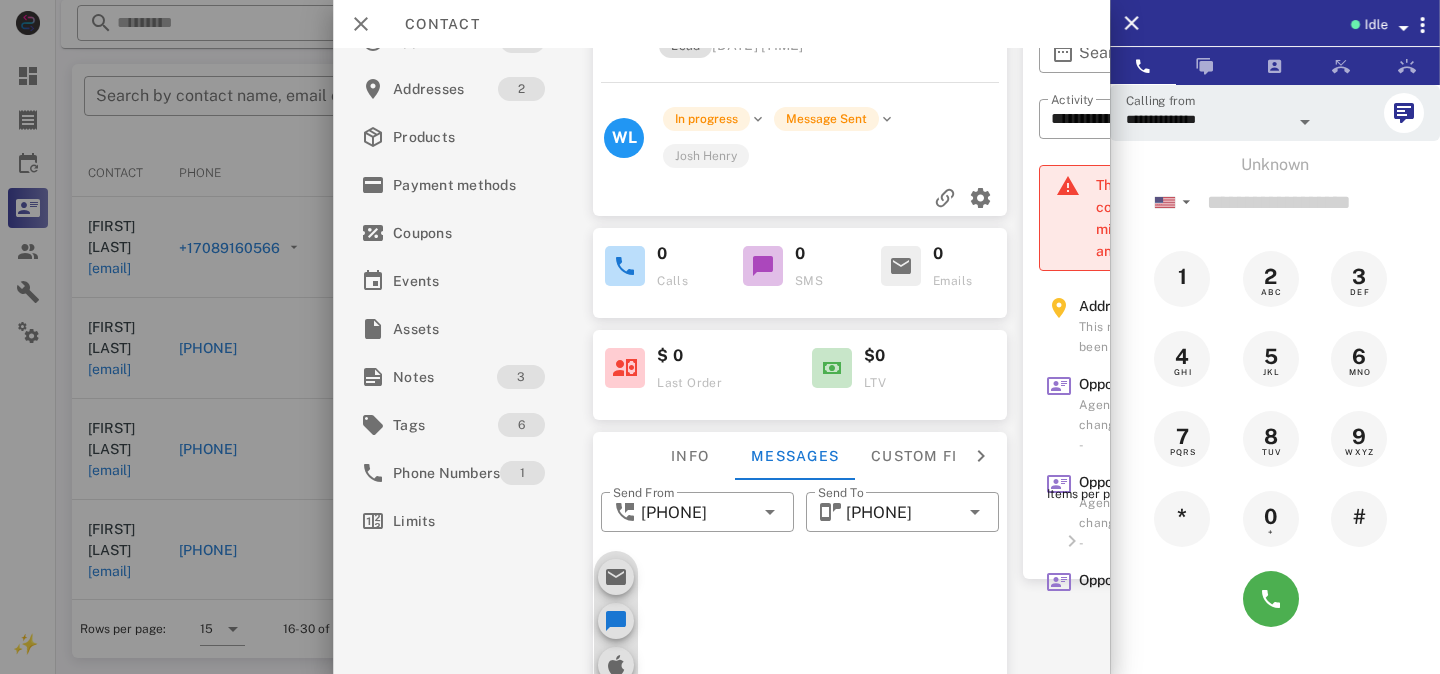 scroll, scrollTop: 165, scrollLeft: 0, axis: vertical 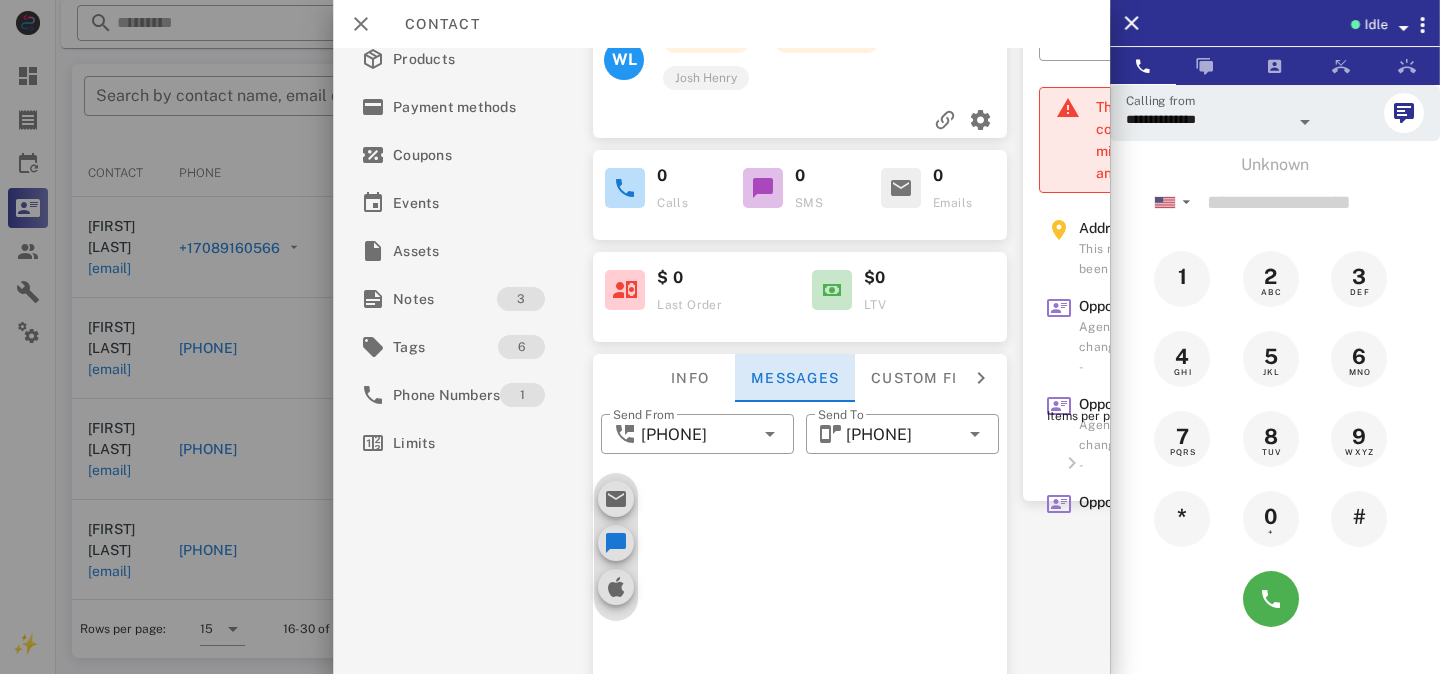 click on "Messages" at bounding box center [795, 378] 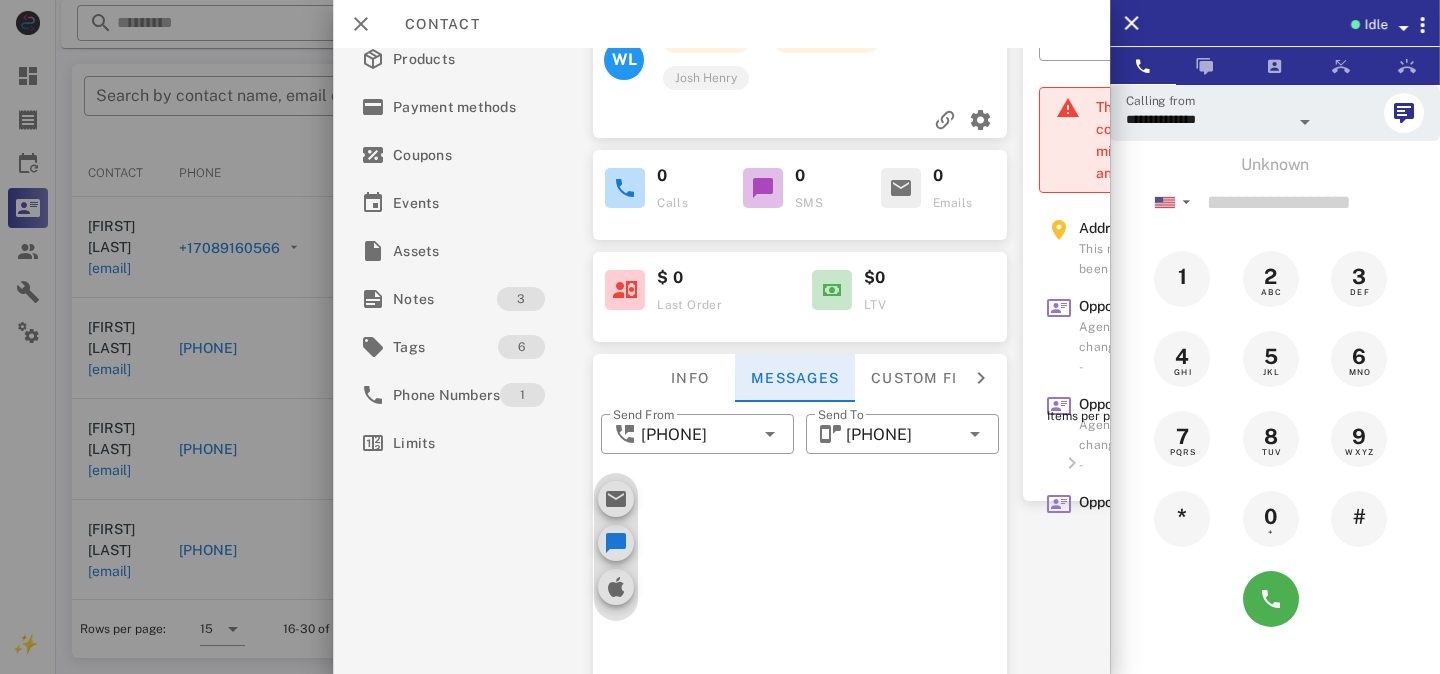 scroll, scrollTop: 332, scrollLeft: 0, axis: vertical 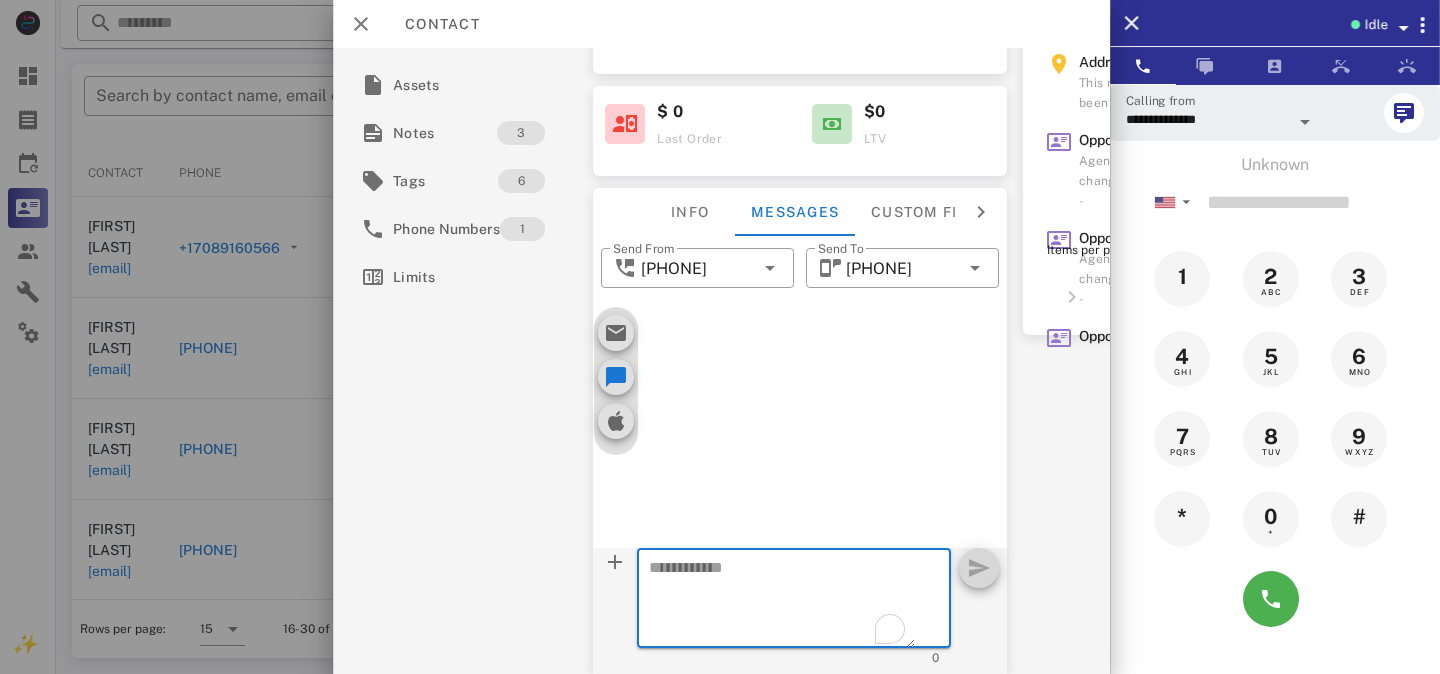 click at bounding box center [782, 601] 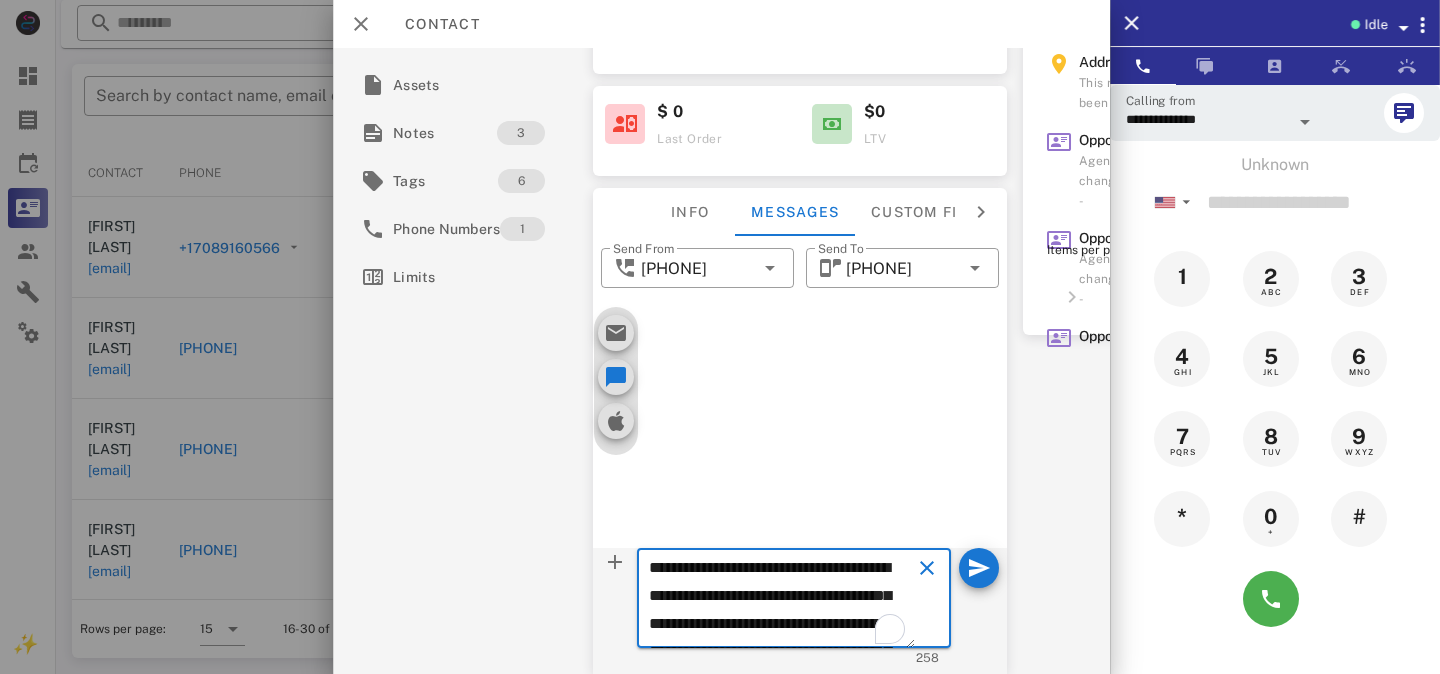 scroll, scrollTop: 125, scrollLeft: 0, axis: vertical 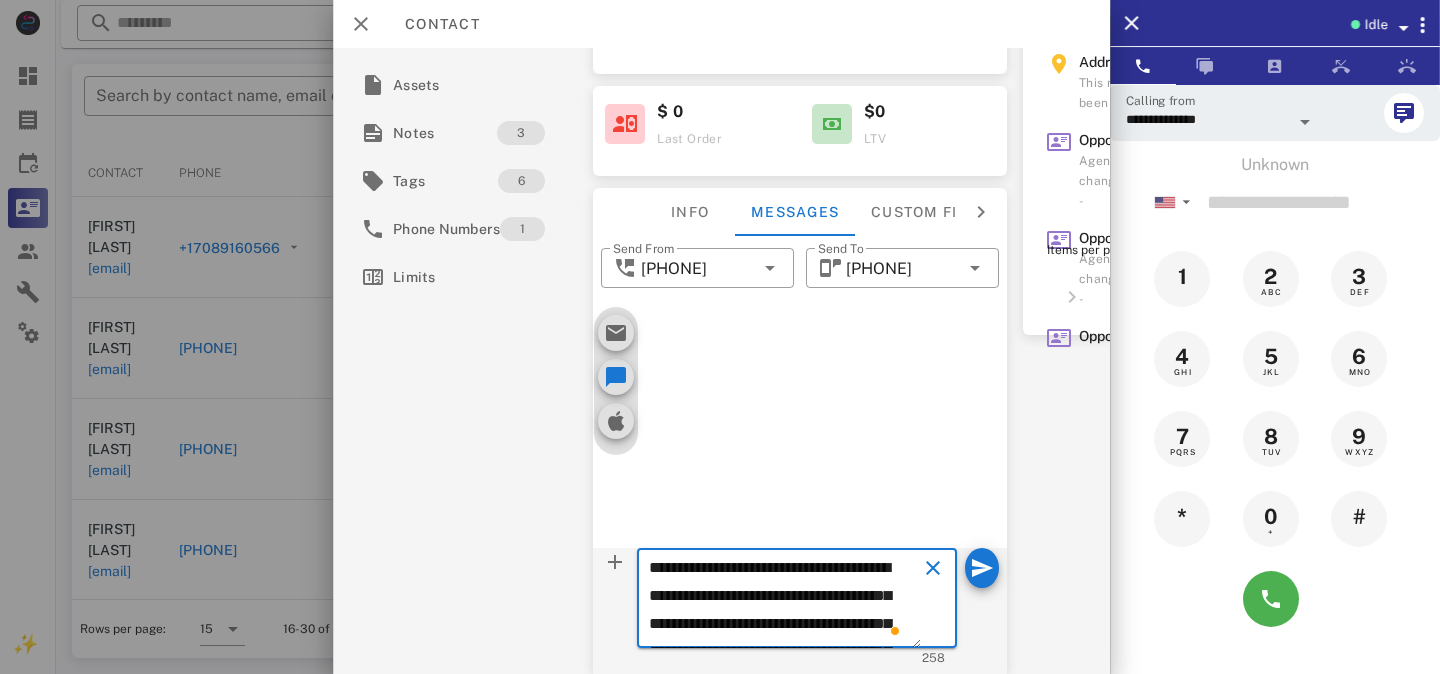 click on "**********" at bounding box center (785, 601) 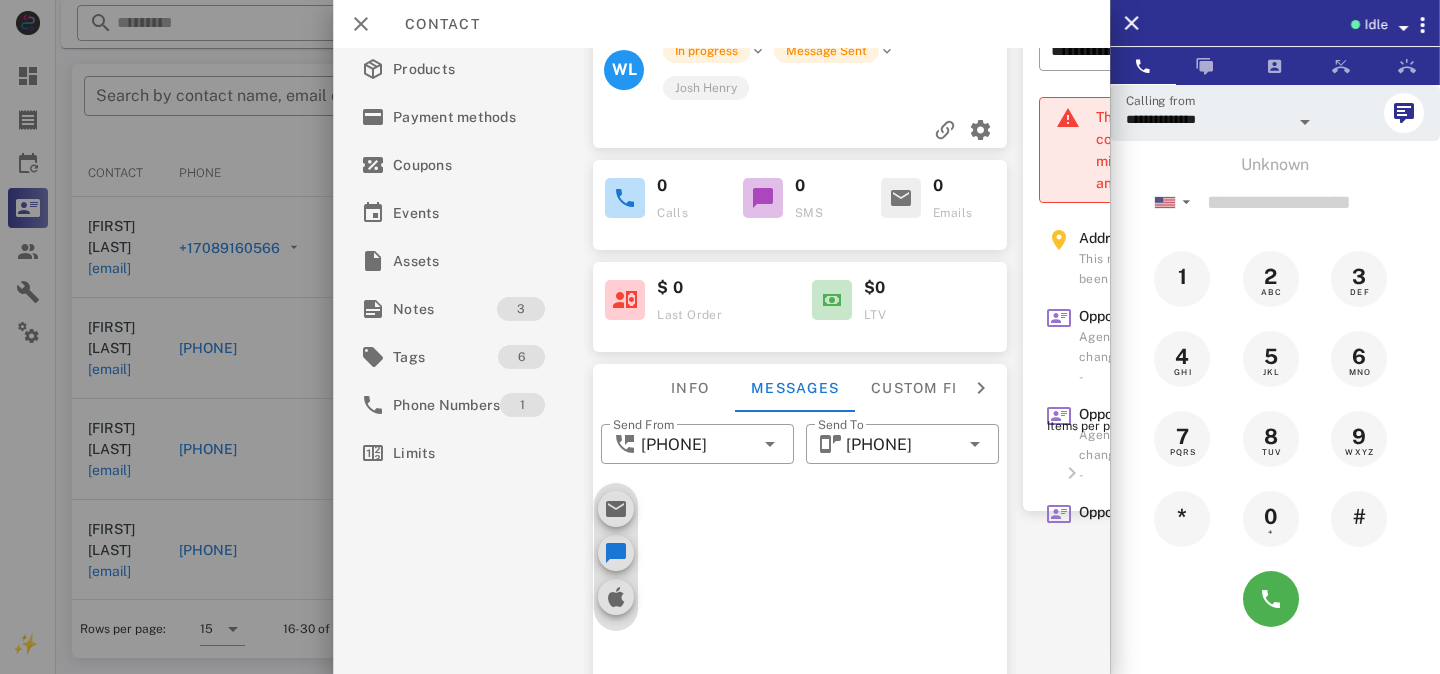 scroll, scrollTop: 63, scrollLeft: 0, axis: vertical 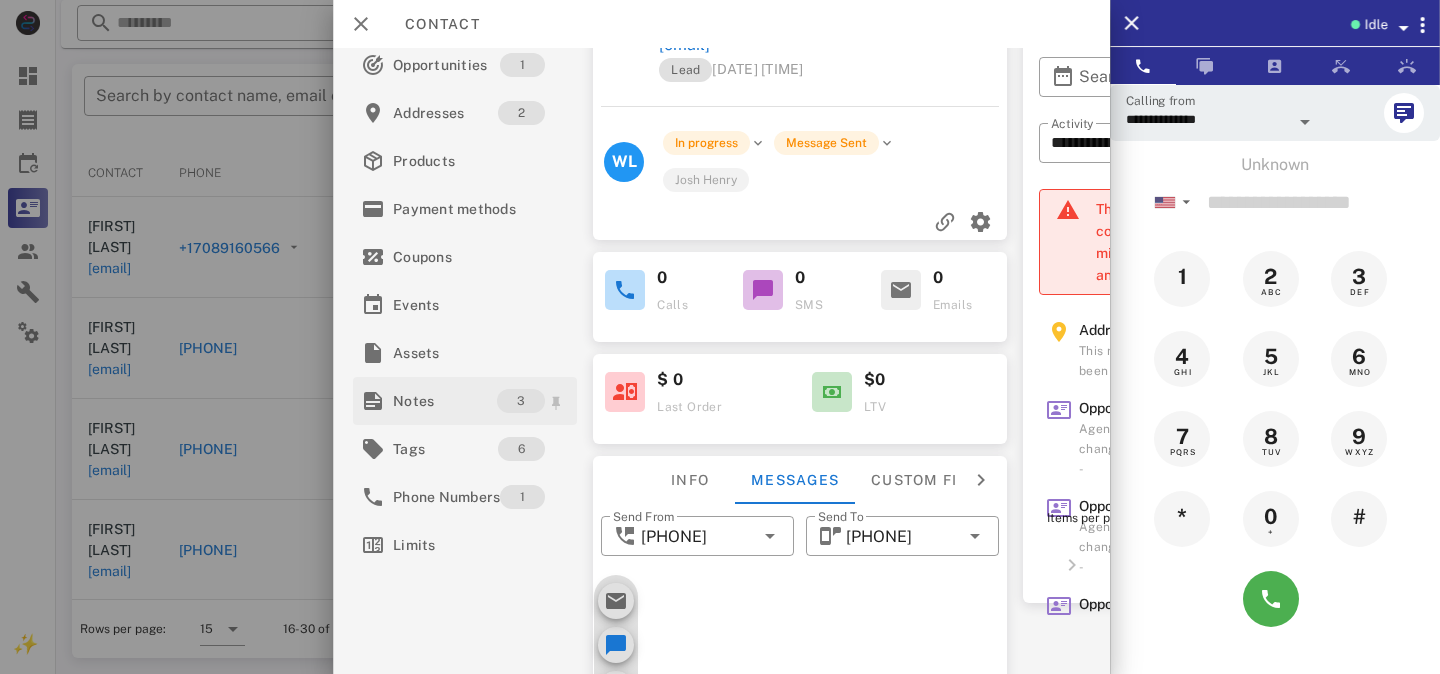 type on "**********" 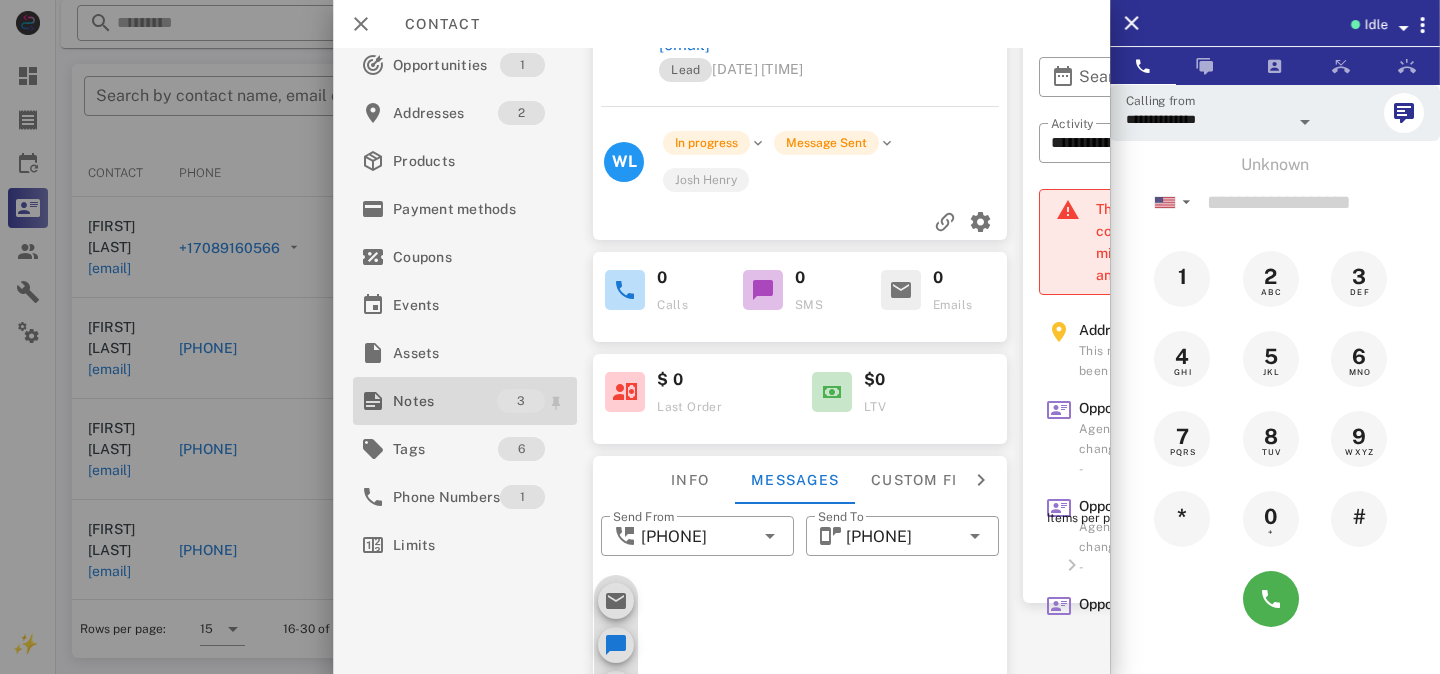 click on "Notes" at bounding box center (445, 401) 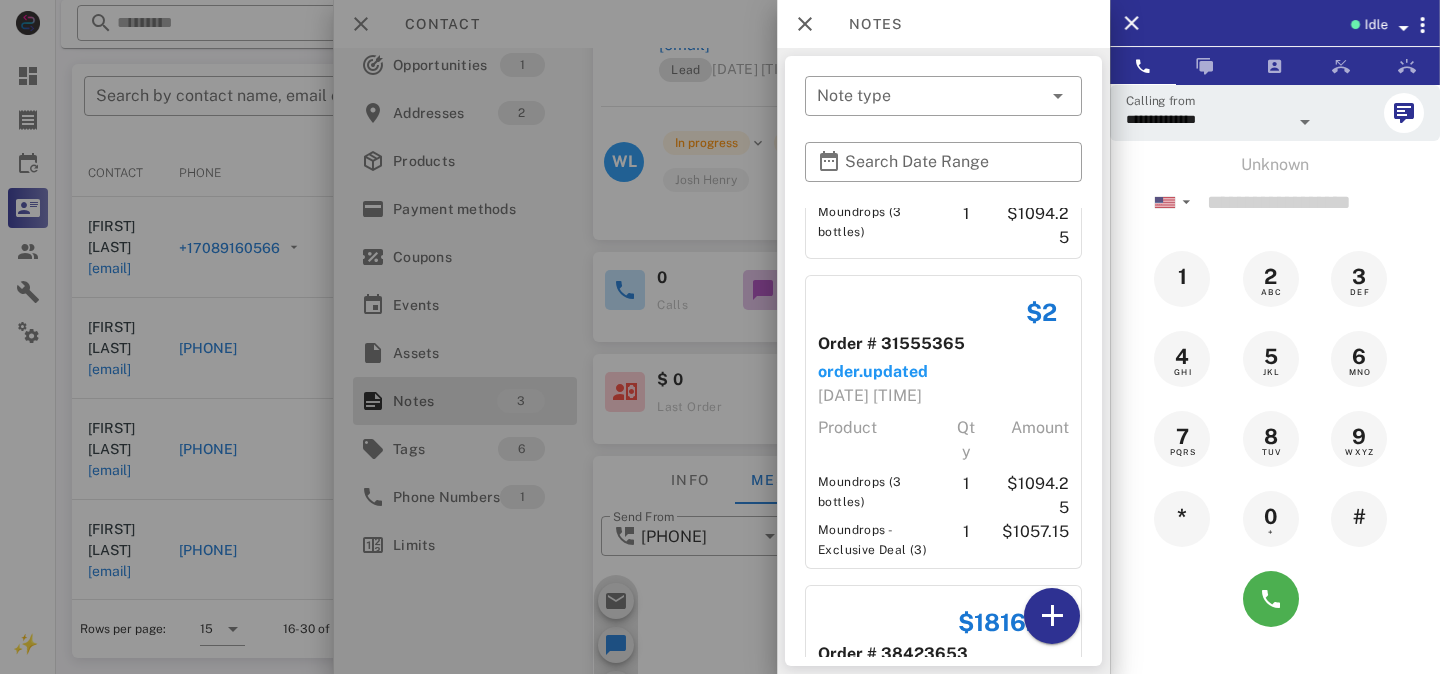 scroll, scrollTop: 148, scrollLeft: 0, axis: vertical 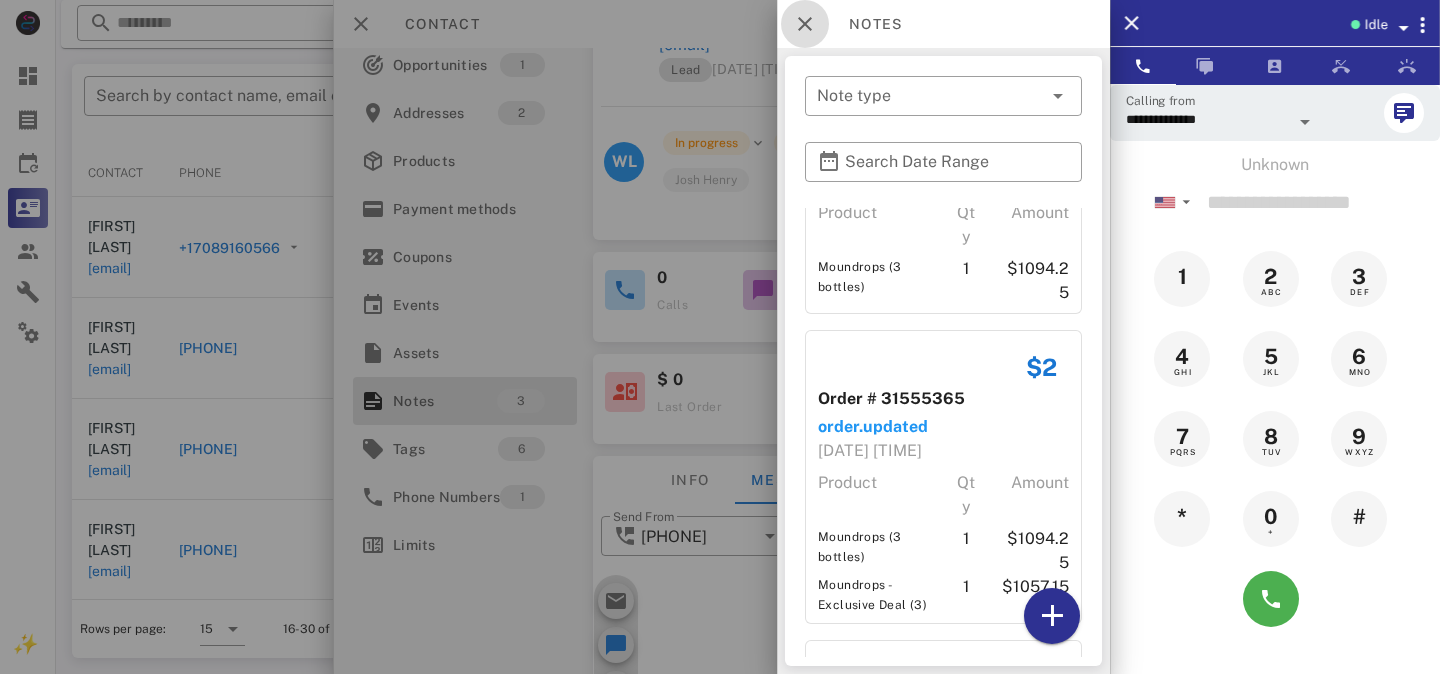 click at bounding box center [805, 24] 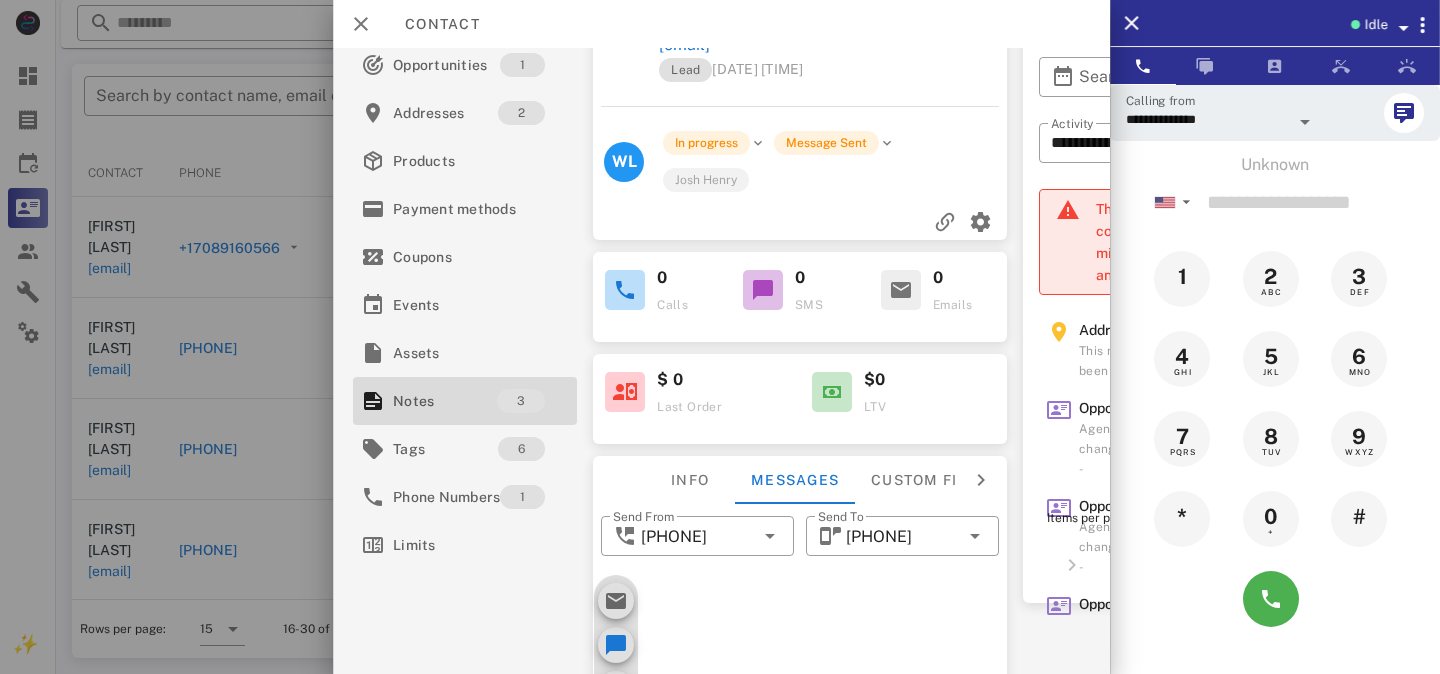scroll, scrollTop: 332, scrollLeft: 0, axis: vertical 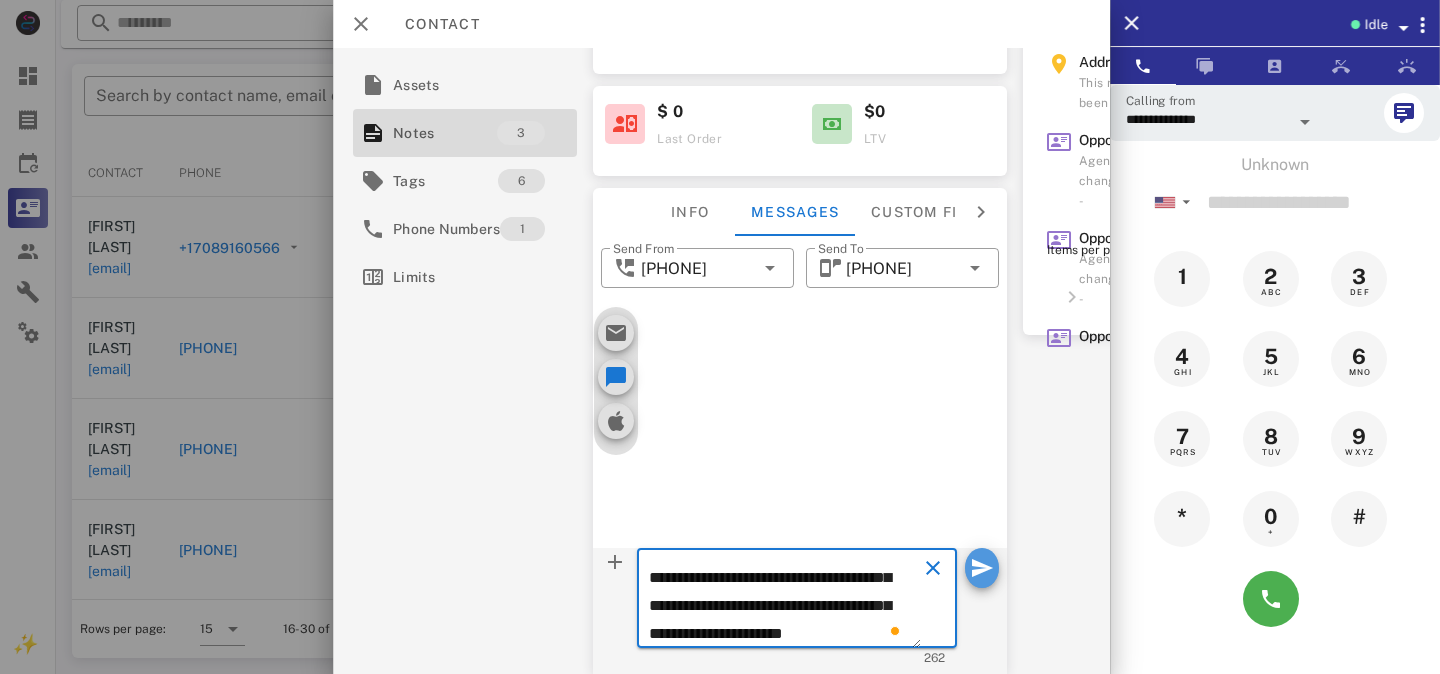 click at bounding box center (982, 568) 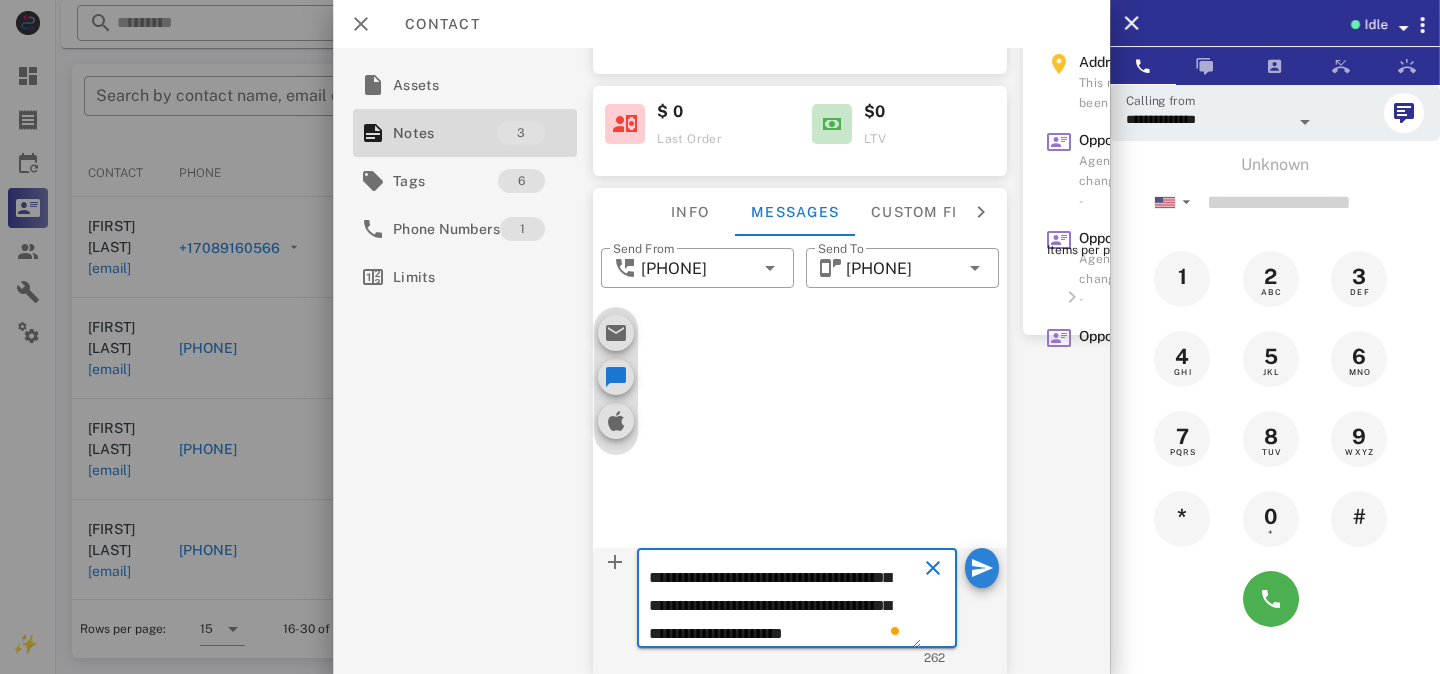 type 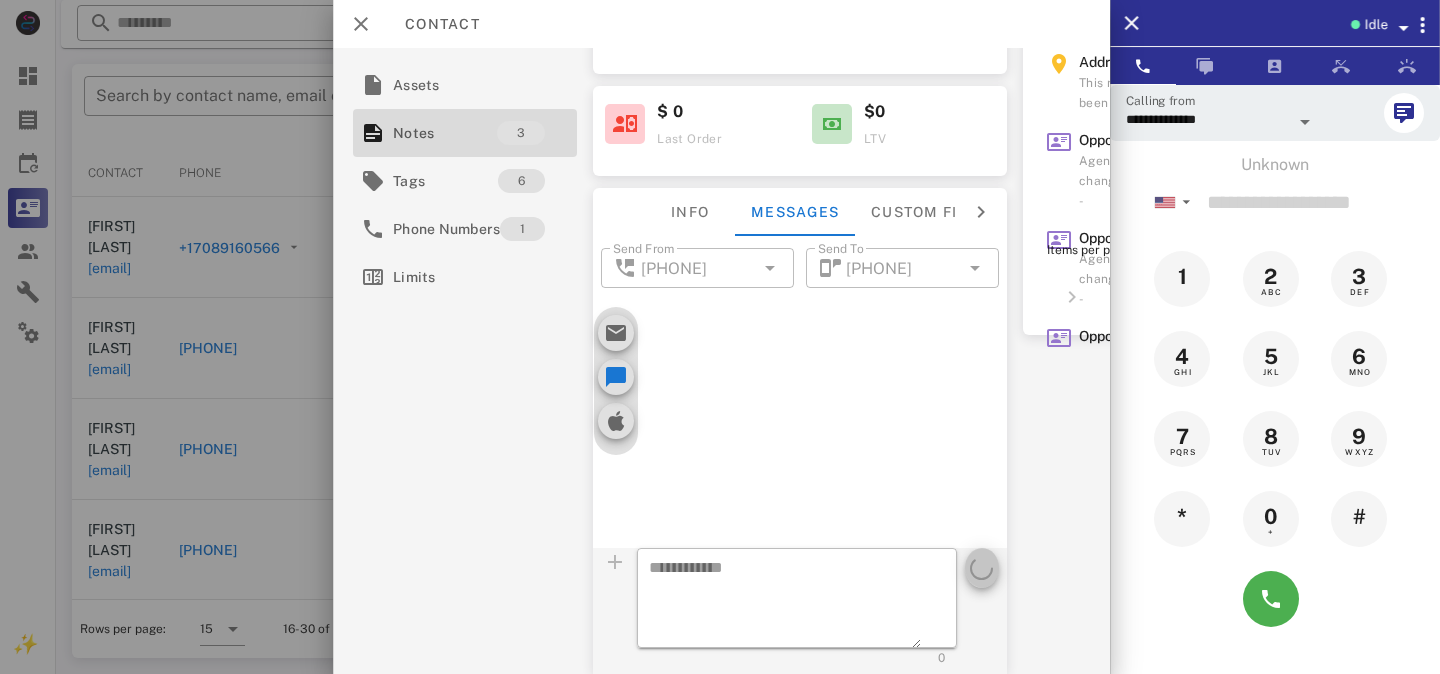 scroll, scrollTop: 0, scrollLeft: 0, axis: both 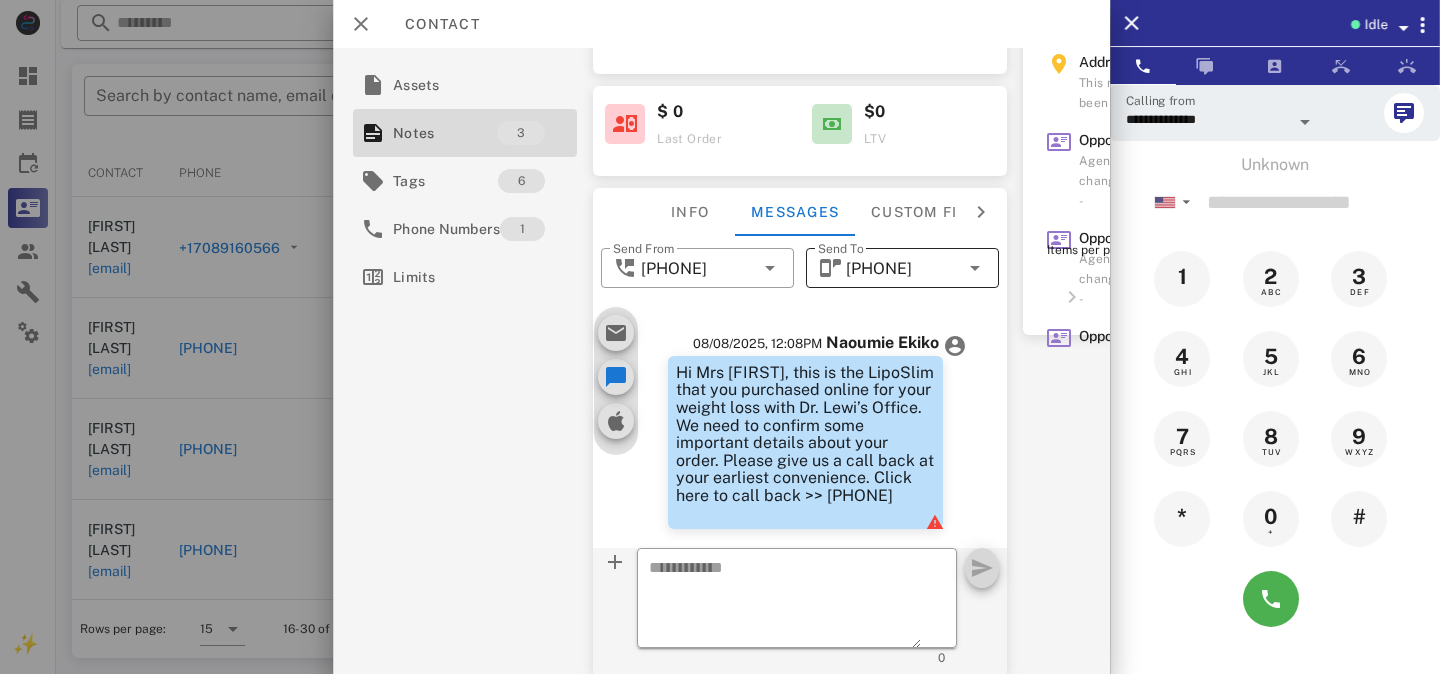 click on "[PHONE]" at bounding box center (879, 269) 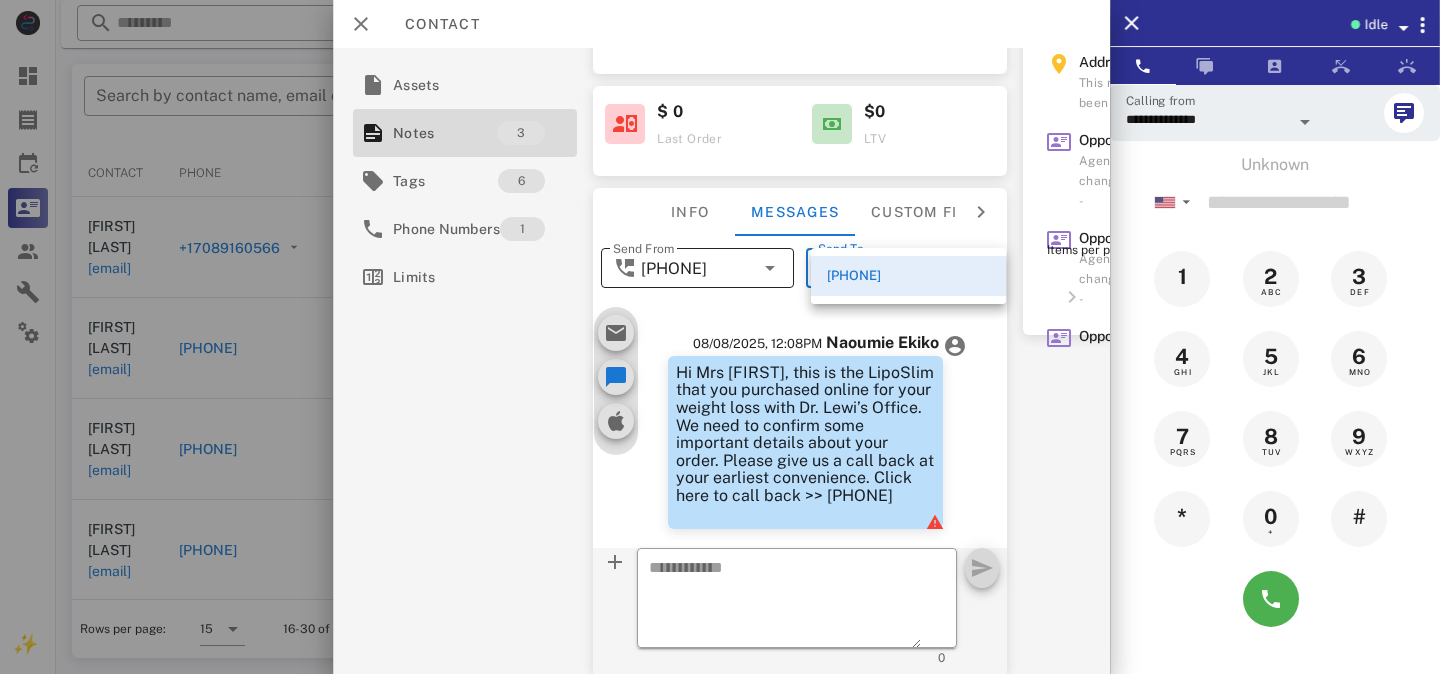 click on "+16024973906" at bounding box center (674, 269) 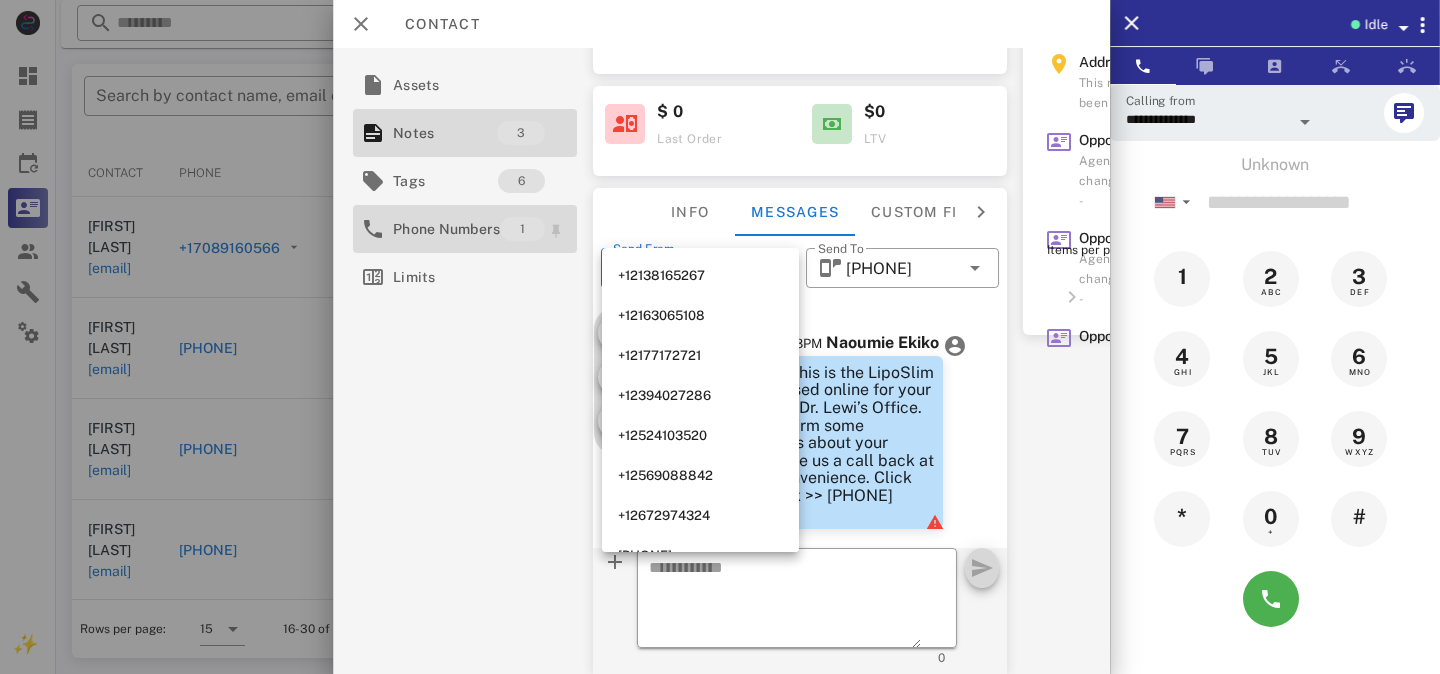 click on "Phone Numbers" at bounding box center (446, 229) 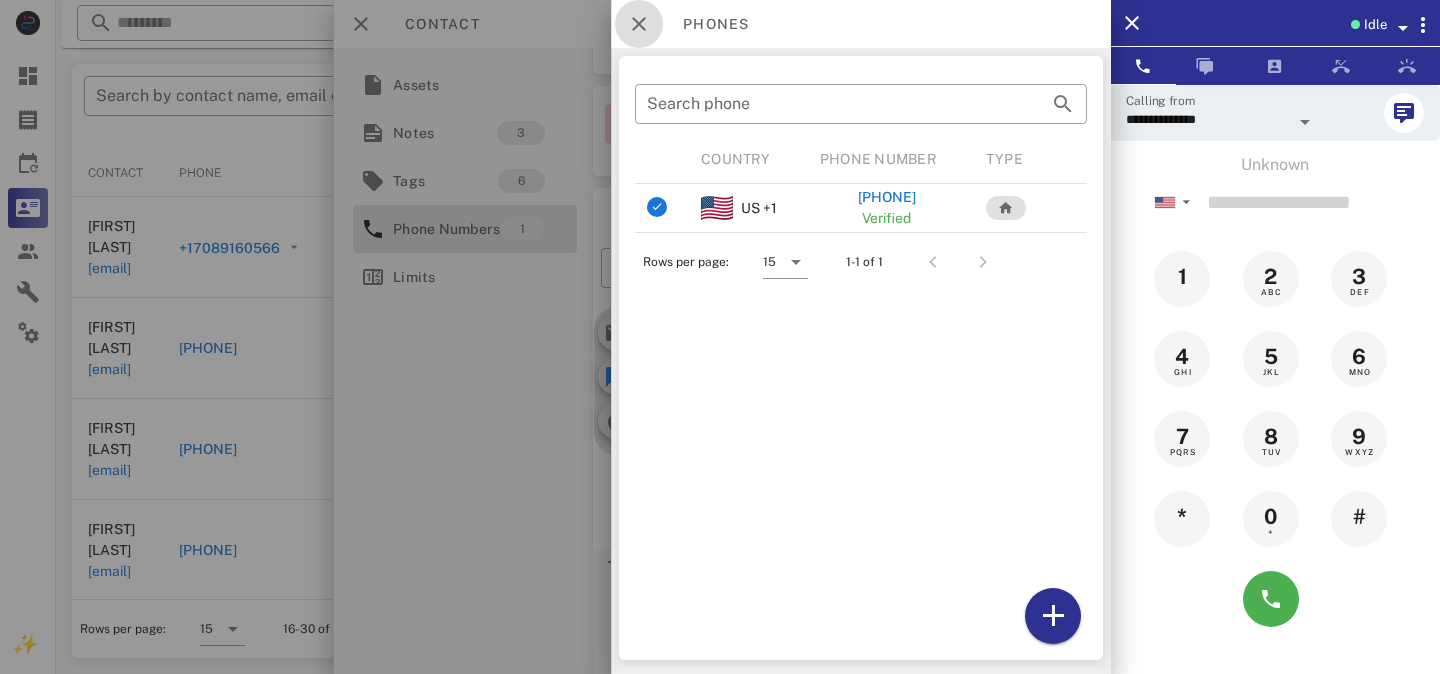 click at bounding box center [639, 24] 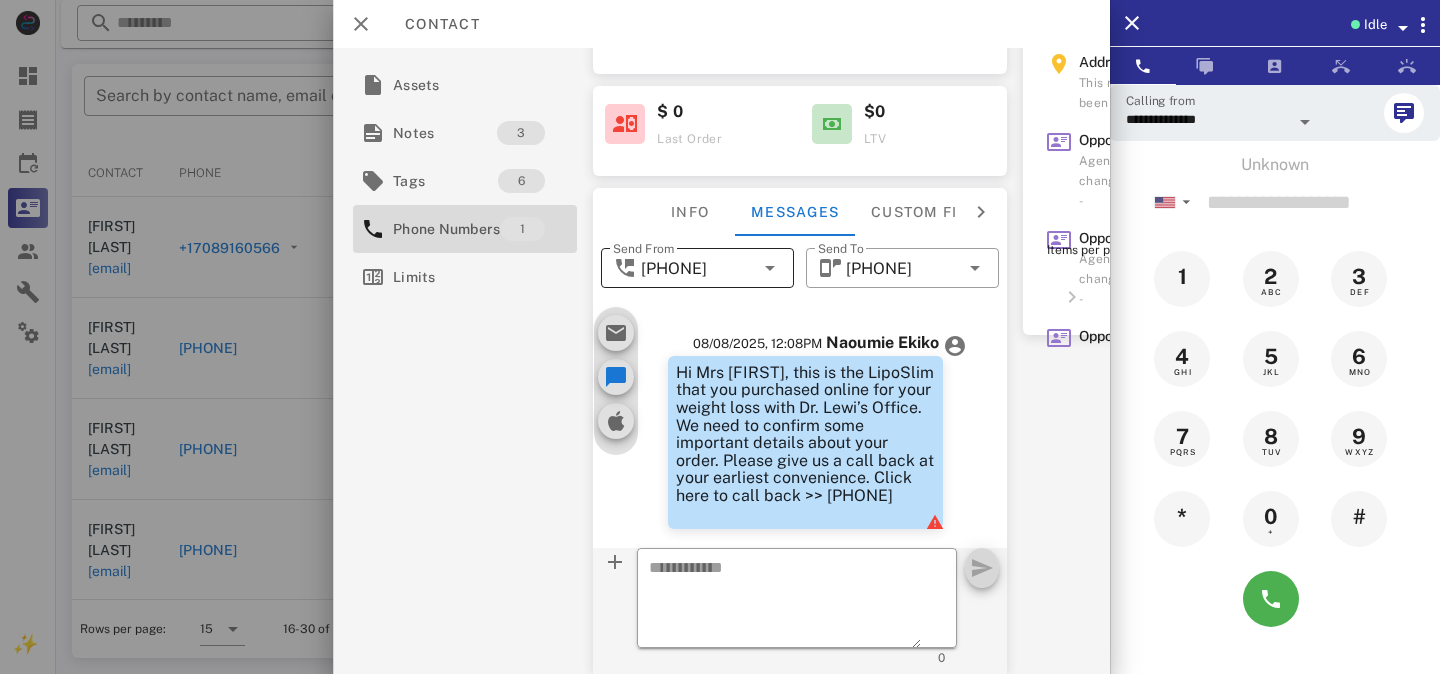 click on "+16024973906" at bounding box center (674, 269) 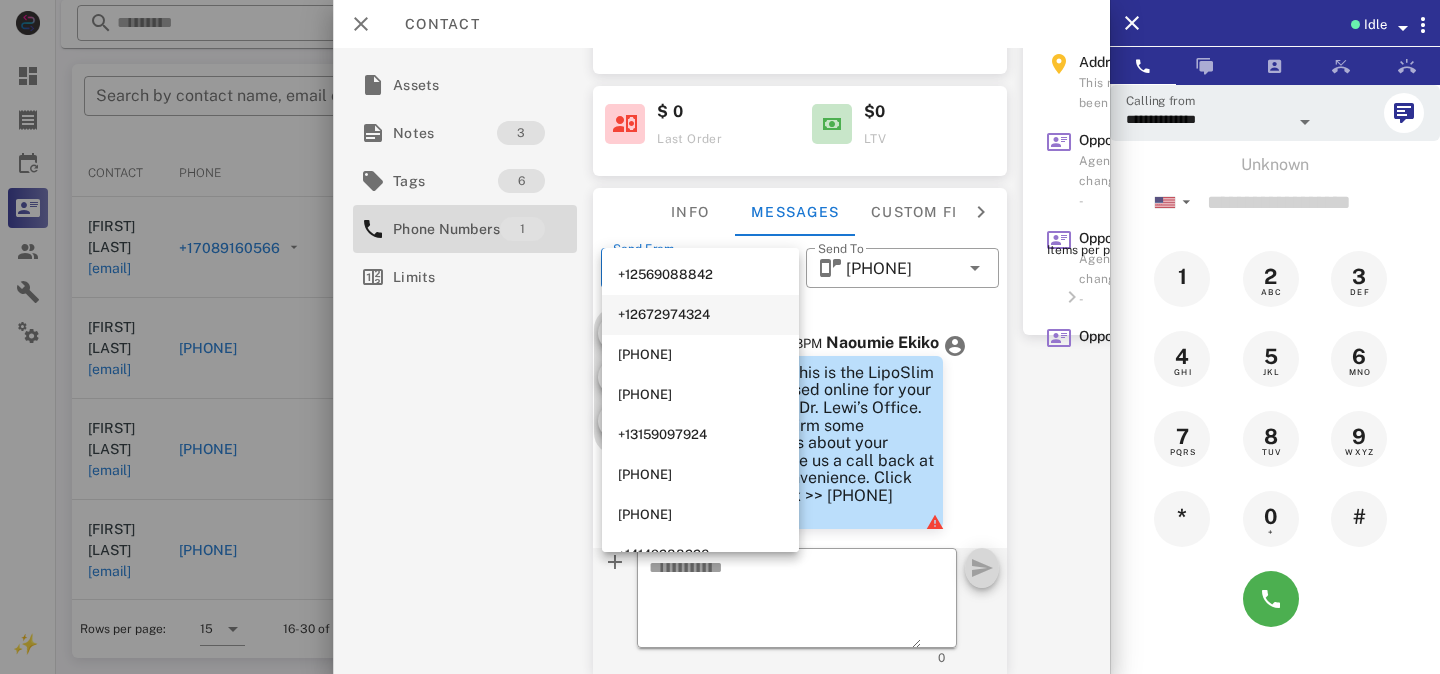 scroll, scrollTop: 208, scrollLeft: 0, axis: vertical 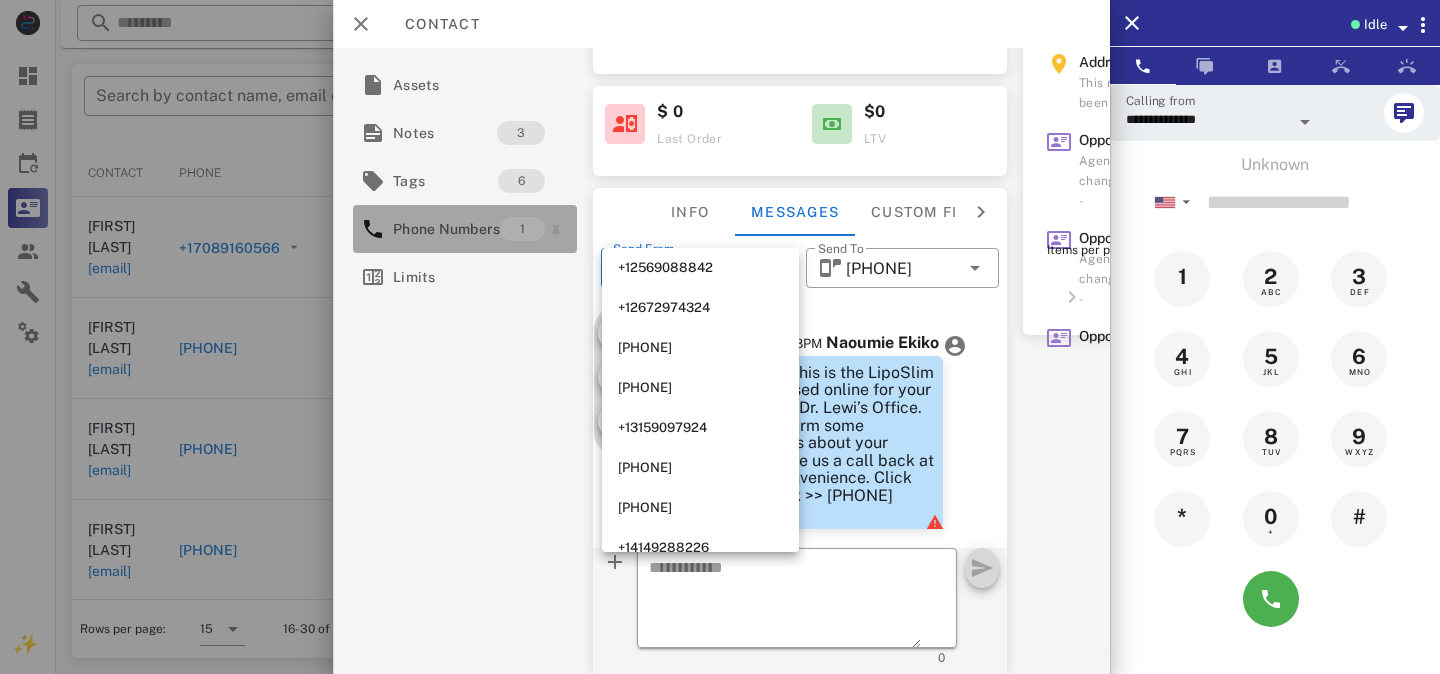 click on "Phone Numbers" at bounding box center (446, 229) 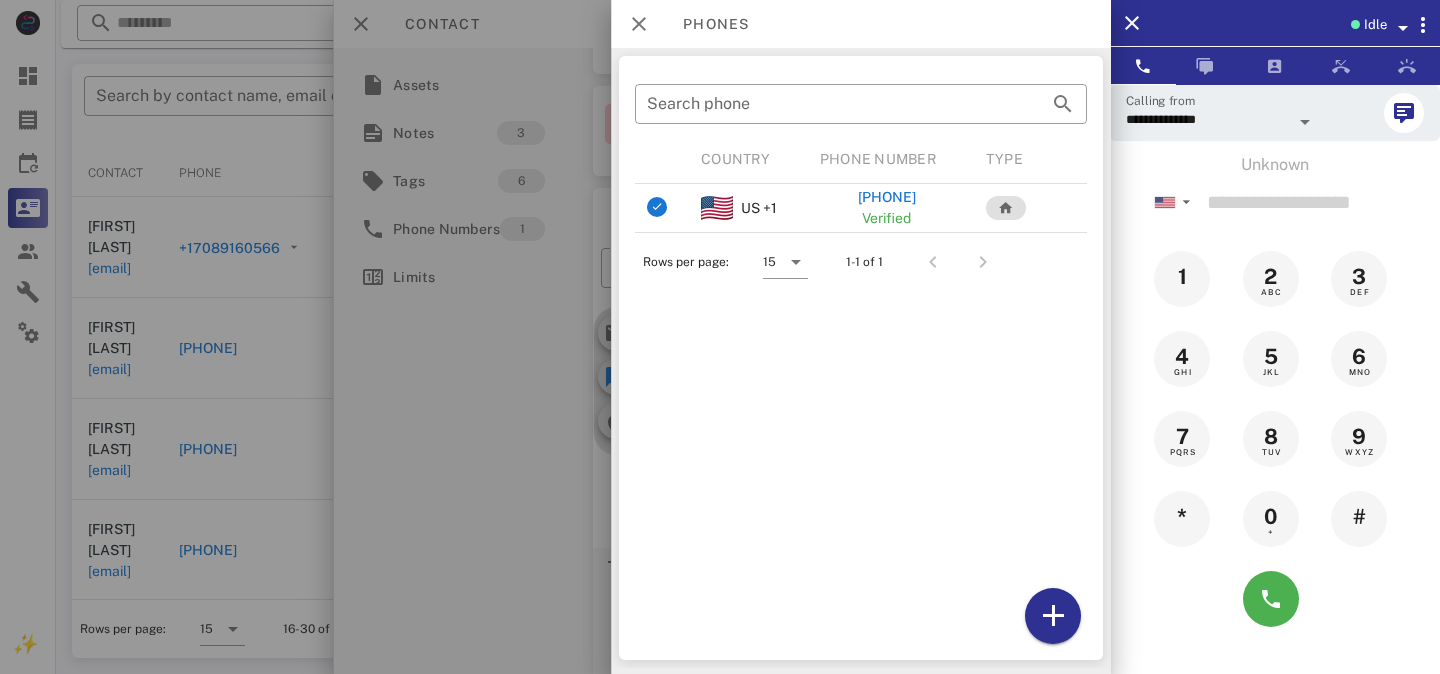 click at bounding box center [720, 337] 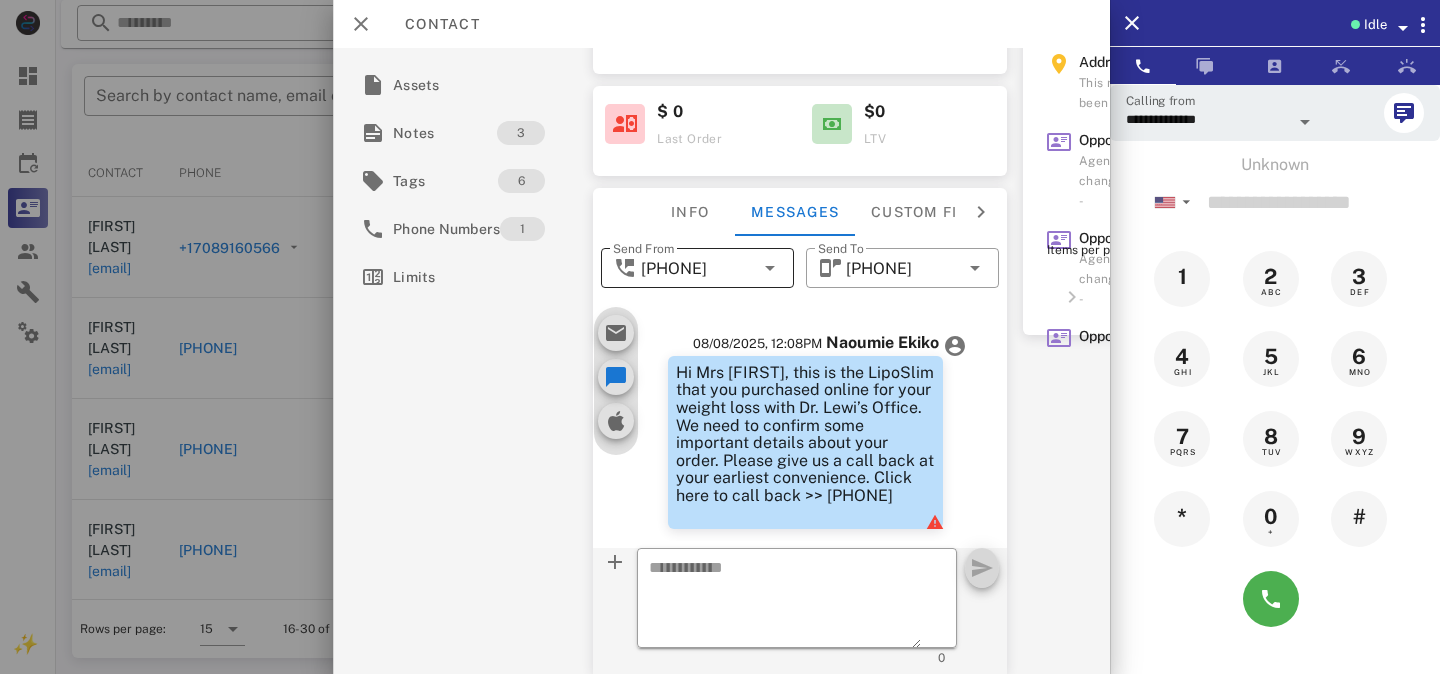 click on "+16024973906" at bounding box center (674, 269) 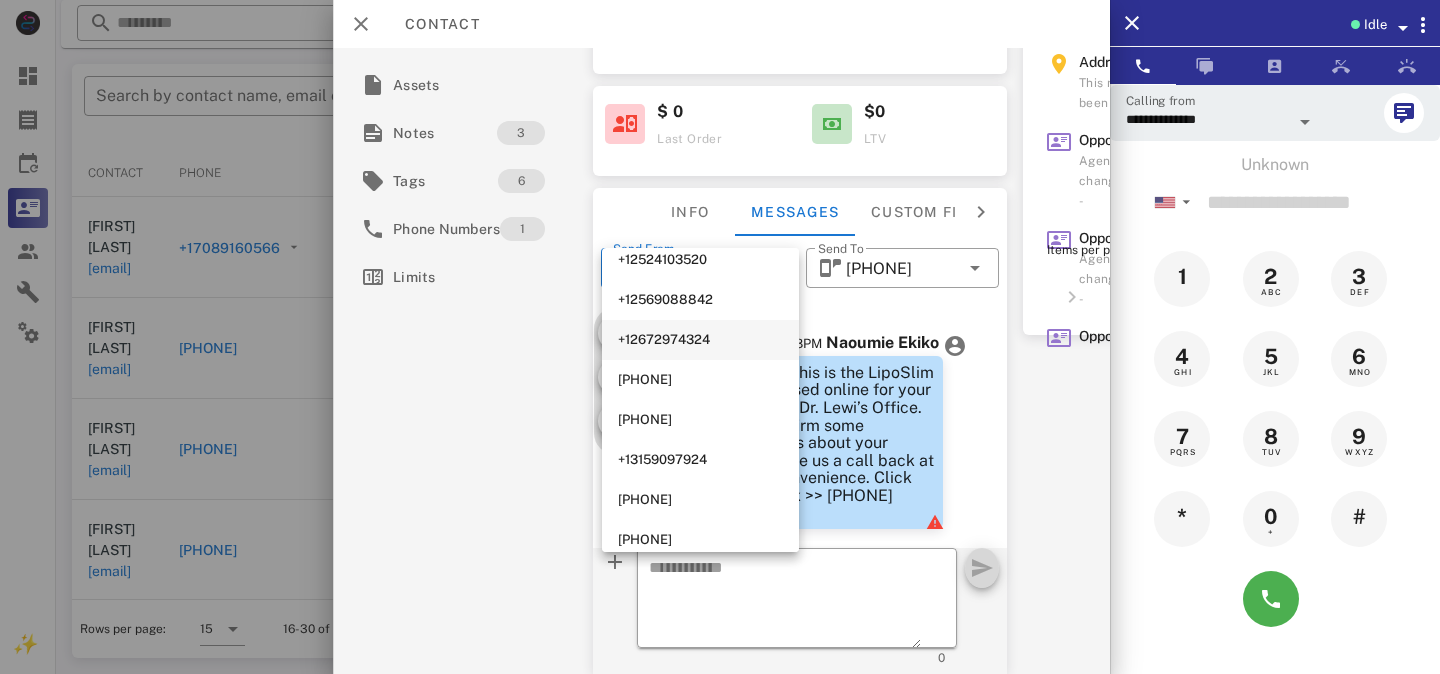 scroll, scrollTop: 190, scrollLeft: 0, axis: vertical 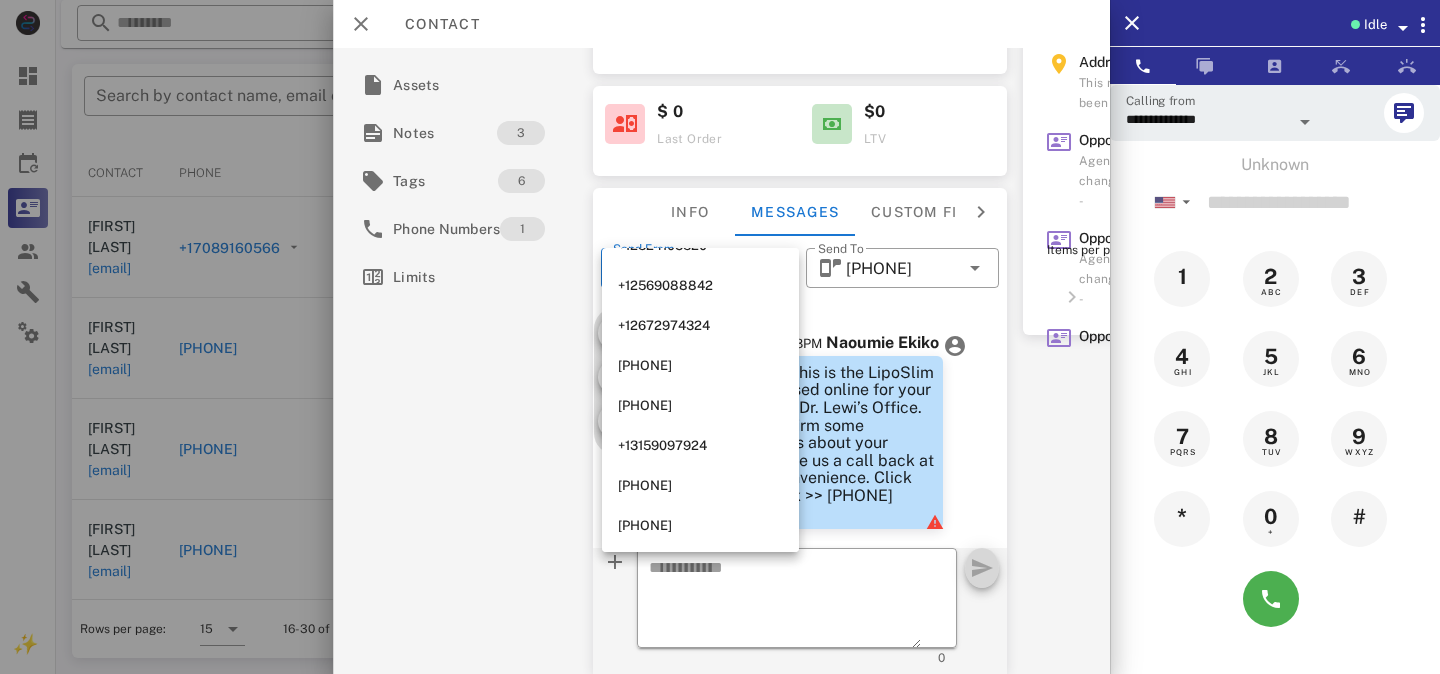 click at bounding box center (902, 299) 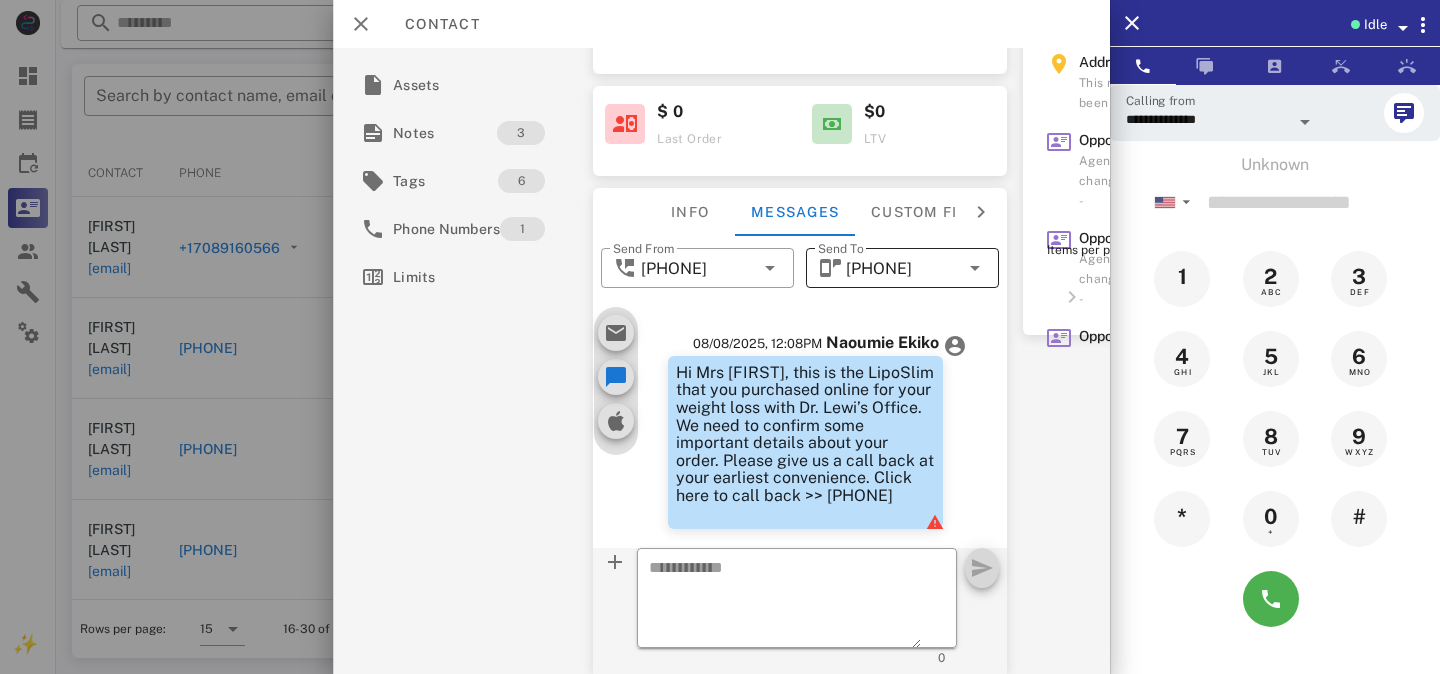 click on "[PHONE]" at bounding box center (879, 269) 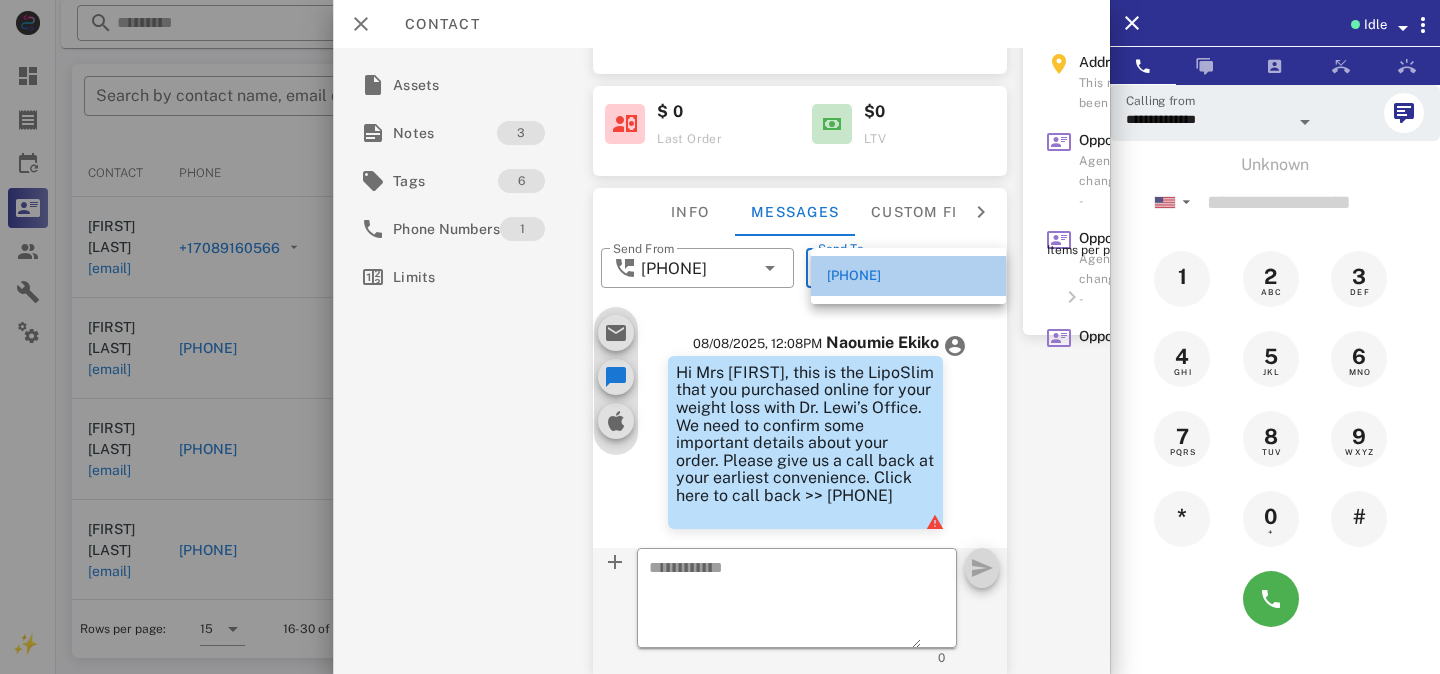click on "[PHONE]" at bounding box center (908, 276) 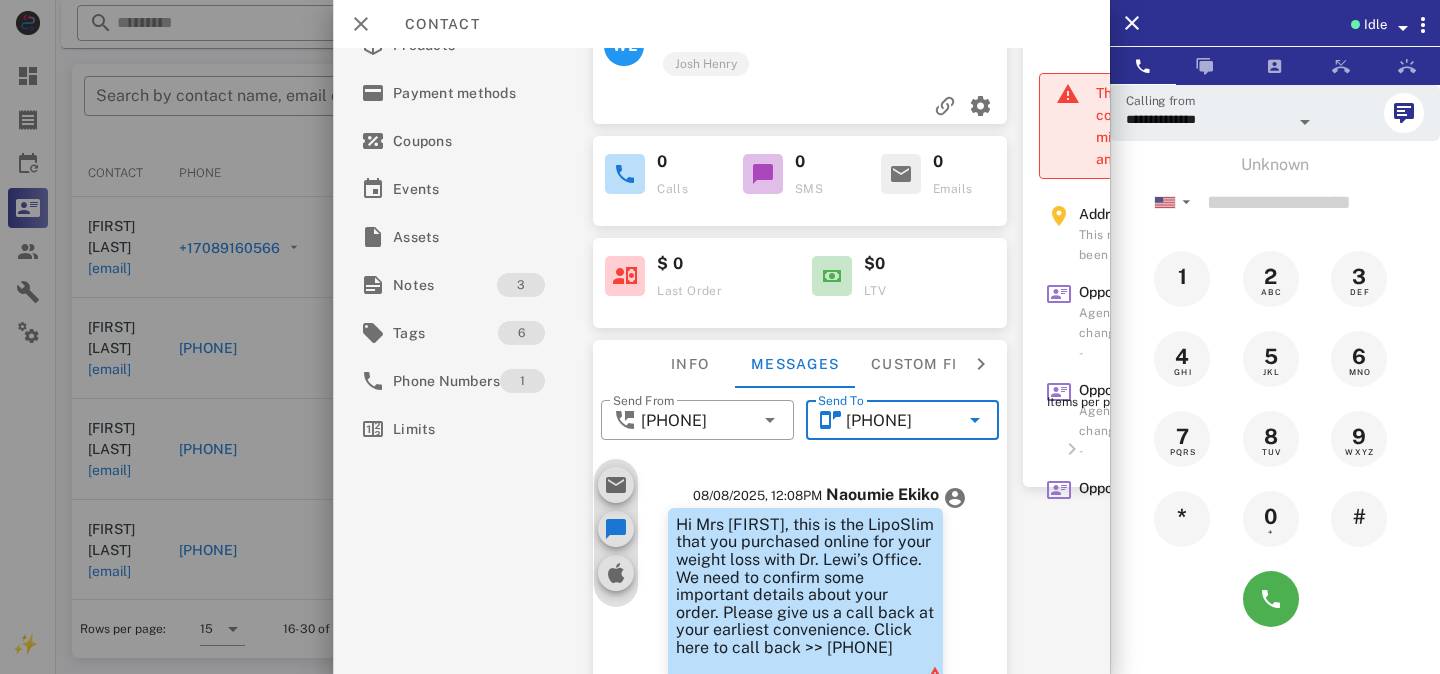 scroll, scrollTop: 0, scrollLeft: 0, axis: both 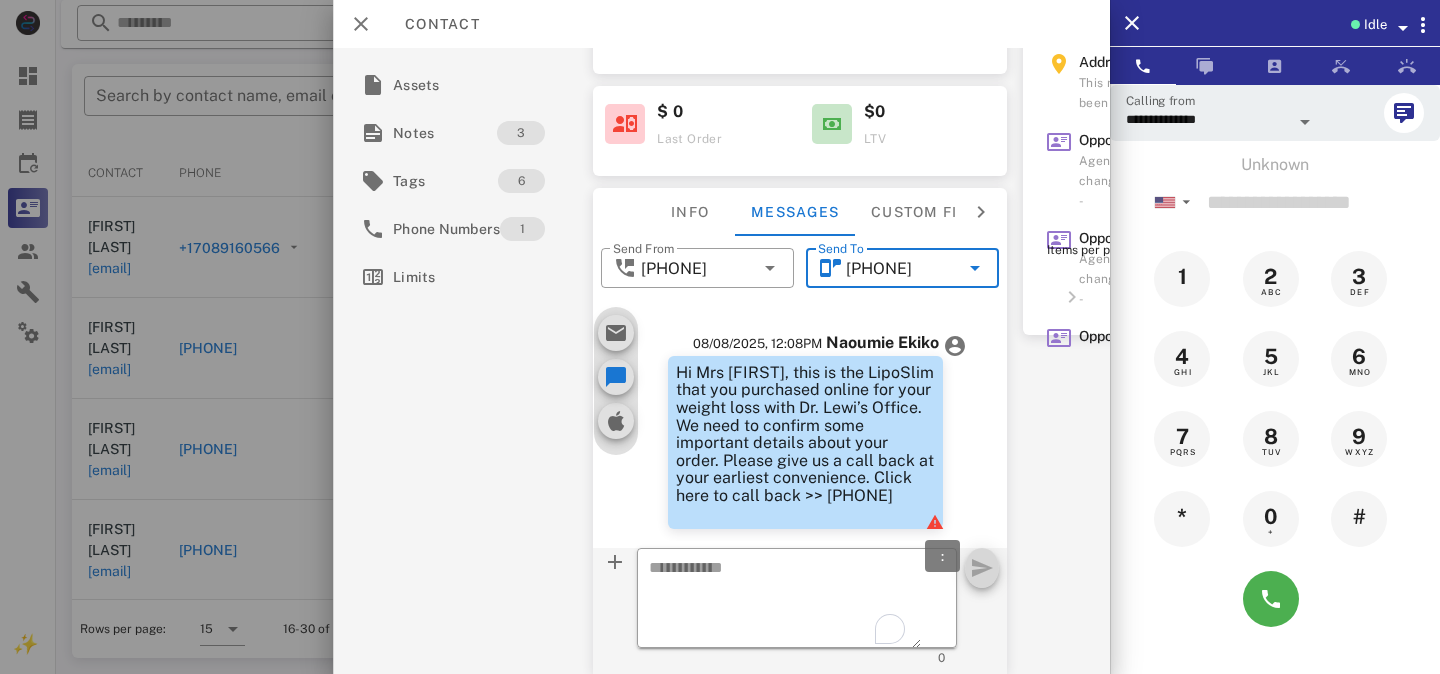 click at bounding box center (935, 522) 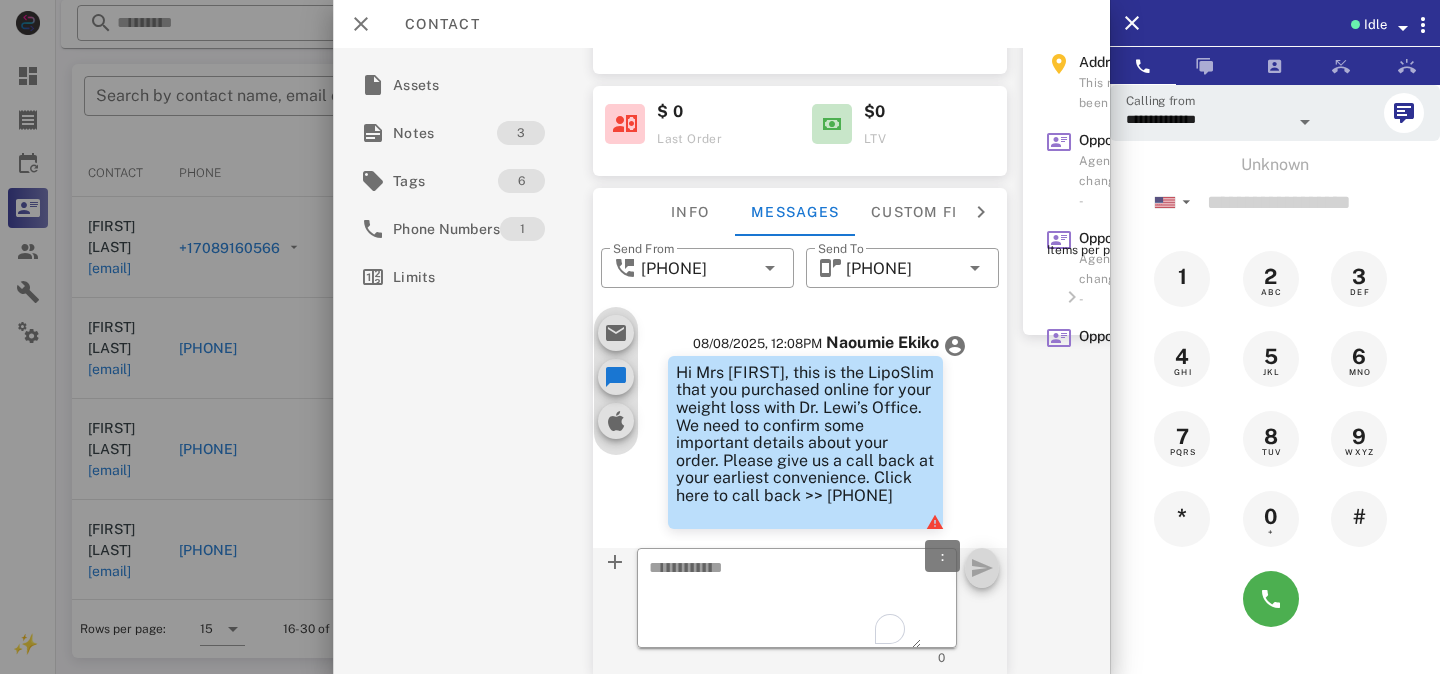click at bounding box center (935, 522) 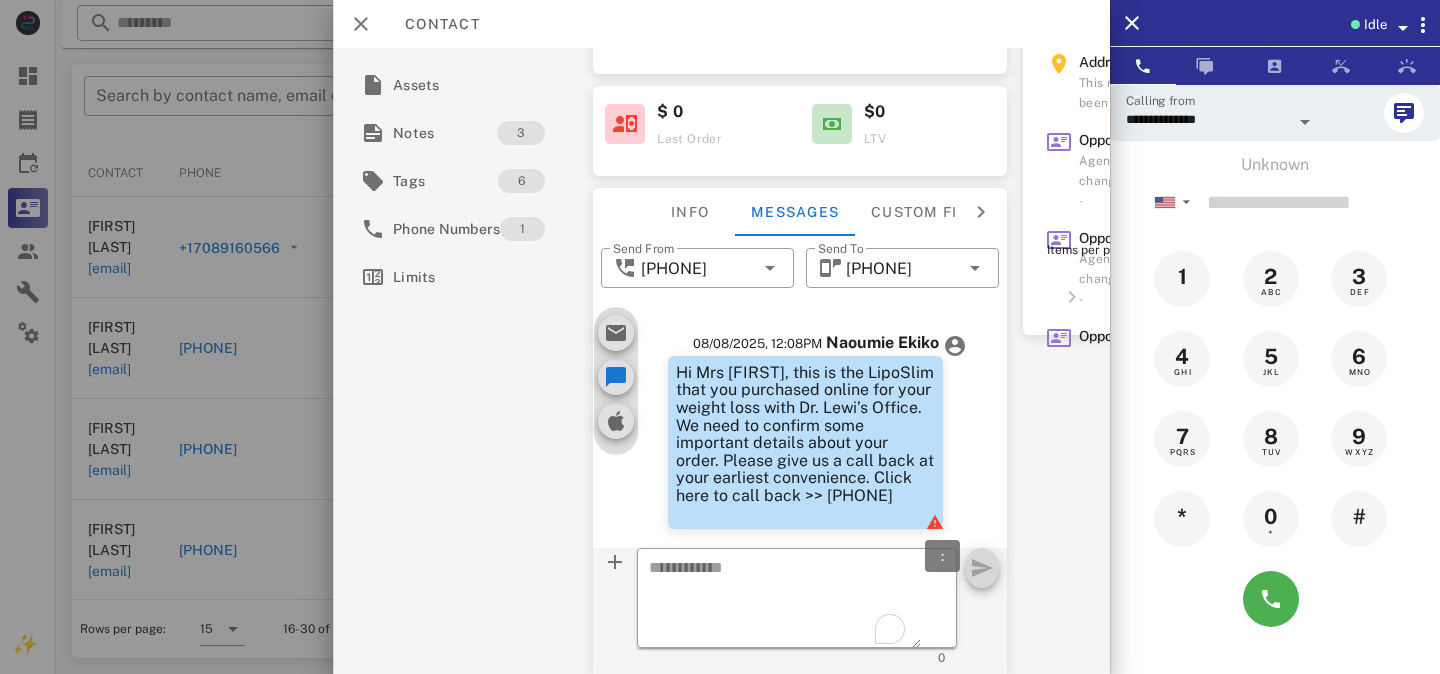 click at bounding box center [935, 522] 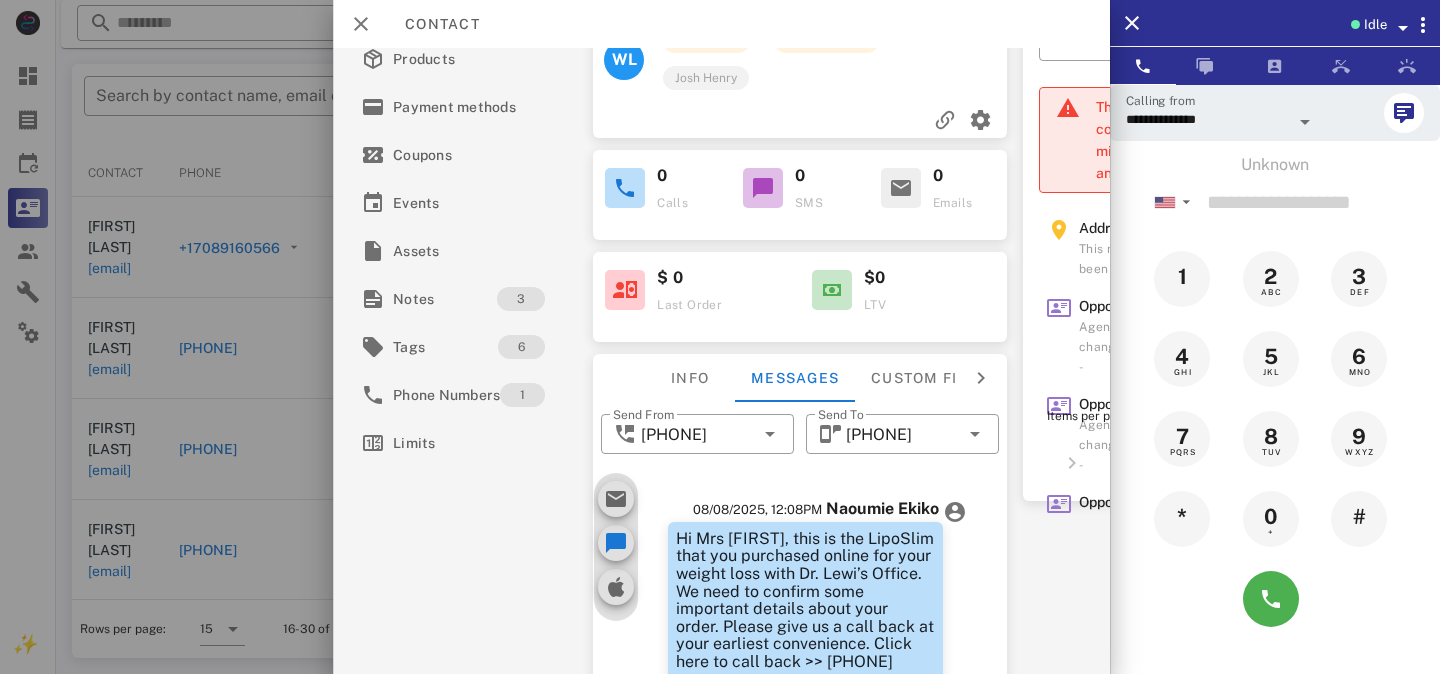 scroll, scrollTop: 0, scrollLeft: 0, axis: both 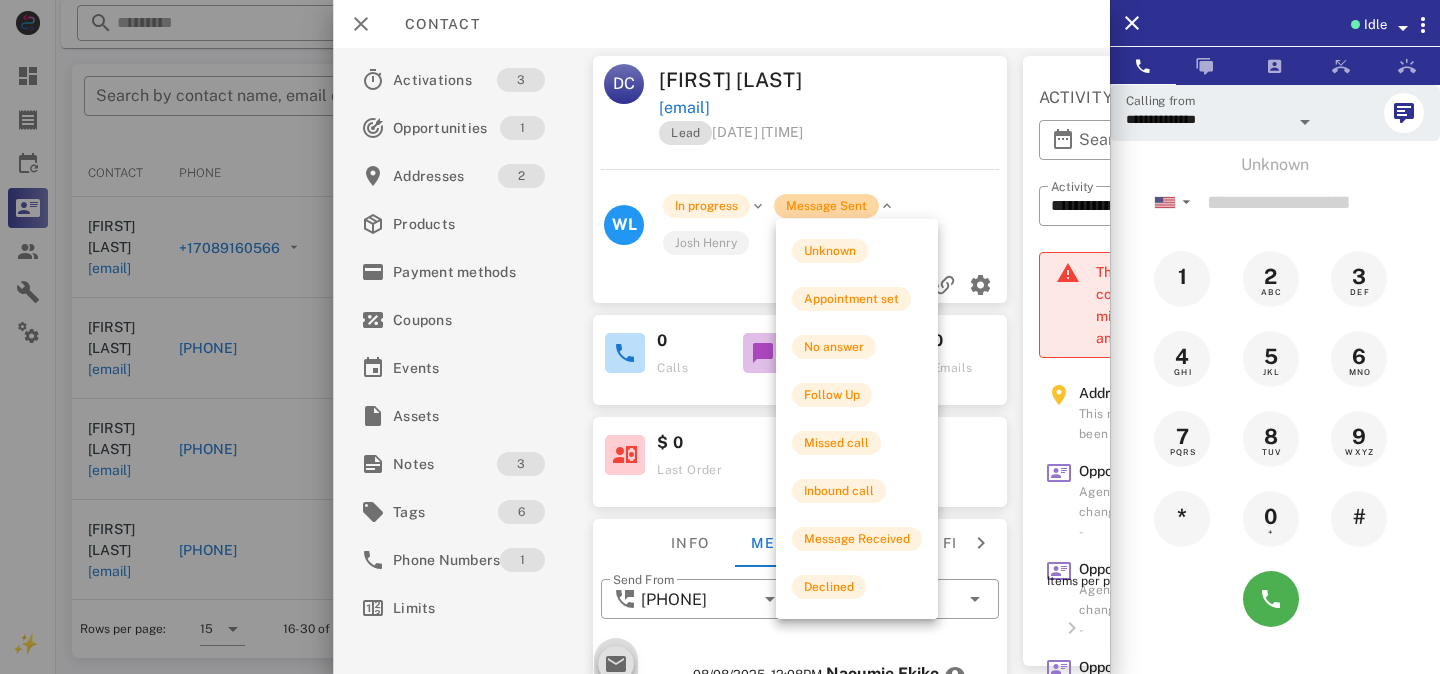 click on "Message Sent" at bounding box center (826, 206) 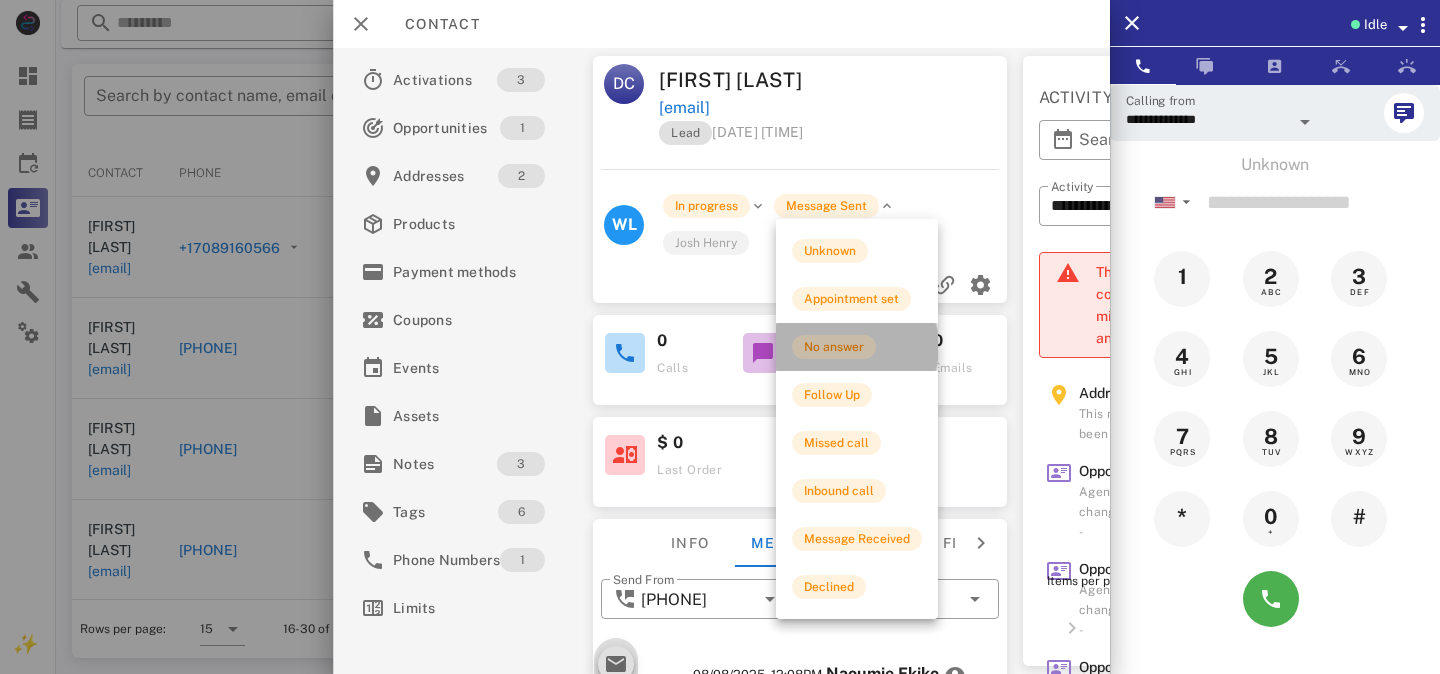 click on "No answer" at bounding box center (834, 347) 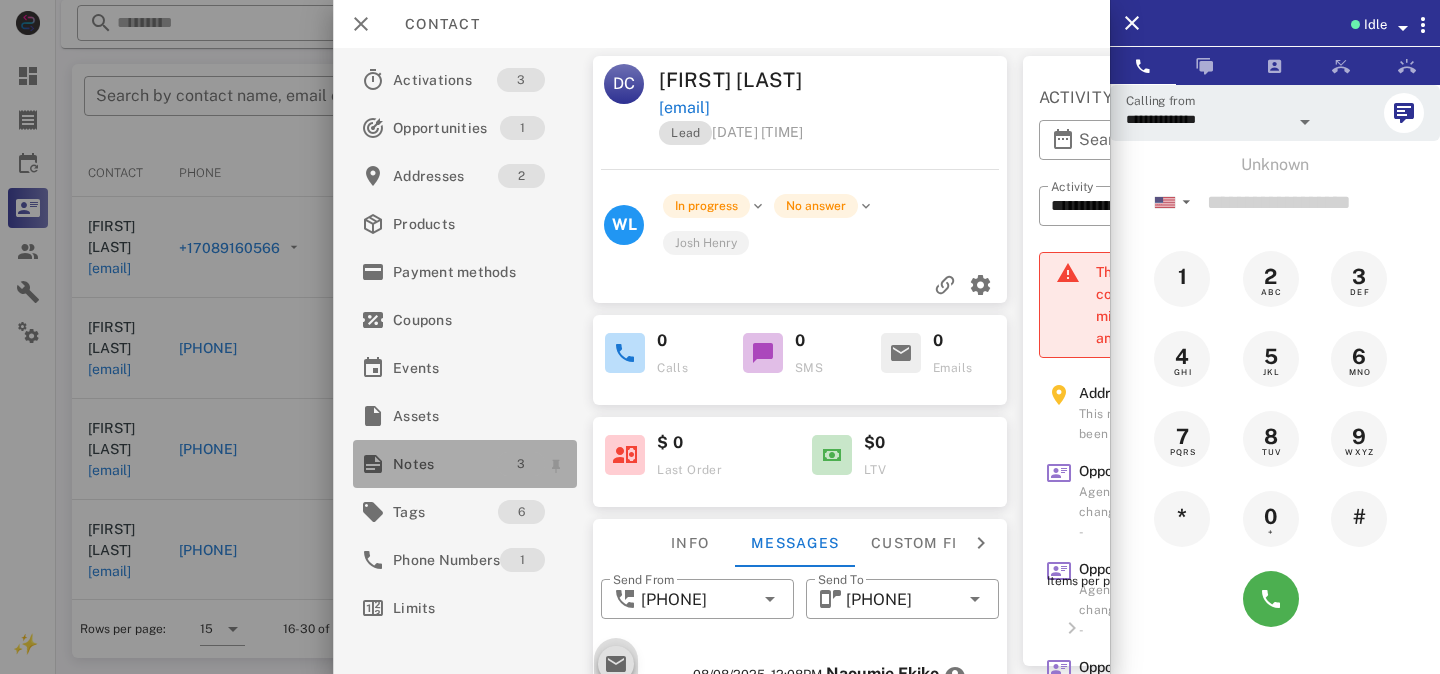 click on "3" at bounding box center [521, 464] 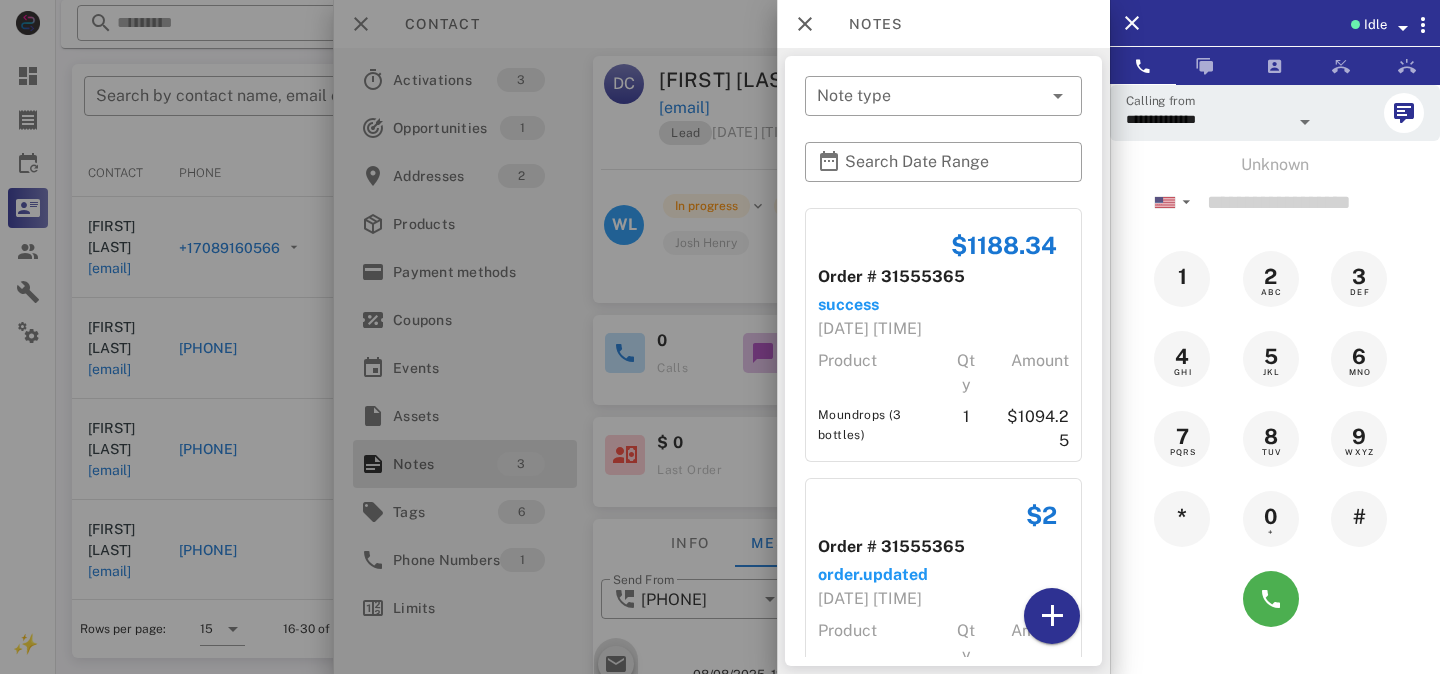 scroll, scrollTop: 429, scrollLeft: 0, axis: vertical 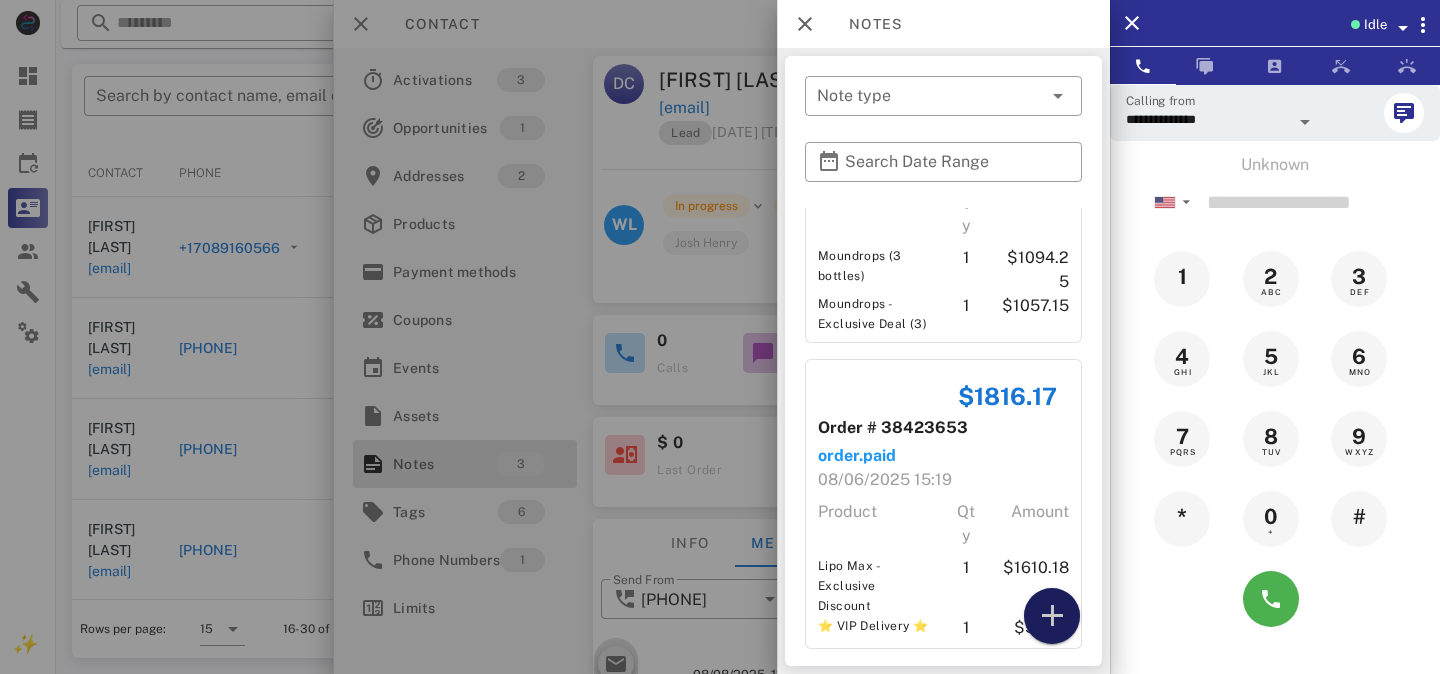 click at bounding box center [1052, 616] 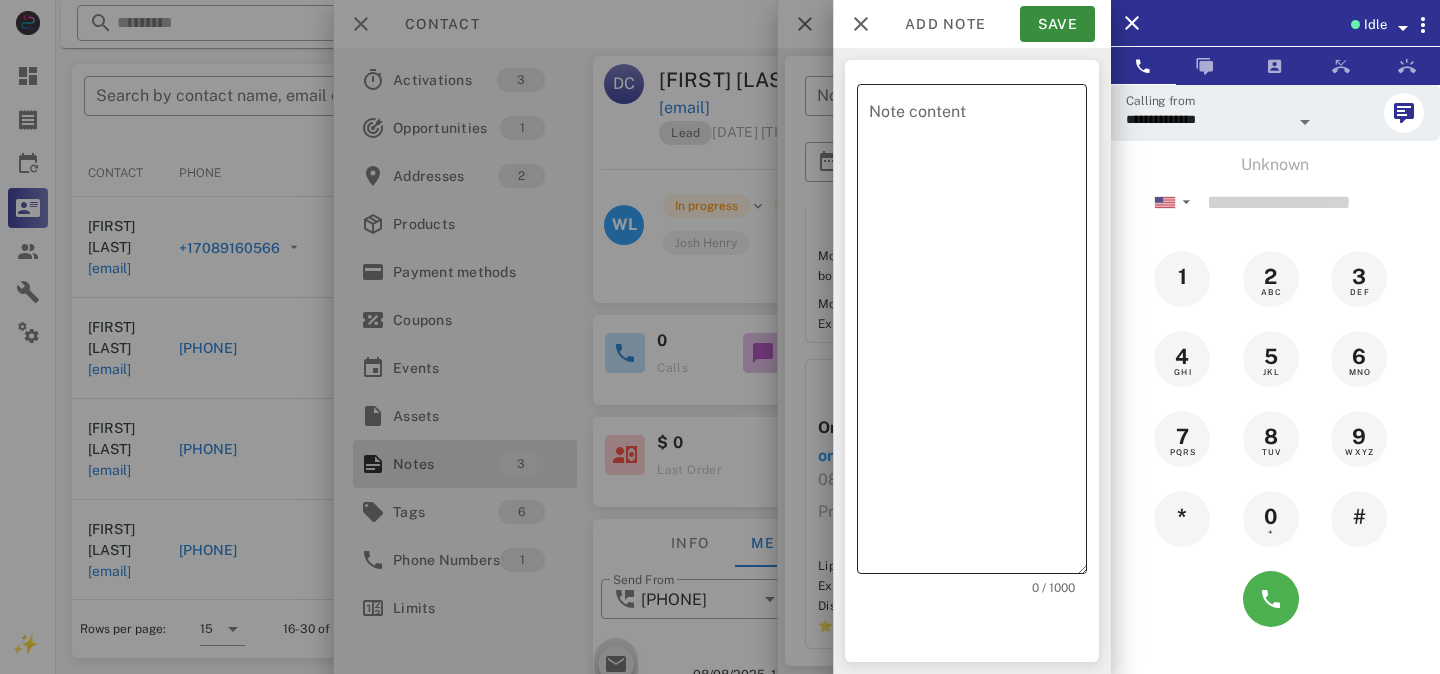 click on "Note content" at bounding box center [978, 334] 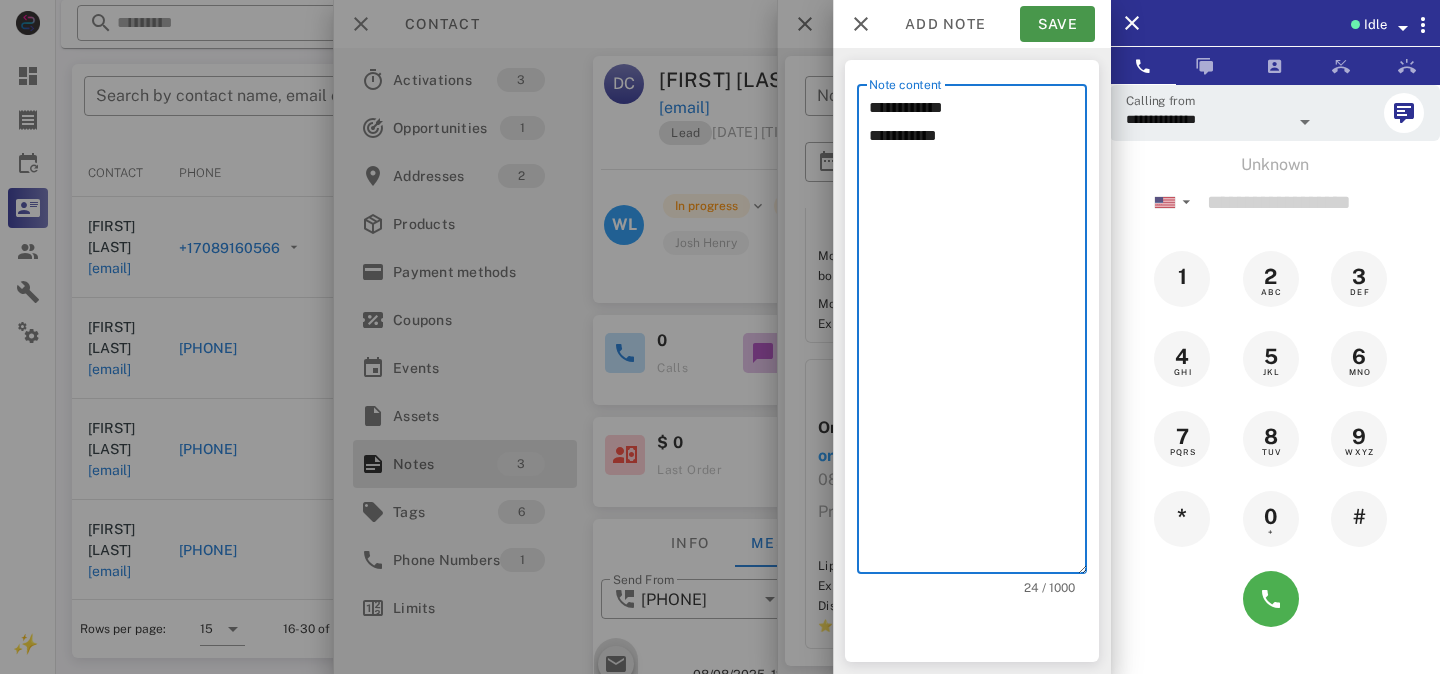 type on "**********" 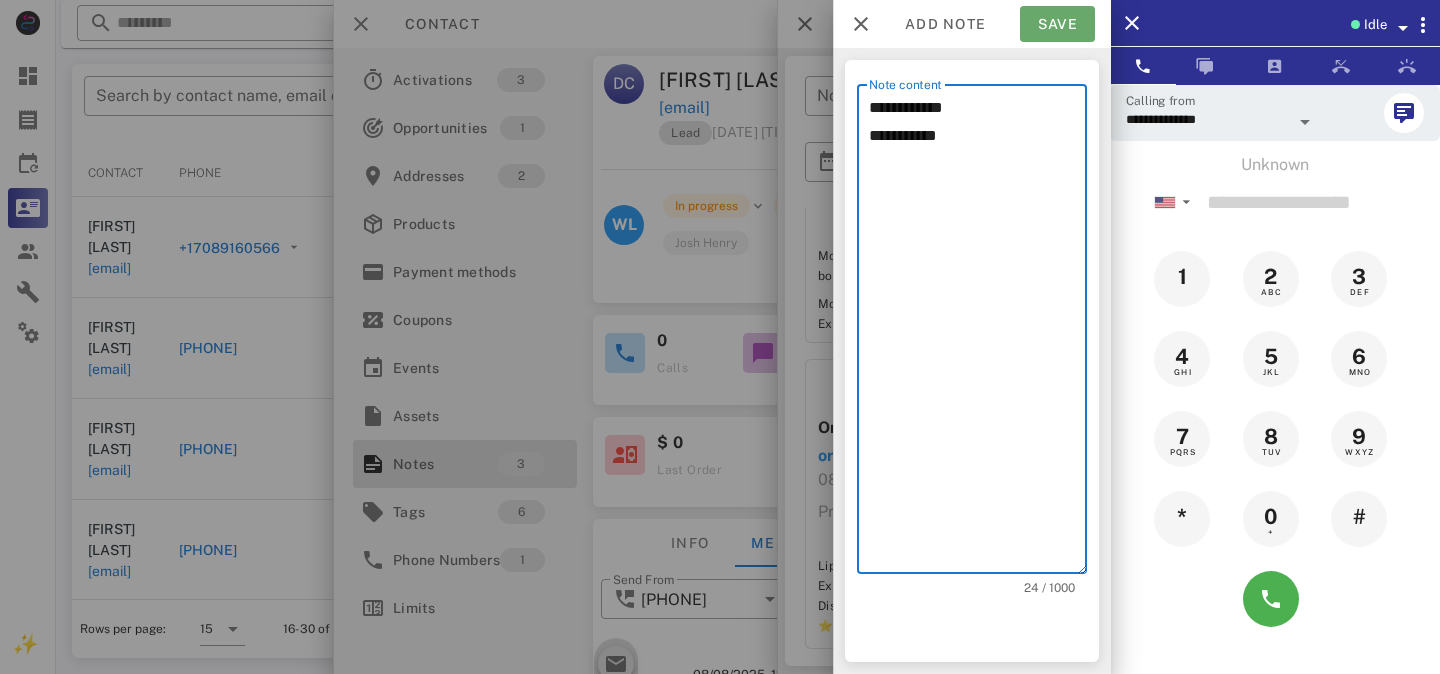 click on "Save" at bounding box center (1057, 24) 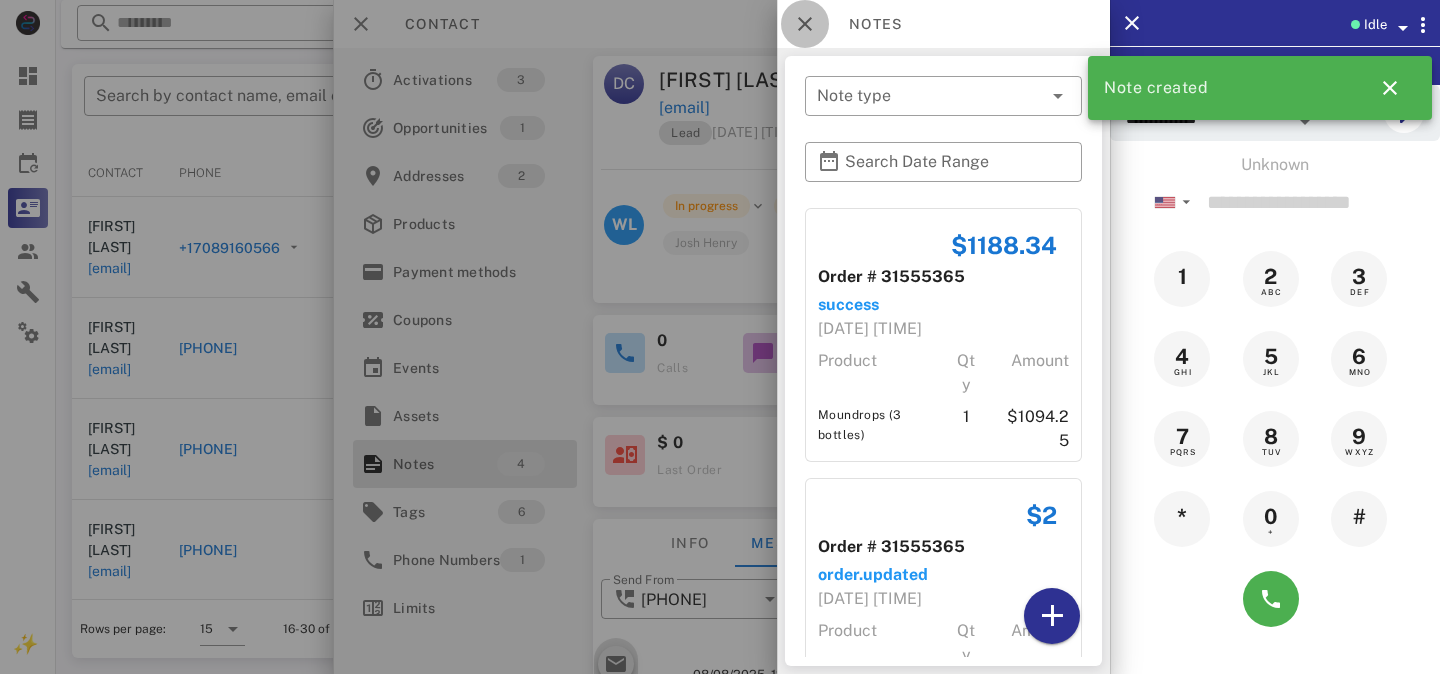 click at bounding box center (805, 24) 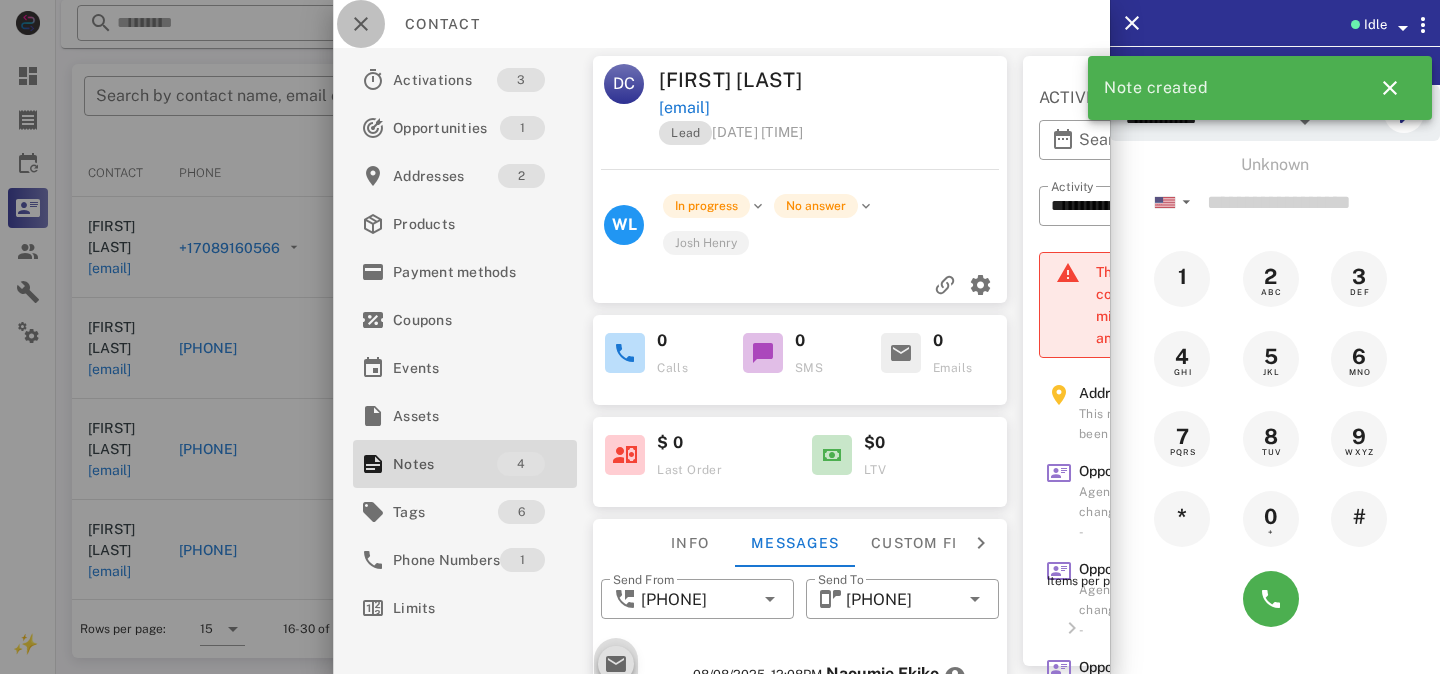click at bounding box center [361, 24] 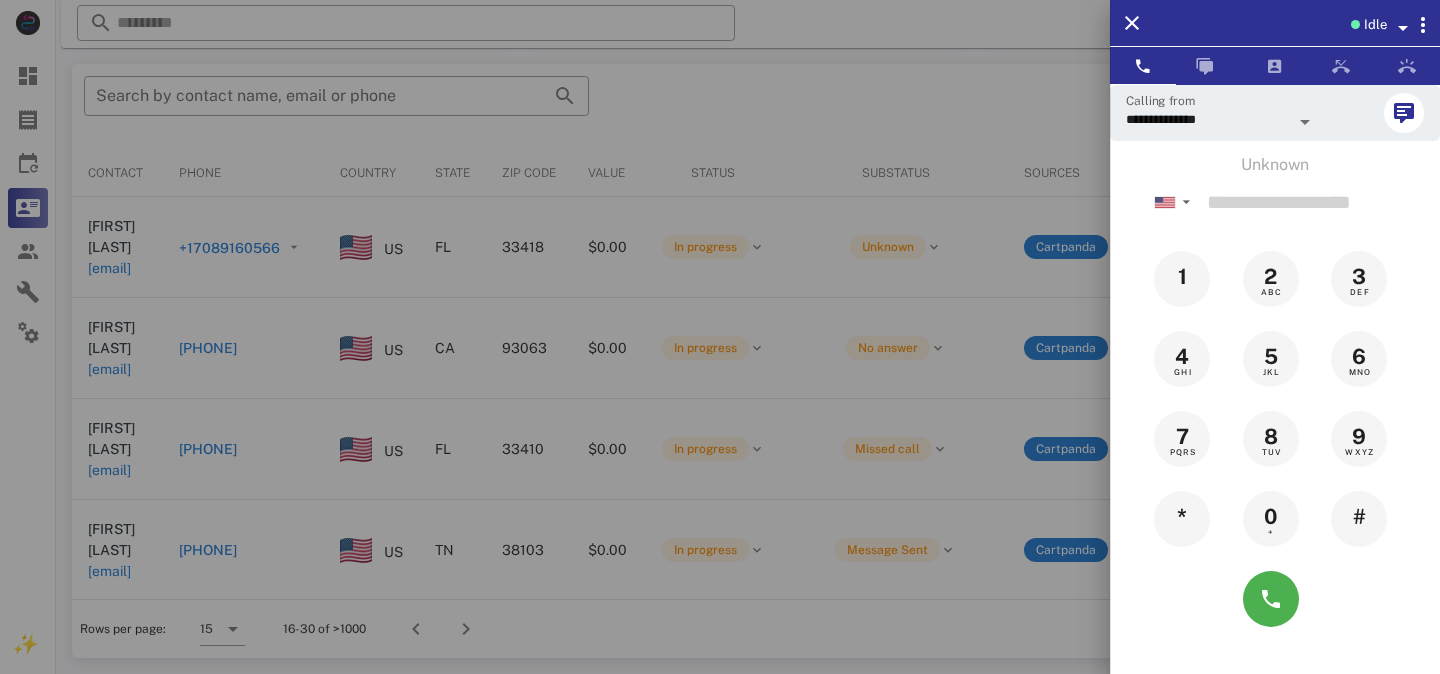 click at bounding box center [720, 337] 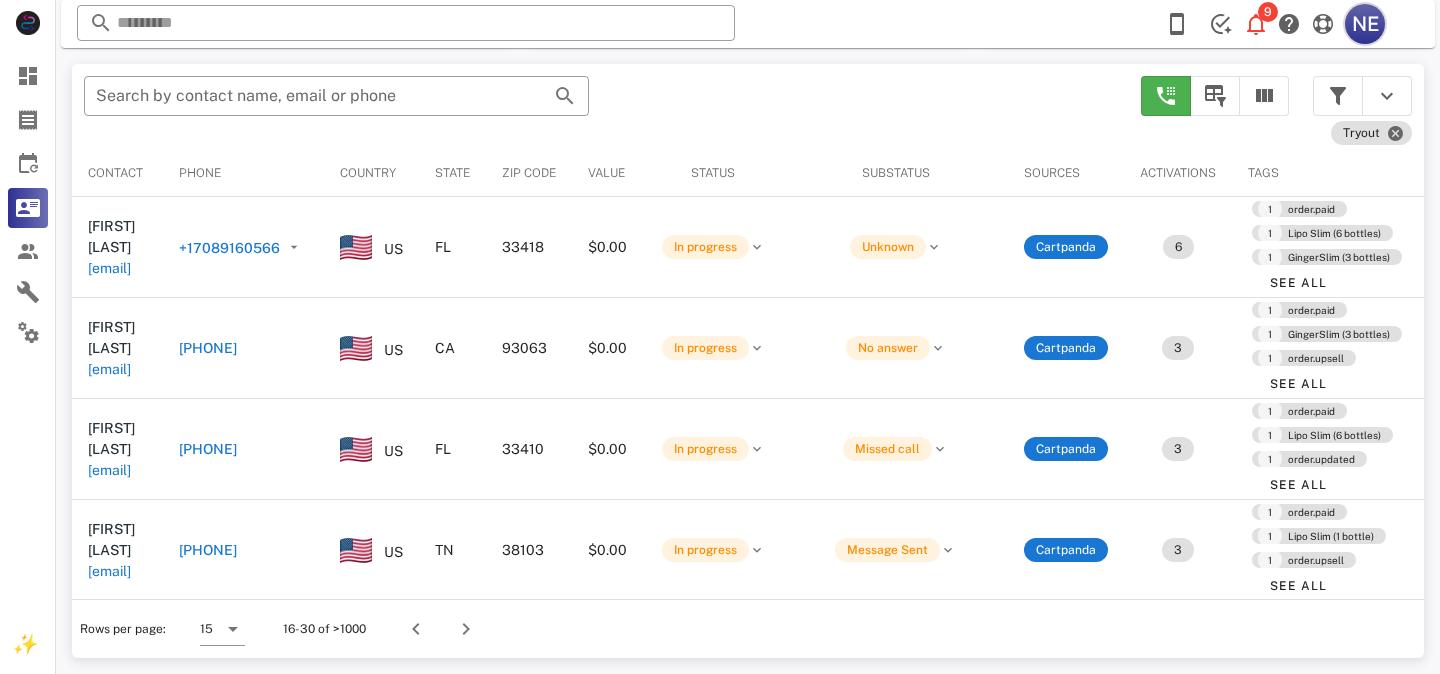 click on "NE" at bounding box center [1365, 24] 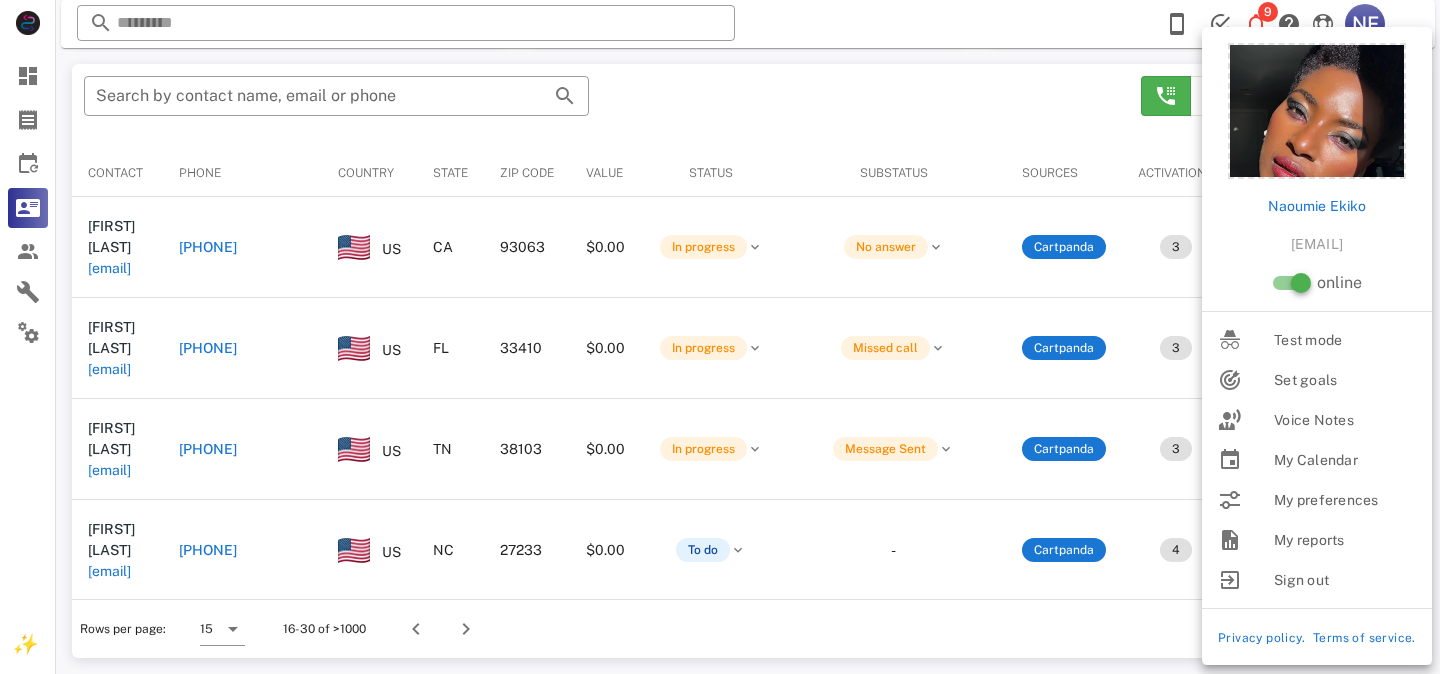 click at bounding box center (1276, 96) 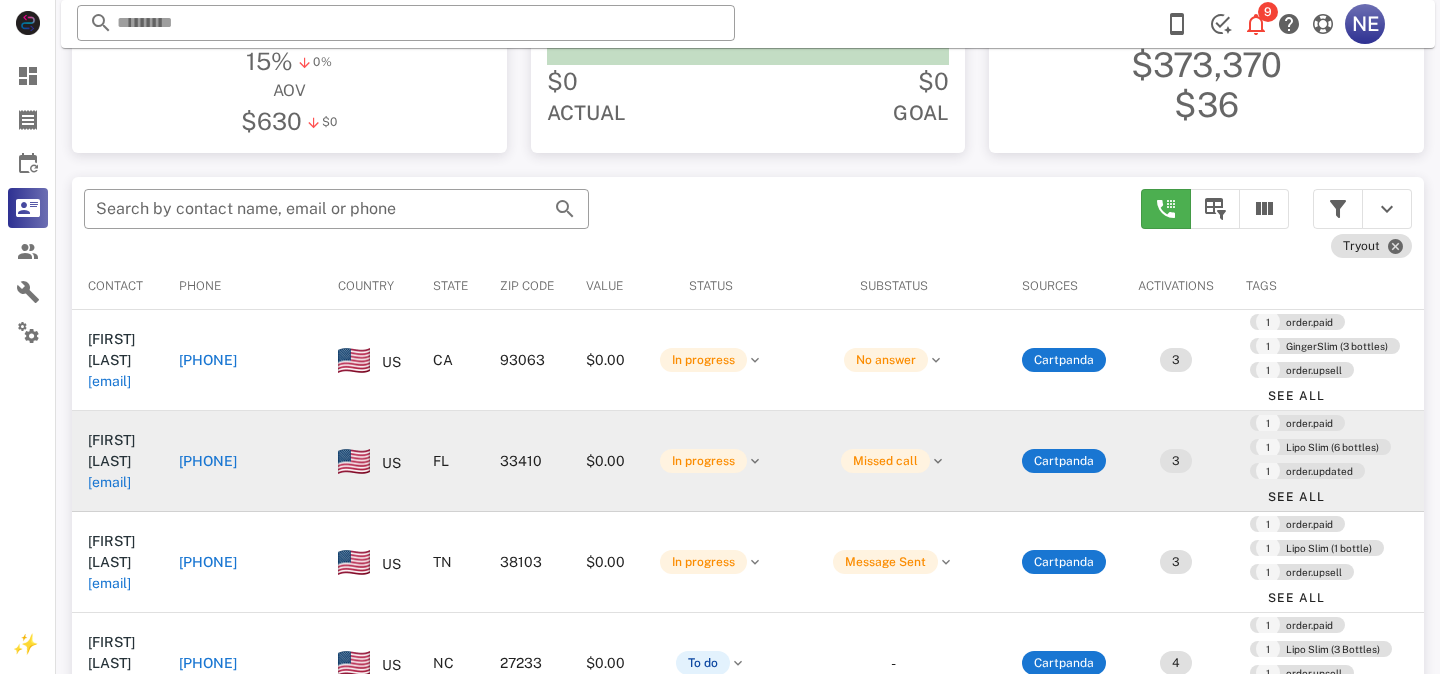 scroll, scrollTop: 174, scrollLeft: 0, axis: vertical 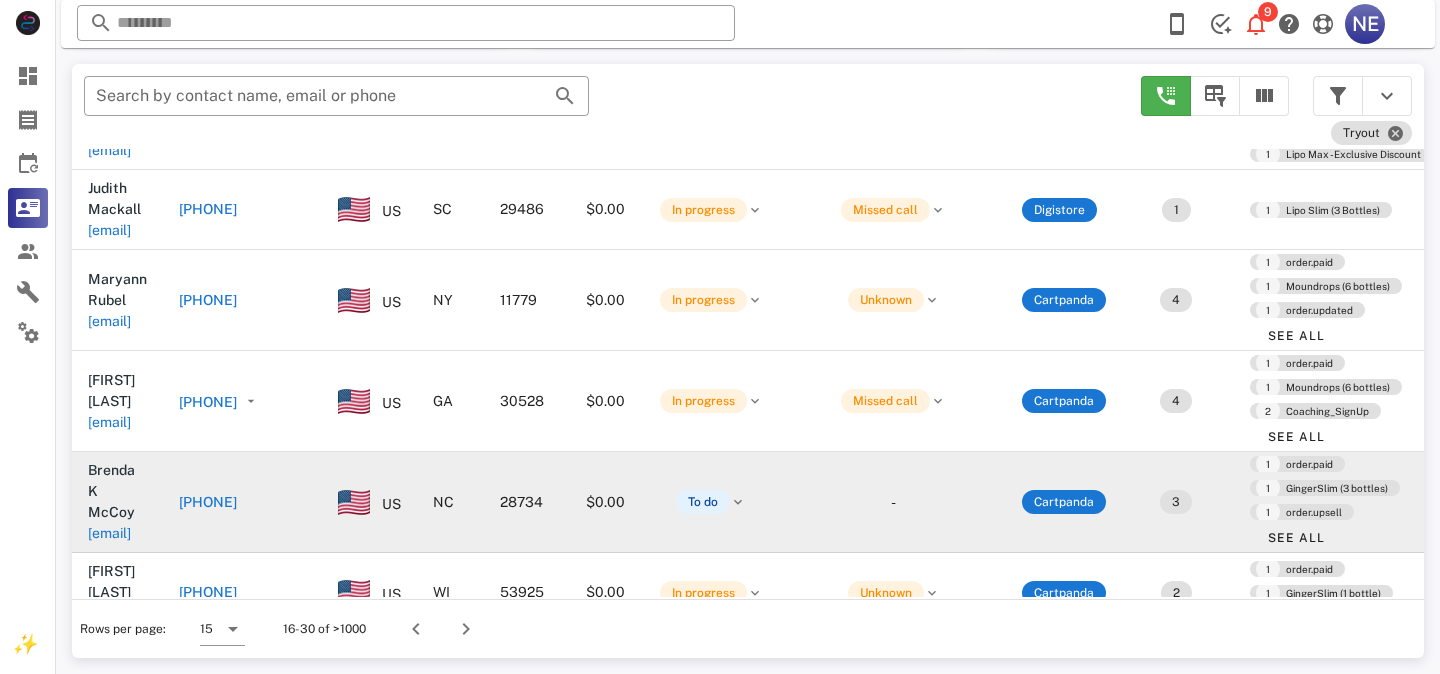 click on "[PHONE]" at bounding box center (208, 502) 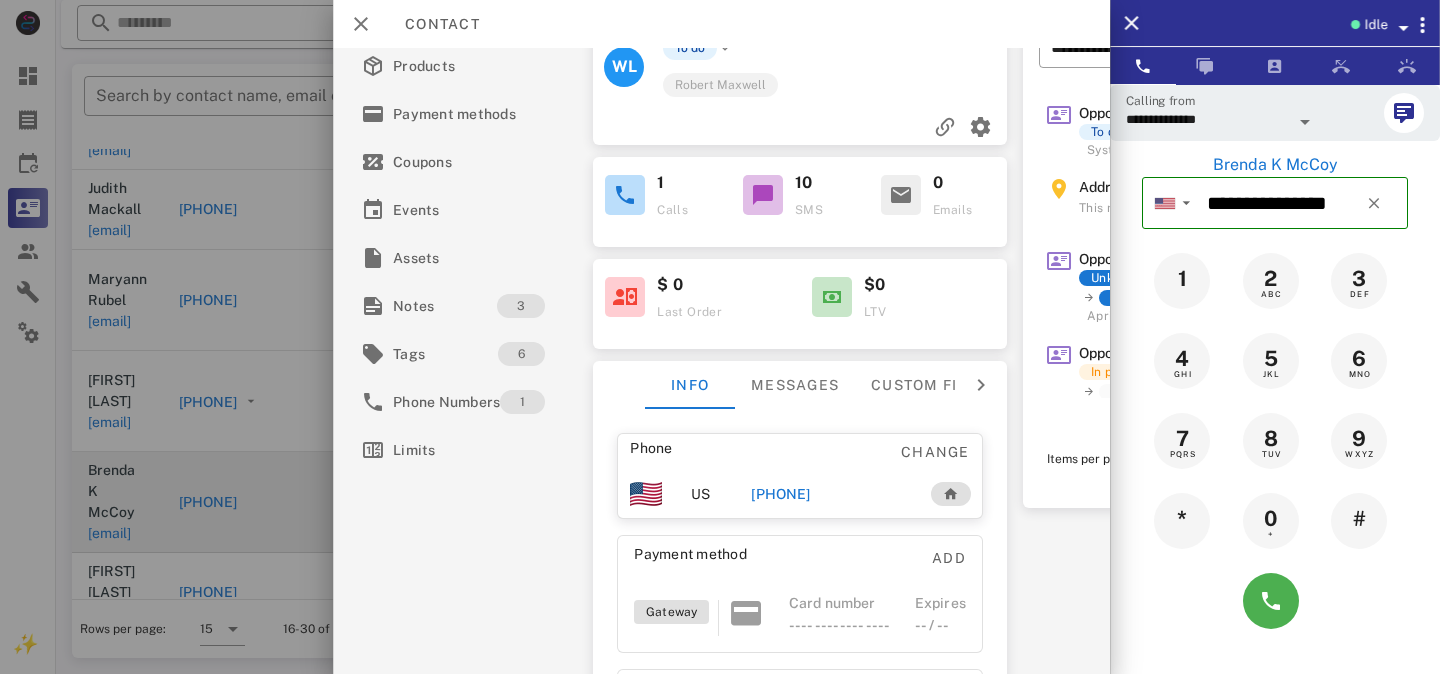 scroll, scrollTop: 184, scrollLeft: 0, axis: vertical 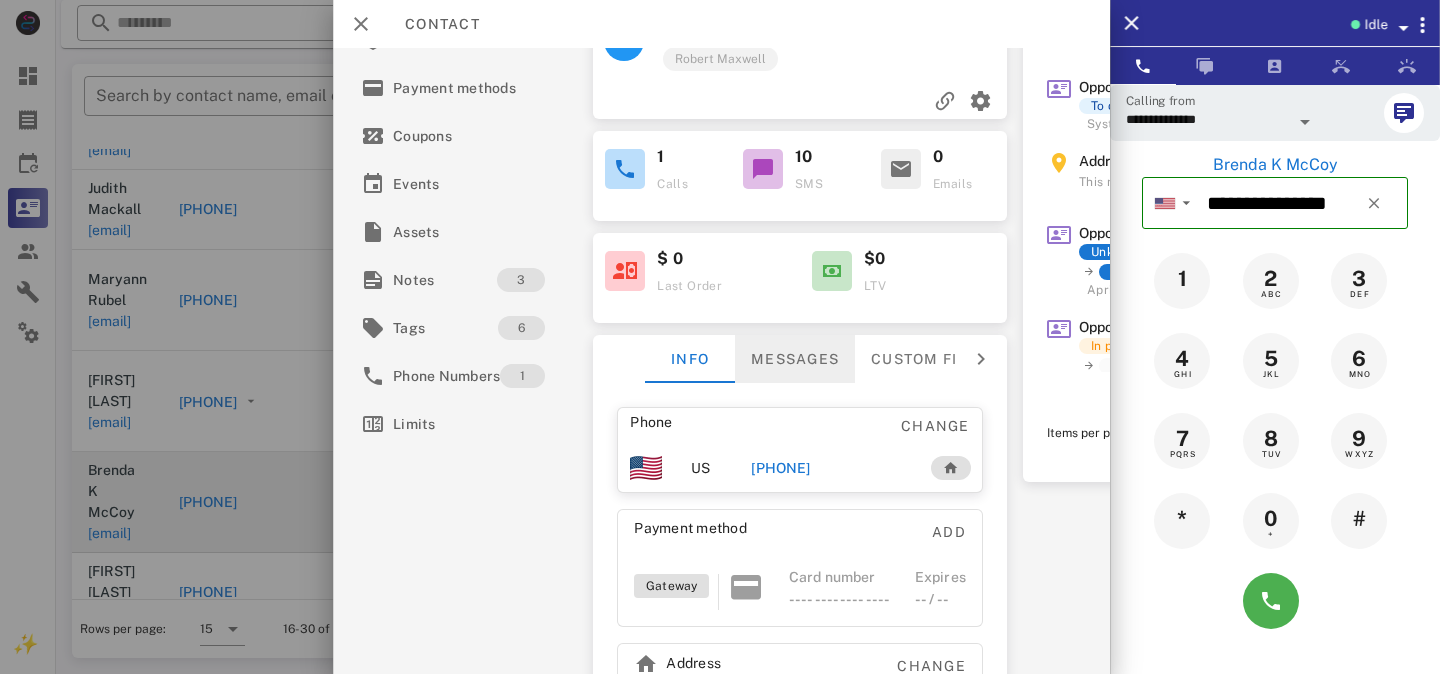 click on "Messages" at bounding box center [795, 359] 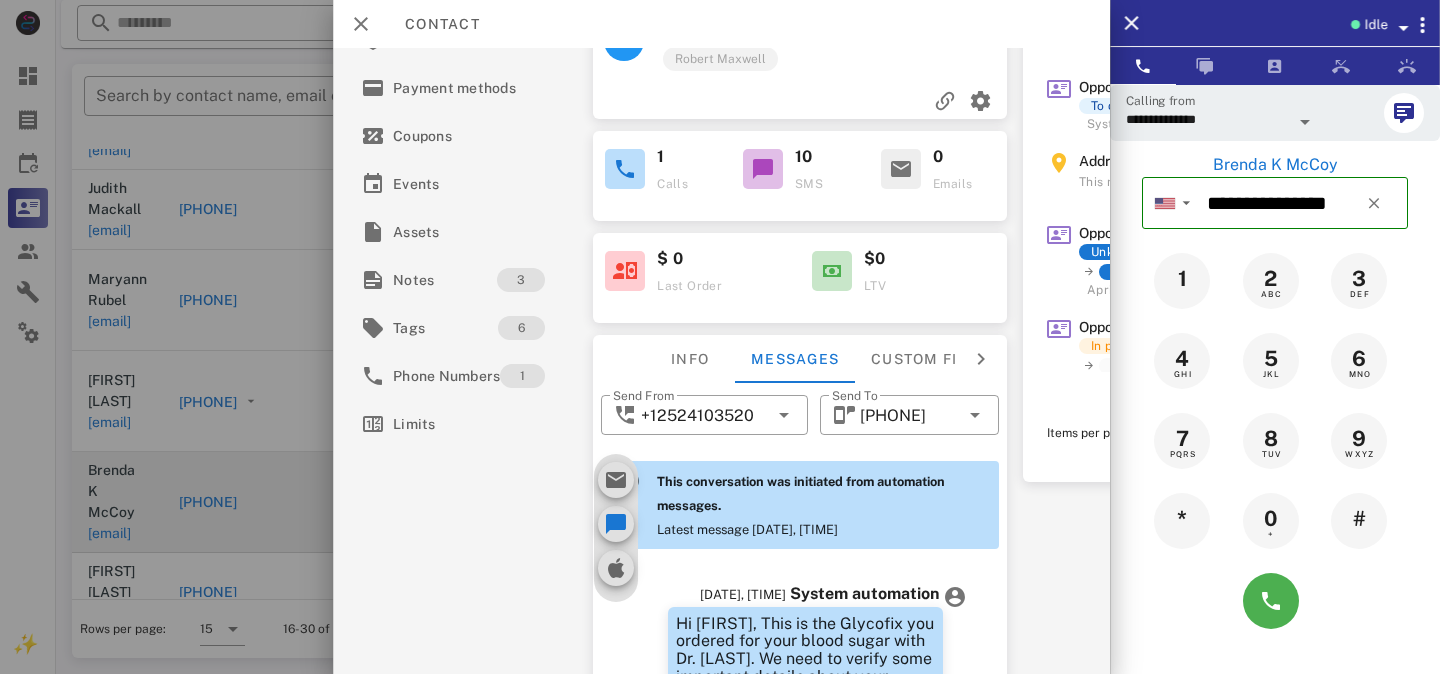 scroll, scrollTop: 1495, scrollLeft: 0, axis: vertical 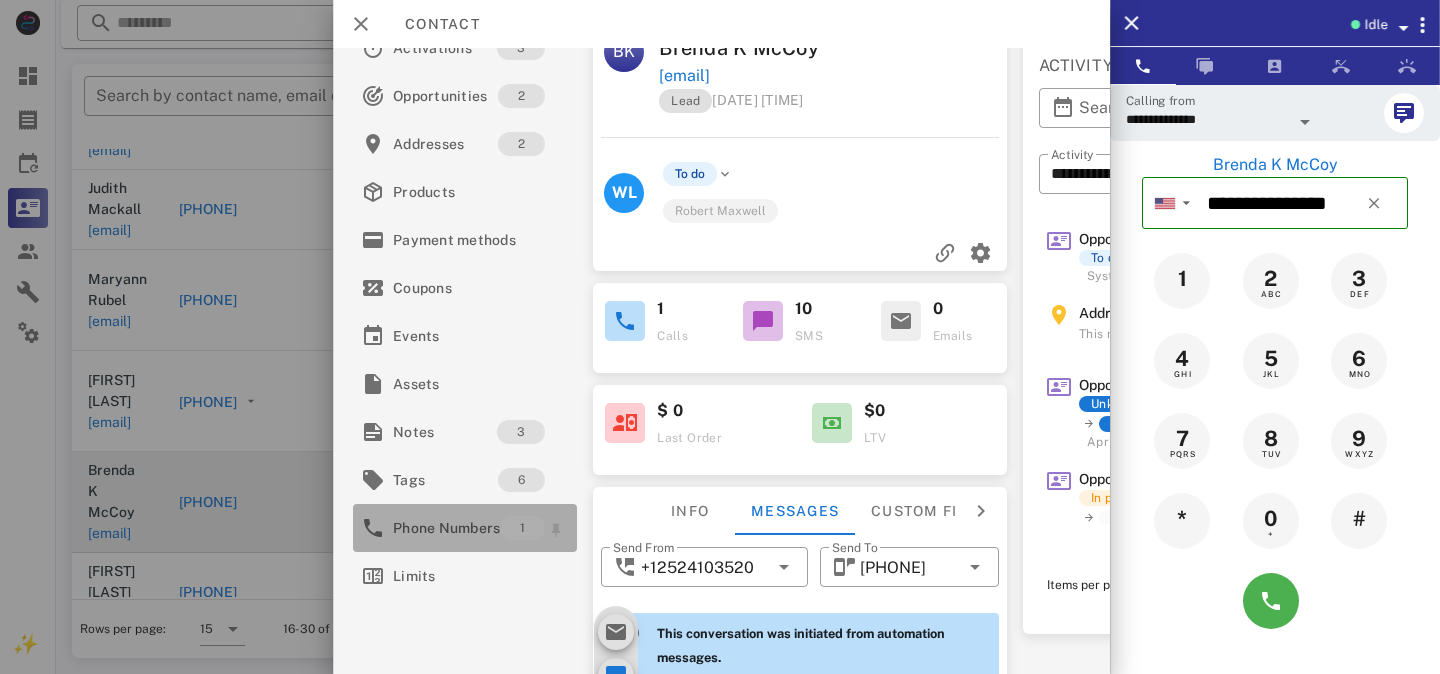 click on "Phone Numbers" at bounding box center [446, 528] 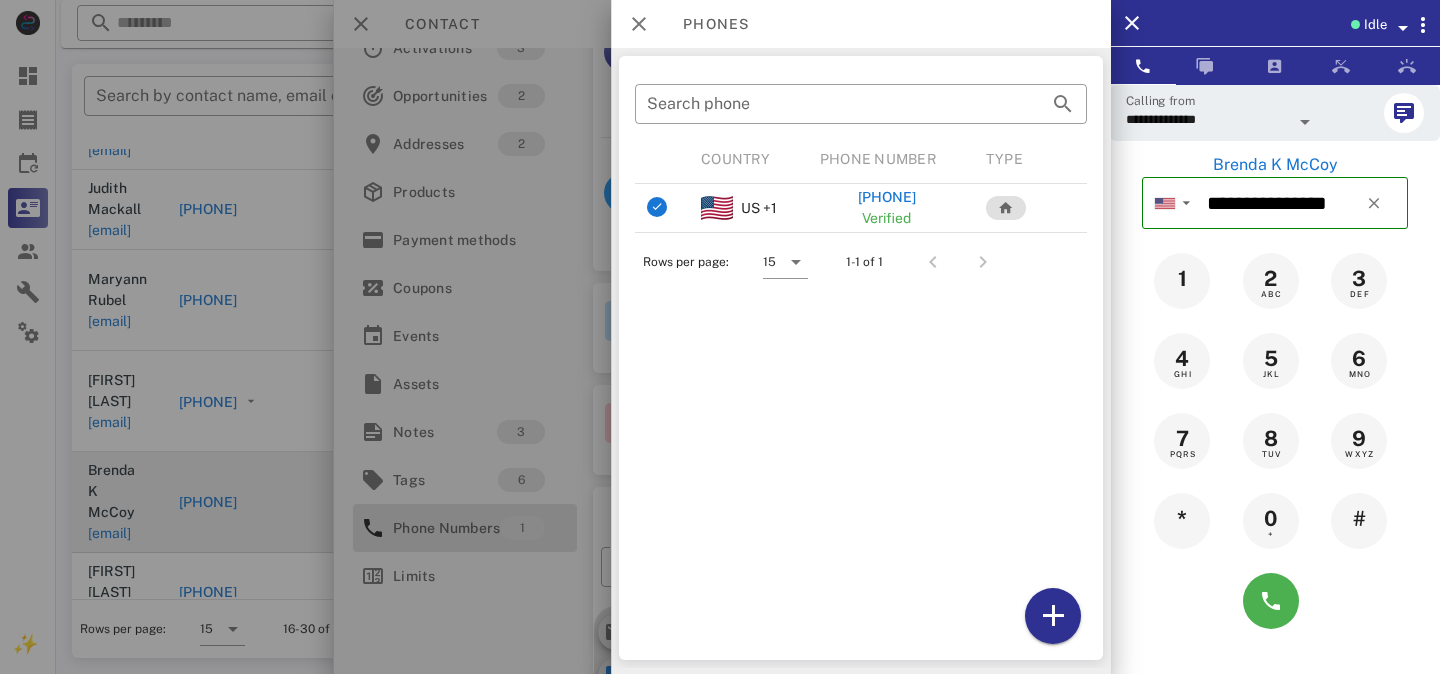 click at bounding box center (720, 337) 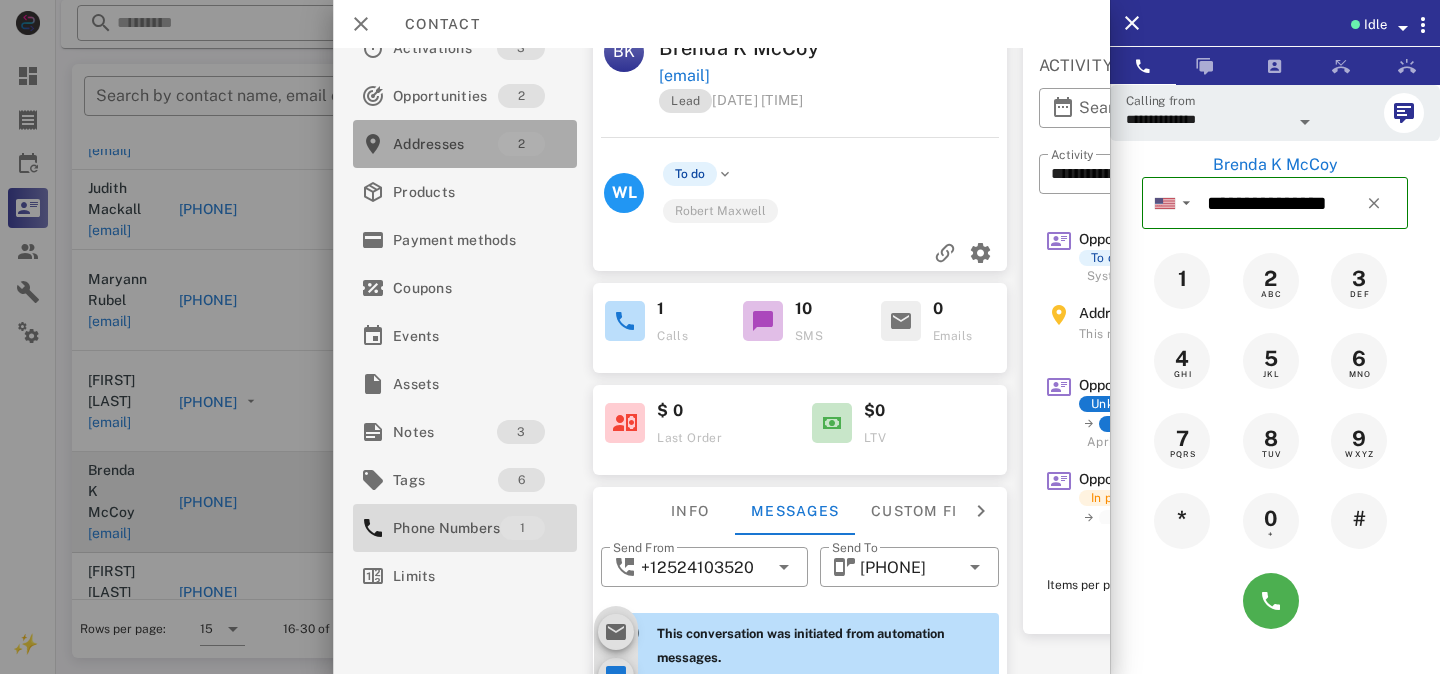 click on "Addresses" at bounding box center [445, 144] 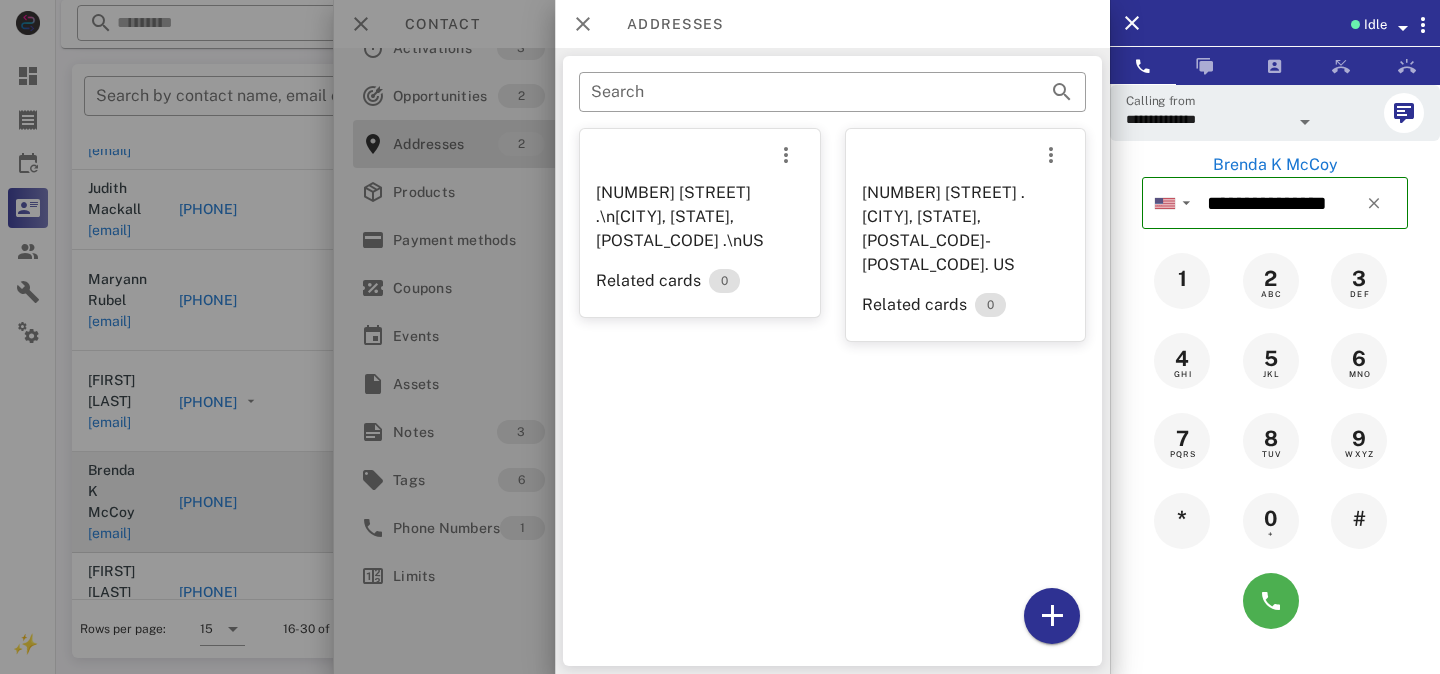 click at bounding box center (720, 337) 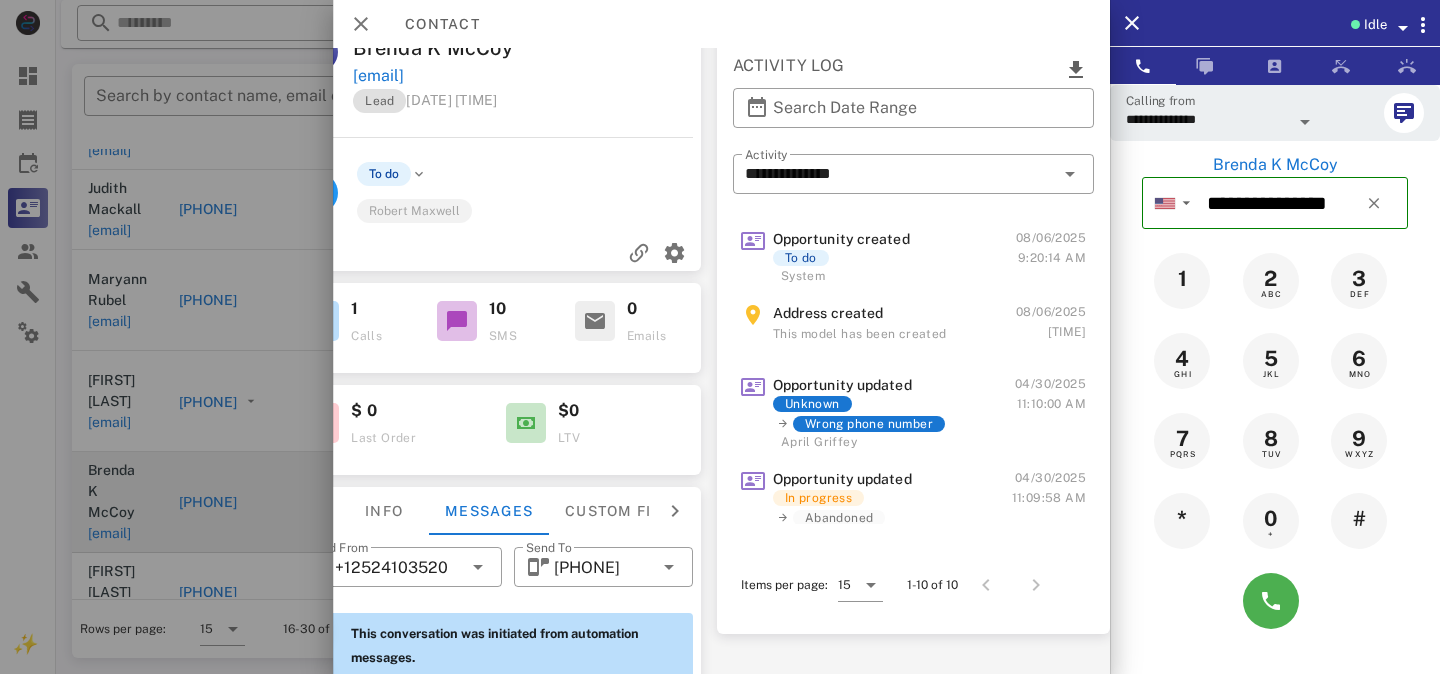 scroll, scrollTop: 32, scrollLeft: 0, axis: vertical 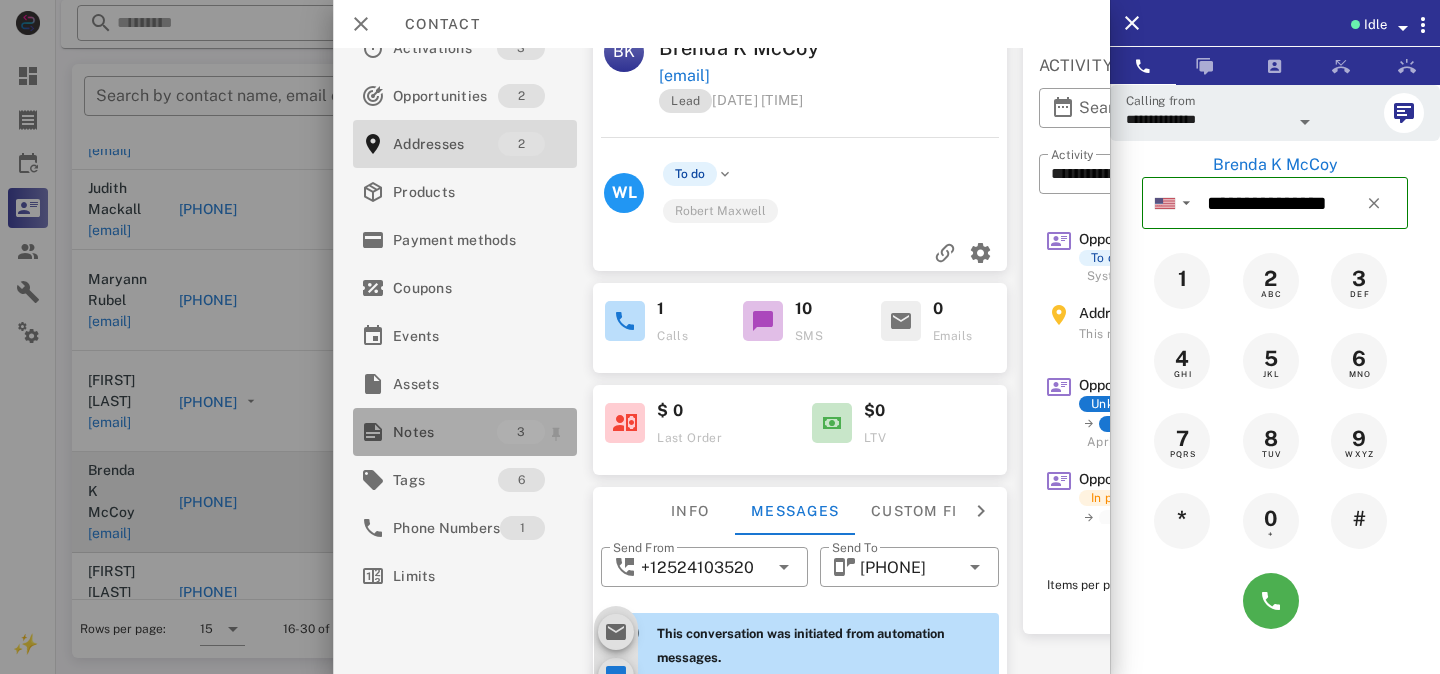 click on "Notes" at bounding box center [445, 432] 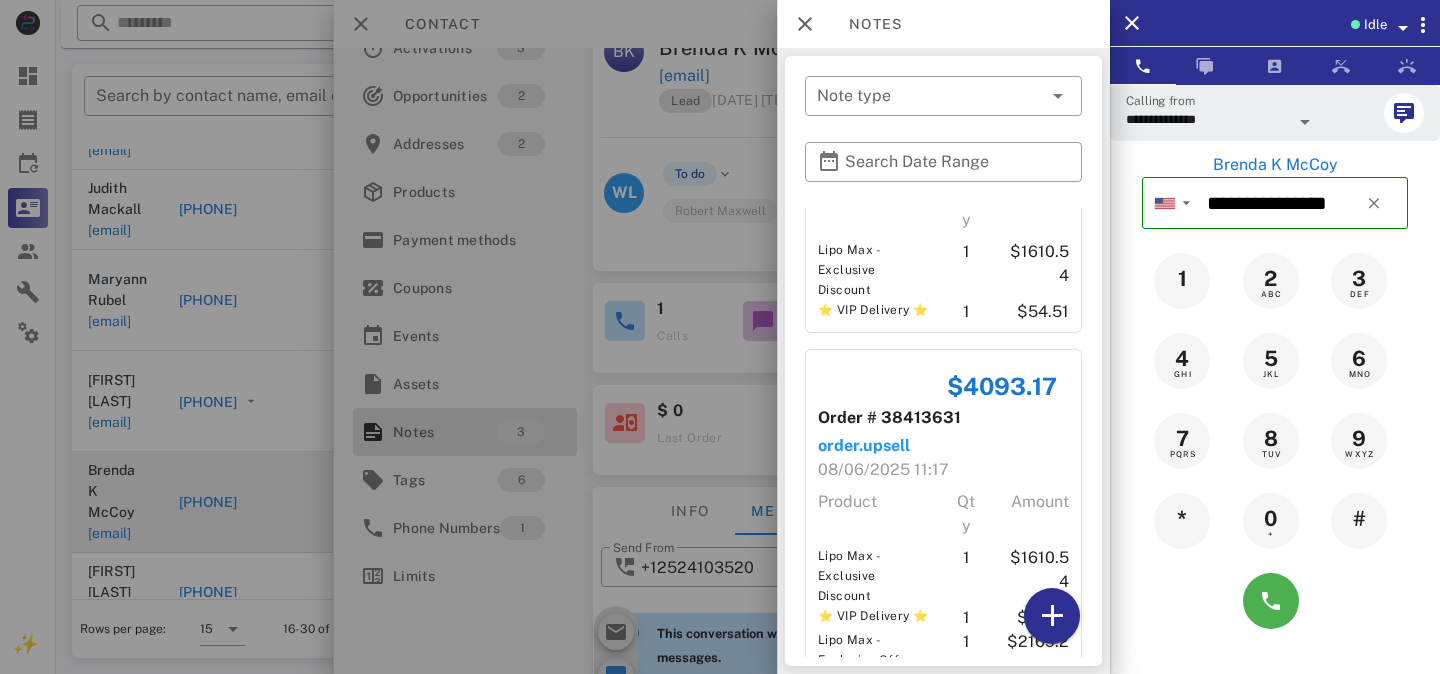 scroll, scrollTop: 457, scrollLeft: 0, axis: vertical 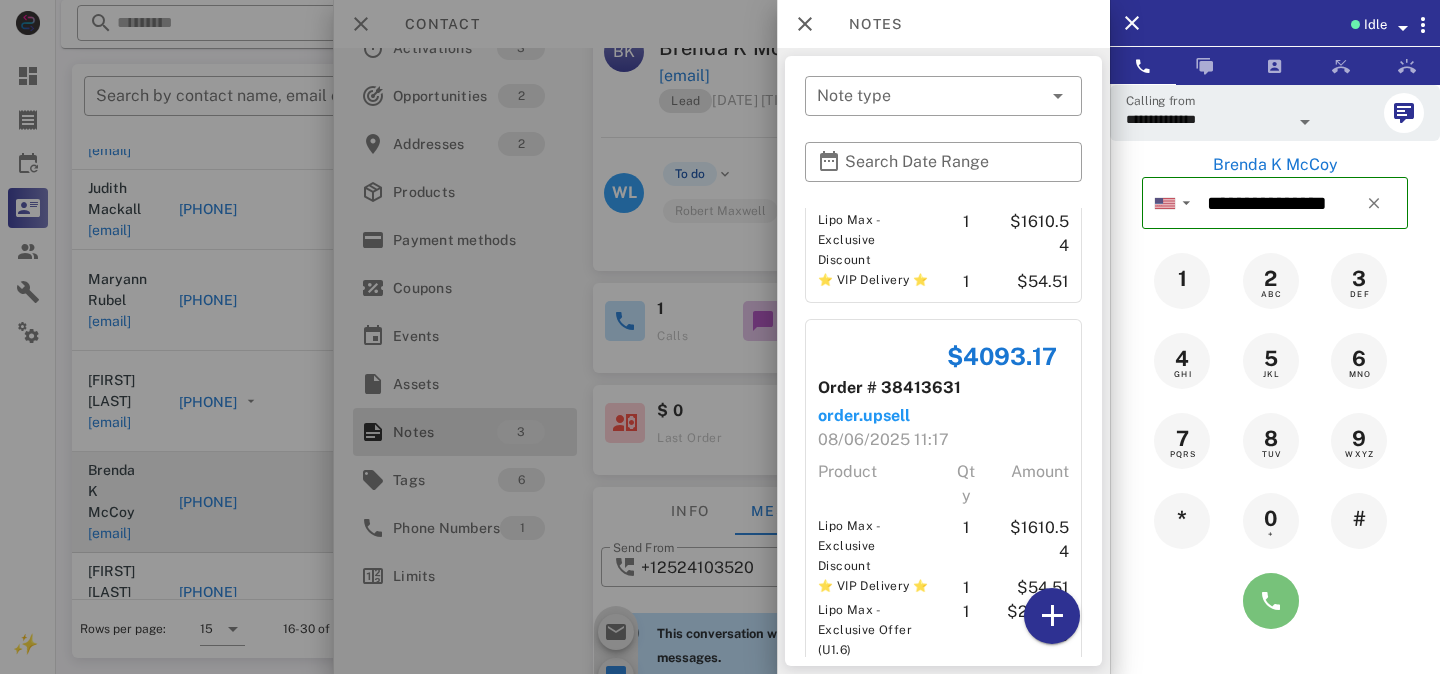click at bounding box center [1271, 601] 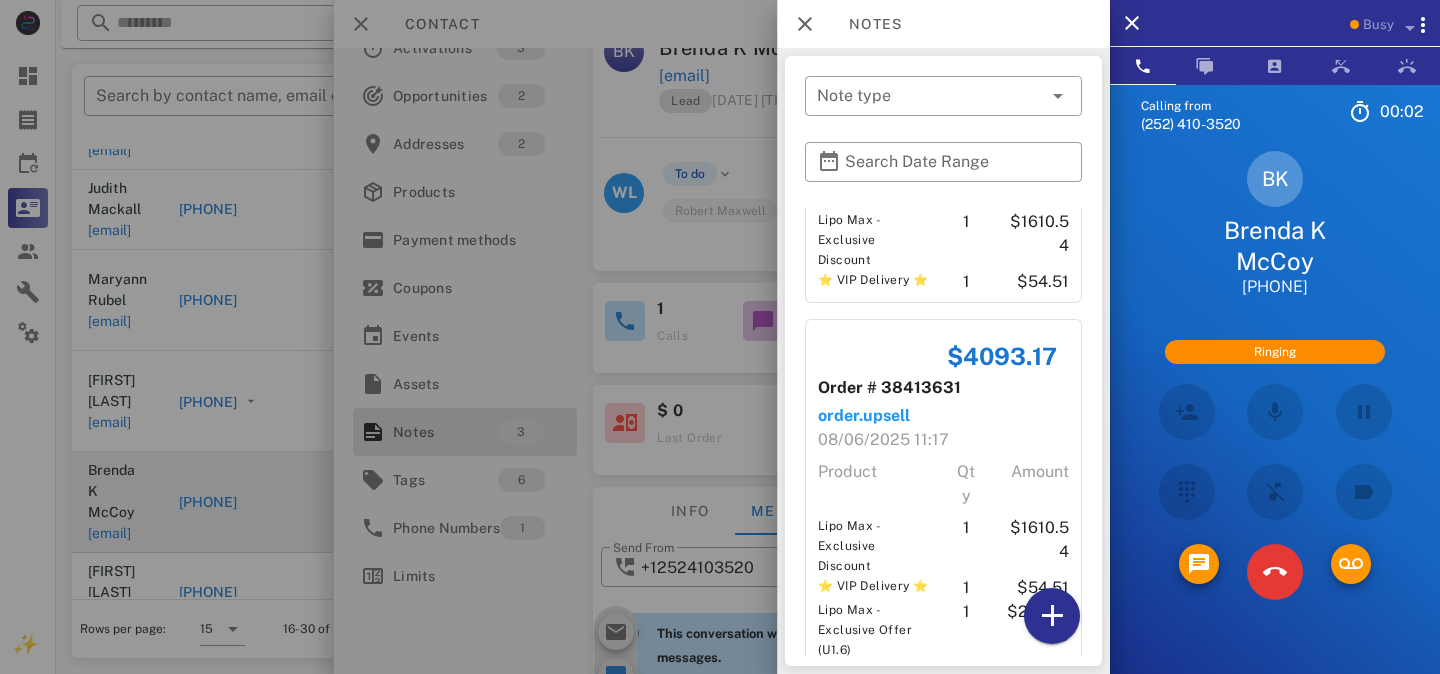 scroll, scrollTop: 713, scrollLeft: 0, axis: vertical 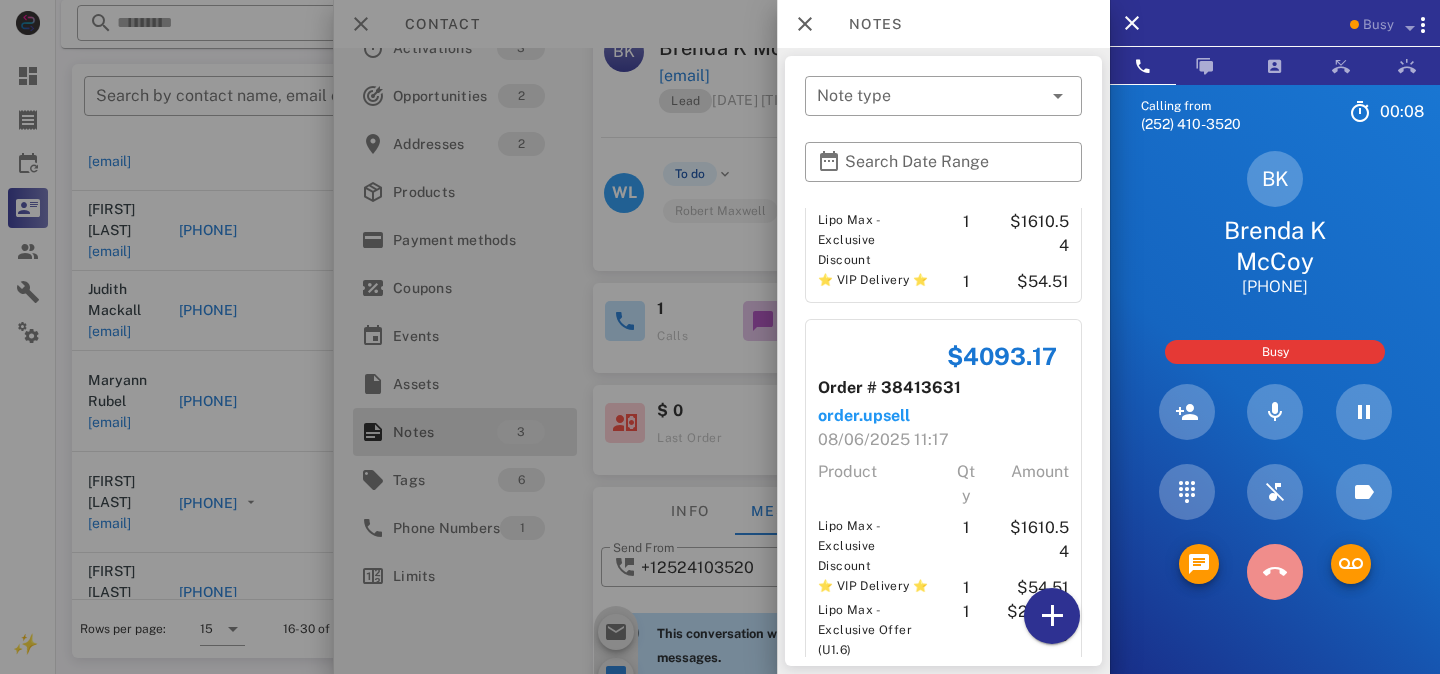 click at bounding box center (1275, 572) 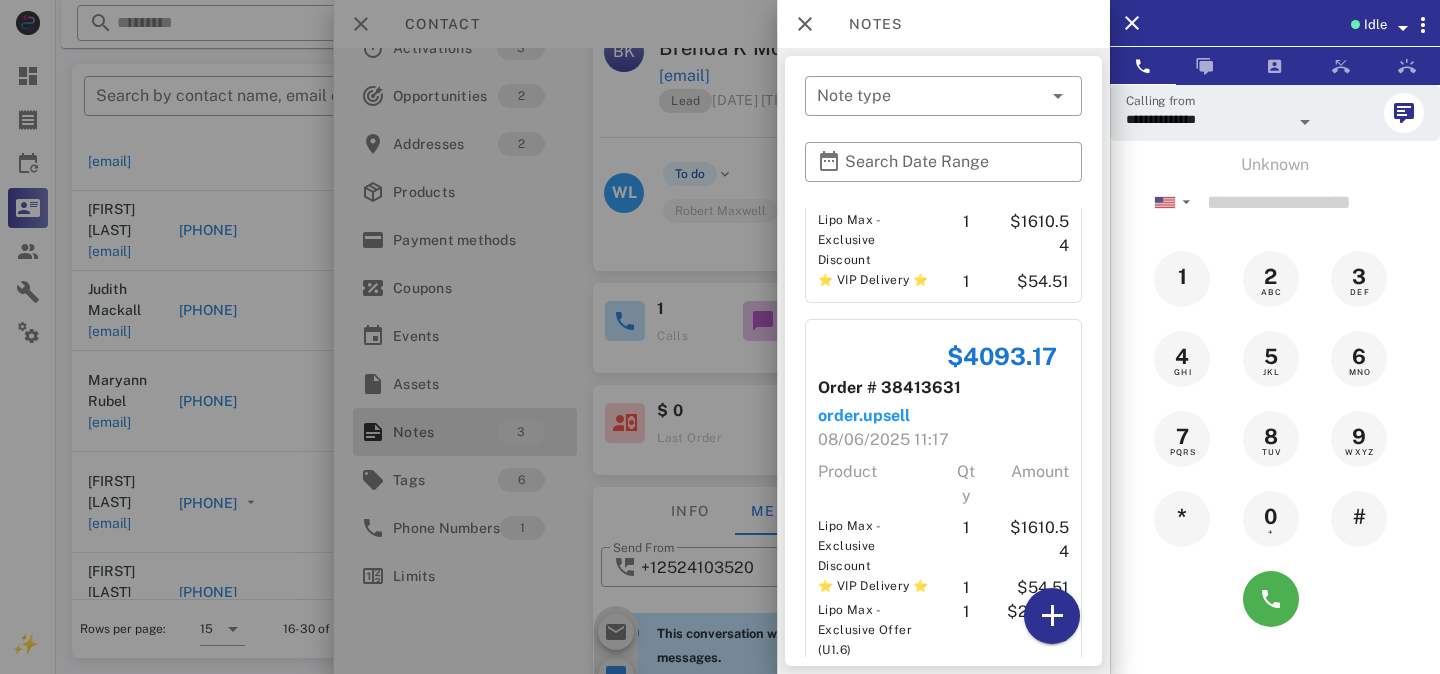 click at bounding box center [720, 337] 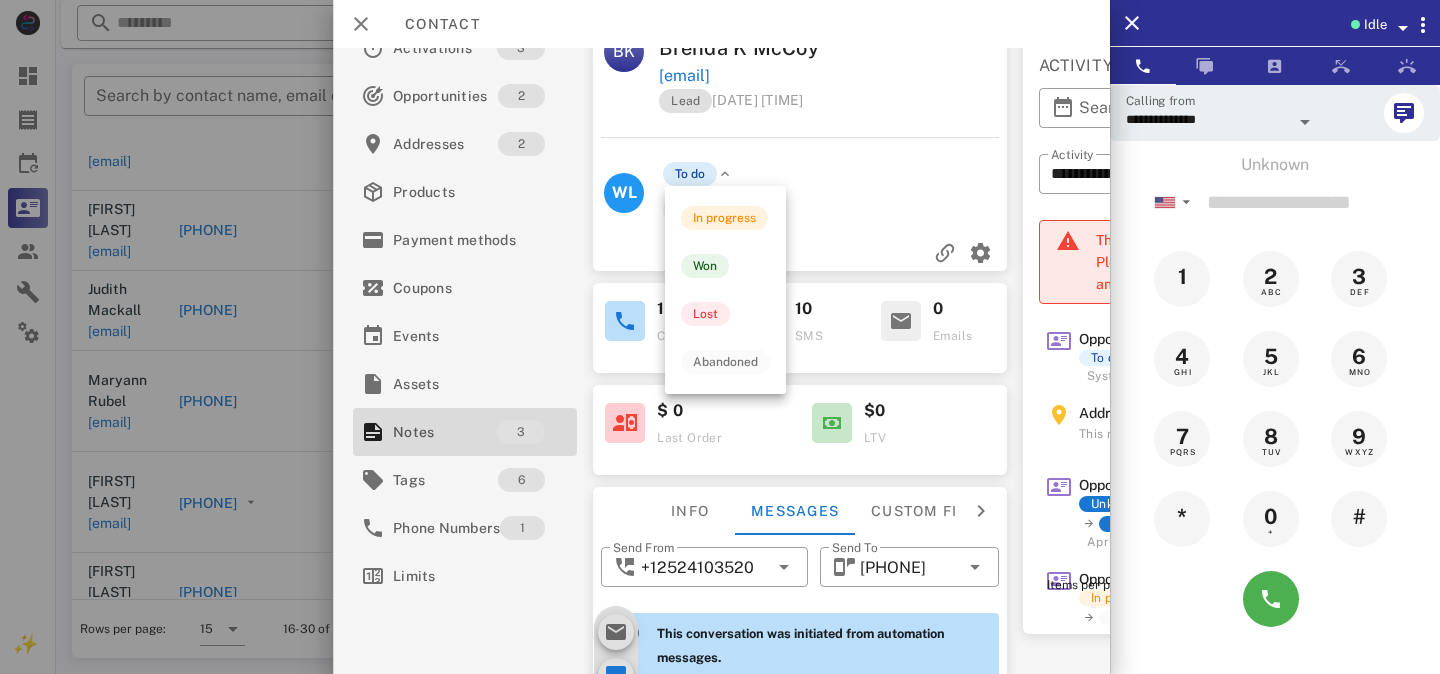 click on "To do" at bounding box center (690, 174) 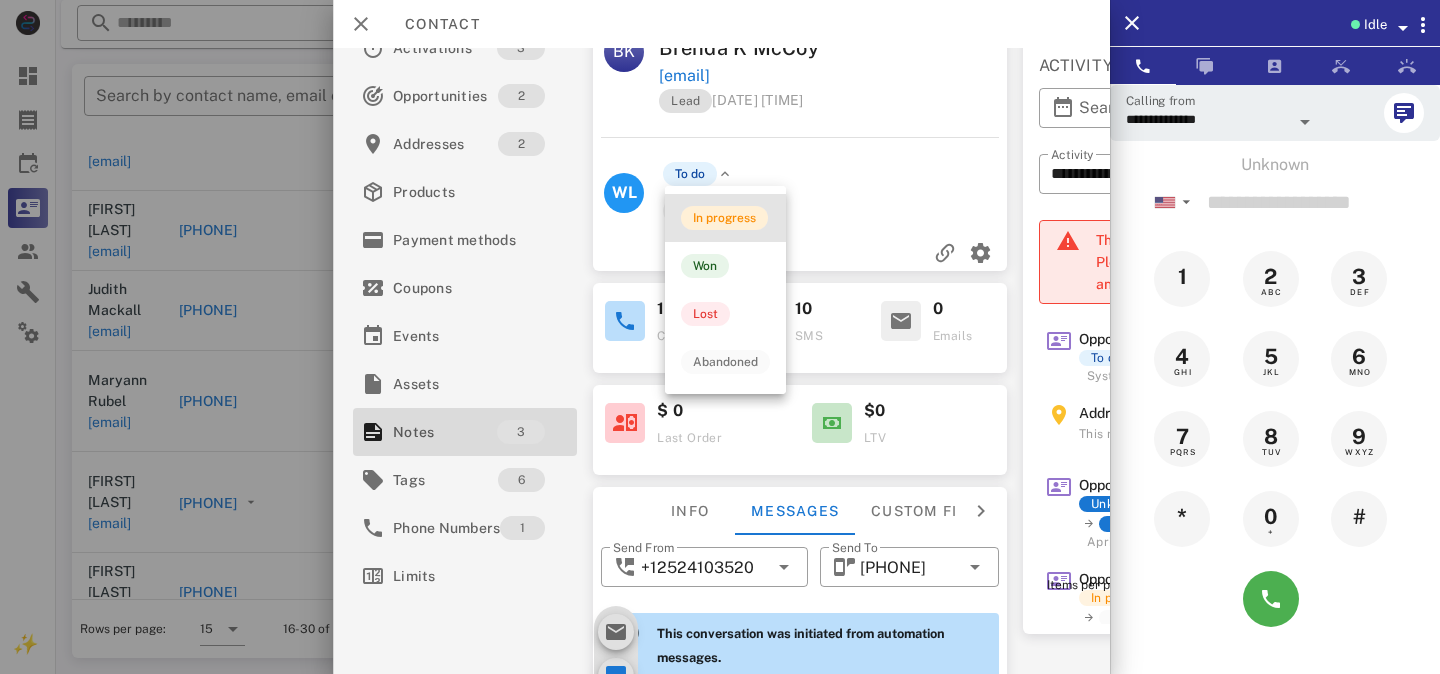 click on "In progress" at bounding box center [724, 218] 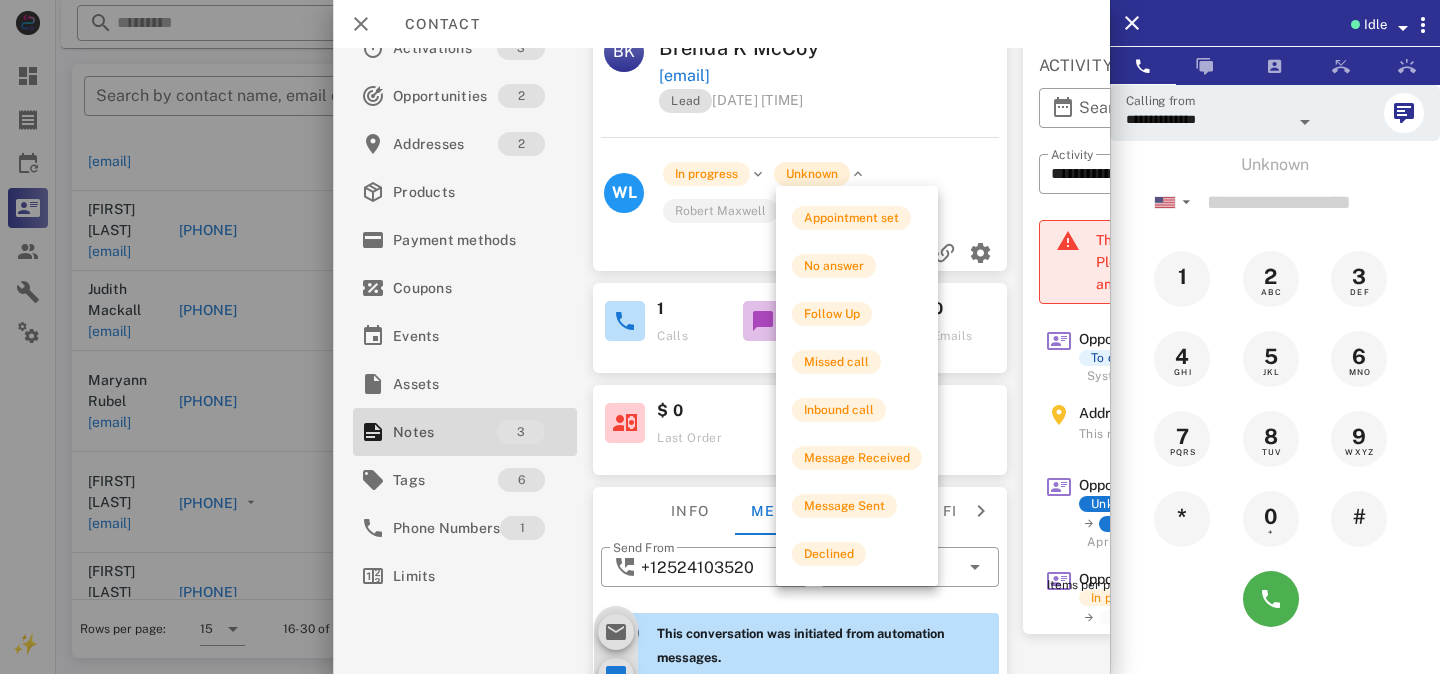click on "Unknown" at bounding box center [812, 174] 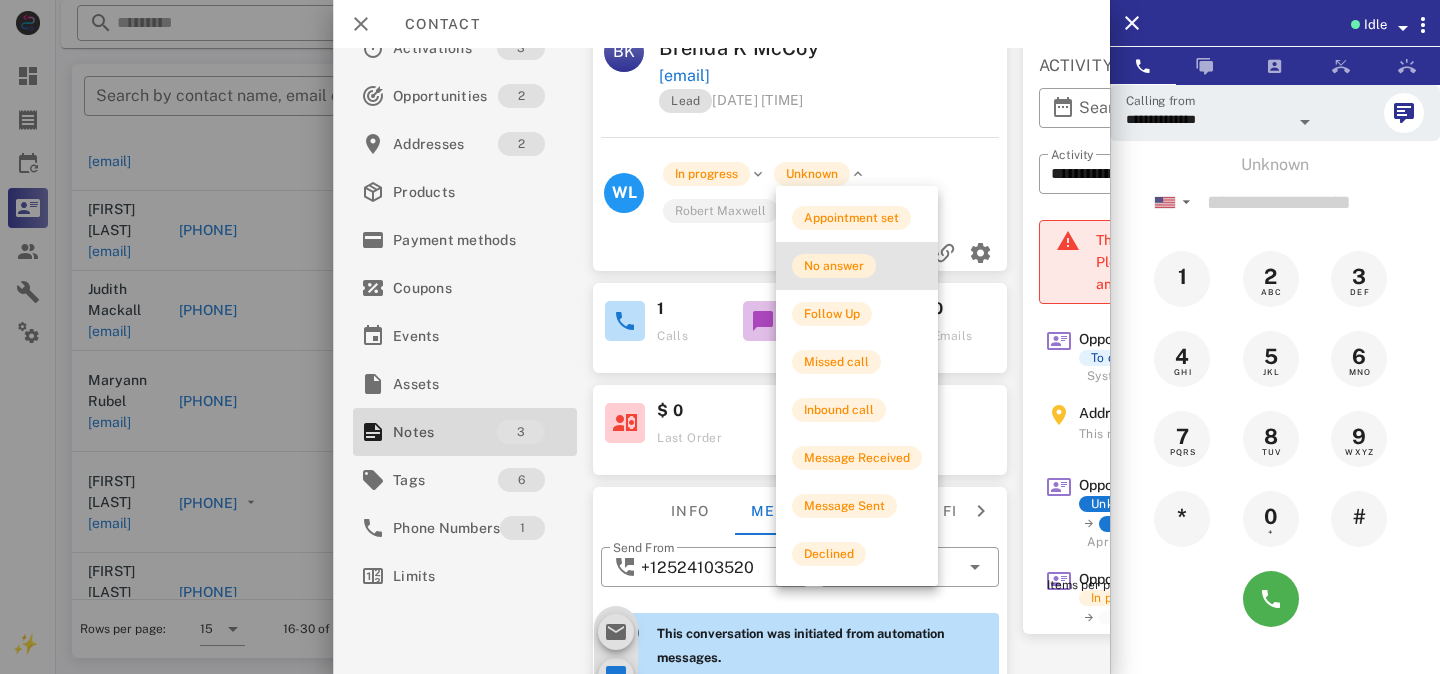 click on "No answer" at bounding box center [834, 266] 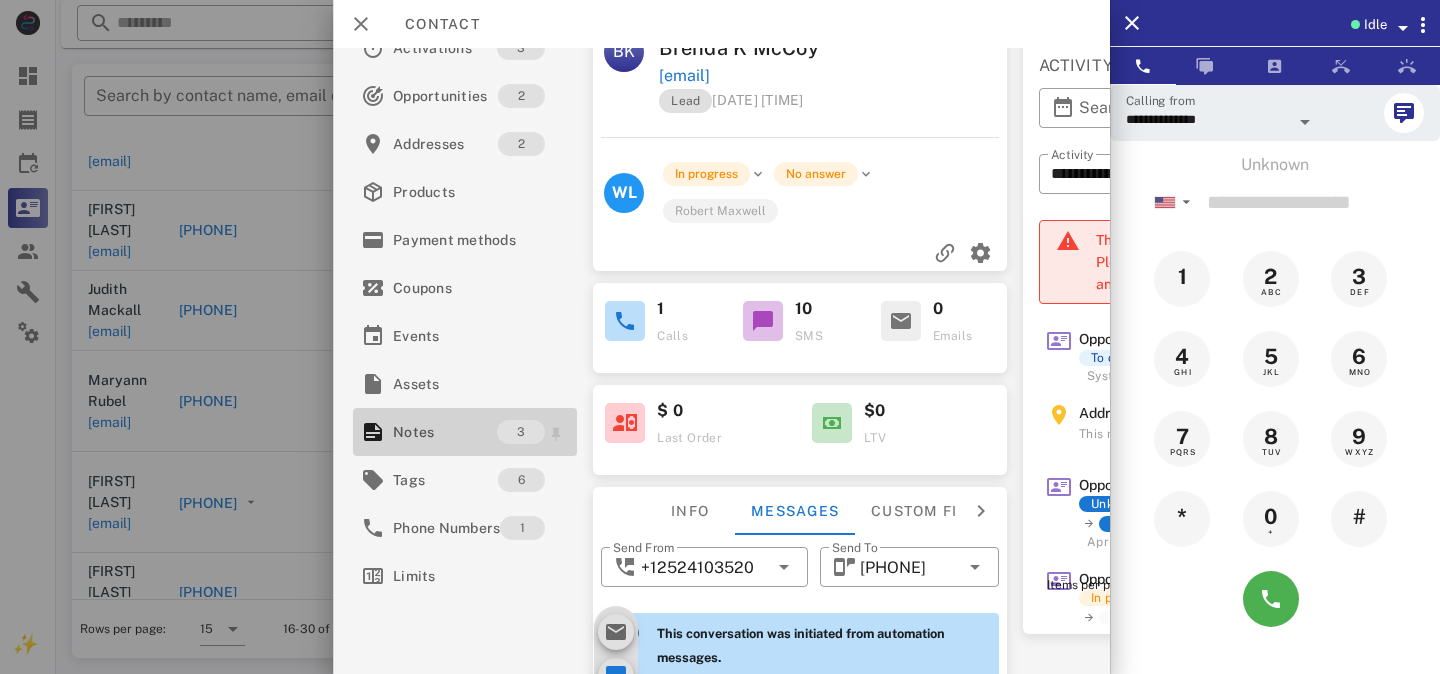 click on "Notes" at bounding box center (445, 432) 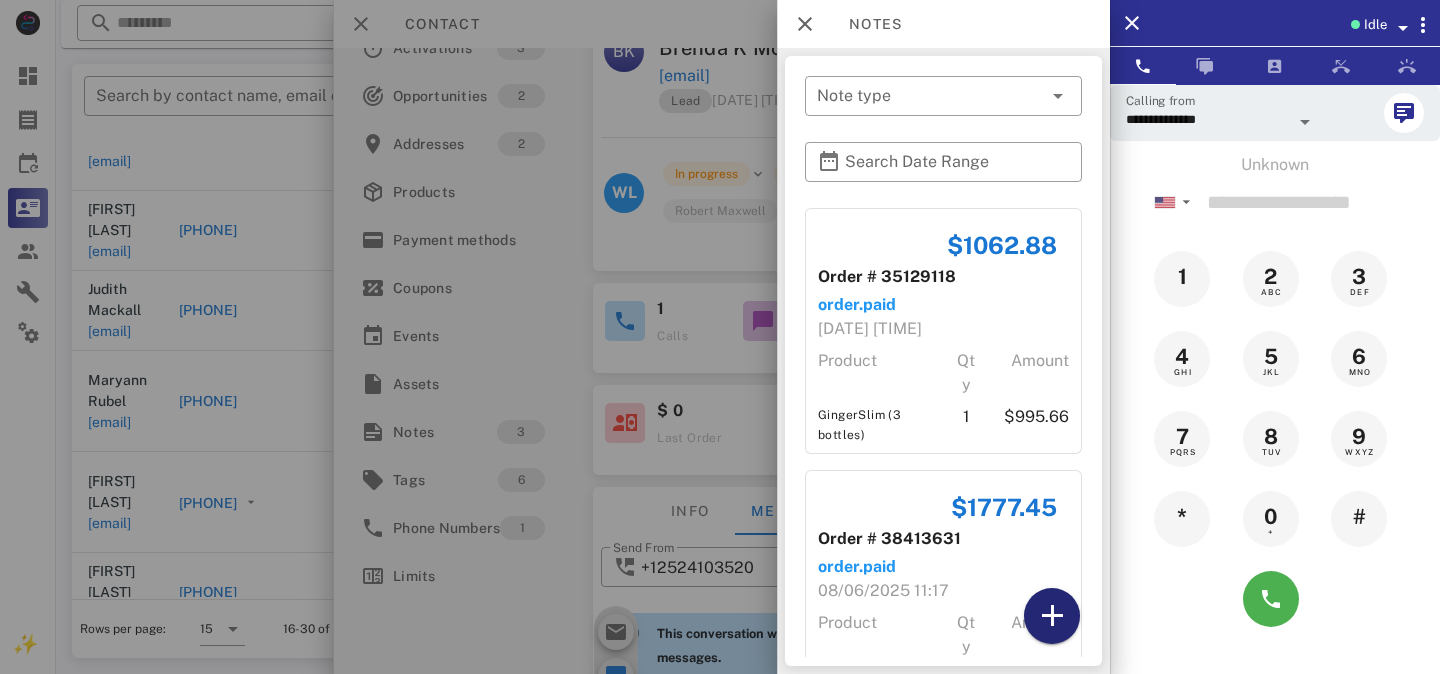 click at bounding box center [1052, 616] 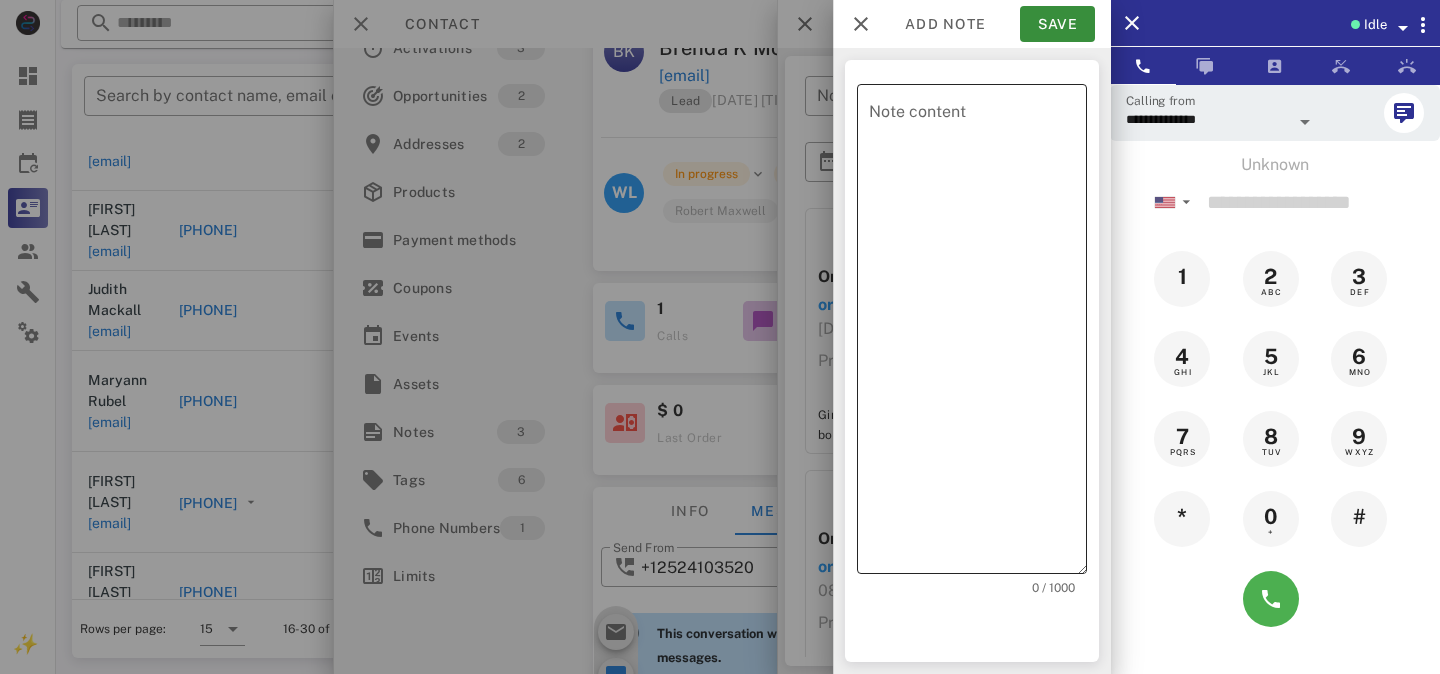 click on "Note content" at bounding box center [978, 334] 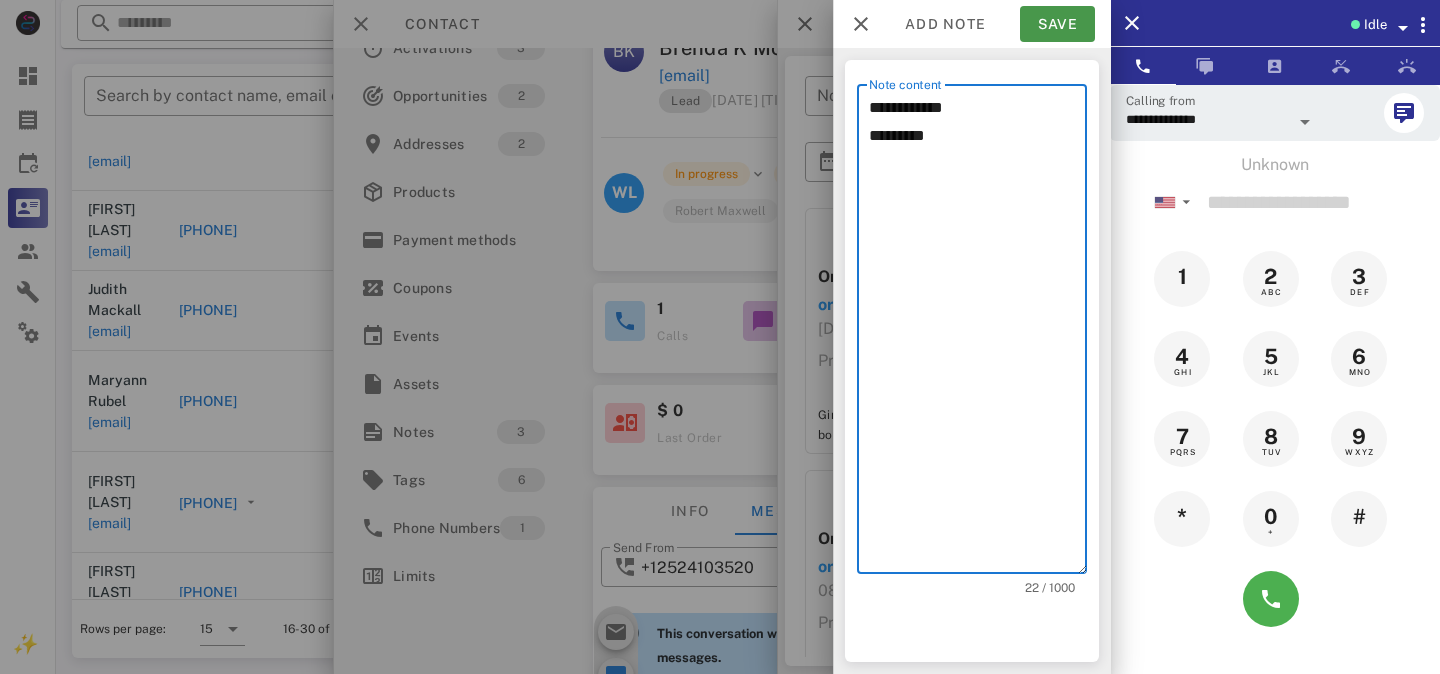 type on "**********" 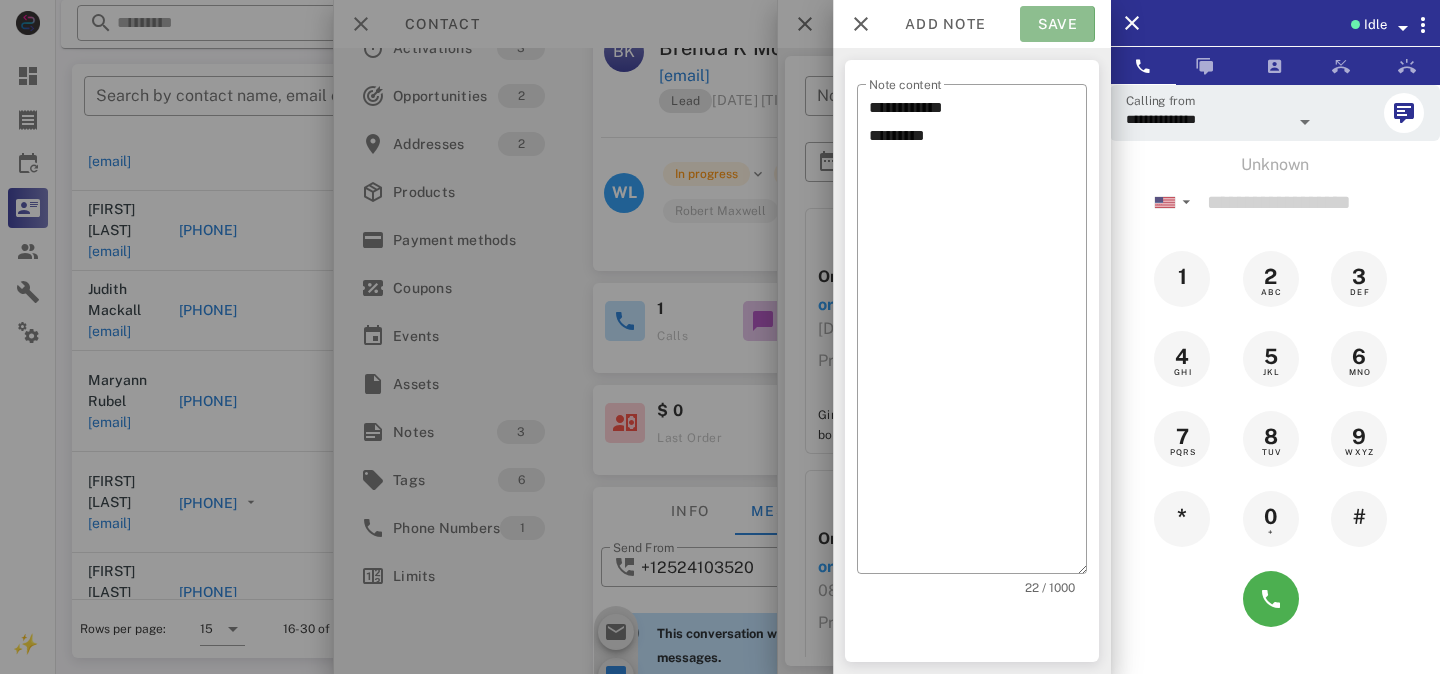 click on "Save" at bounding box center (1057, 24) 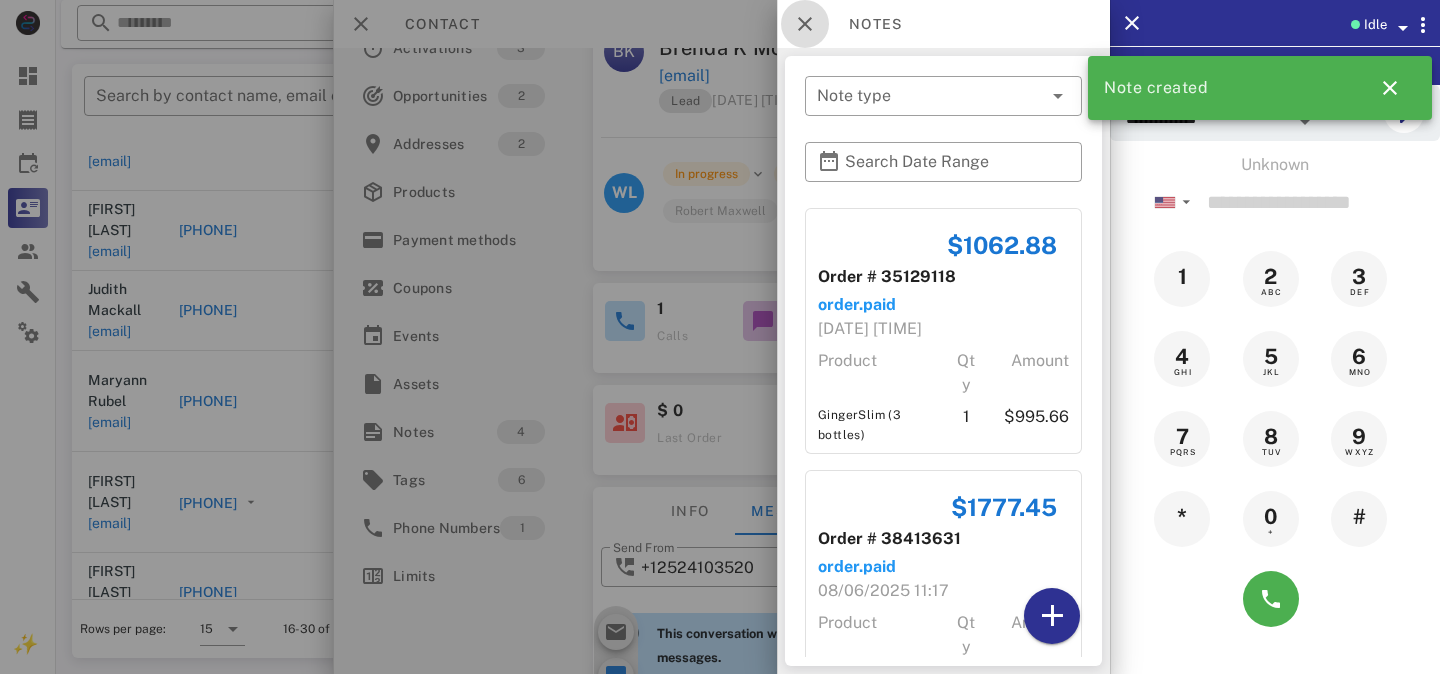 click at bounding box center (805, 24) 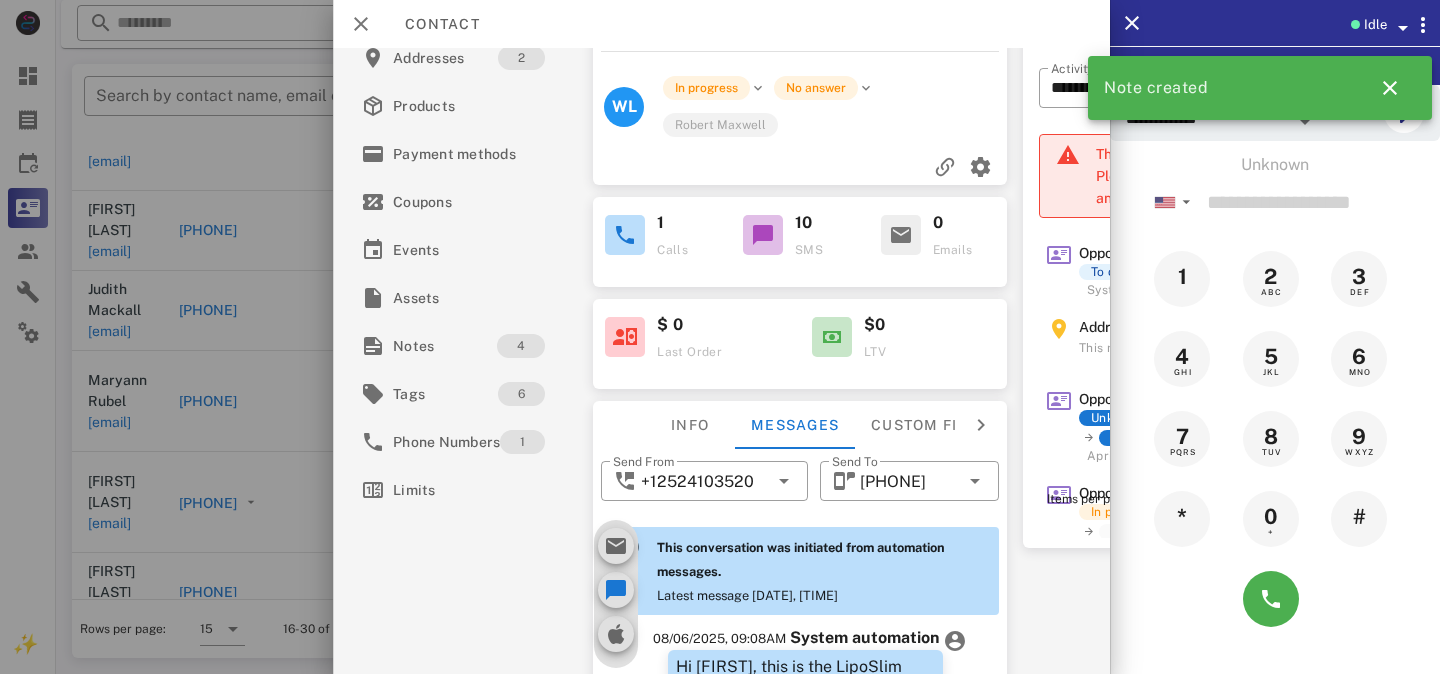 scroll, scrollTop: 156, scrollLeft: 0, axis: vertical 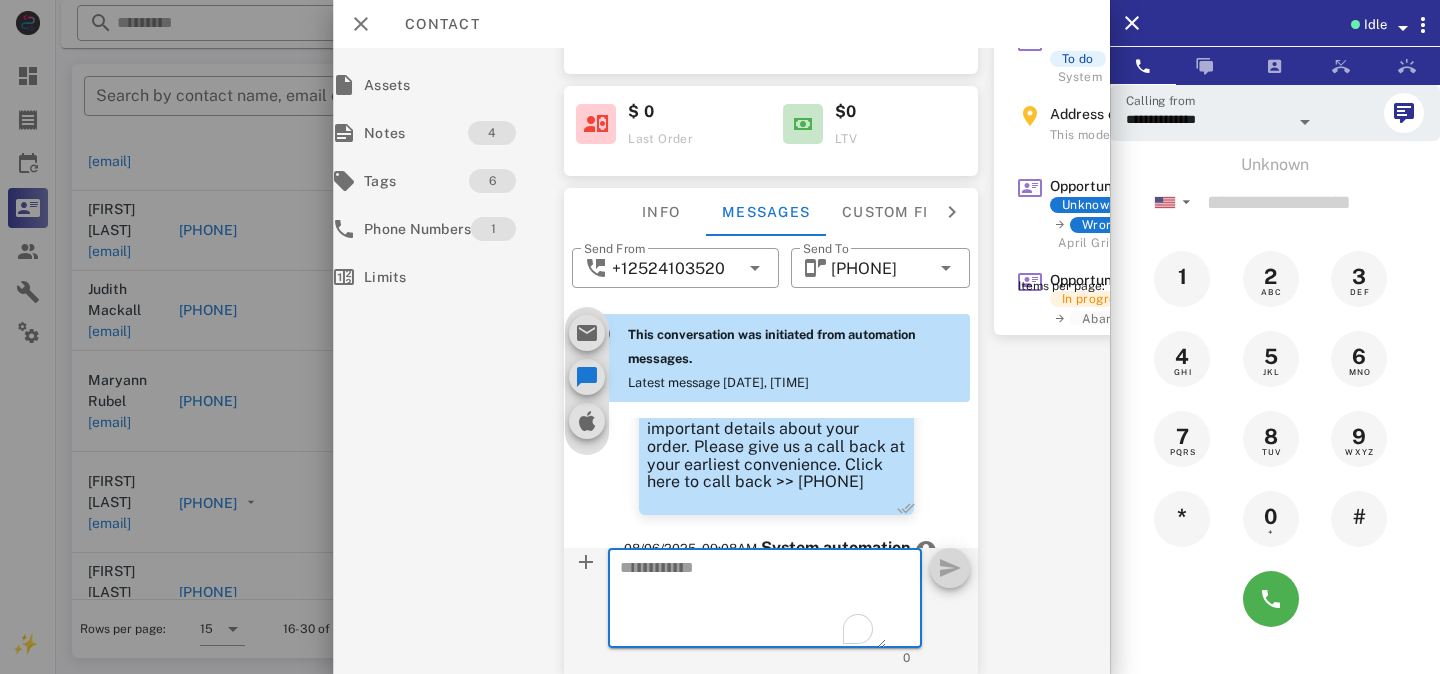 click at bounding box center (753, 601) 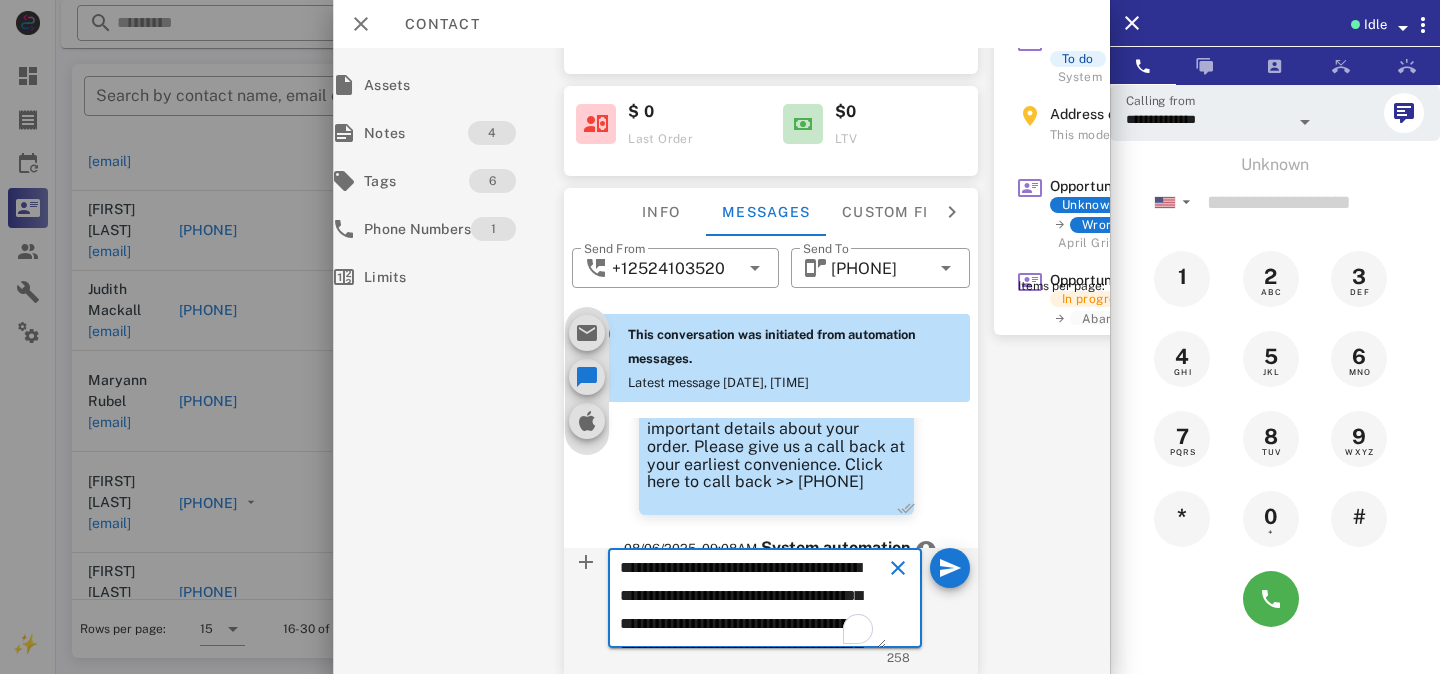 scroll, scrollTop: 125, scrollLeft: 0, axis: vertical 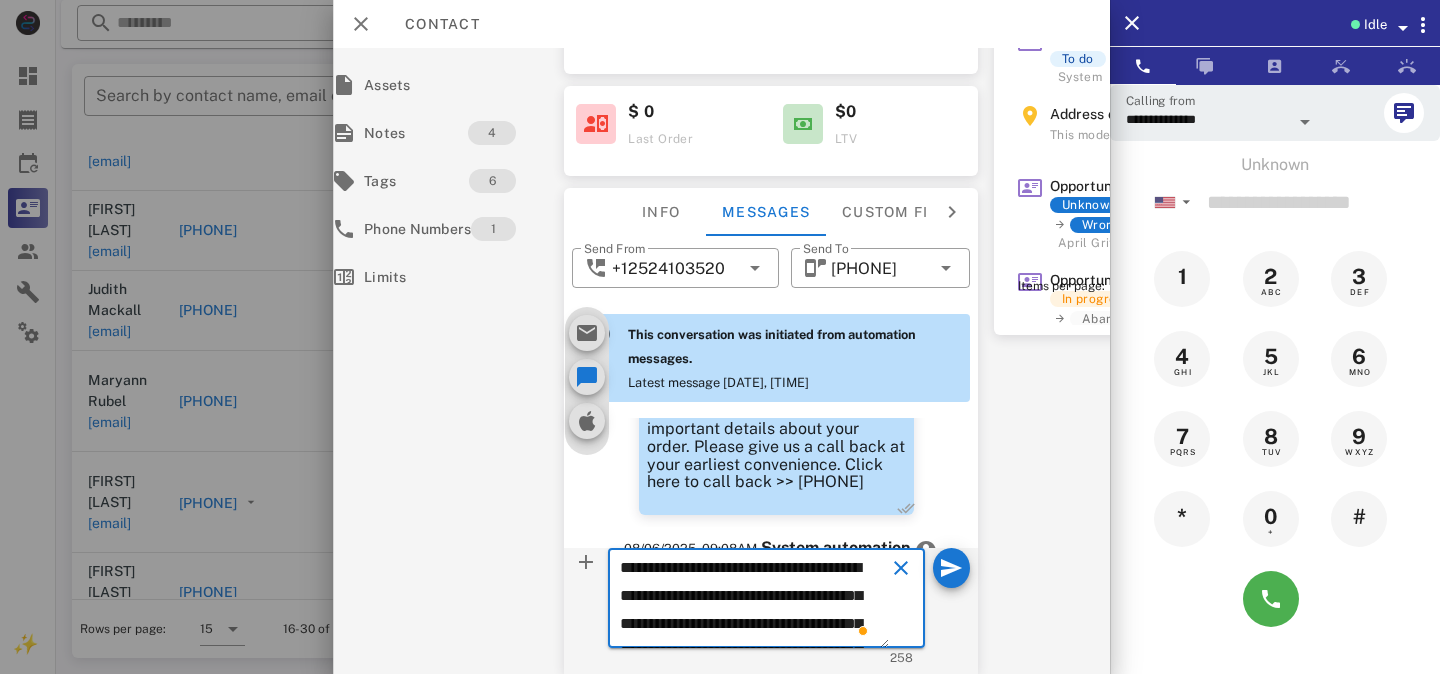 click on "**********" at bounding box center (754, 601) 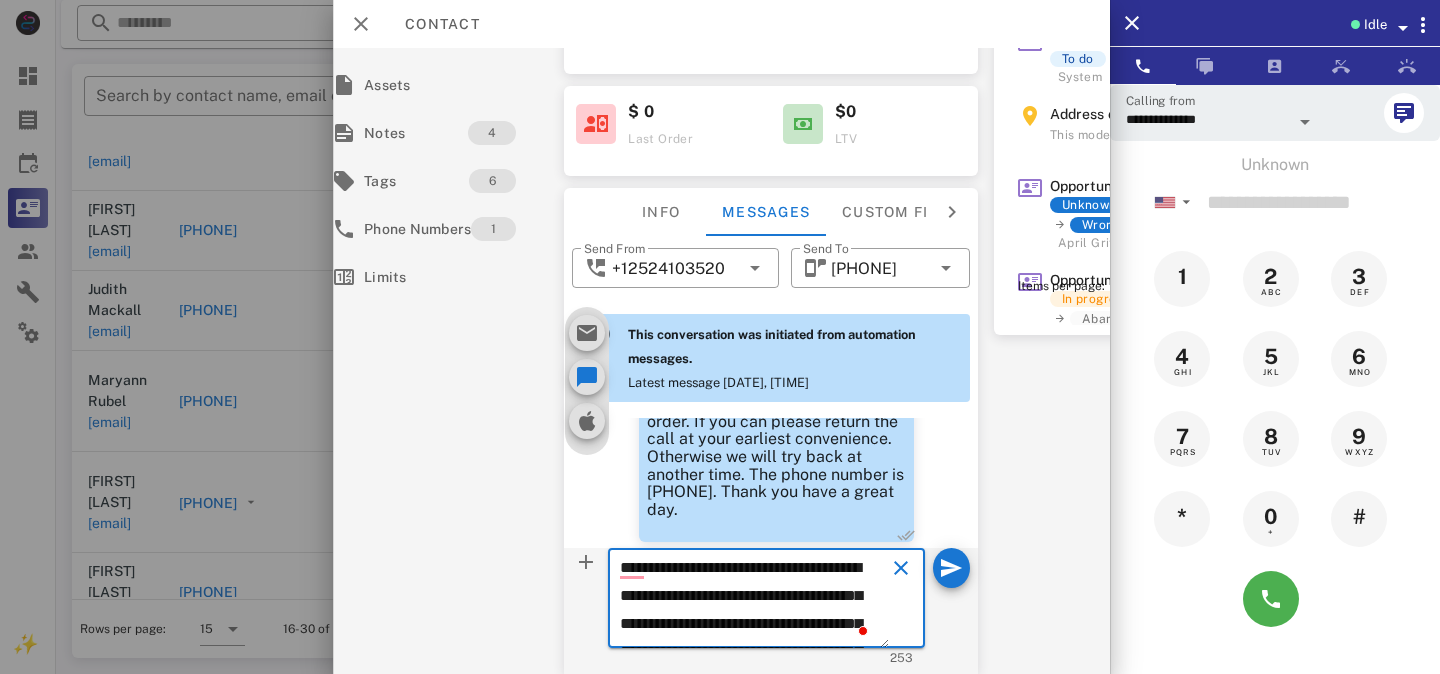 scroll, scrollTop: 1495, scrollLeft: 0, axis: vertical 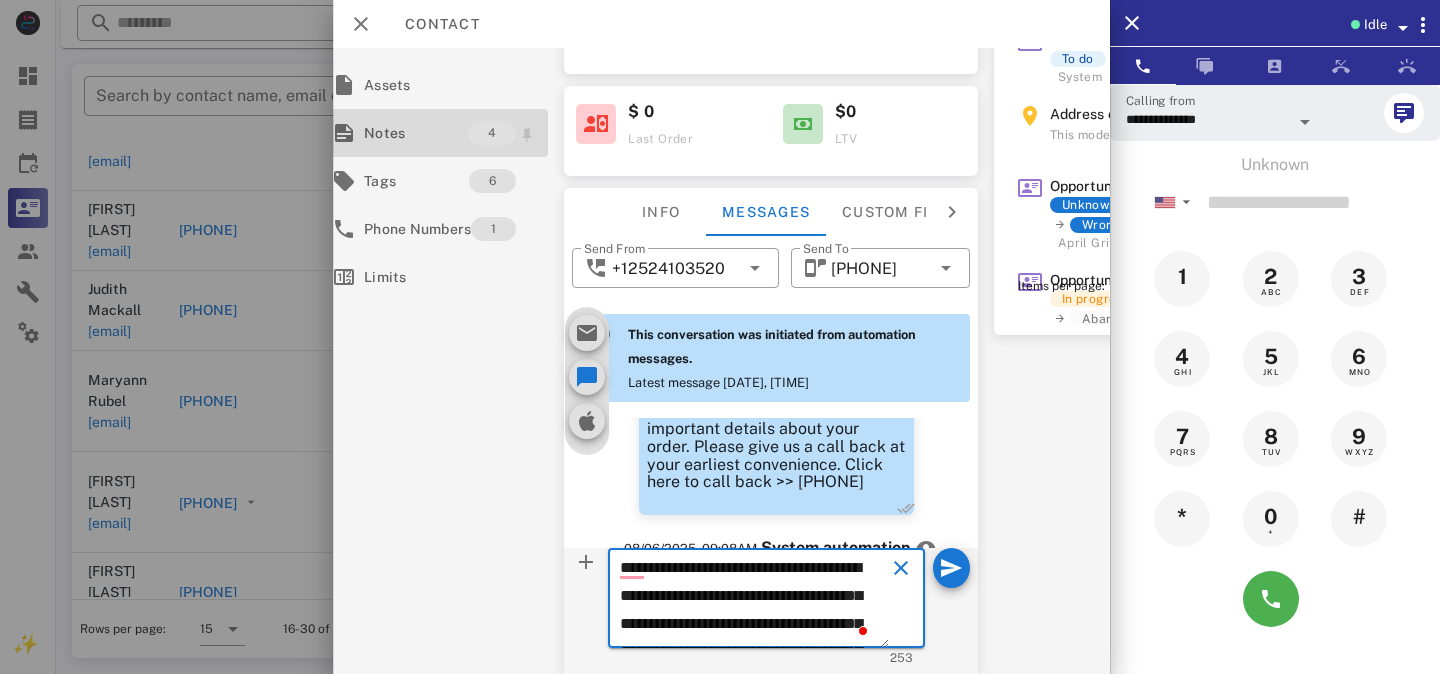 click on "Notes" at bounding box center (416, 133) 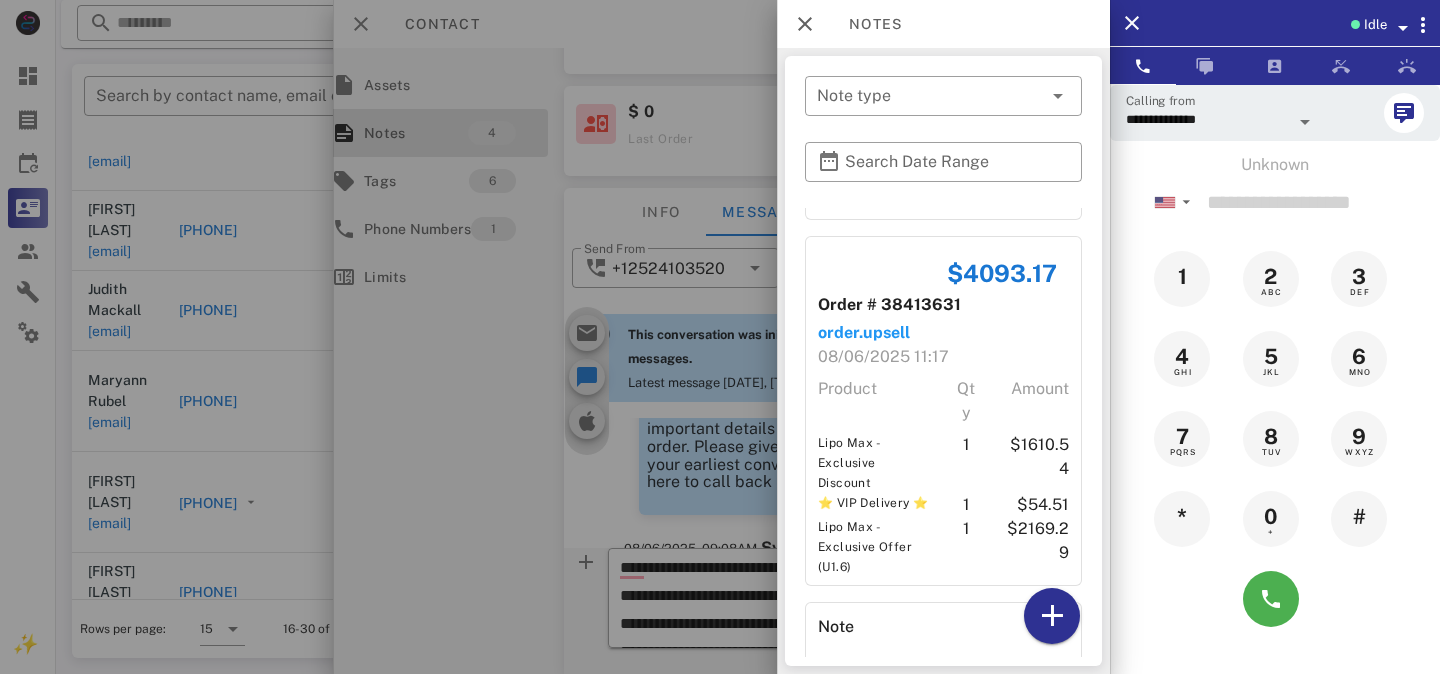 scroll, scrollTop: 538, scrollLeft: 0, axis: vertical 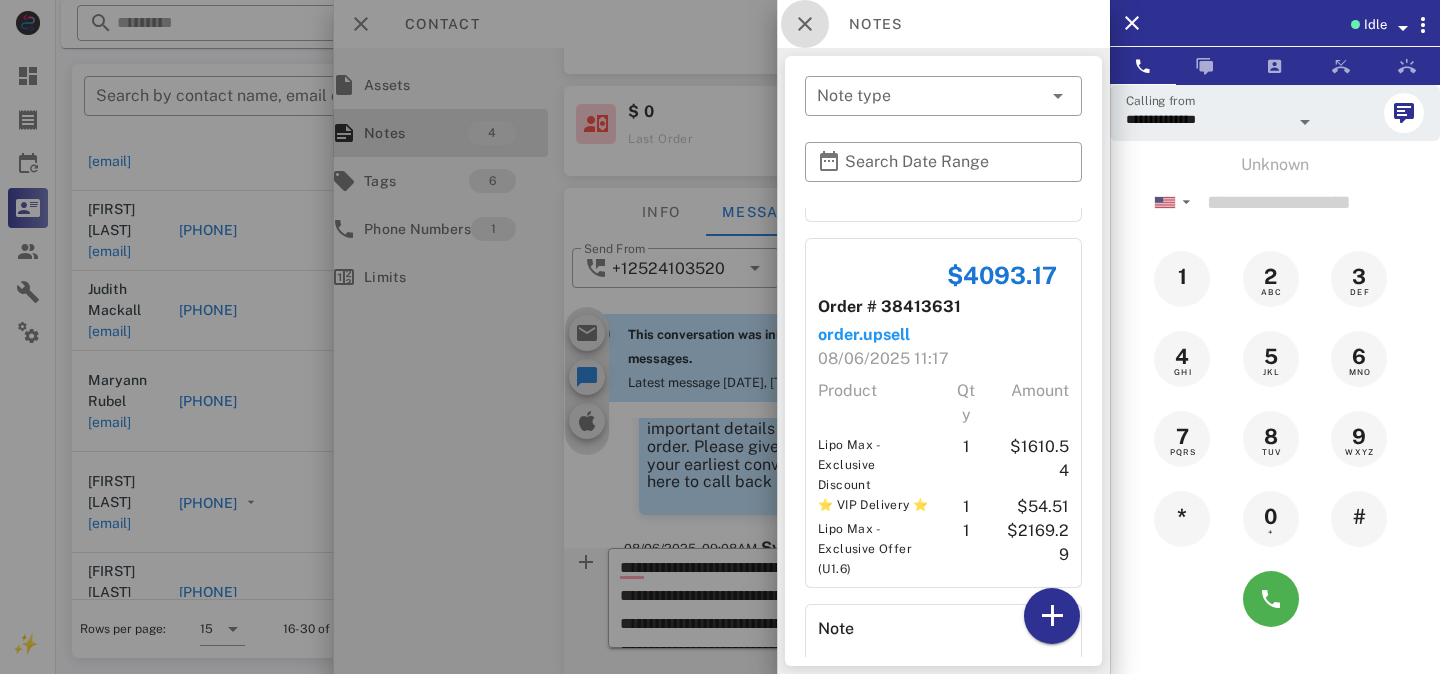 click at bounding box center [805, 24] 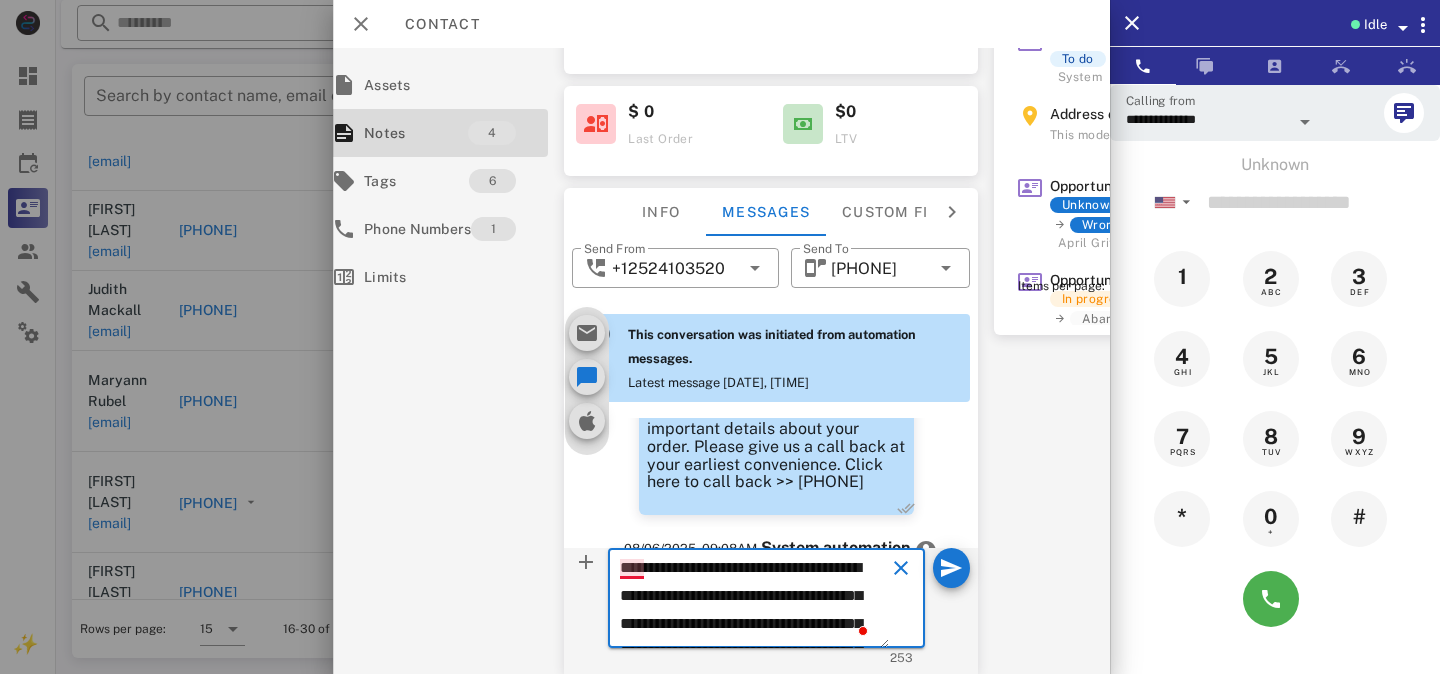 click on "**********" at bounding box center [754, 601] 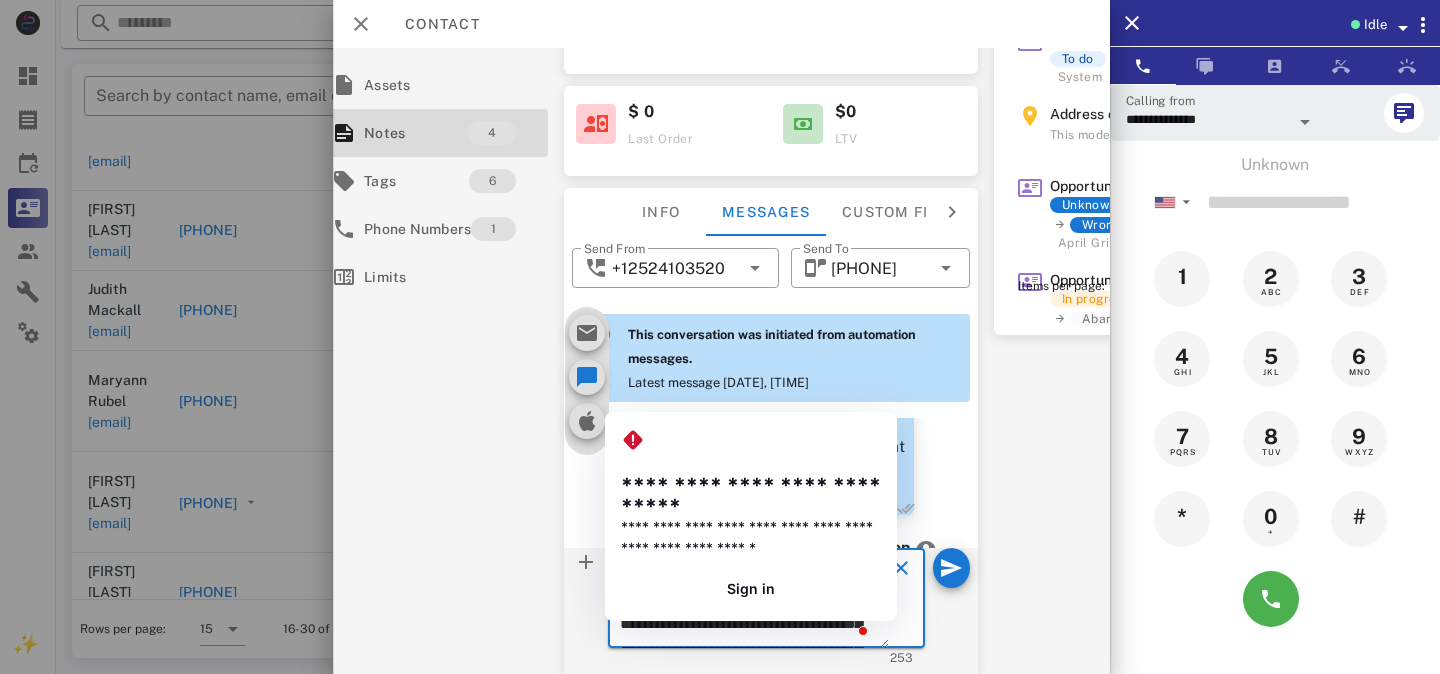 click on "**********" at bounding box center [754, 601] 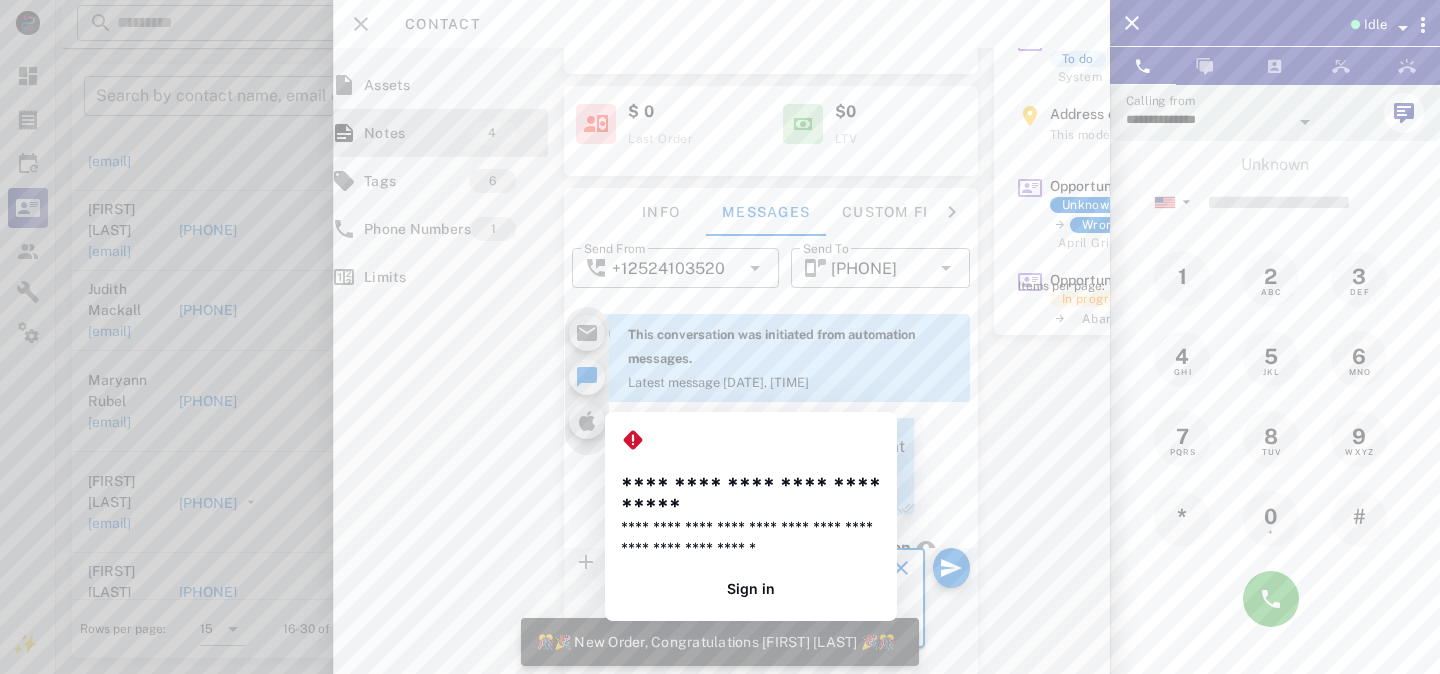 click on "**********" at bounding box center (754, 601) 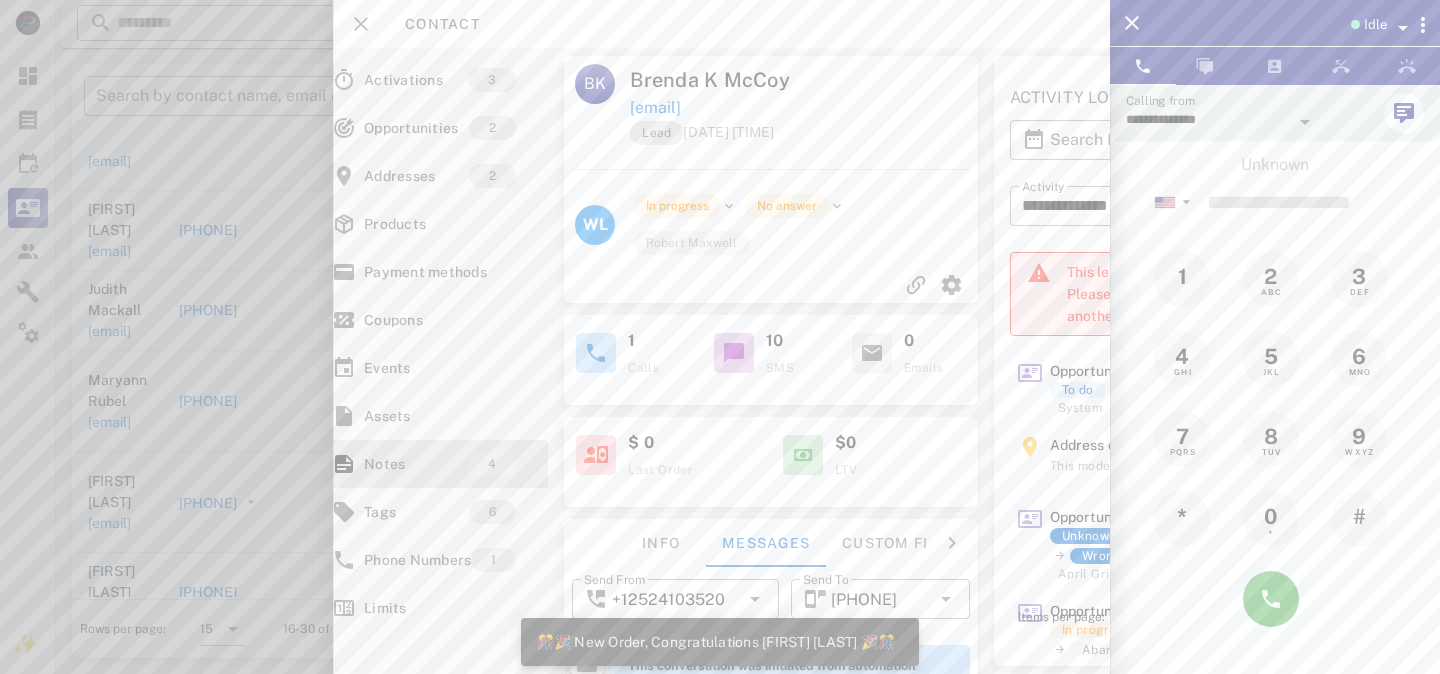 scroll, scrollTop: 332, scrollLeft: 29, axis: both 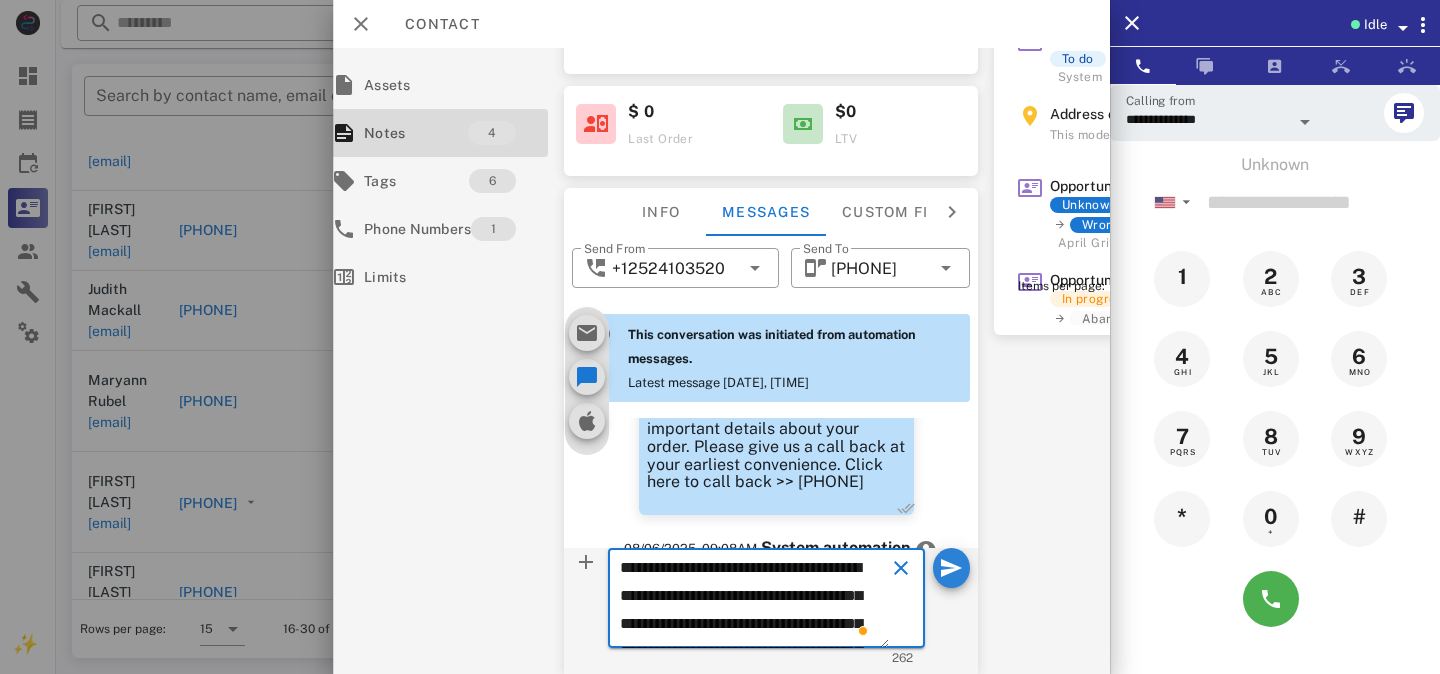 type on "**********" 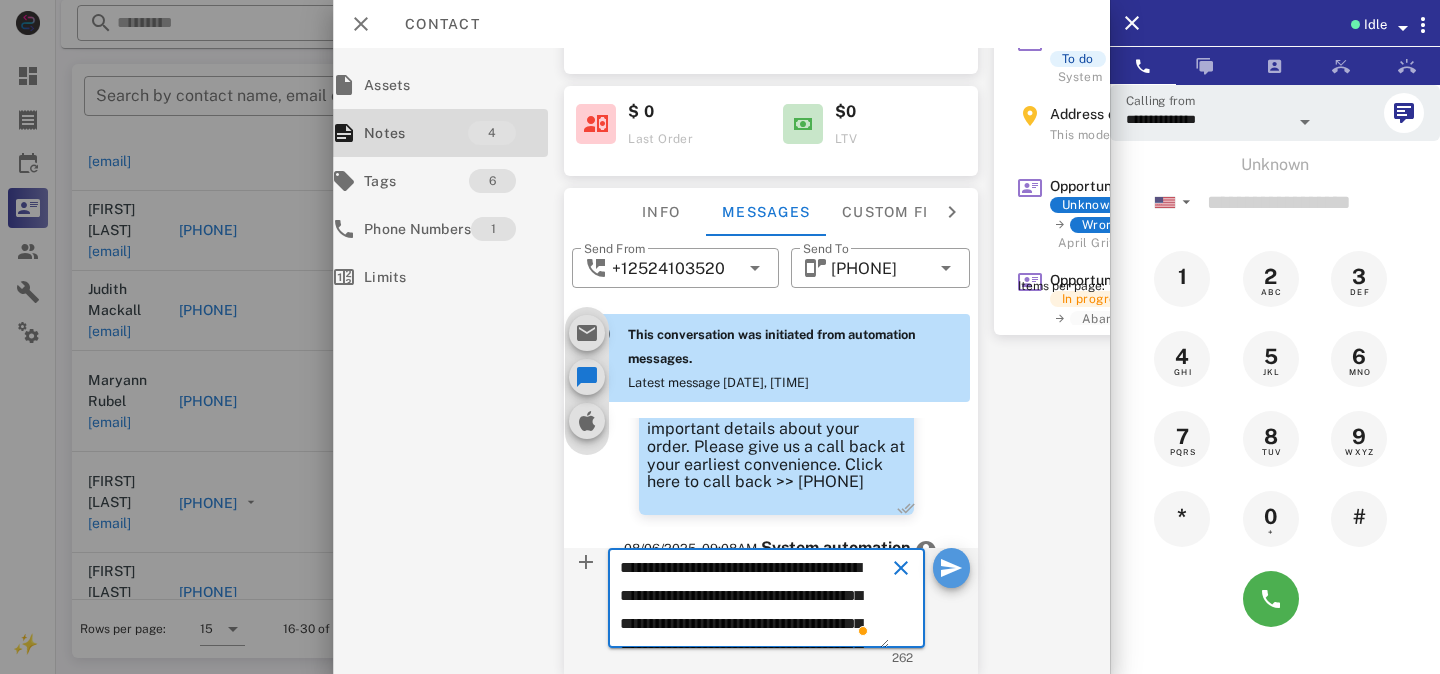 click at bounding box center (951, 568) 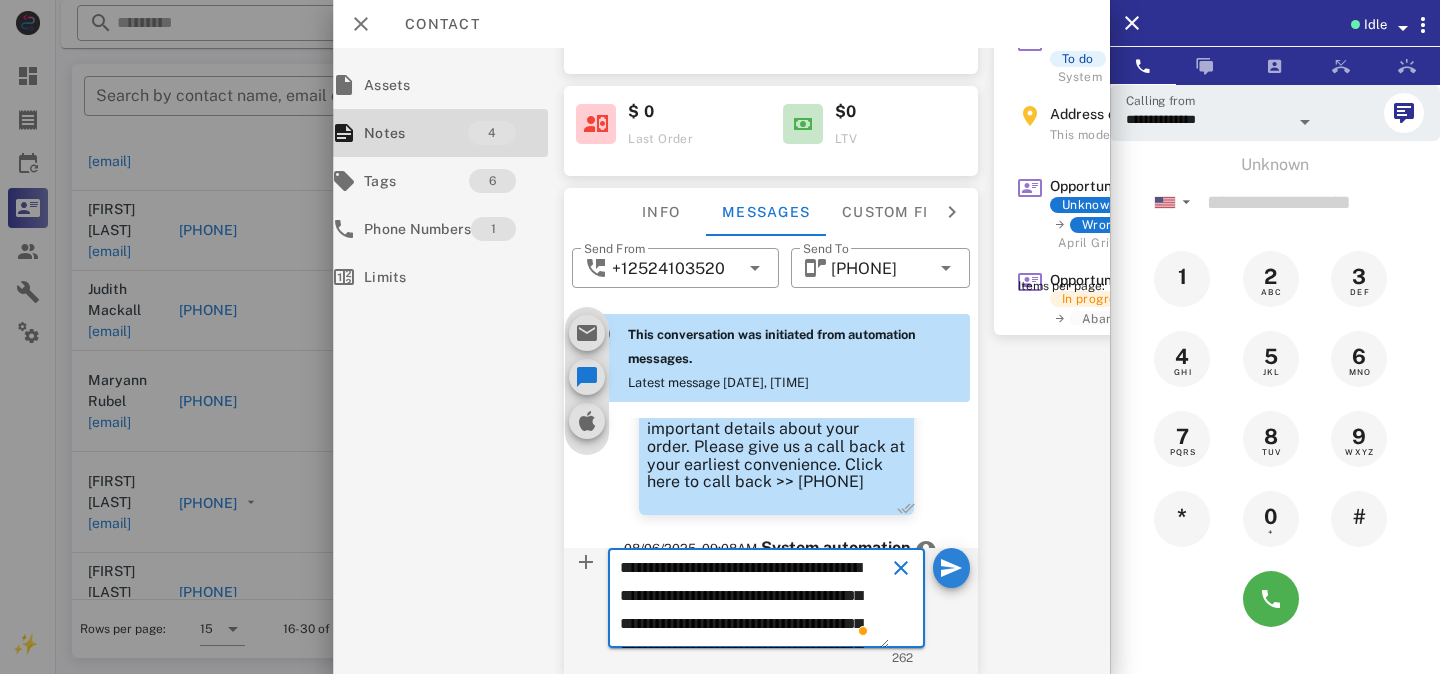 type 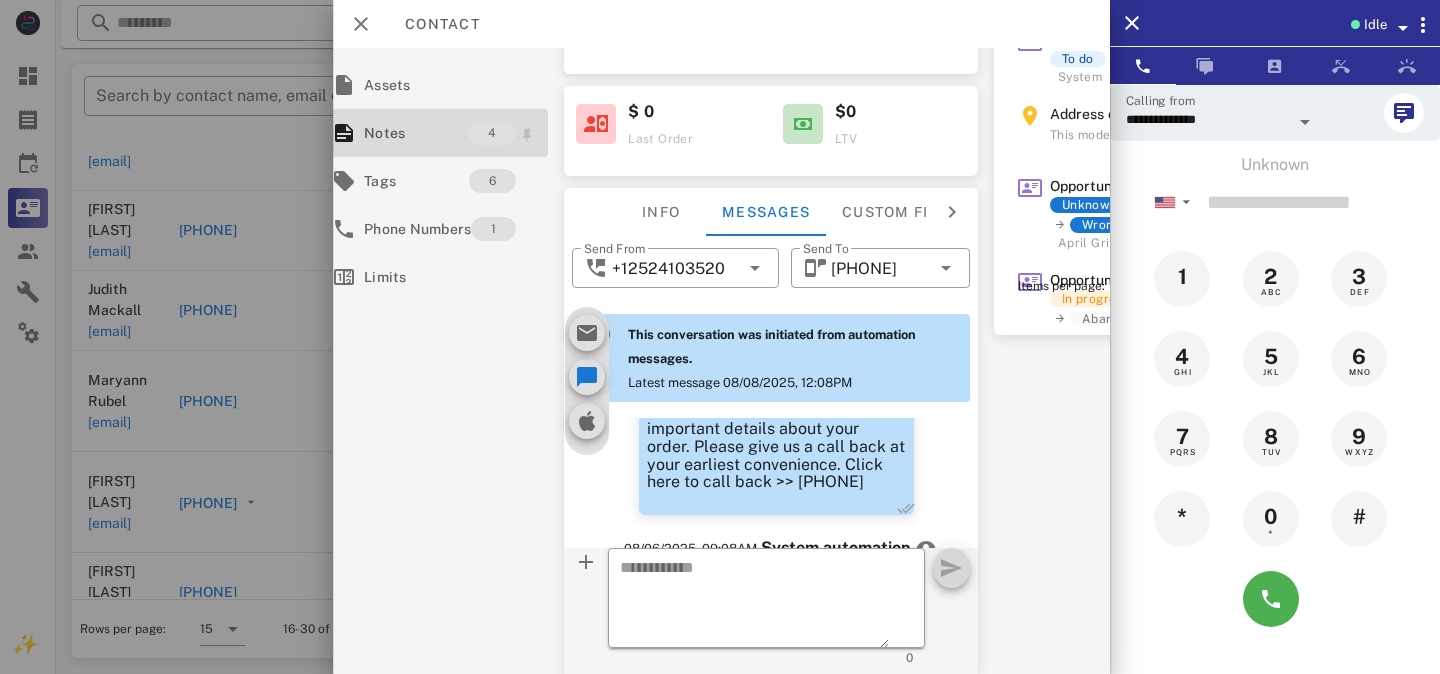 scroll, scrollTop: 1713, scrollLeft: 0, axis: vertical 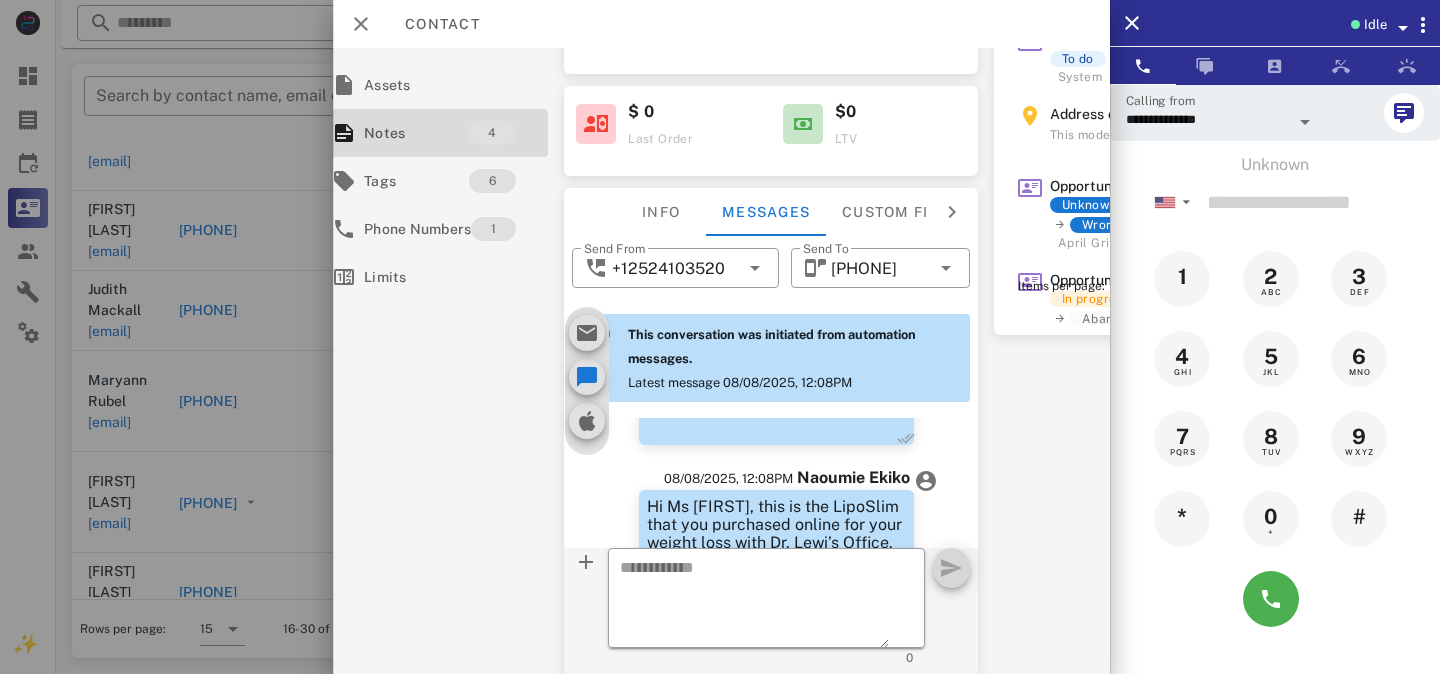 click on "$ 0 Last Order" at bounding box center [693, 124] 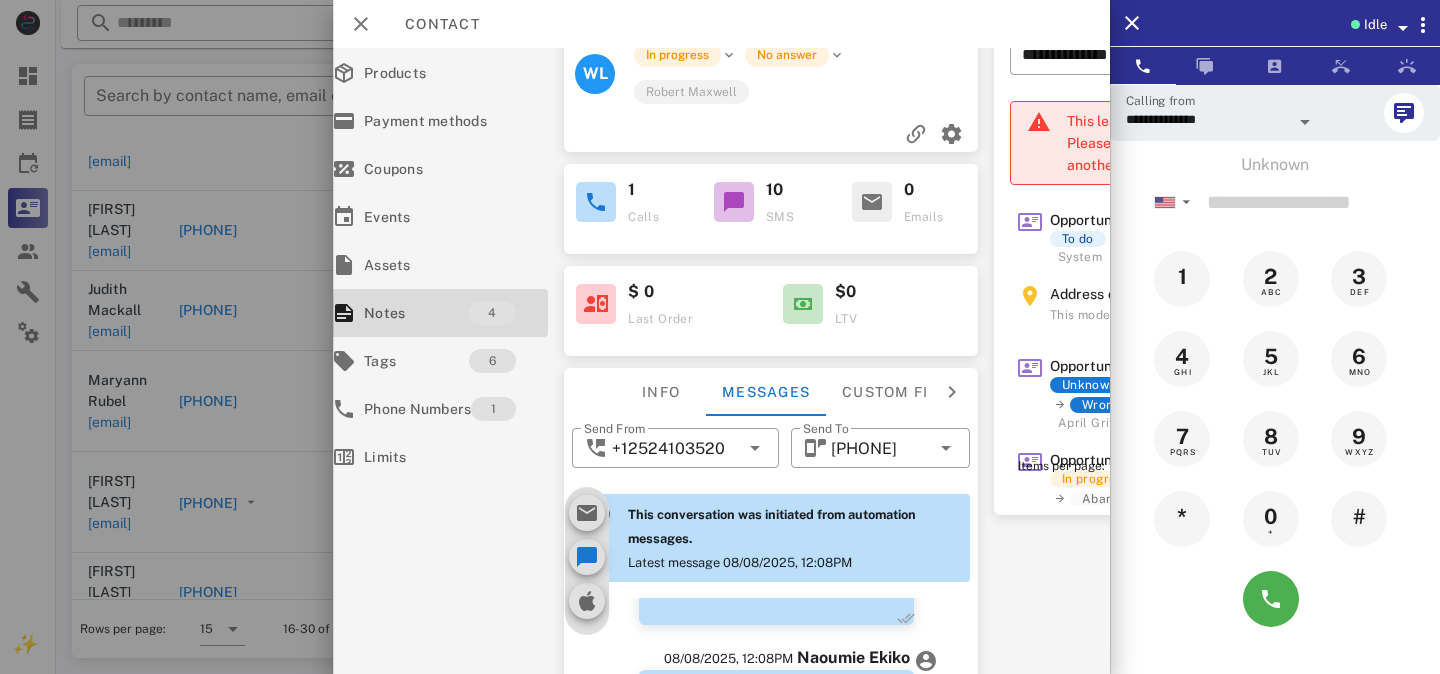 scroll, scrollTop: 0, scrollLeft: 29, axis: horizontal 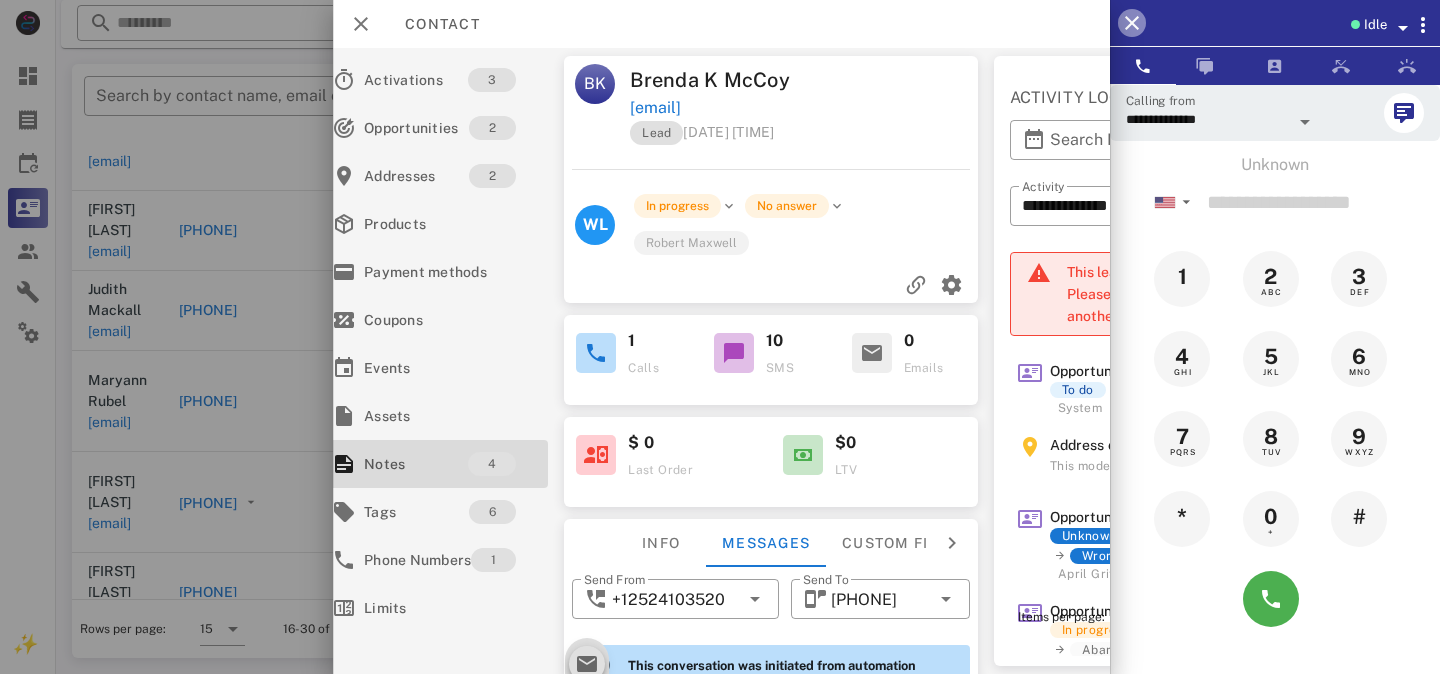 click at bounding box center [1132, 23] 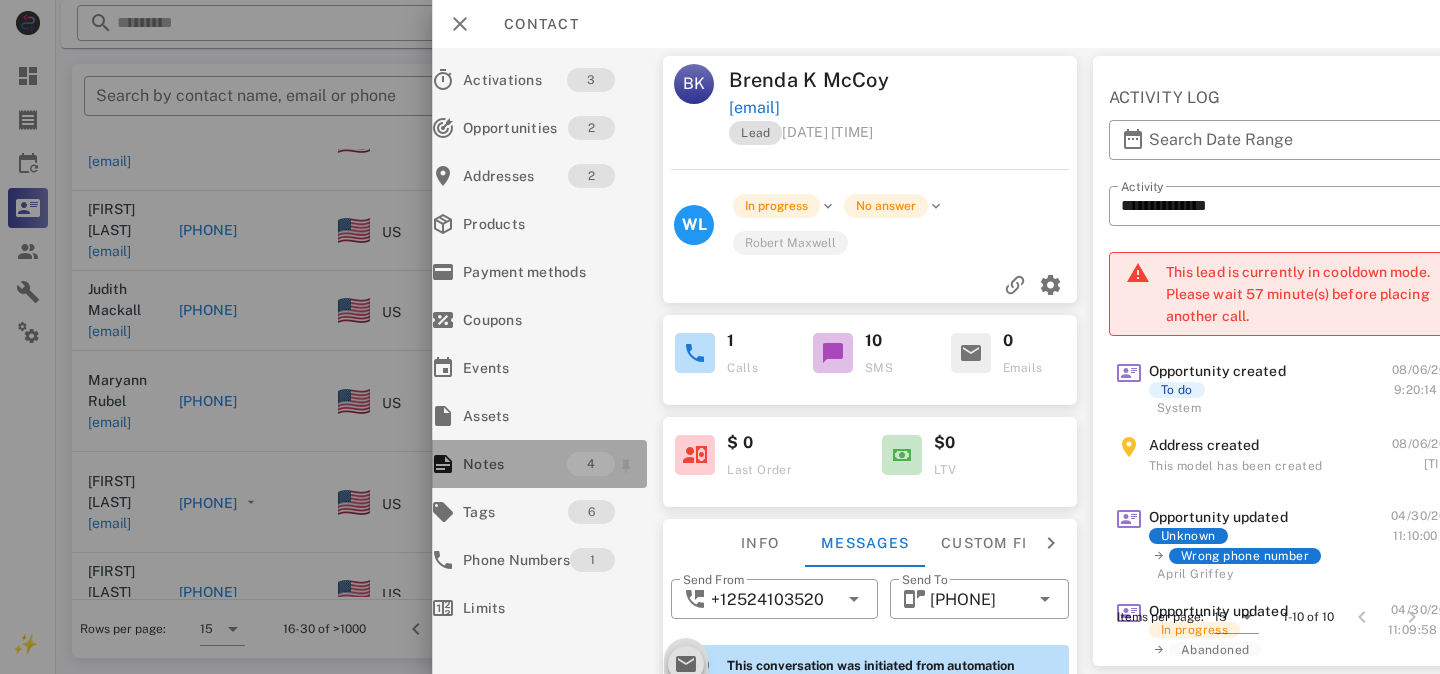 click on "Notes" at bounding box center [515, 464] 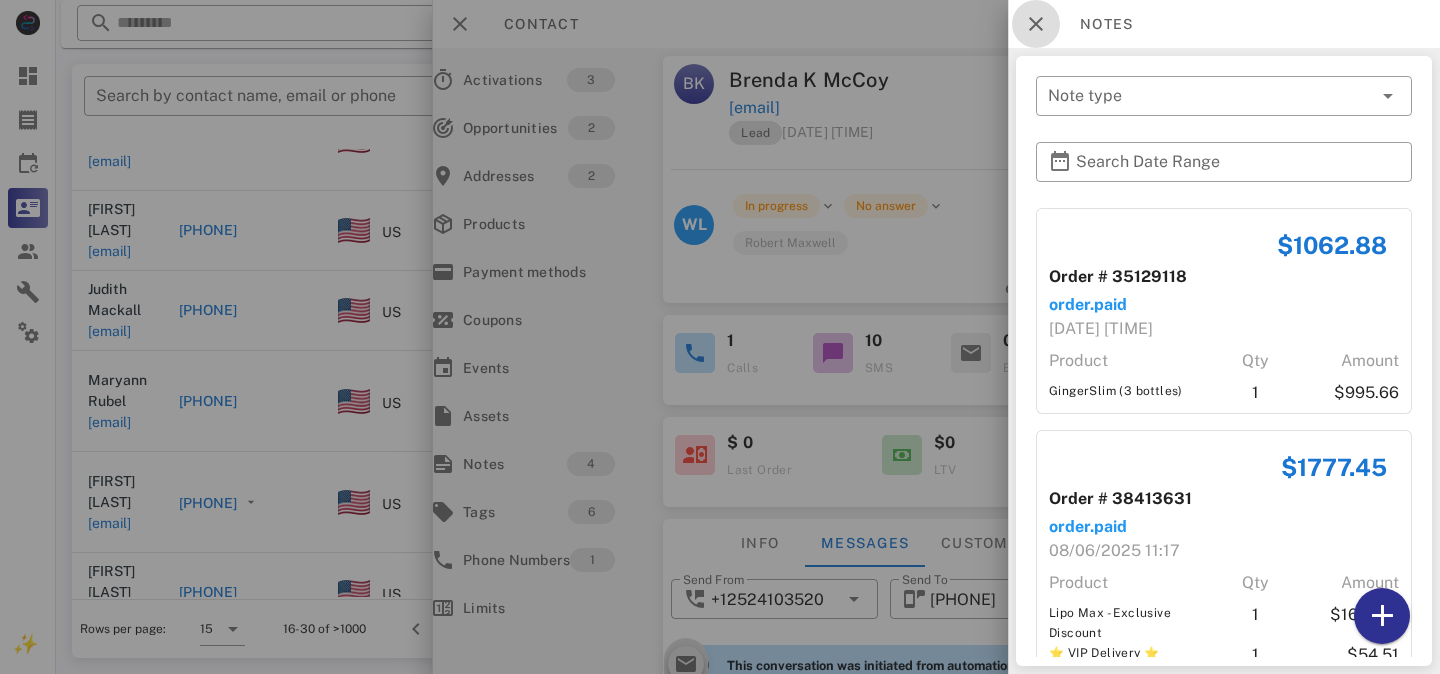 click at bounding box center (1036, 24) 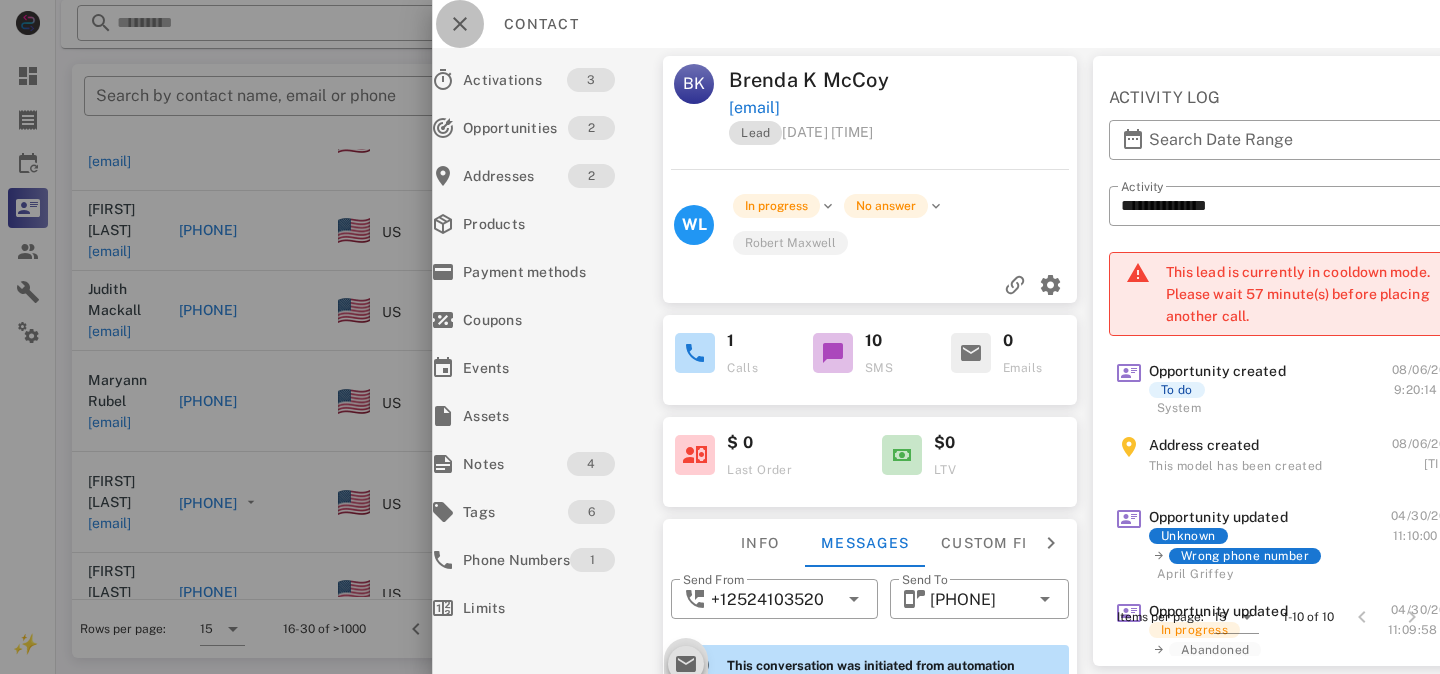 click at bounding box center (460, 24) 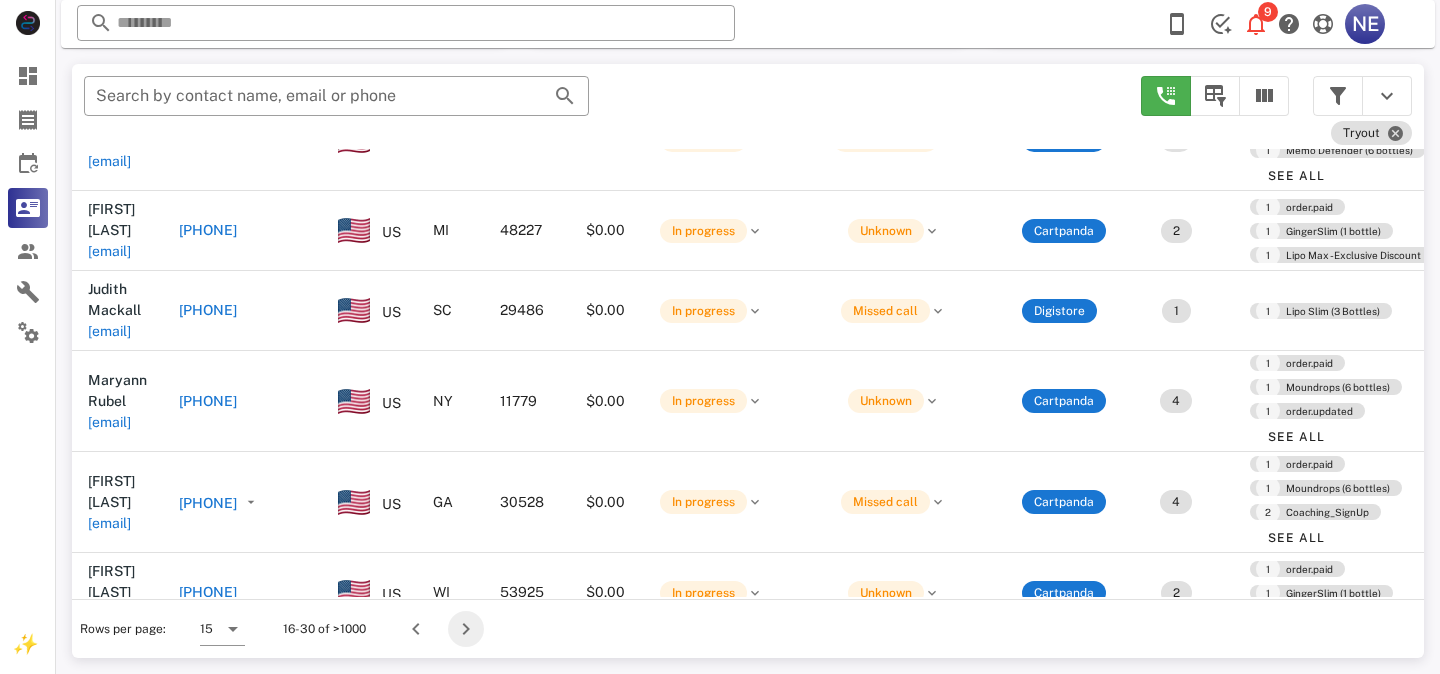 click at bounding box center [466, 629] 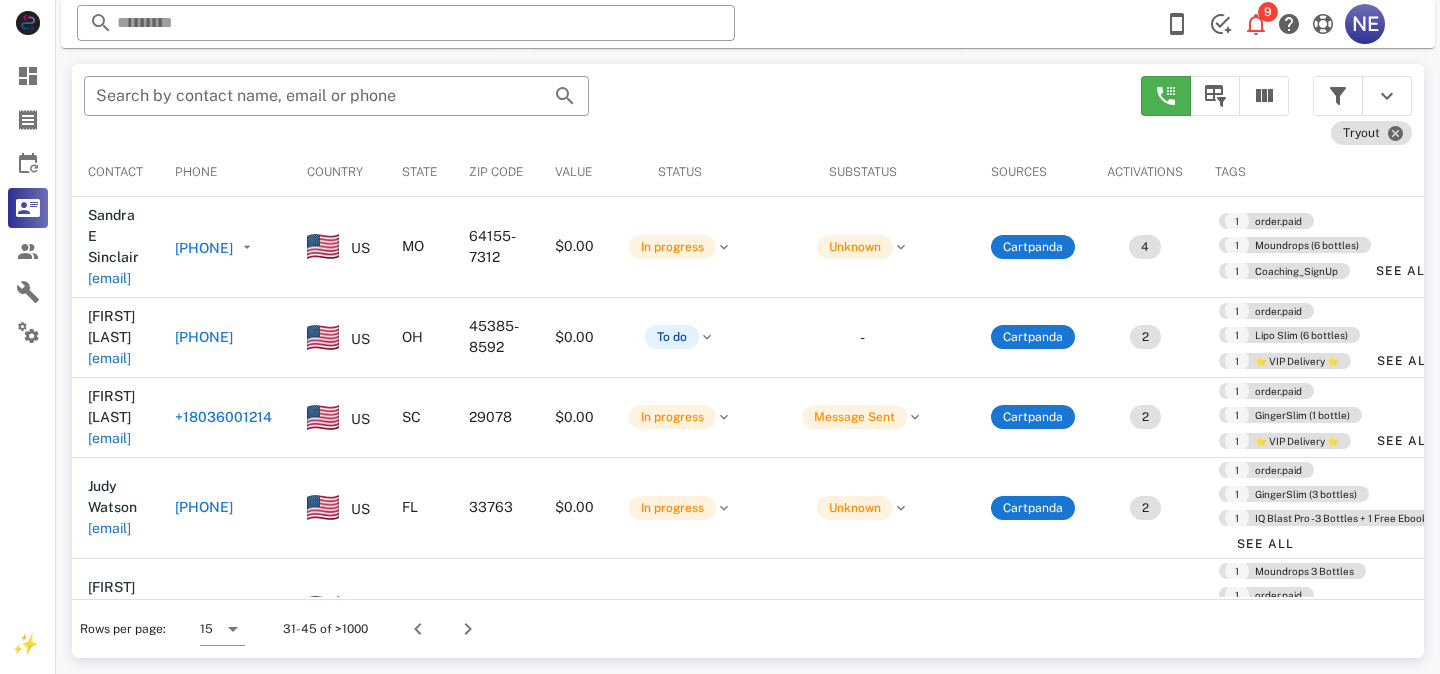 scroll, scrollTop: 380, scrollLeft: 0, axis: vertical 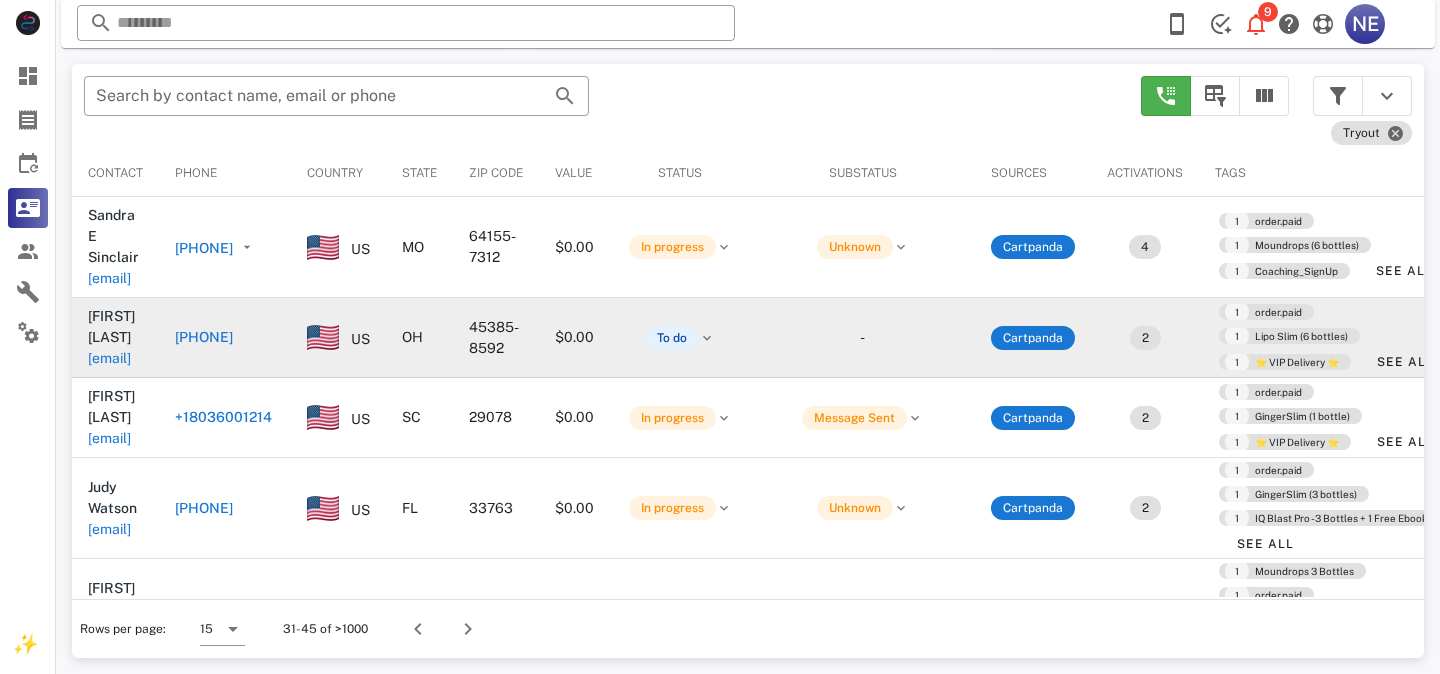 click on "[PHONE]" at bounding box center (204, 337) 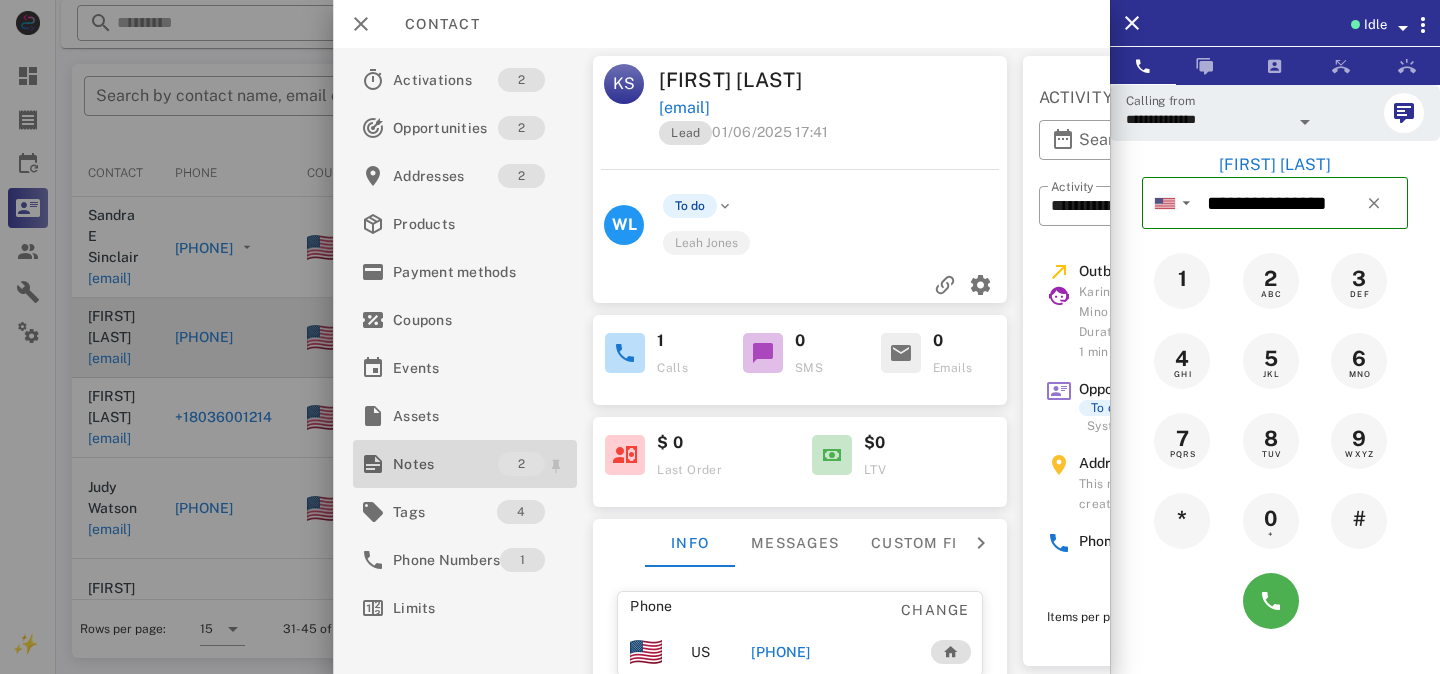 click on "Notes" at bounding box center [445, 464] 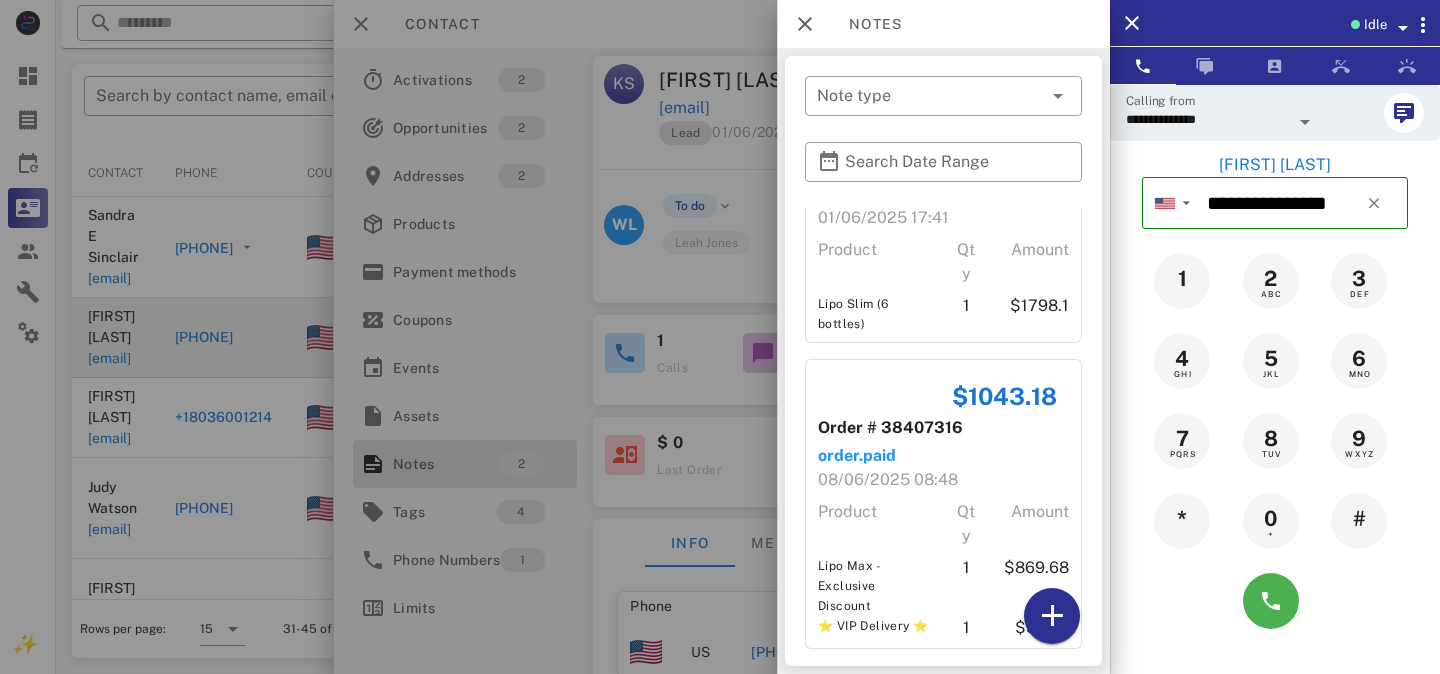 scroll, scrollTop: 0, scrollLeft: 0, axis: both 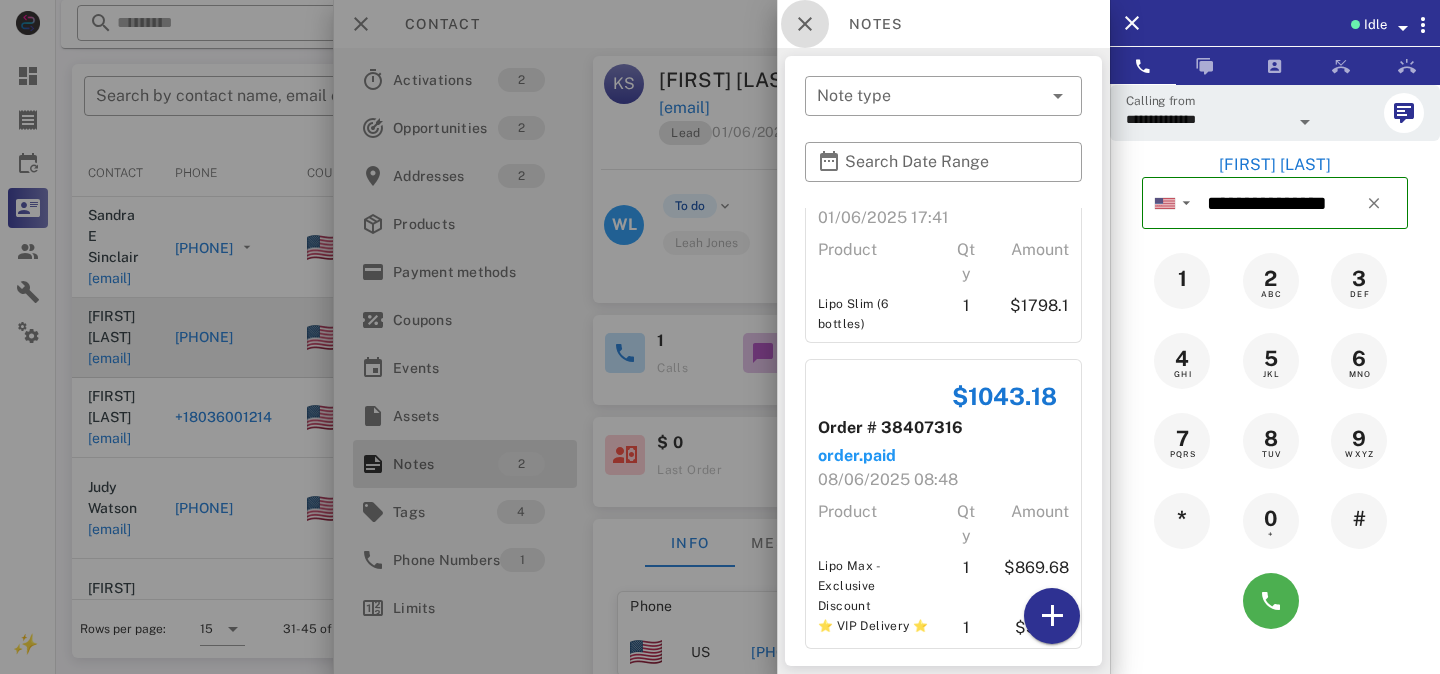click at bounding box center [805, 24] 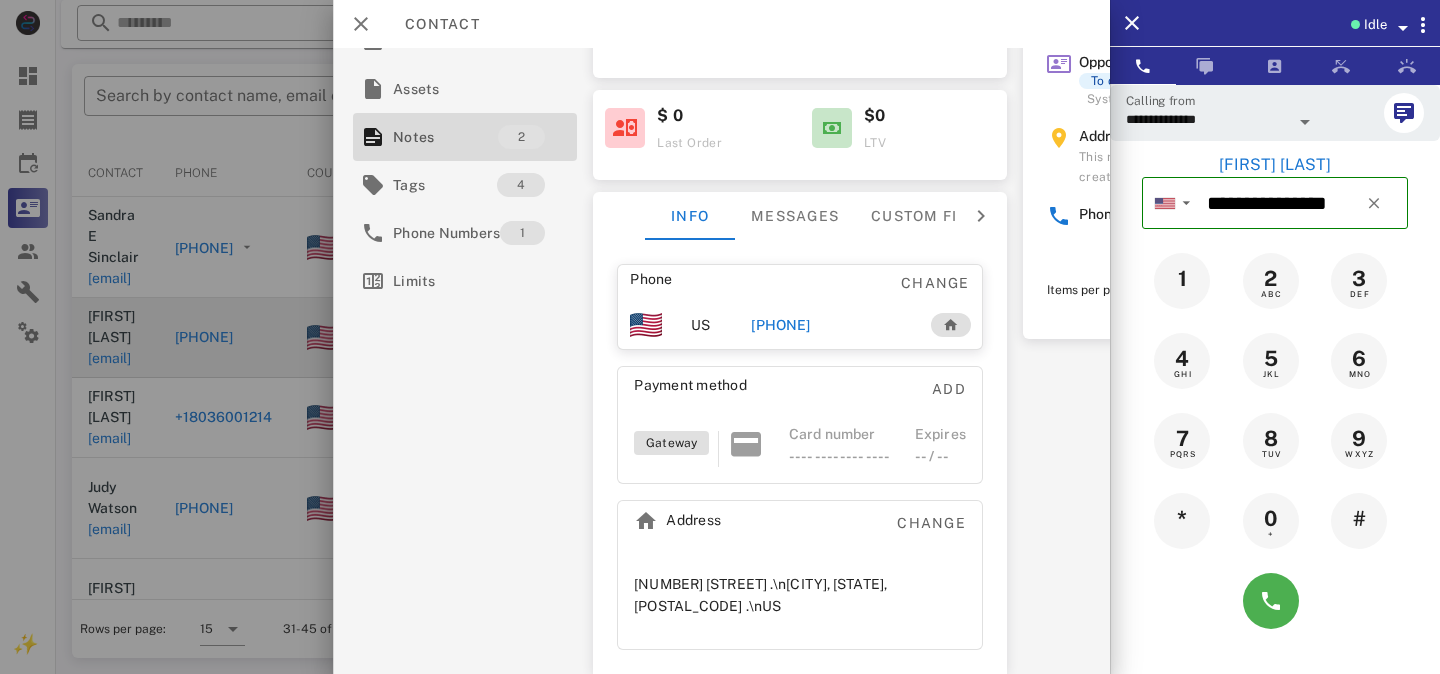 scroll, scrollTop: 0, scrollLeft: 0, axis: both 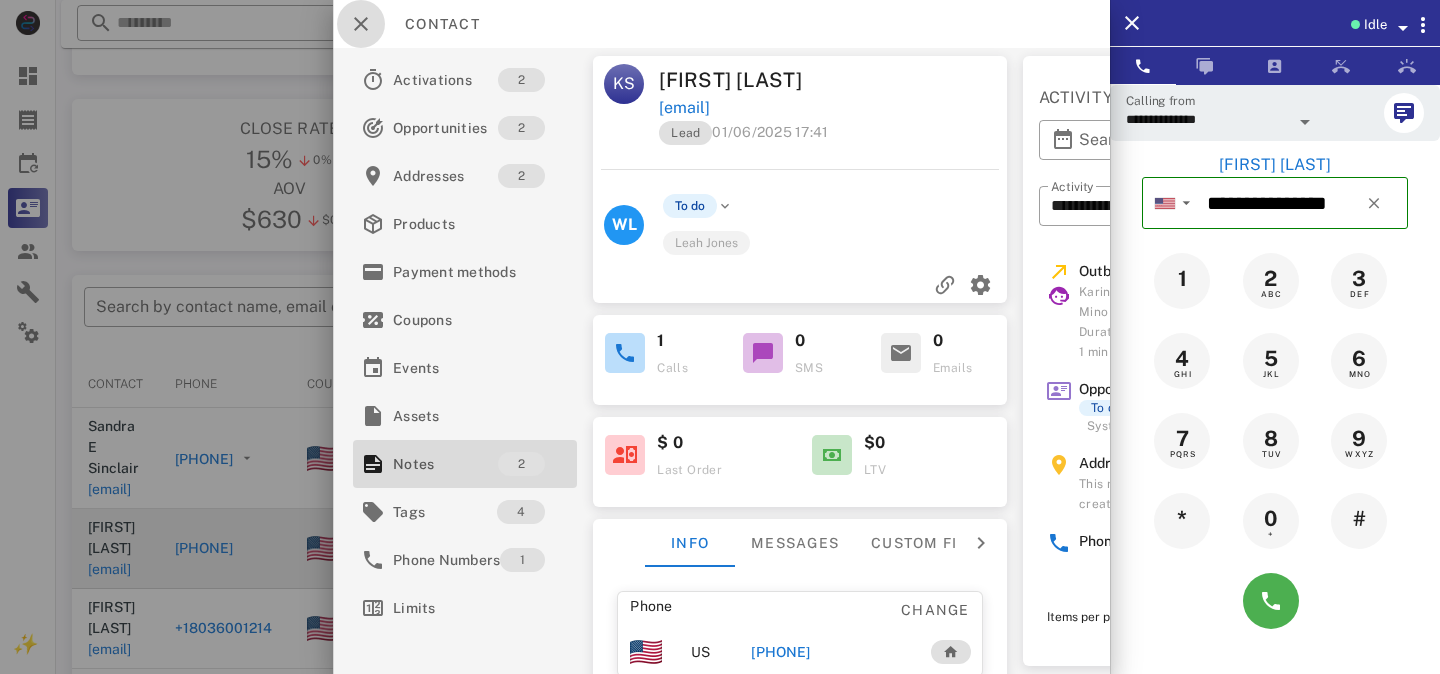 click at bounding box center [361, 24] 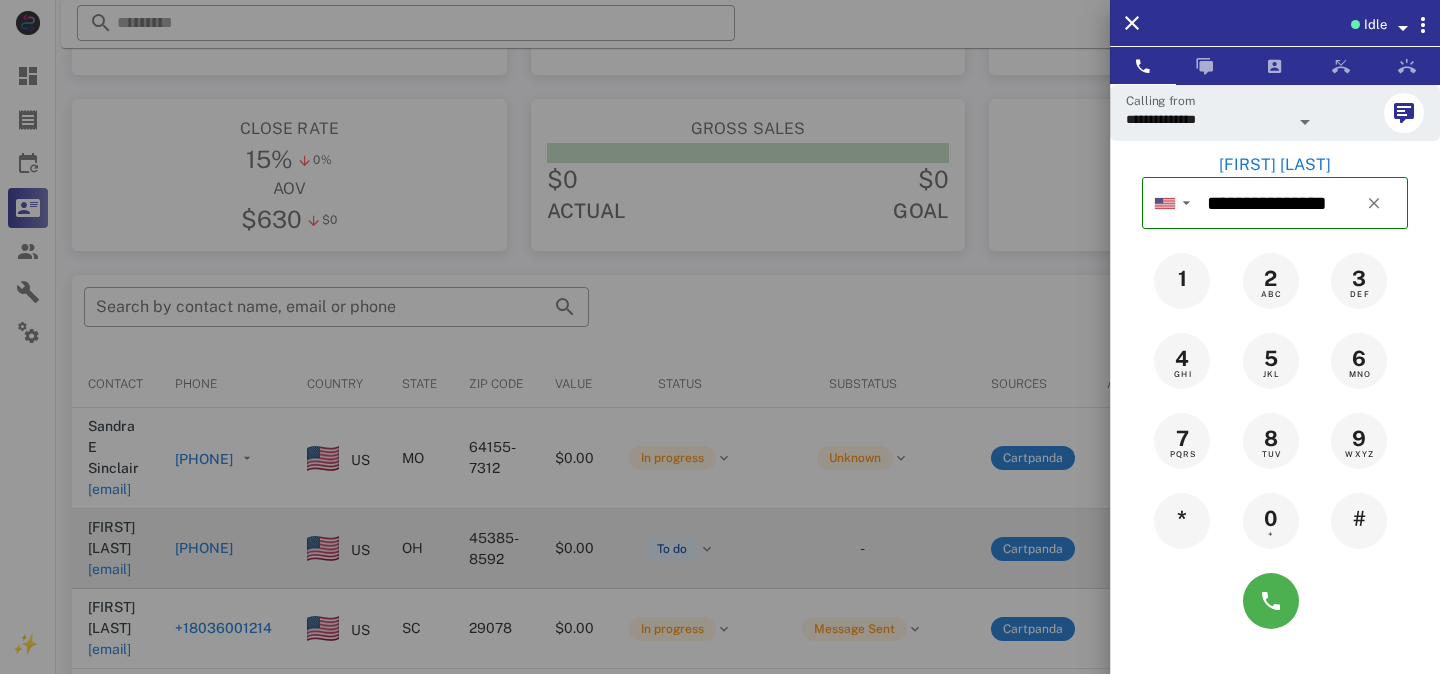 scroll, scrollTop: 380, scrollLeft: 0, axis: vertical 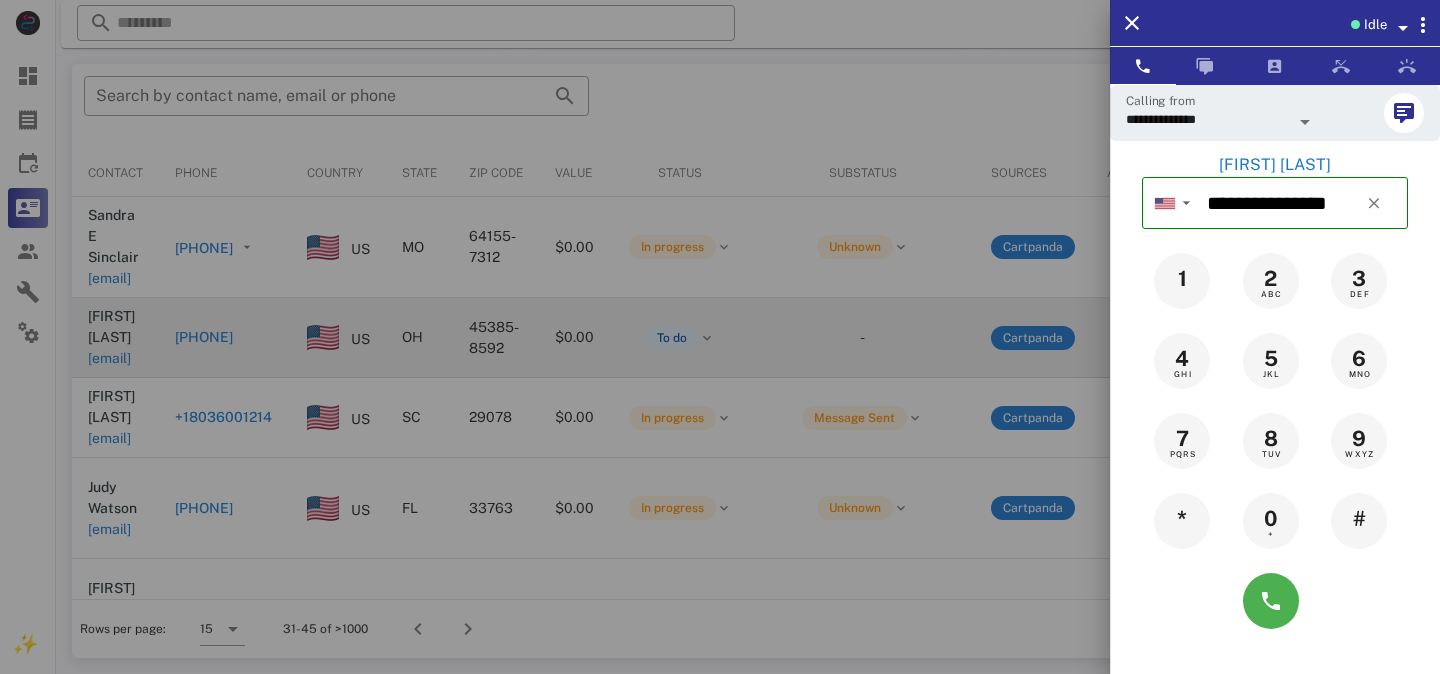 click at bounding box center [720, 337] 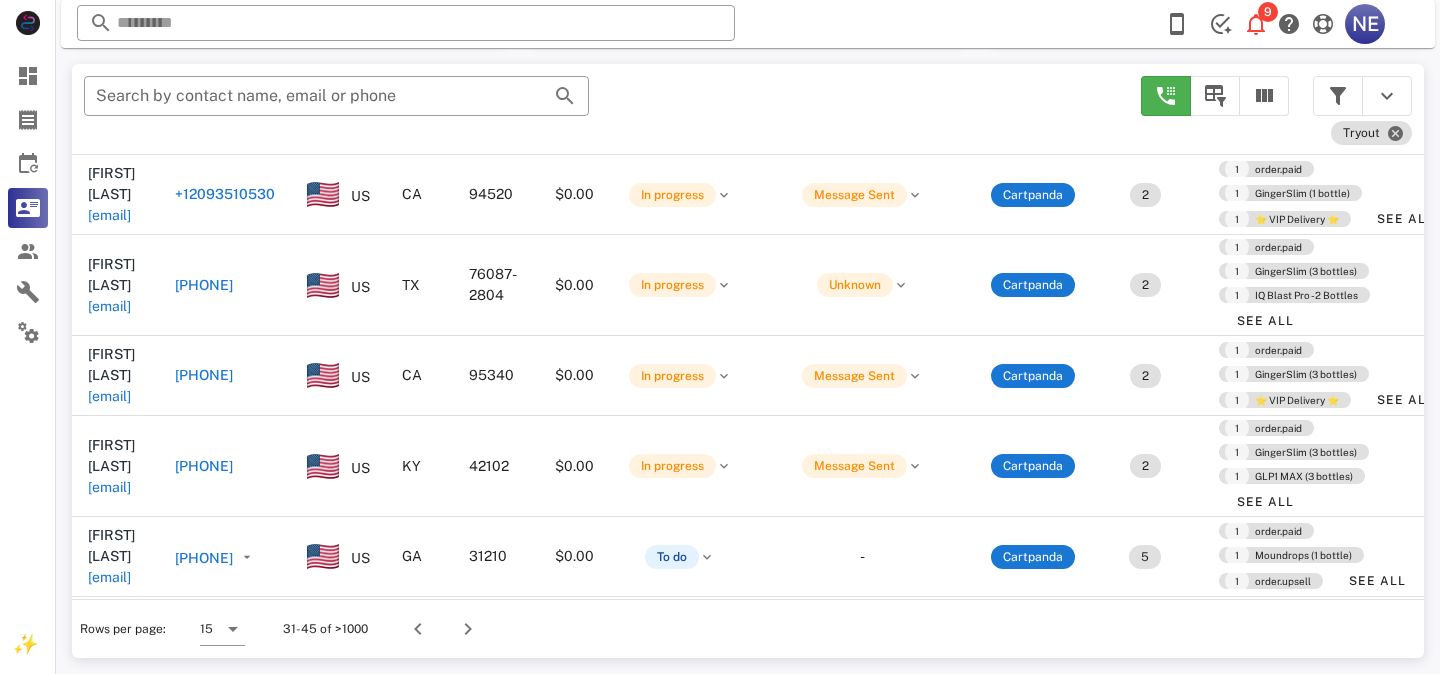 scroll, scrollTop: 883, scrollLeft: 0, axis: vertical 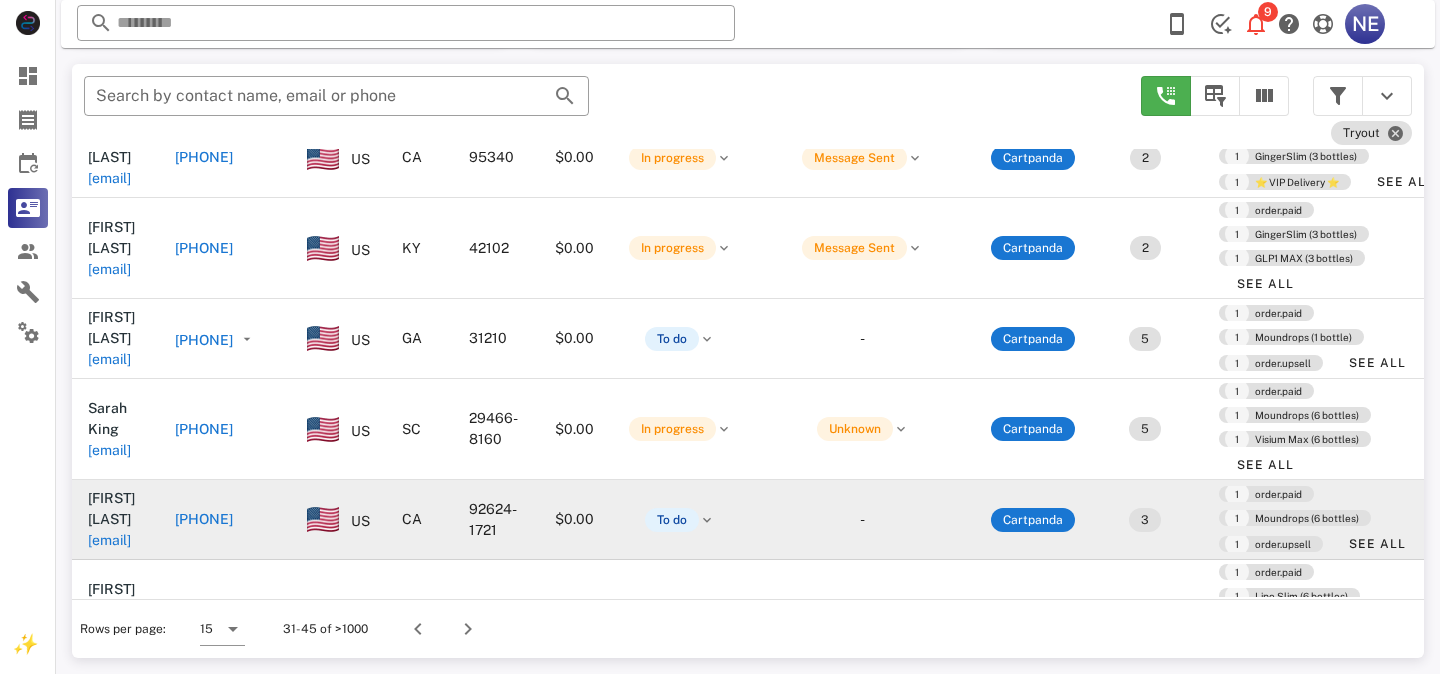 click on "[PHONE]" at bounding box center (204, 519) 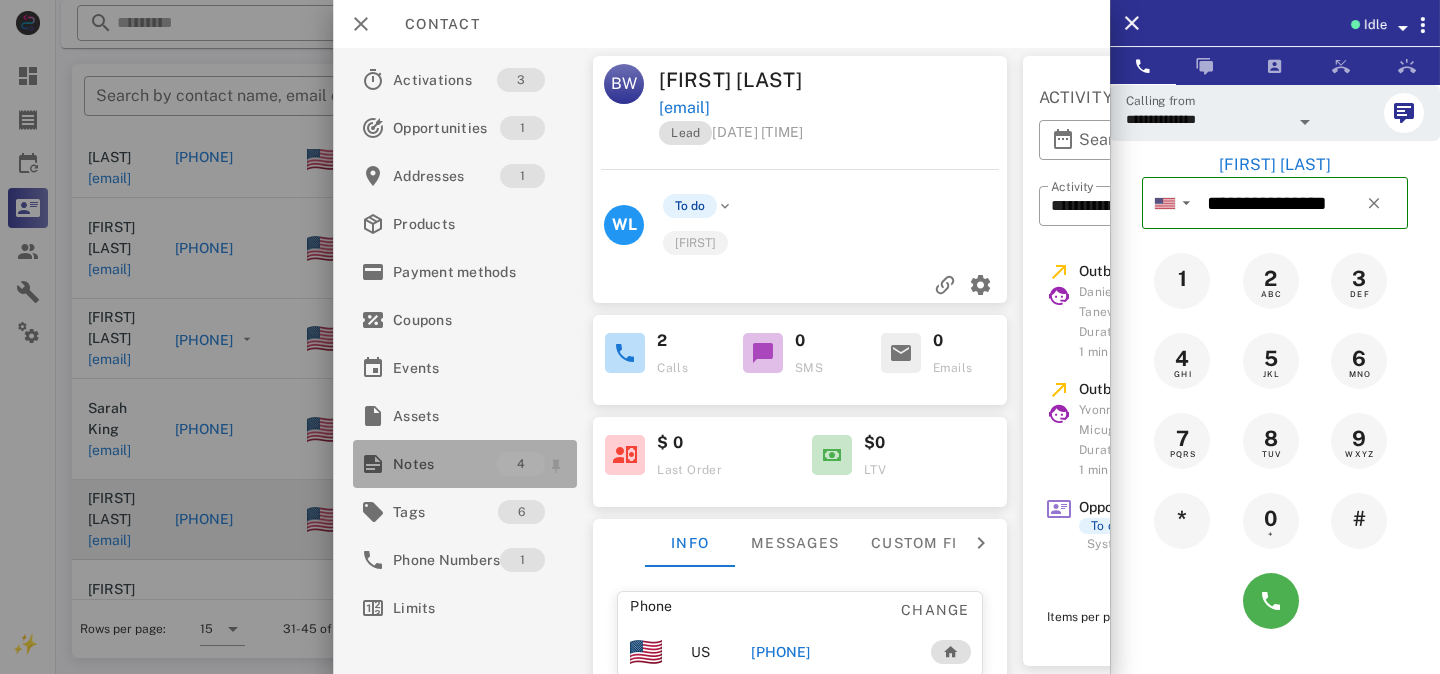 click on "Notes" at bounding box center [445, 464] 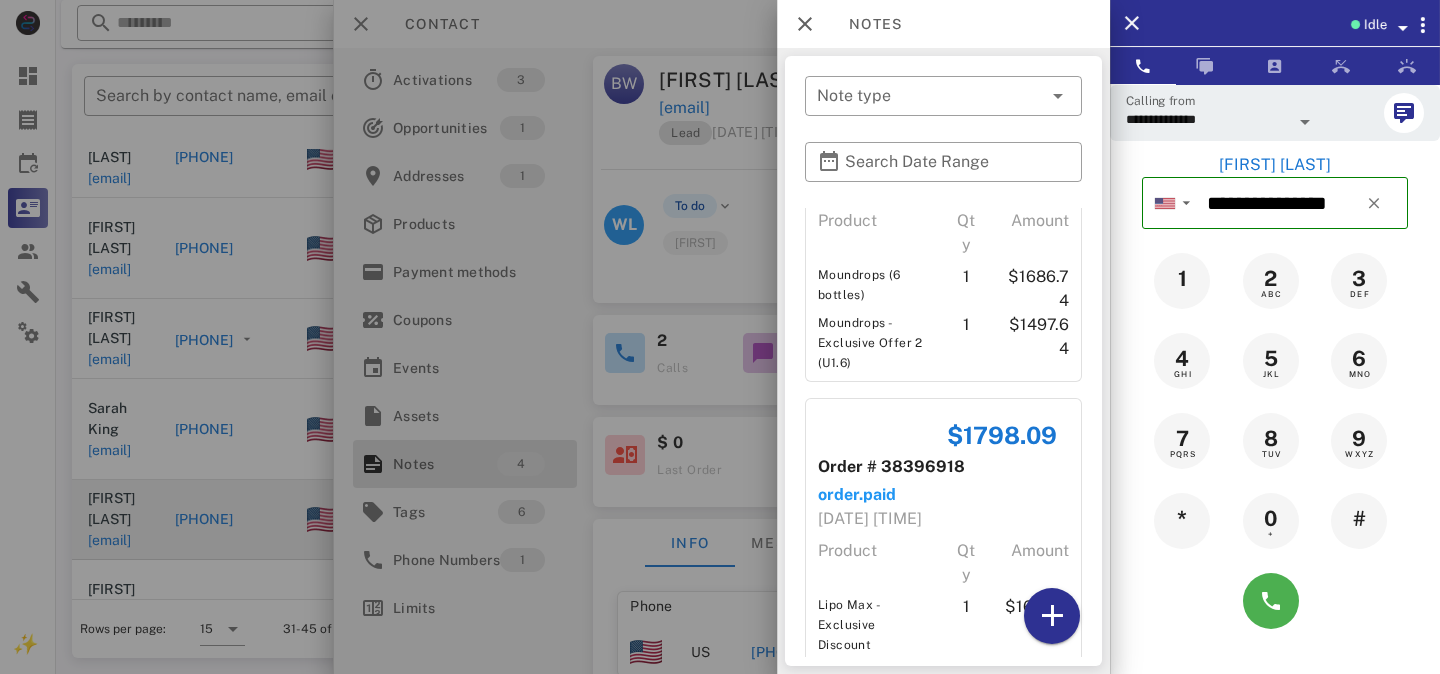 scroll, scrollTop: 779, scrollLeft: 0, axis: vertical 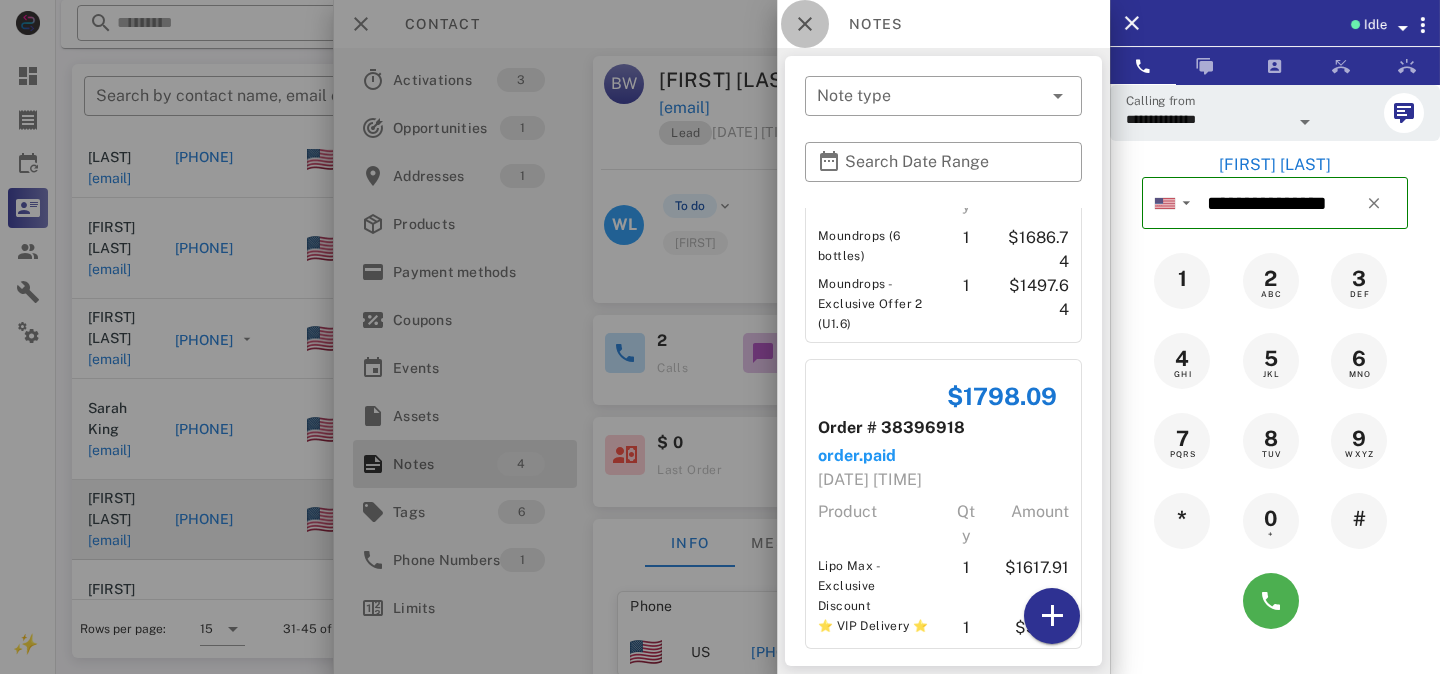click at bounding box center (805, 24) 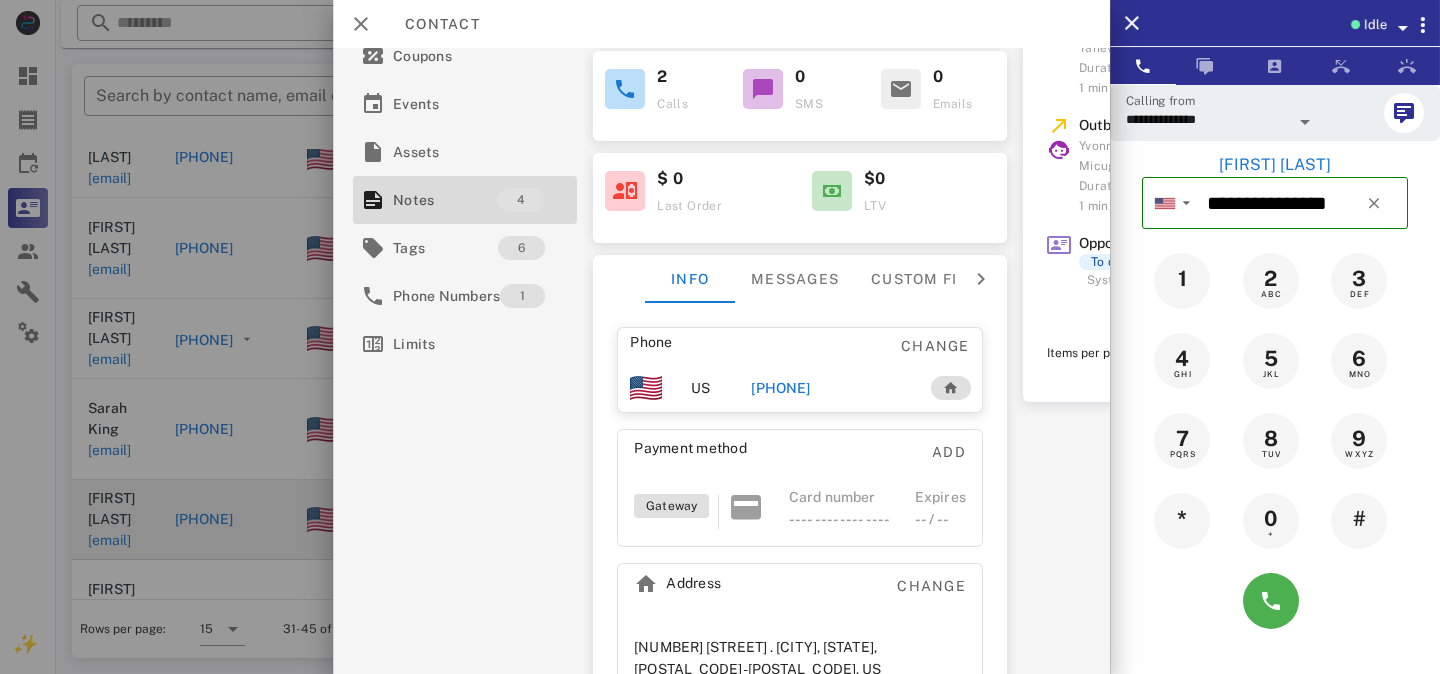 scroll, scrollTop: 328, scrollLeft: 0, axis: vertical 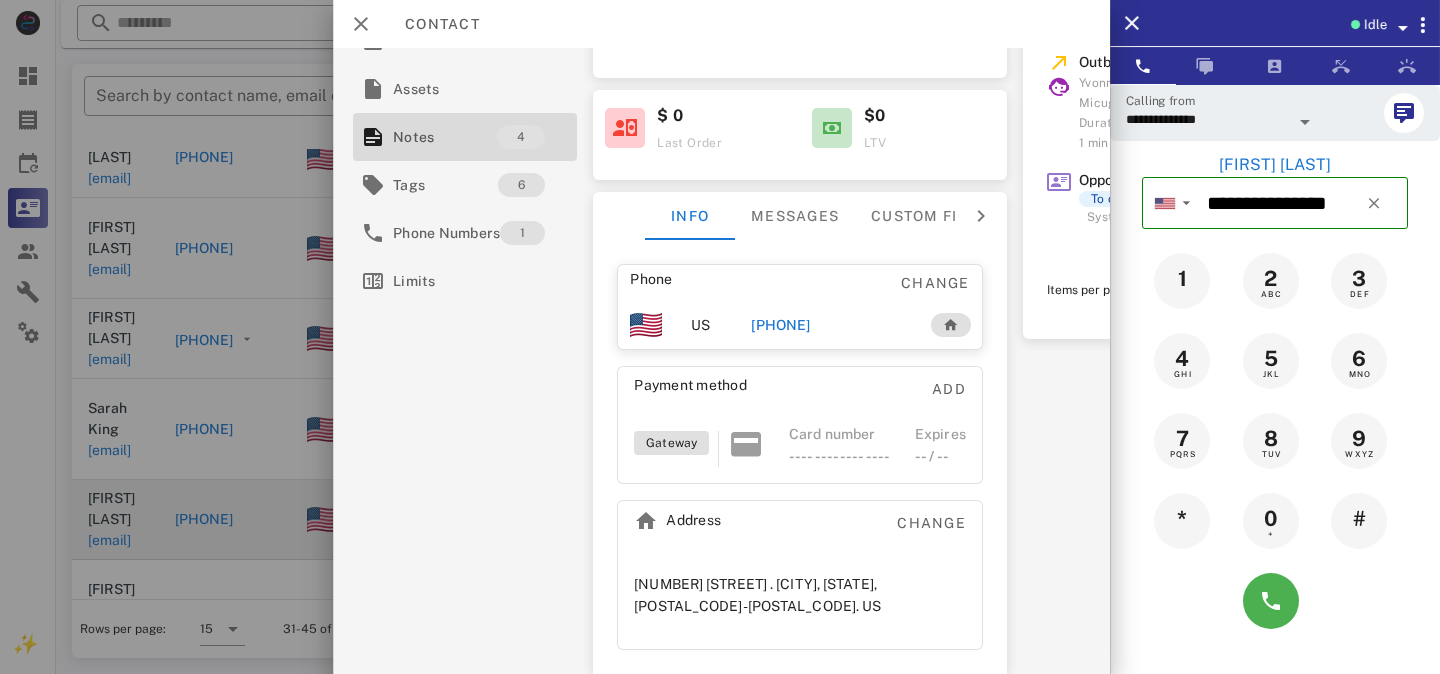 click on "[PHONE]" at bounding box center (780, 325) 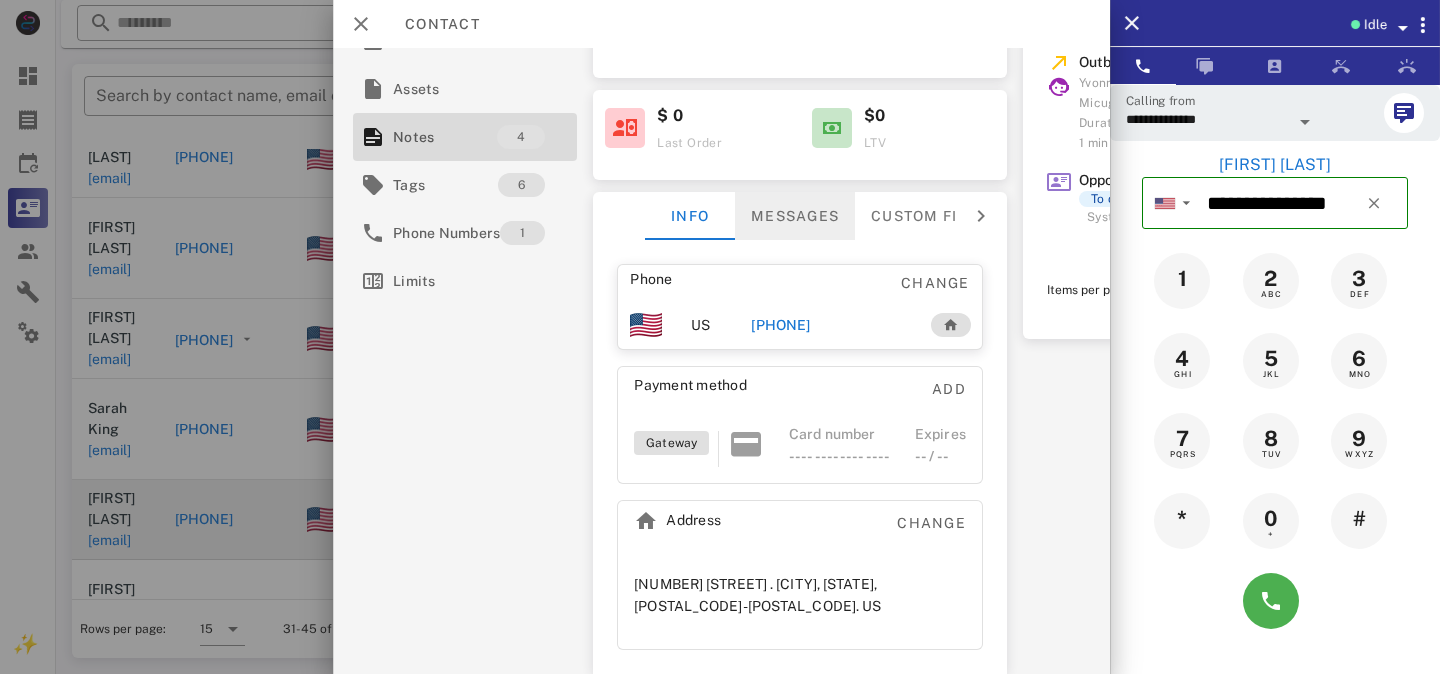 click on "Messages" at bounding box center [795, 216] 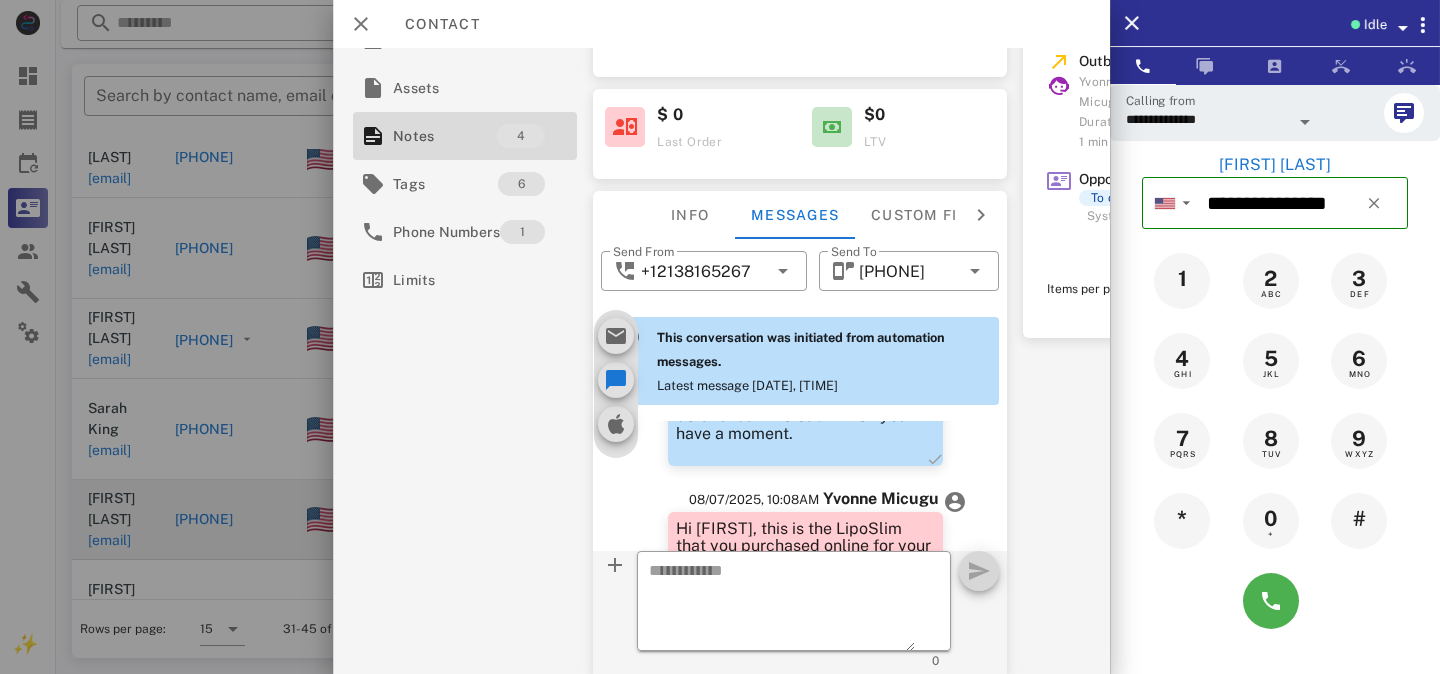 scroll, scrollTop: 903, scrollLeft: 0, axis: vertical 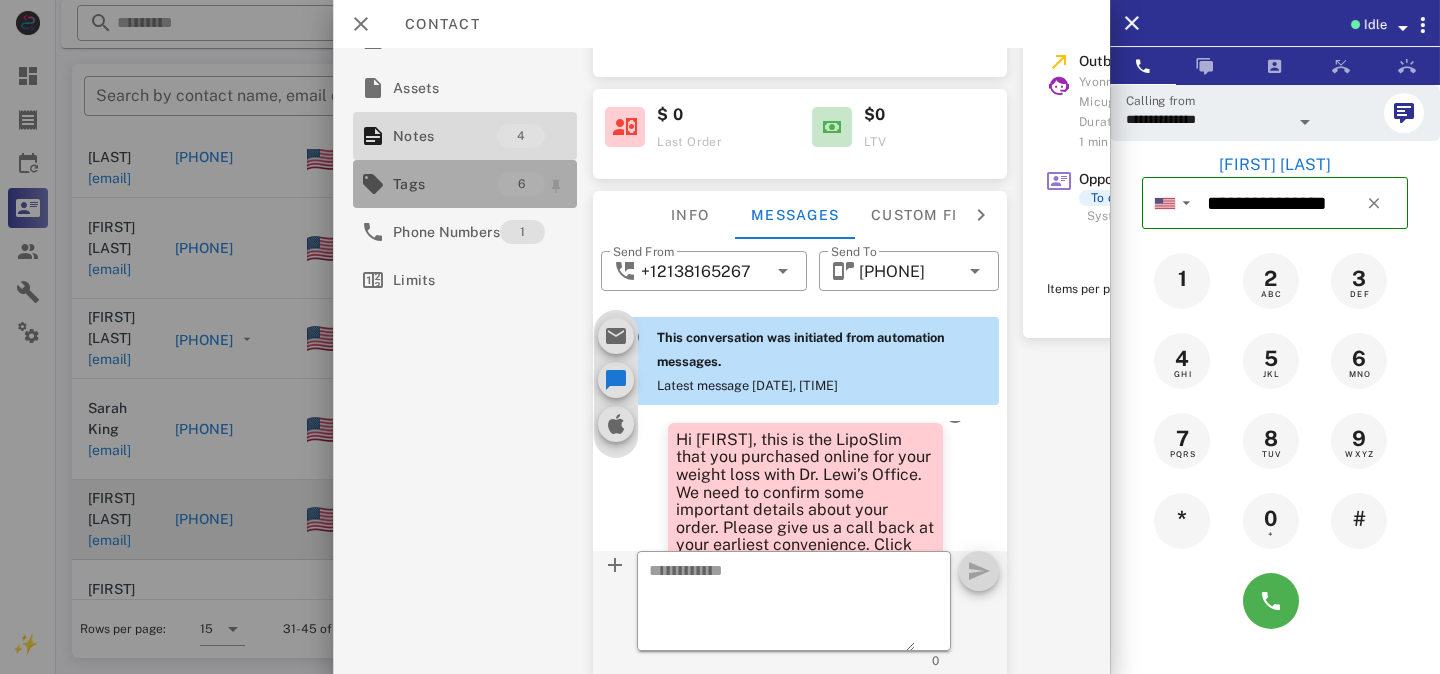 click on "Tags" at bounding box center (445, 184) 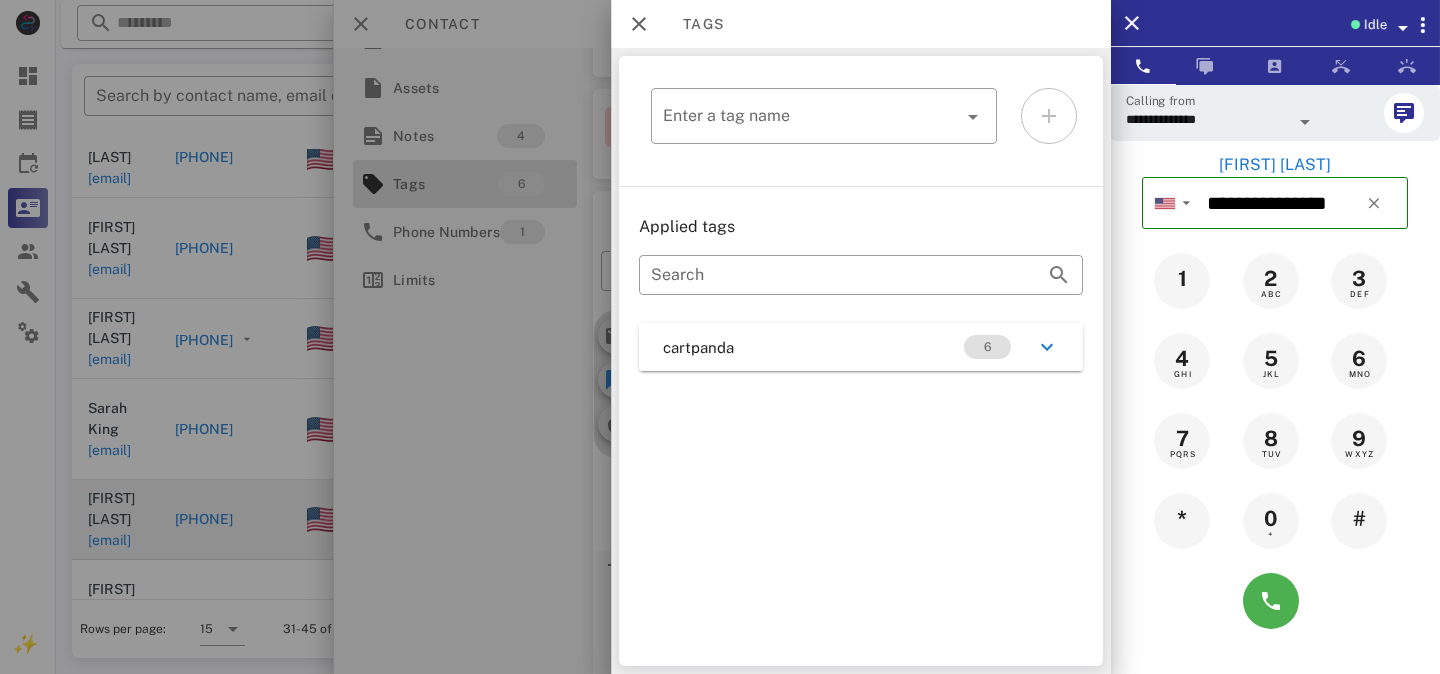 click at bounding box center (720, 337) 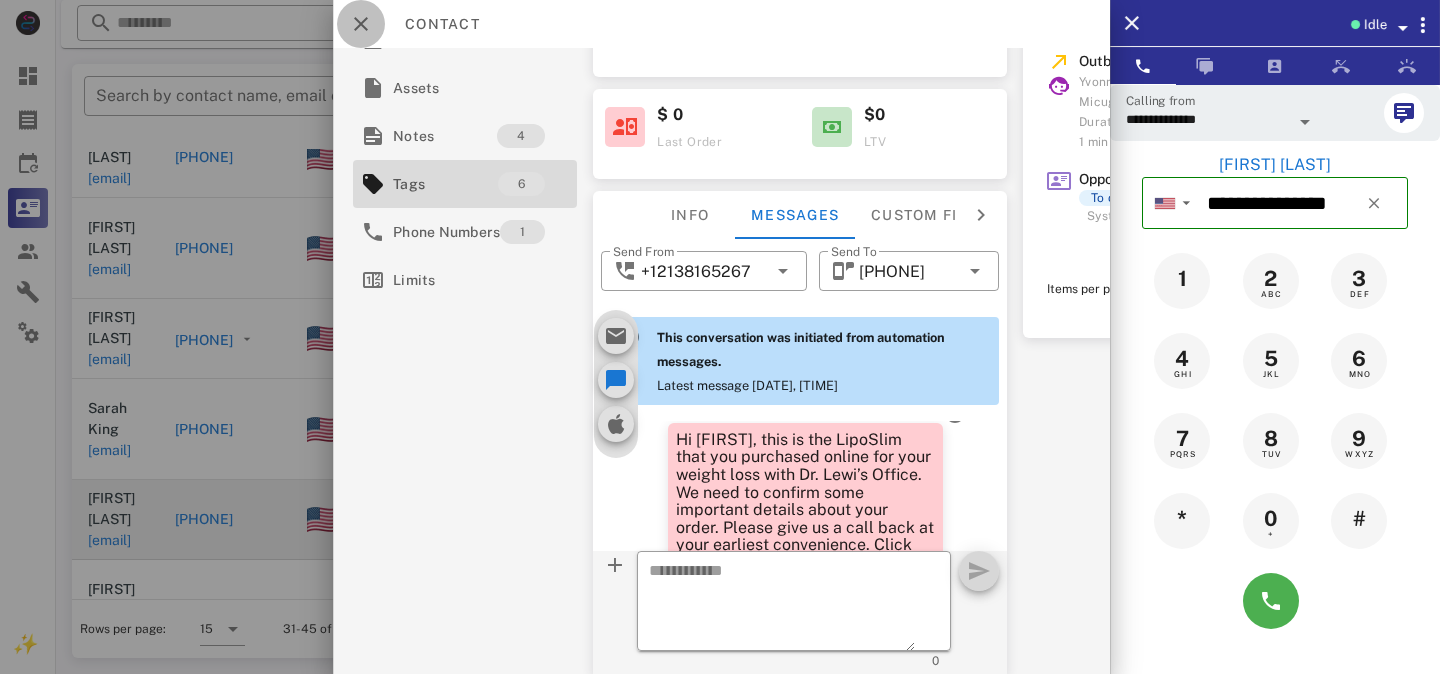 click at bounding box center (361, 24) 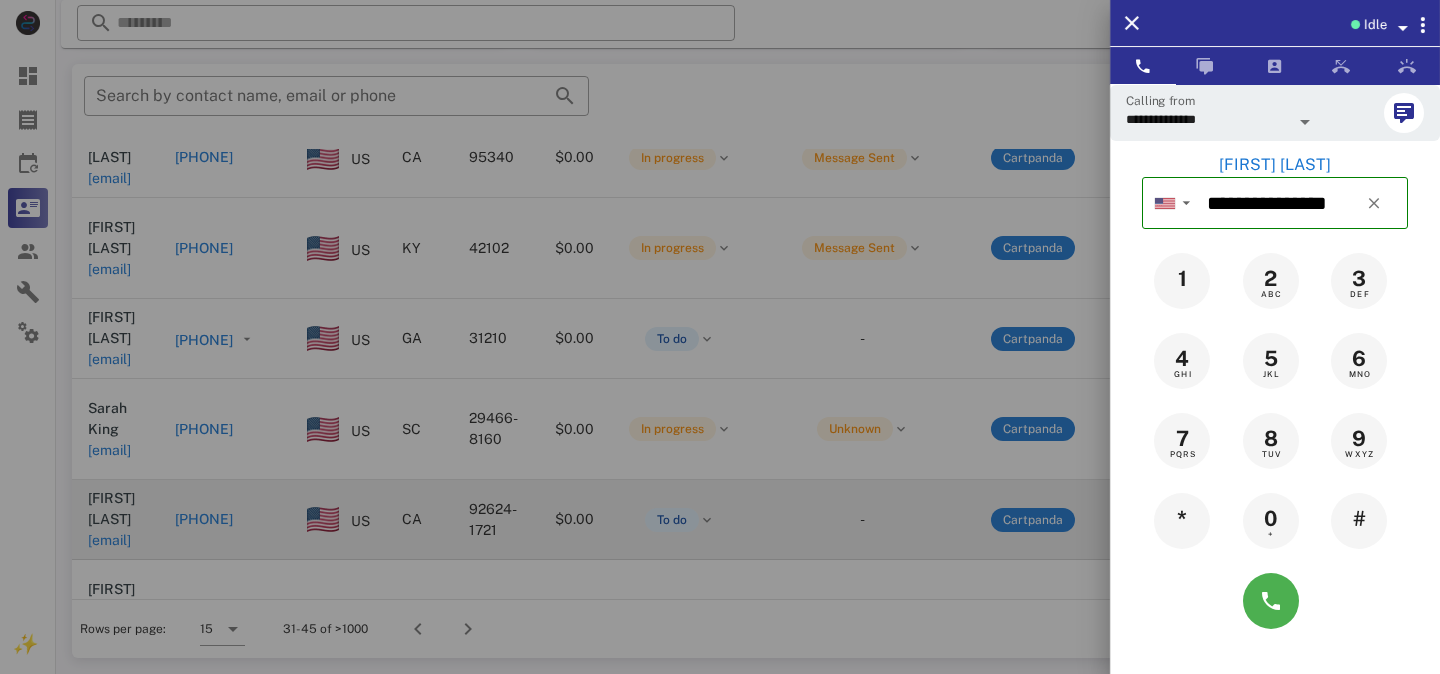 click at bounding box center [720, 337] 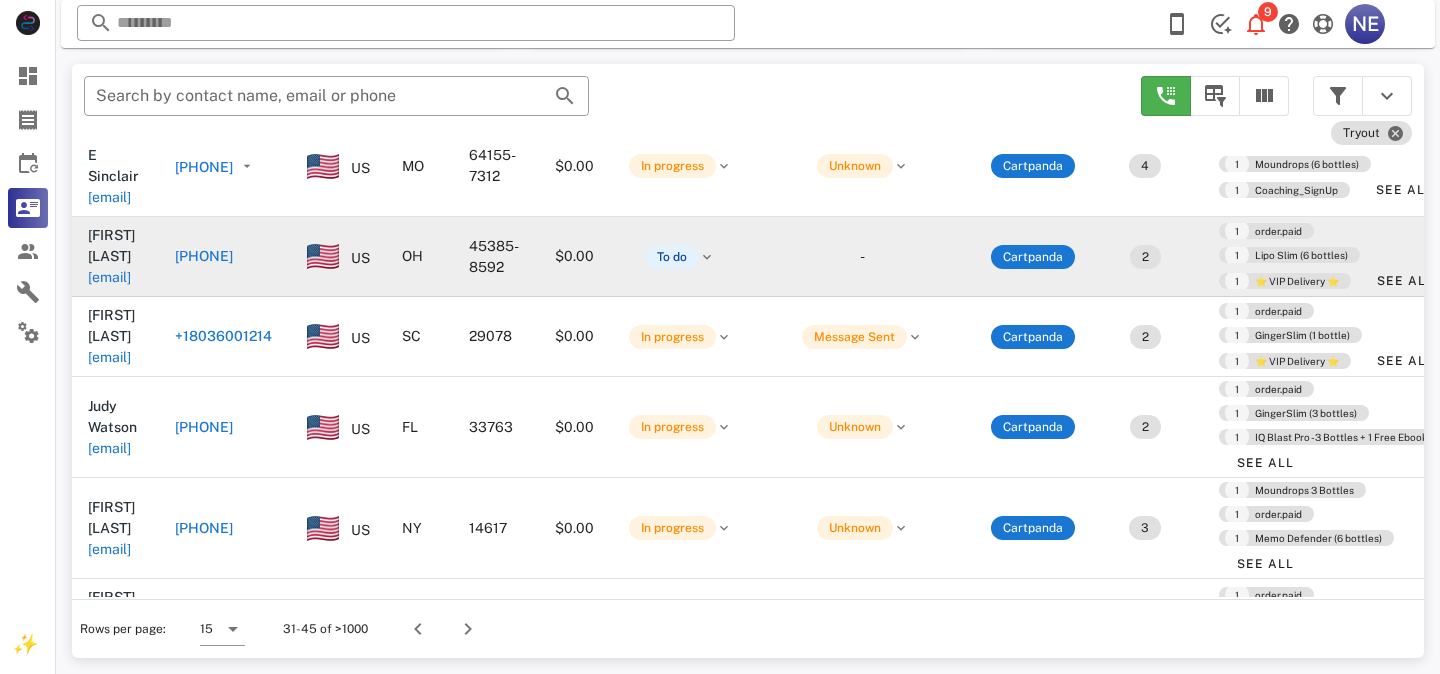 scroll, scrollTop: 0, scrollLeft: 0, axis: both 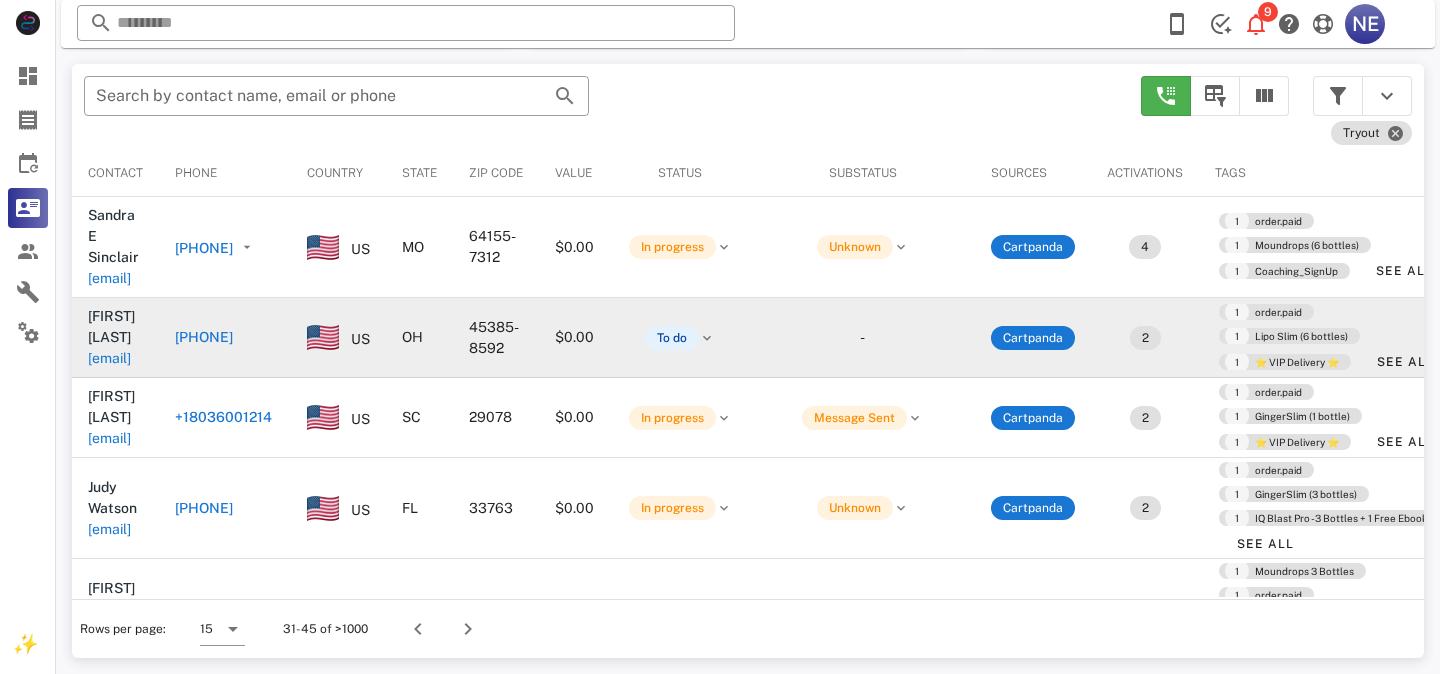 click on "[PHONE]" at bounding box center [204, 337] 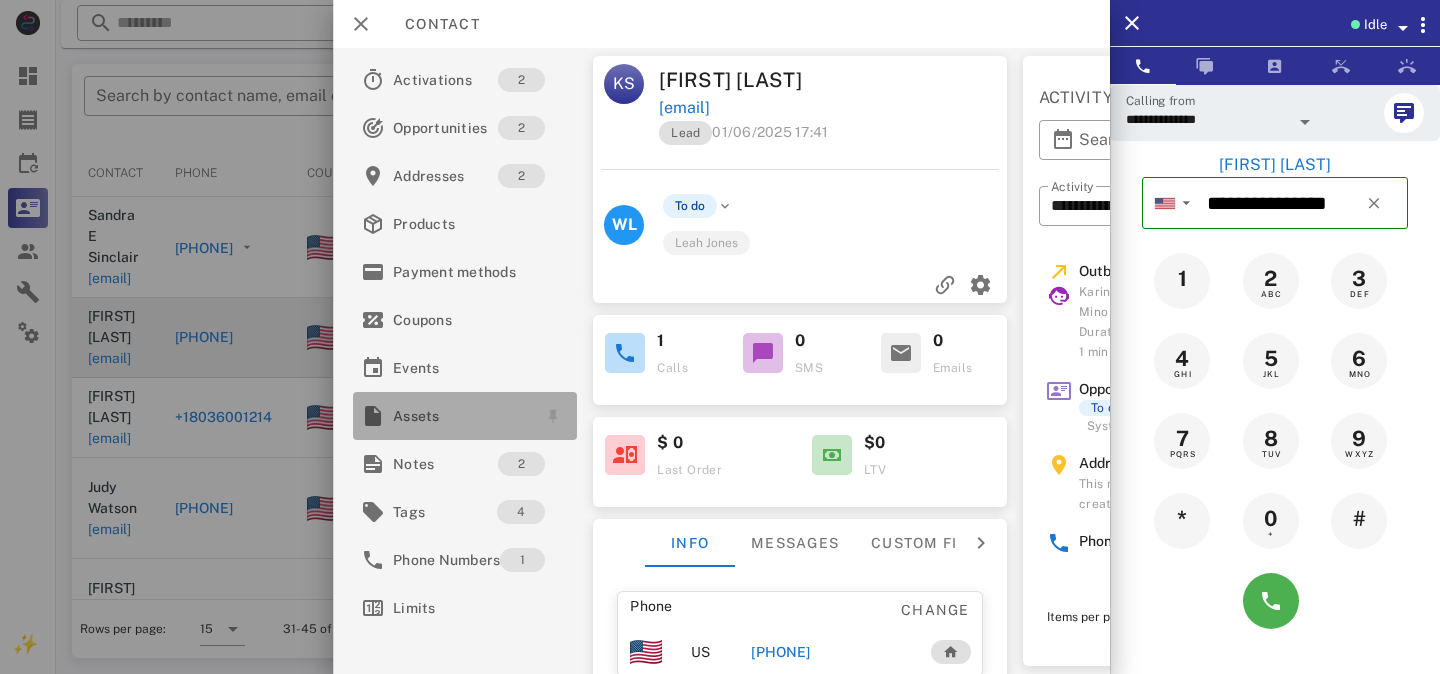 click on "Assets" at bounding box center (461, 416) 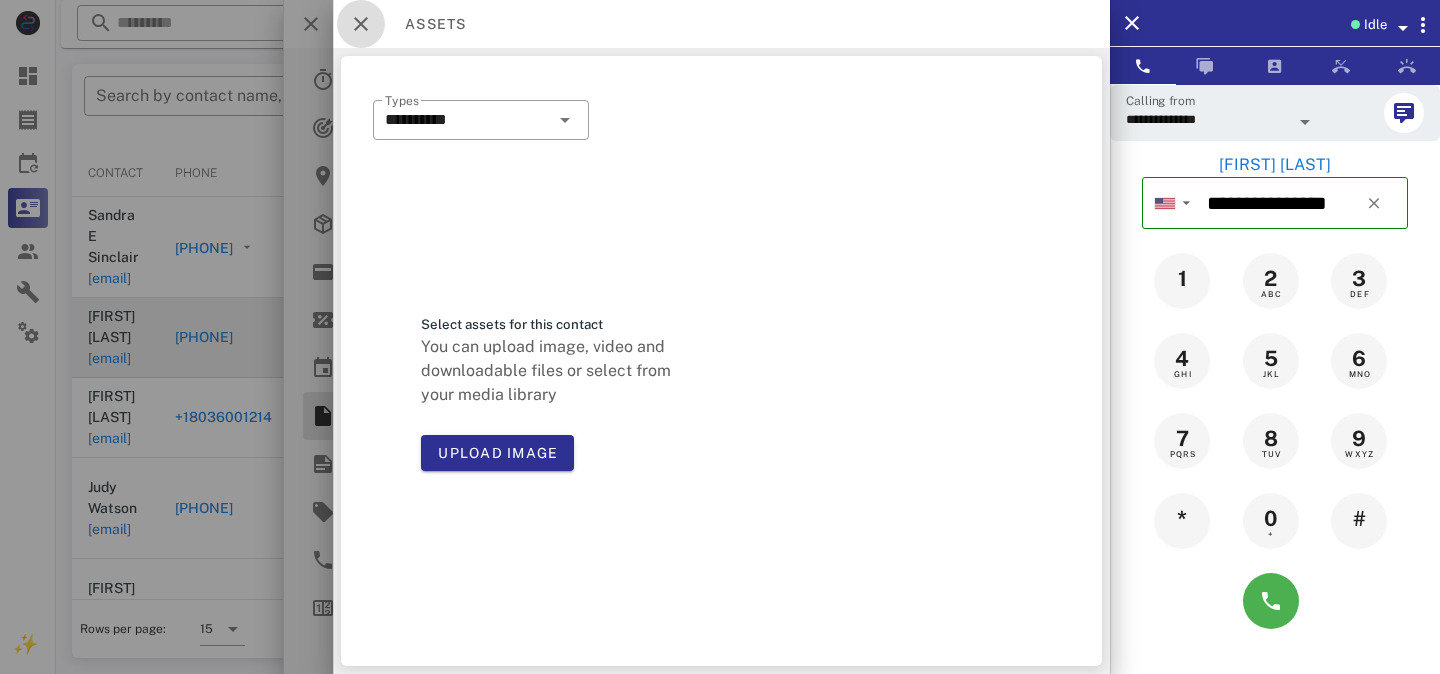 click at bounding box center (361, 24) 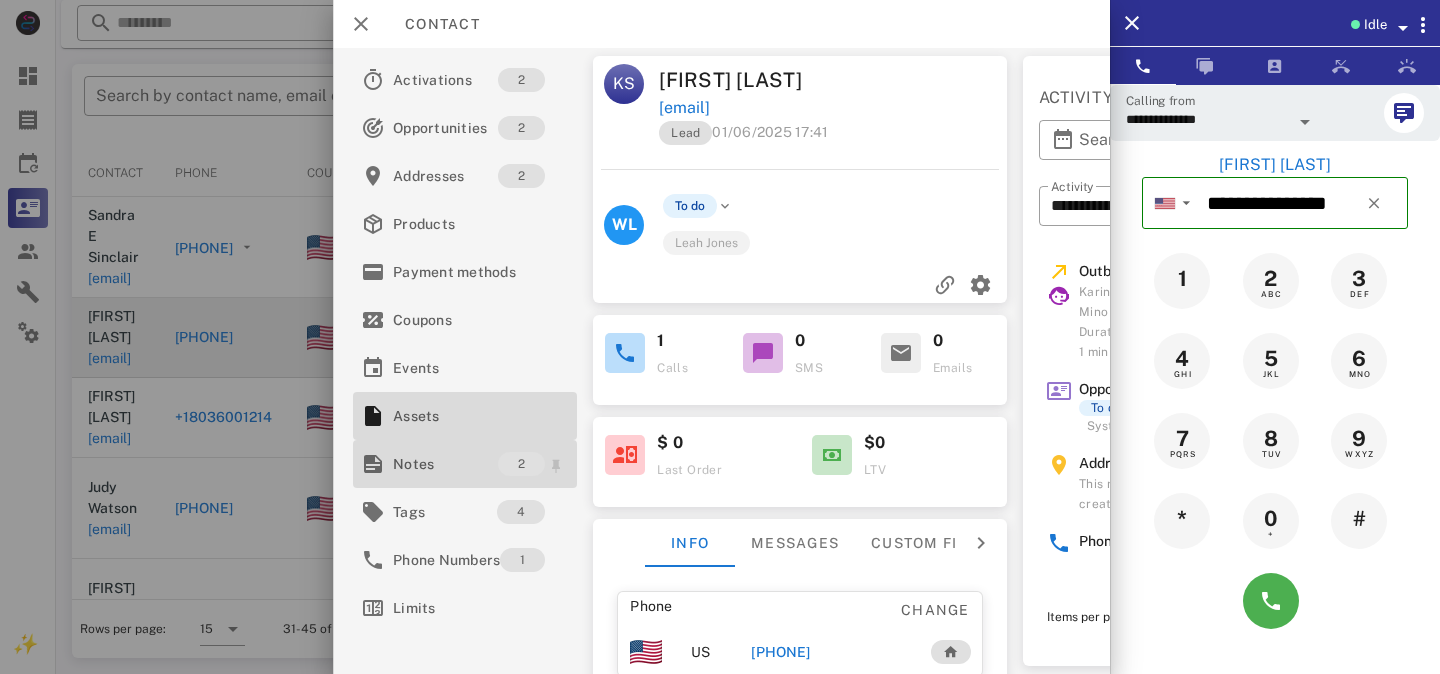 click on "Notes" at bounding box center (445, 464) 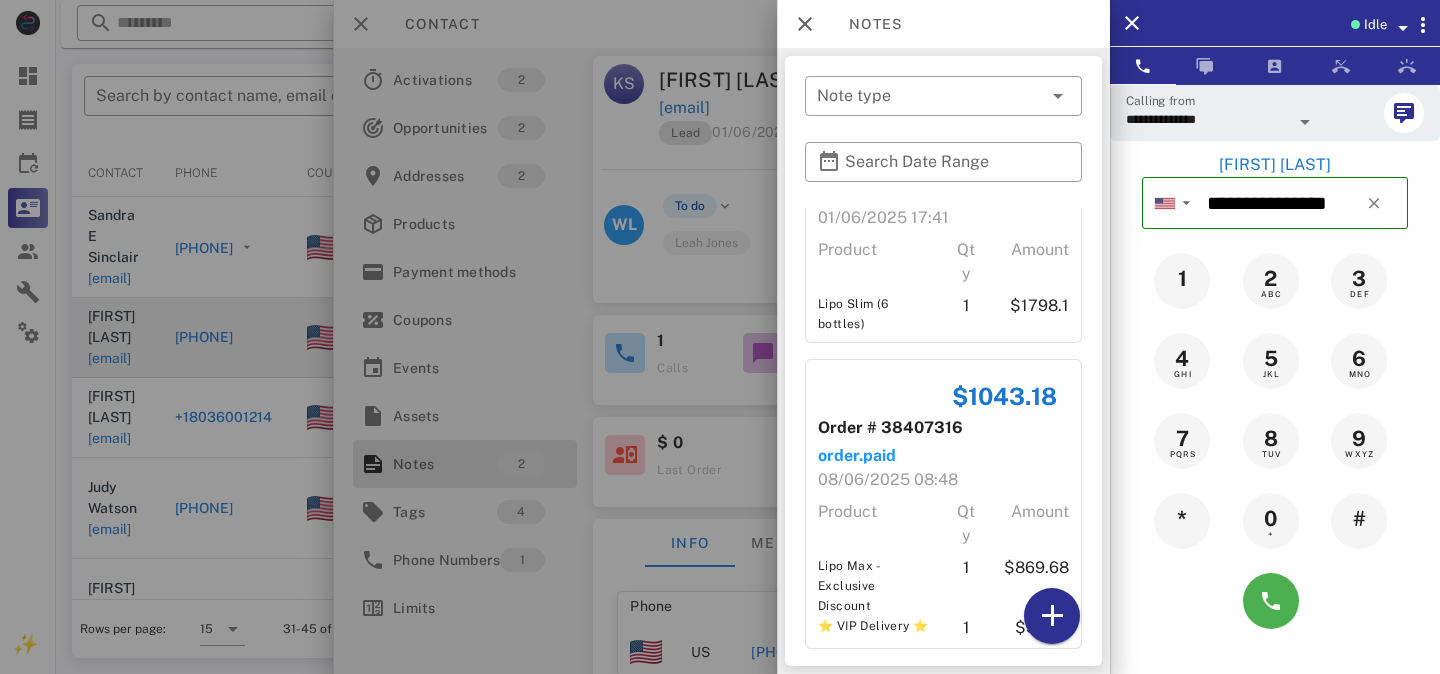 scroll, scrollTop: 0, scrollLeft: 0, axis: both 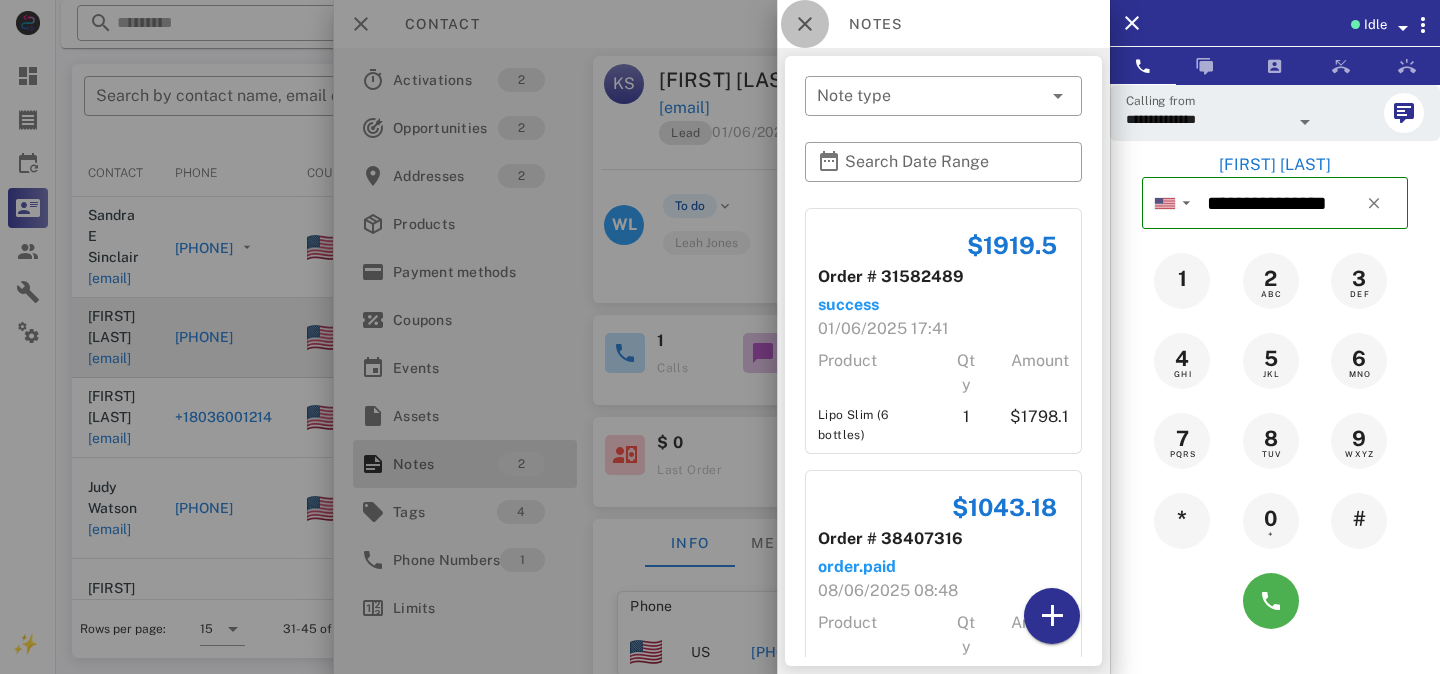 click at bounding box center (805, 24) 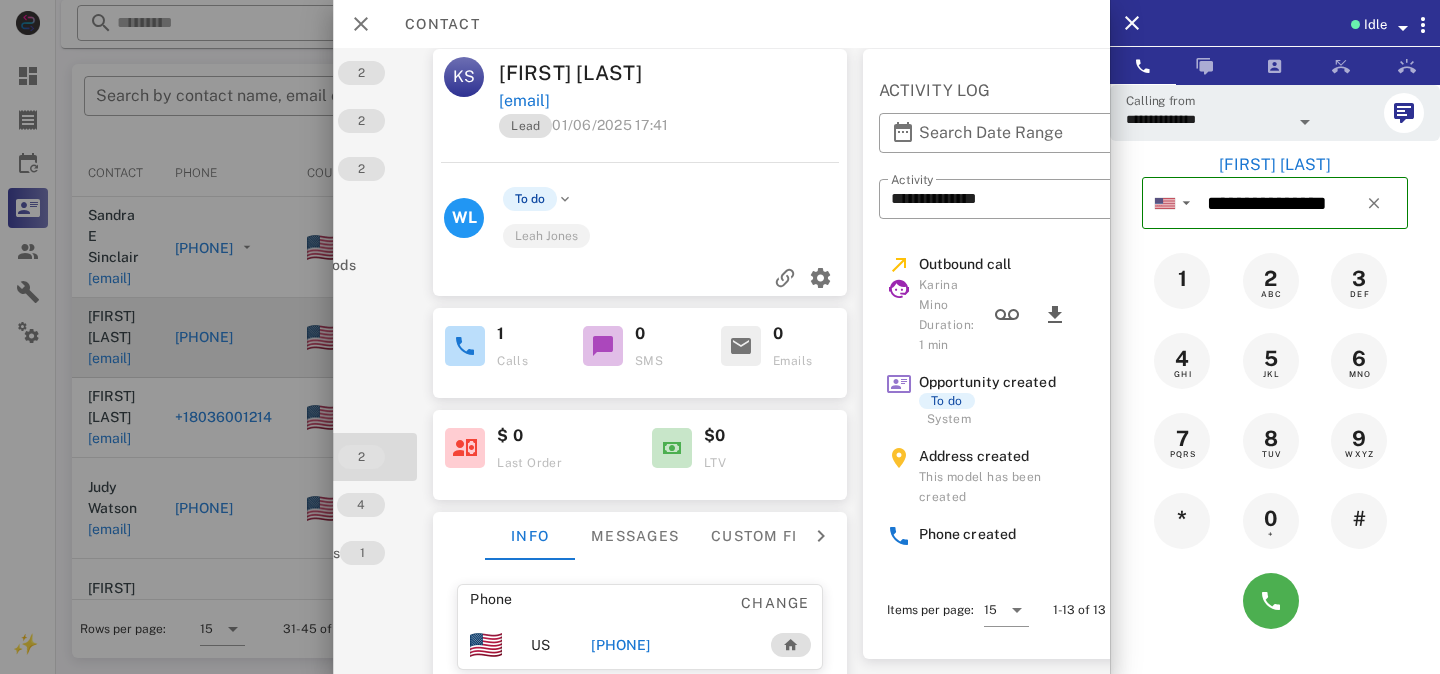 scroll, scrollTop: 7, scrollLeft: 0, axis: vertical 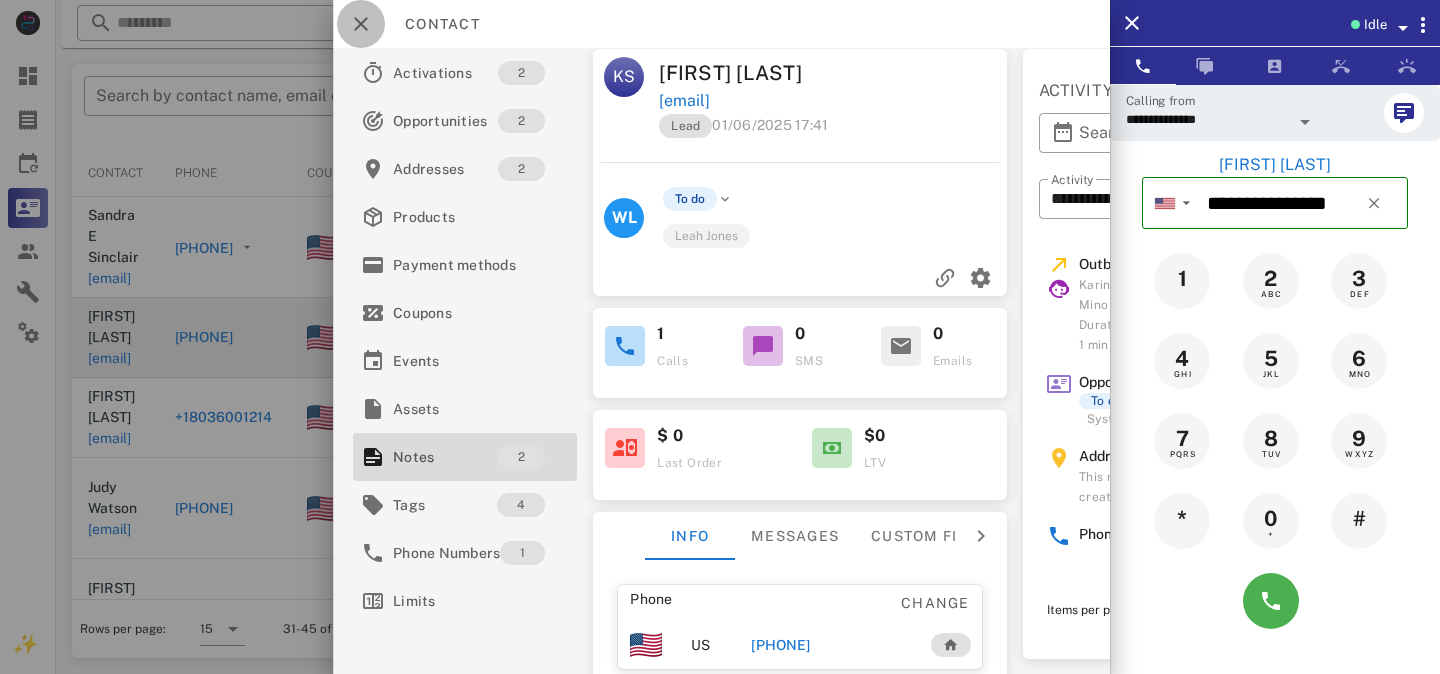 click at bounding box center (361, 24) 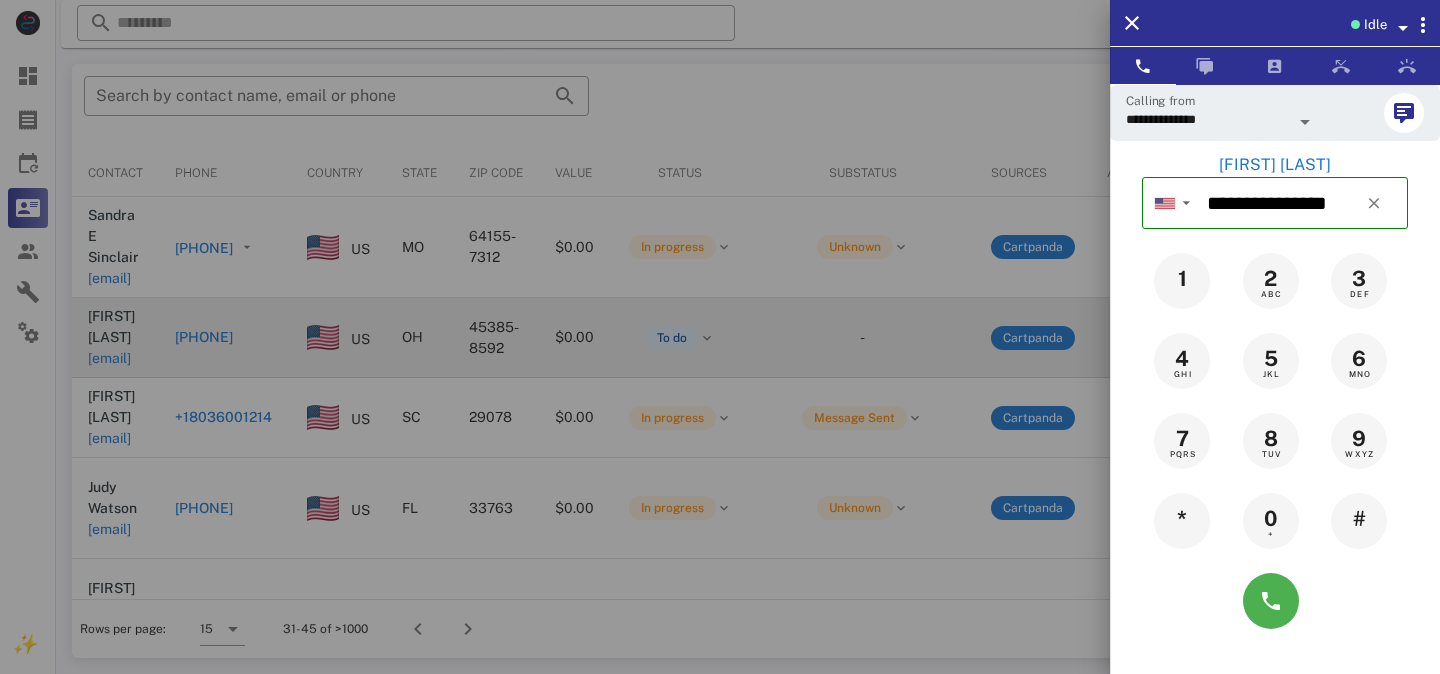 click at bounding box center [720, 337] 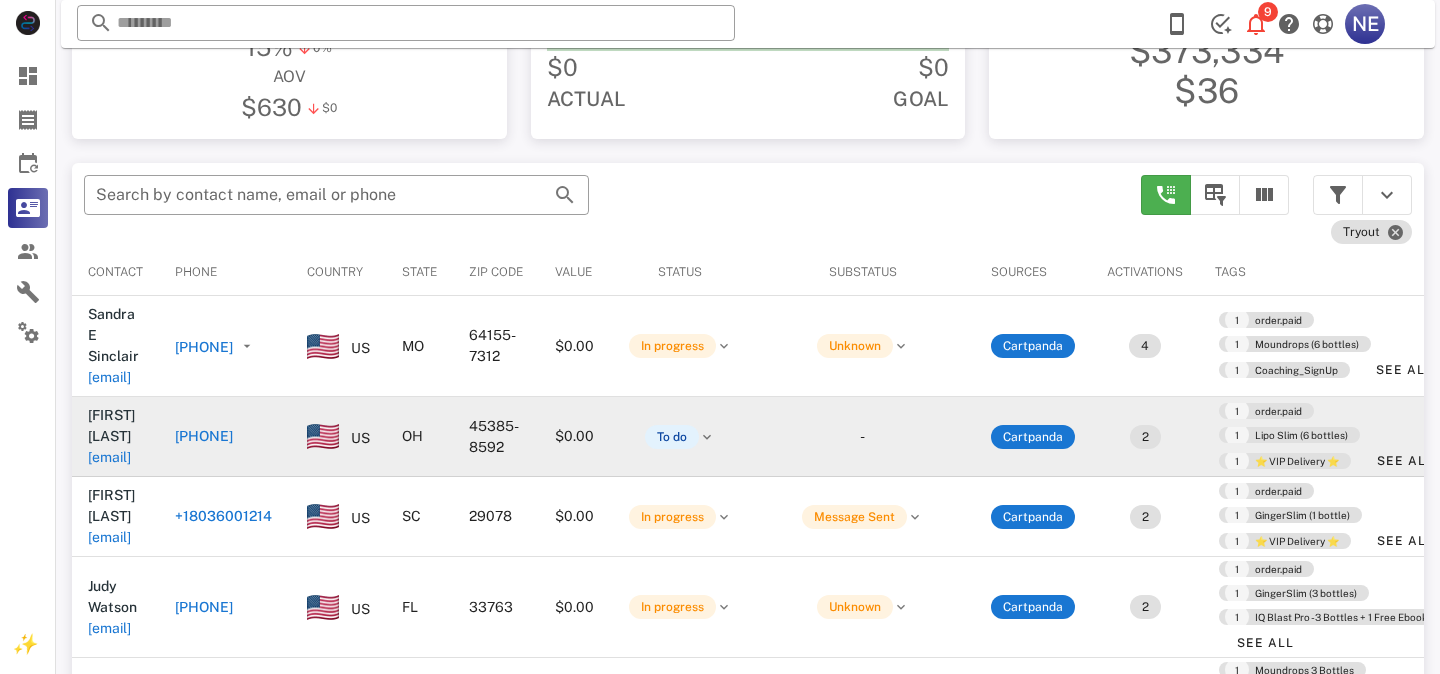 scroll, scrollTop: 79, scrollLeft: 0, axis: vertical 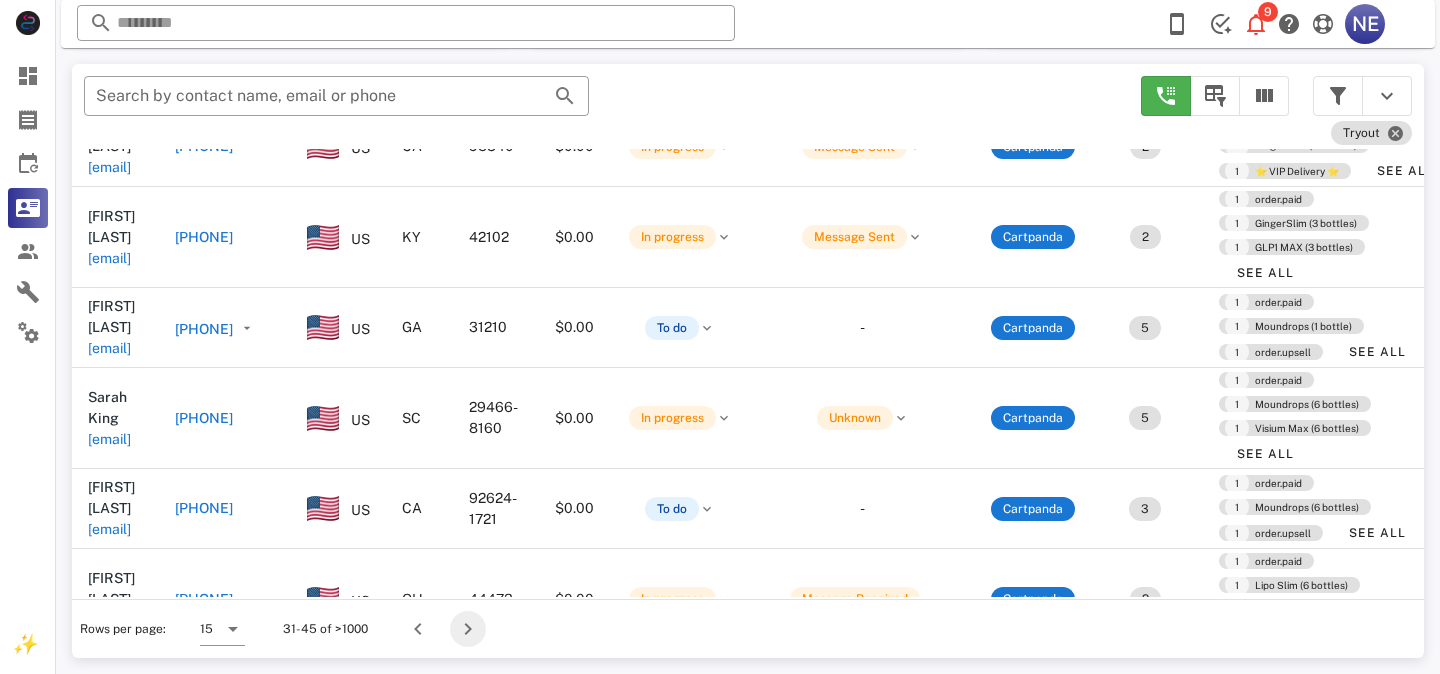 click at bounding box center (468, 629) 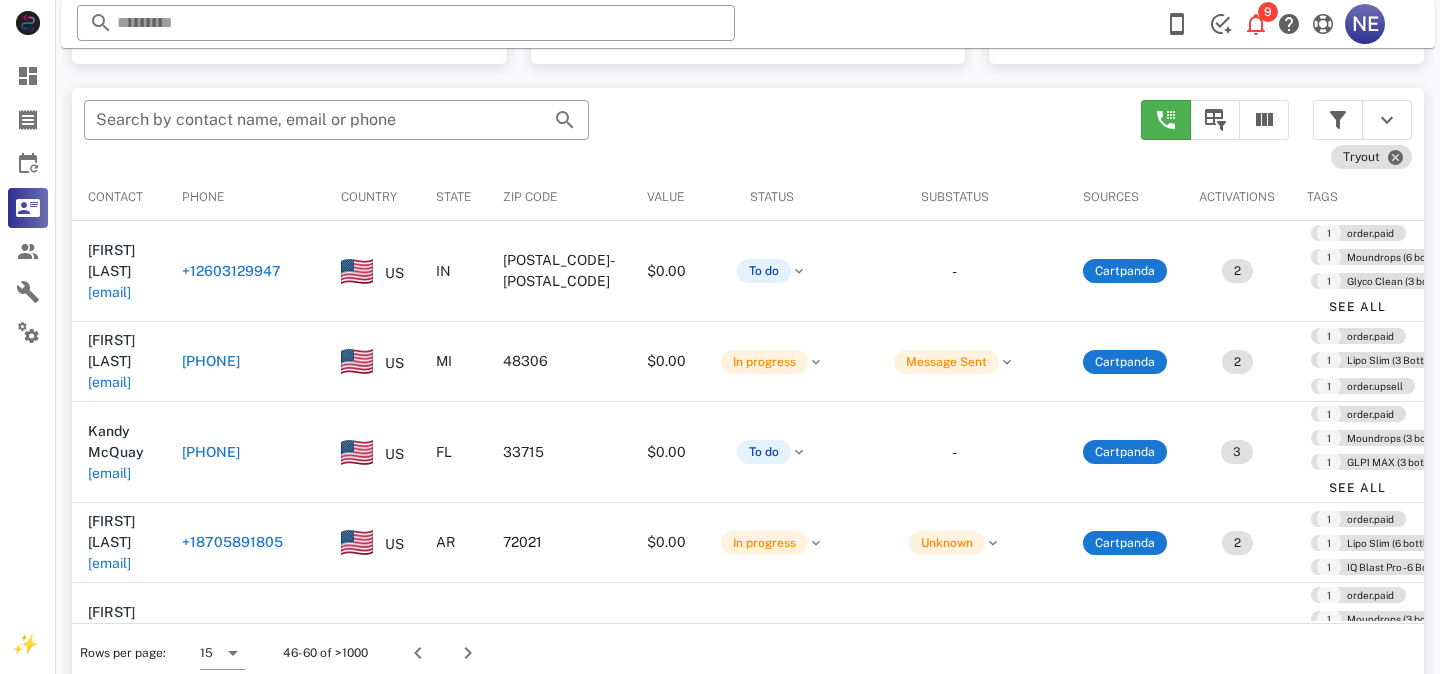 scroll, scrollTop: 380, scrollLeft: 0, axis: vertical 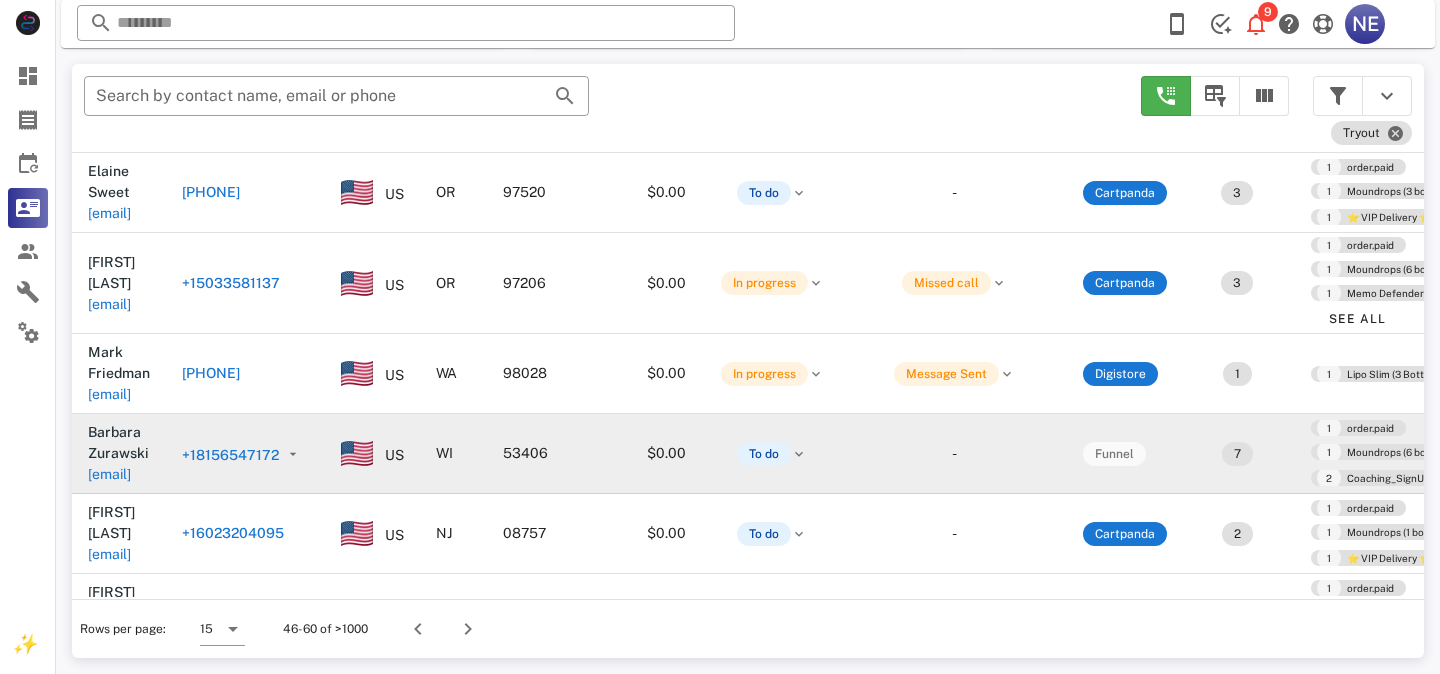 click on "+18156547172" at bounding box center [230, 455] 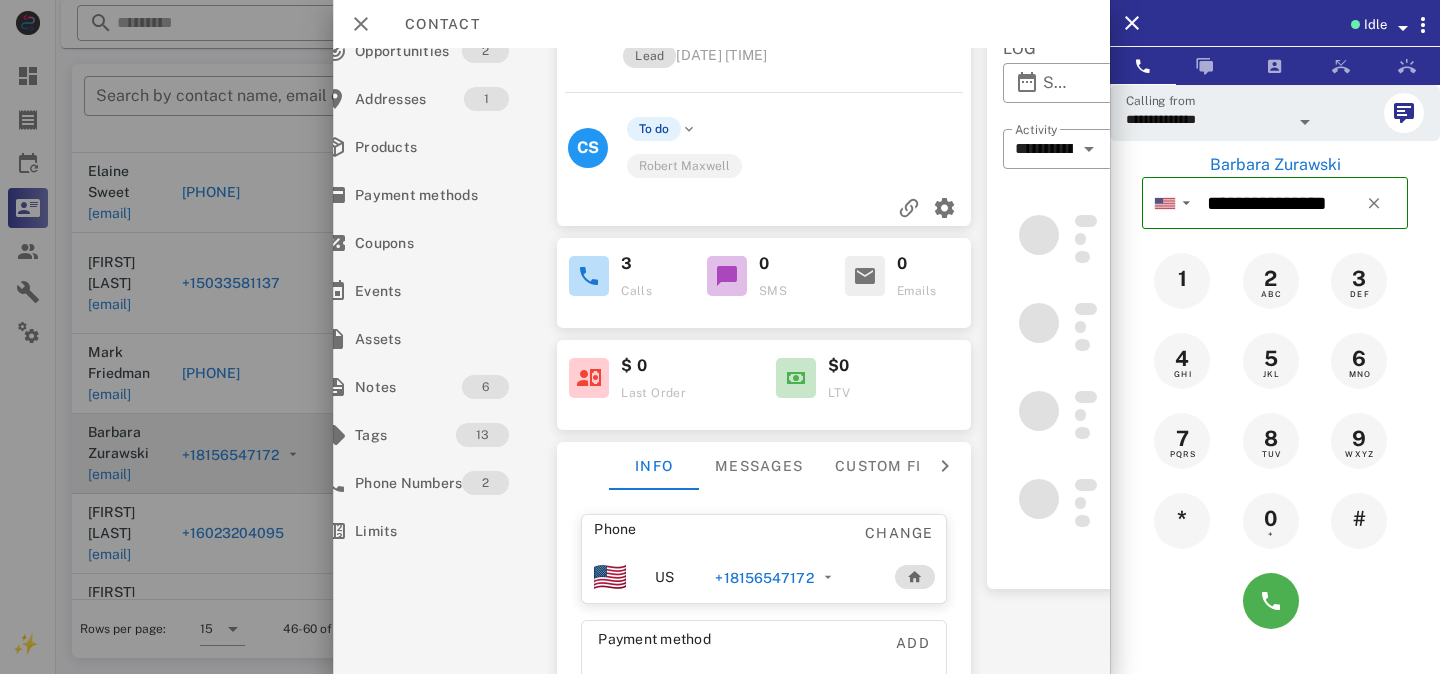 scroll, scrollTop: 11, scrollLeft: 38, axis: both 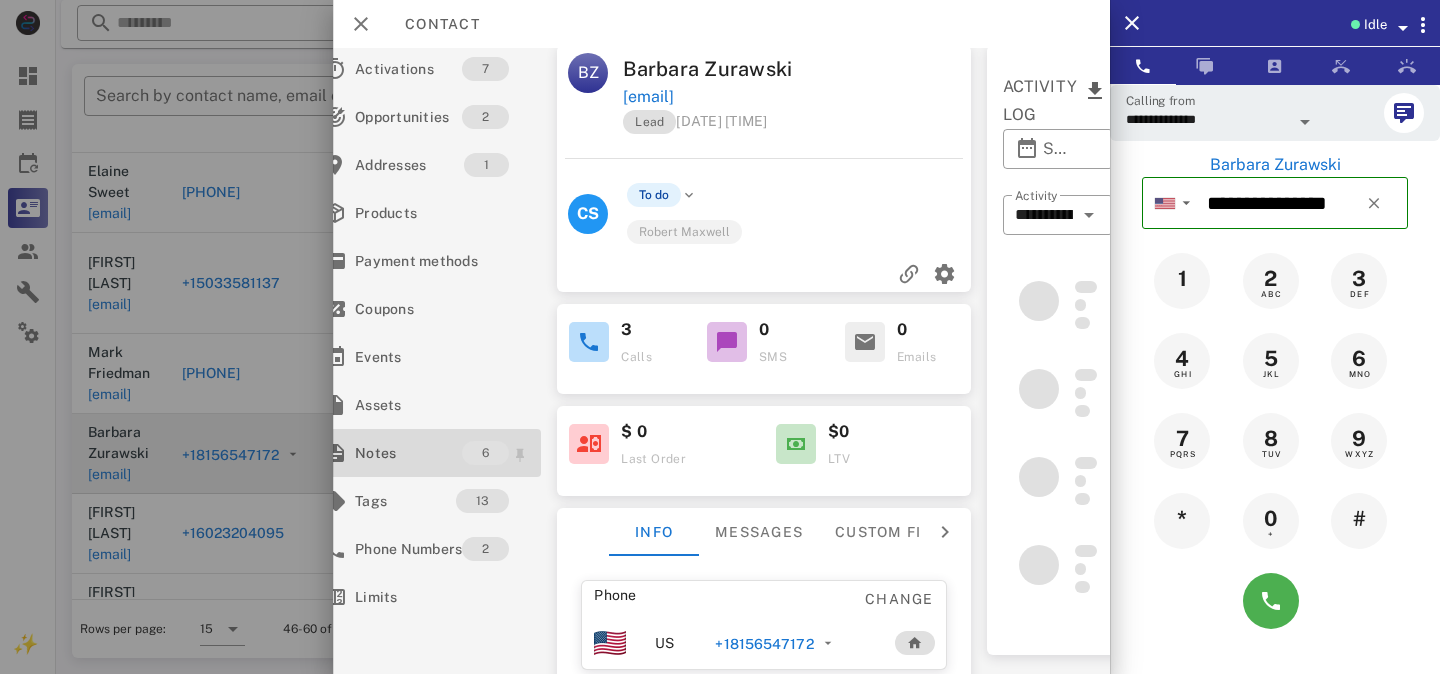 click on "Notes" at bounding box center (408, 453) 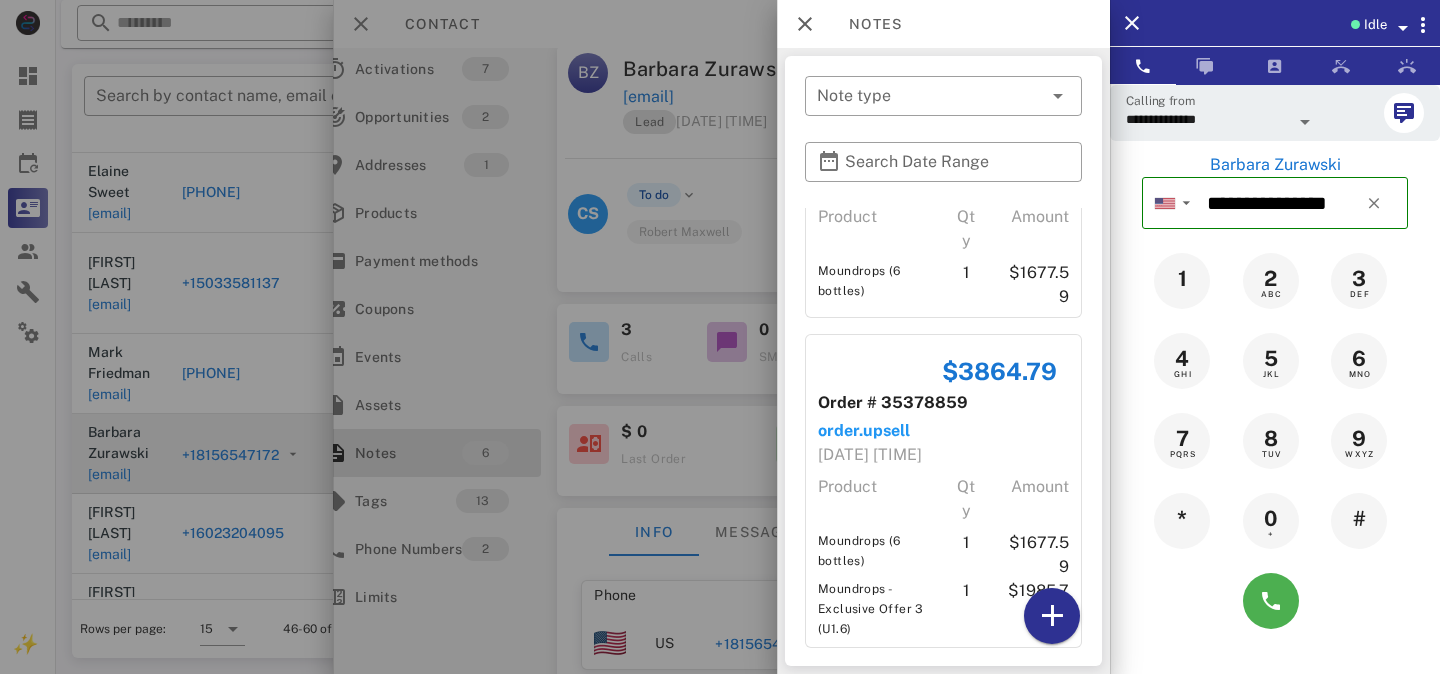 scroll, scrollTop: 0, scrollLeft: 0, axis: both 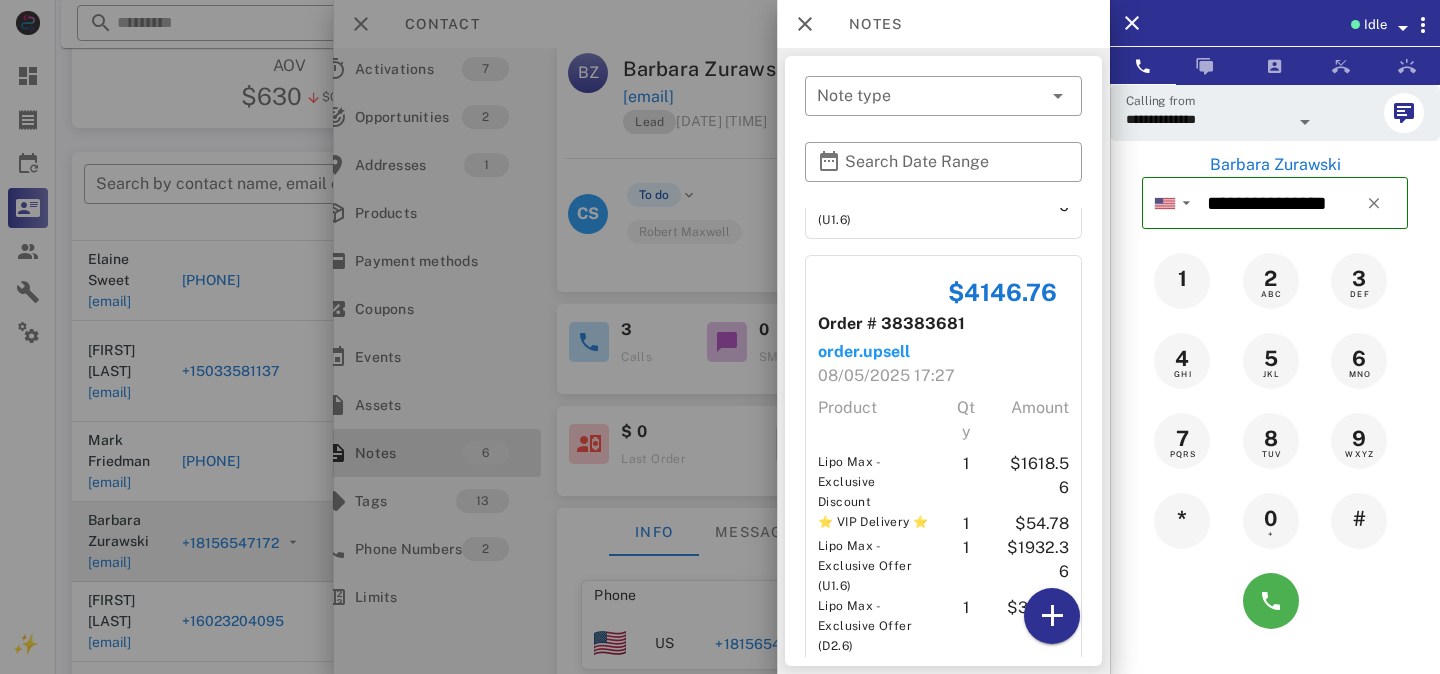 click at bounding box center (720, 337) 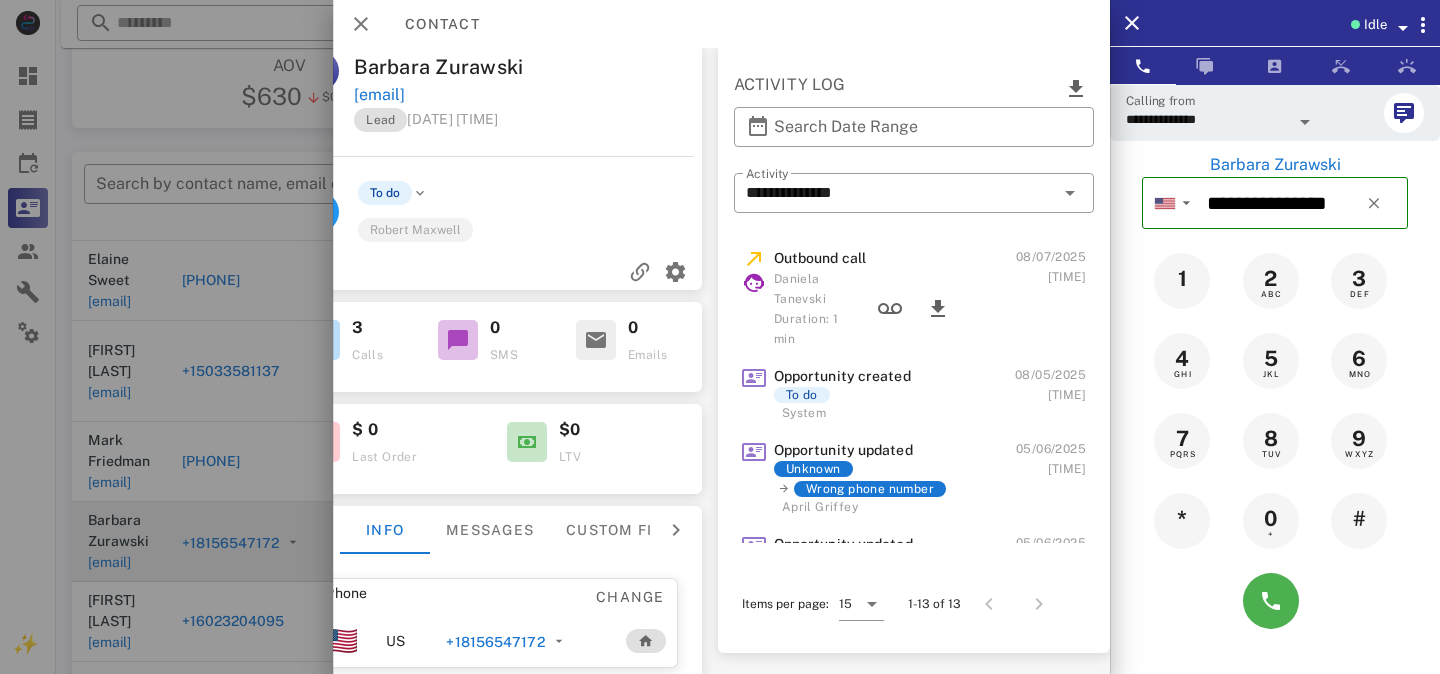 scroll, scrollTop: 13, scrollLeft: 0, axis: vertical 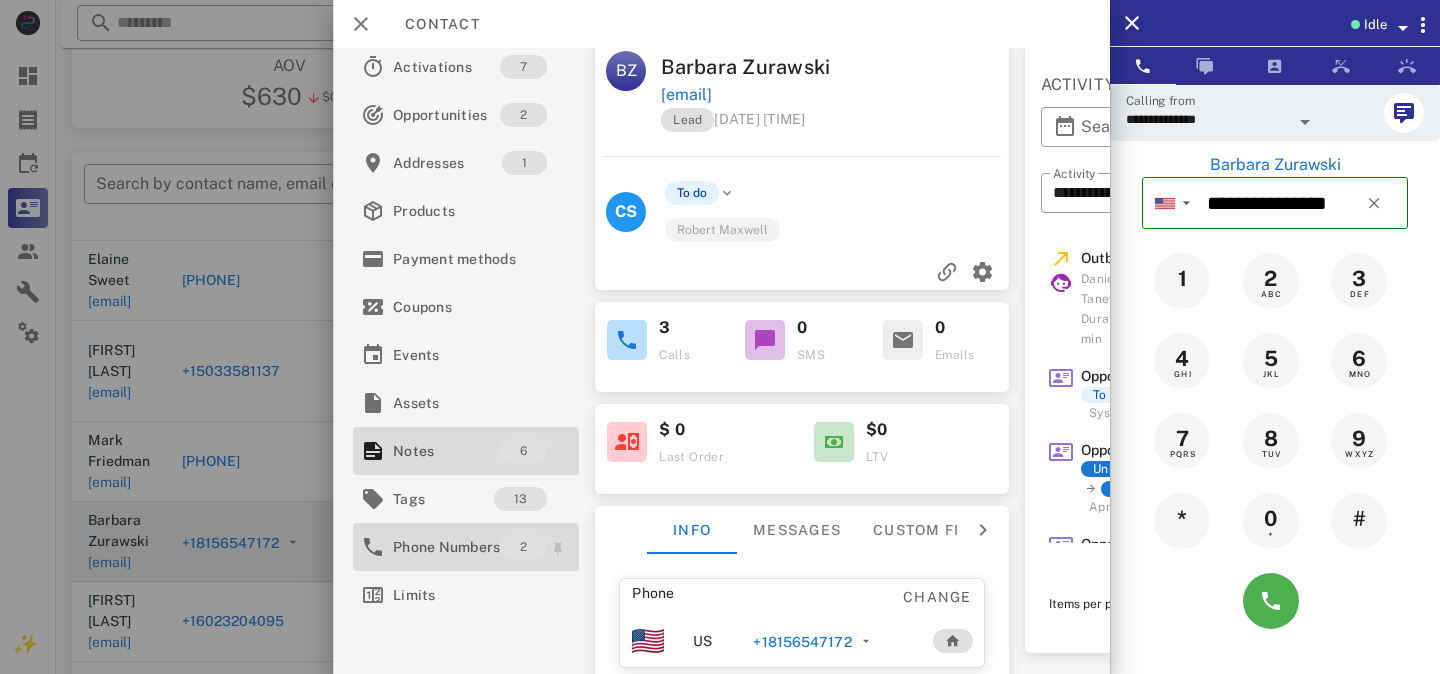 click on "Phone Numbers" at bounding box center (446, 547) 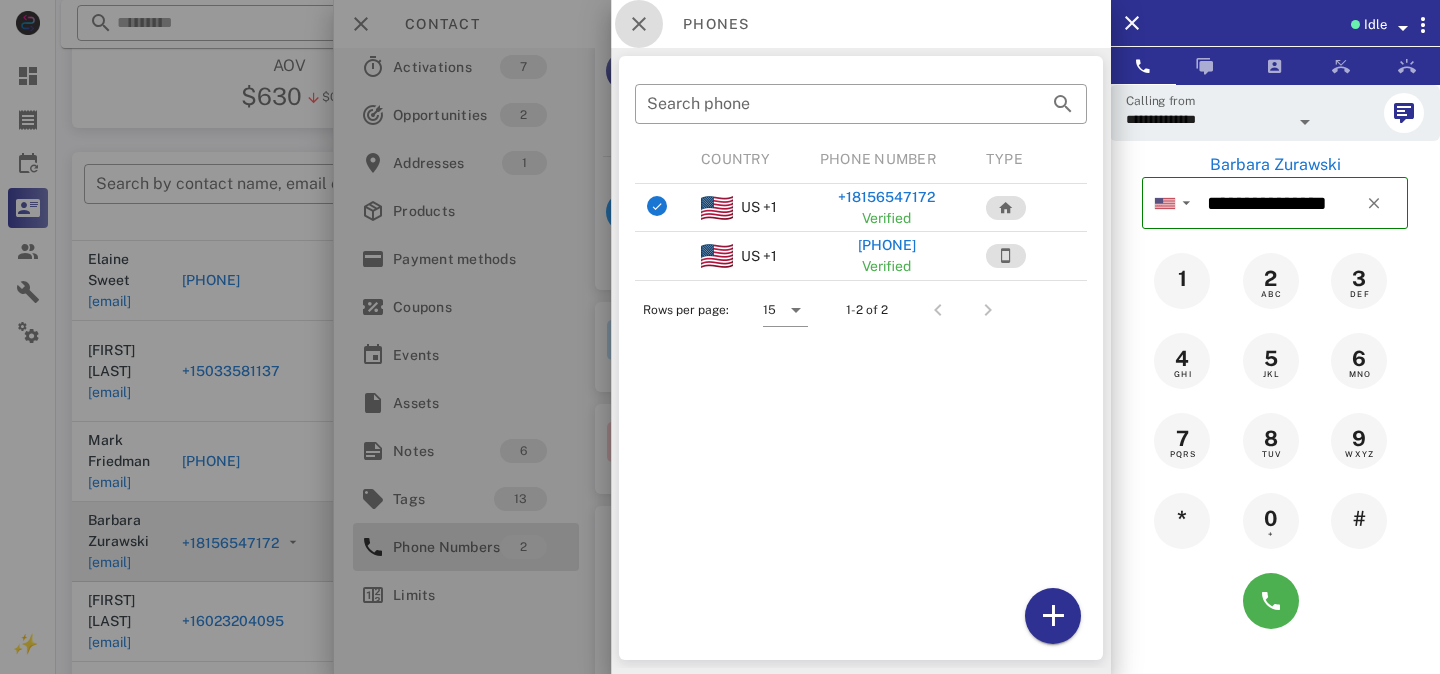 click at bounding box center (639, 24) 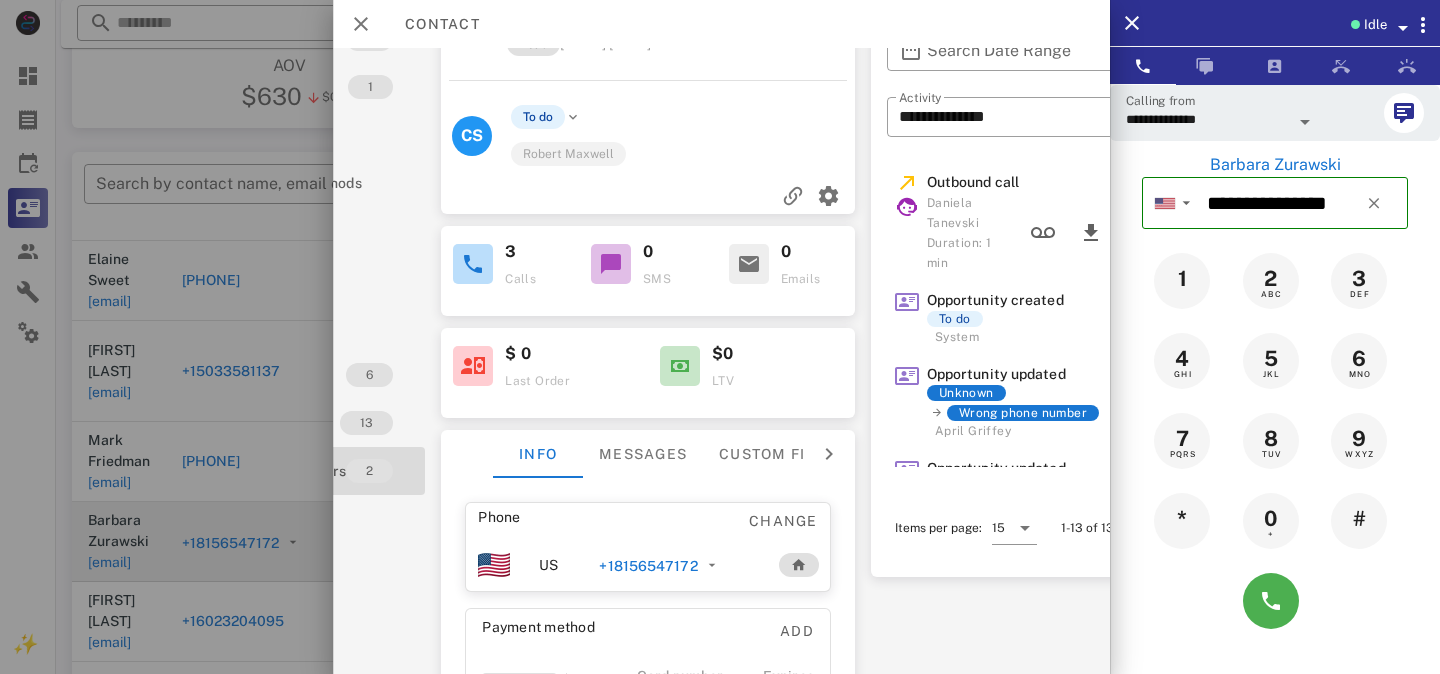 scroll, scrollTop: 126, scrollLeft: 154, axis: both 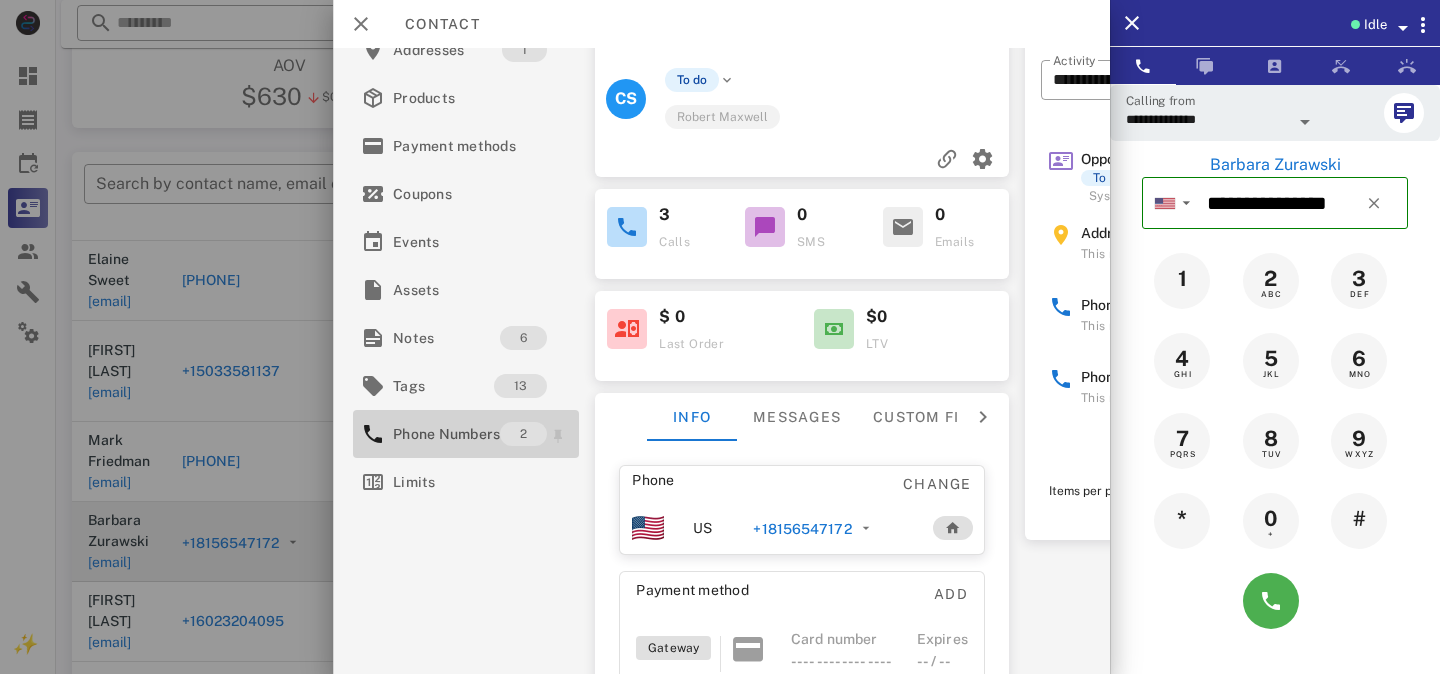 click on "Phone Numbers" at bounding box center (446, 434) 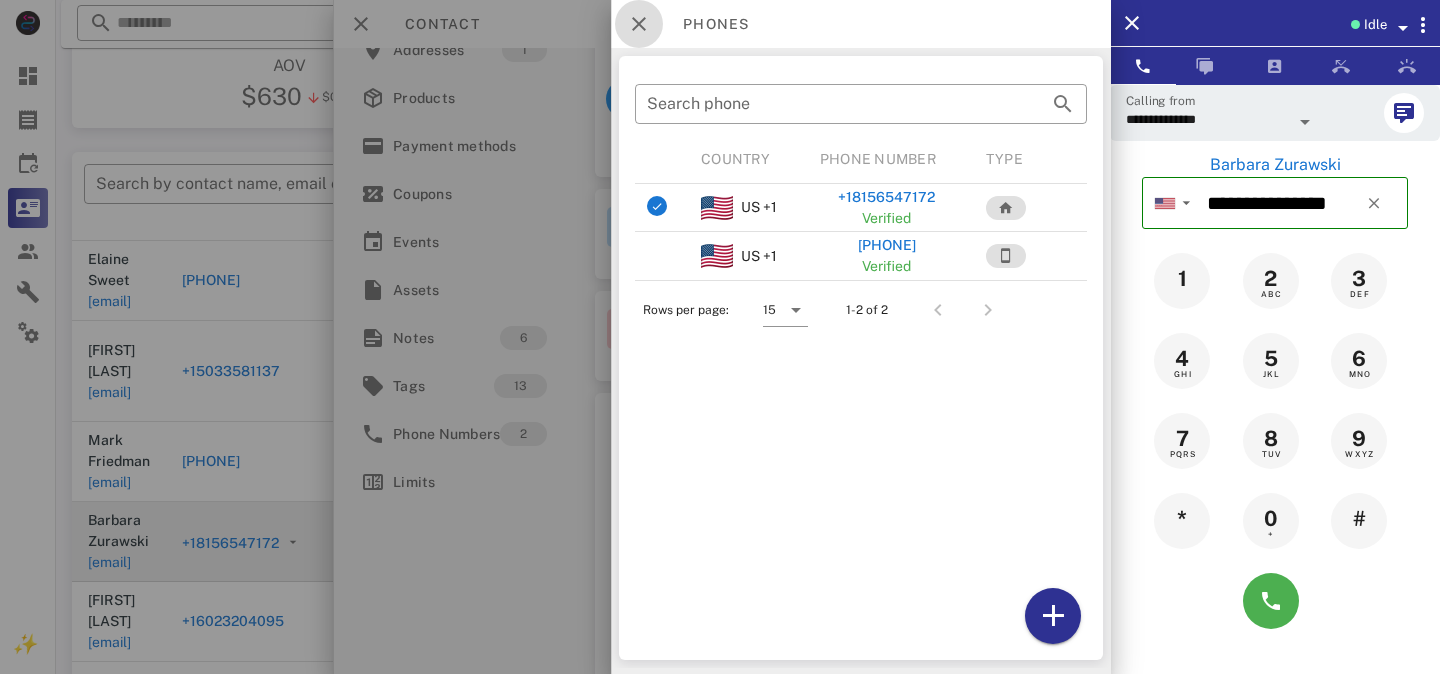 click at bounding box center [639, 24] 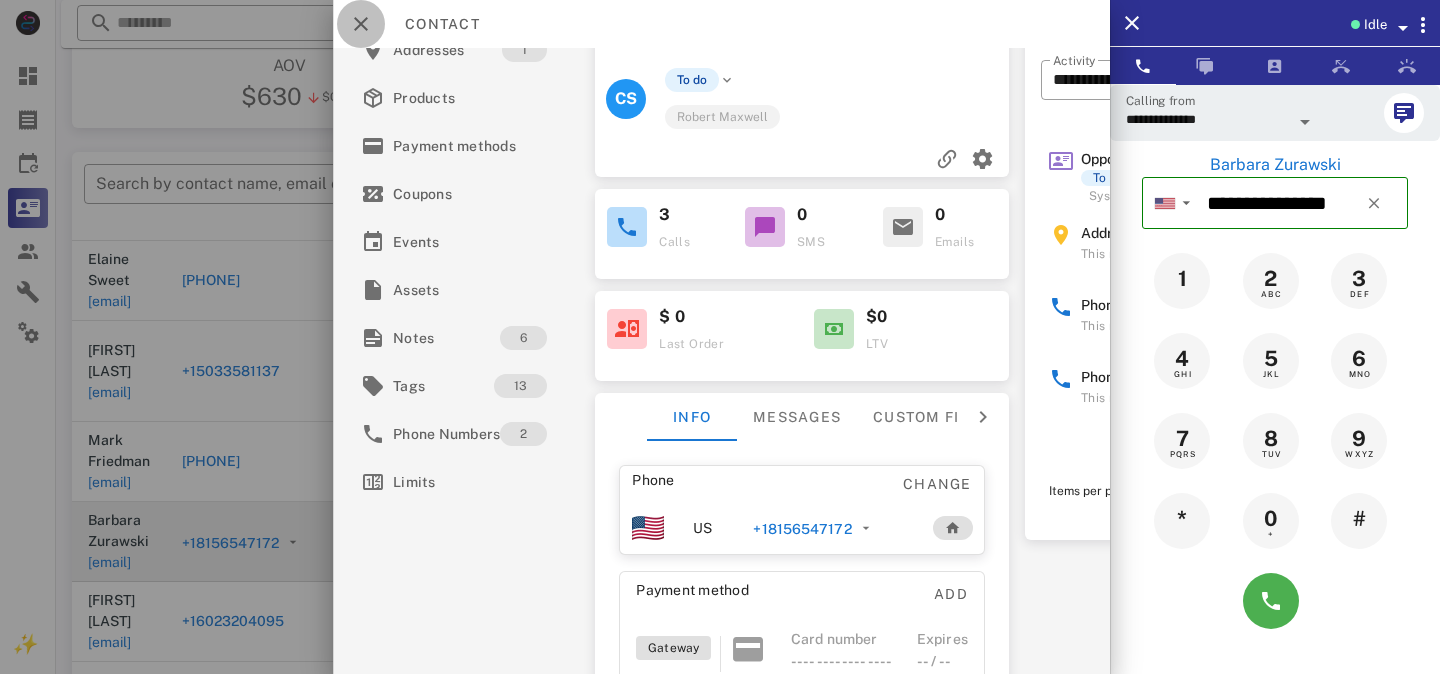 click at bounding box center [361, 24] 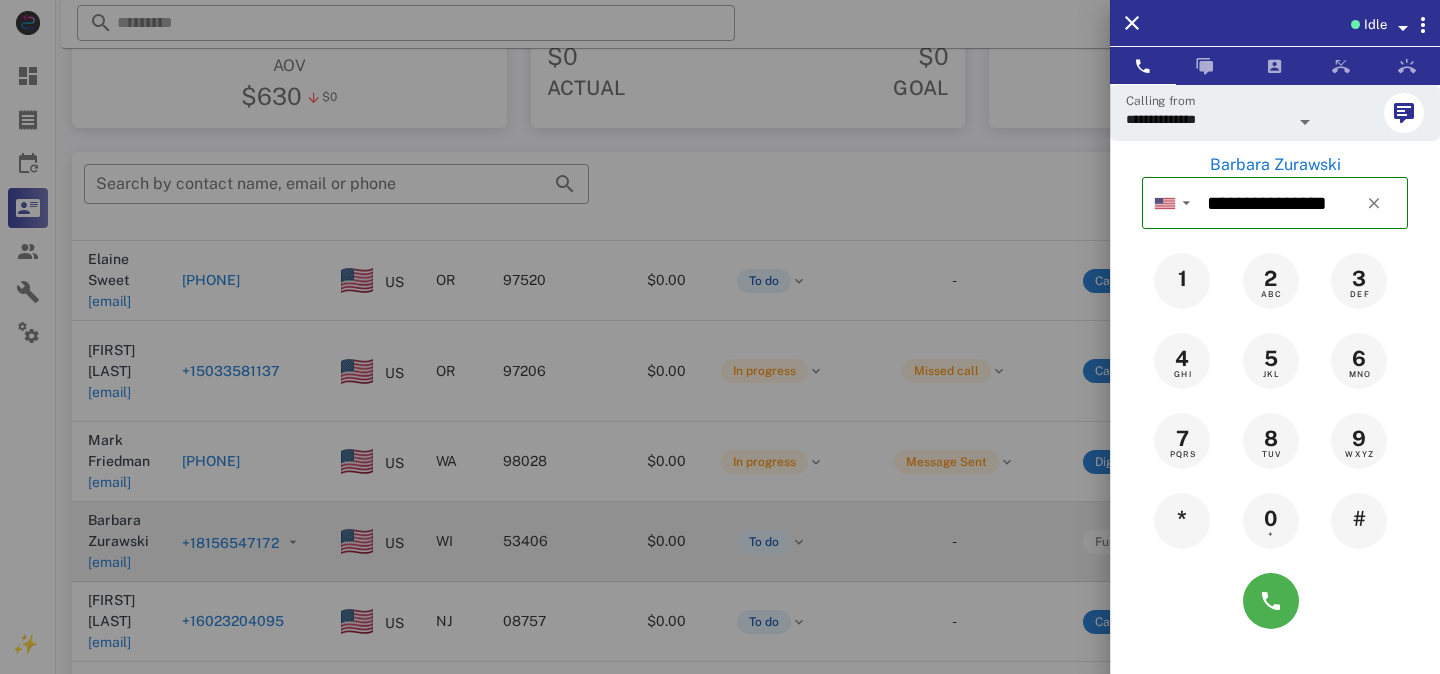 click at bounding box center [720, 337] 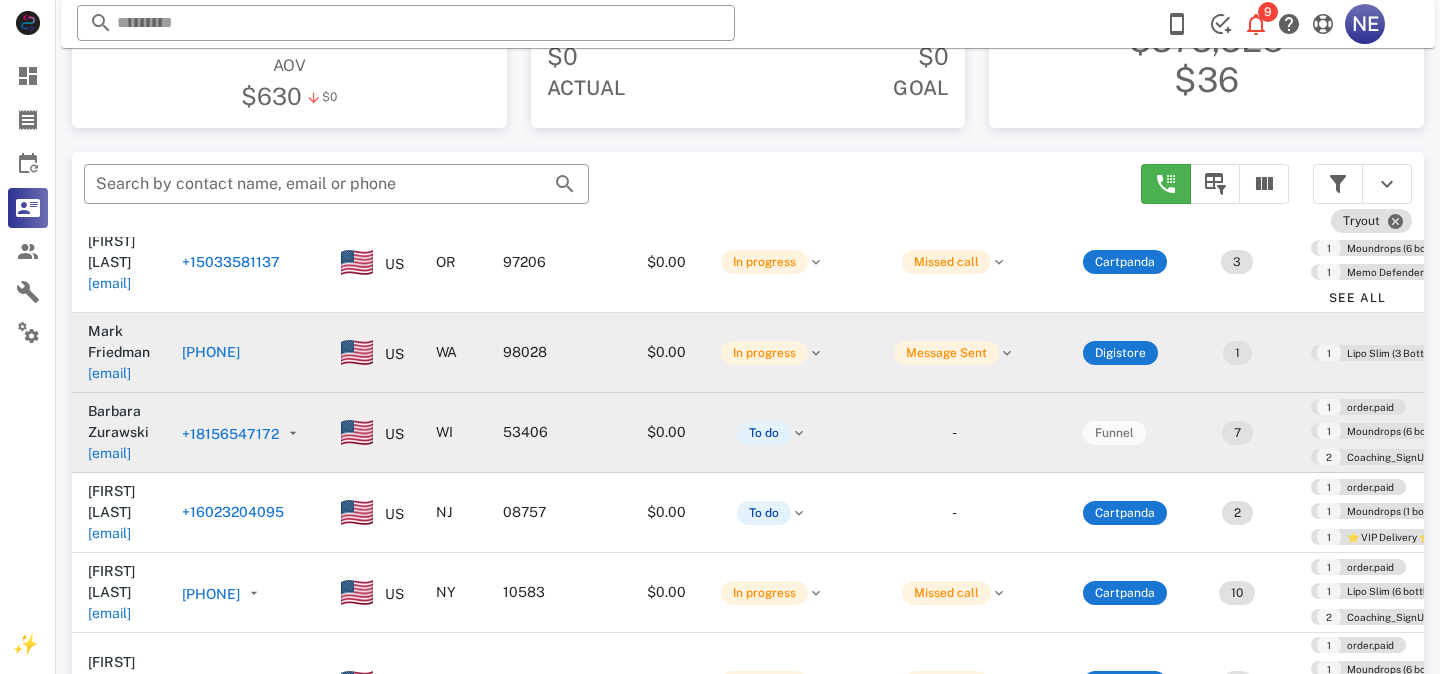 scroll, scrollTop: 852, scrollLeft: 0, axis: vertical 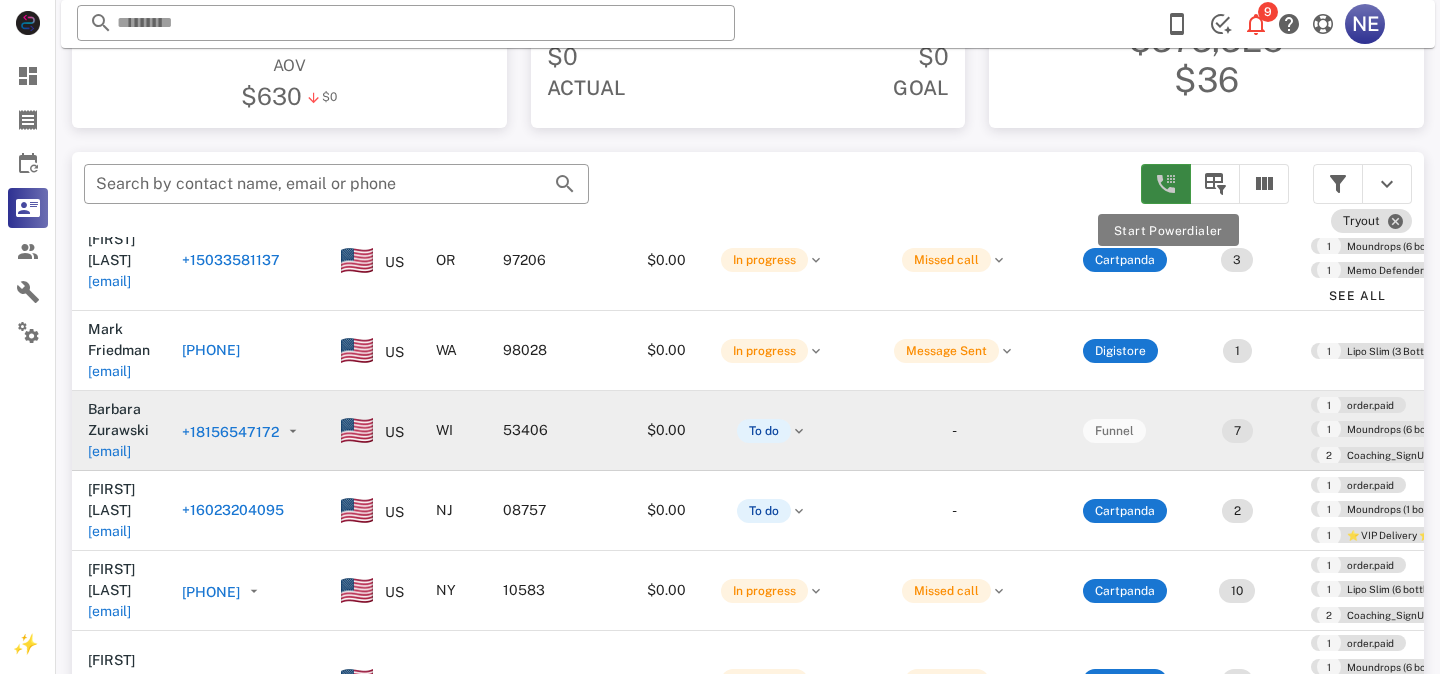 click at bounding box center [1166, 184] 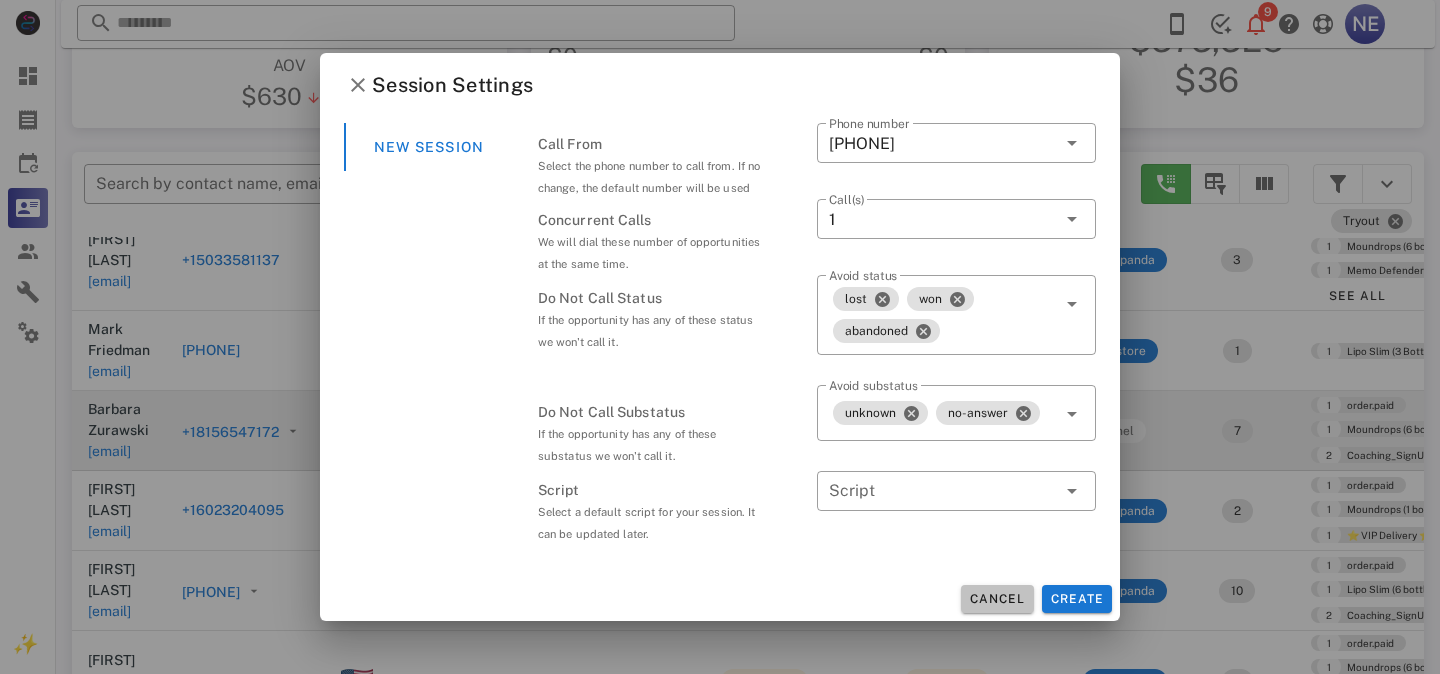 click on "Cancel" at bounding box center [997, 599] 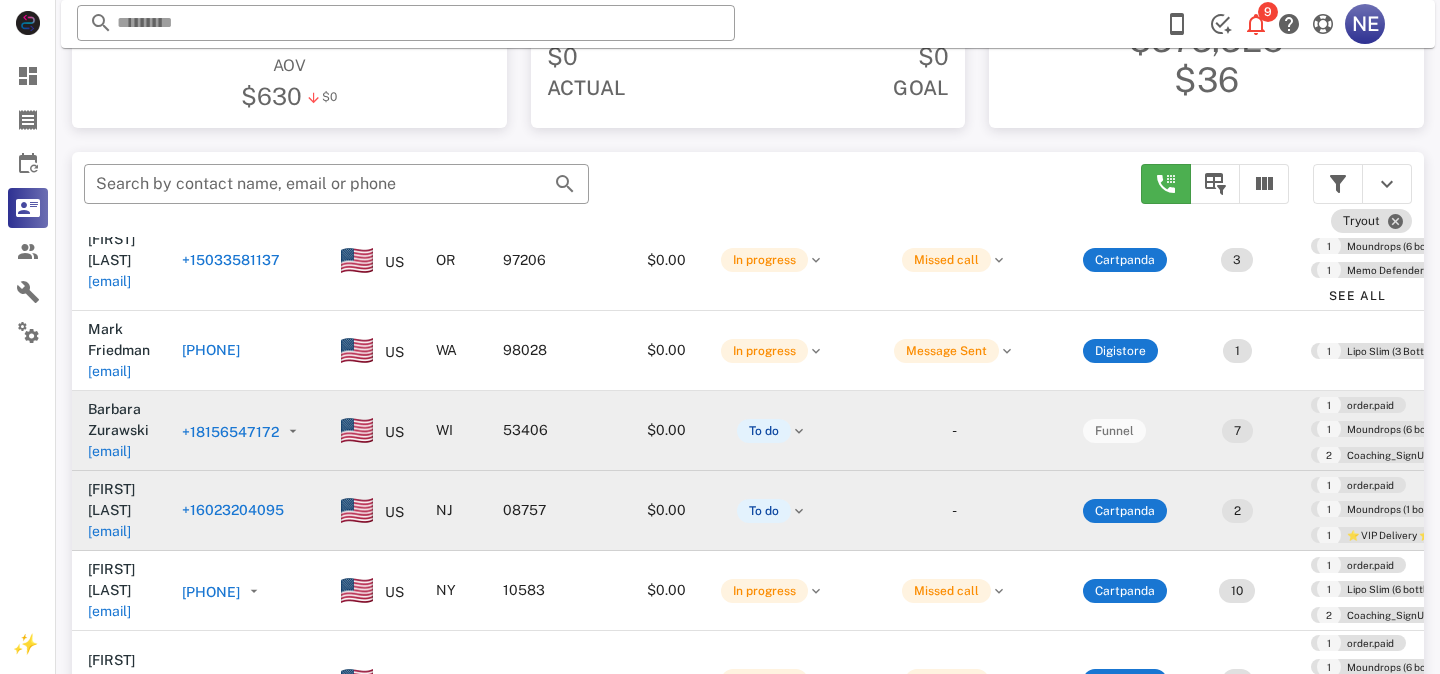 scroll, scrollTop: 380, scrollLeft: 0, axis: vertical 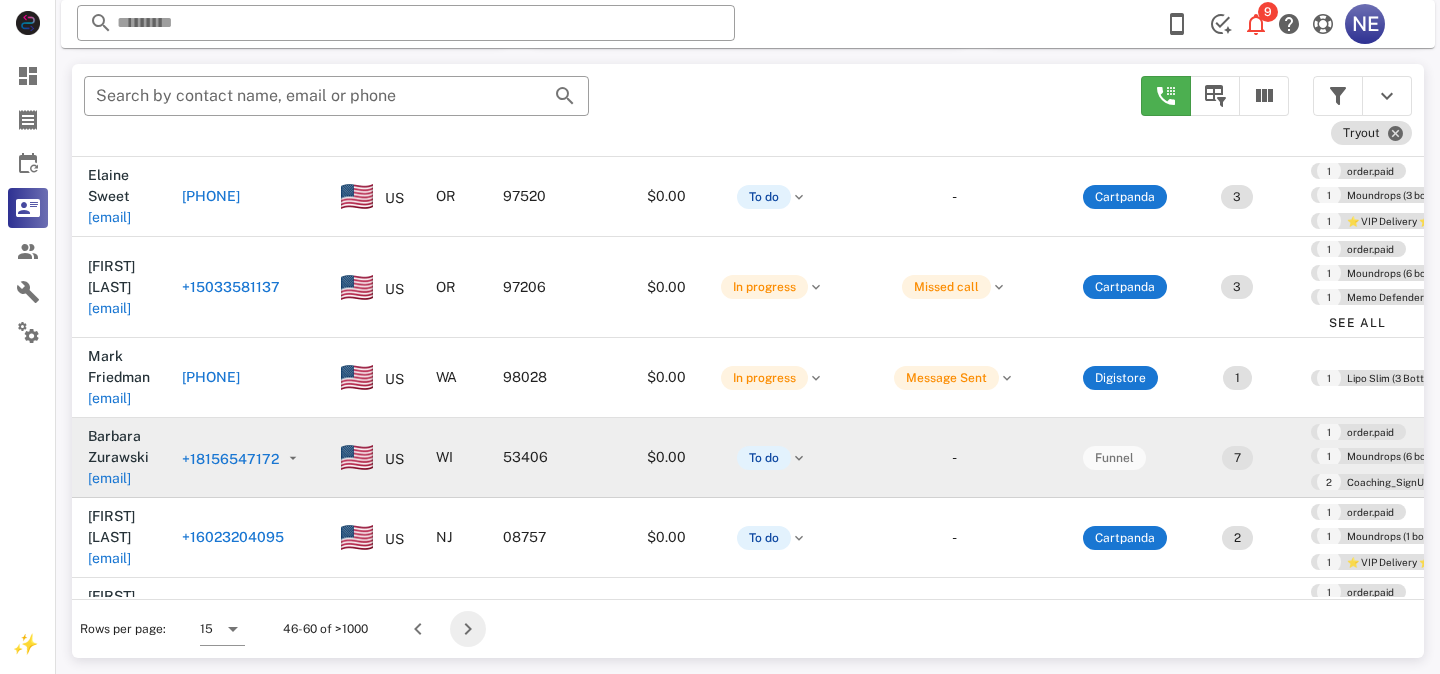 click at bounding box center [468, 629] 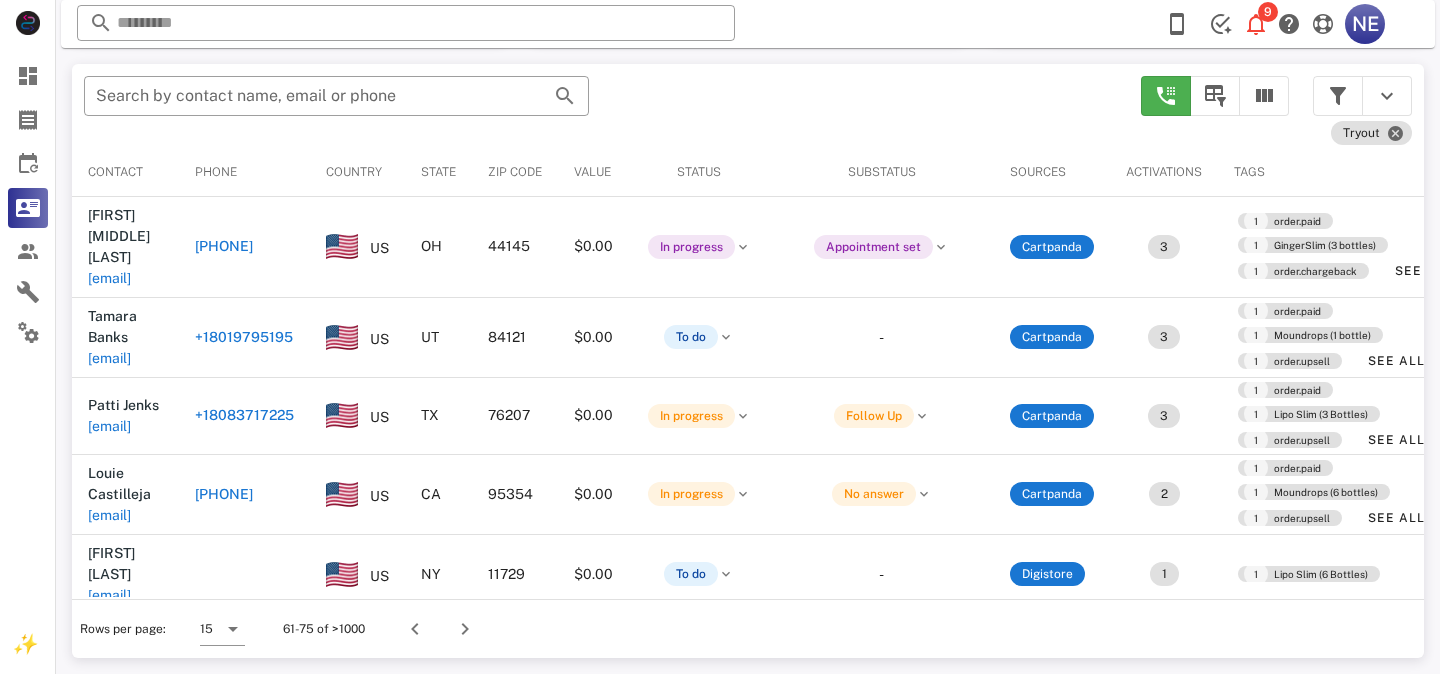 scroll, scrollTop: 380, scrollLeft: 0, axis: vertical 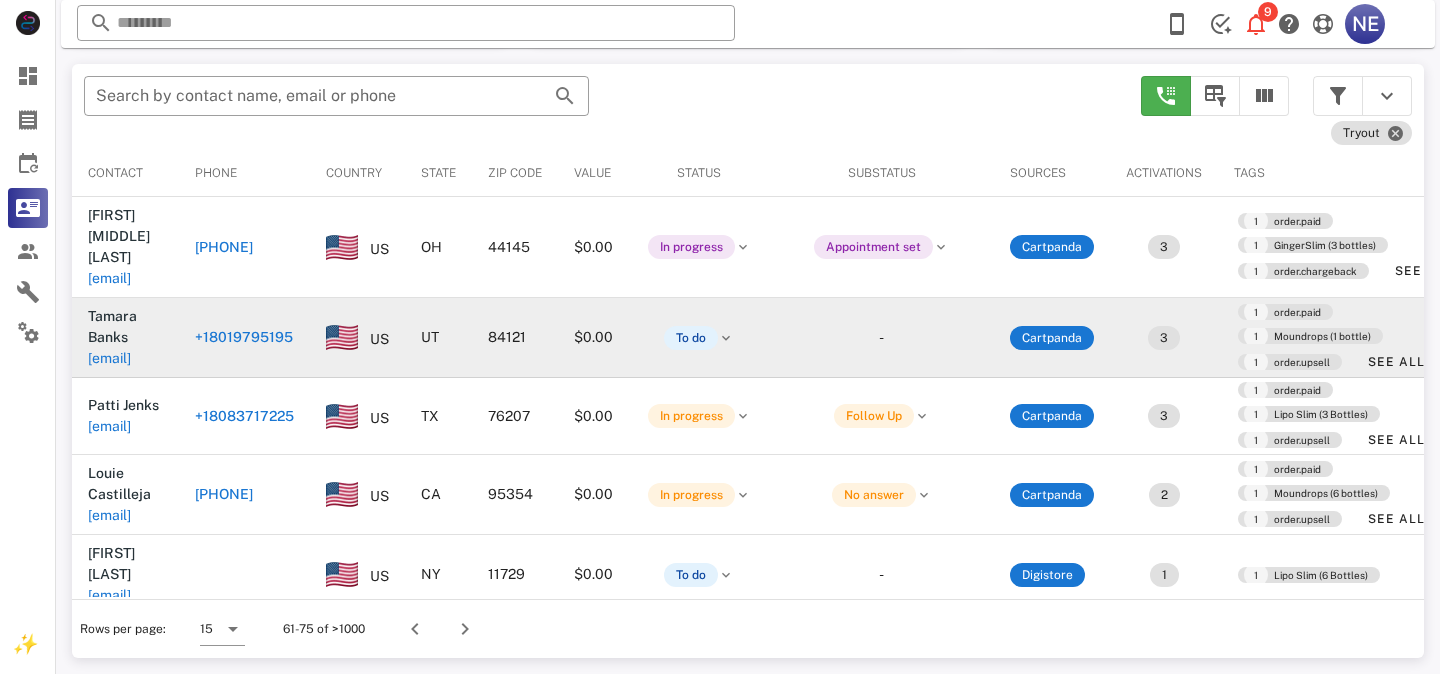 click on "+18019795195" at bounding box center (244, 337) 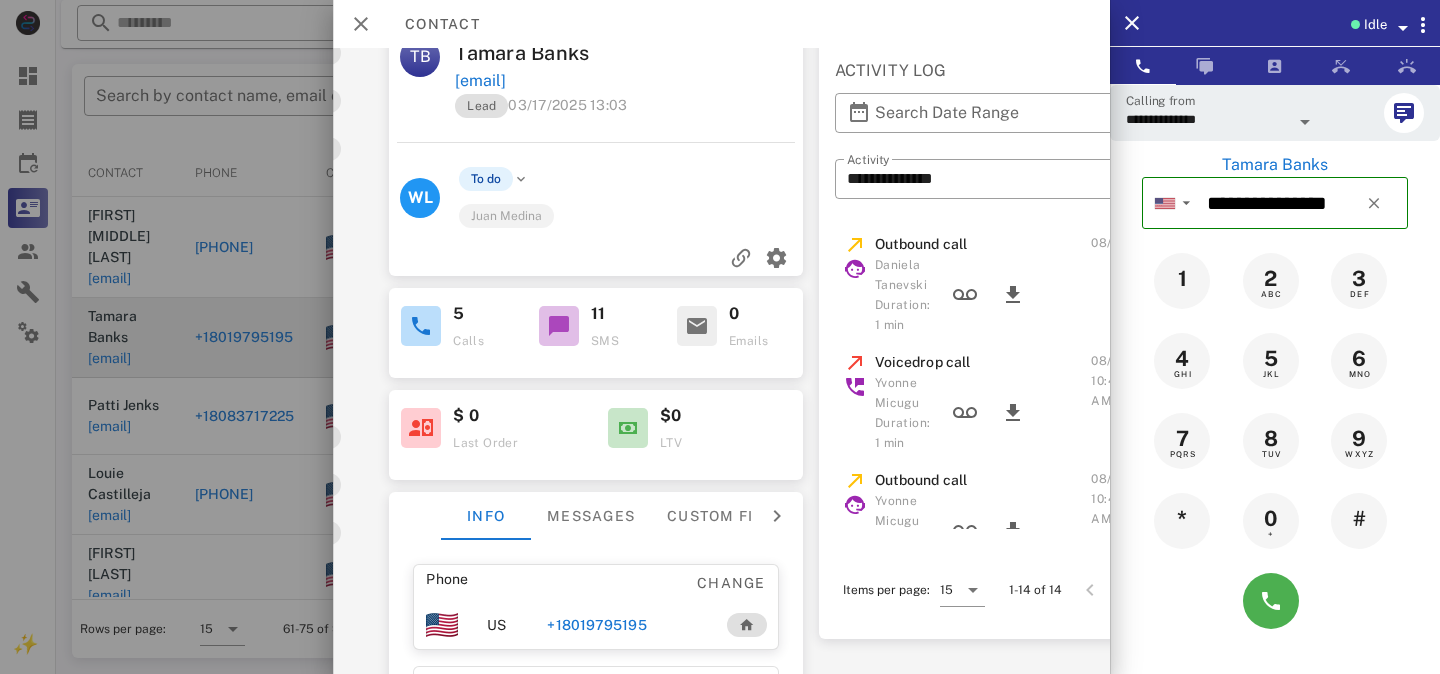 scroll, scrollTop: 27, scrollLeft: 0, axis: vertical 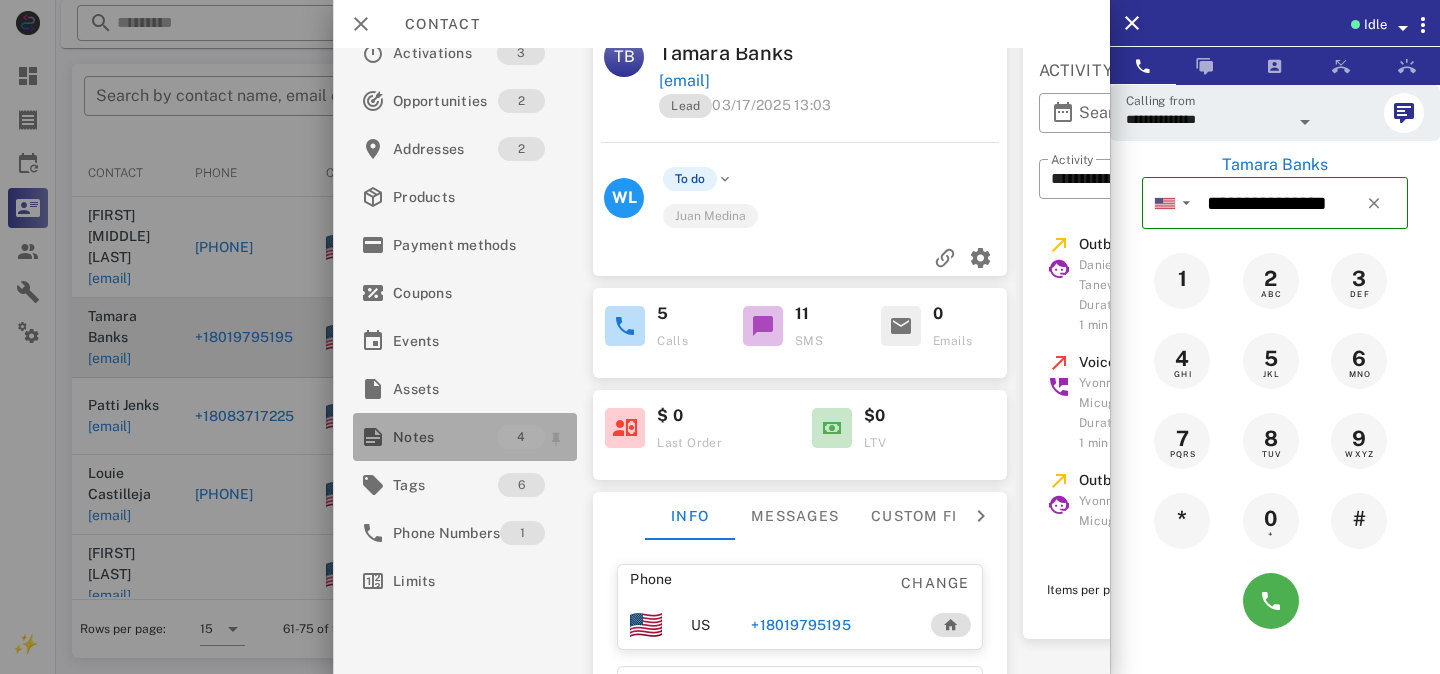 click on "Notes" at bounding box center (445, 437) 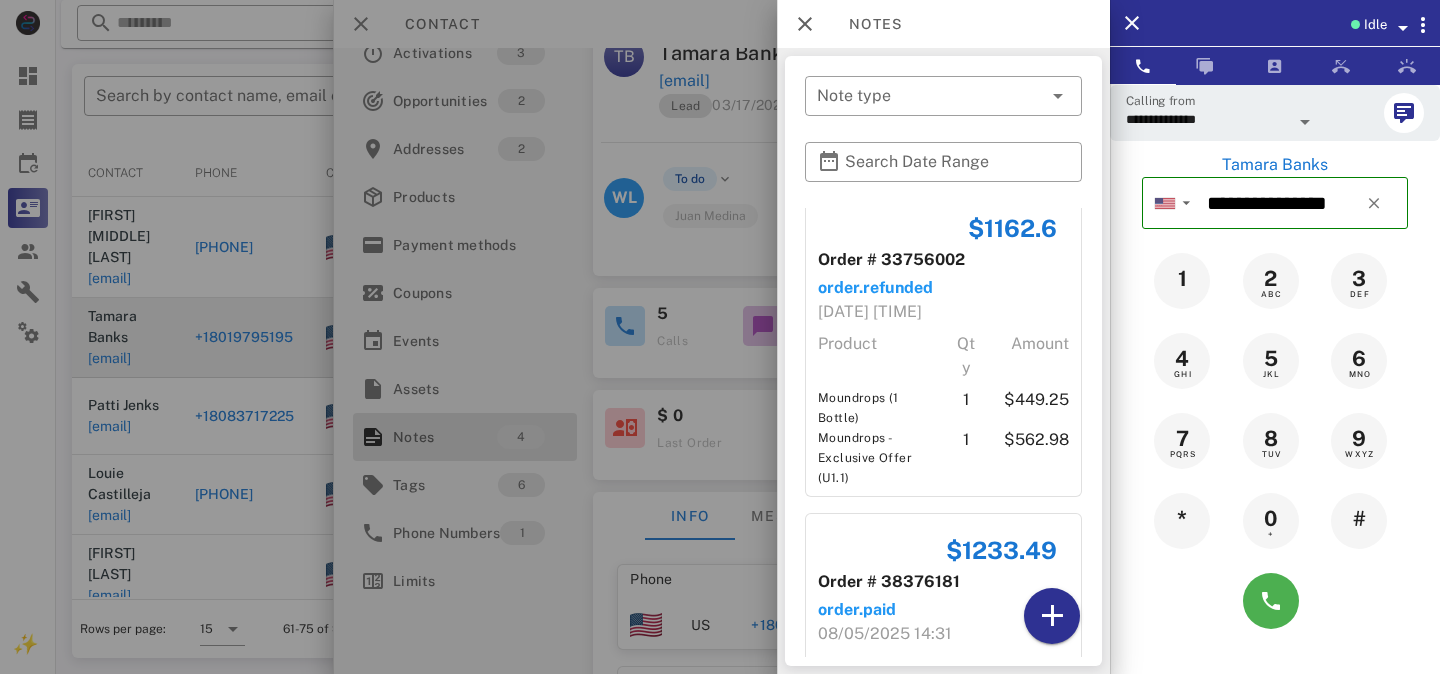 scroll, scrollTop: 755, scrollLeft: 0, axis: vertical 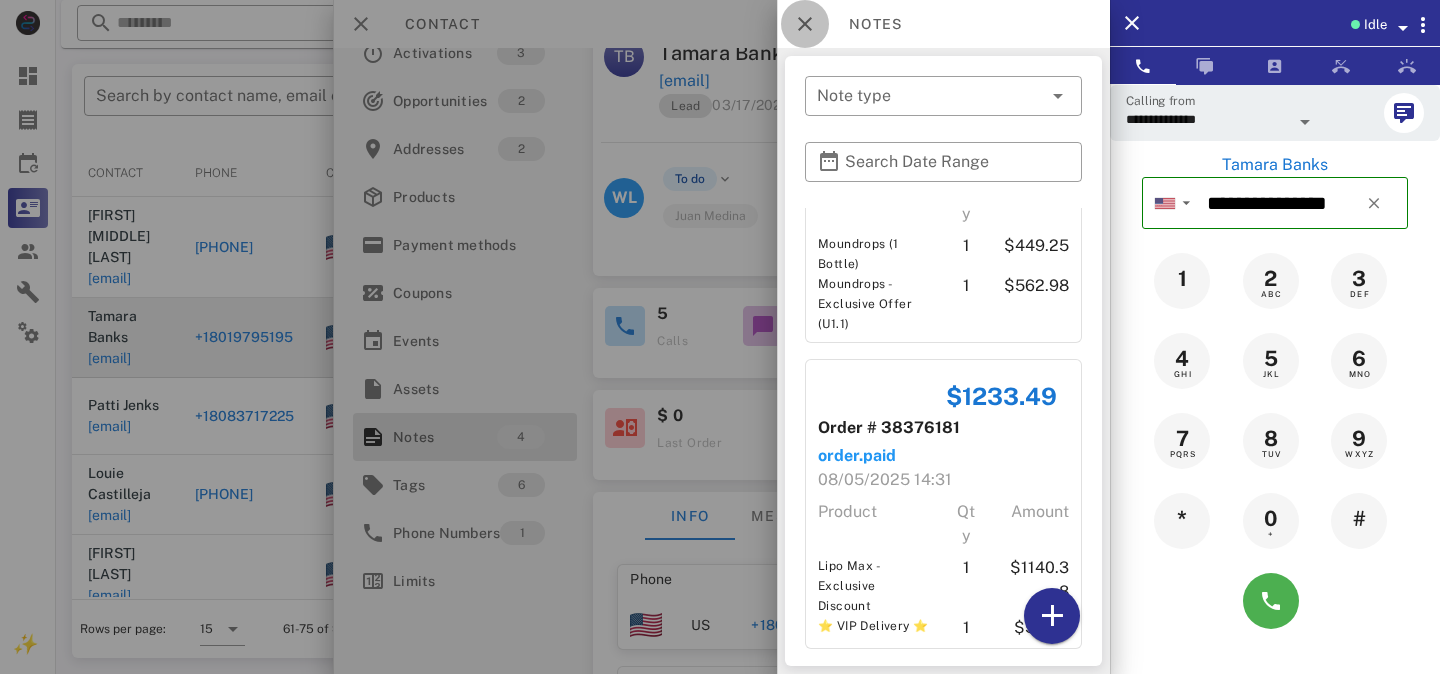 click at bounding box center (805, 24) 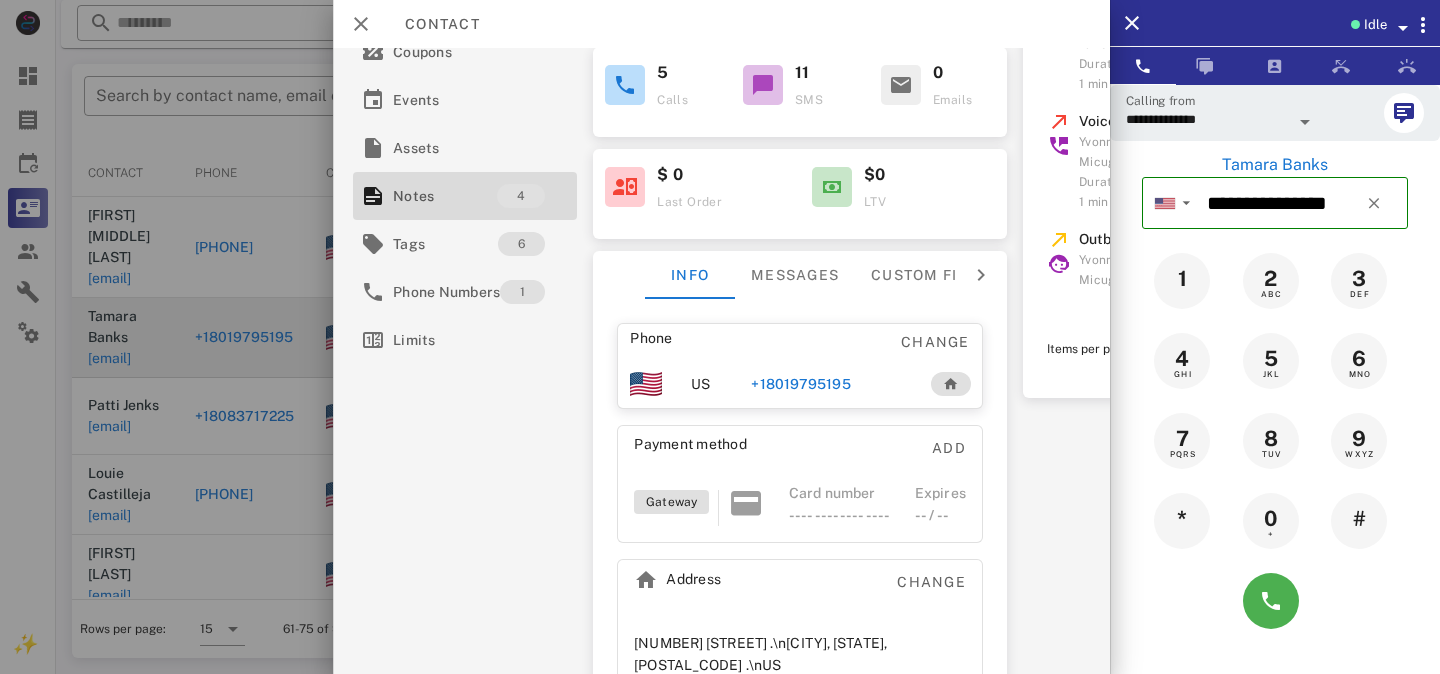 scroll, scrollTop: 306, scrollLeft: 0, axis: vertical 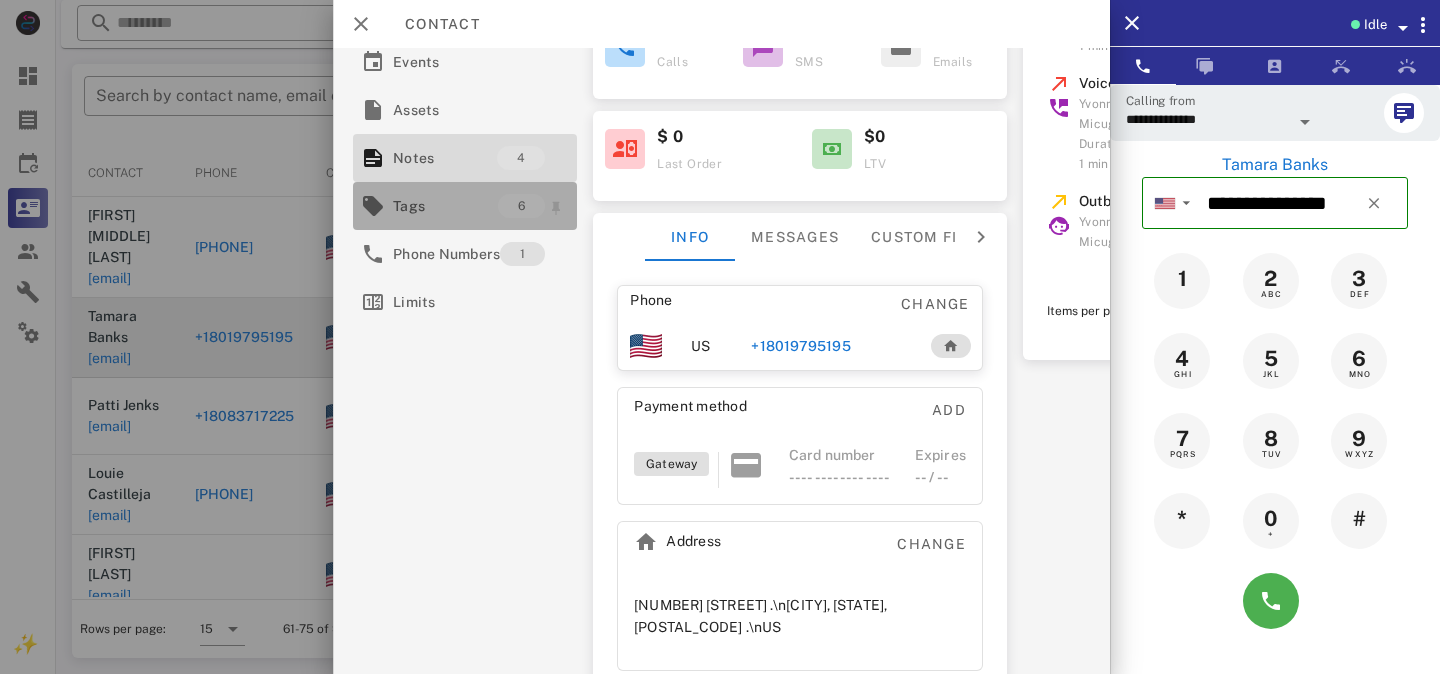 click on "Tags" at bounding box center (445, 206) 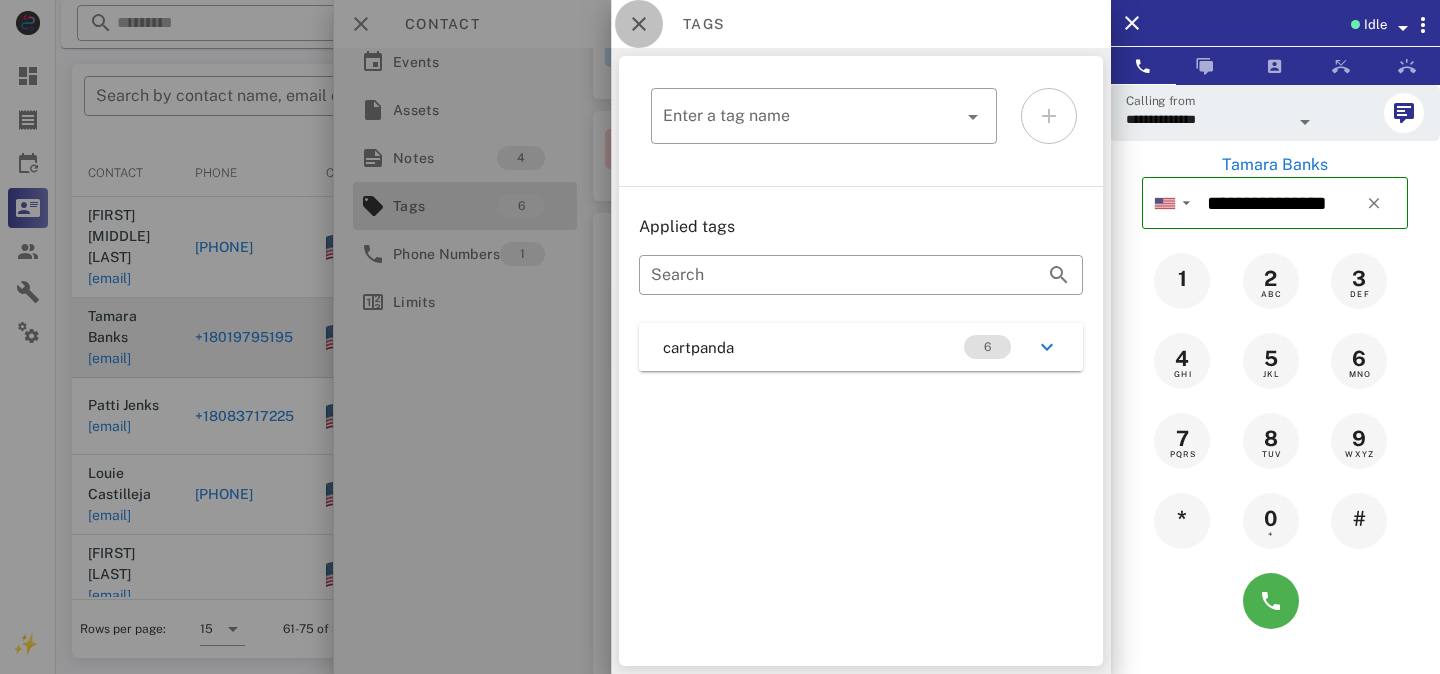 click at bounding box center (639, 24) 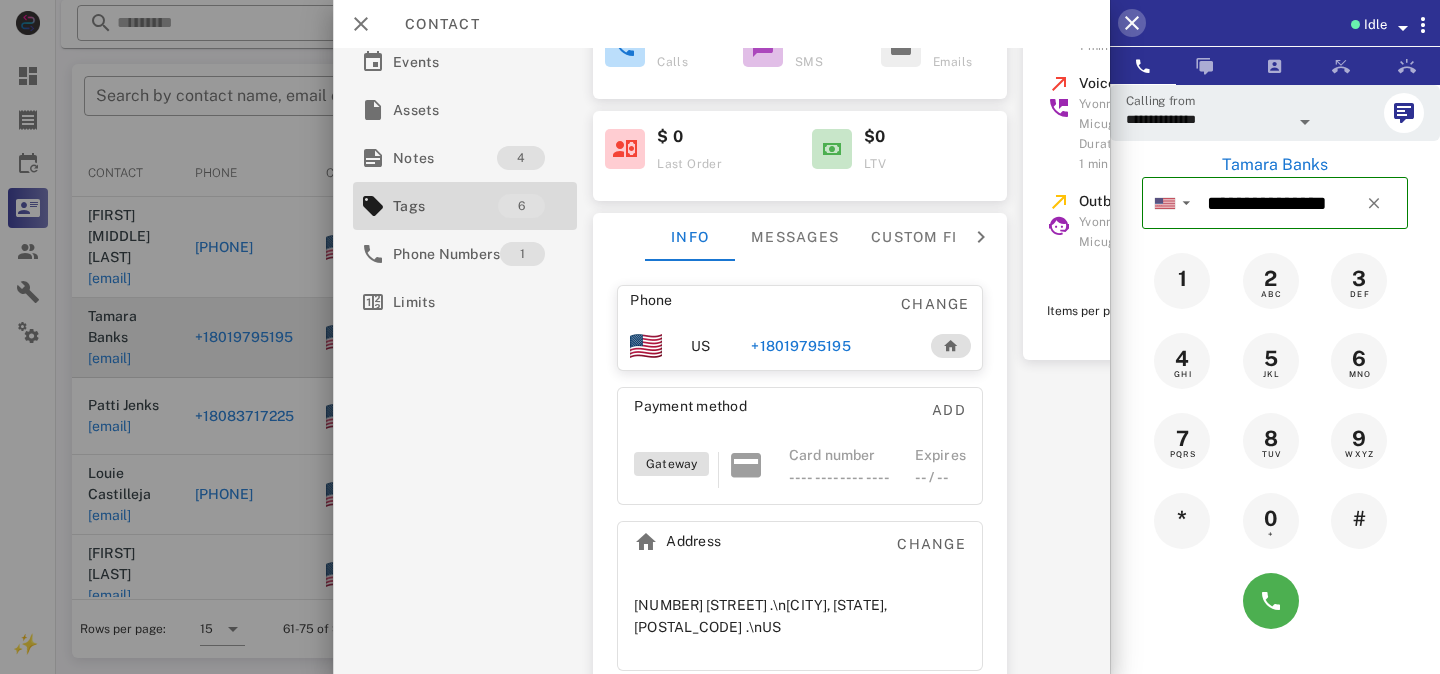 click at bounding box center (1132, 23) 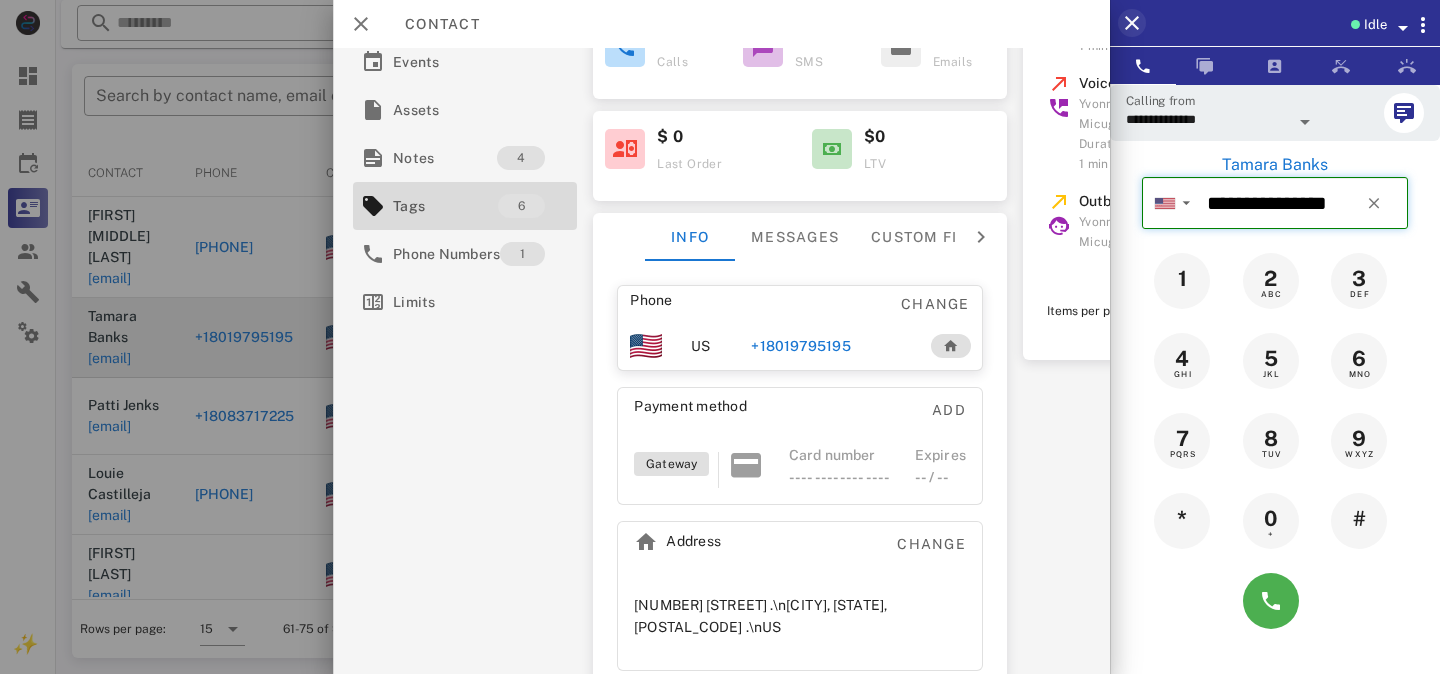 type 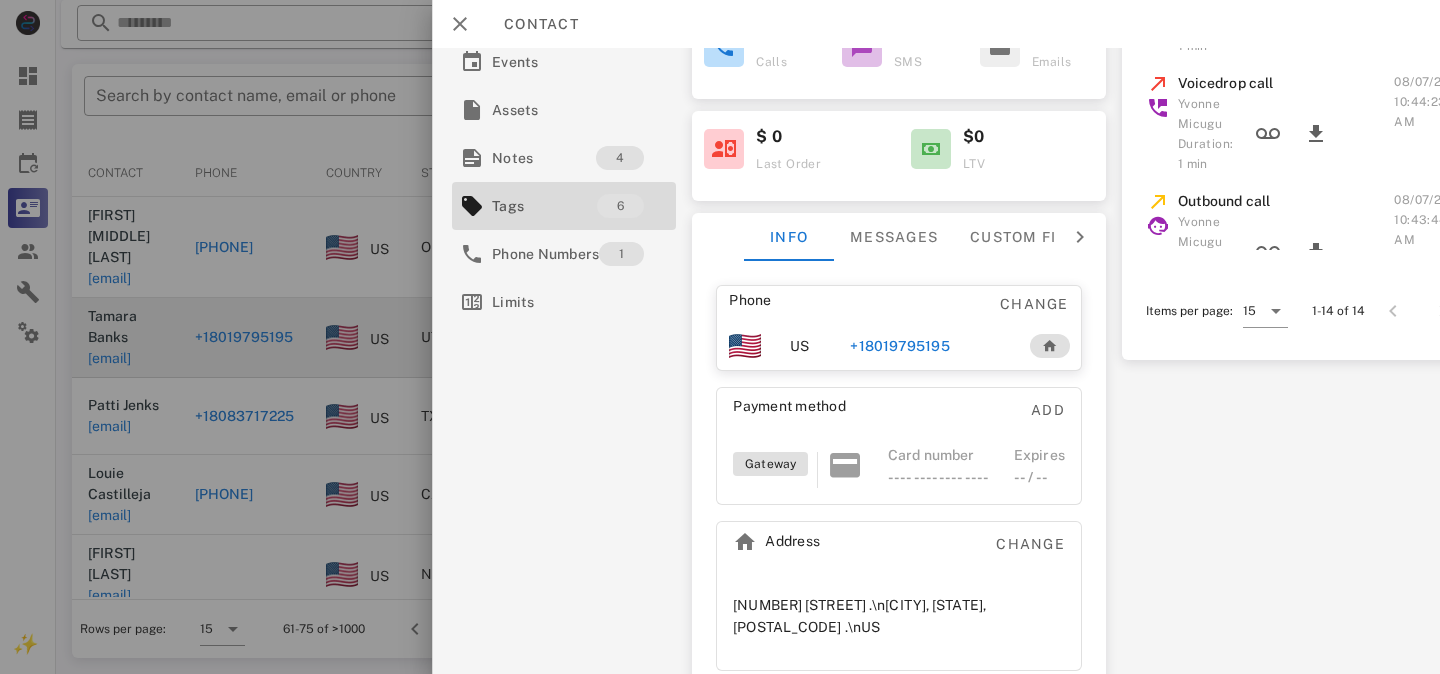 scroll, scrollTop: 0, scrollLeft: 0, axis: both 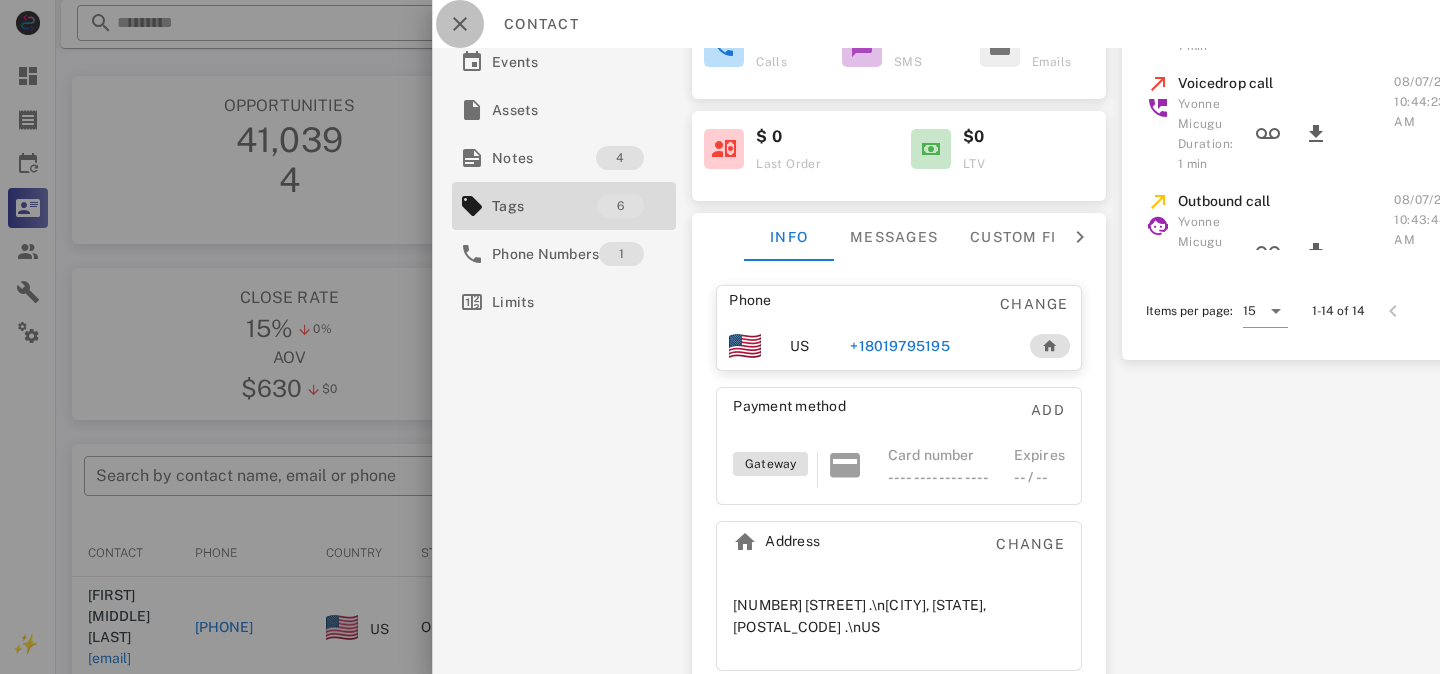 click at bounding box center [460, 24] 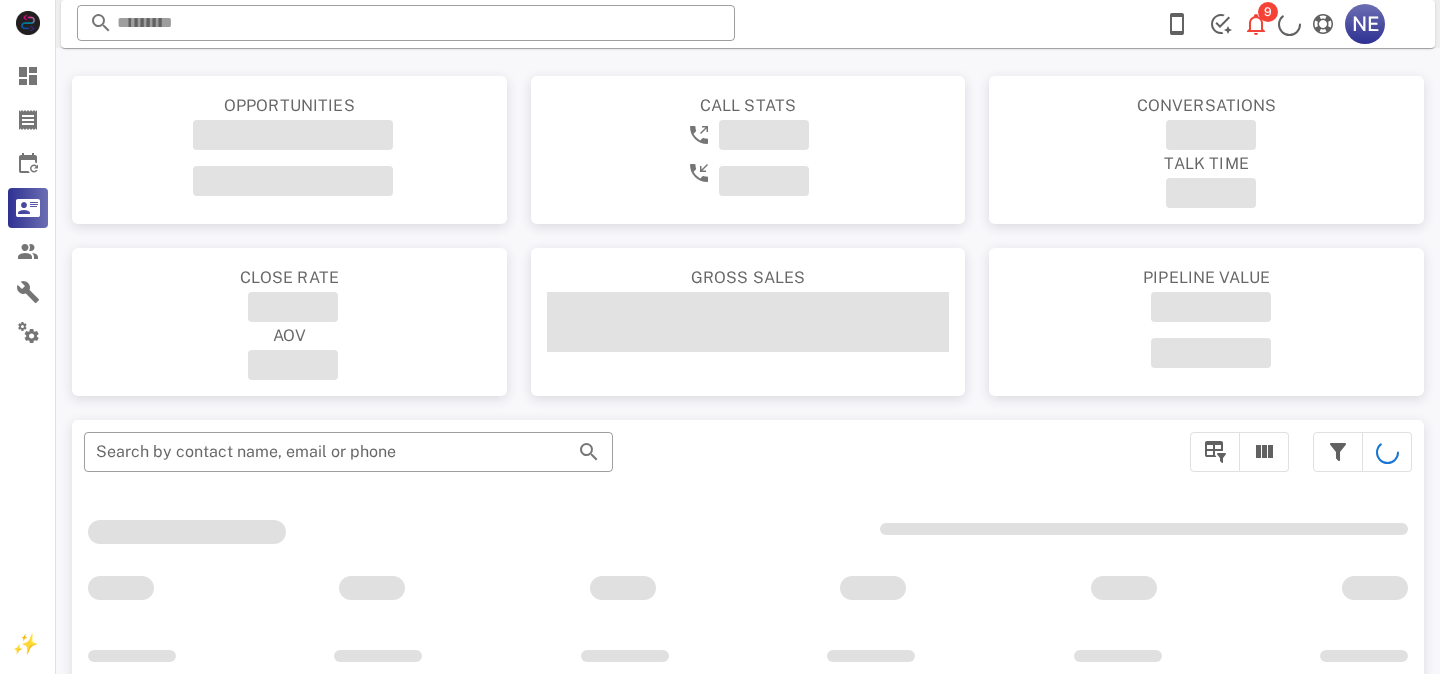 scroll, scrollTop: 0, scrollLeft: 0, axis: both 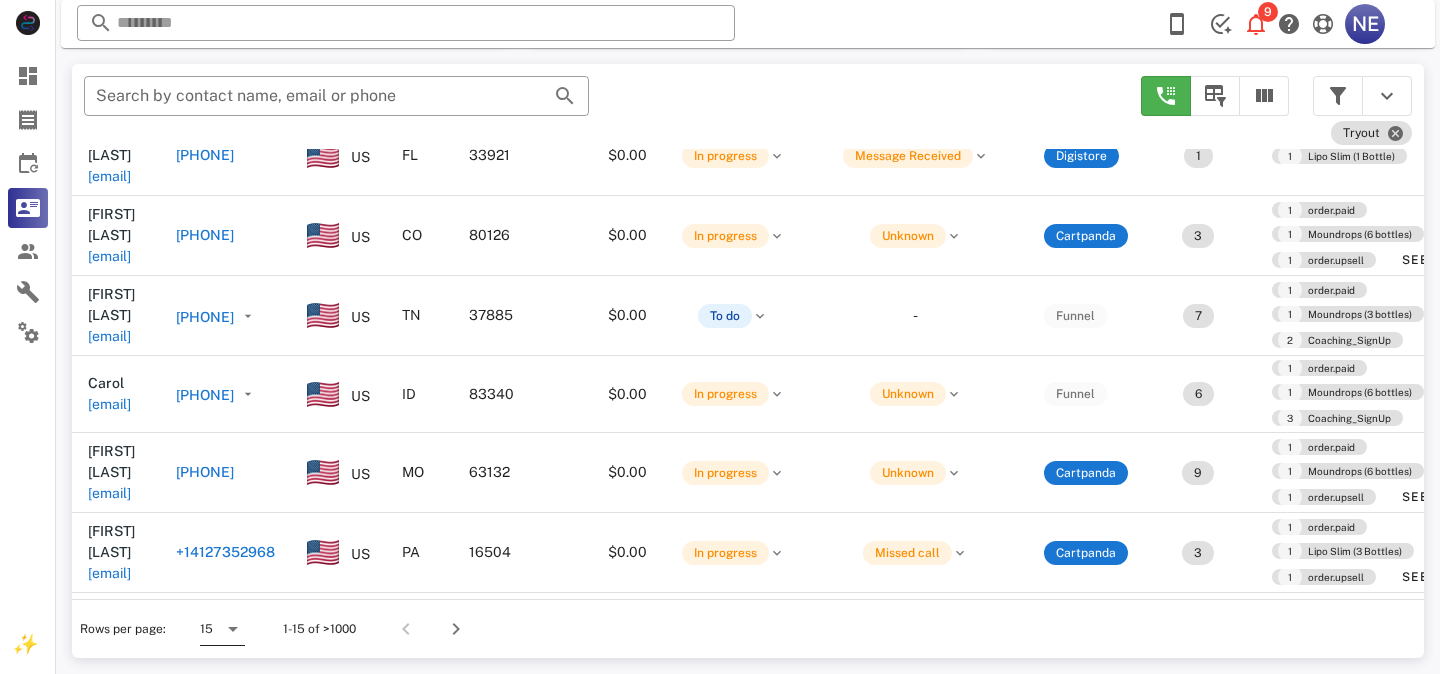 click at bounding box center (233, 629) 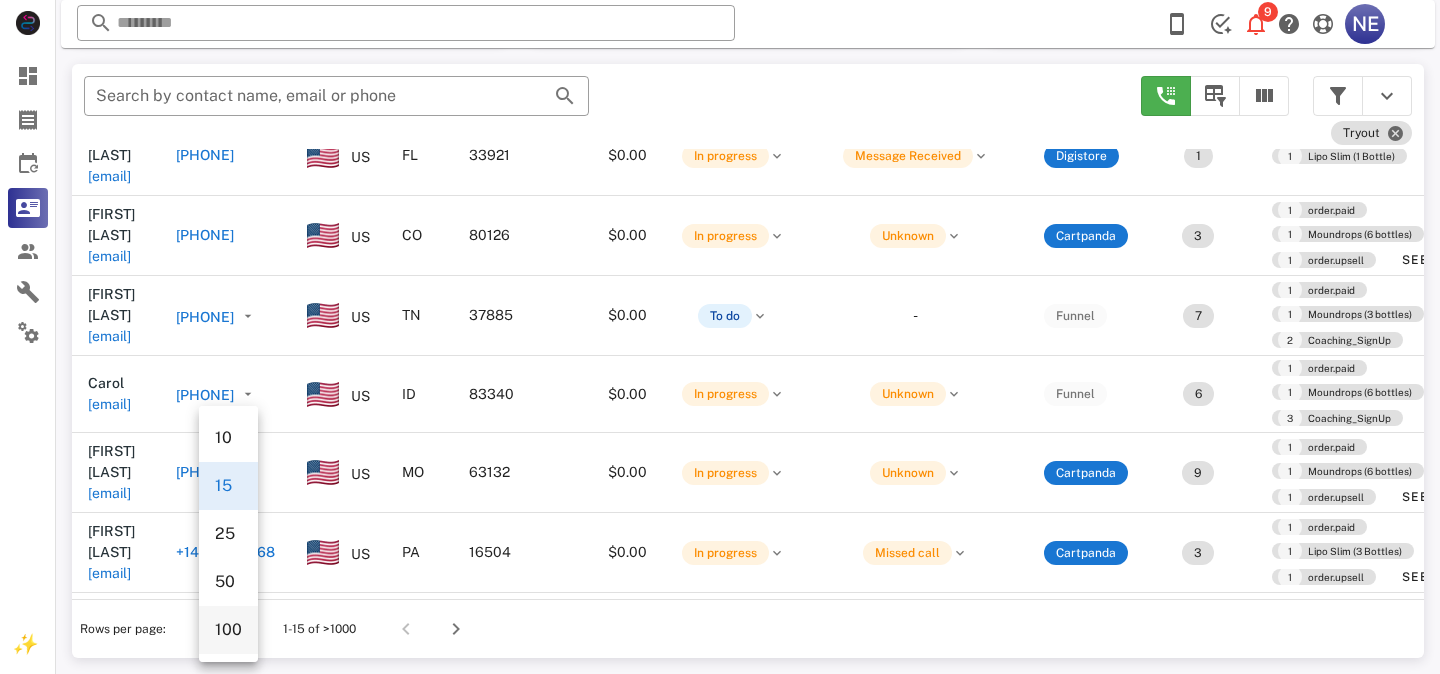 click on "100" at bounding box center [228, 629] 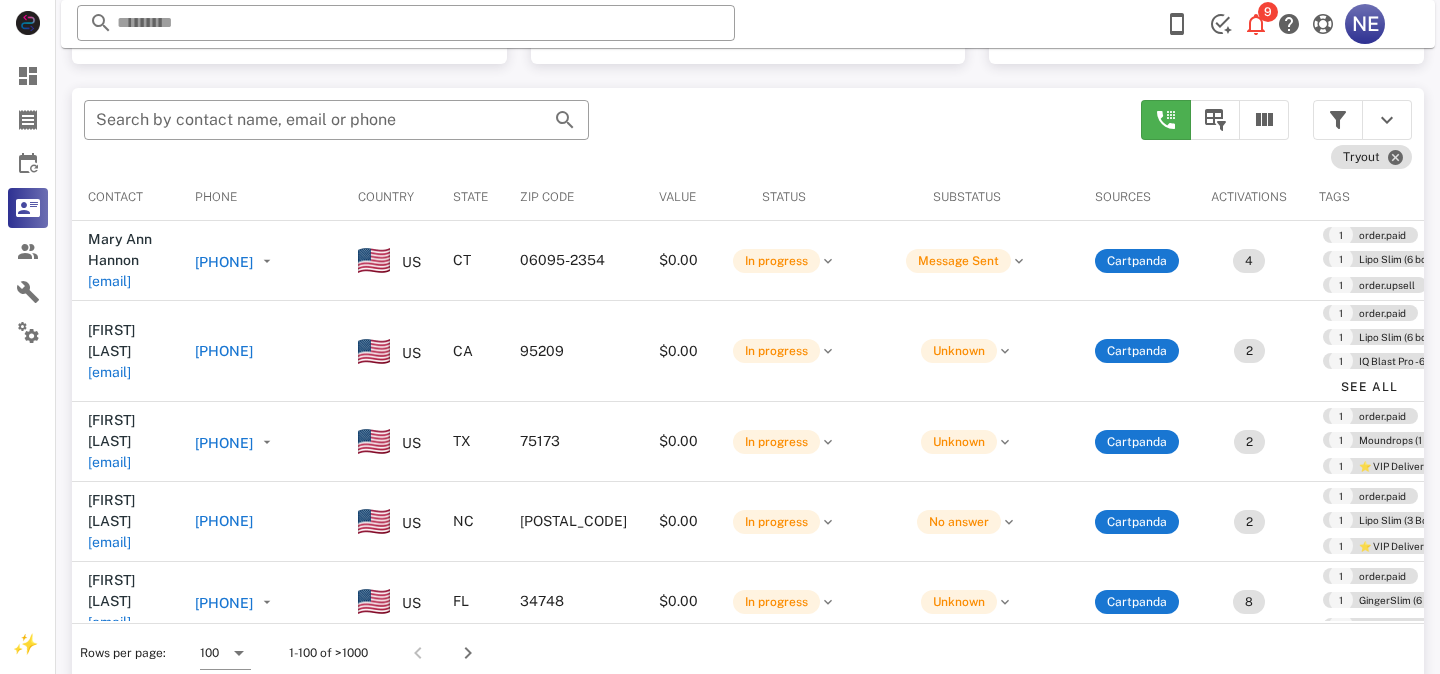 scroll, scrollTop: 380, scrollLeft: 0, axis: vertical 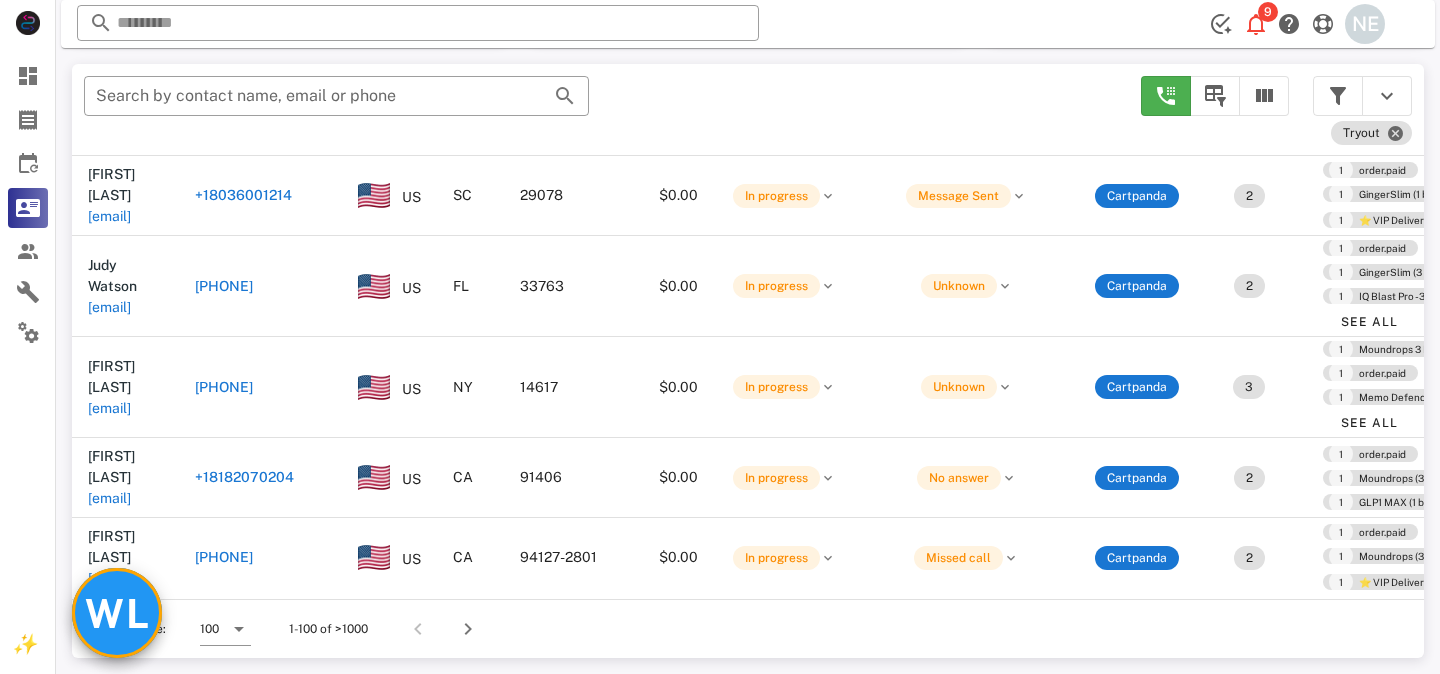 click on "WL" at bounding box center (117, 613) 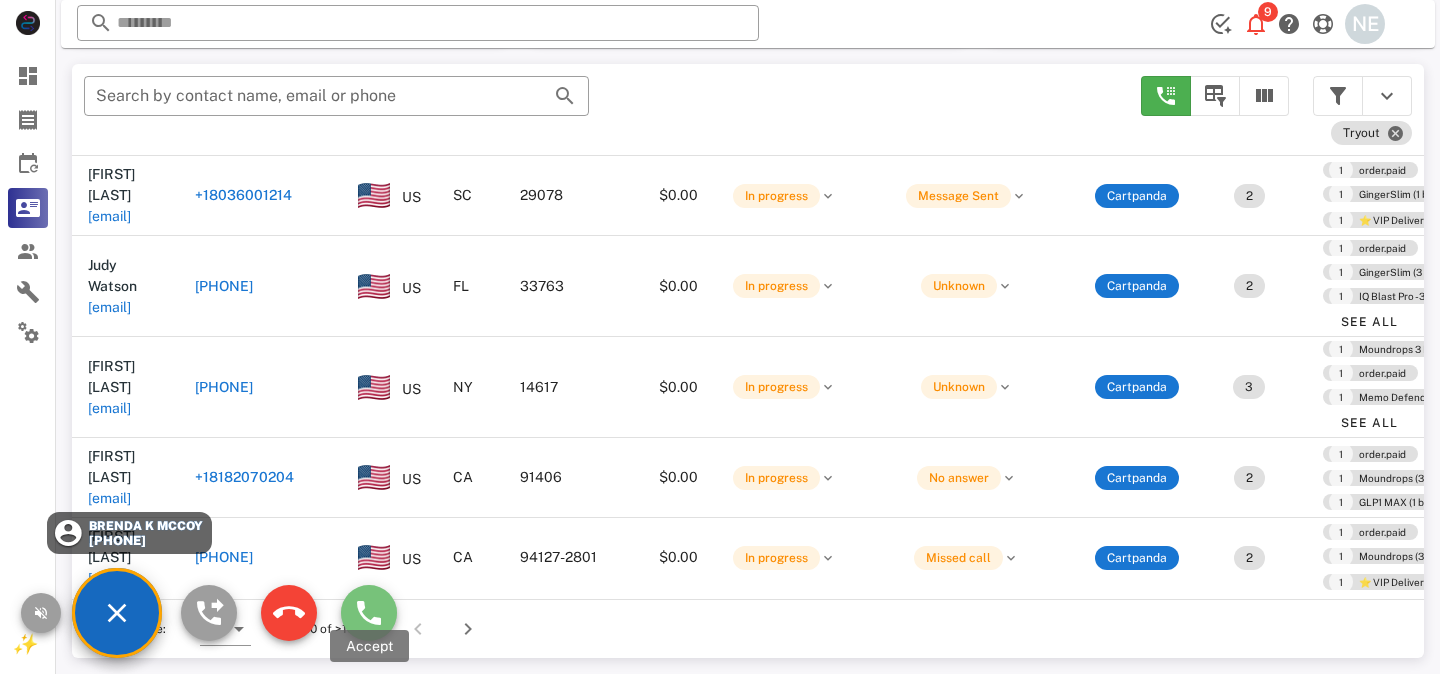 click at bounding box center [369, 613] 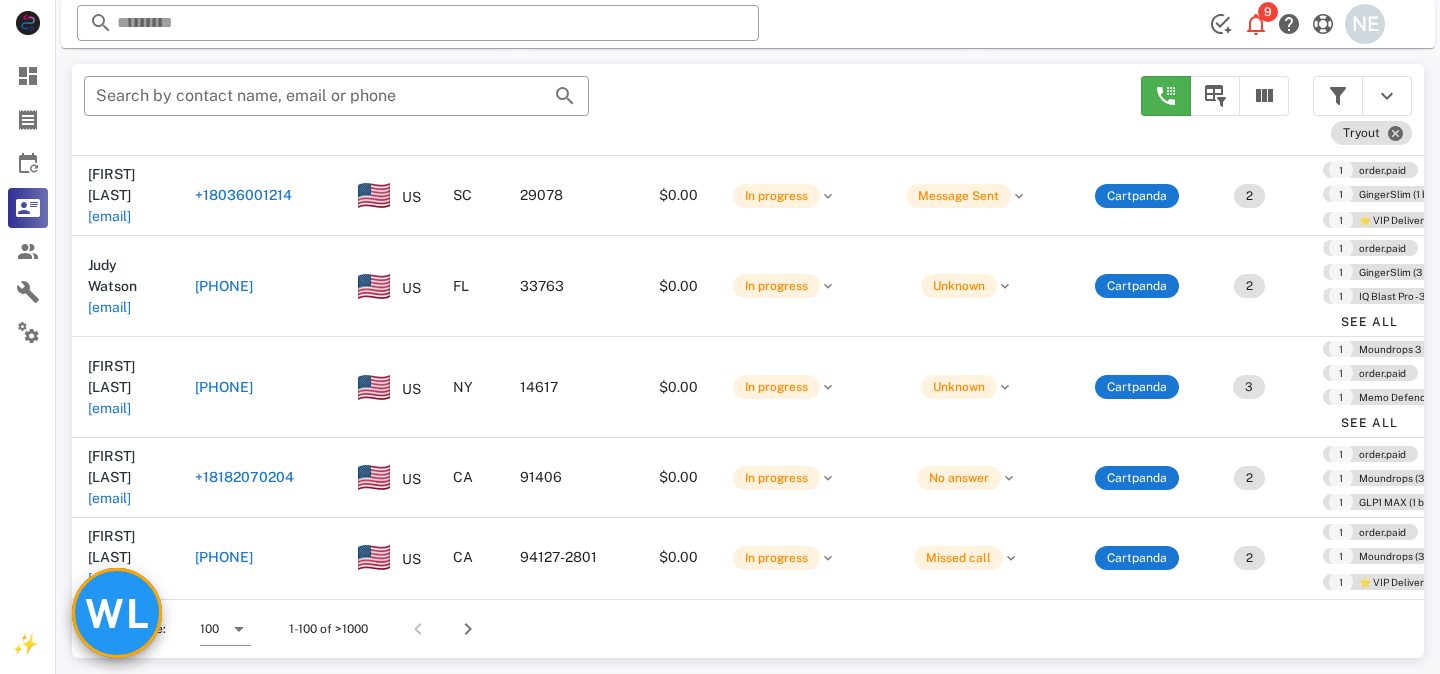 click on "WL" at bounding box center [117, 613] 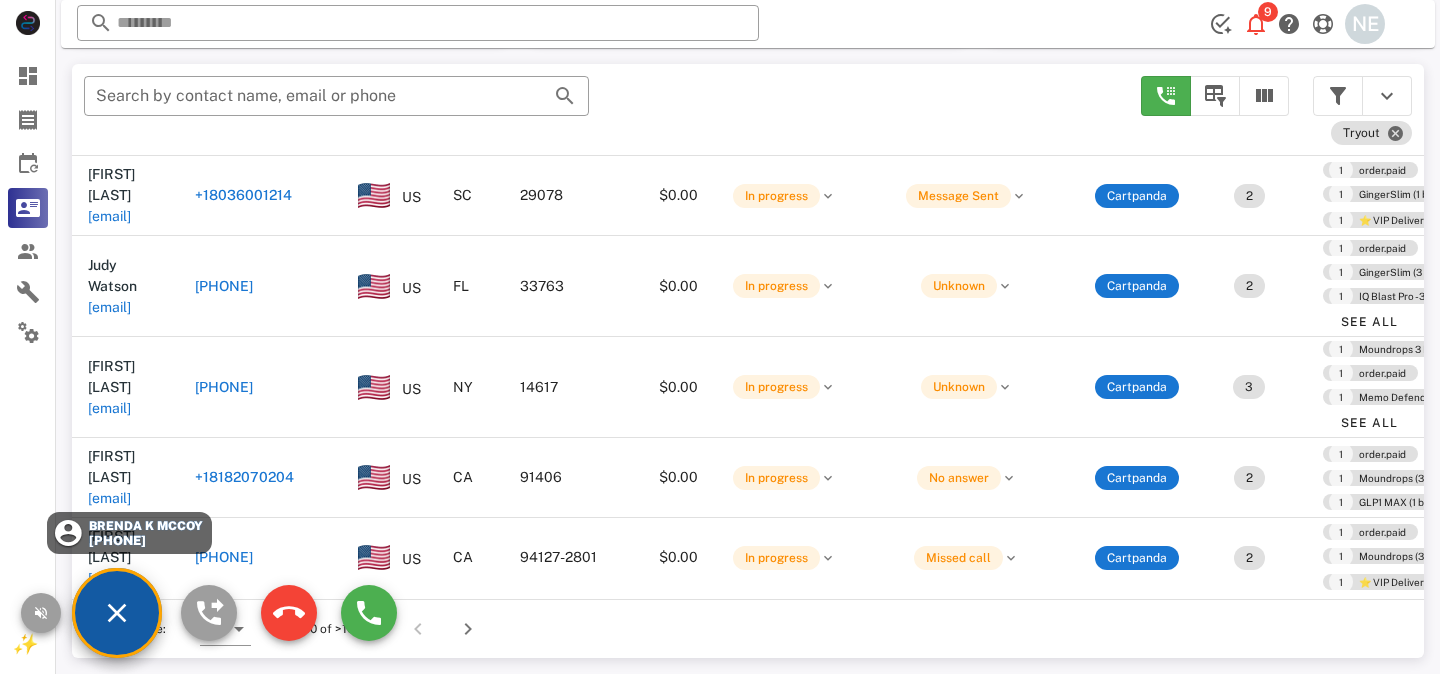 click on "[PHONE]" at bounding box center [145, 540] 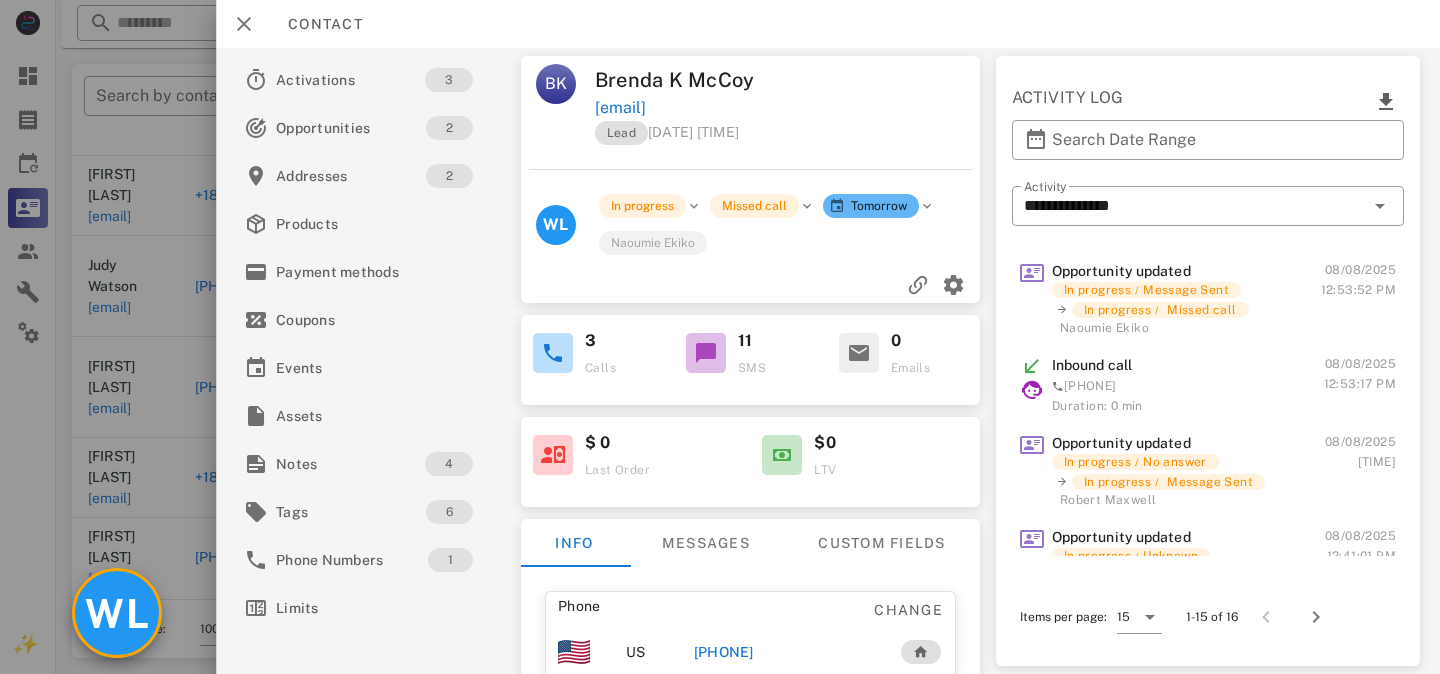 click on "WL" at bounding box center (117, 613) 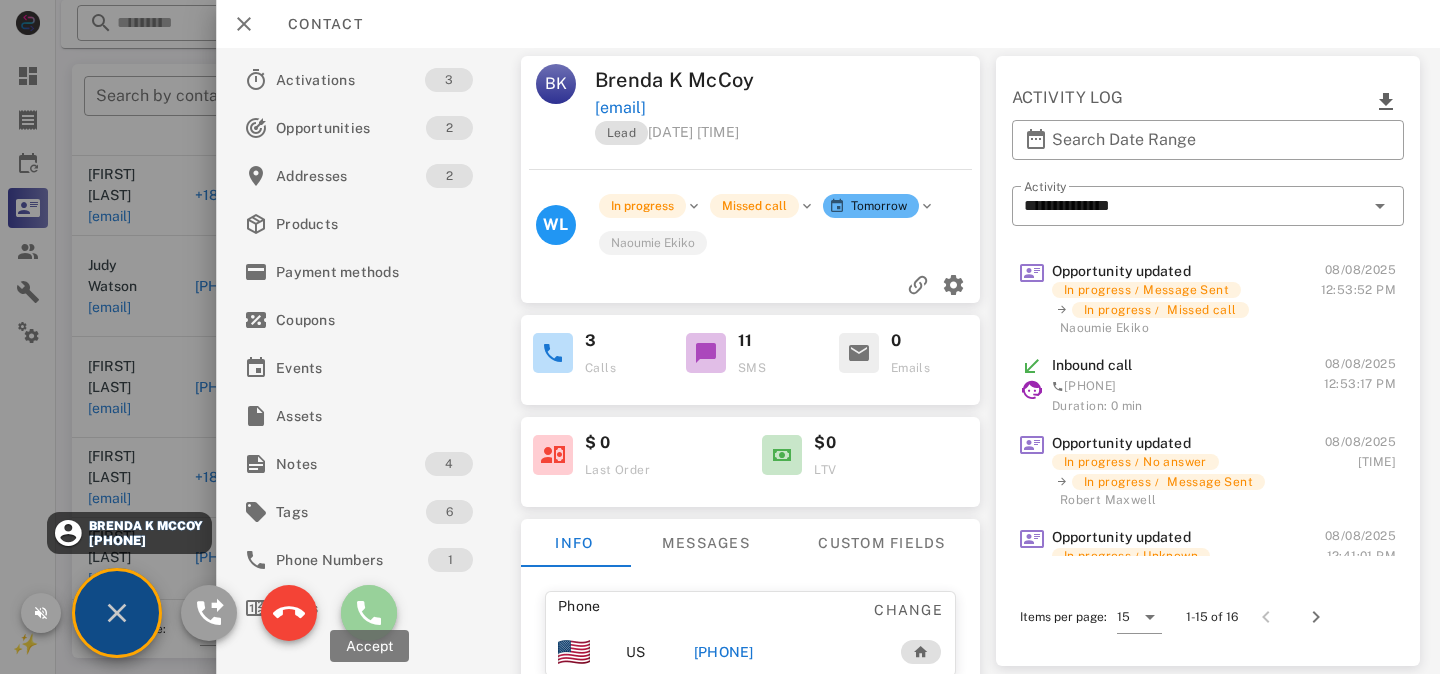 click at bounding box center (369, 613) 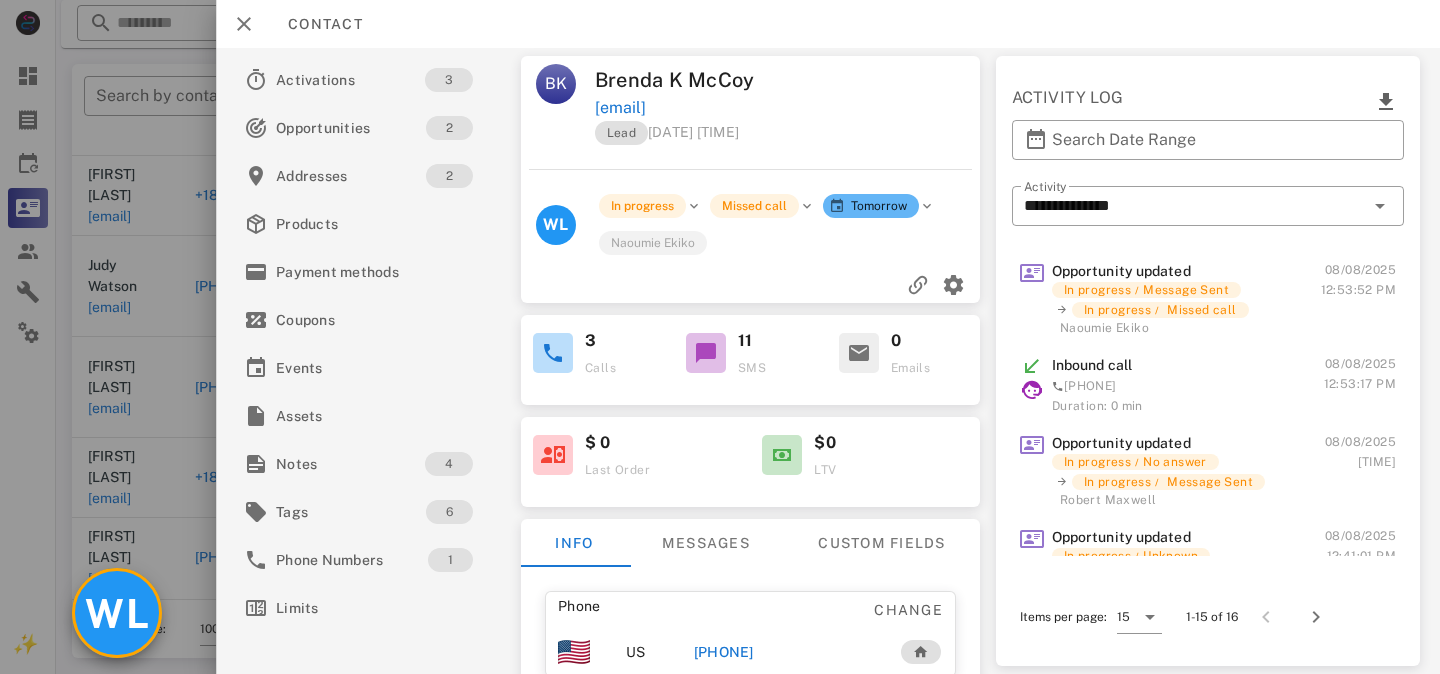 click on "WL" at bounding box center (117, 613) 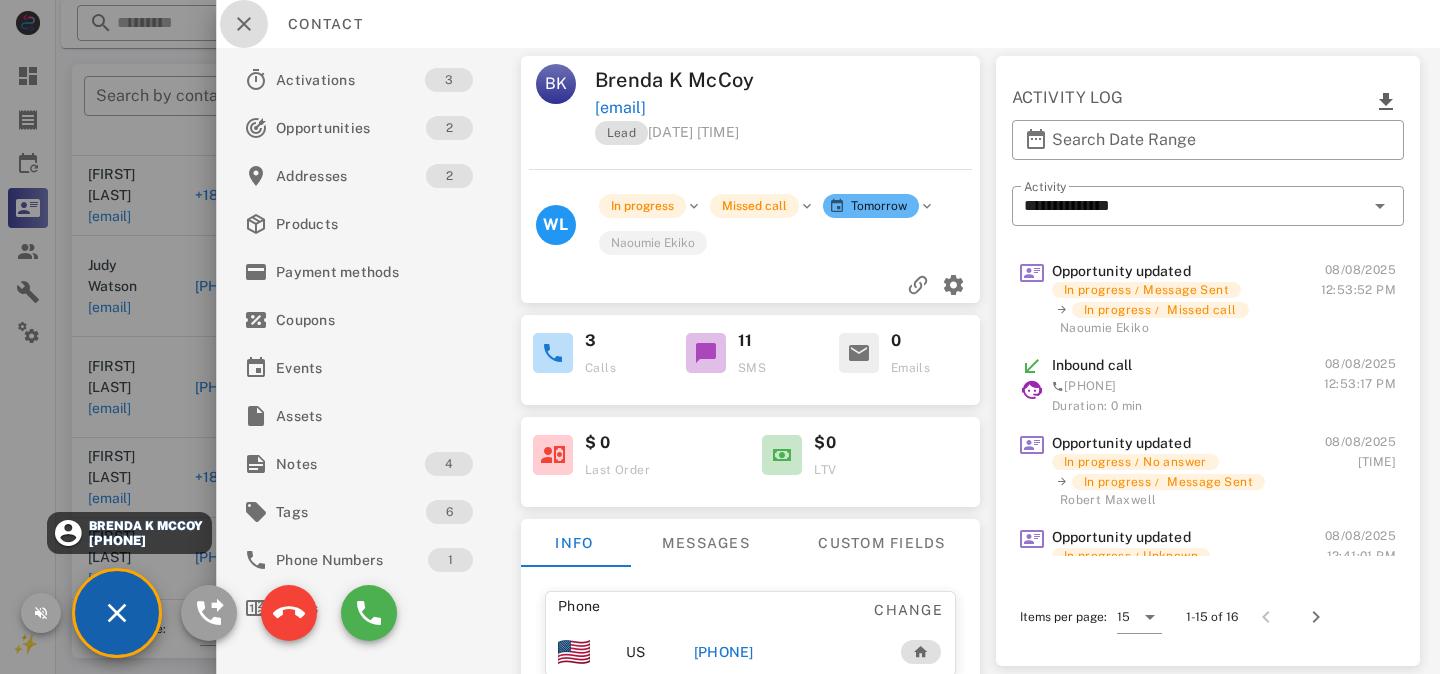 click at bounding box center (244, 24) 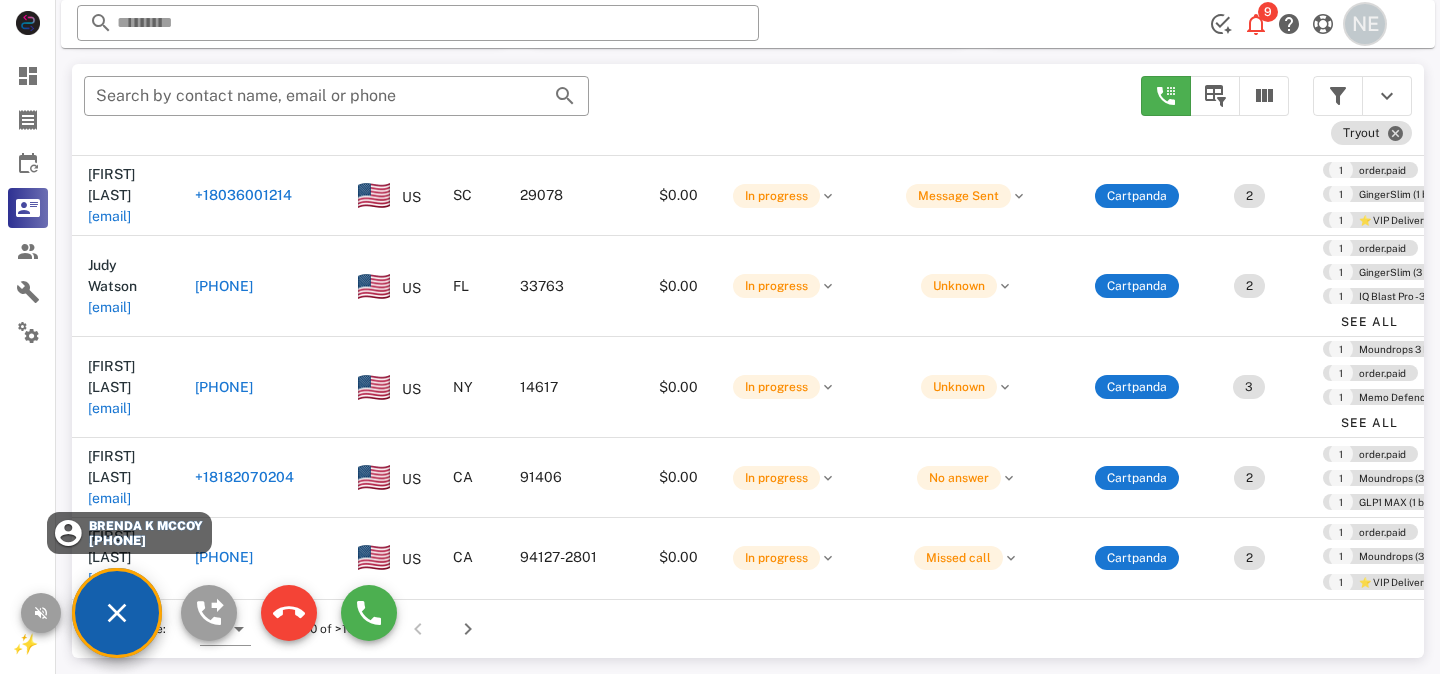 click on "NE" at bounding box center [1365, 24] 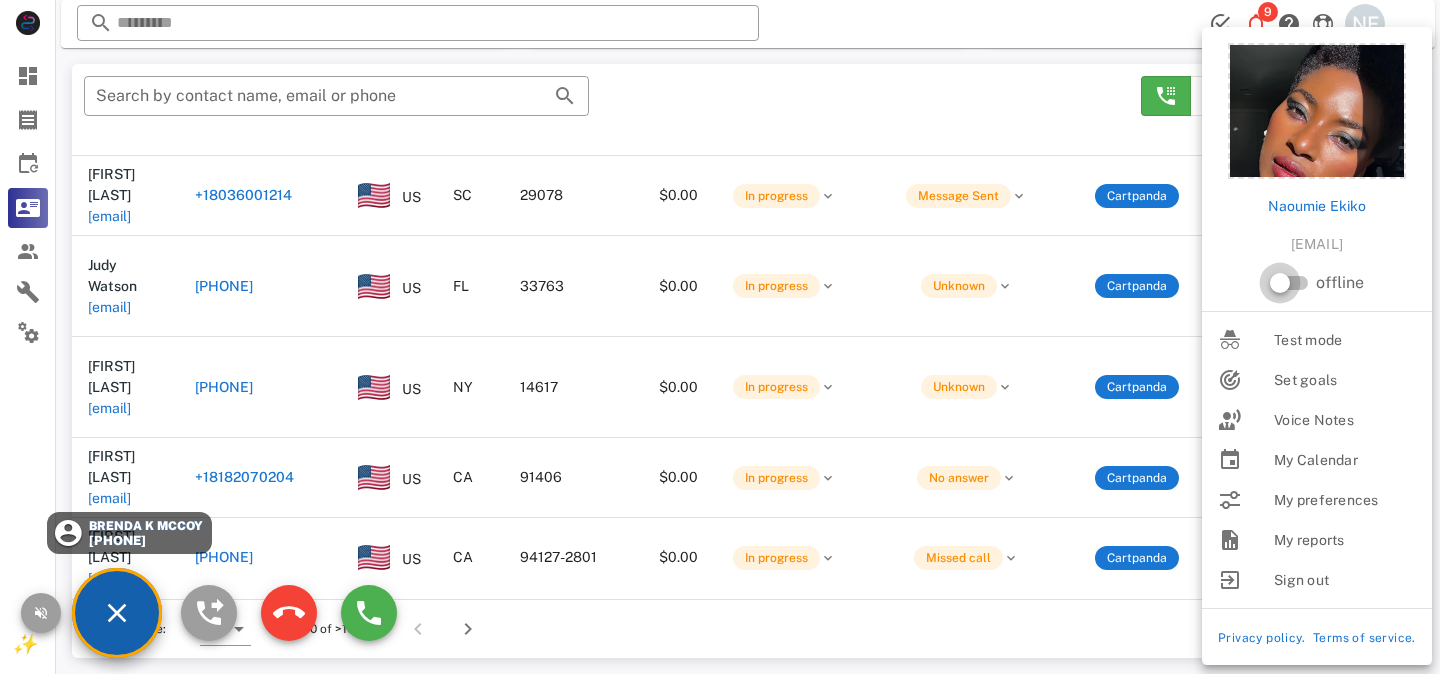 click at bounding box center (1280, 283) 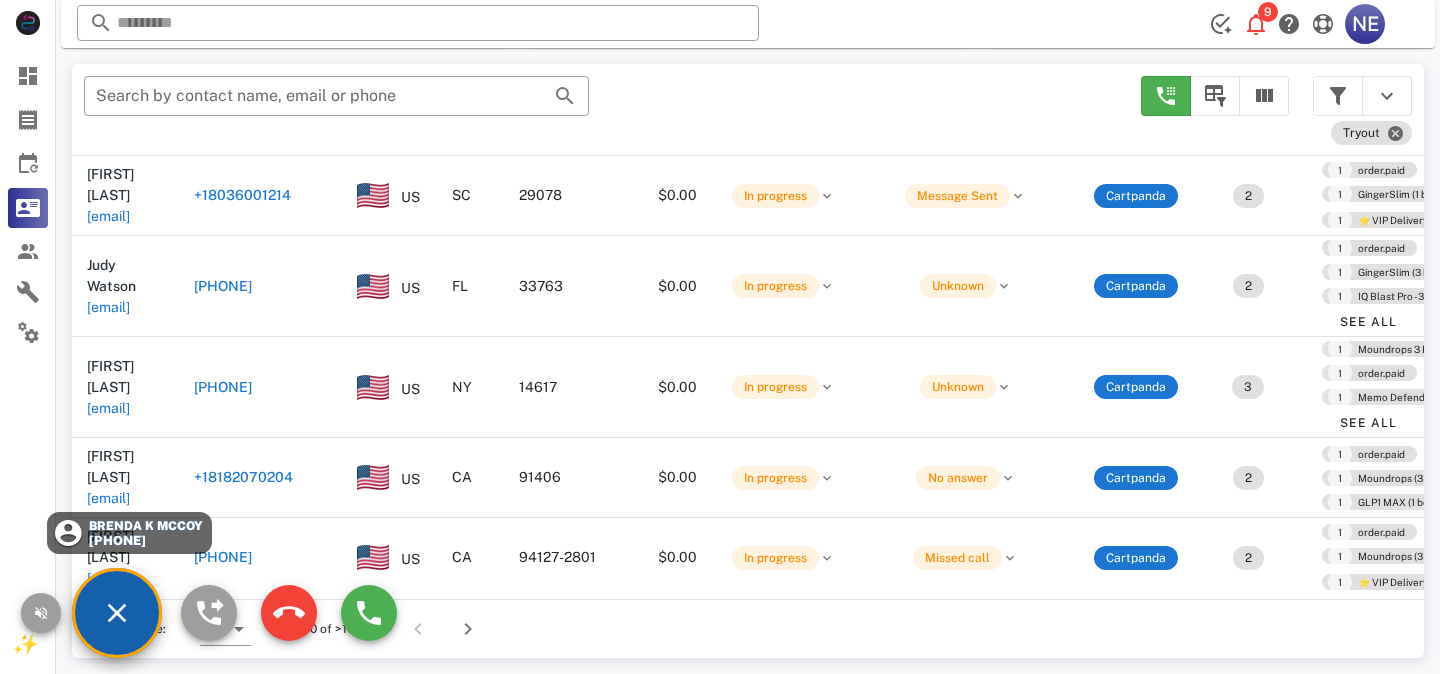 scroll, scrollTop: 2623, scrollLeft: 0, axis: vertical 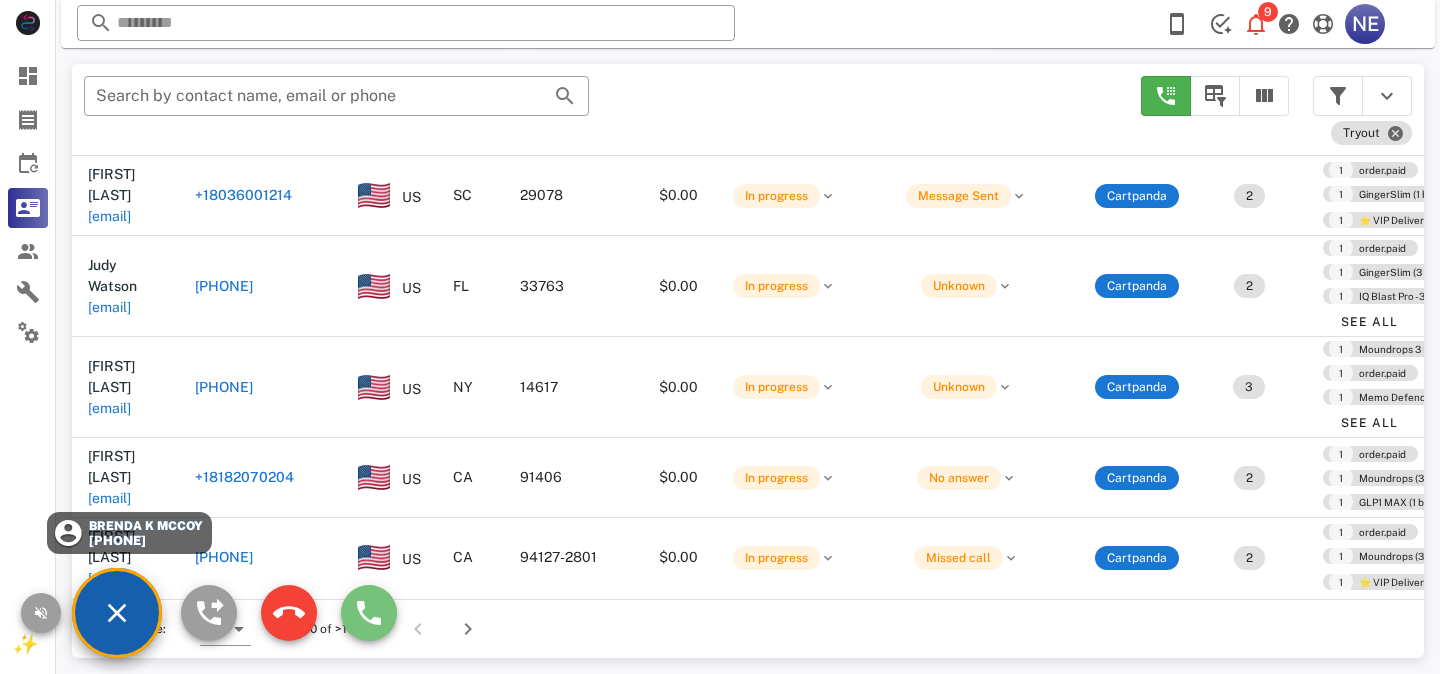 click at bounding box center (369, 613) 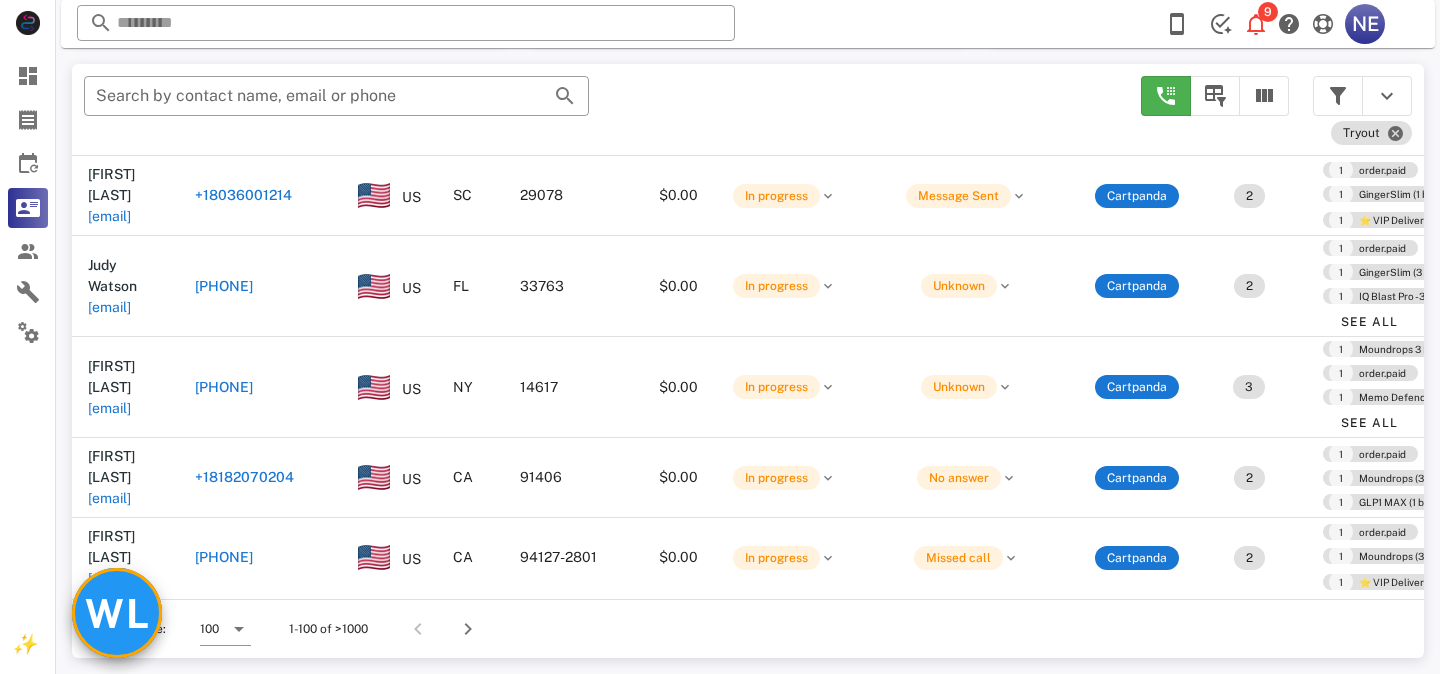 click on "WL" at bounding box center [117, 613] 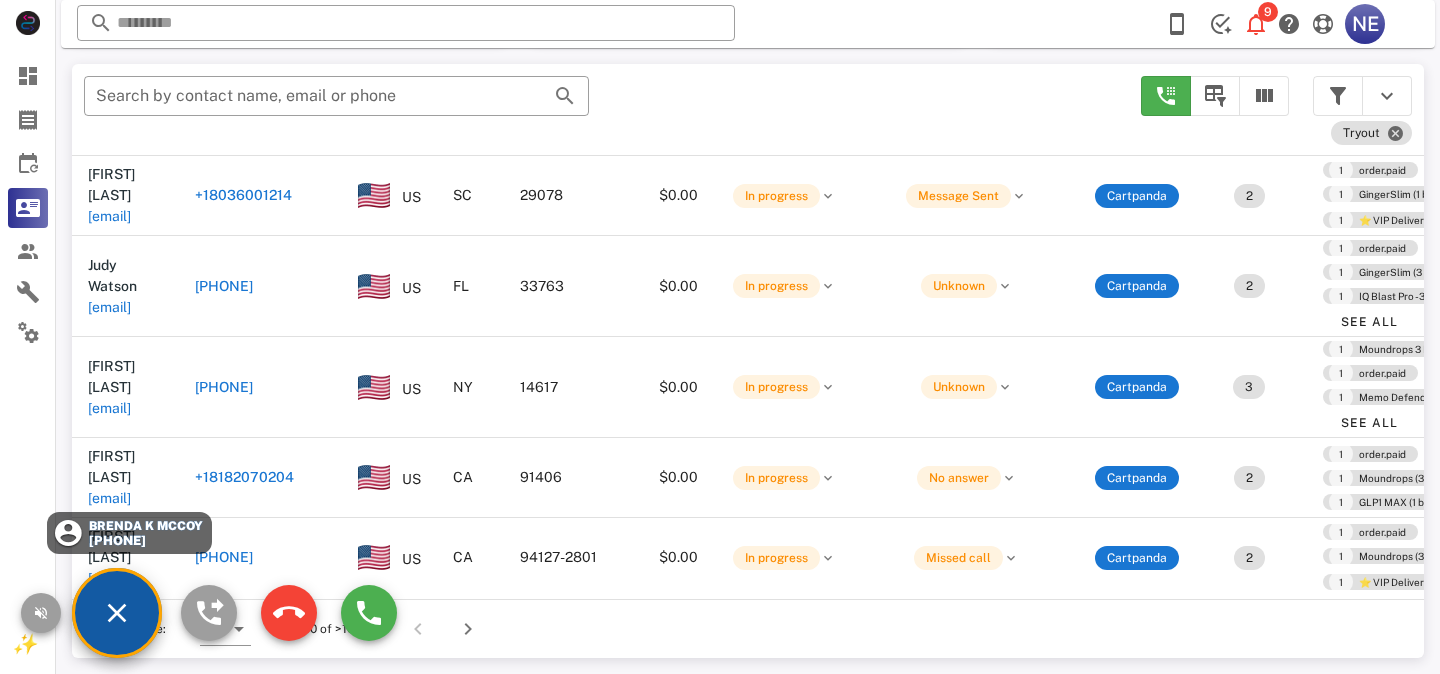 click on "[FIRST] [LAST] [PHONE]" at bounding box center [117, 613] 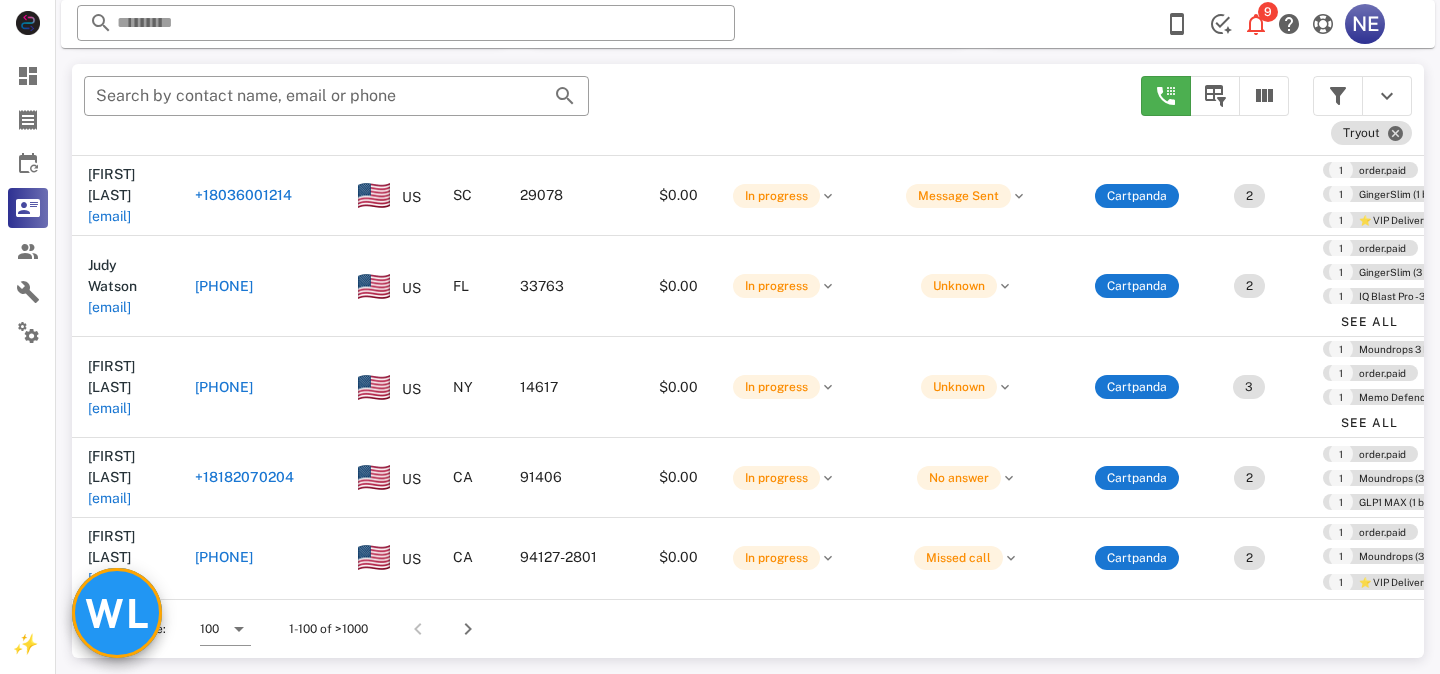 click on "WL" at bounding box center (117, 613) 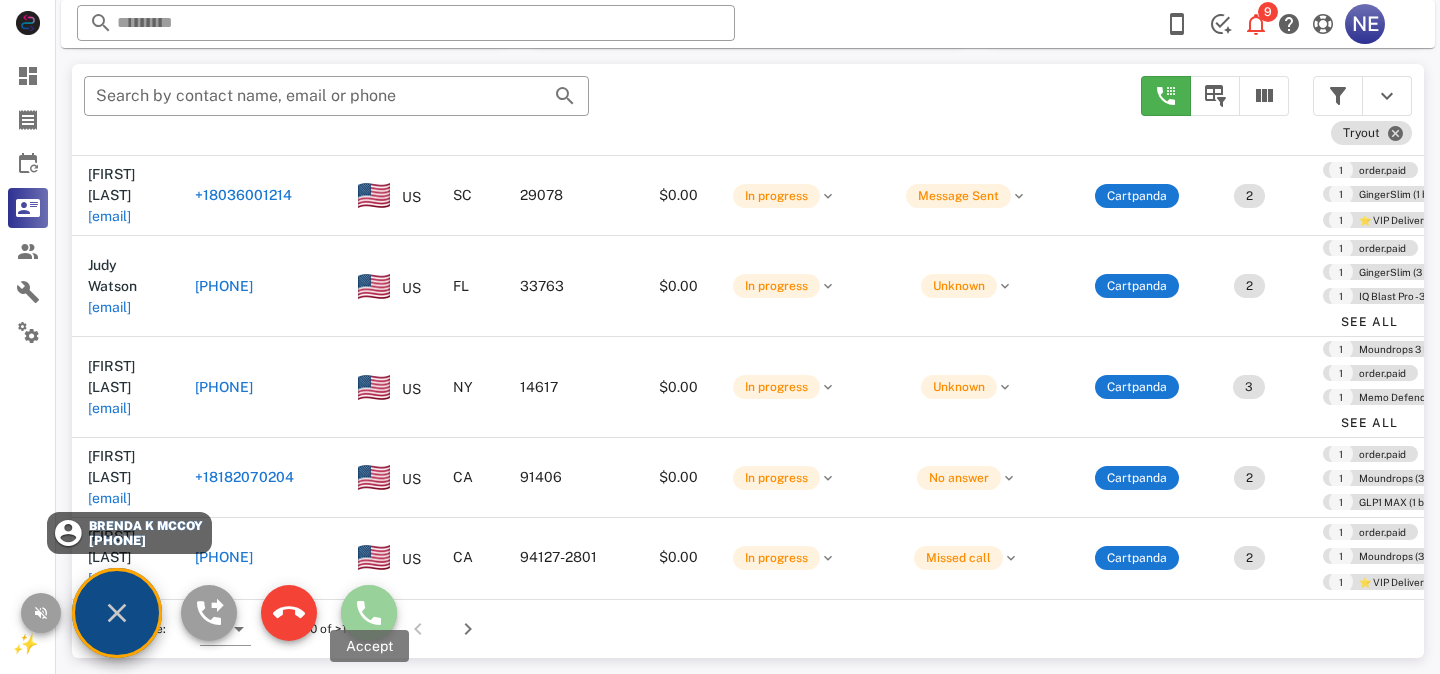 click at bounding box center [369, 613] 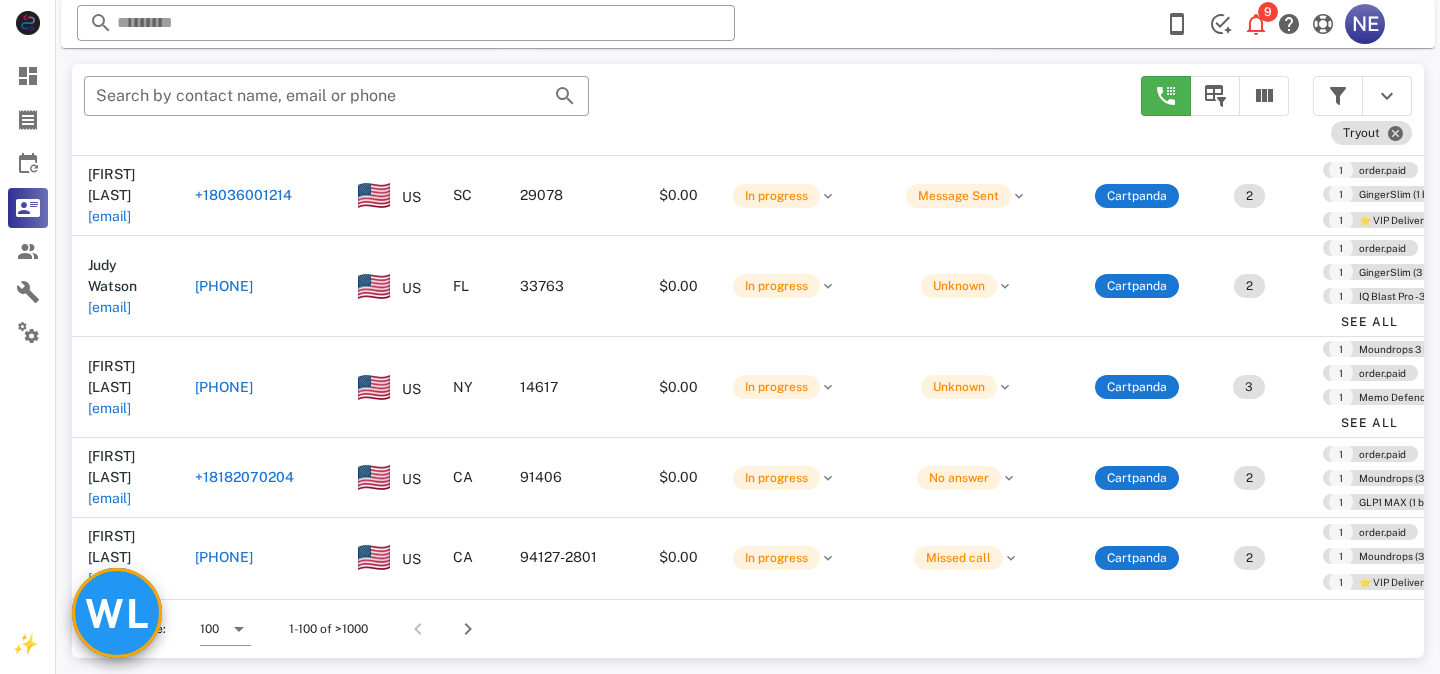 click on "WL" at bounding box center [117, 613] 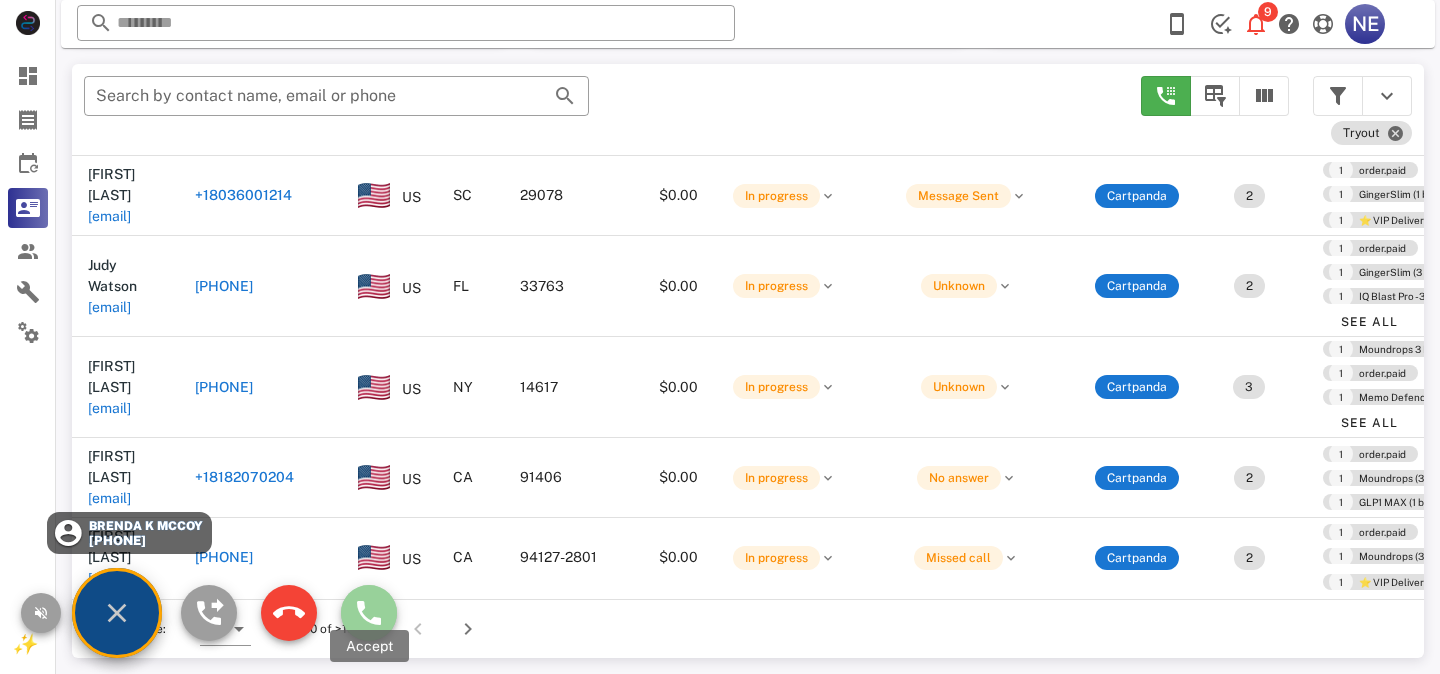 click at bounding box center (369, 613) 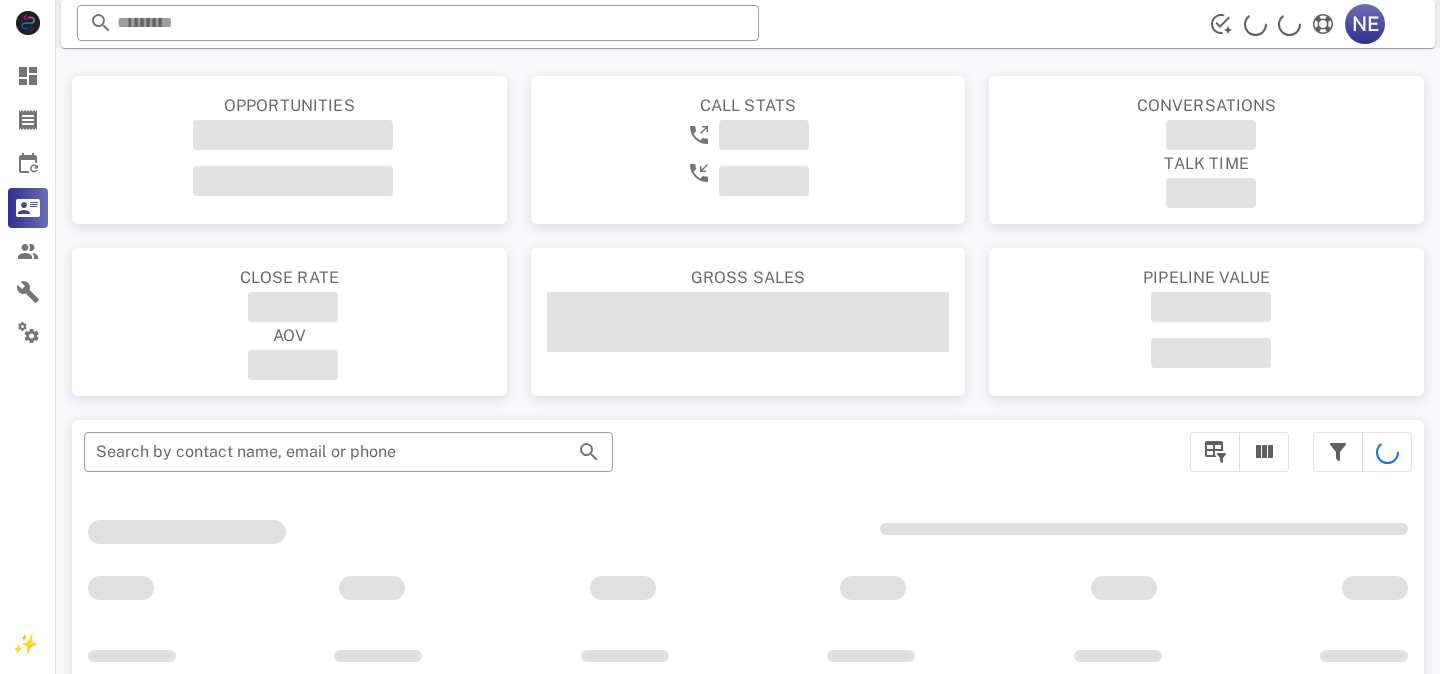 scroll, scrollTop: 356, scrollLeft: 0, axis: vertical 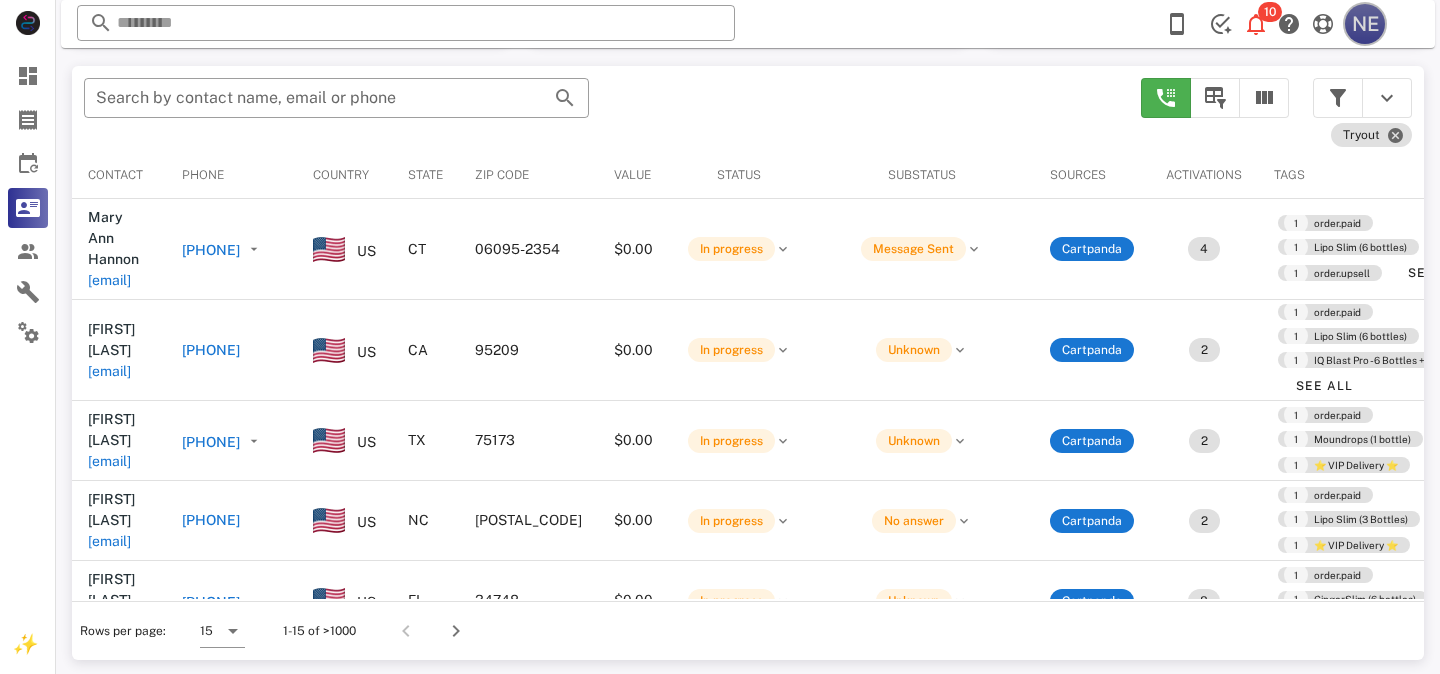 click on "NE" at bounding box center (1365, 24) 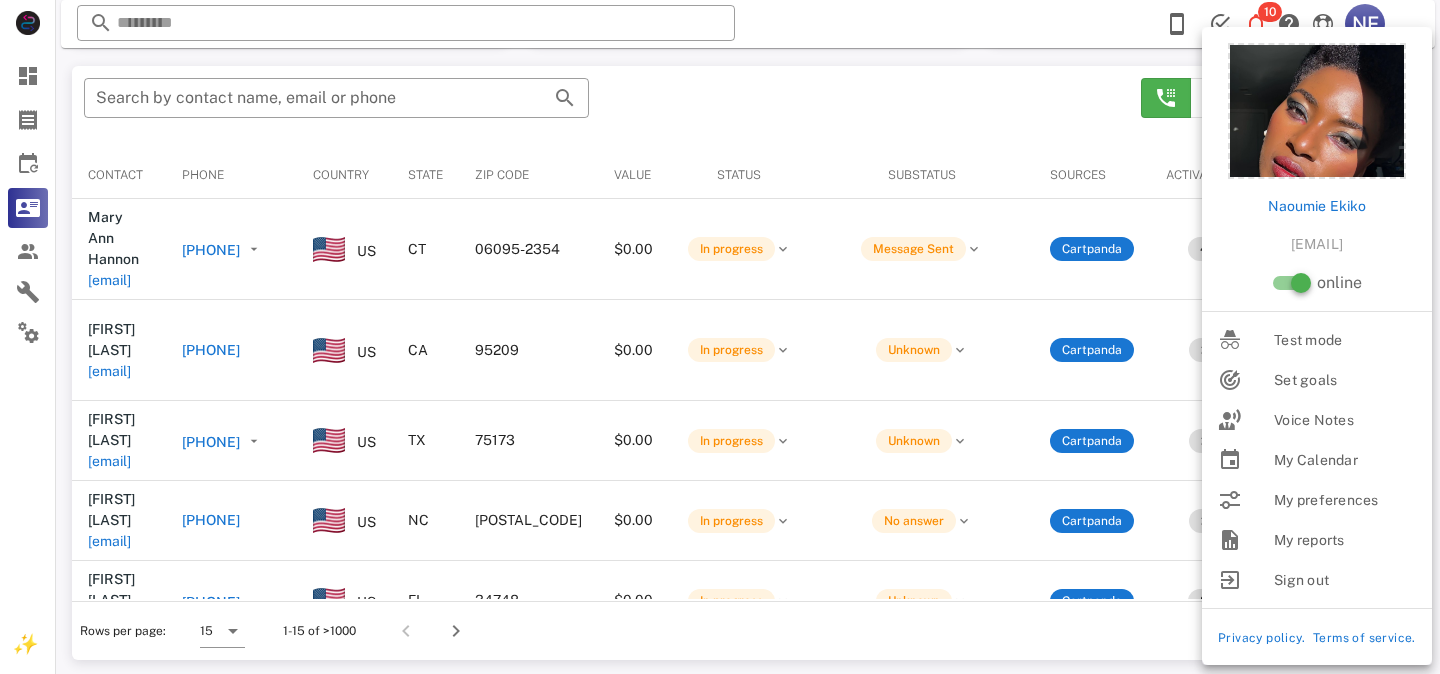 click on "​ [NUMBER] [STREET] Accept" at bounding box center [748, 24] 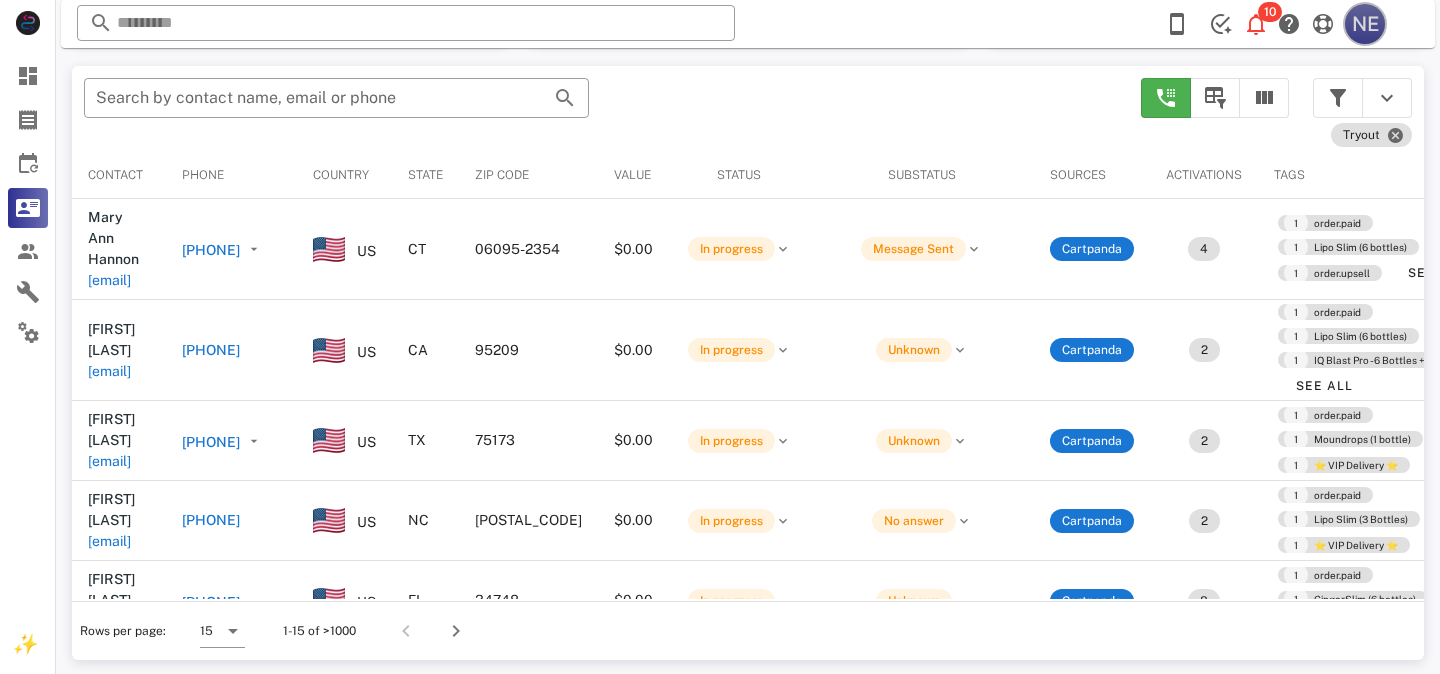 click on "NE" at bounding box center (1365, 24) 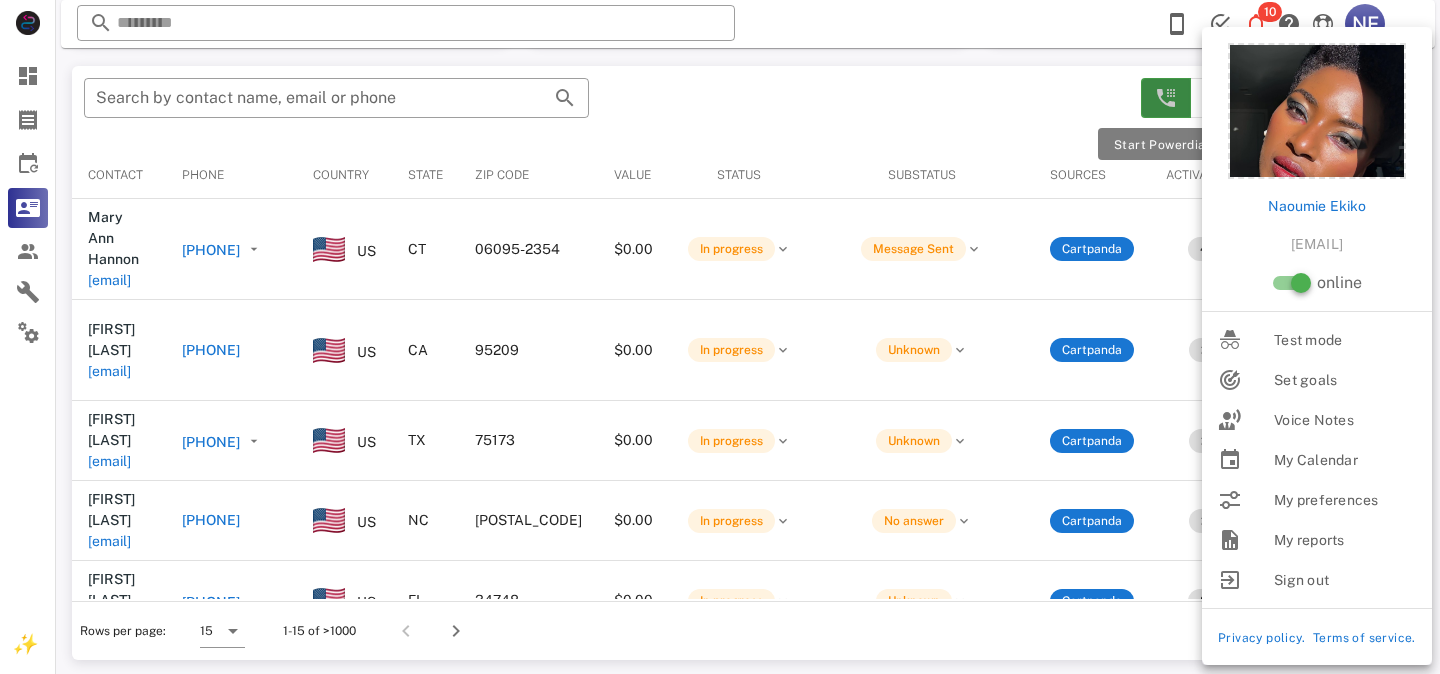 click at bounding box center (1166, 98) 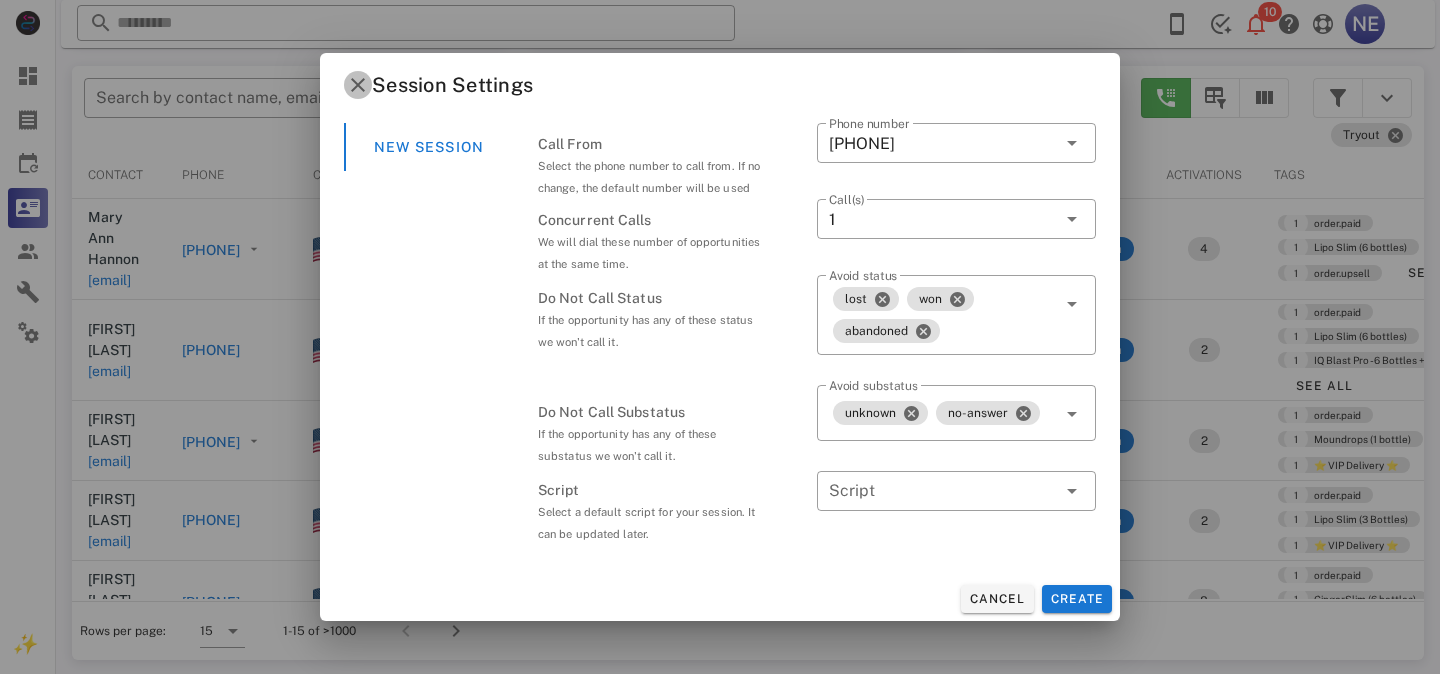 click at bounding box center (358, 85) 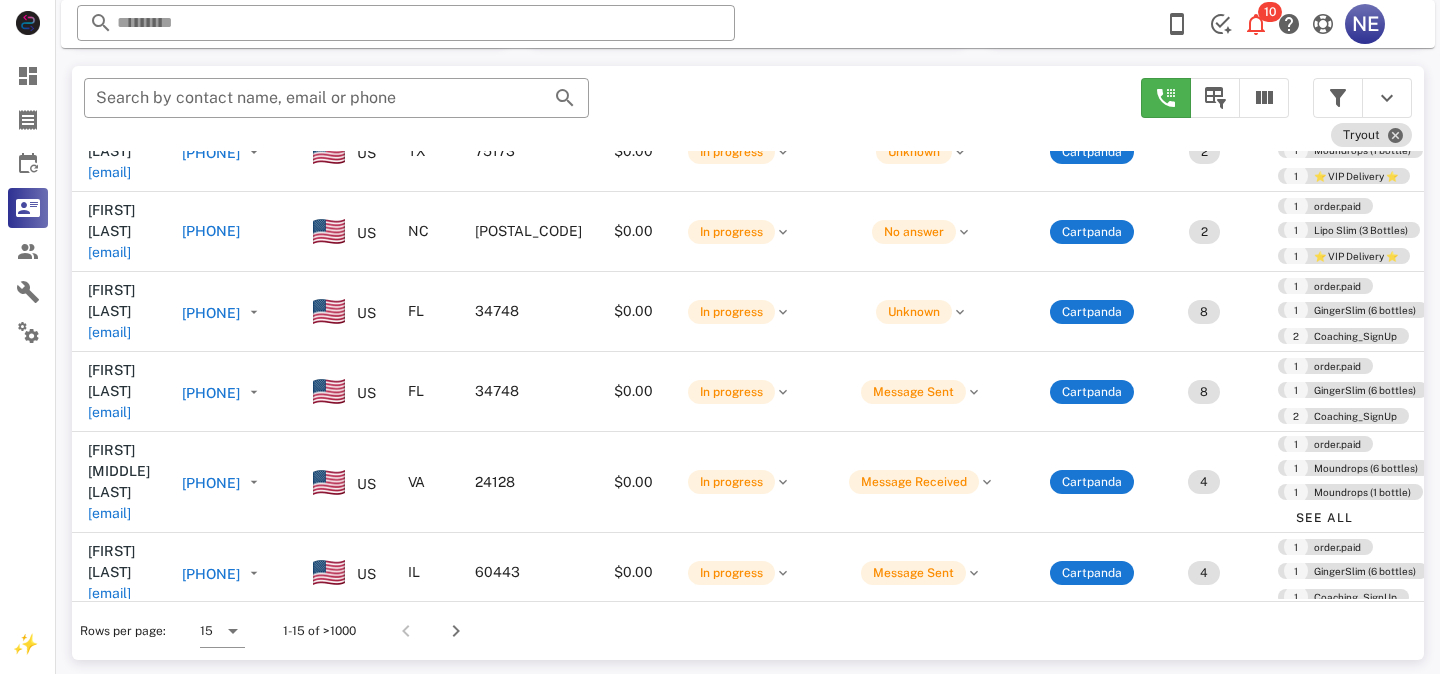 scroll, scrollTop: 325, scrollLeft: 0, axis: vertical 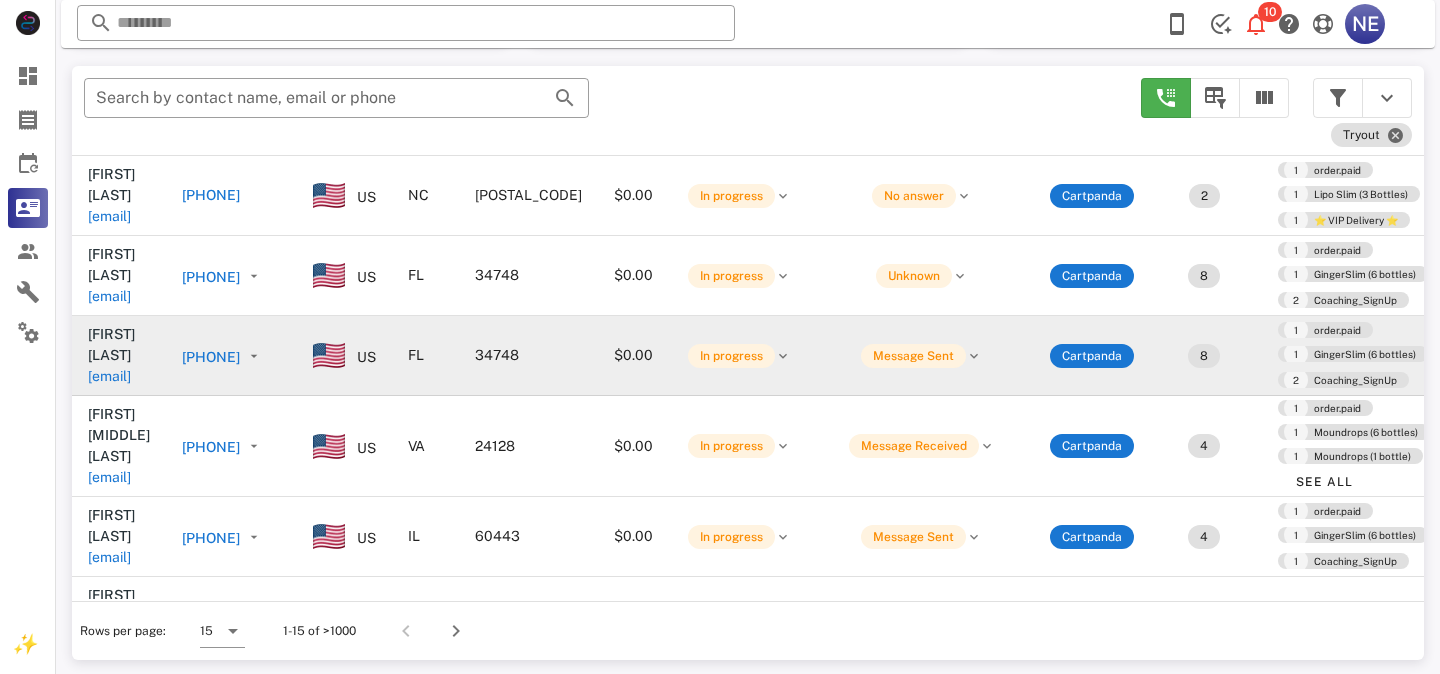 click on "[PHONE]" at bounding box center [211, 357] 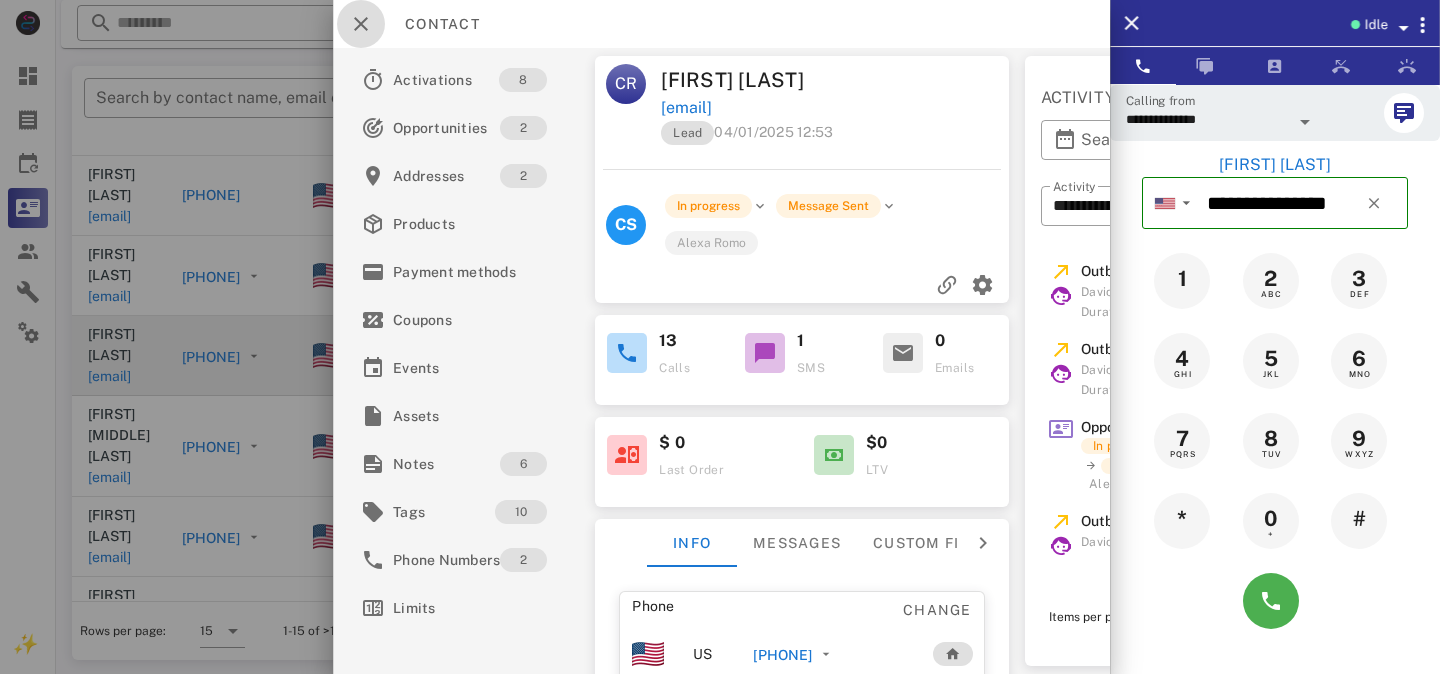 click at bounding box center (361, 24) 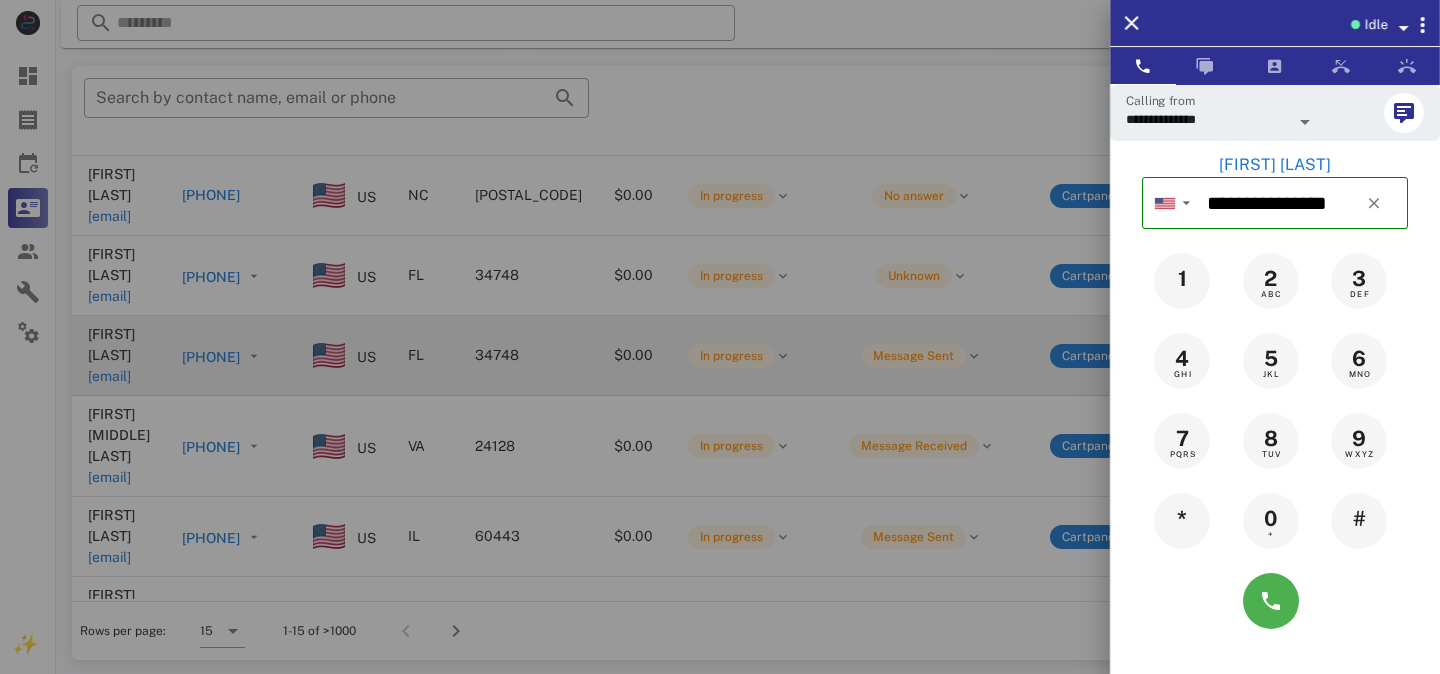 click at bounding box center (720, 337) 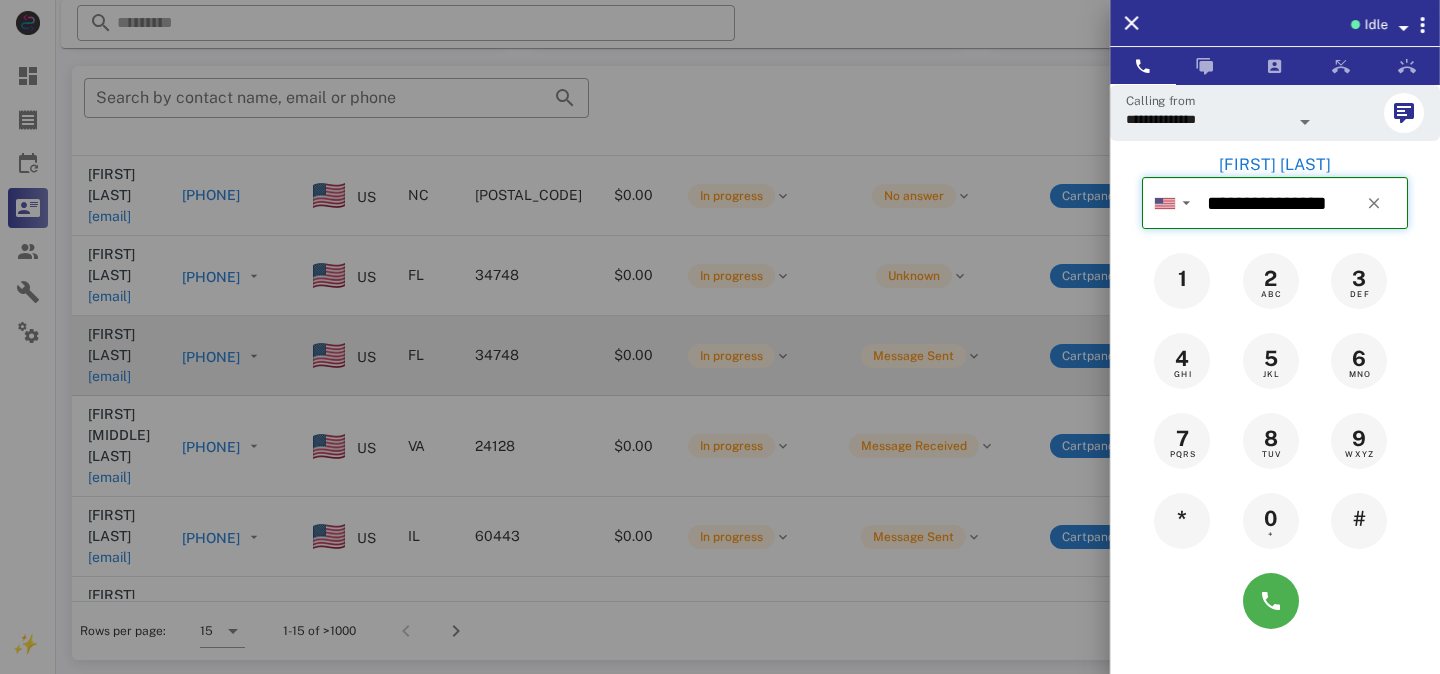 type 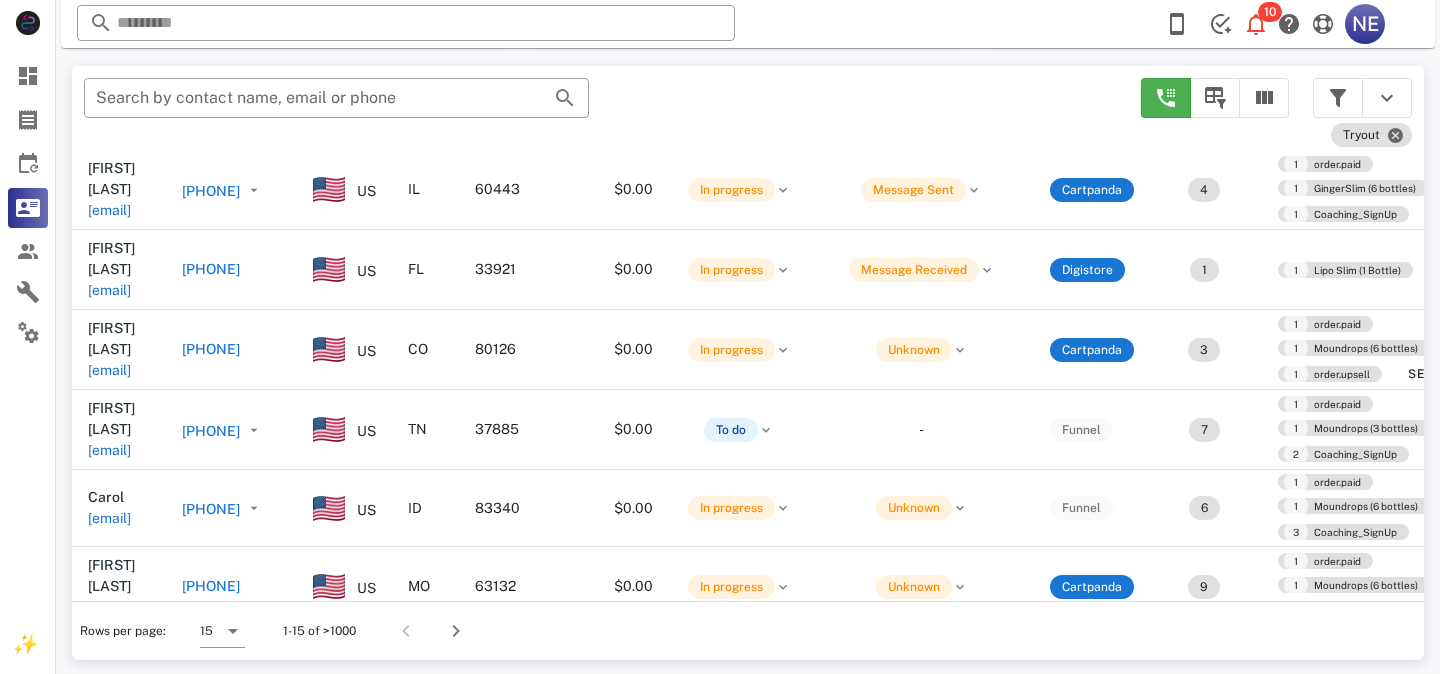 scroll, scrollTop: 784, scrollLeft: 0, axis: vertical 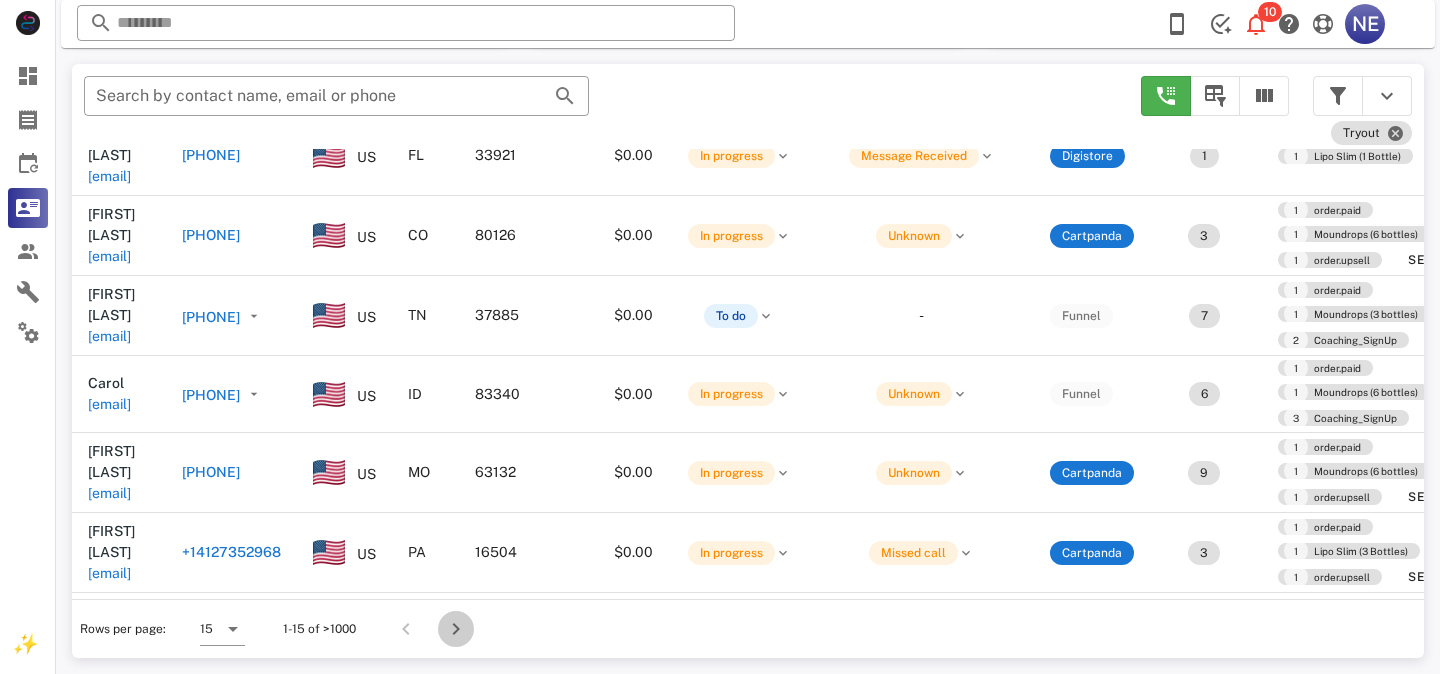 click at bounding box center [456, 629] 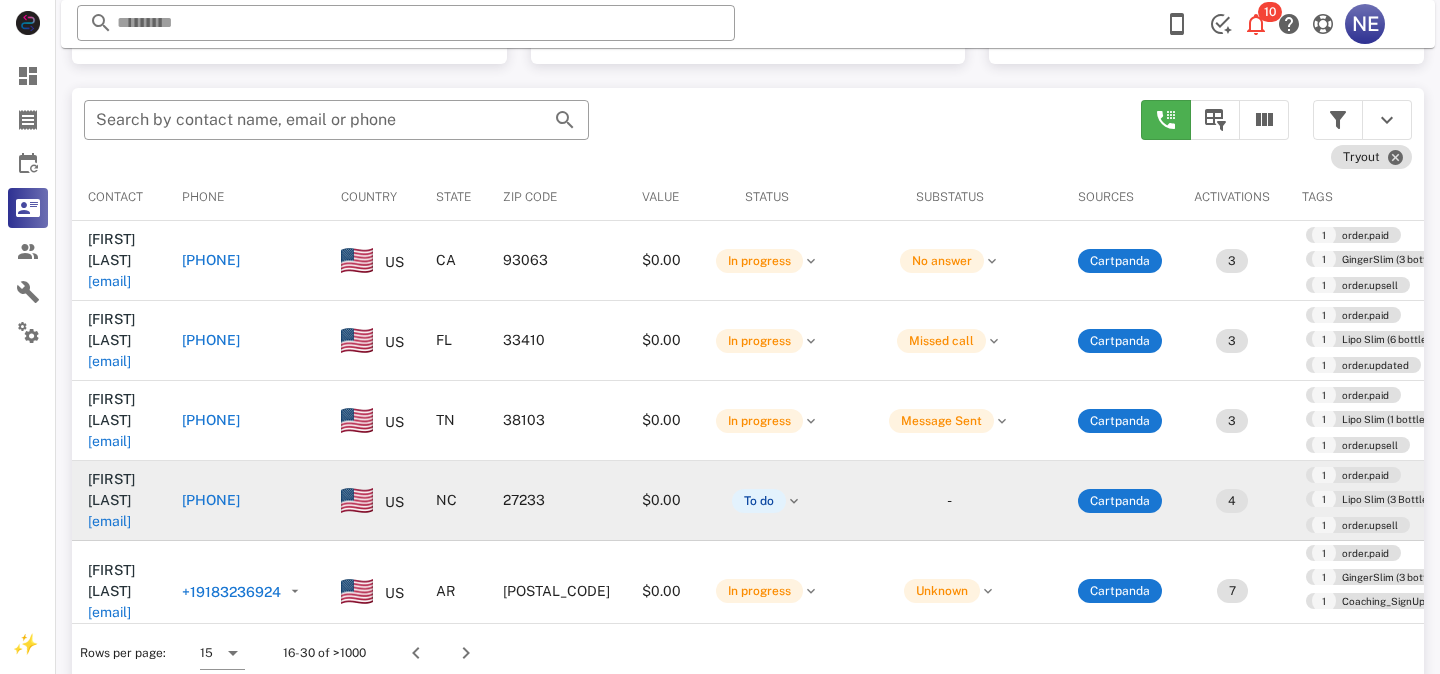 scroll, scrollTop: 380, scrollLeft: 0, axis: vertical 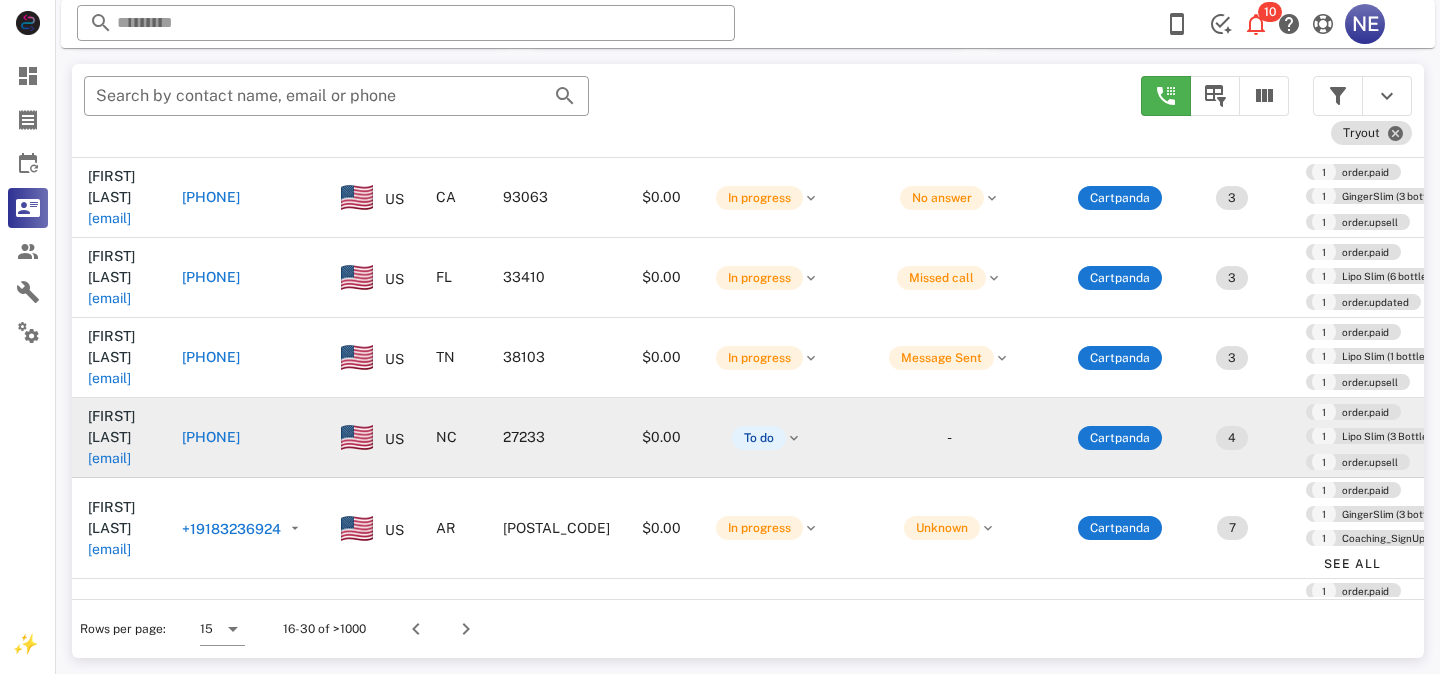 click on "+13367065401" at bounding box center (211, 437) 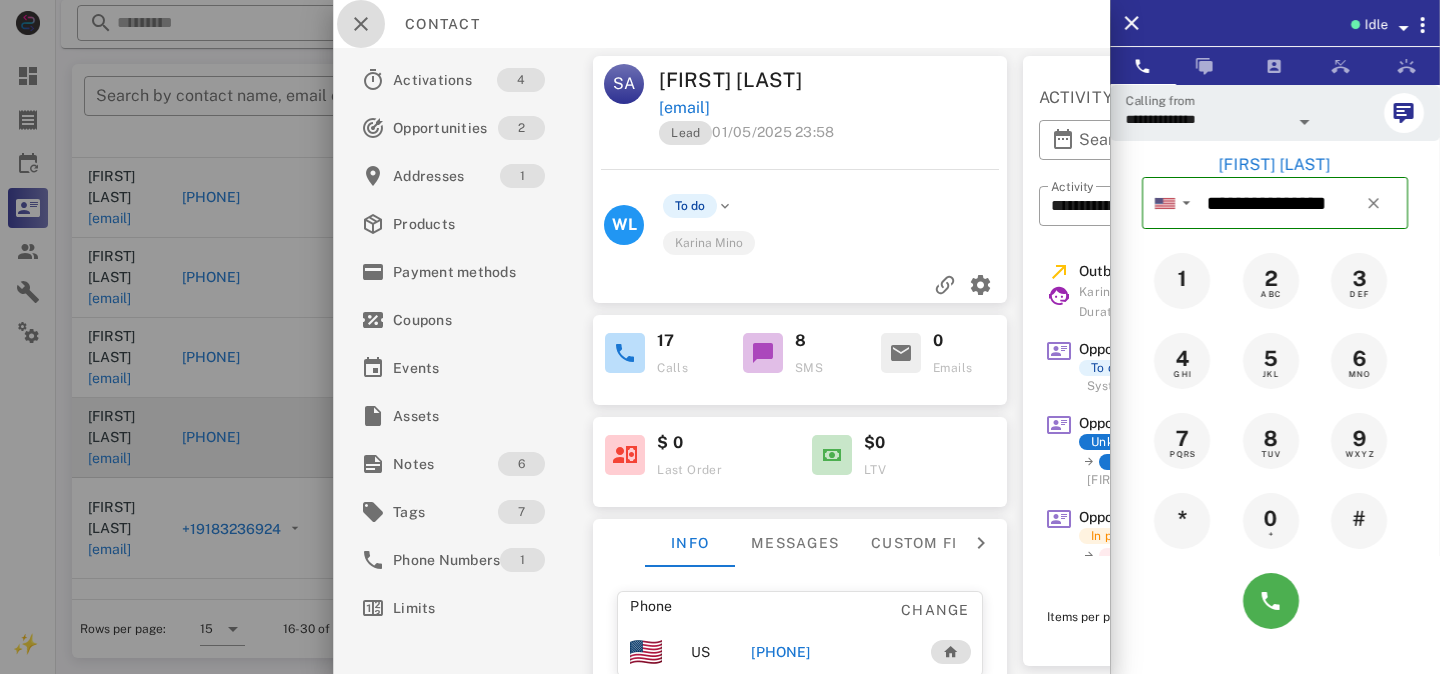 click at bounding box center [361, 24] 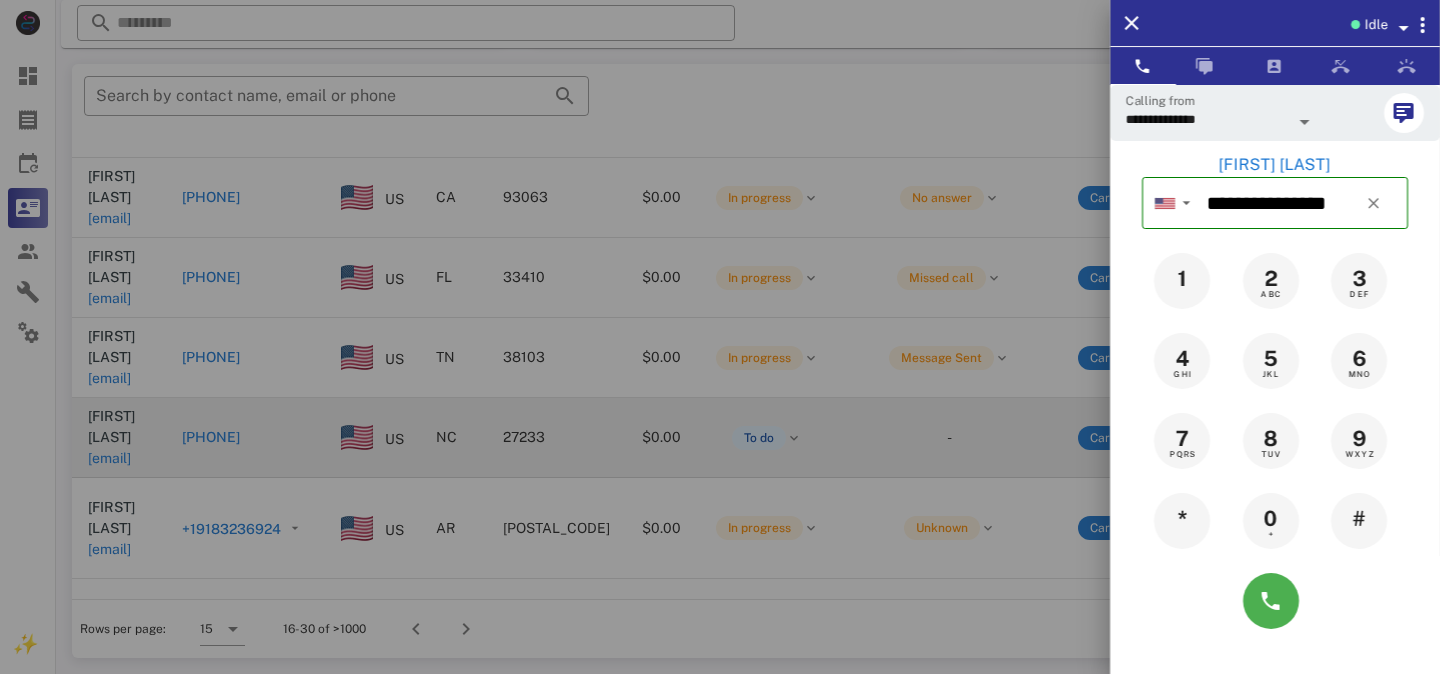 click at bounding box center [720, 337] 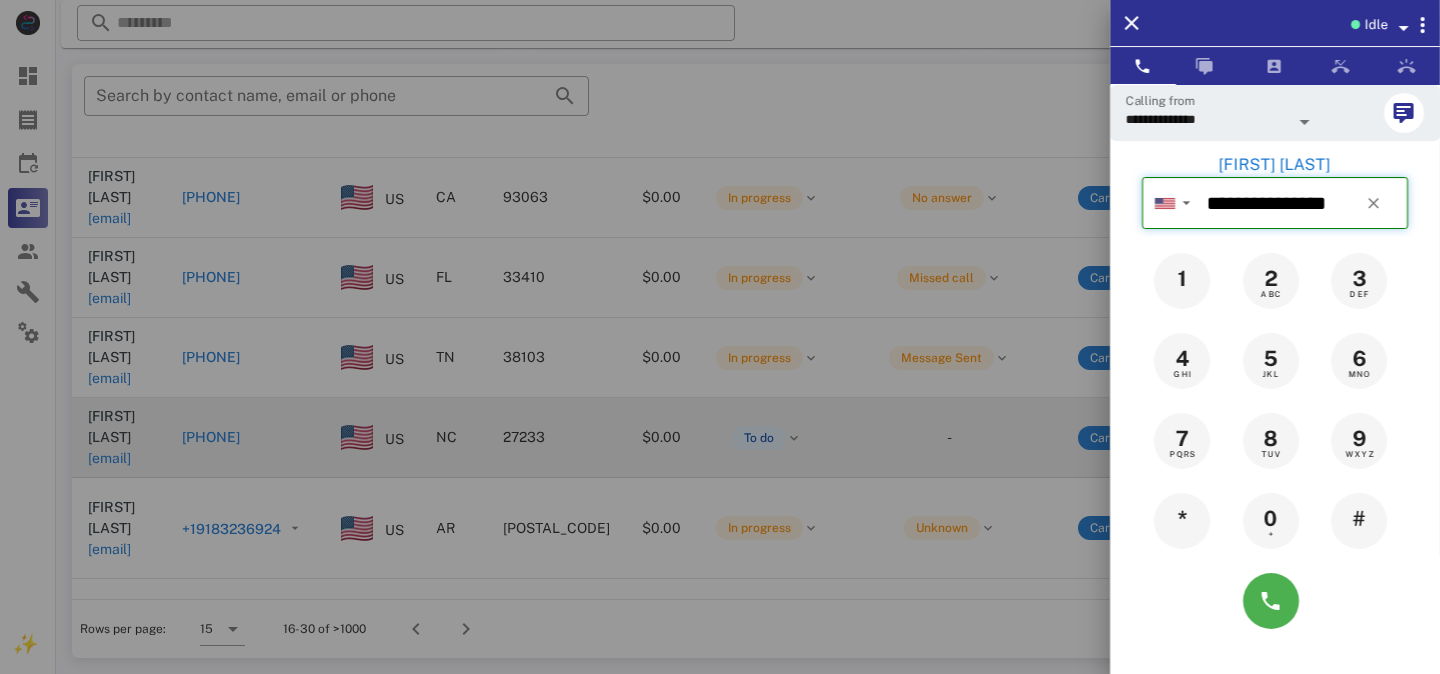 type 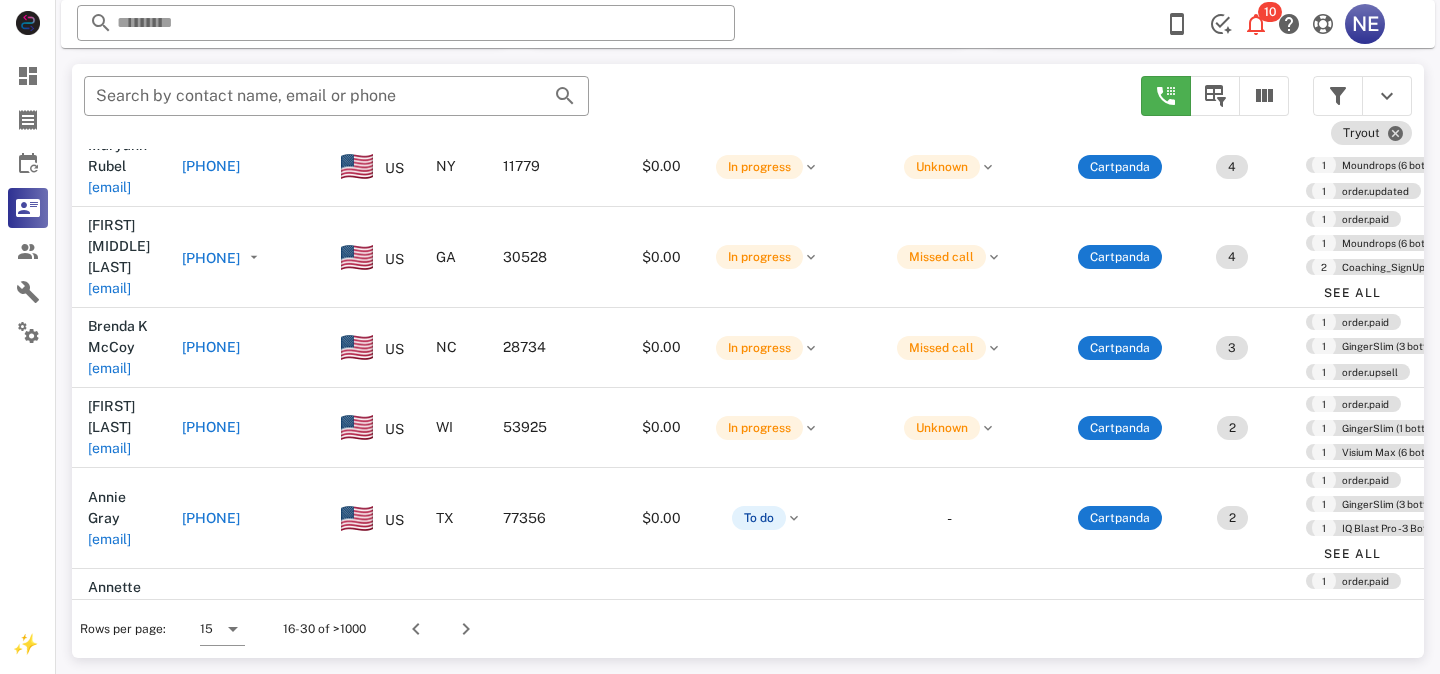 scroll, scrollTop: 872, scrollLeft: 0, axis: vertical 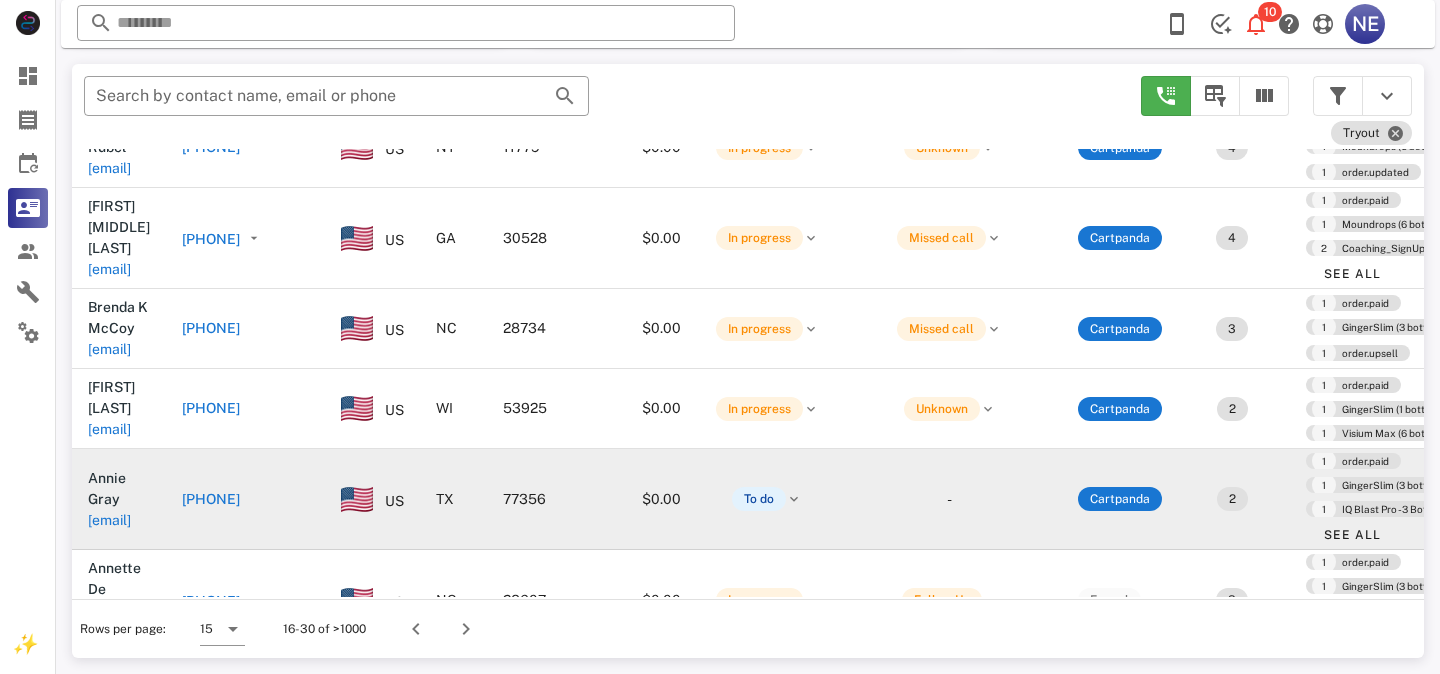 click on "+19365820421" at bounding box center (211, 499) 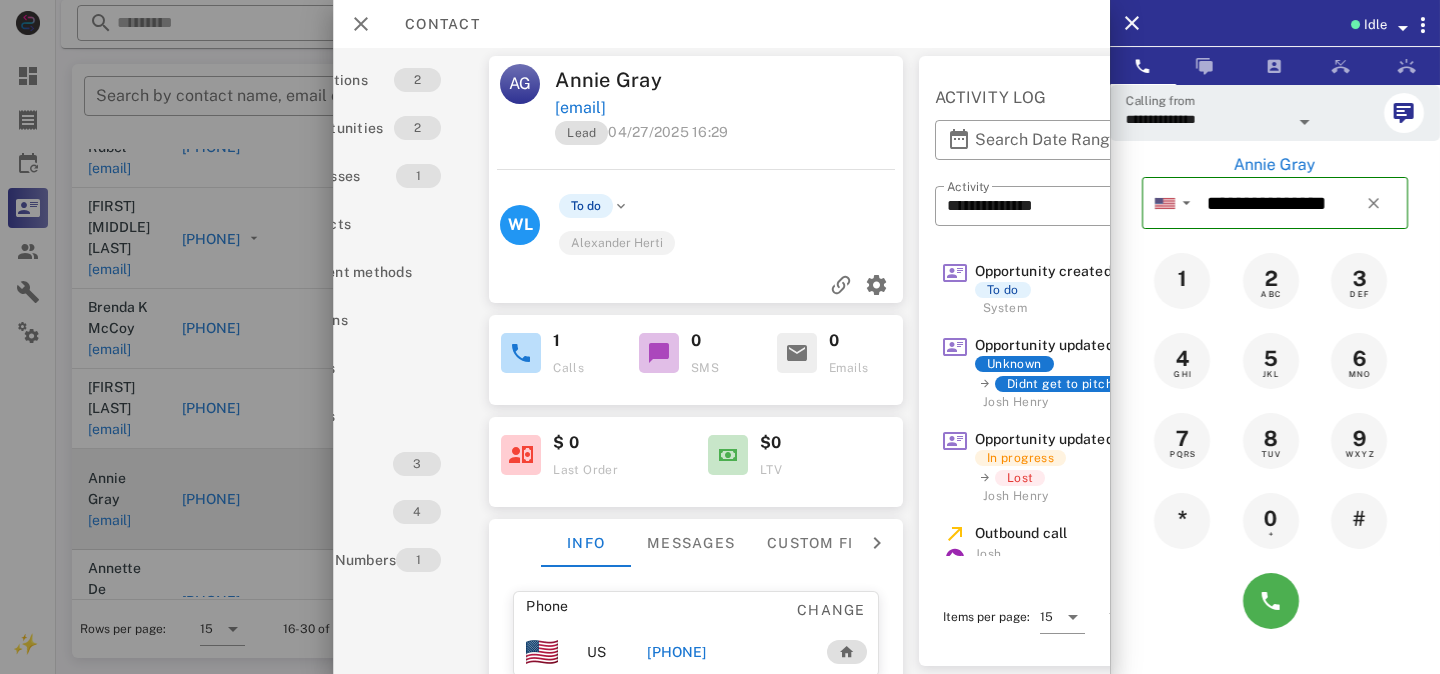 scroll, scrollTop: 0, scrollLeft: 0, axis: both 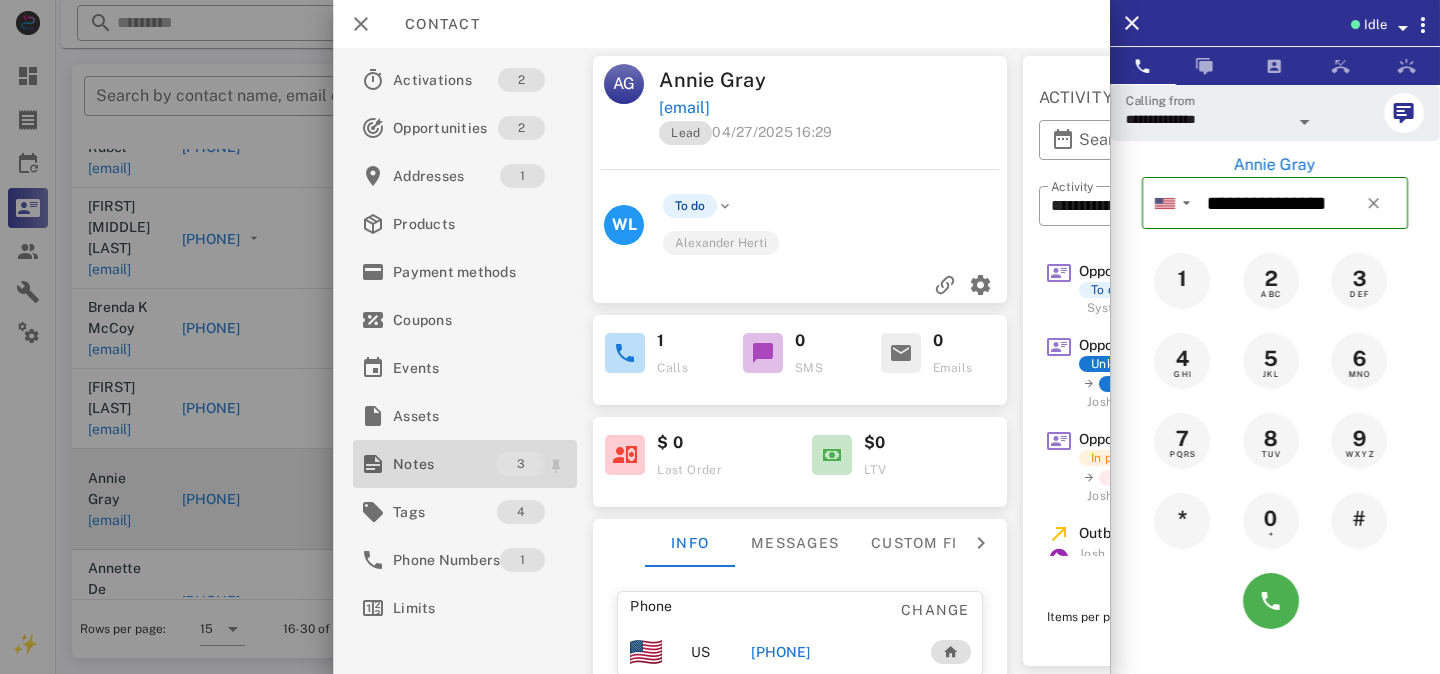 click on "Notes" at bounding box center [445, 464] 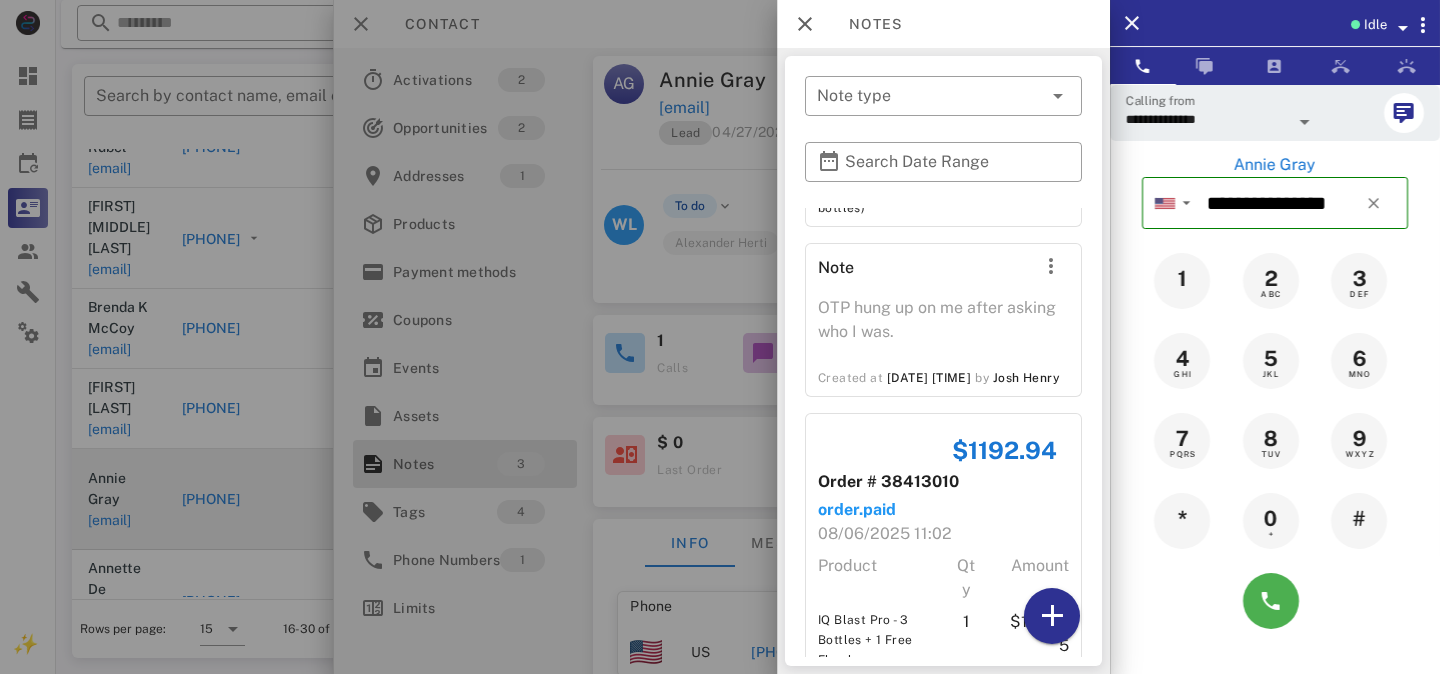 scroll, scrollTop: 321, scrollLeft: 0, axis: vertical 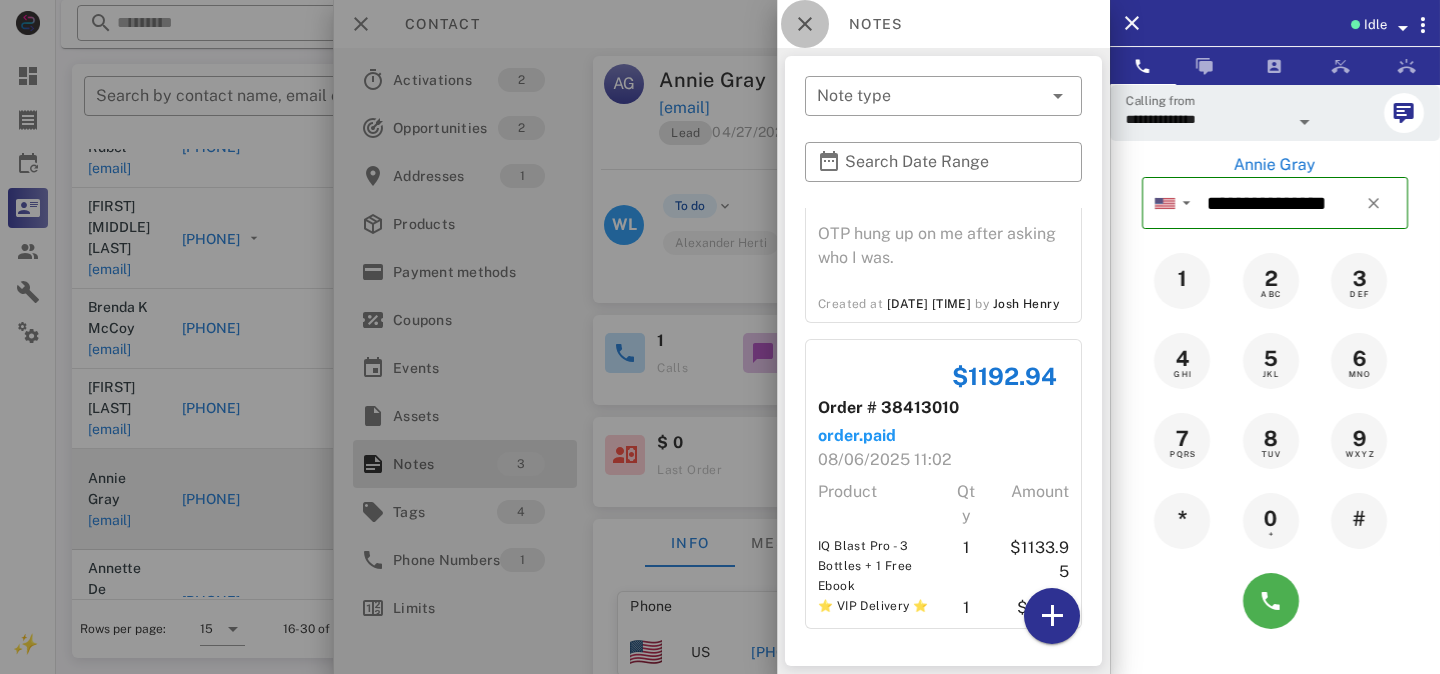 click at bounding box center (805, 24) 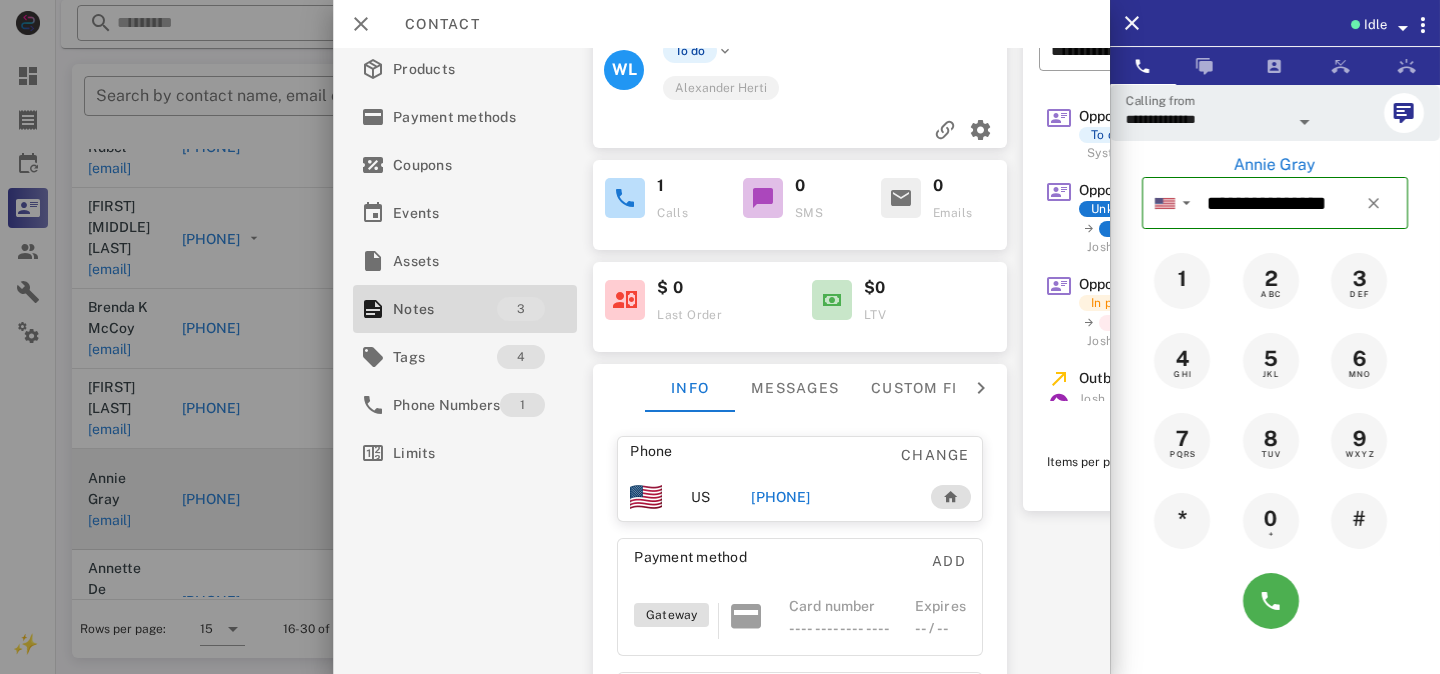 scroll, scrollTop: 306, scrollLeft: 0, axis: vertical 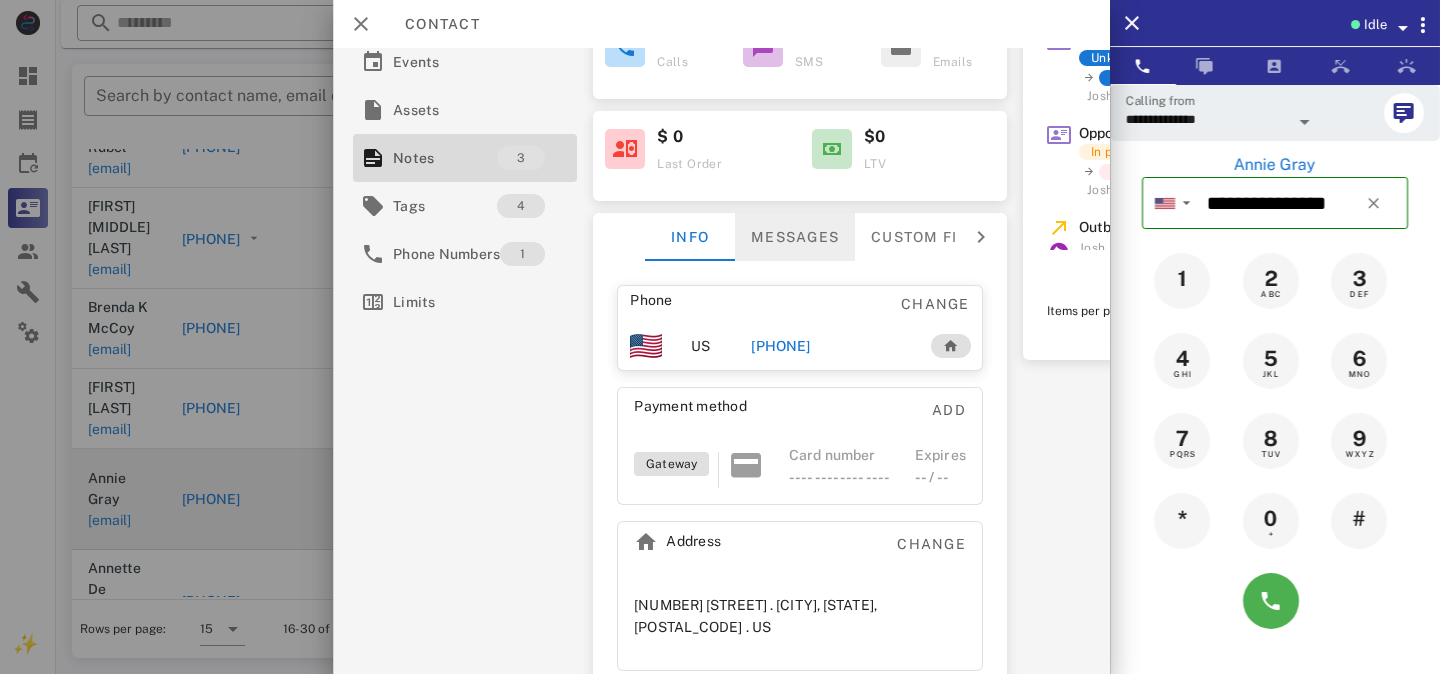 click on "Messages" at bounding box center [795, 237] 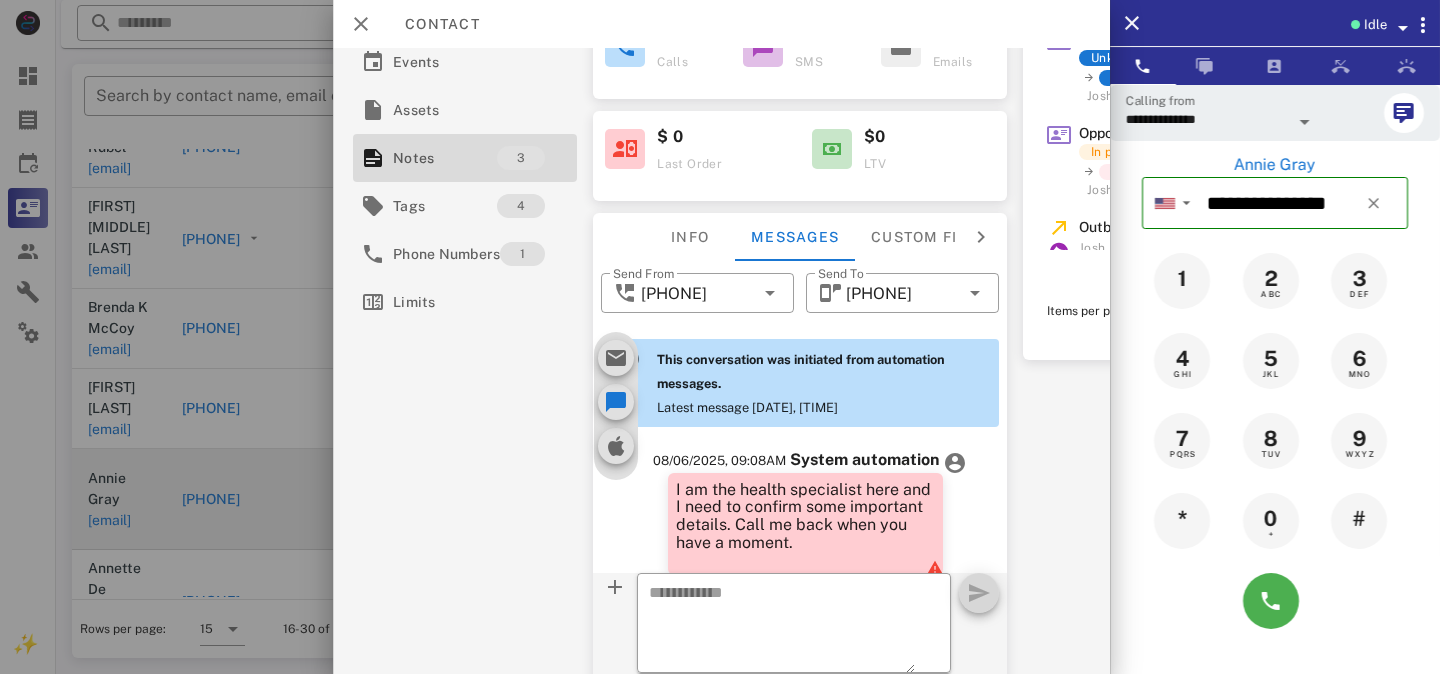 scroll, scrollTop: 702, scrollLeft: 0, axis: vertical 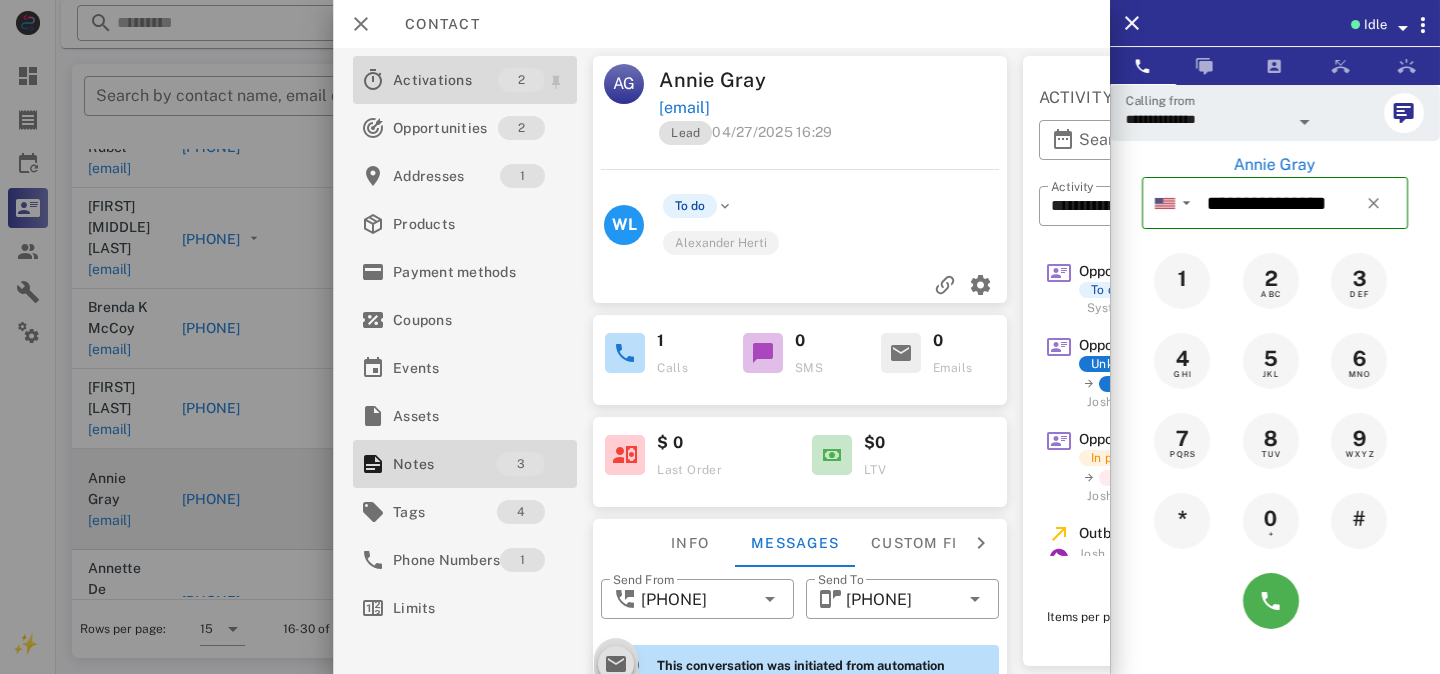 click on "Activations" at bounding box center (445, 80) 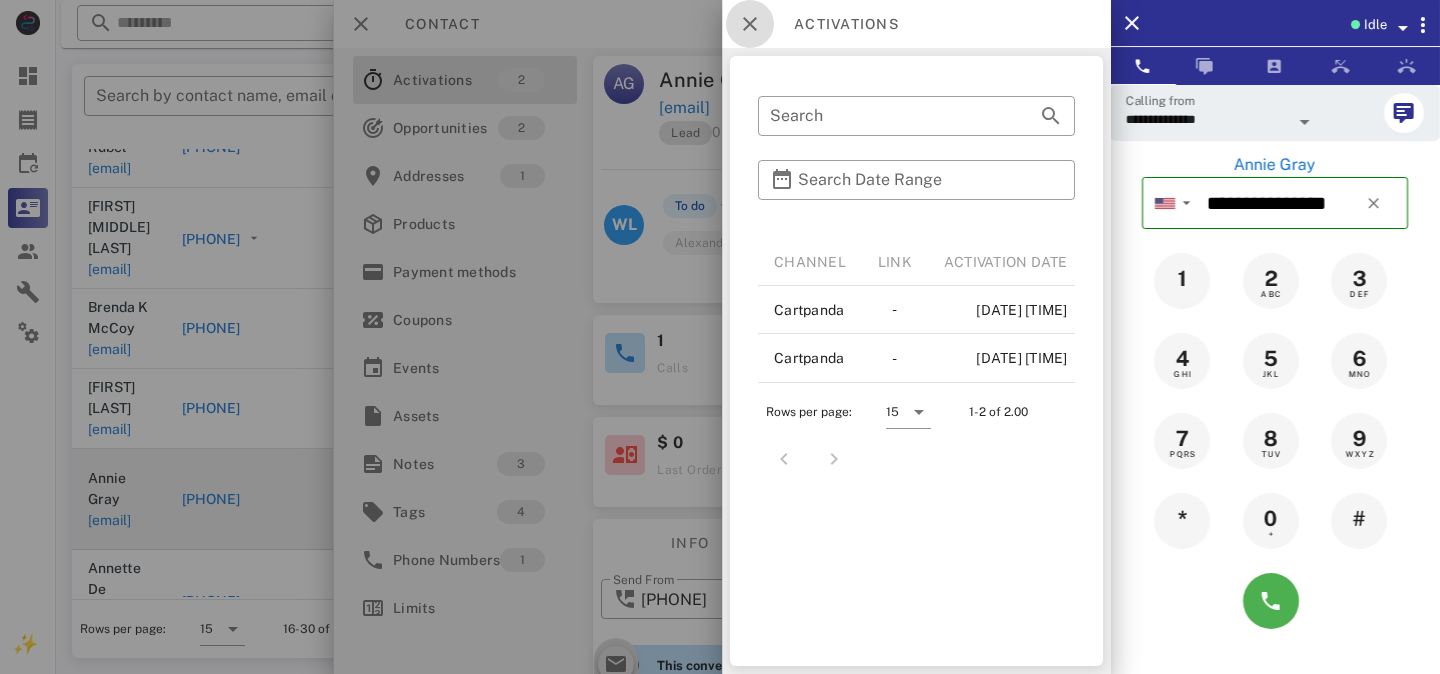 click at bounding box center [750, 24] 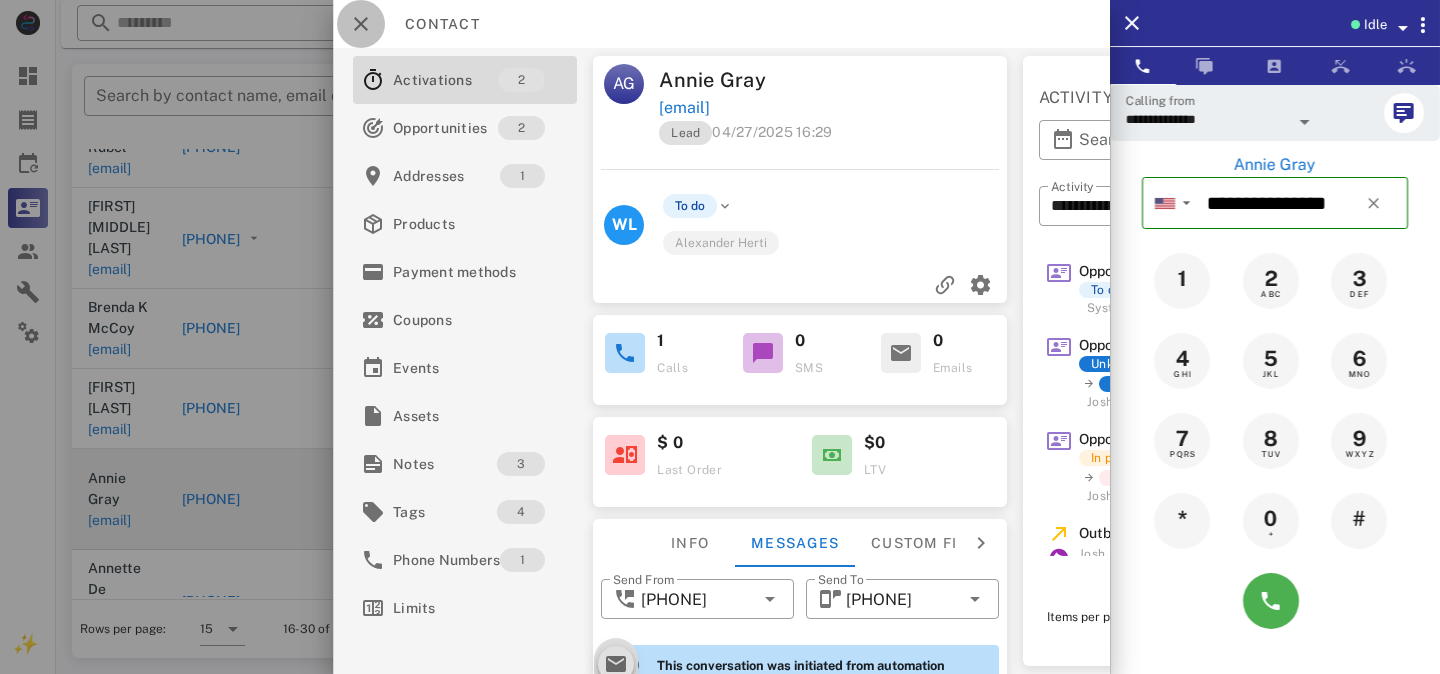 click at bounding box center [361, 24] 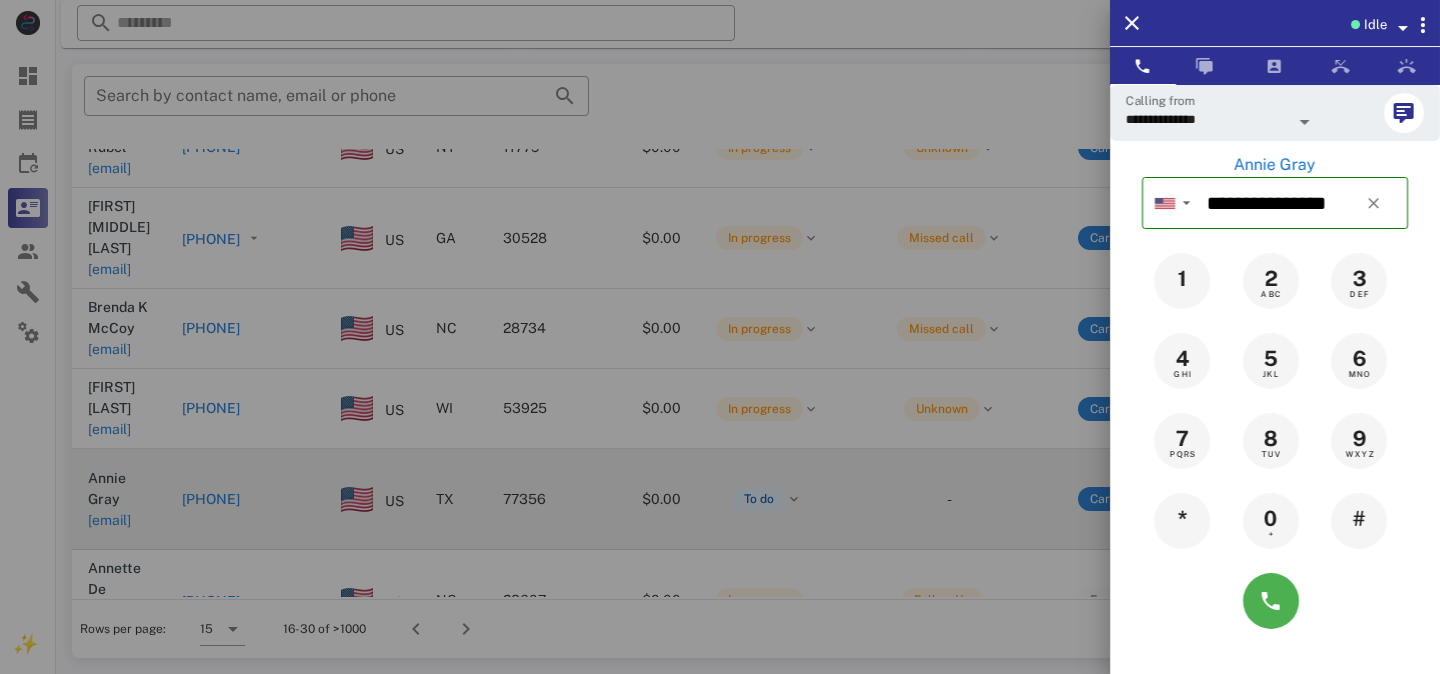 click at bounding box center [720, 337] 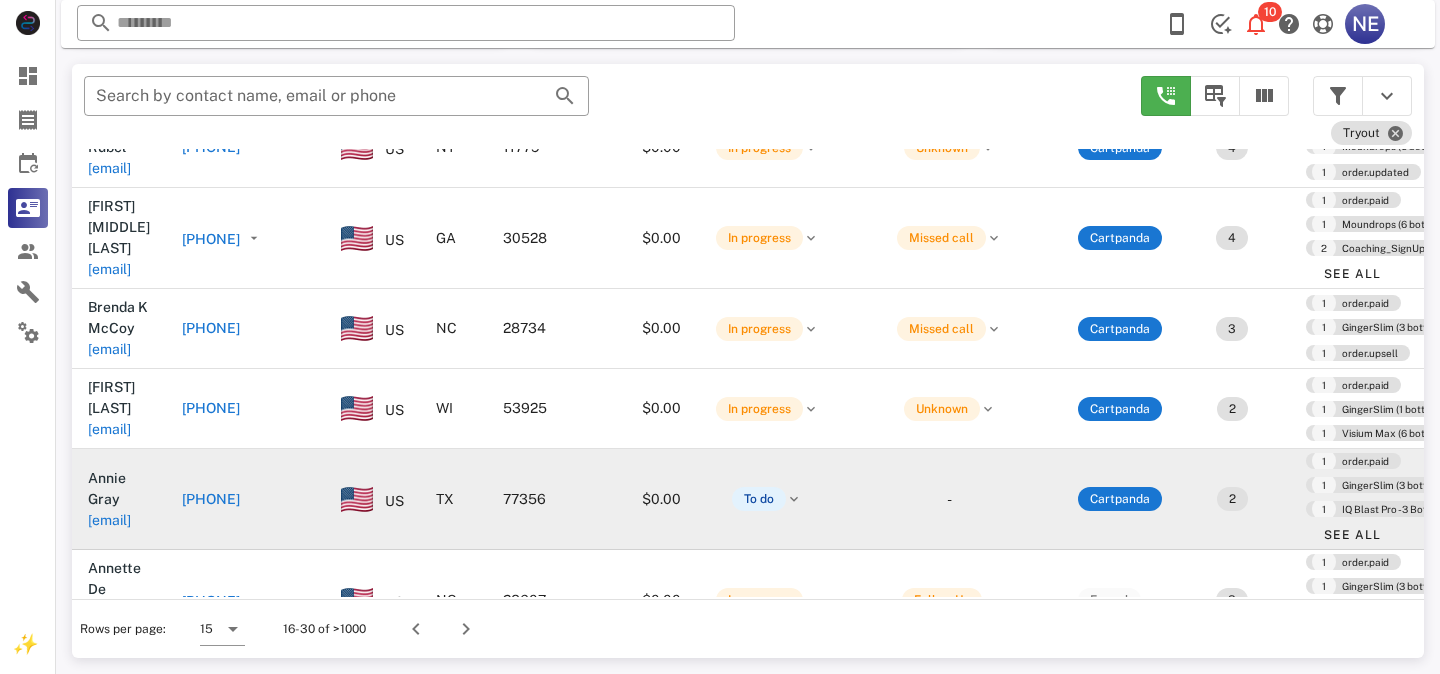 scroll, scrollTop: 445, scrollLeft: 0, axis: vertical 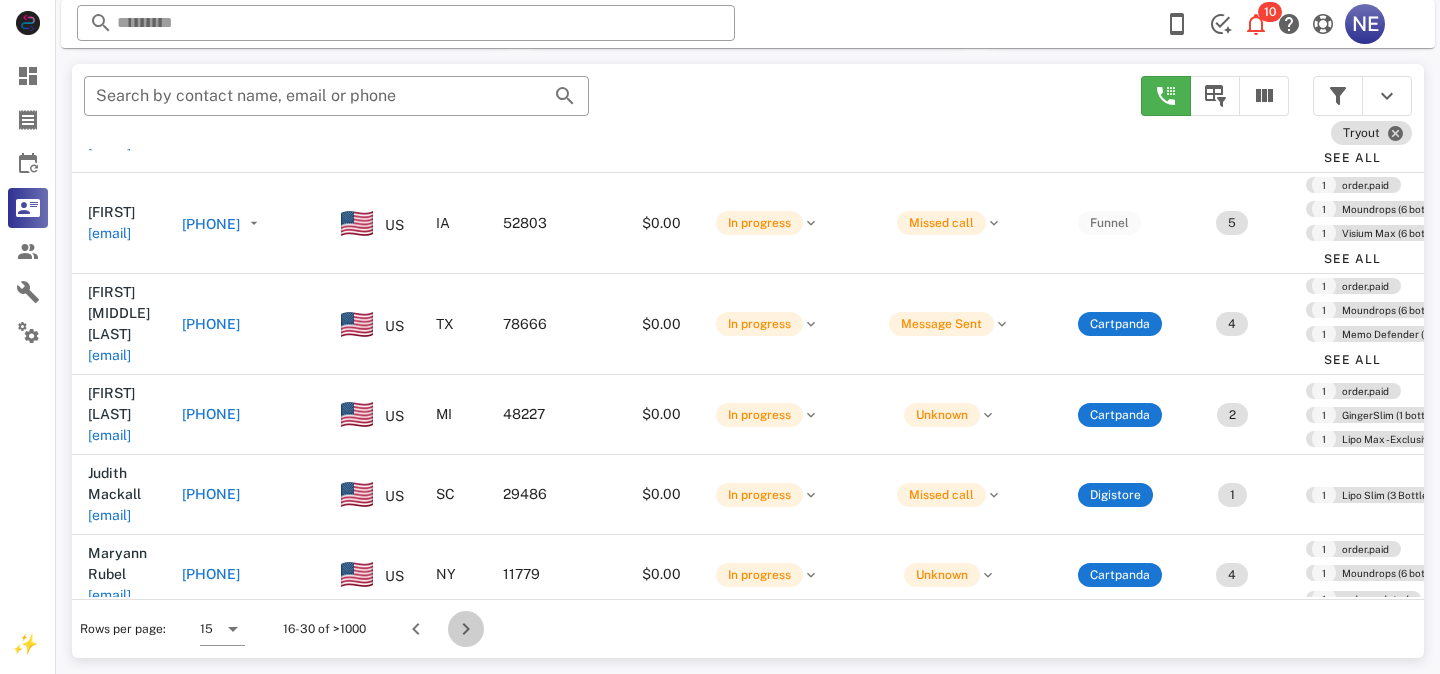 click at bounding box center [466, 629] 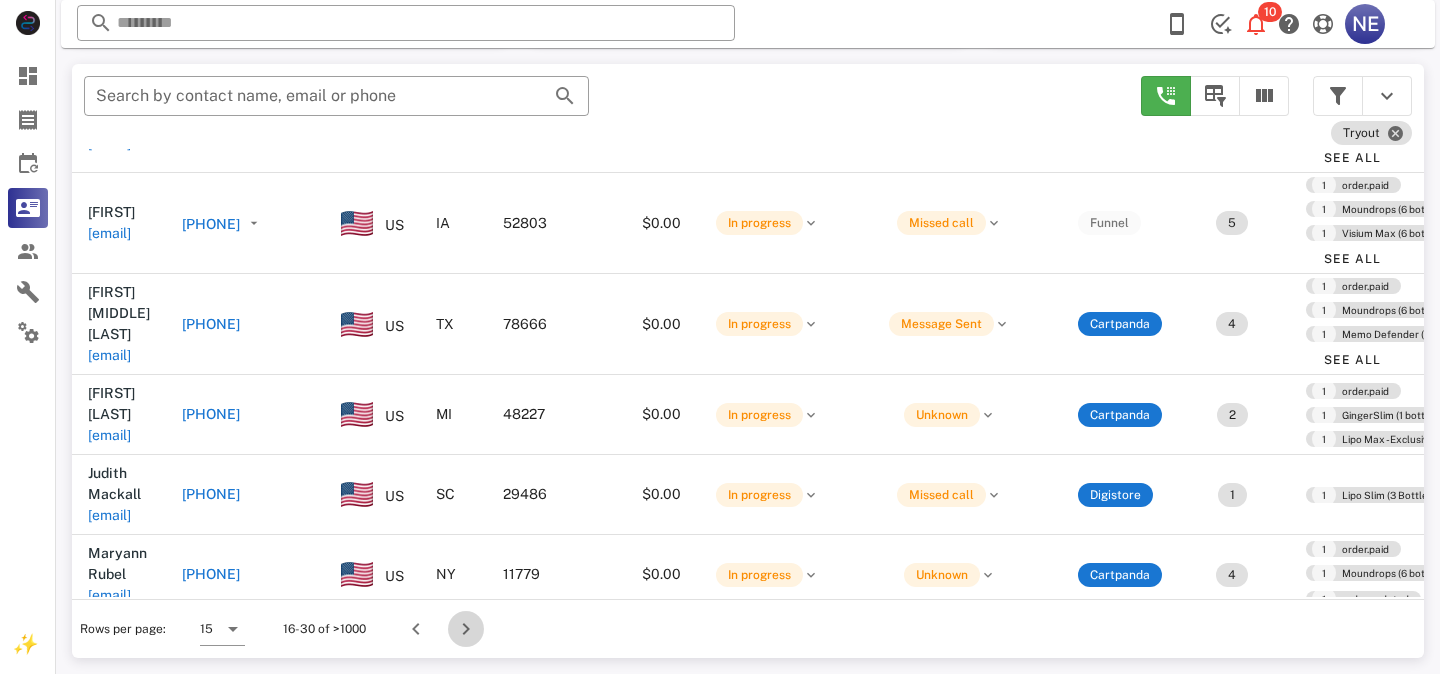 scroll, scrollTop: 356, scrollLeft: 0, axis: vertical 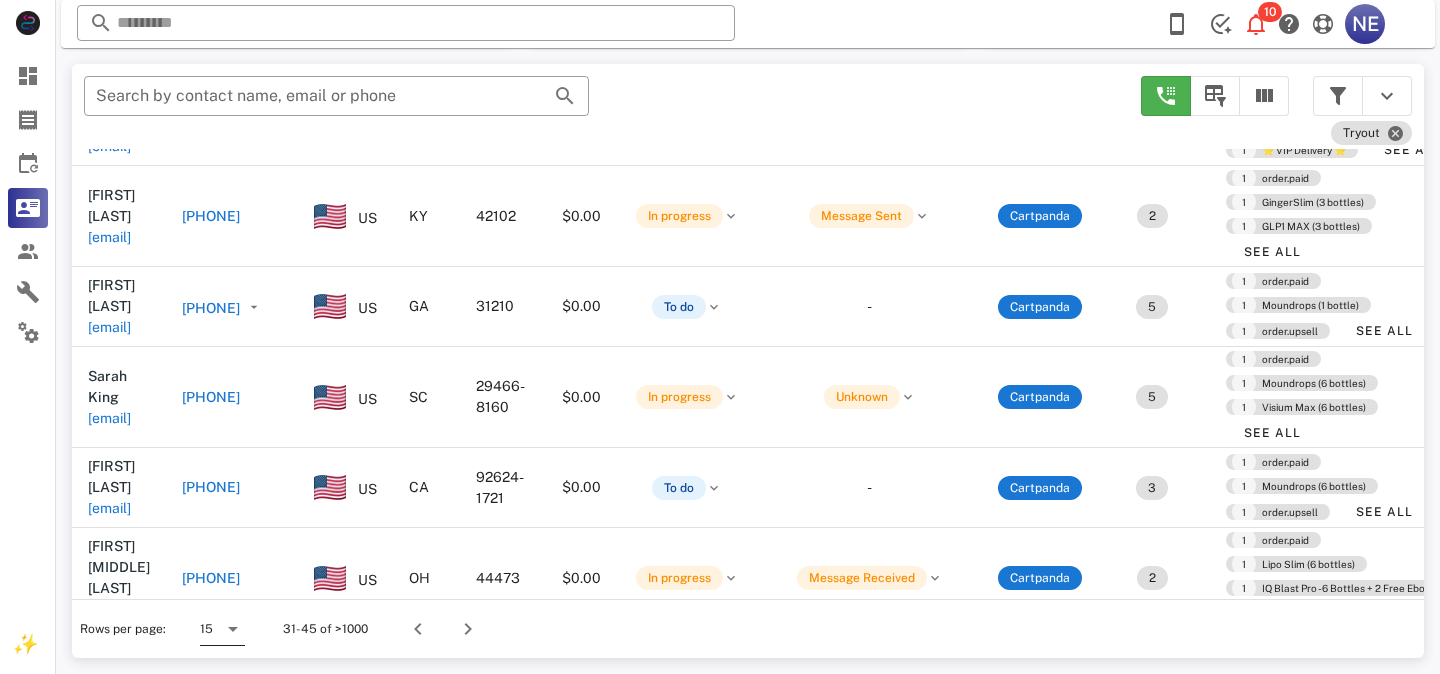 click at bounding box center [233, 629] 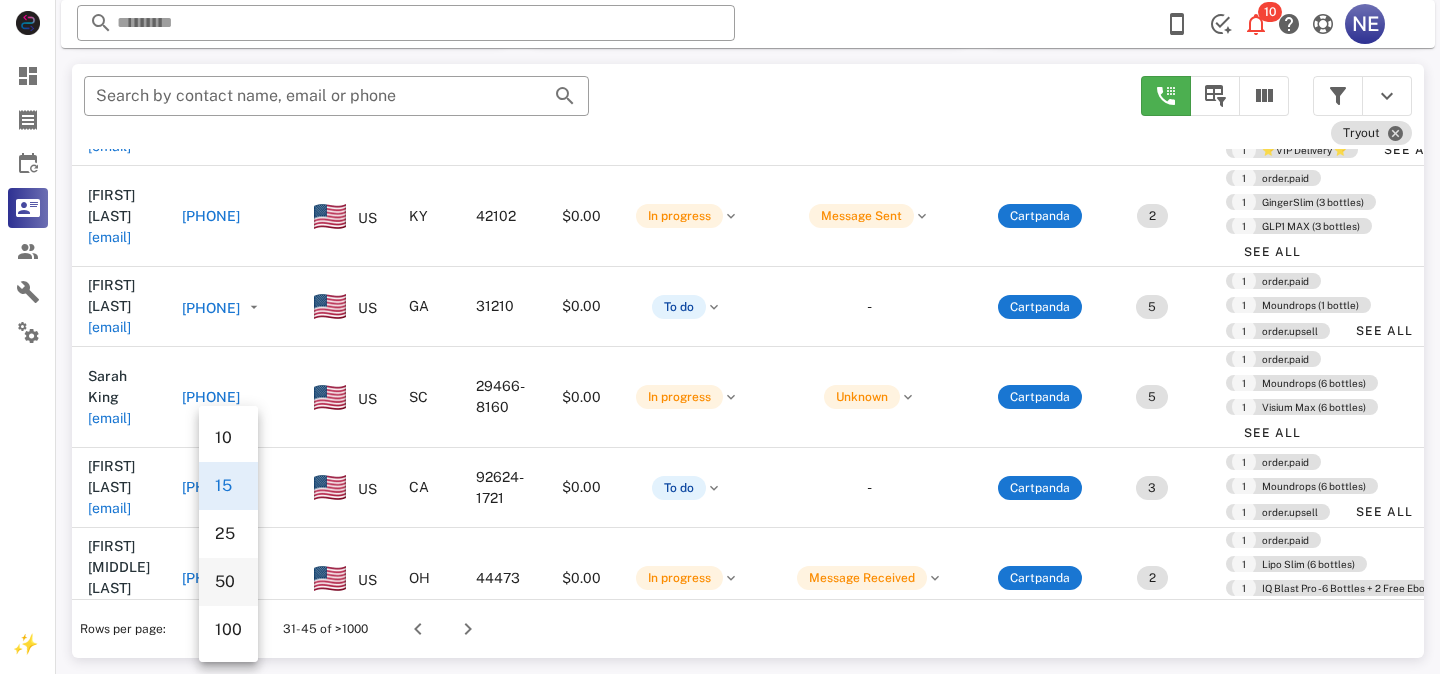click on "50" at bounding box center [228, 581] 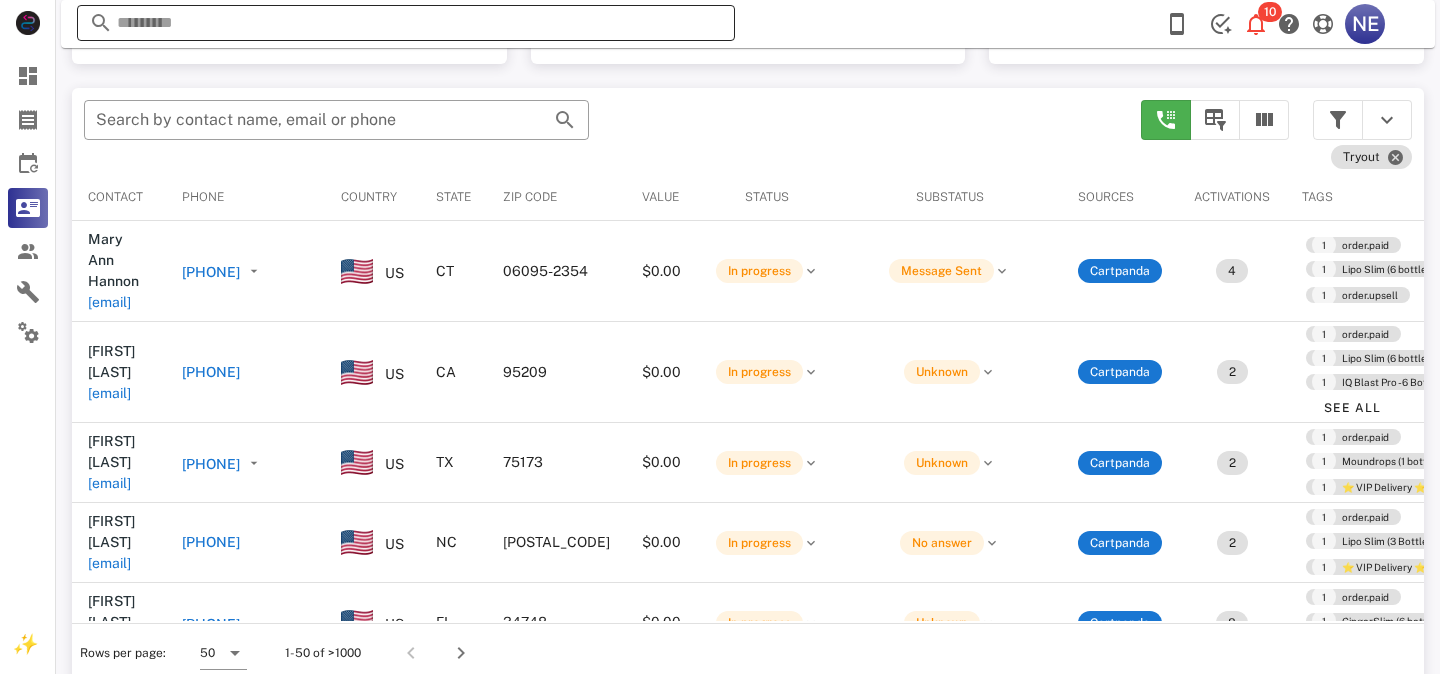 scroll, scrollTop: 380, scrollLeft: 0, axis: vertical 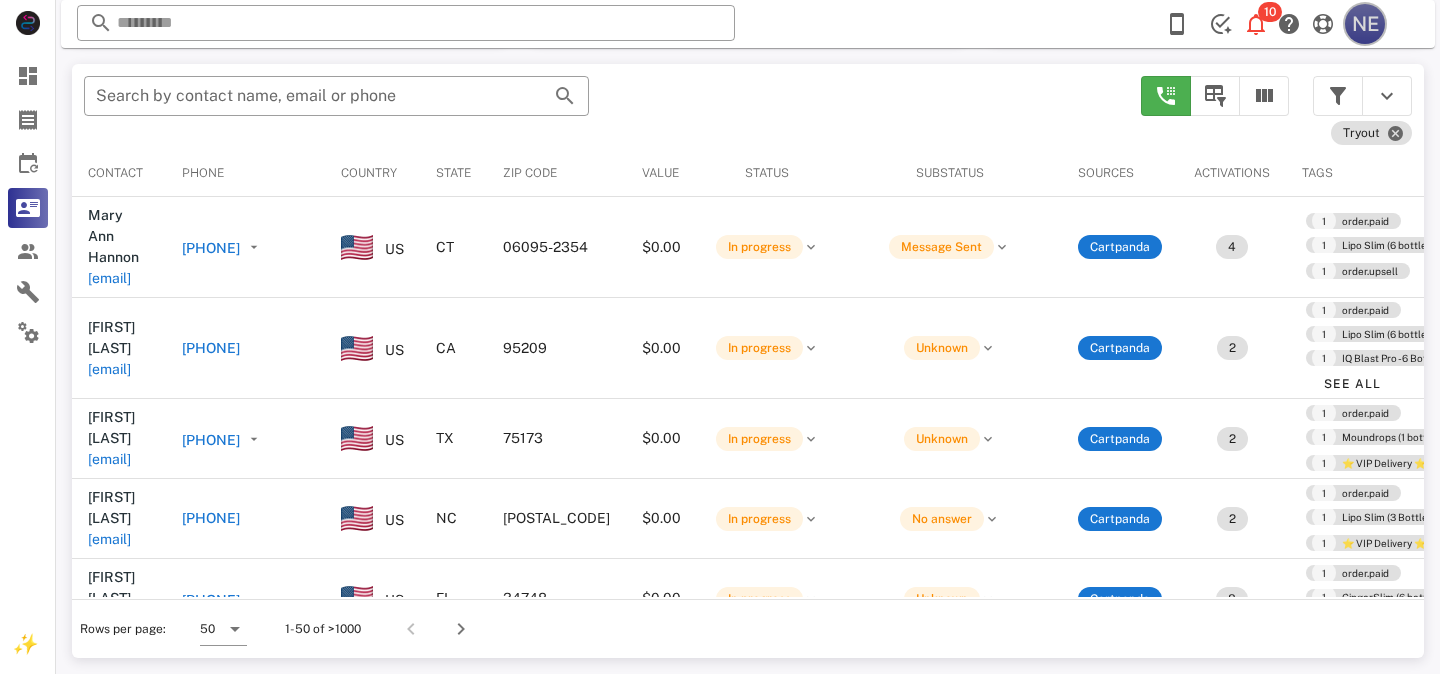 click on "NE" at bounding box center [1365, 24] 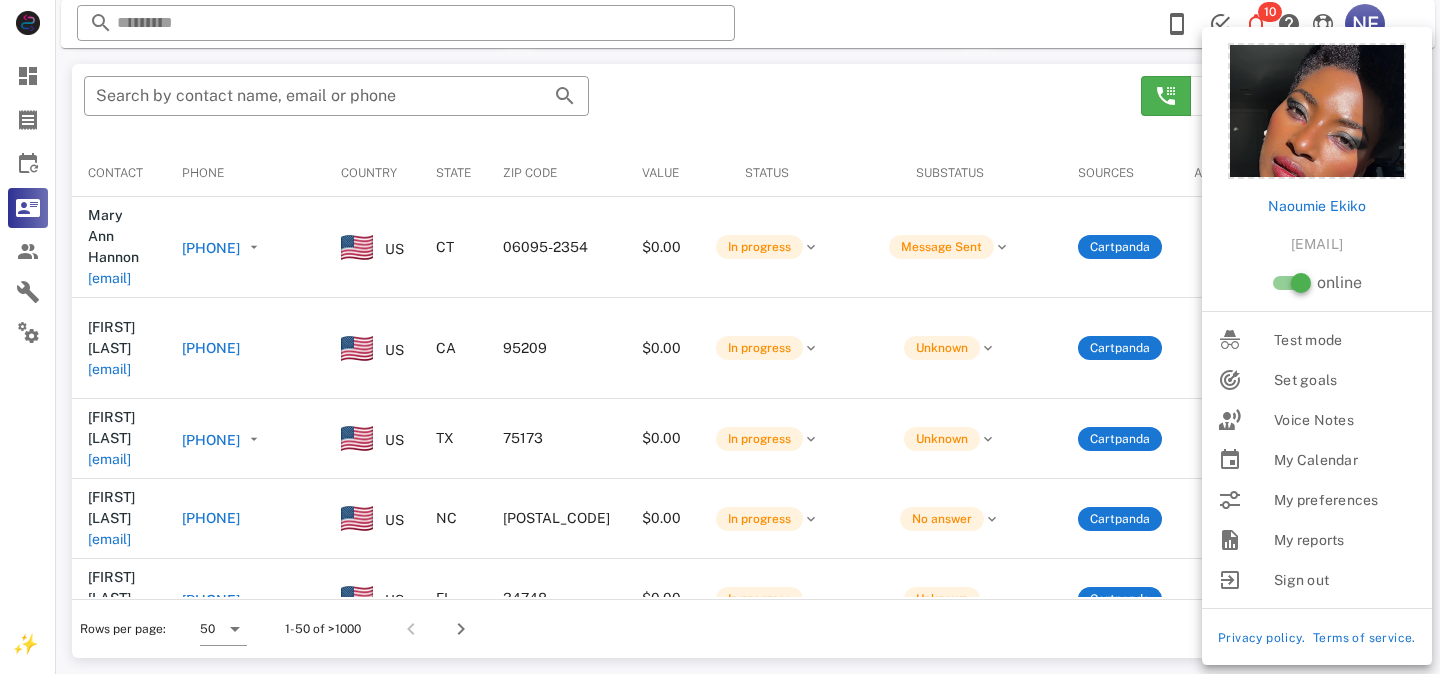 click on "​ Search by contact name, email or phone" at bounding box center [600, 106] 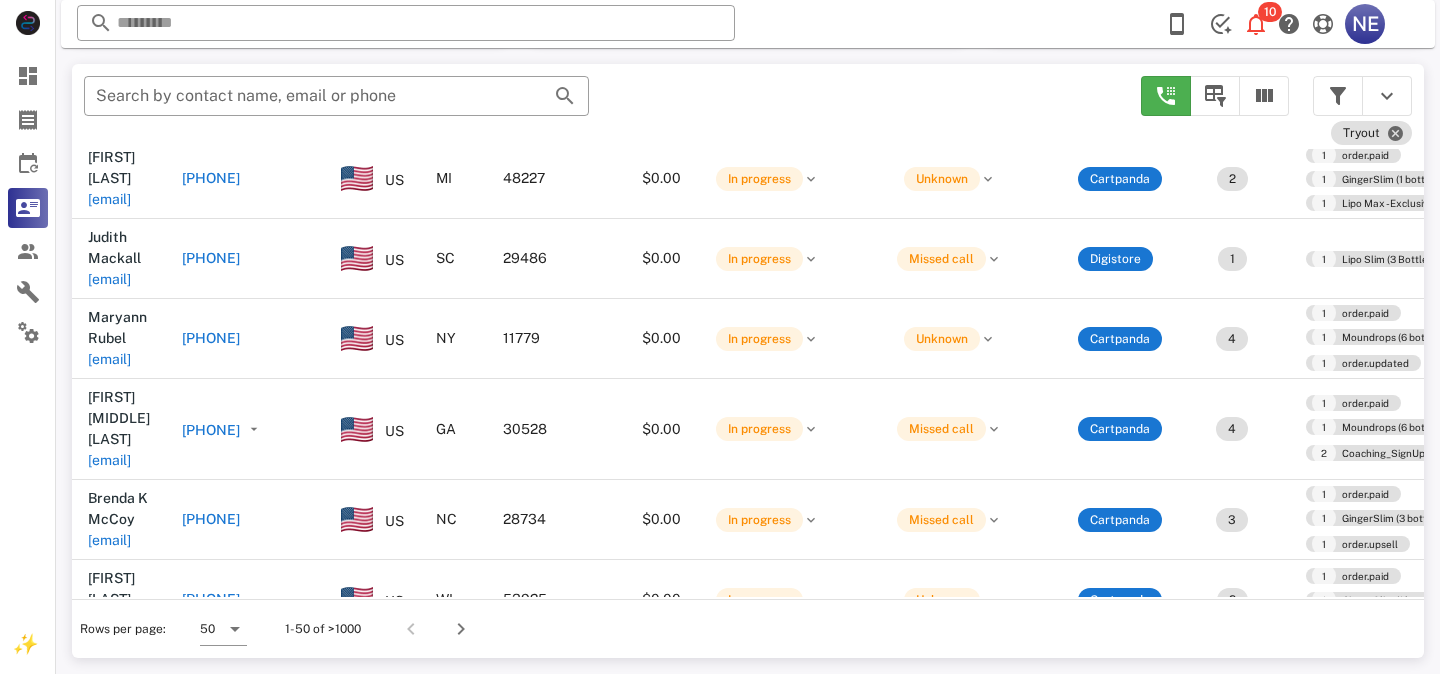 scroll, scrollTop: 1925, scrollLeft: 0, axis: vertical 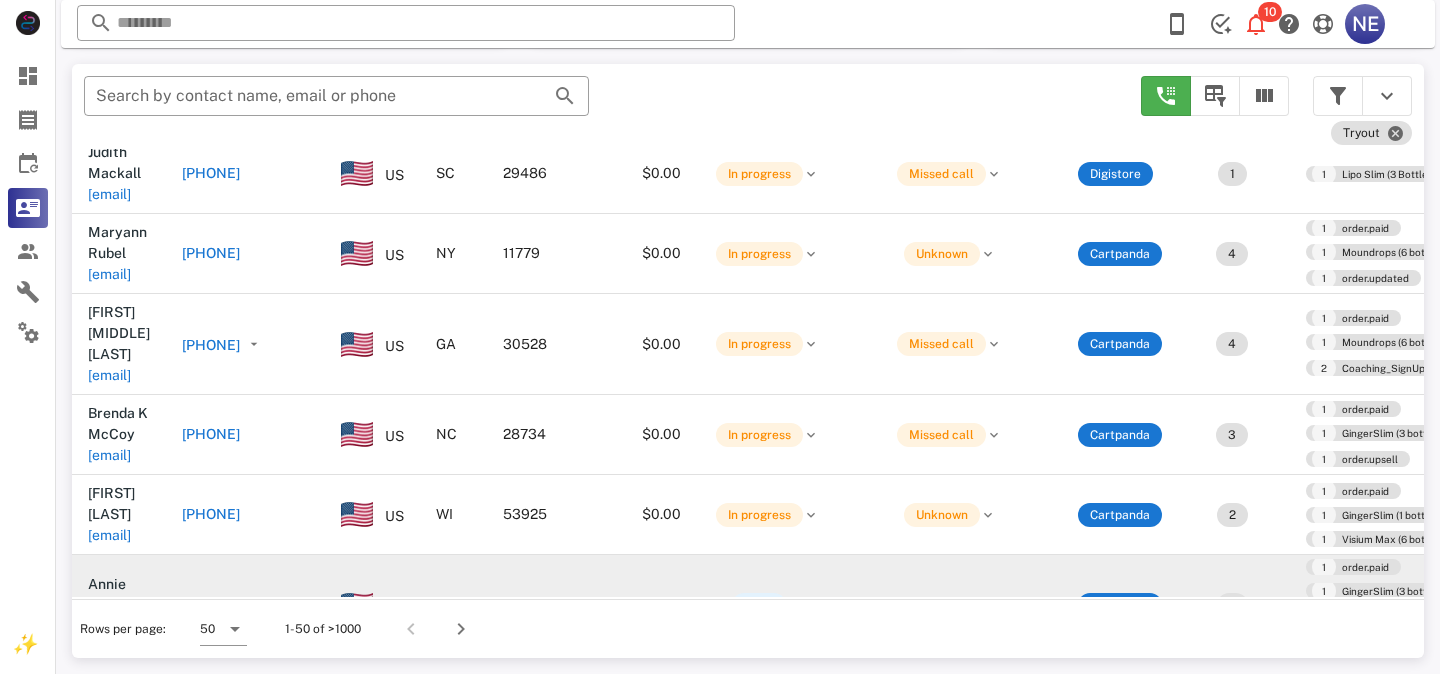 click on "+19365820421" at bounding box center [211, 605] 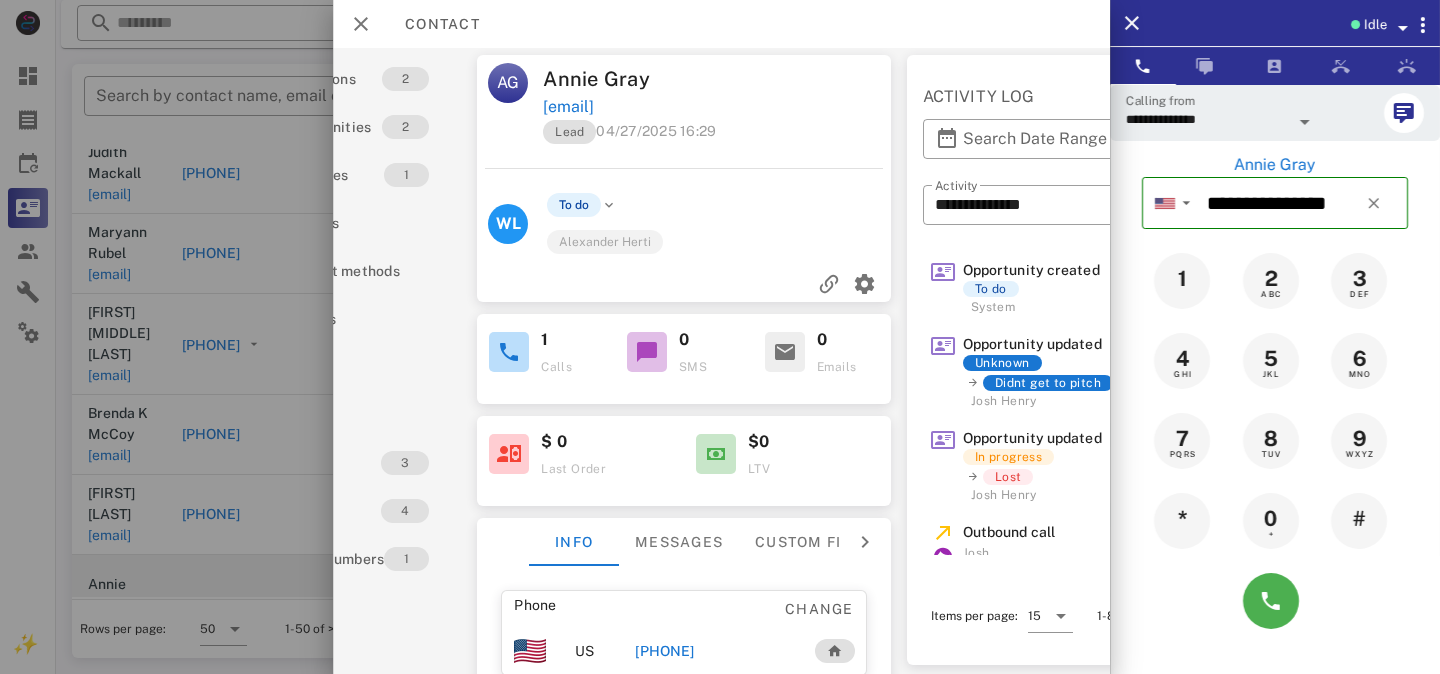scroll, scrollTop: 1, scrollLeft: 0, axis: vertical 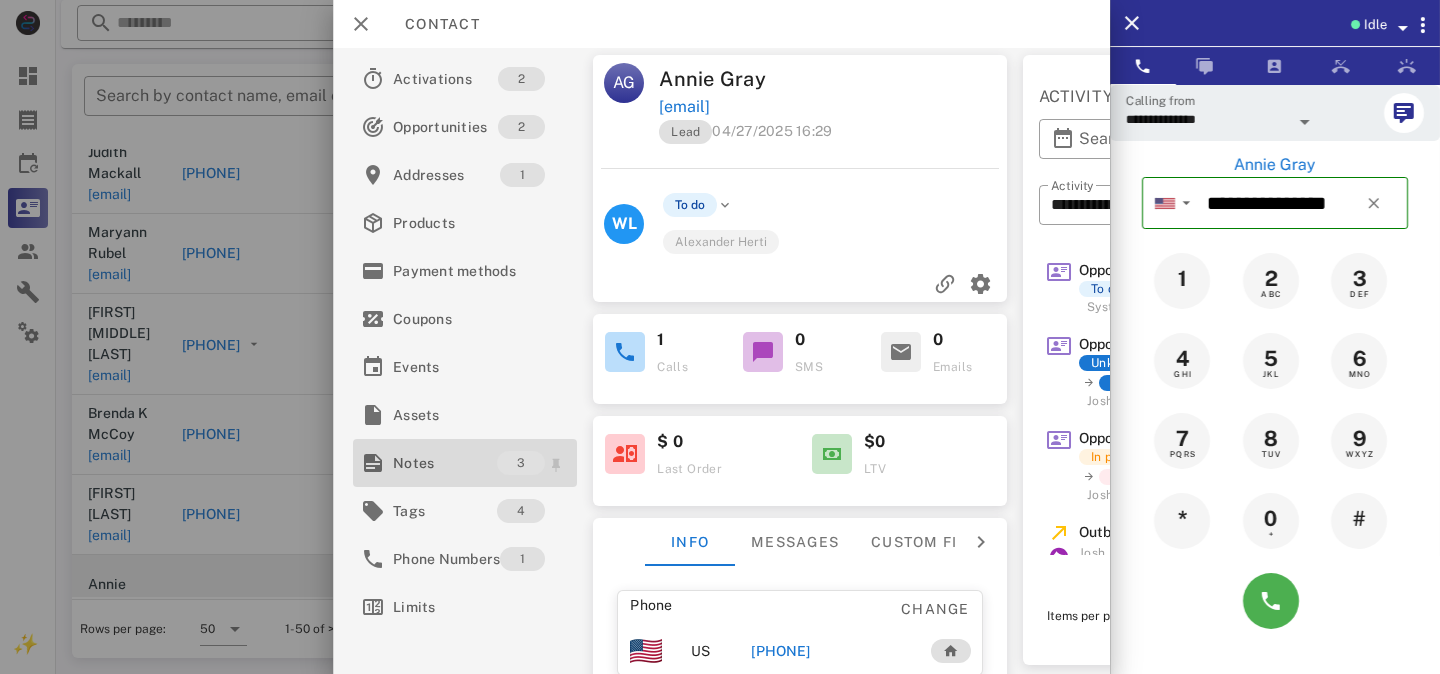 click on "Notes" at bounding box center [445, 463] 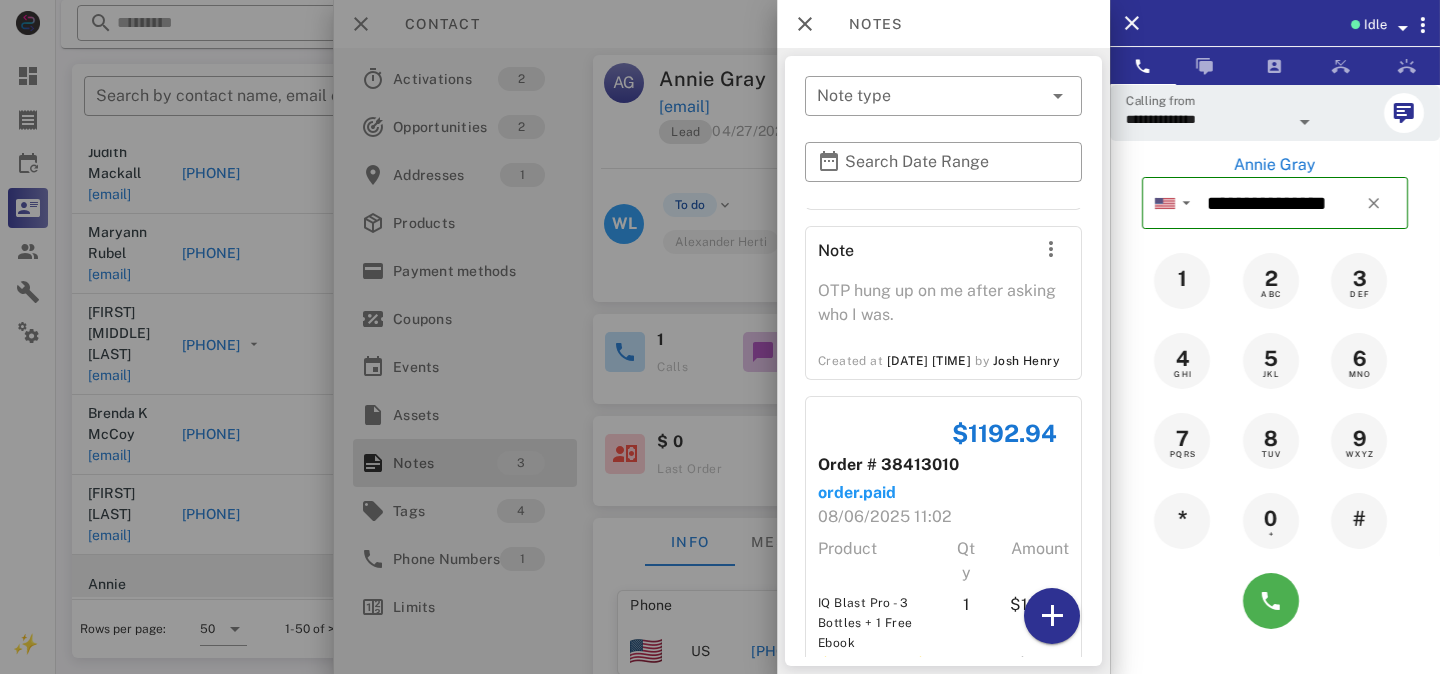 scroll, scrollTop: 321, scrollLeft: 0, axis: vertical 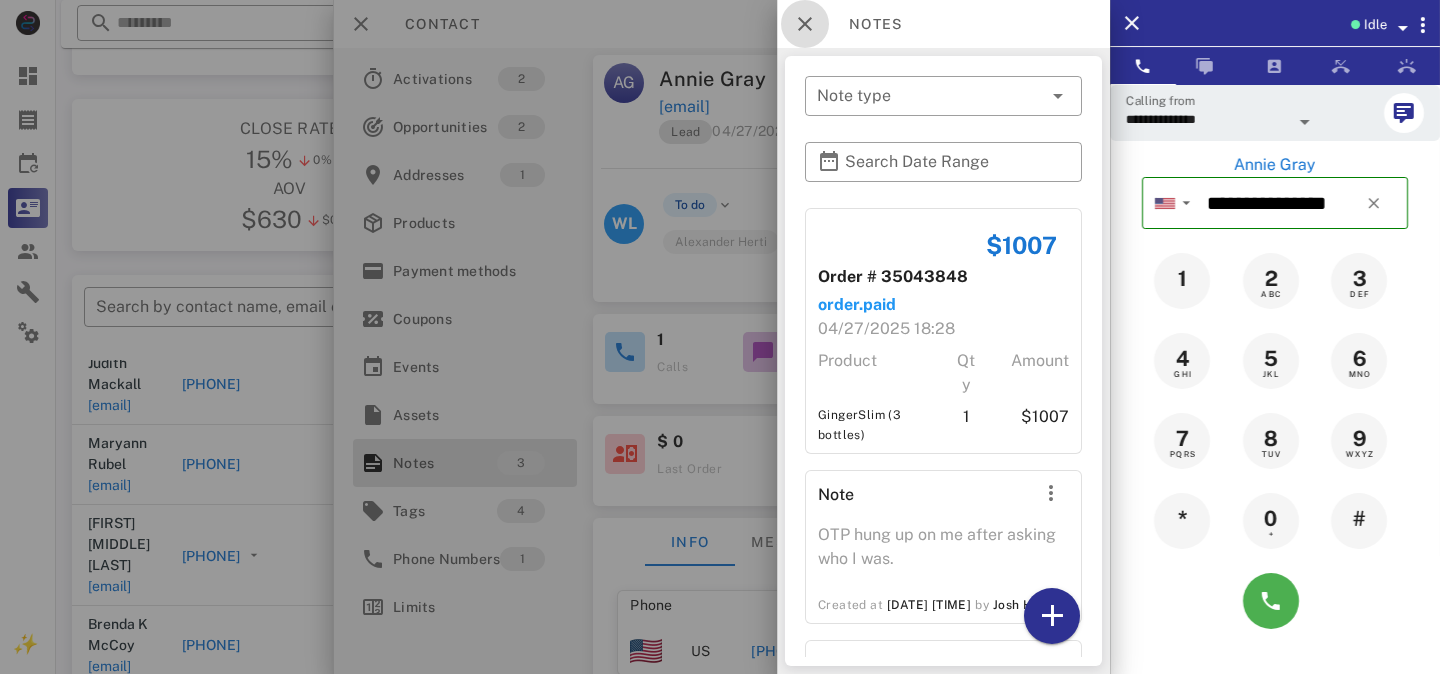 click at bounding box center [805, 24] 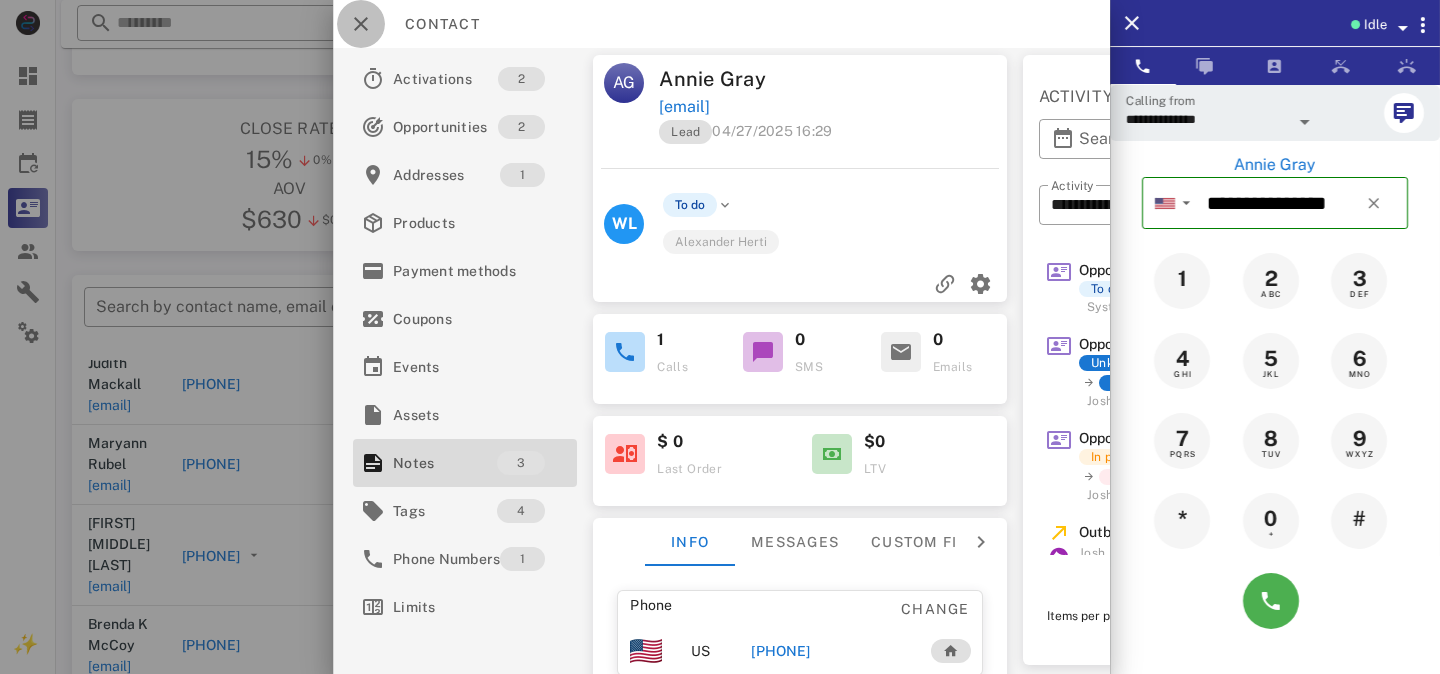 click at bounding box center (361, 24) 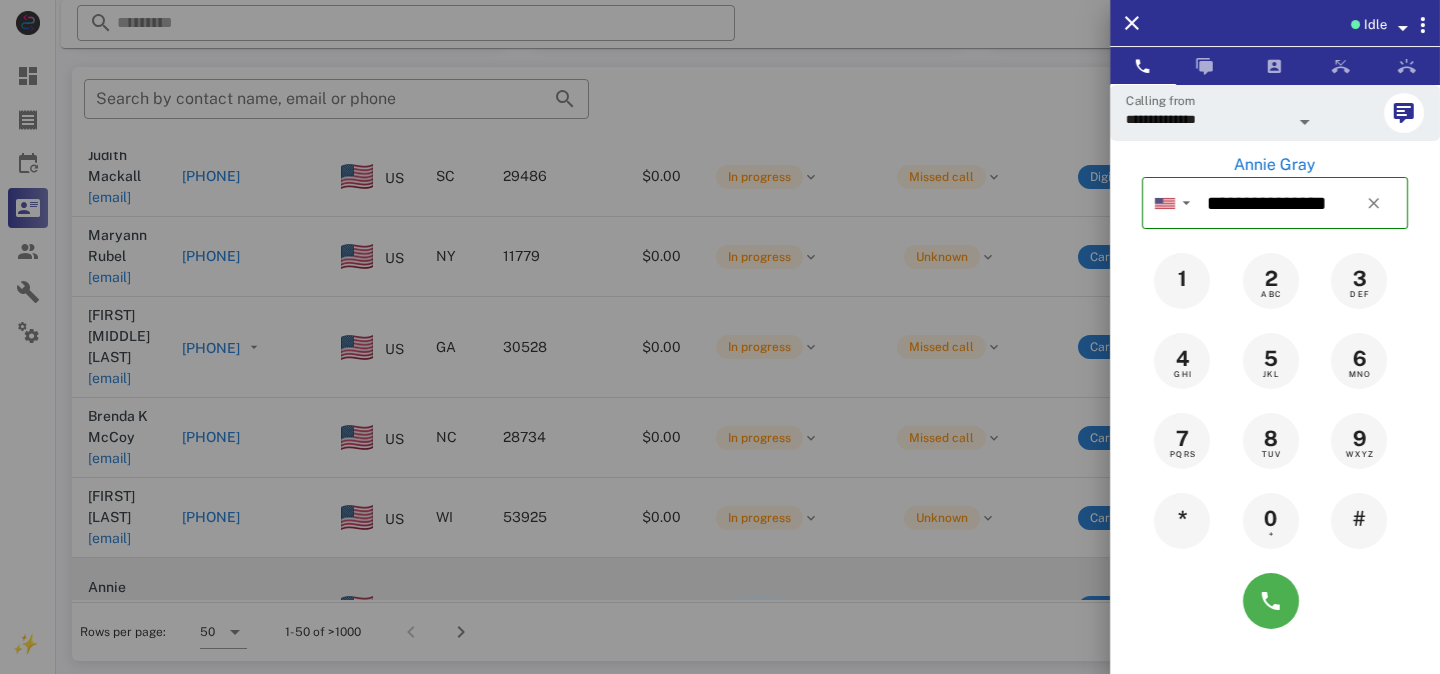 scroll, scrollTop: 380, scrollLeft: 0, axis: vertical 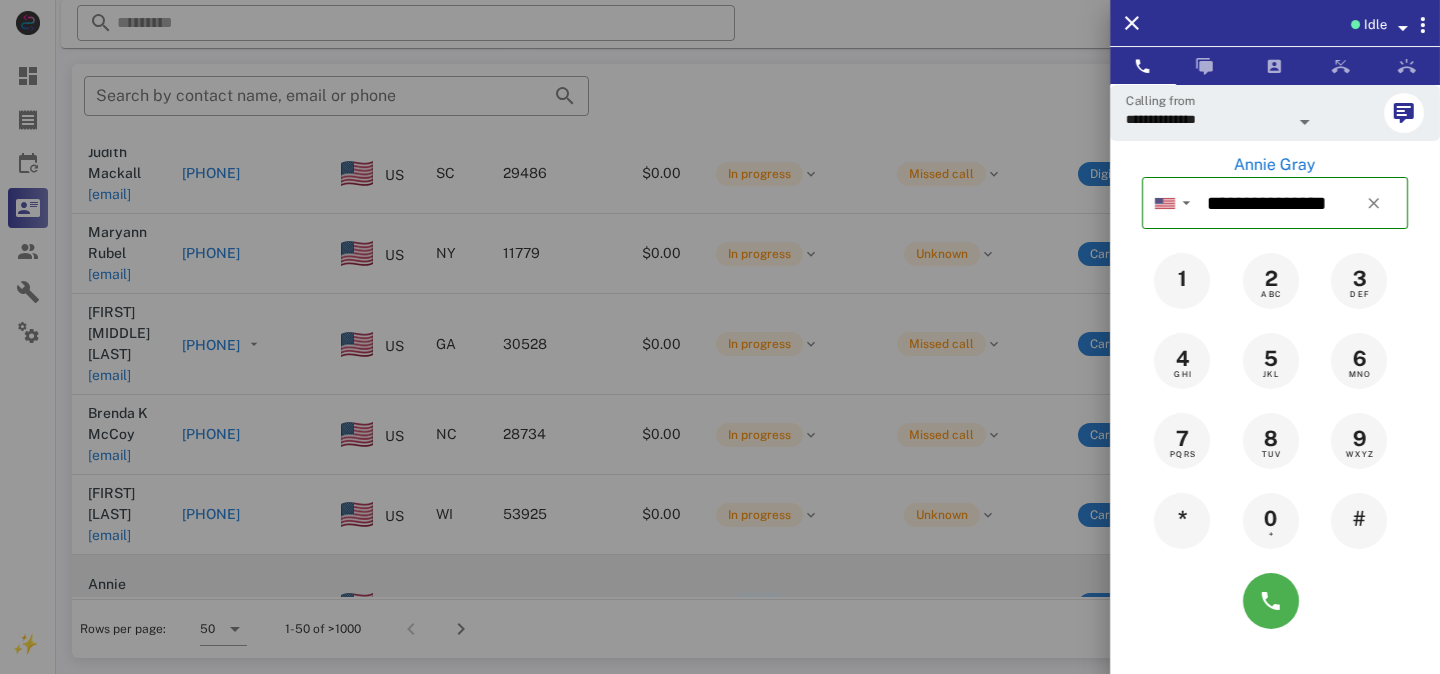 click at bounding box center [720, 337] 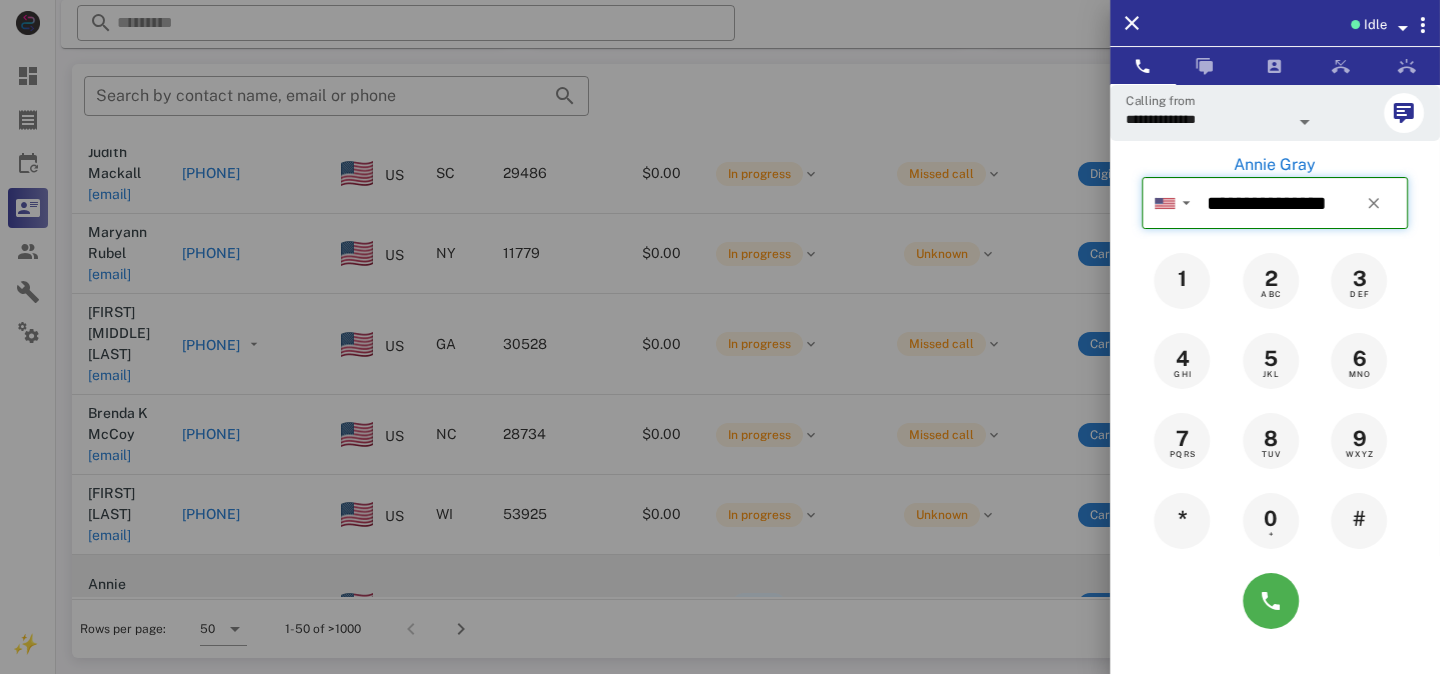 type 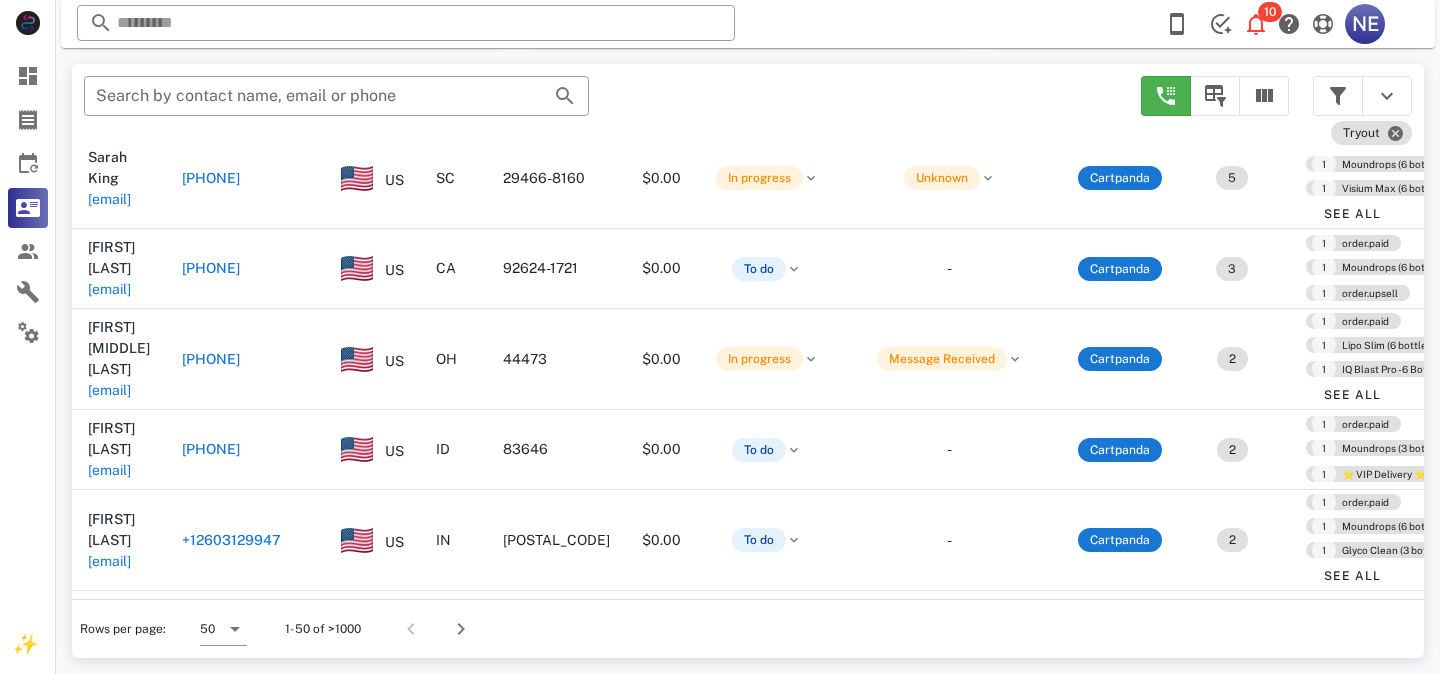 scroll, scrollTop: 3650, scrollLeft: 0, axis: vertical 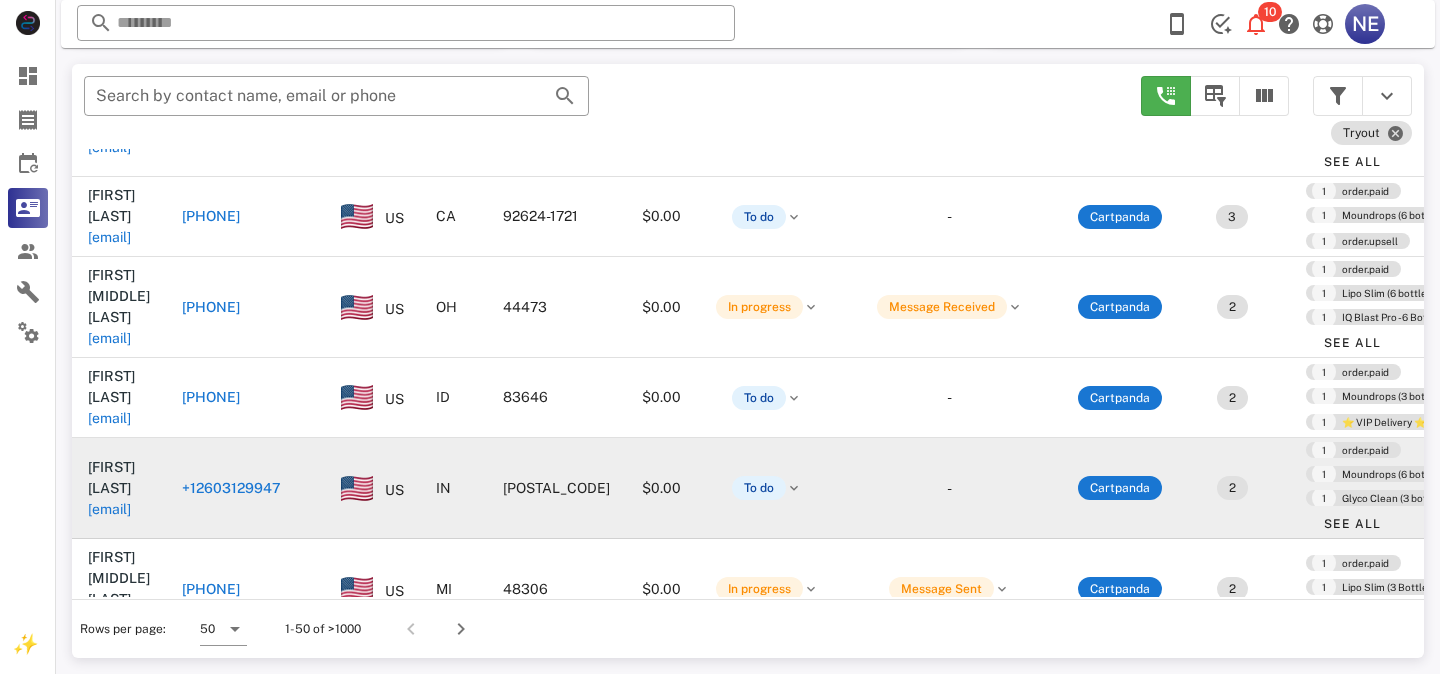 click on "+12603129947" at bounding box center [231, 488] 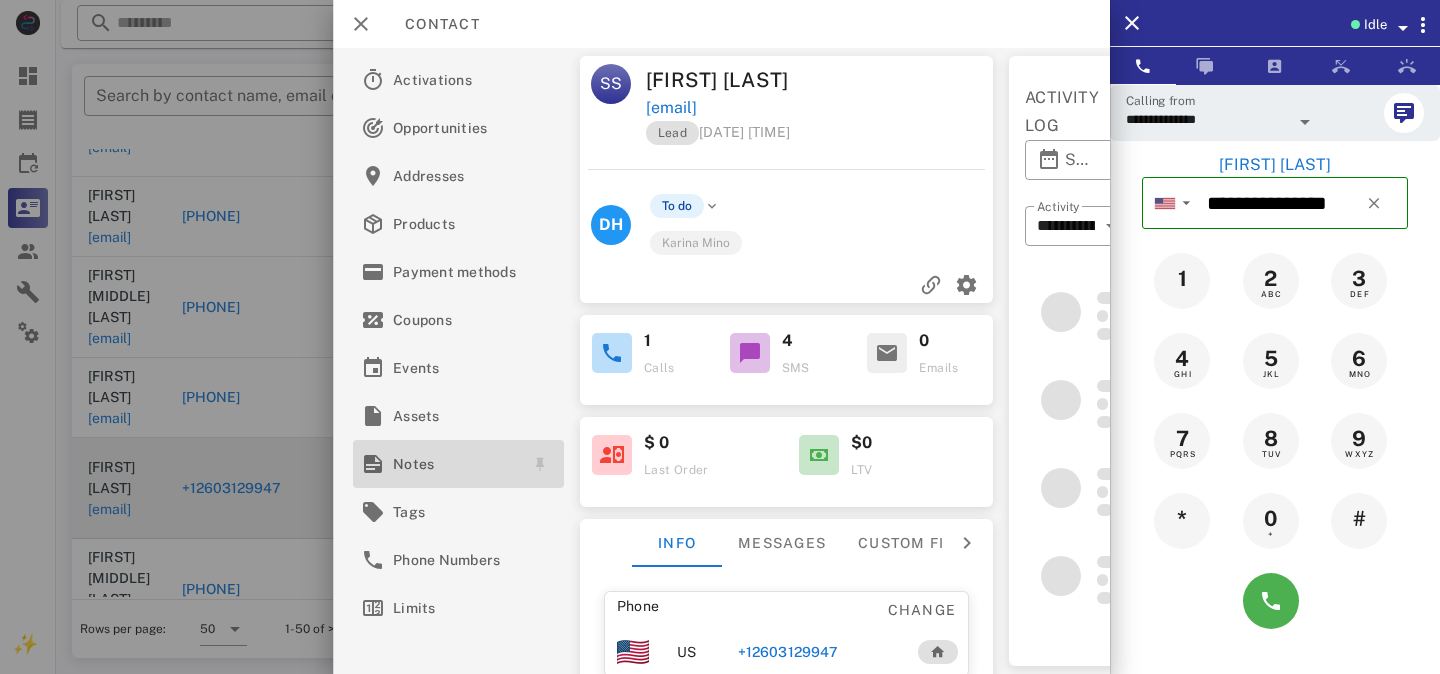 click on "Notes" at bounding box center [454, 464] 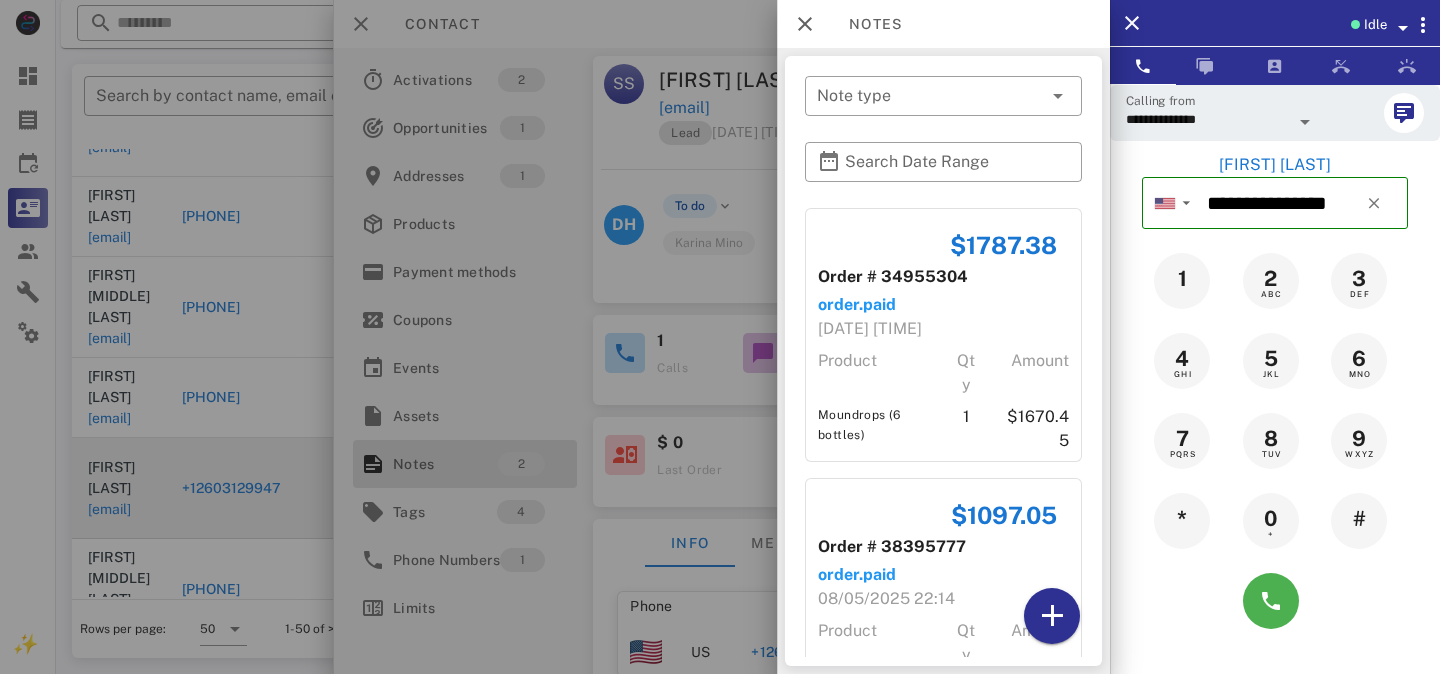 scroll, scrollTop: 119, scrollLeft: 0, axis: vertical 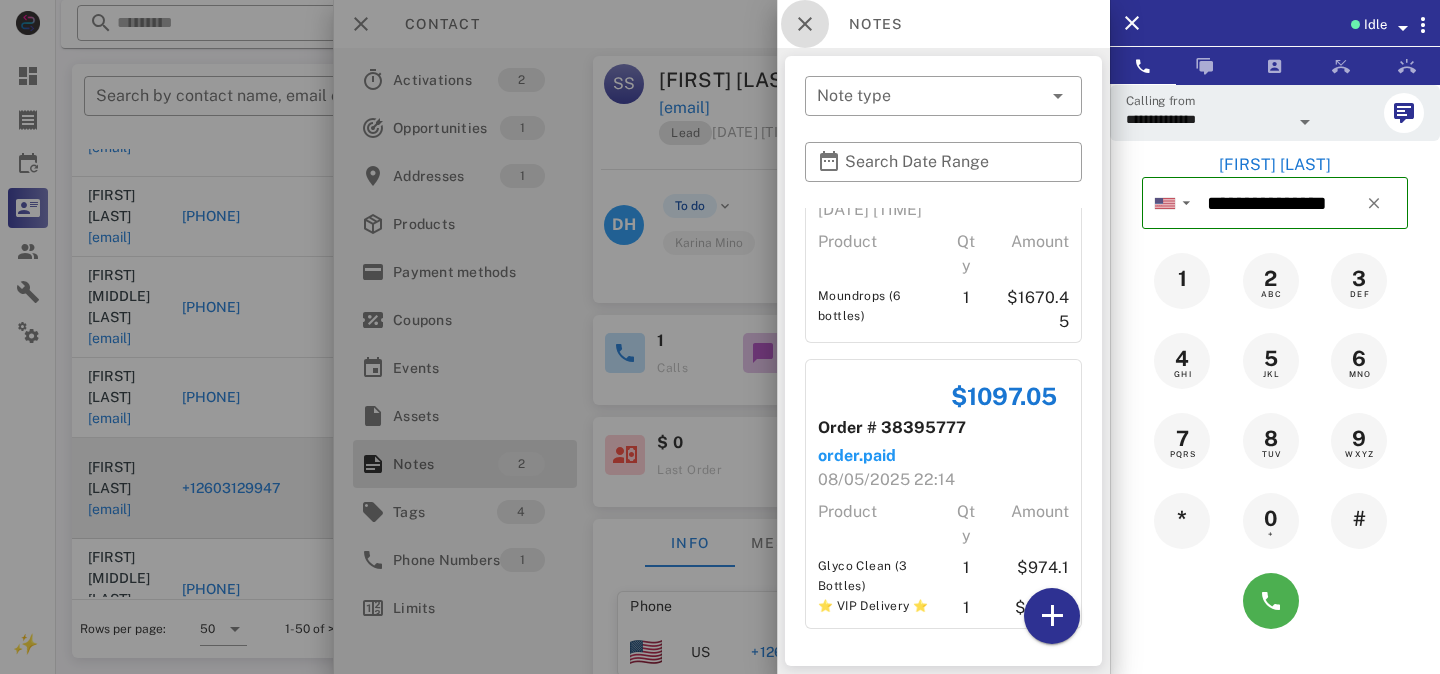 click at bounding box center (805, 24) 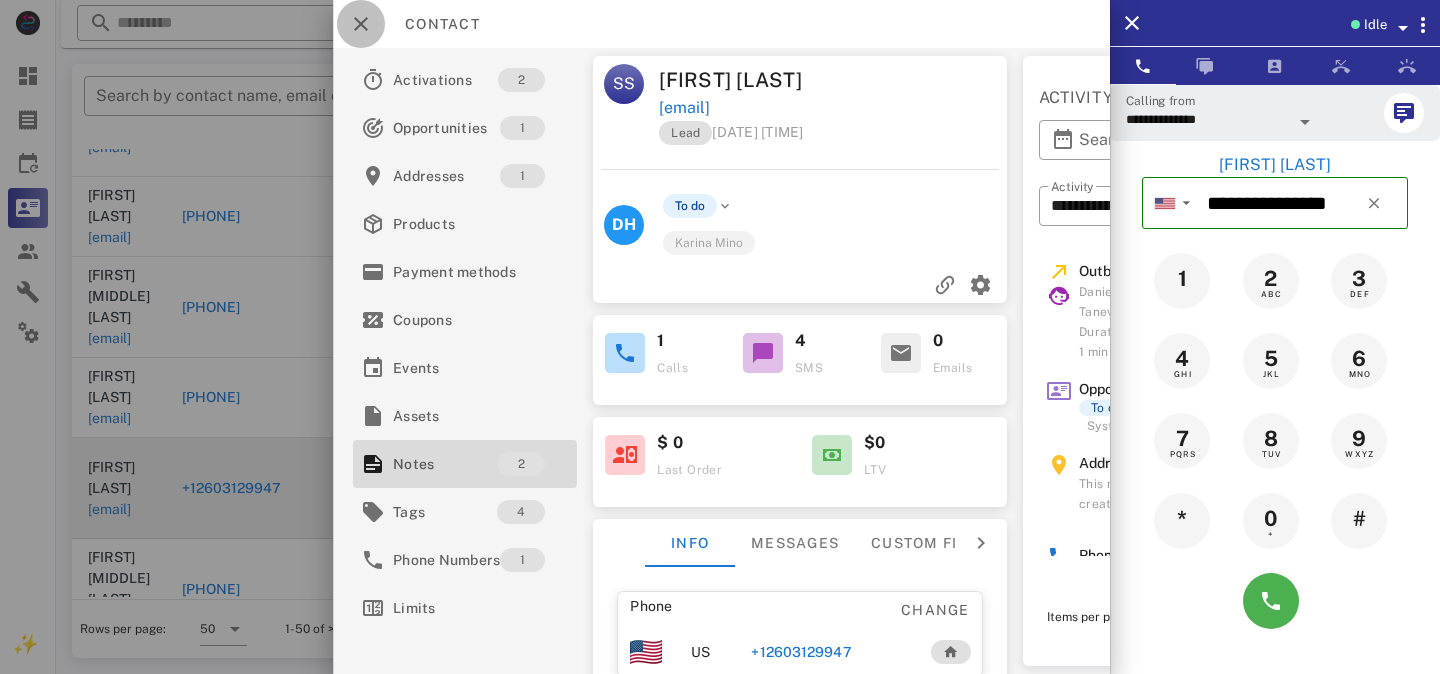 click at bounding box center (361, 24) 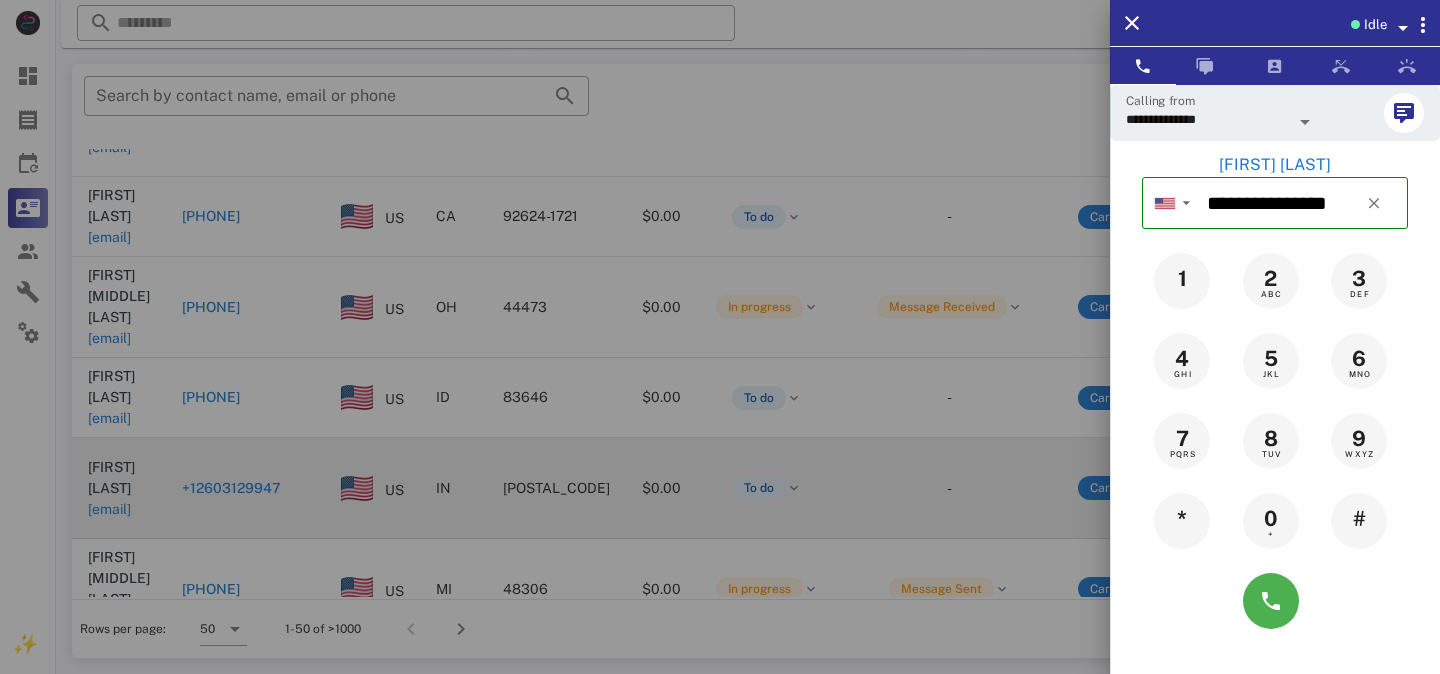 click at bounding box center [720, 337] 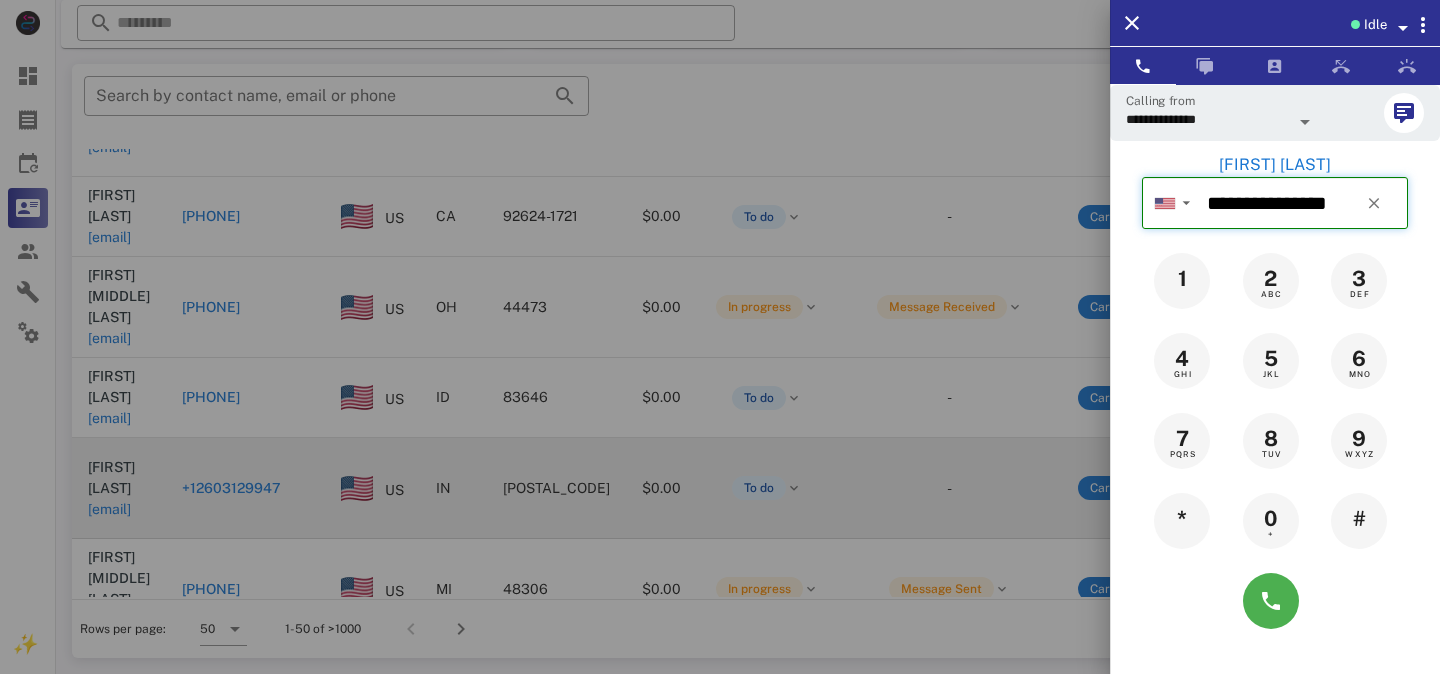 type 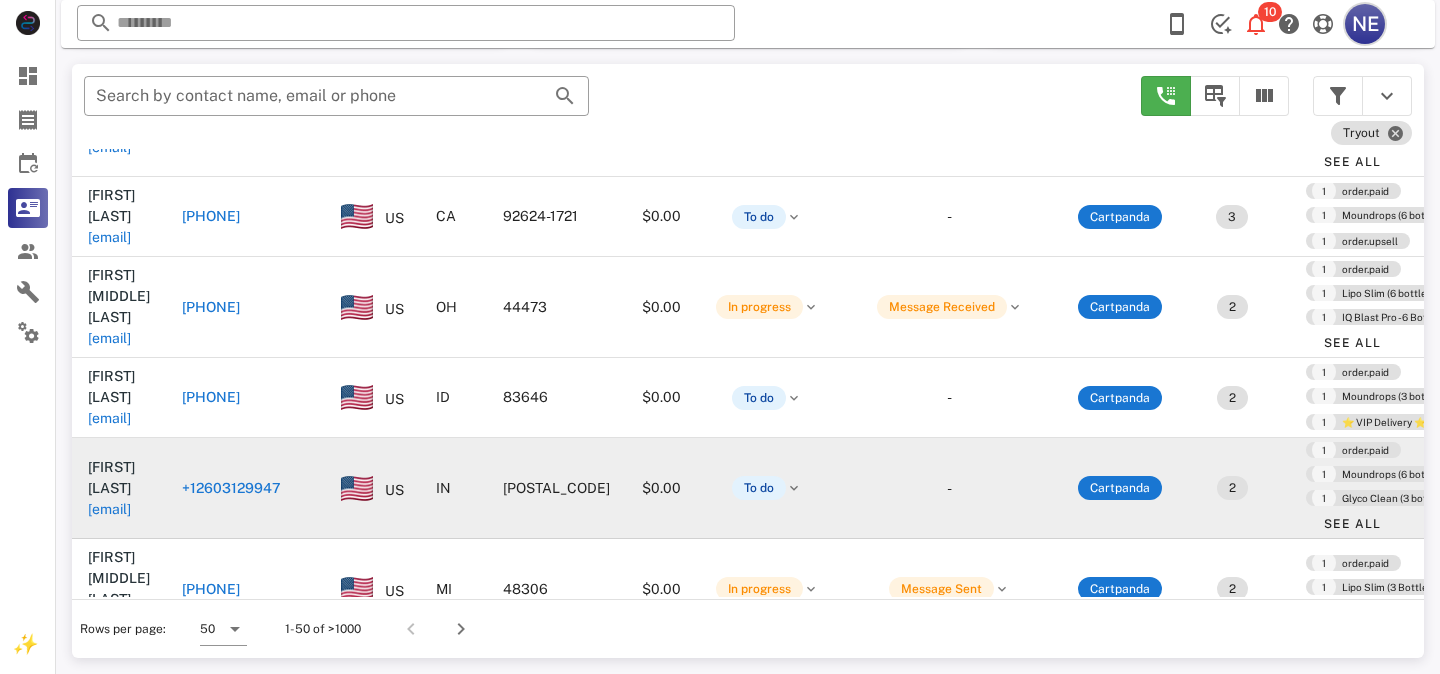click on "NE" at bounding box center [1365, 24] 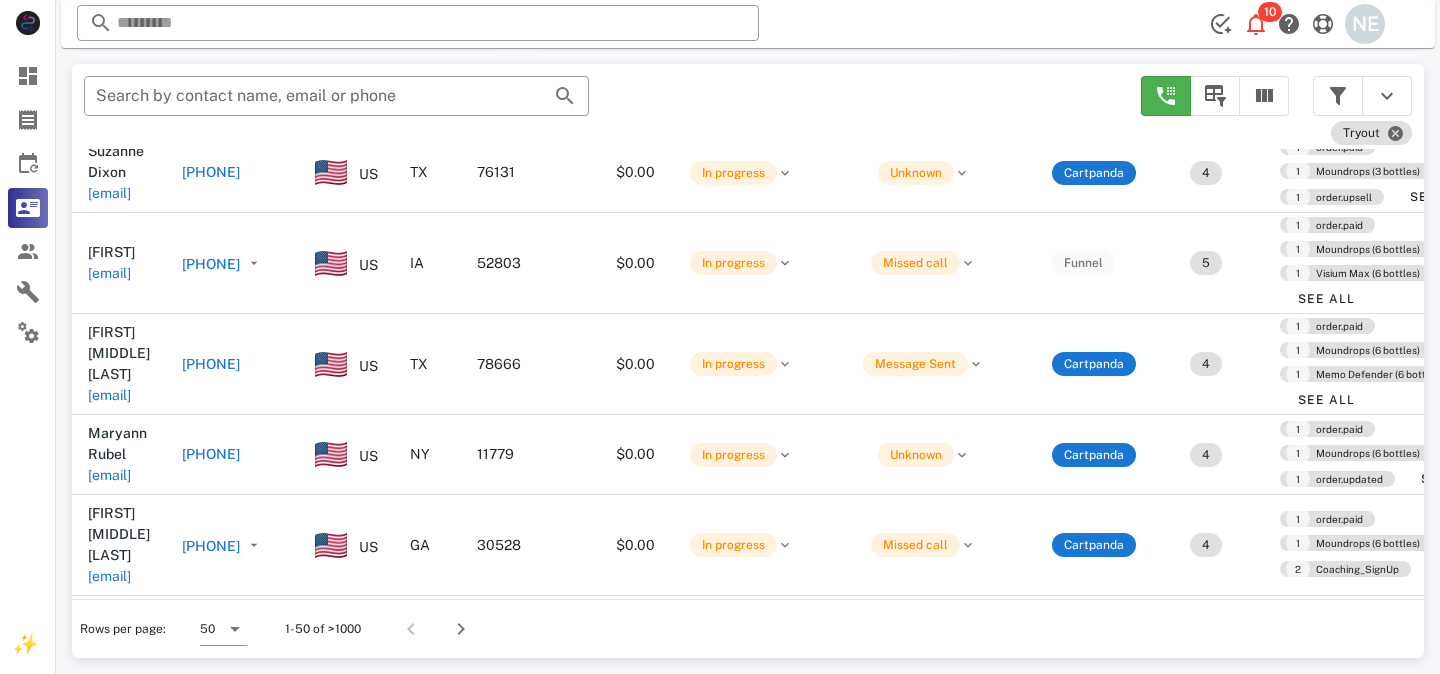 scroll, scrollTop: 0, scrollLeft: 0, axis: both 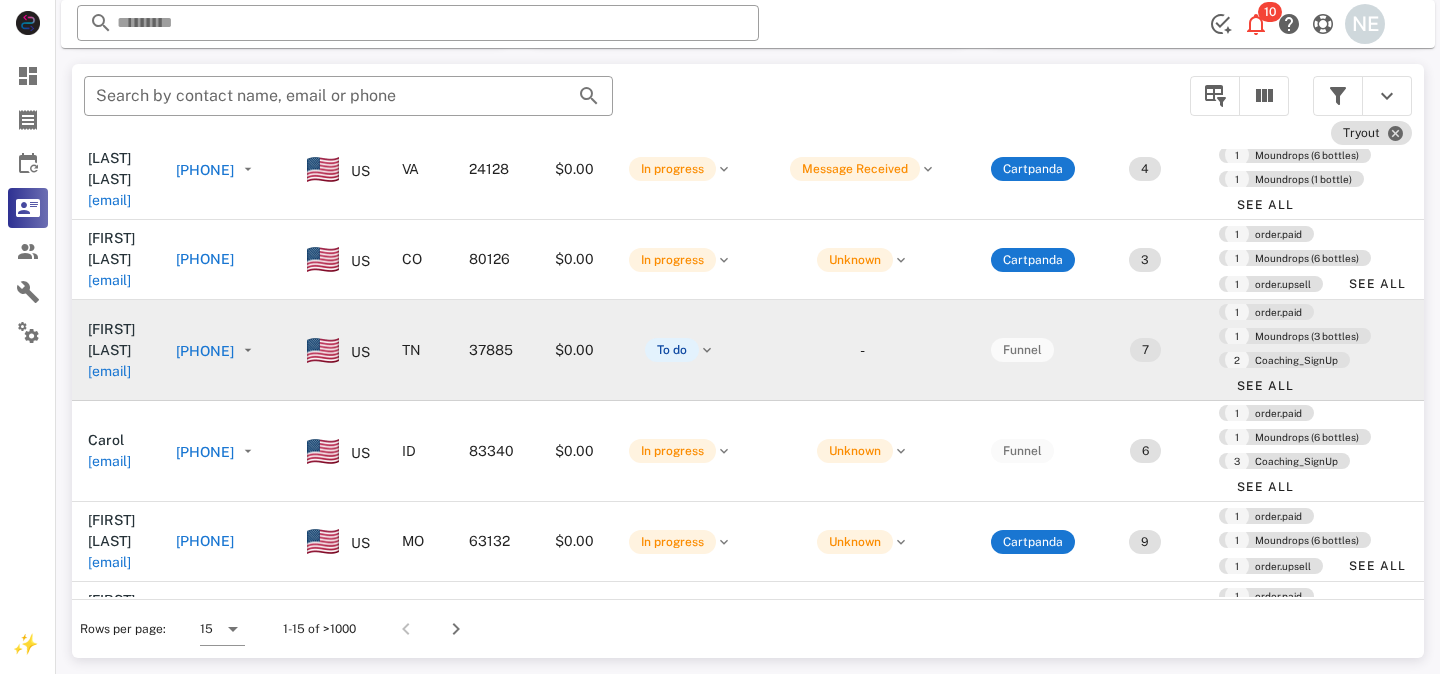 click on "[PHONE]" at bounding box center [205, 351] 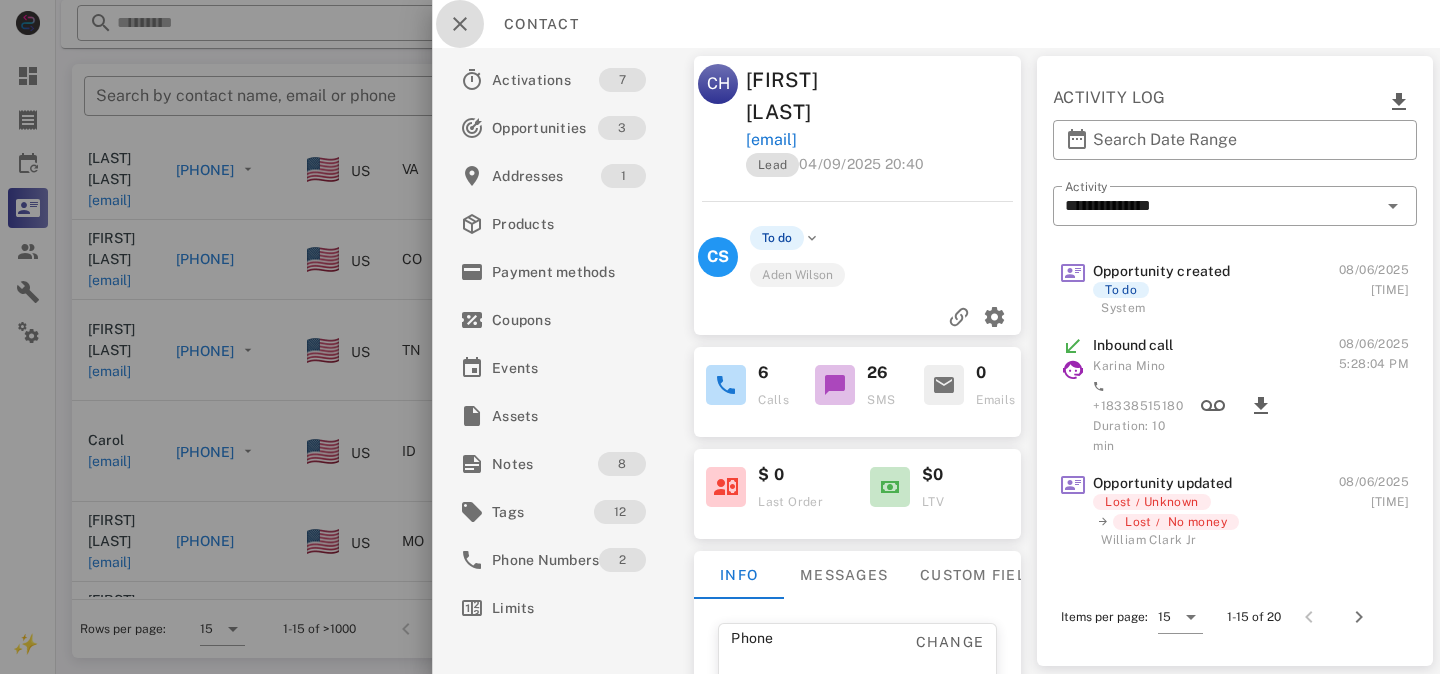 click at bounding box center [460, 24] 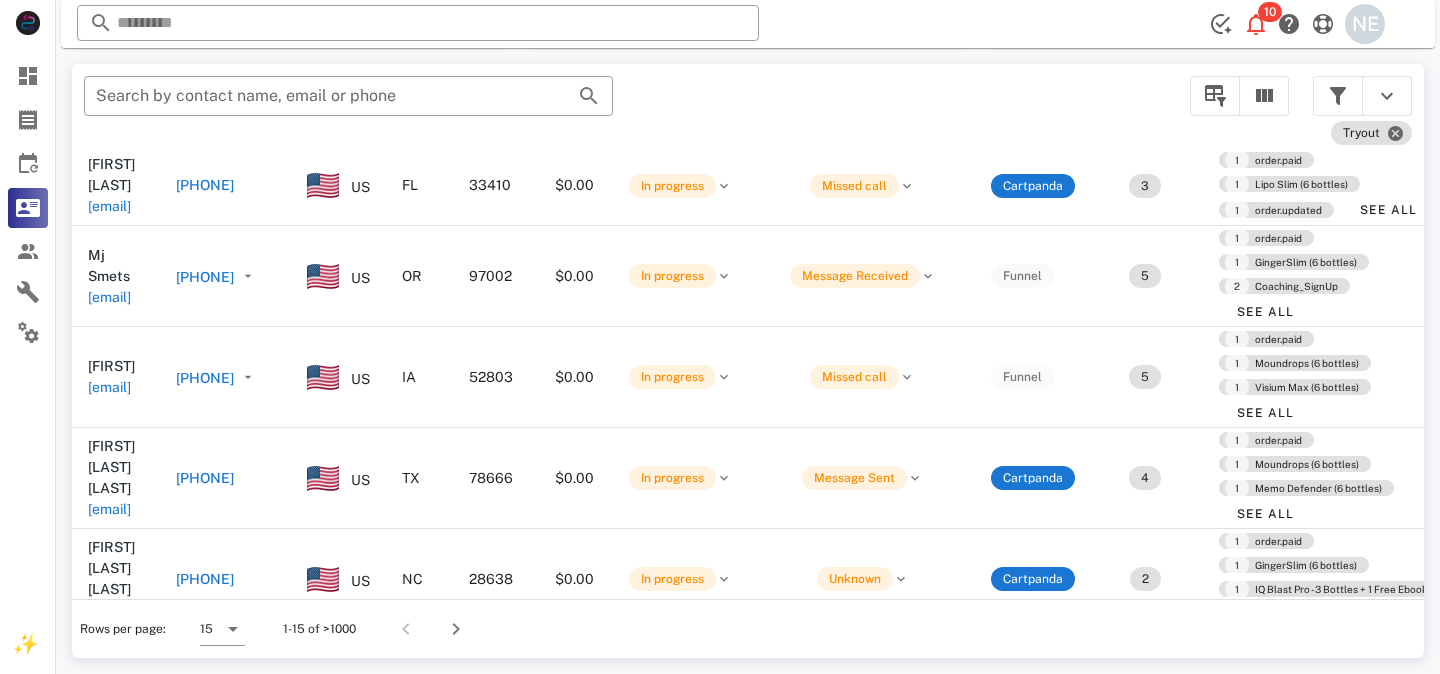 scroll, scrollTop: 970, scrollLeft: 0, axis: vertical 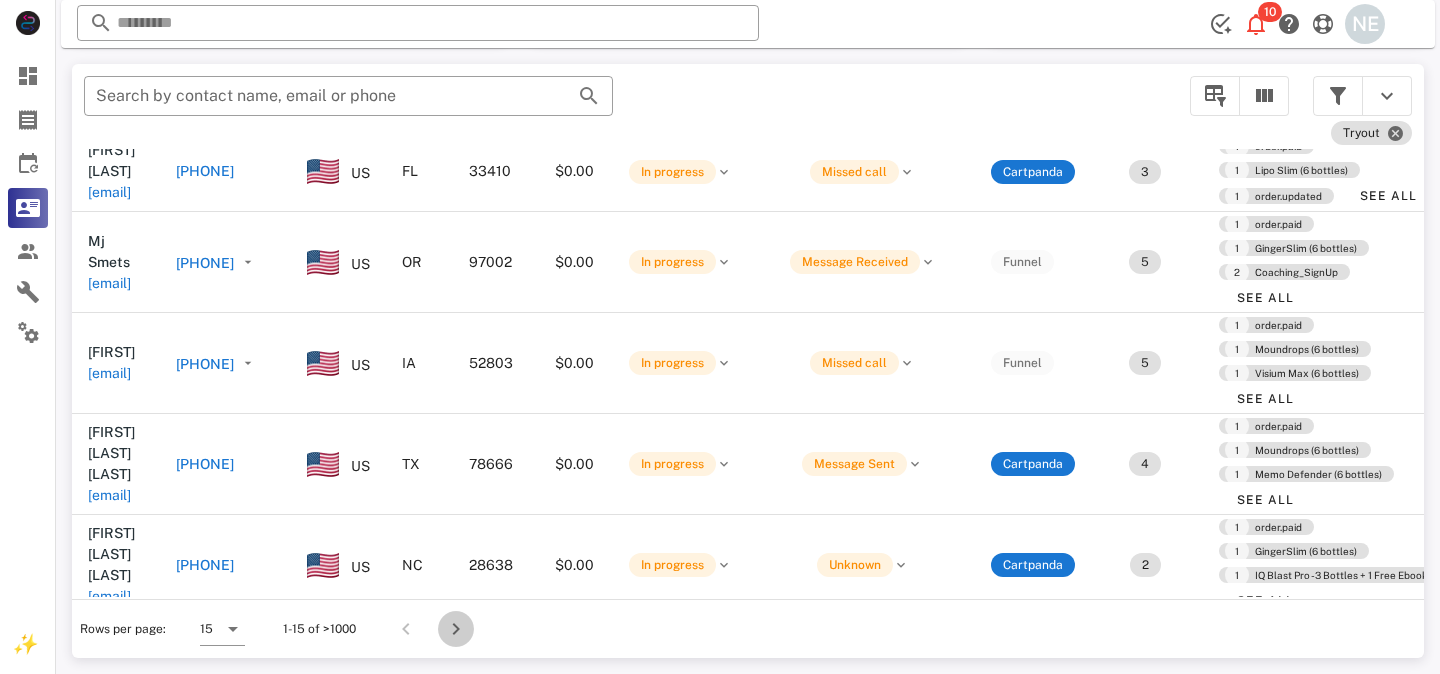 click at bounding box center (456, 629) 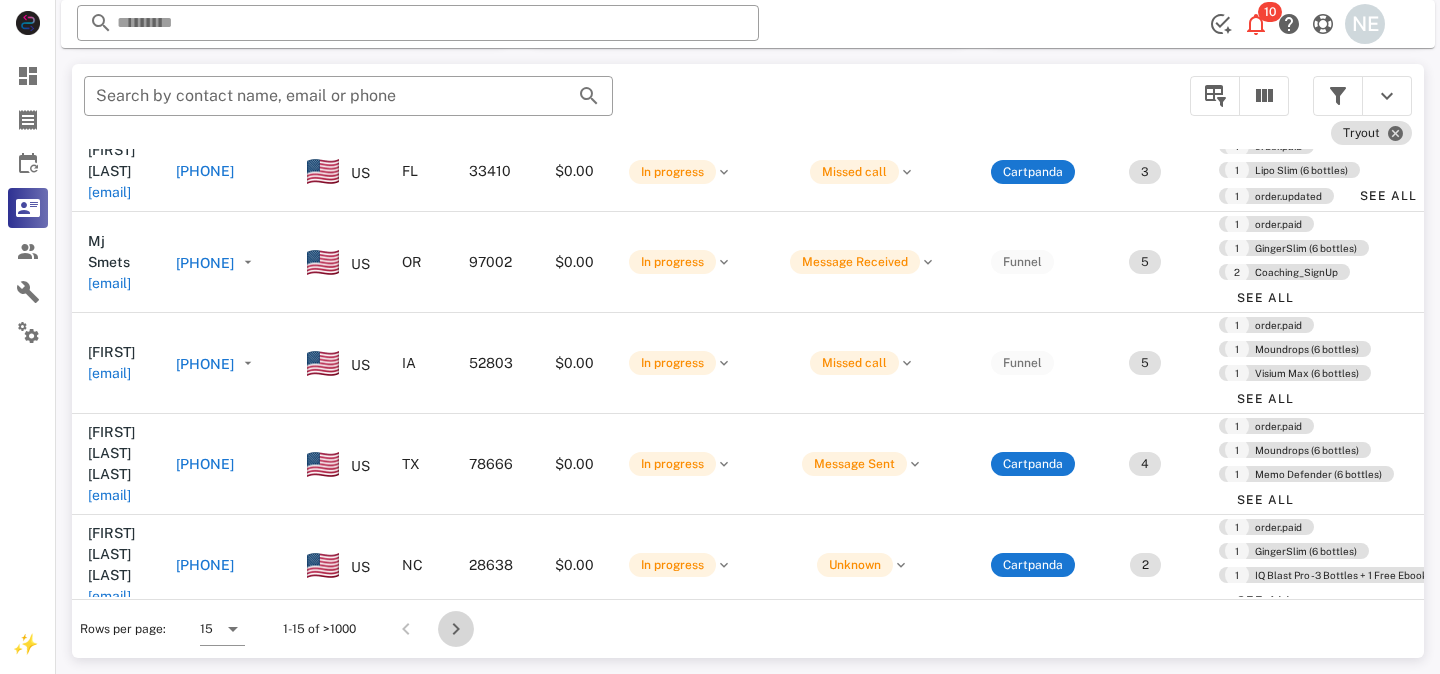 scroll, scrollTop: 356, scrollLeft: 0, axis: vertical 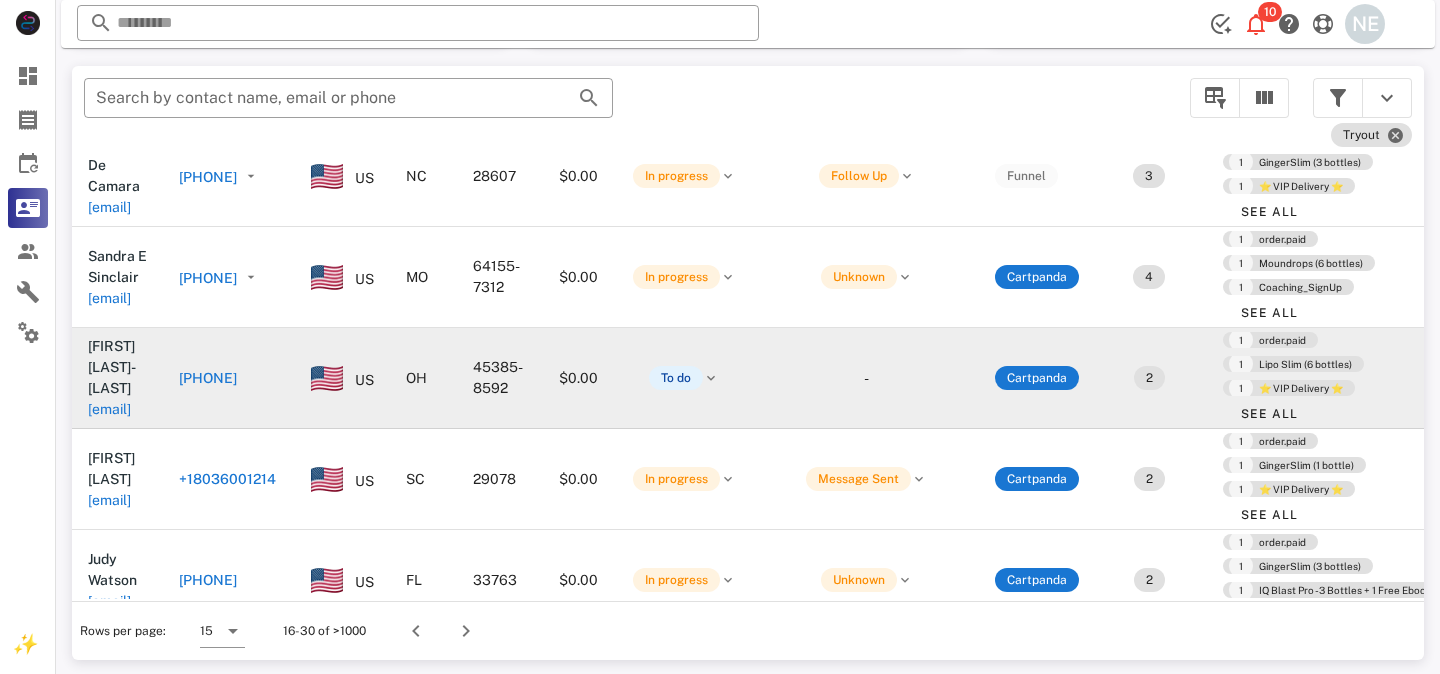 click on "[PHONE]" at bounding box center (208, 378) 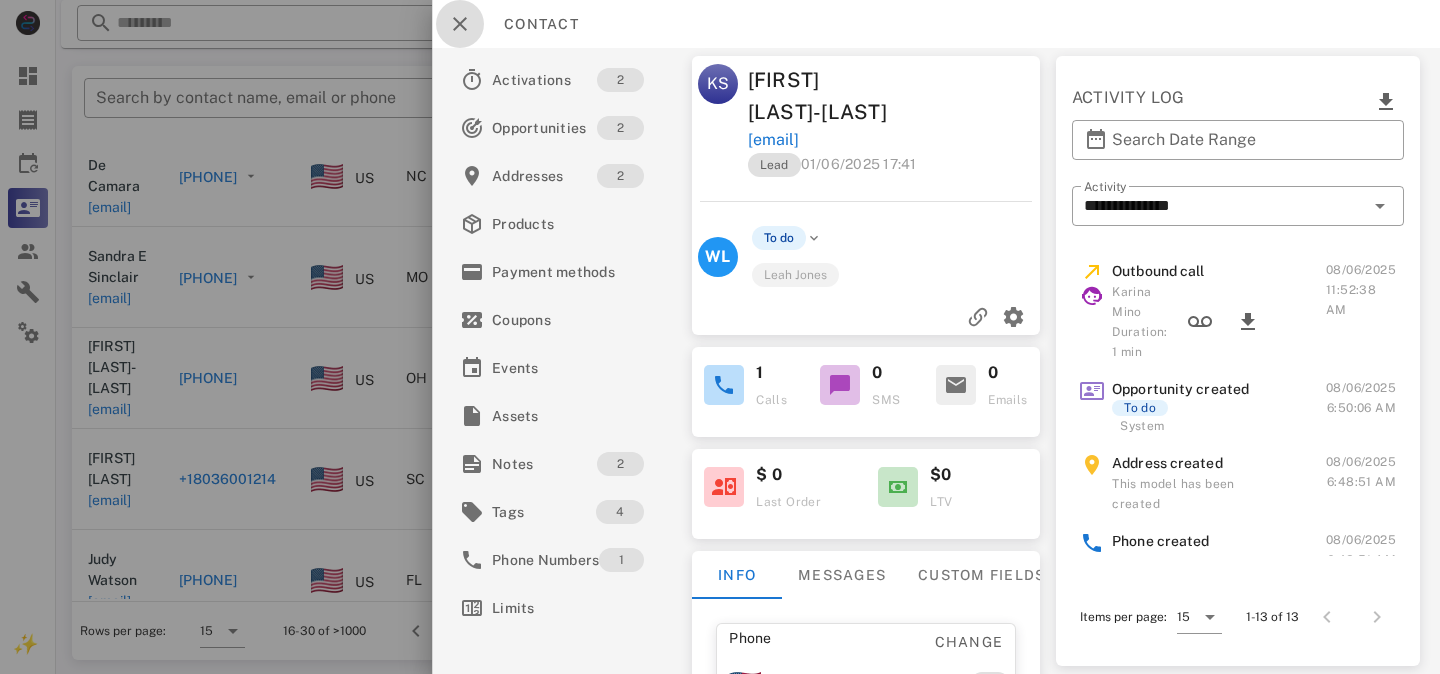 click at bounding box center [460, 24] 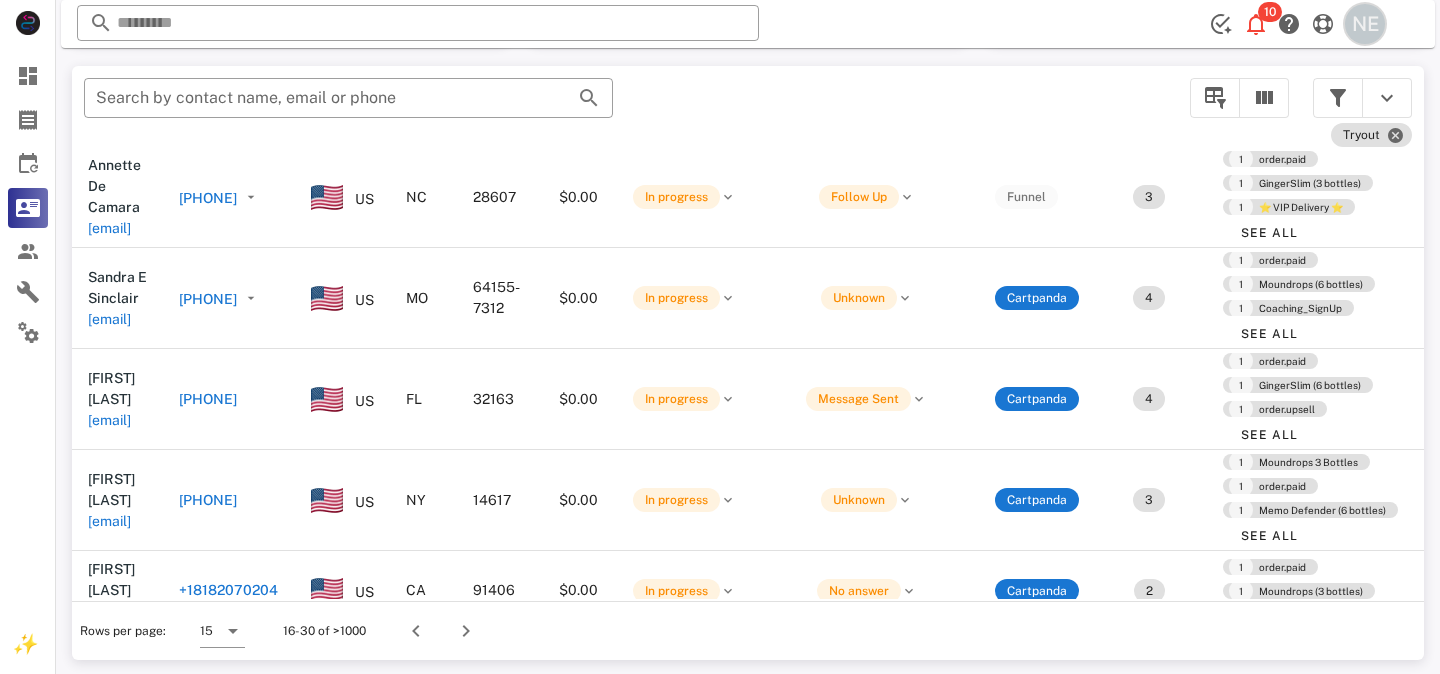 click on "NE" at bounding box center [1365, 24] 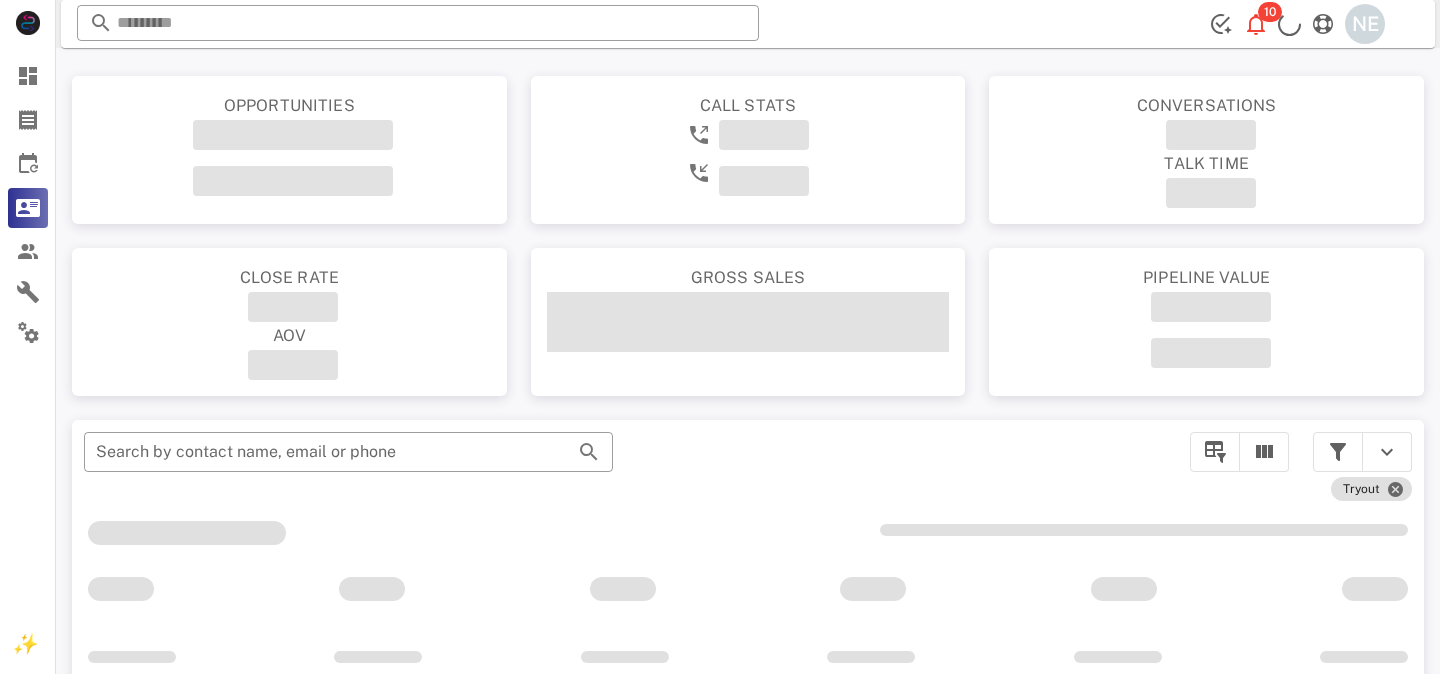 scroll, scrollTop: 356, scrollLeft: 0, axis: vertical 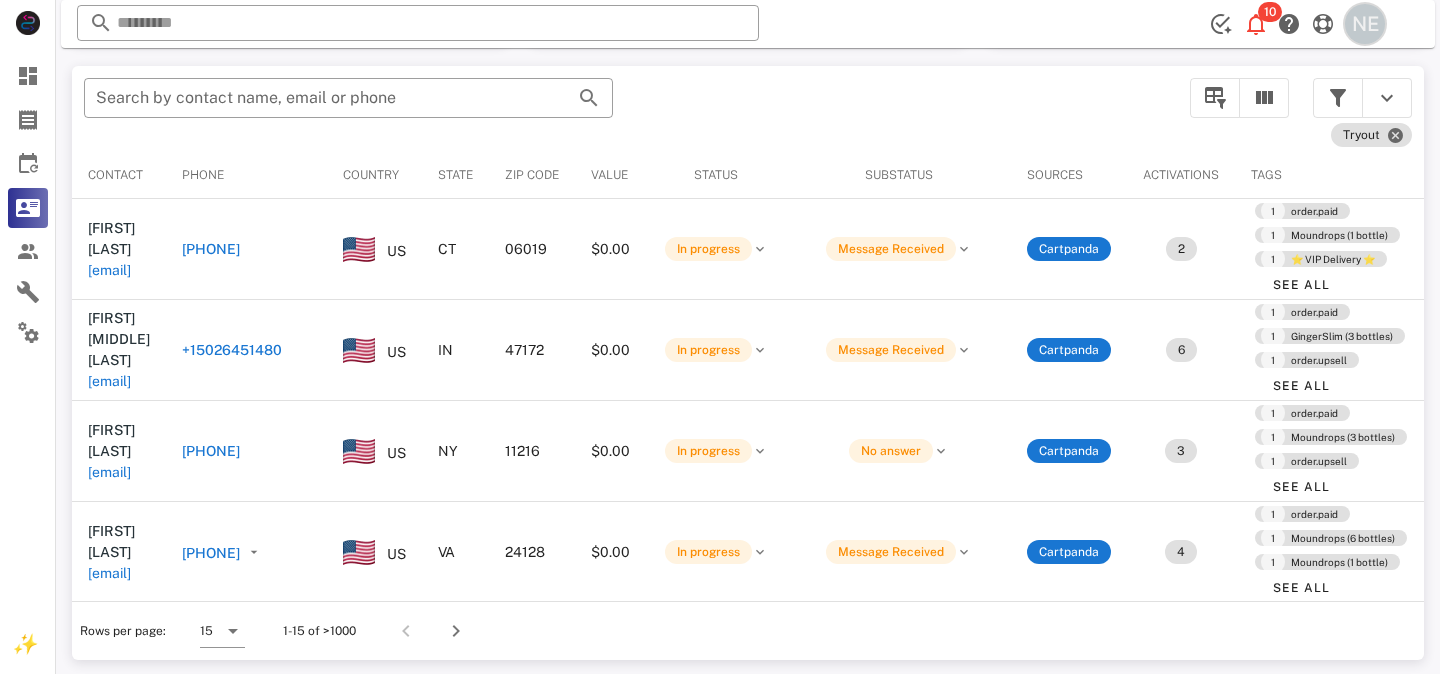 click on "NE" at bounding box center (1365, 24) 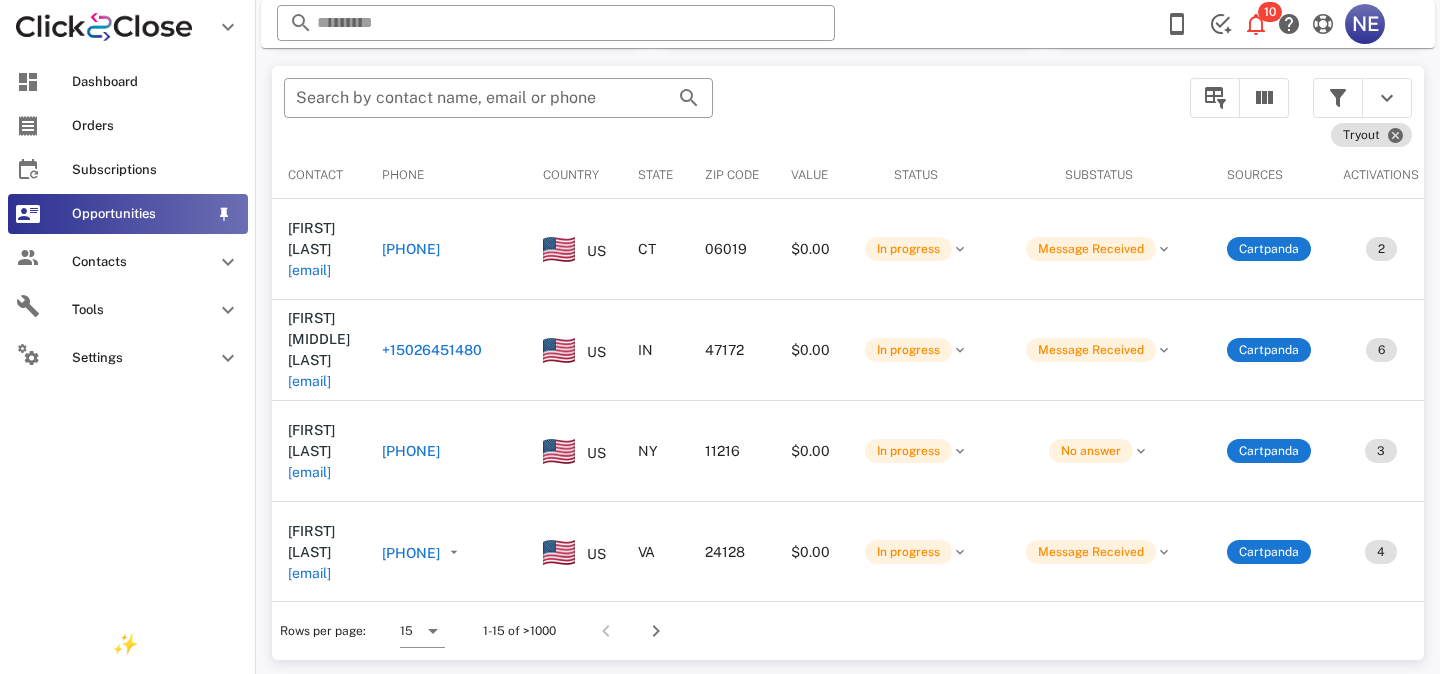 click at bounding box center [28, 214] 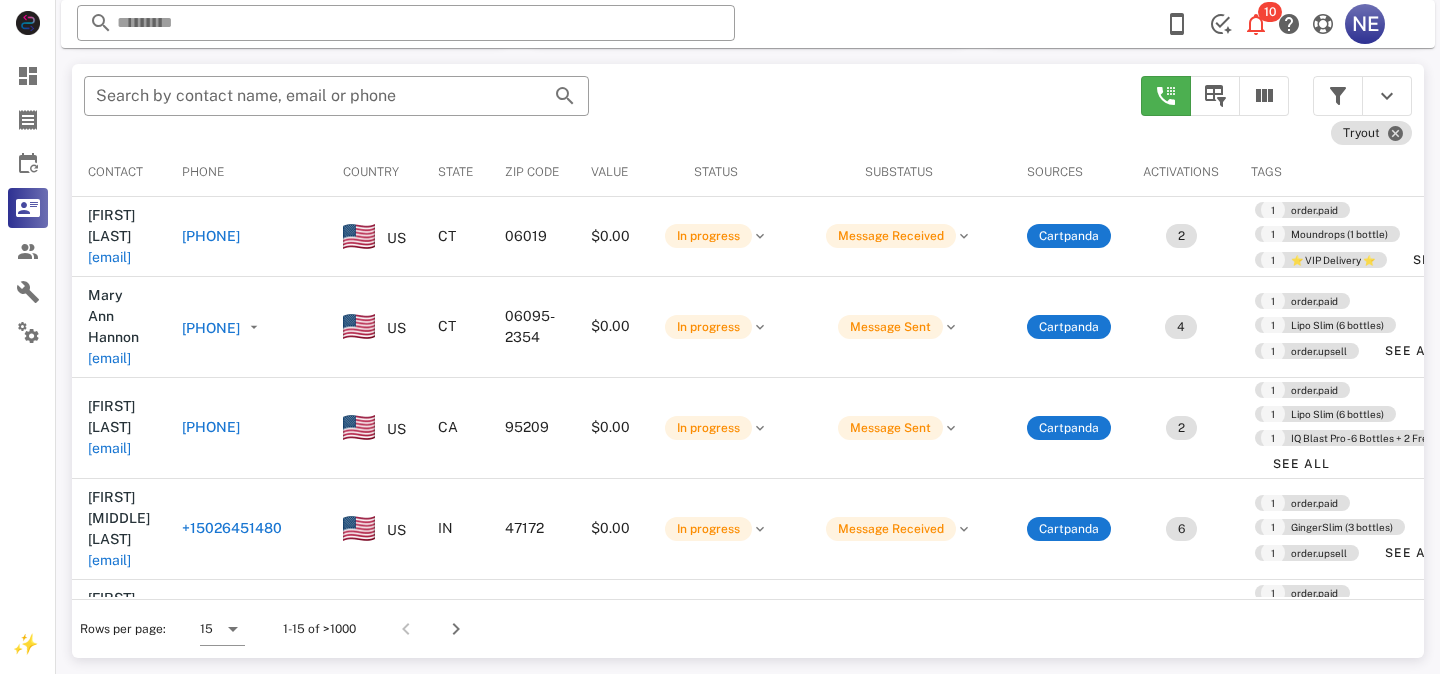 scroll, scrollTop: 378, scrollLeft: 0, axis: vertical 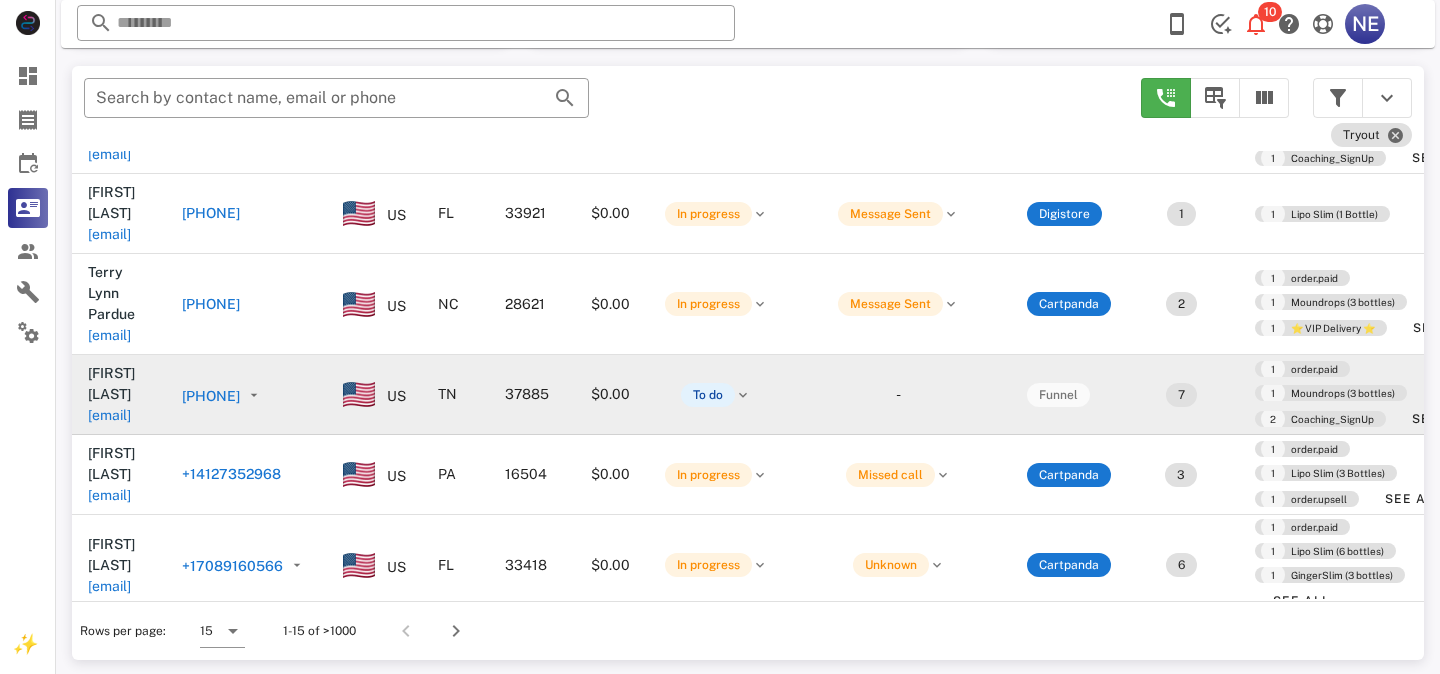 click on "[PHONE]" at bounding box center (211, 396) 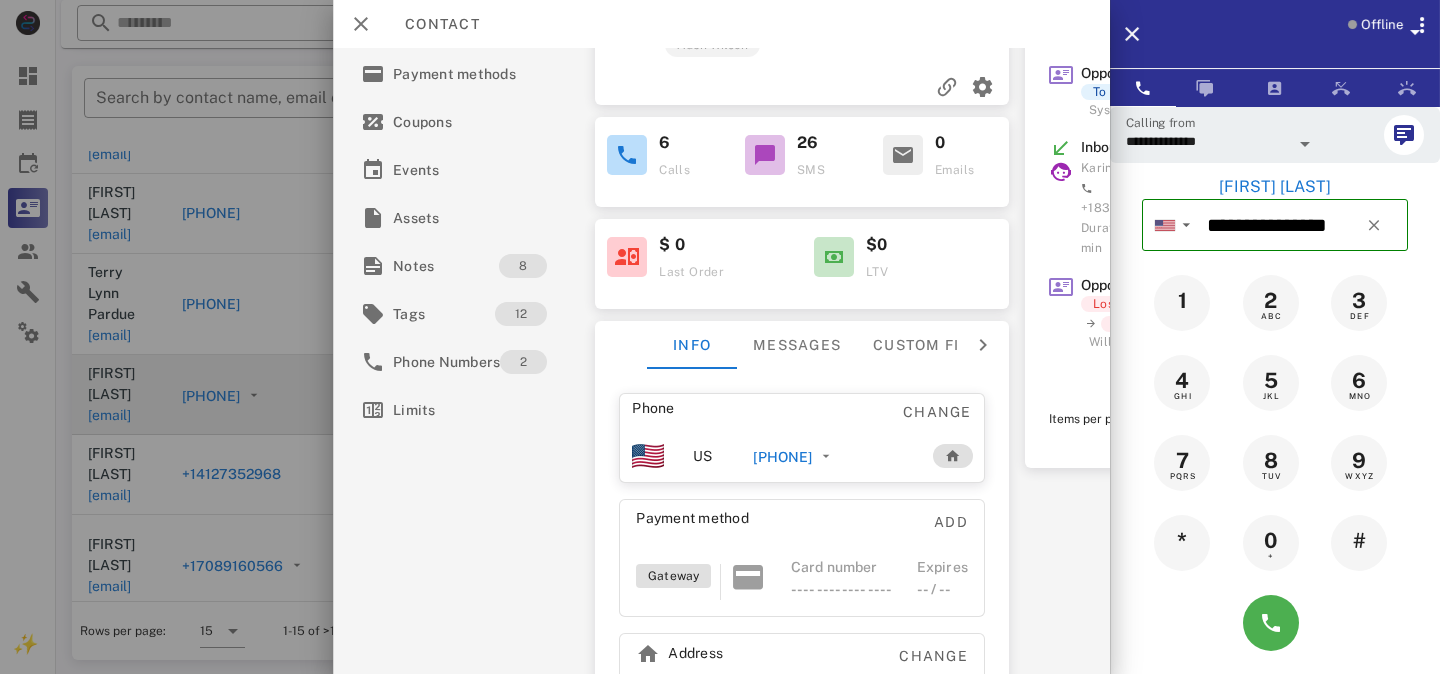 scroll, scrollTop: 248, scrollLeft: 0, axis: vertical 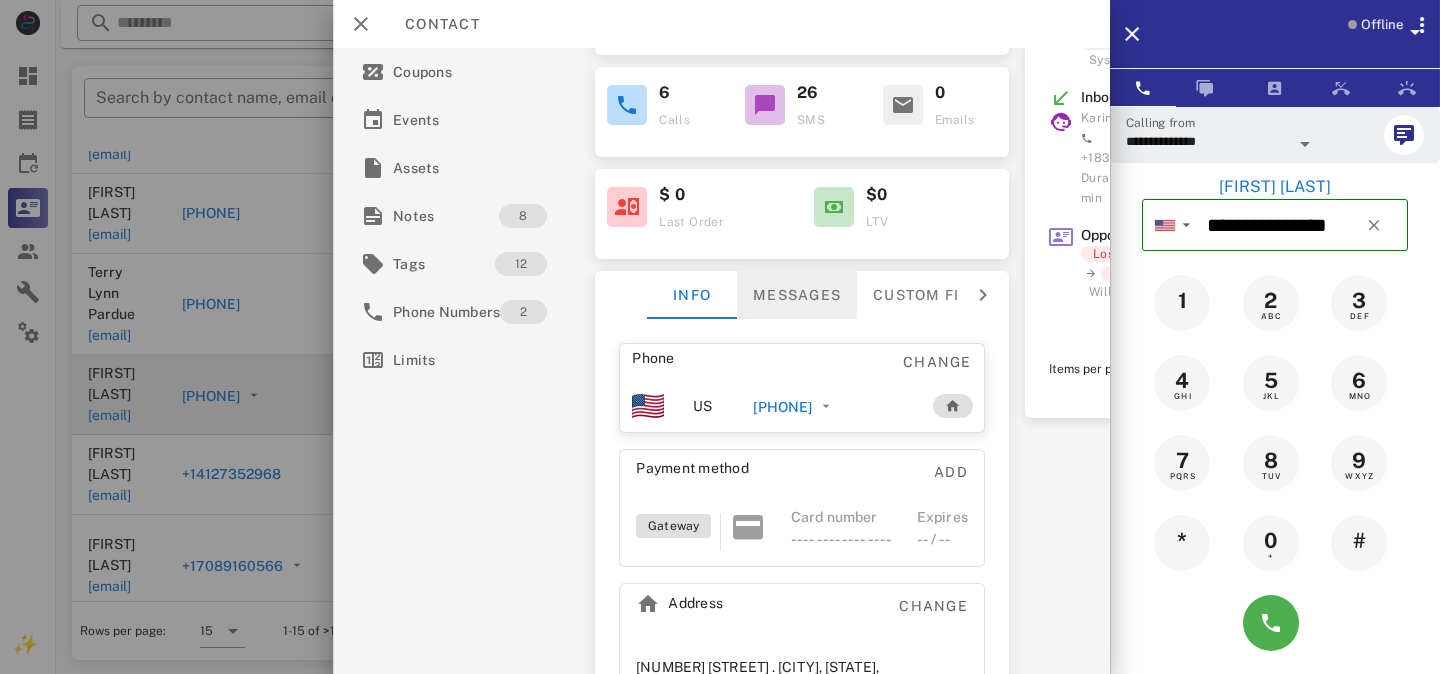 click on "Messages" at bounding box center [797, 295] 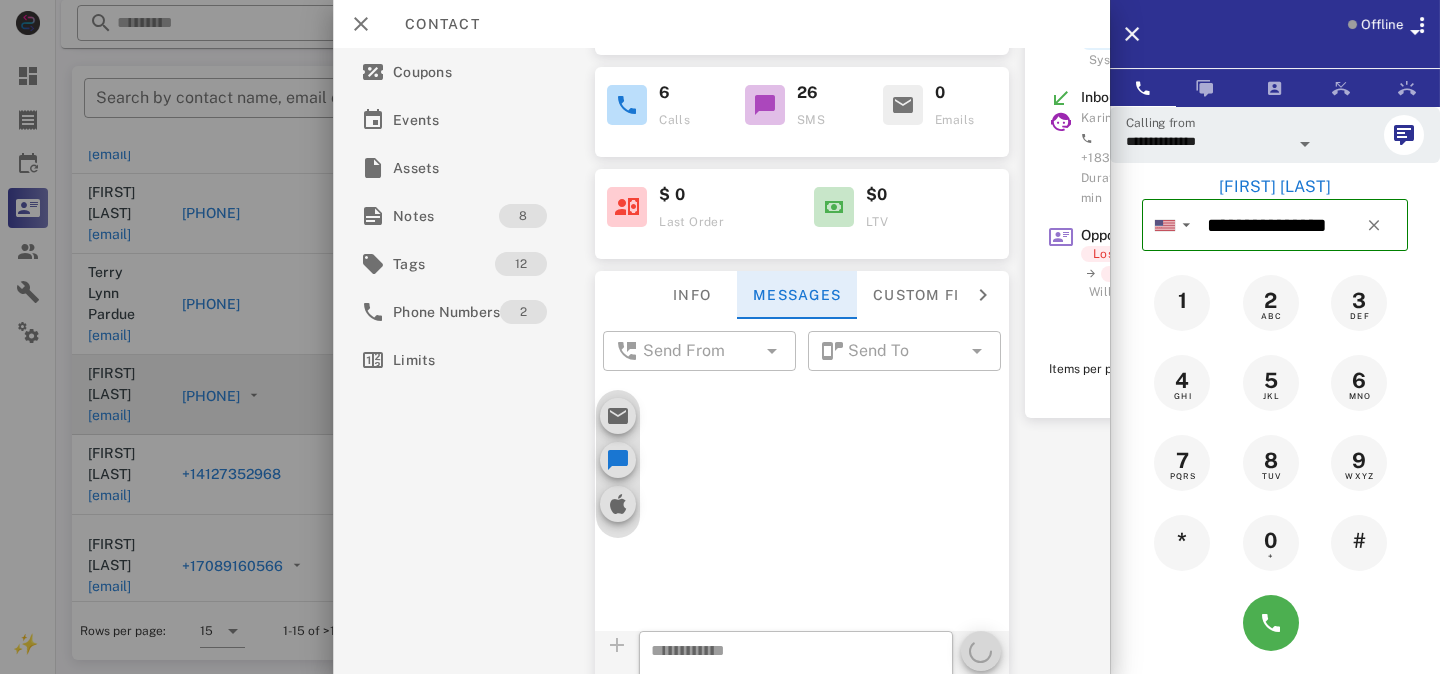 scroll, scrollTop: 4239, scrollLeft: 0, axis: vertical 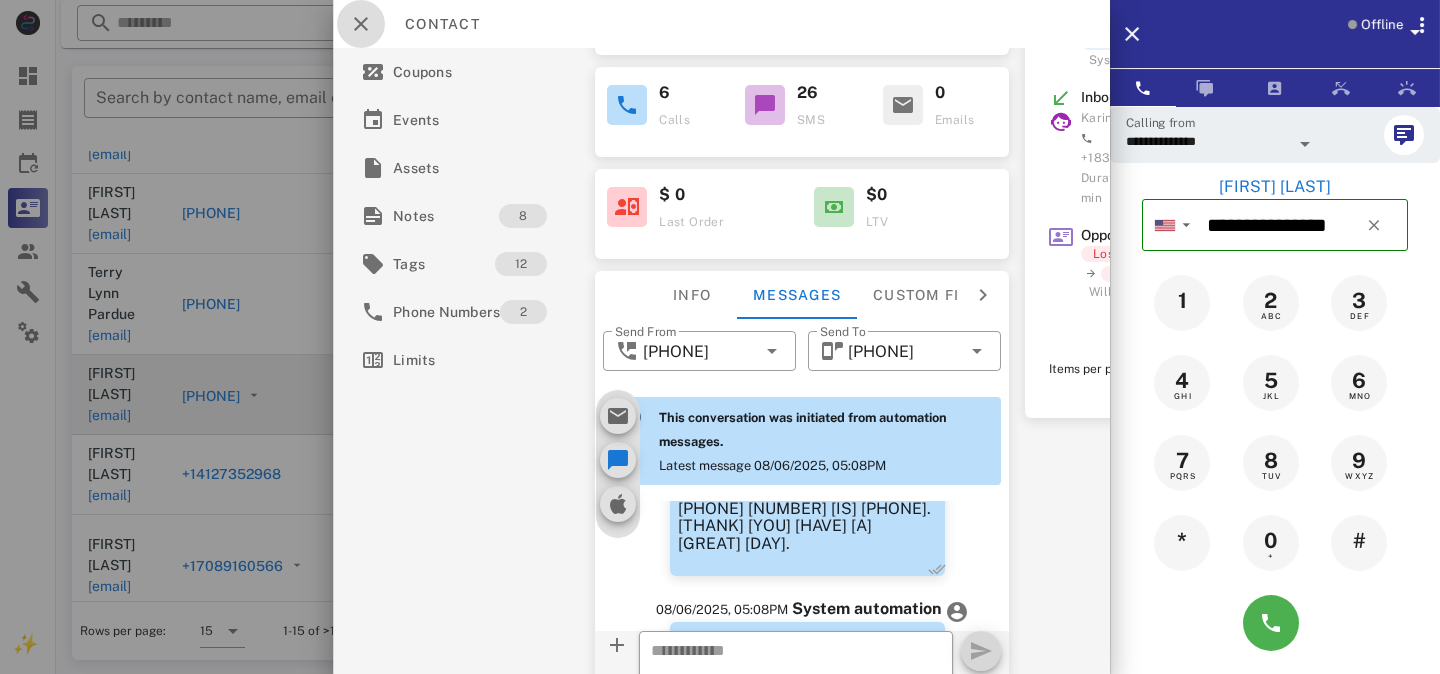 click at bounding box center [361, 24] 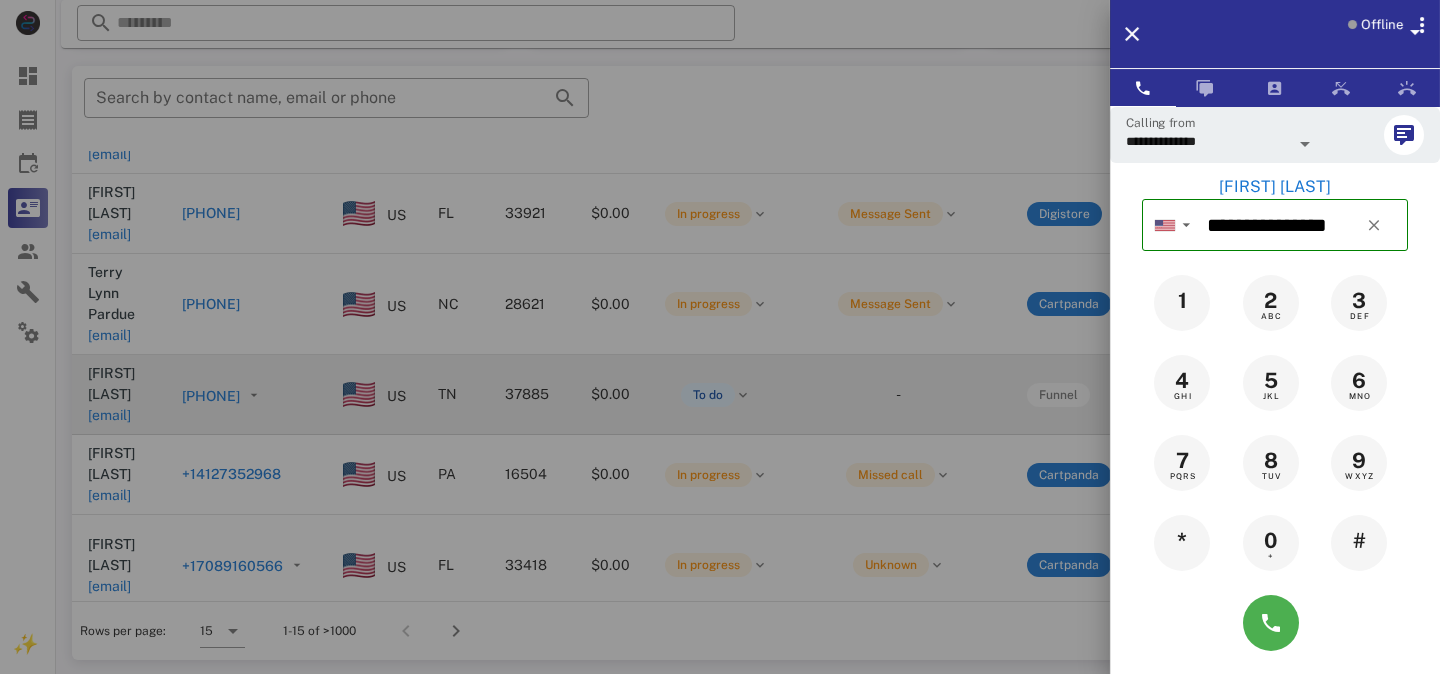 scroll, scrollTop: 380, scrollLeft: 0, axis: vertical 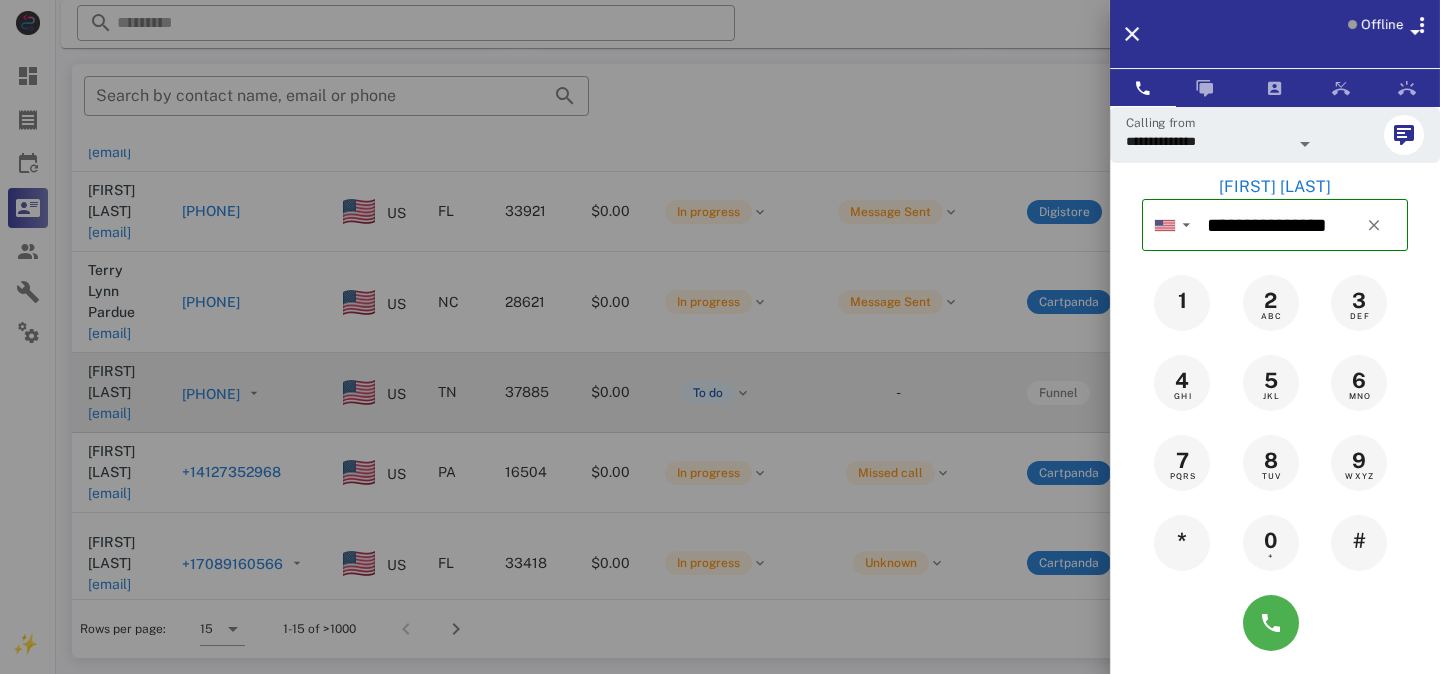click at bounding box center (720, 337) 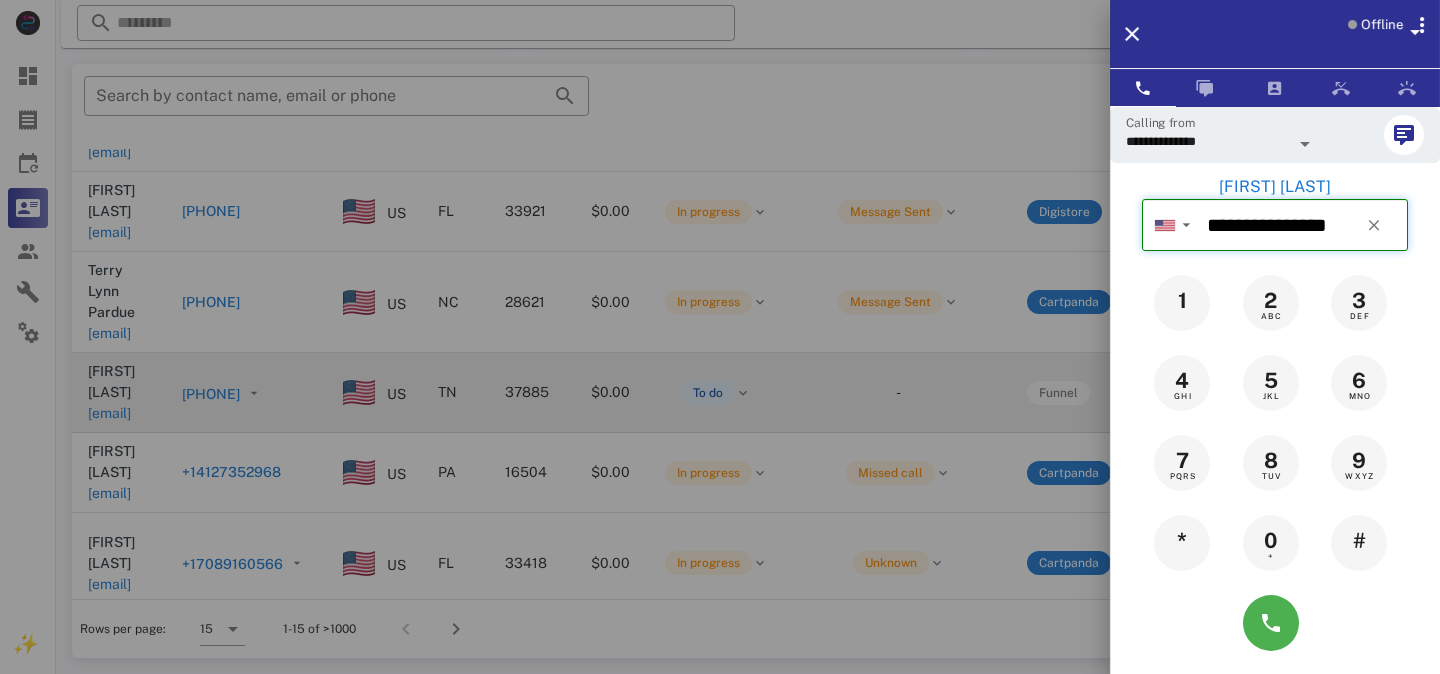 type 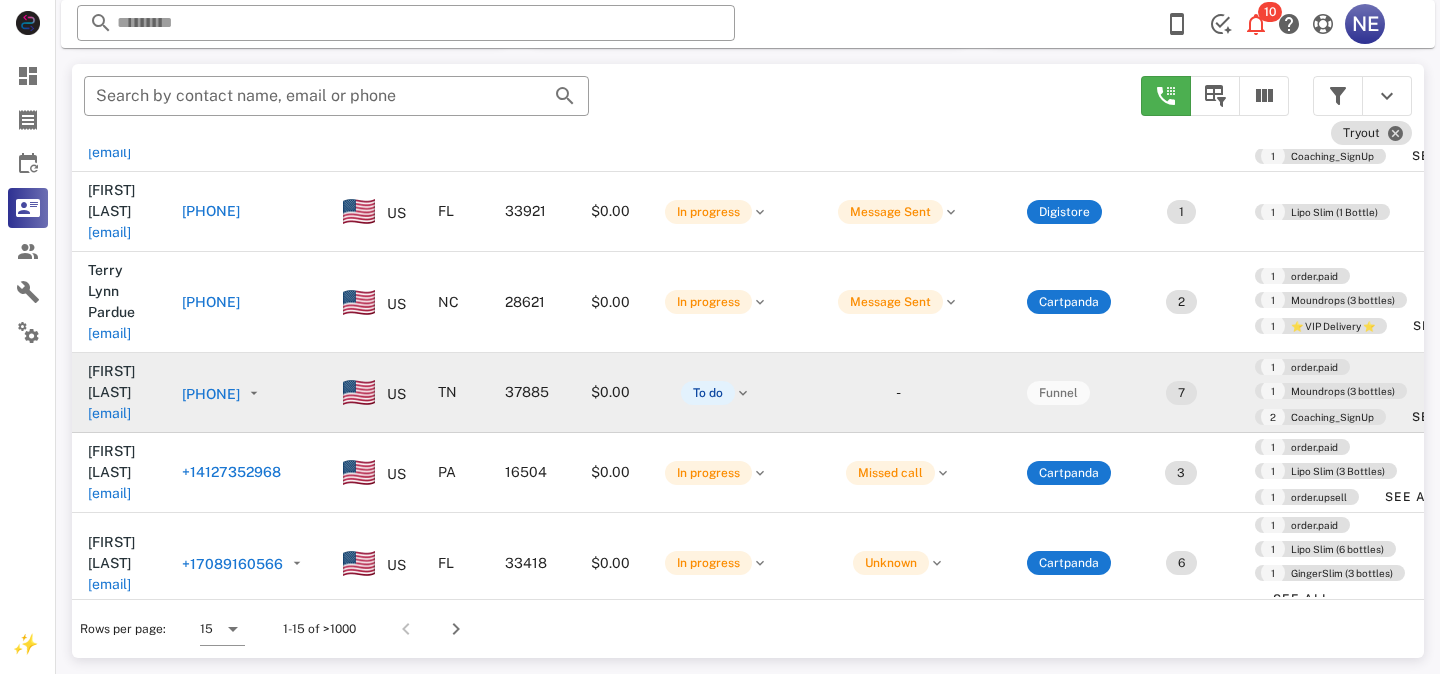click on "1-15 of >1000" at bounding box center (319, 629) 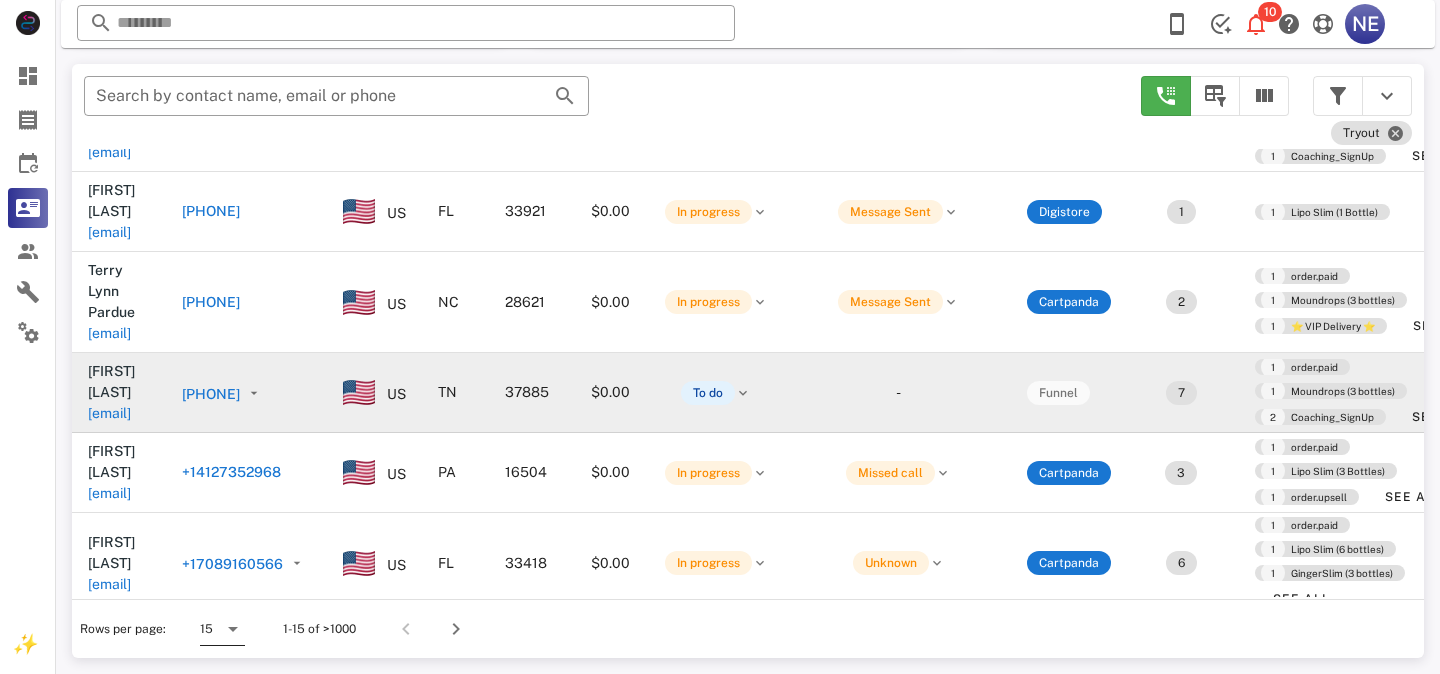 click on "15" at bounding box center (208, 629) 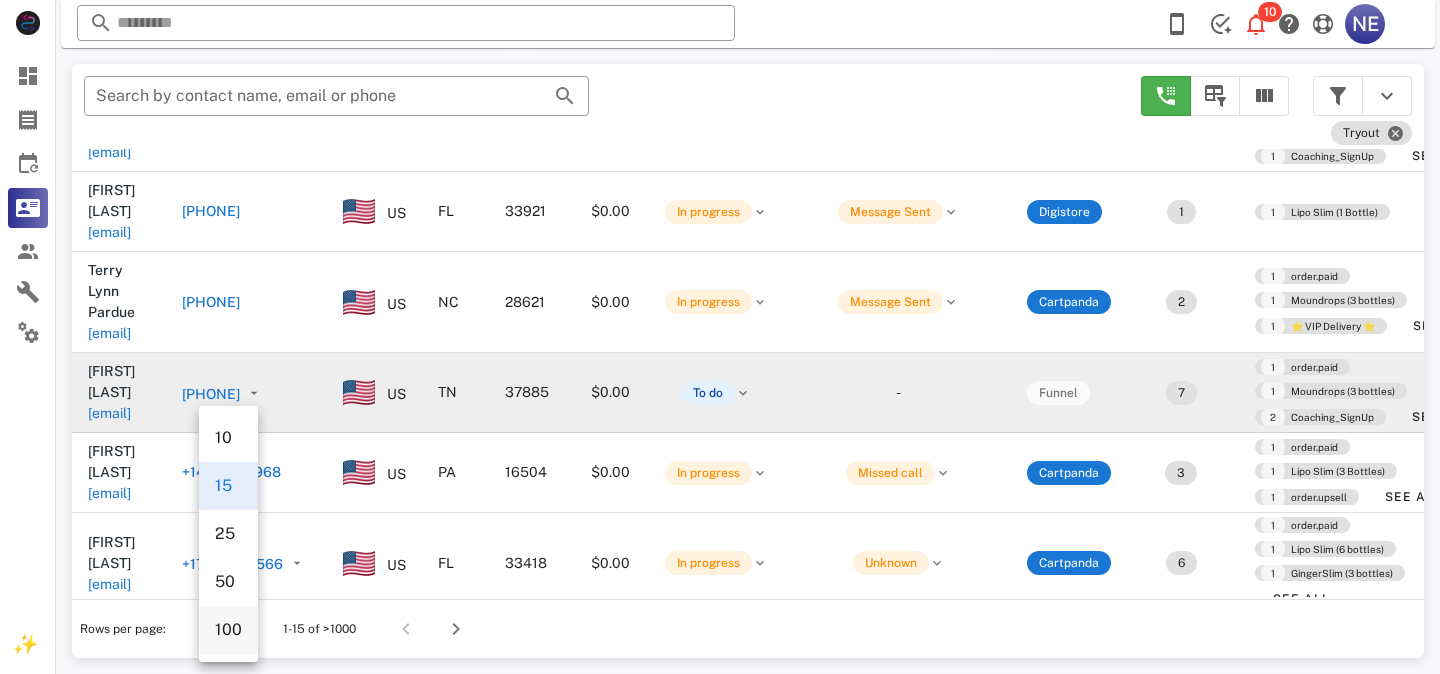 click on "100" at bounding box center [228, 629] 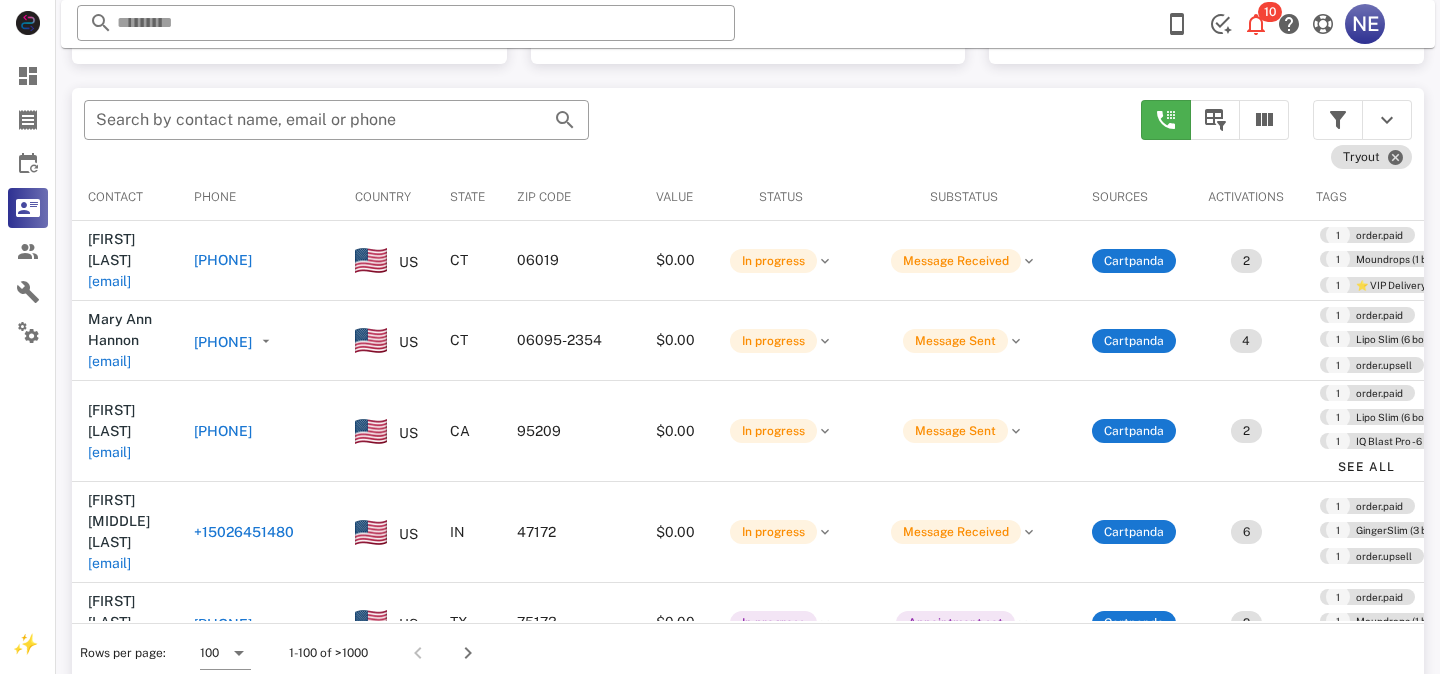 scroll, scrollTop: 380, scrollLeft: 0, axis: vertical 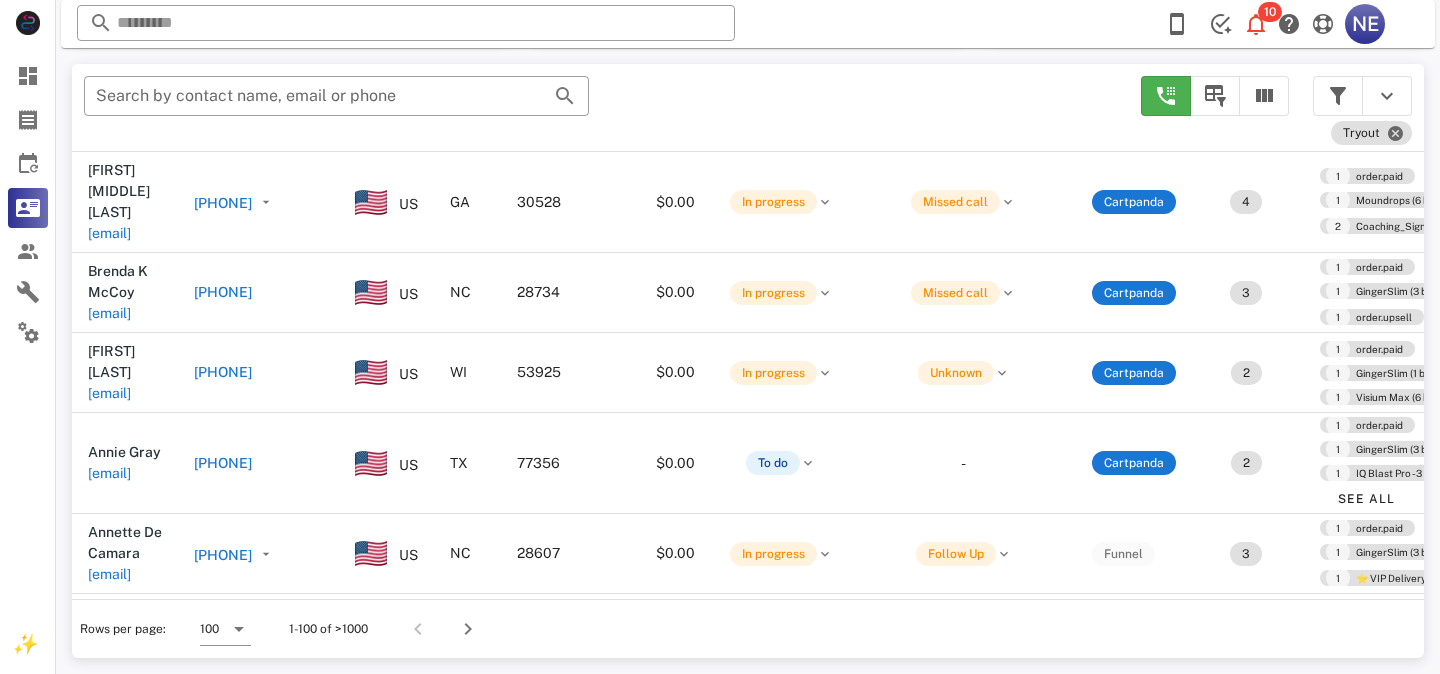 click on "[PHONE]" at bounding box center (223, 713) 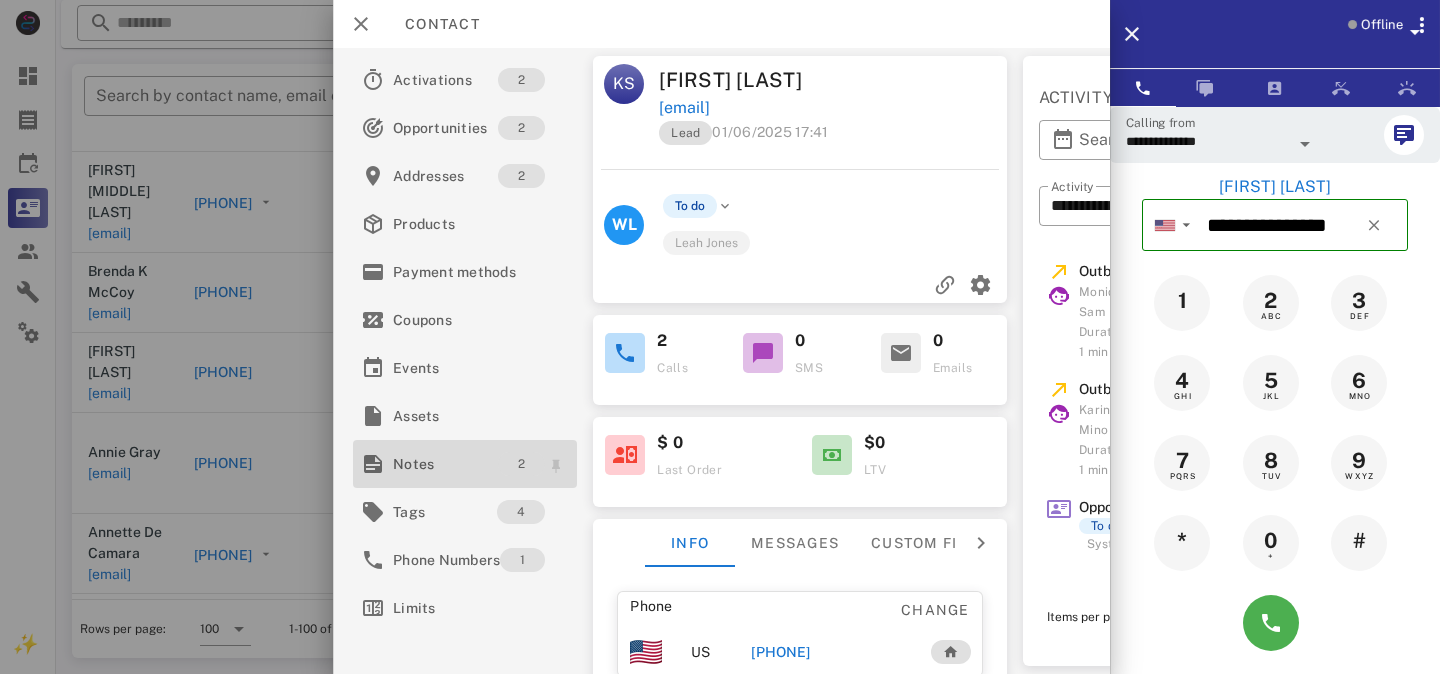click on "2" at bounding box center [521, 464] 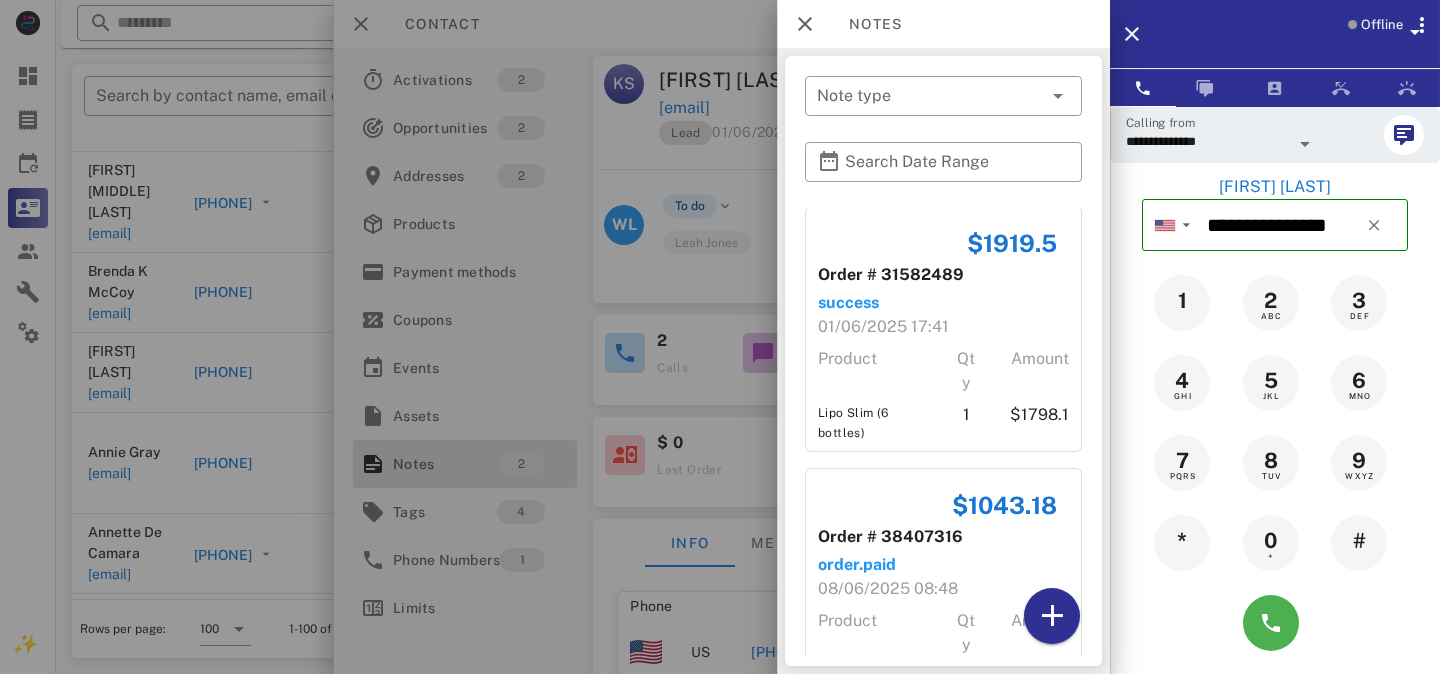 scroll, scrollTop: 0, scrollLeft: 0, axis: both 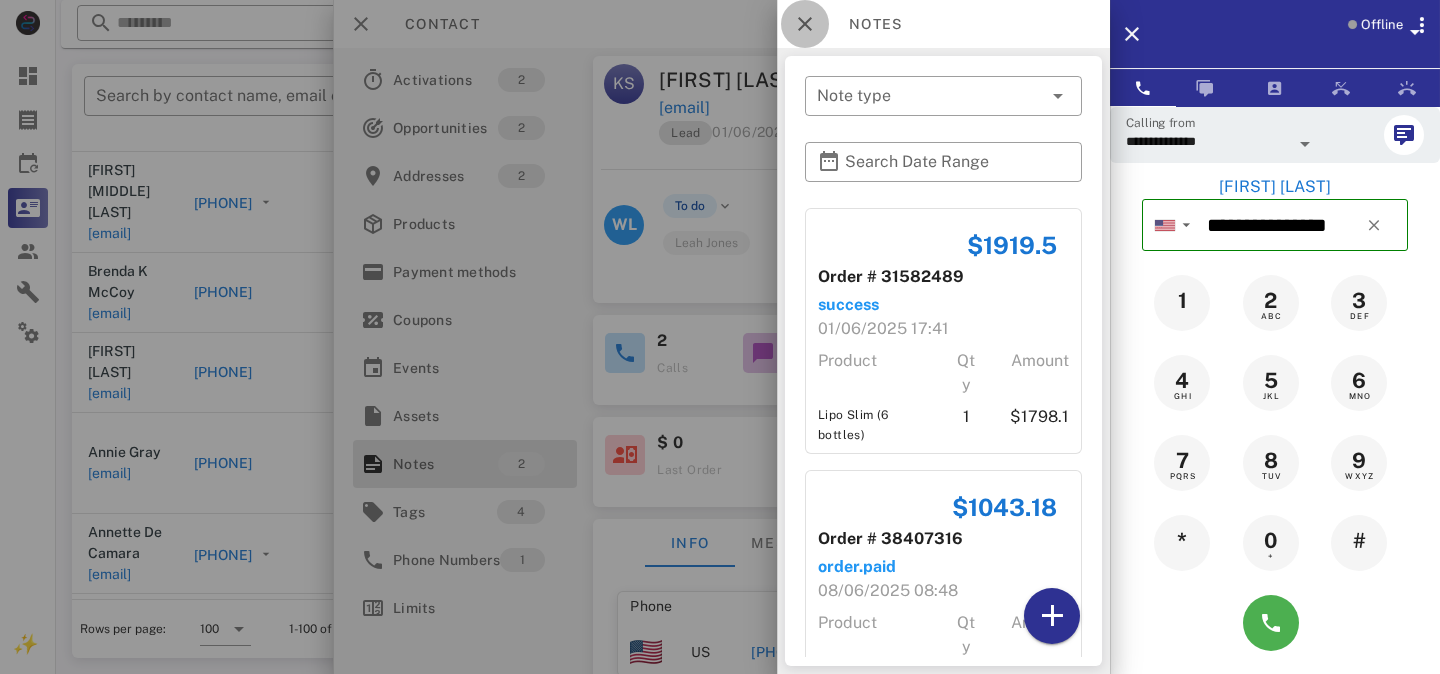 click at bounding box center (805, 24) 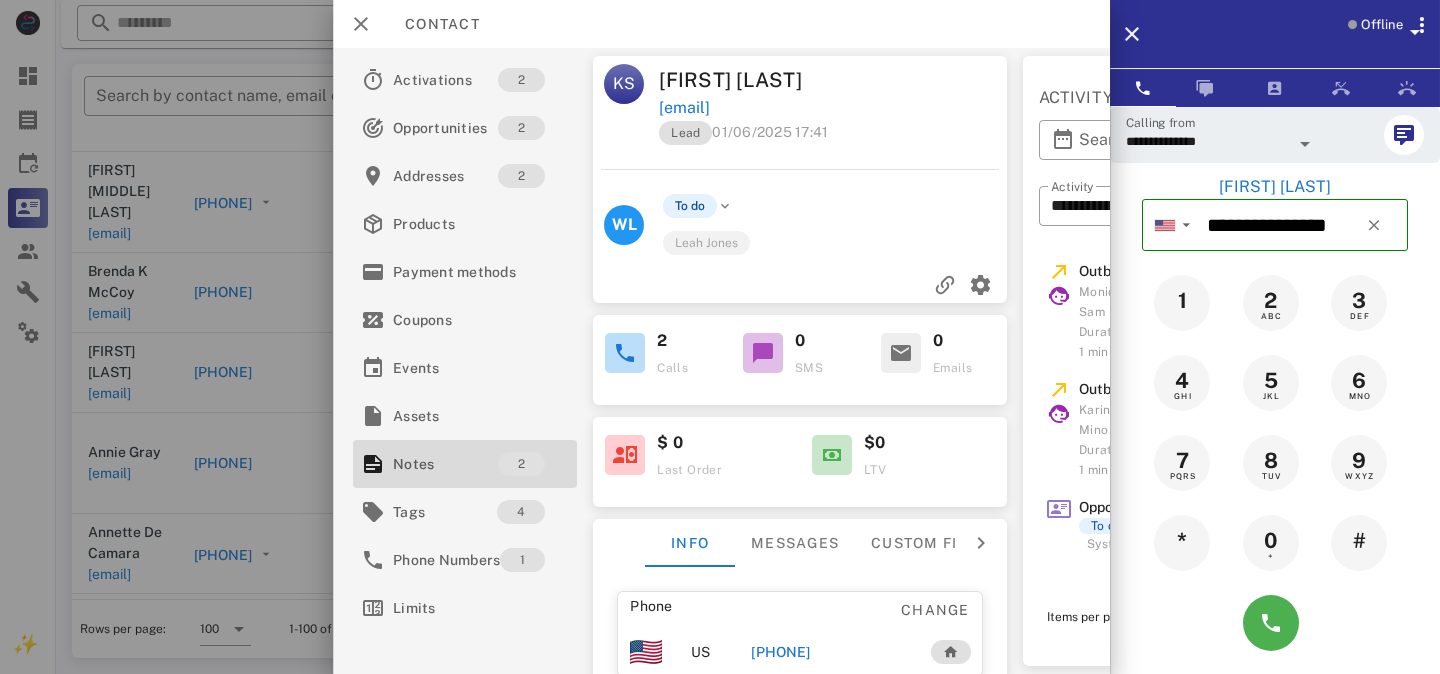 click at bounding box center [800, 169] 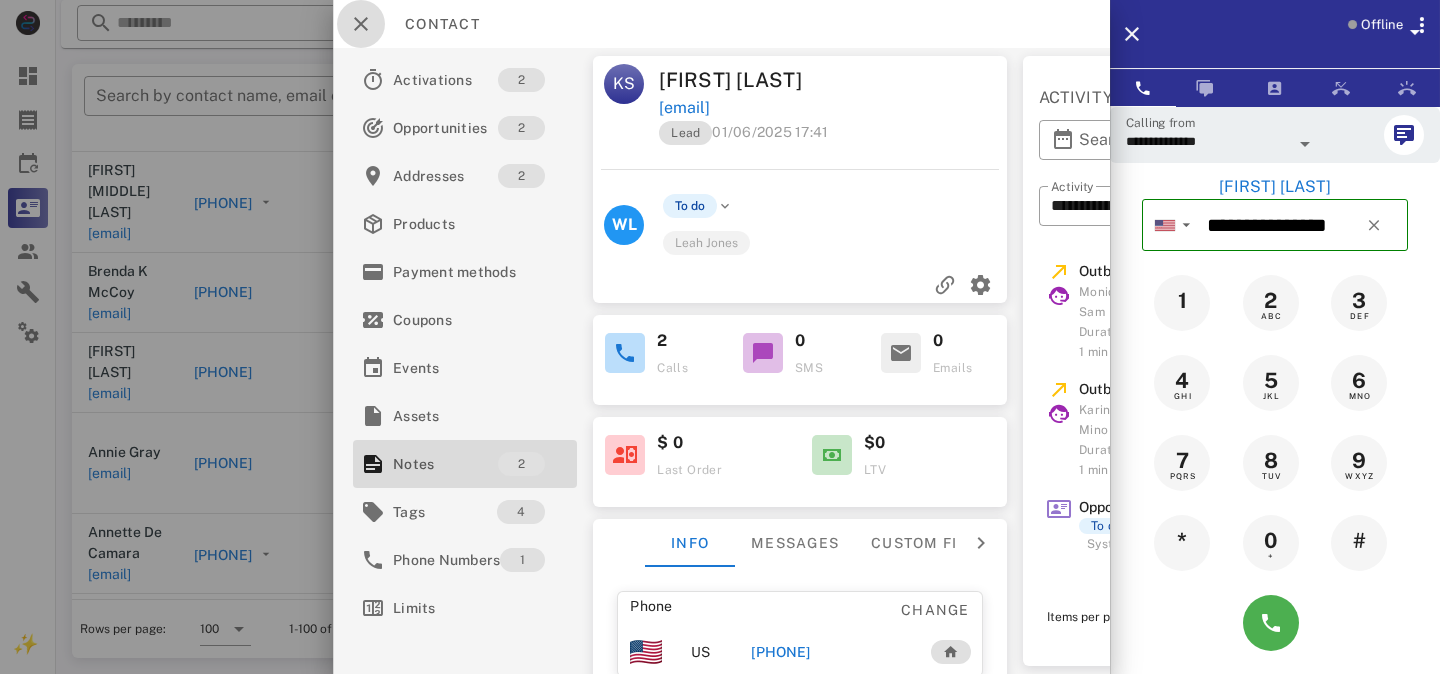 click at bounding box center (361, 24) 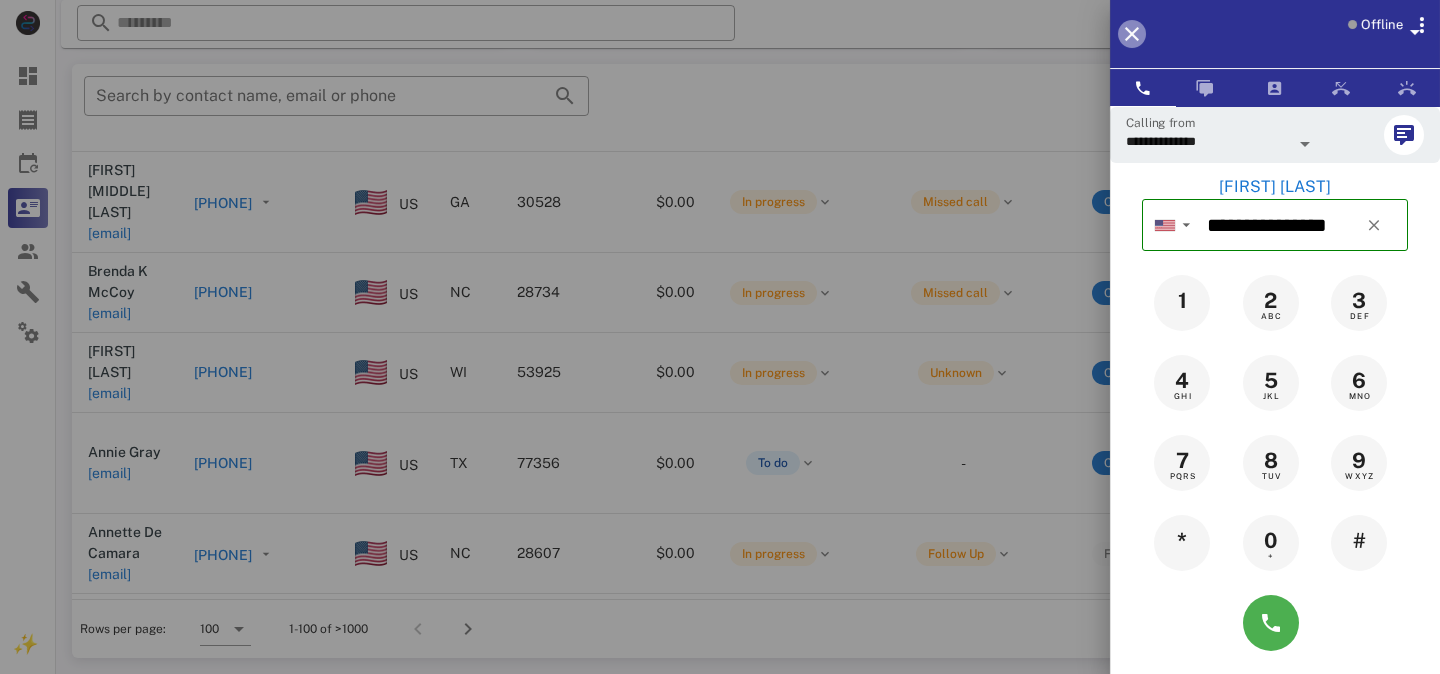 click at bounding box center (1132, 34) 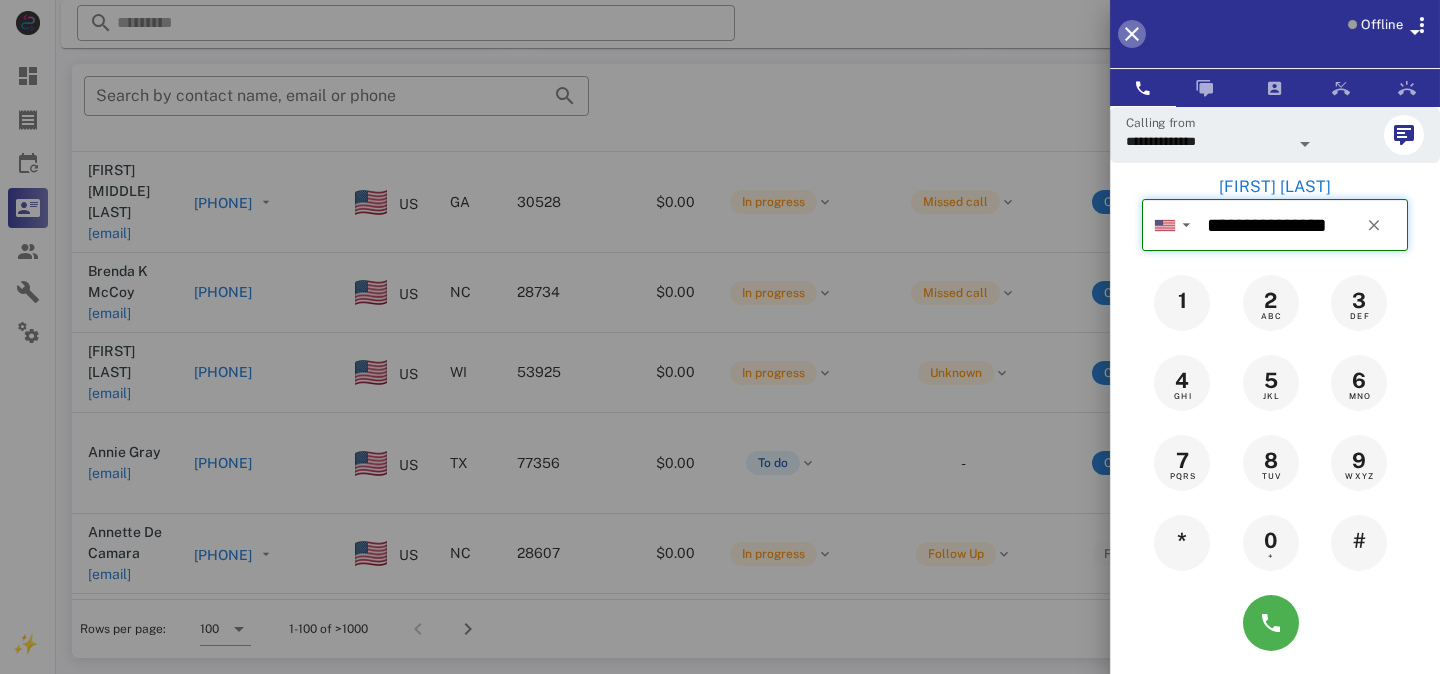 type 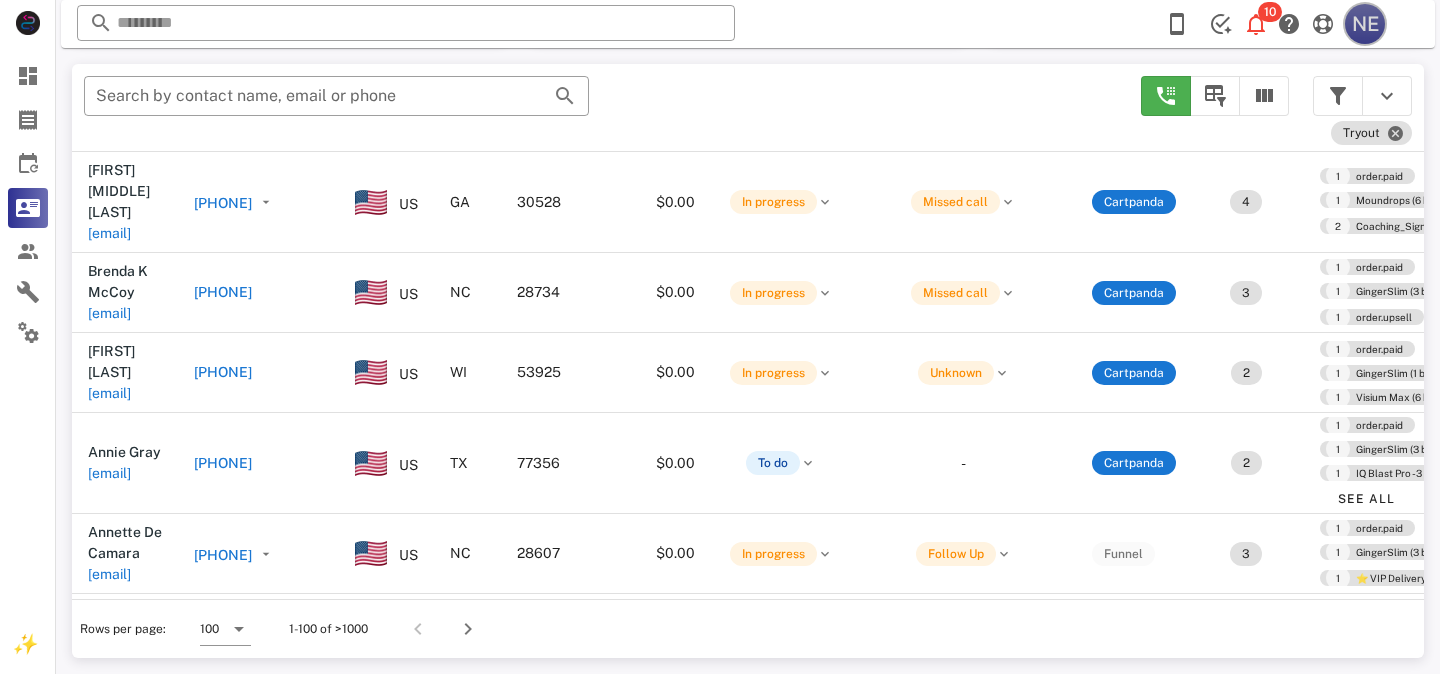 click on "NE" at bounding box center (1365, 24) 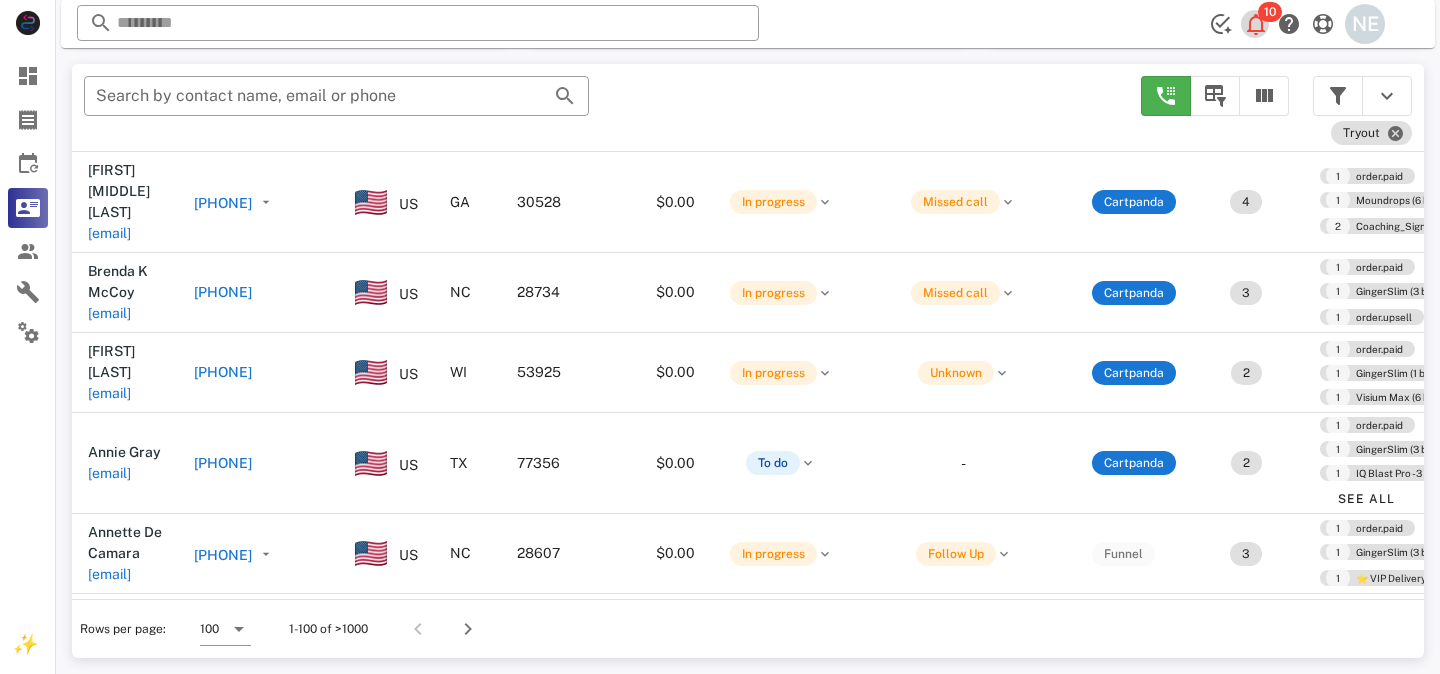 click at bounding box center (1256, 24) 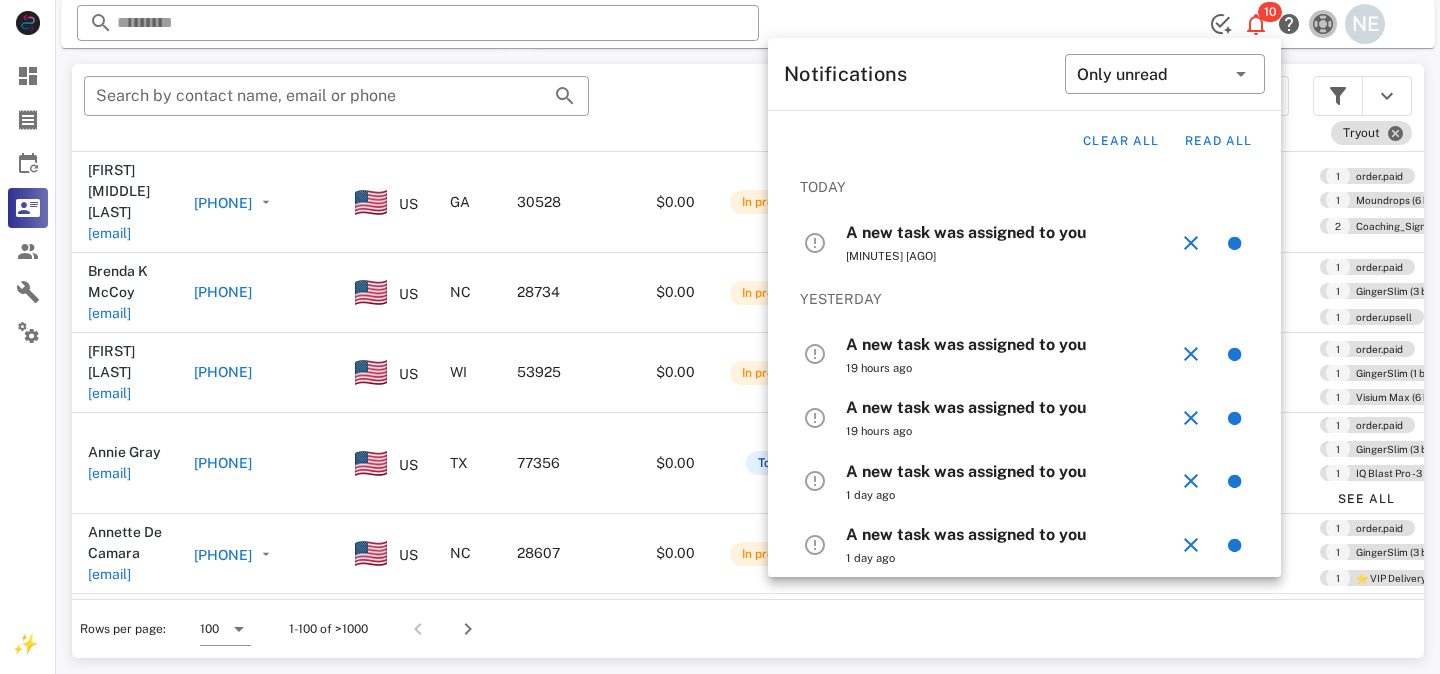 click at bounding box center [1323, 24] 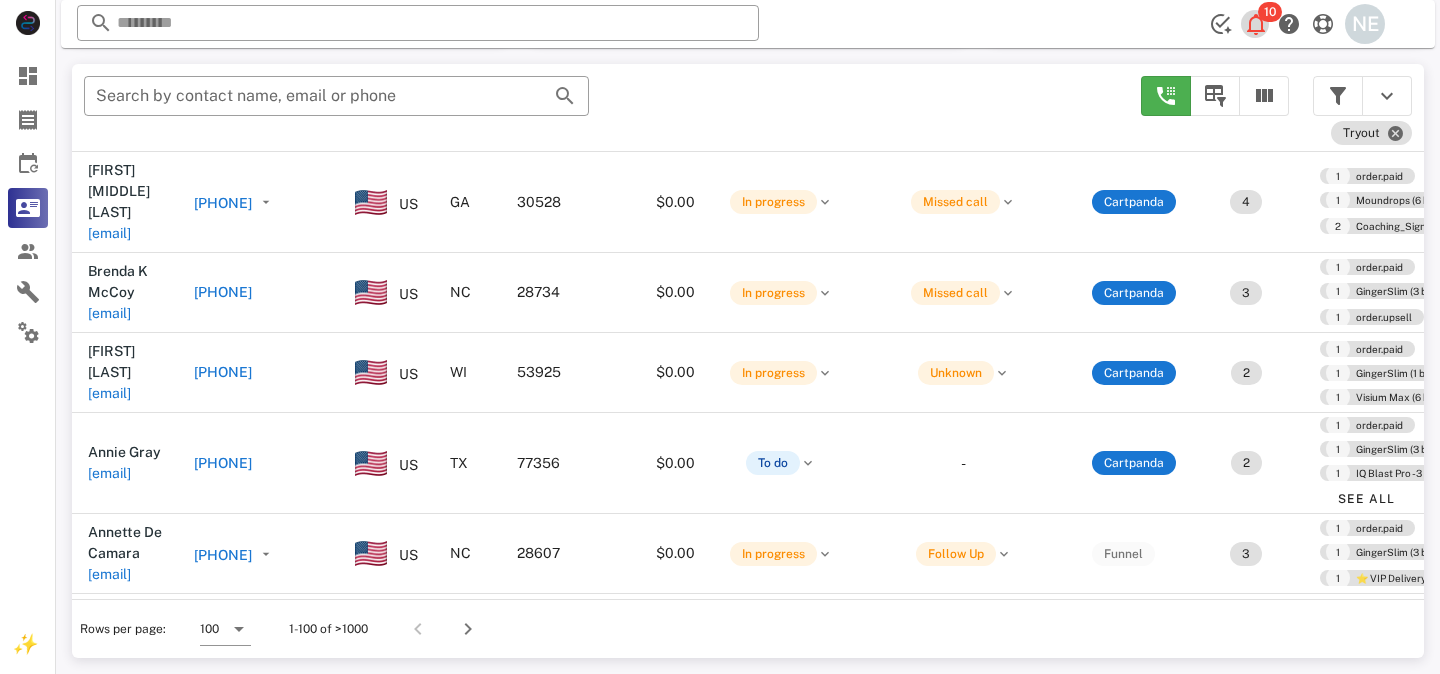 click at bounding box center [1256, 24] 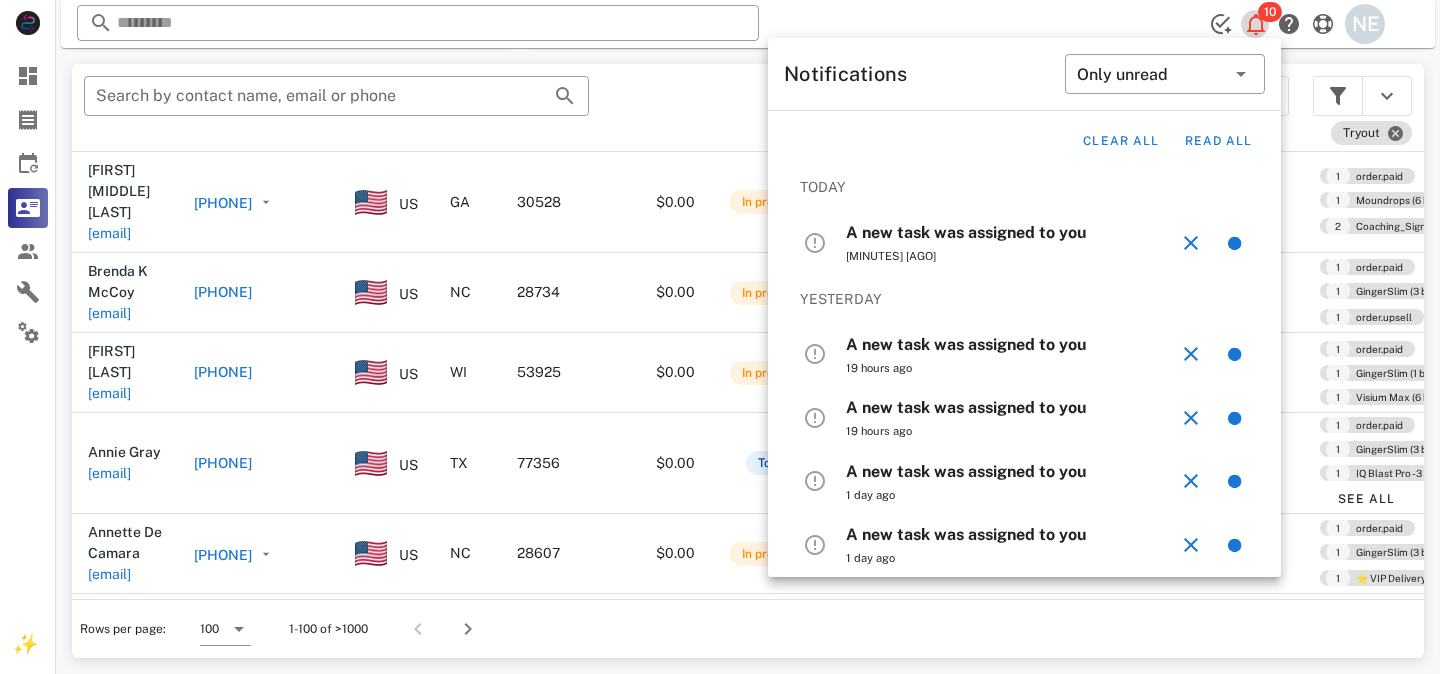 click at bounding box center (1256, 24) 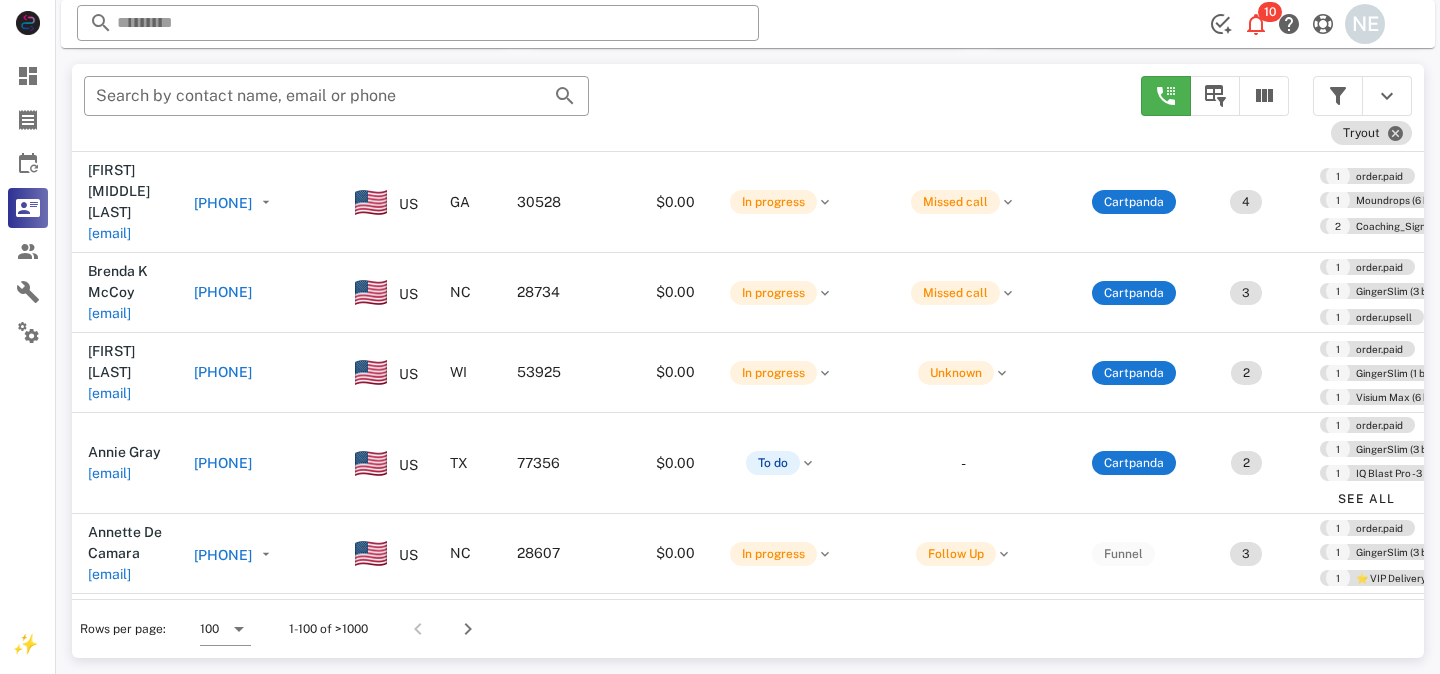 click on "​ Search by contact name, email or phone" at bounding box center [600, 106] 